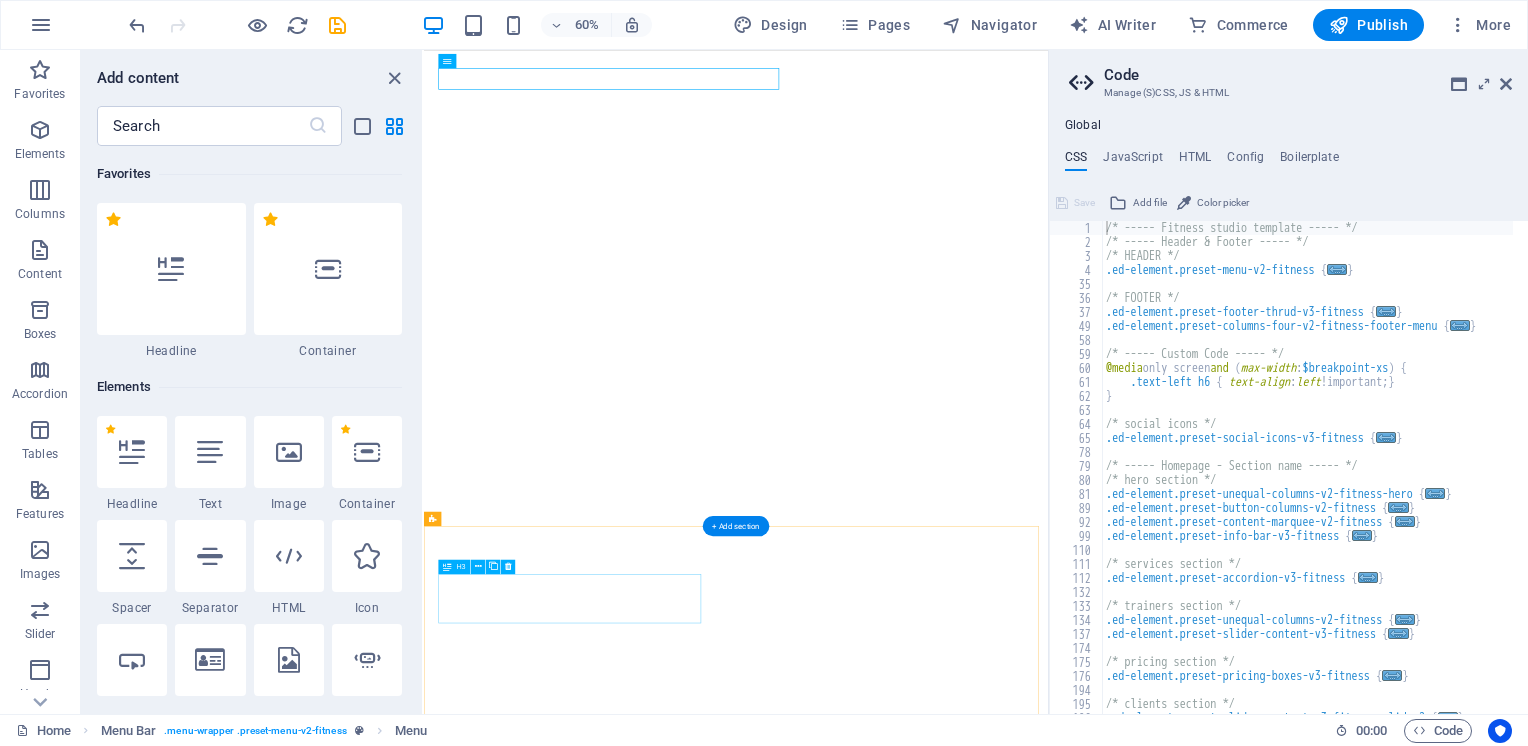 scroll, scrollTop: 0, scrollLeft: 0, axis: both 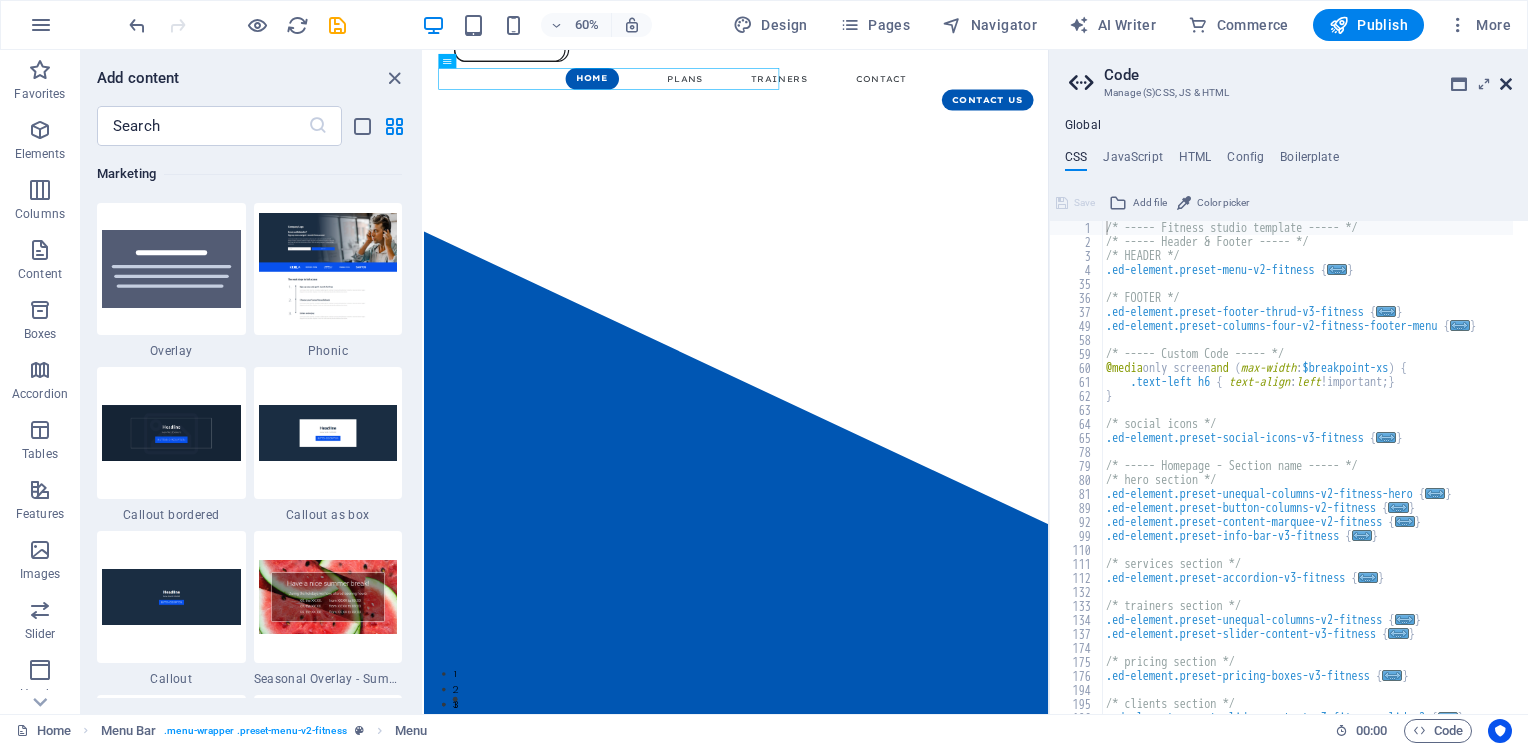 click at bounding box center [1506, 84] 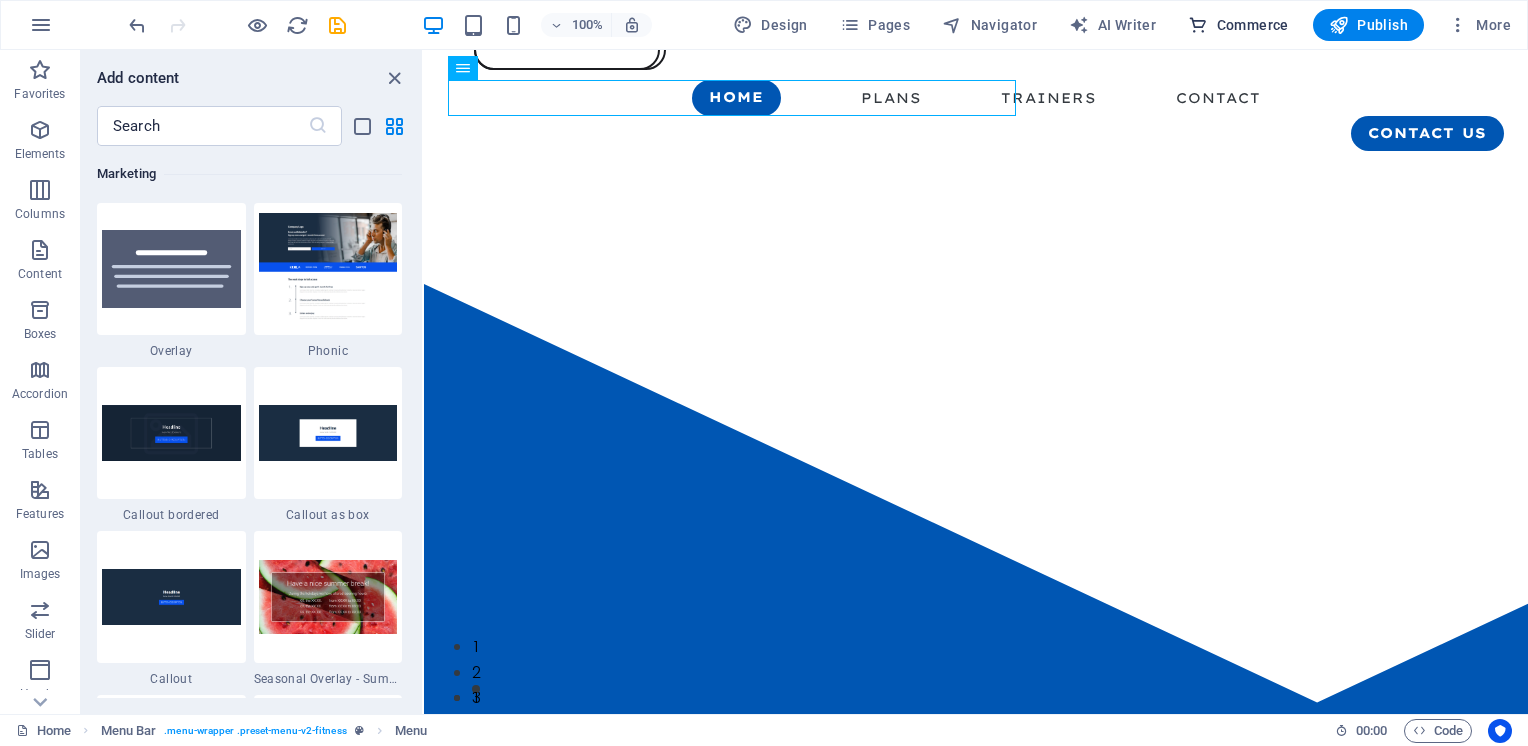 click on "Commerce" at bounding box center [1238, 25] 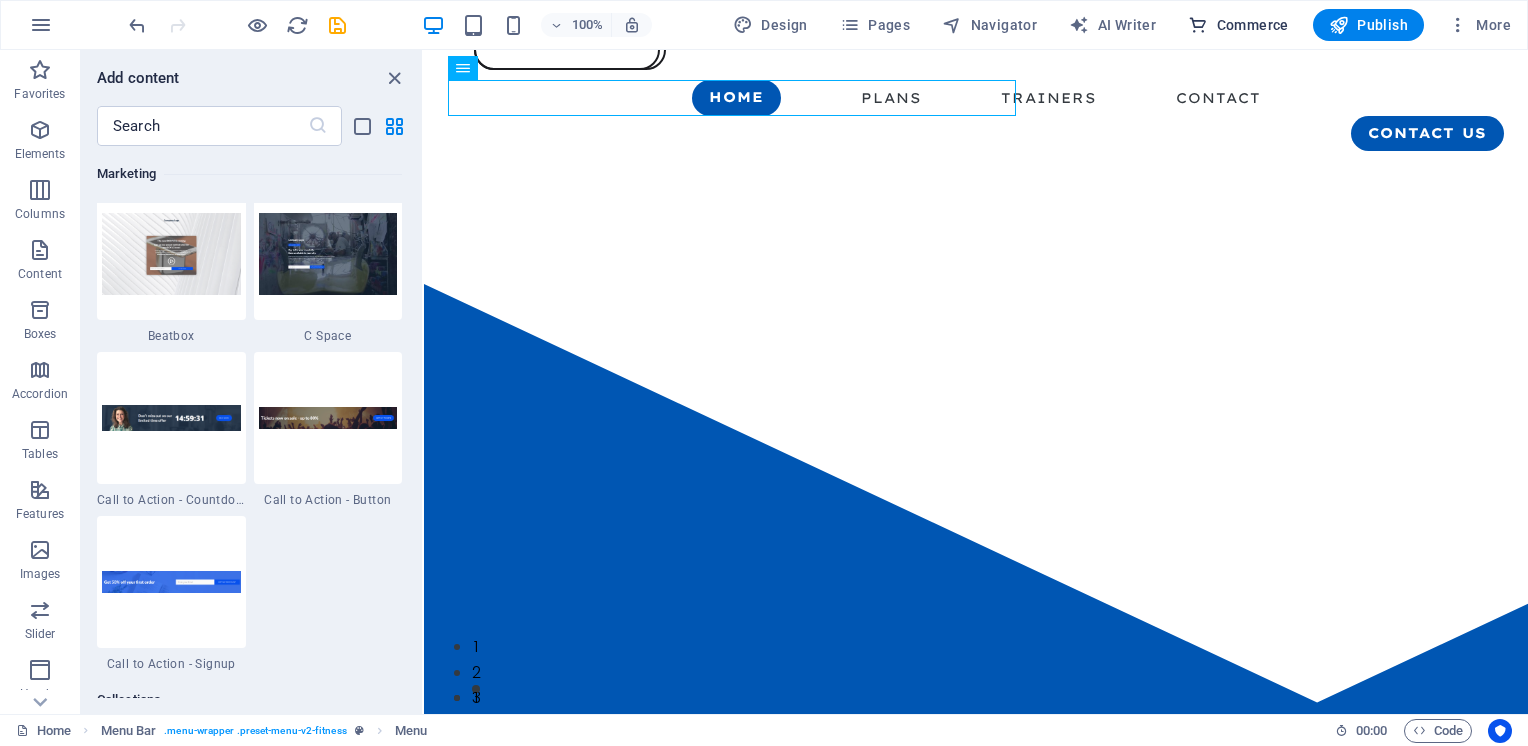 scroll, scrollTop: 19270, scrollLeft: 0, axis: vertical 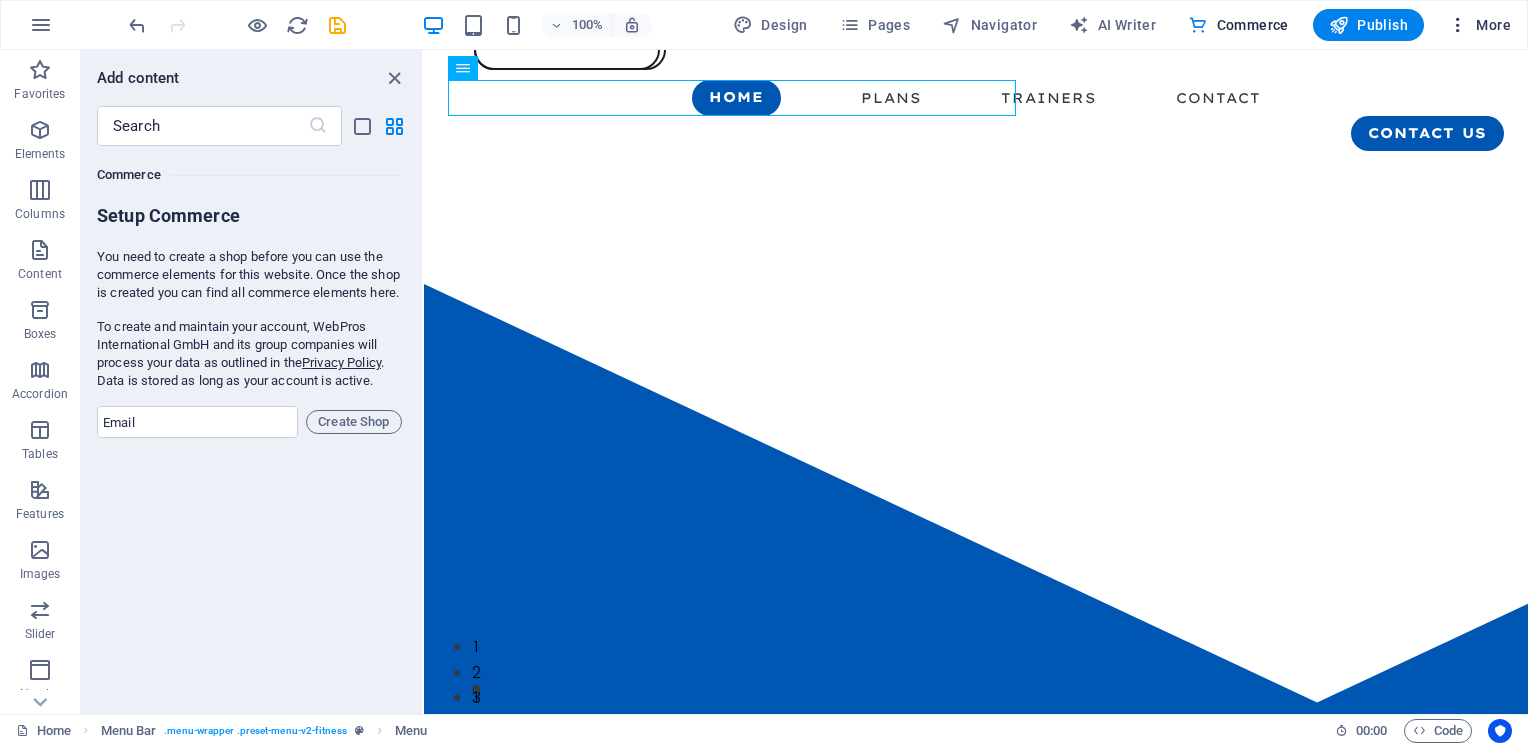 click on "More" at bounding box center (1479, 25) 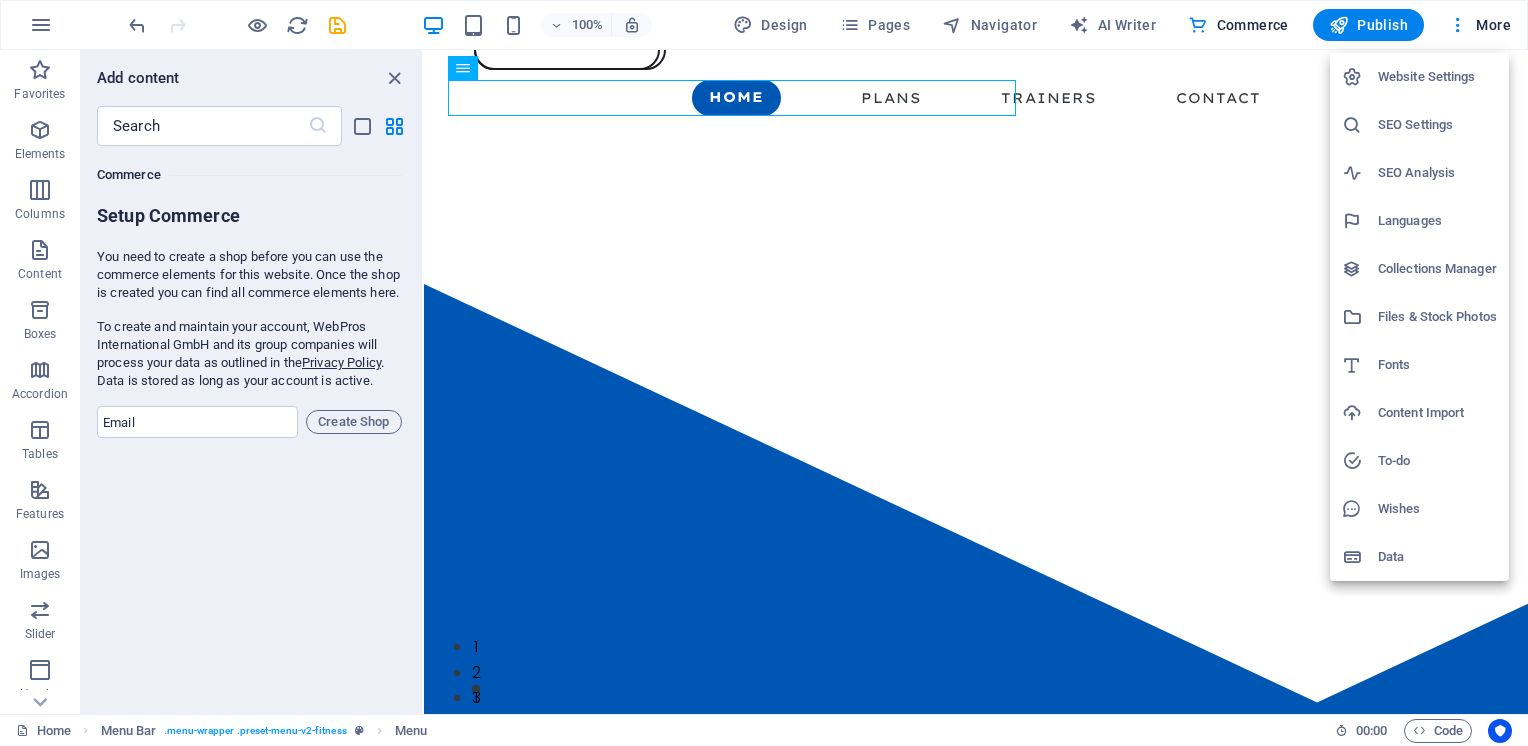 click on "Website Settings" at bounding box center [1437, 77] 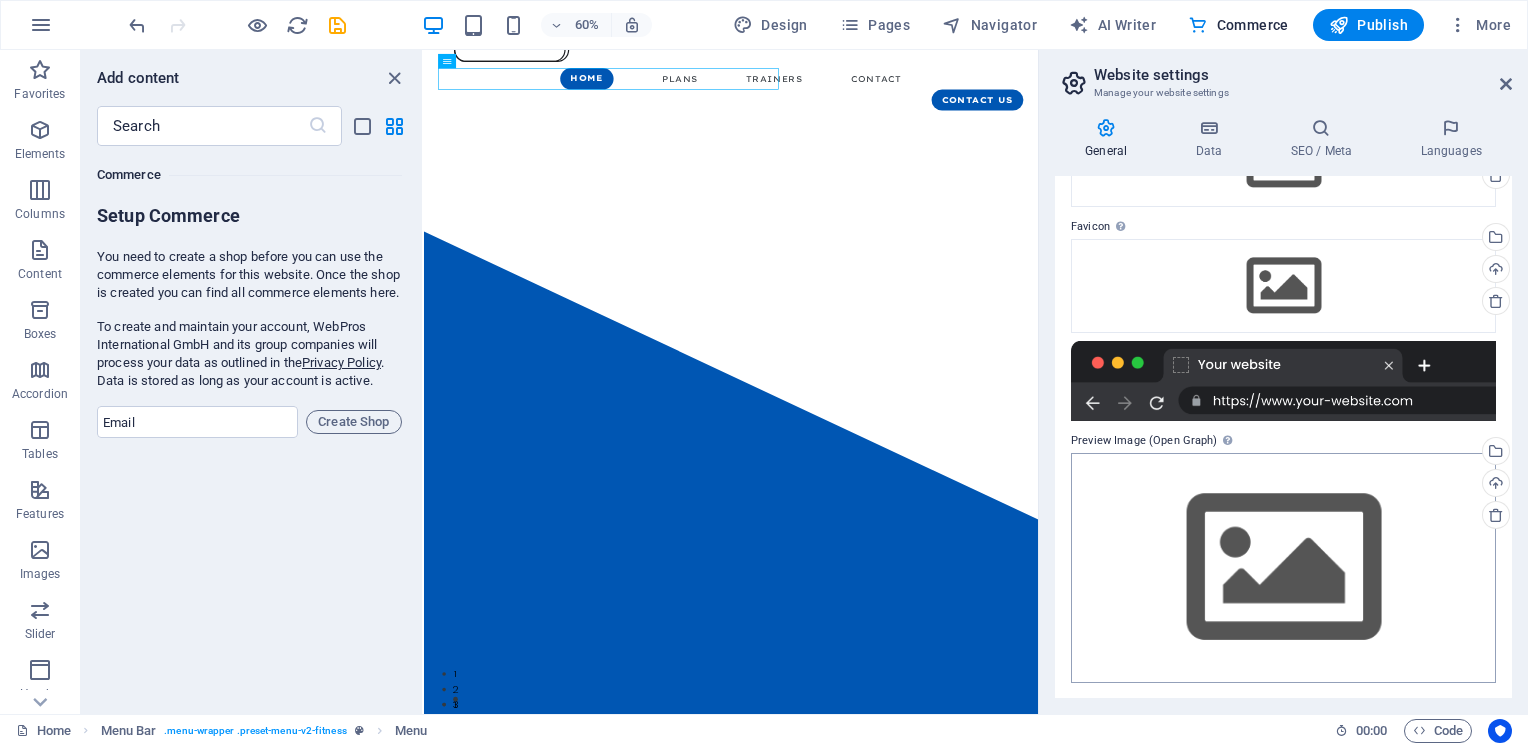 scroll, scrollTop: 0, scrollLeft: 0, axis: both 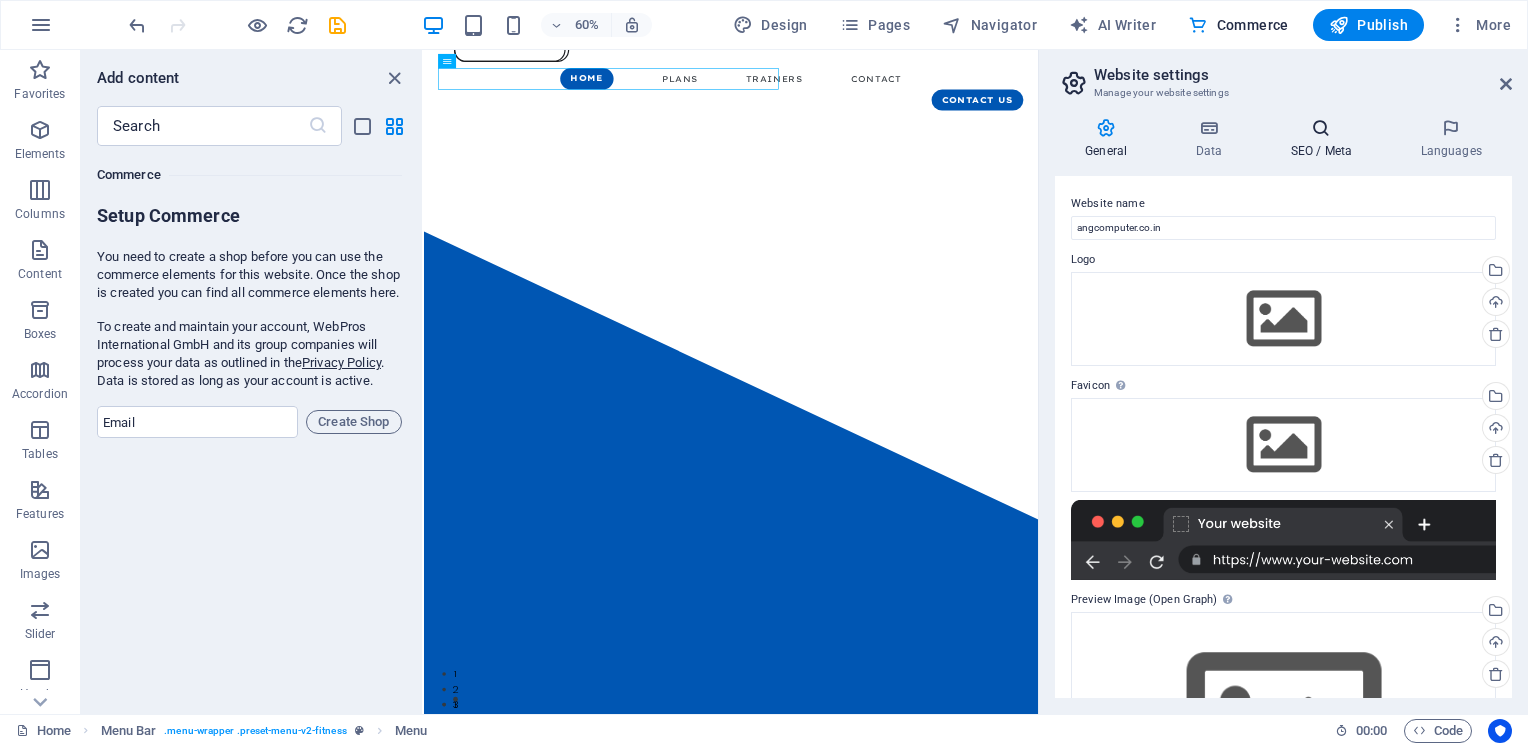 click on "SEO / Meta" at bounding box center [1325, 139] 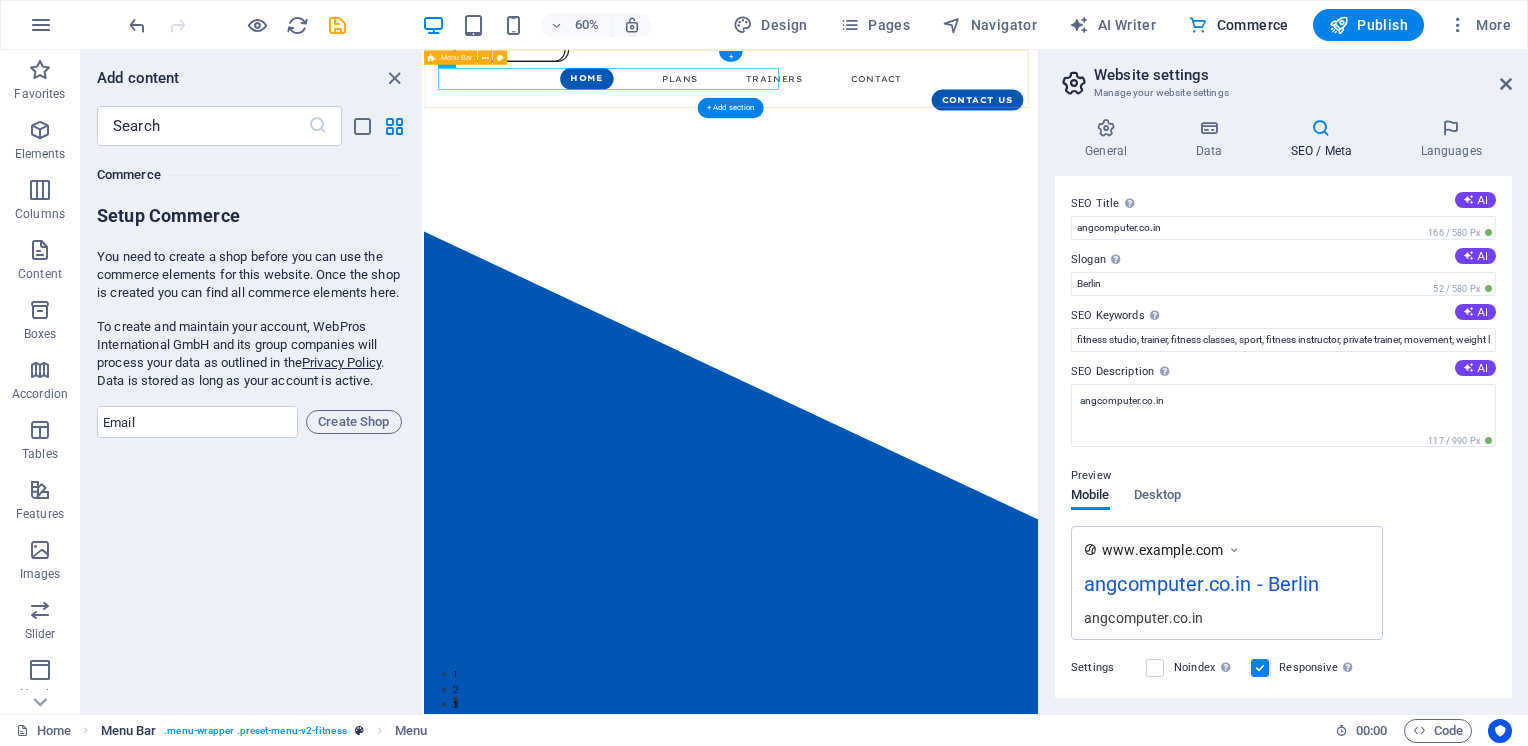 click on ". menu-wrapper .preset-menu-v2-fitness" at bounding box center (255, 731) 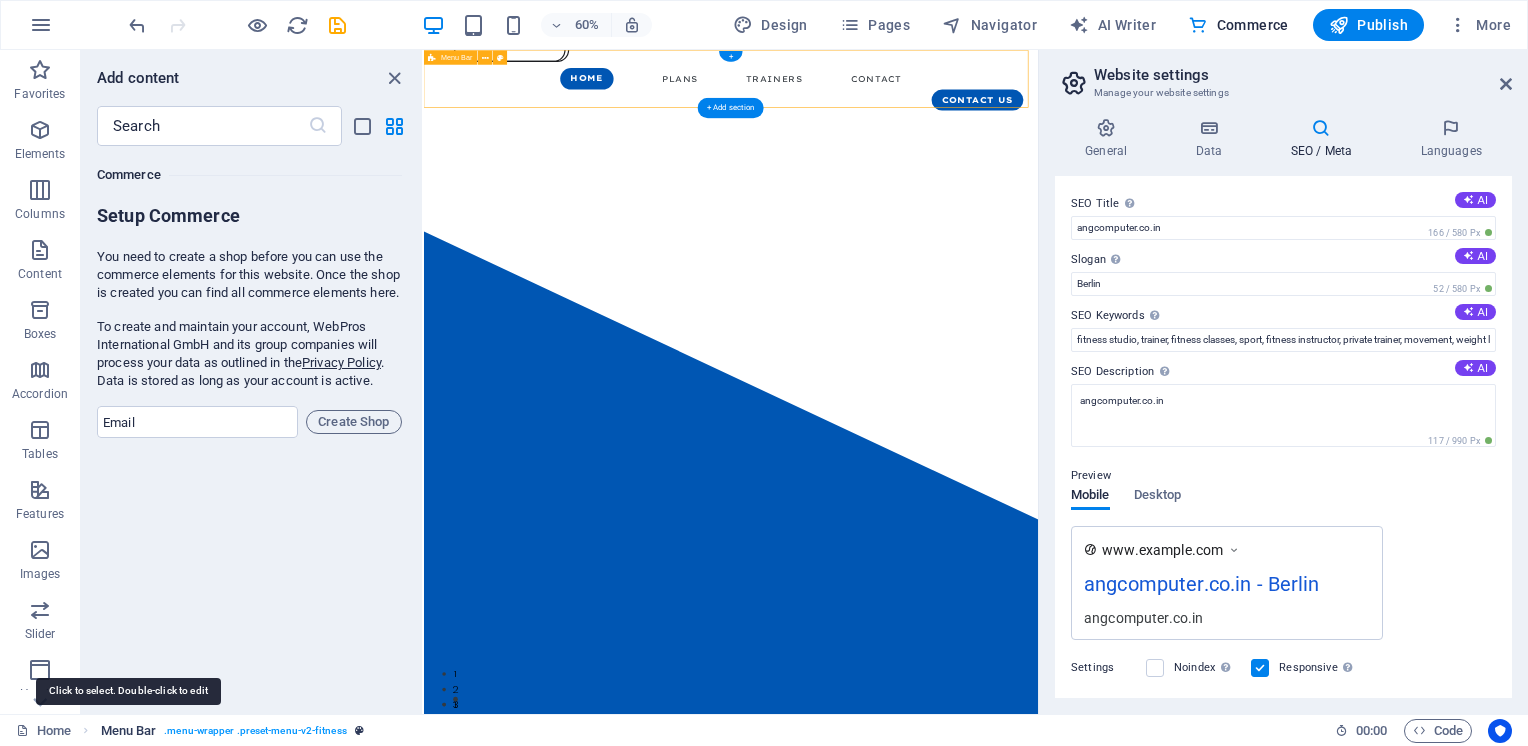 click on "Menu Bar" at bounding box center (129, 731) 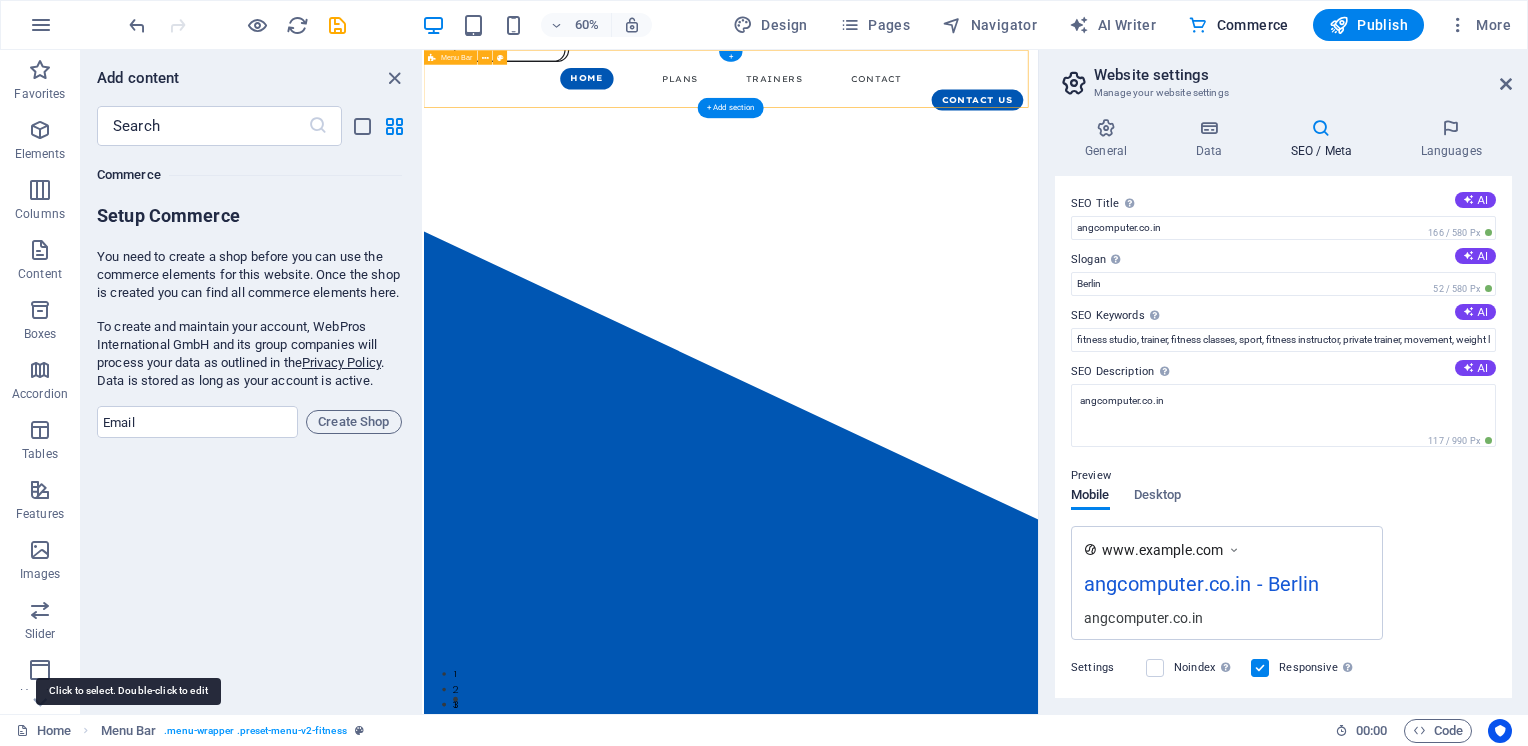 drag, startPoint x: 130, startPoint y: 730, endPoint x: 320, endPoint y: 745, distance: 190.59119 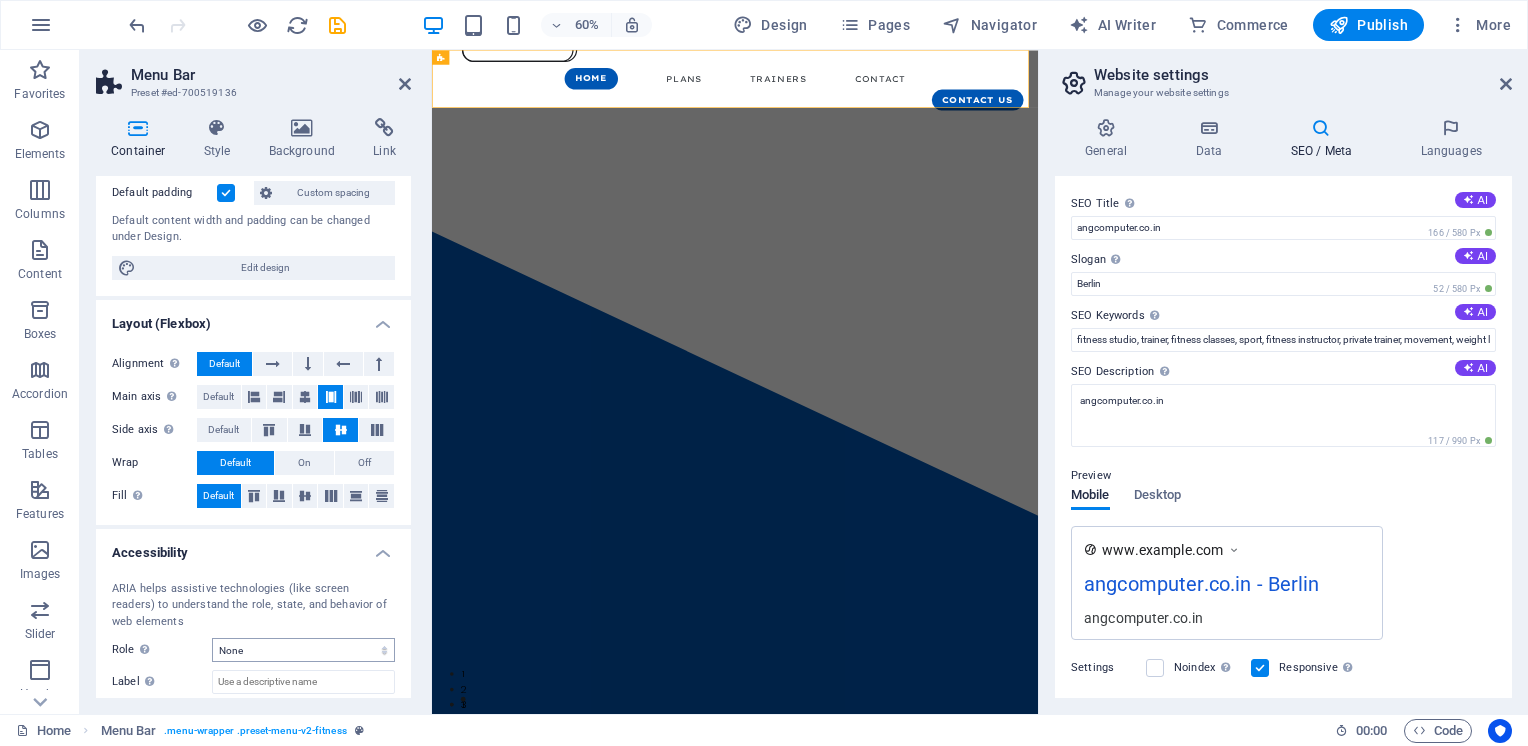 scroll, scrollTop: 251, scrollLeft: 0, axis: vertical 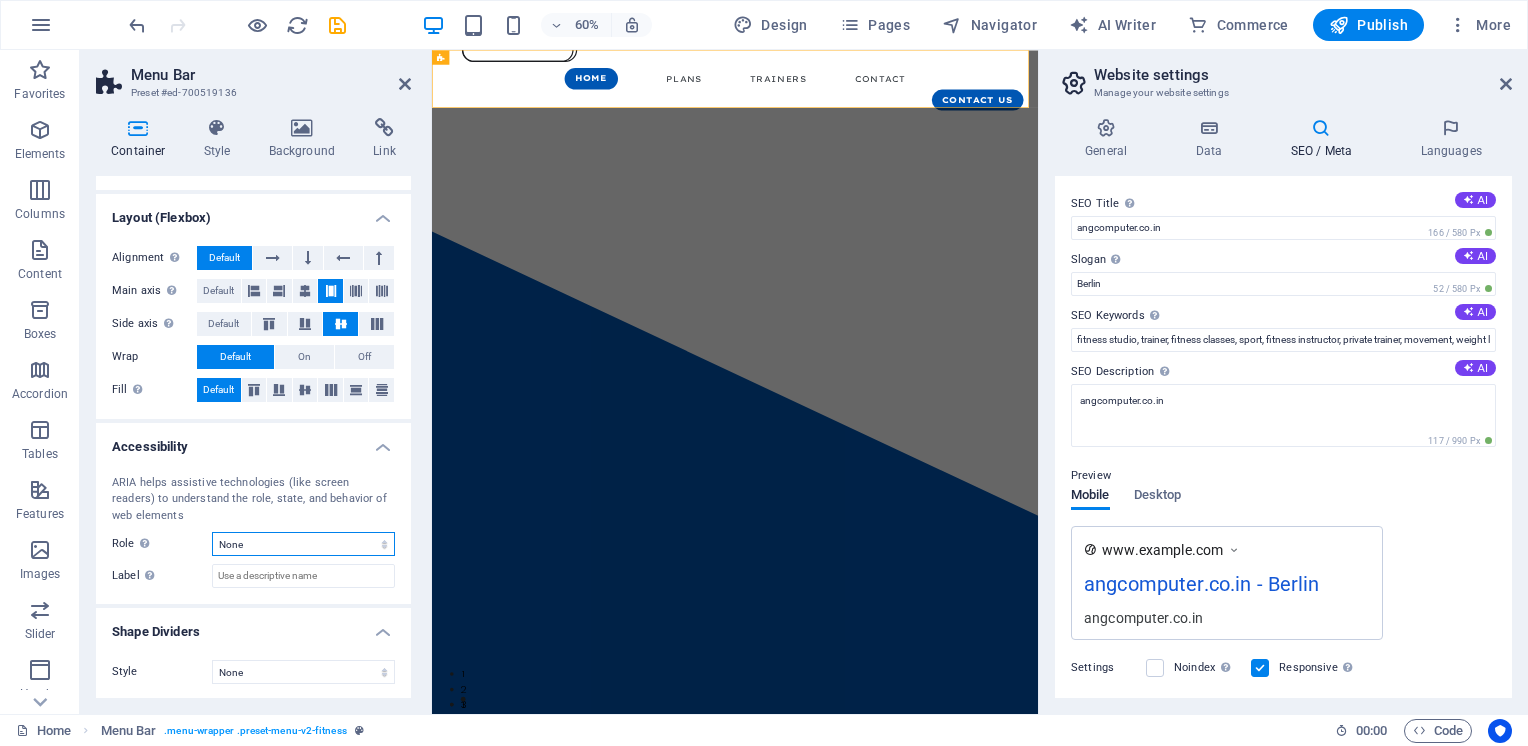 click on "None Alert Article Banner Comment Complementary Dialog Footer Header Marquee Presentation Region Section Separator Status Timer" at bounding box center [303, 544] 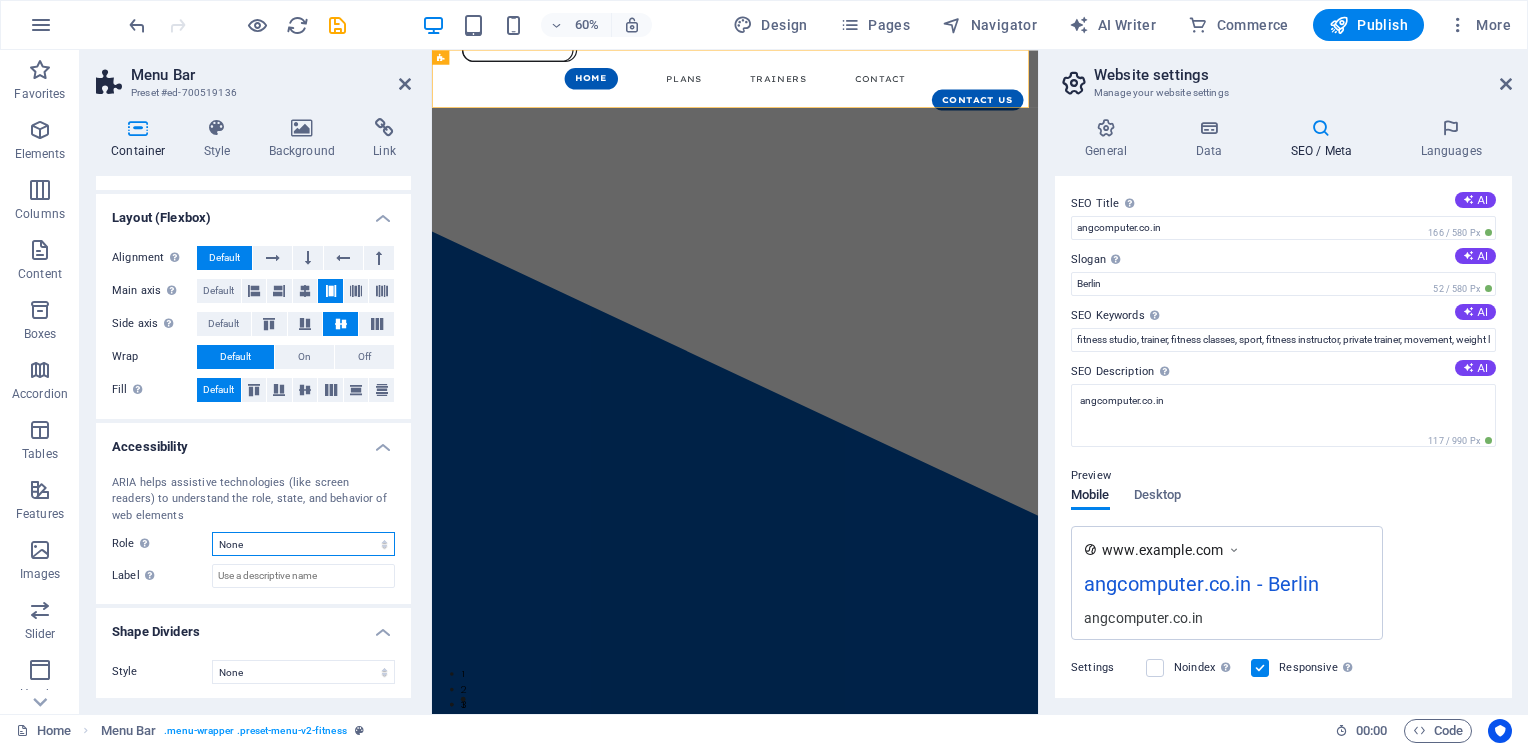 click on "None Alert Article Banner Comment Complementary Dialog Footer Header Marquee Presentation Region Section Separator Status Timer" at bounding box center [303, 544] 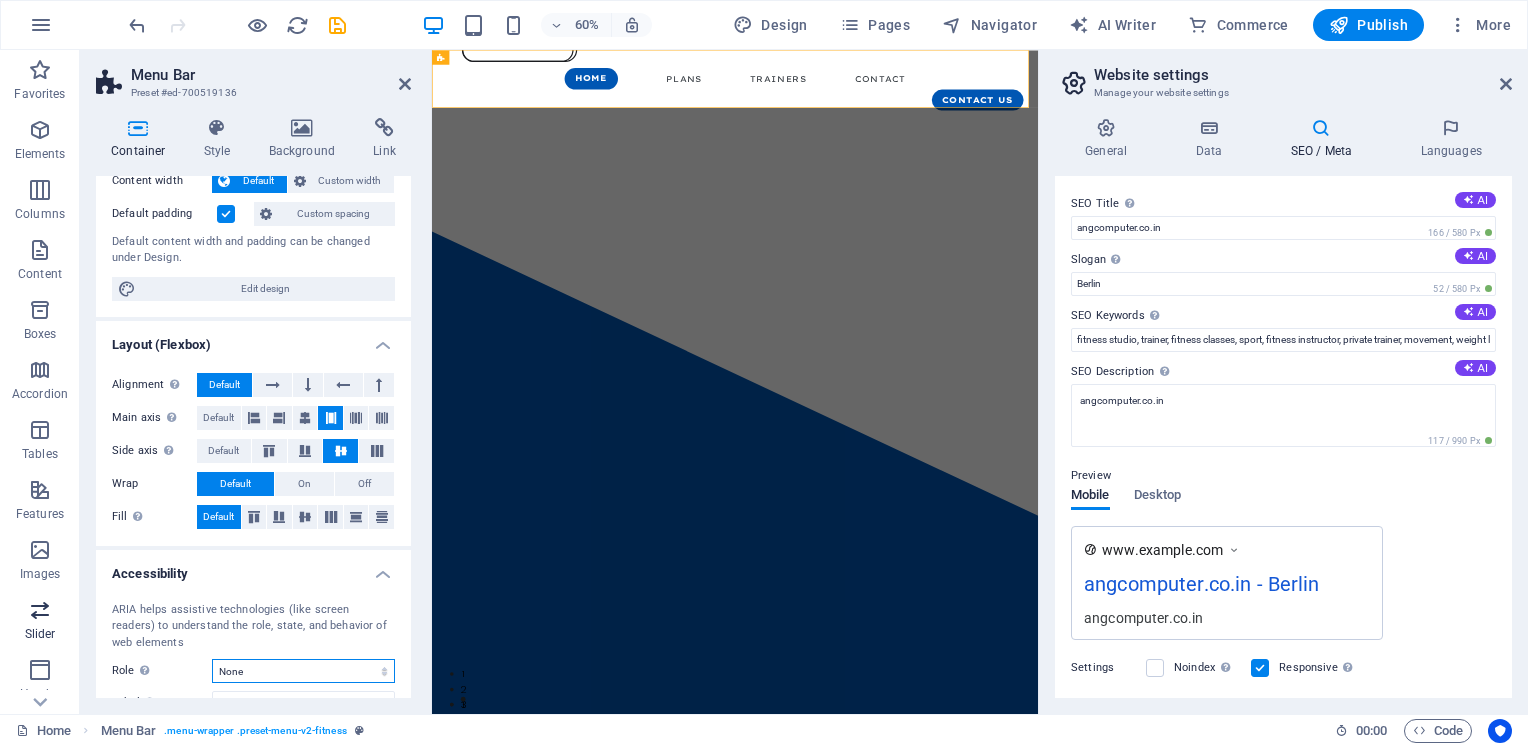 scroll, scrollTop: 51, scrollLeft: 0, axis: vertical 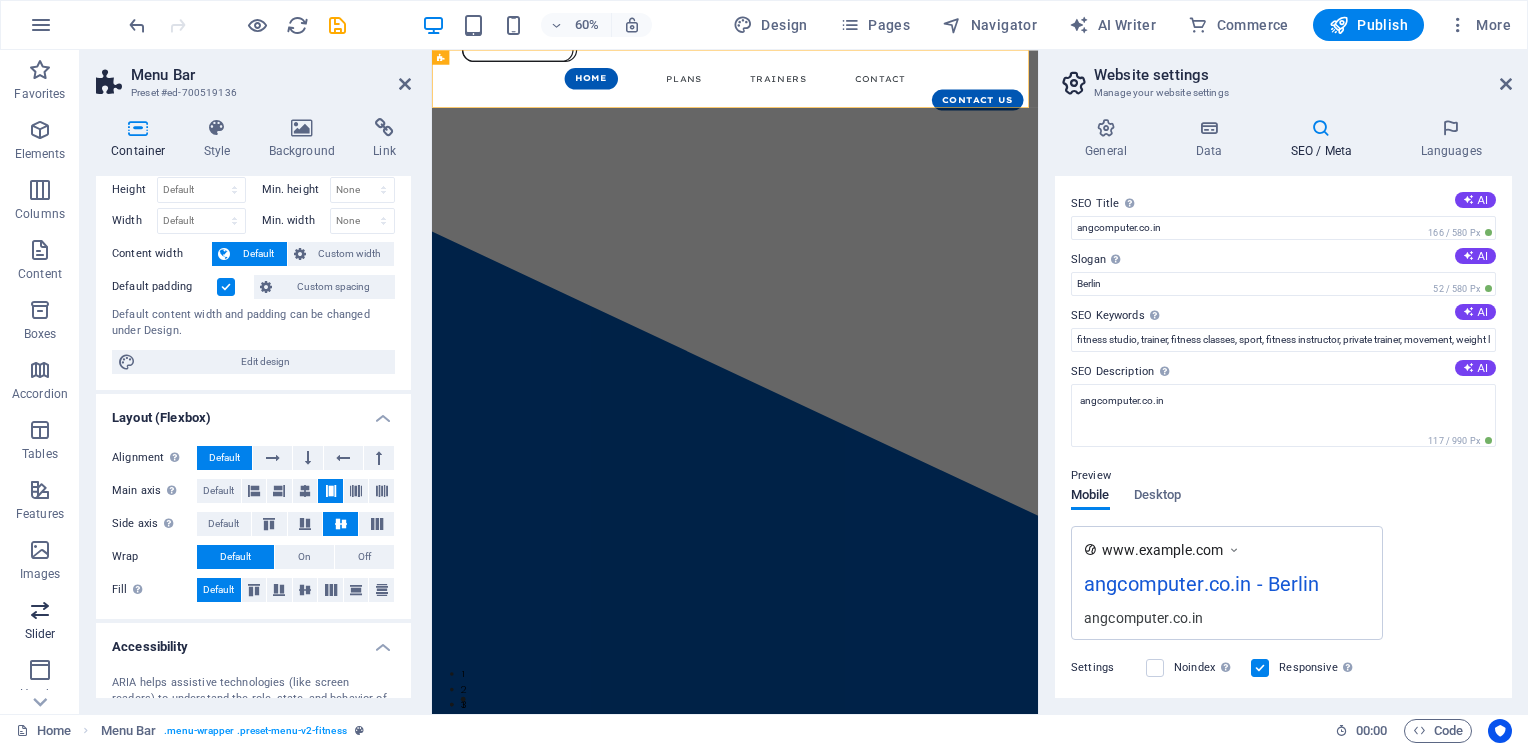 click on "Slider" at bounding box center [40, 622] 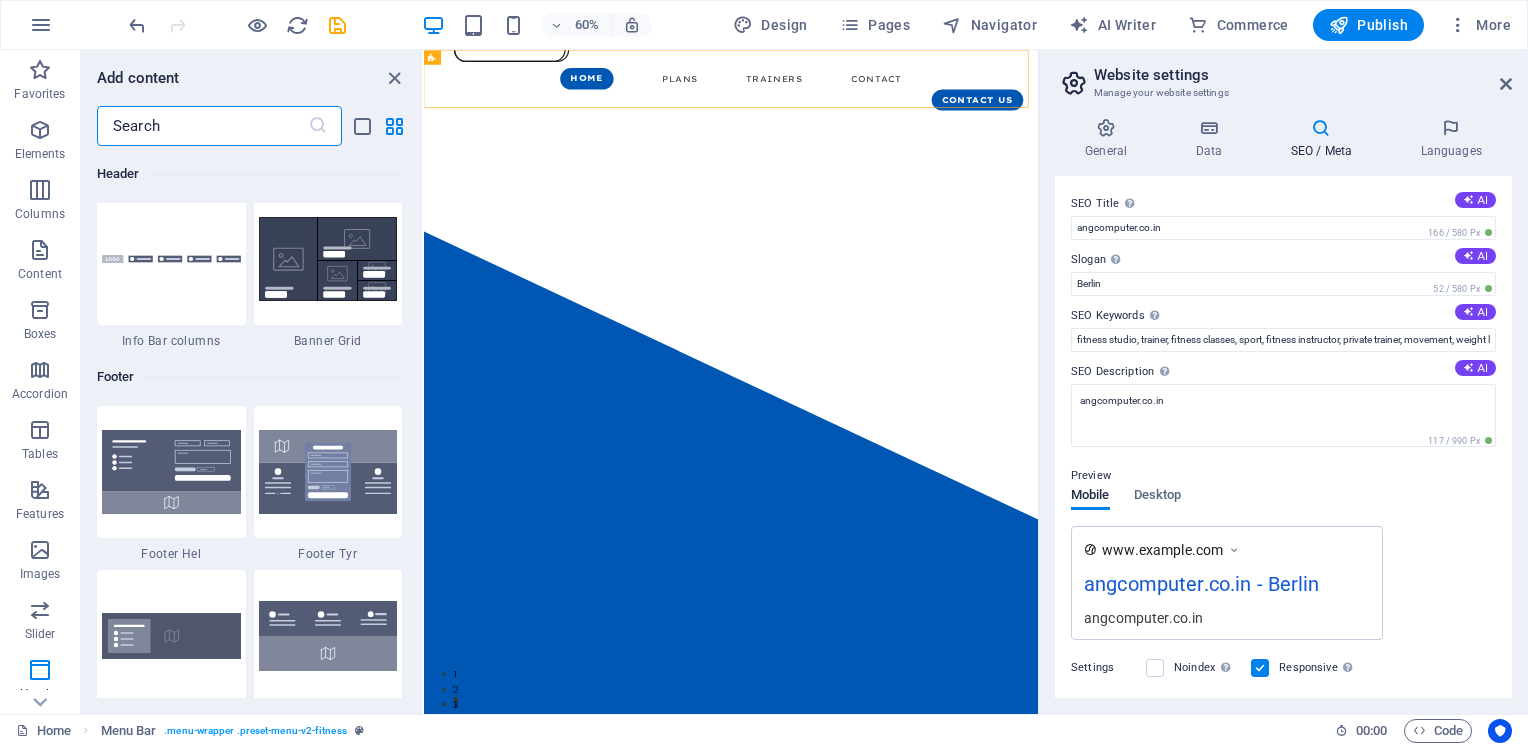 scroll, scrollTop: 13036, scrollLeft: 0, axis: vertical 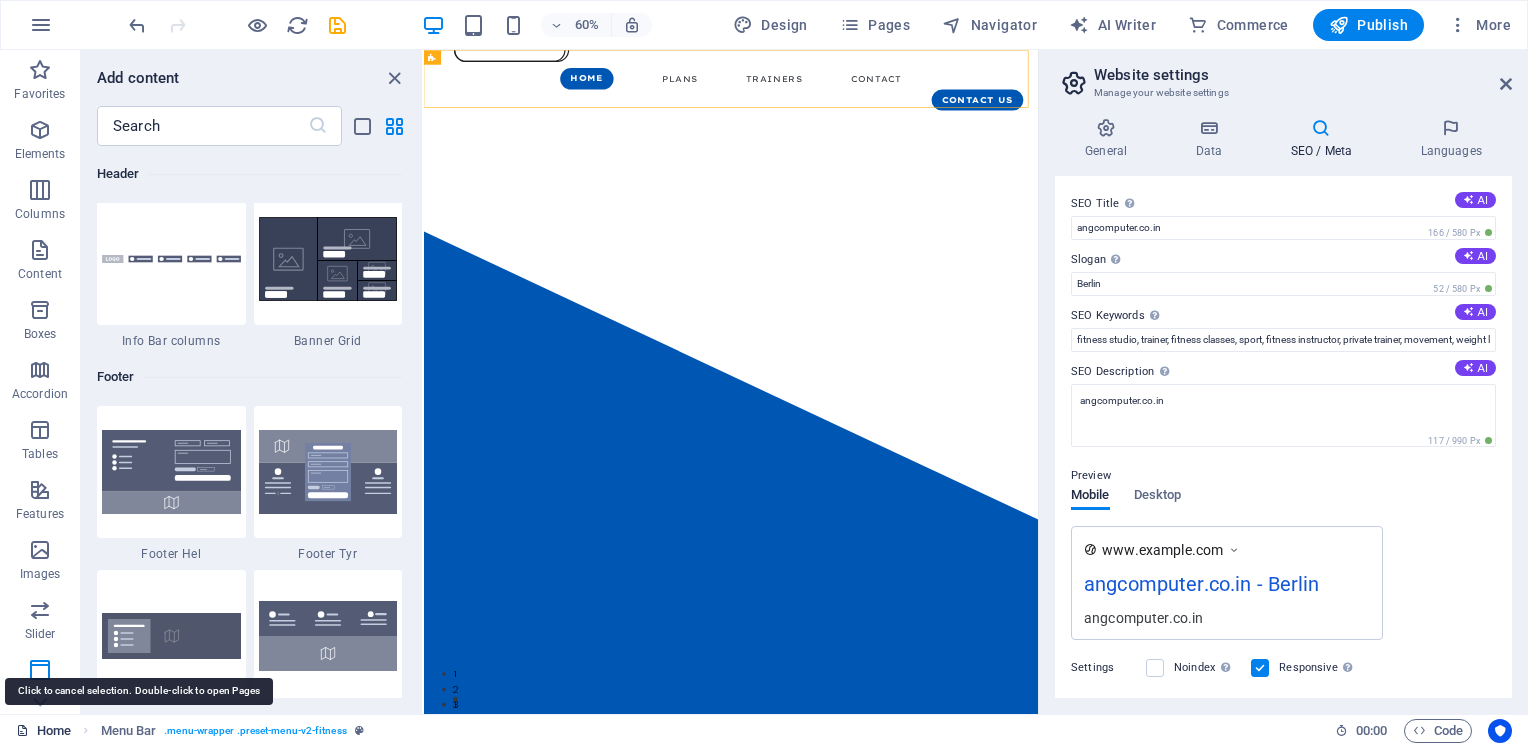 click on "Home" at bounding box center (43, 731) 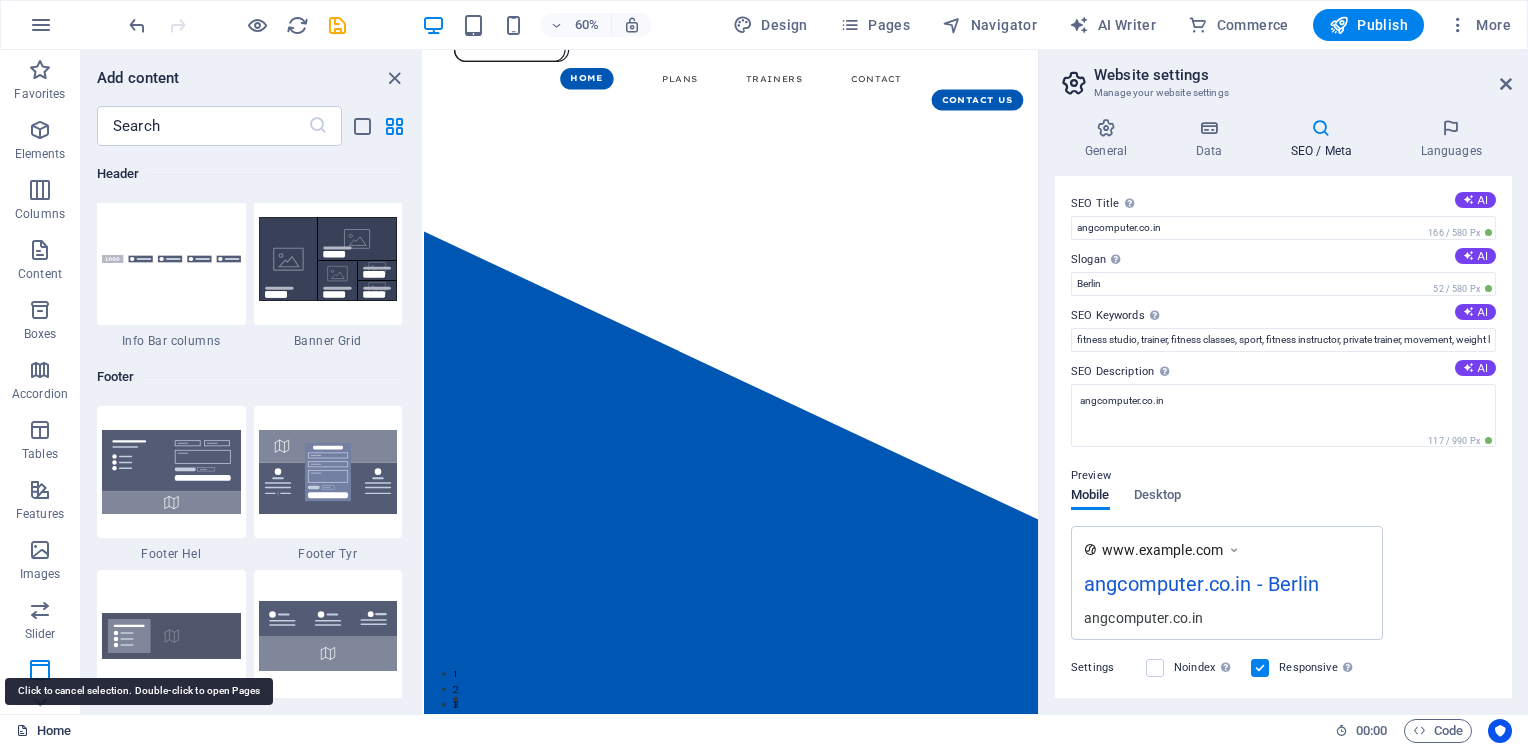 click at bounding box center [22, 730] 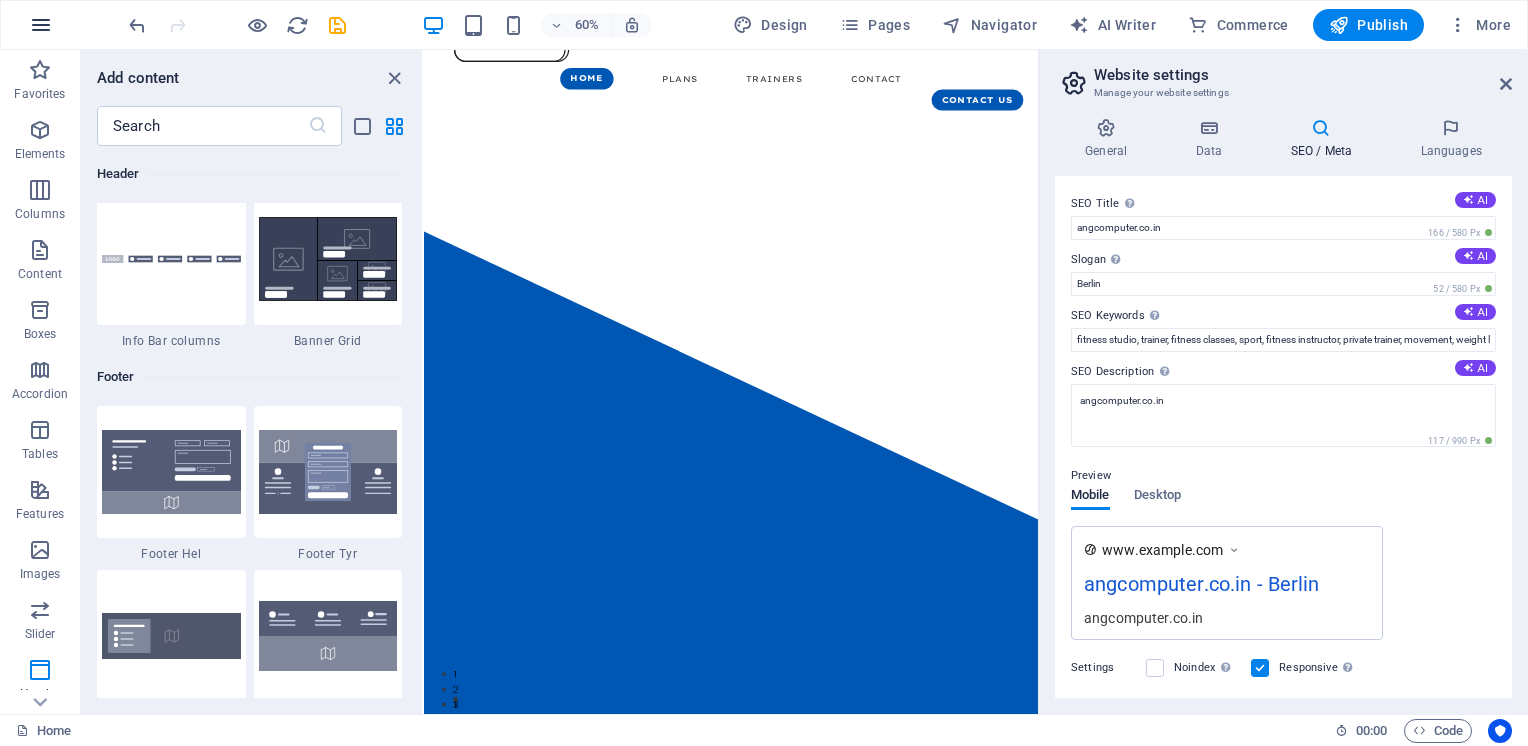 click at bounding box center [41, 25] 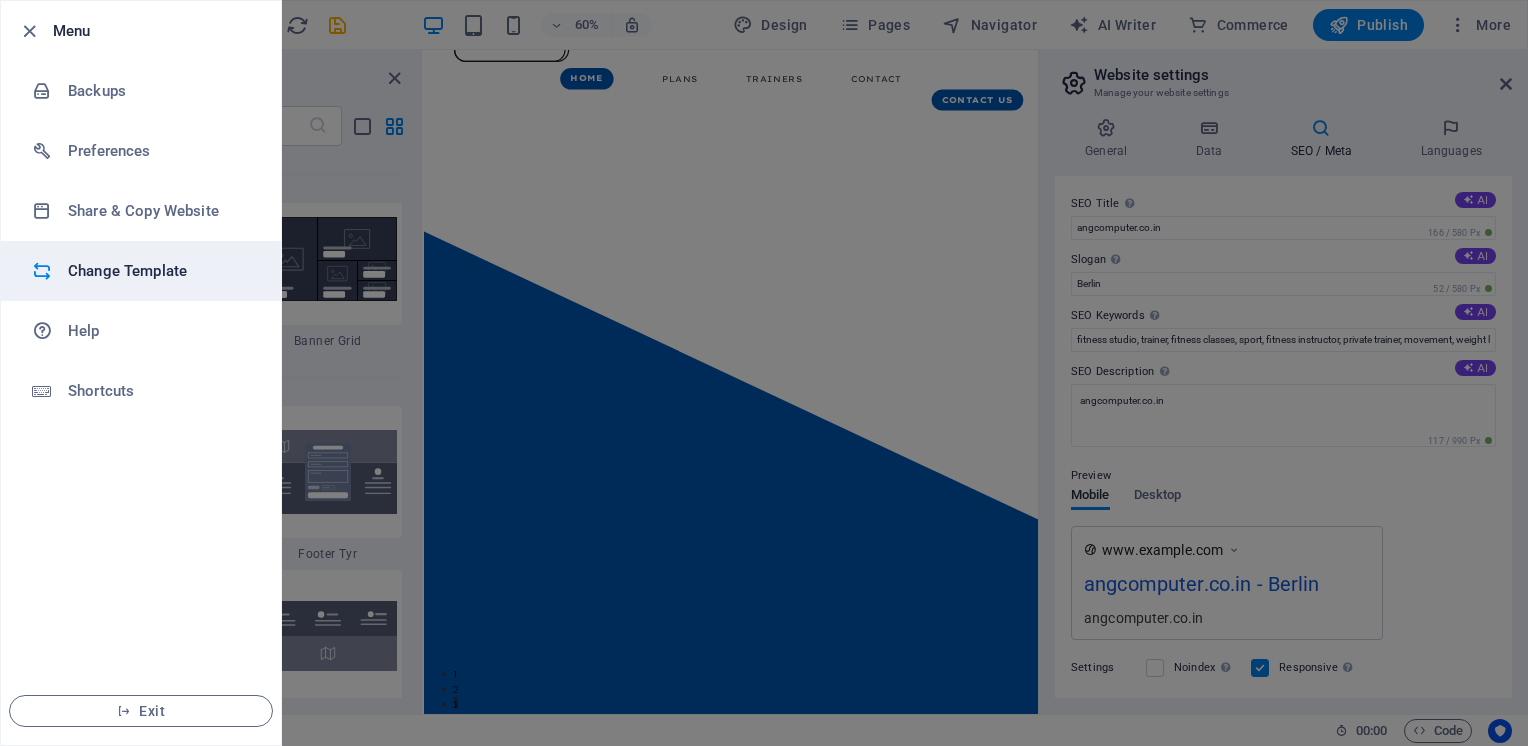 click on "Change Template" at bounding box center [160, 271] 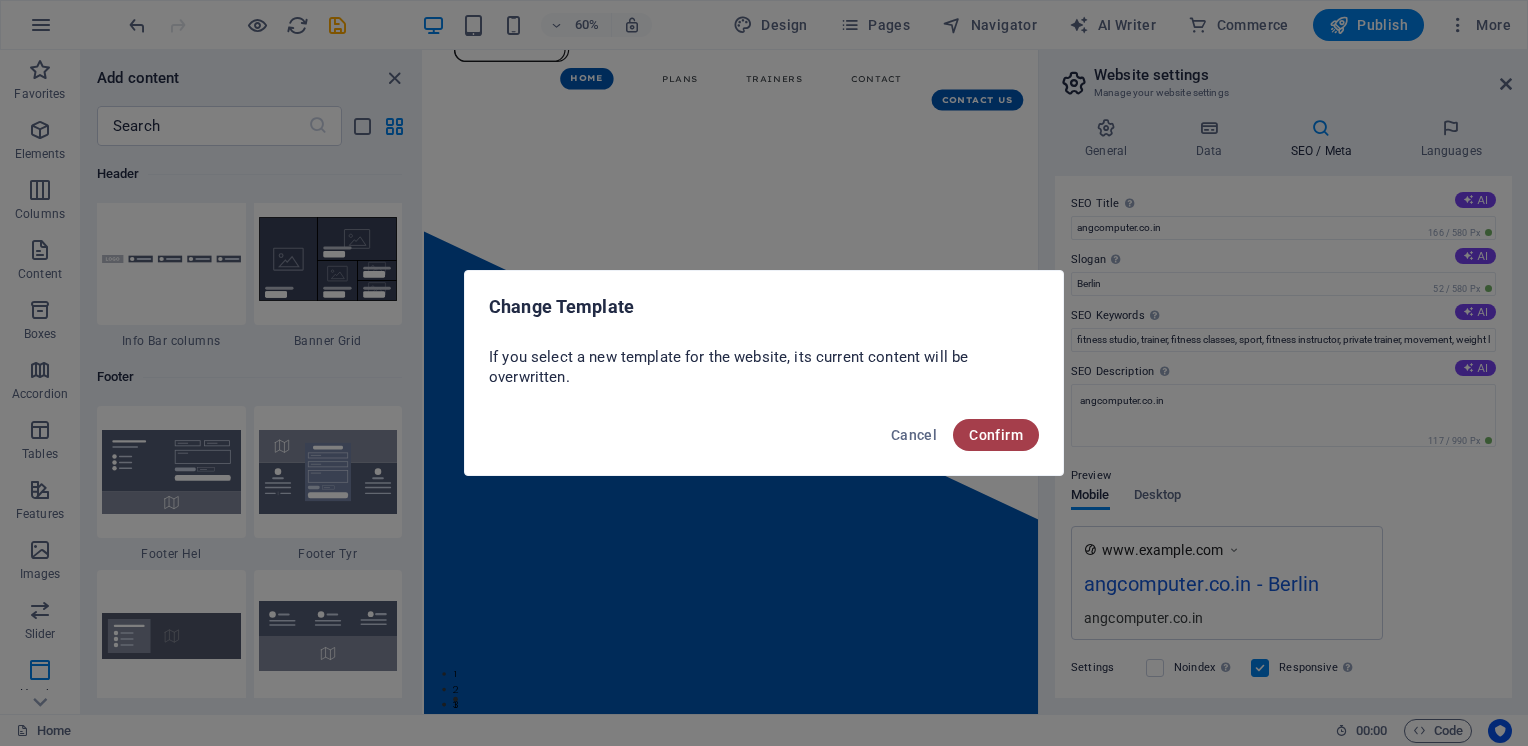 click on "Confirm" at bounding box center (996, 435) 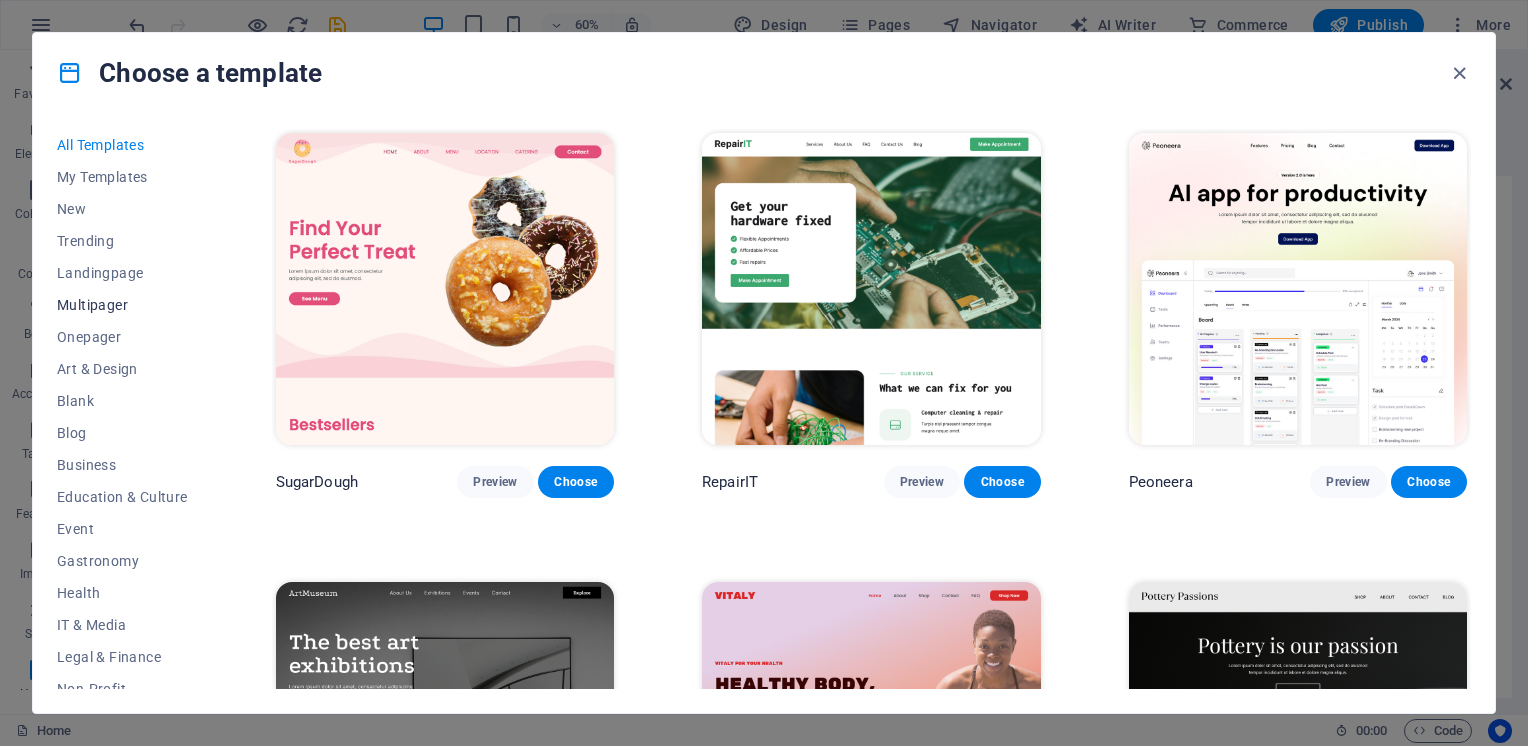 click on "Multipager" at bounding box center (122, 305) 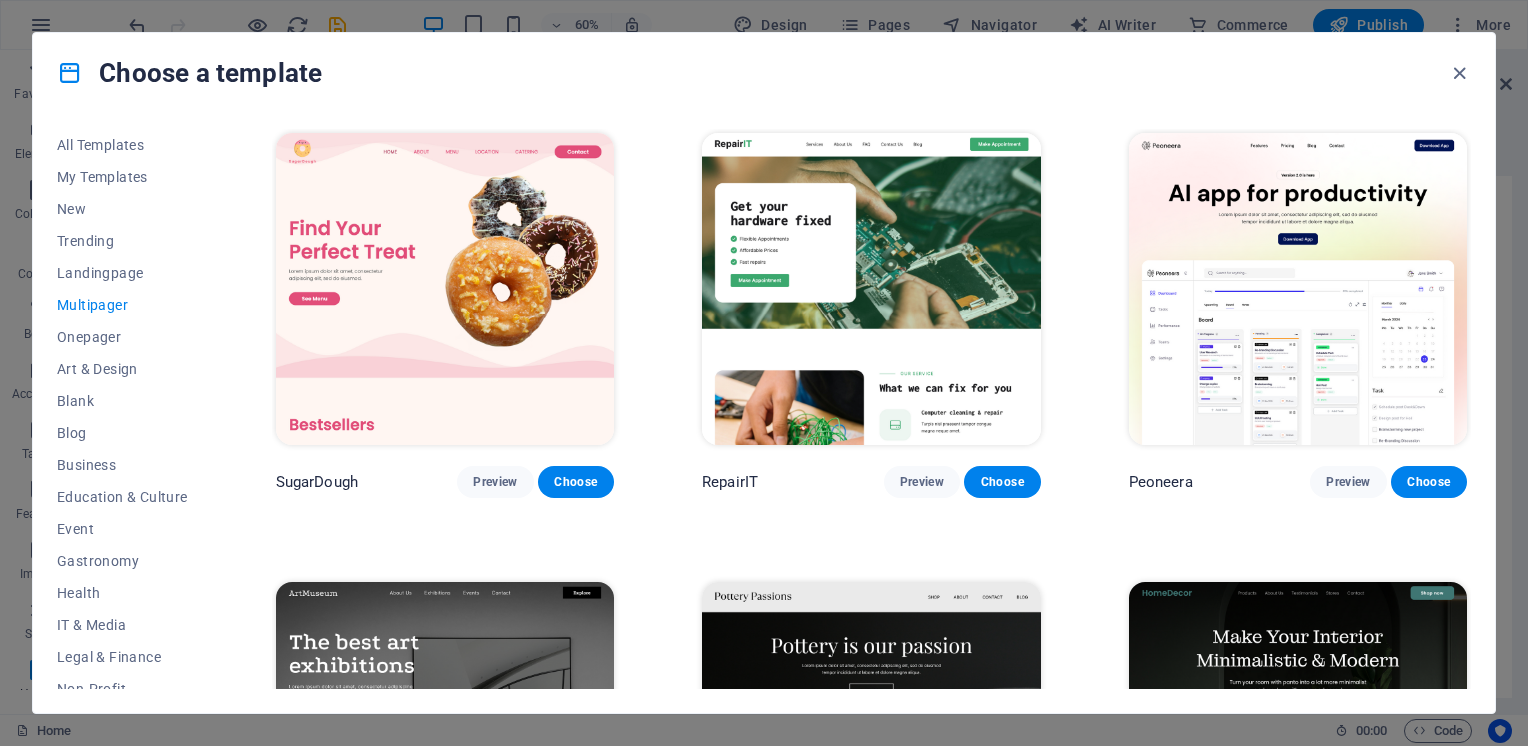 click on "Multipager" at bounding box center (122, 305) 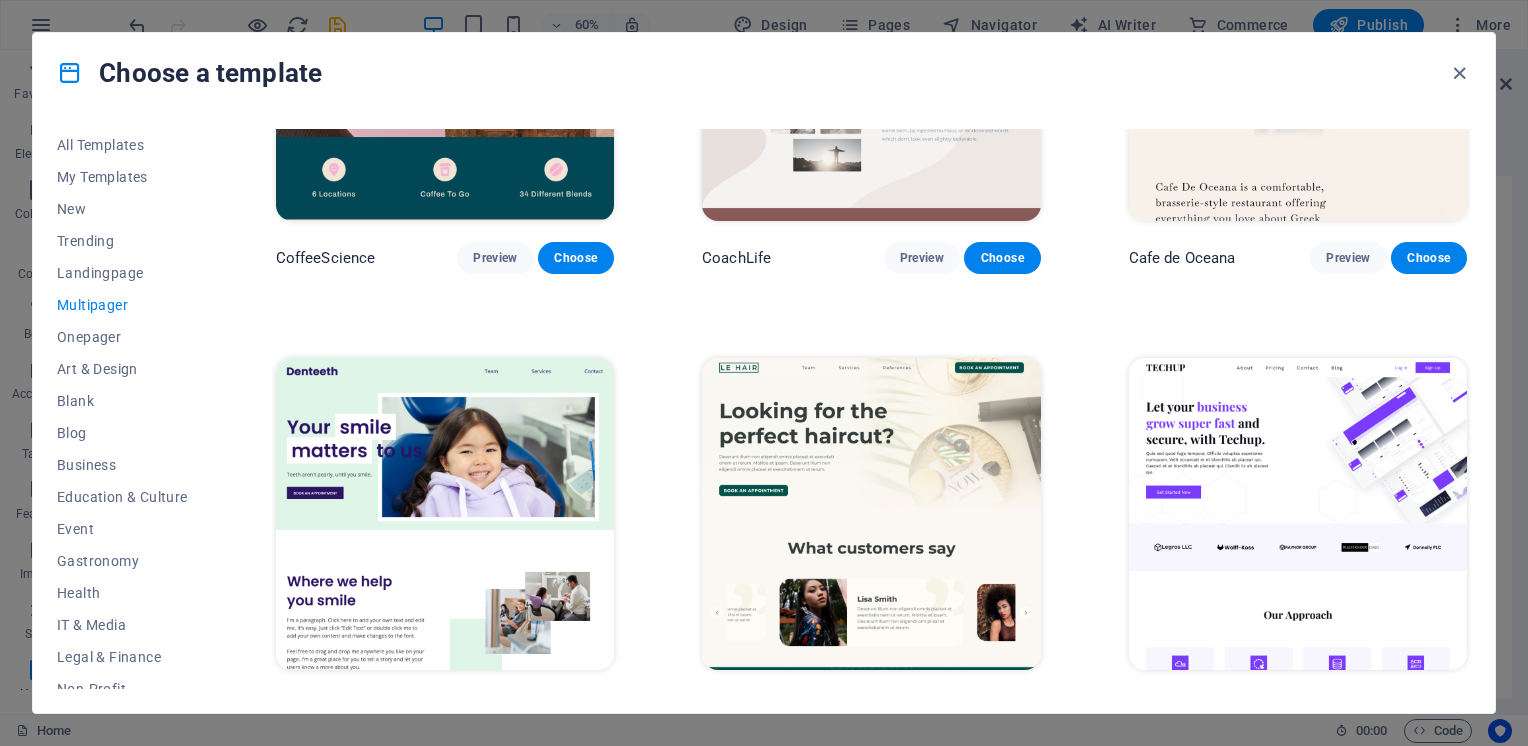 scroll, scrollTop: 3900, scrollLeft: 0, axis: vertical 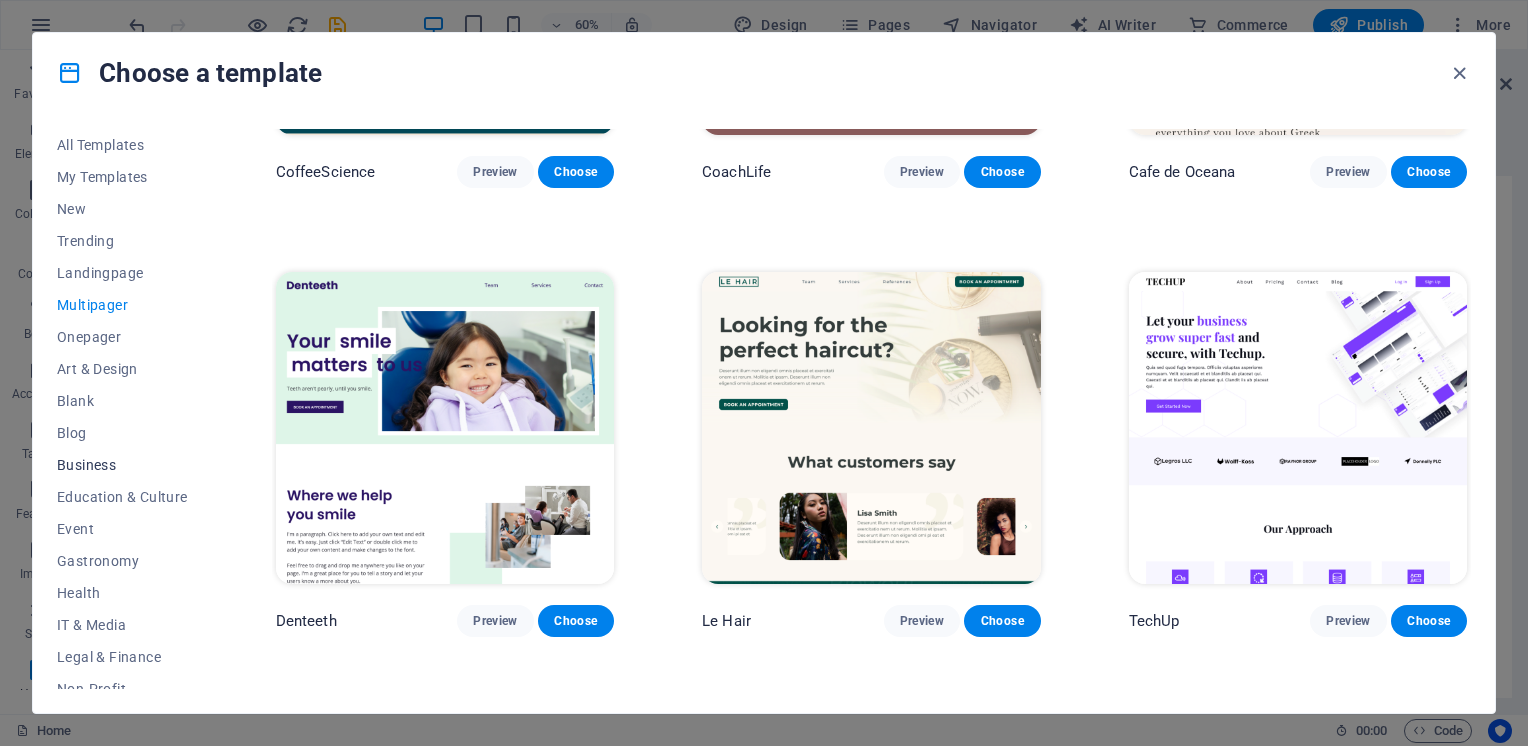 click on "Business" at bounding box center [122, 465] 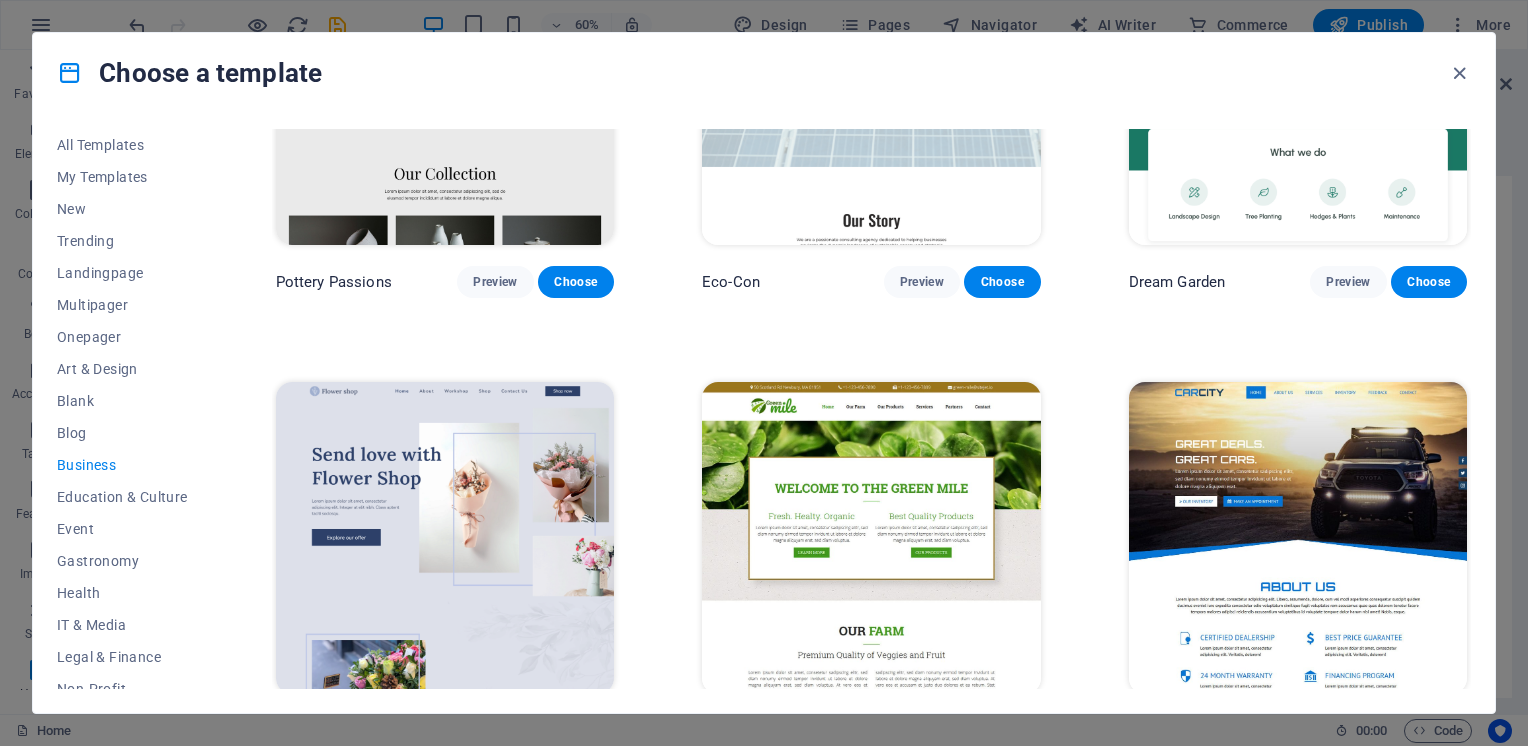 scroll, scrollTop: 700, scrollLeft: 0, axis: vertical 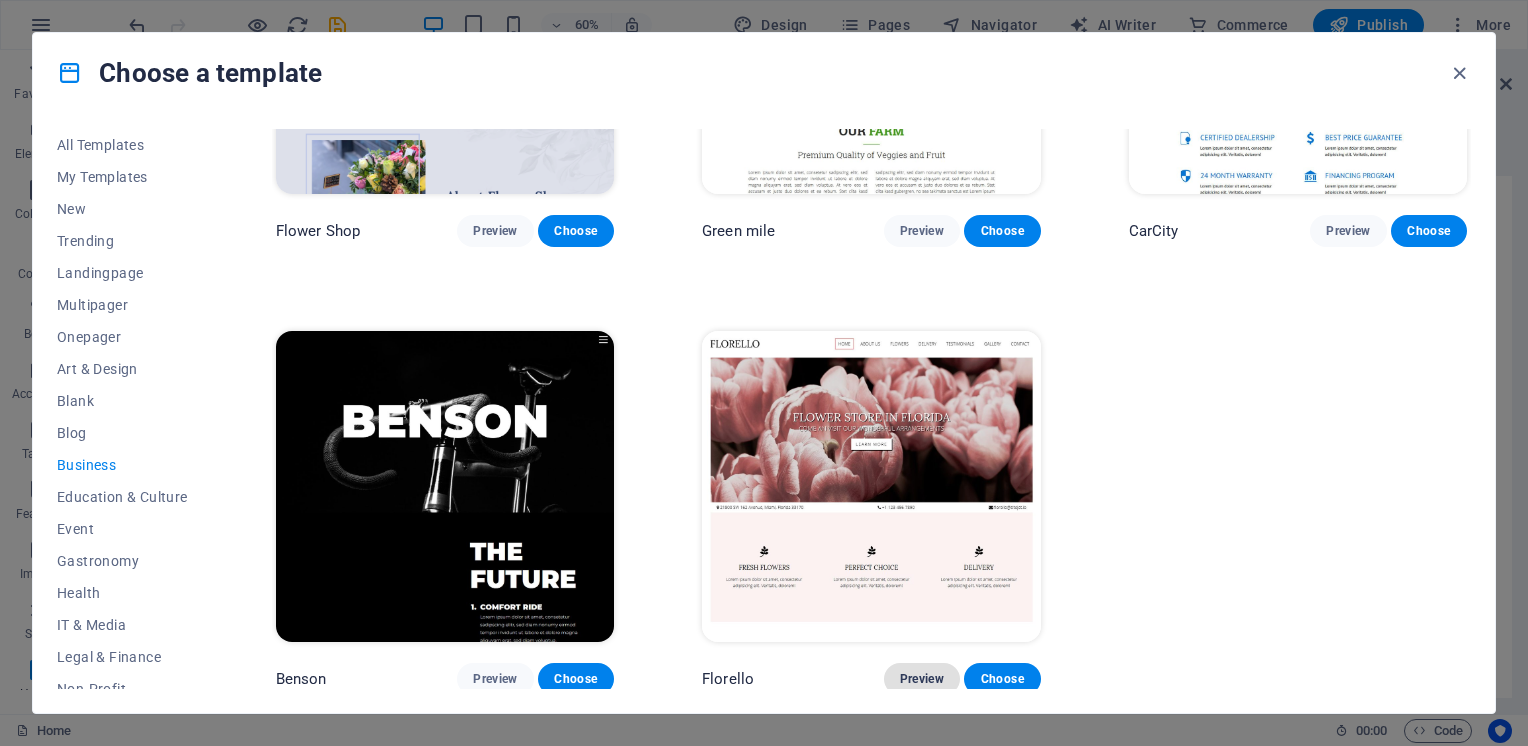 click on "Preview" at bounding box center (922, 679) 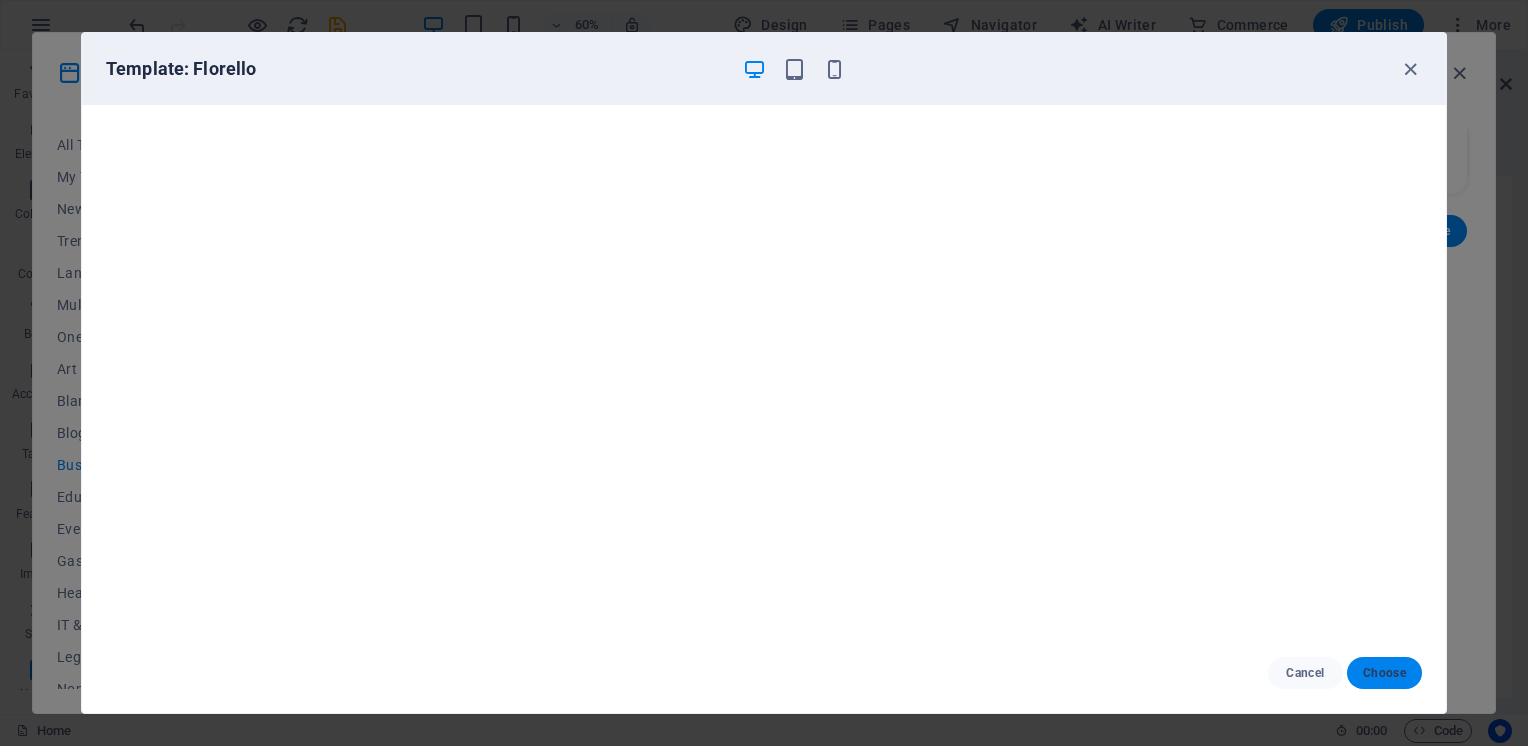 click on "Choose" at bounding box center [1384, 673] 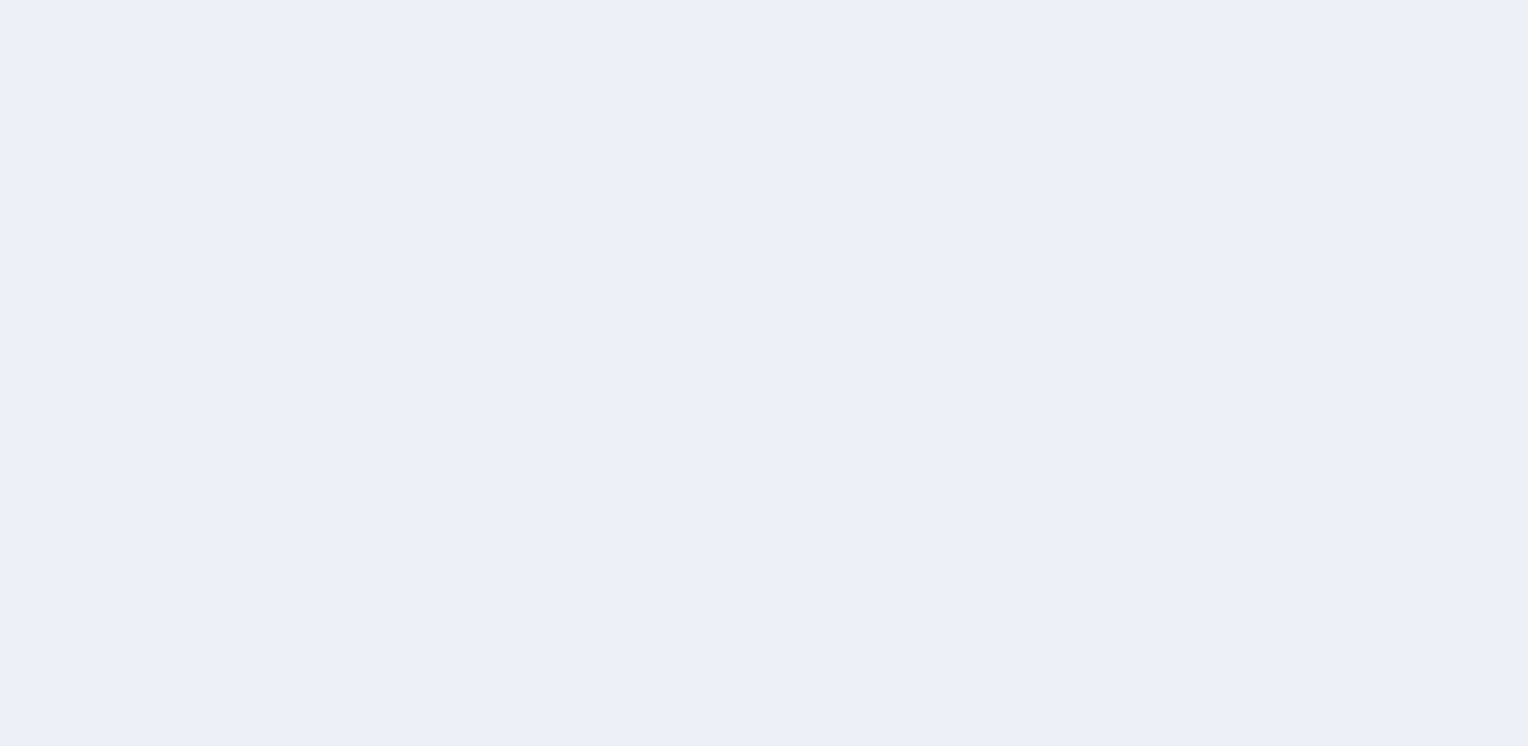 scroll, scrollTop: 0, scrollLeft: 0, axis: both 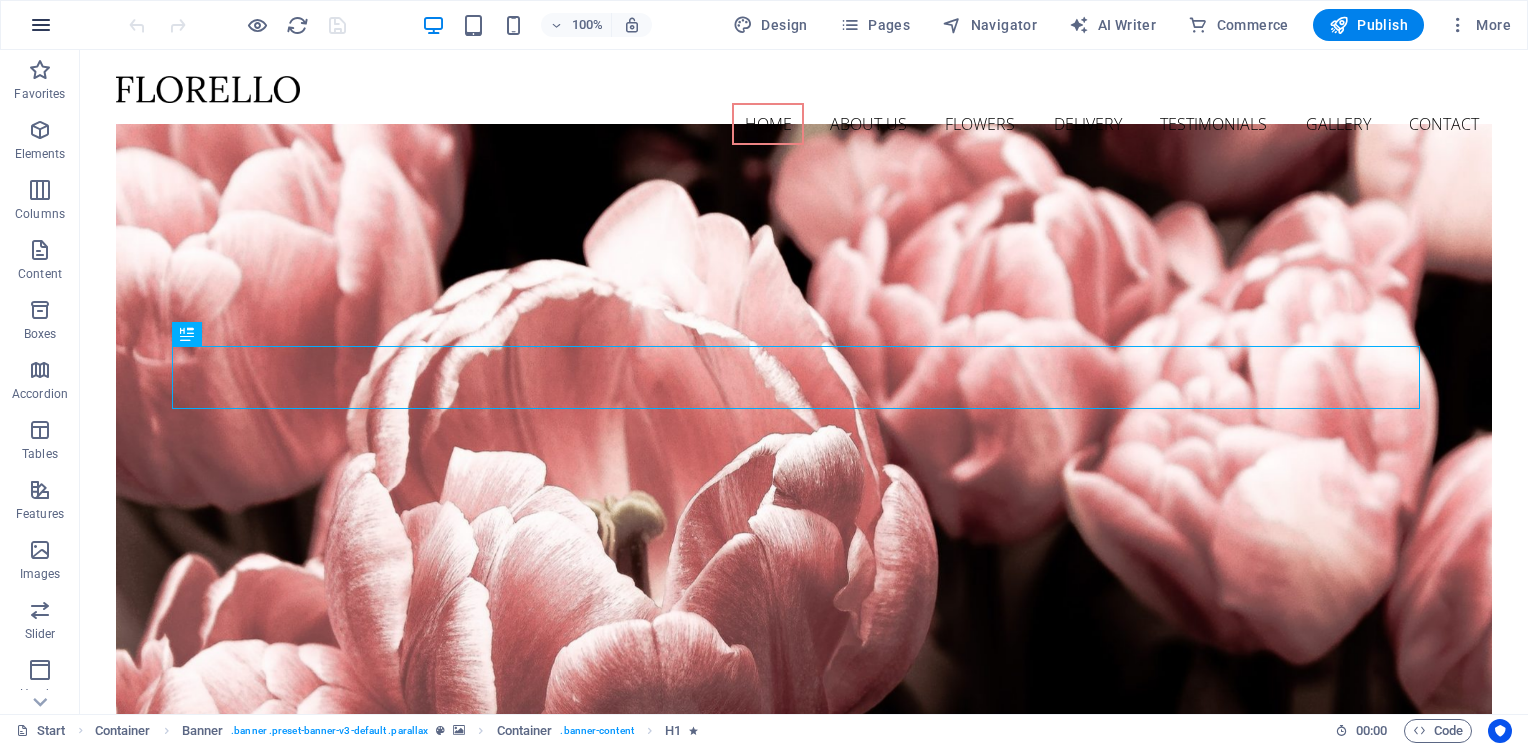 click at bounding box center (41, 25) 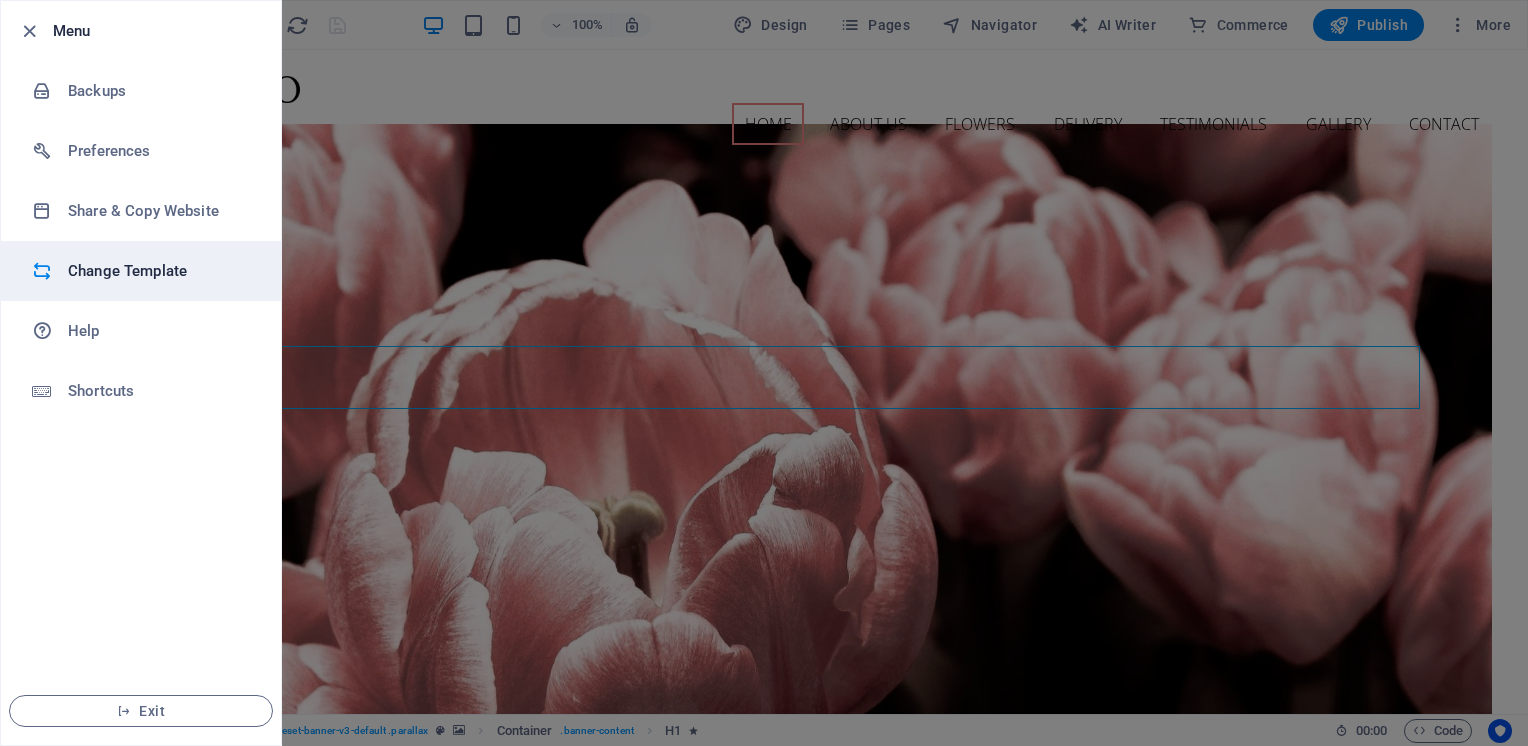 click on "Change Template" at bounding box center [160, 271] 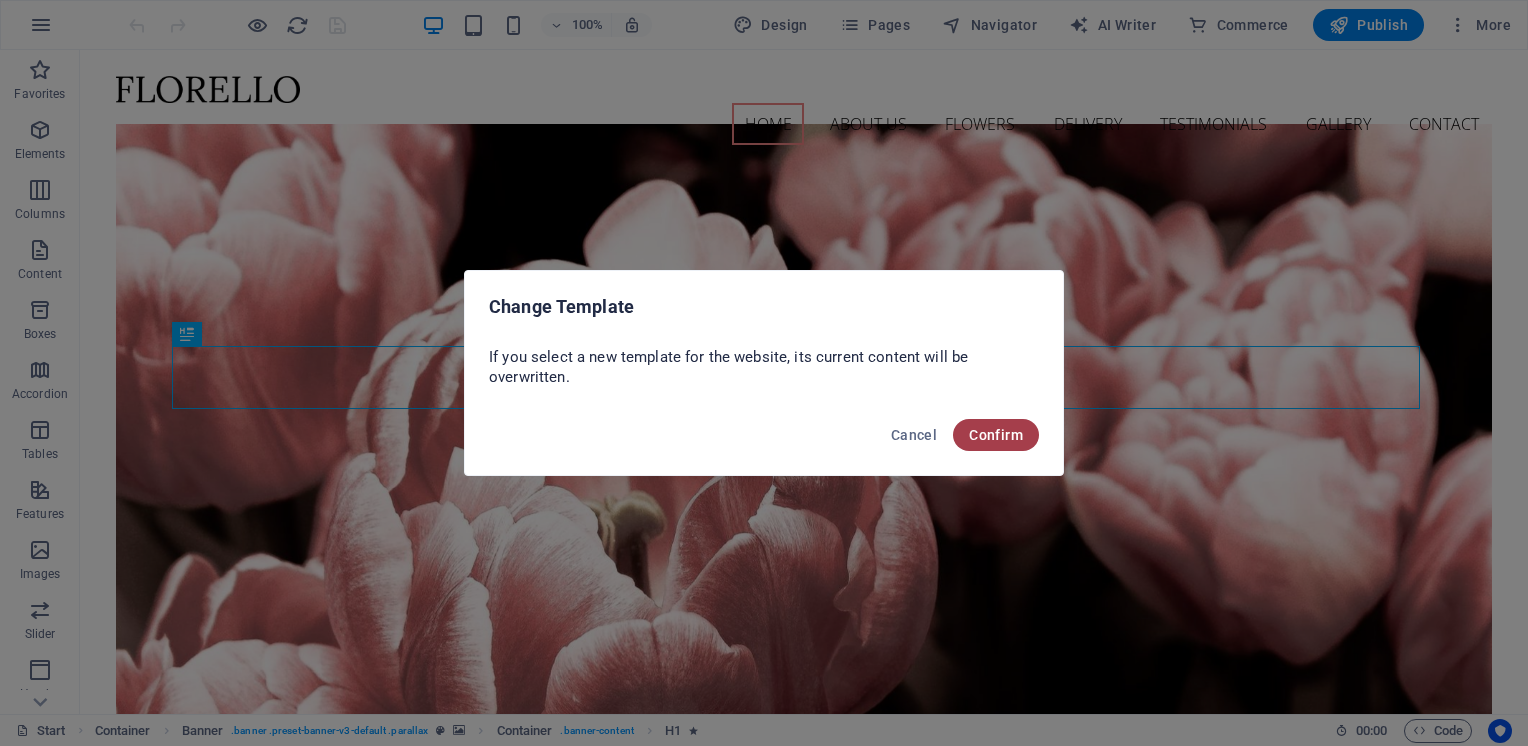 click on "Confirm" at bounding box center (996, 435) 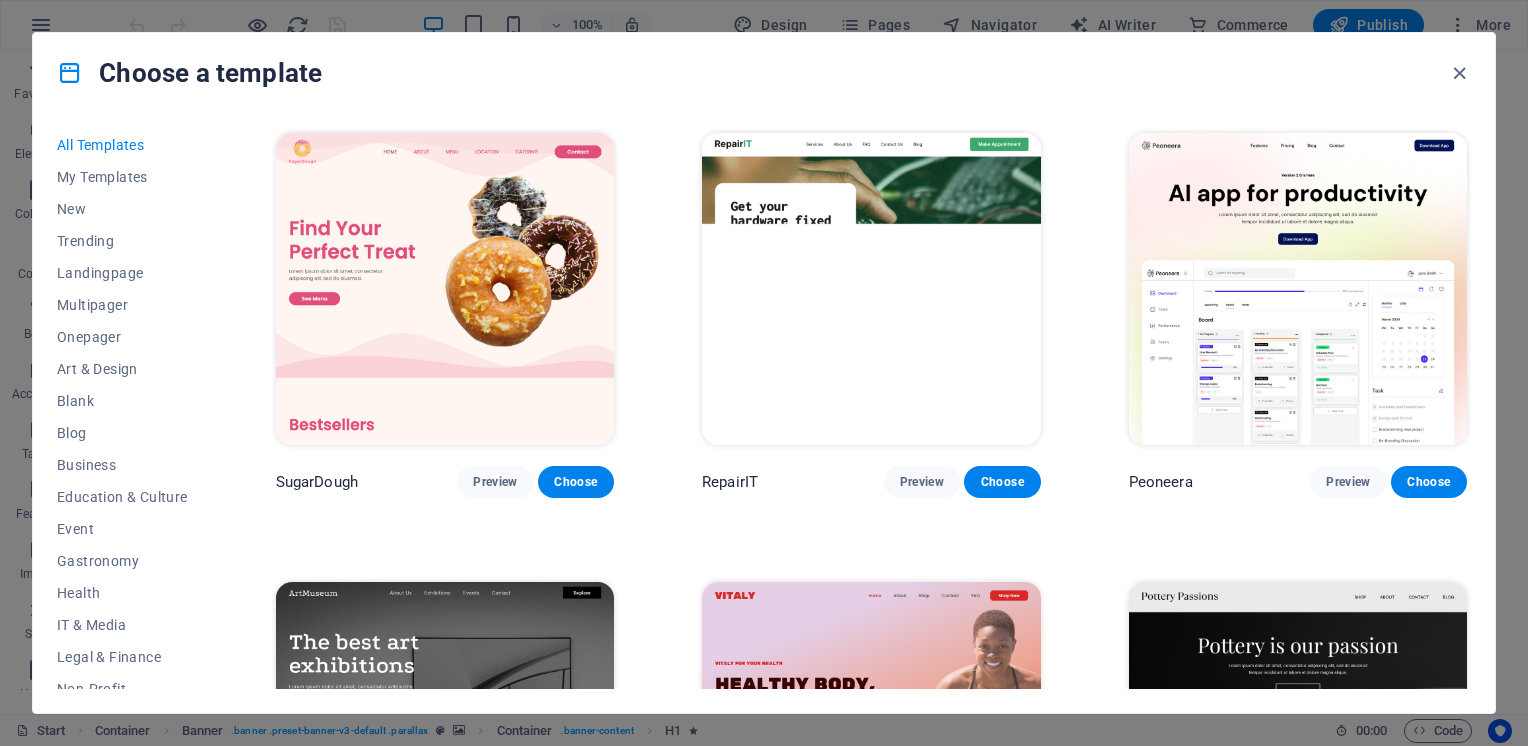 scroll, scrollTop: 100, scrollLeft: 0, axis: vertical 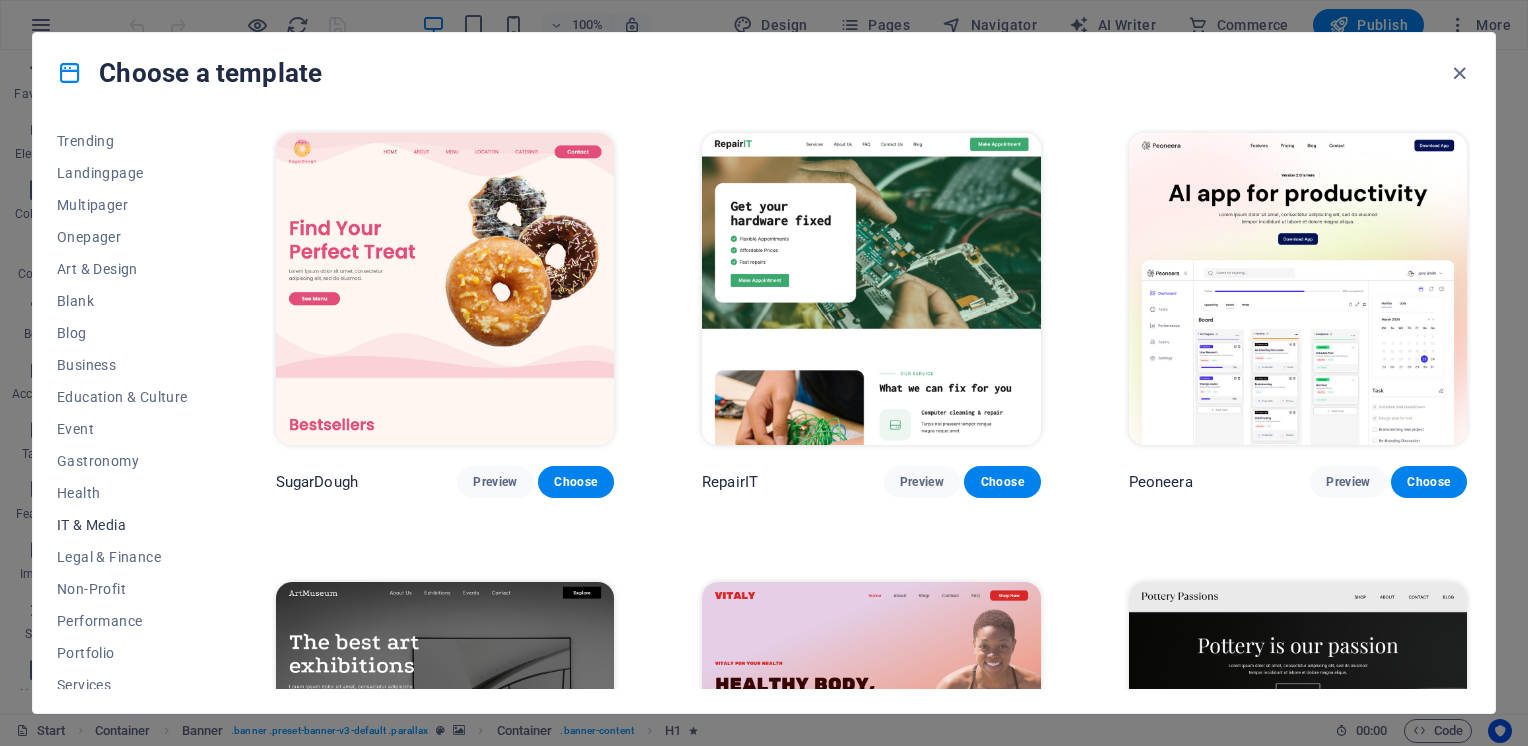 click on "IT & Media" at bounding box center [122, 525] 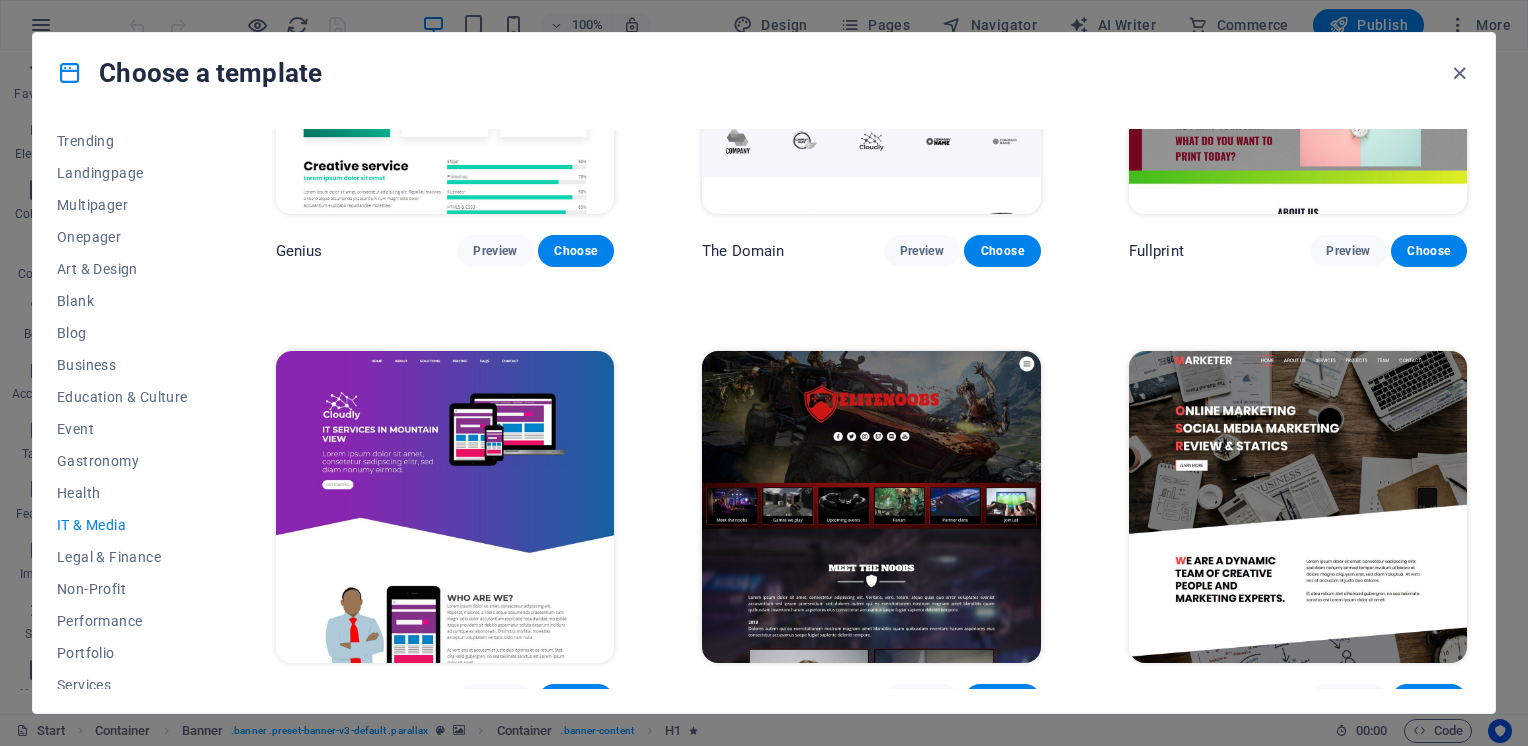 scroll, scrollTop: 1147, scrollLeft: 0, axis: vertical 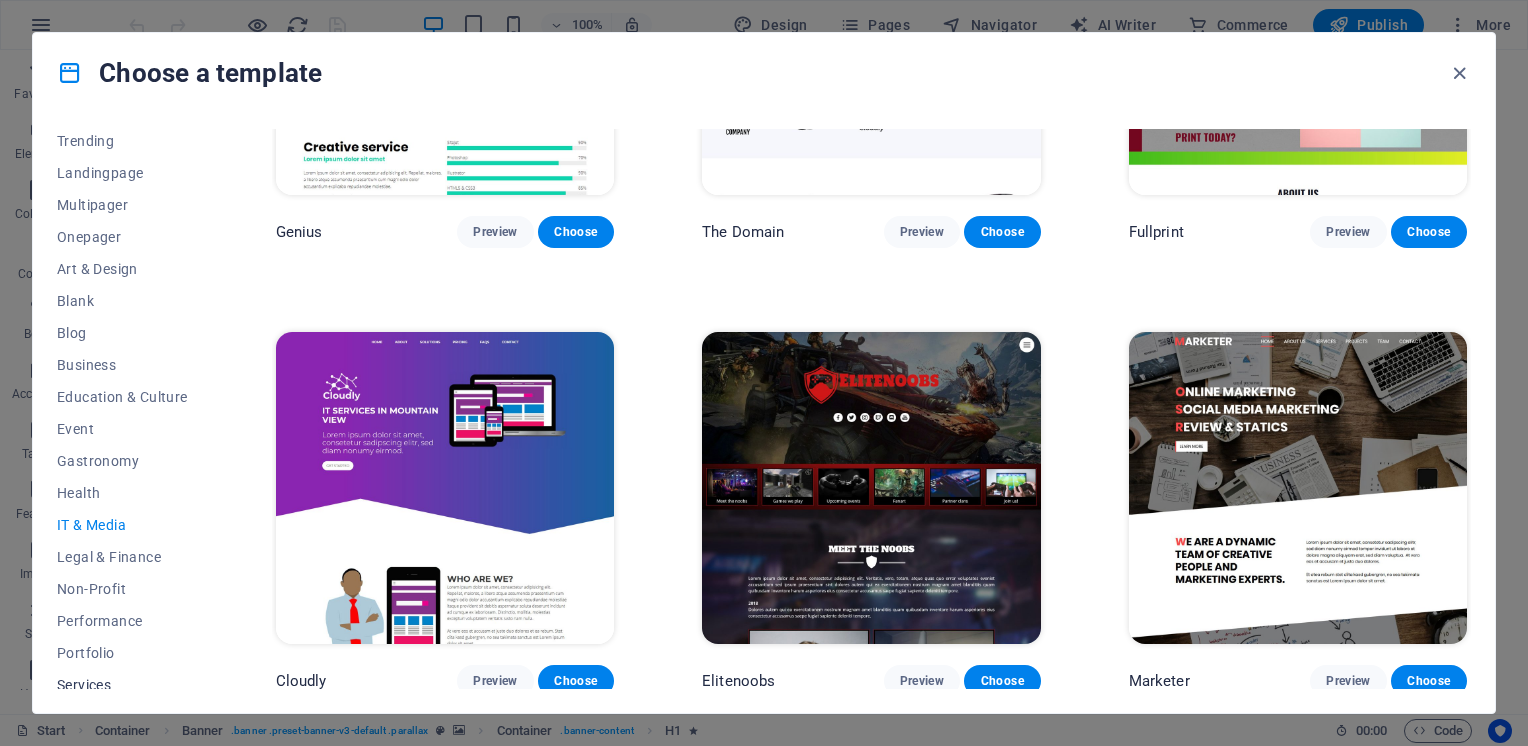 click on "Services" at bounding box center (122, 685) 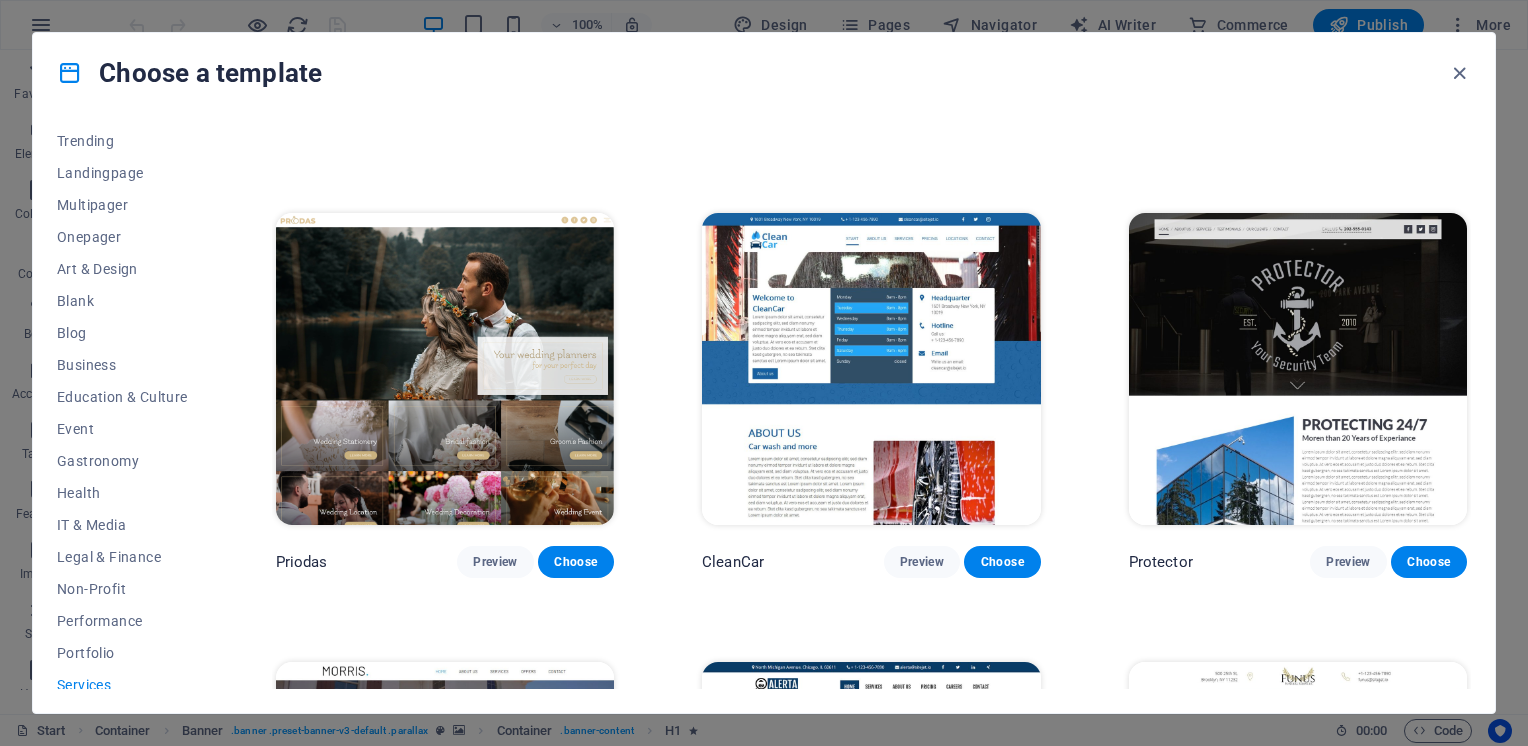 scroll, scrollTop: 1147, scrollLeft: 0, axis: vertical 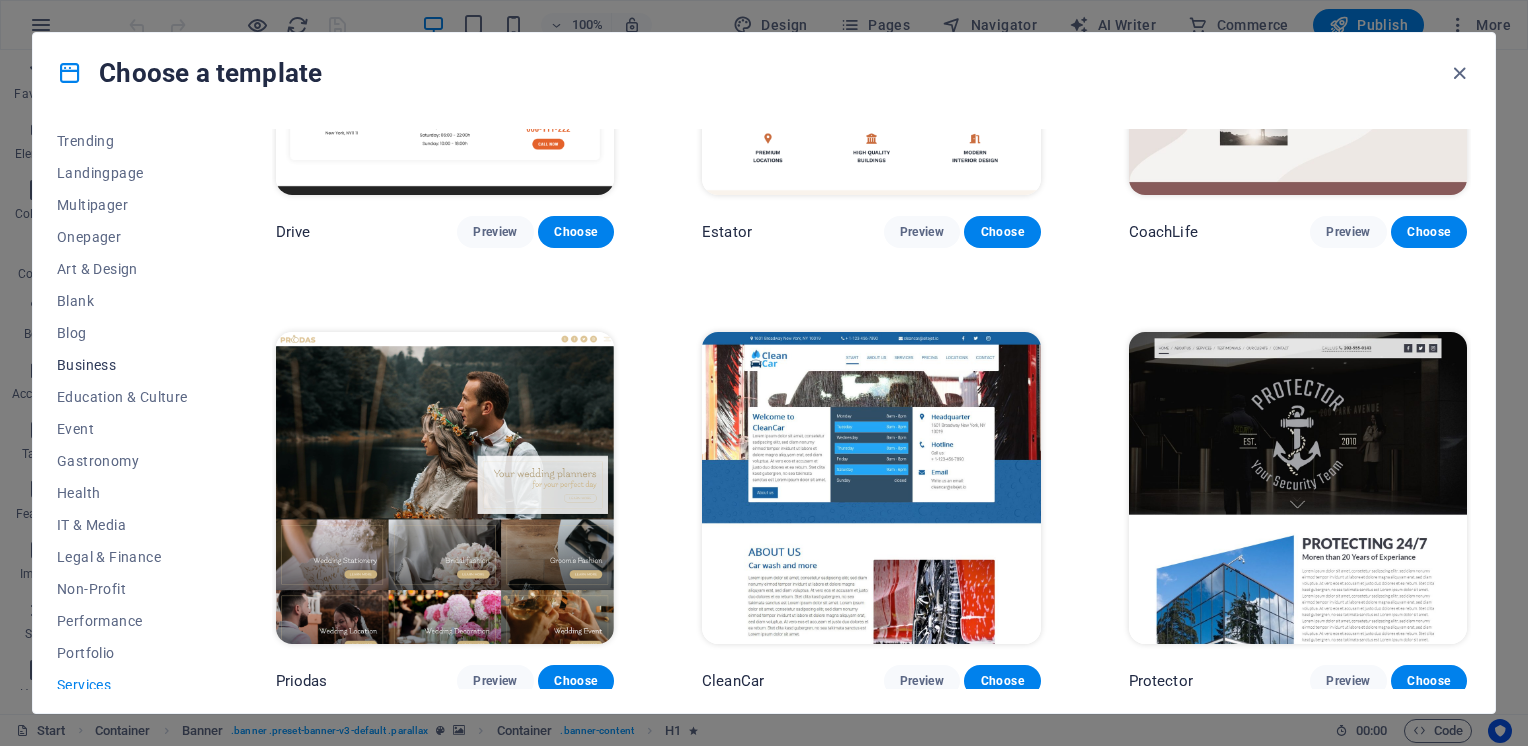 click on "Business" at bounding box center [122, 365] 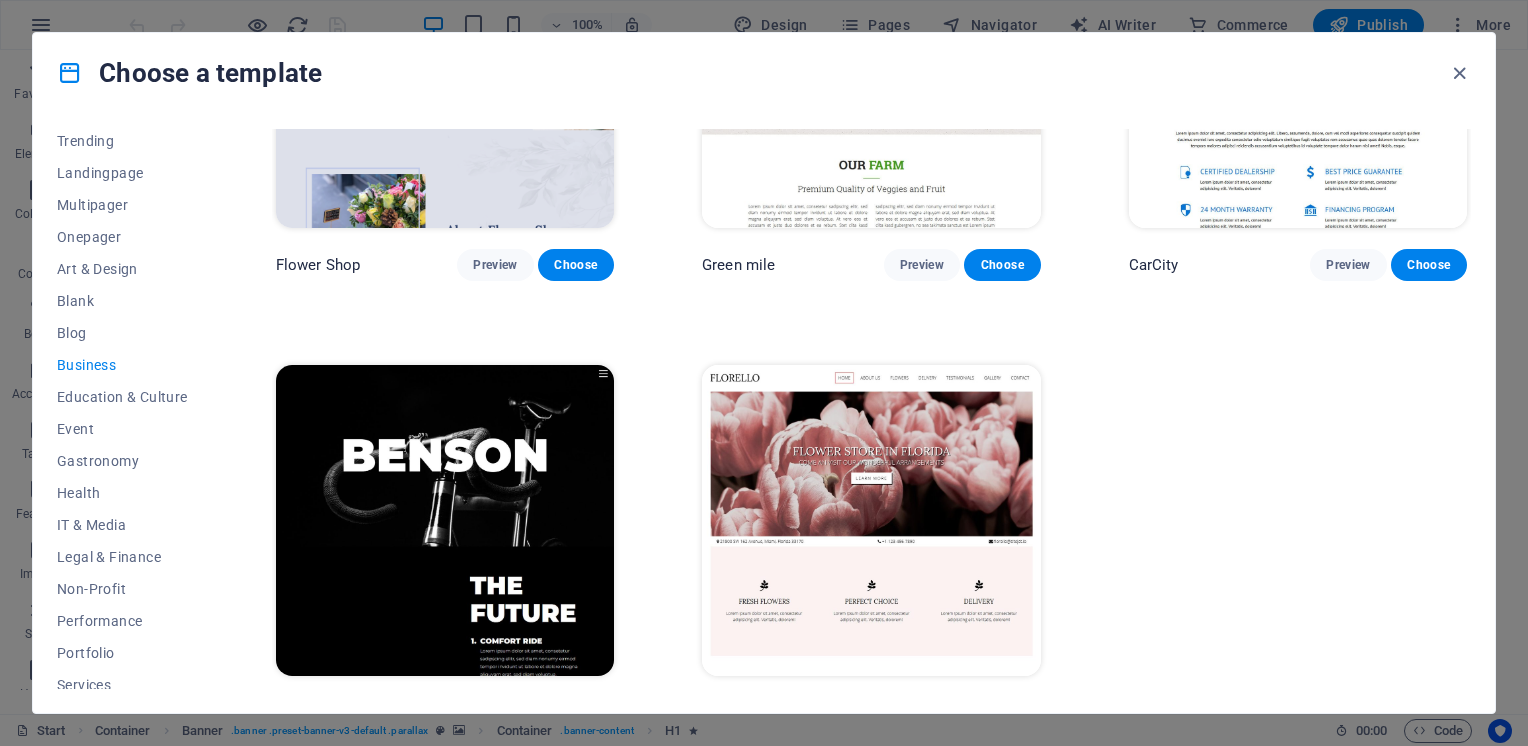 scroll, scrollTop: 700, scrollLeft: 0, axis: vertical 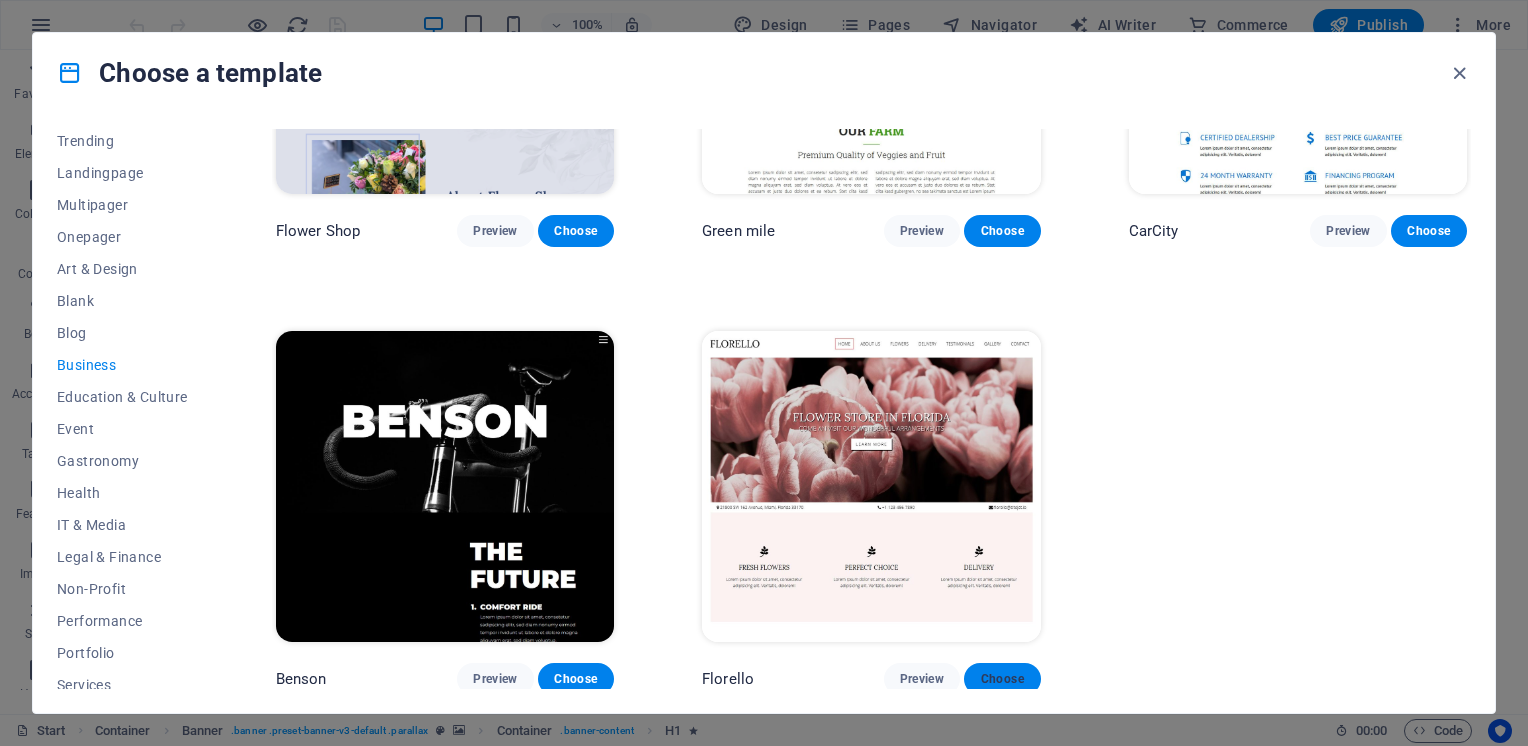 click on "Choose" at bounding box center [1002, 679] 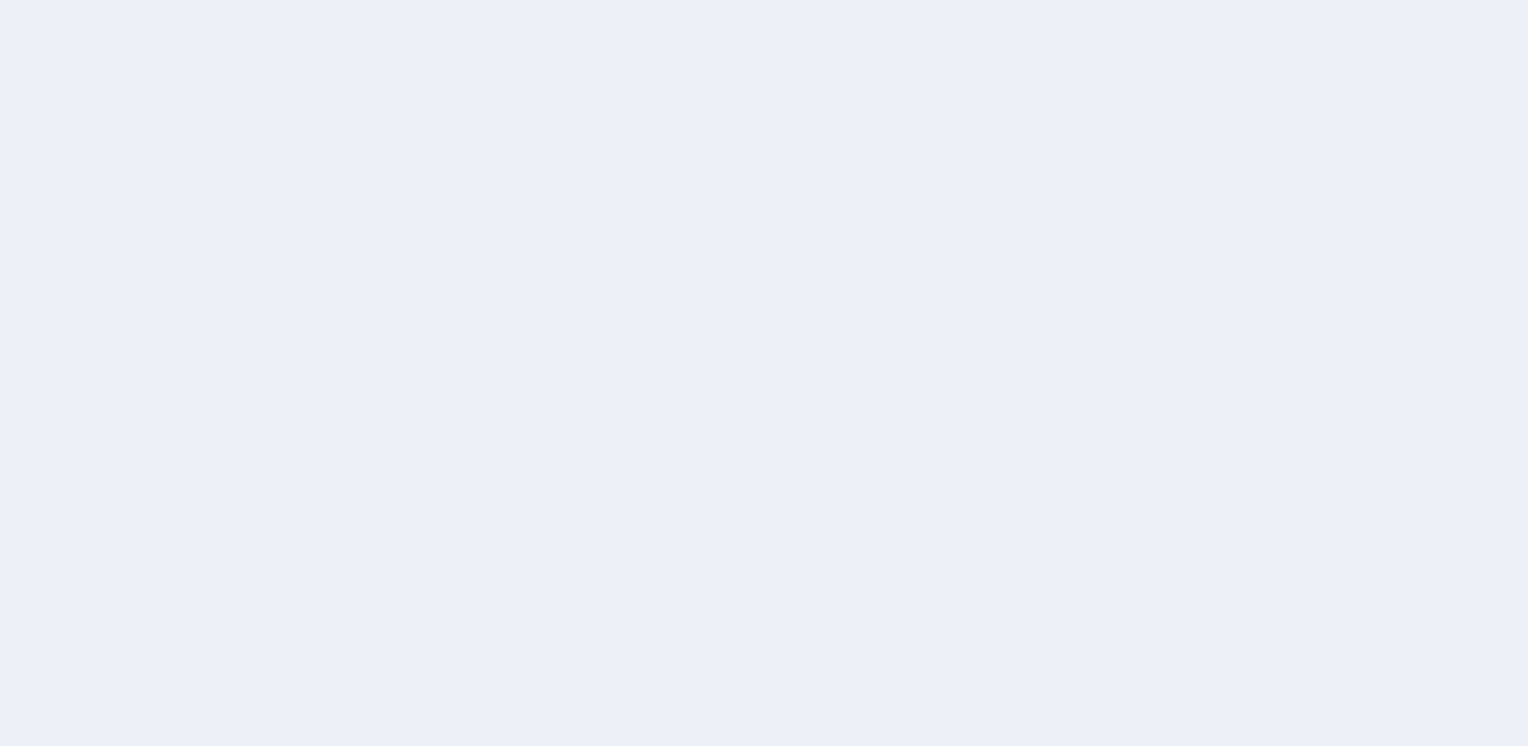 scroll, scrollTop: 0, scrollLeft: 0, axis: both 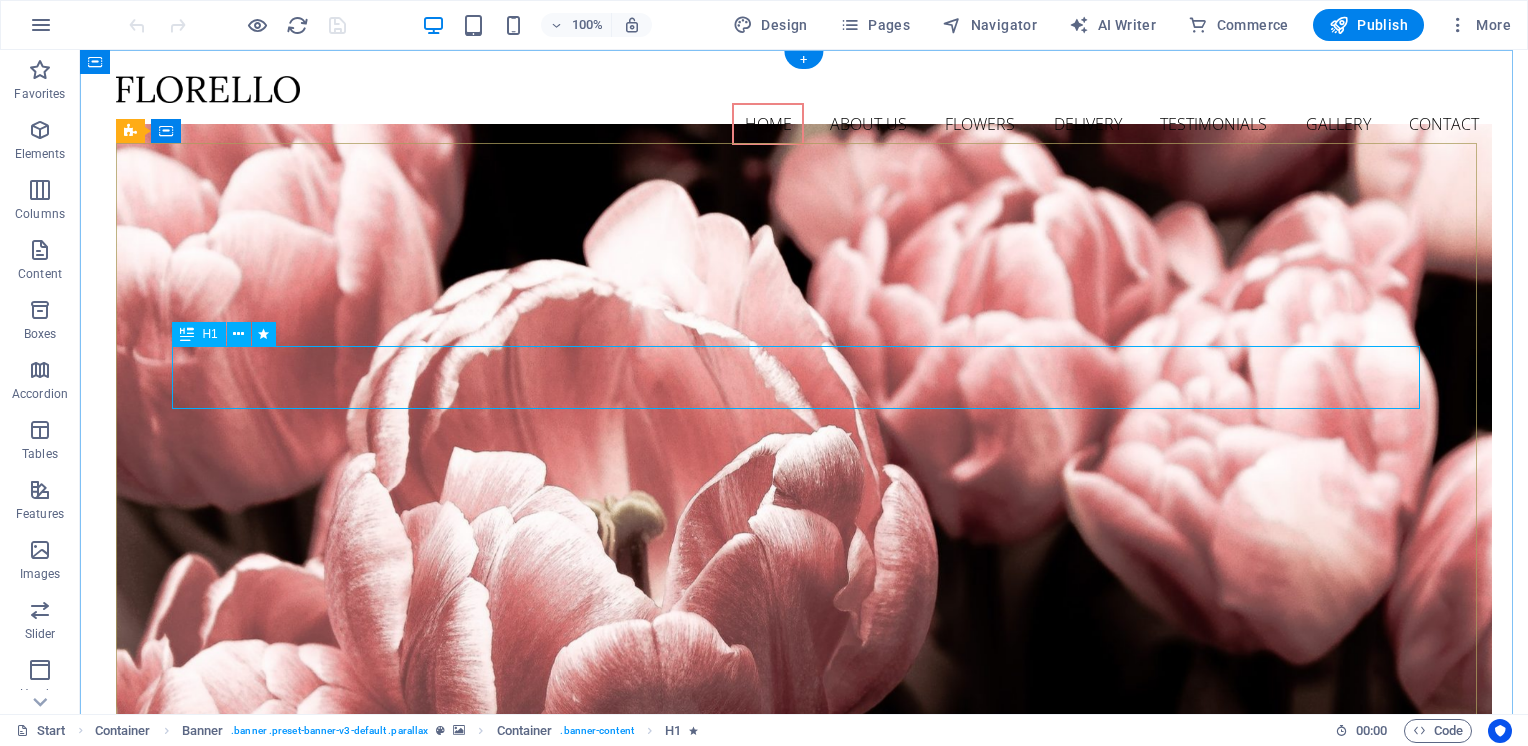 click on "Flower Store in Florida" at bounding box center (804, 937) 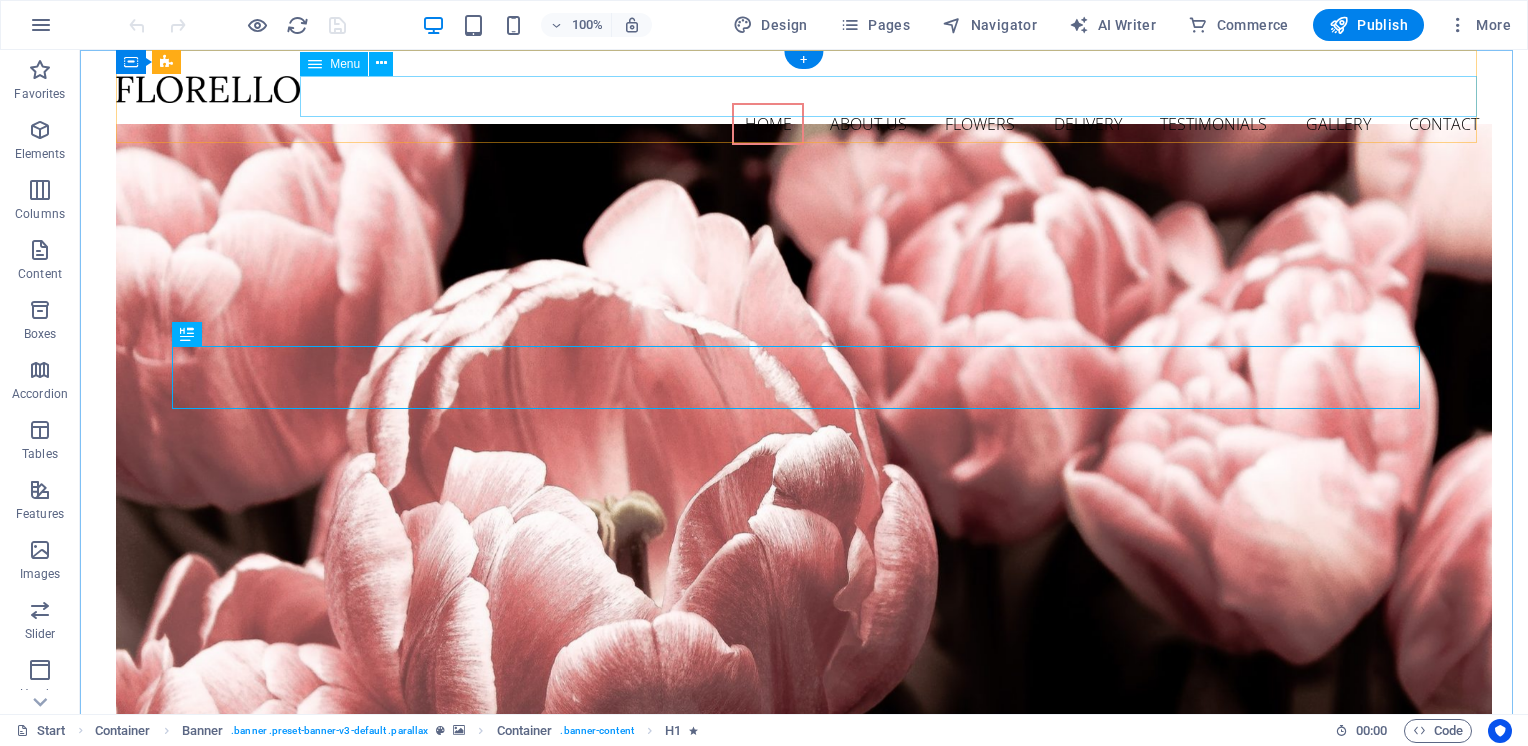 click on "Home About us Flowers Delivery Testimonials Gallery Contact" at bounding box center [804, 124] 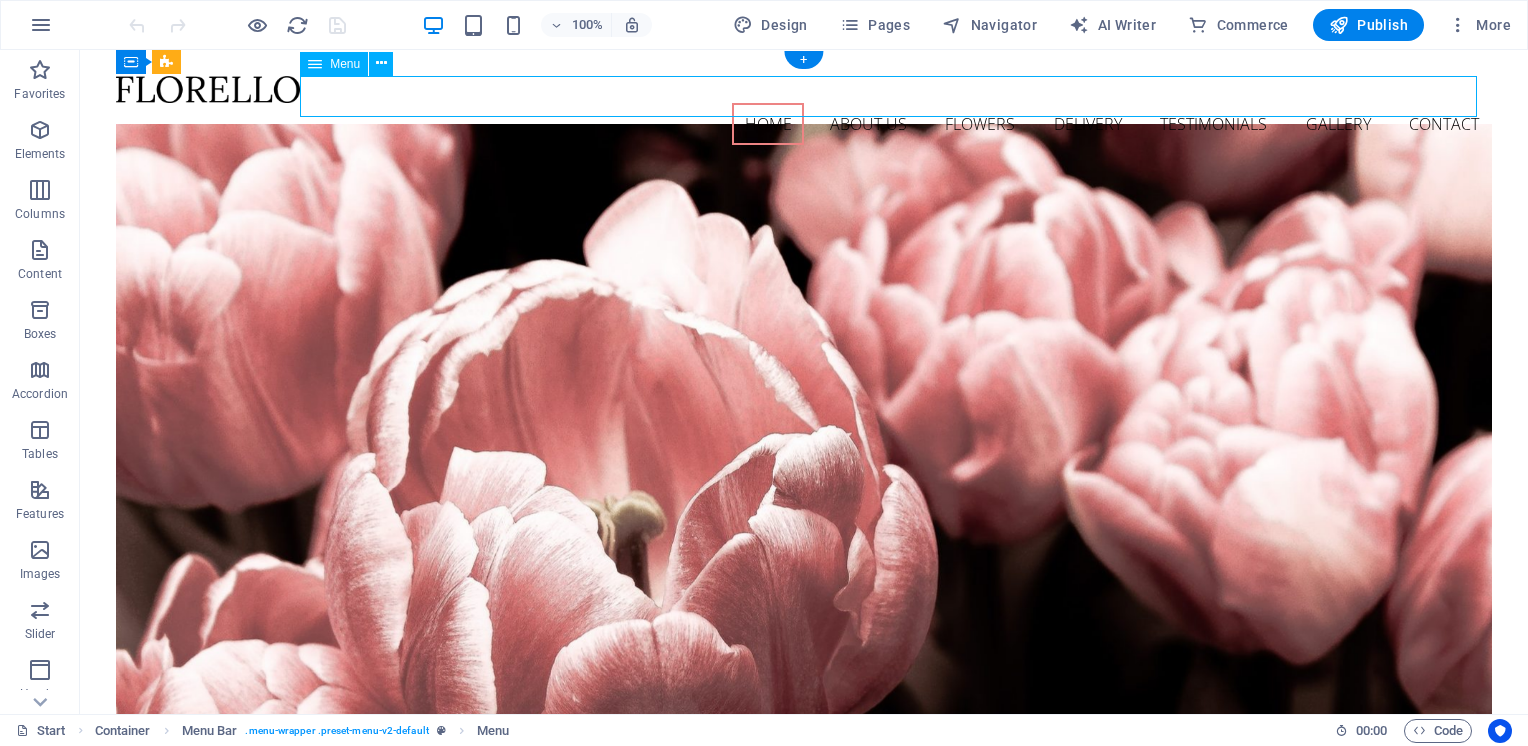 click on "Home About us Flowers Delivery Testimonials Gallery Contact" at bounding box center [804, 124] 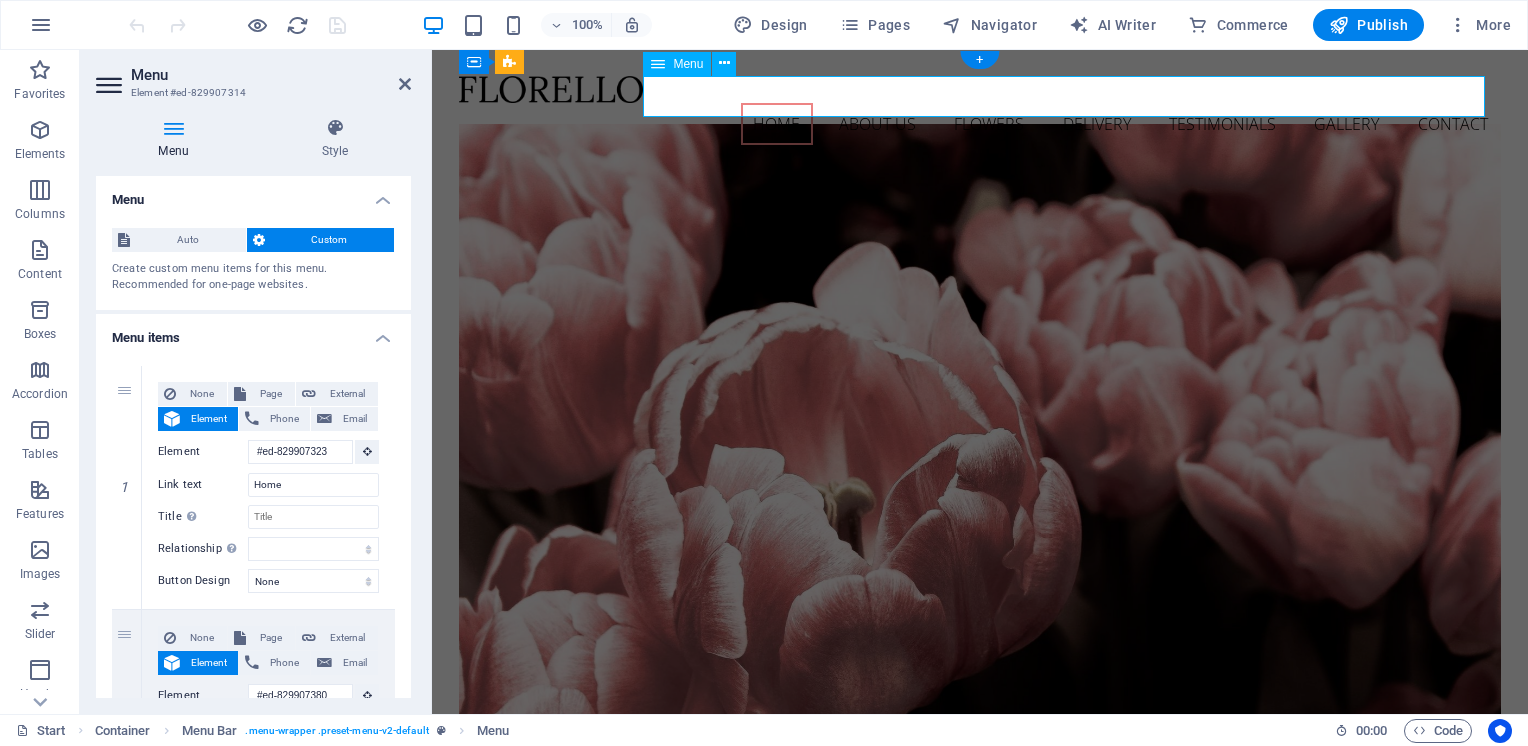 click on "Home About us Flowers Delivery Testimonials Gallery Contact" at bounding box center (979, 124) 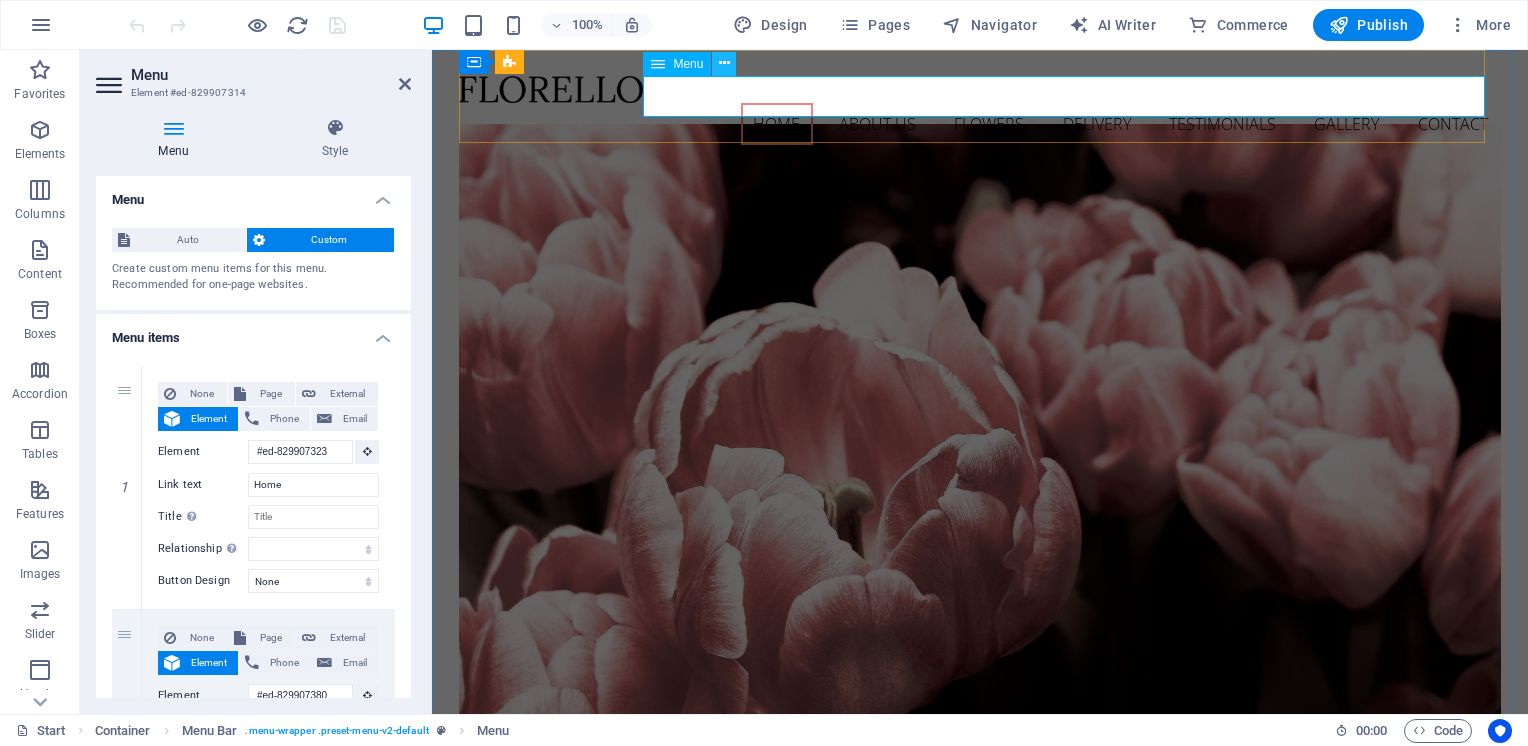 click at bounding box center [724, 64] 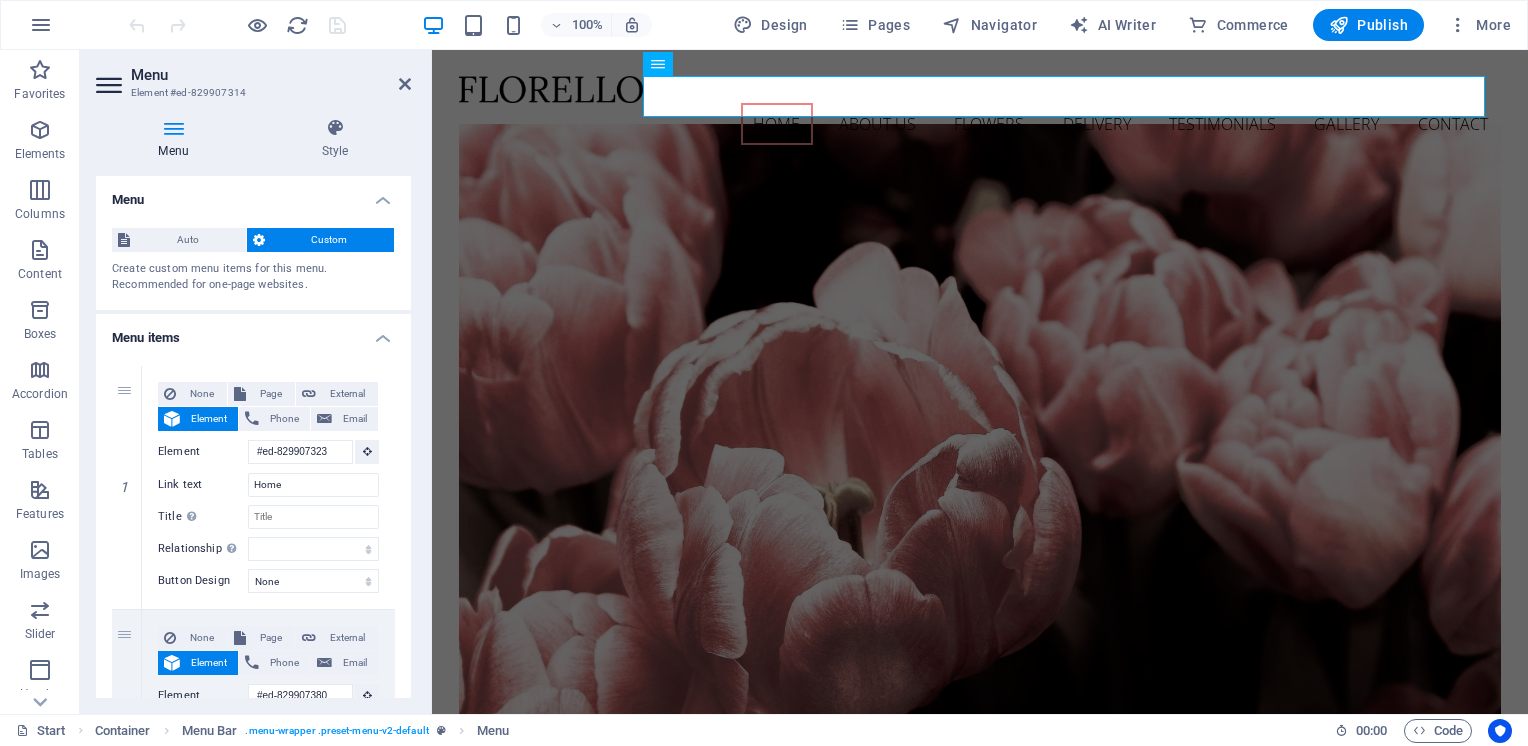 click at bounding box center (173, 128) 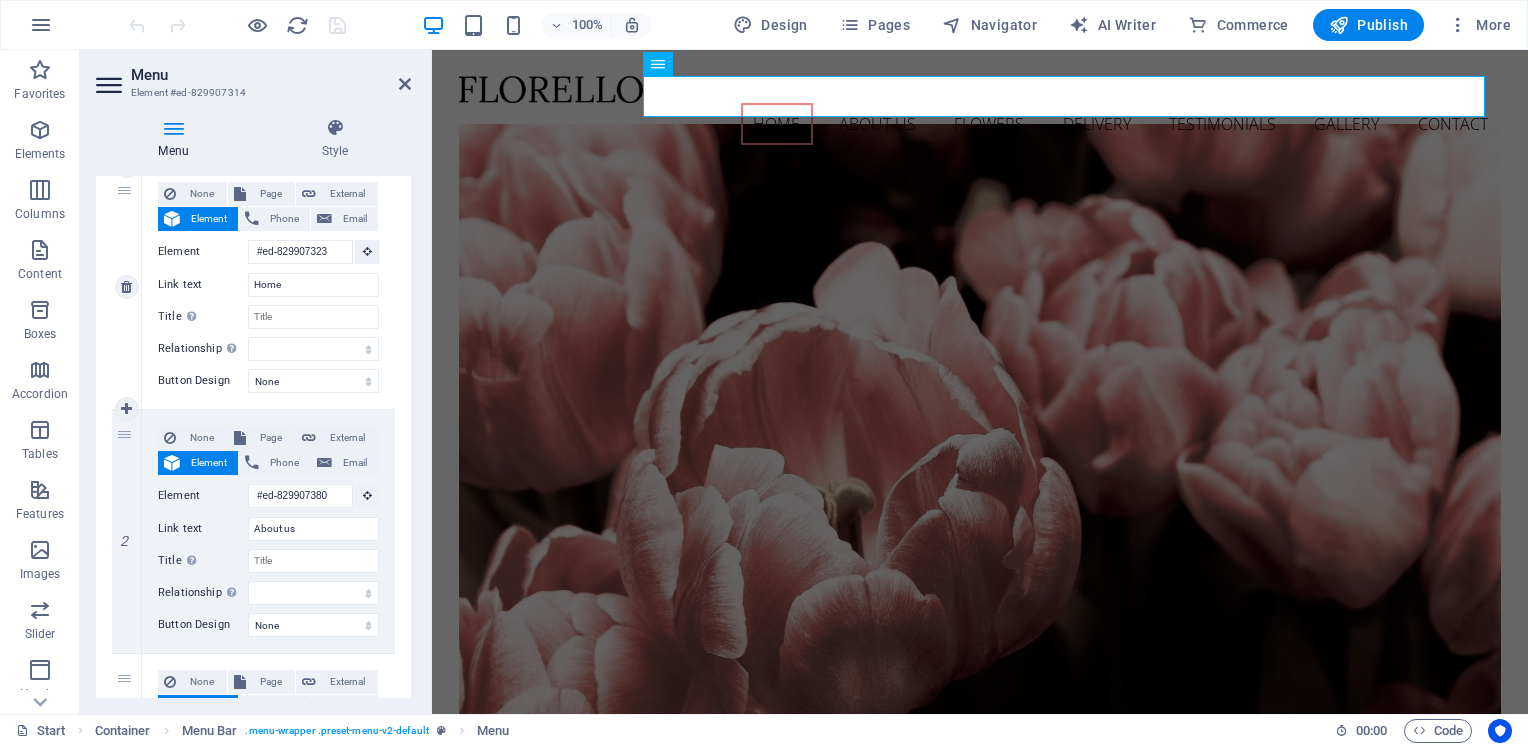 scroll, scrollTop: 300, scrollLeft: 0, axis: vertical 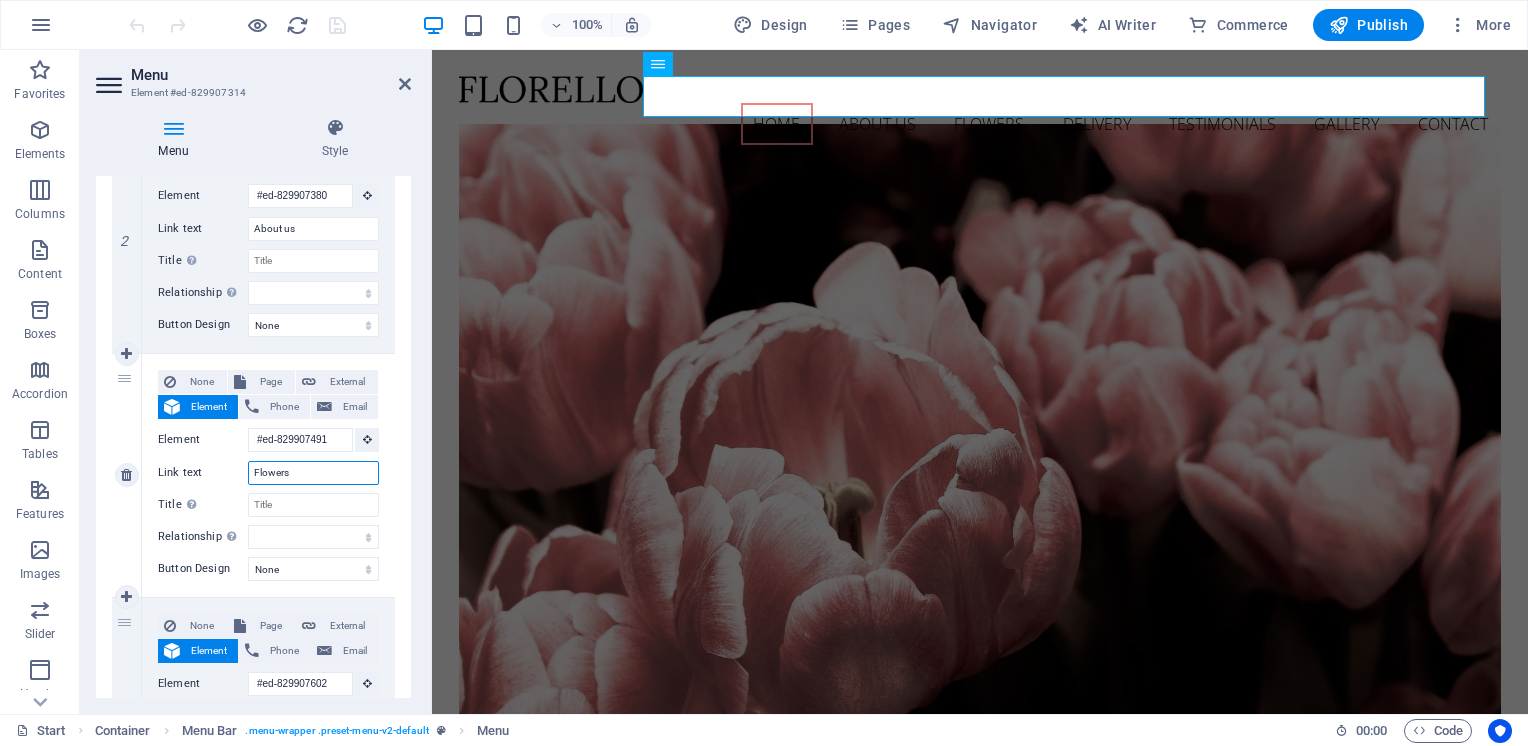 click on "Flowers" at bounding box center [313, 473] 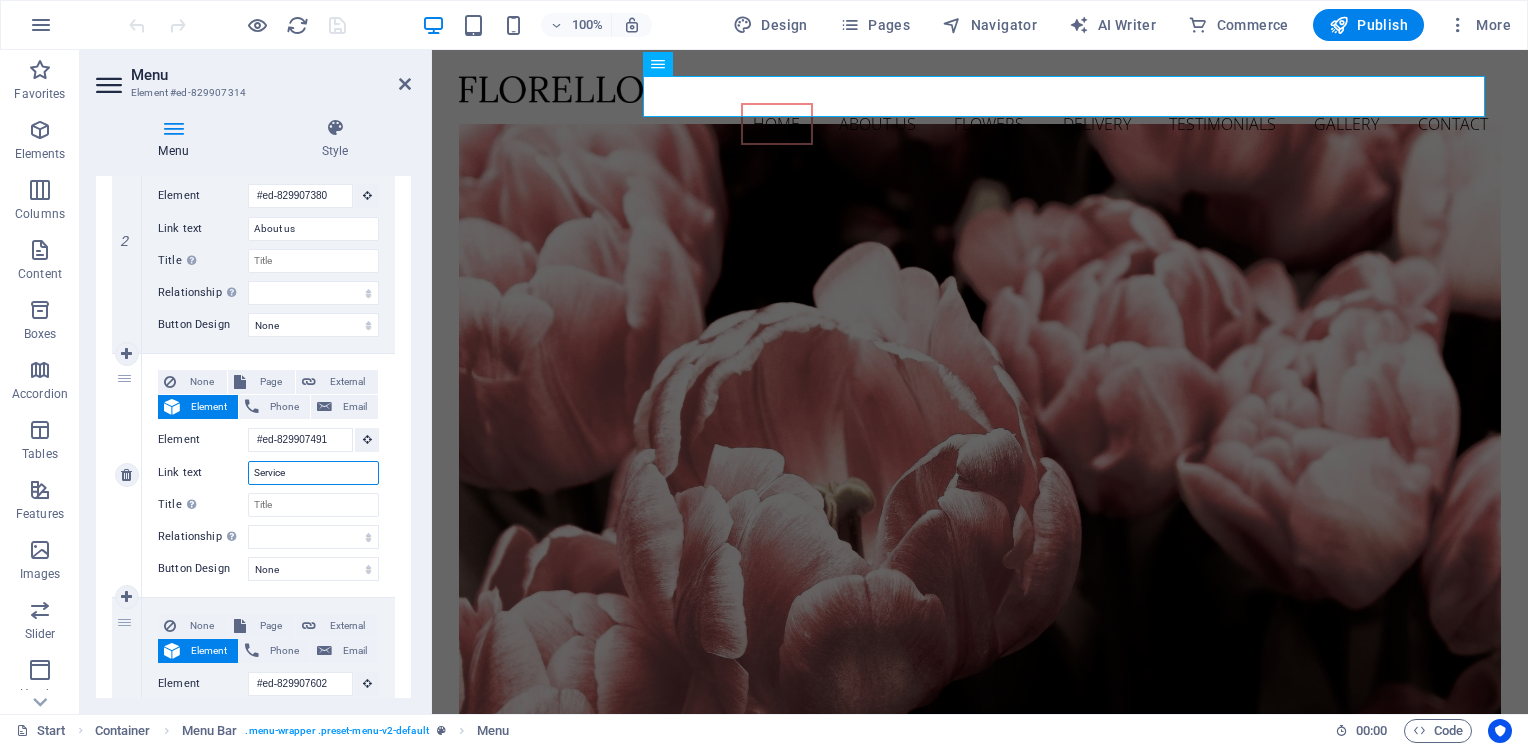 type on "Services" 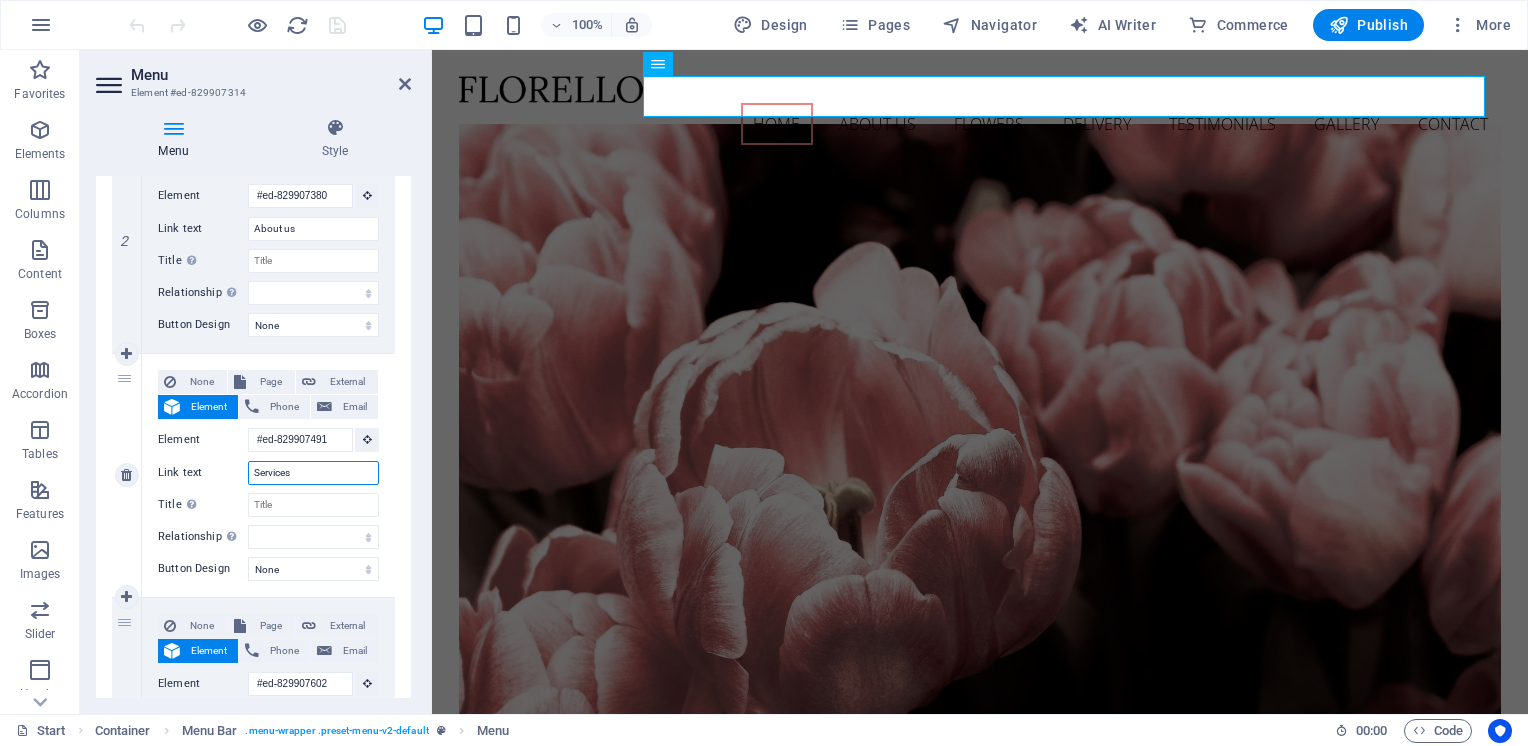 select 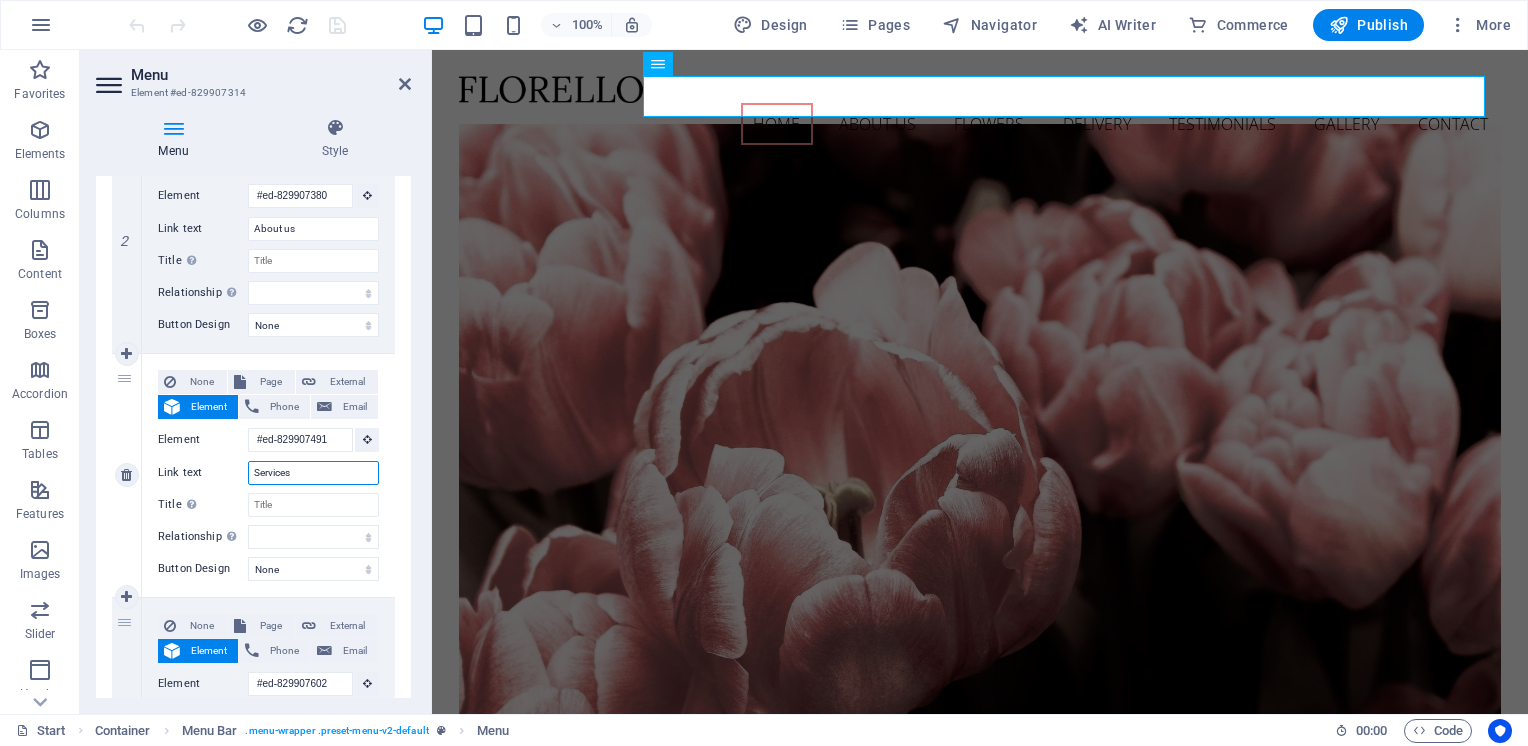 select 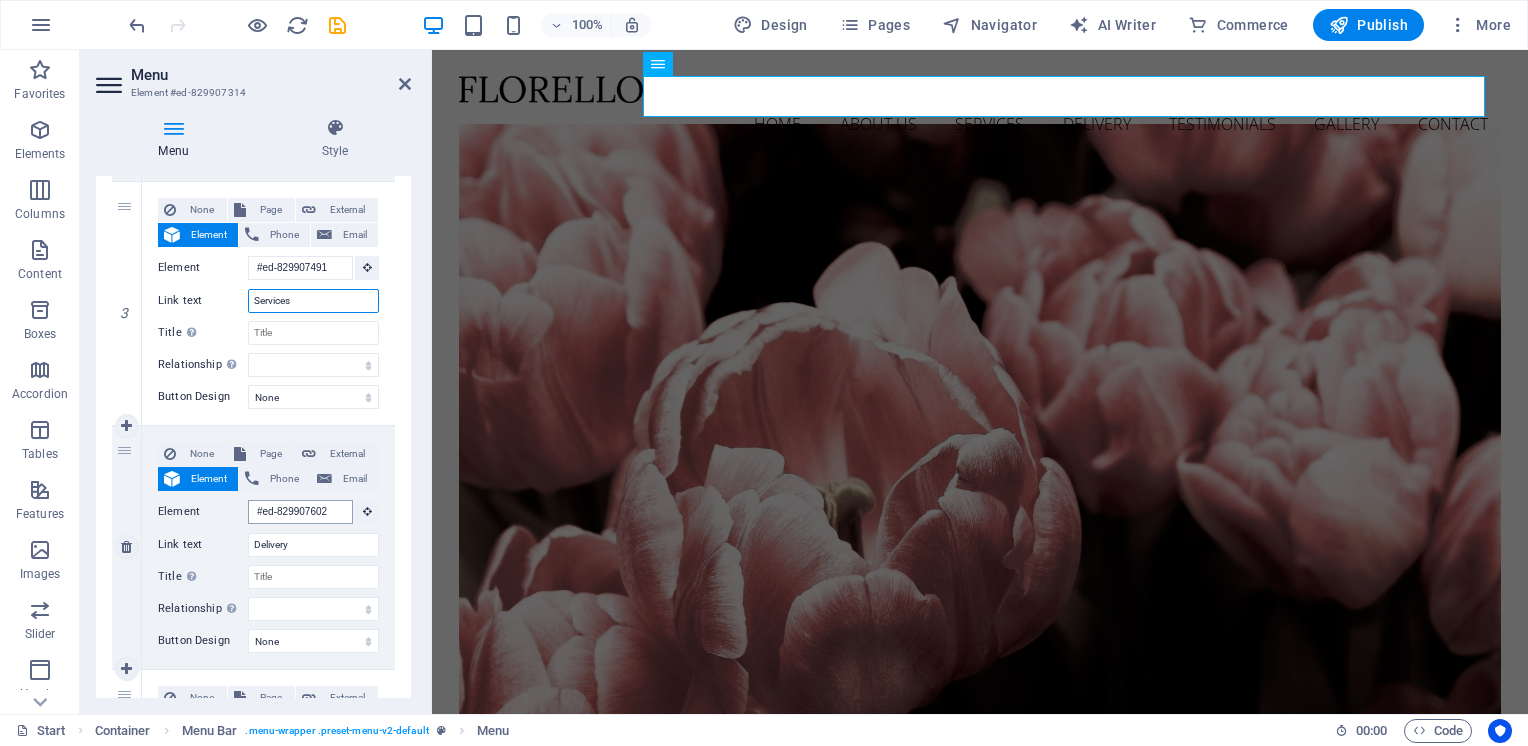scroll, scrollTop: 700, scrollLeft: 0, axis: vertical 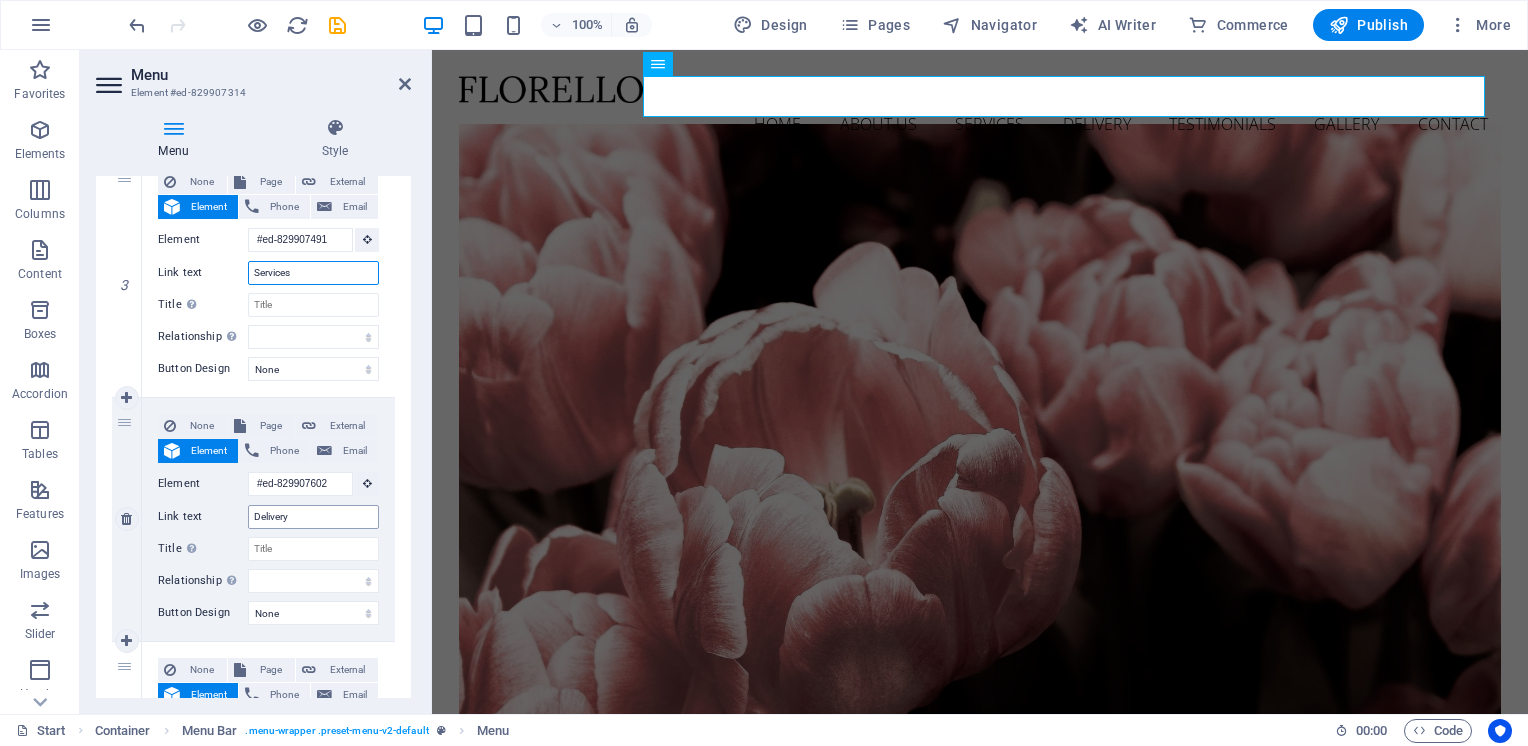 type on "Services" 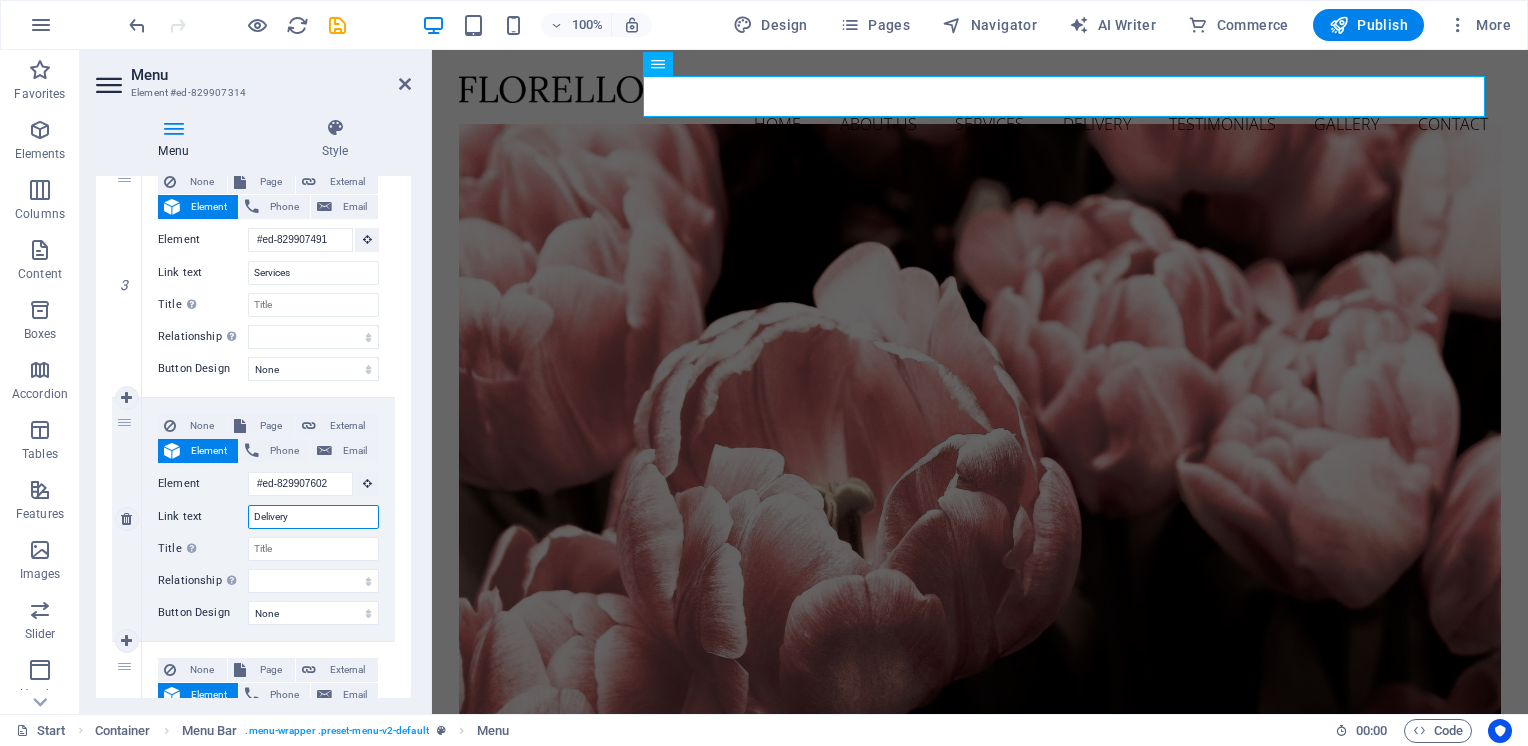click on "Delivery" at bounding box center (313, 517) 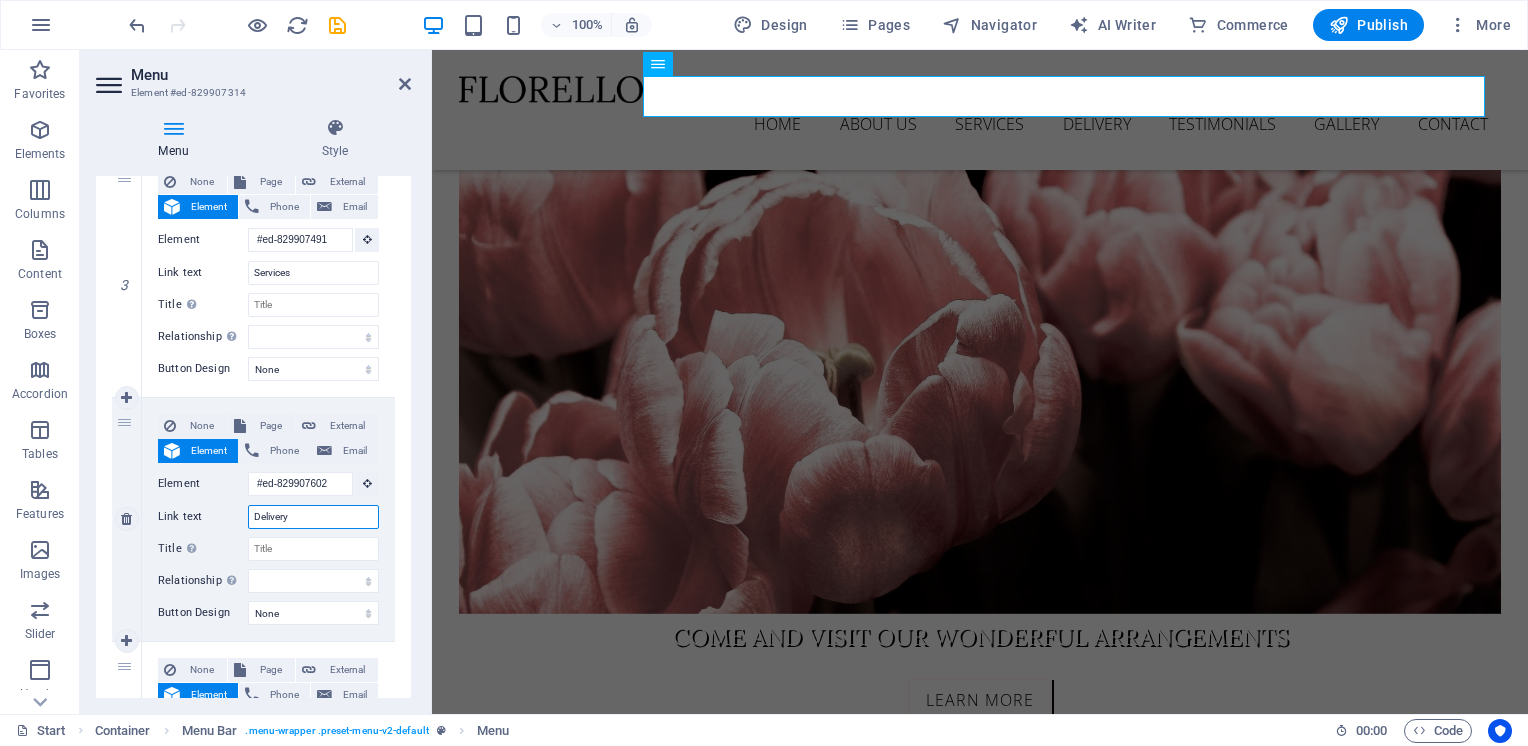 scroll, scrollTop: 0, scrollLeft: 0, axis: both 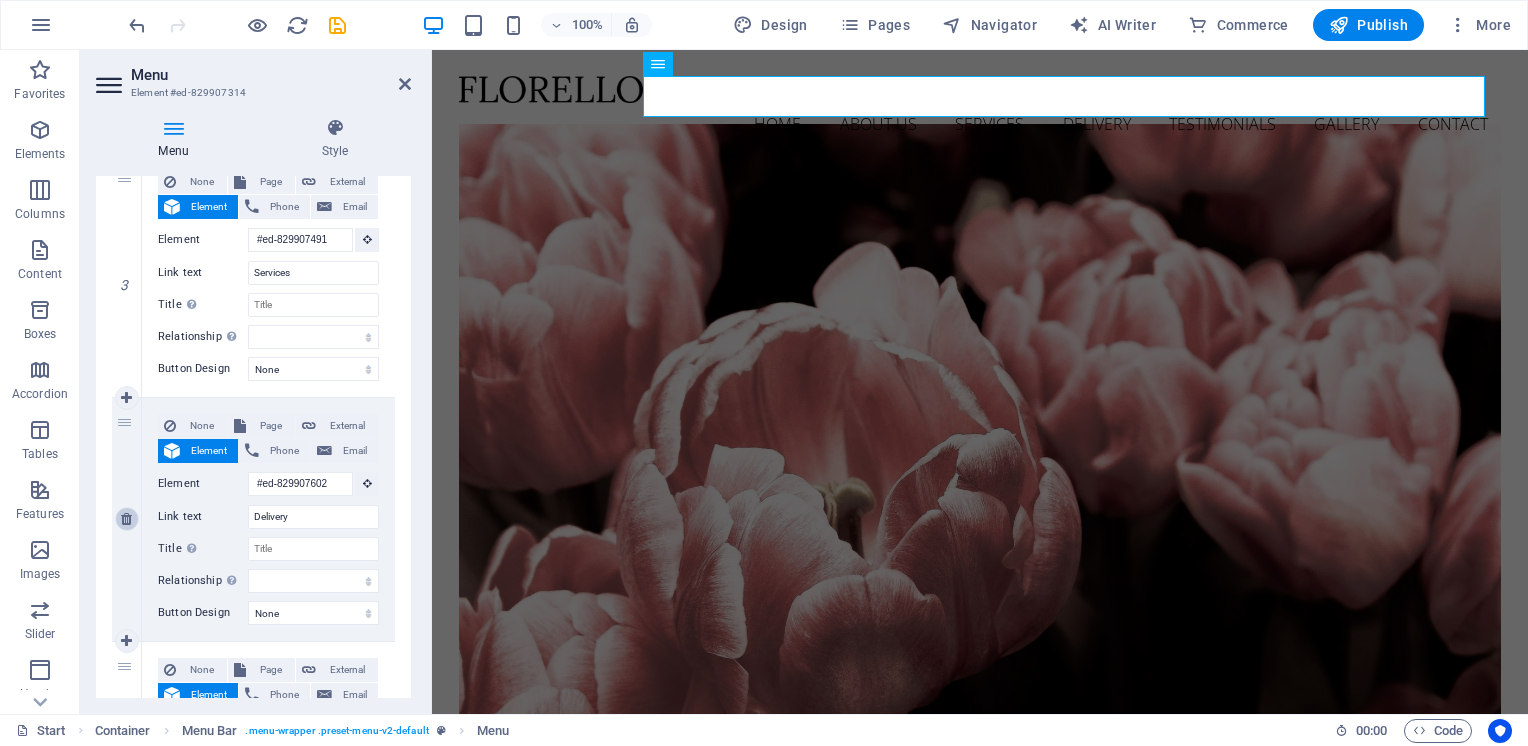 click at bounding box center [126, 519] 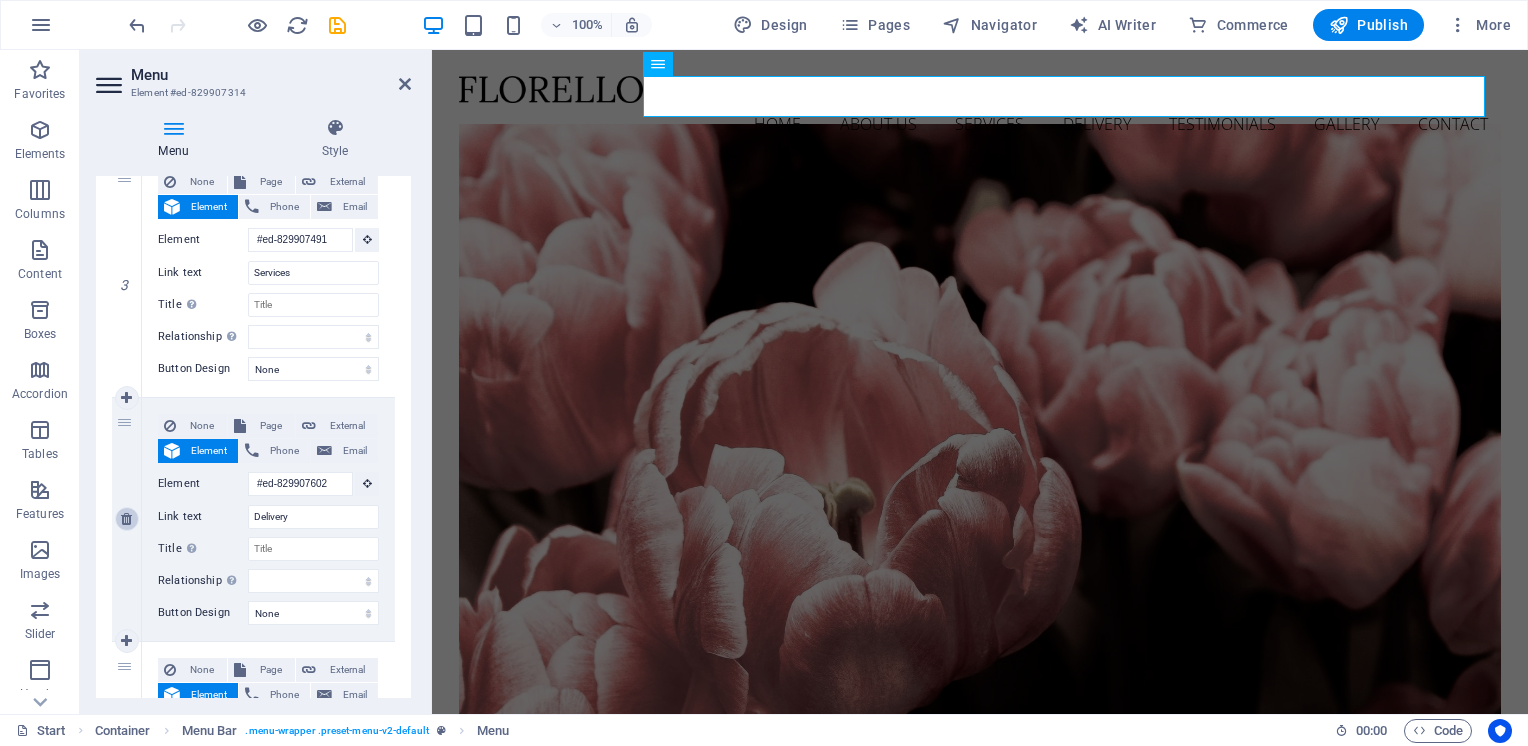 select 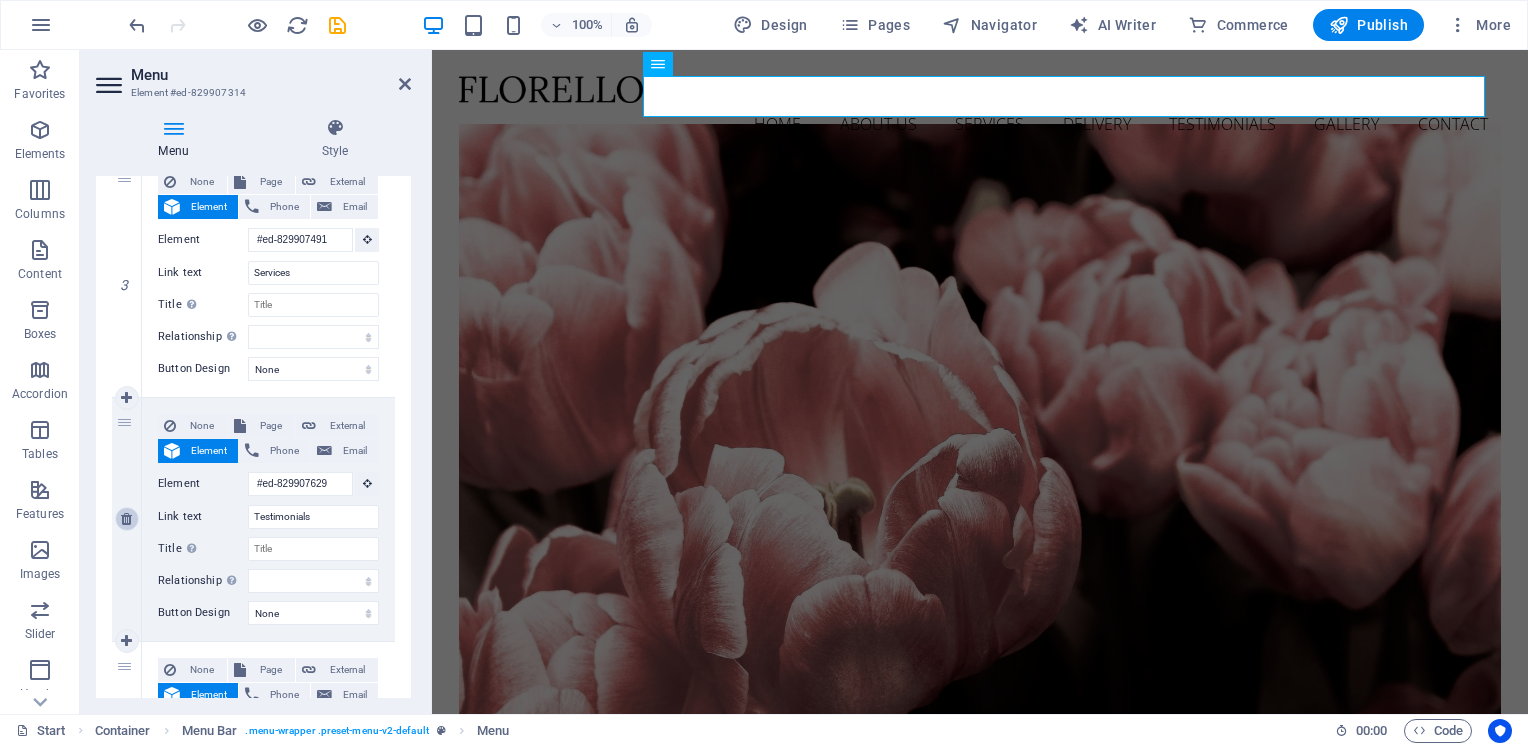 select 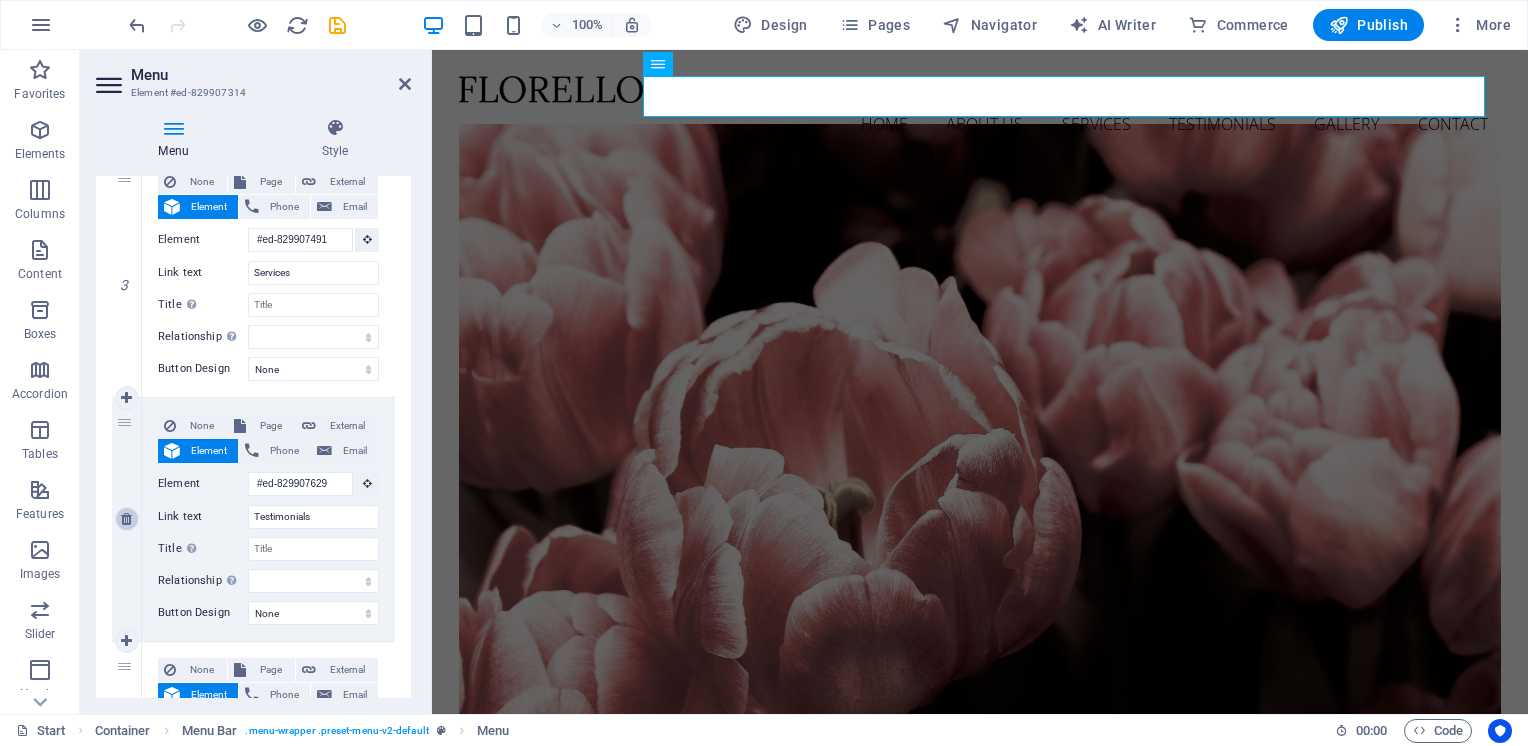 click at bounding box center (126, 519) 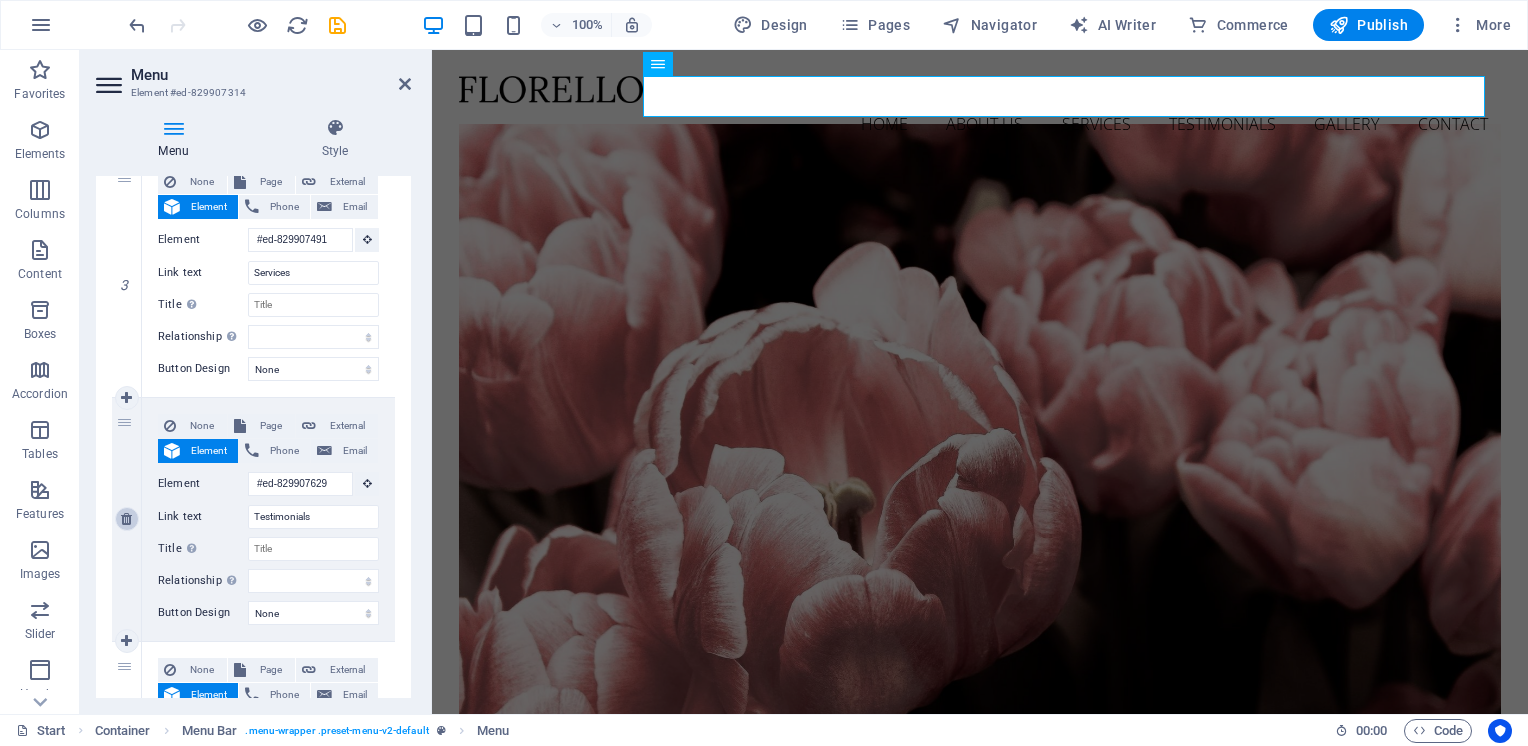select 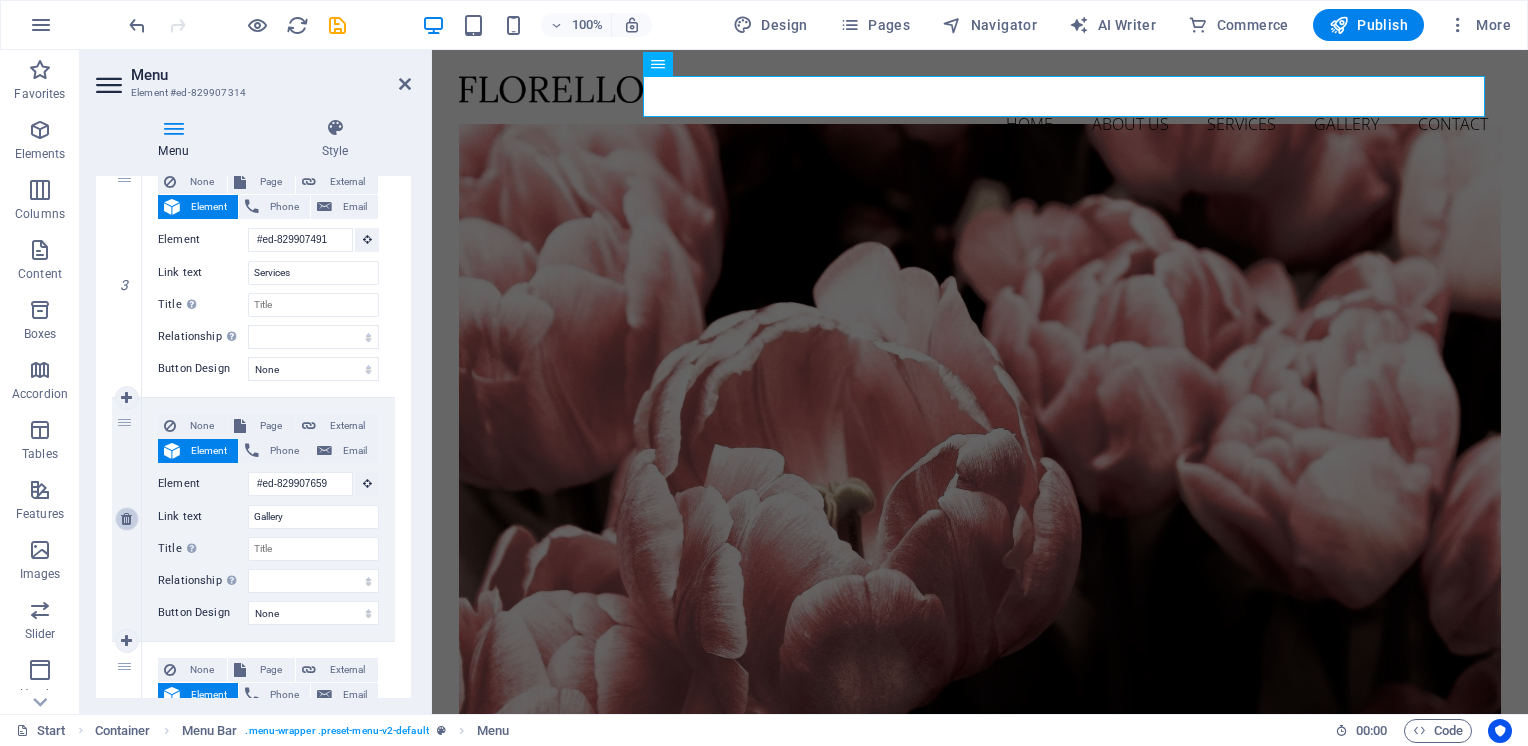 click at bounding box center [126, 519] 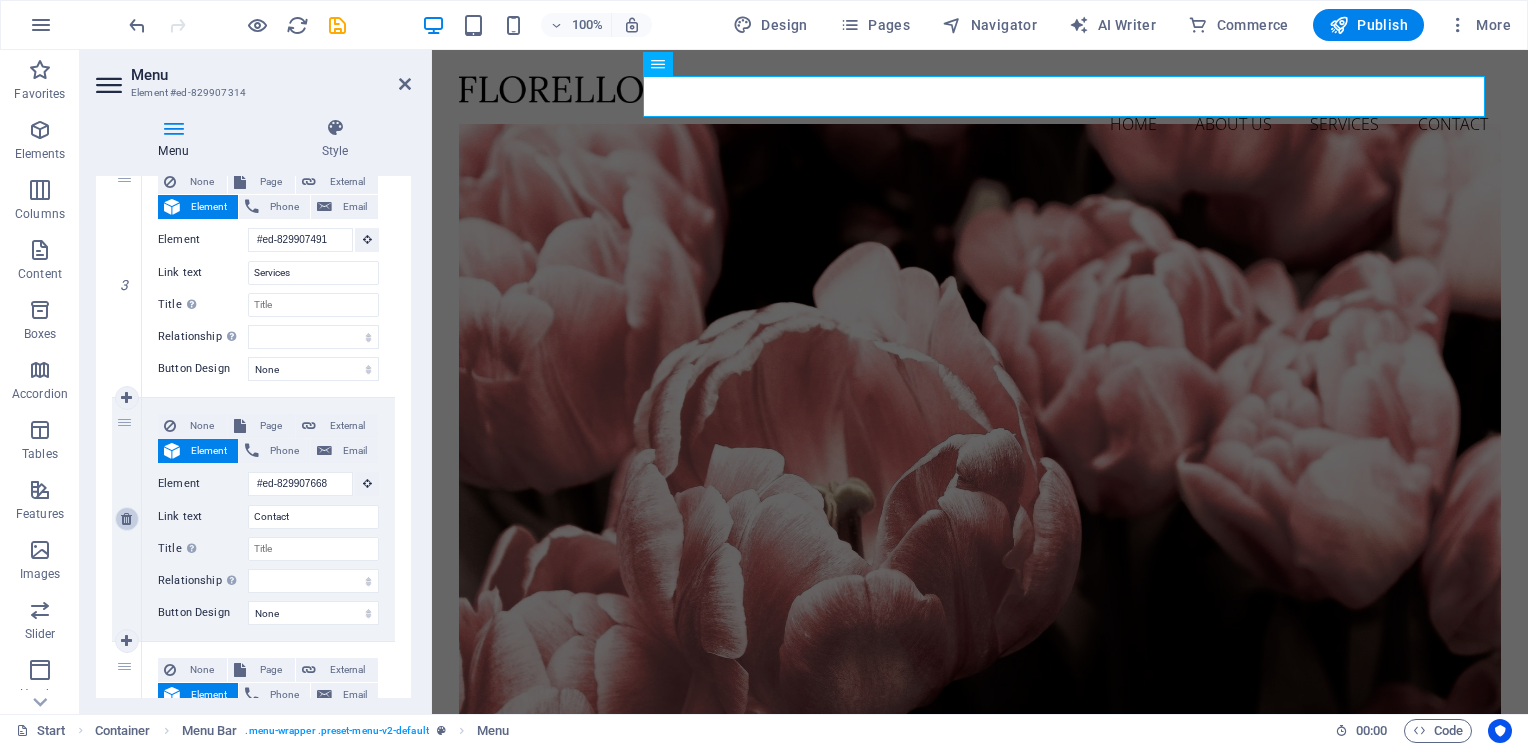 scroll, scrollTop: 697, scrollLeft: 0, axis: vertical 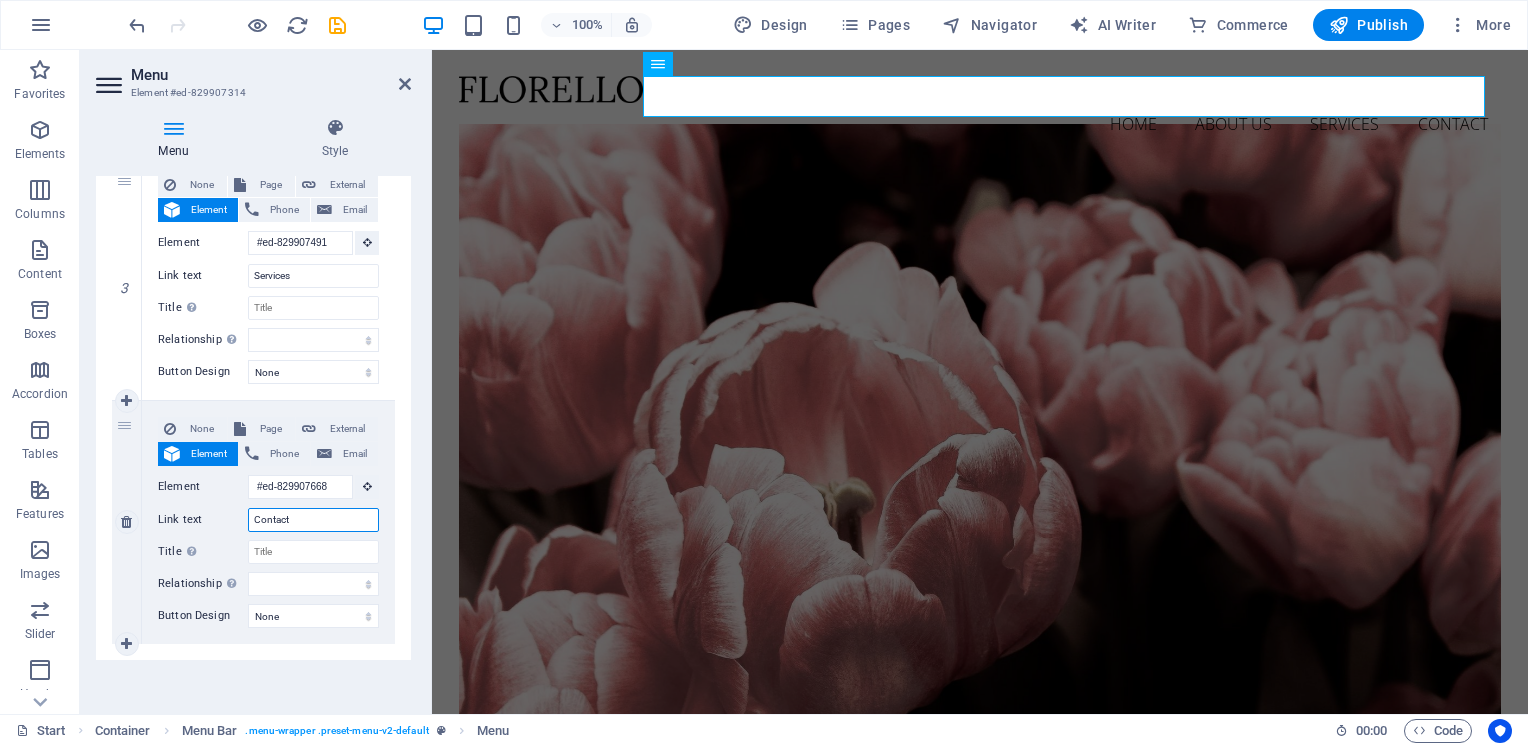 click on "Contact" at bounding box center (313, 520) 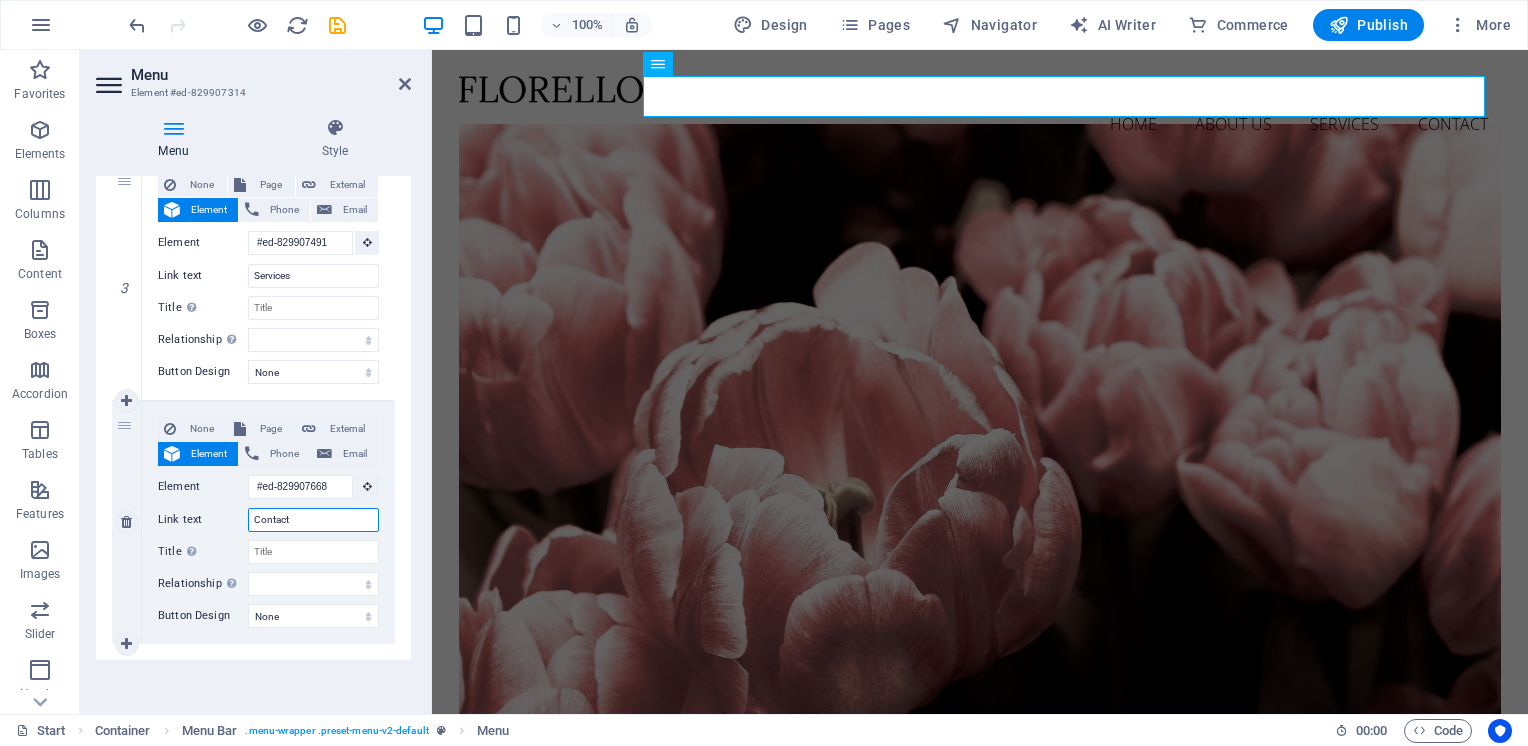 type on "Contact" 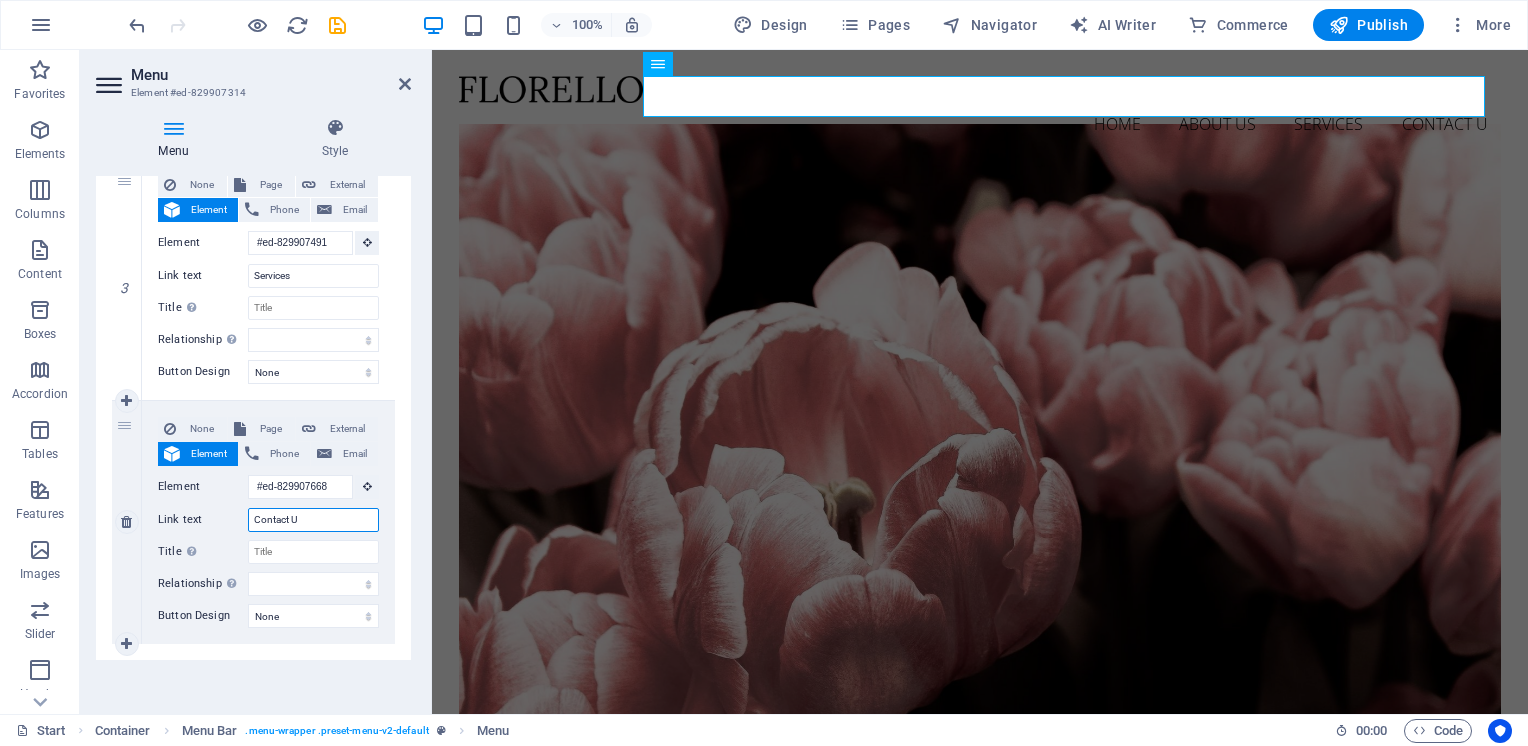 type on "Contact Us" 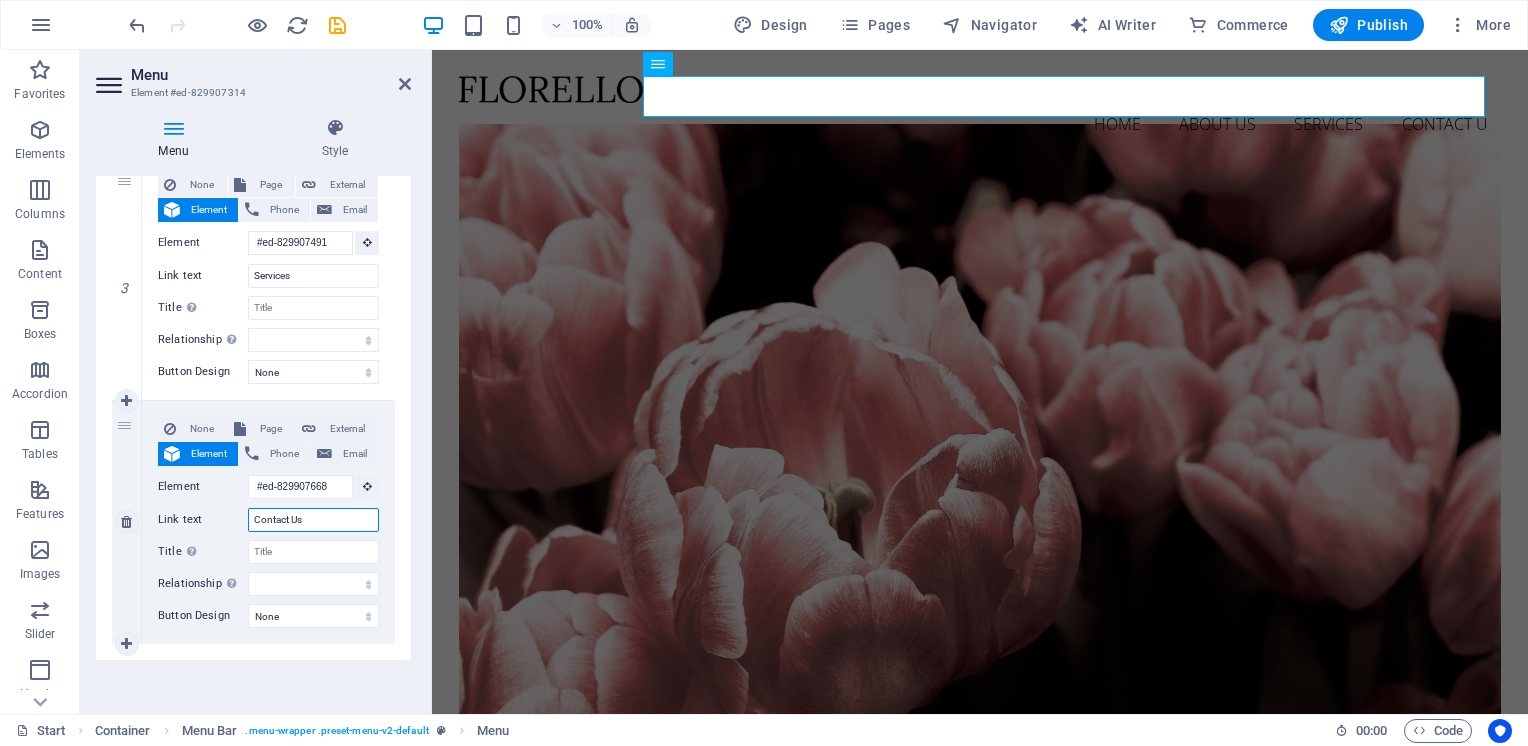 select 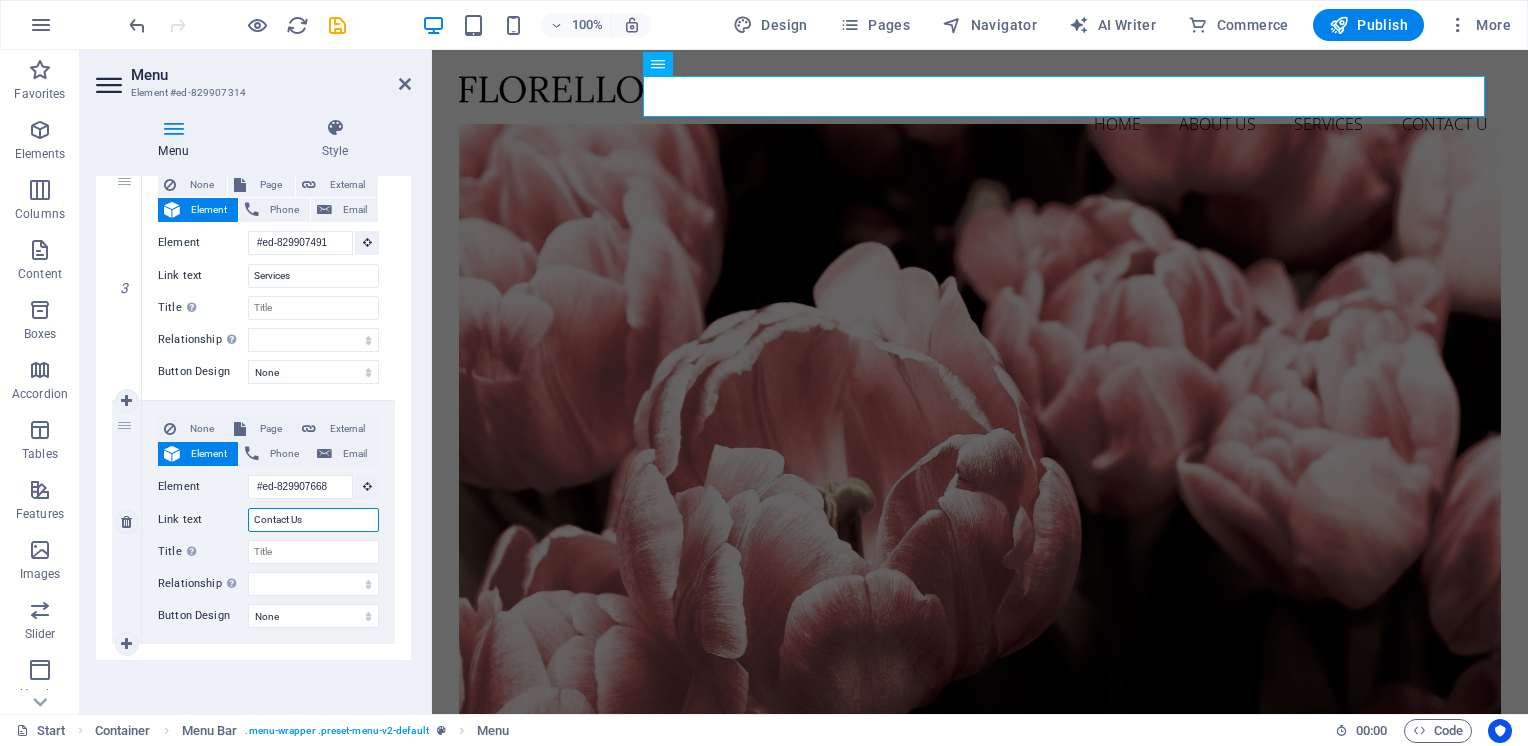 select 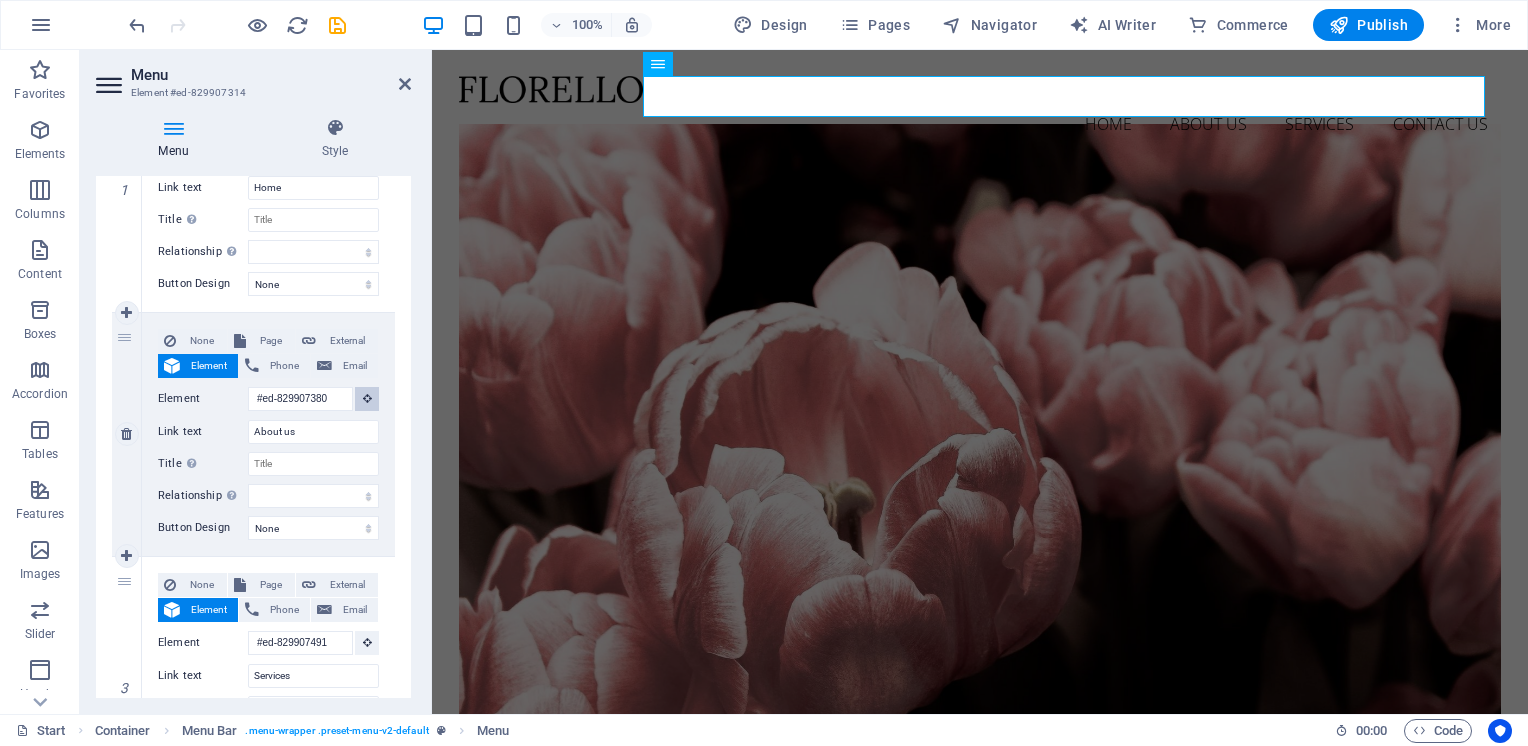 scroll, scrollTop: 197, scrollLeft: 0, axis: vertical 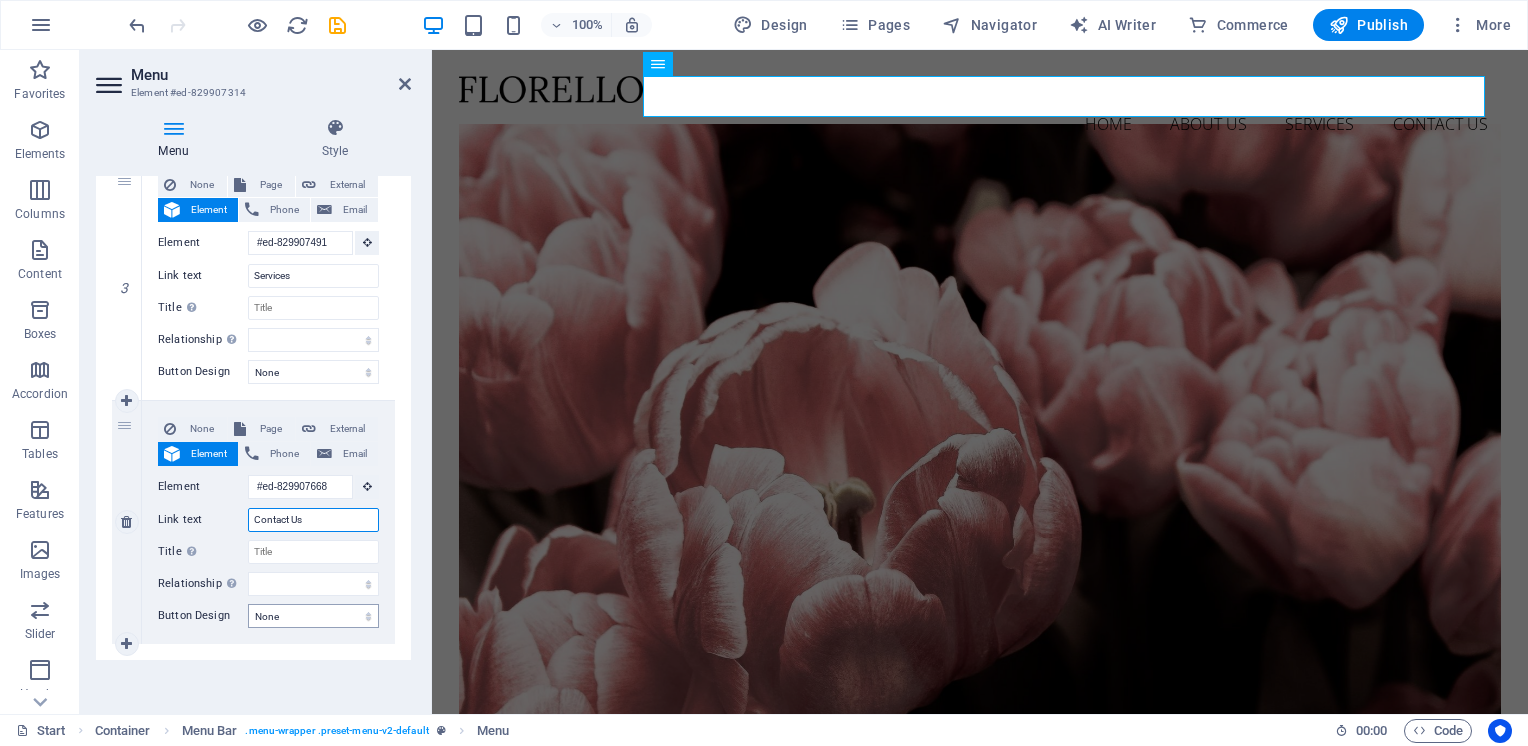 type on "Contact Us" 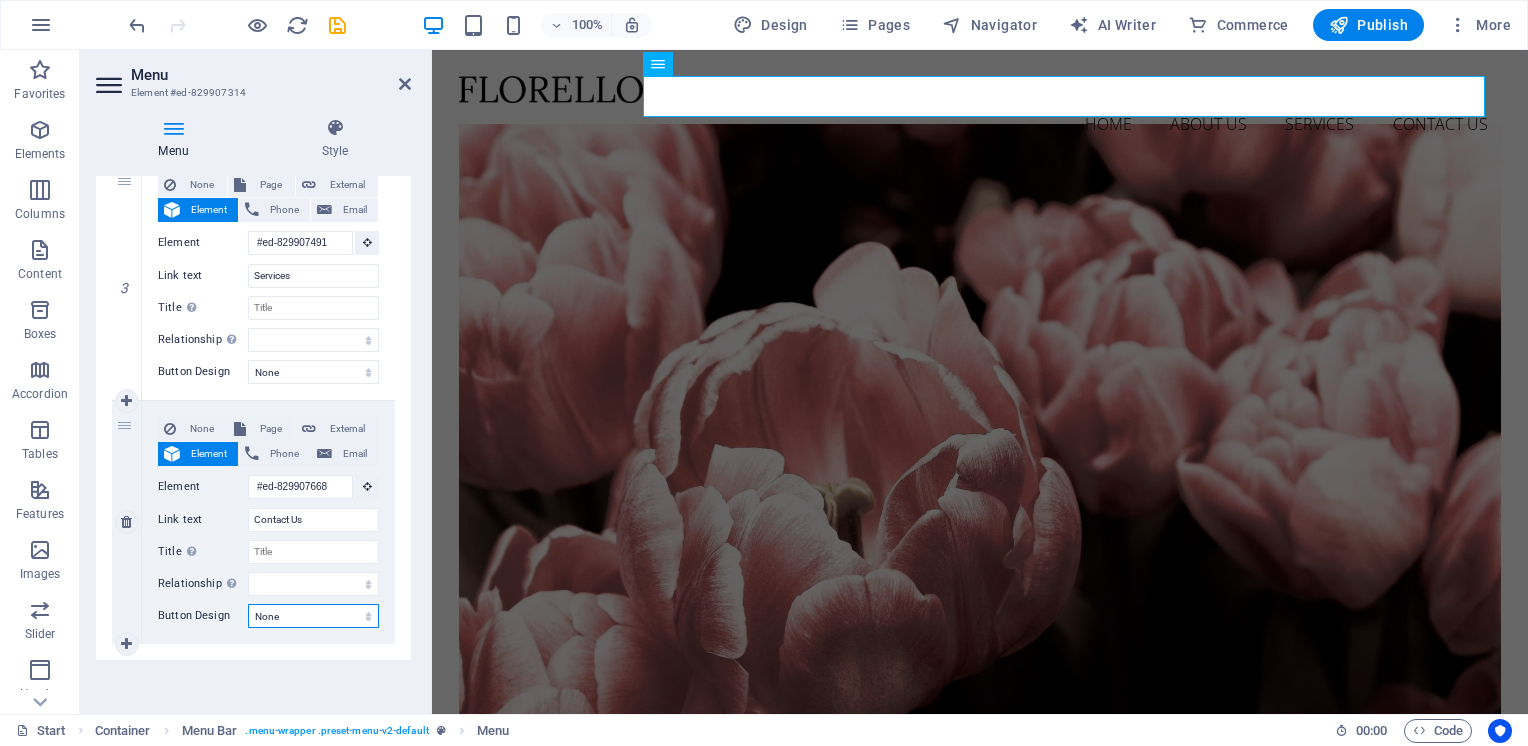click on "None Default Primary Secondary" at bounding box center [313, 616] 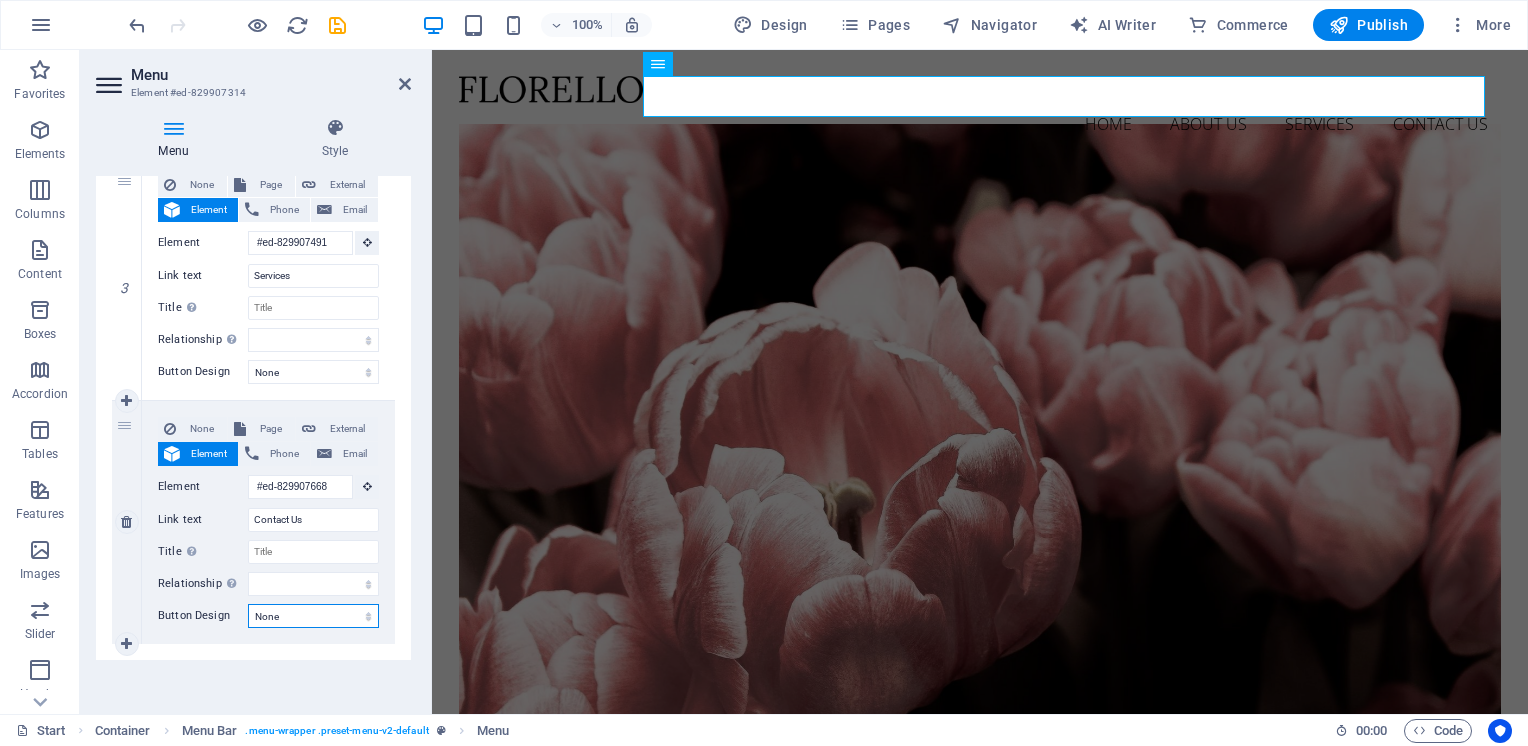 select on "primary" 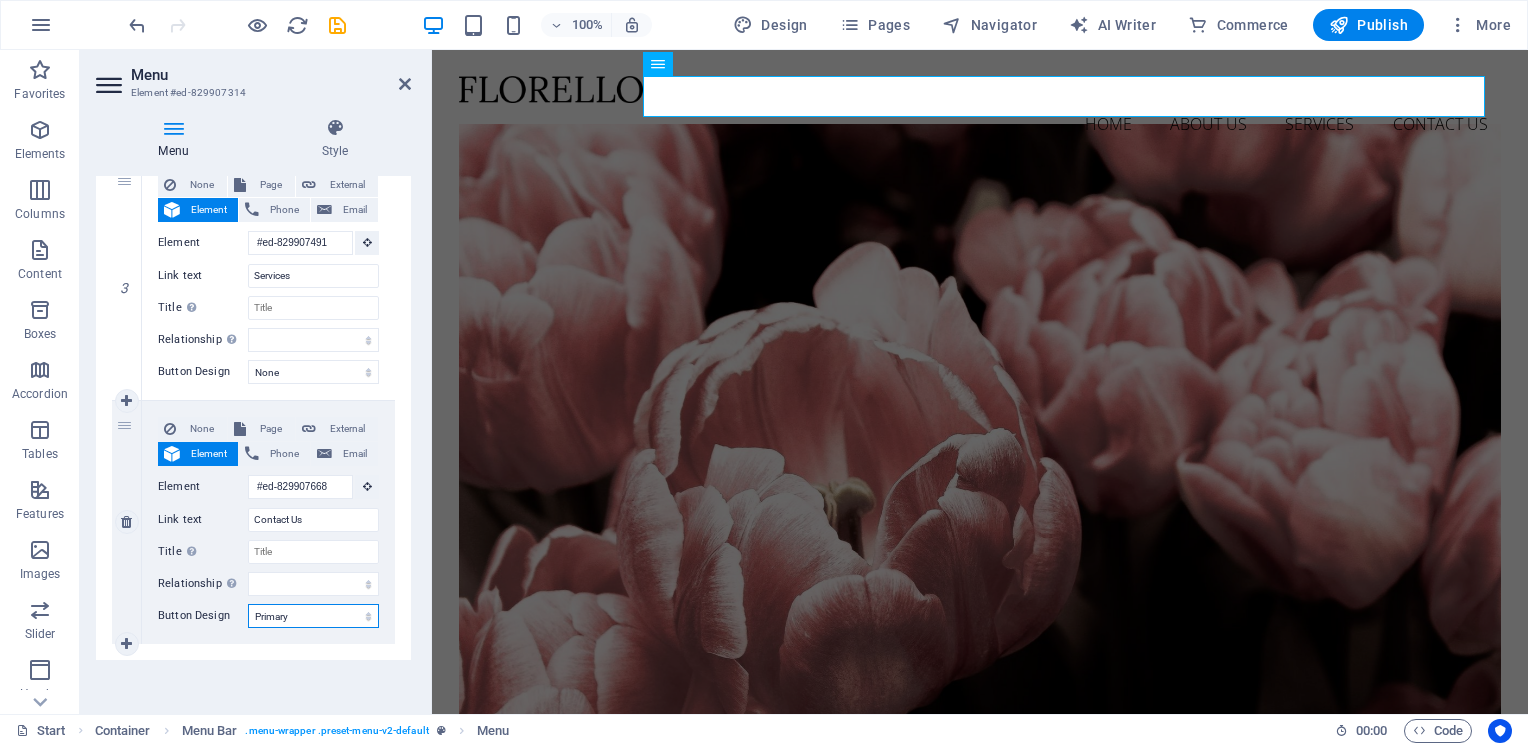 click on "None Default Primary Secondary" at bounding box center (313, 616) 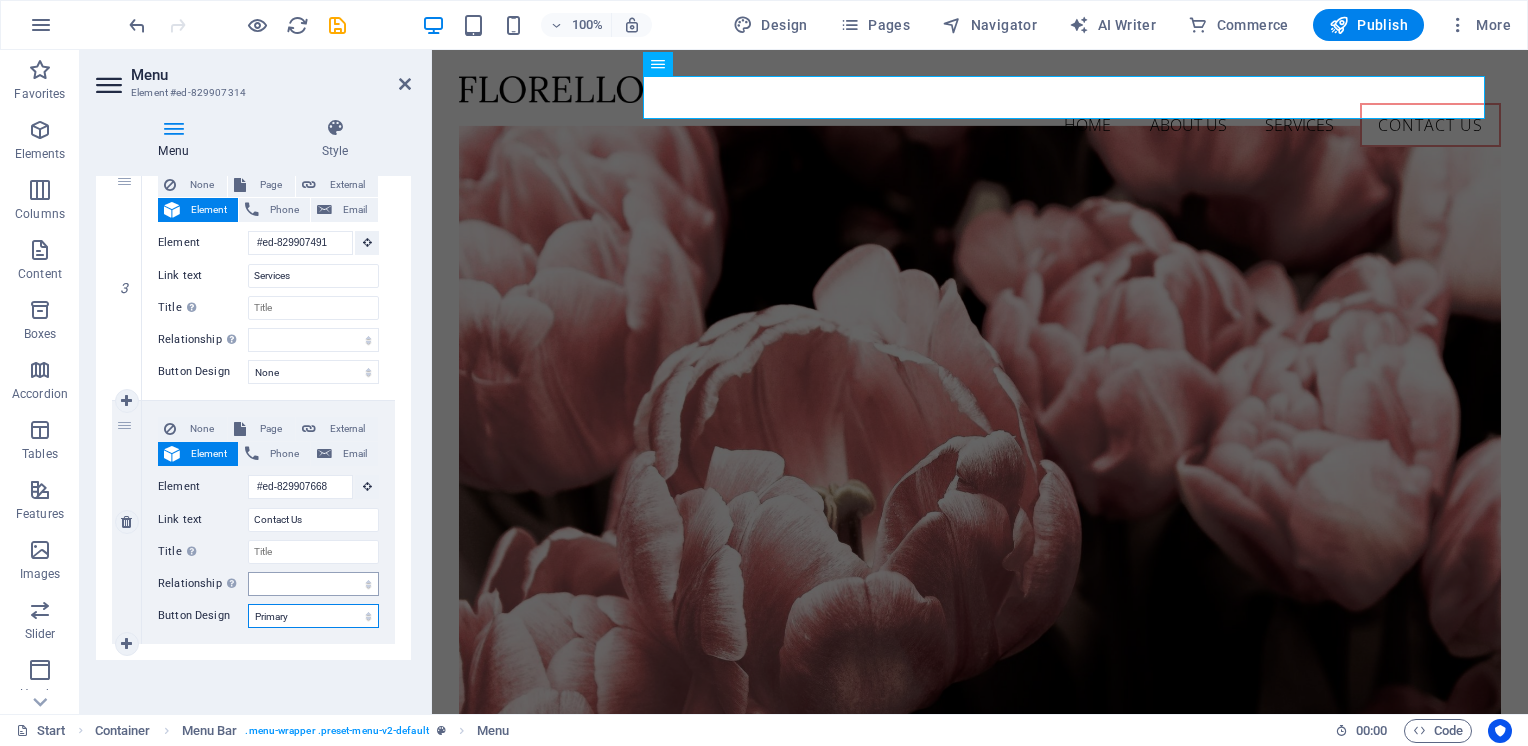 scroll, scrollTop: 597, scrollLeft: 0, axis: vertical 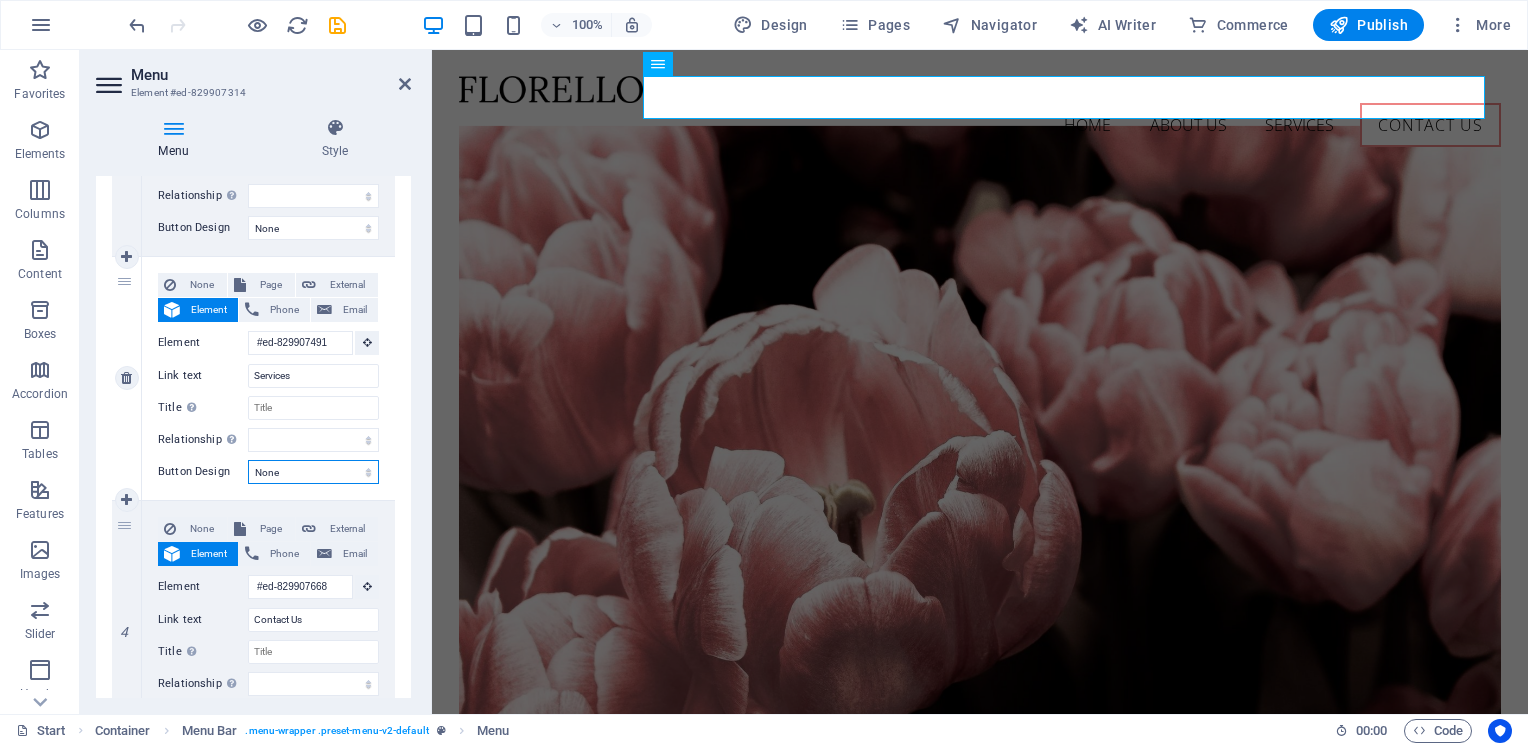 click on "None Default Primary Secondary" at bounding box center [313, 472] 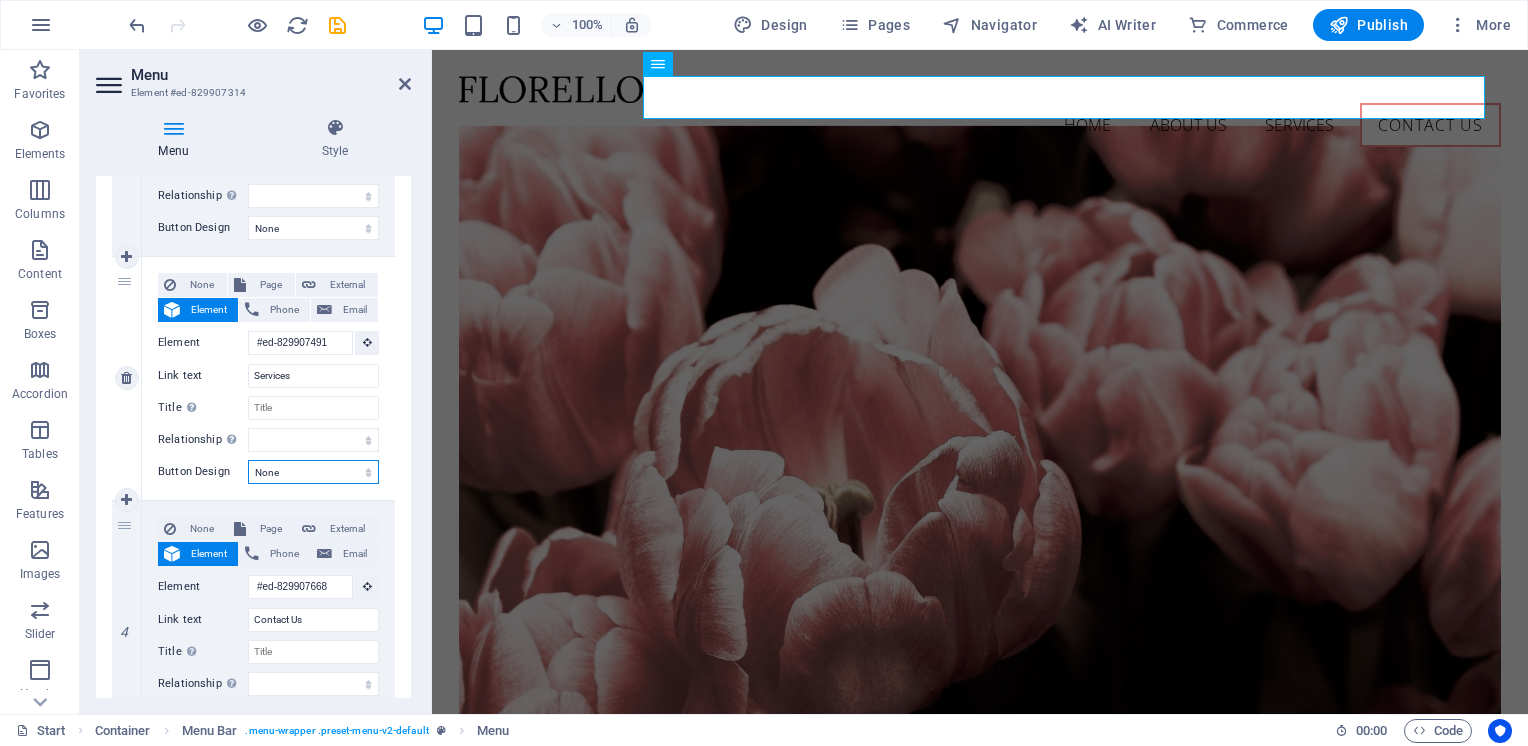 select on "secondary" 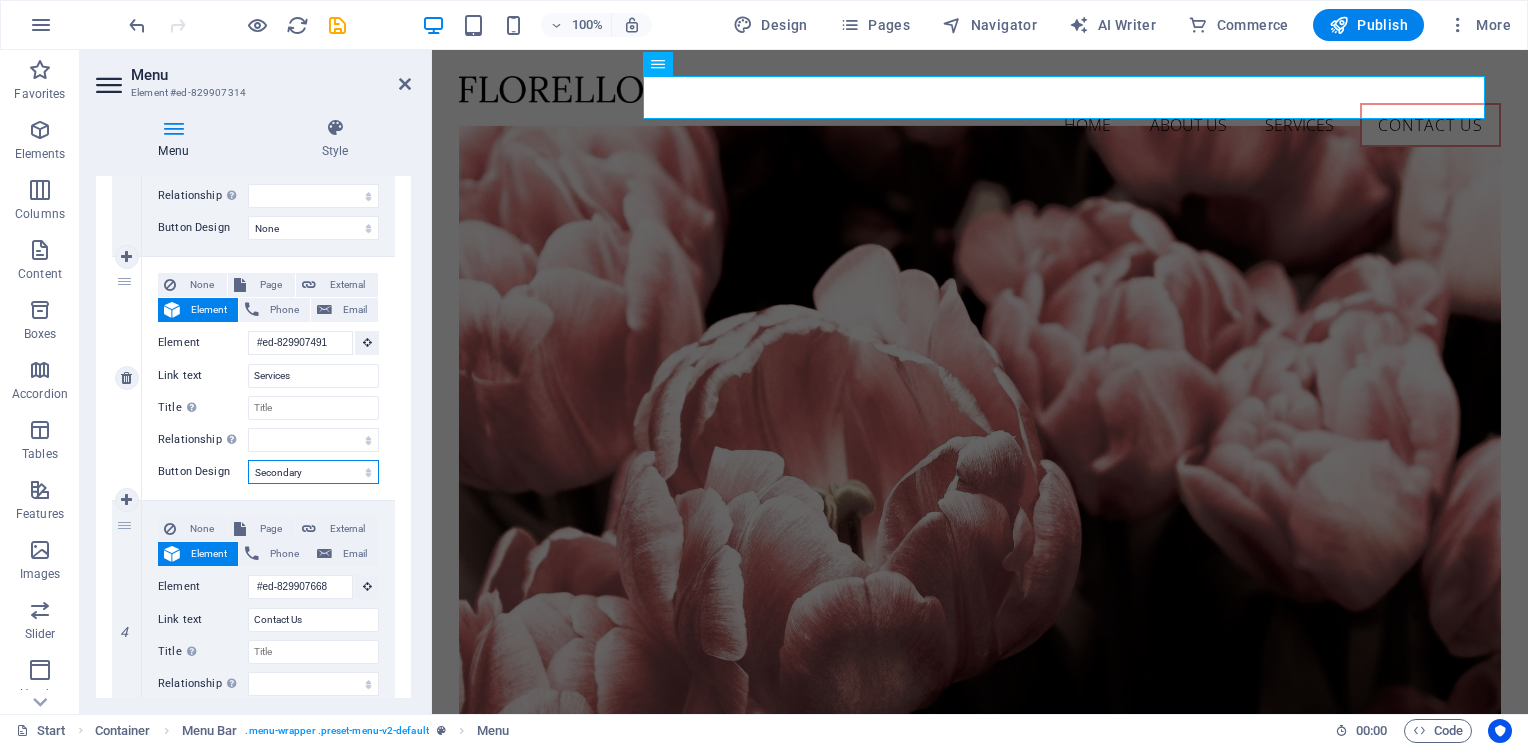 click on "None Default Primary Secondary" at bounding box center (313, 472) 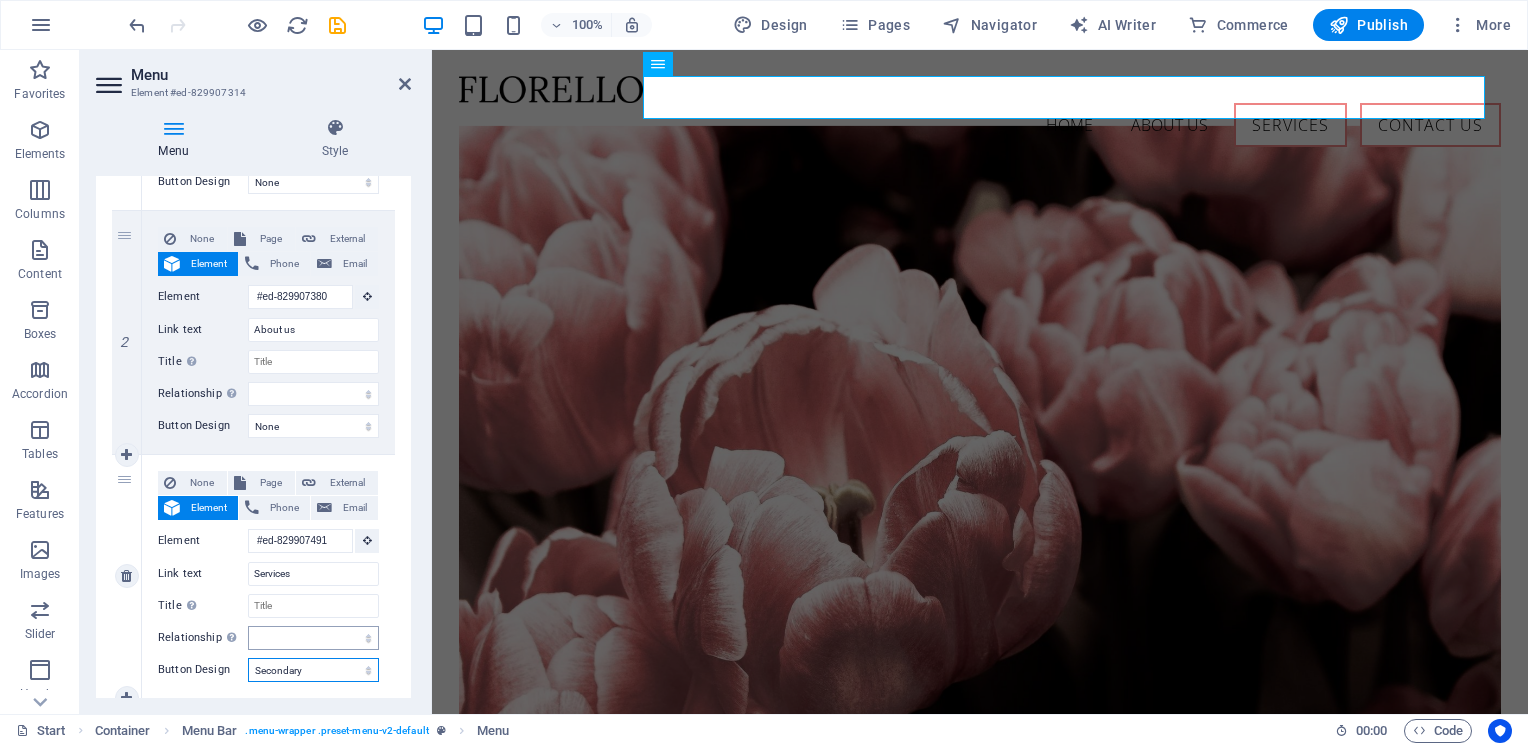 scroll, scrollTop: 397, scrollLeft: 0, axis: vertical 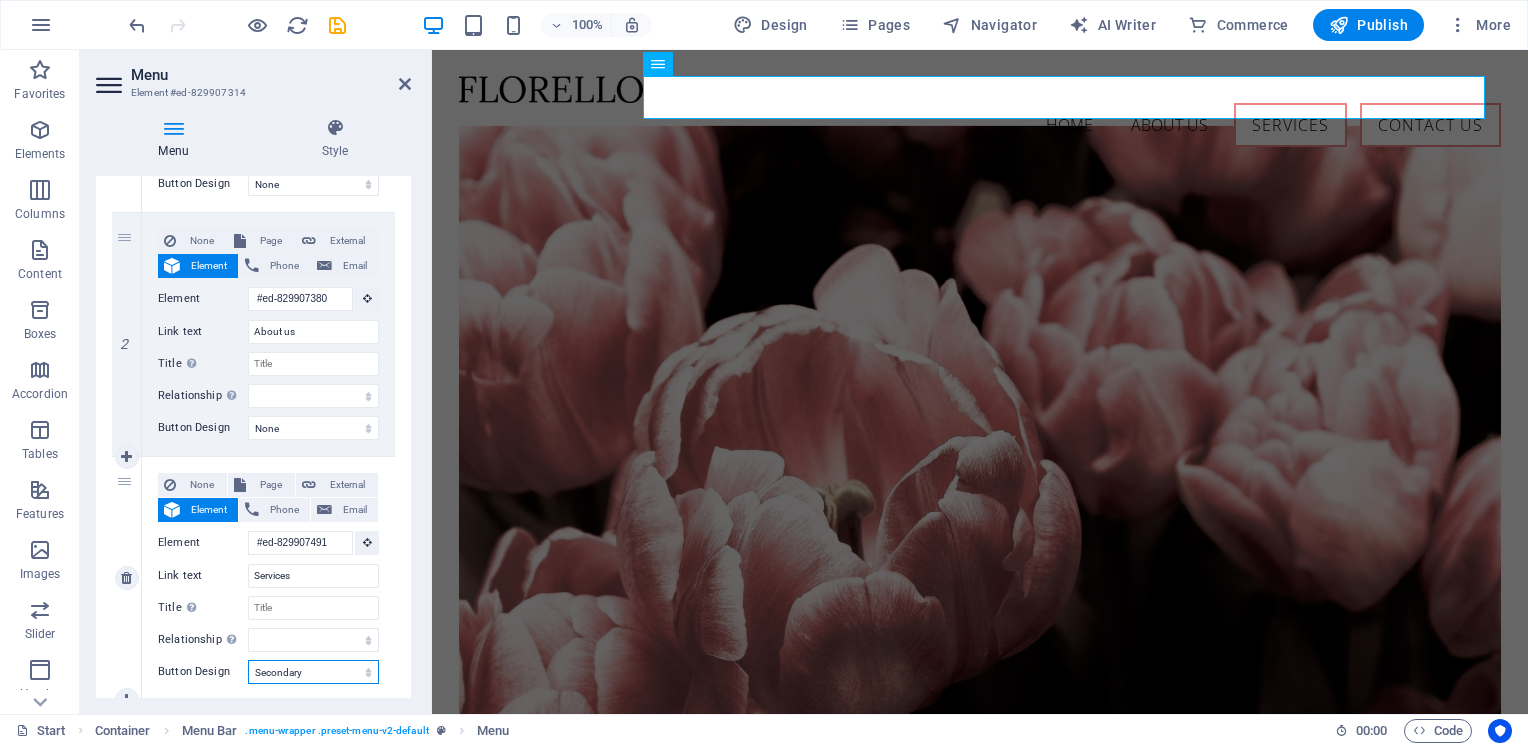 click on "None Default Primary Secondary" at bounding box center (313, 672) 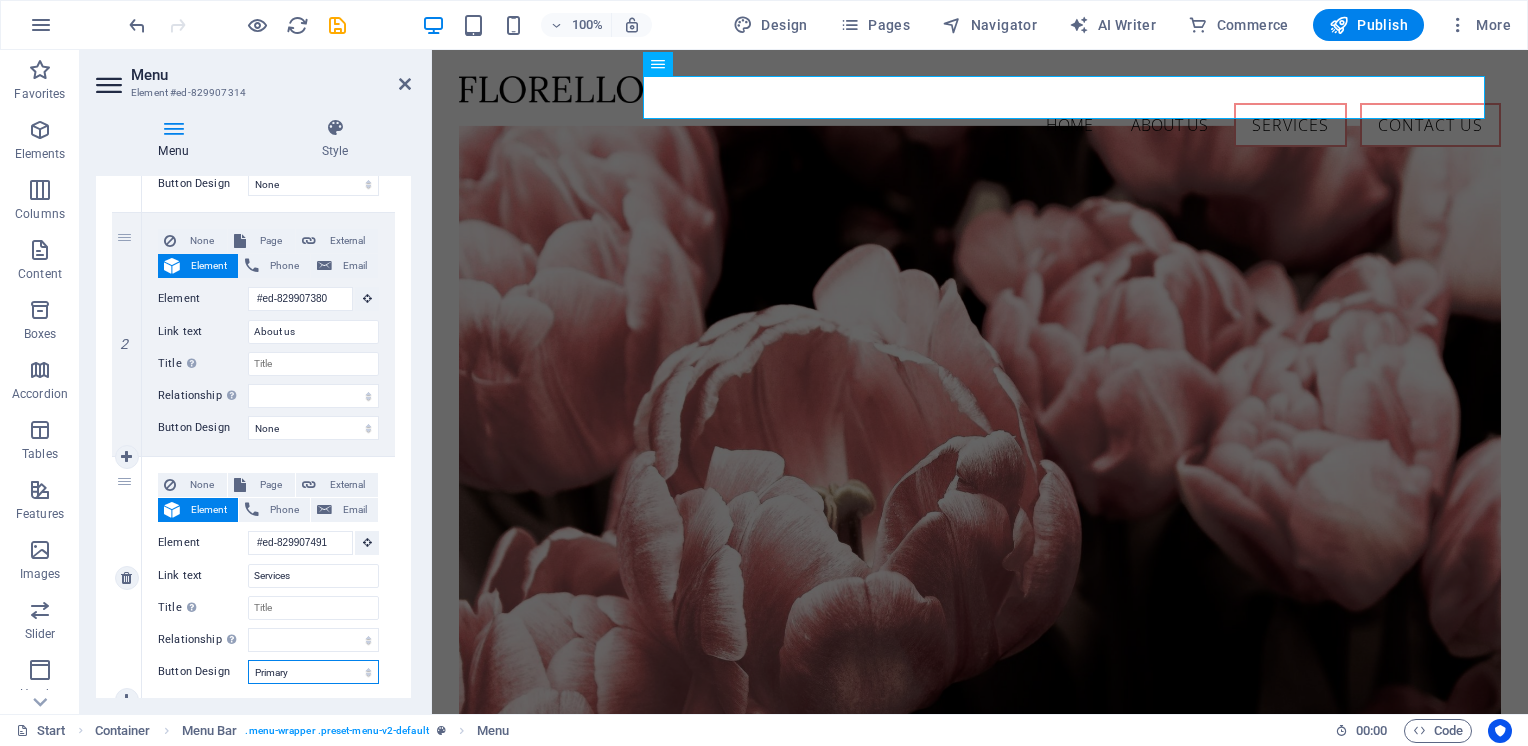 click on "None Default Primary Secondary" at bounding box center [313, 672] 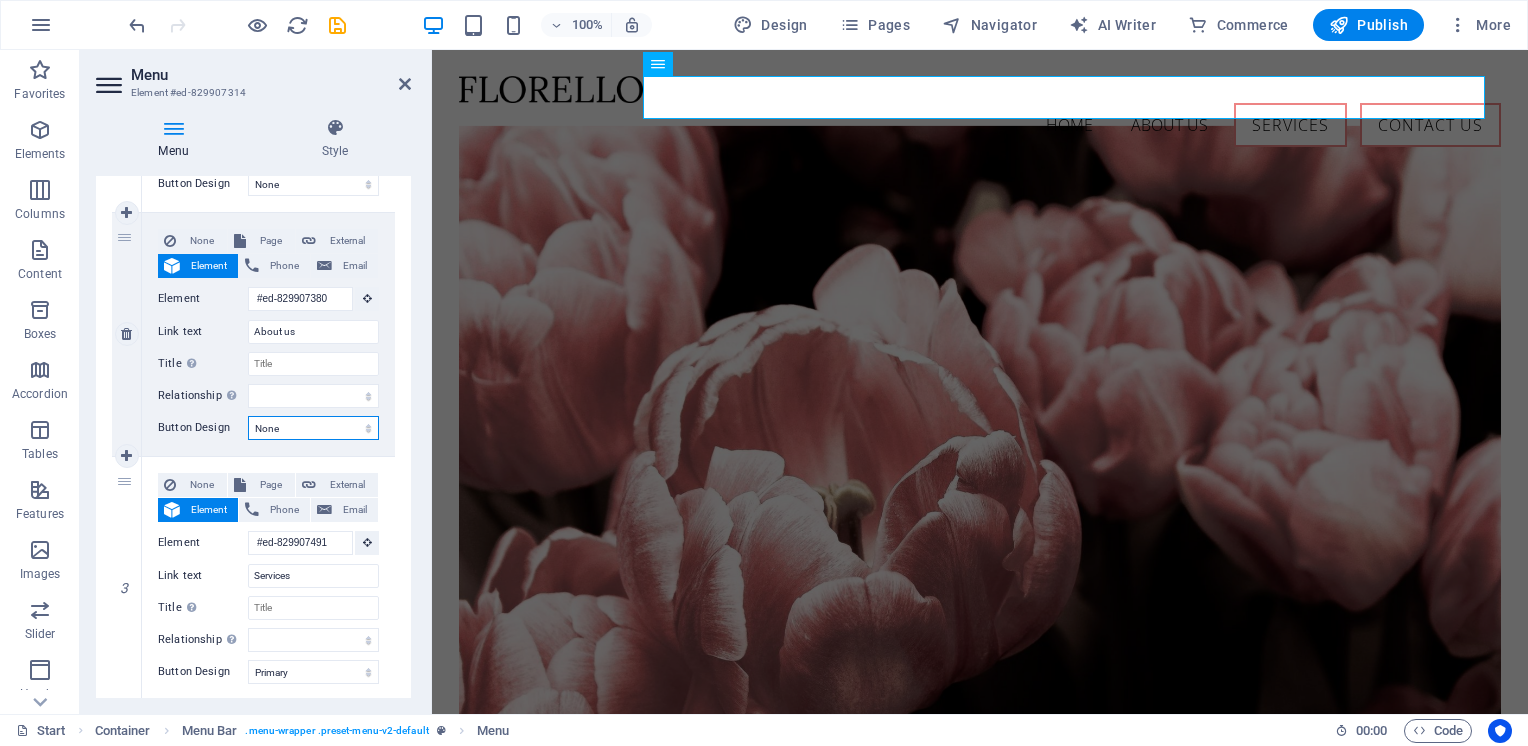 click on "None Default Primary Secondary" at bounding box center (313, 428) 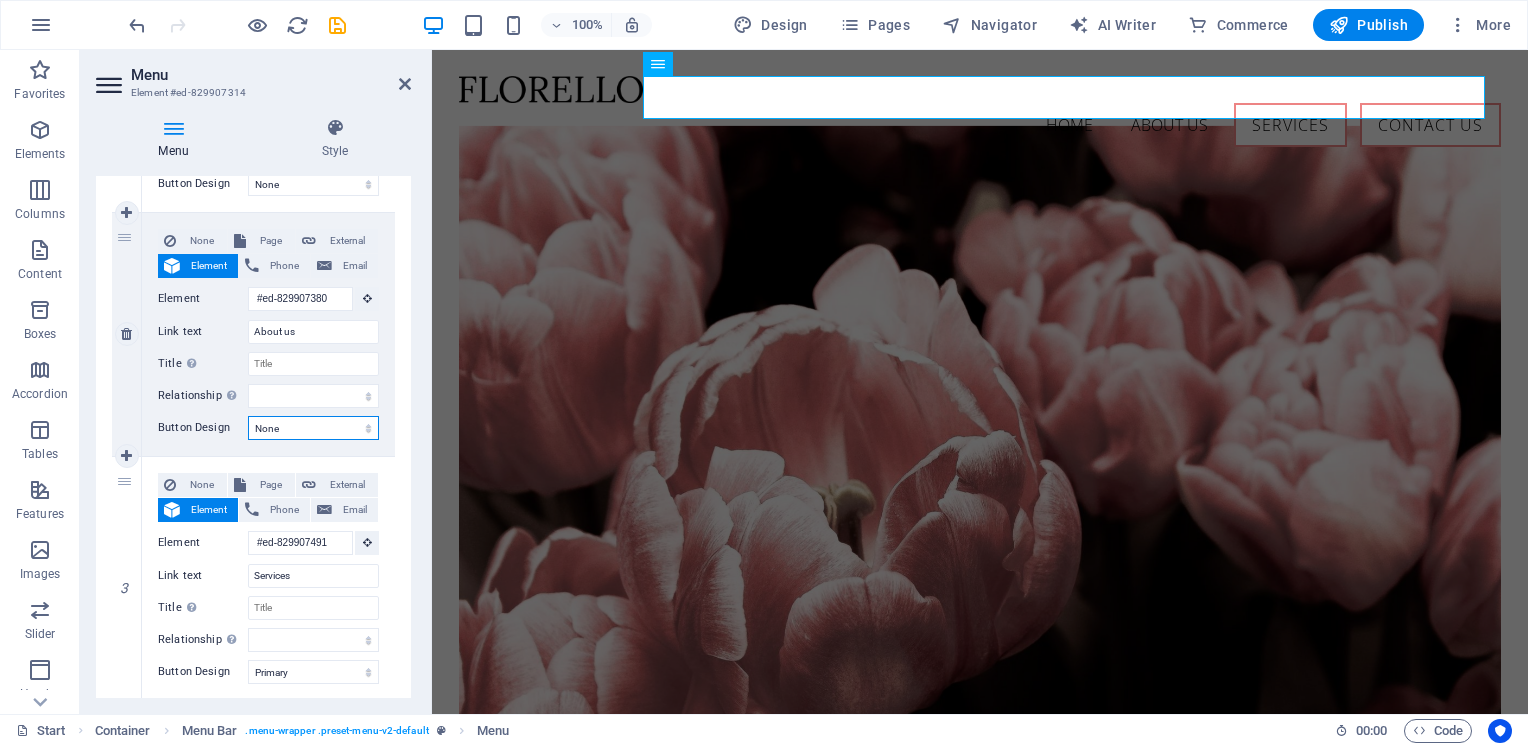 select on "secondary" 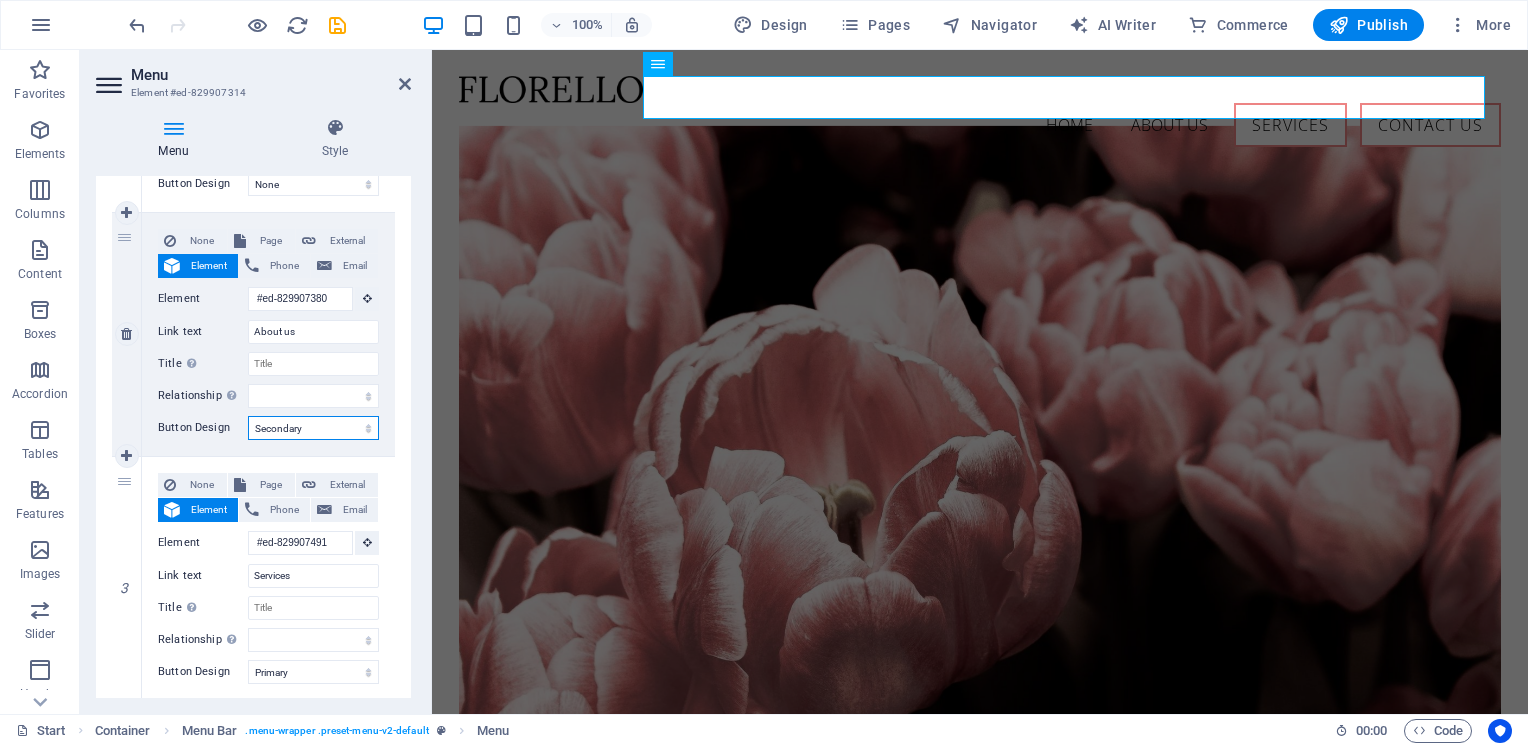 click on "None Default Primary Secondary" at bounding box center [313, 428] 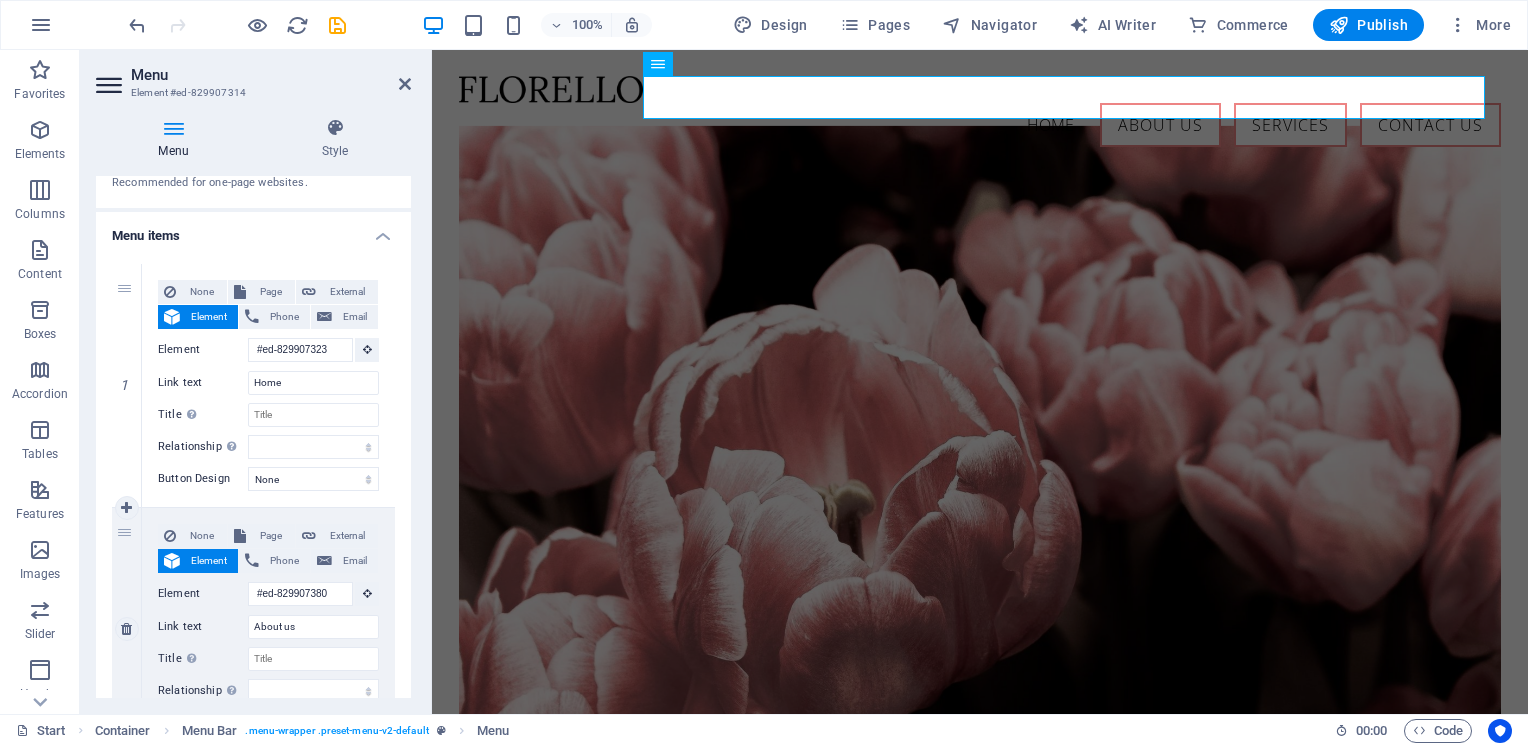 scroll, scrollTop: 97, scrollLeft: 0, axis: vertical 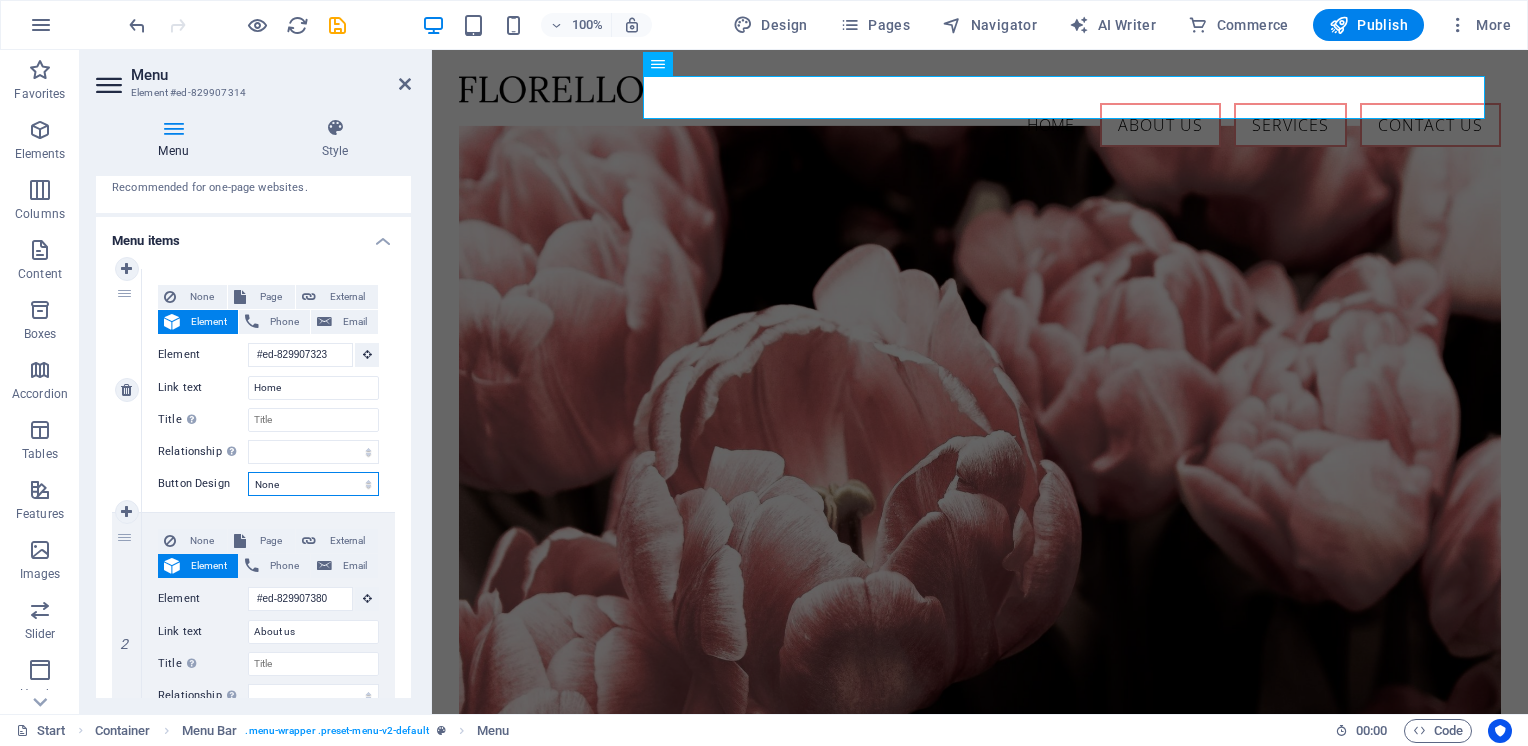 click on "None Default Primary Secondary" at bounding box center (313, 484) 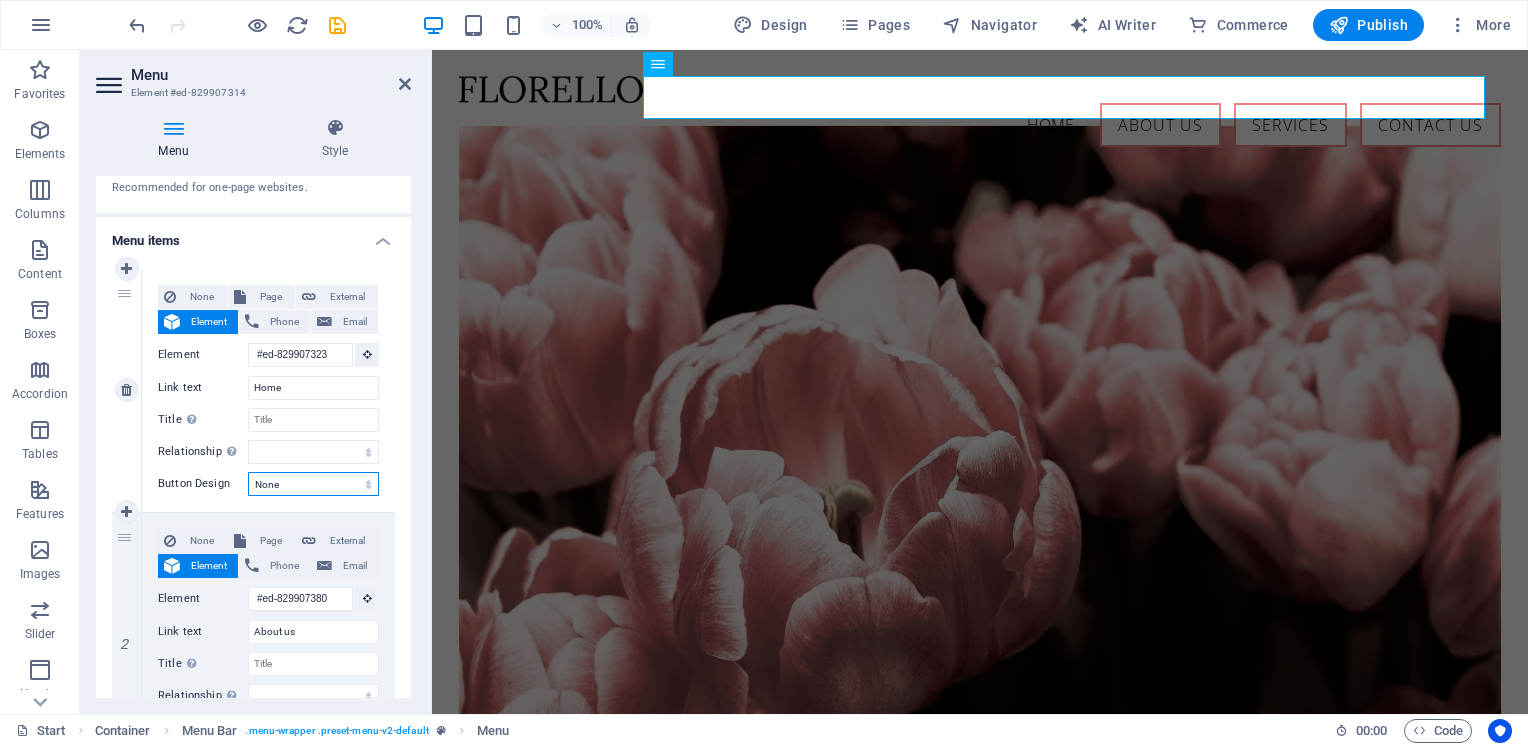 select on "default" 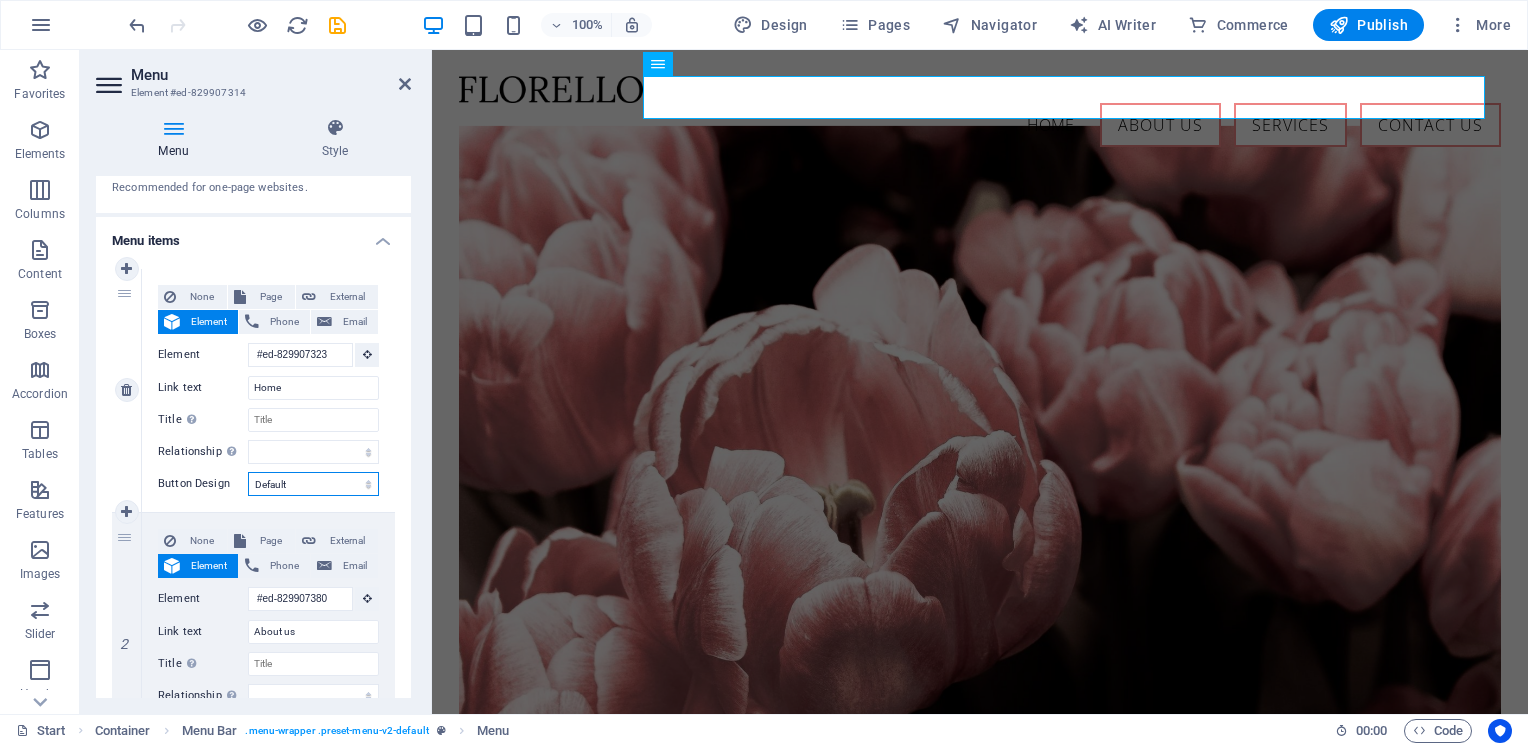 click on "None Default Primary Secondary" at bounding box center (313, 484) 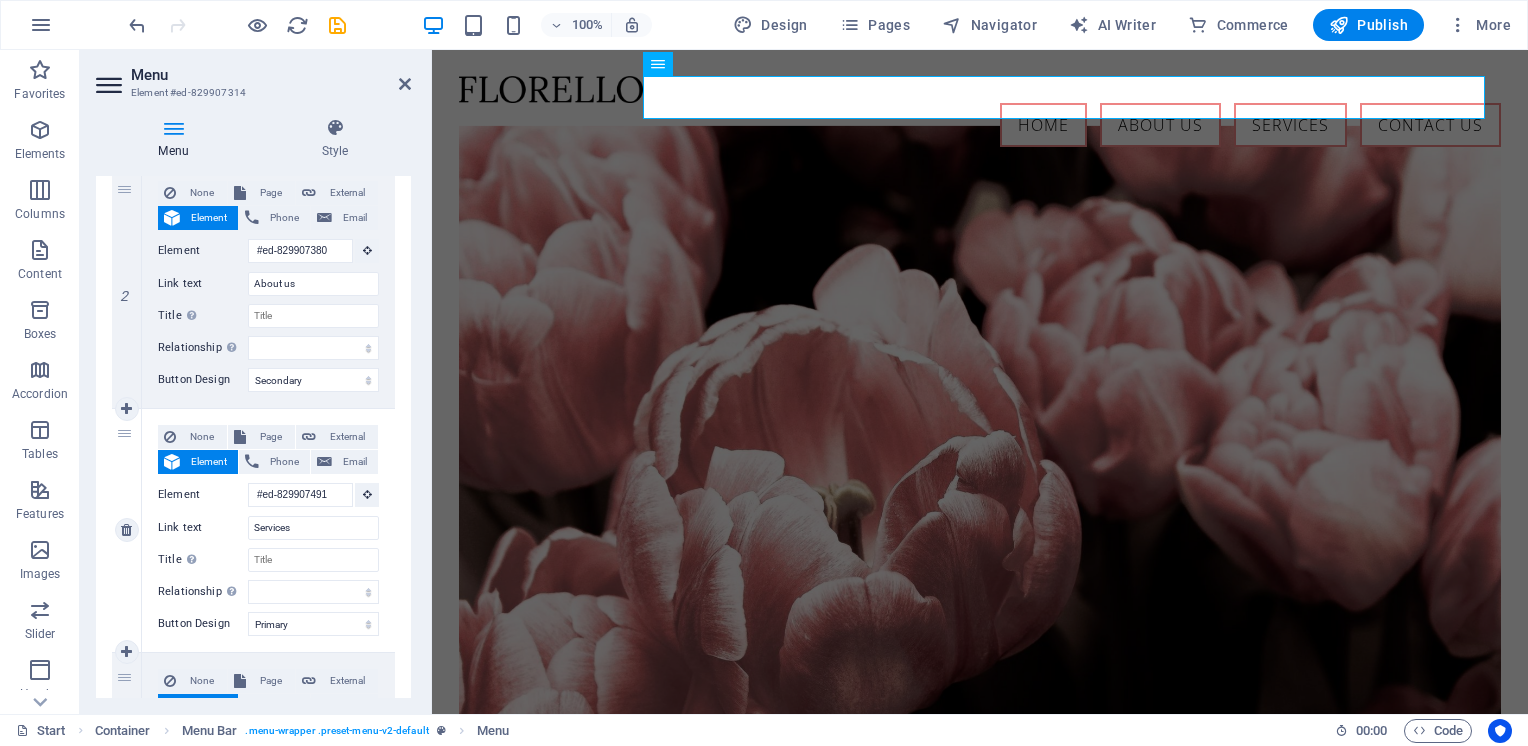 scroll, scrollTop: 98, scrollLeft: 0, axis: vertical 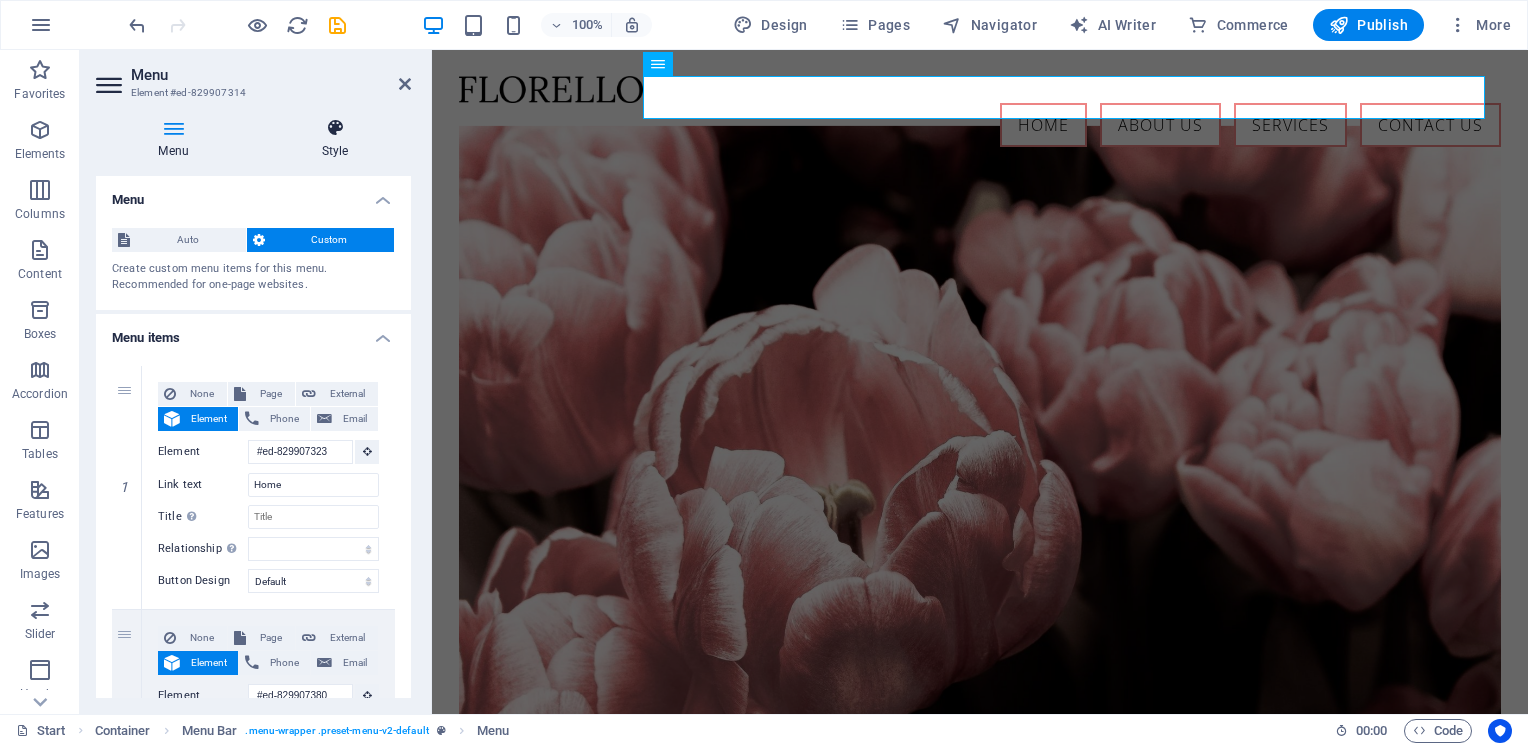 click on "Style" at bounding box center (335, 139) 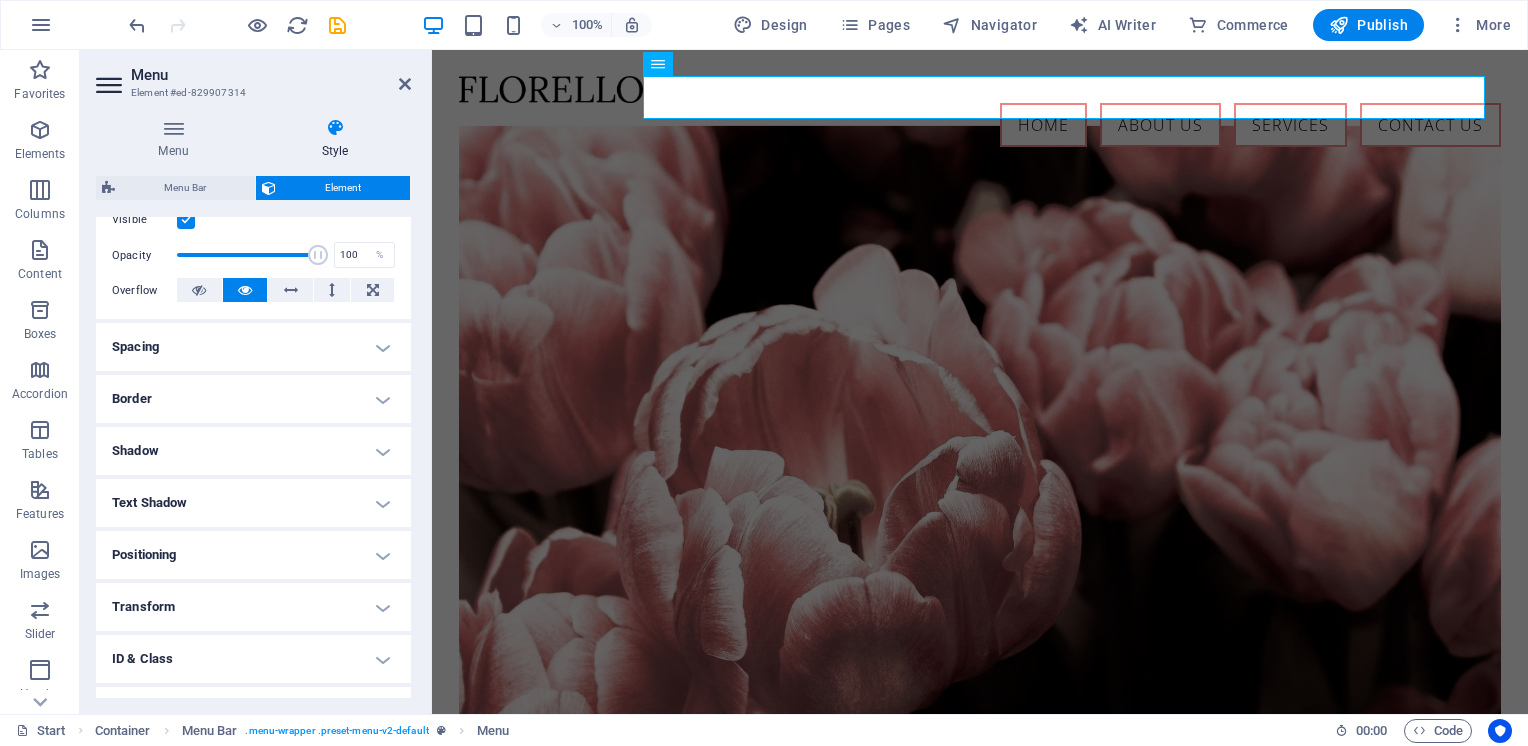 scroll, scrollTop: 363, scrollLeft: 0, axis: vertical 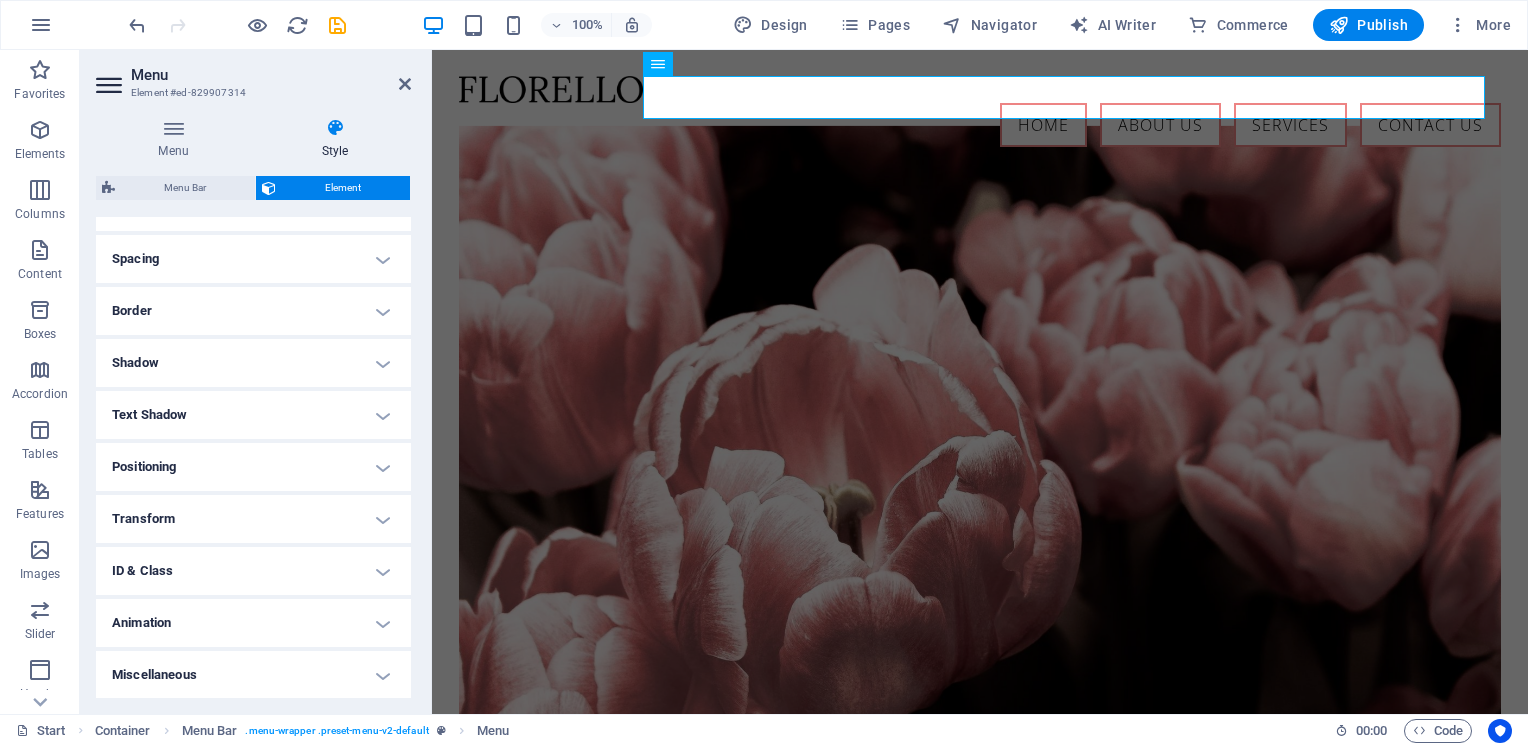 click on "Animation" at bounding box center (253, 623) 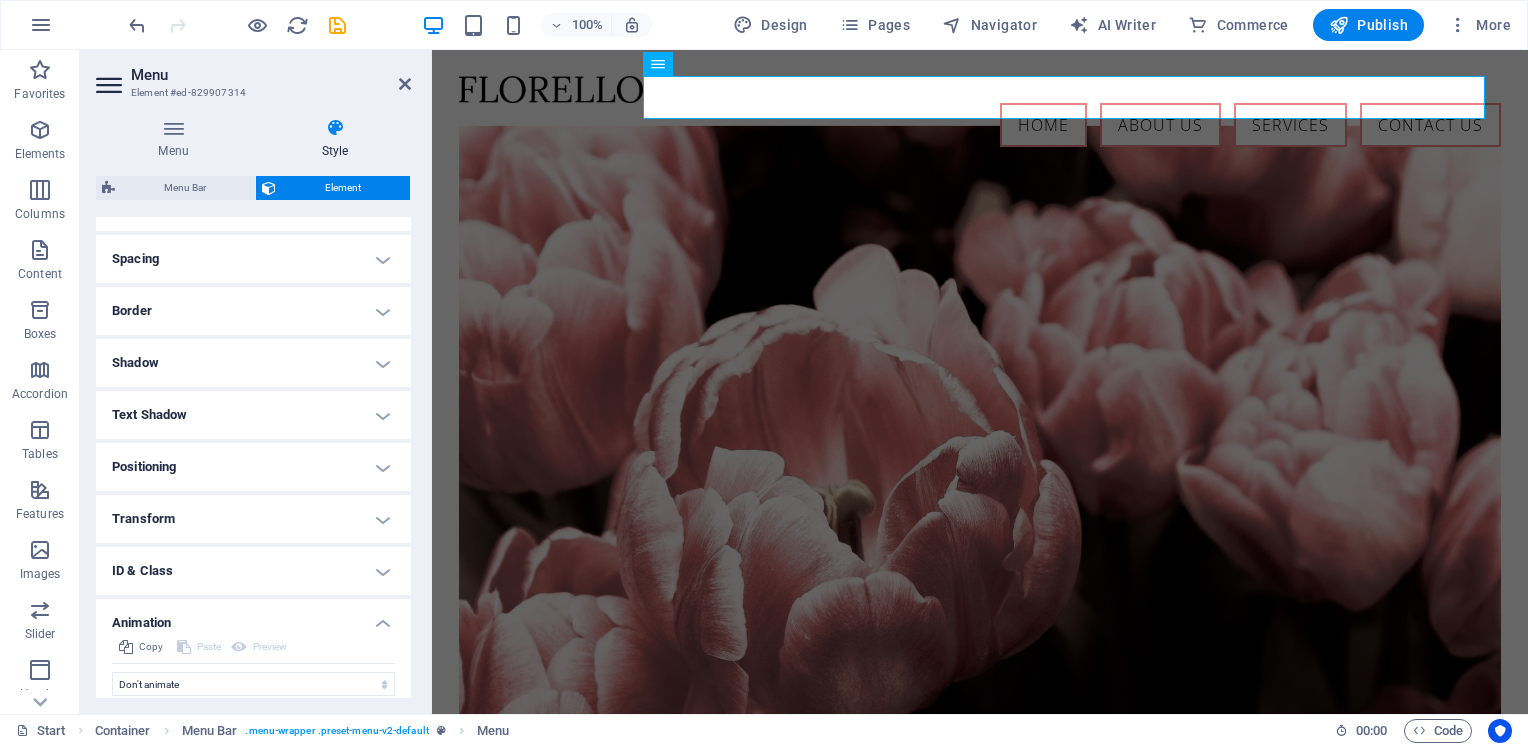 click on "Animation" at bounding box center [253, 617] 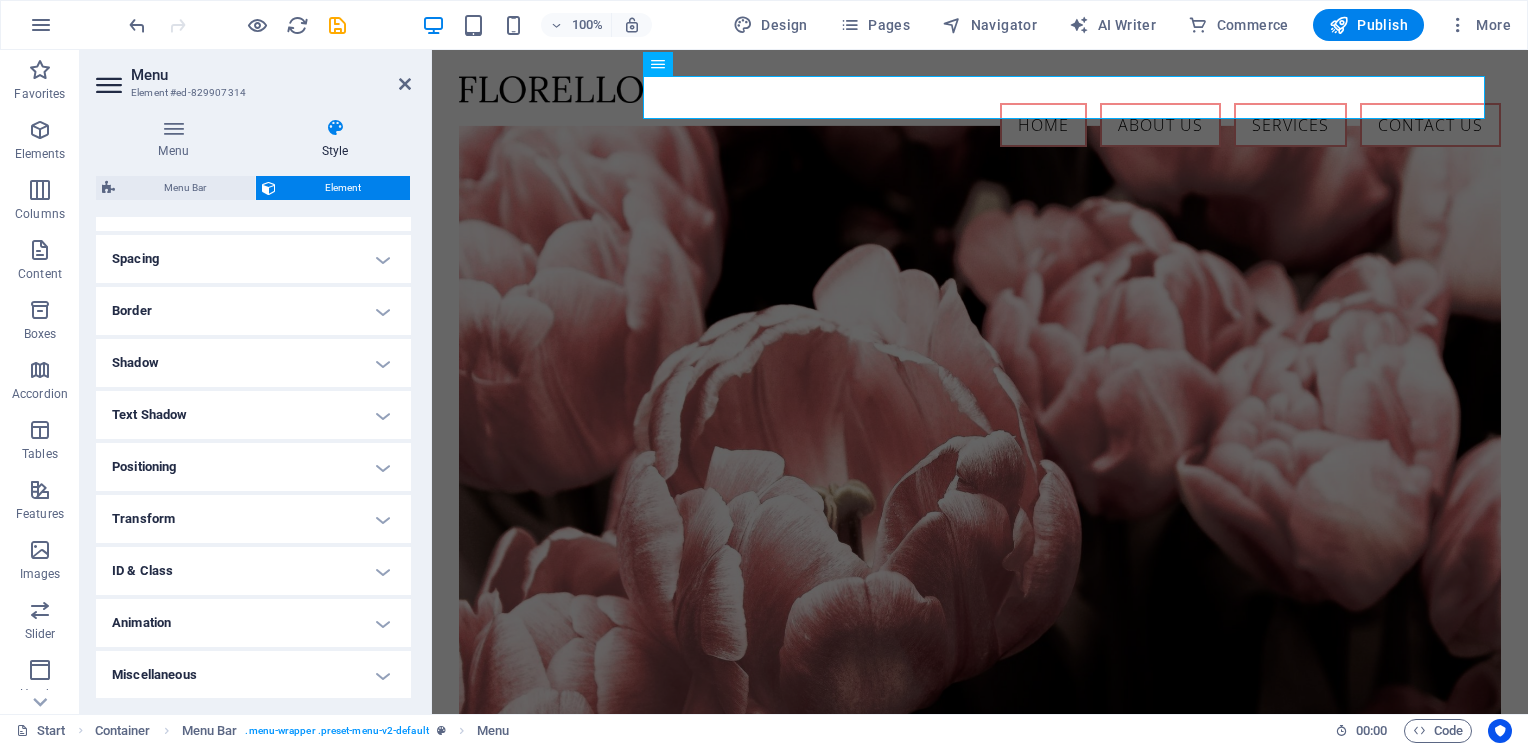 drag, startPoint x: 349, startPoint y: 571, endPoint x: 374, endPoint y: 571, distance: 25 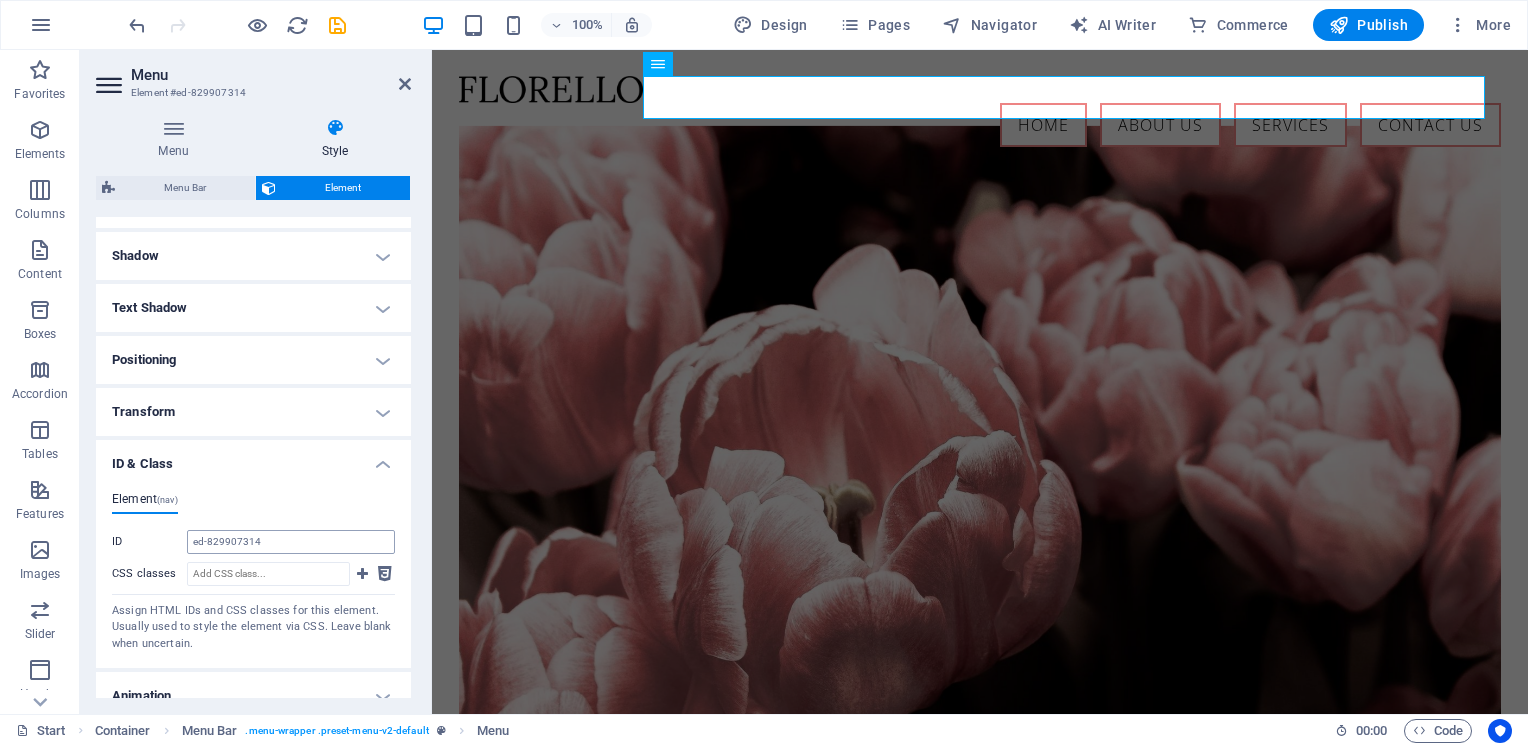 scroll, scrollTop: 443, scrollLeft: 0, axis: vertical 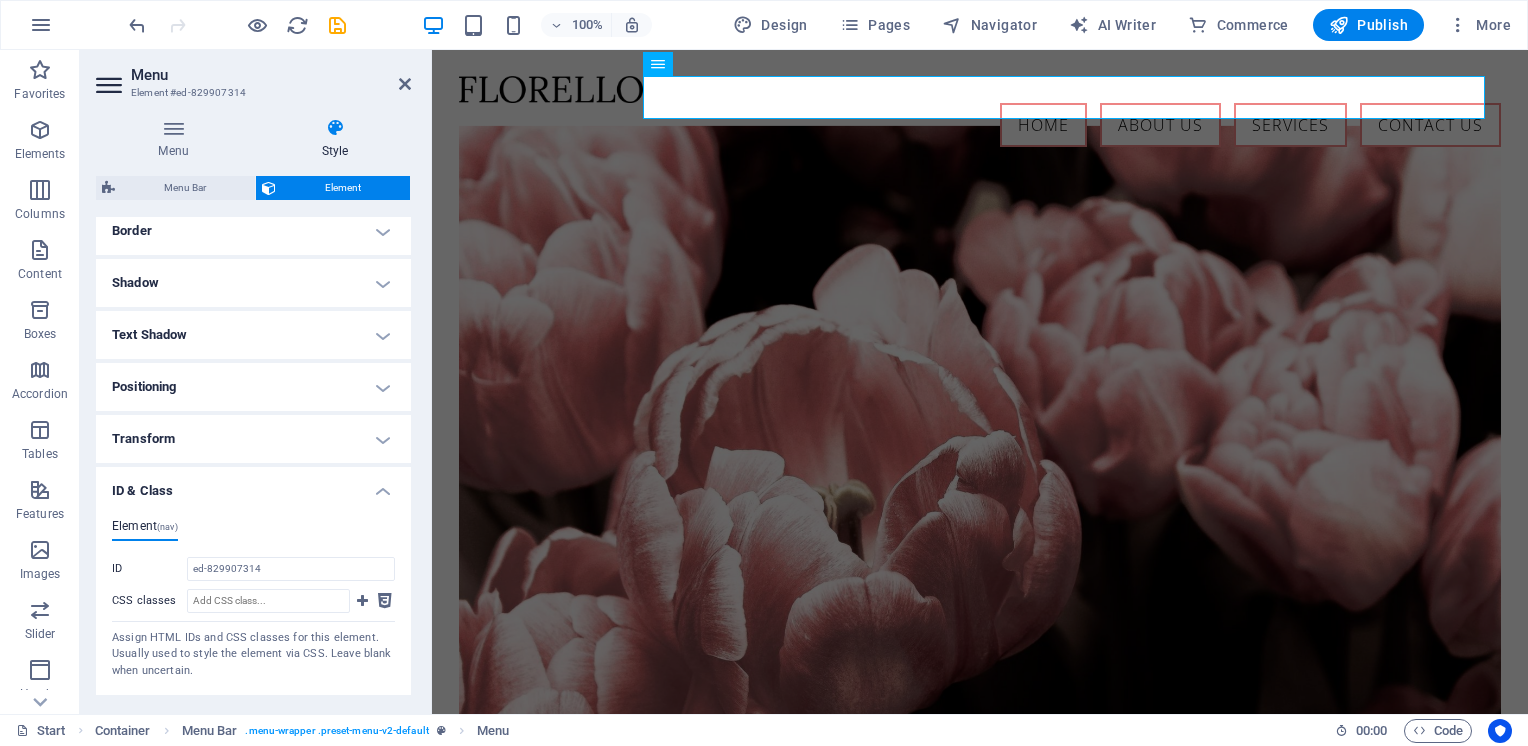 click on "ID & Class" at bounding box center [253, 485] 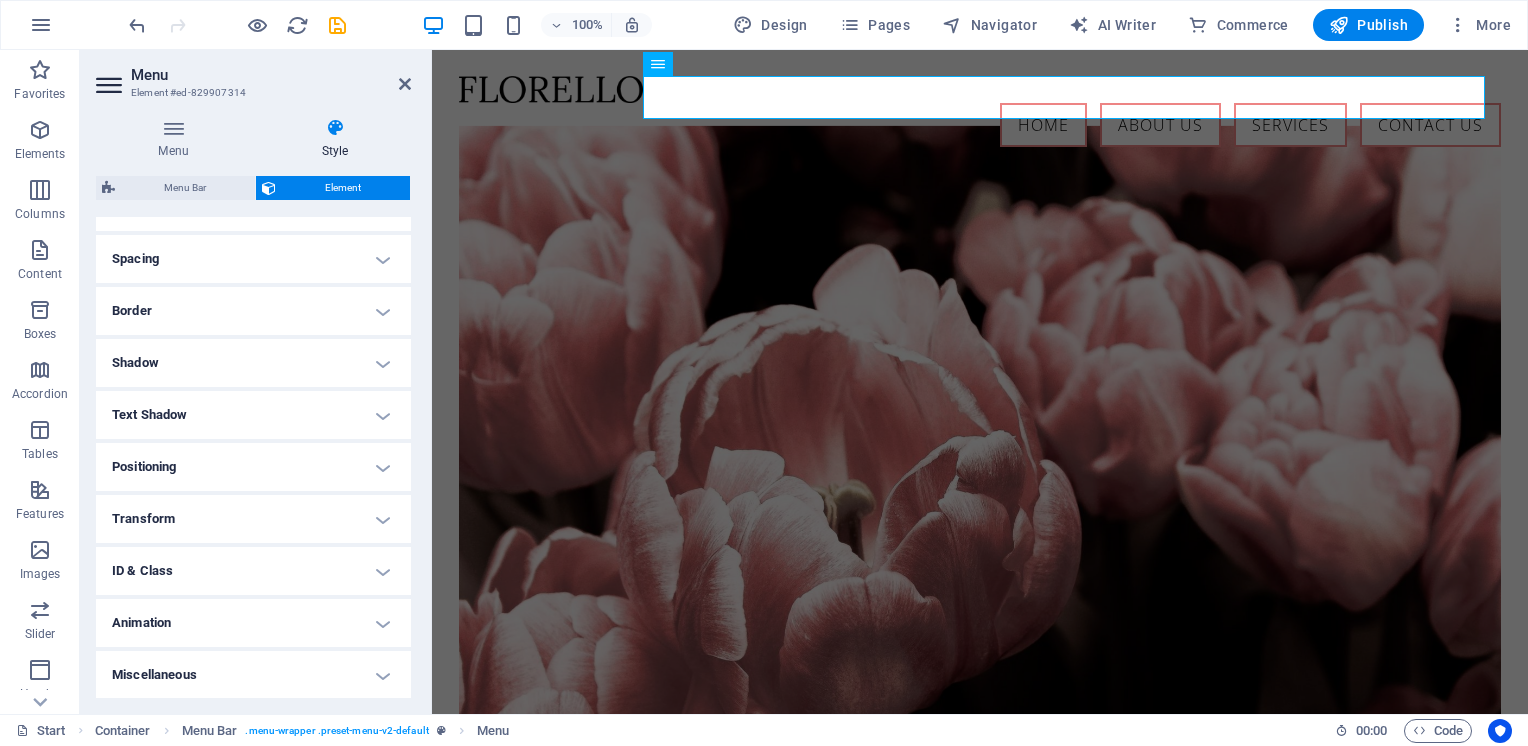 click on "Positioning" at bounding box center [253, 467] 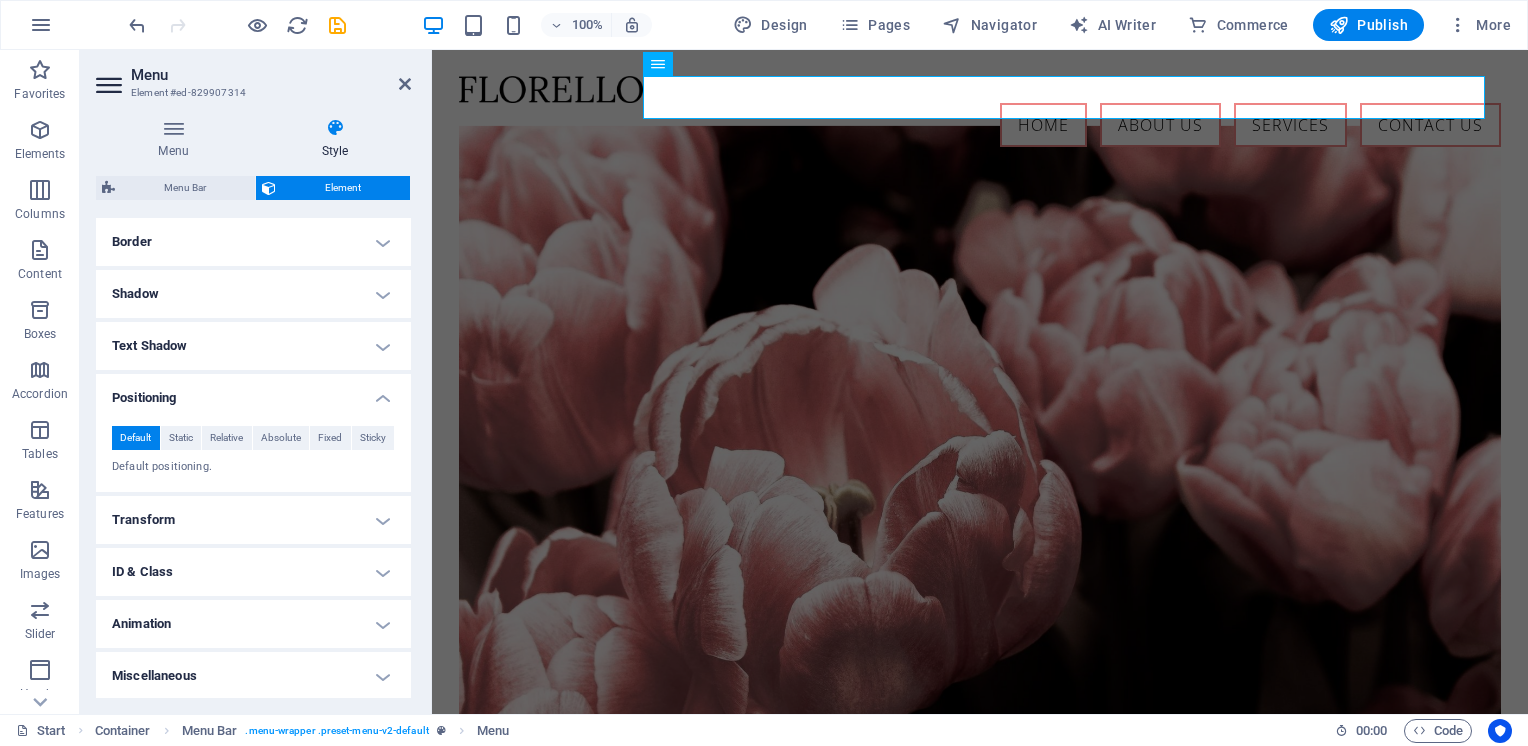 click on "Positioning" at bounding box center [253, 392] 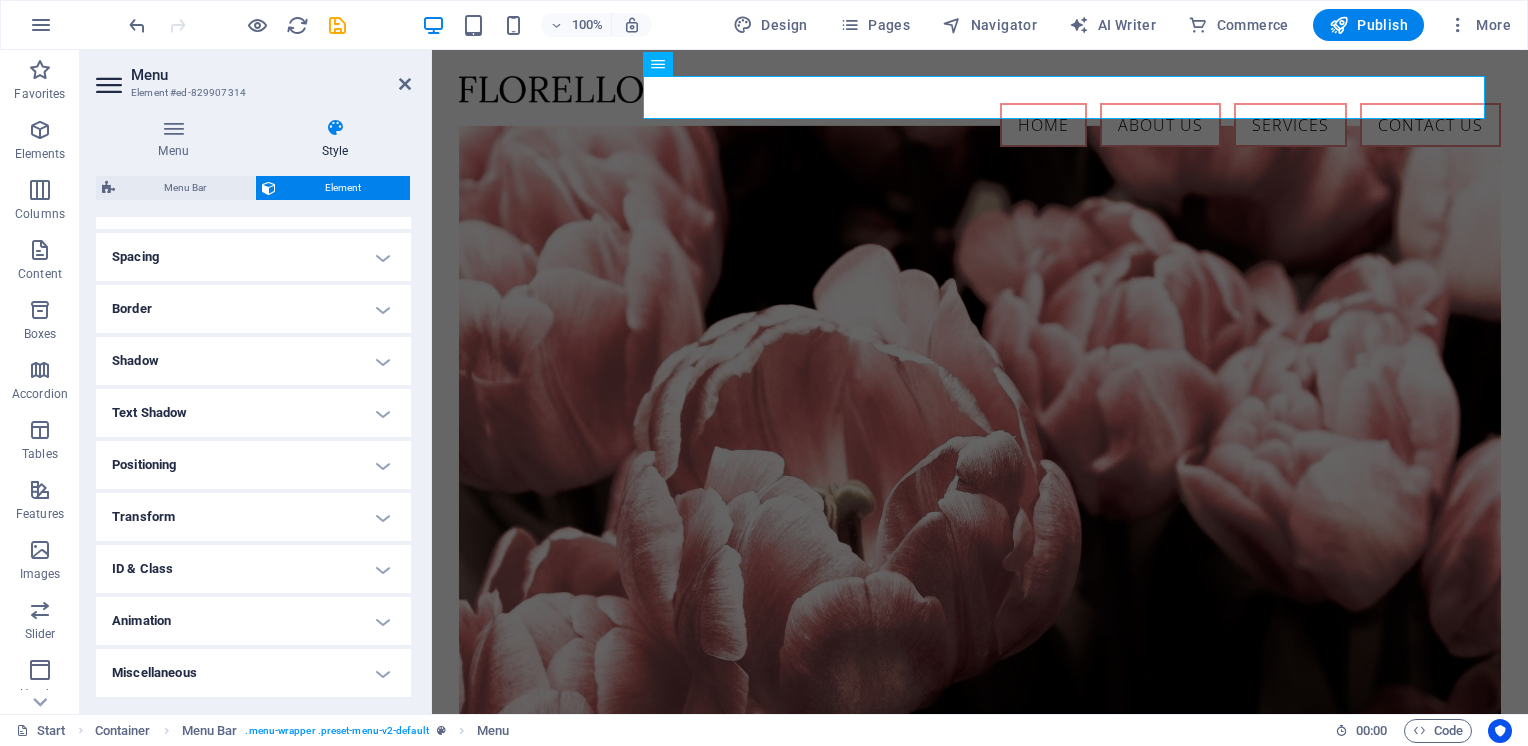 scroll, scrollTop: 363, scrollLeft: 0, axis: vertical 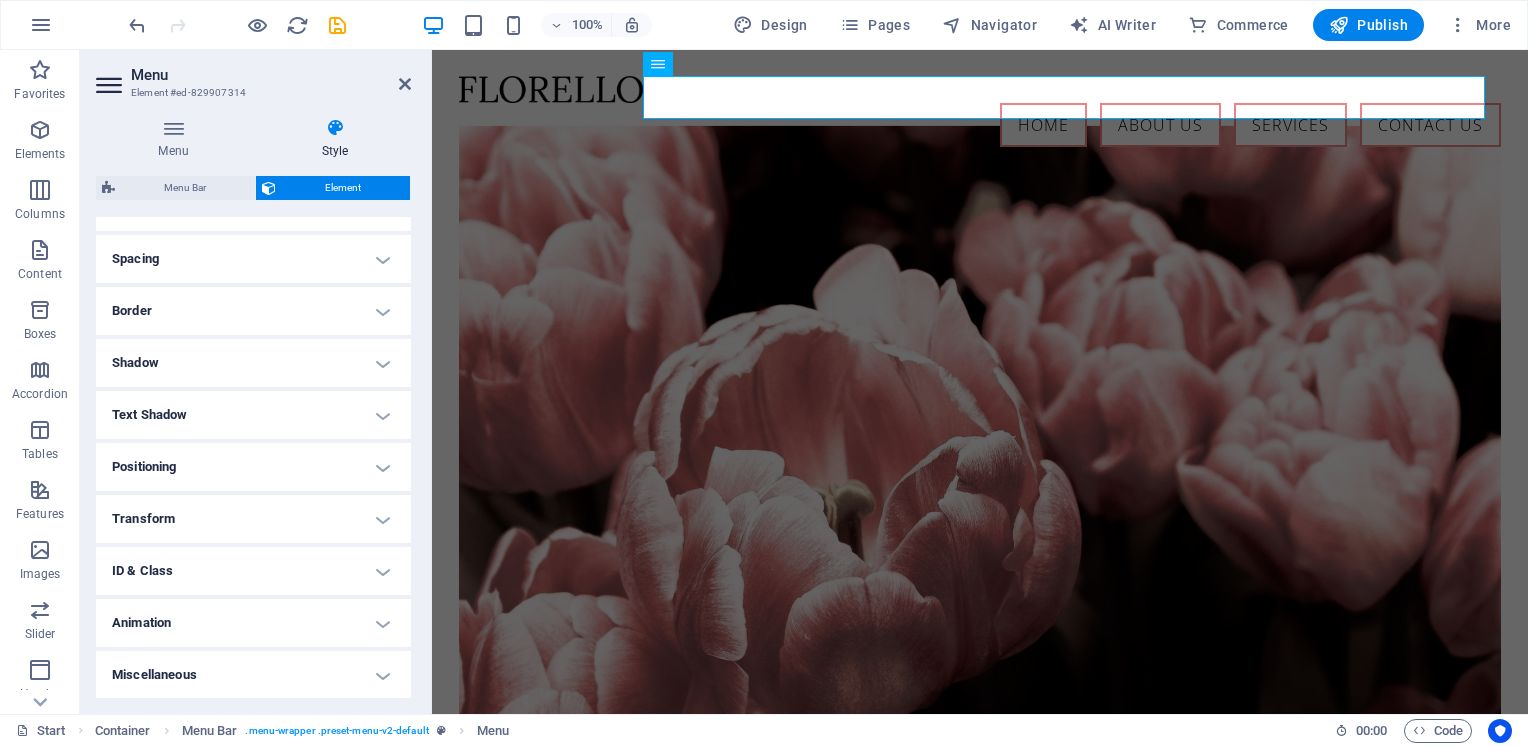 click on "Text Shadow" at bounding box center [253, 415] 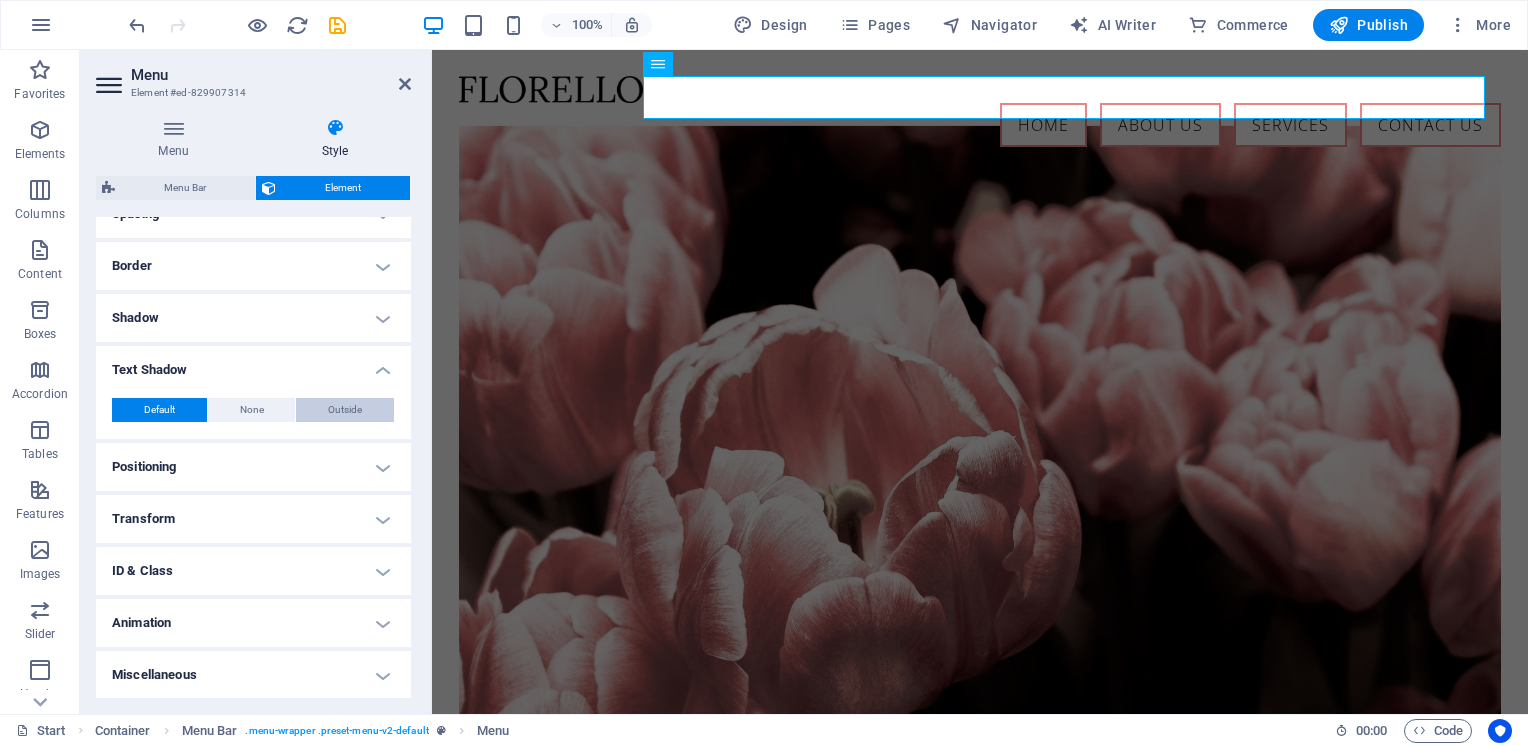 click on "Outside" at bounding box center (345, 410) 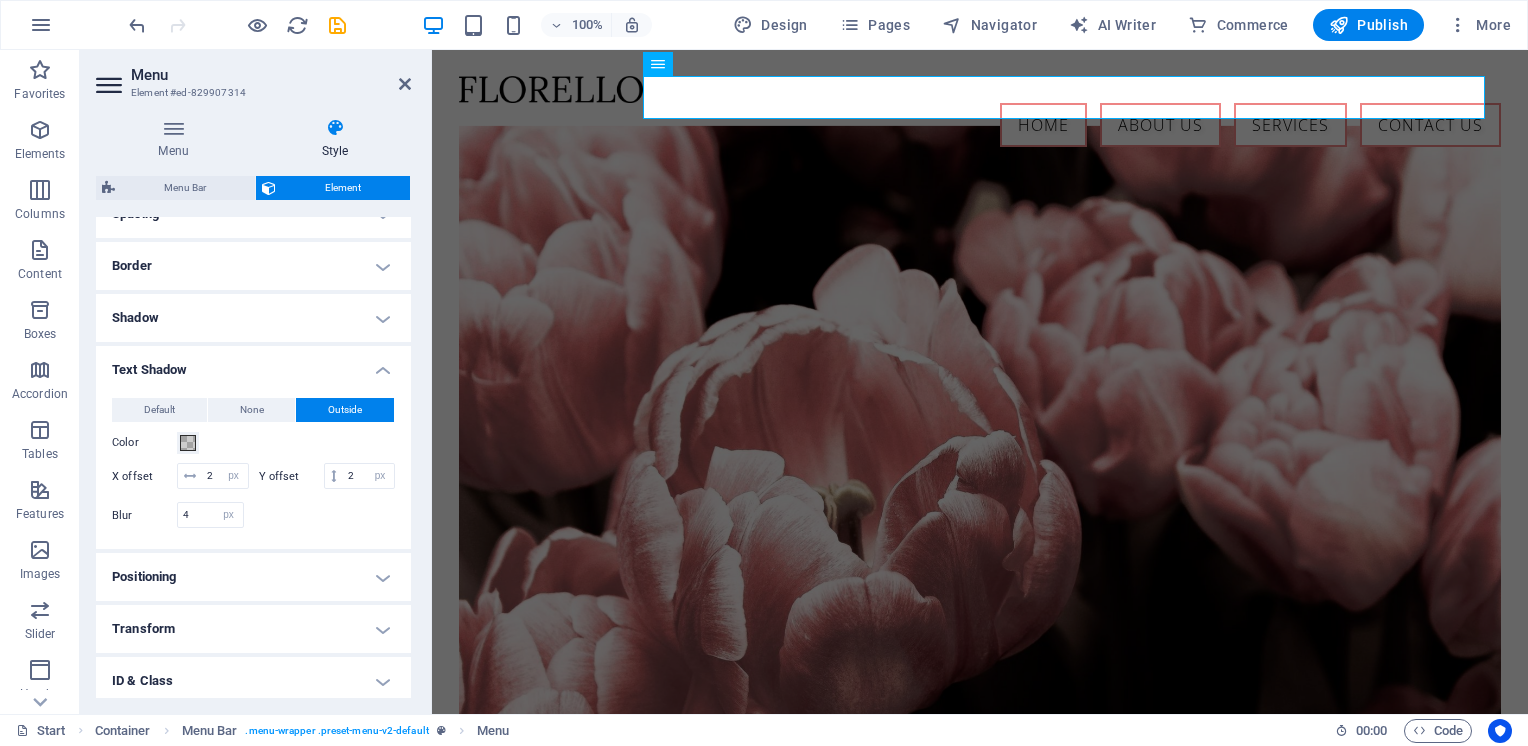 click on "Text Shadow" at bounding box center (253, 364) 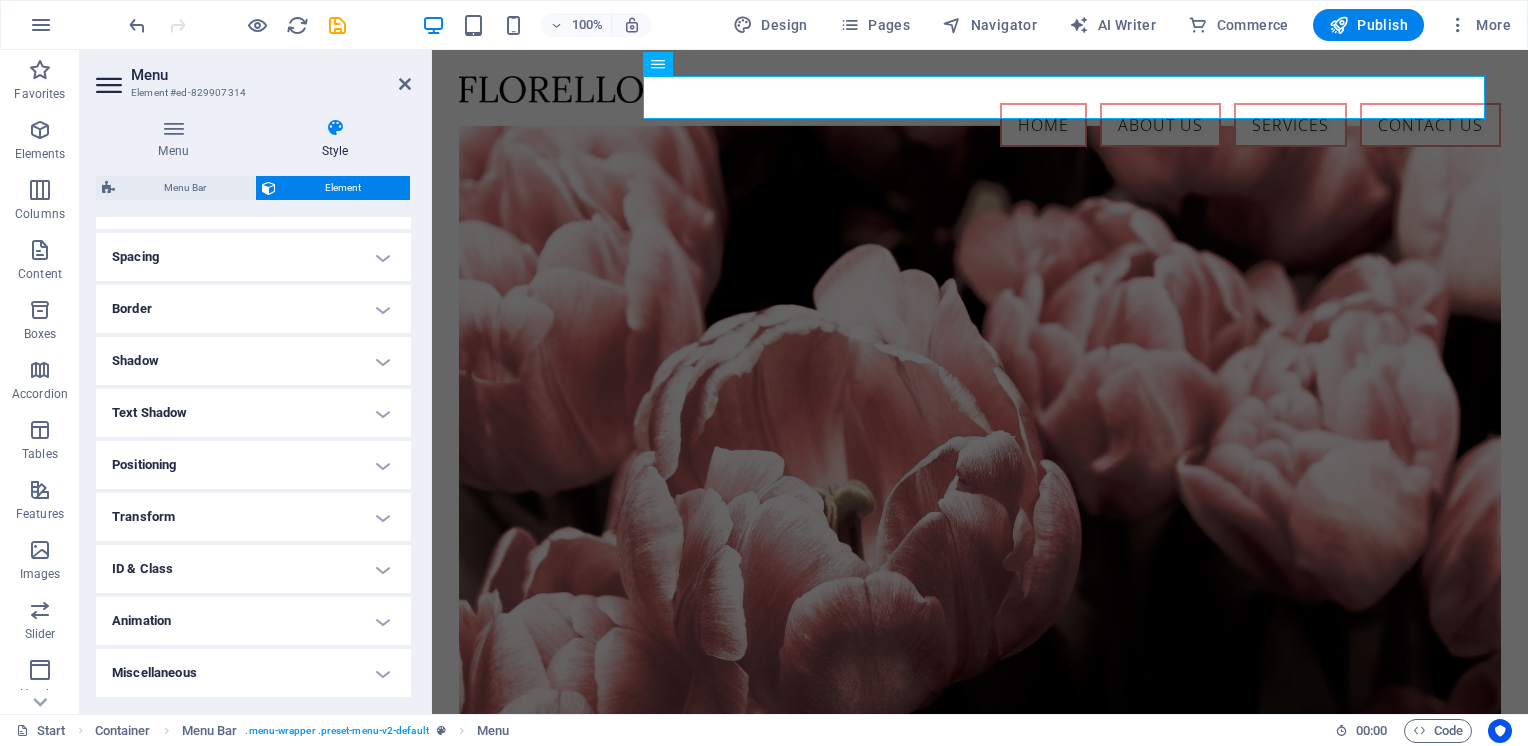 scroll, scrollTop: 363, scrollLeft: 0, axis: vertical 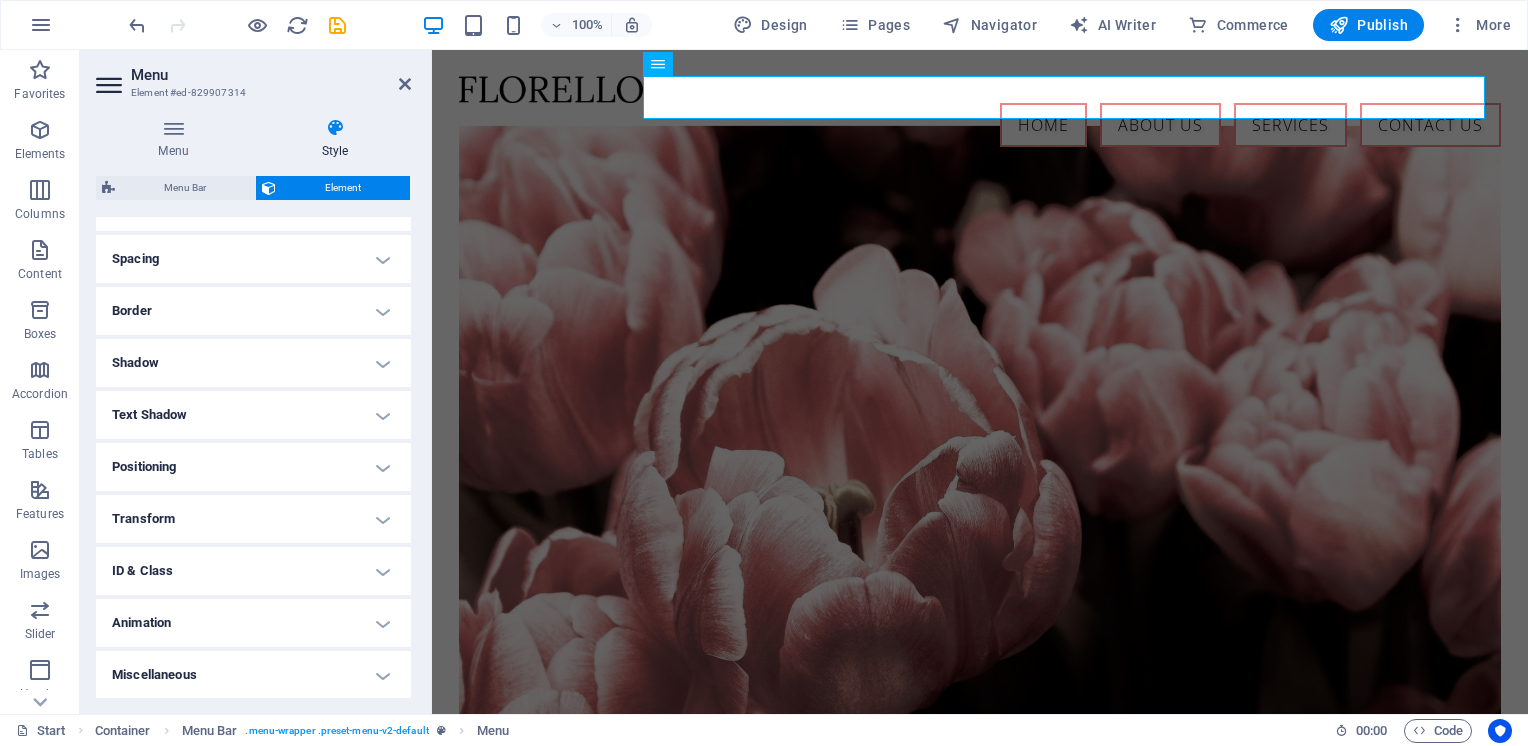 click on "Border" at bounding box center [253, 311] 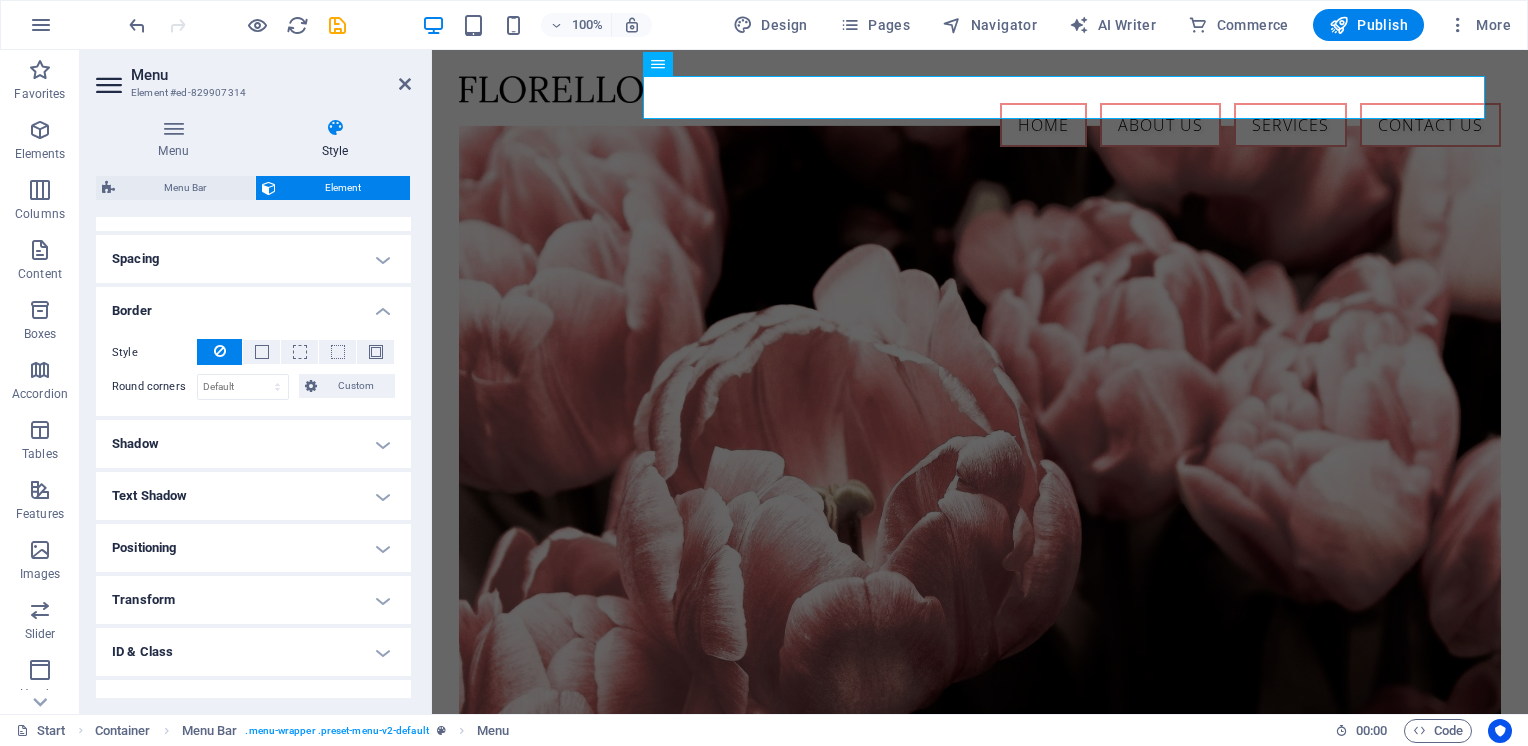 scroll, scrollTop: 408, scrollLeft: 0, axis: vertical 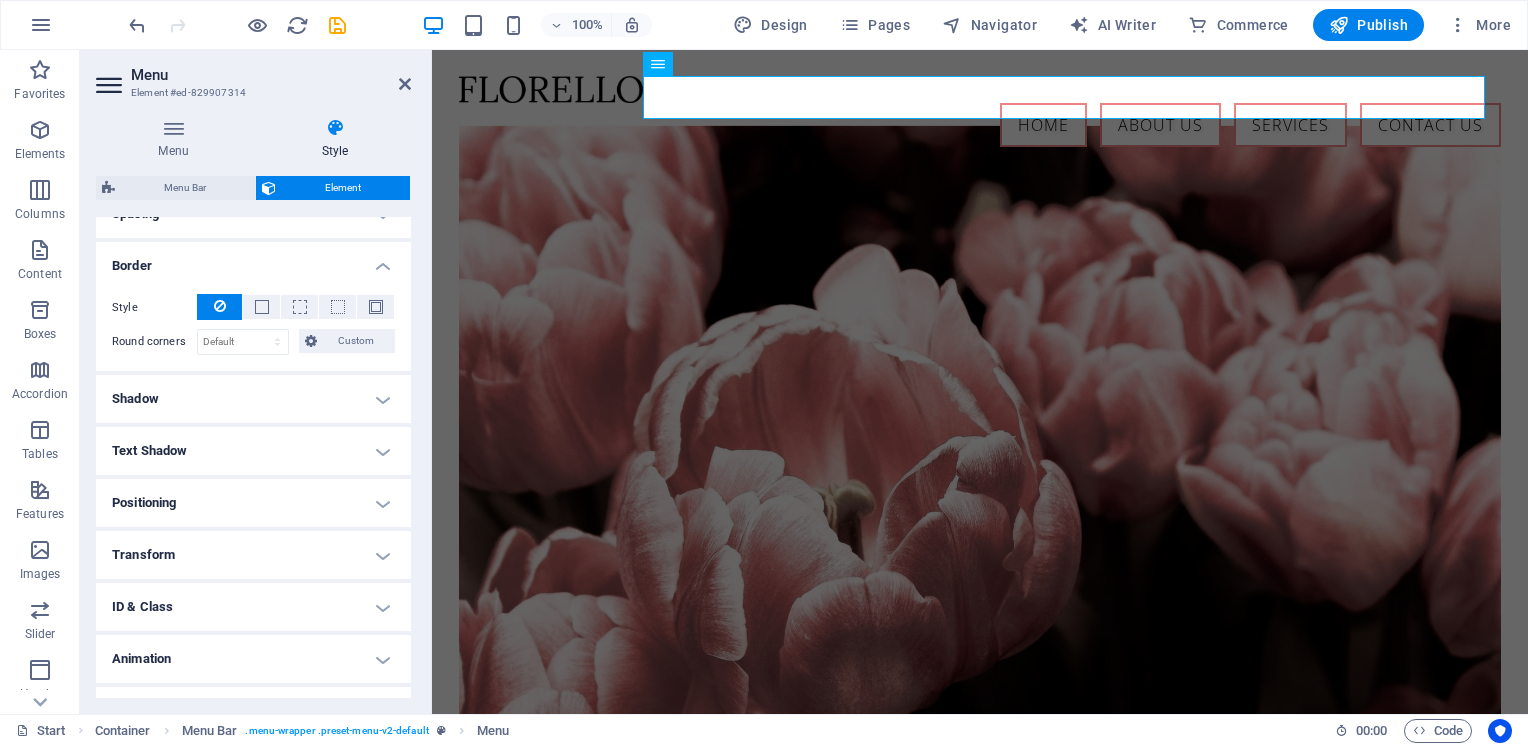 click on "Shadow" at bounding box center [253, 399] 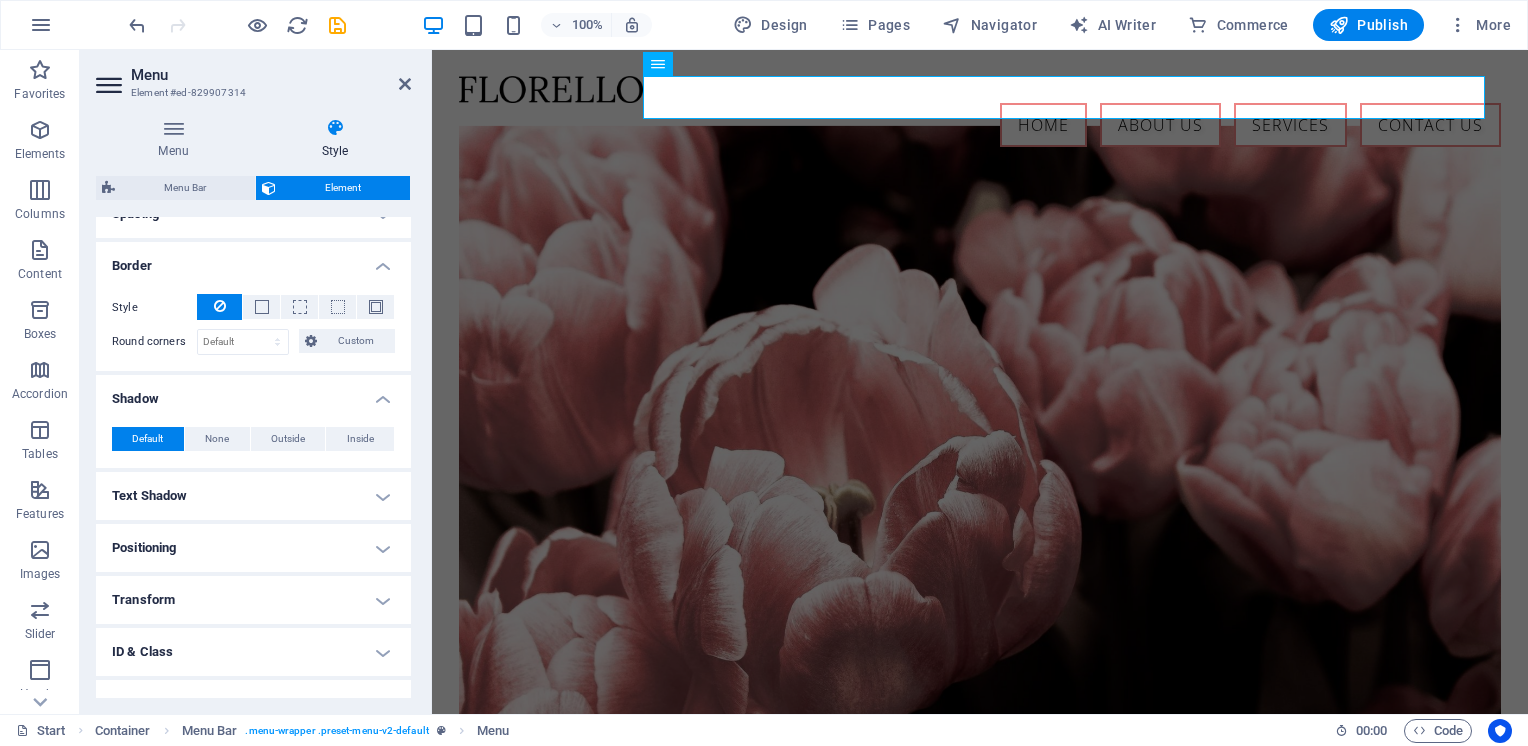 click on "Shadow" at bounding box center (253, 393) 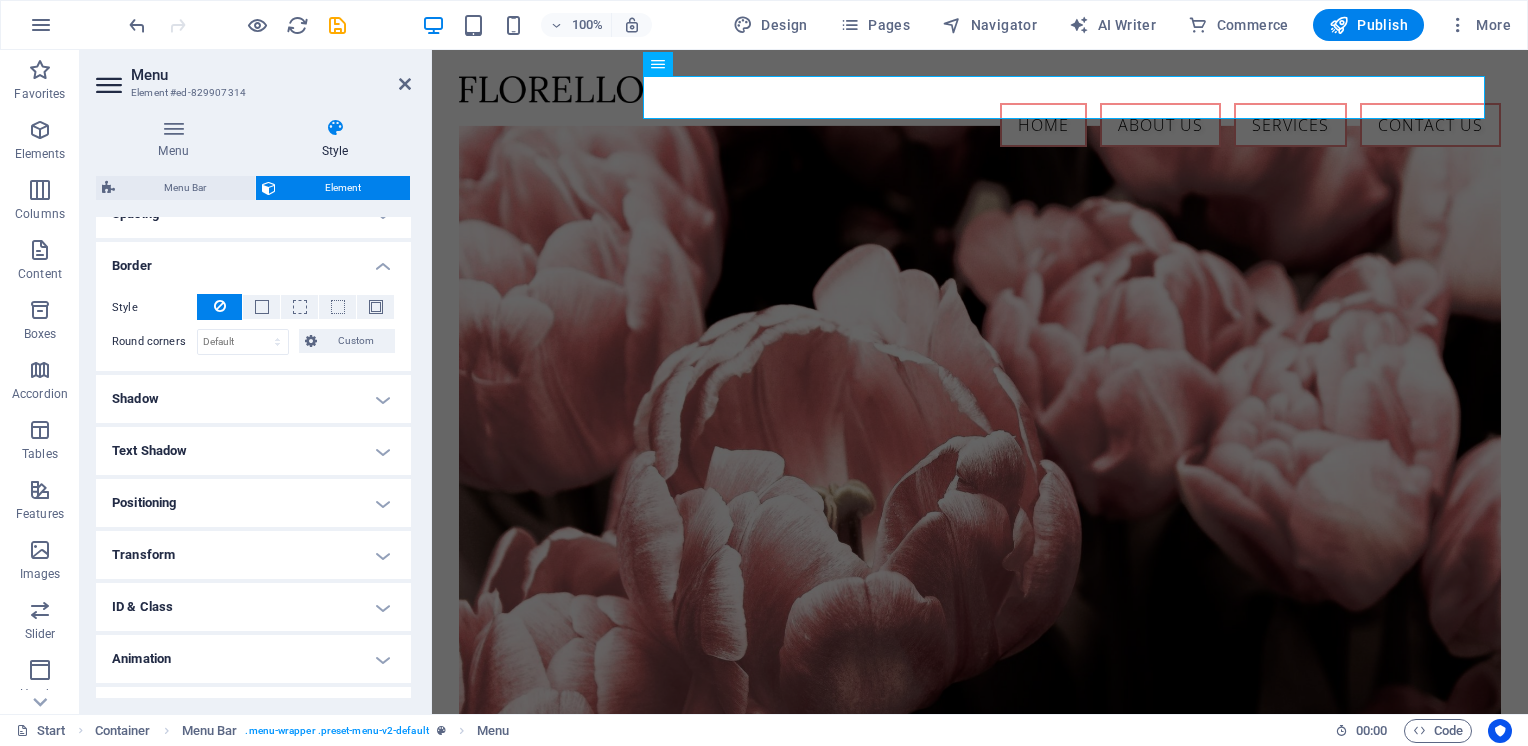 click on "Shadow" at bounding box center [253, 399] 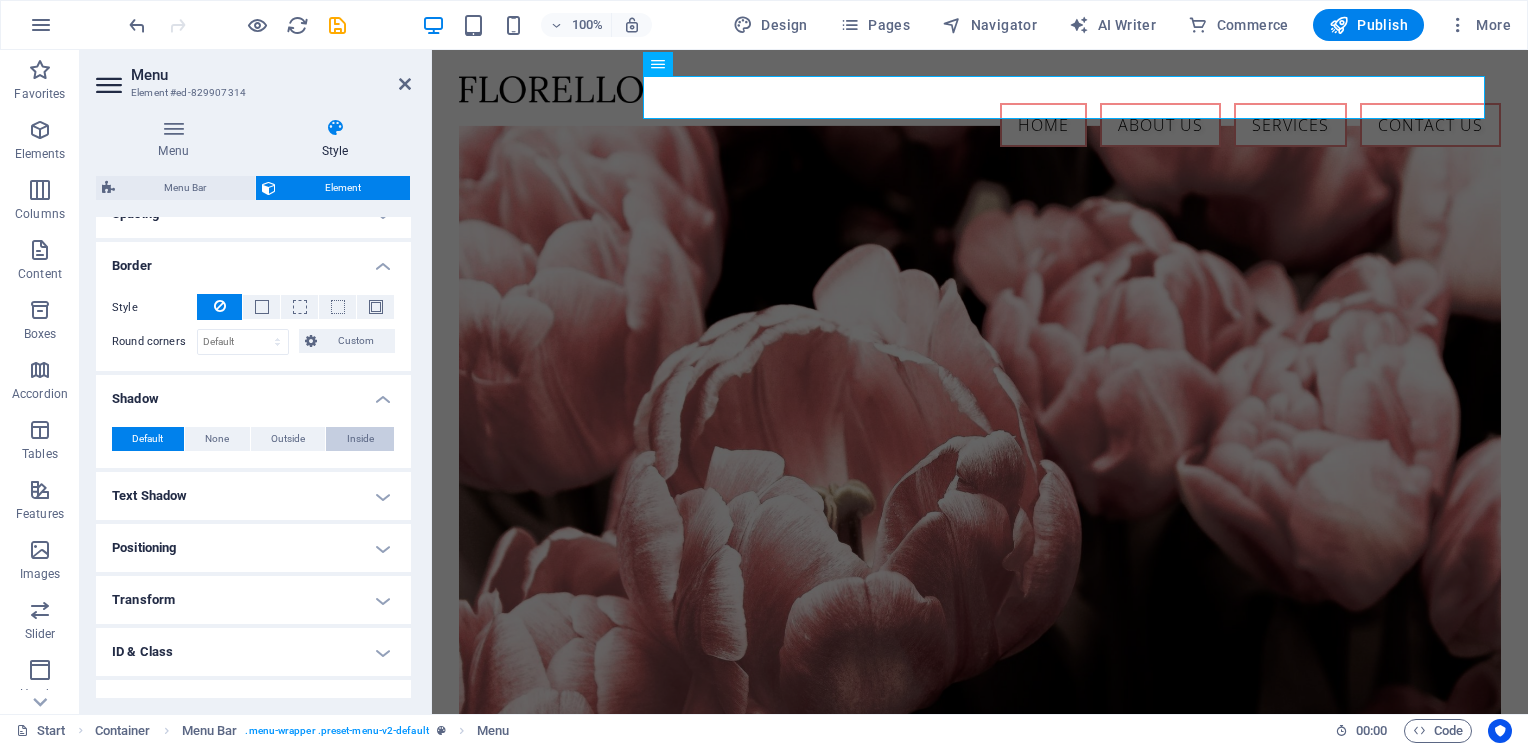 click on "Inside" at bounding box center (360, 439) 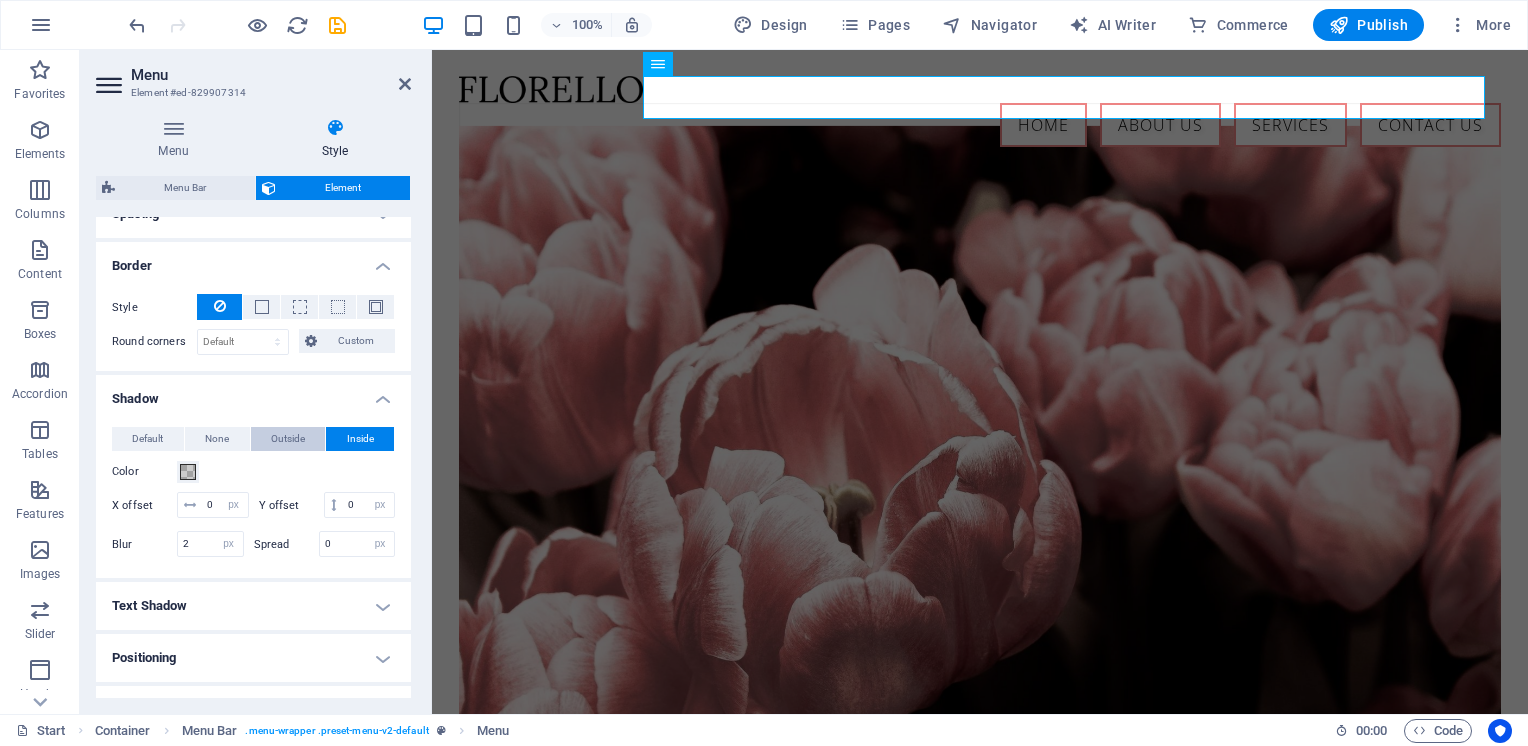 click on "Outside" at bounding box center (288, 439) 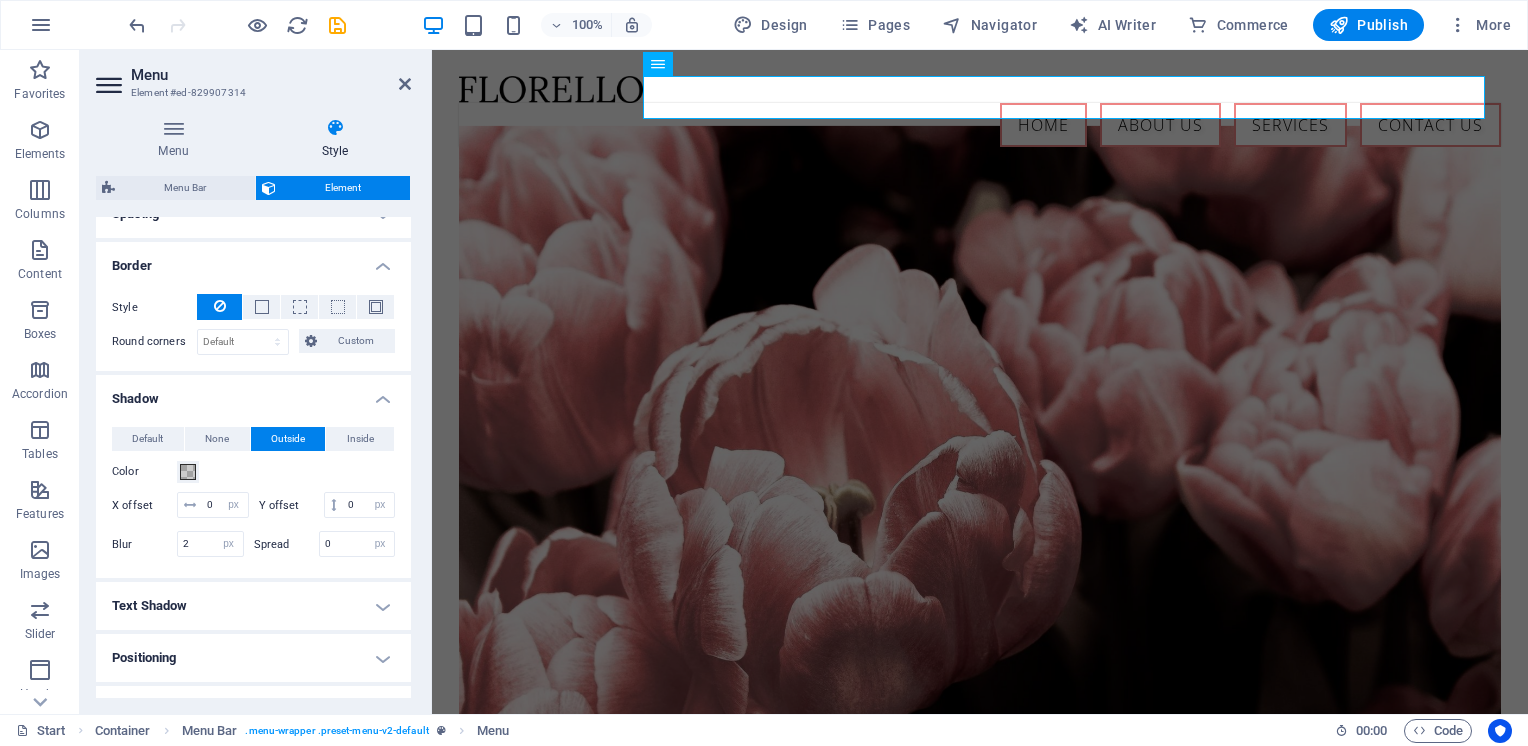 click on "Shadow" at bounding box center (253, 393) 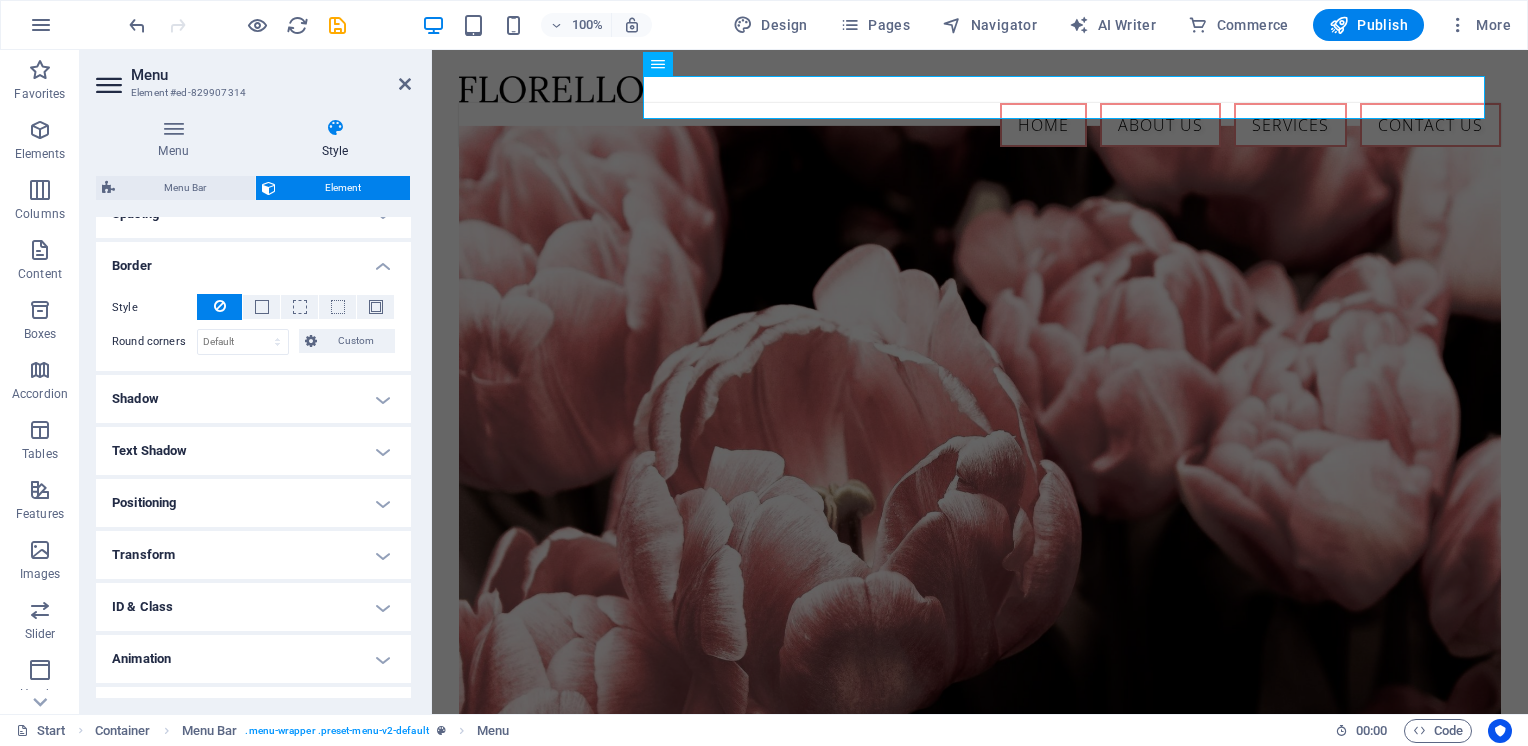 click on "Text Shadow" at bounding box center (253, 451) 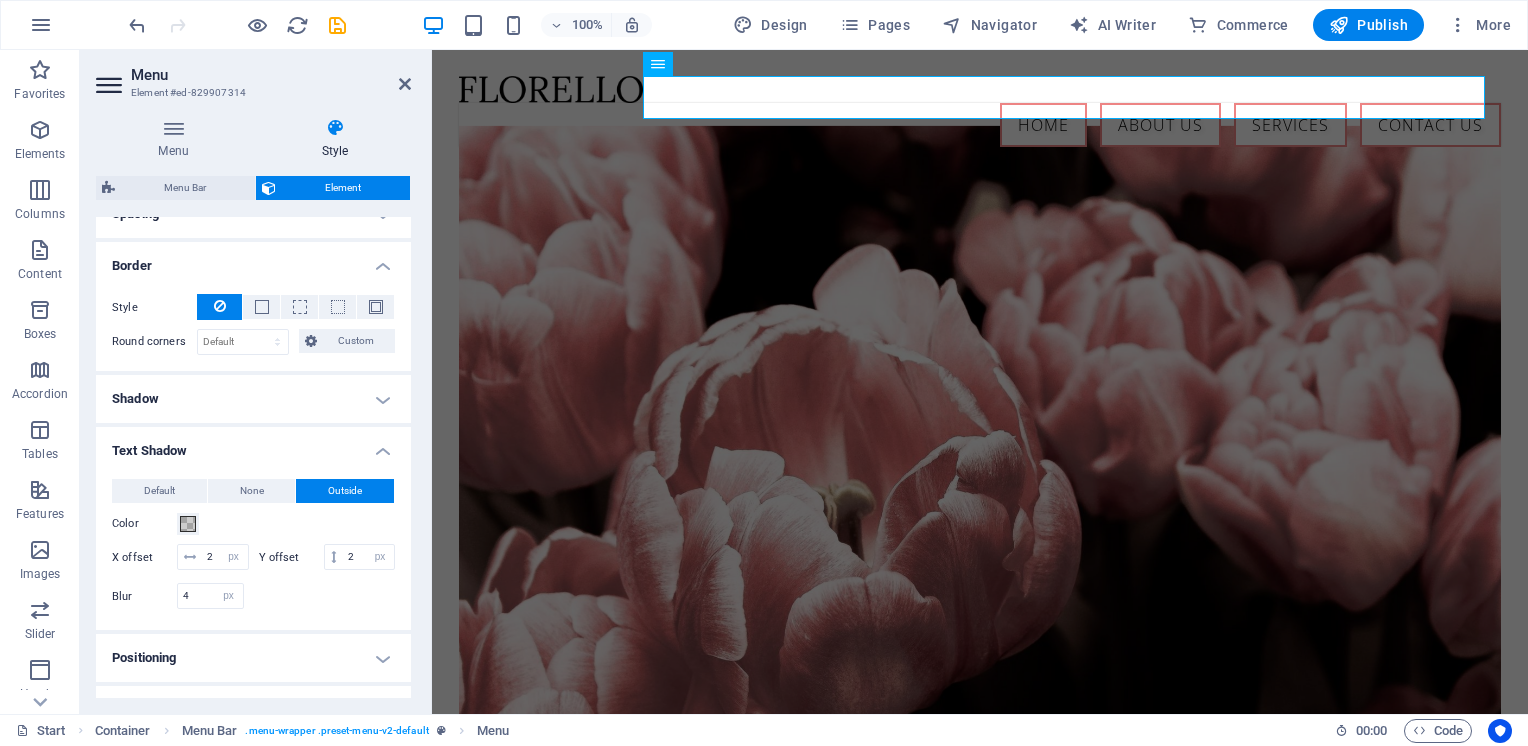click on "Text Shadow" at bounding box center (253, 445) 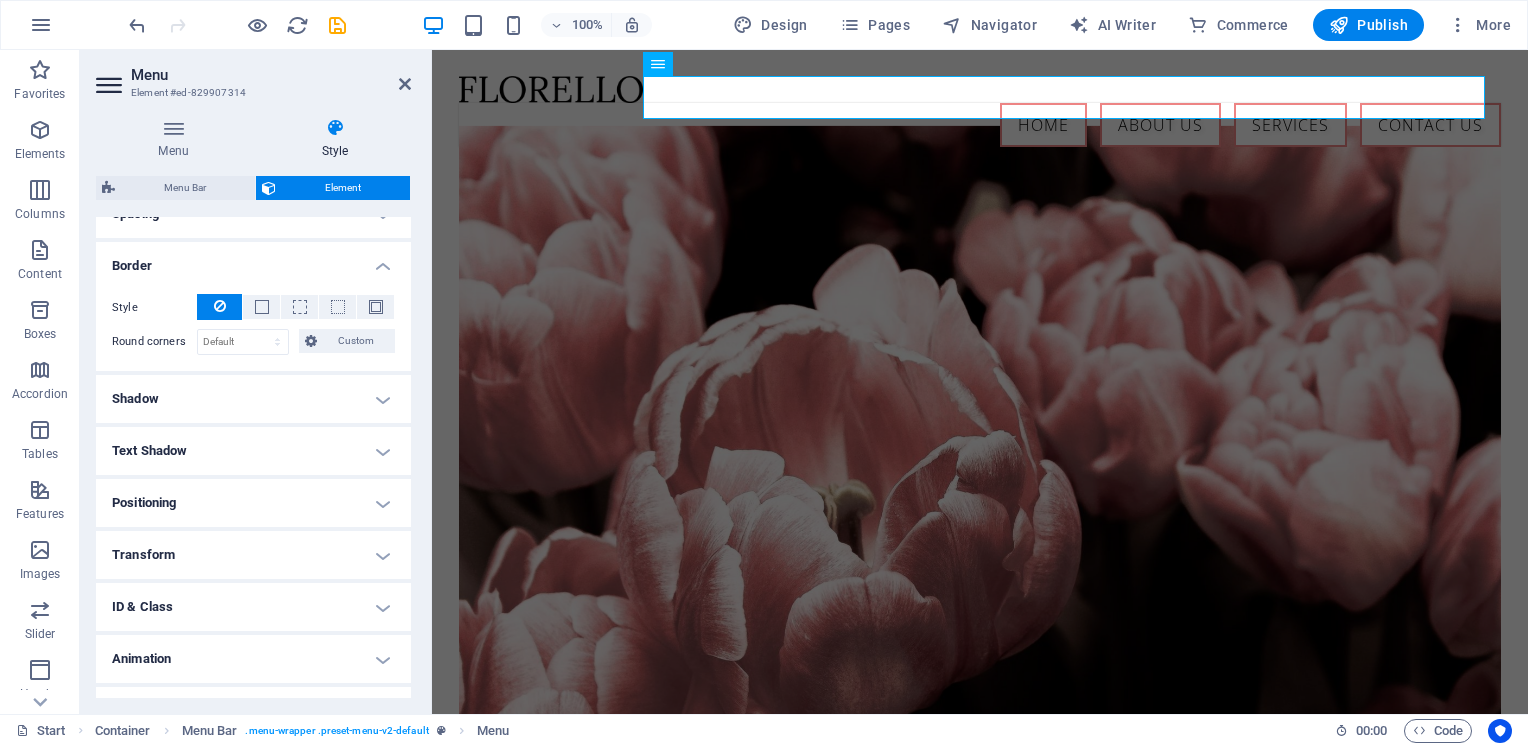 click on "Border" at bounding box center (253, 260) 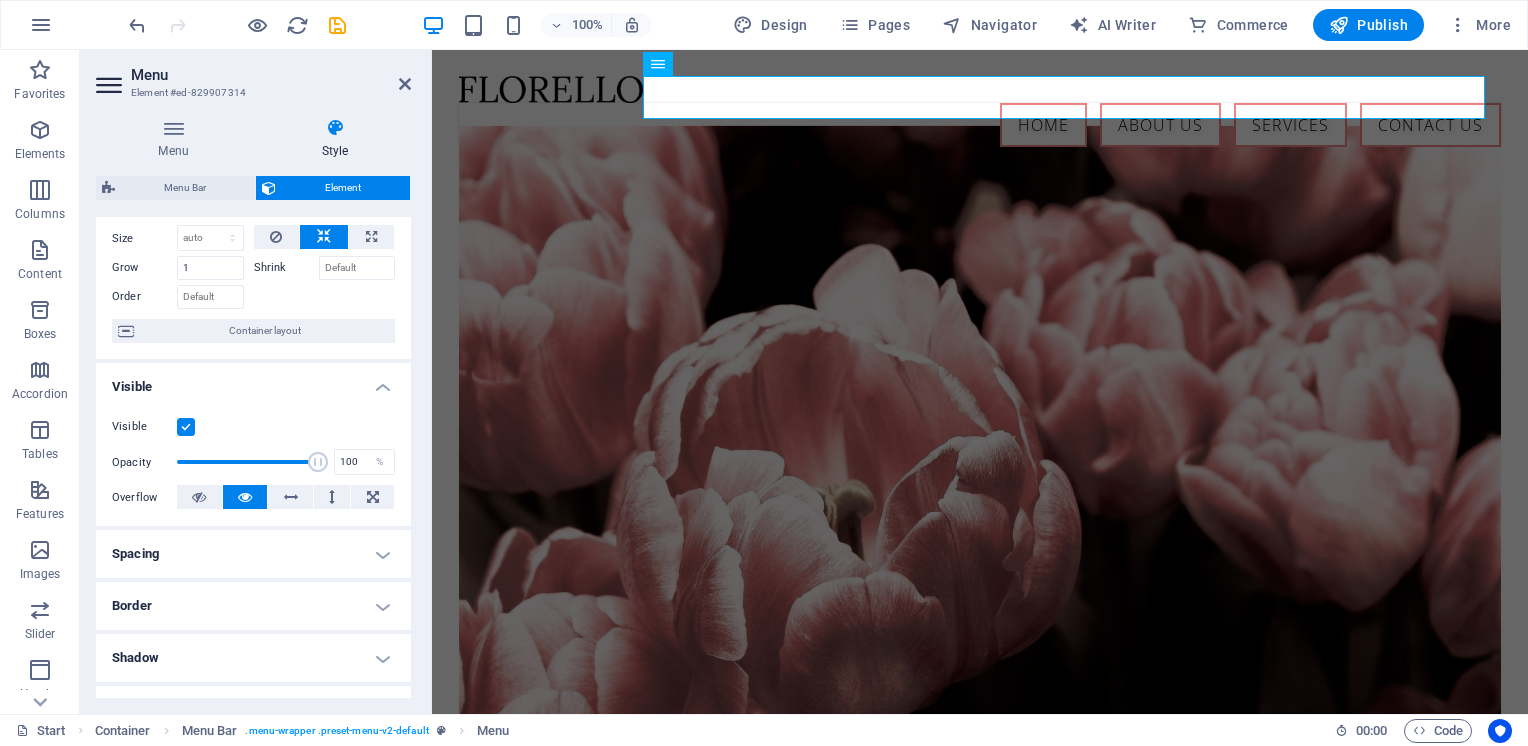 scroll, scrollTop: 63, scrollLeft: 0, axis: vertical 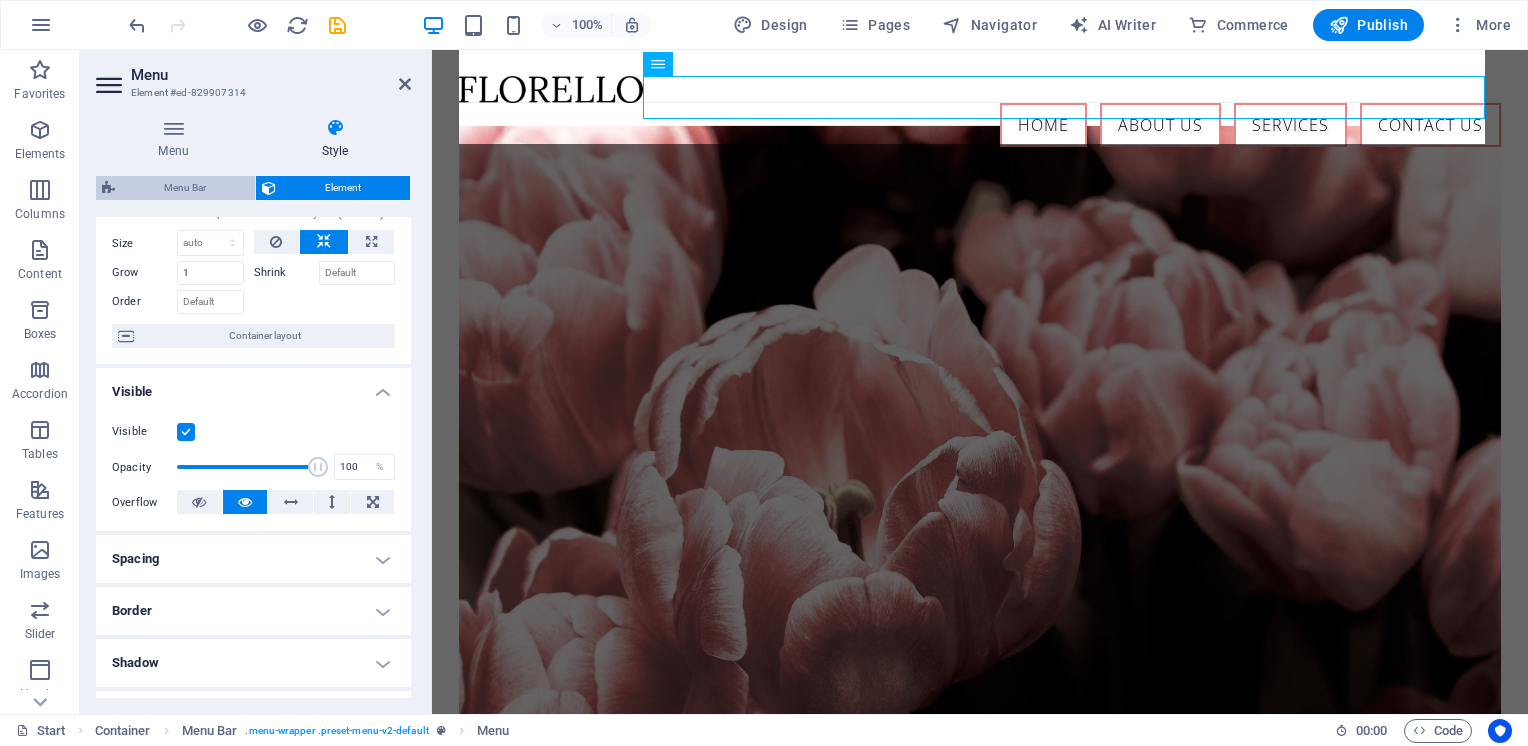 click on "Menu Bar" at bounding box center [185, 188] 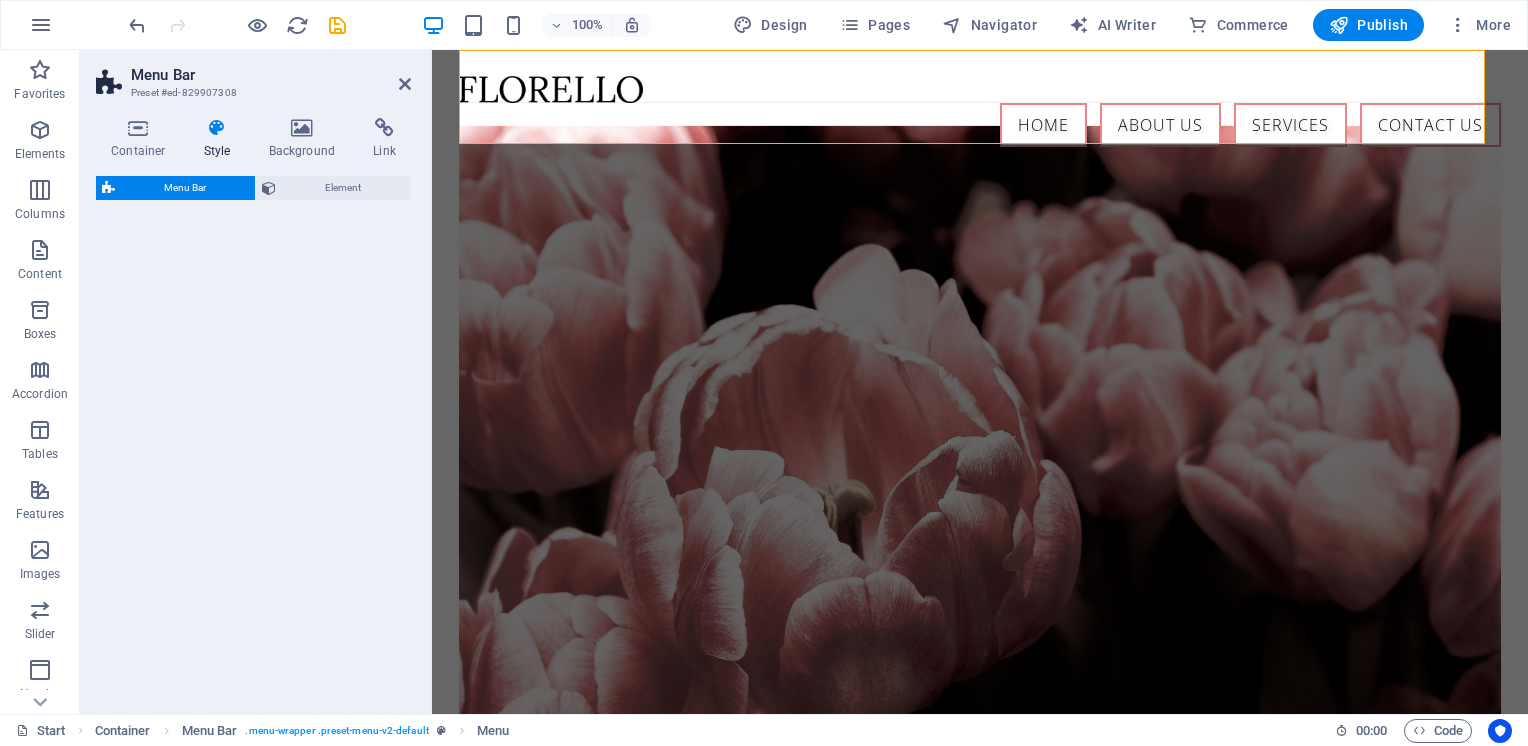 select on "rem" 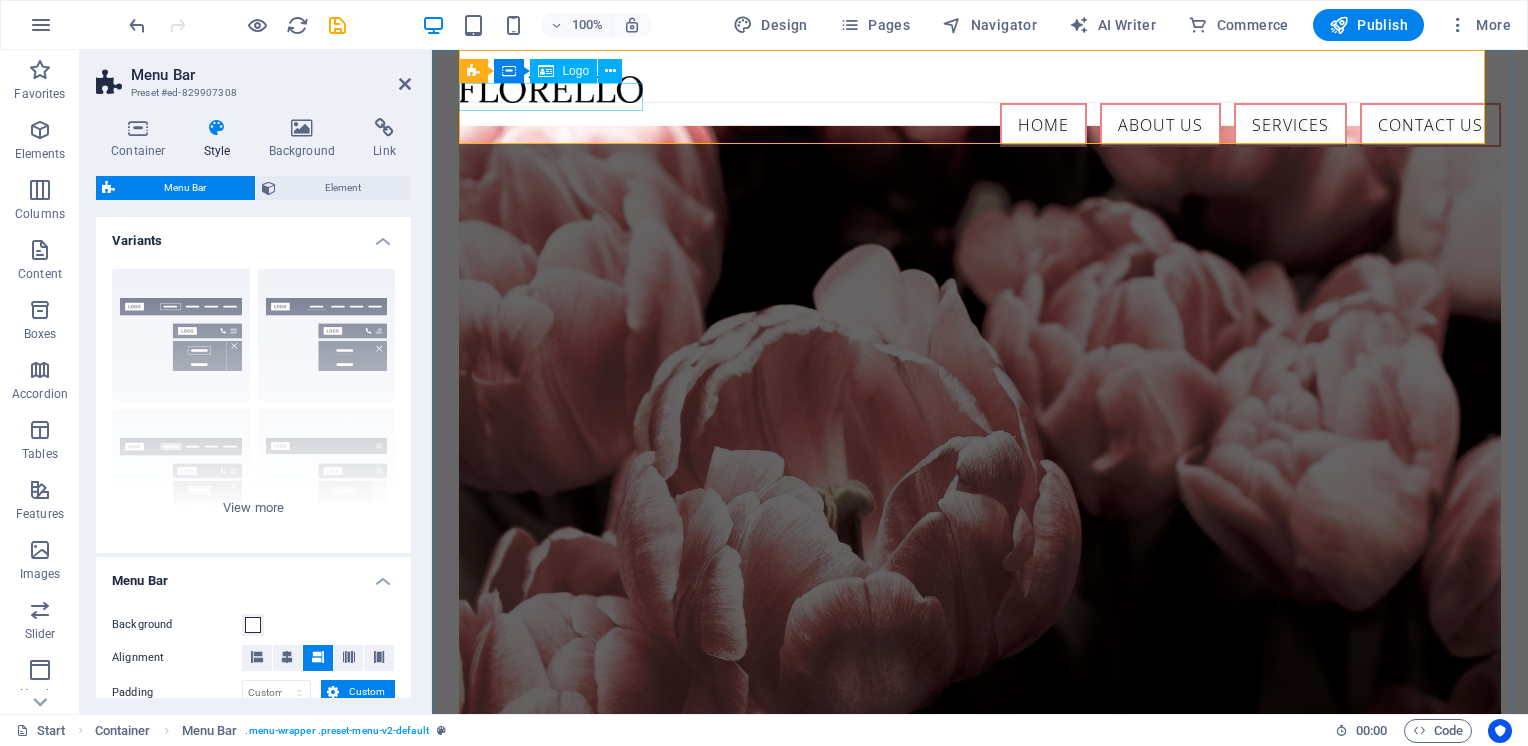drag, startPoint x: 547, startPoint y: 98, endPoint x: 896, endPoint y: 96, distance: 349.00574 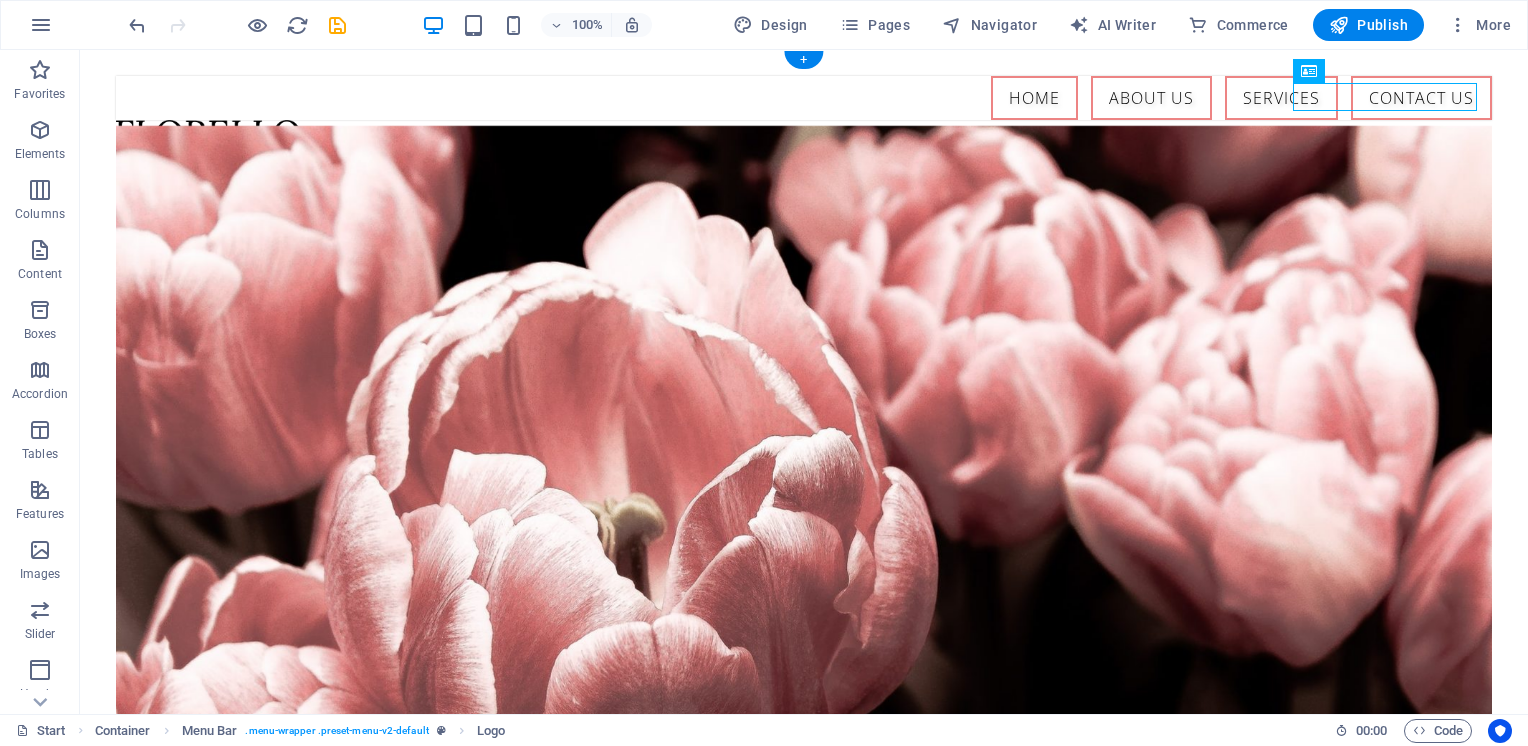 click on "Home About us Services Contact Us" at bounding box center [804, 98] 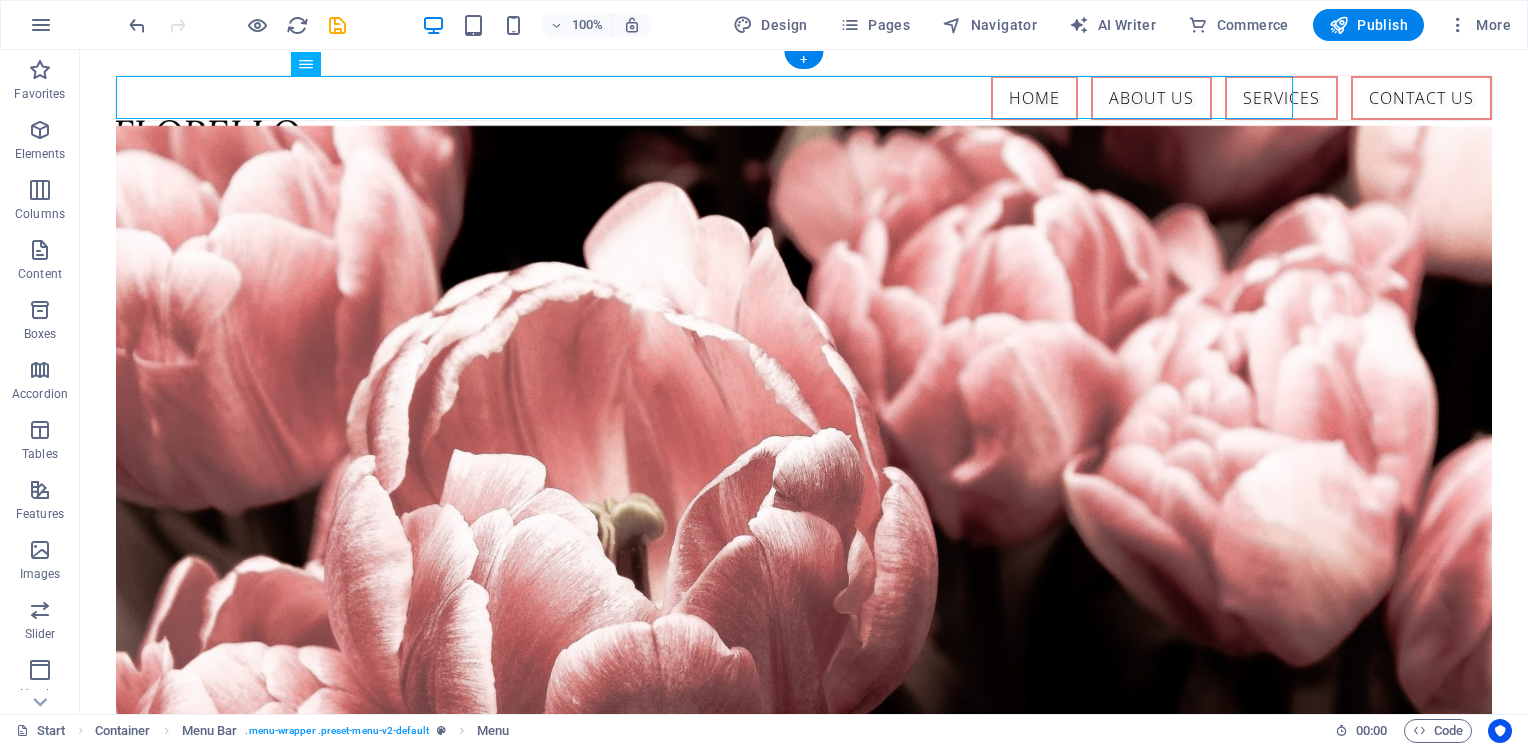 click on "Home About us Services Contact Us" at bounding box center (804, 98) 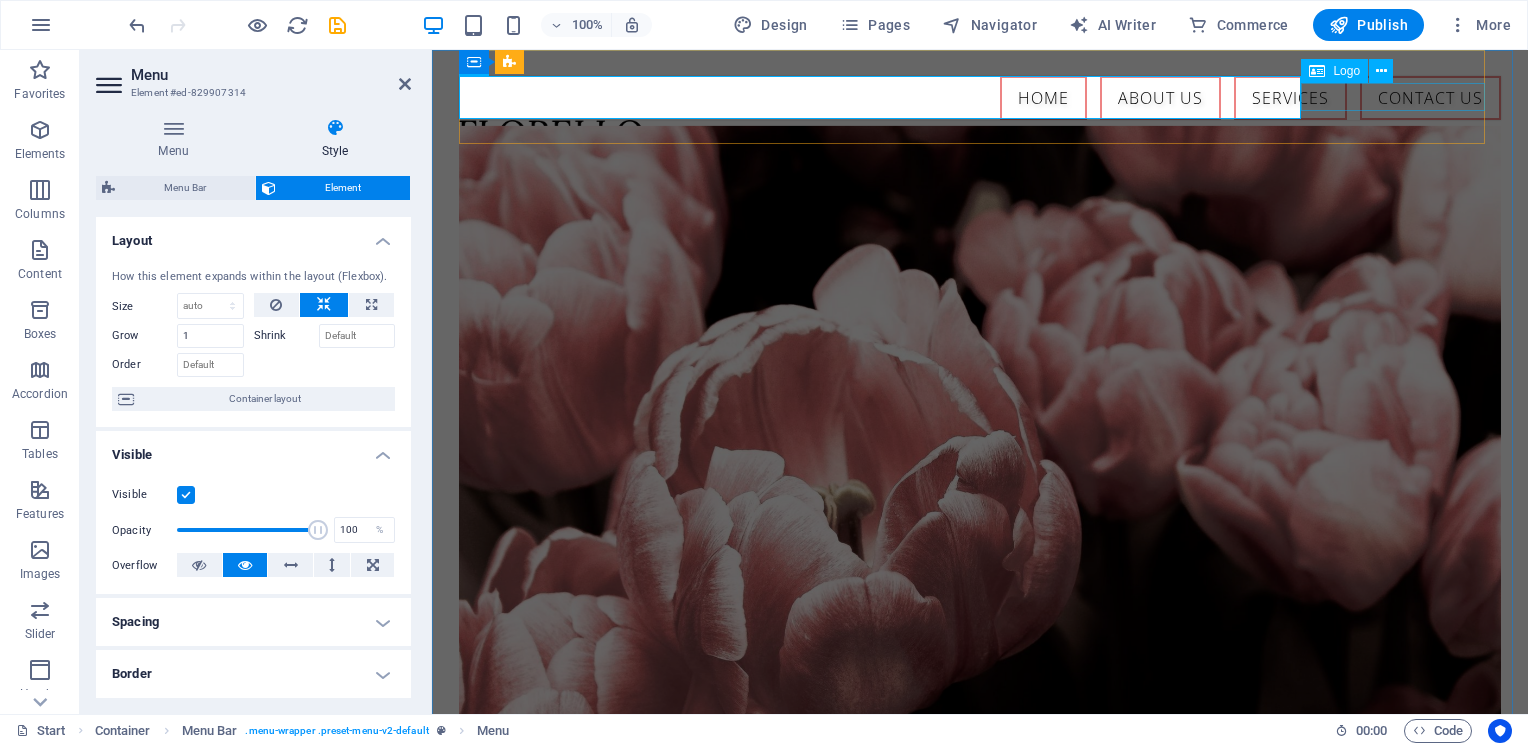 click at bounding box center (979, 133) 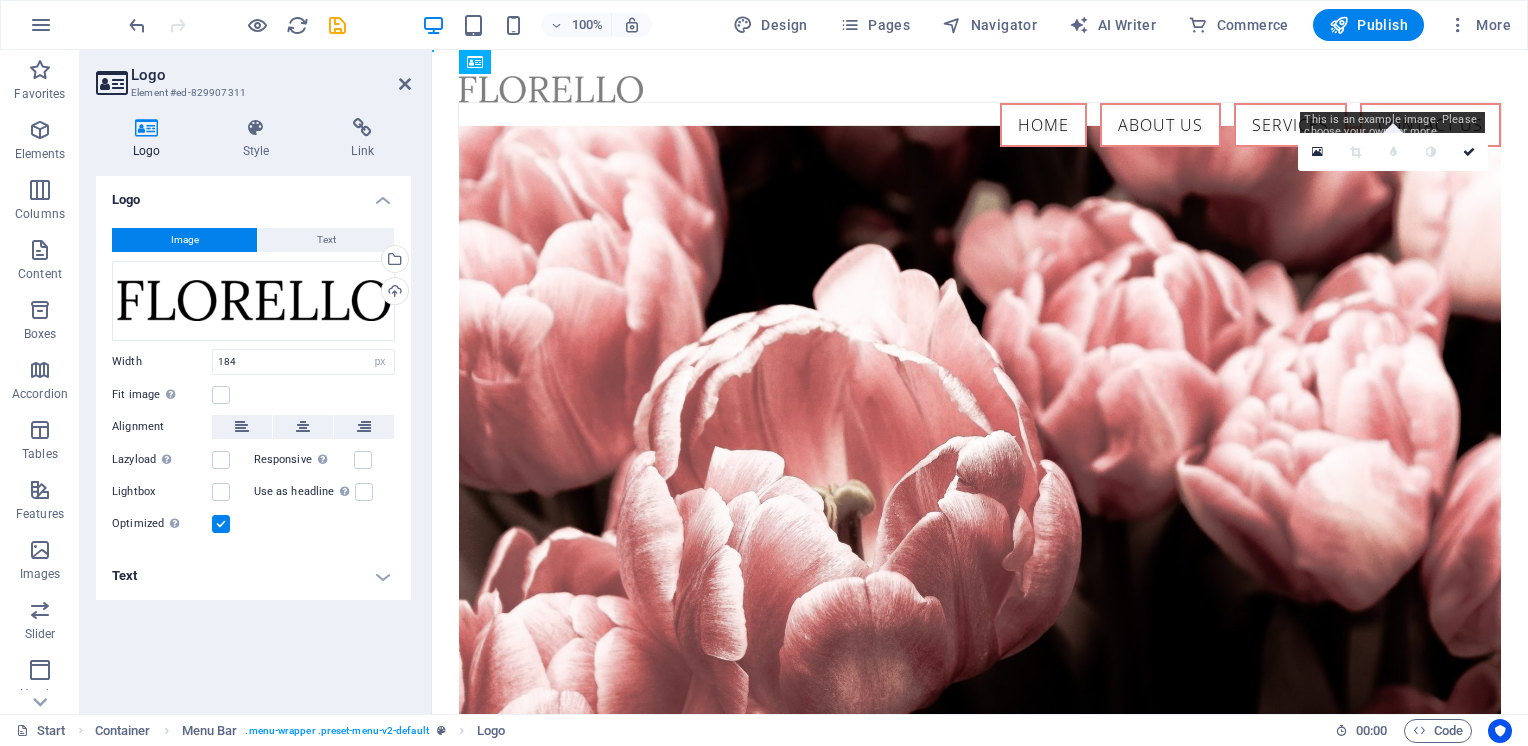drag, startPoint x: 1391, startPoint y: 96, endPoint x: 575, endPoint y: 98, distance: 816.00244 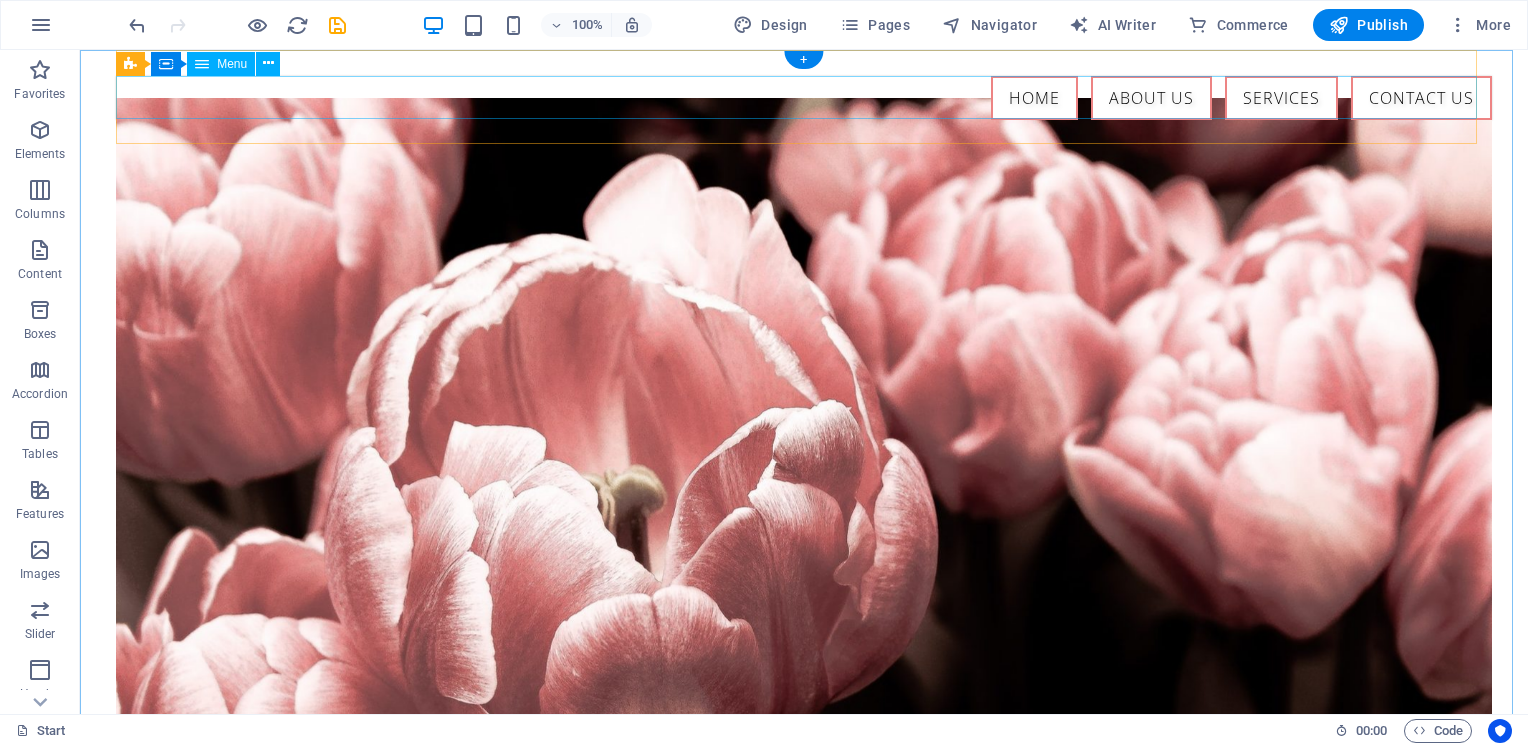 click on "Home About us Services Contact Us" at bounding box center (804, 98) 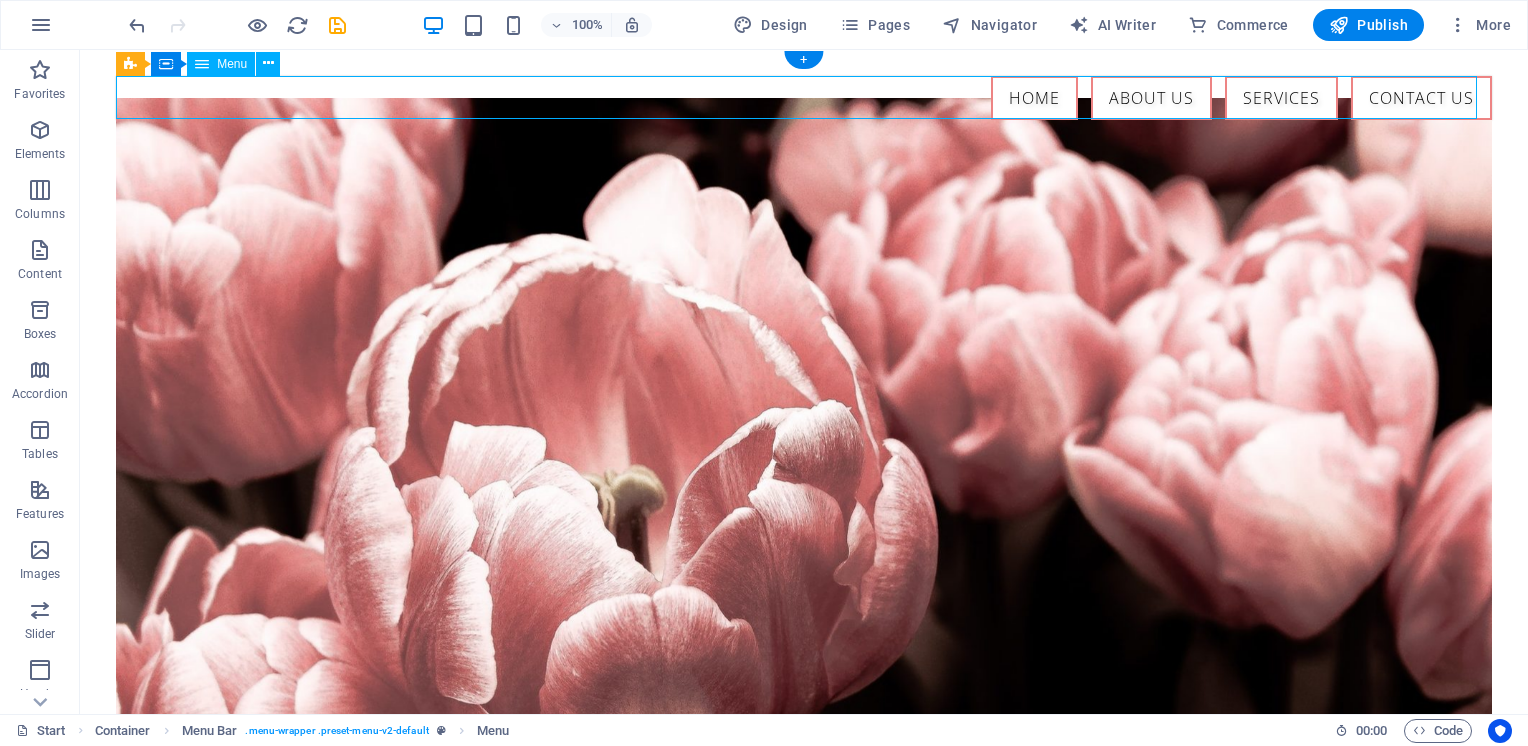 click on "Home About us Services Contact Us" at bounding box center (804, 98) 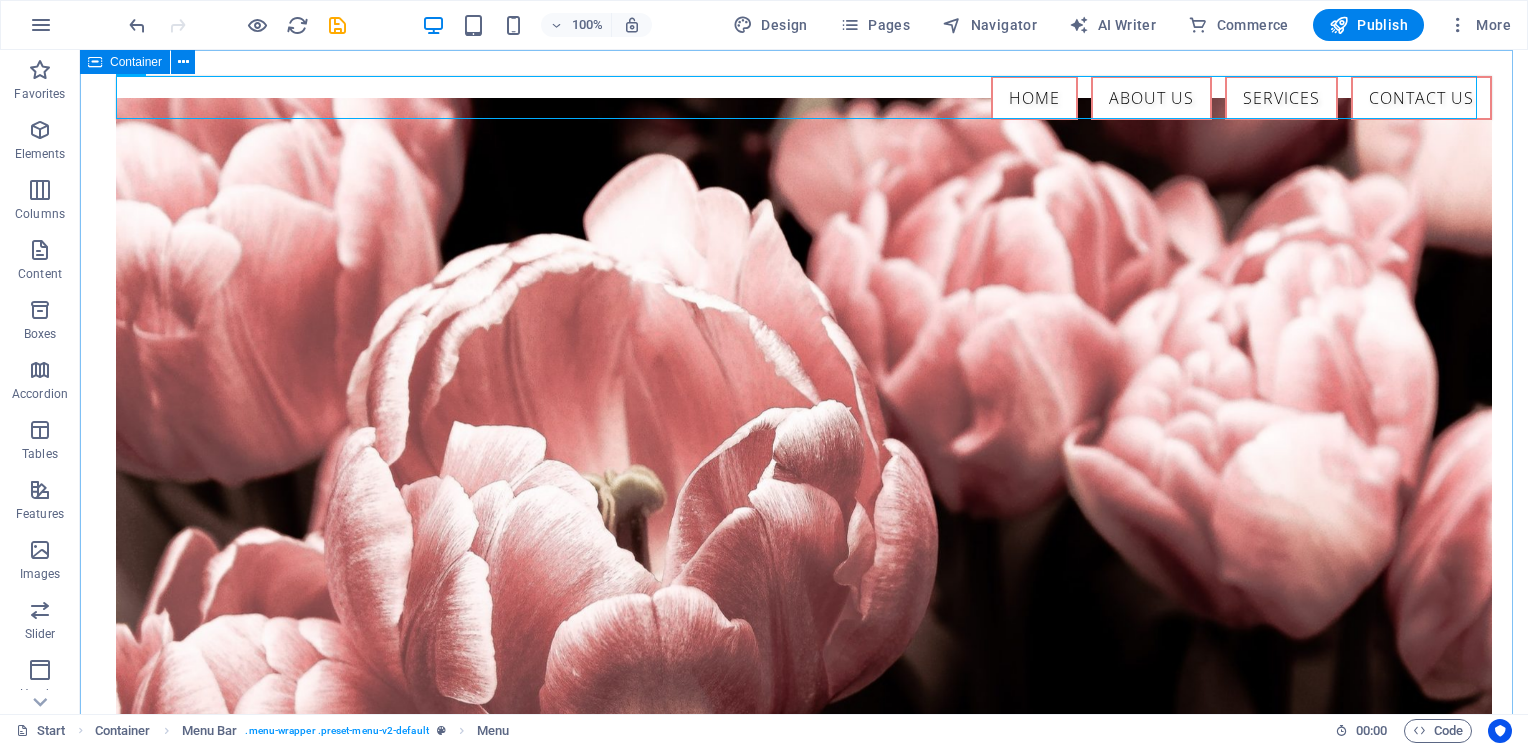 click on "Container" at bounding box center [136, 62] 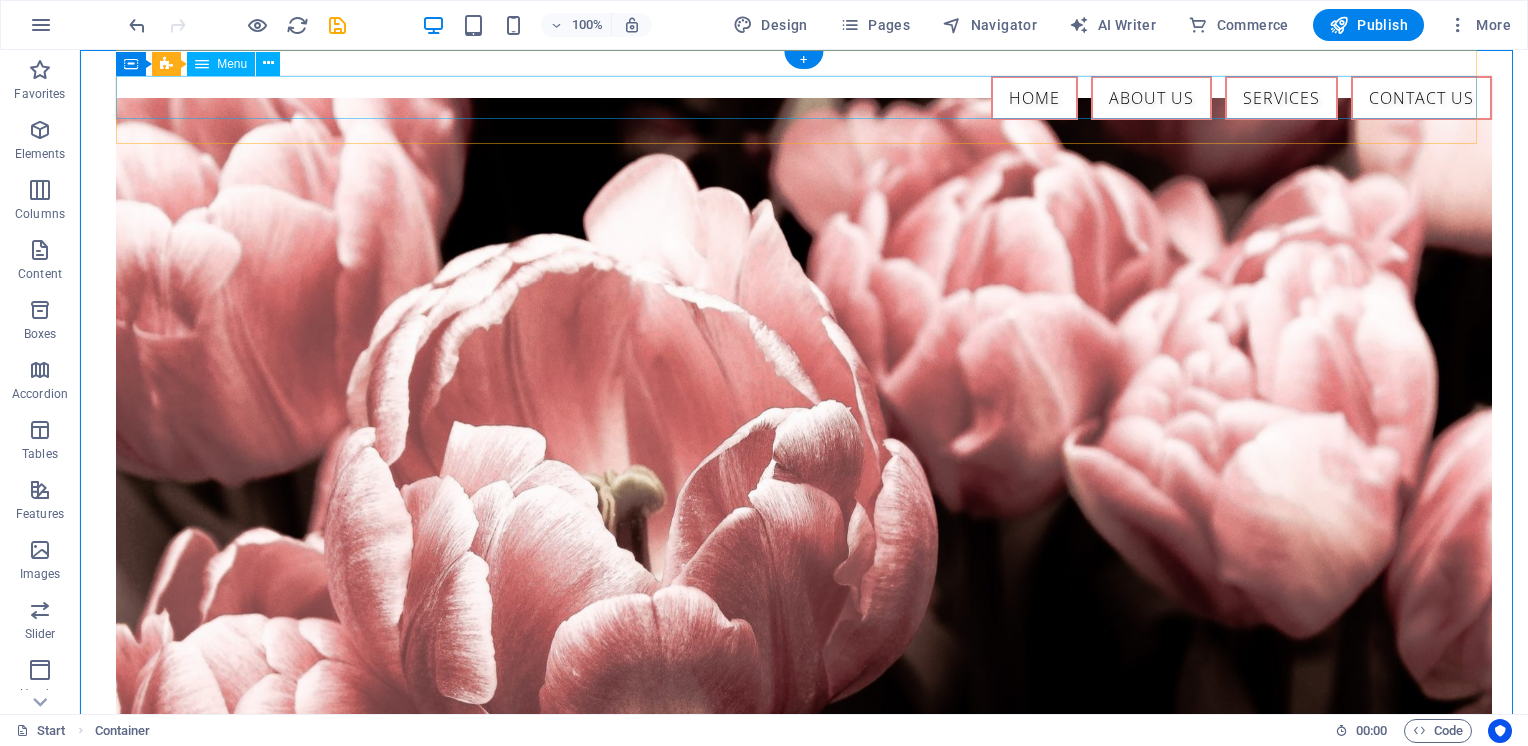 click on "Home About us Services Contact Us" at bounding box center (804, 98) 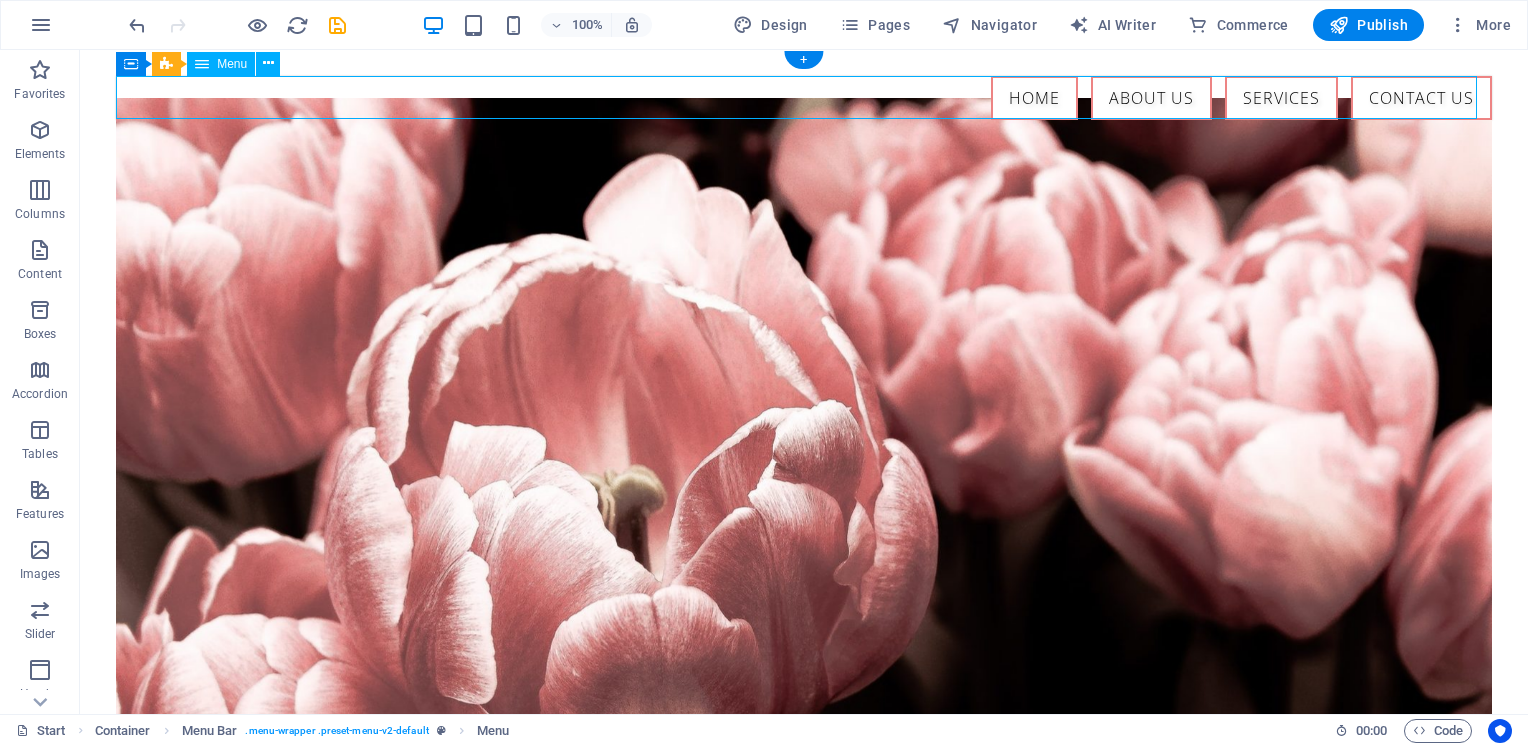 click on "Home About us Services Contact Us" at bounding box center [804, 98] 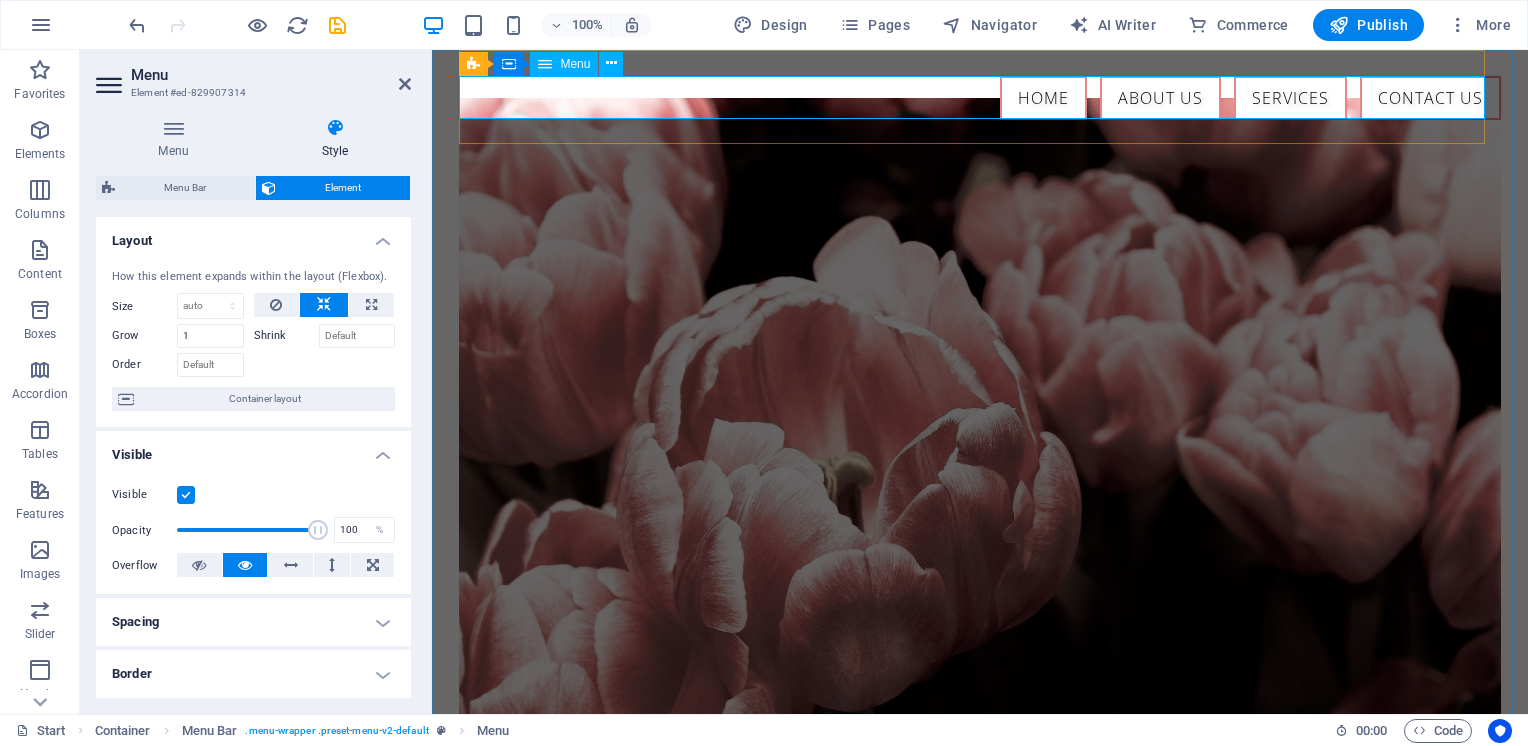 click on "Home About us Services Contact Us" at bounding box center [979, 98] 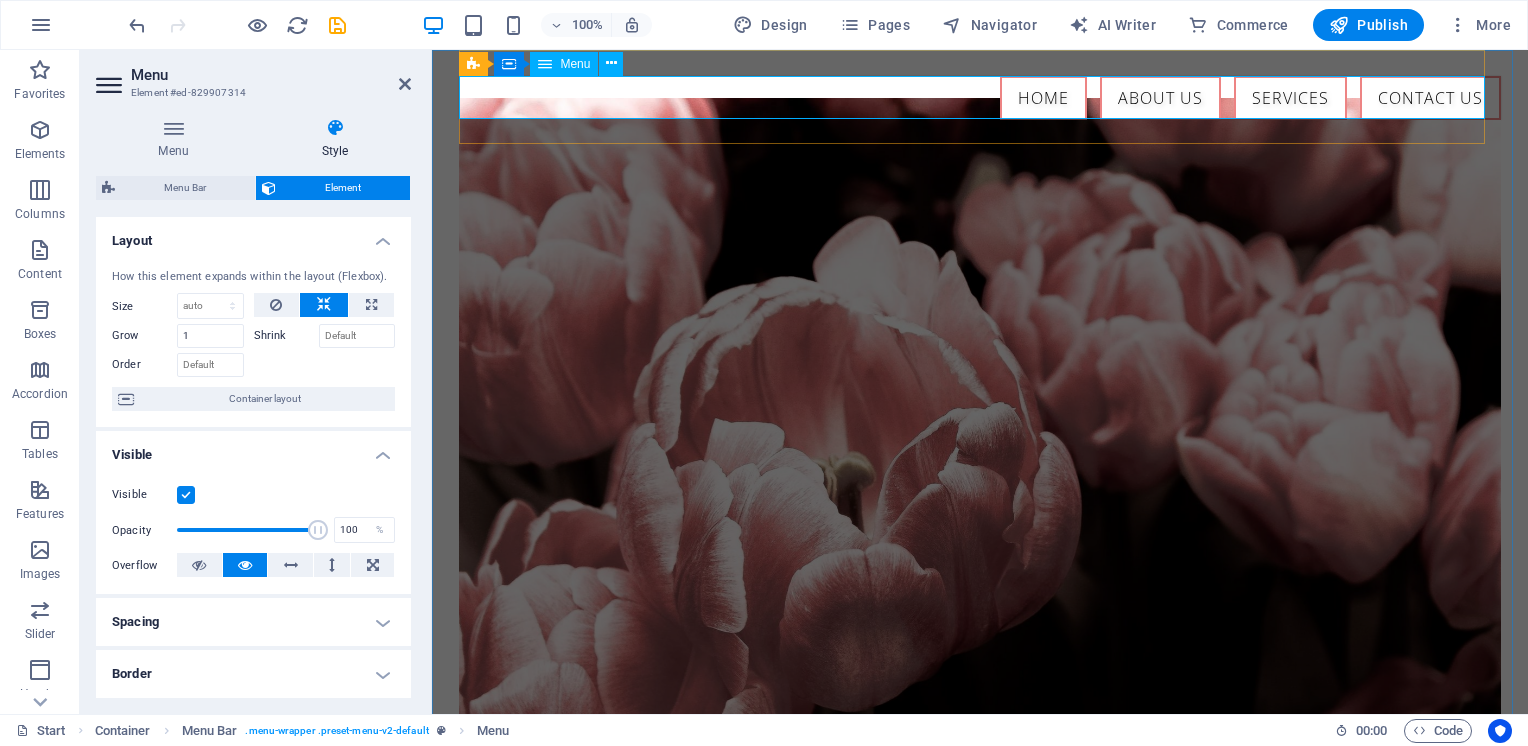 click on "Home About us Services Contact Us" at bounding box center [979, 98] 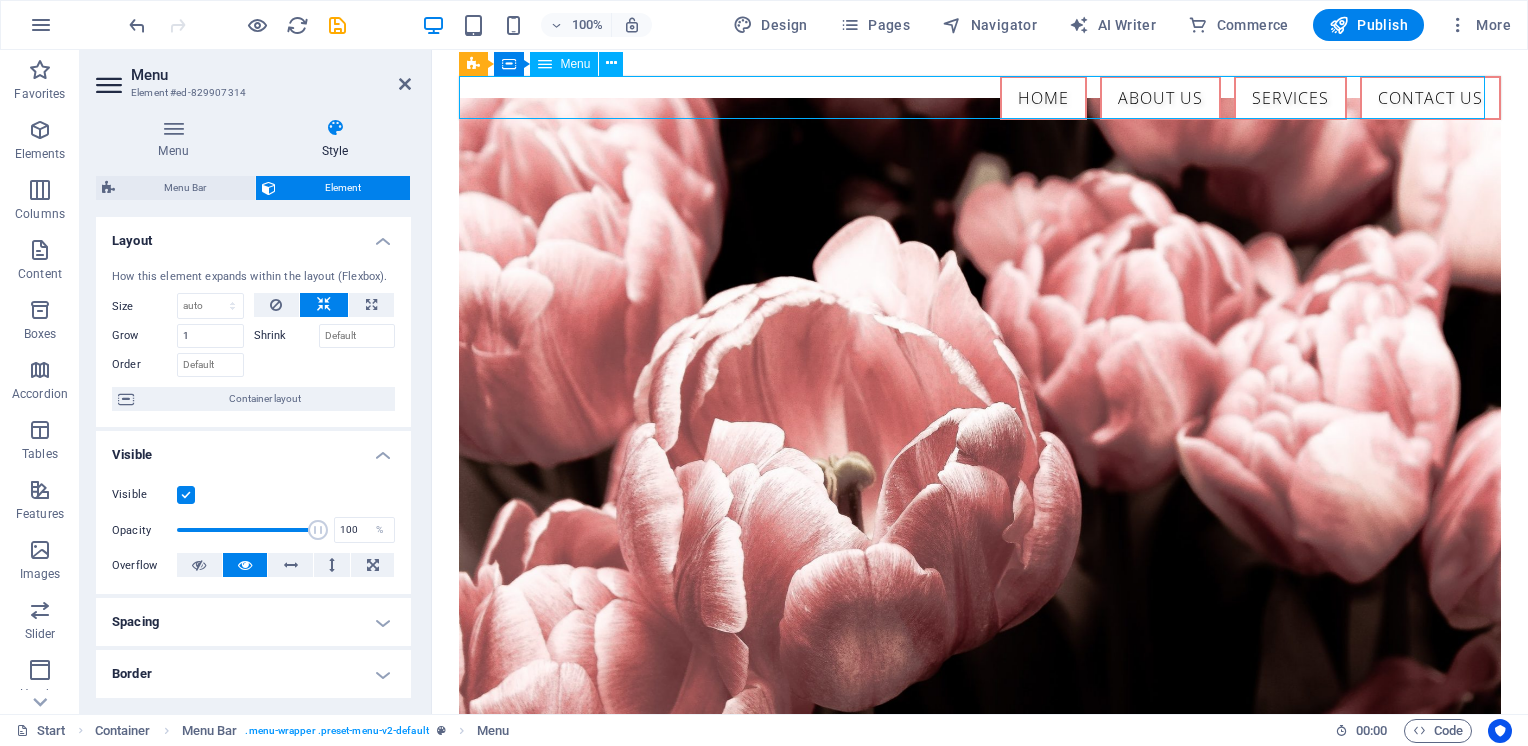 click on "Home About us Services Contact Us" at bounding box center (979, 98) 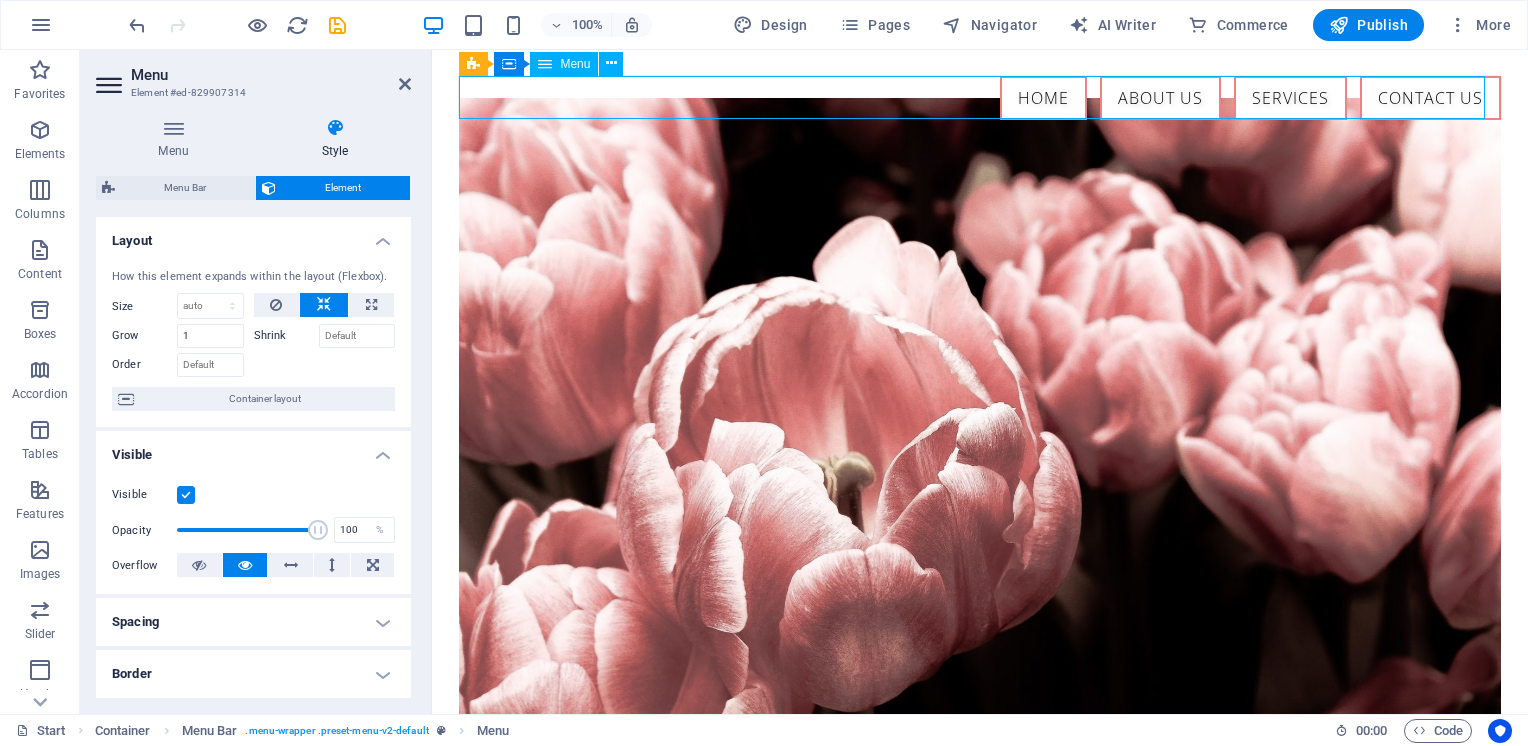 click on "Home About us Services Contact Us" at bounding box center [979, 98] 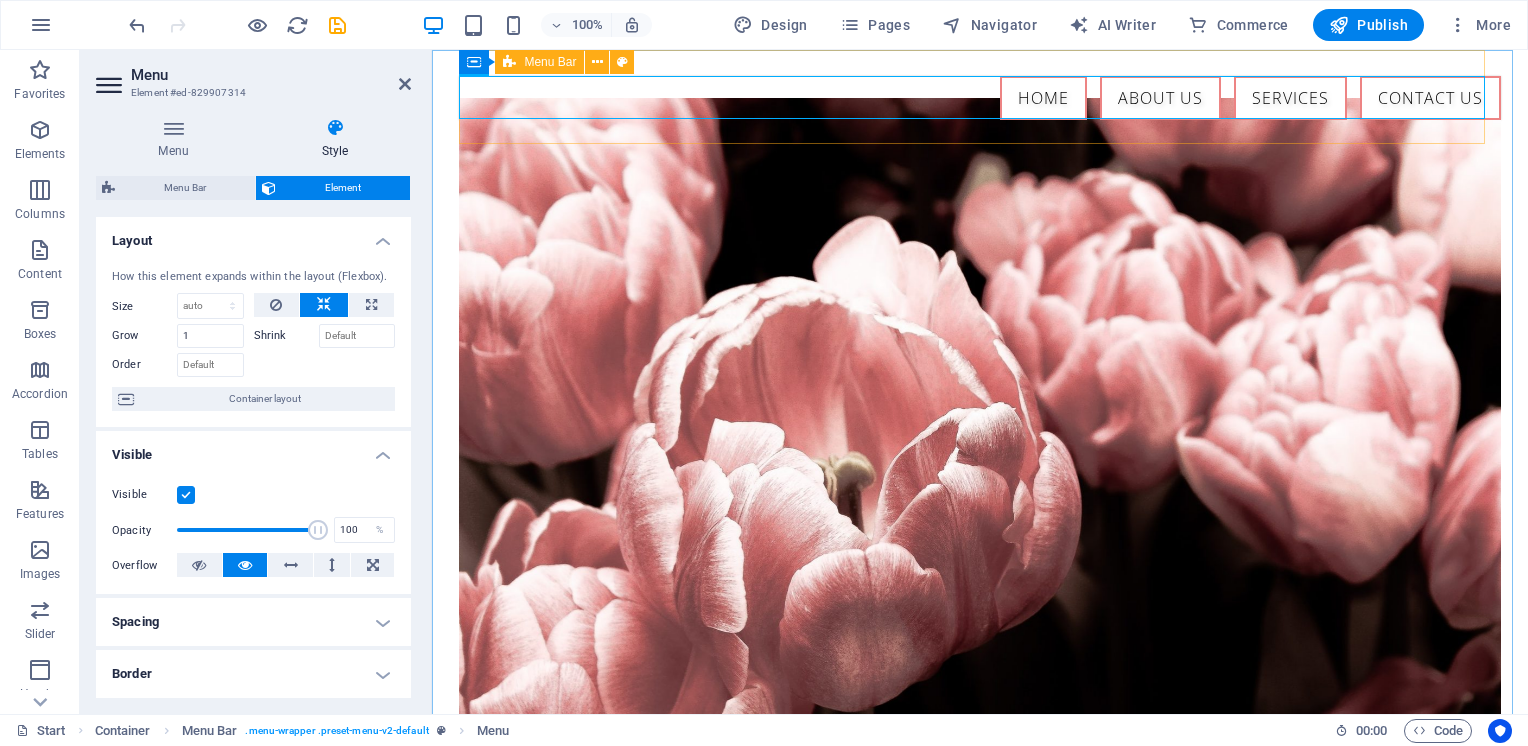 click at bounding box center [509, 62] 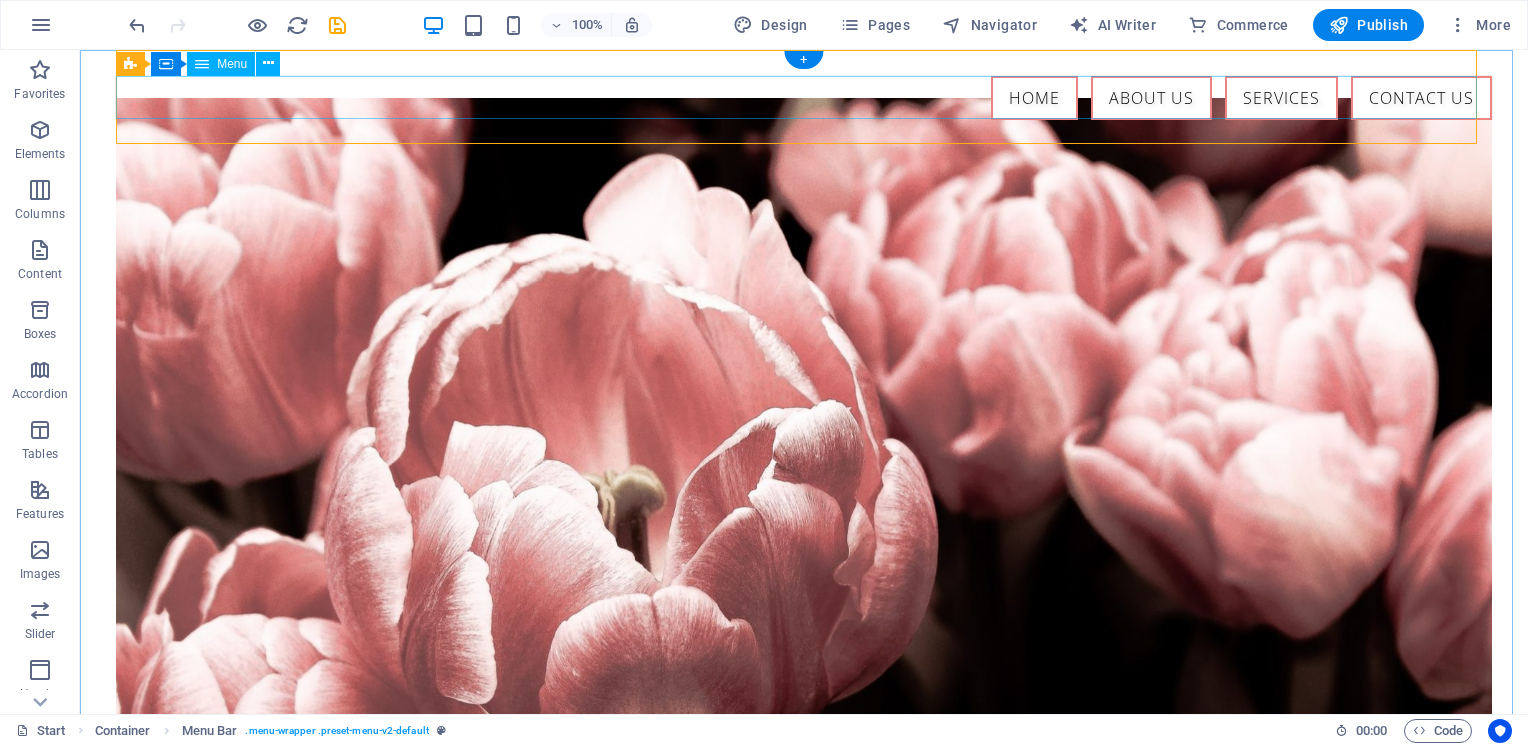 drag, startPoint x: 185, startPoint y: 90, endPoint x: 188, endPoint y: 105, distance: 15.297058 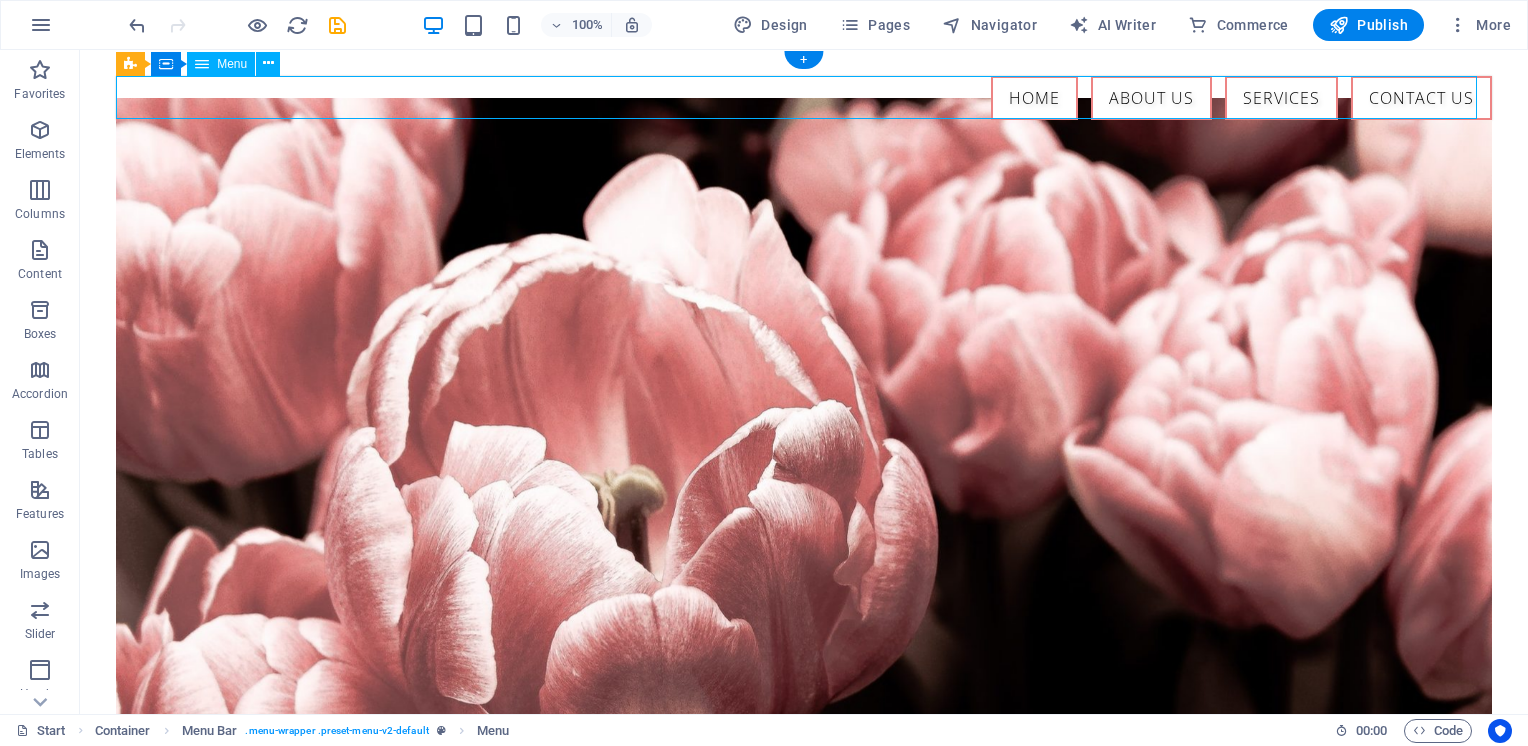 click on "Home About us Services Contact Us" at bounding box center [804, 98] 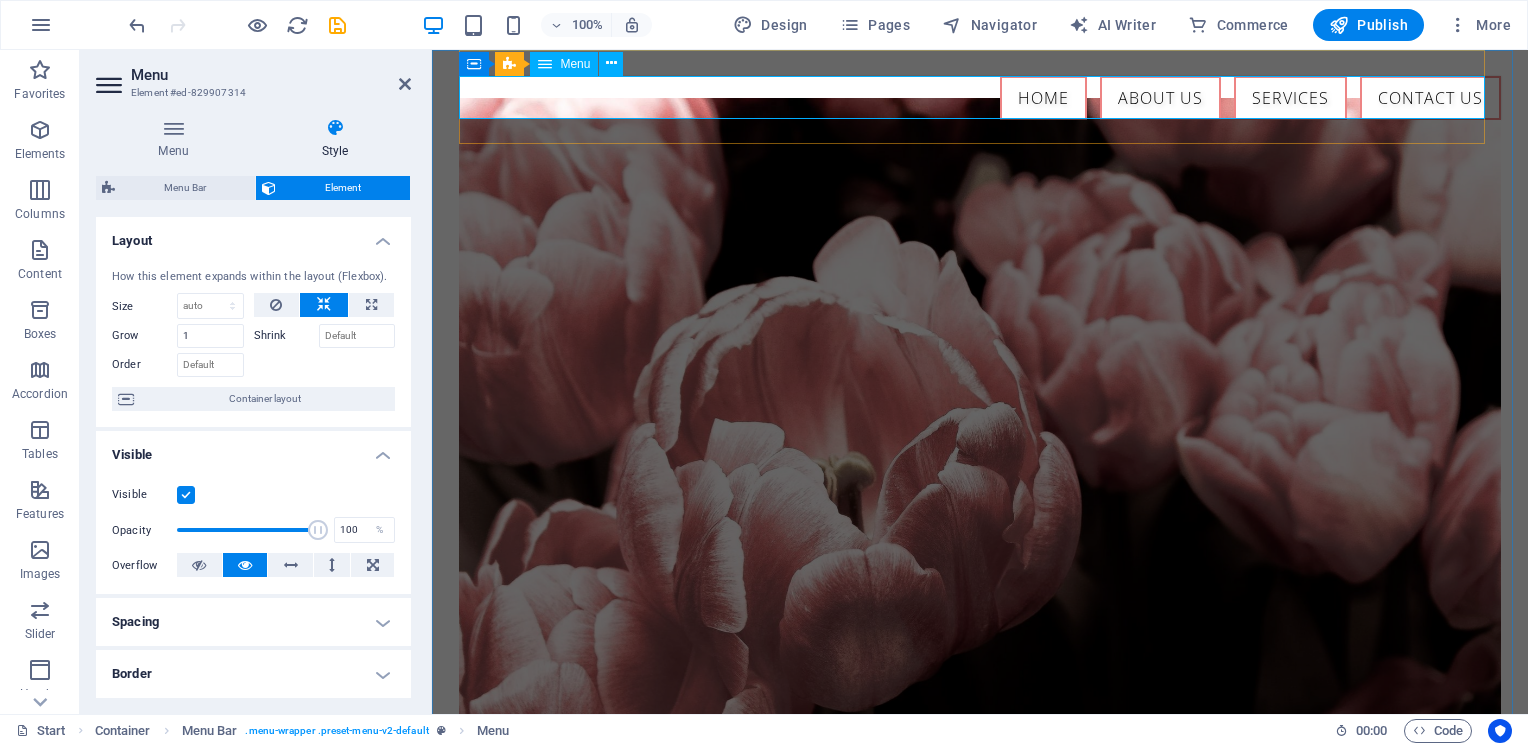 click on "Home About us Services Contact Us" at bounding box center [979, 98] 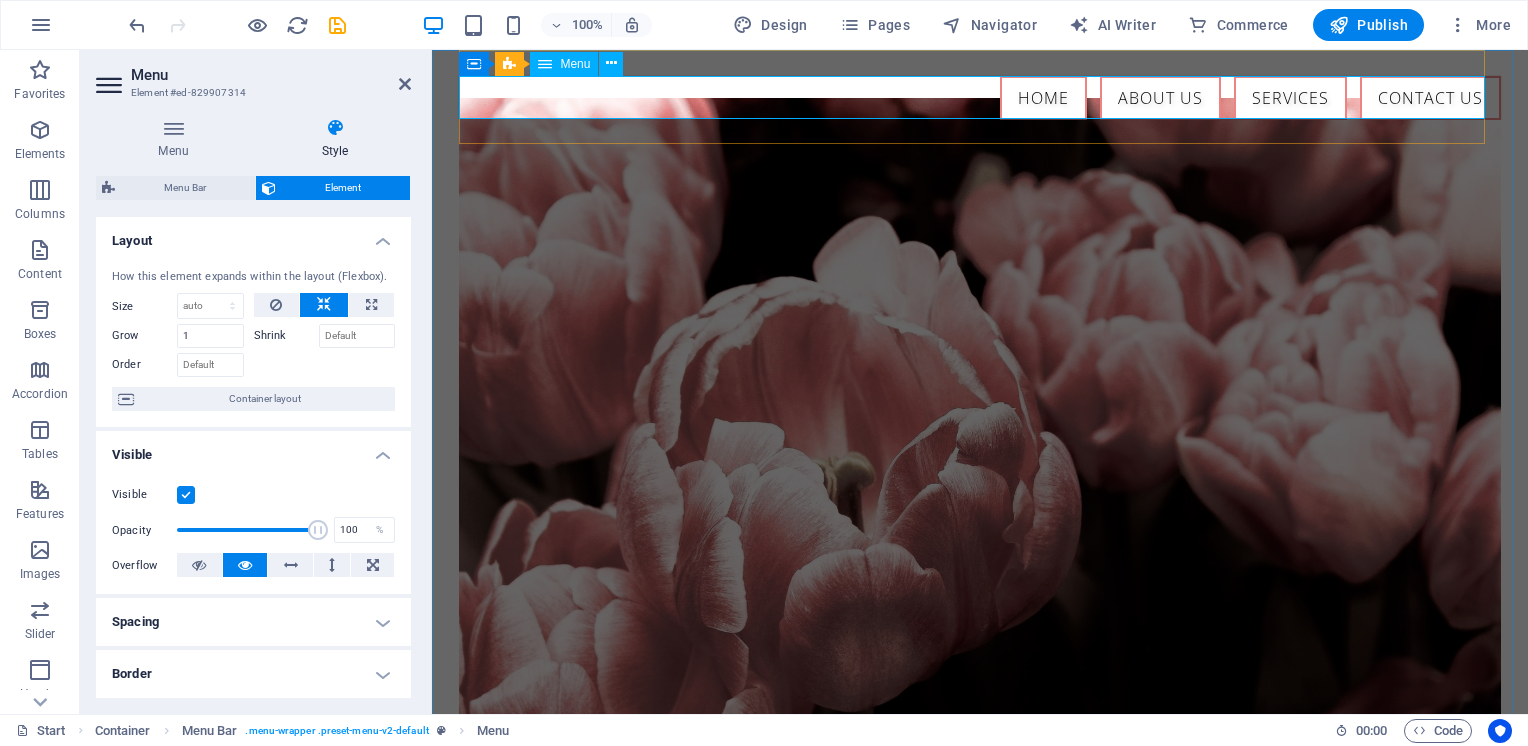click on "Home About us Services Contact Us" at bounding box center [979, 98] 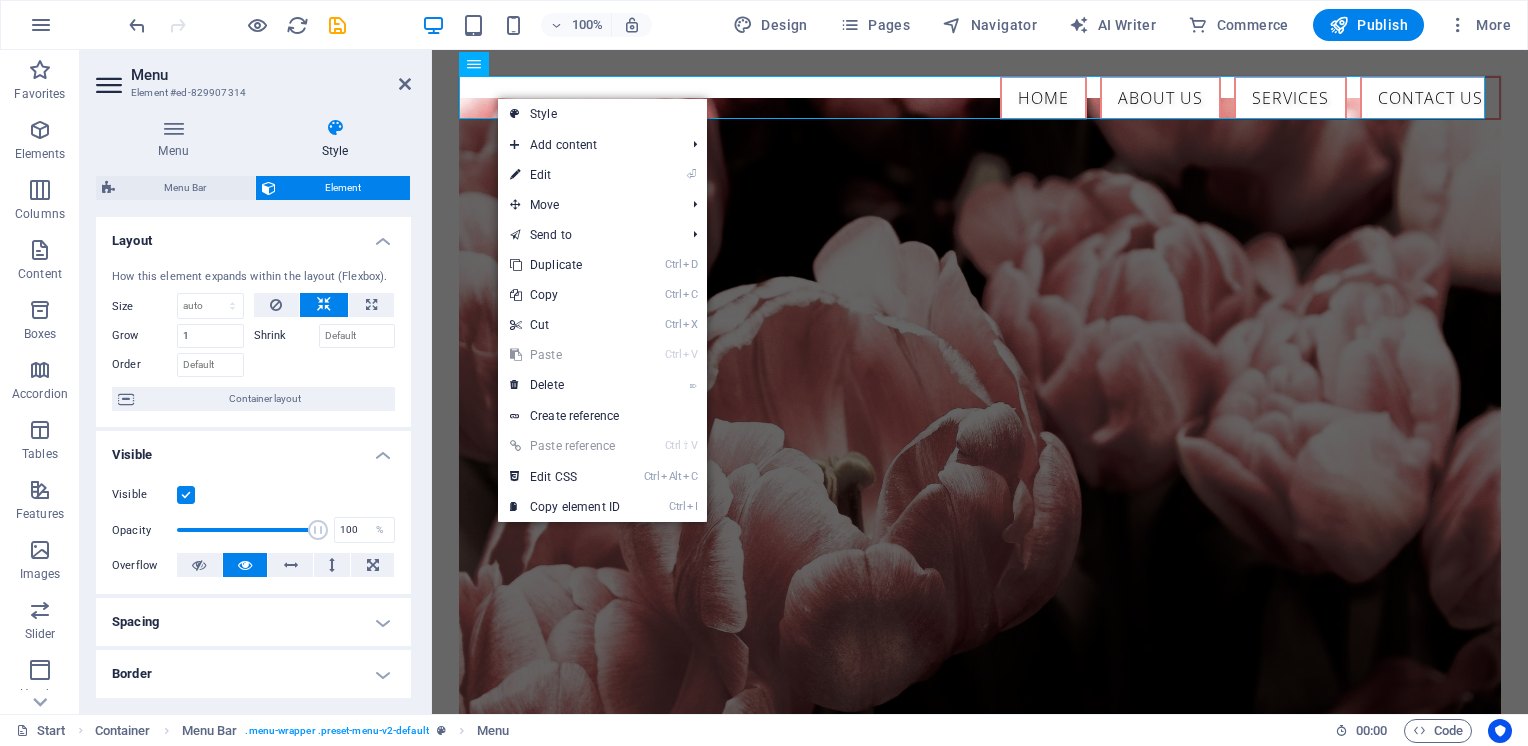 click on "How this element expands within the layout (Flexbox). Size Default auto px % 1/1 1/2 1/3 1/4 1/5 1/6 1/7 1/8 1/9 1/10 Grow 1 Shrink Order Container layout" at bounding box center (253, 340) 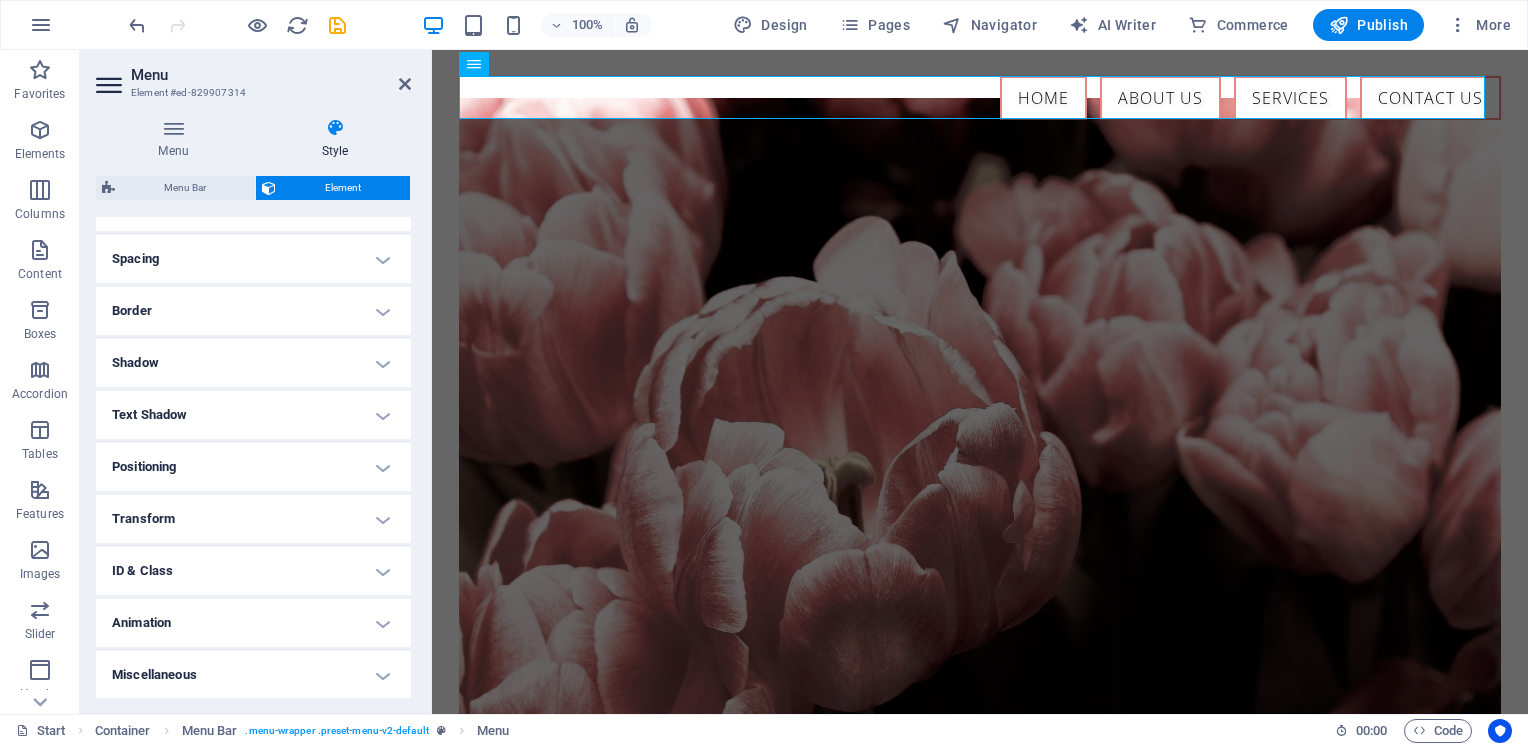 scroll, scrollTop: 0, scrollLeft: 0, axis: both 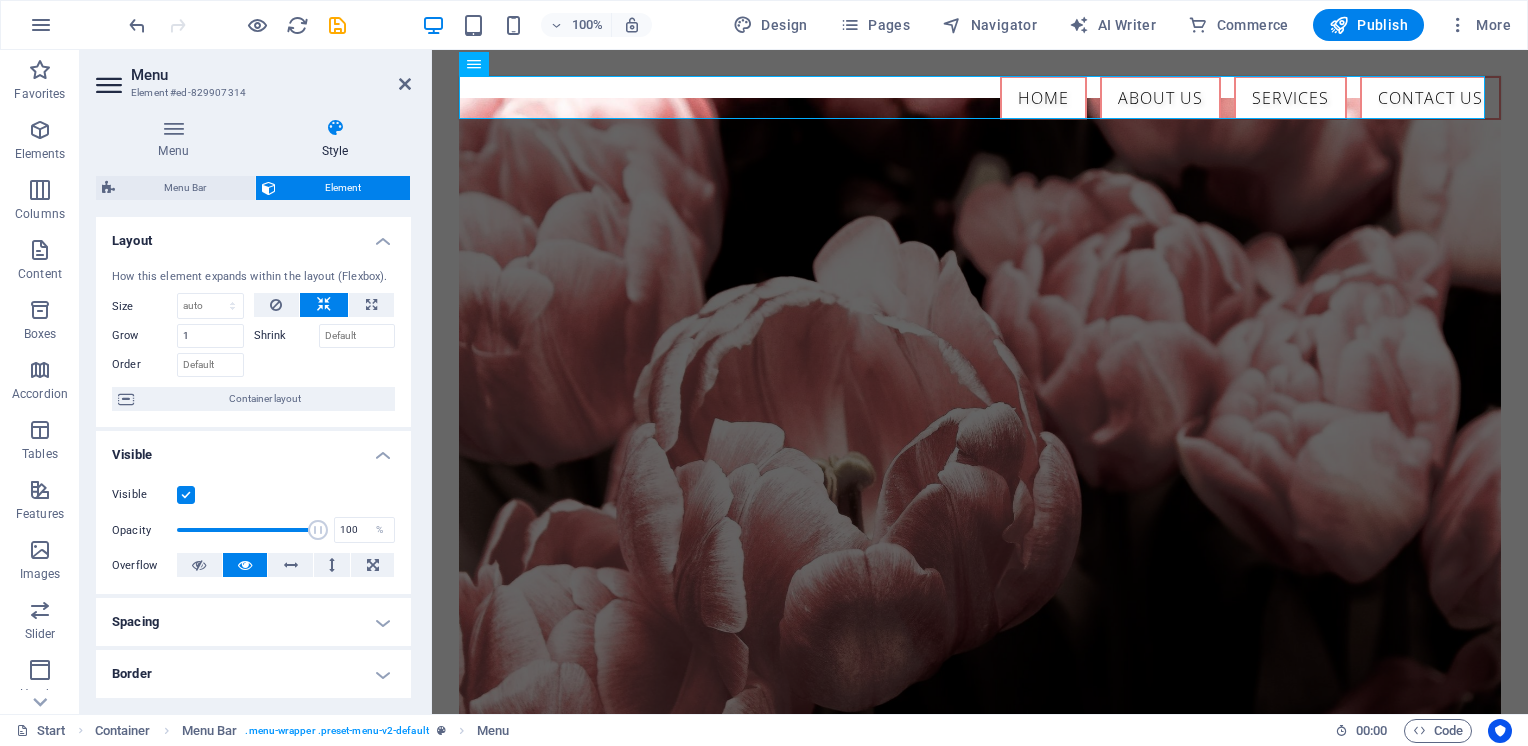click on "Layout" at bounding box center [253, 235] 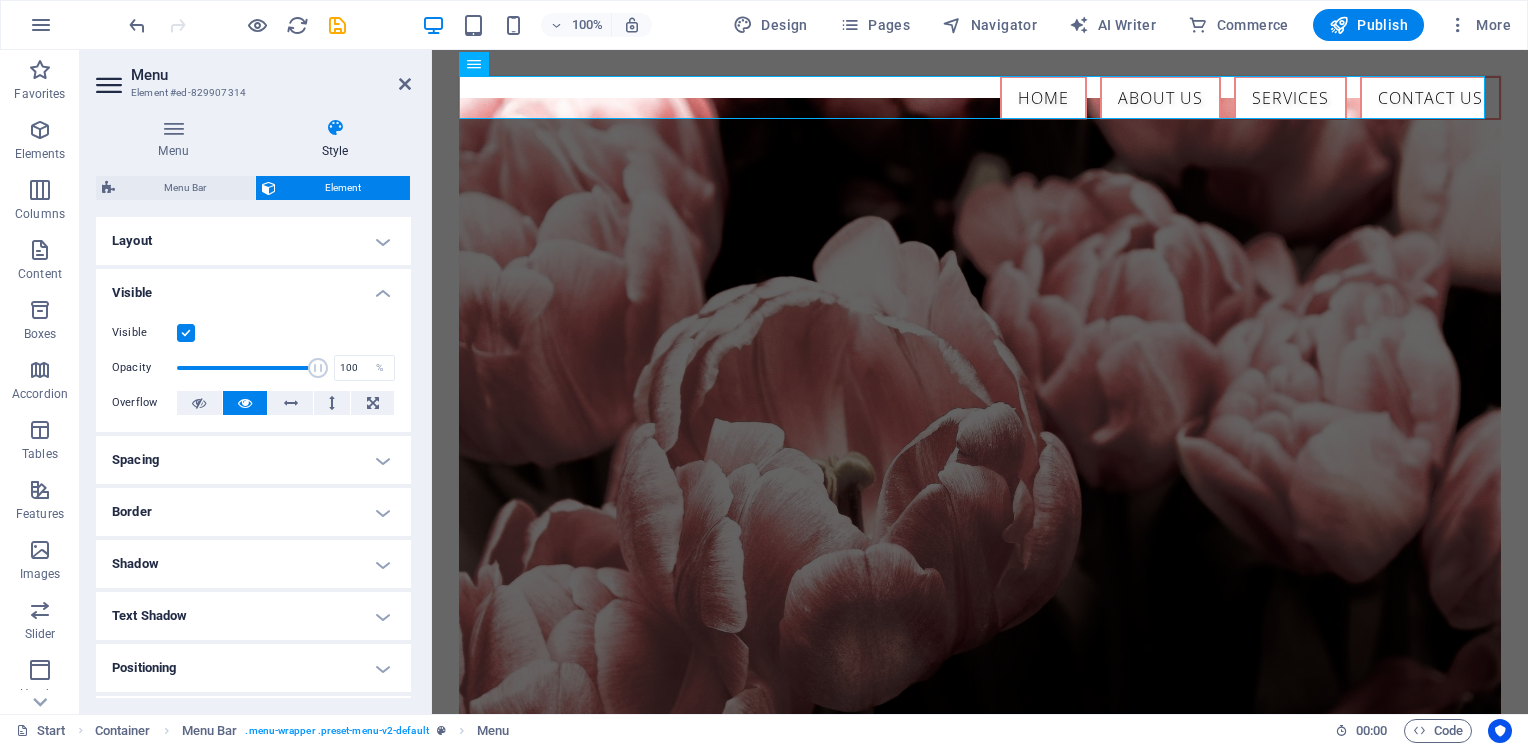 click on "Visible" at bounding box center [253, 287] 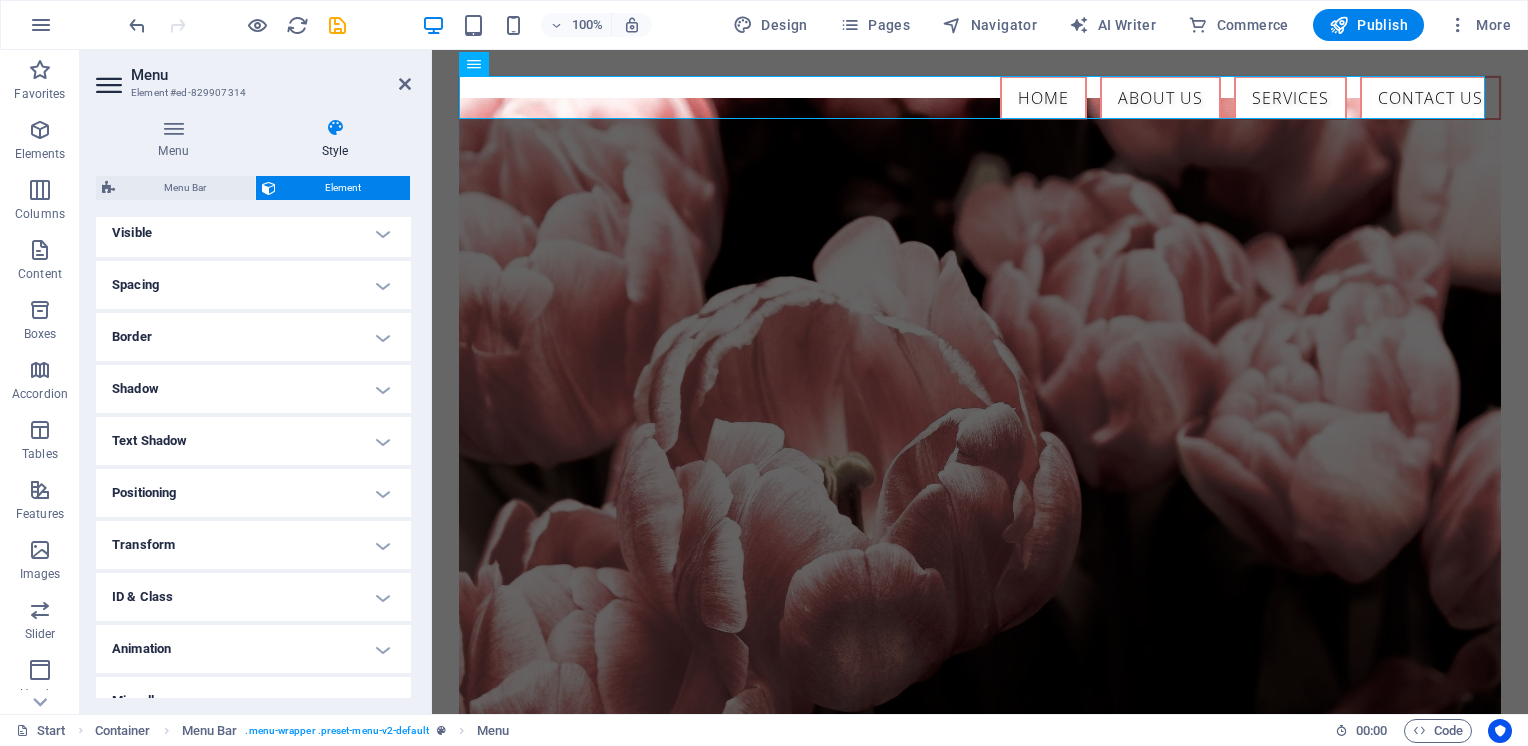 scroll, scrollTop: 86, scrollLeft: 0, axis: vertical 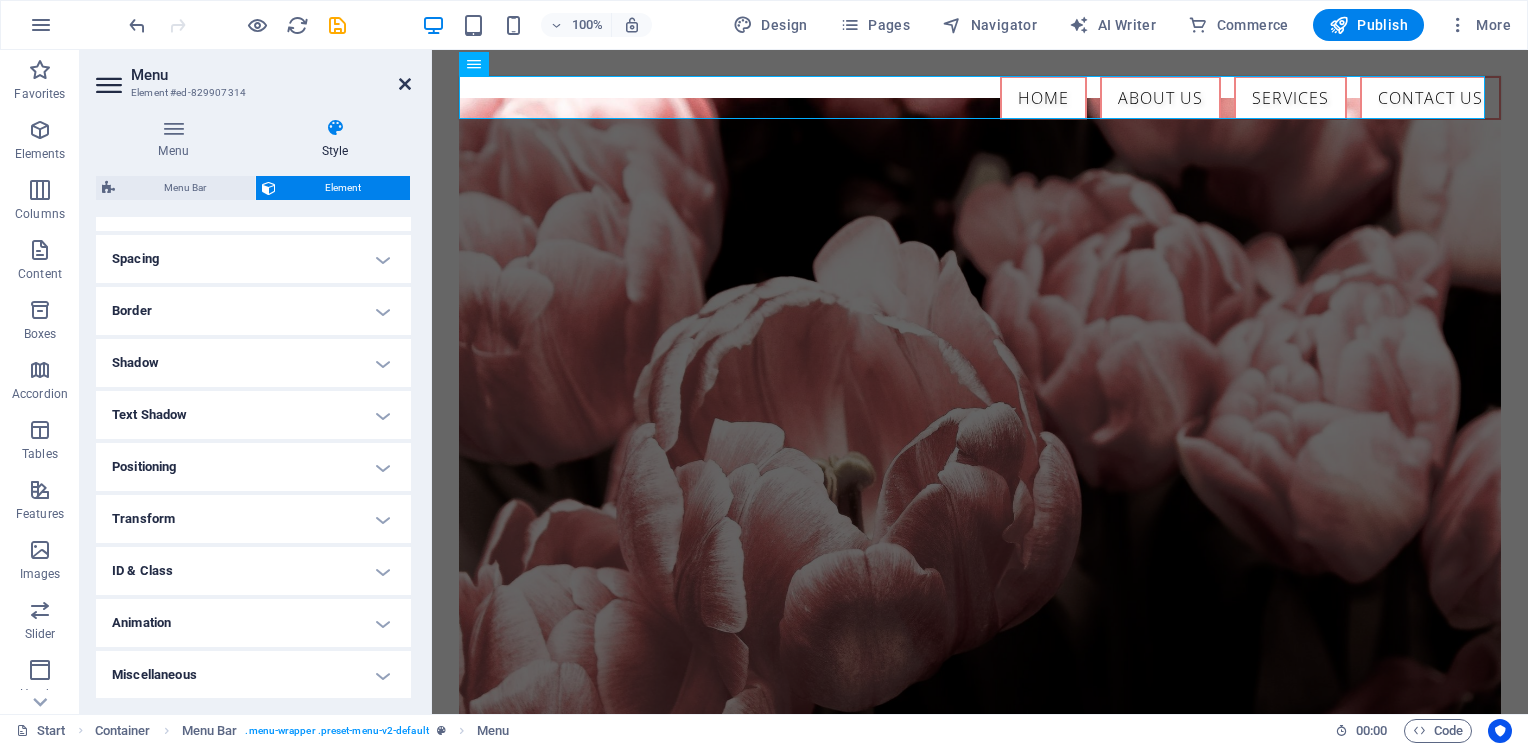 click at bounding box center (405, 84) 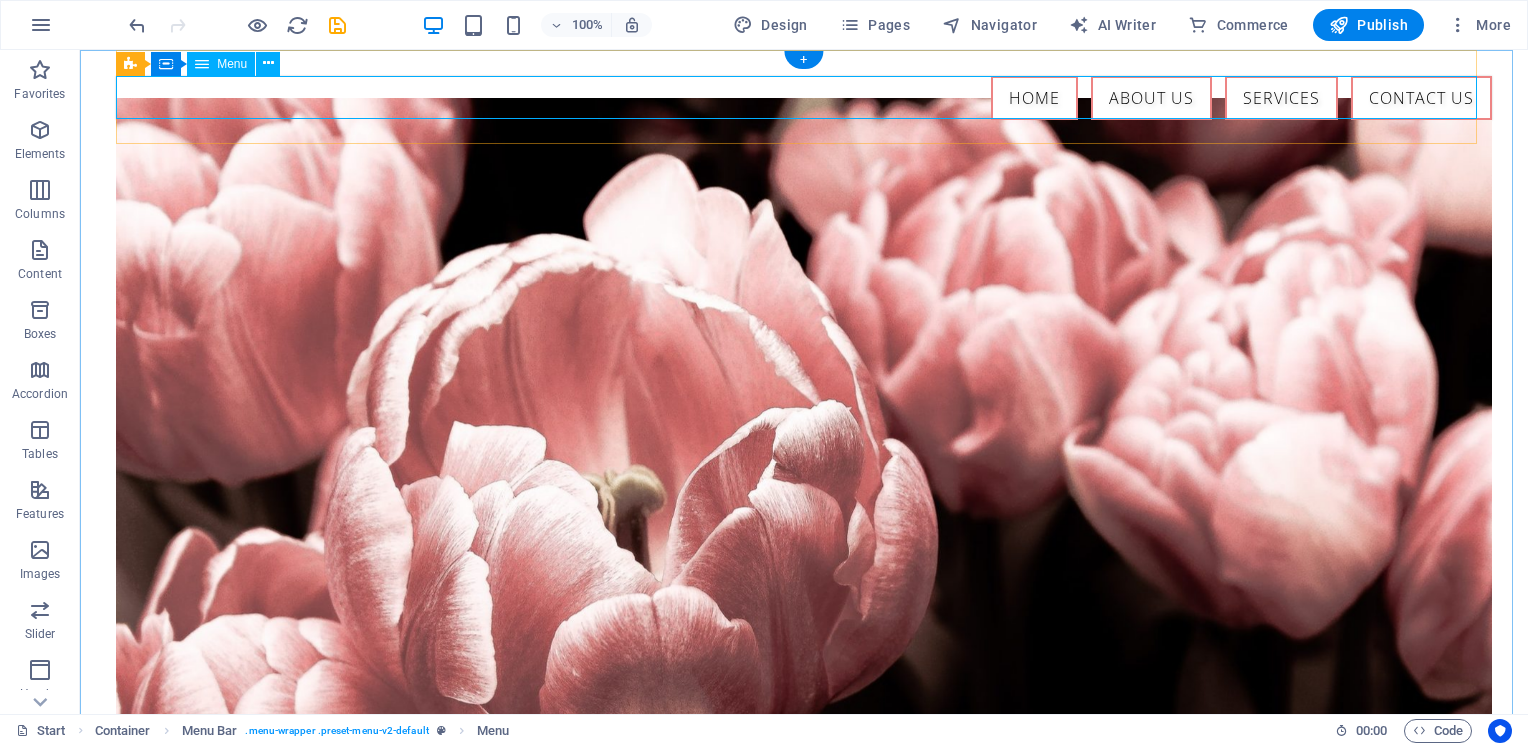 click on "Home About us Services Contact Us" at bounding box center (804, 98) 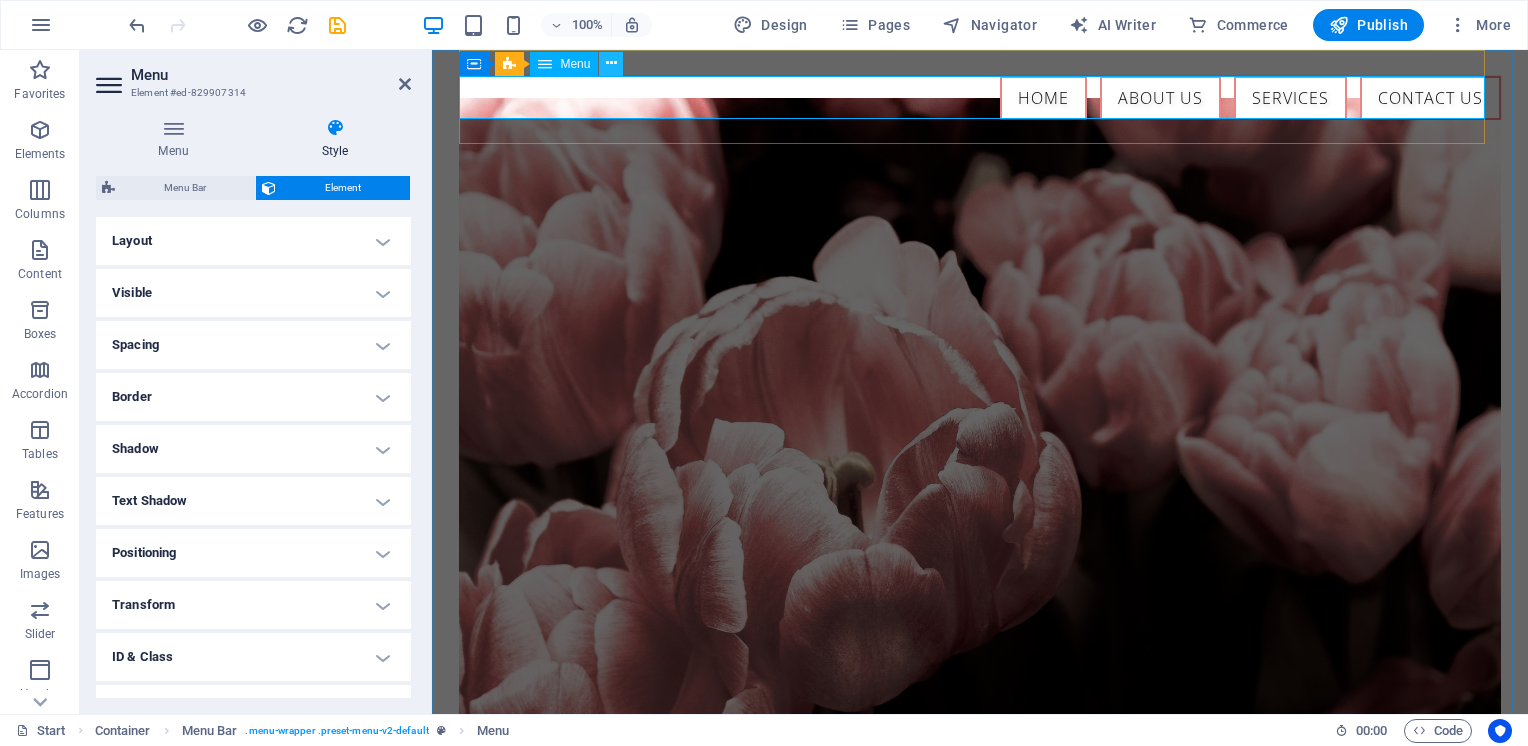 click at bounding box center [611, 63] 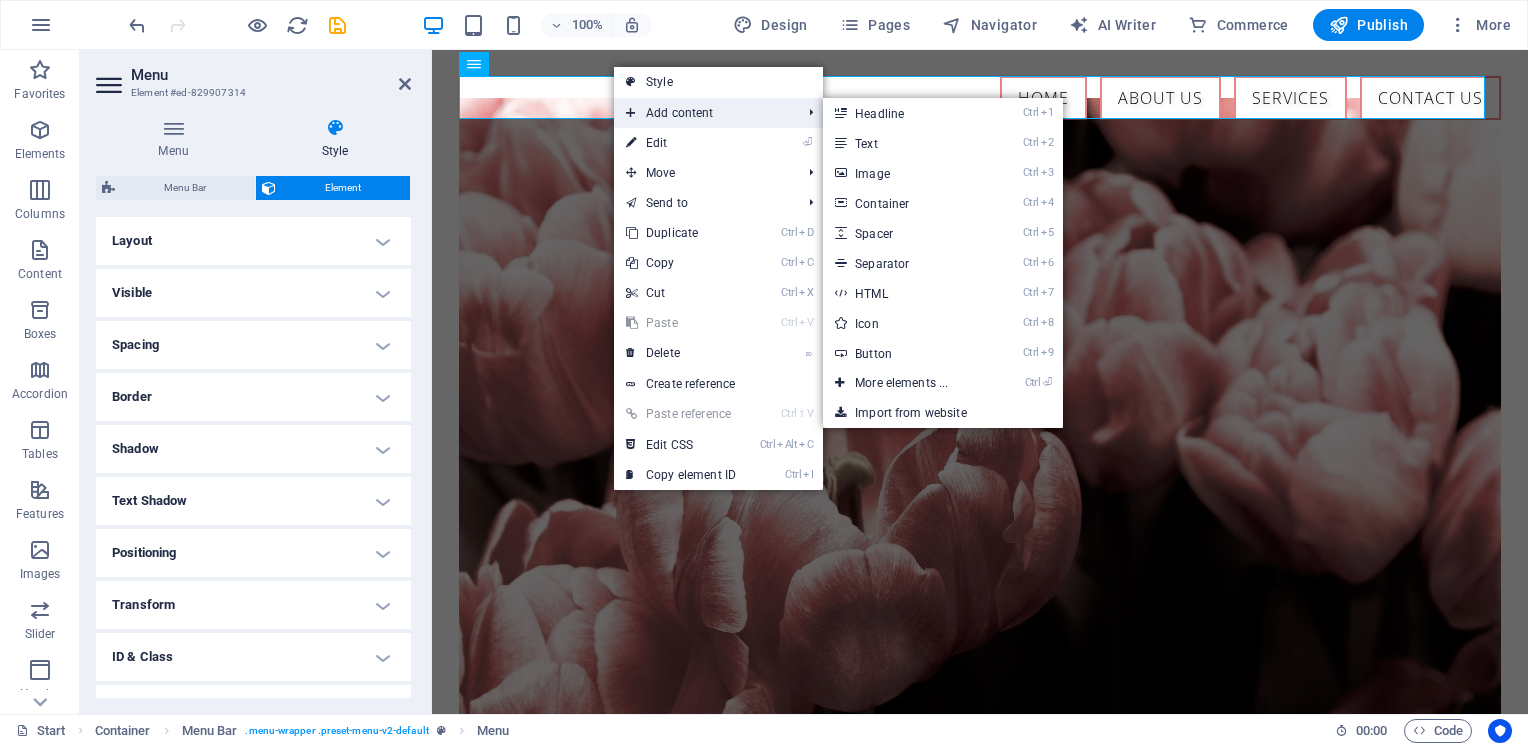 click on "Add content" at bounding box center (703, 113) 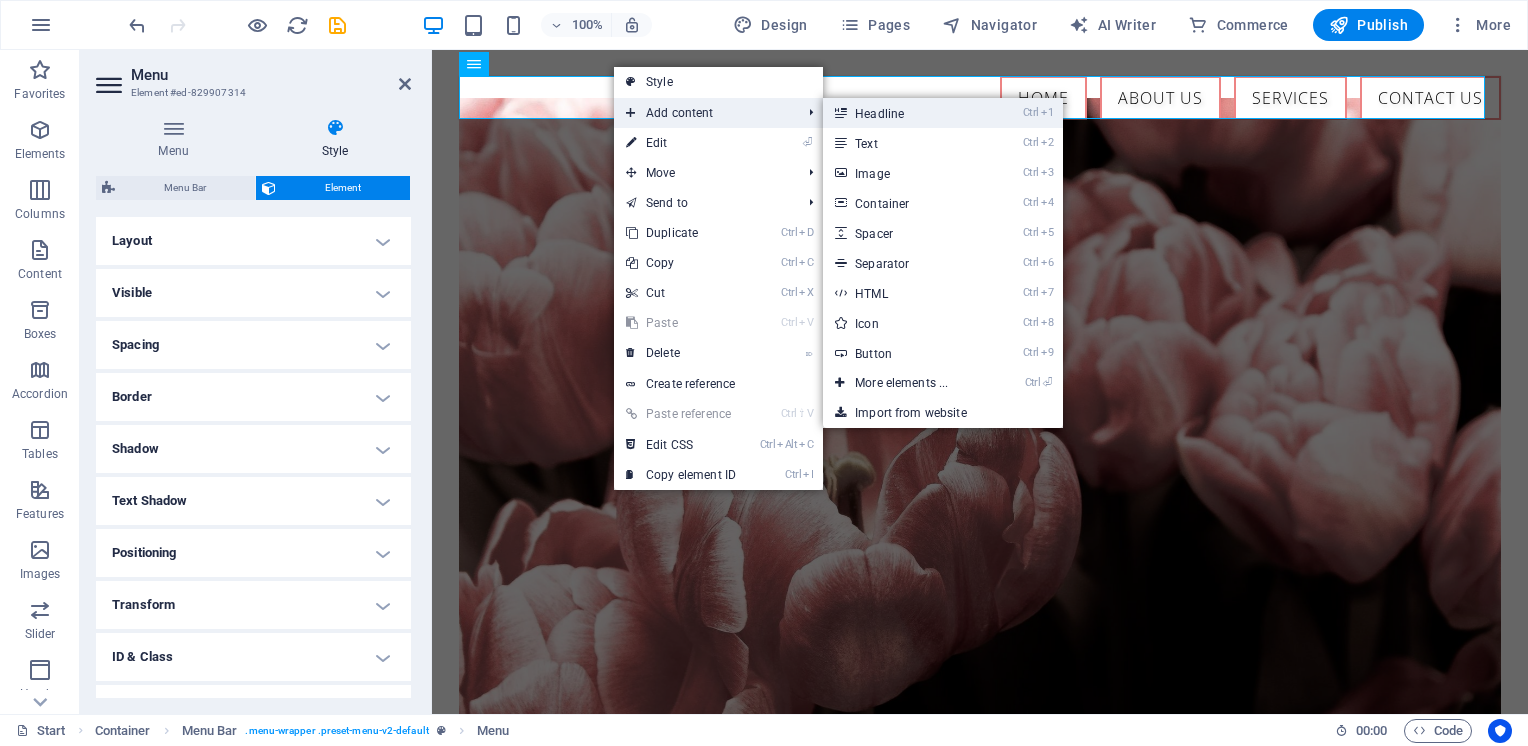click on "Ctrl 1  Headline" at bounding box center [905, 113] 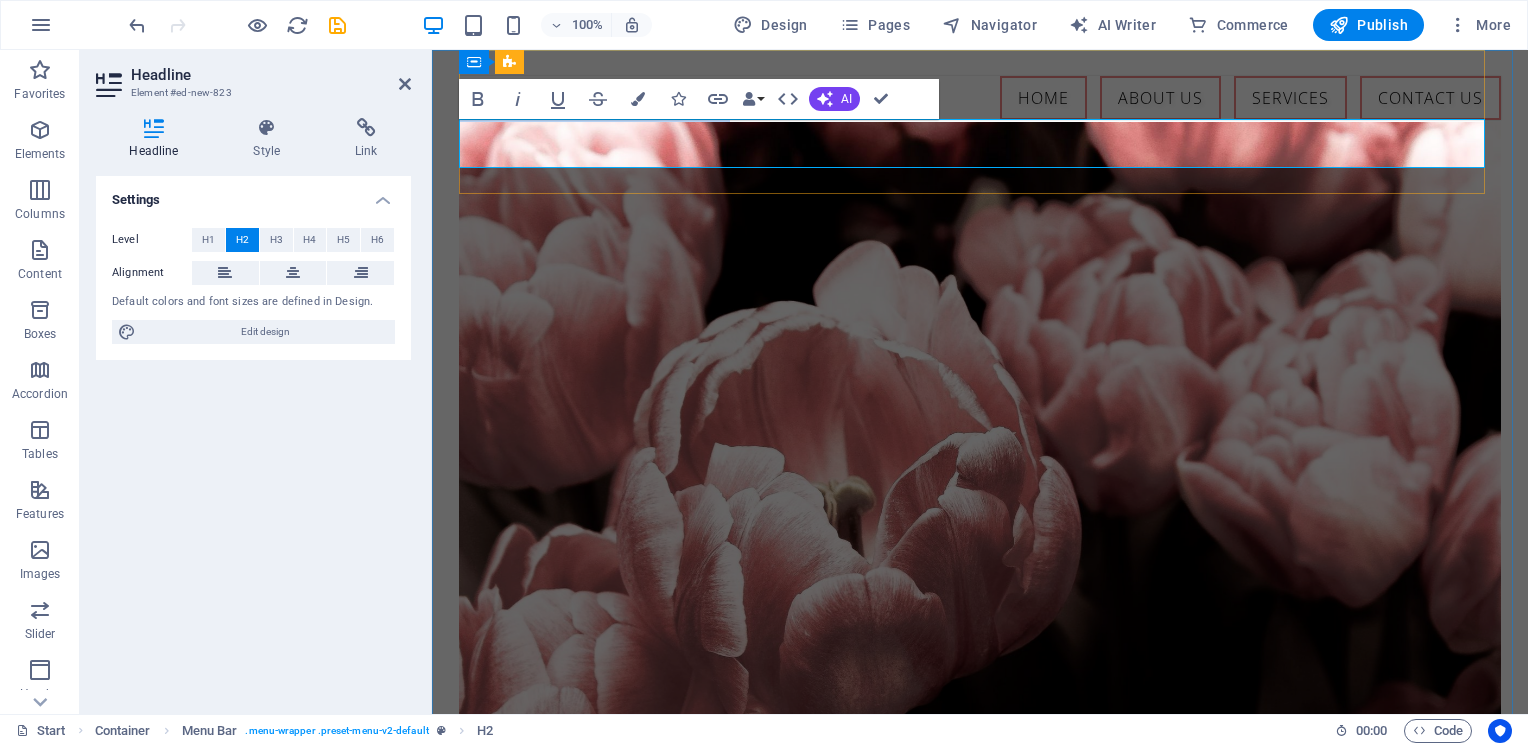 type 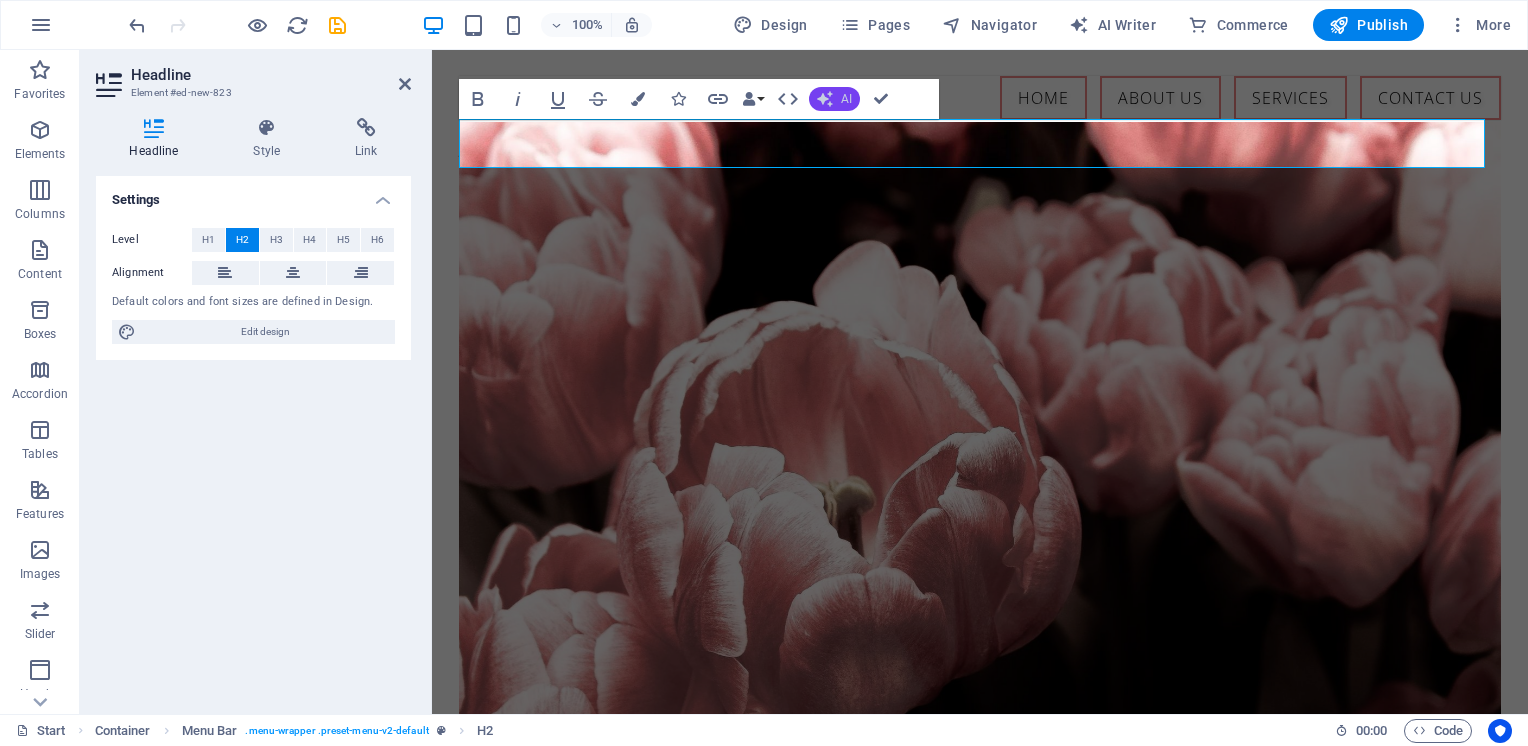 click on "AI" at bounding box center [846, 99] 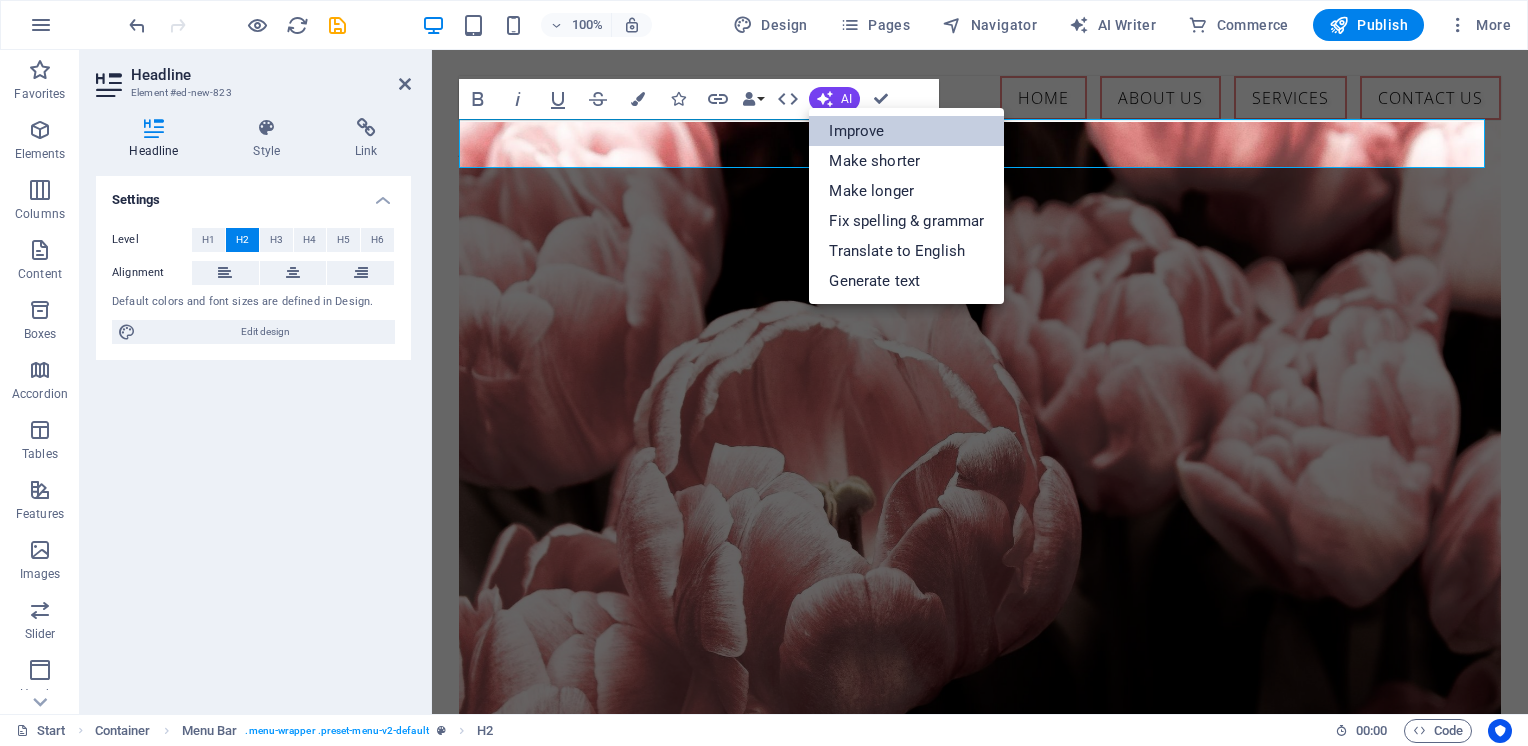 click on "Improve" at bounding box center (906, 131) 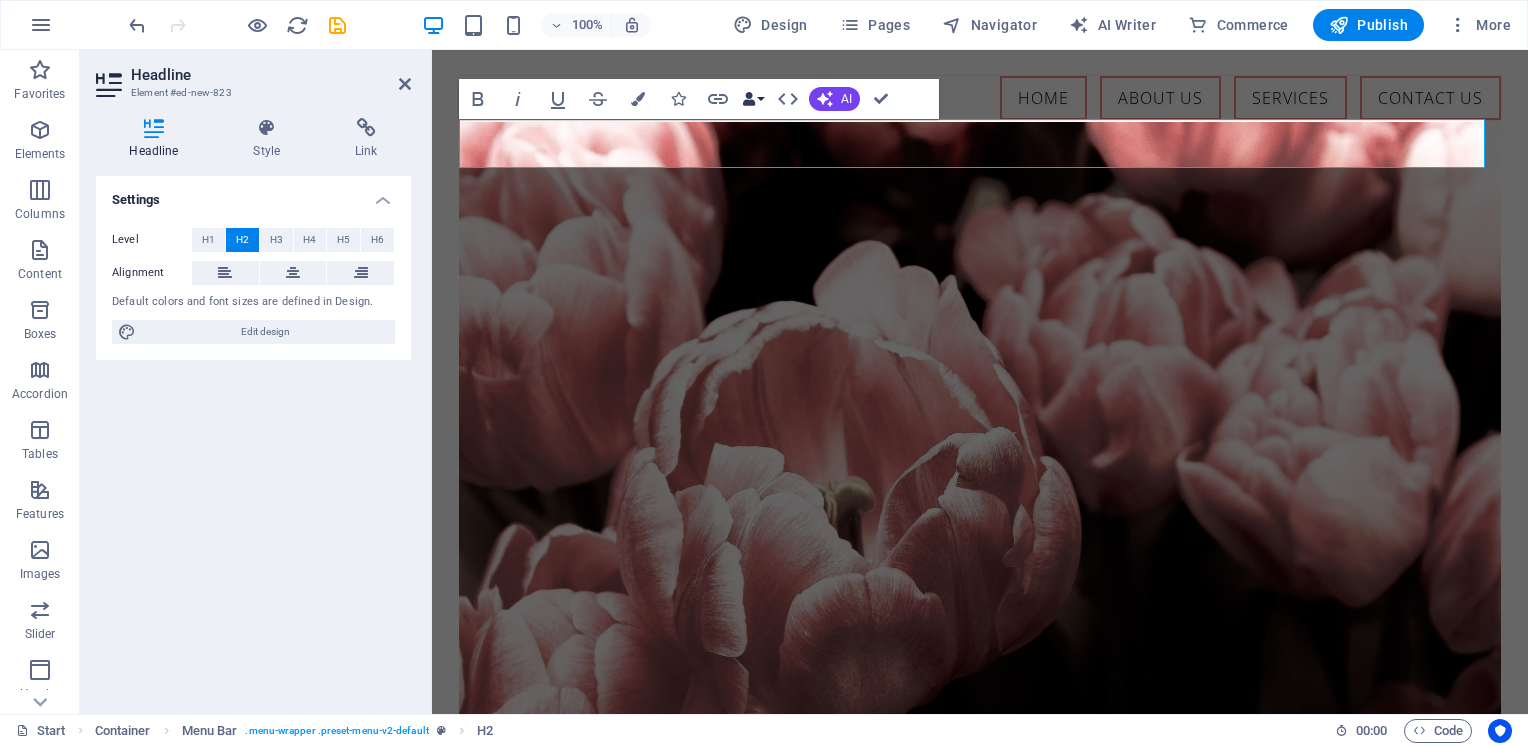 click on "Data Bindings" at bounding box center [753, 99] 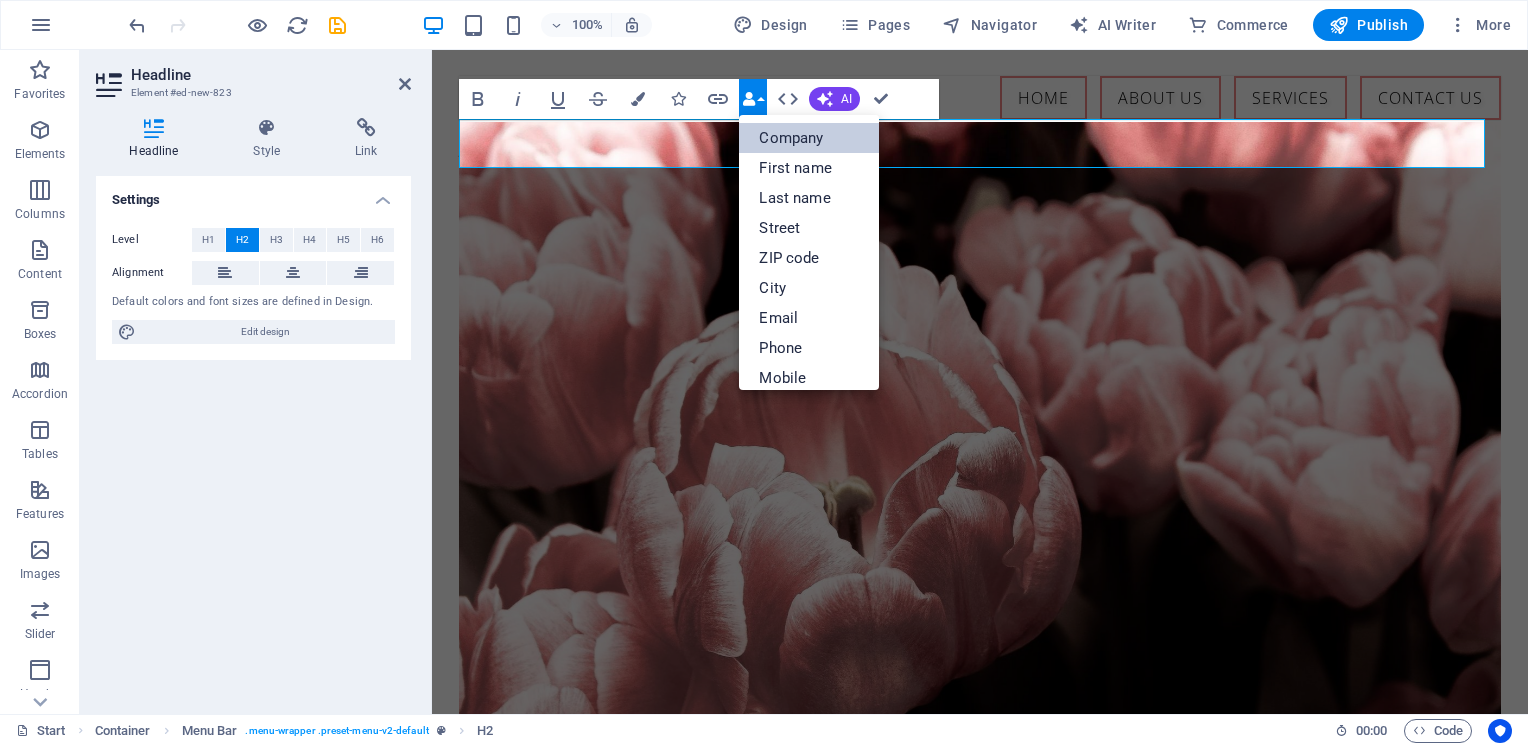 click on "Company" at bounding box center (809, 138) 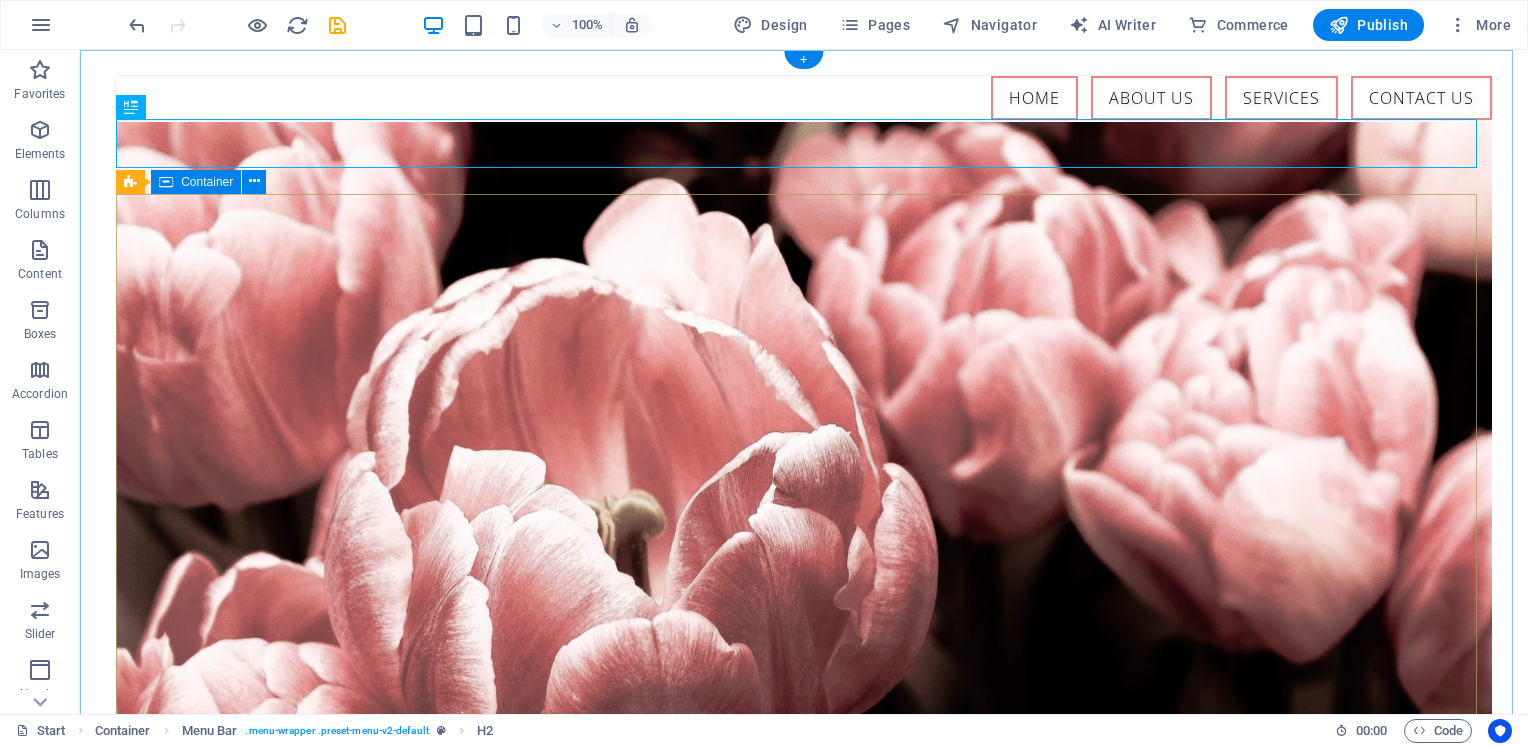 click on "Flower Store in Florida Come and visit our wonderful arrangements Learn more" at bounding box center (804, 1017) 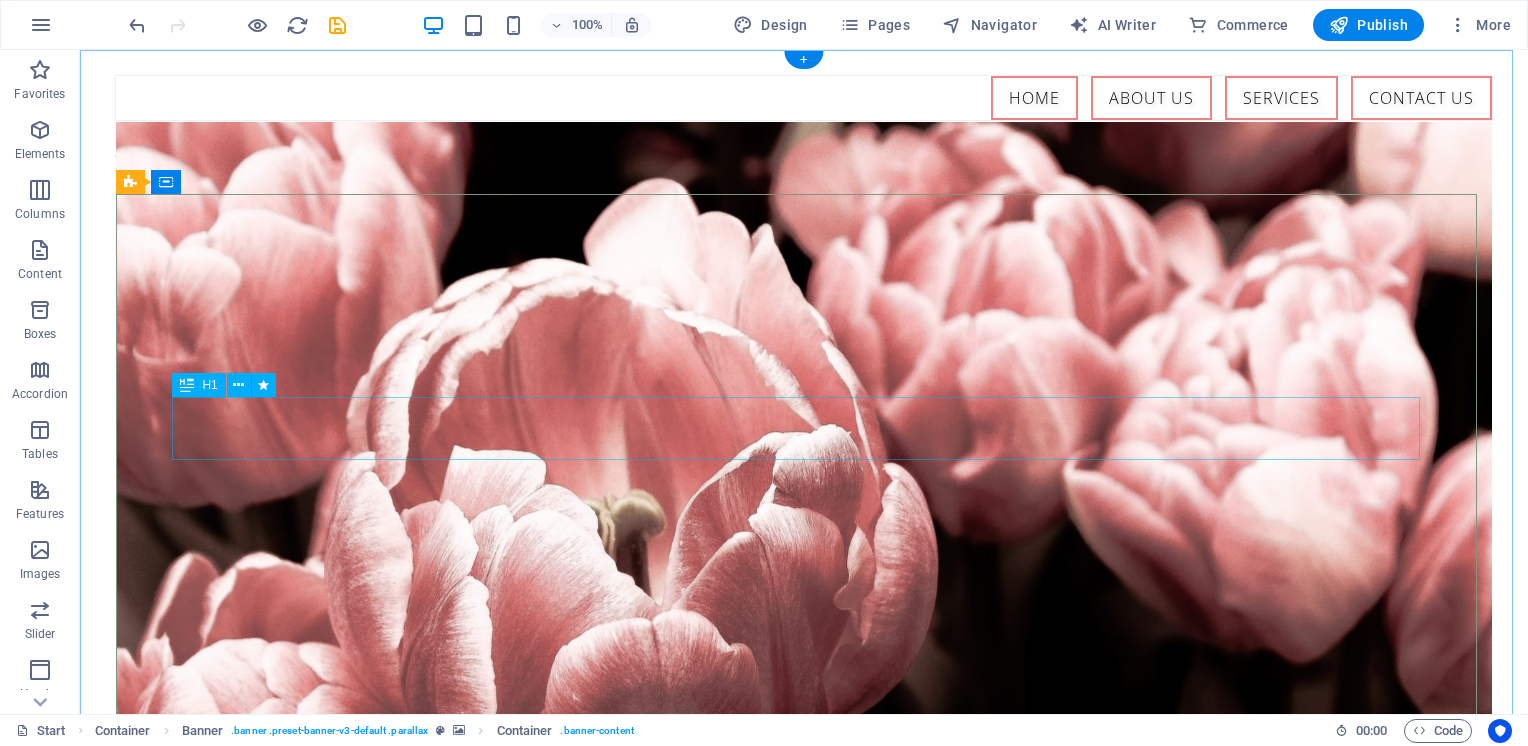 click on "Flower Store in Florida" at bounding box center [804, 961] 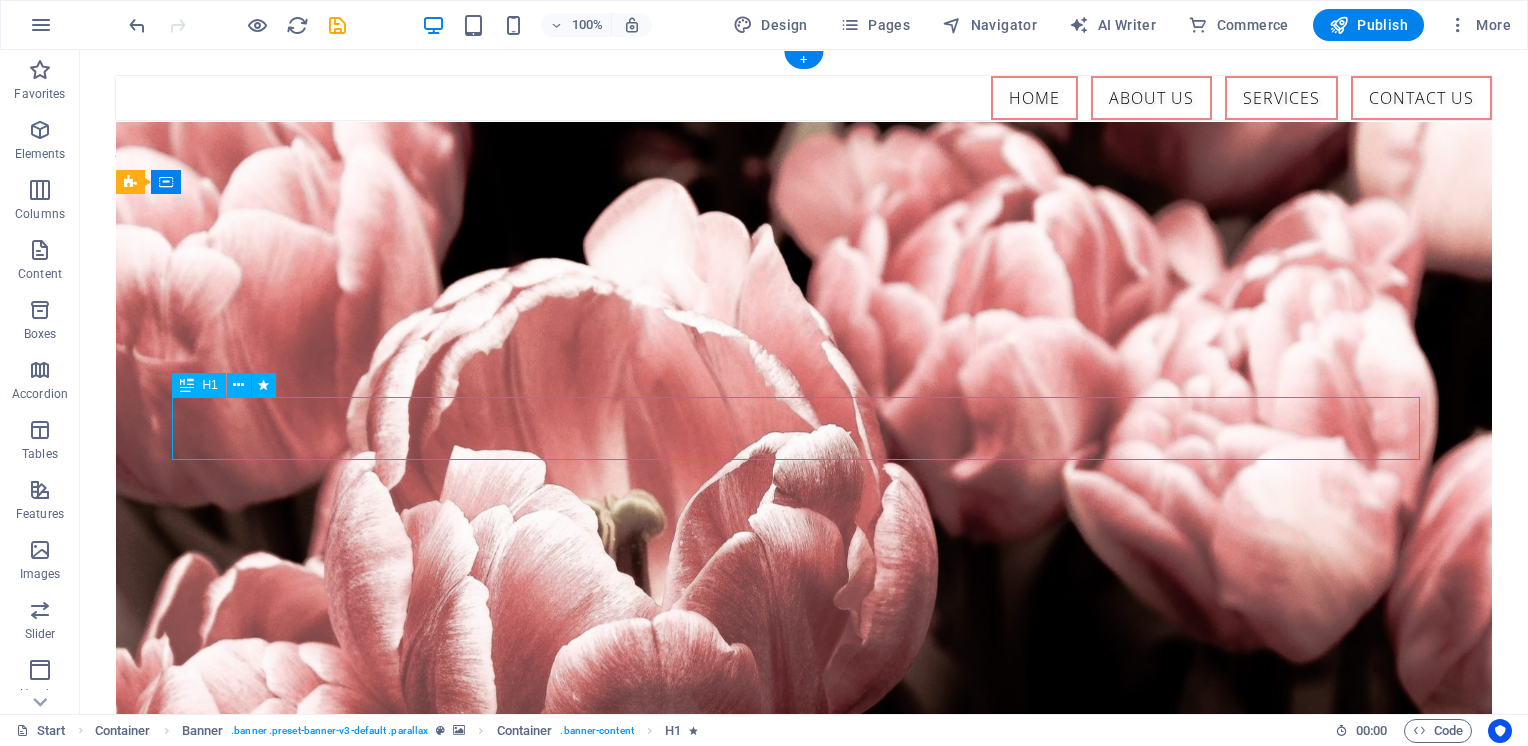 click on "Flower Store in Florida" at bounding box center (804, 961) 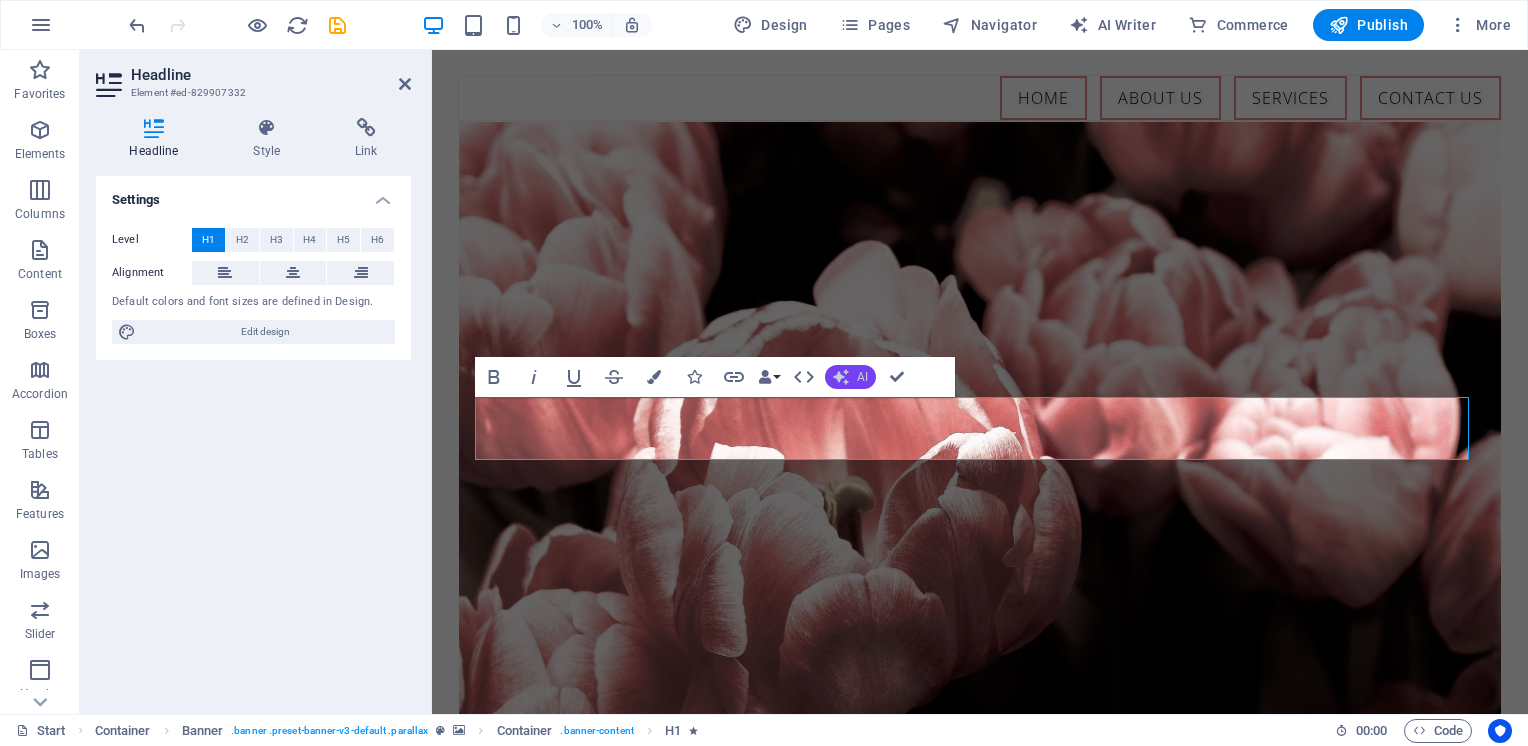 click on "AI" at bounding box center [862, 377] 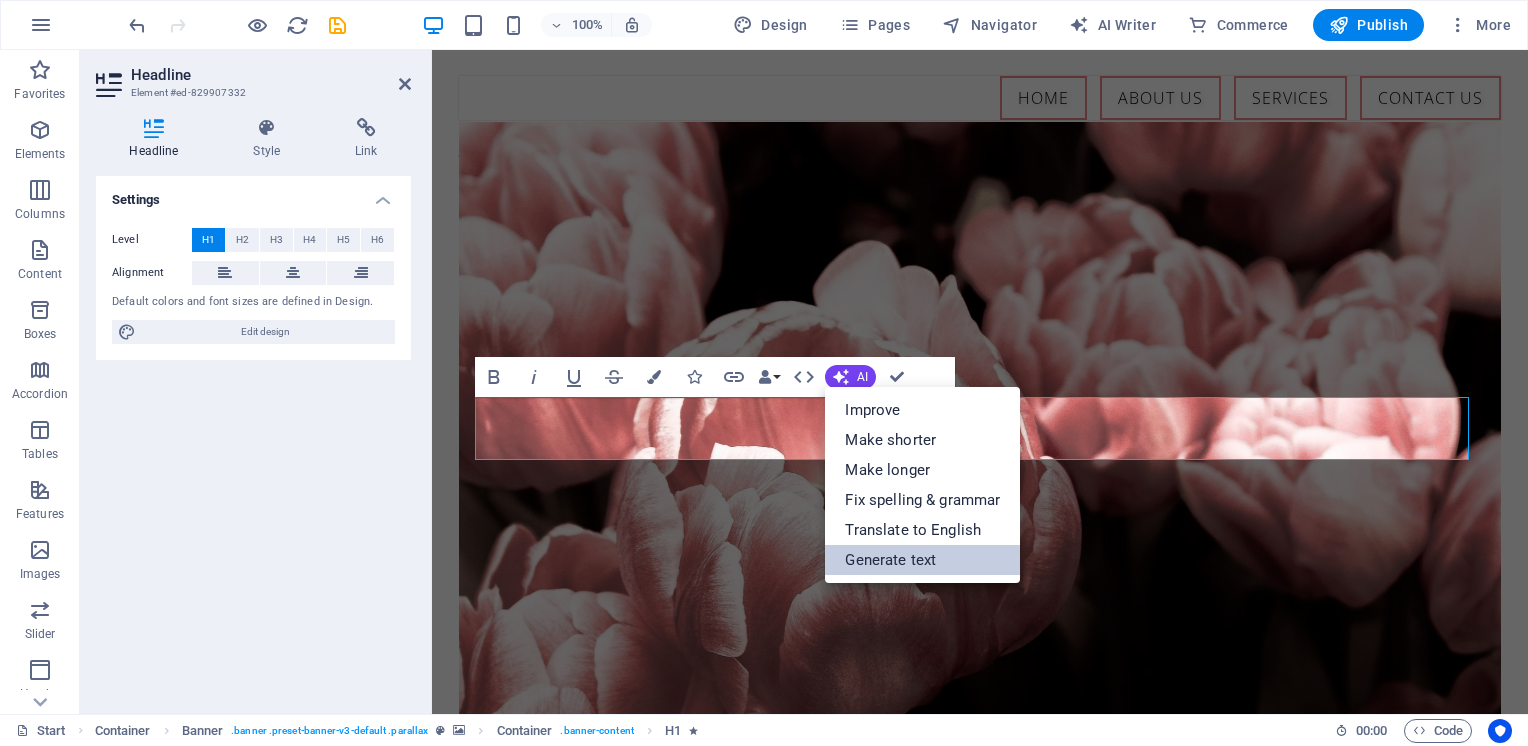 click on "Generate text" at bounding box center (922, 560) 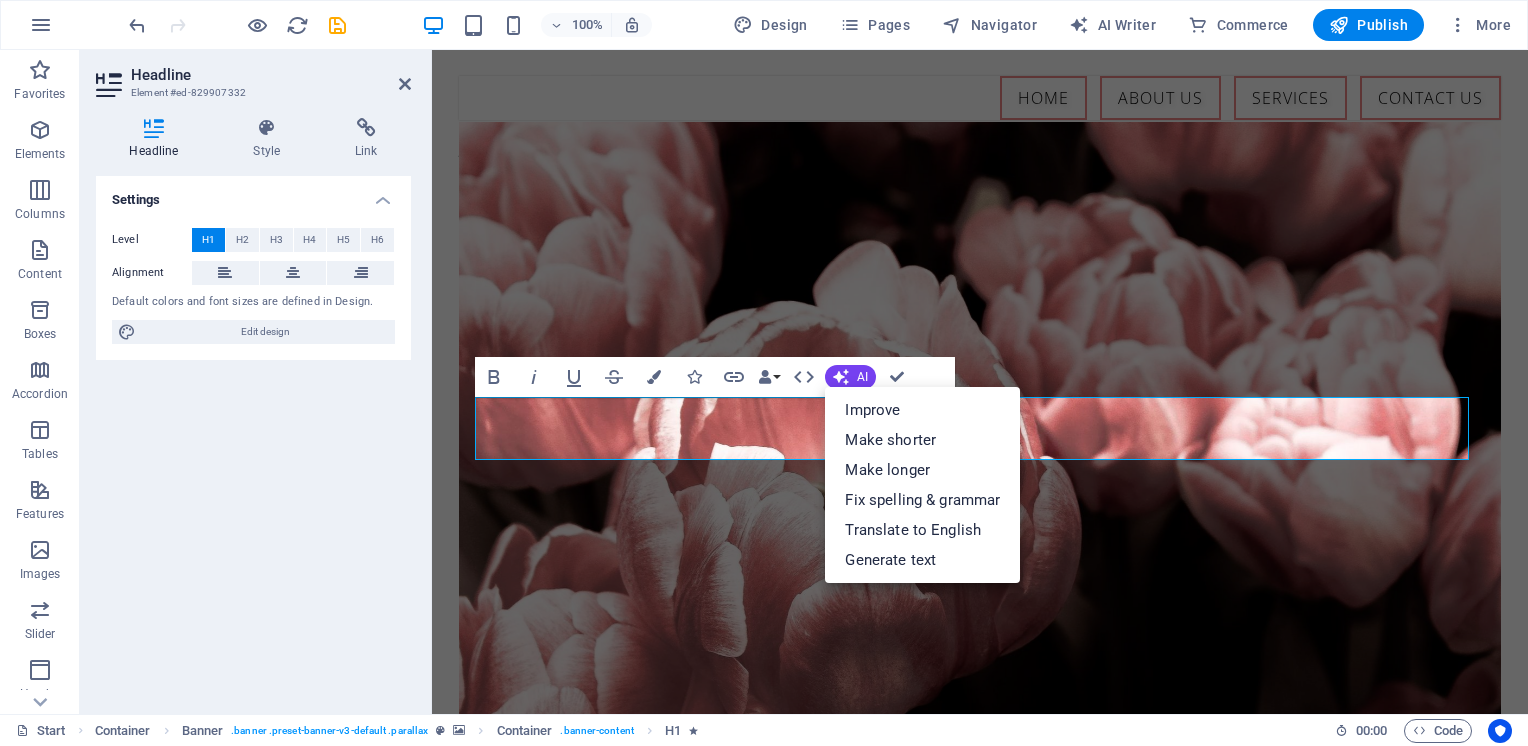 select on "English" 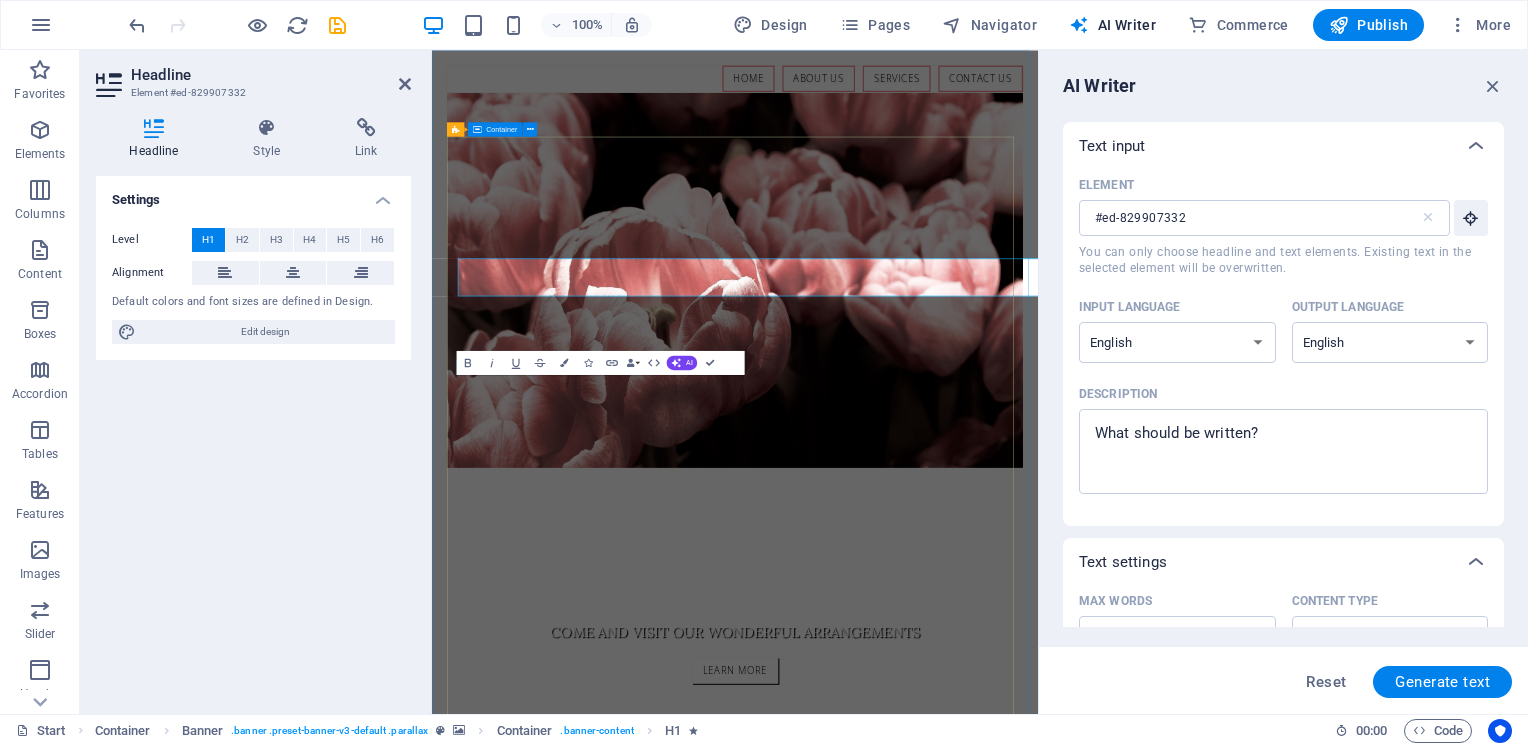 scroll, scrollTop: 0, scrollLeft: 0, axis: both 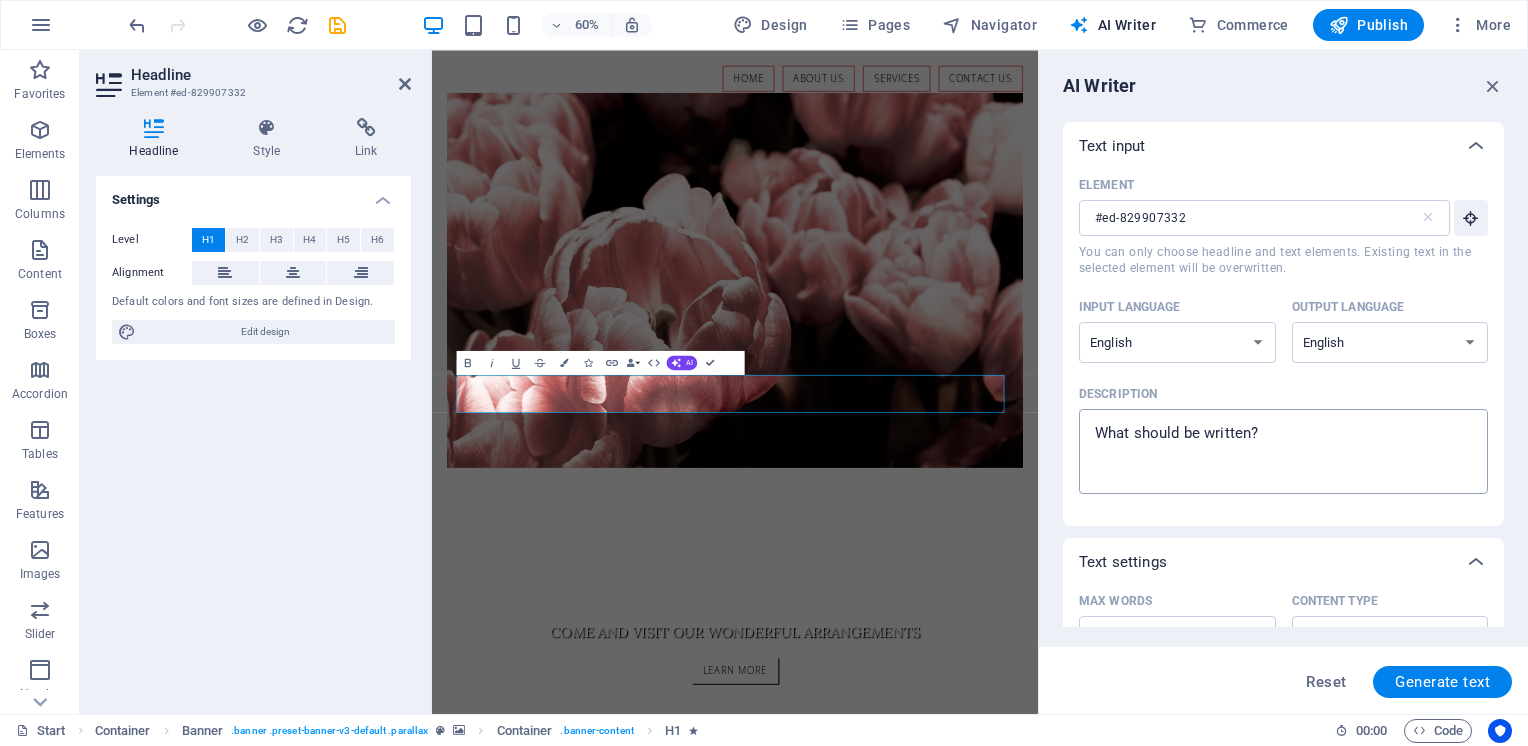 type on "x" 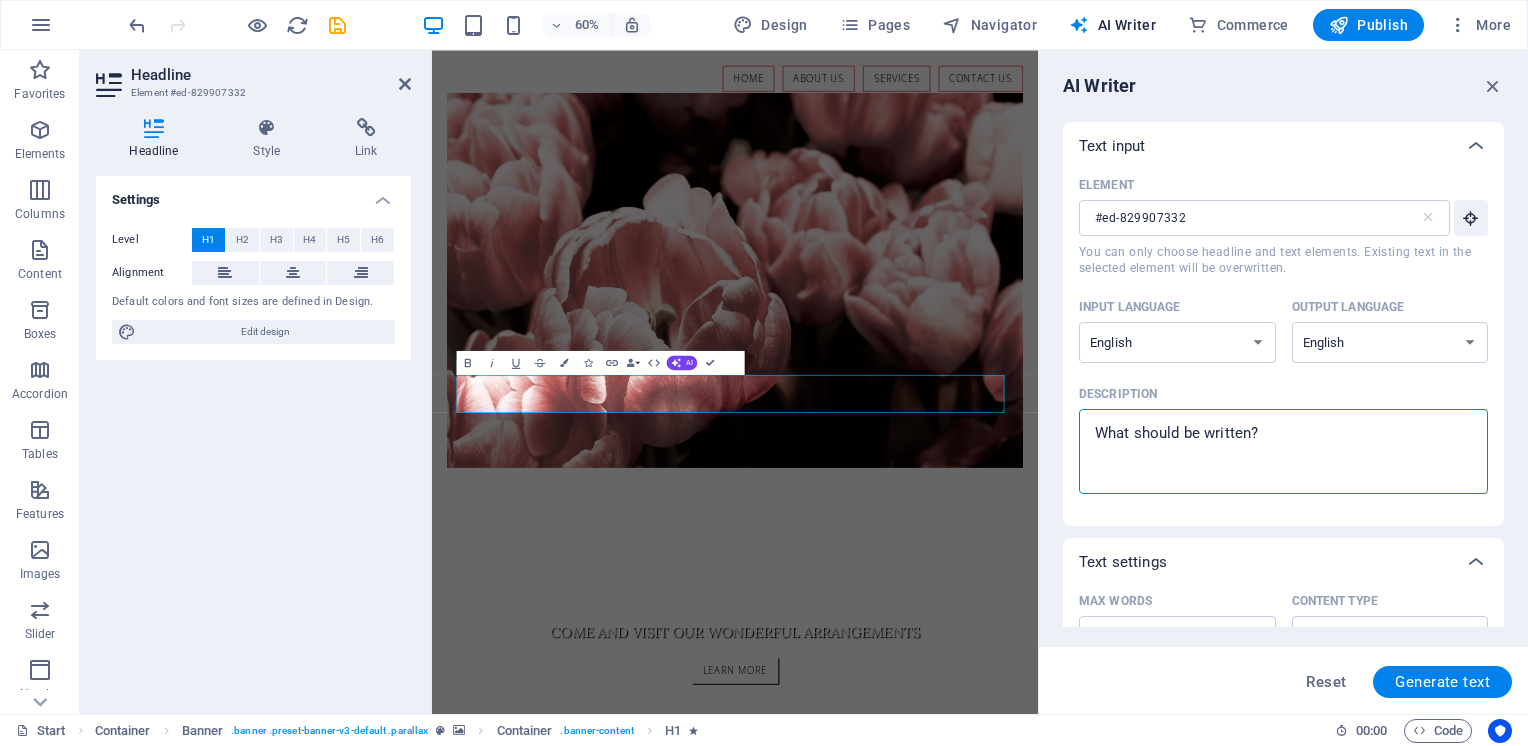 click on "Description x ​" at bounding box center [1283, 451] 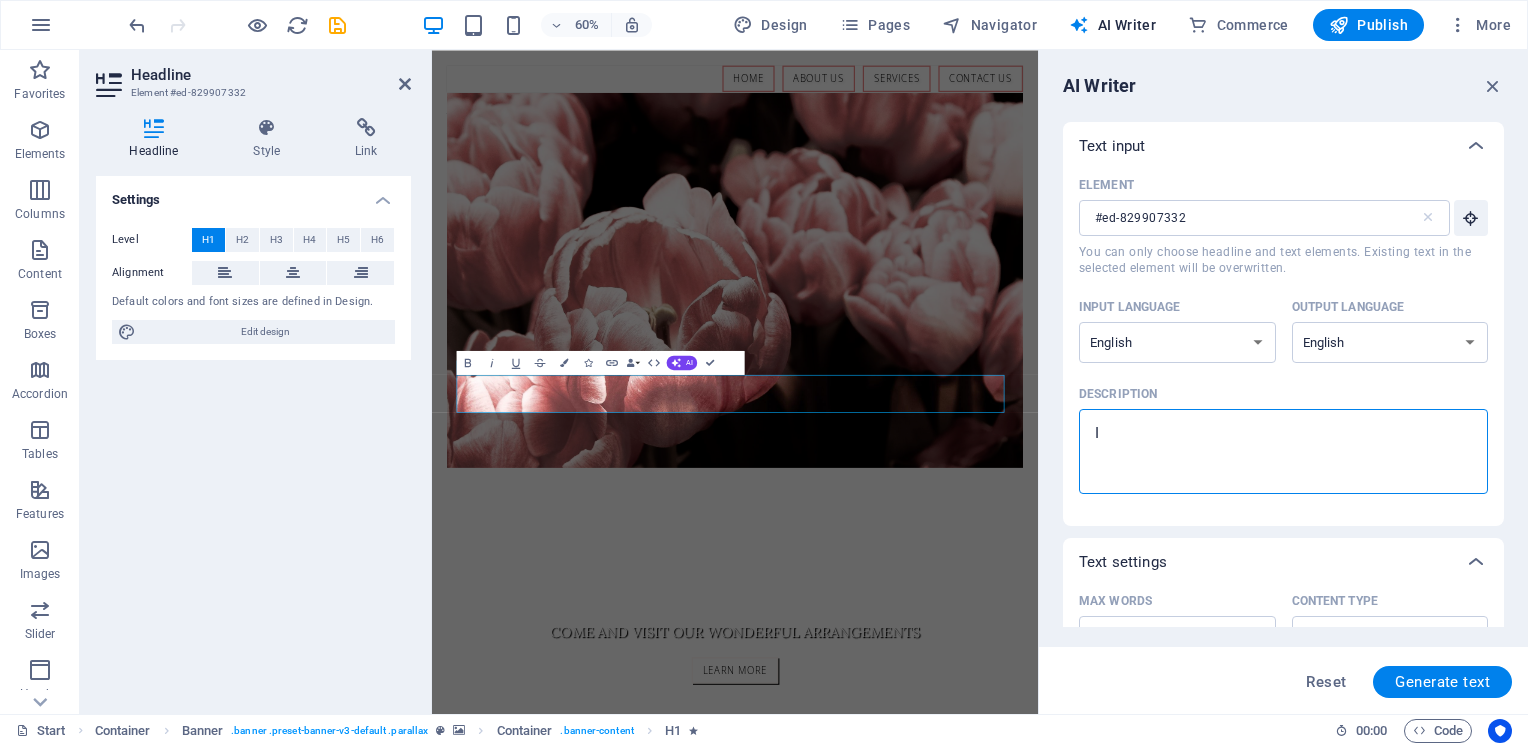 type on "In" 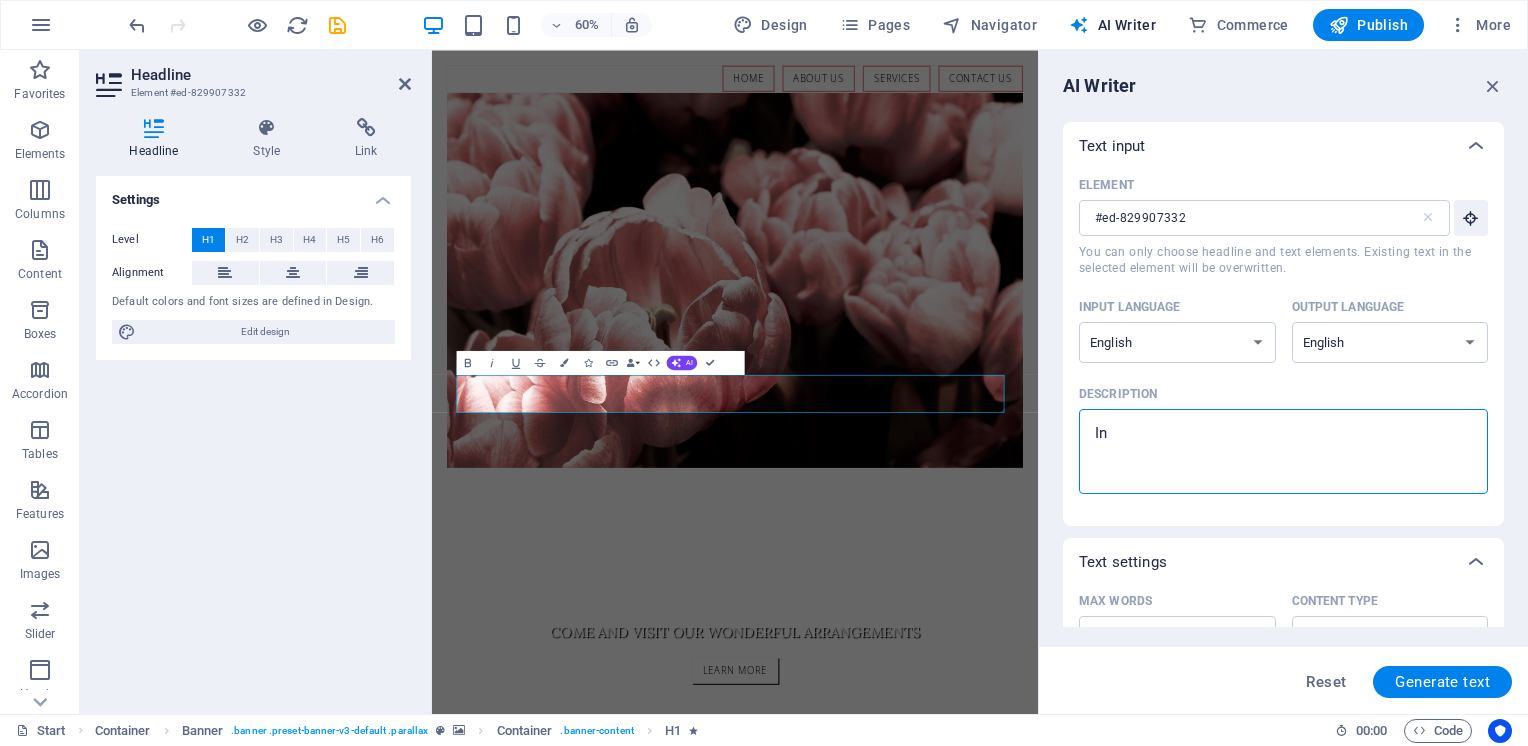 type on "Inf" 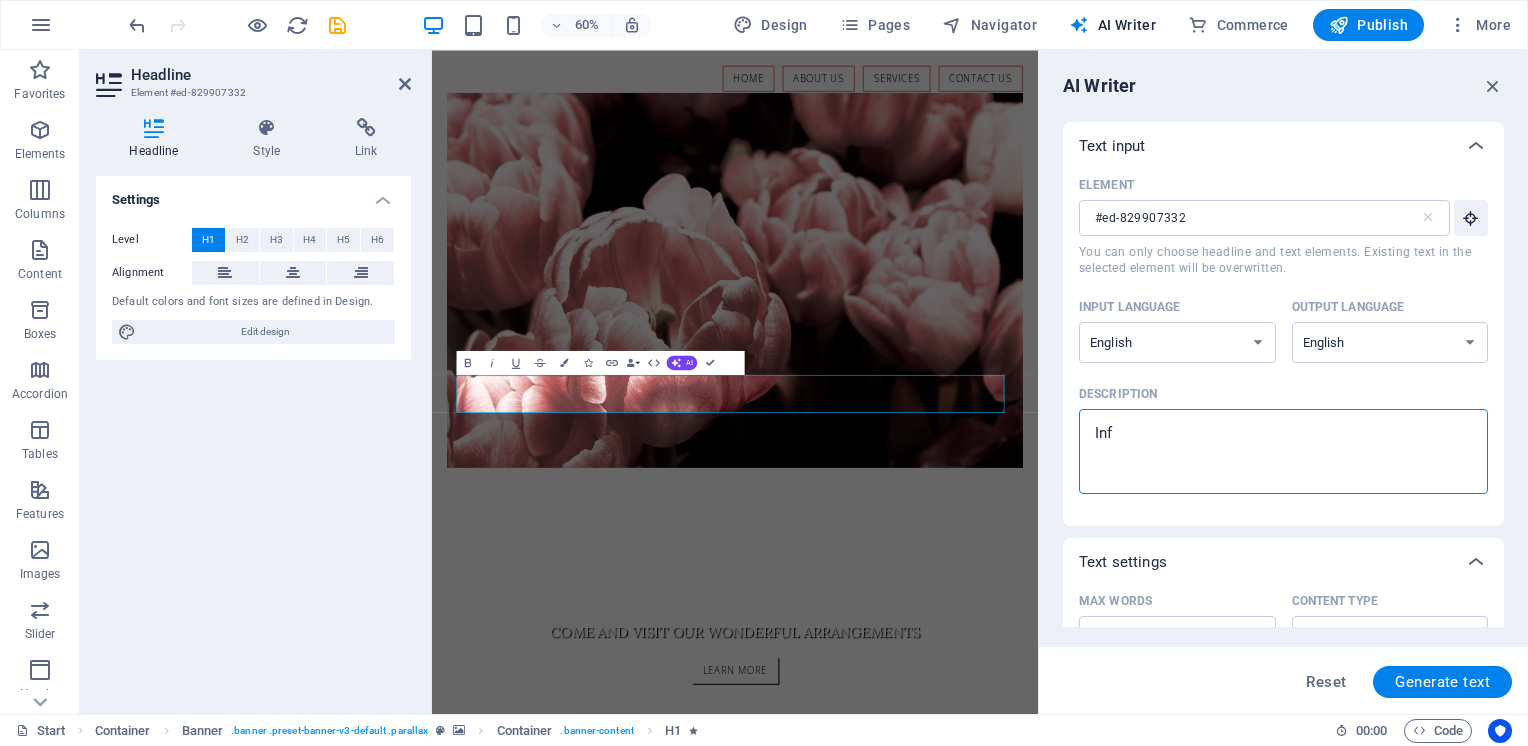 type on "Info" 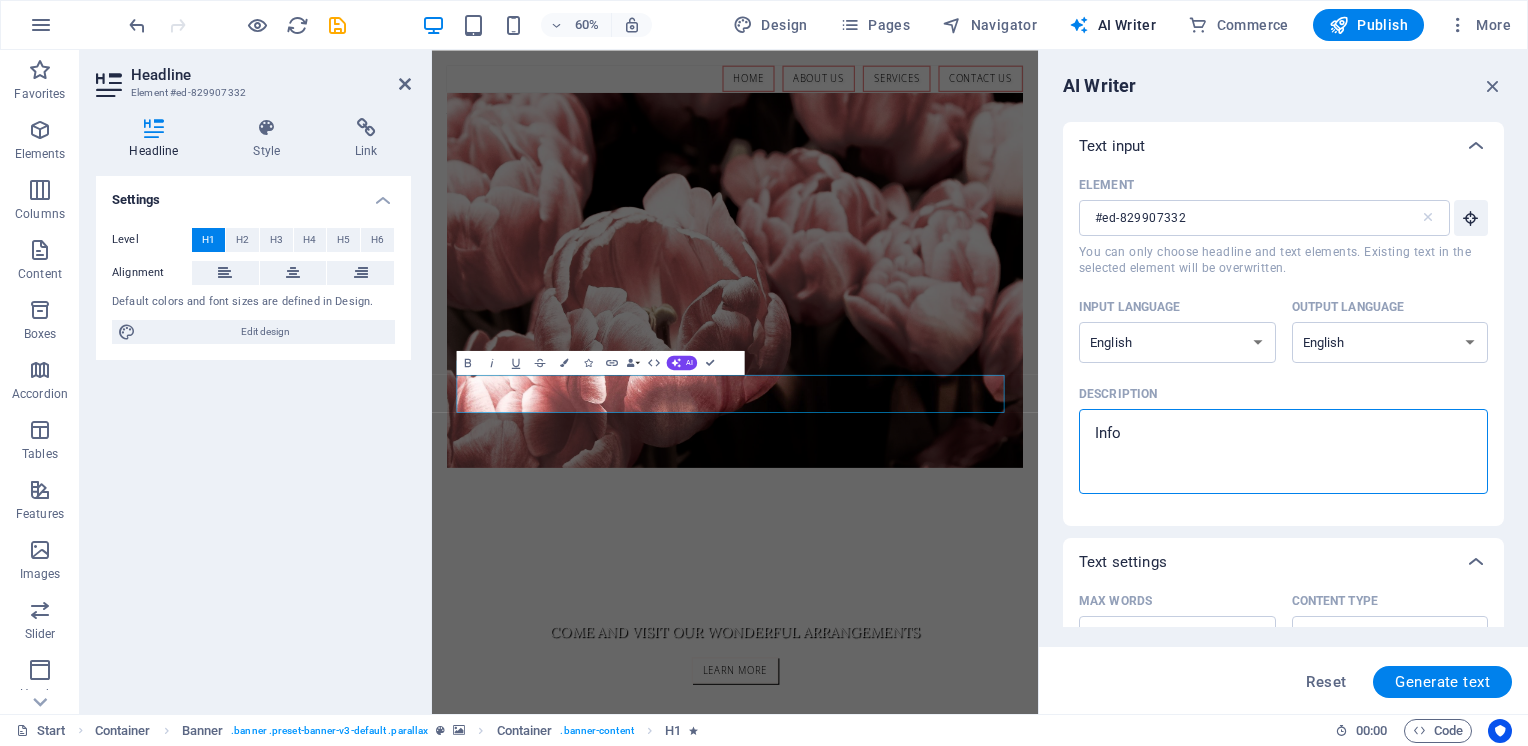 type on "Infor" 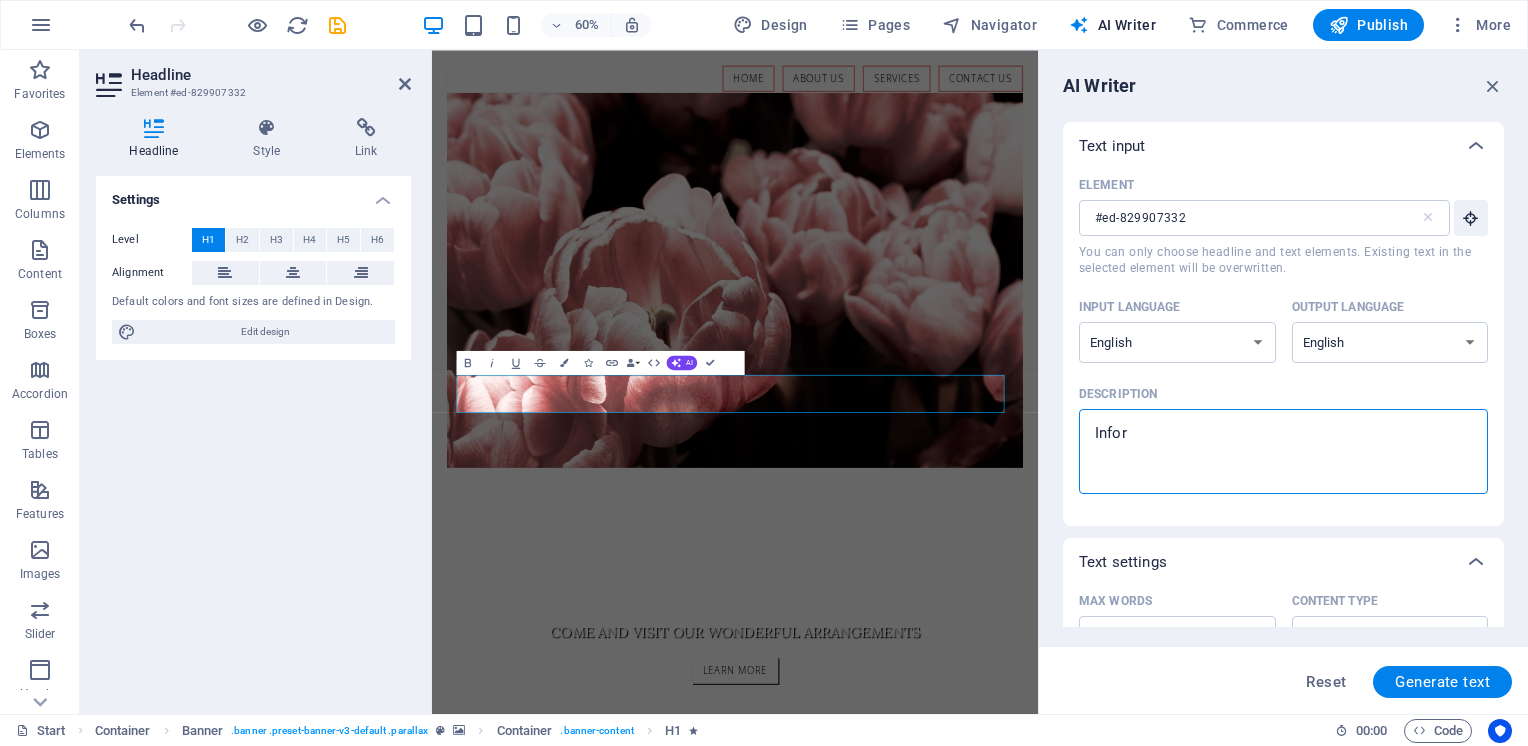 type on "Inform" 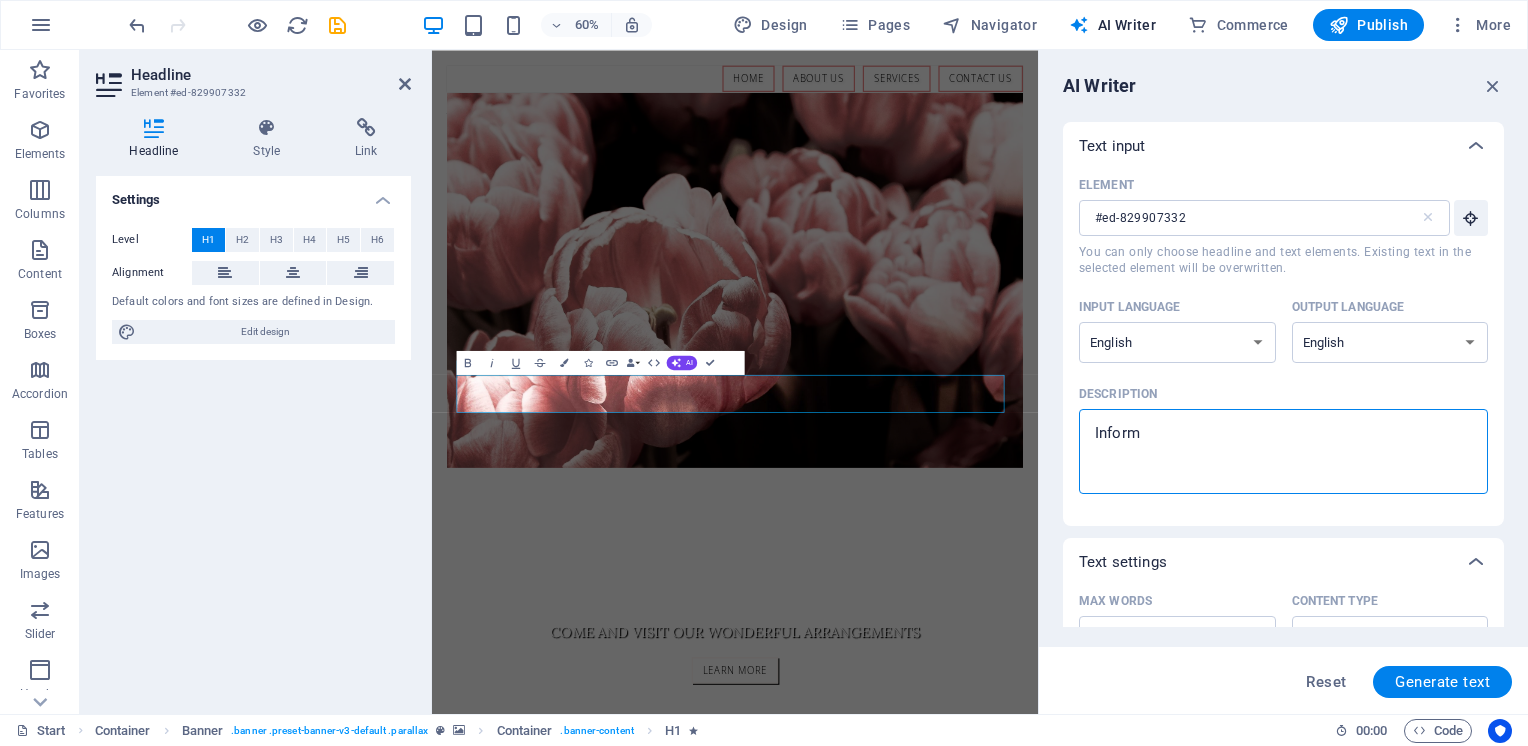 type on "Informa" 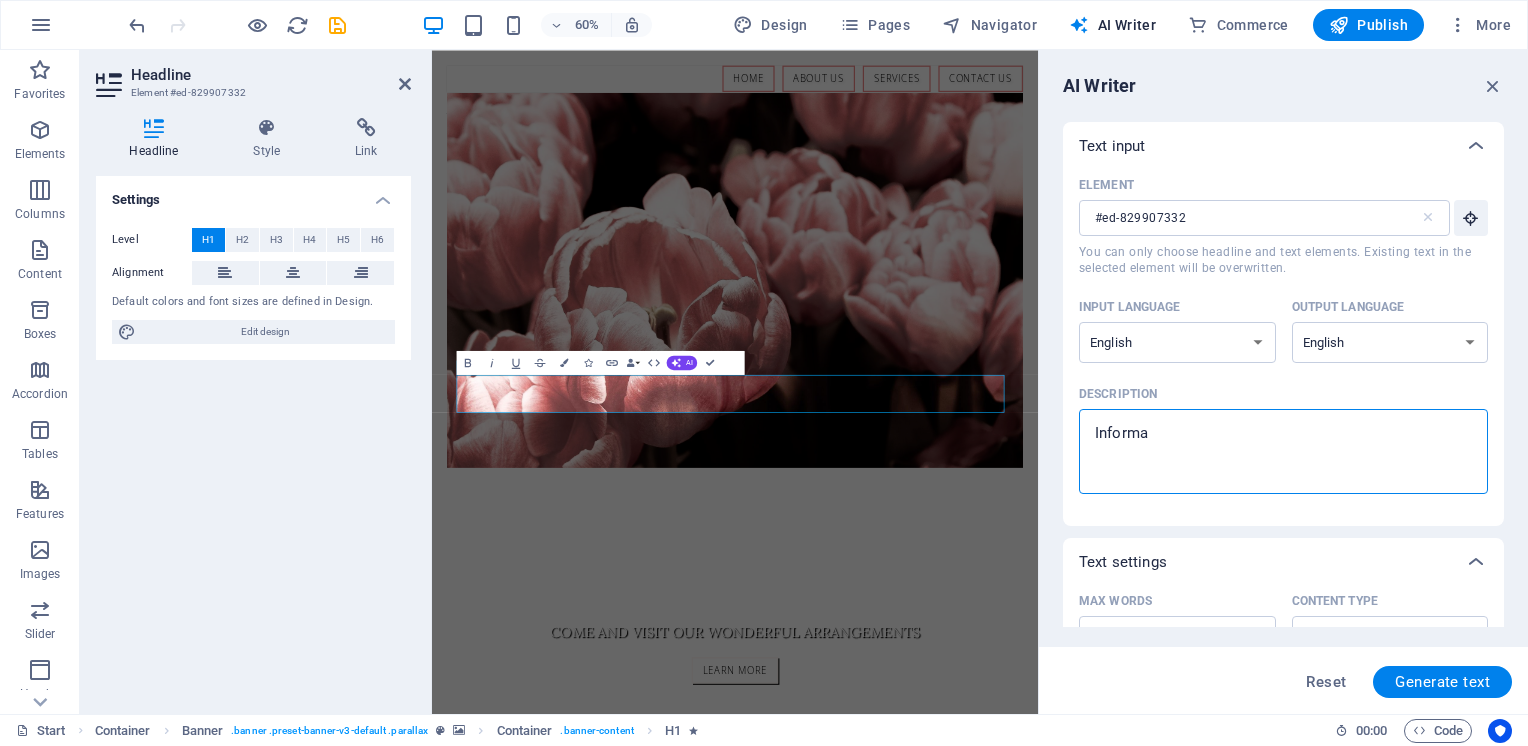 type on "Informat" 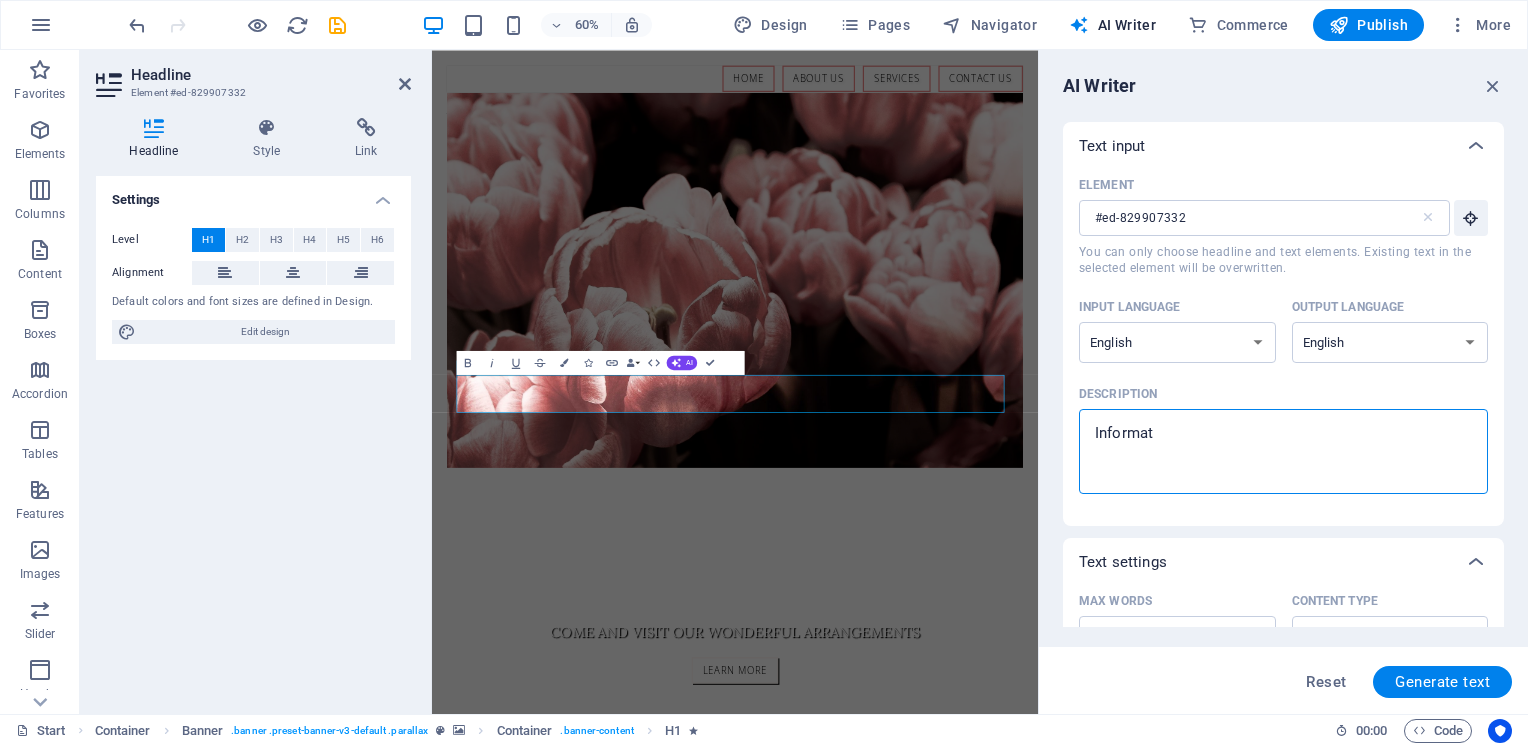 type on "x" 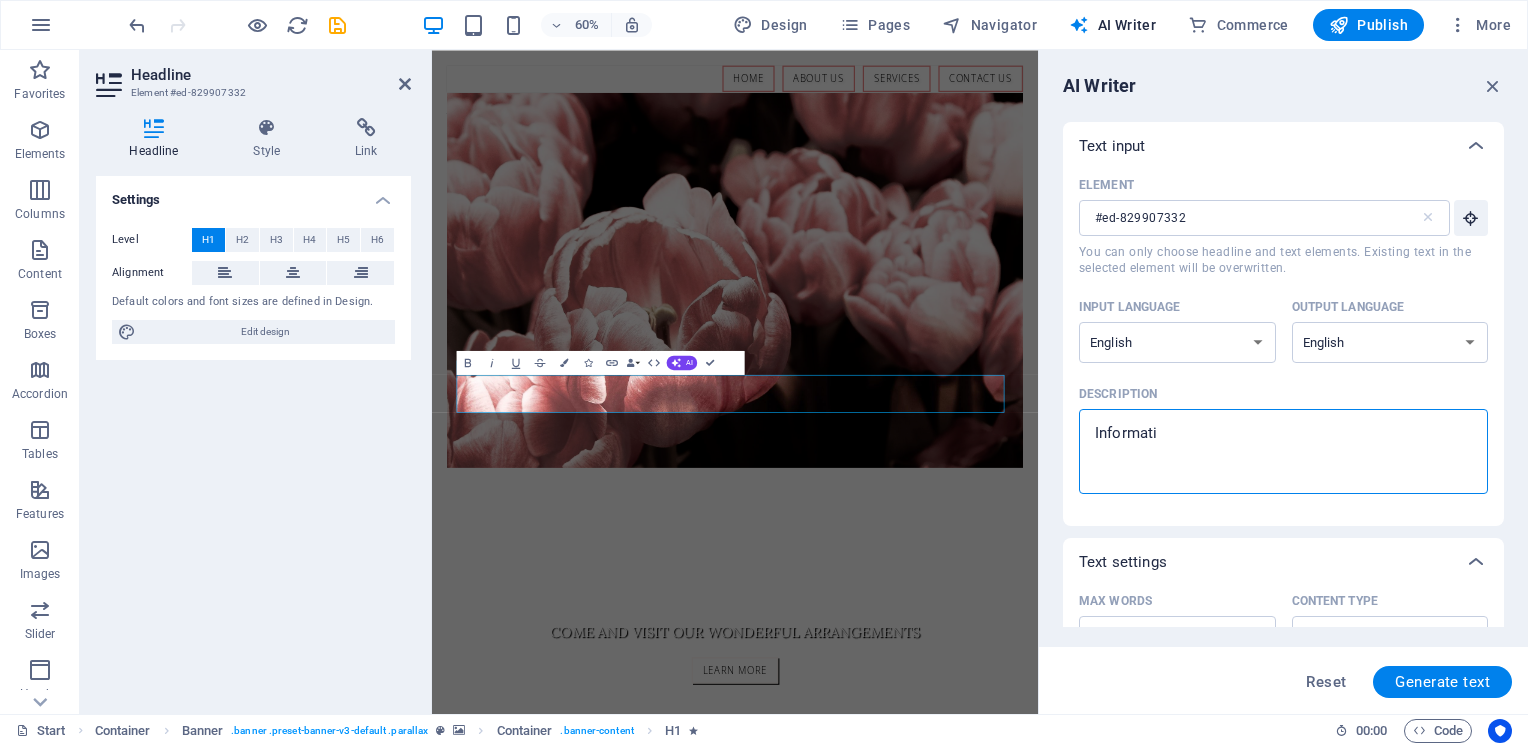 type on "Informatio" 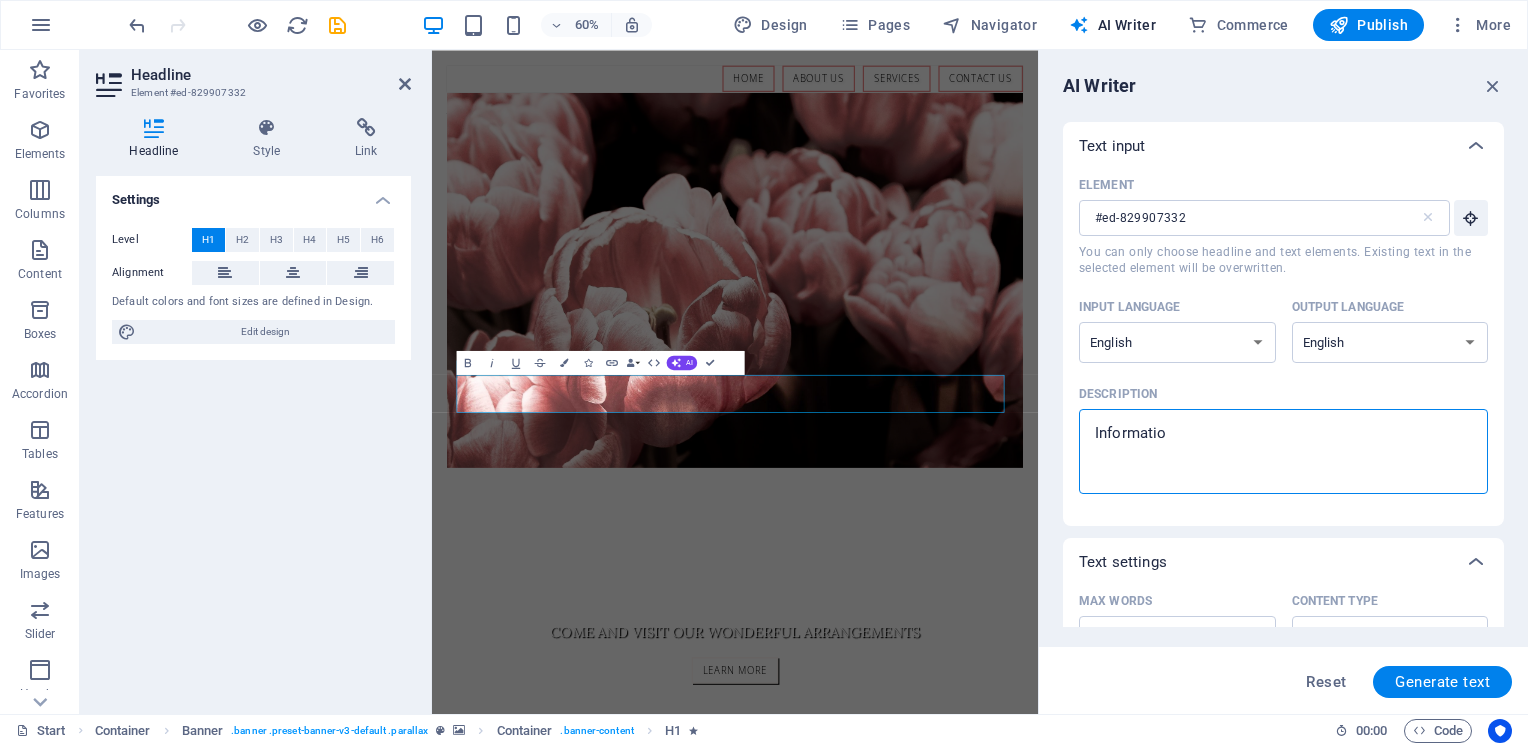 type on "Information" 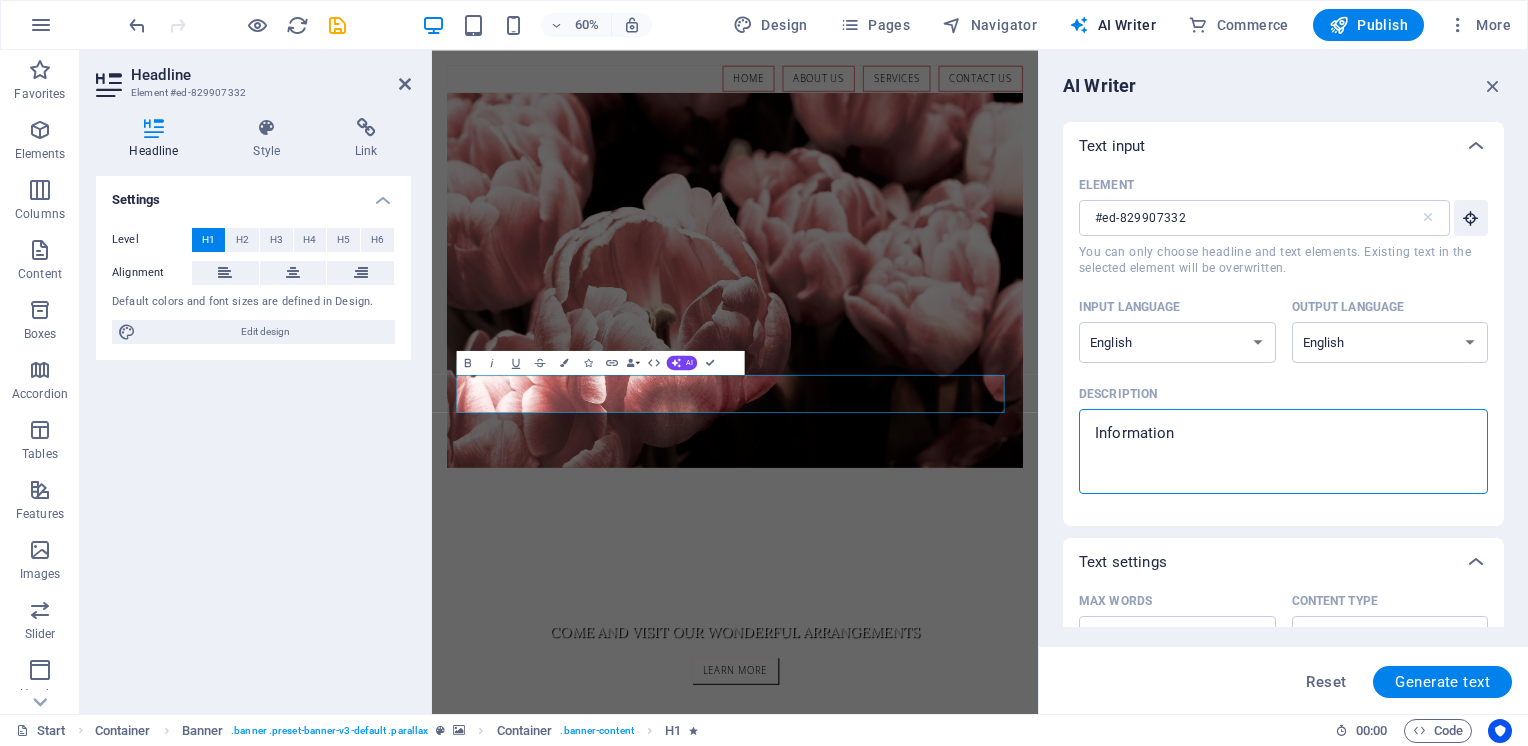 type on "Information" 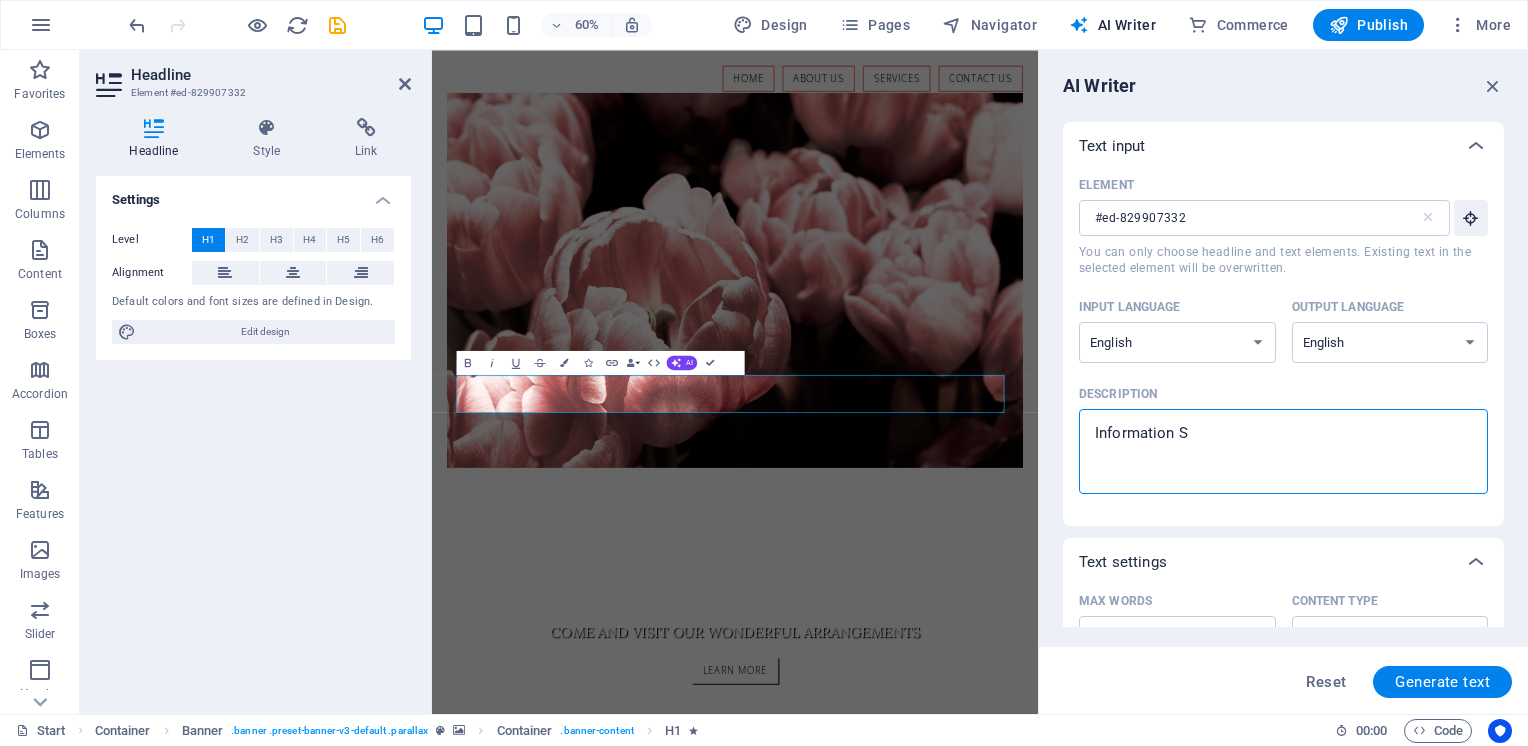type on "Information Se" 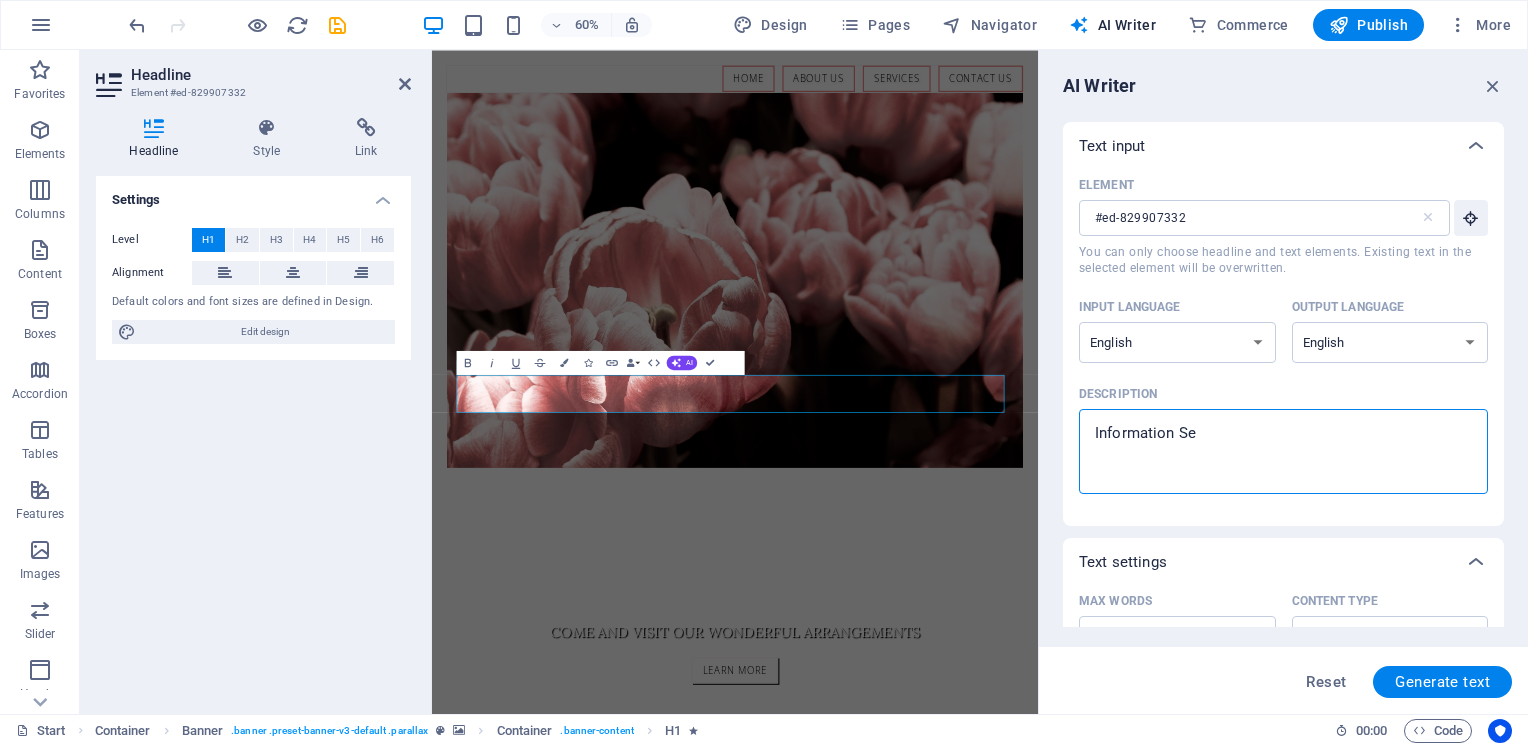 type on "Information Sec" 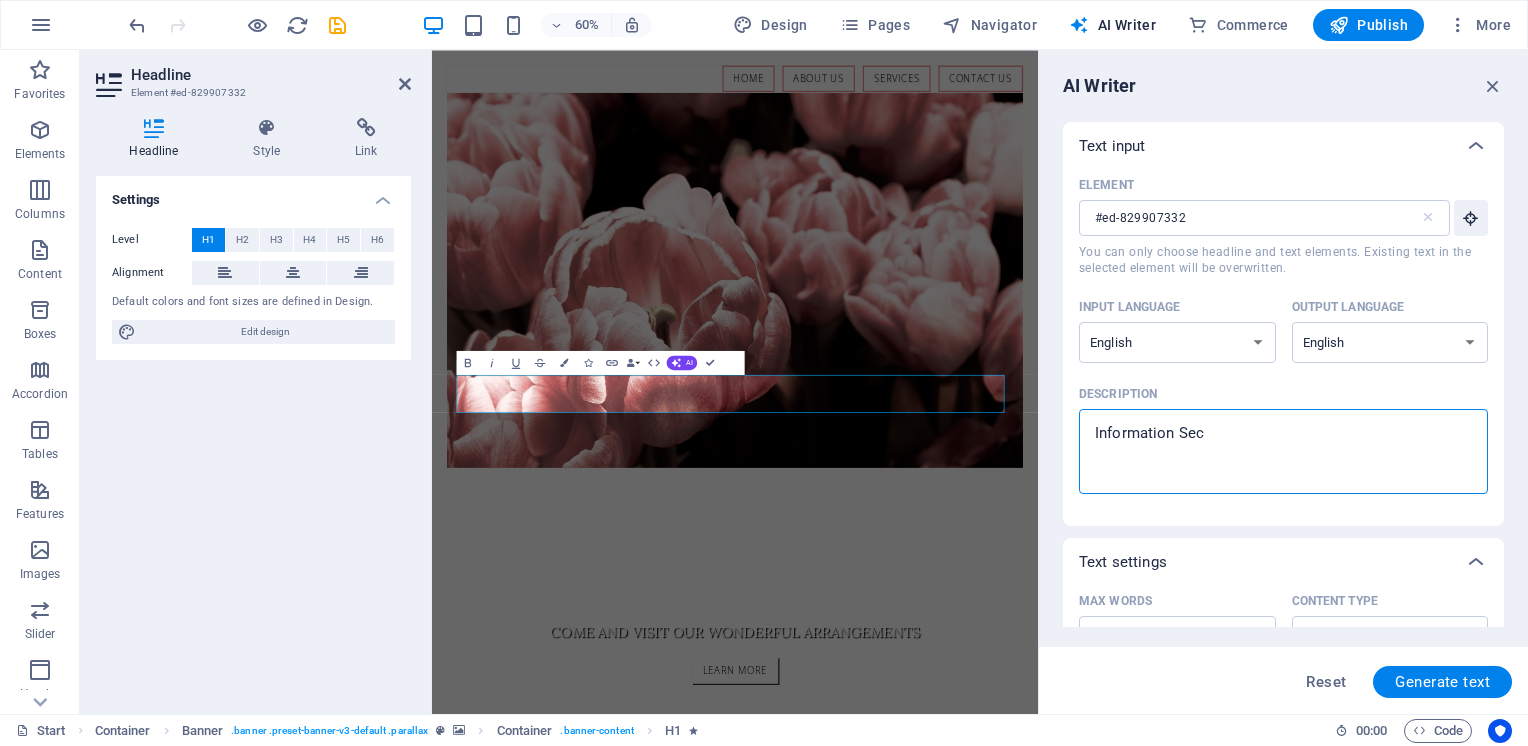type on "Information Secu" 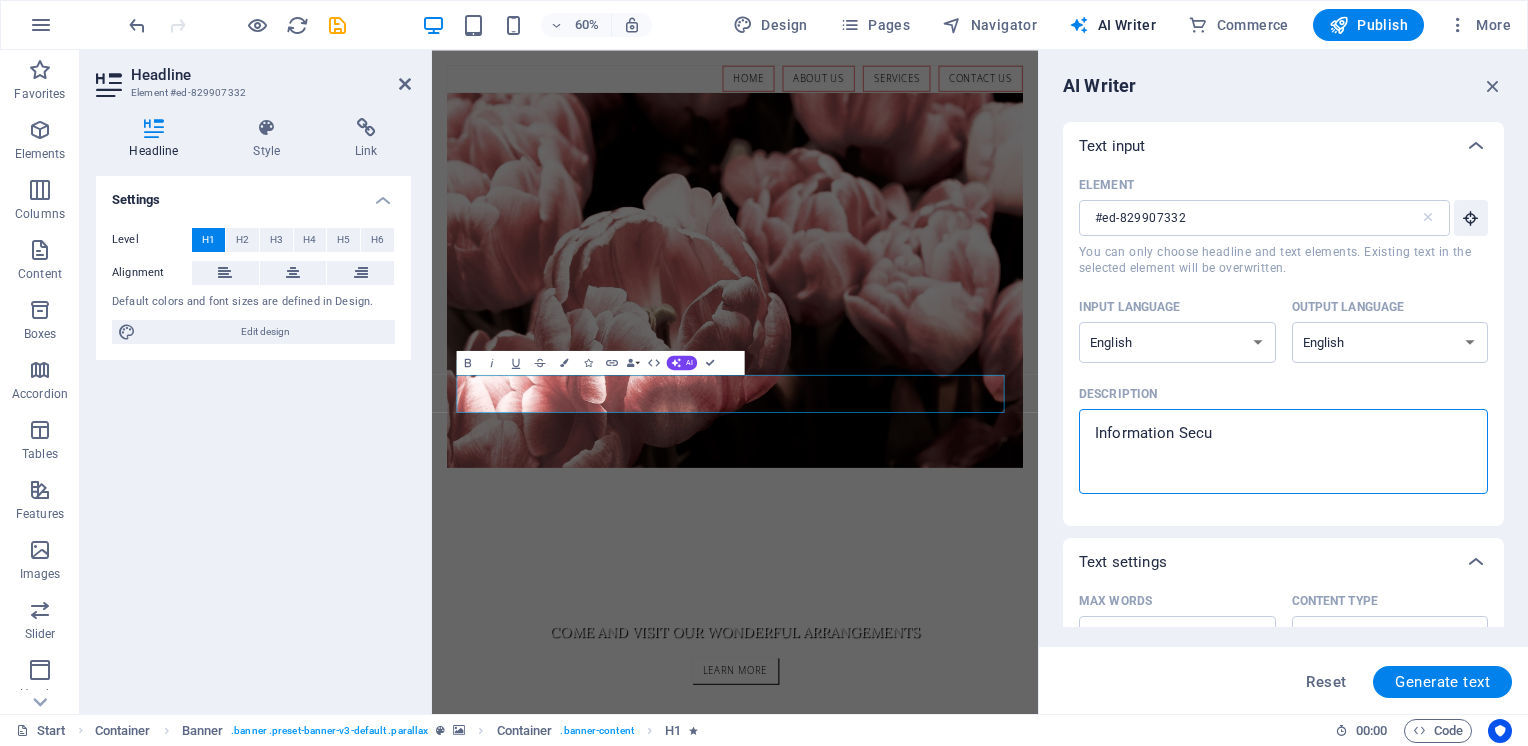 type on "Information Secur" 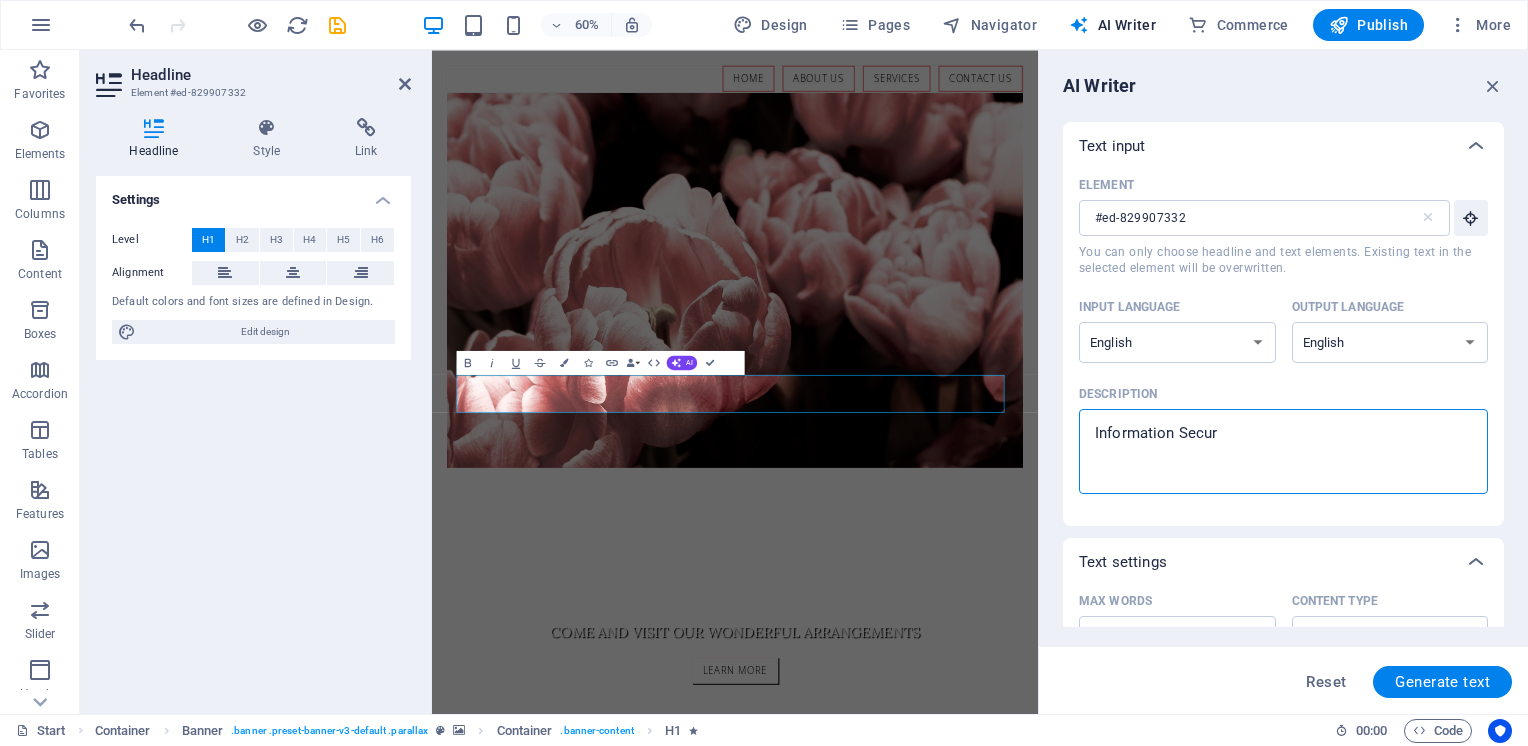 type on "Information Securi" 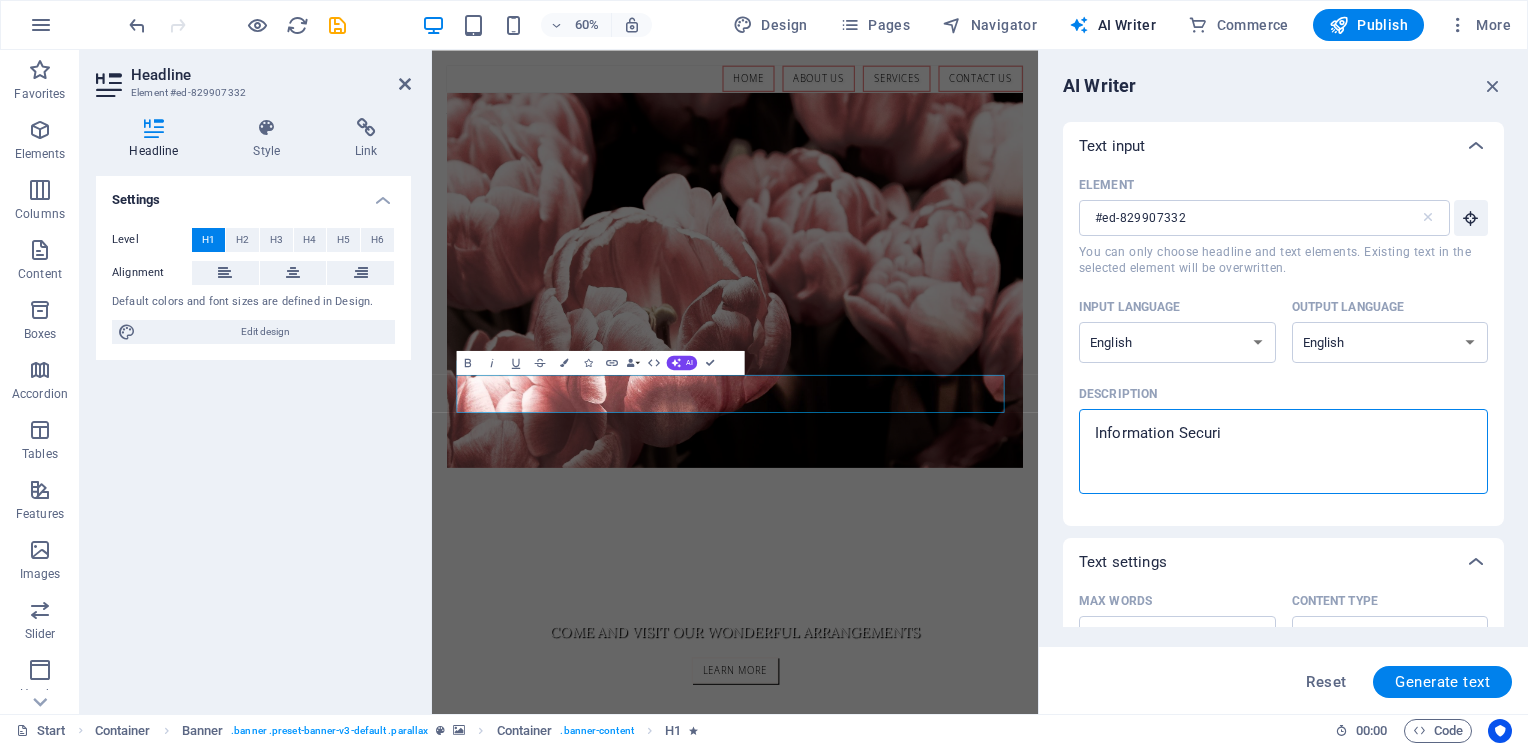 type on "Information Securit" 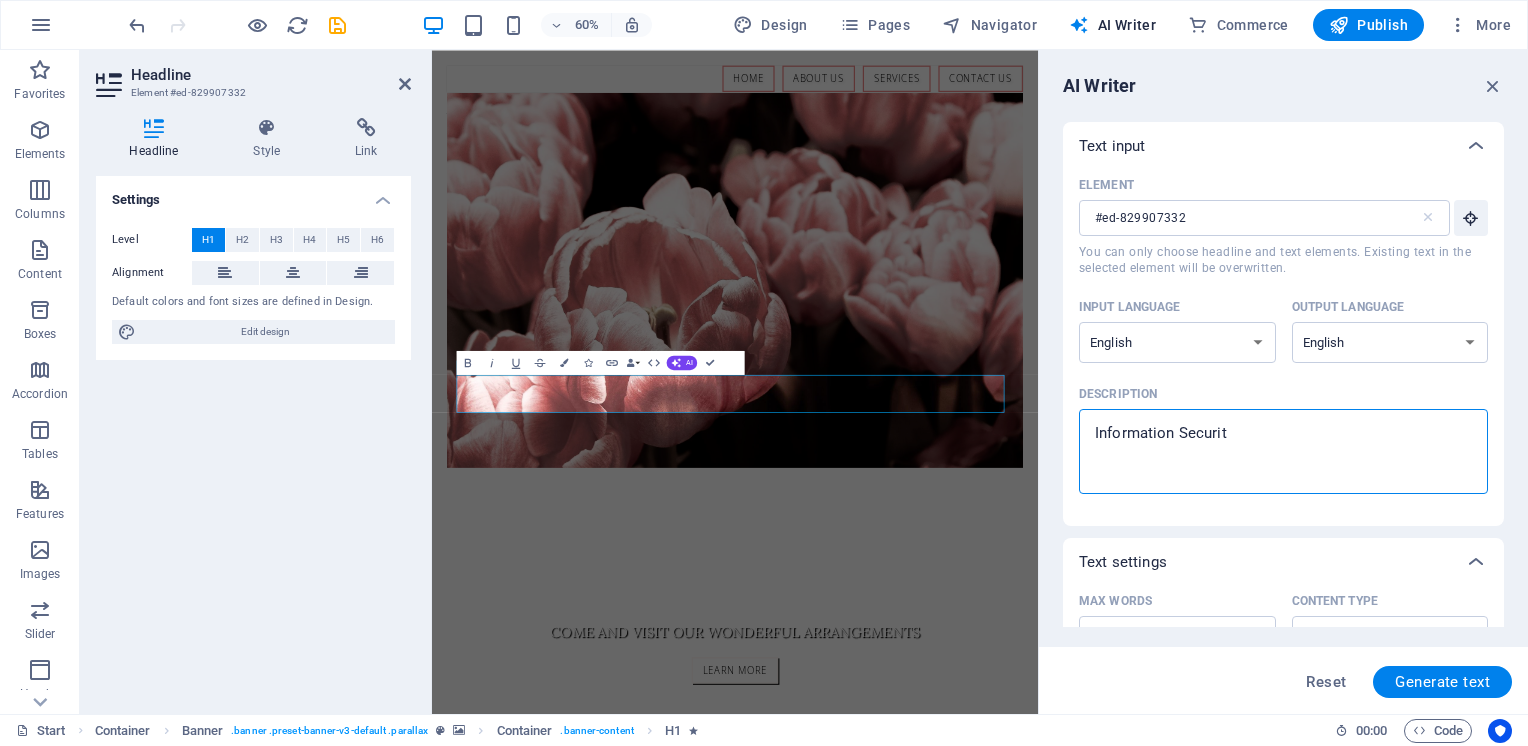 type on "Information Security" 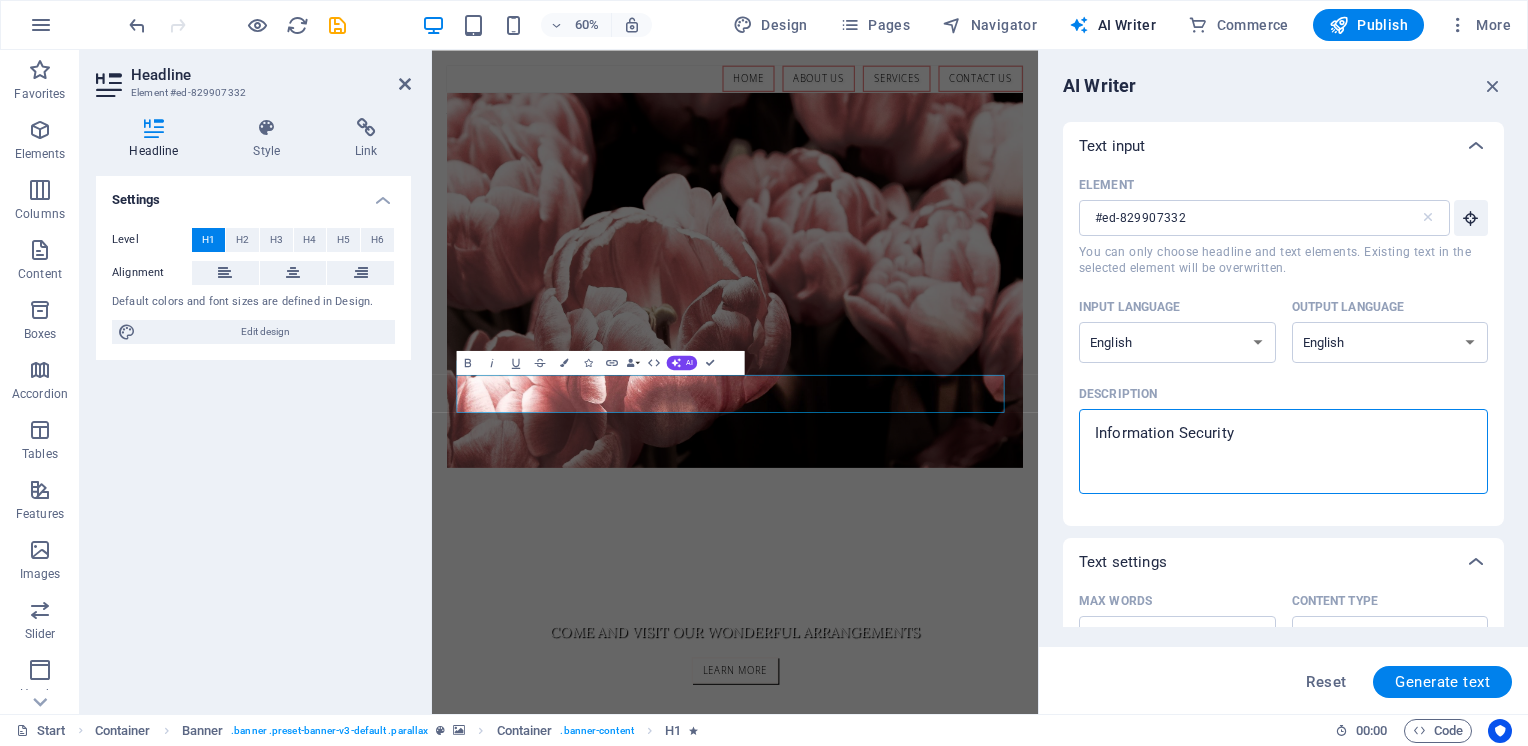 type on "Information Security" 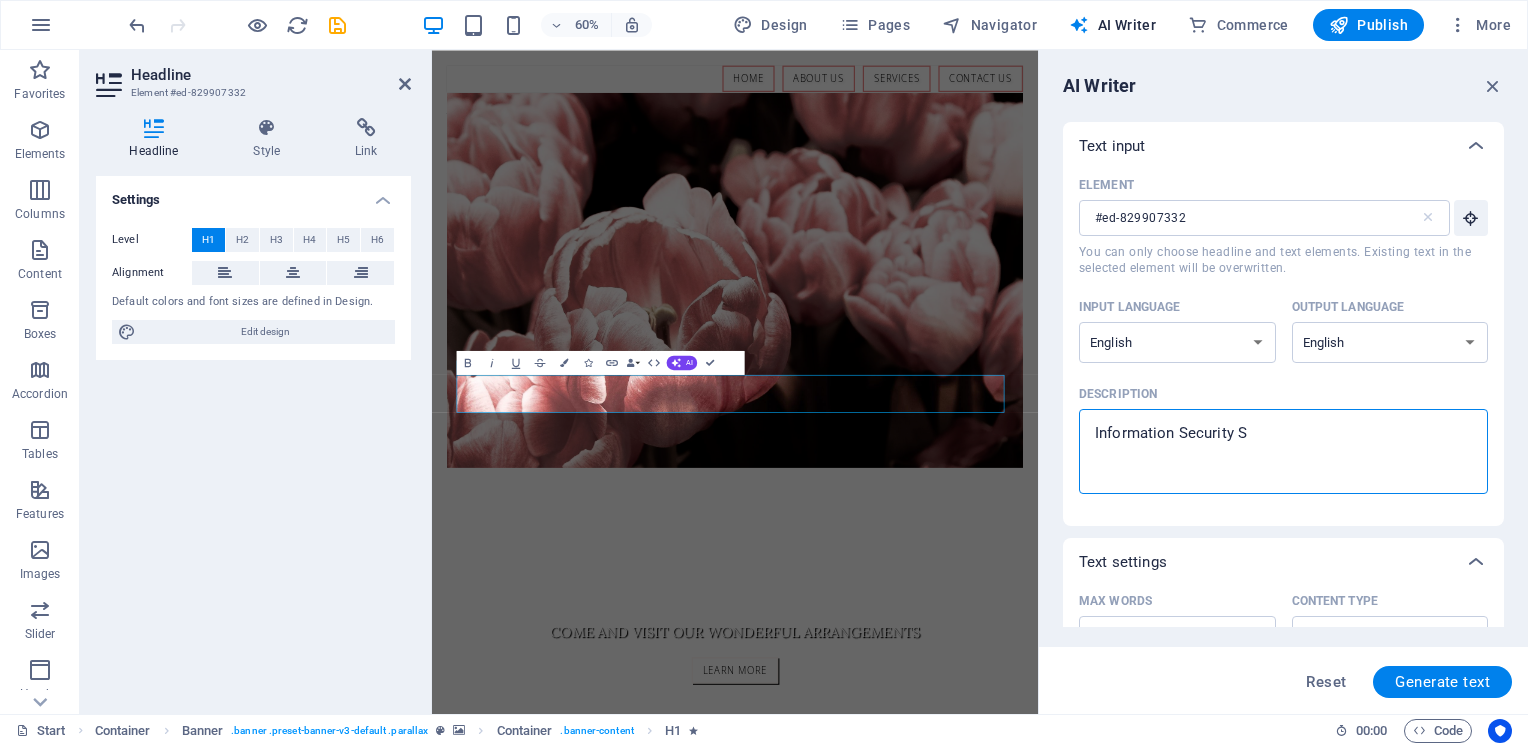 type on "Information Security Se" 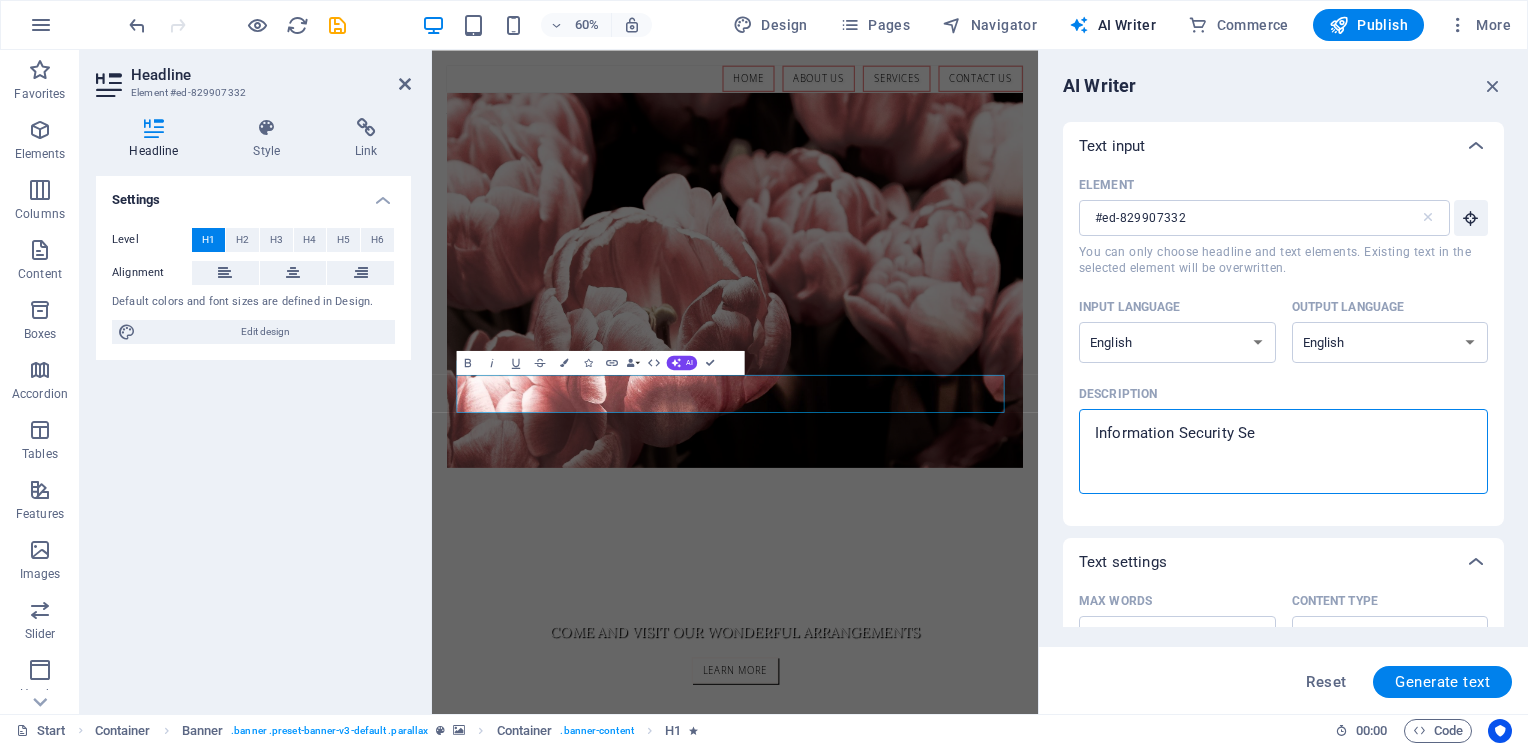 type on "Information Security Ser" 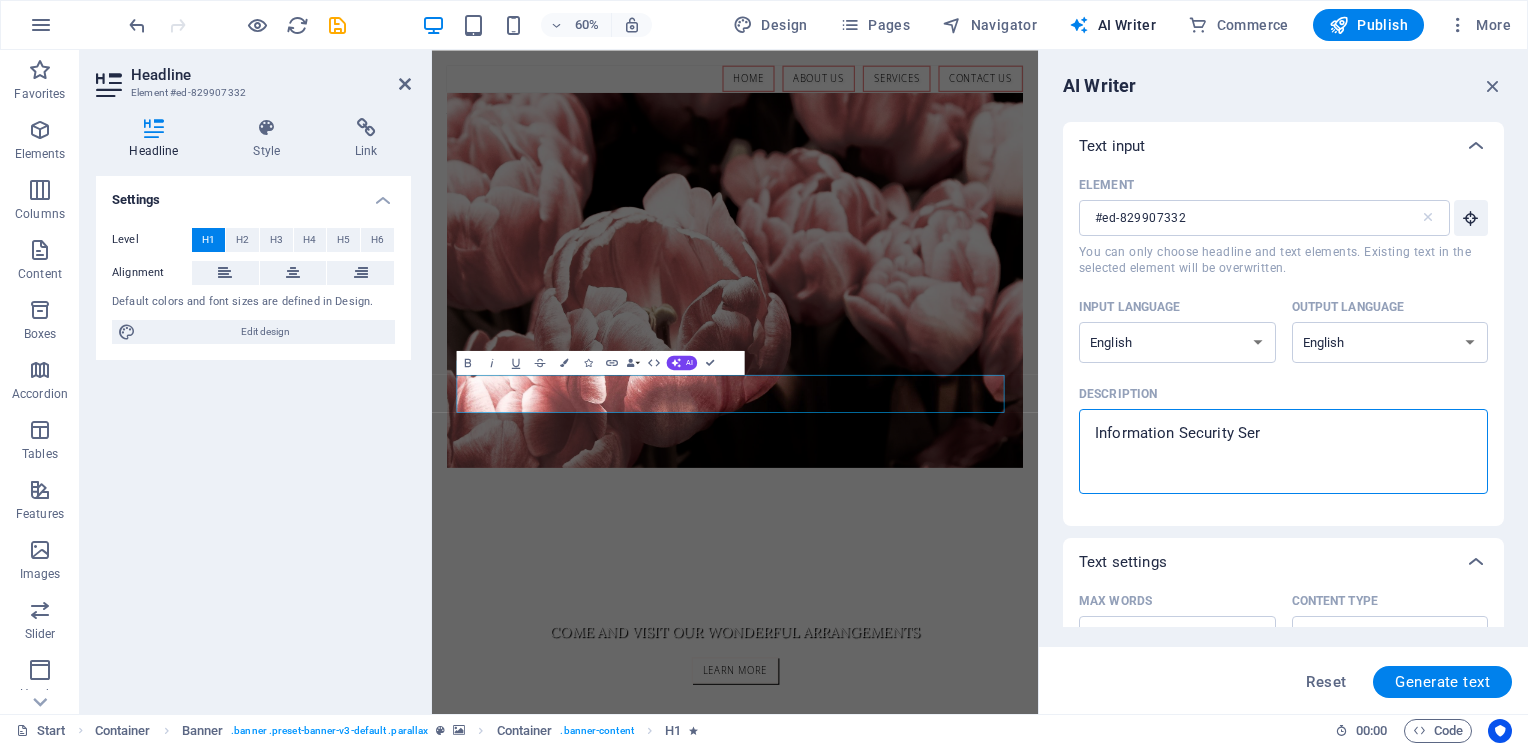 type on "Information Security Serv" 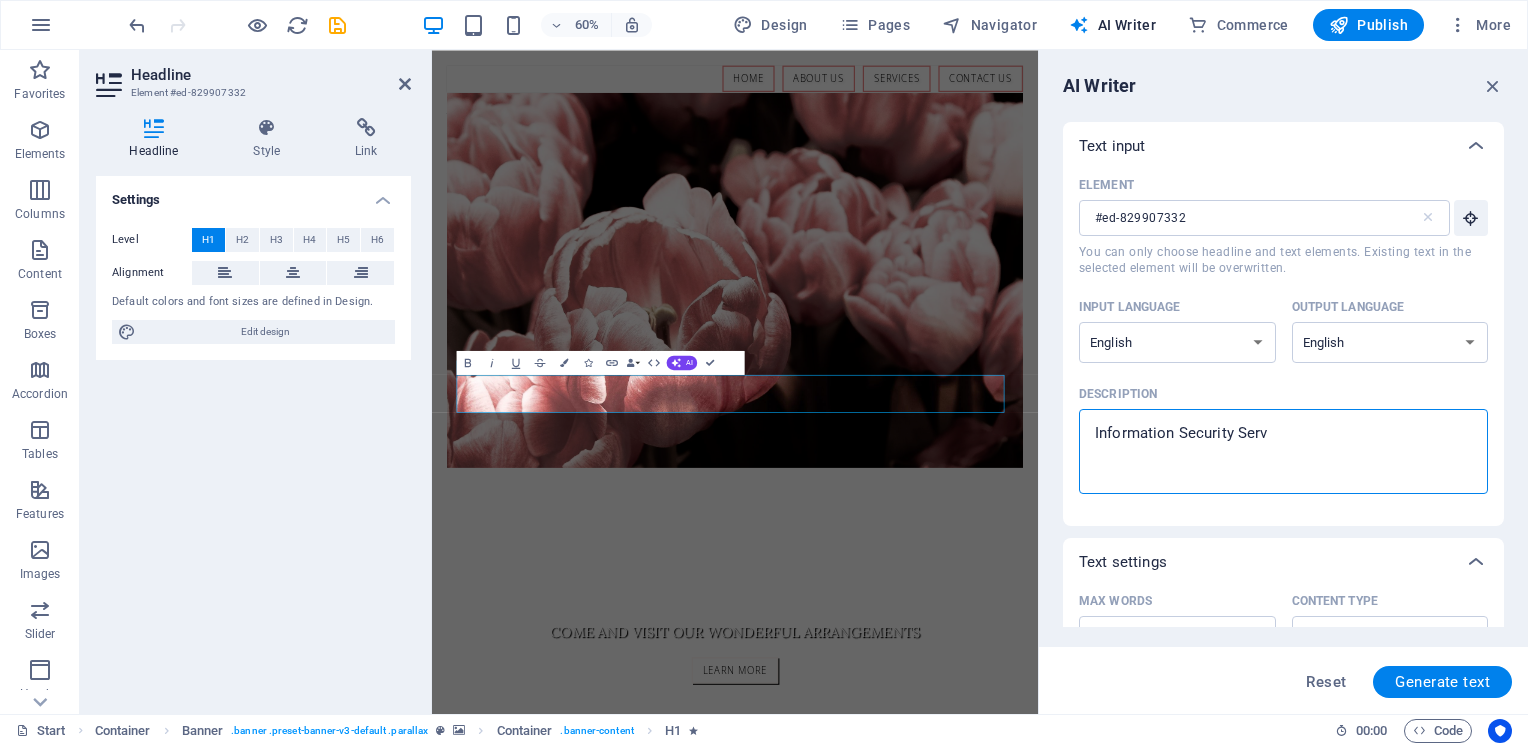 type on "Information Security Servi" 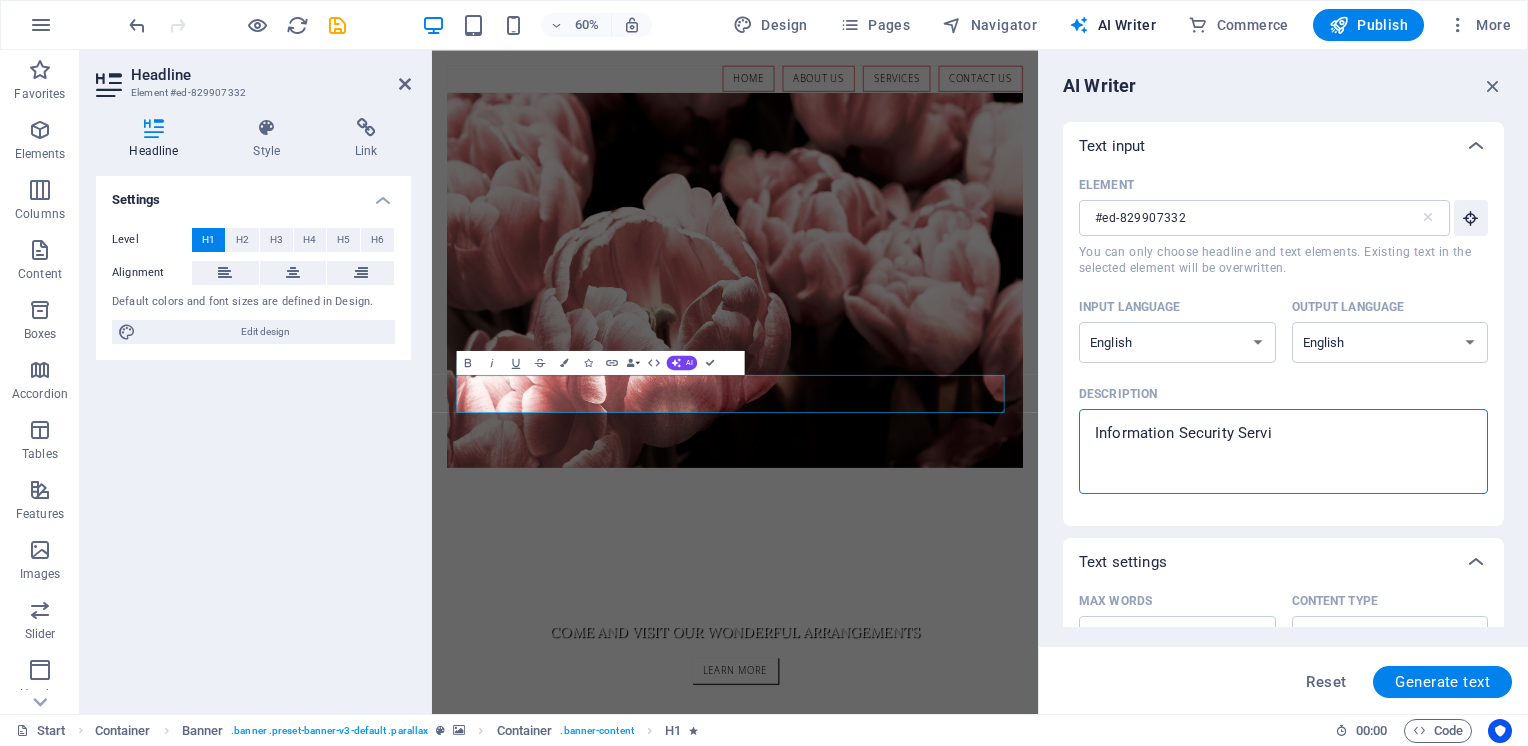 type on "Information Security Servic" 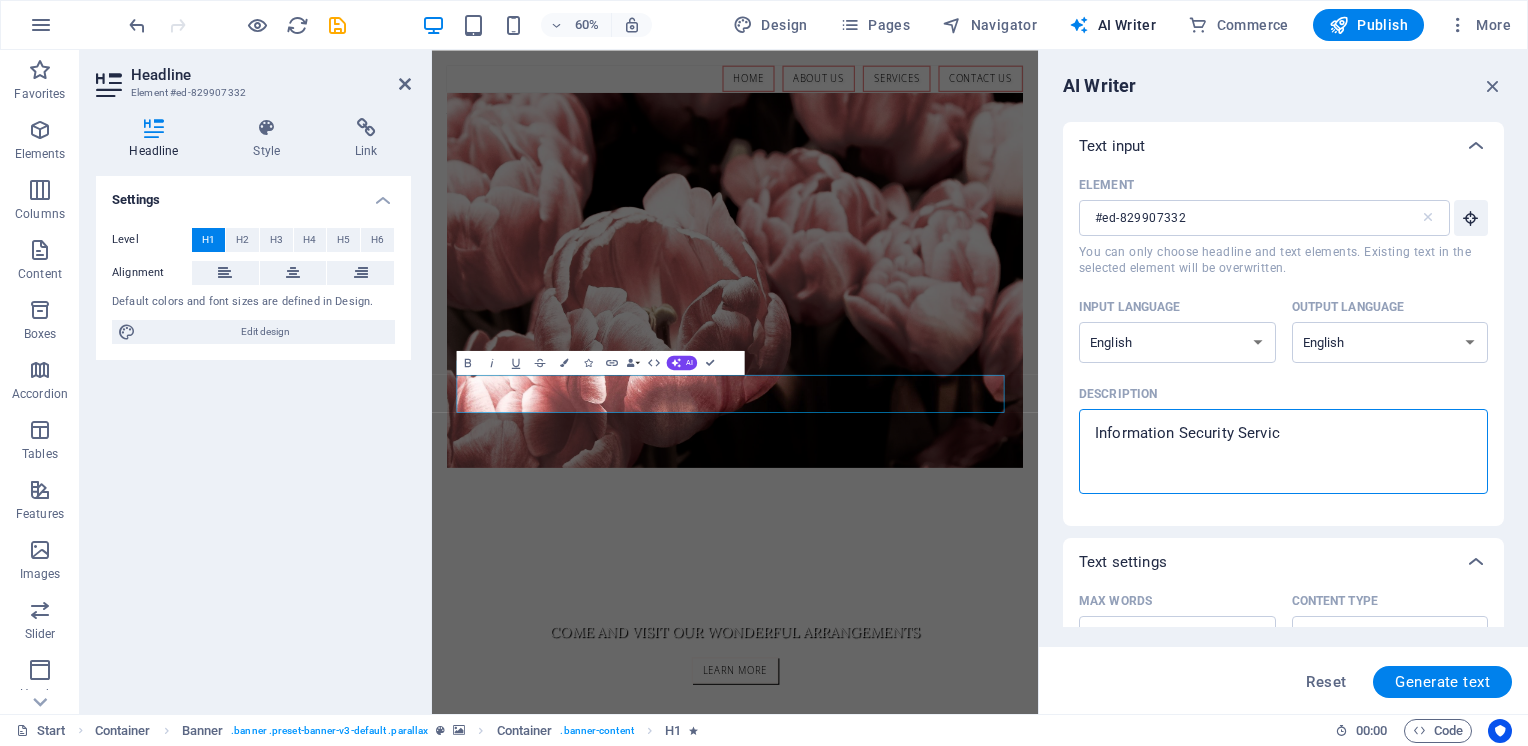 type on "Information Security Service" 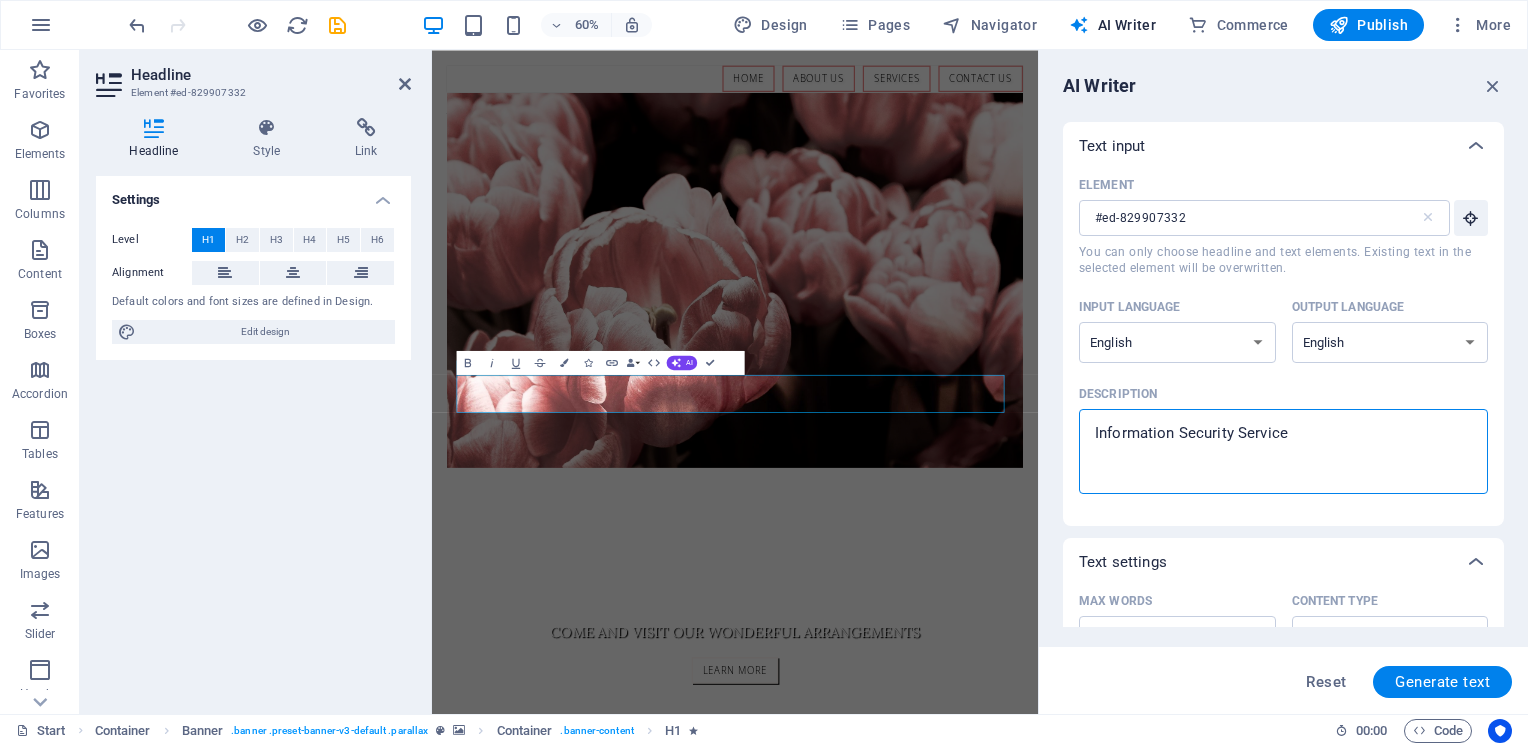 type on "x" 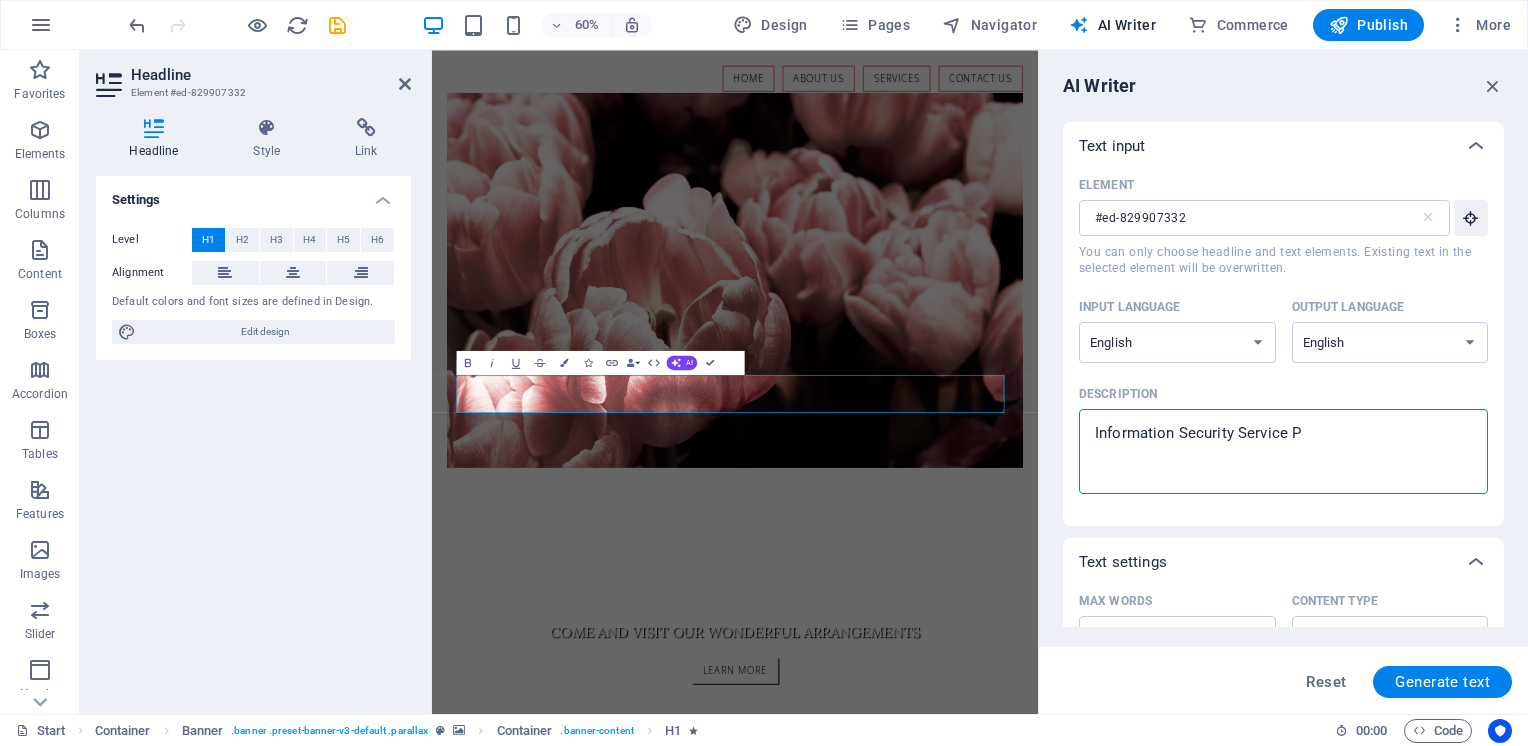 type on "Information Security Service Pr" 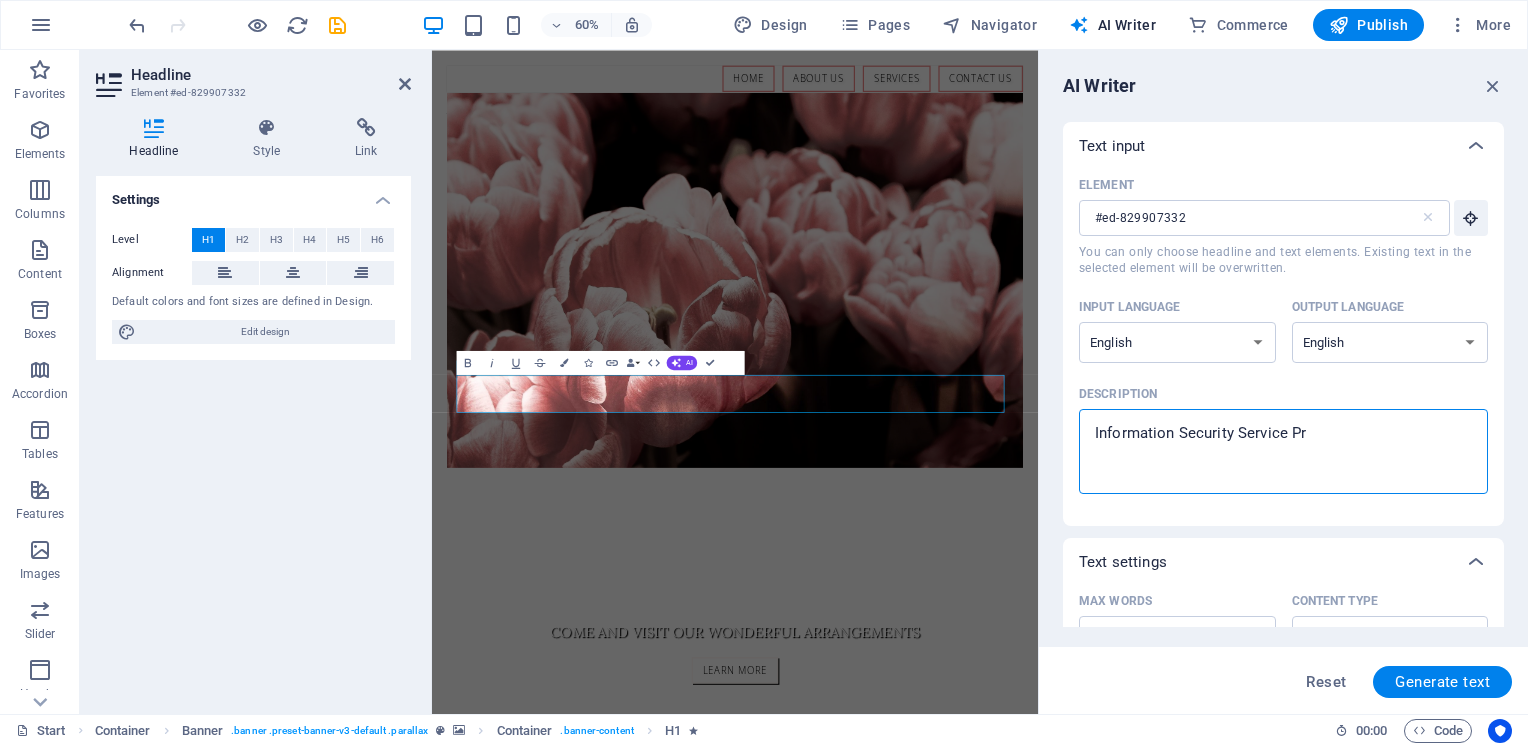 type on "Information Security Service Pro" 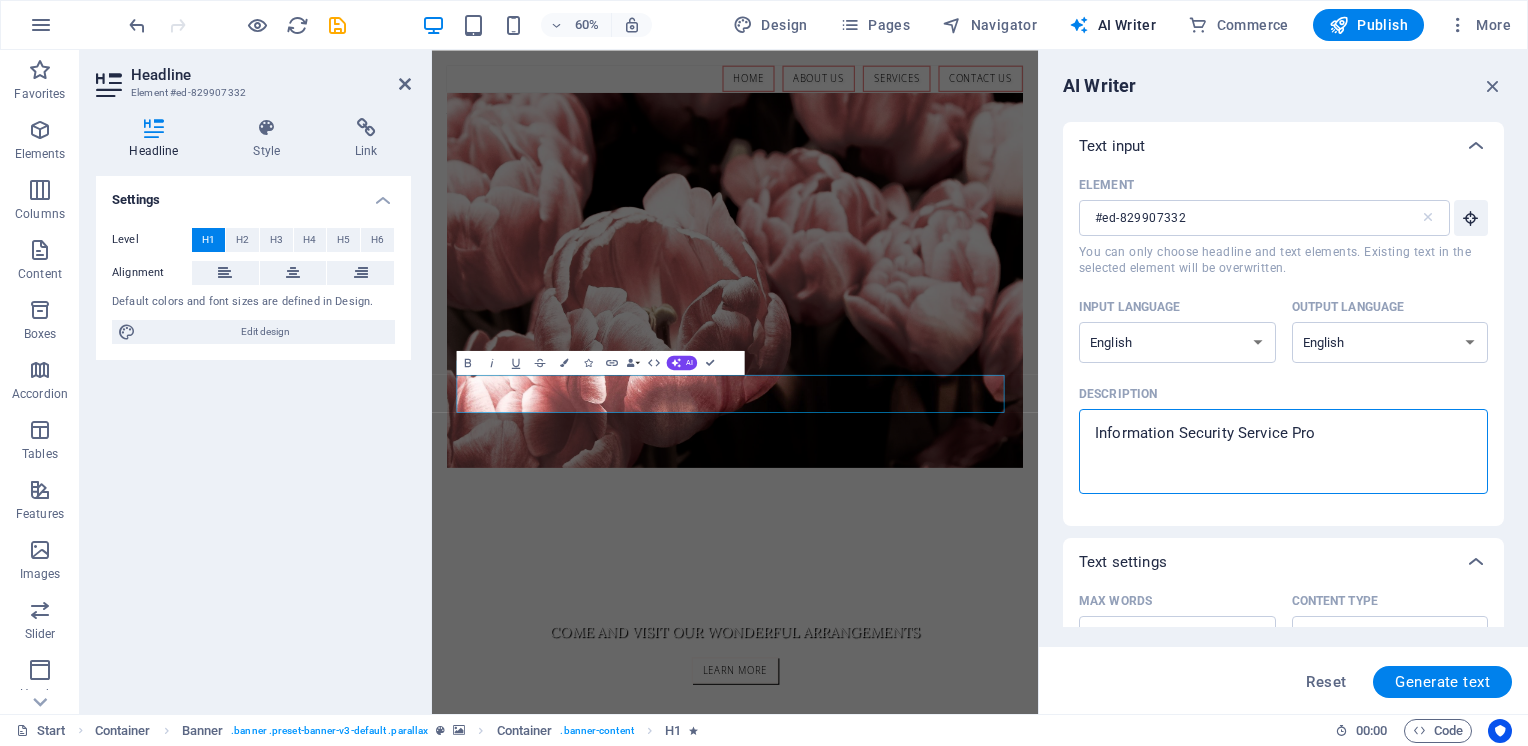 type on "x" 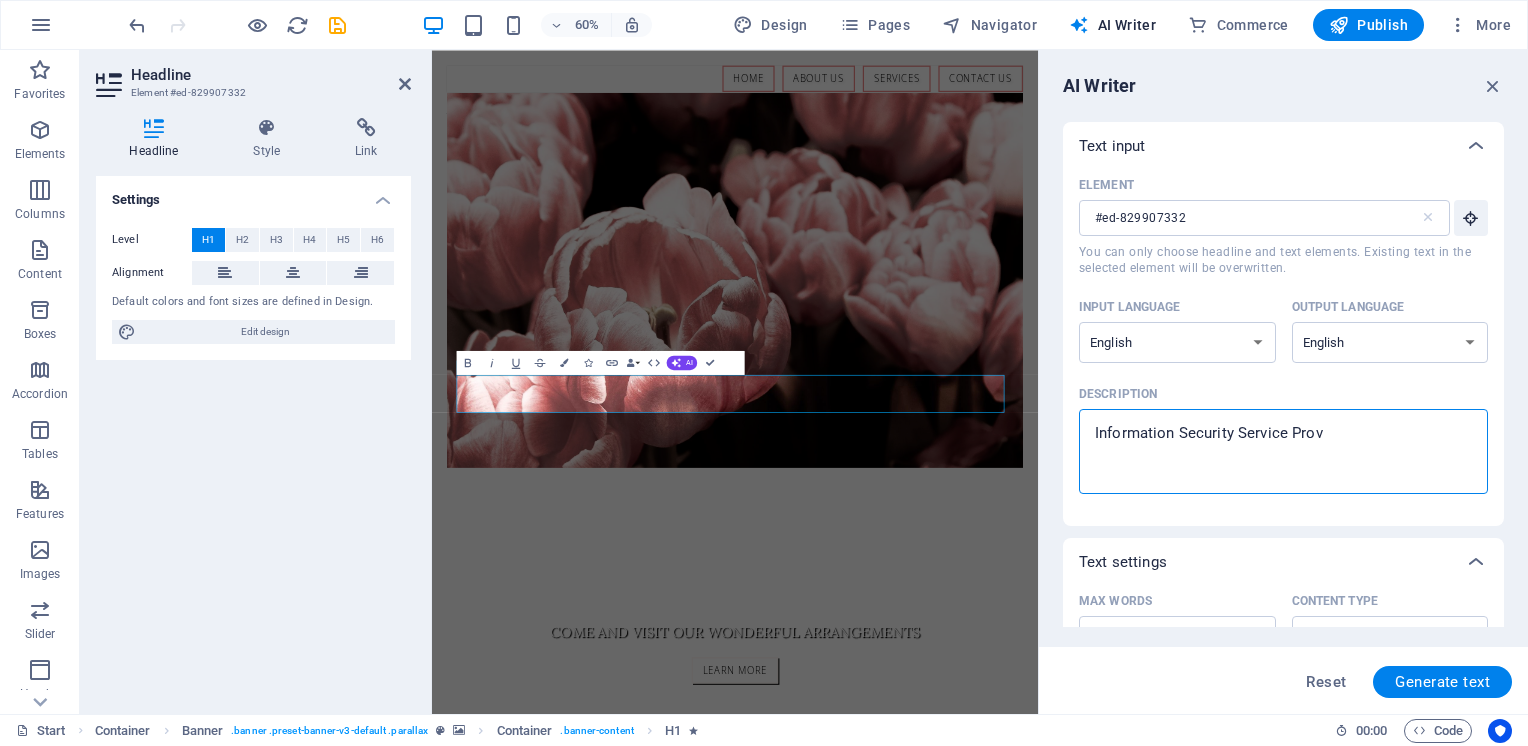type on "Information Security Service Provi" 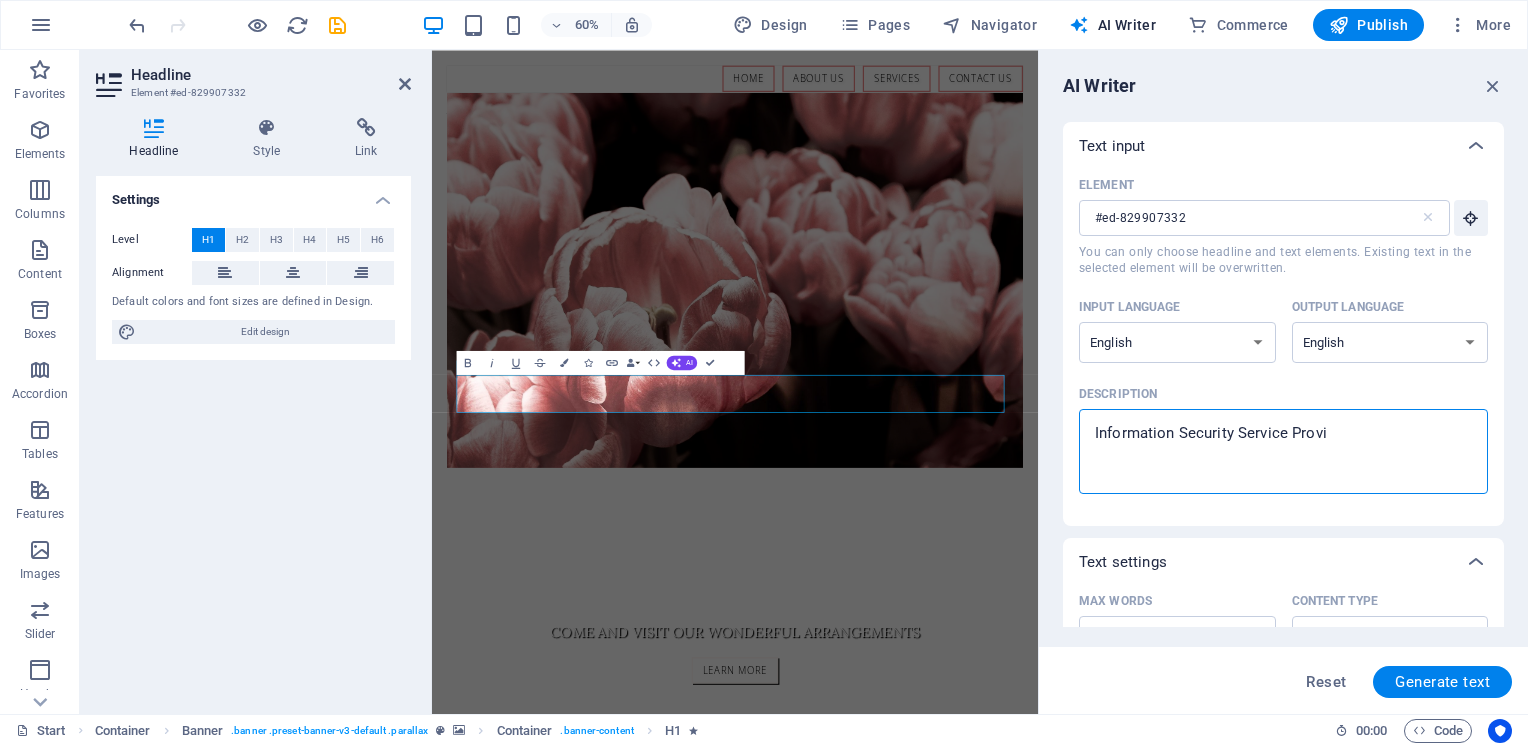 type on "Information Security Service Provid" 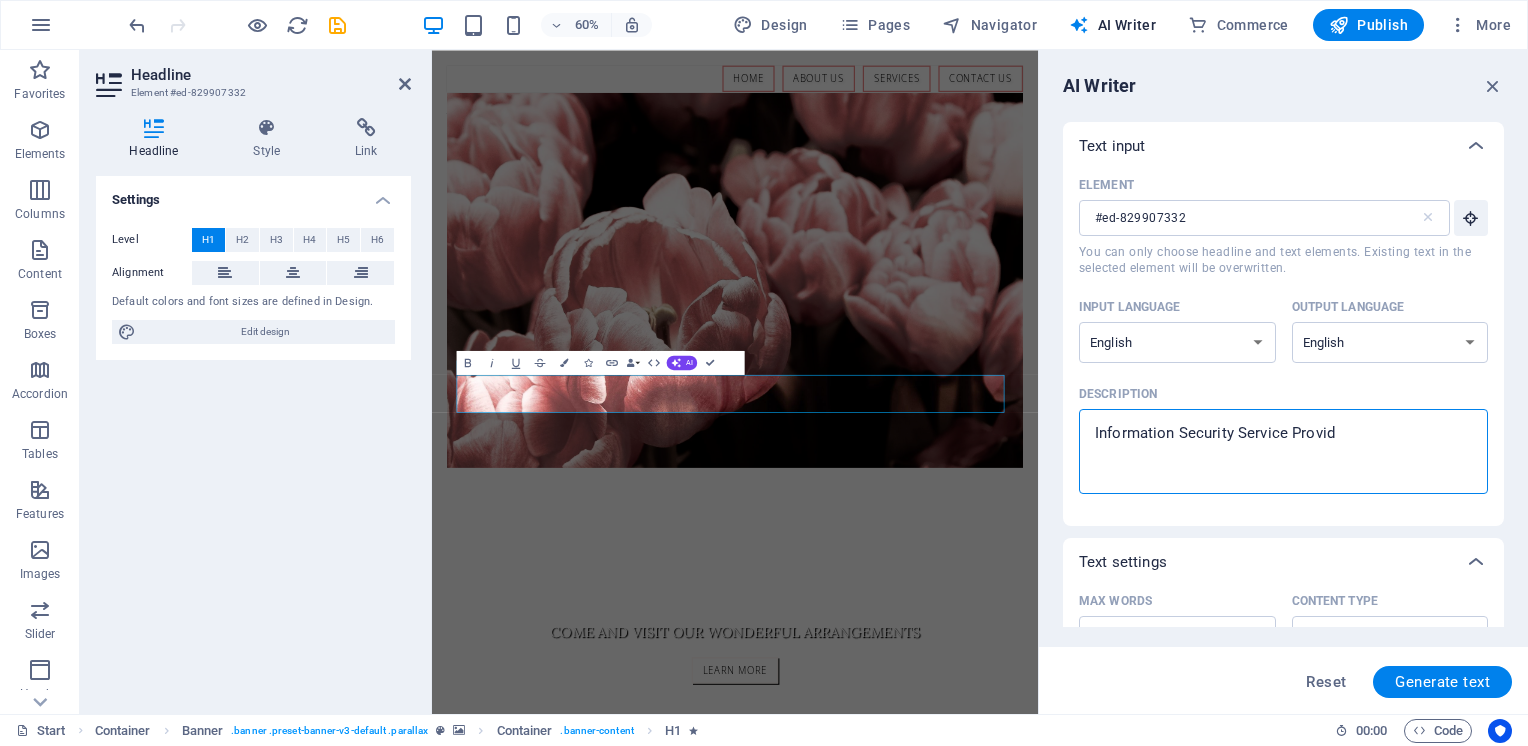 type on "Information Security Service Provide" 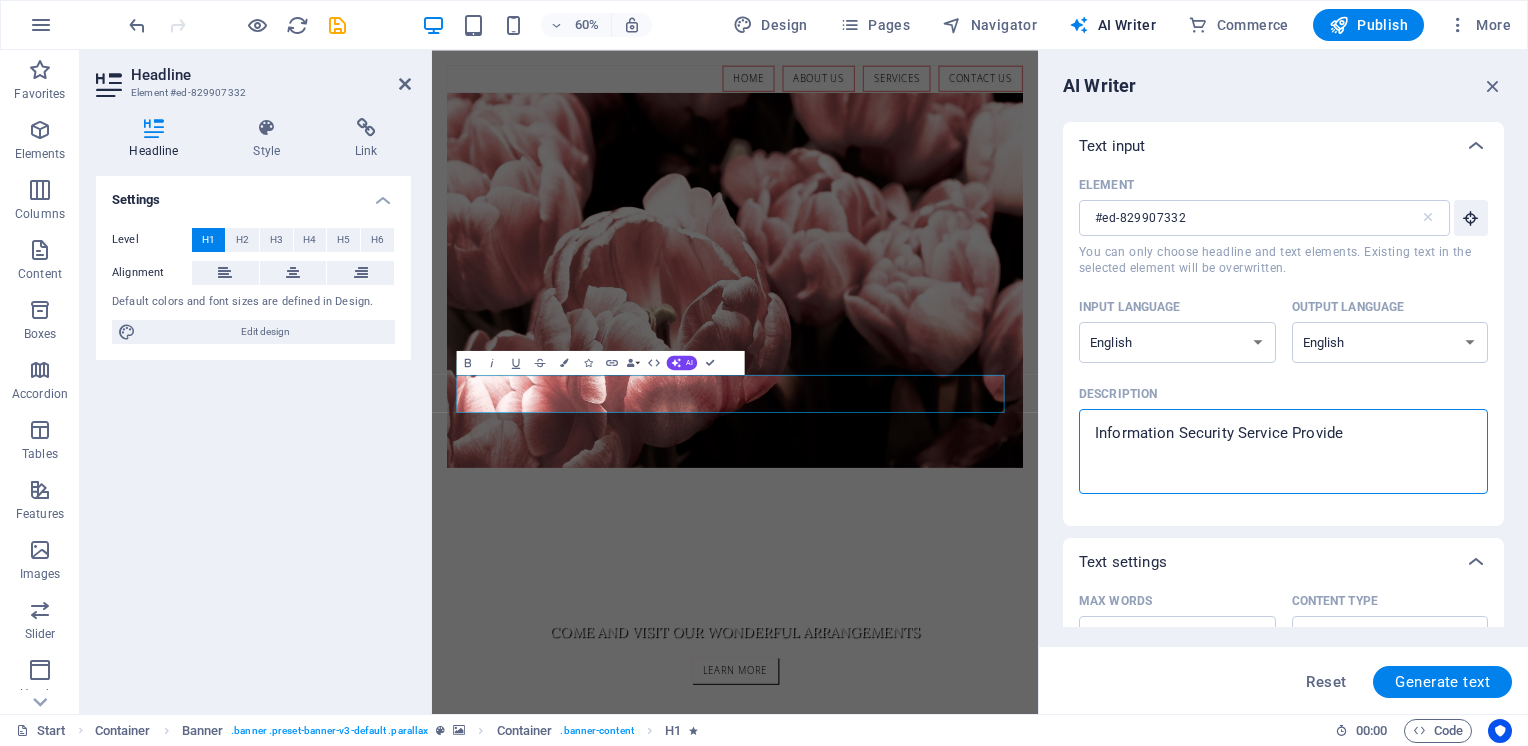 type on "Information Security Service Provider" 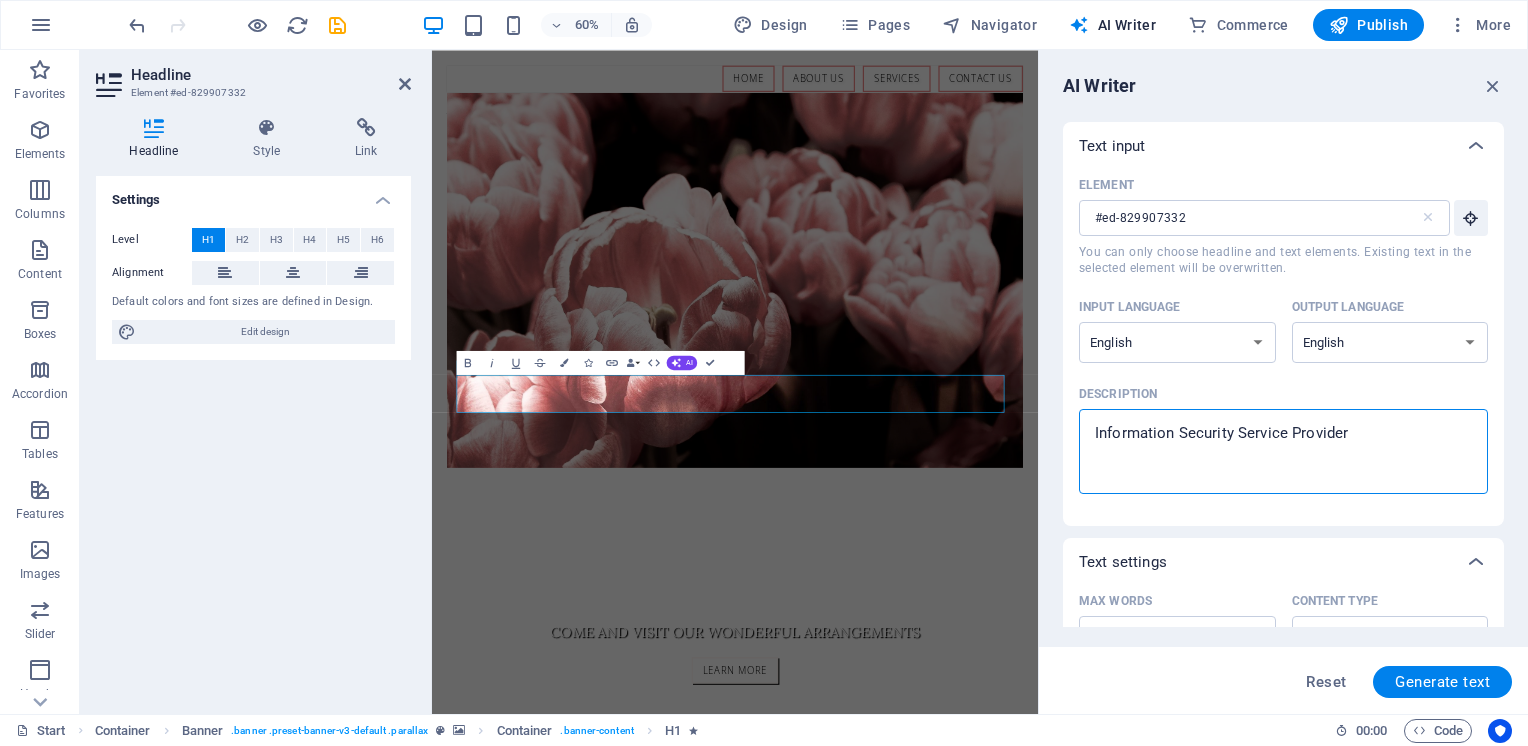 type on "Information Security Service Provider" 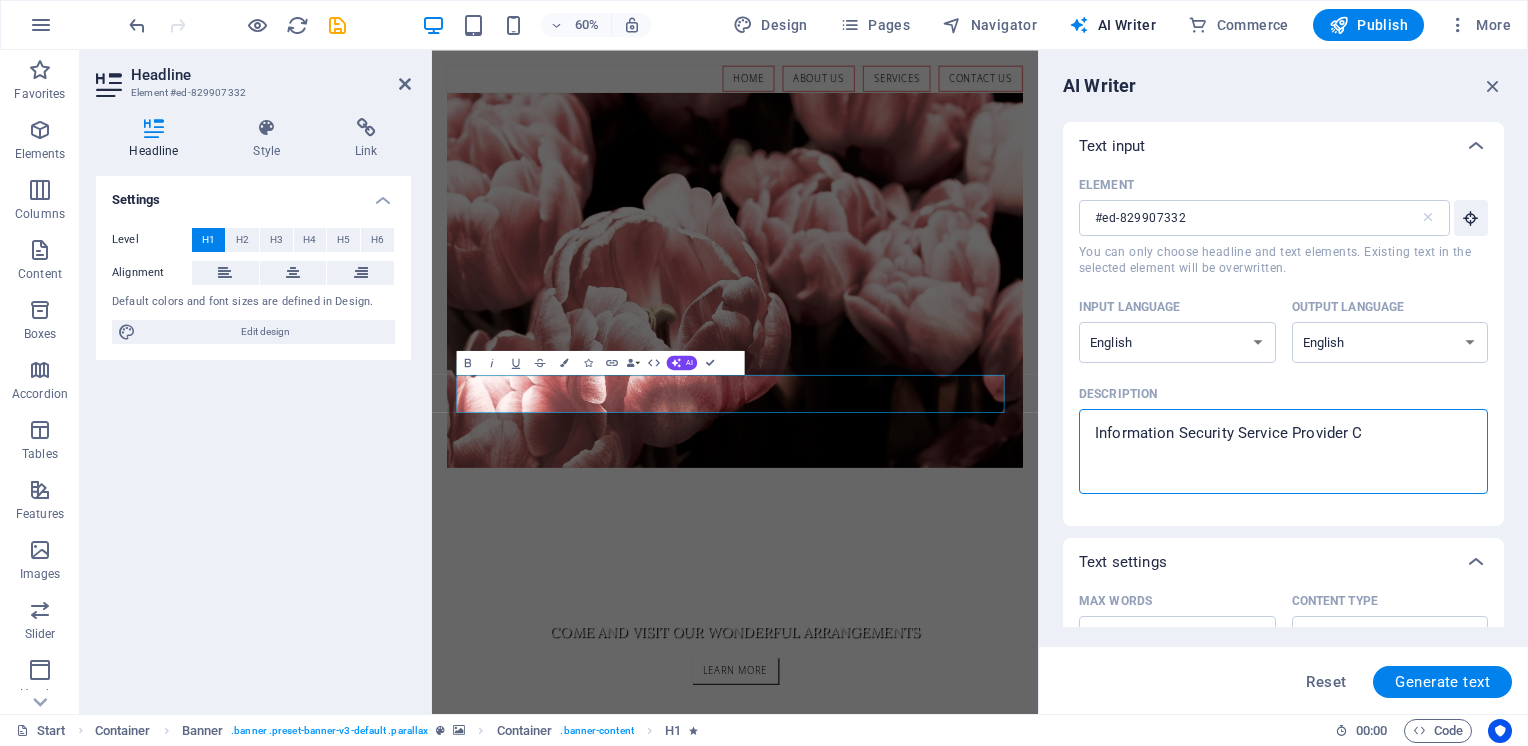 type on "Information Security Service Provider Co" 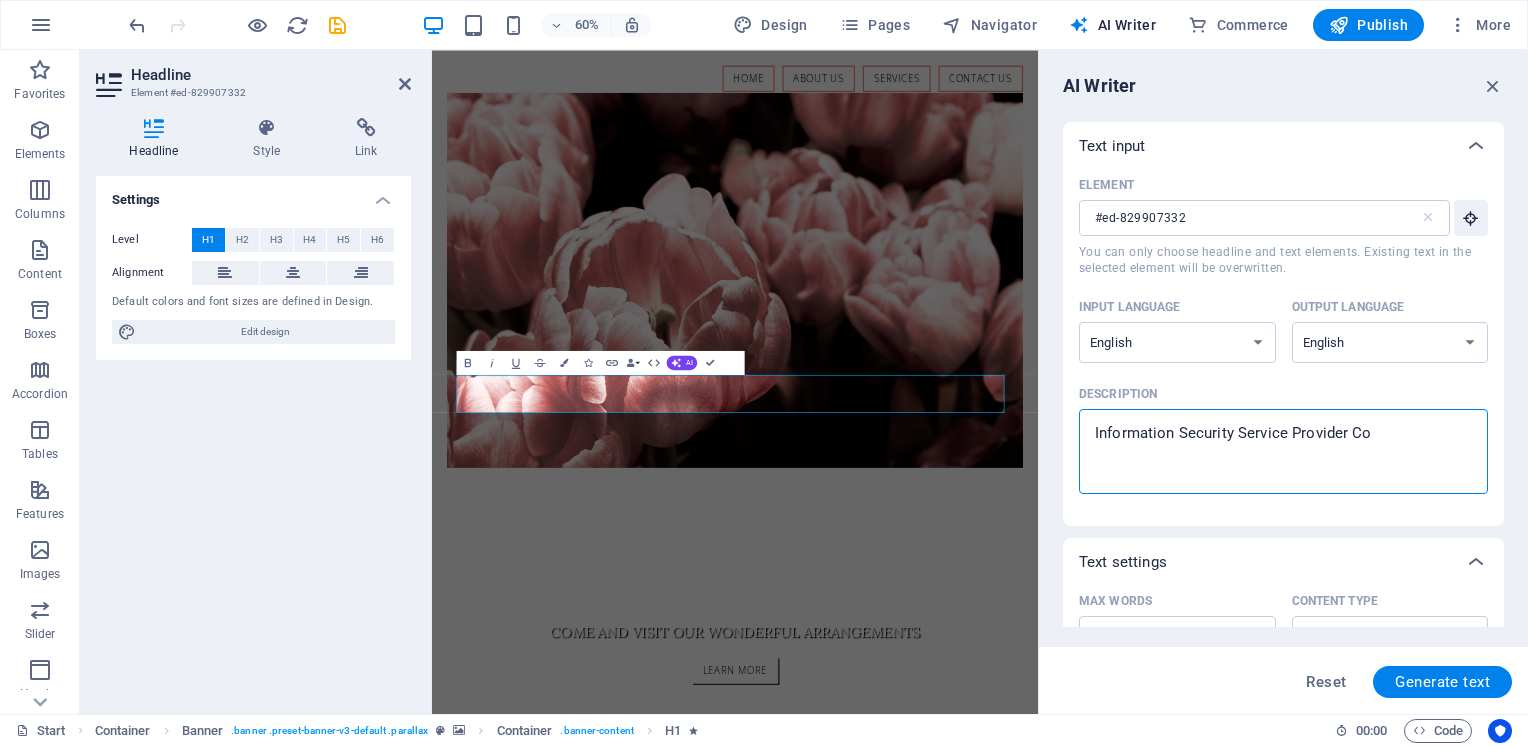type on "Information Security Service Provider Com" 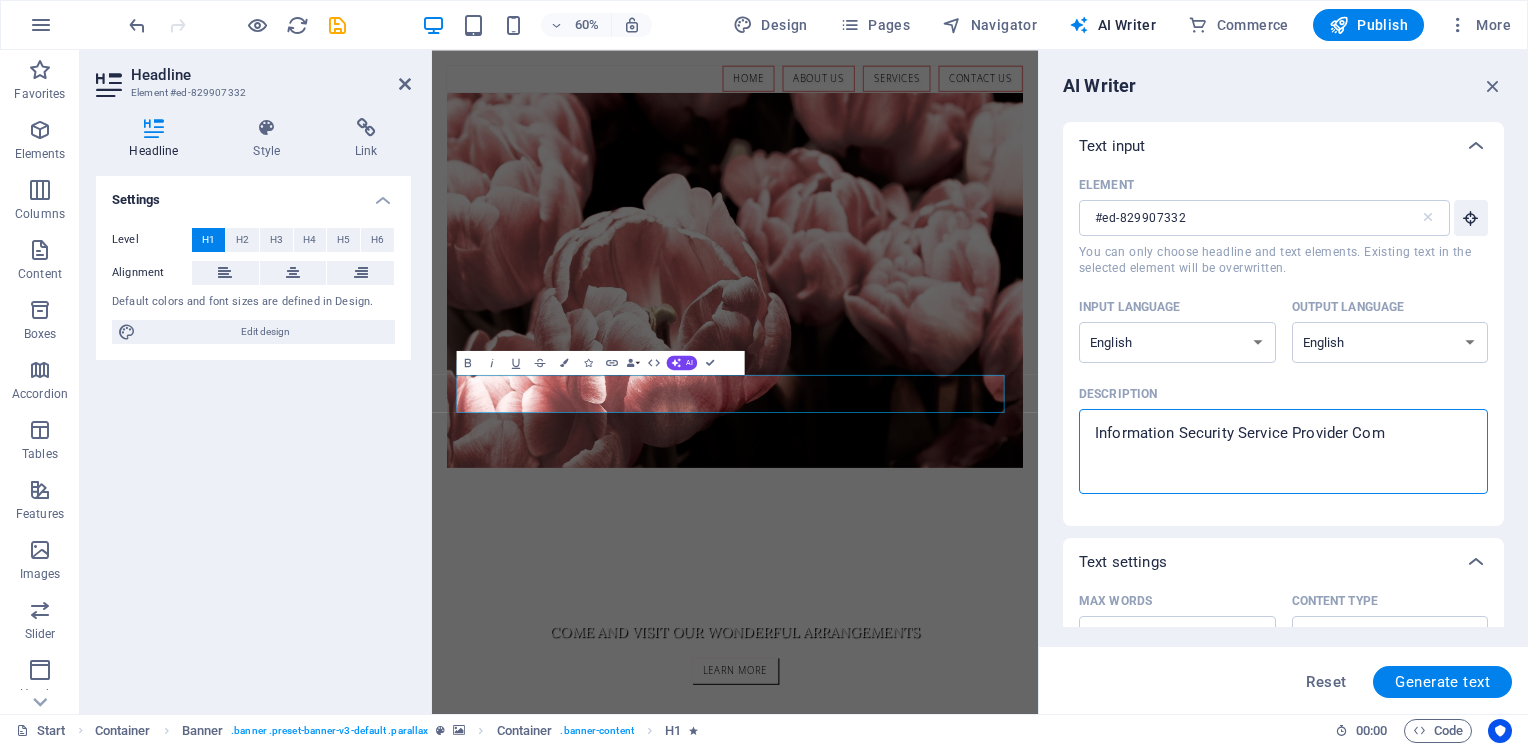 type on "Information Security Service Provider Comp" 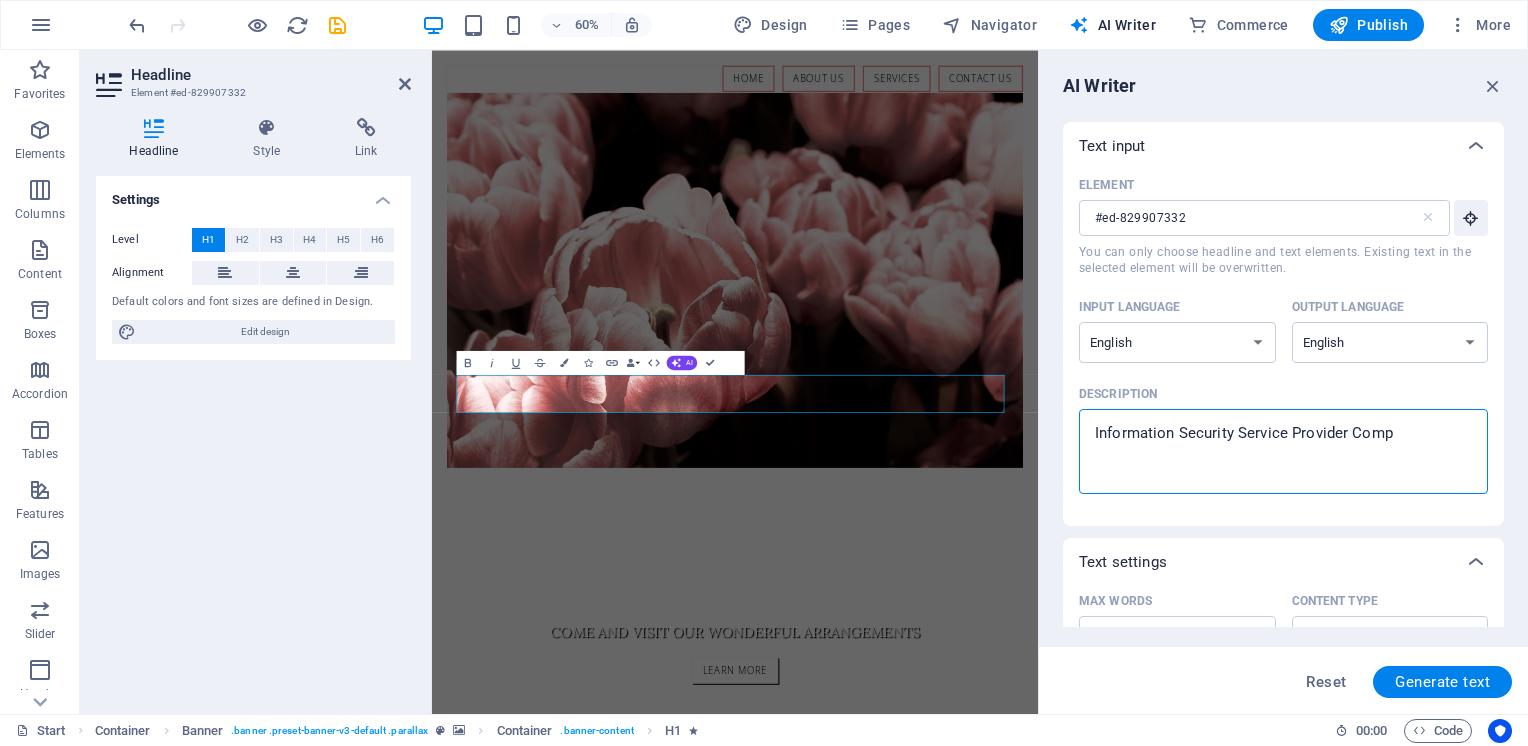 type on "Information Security Service Provider Compa" 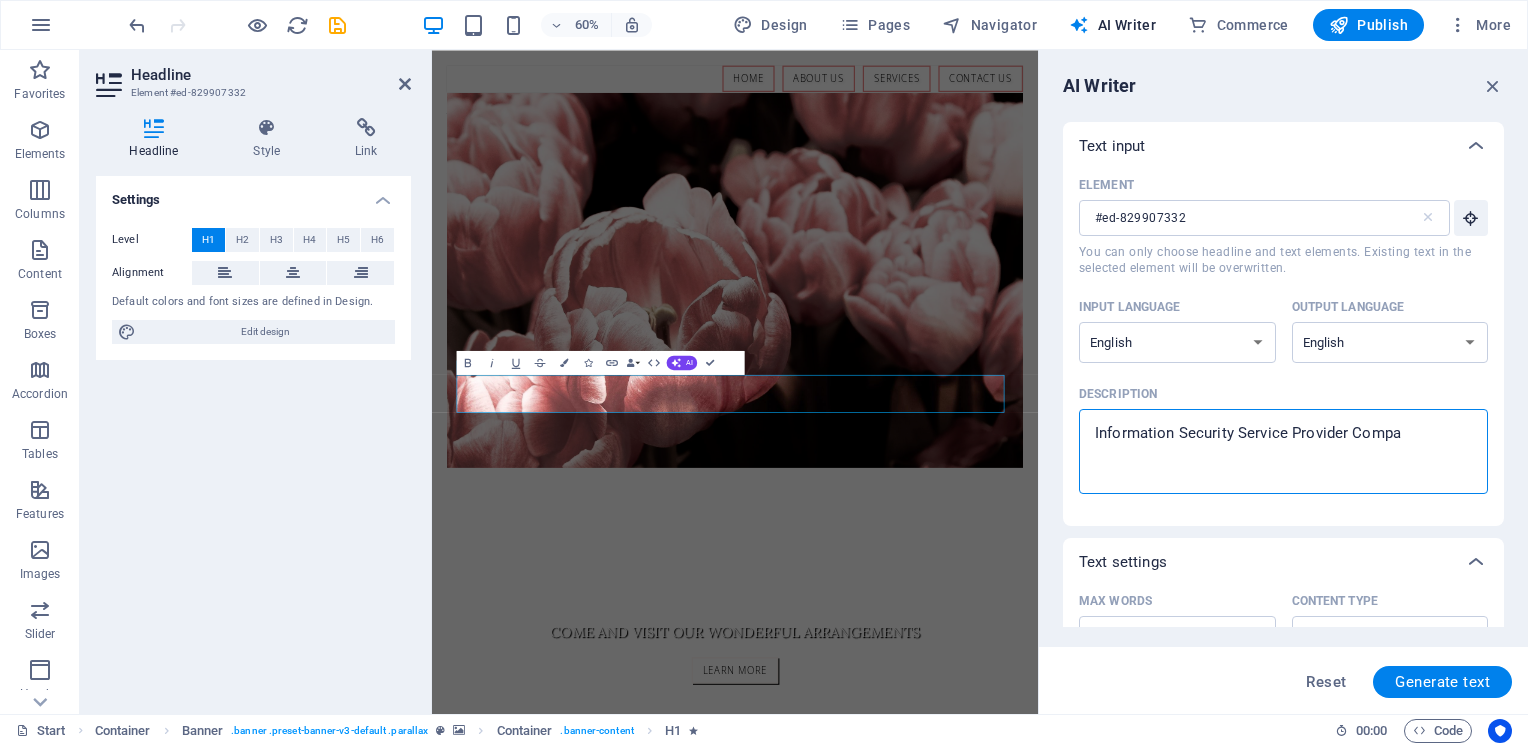 type on "Information Security Service Provider Compan" 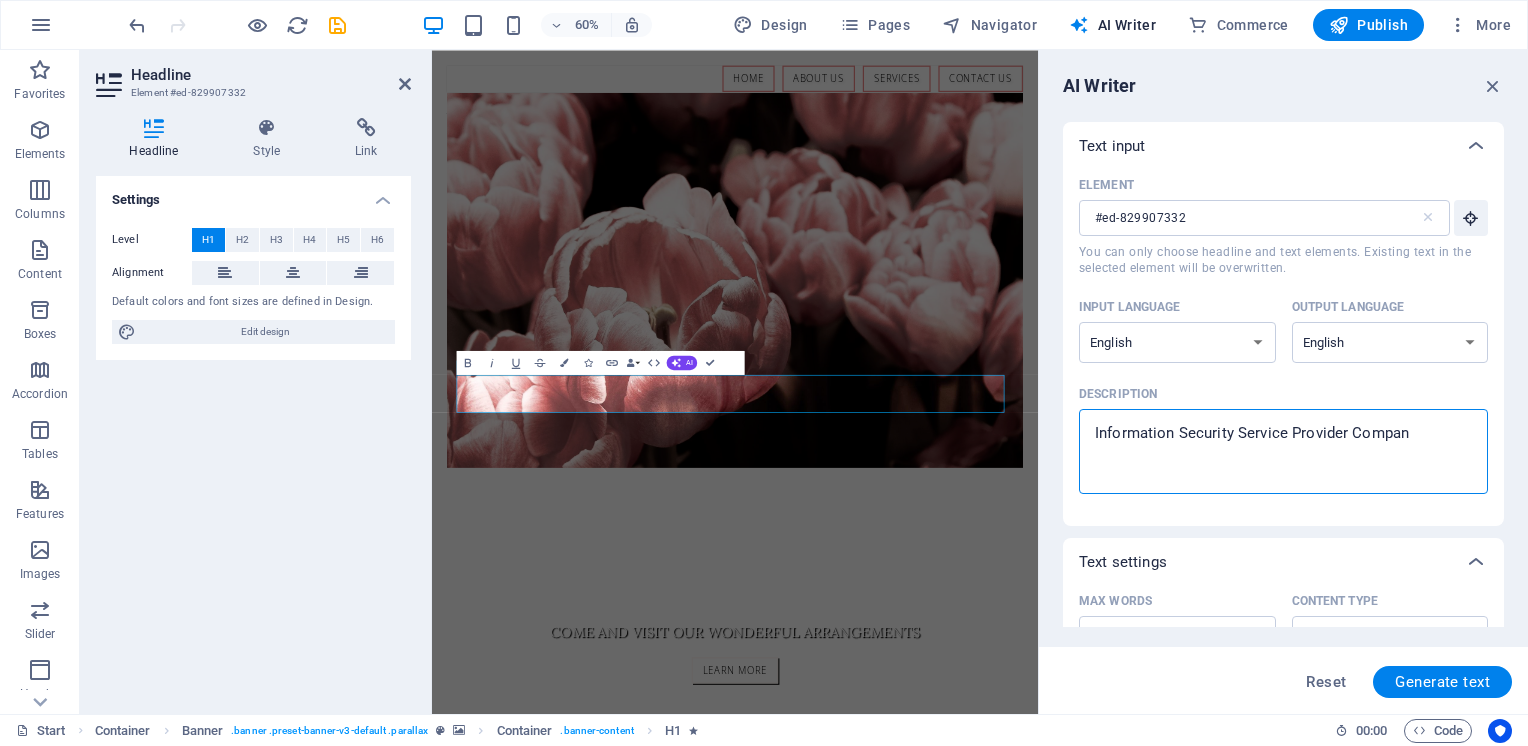 type on "Information Security Service Provider Company" 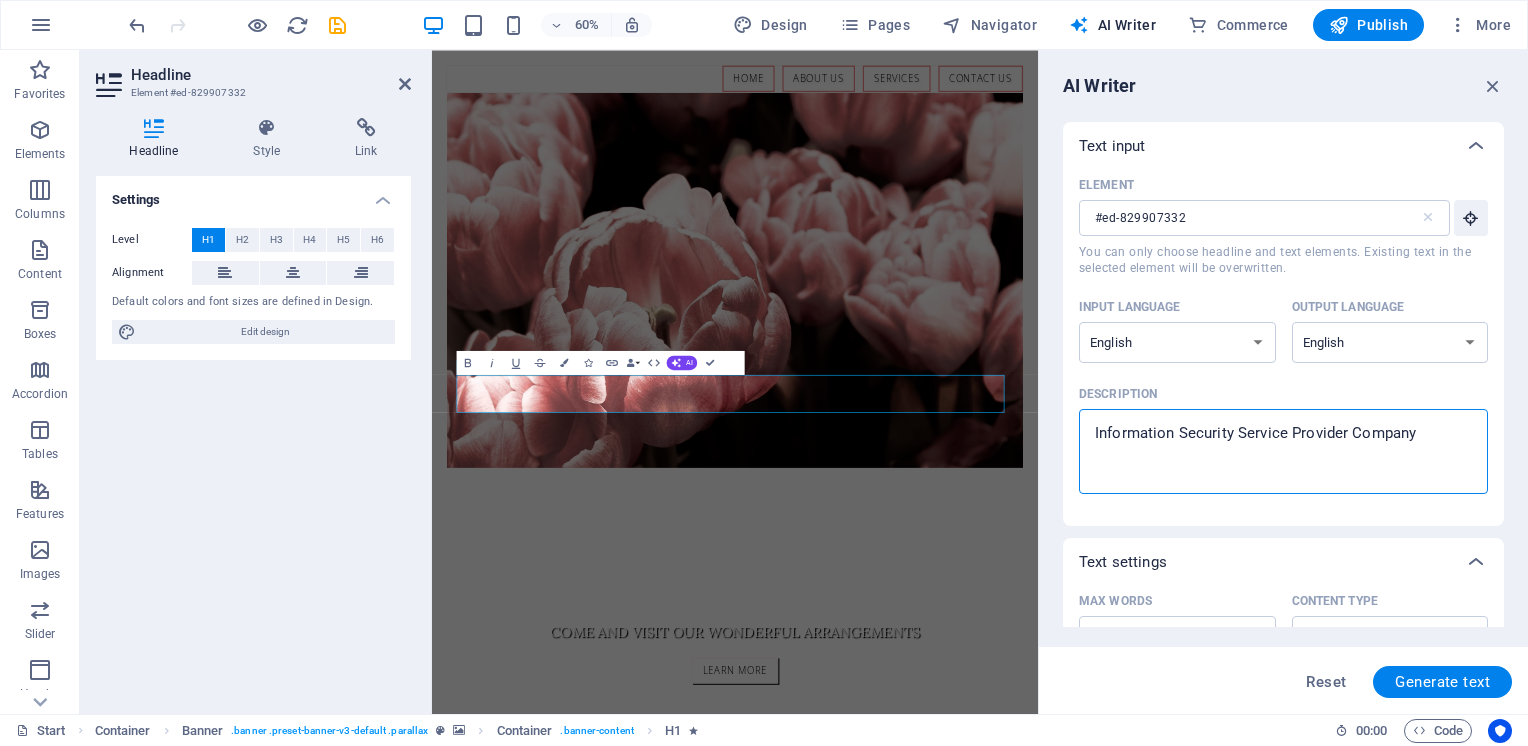 type on "Information Security Service Provider Company" 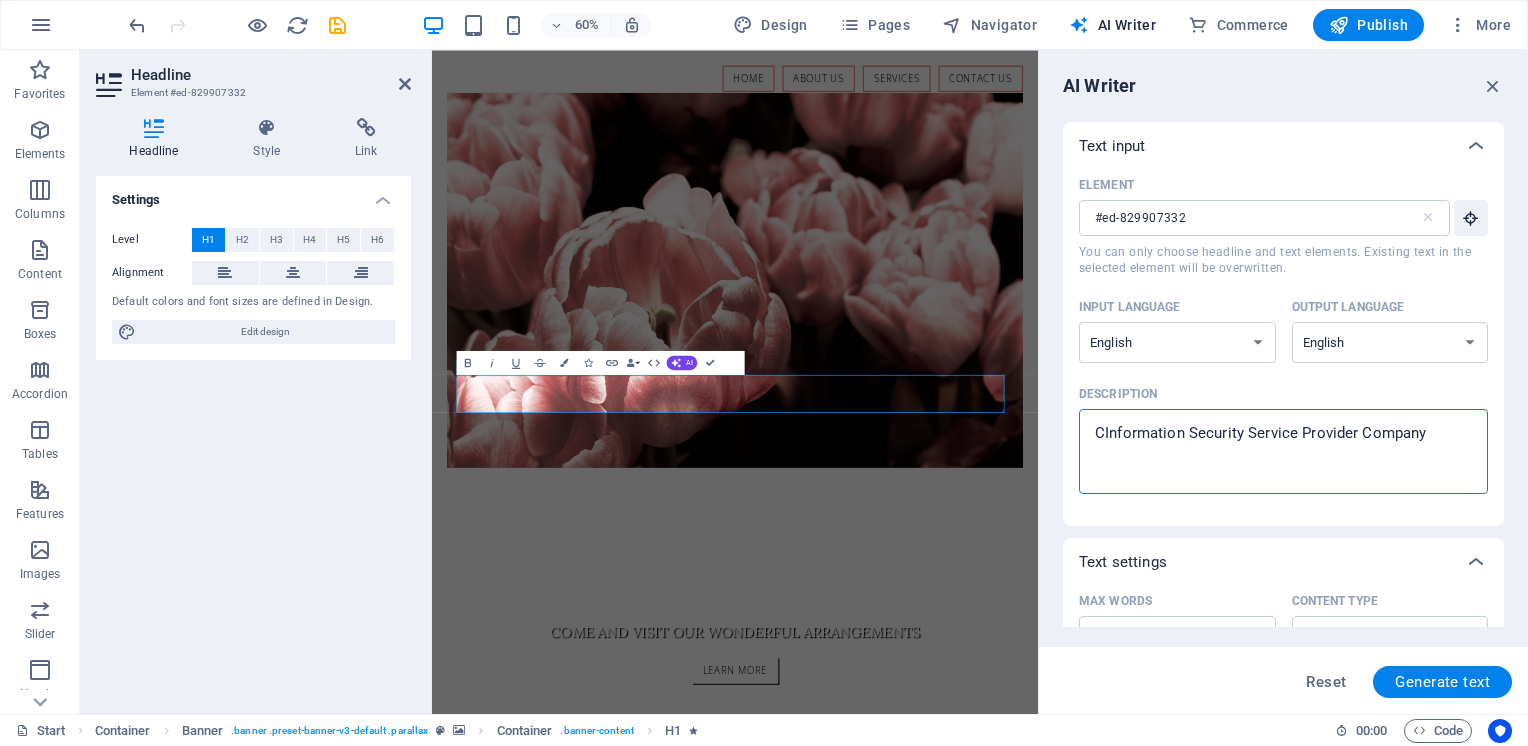 type on "CrInformation Security Service Provider Company" 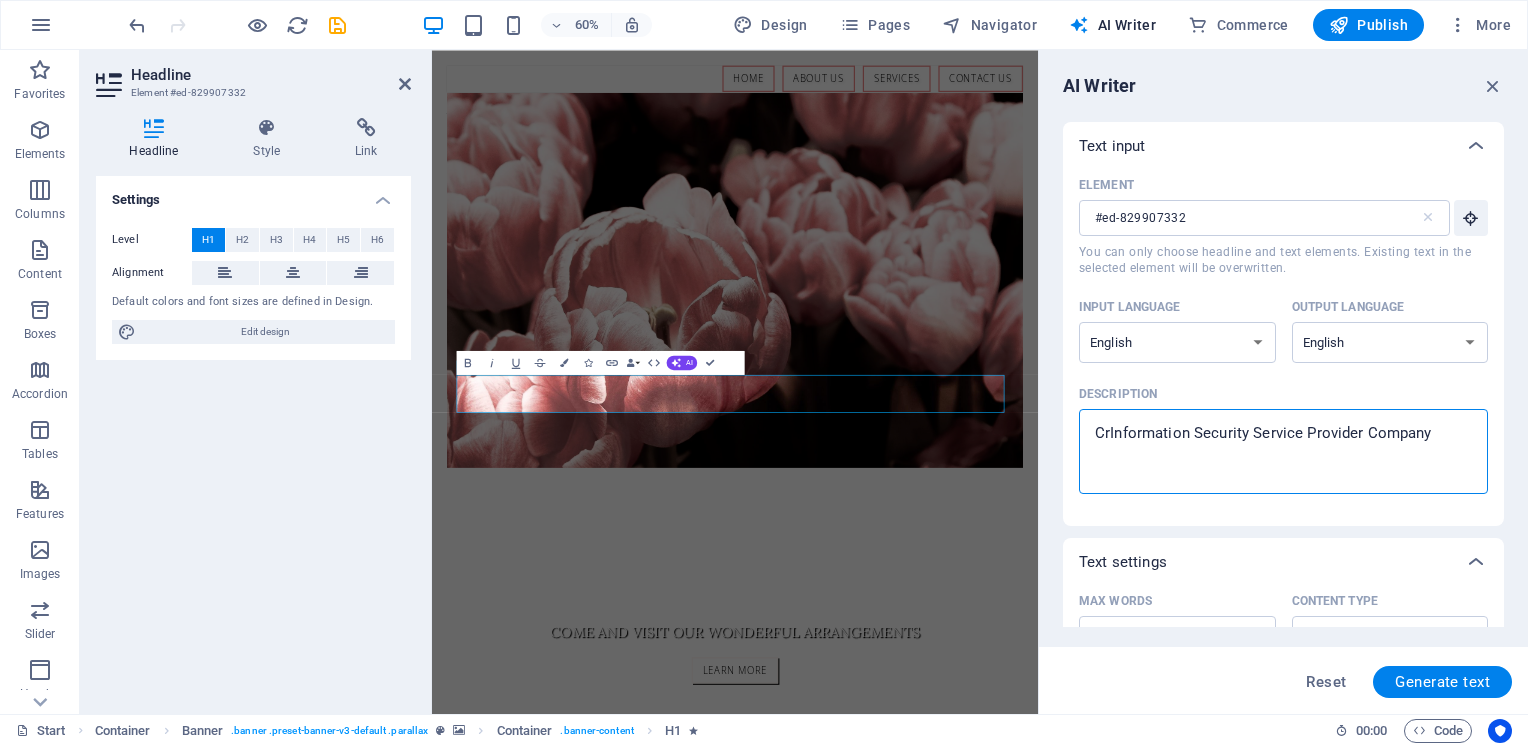 type on "CreInformation Security Service Provider Company" 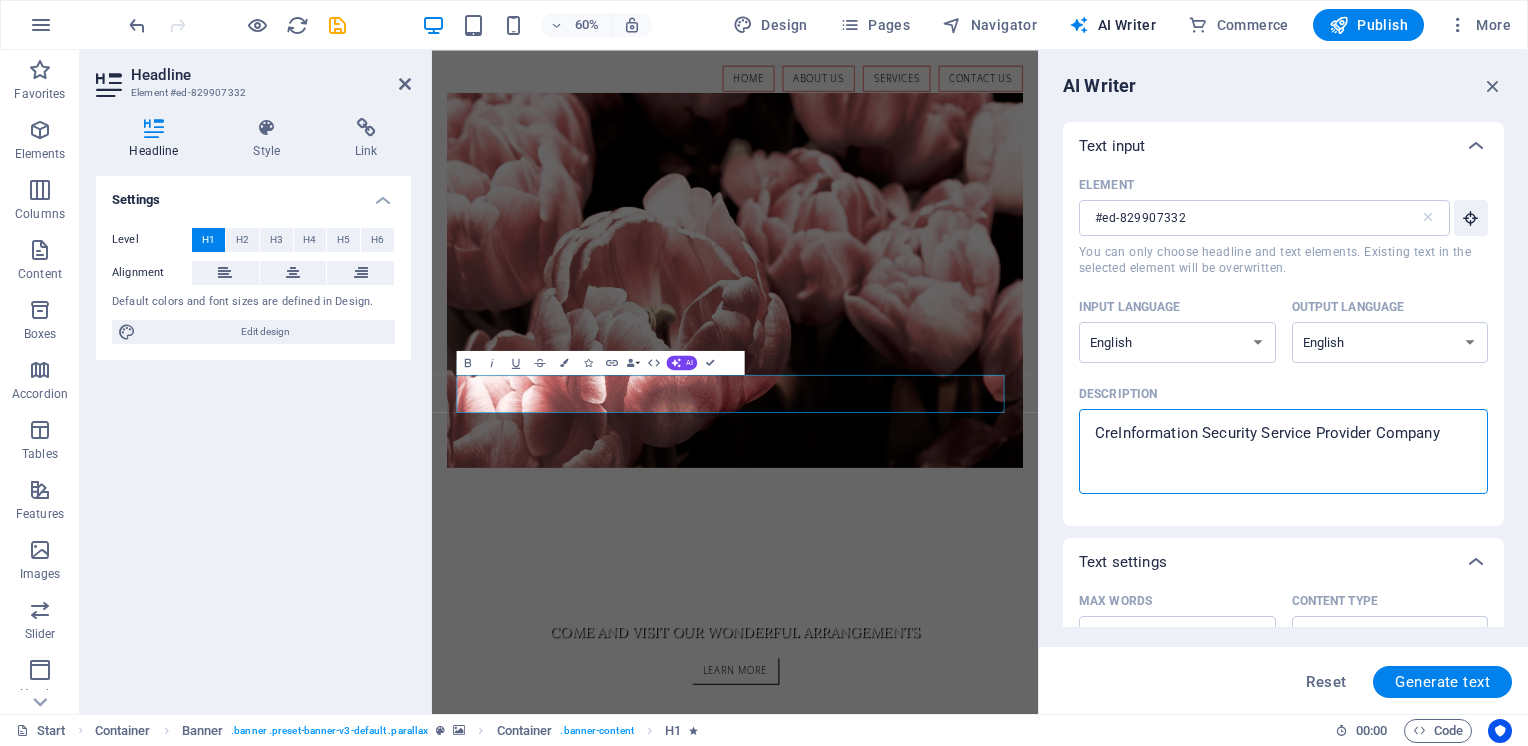 type on "CreaInformation Security Service Provider Company" 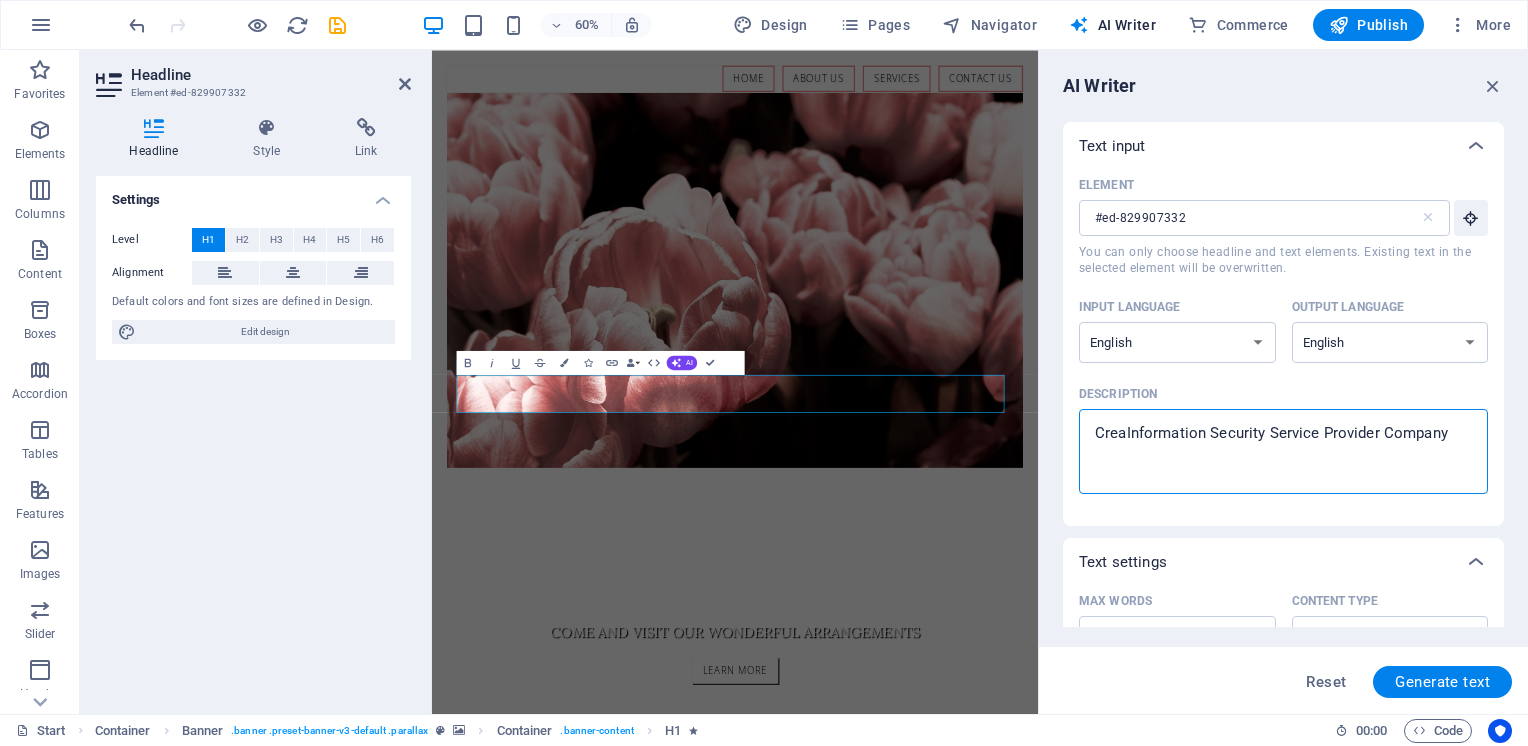 type on "CreatInformation Security Service Provider Company" 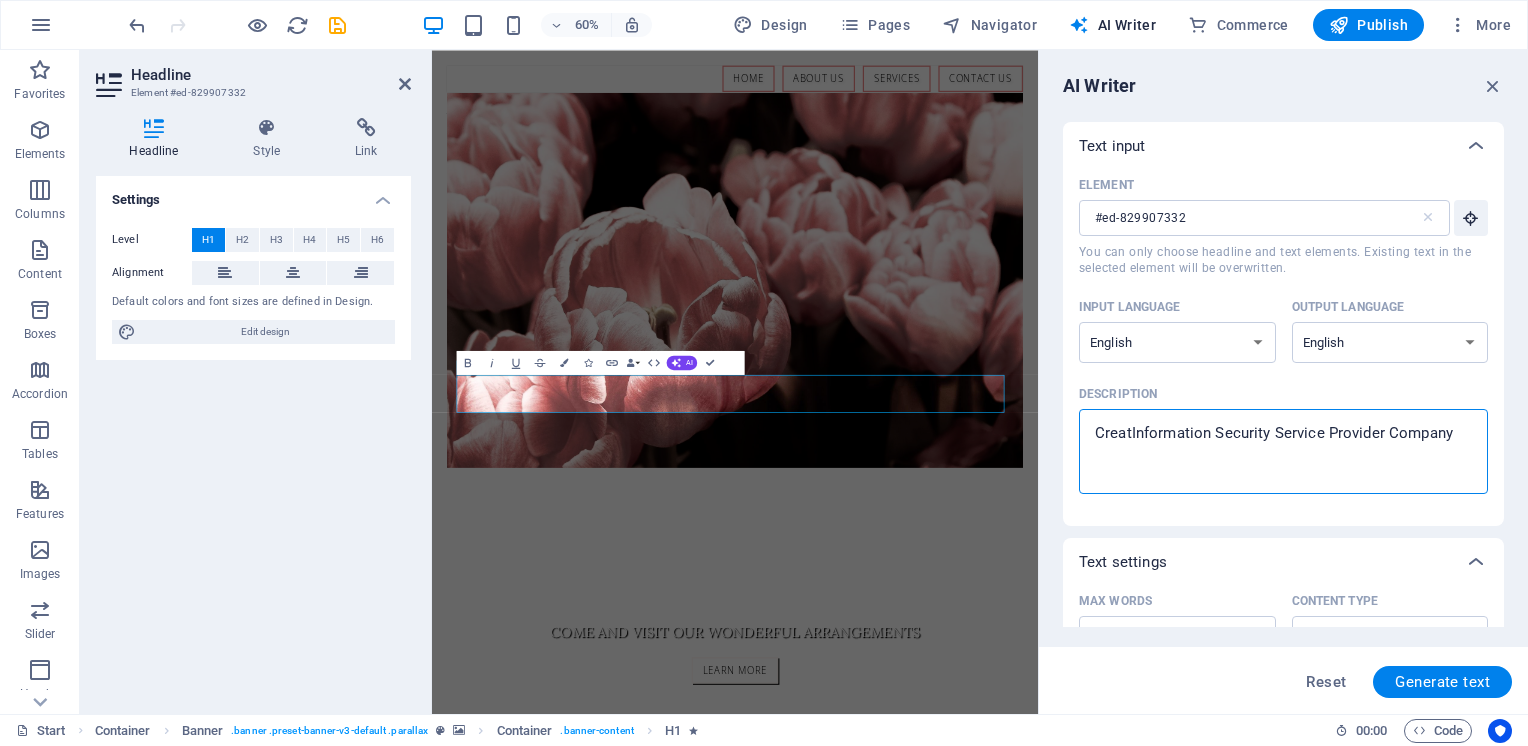 type on "CreateInformation Security Service Provider Company" 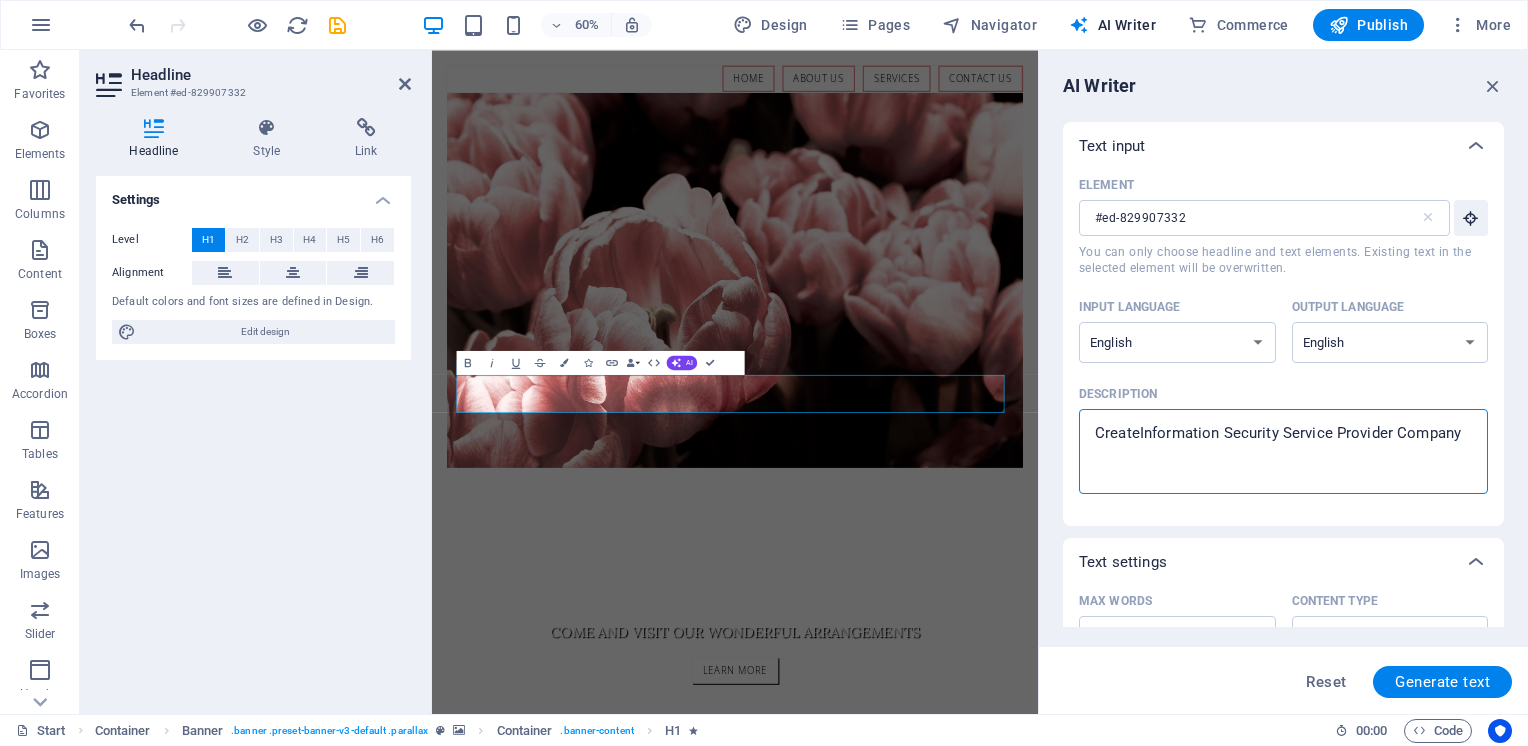 type on "Create Information Security Service Provider Company" 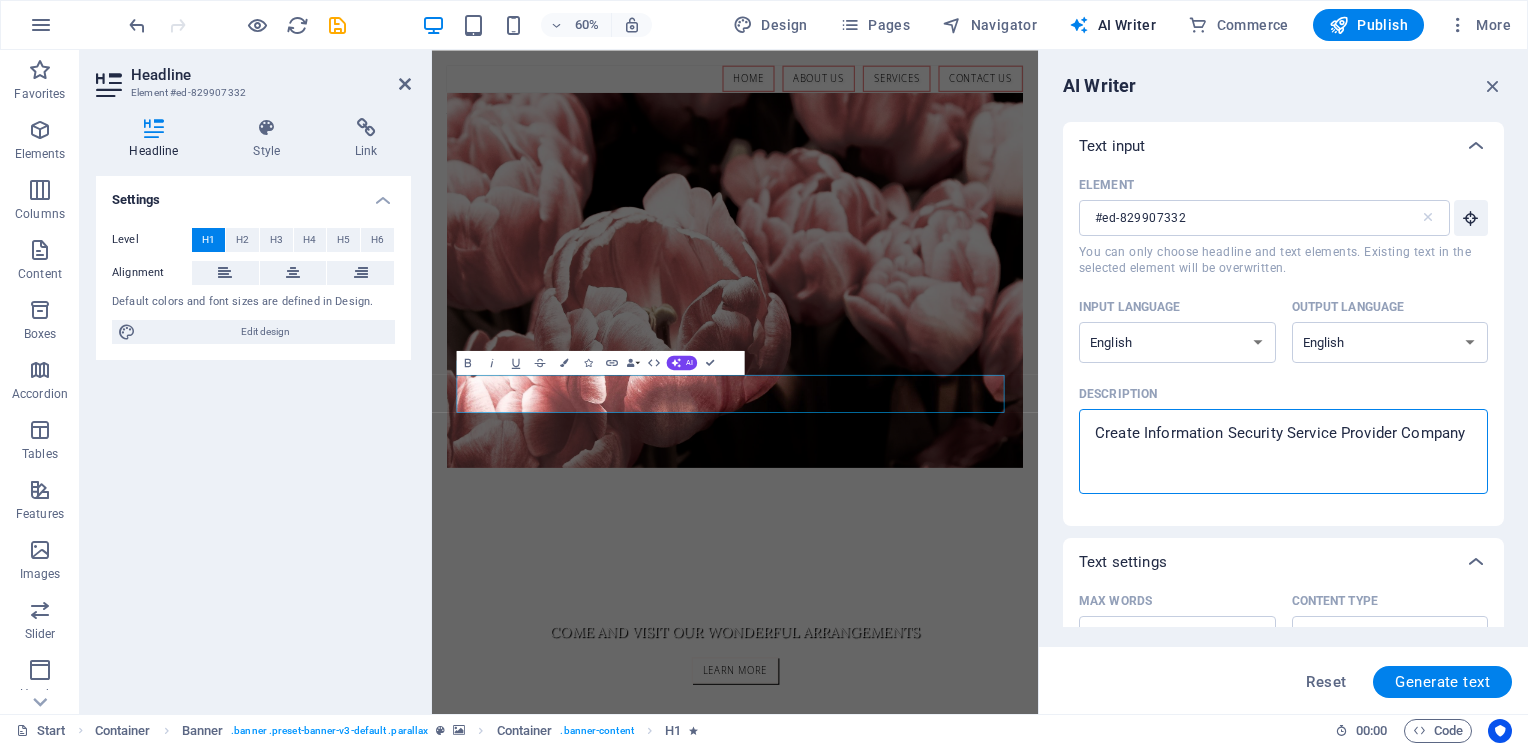 type on "Create OInformation Security Service Provider Company" 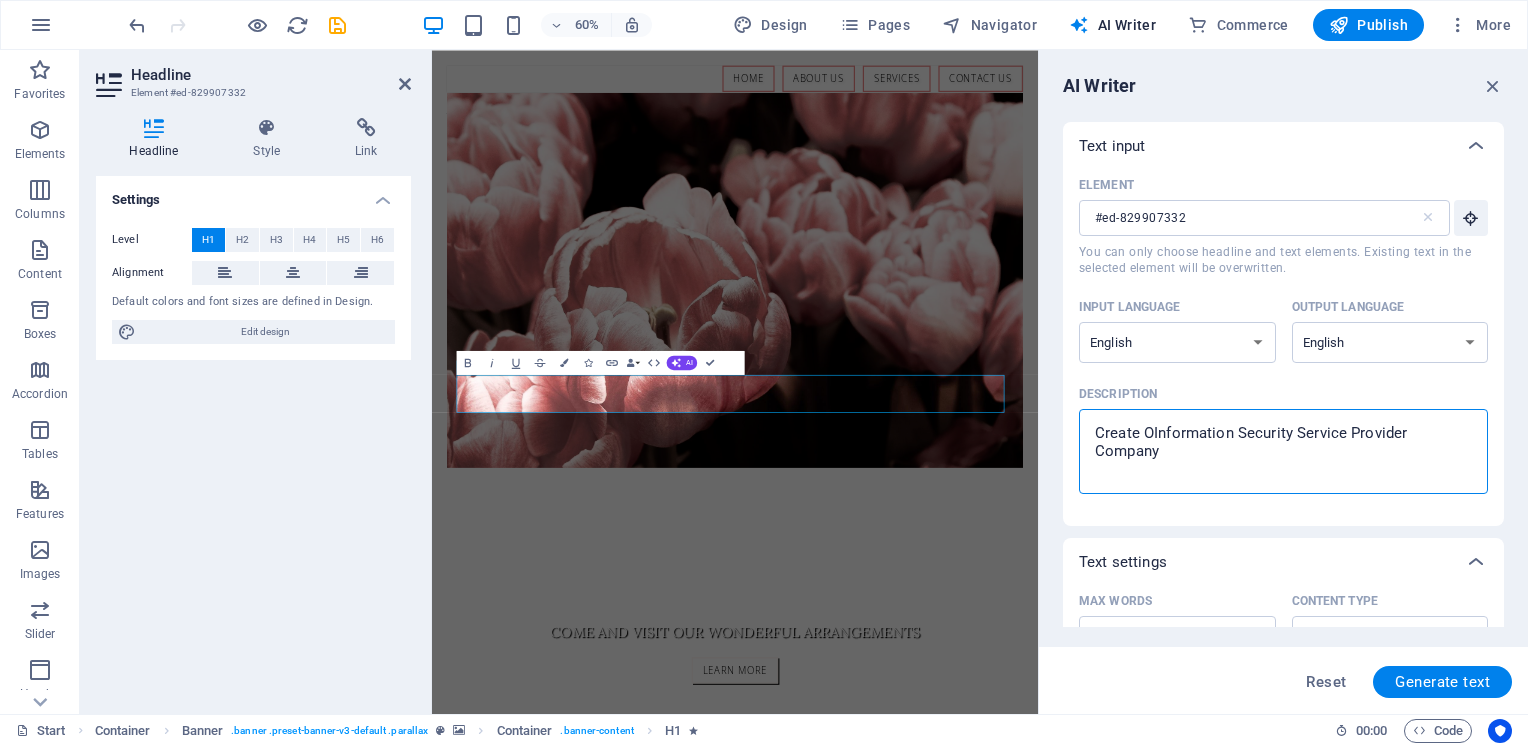 type on "Create OnInformation Security Service Provider Company" 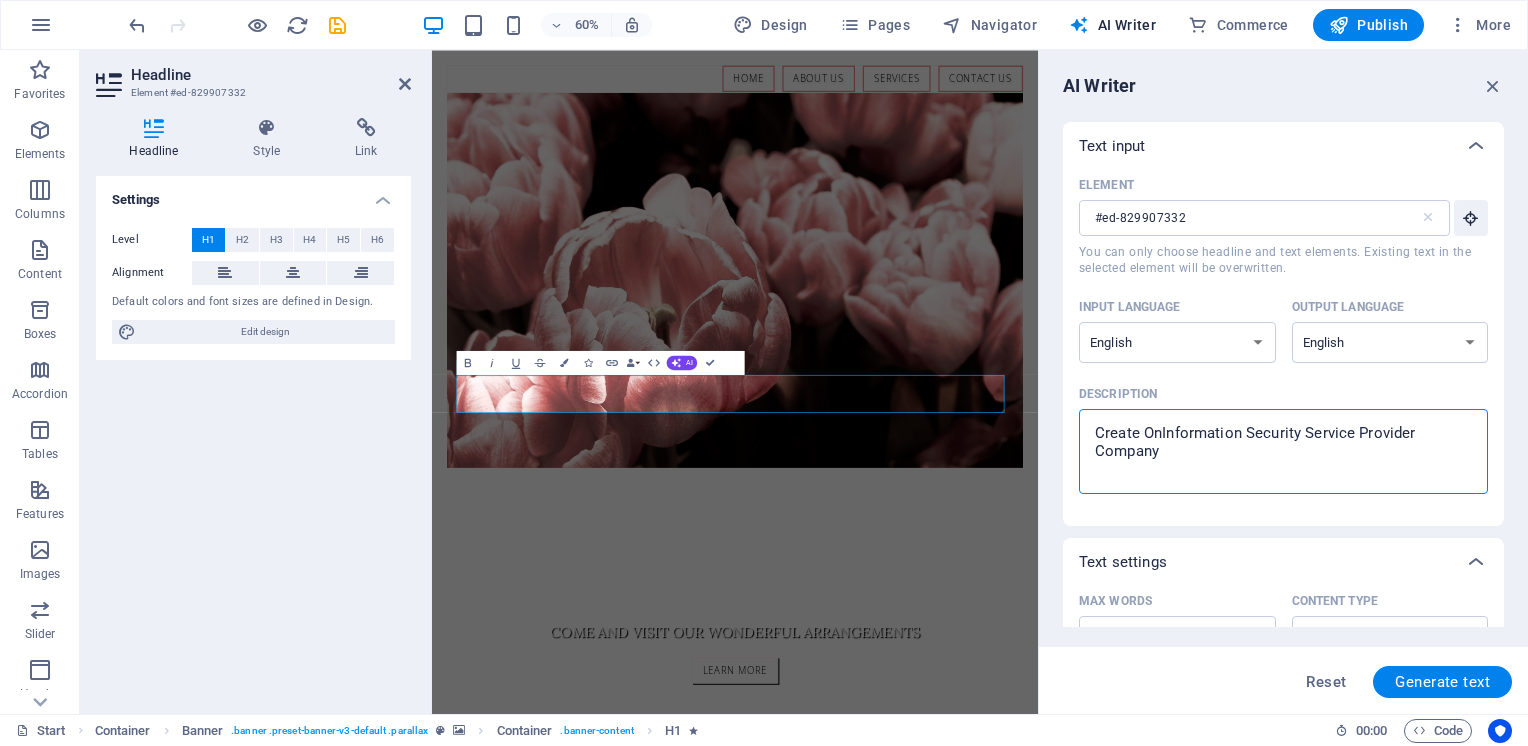 type on "Create OneInformation Security Service Provider Company" 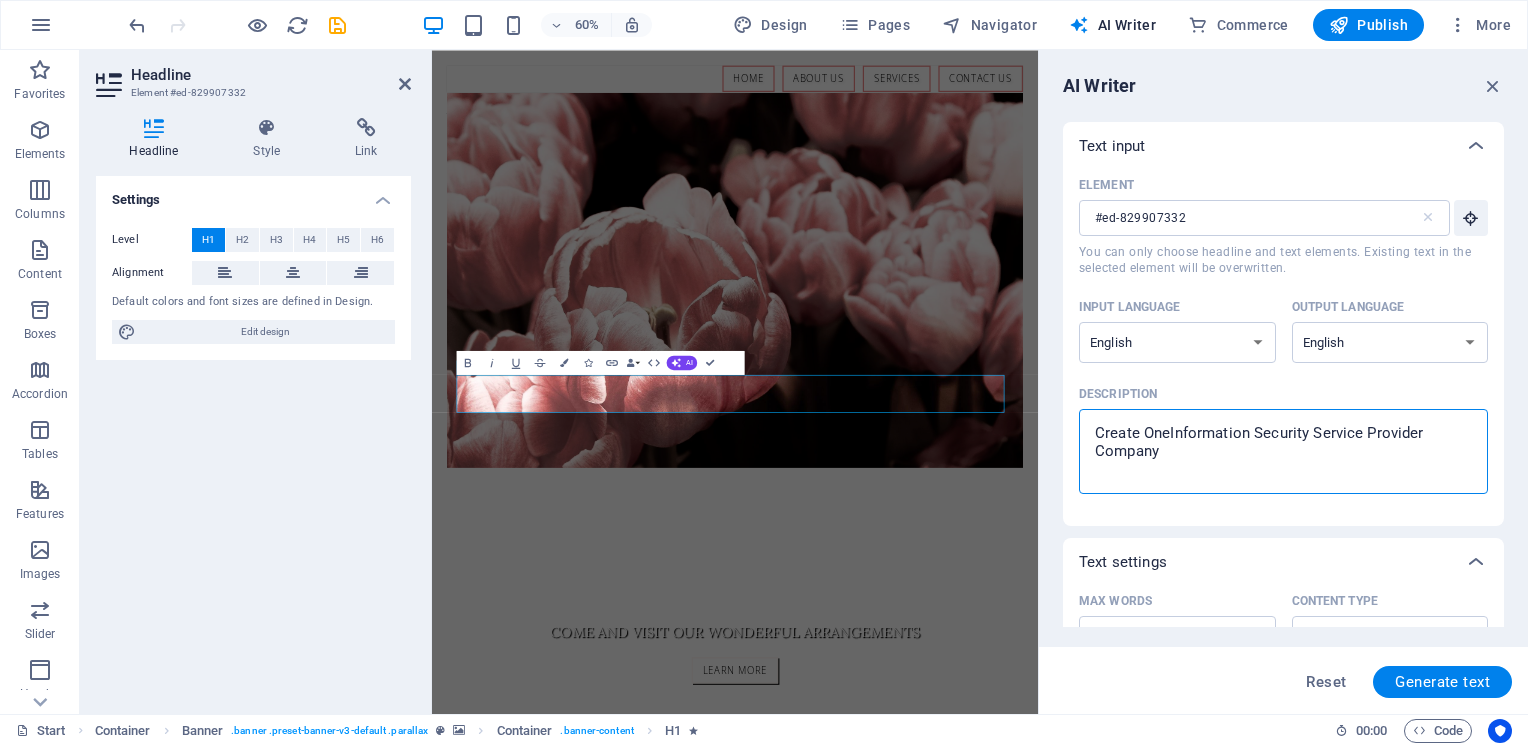 type on "Create One Information Security Service Provider Company" 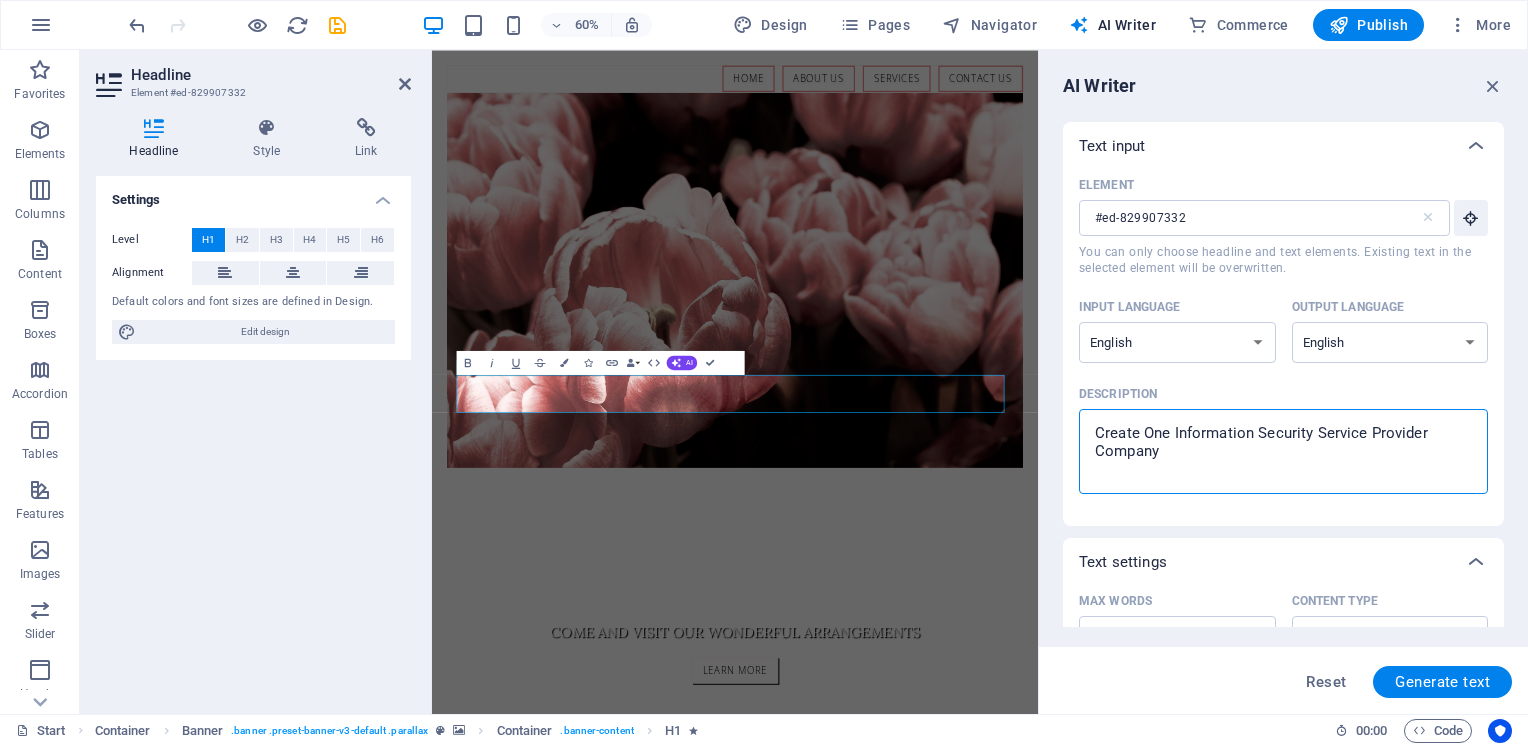 type 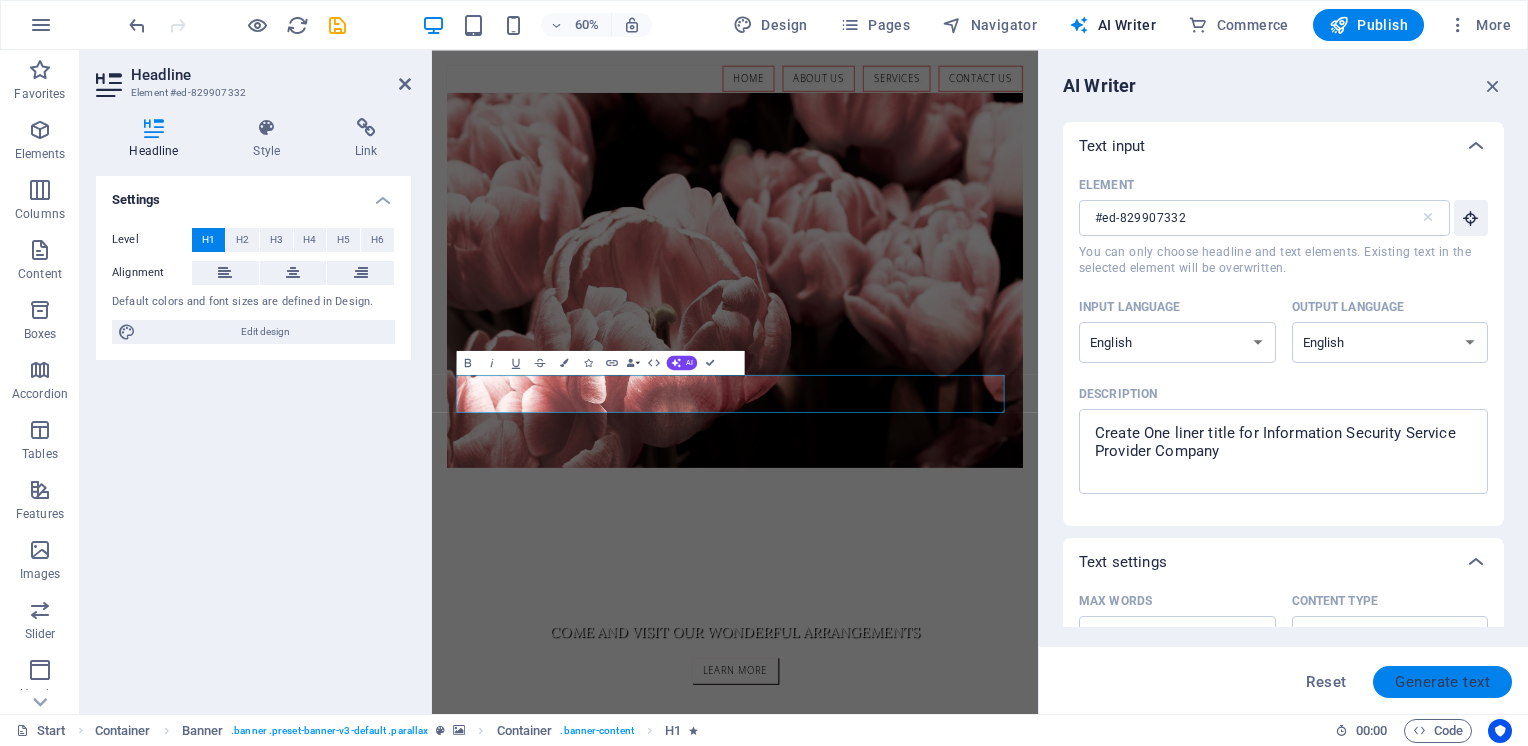 click on "Generate text" at bounding box center [1442, 682] 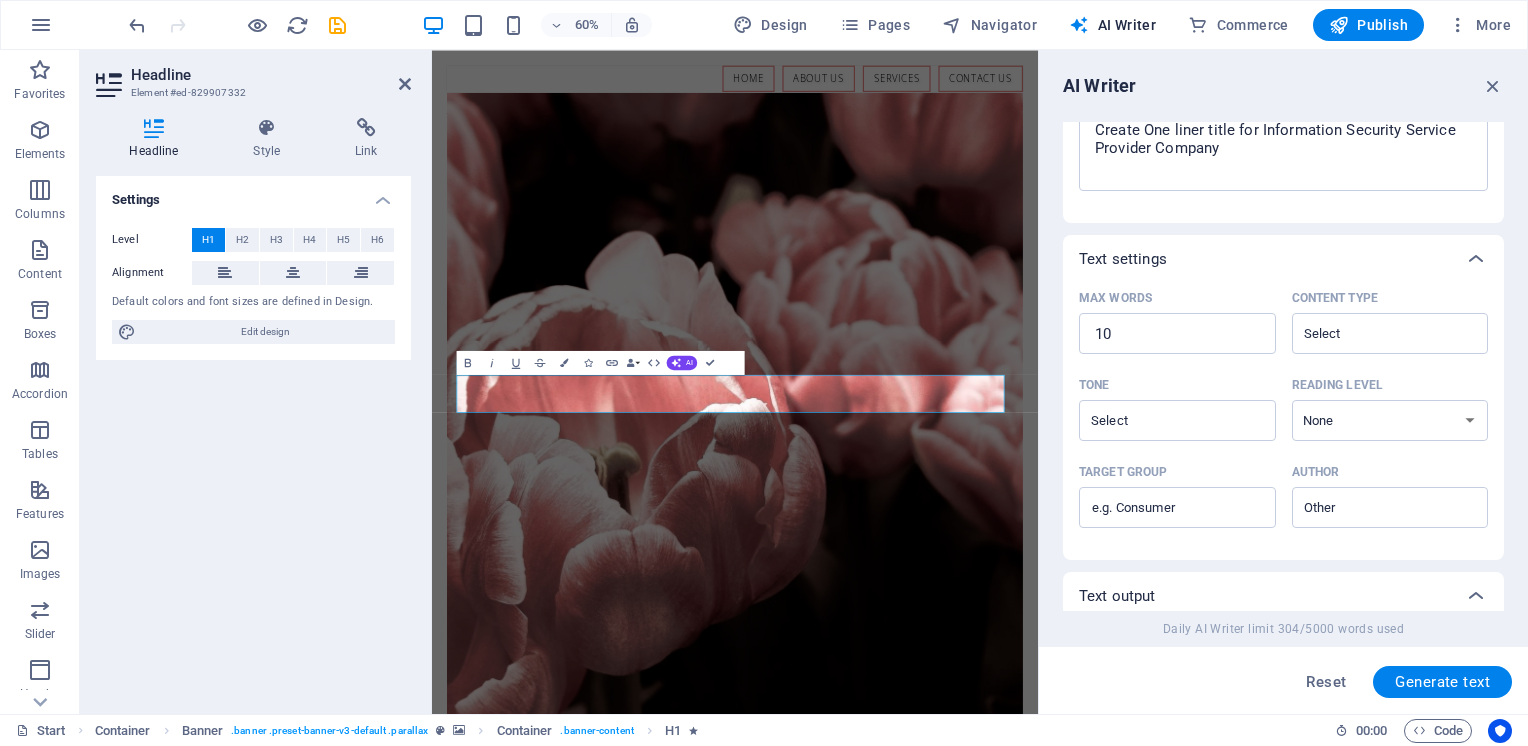 scroll, scrollTop: 512, scrollLeft: 0, axis: vertical 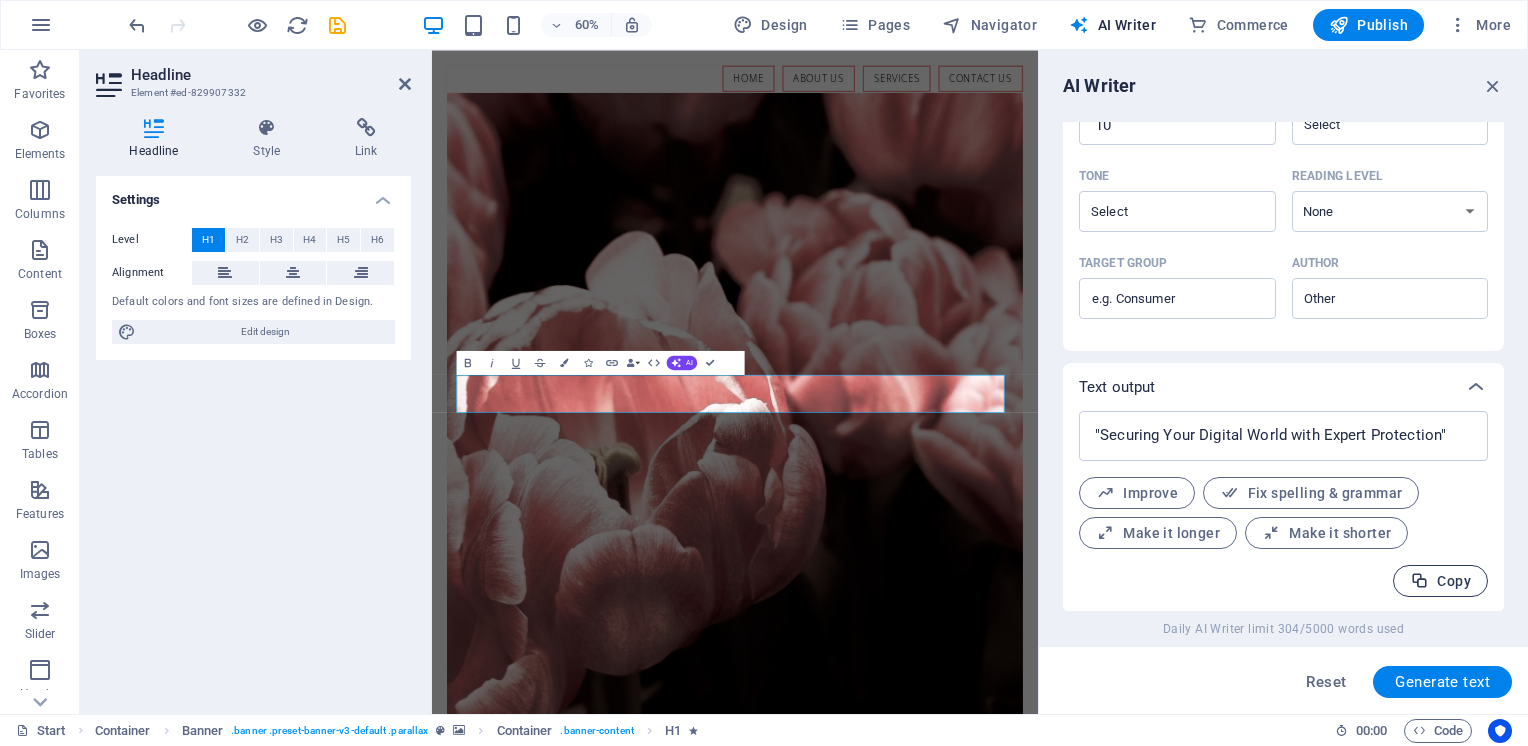 click on "Copy" at bounding box center [1440, 581] 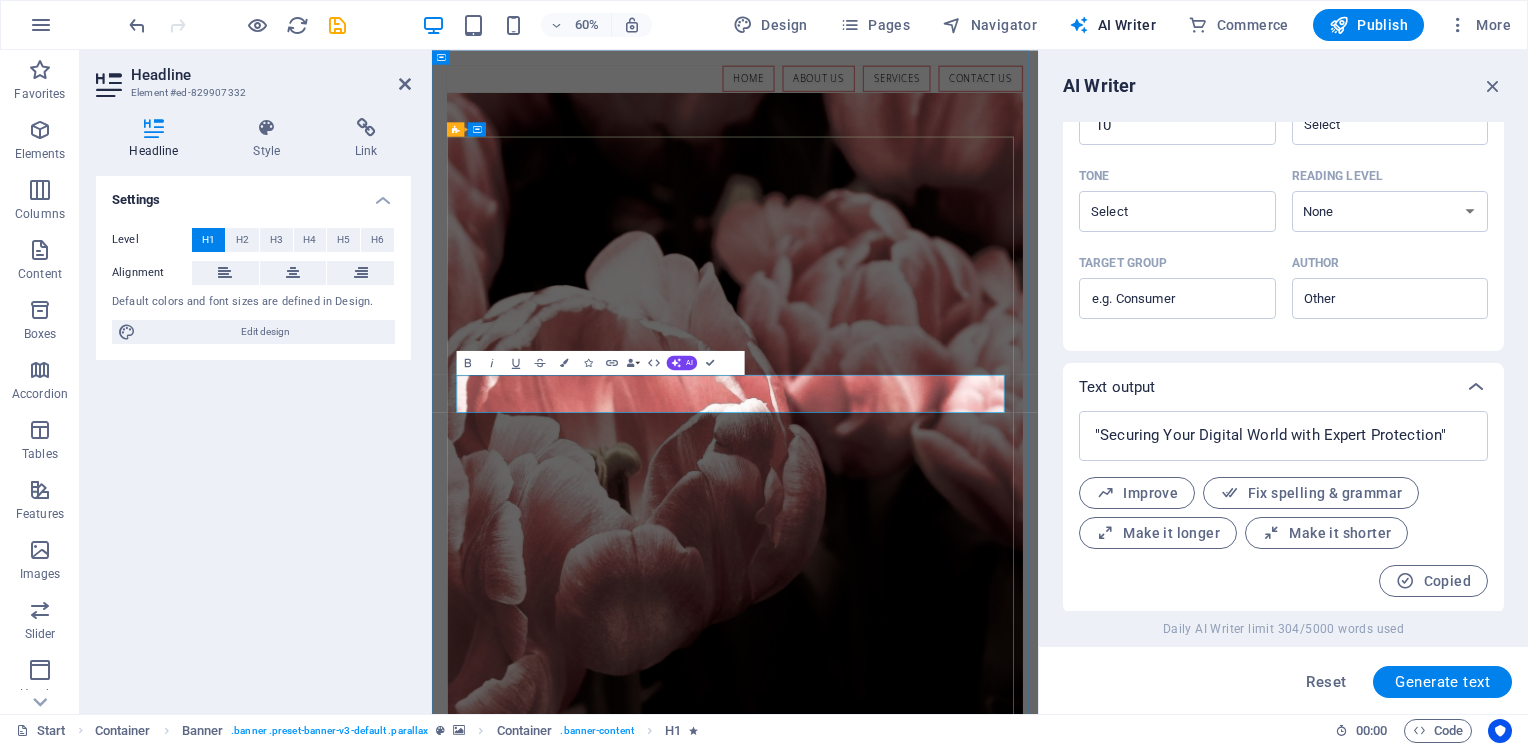 click at bounding box center (937, 1375) 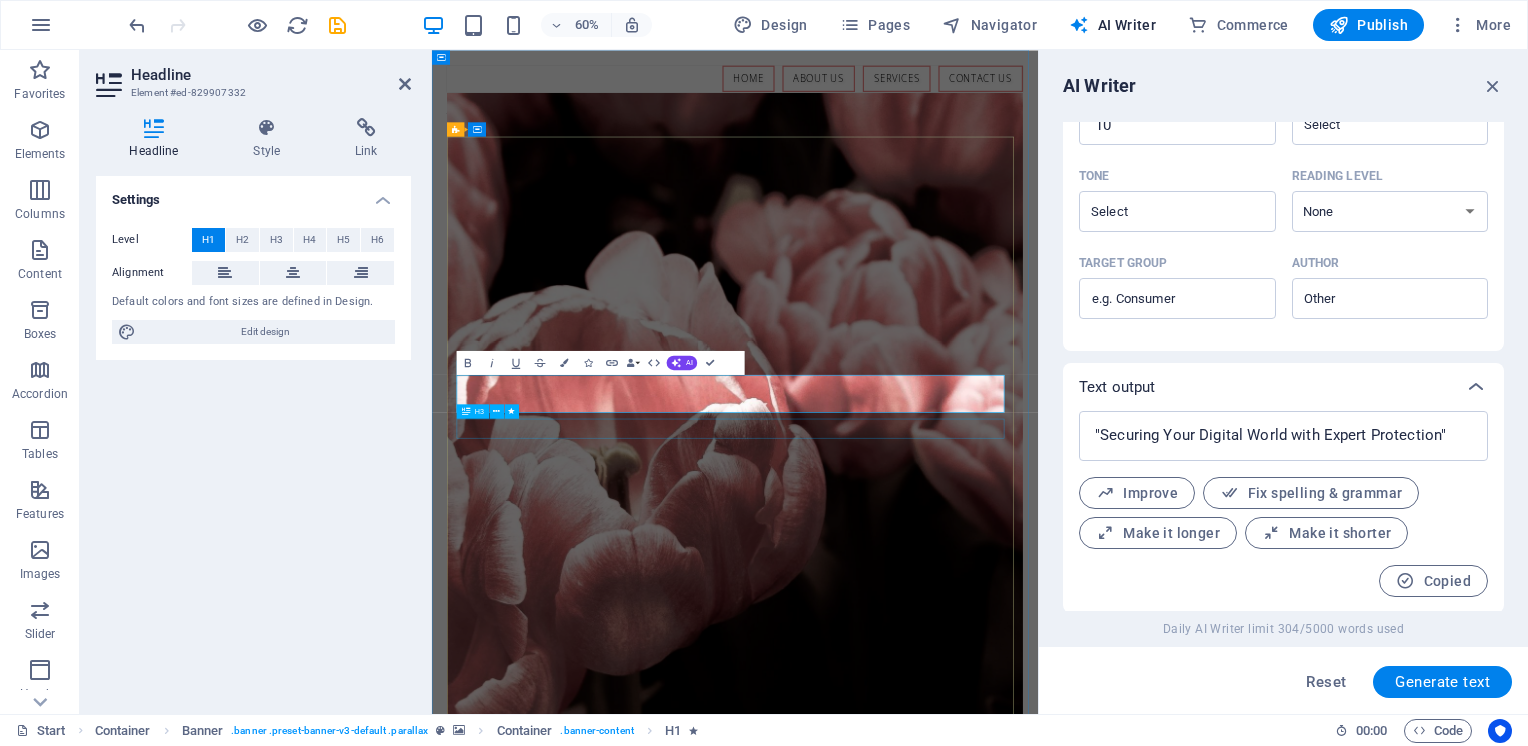 scroll, scrollTop: 0, scrollLeft: 4, axis: horizontal 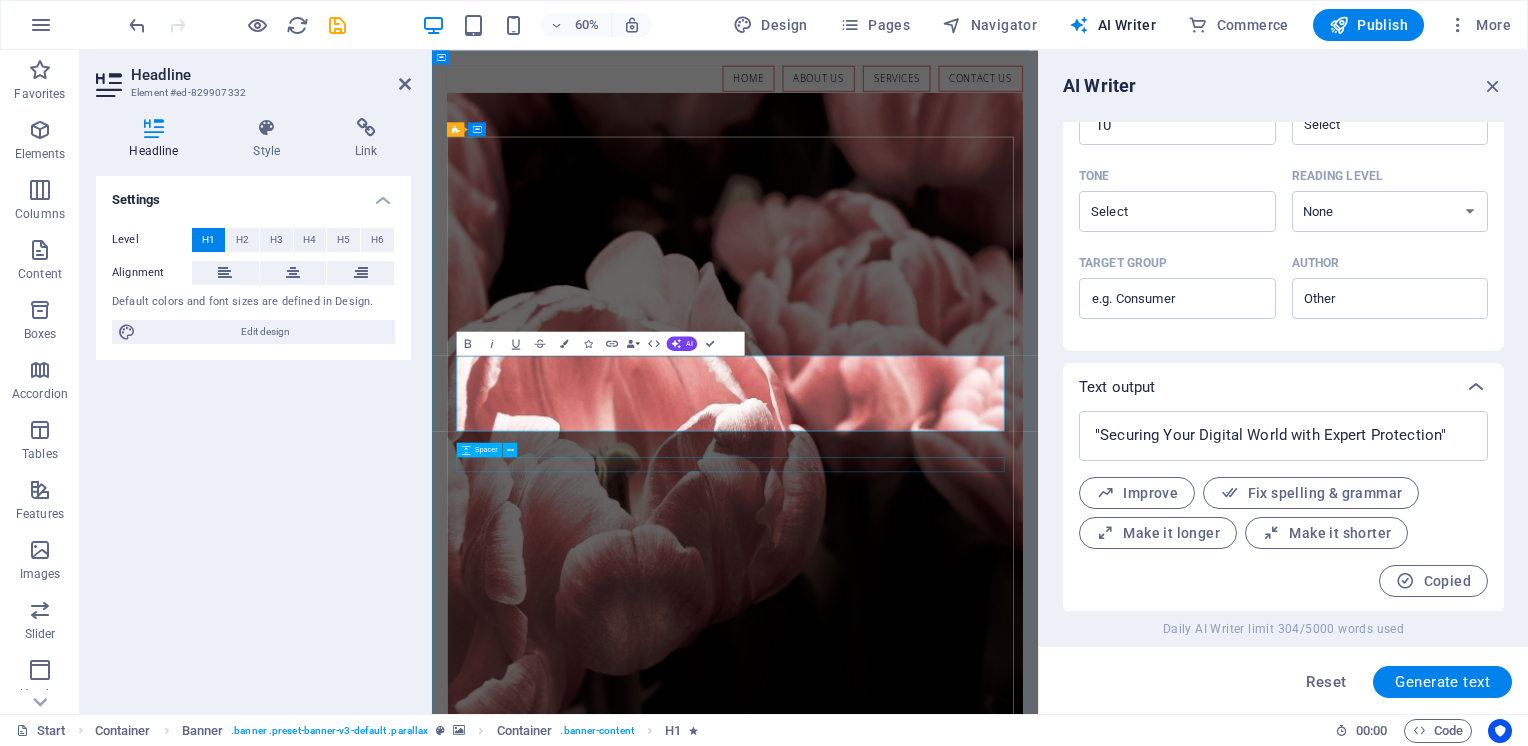 click at bounding box center [937, 1525] 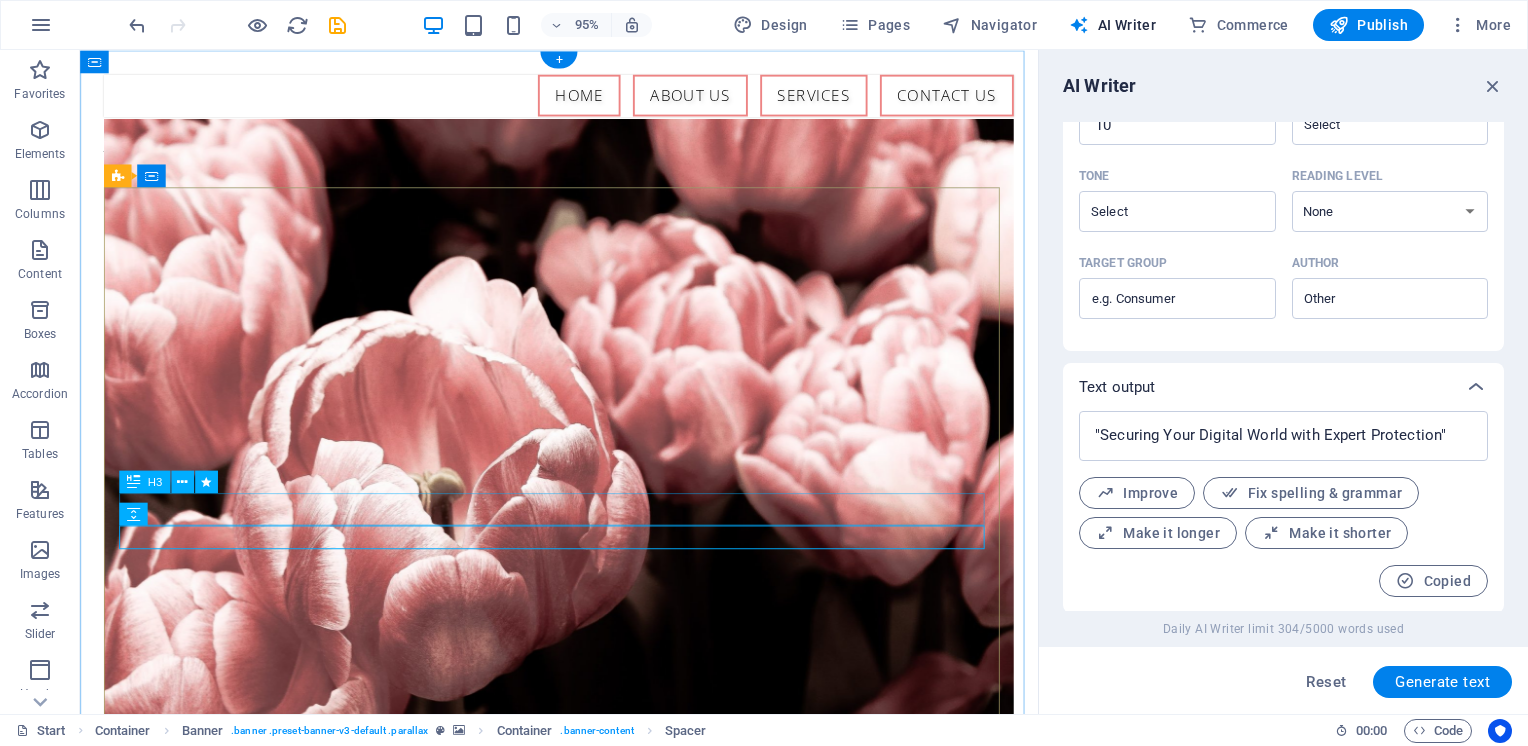 click on "Come and visit our wonderful arrangements" at bounding box center [584, 1115] 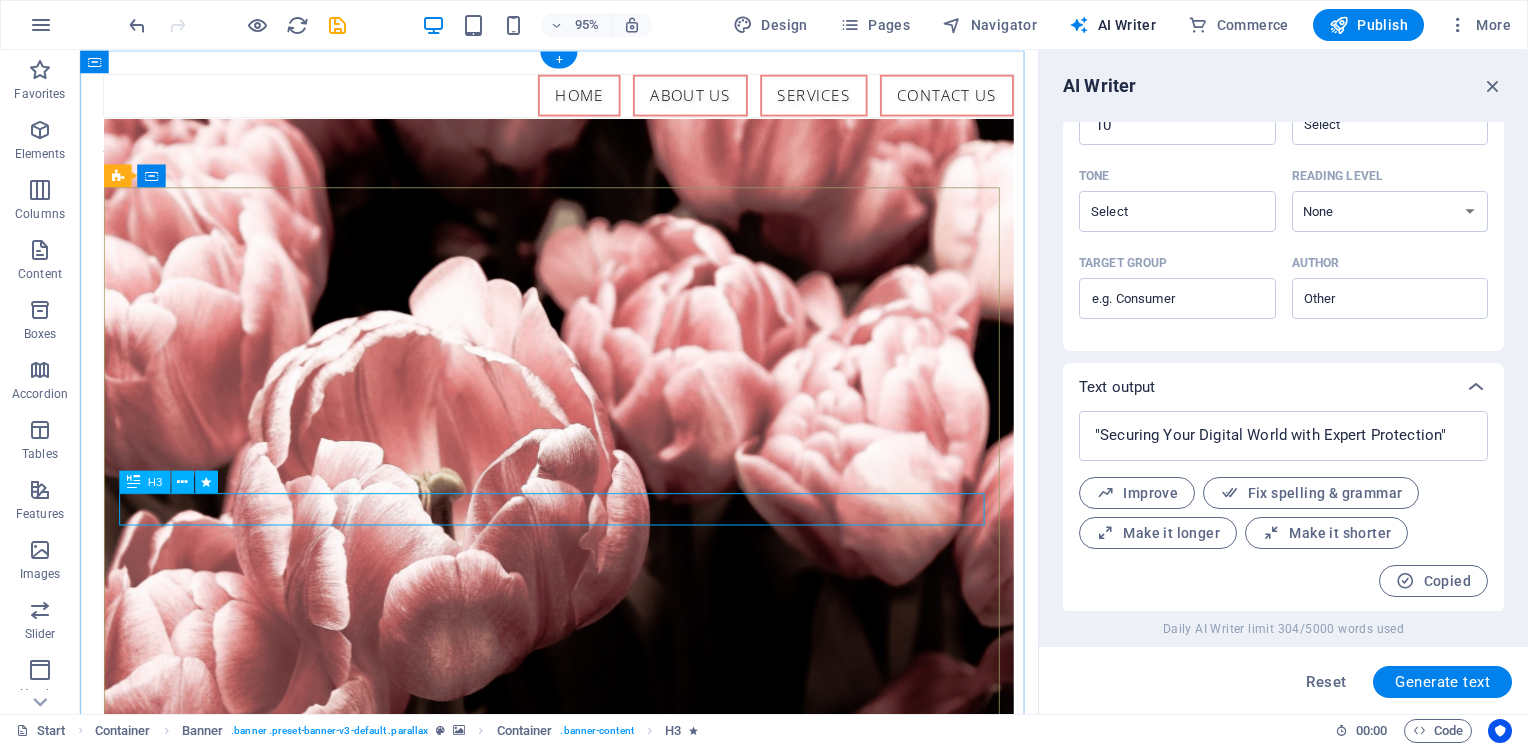 click on "Come and visit our wonderful arrangements" at bounding box center [584, 1115] 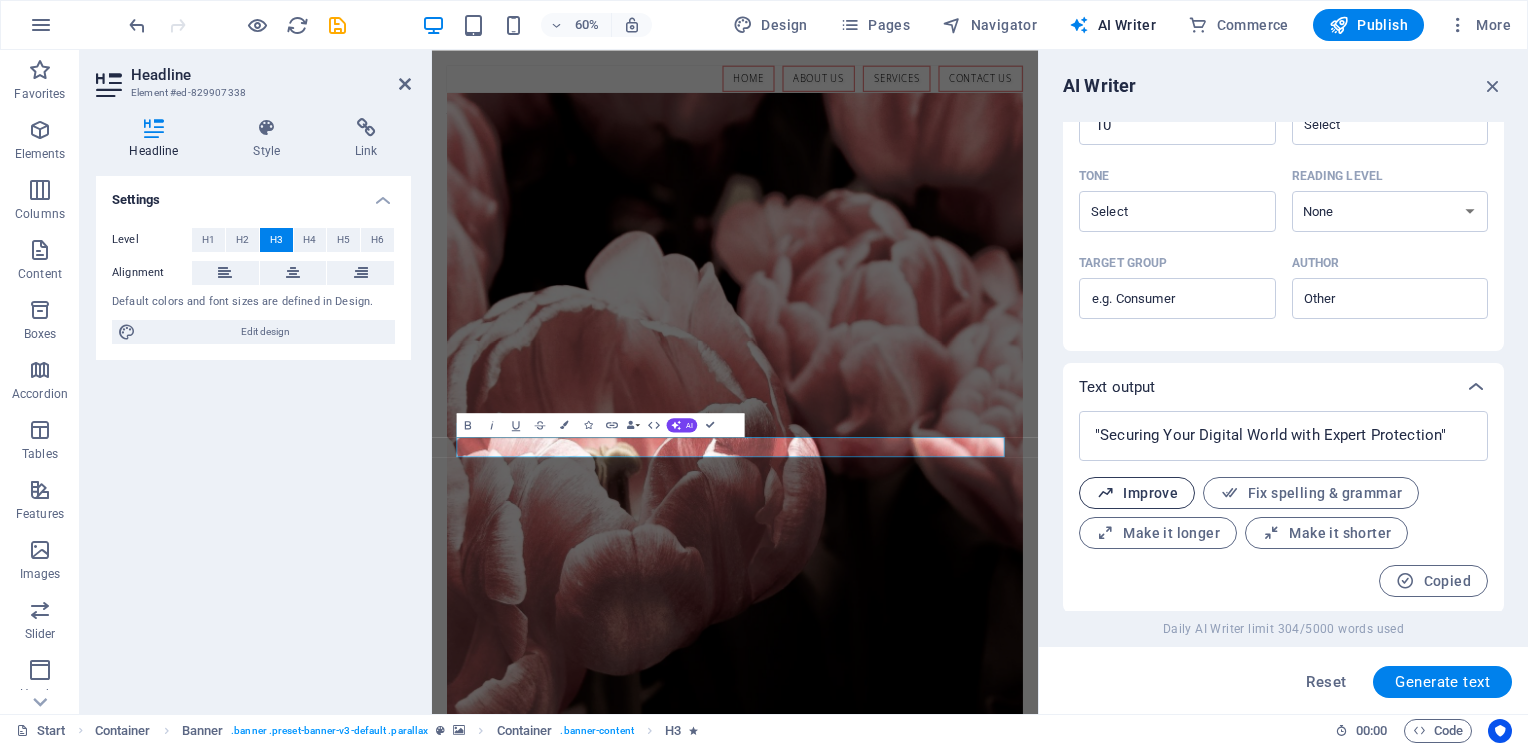 click on "Improve" at bounding box center [1137, 493] 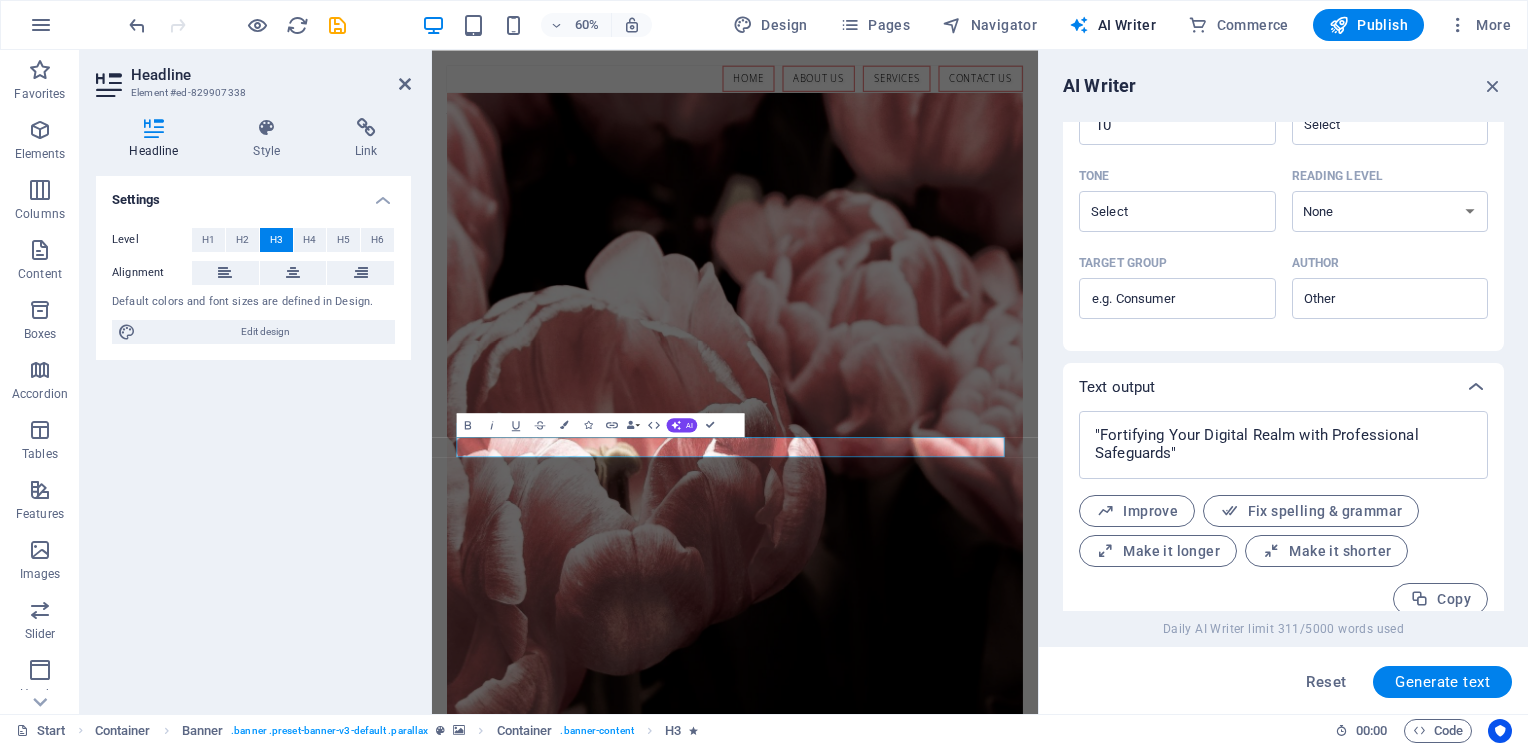 scroll, scrollTop: 531, scrollLeft: 0, axis: vertical 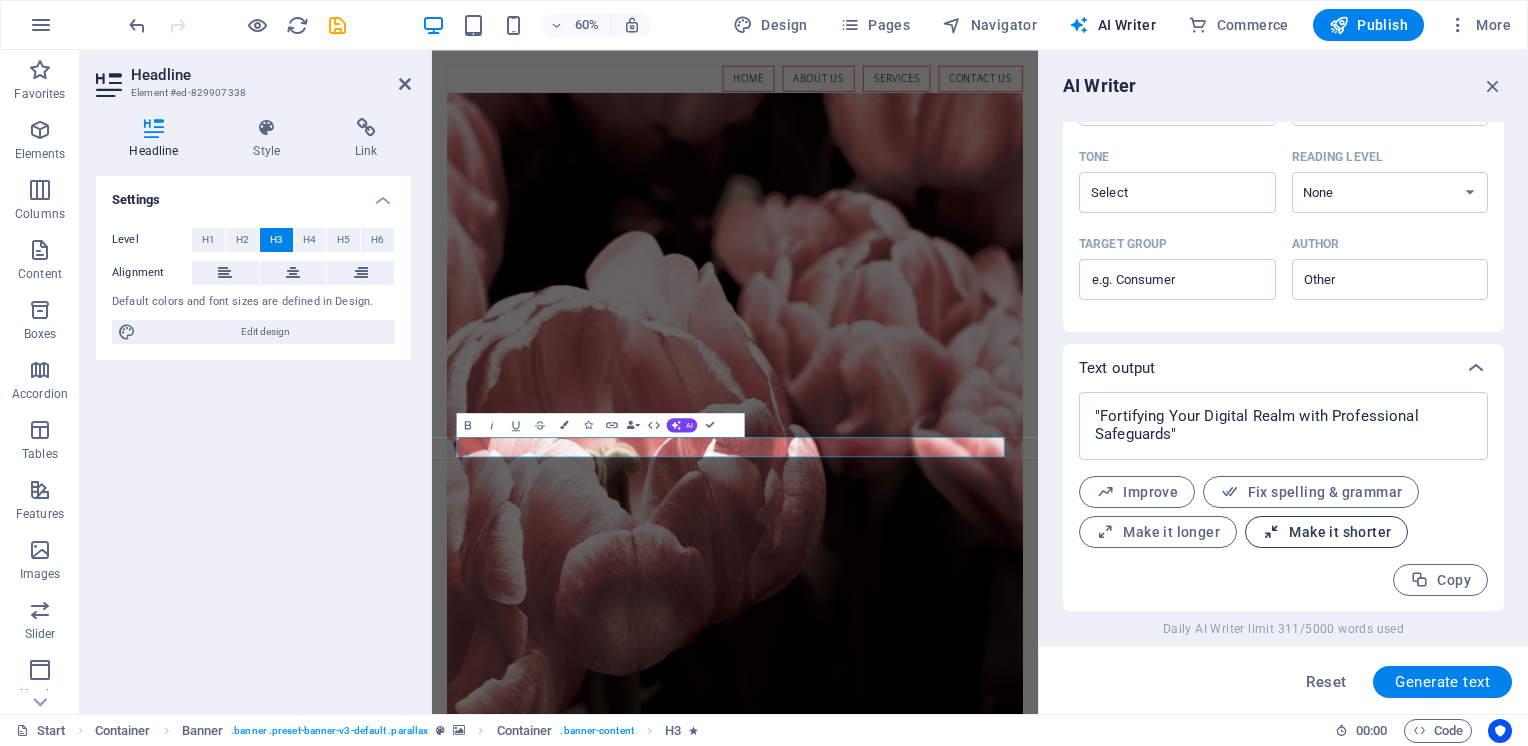 click on "Make it shorter" at bounding box center (1326, 532) 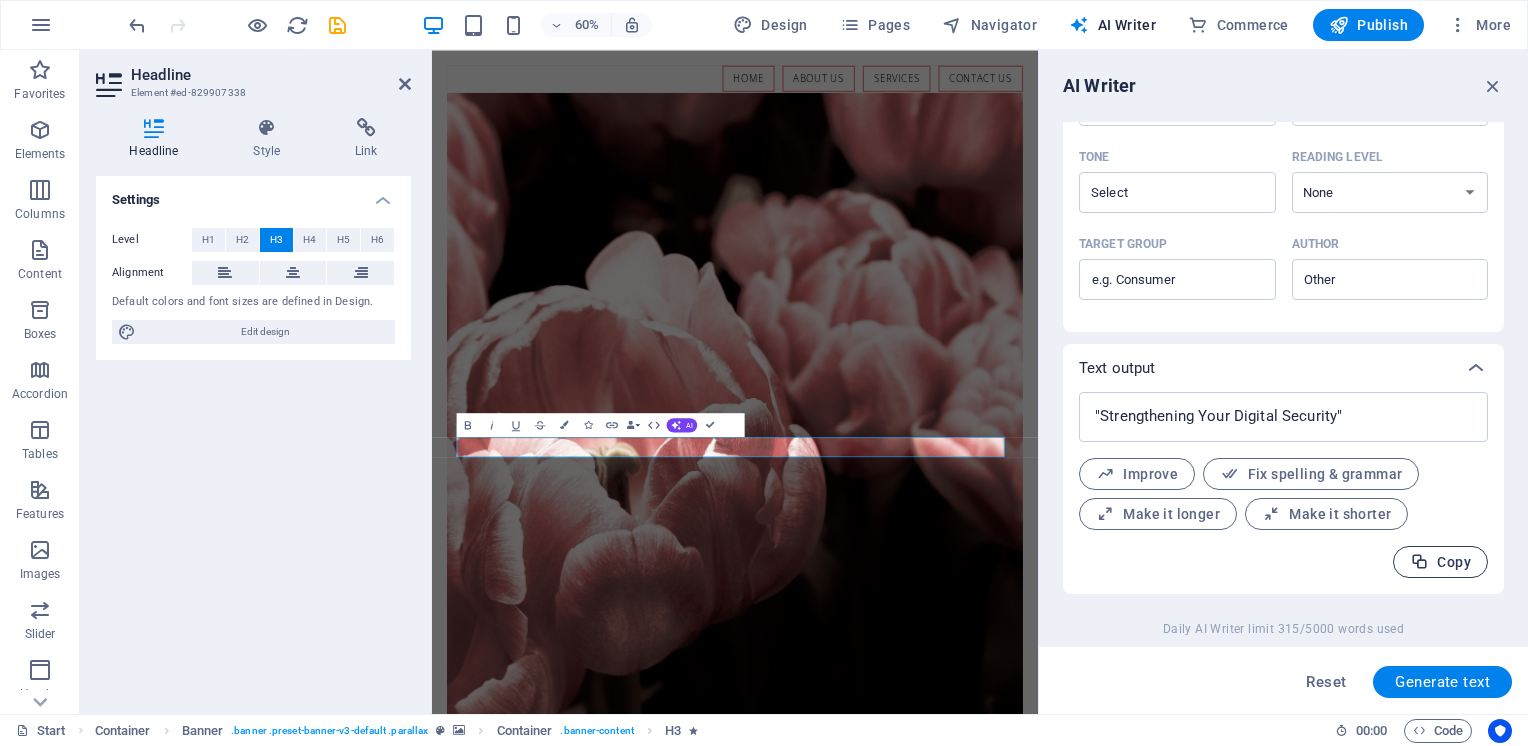 click on "Copy" at bounding box center (1440, 562) 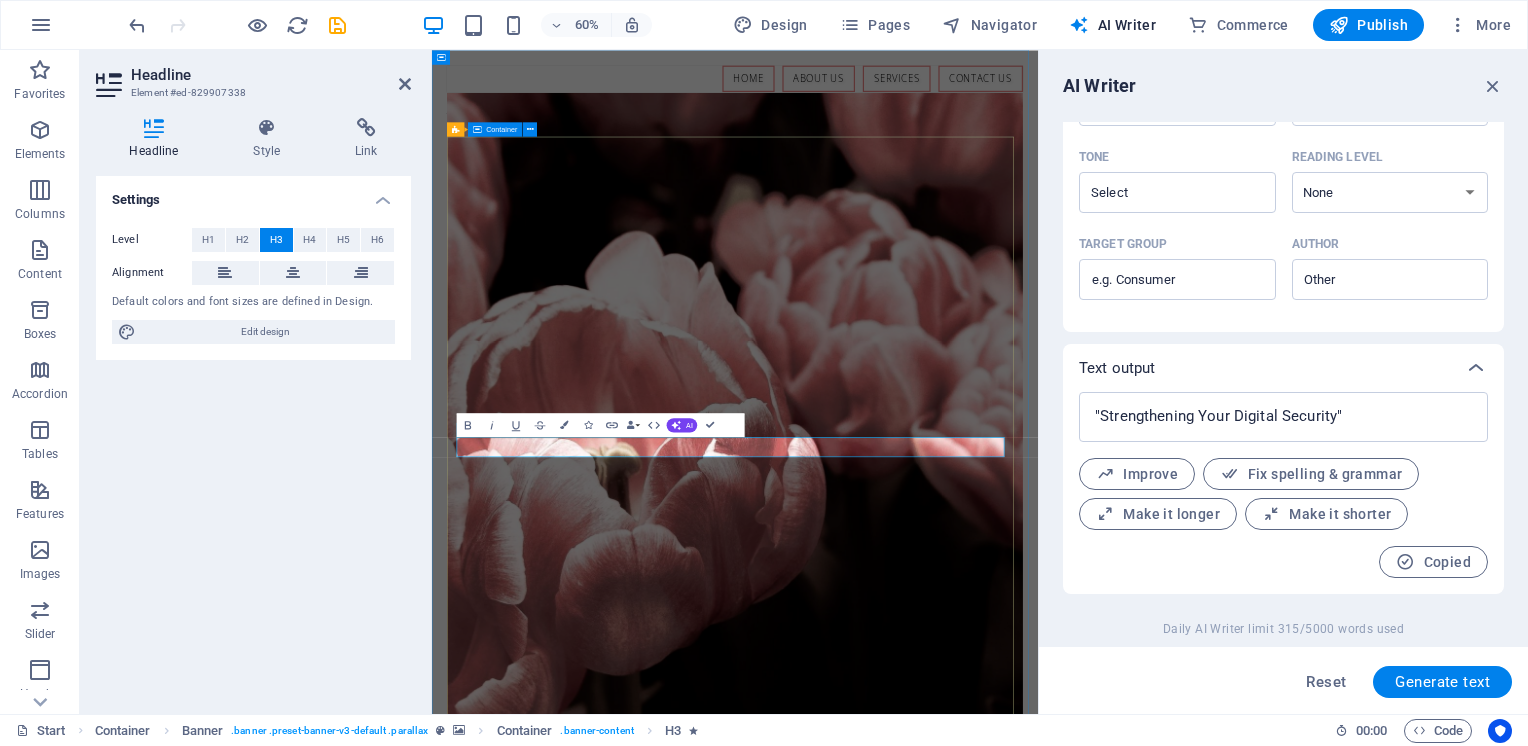 click on ""Securing Your Digital World with Expert Protection" "Strengthening Your Digital Security" Learn more" at bounding box center (937, 1463) 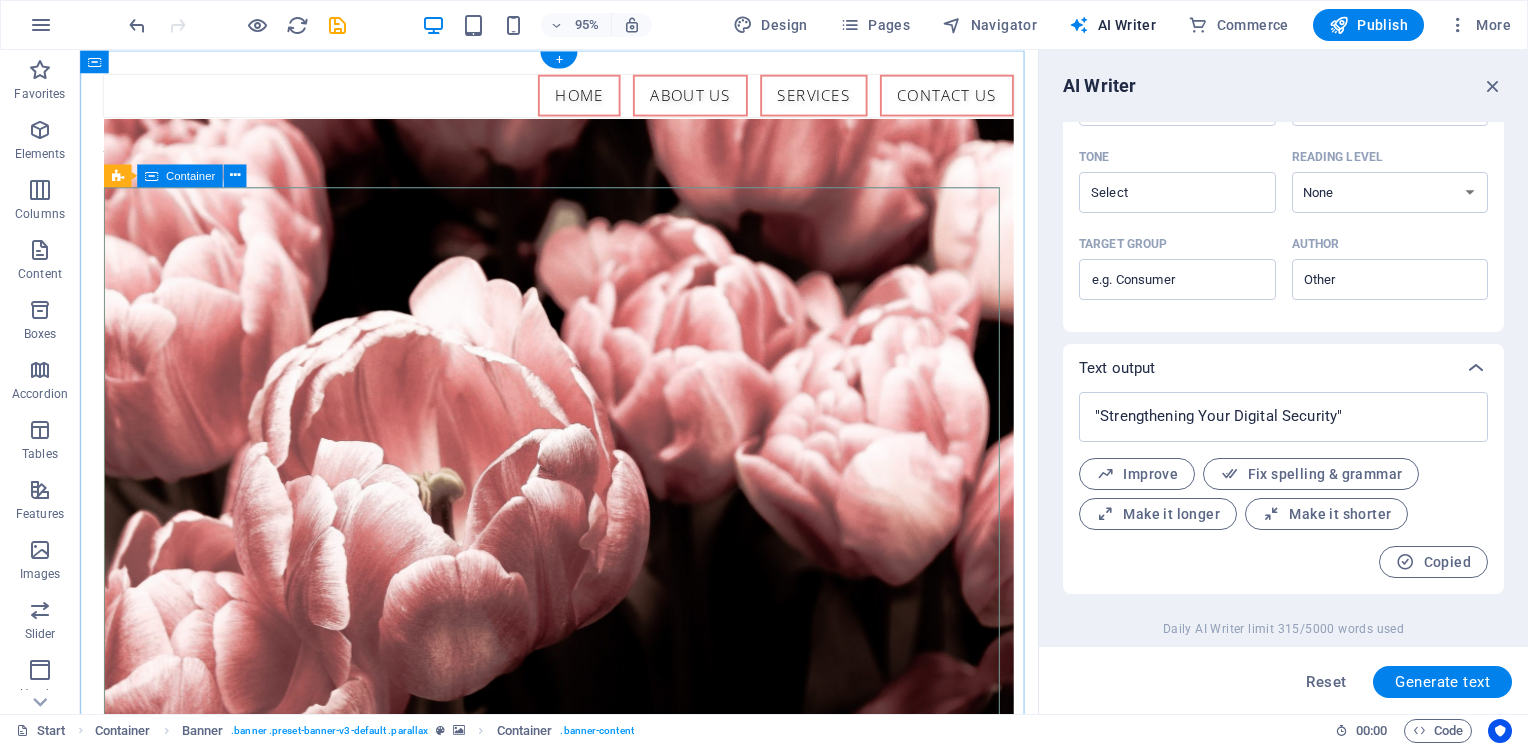 click on ""Securing Your Digital World with Expert Protection" "Strengthening Your Digital Security" Learn more" at bounding box center (584, 1081) 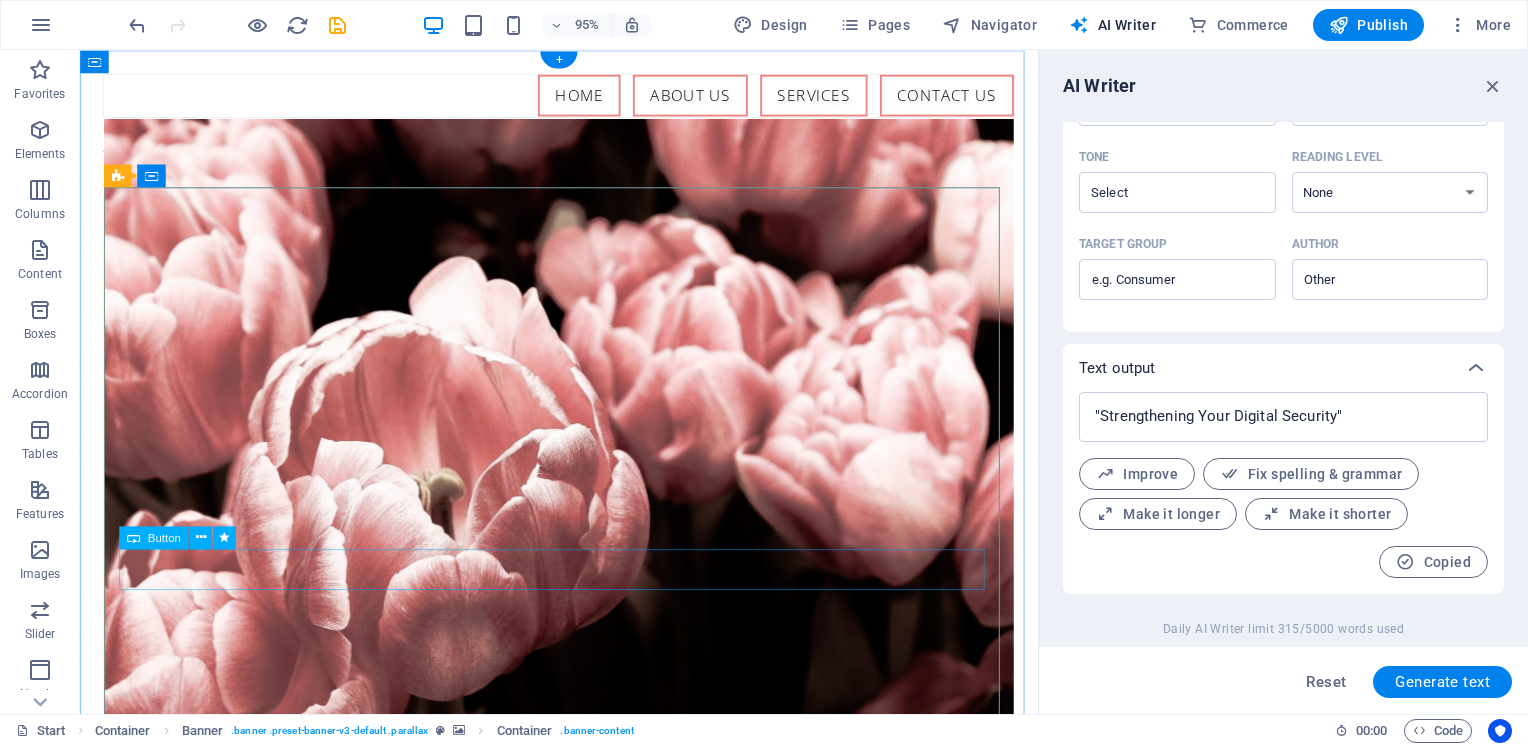 click on "Learn more" at bounding box center (584, 1178) 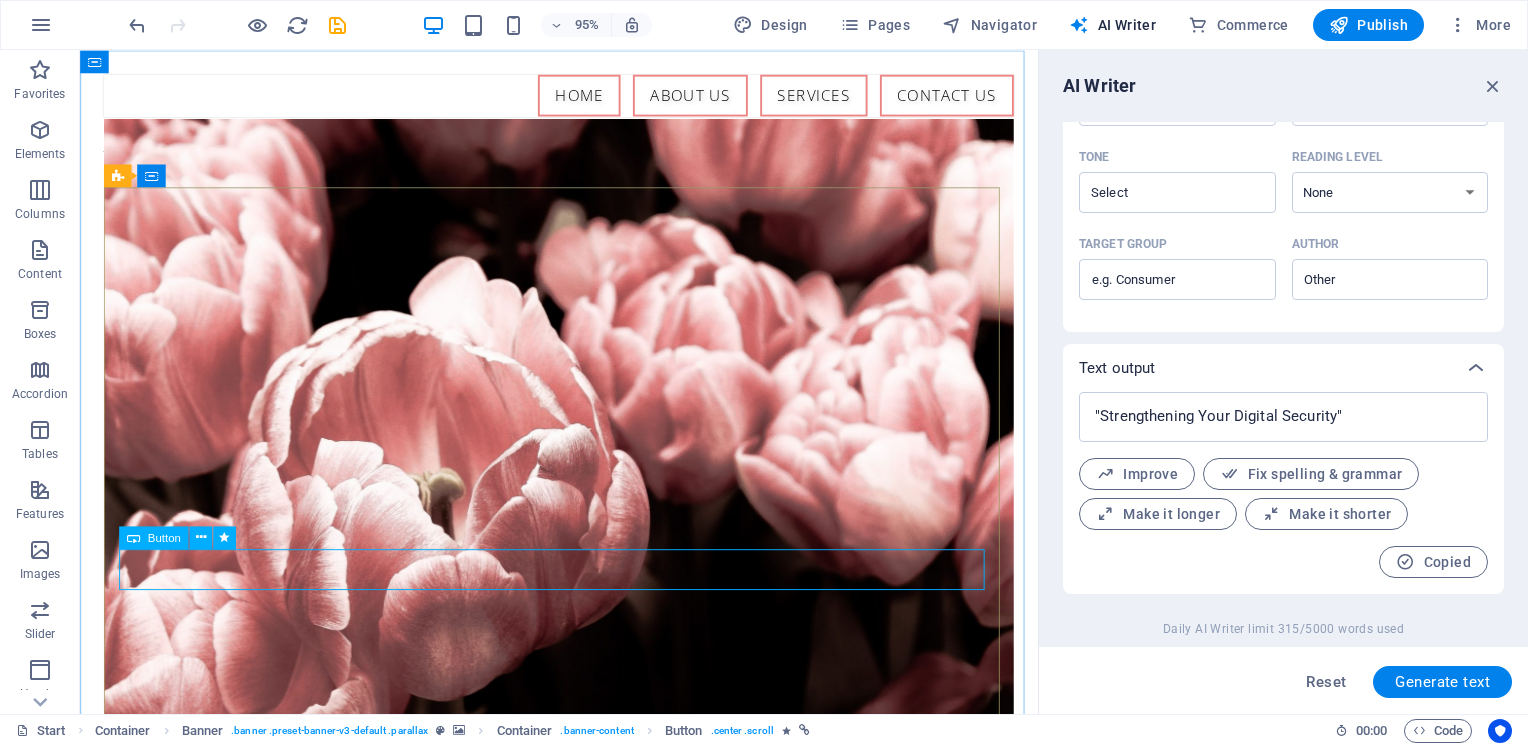 click at bounding box center [133, 537] 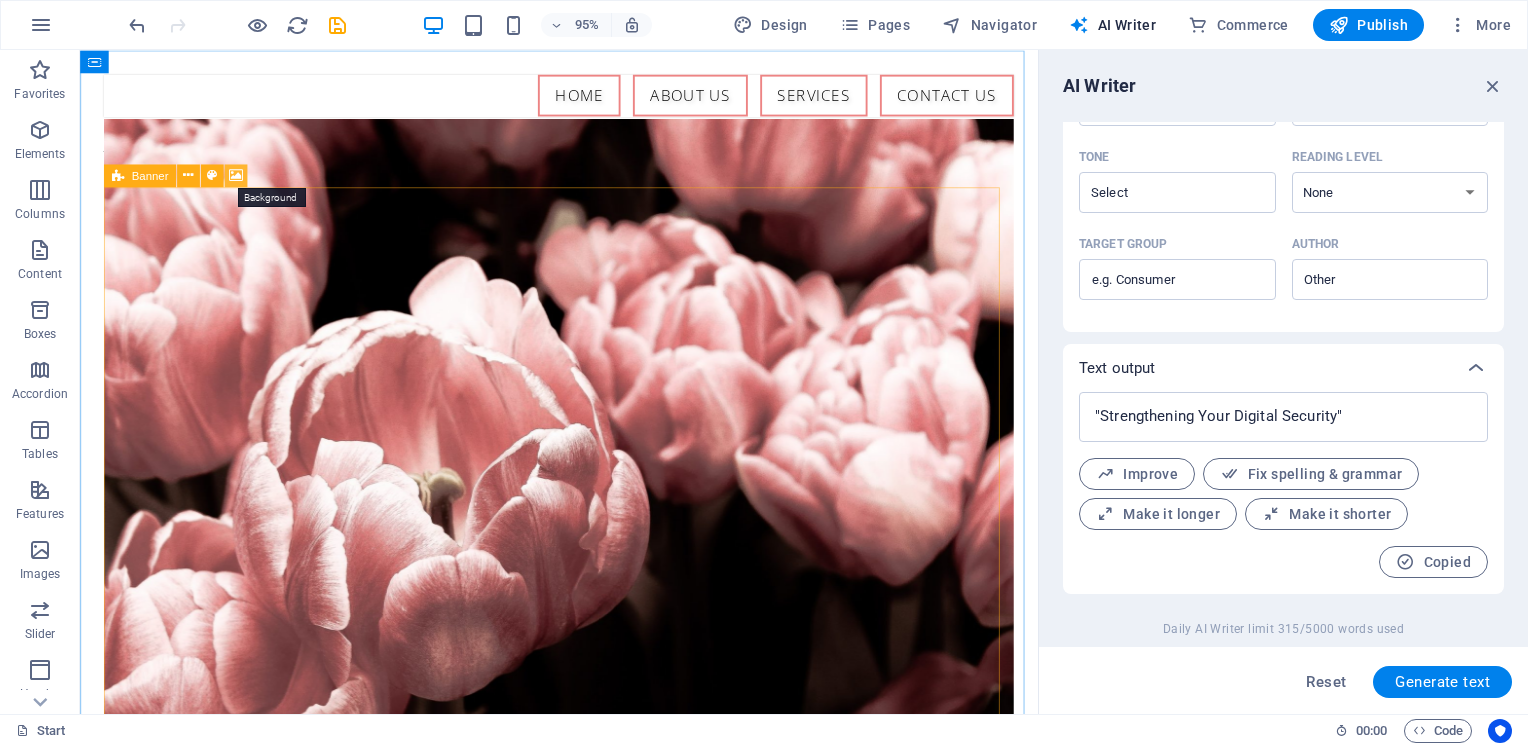 click at bounding box center [236, 175] 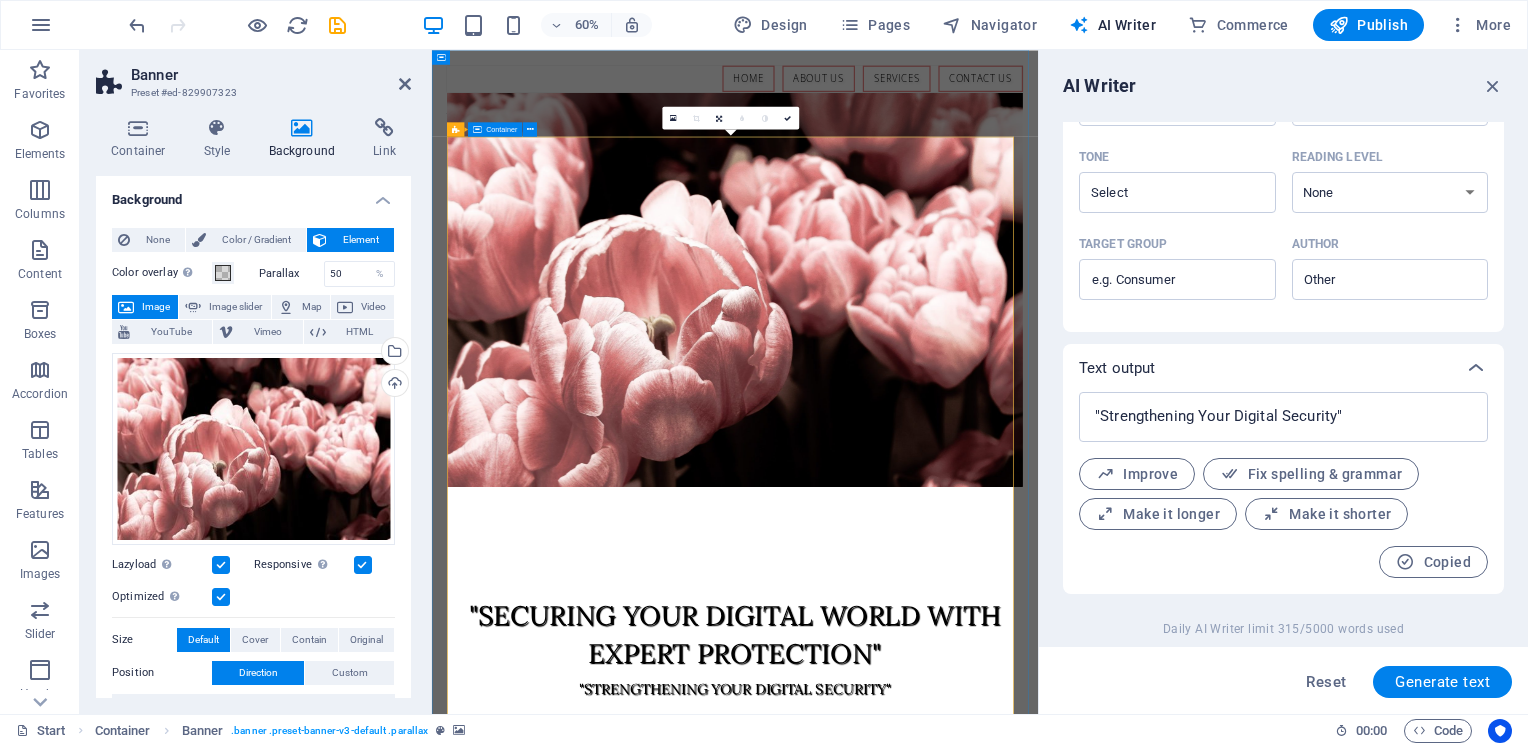click on ""Securing Your Digital World with Expert Protection" "Strengthening Your Digital Security"" at bounding box center [937, 1059] 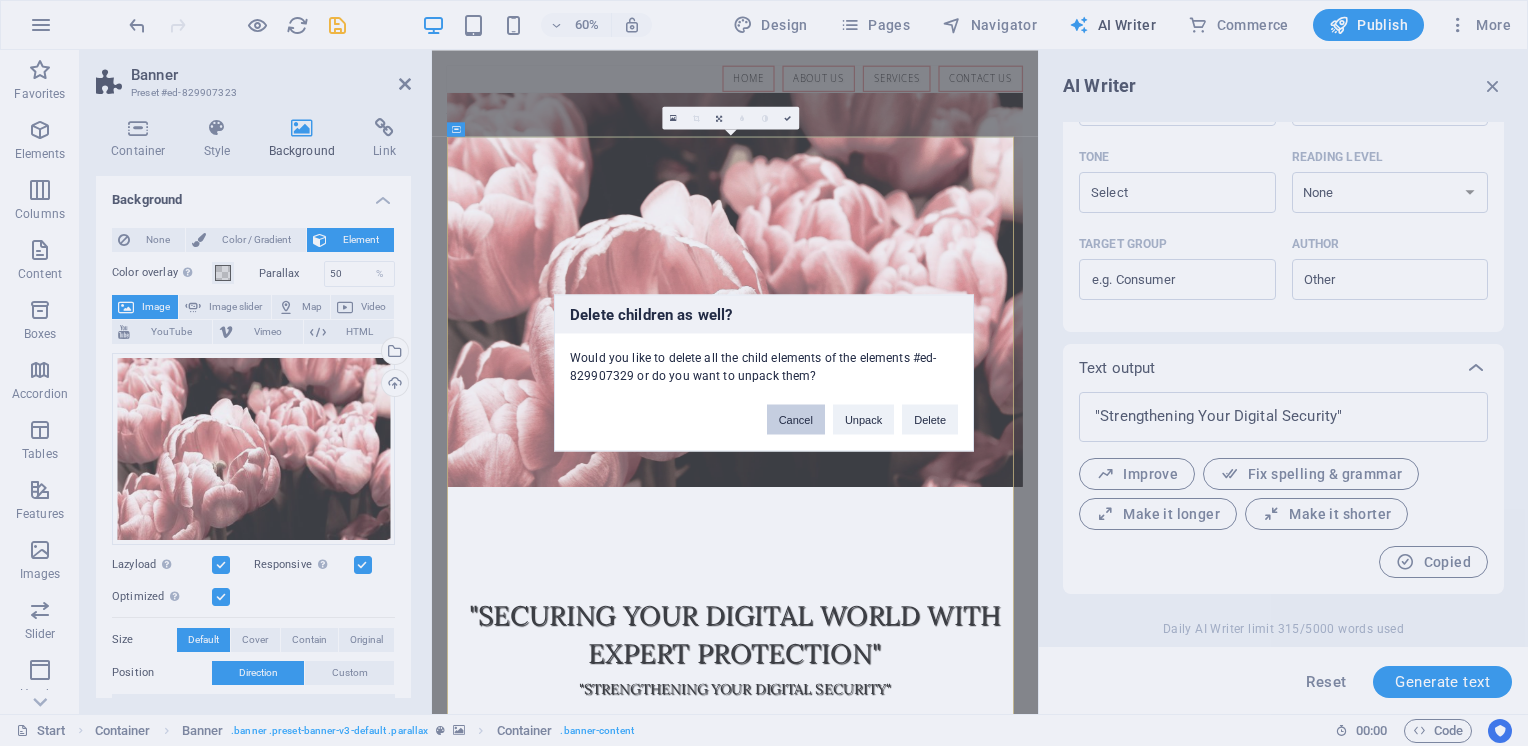 click on "Cancel" at bounding box center (796, 420) 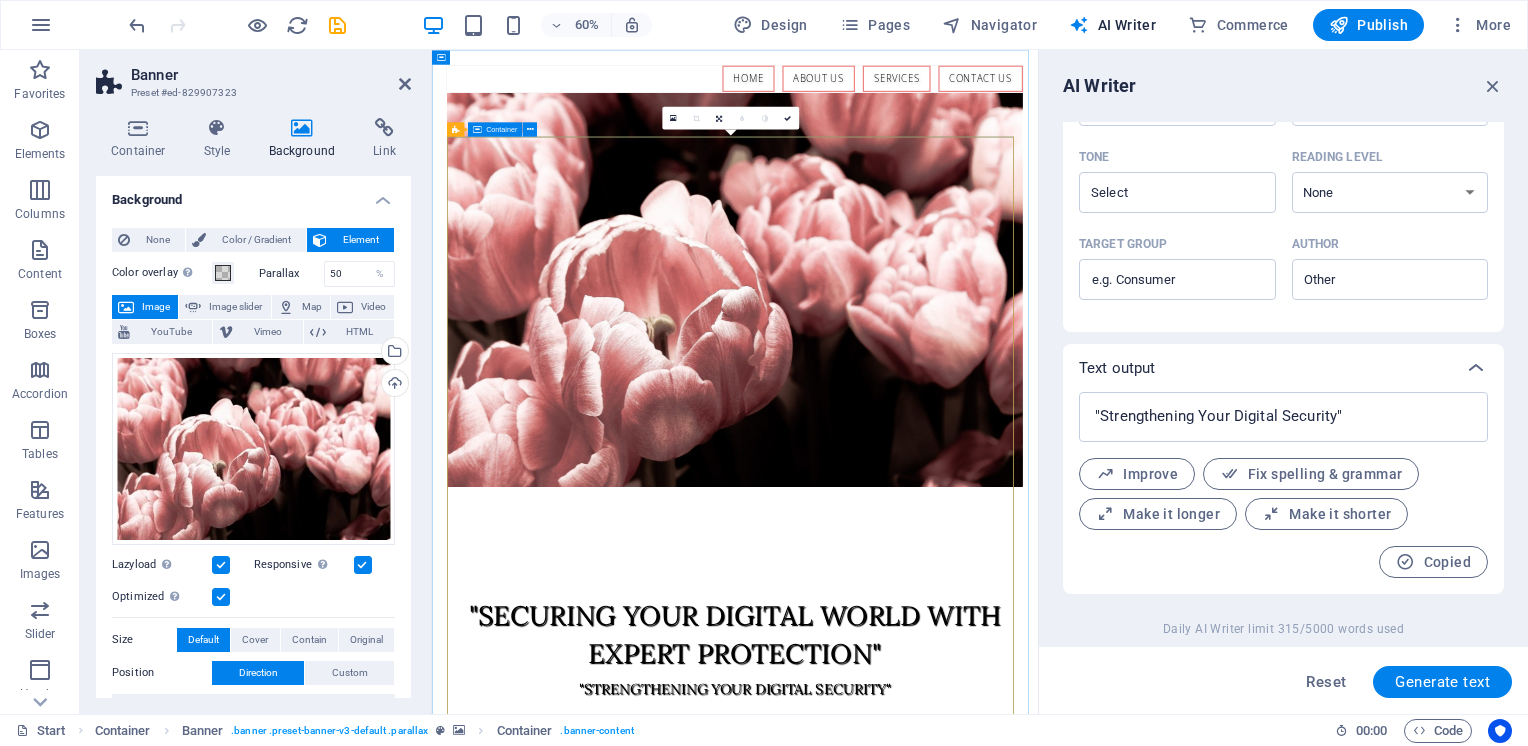 click on ""Securing Your Digital World with Expert Protection" "Strengthening Your Digital Security"" at bounding box center [937, 1059] 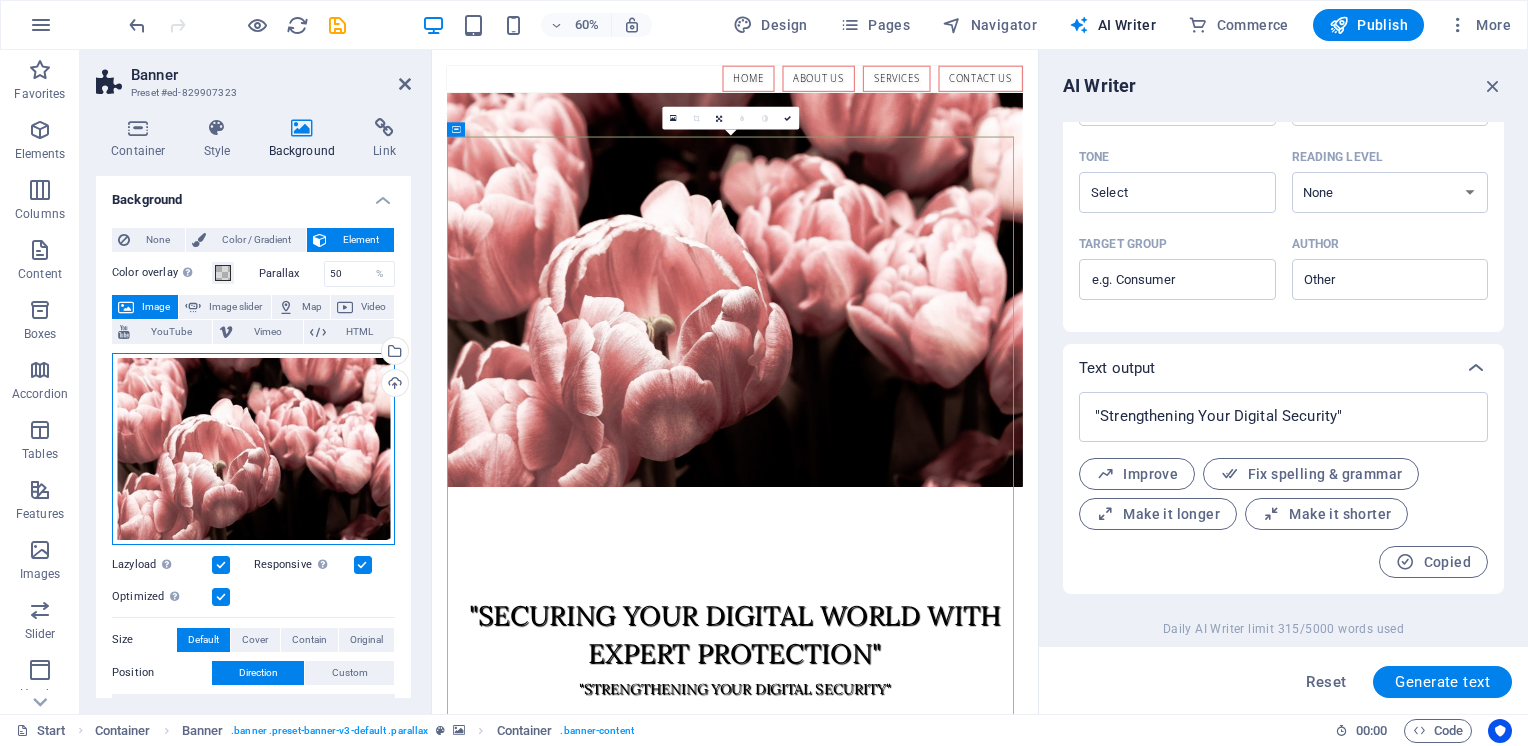 click on "Drag files here, click to choose files or select files from Files or our free stock photos & videos" at bounding box center (253, 449) 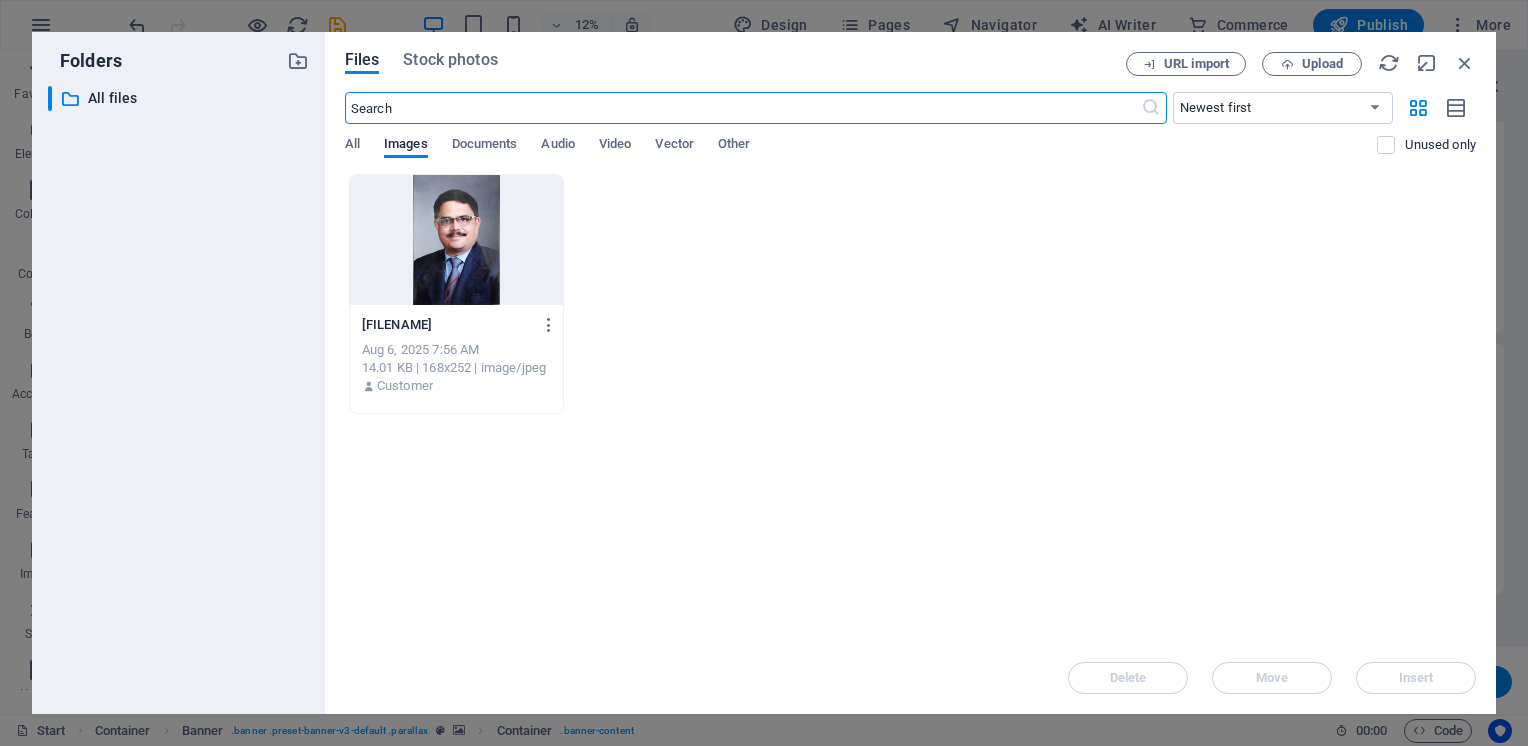 click at bounding box center [456, 240] 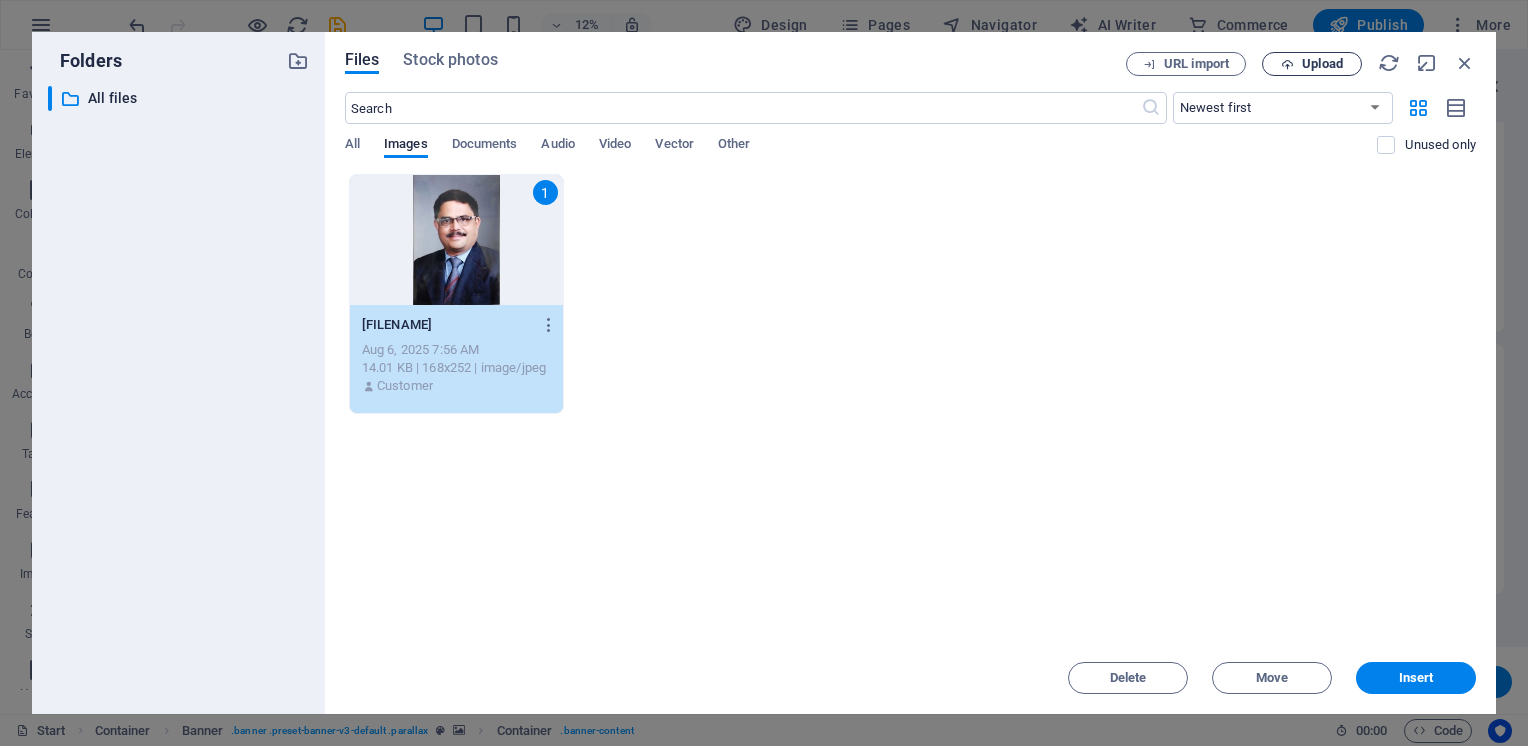 click on "Upload" at bounding box center (1322, 64) 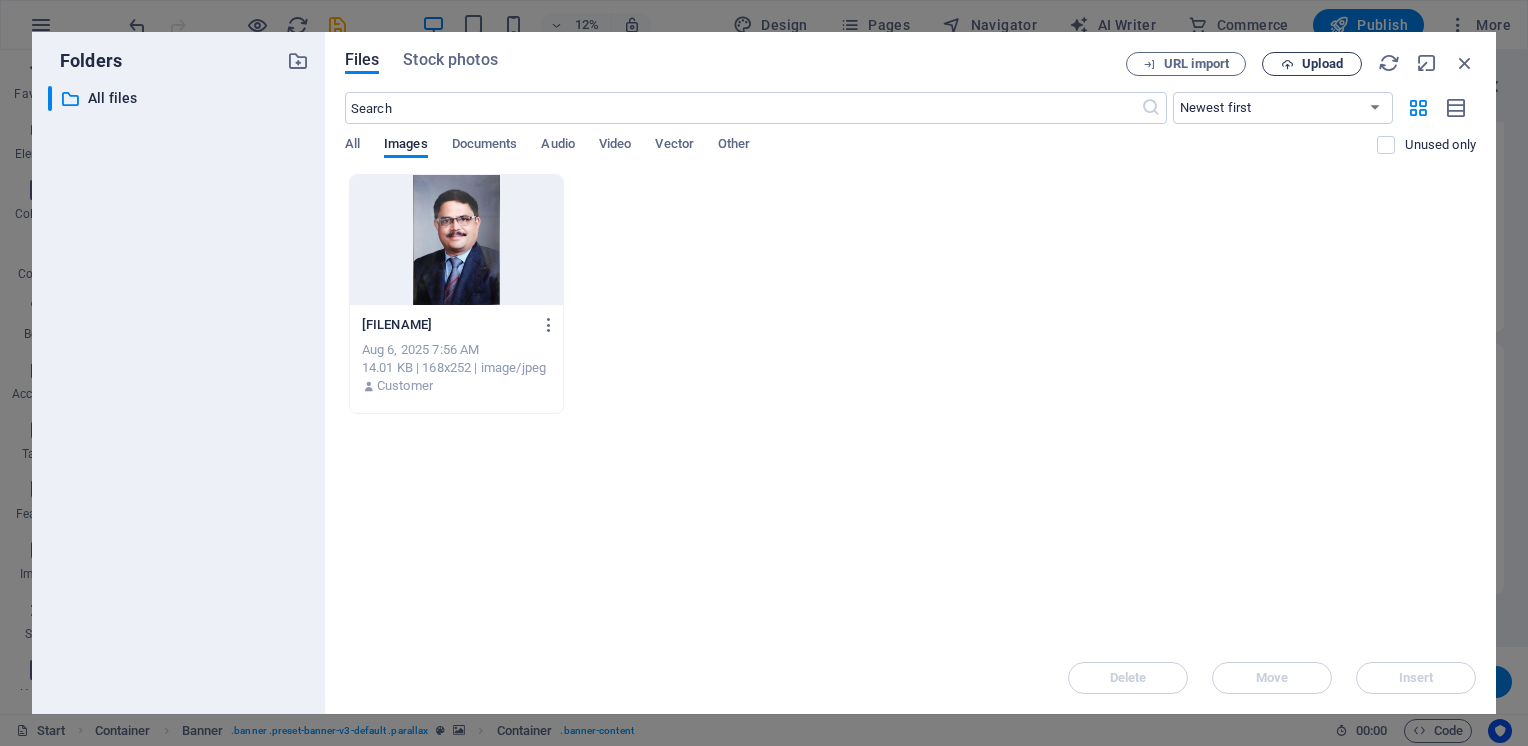 click on "Upload" at bounding box center (1322, 64) 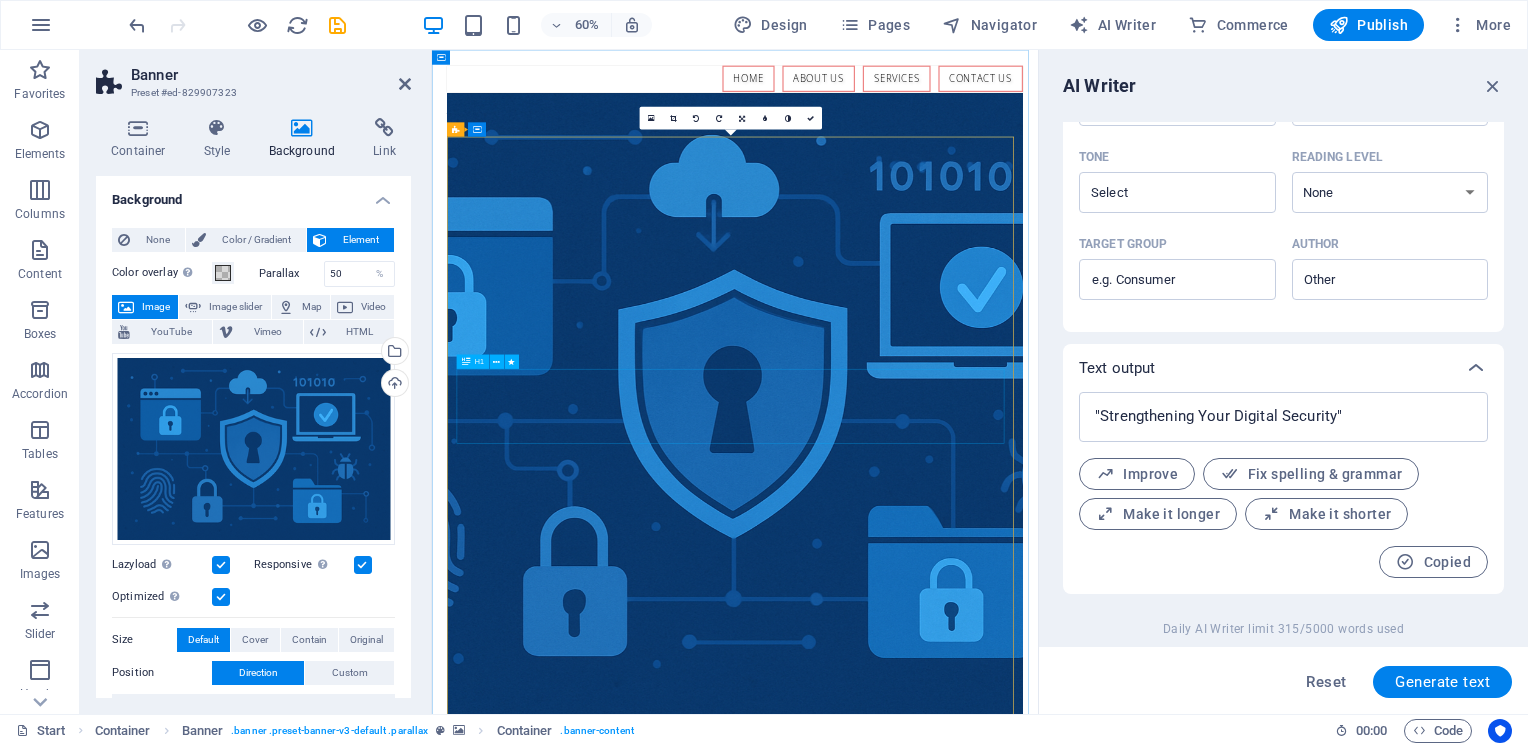 click on ""Securing Your Digital World with Expert Protection"" at bounding box center (937, 1406) 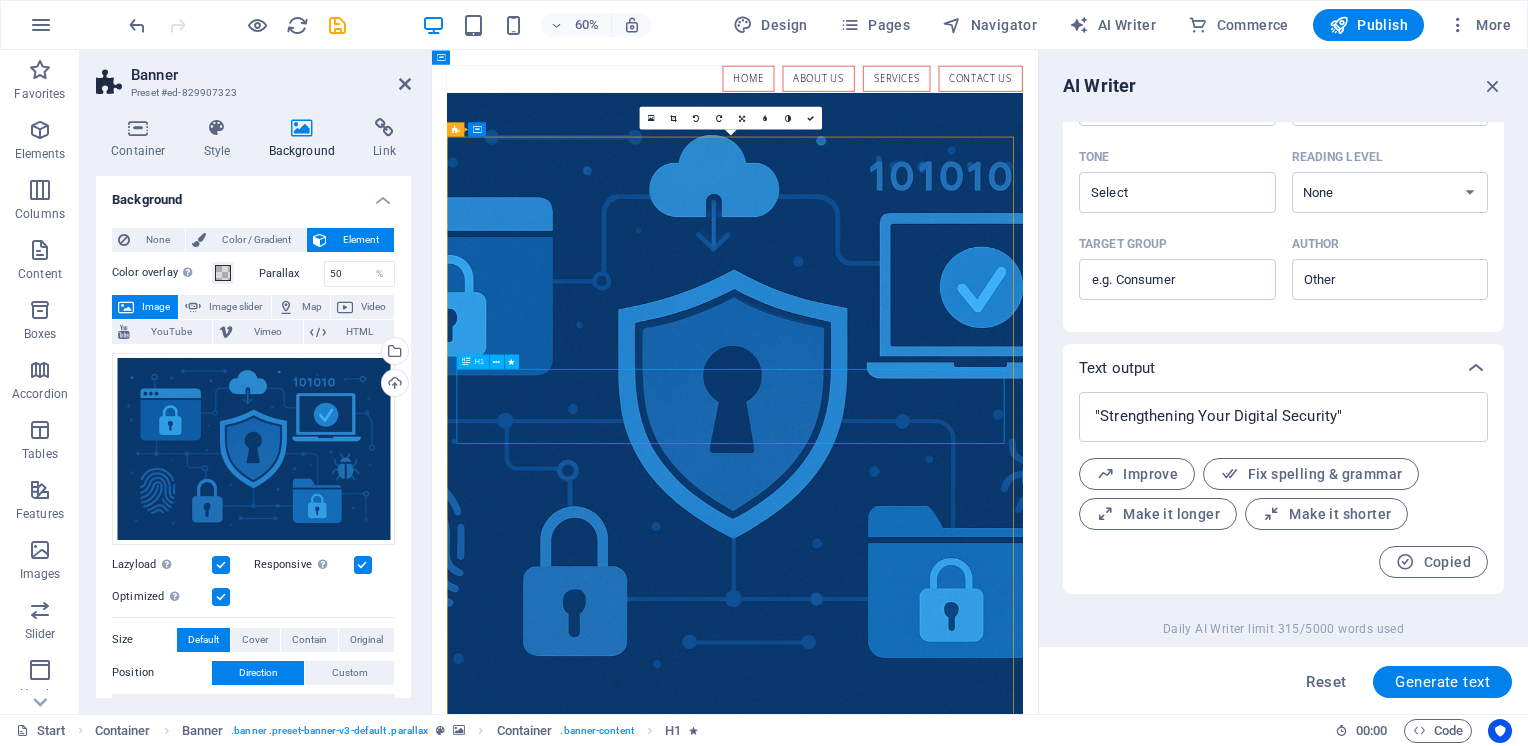 click on ""Securing Your Digital World with Expert Protection"" at bounding box center [937, 1406] 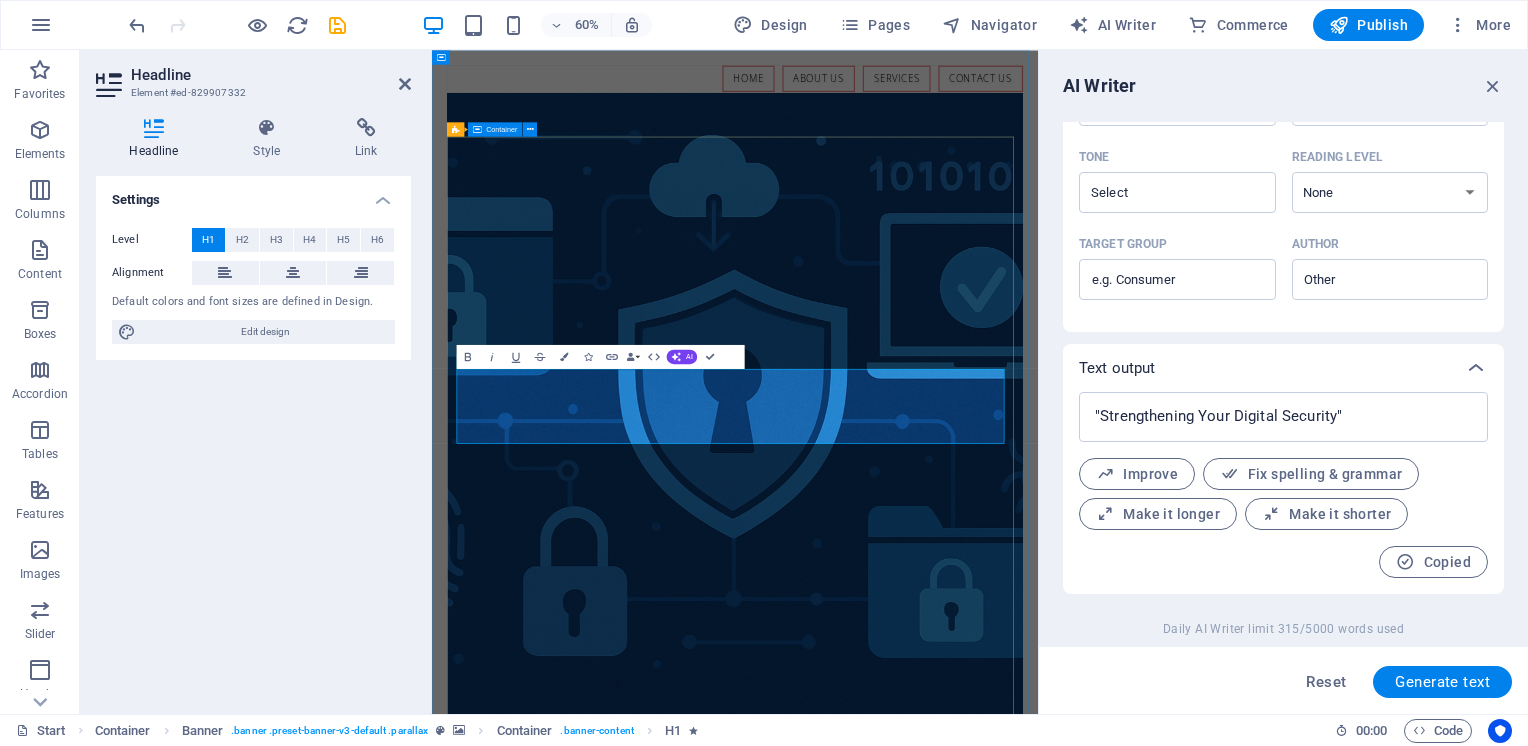 click on ""Securing Your Digital World with Expert Protection" "Strengthening Your Digital Security"" at bounding box center (937, 1441) 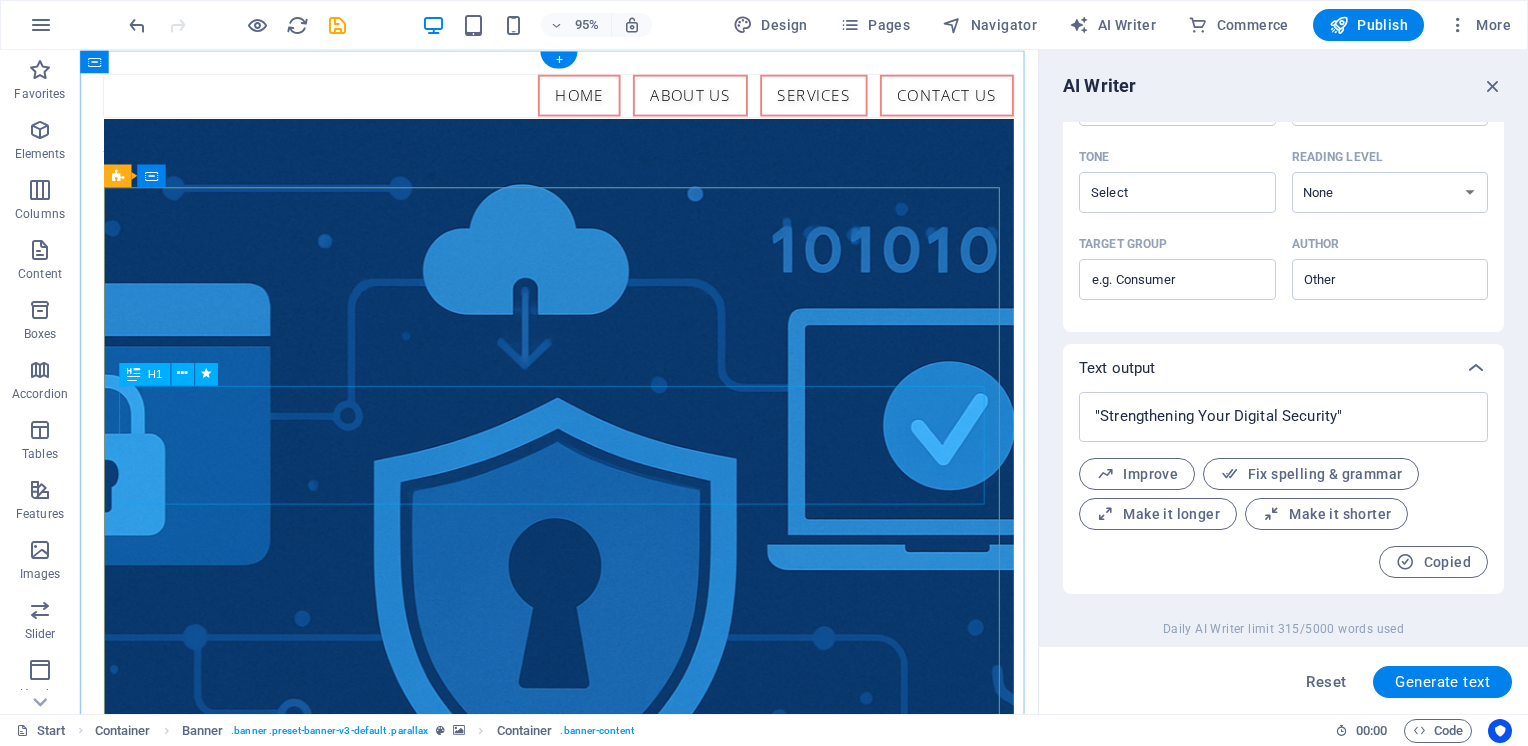 click on ""Securing Your Digital World with Expert Protection"" at bounding box center [584, 1406] 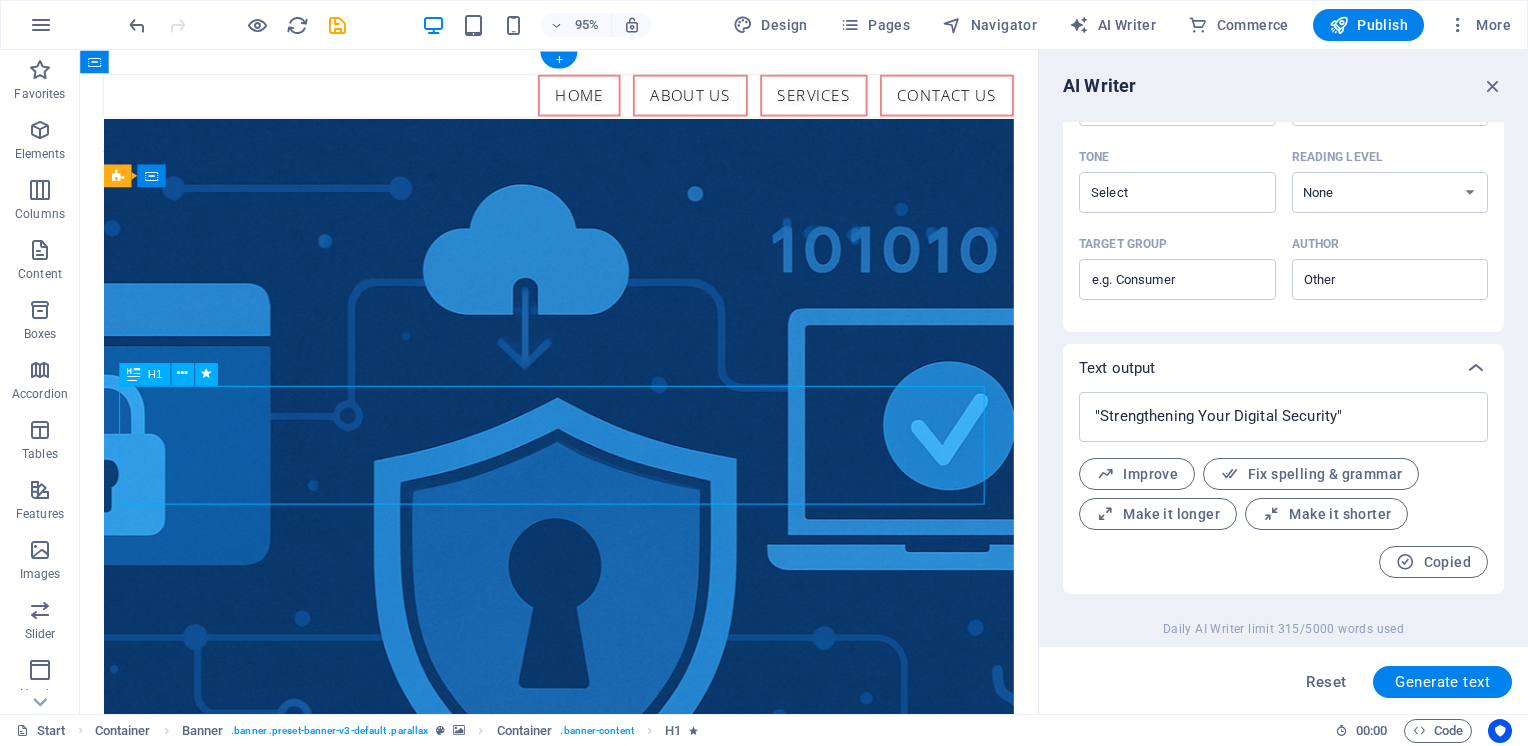 click on ""Securing Your Digital World with Expert Protection"" at bounding box center (584, 1406) 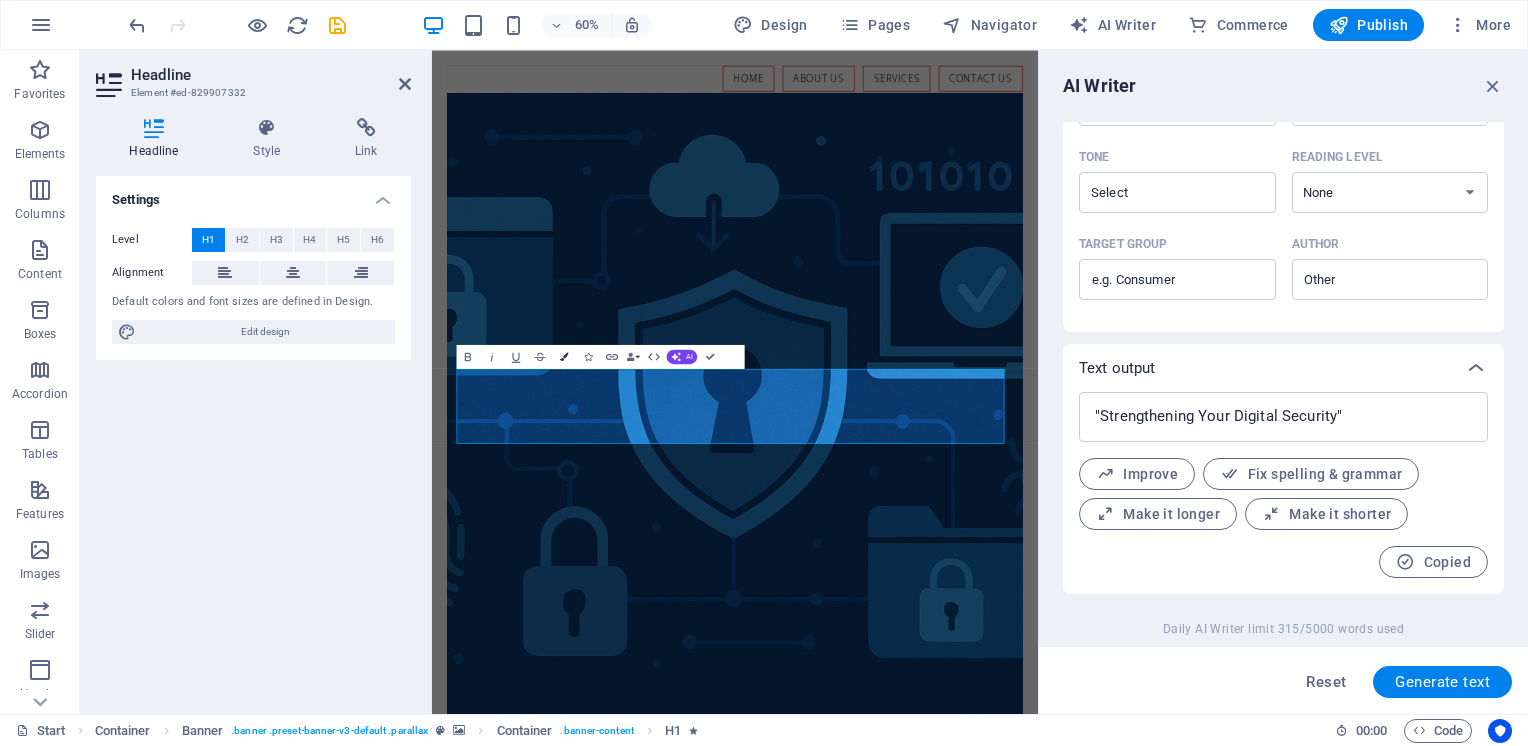 click on "Colors" at bounding box center (564, 357) 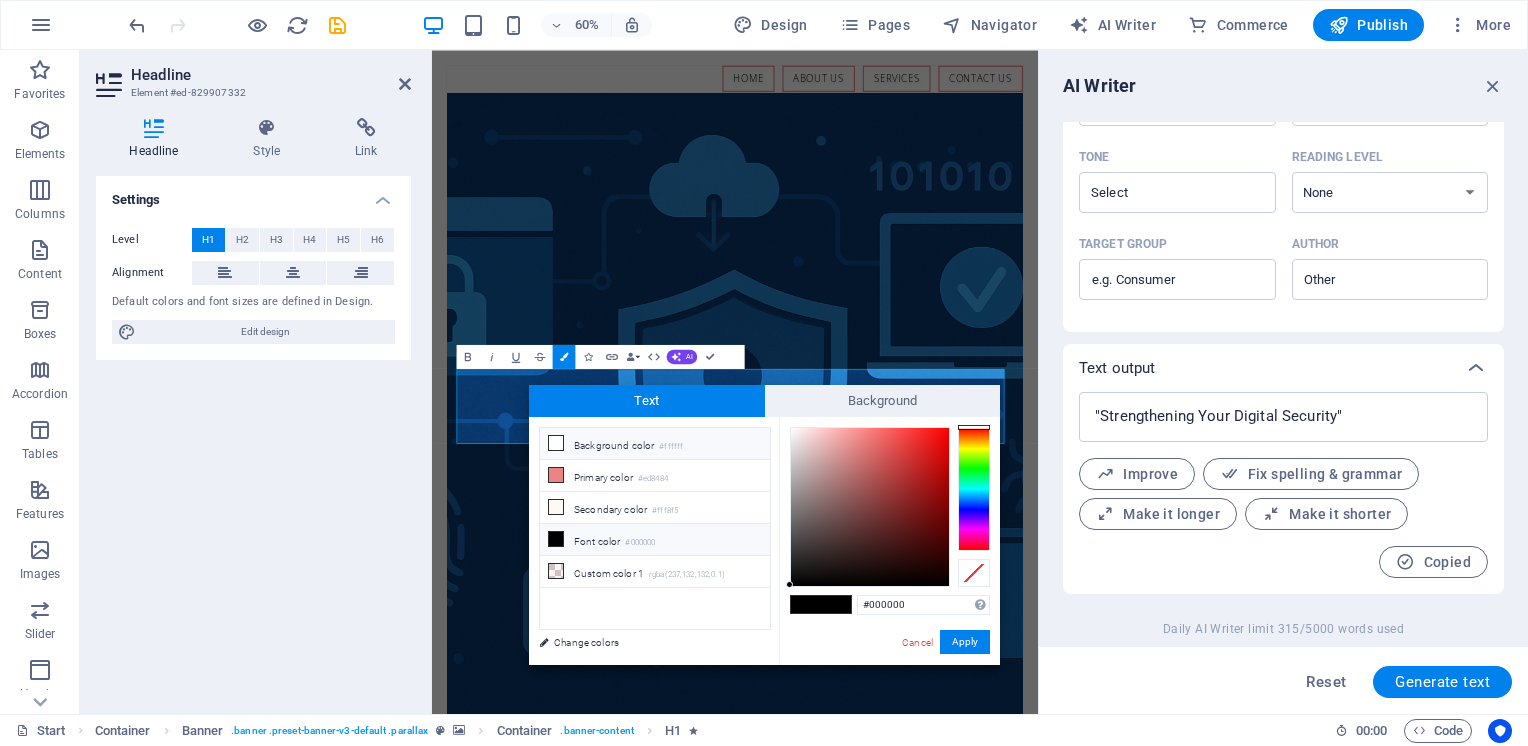 click at bounding box center (556, 443) 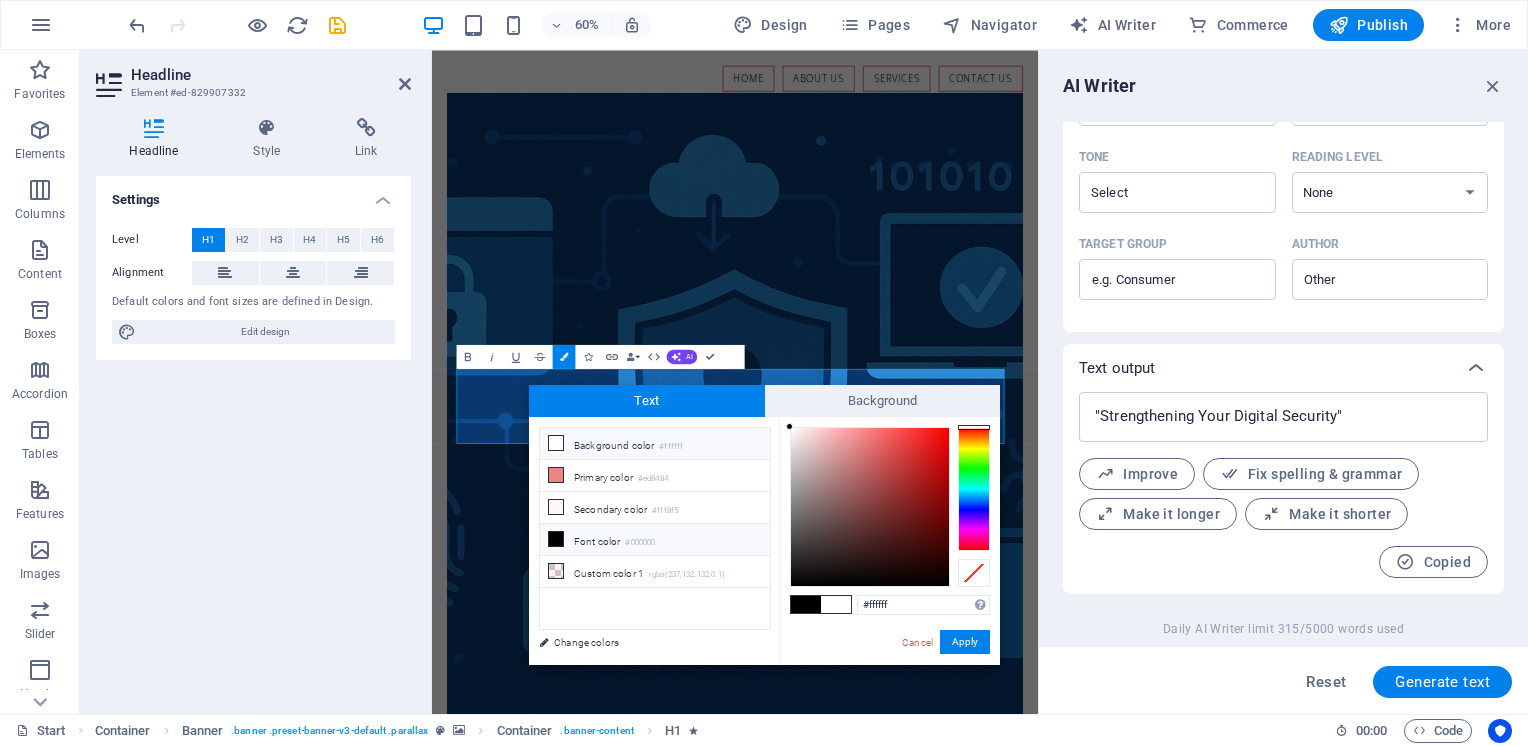 click at bounding box center [556, 539] 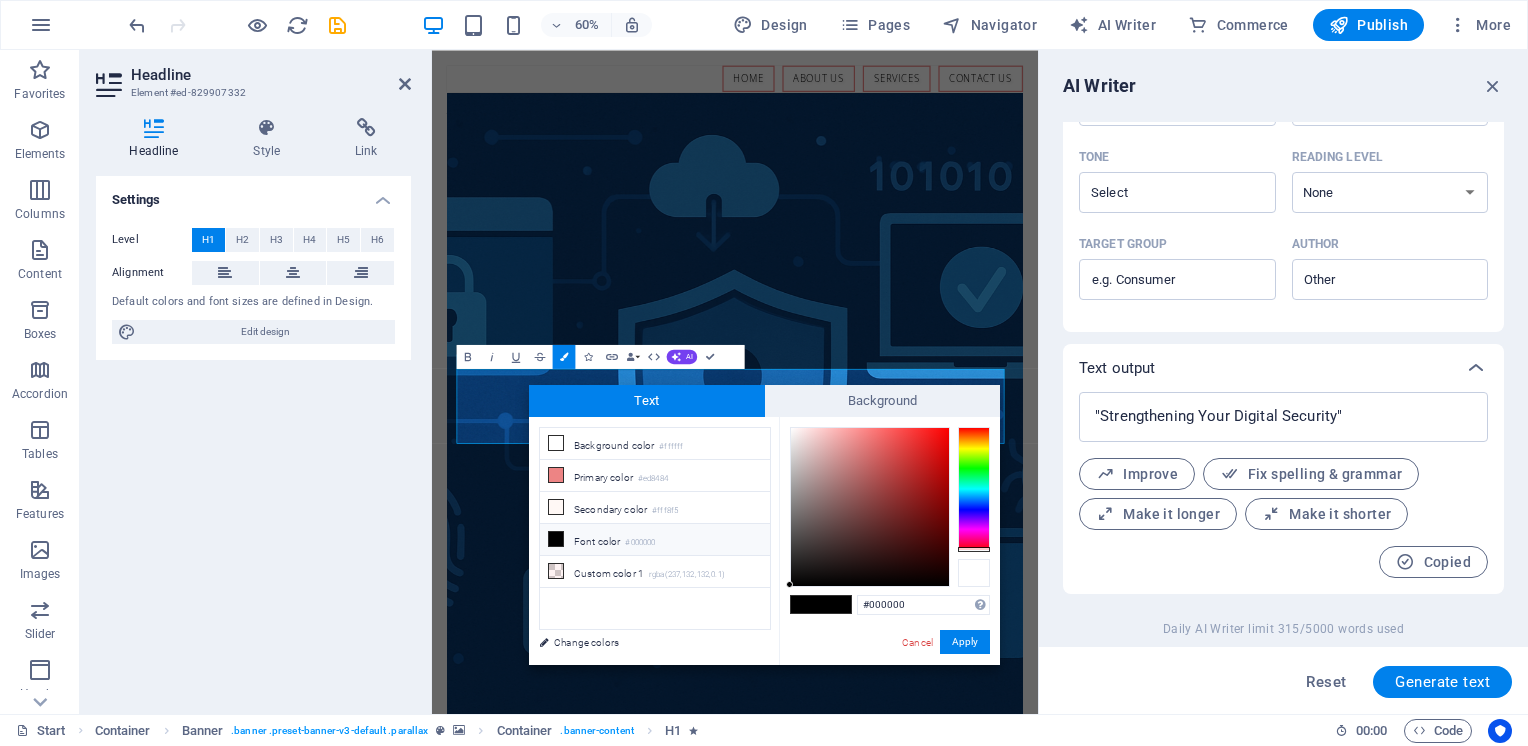 drag, startPoint x: 976, startPoint y: 426, endPoint x: 969, endPoint y: 562, distance: 136.18002 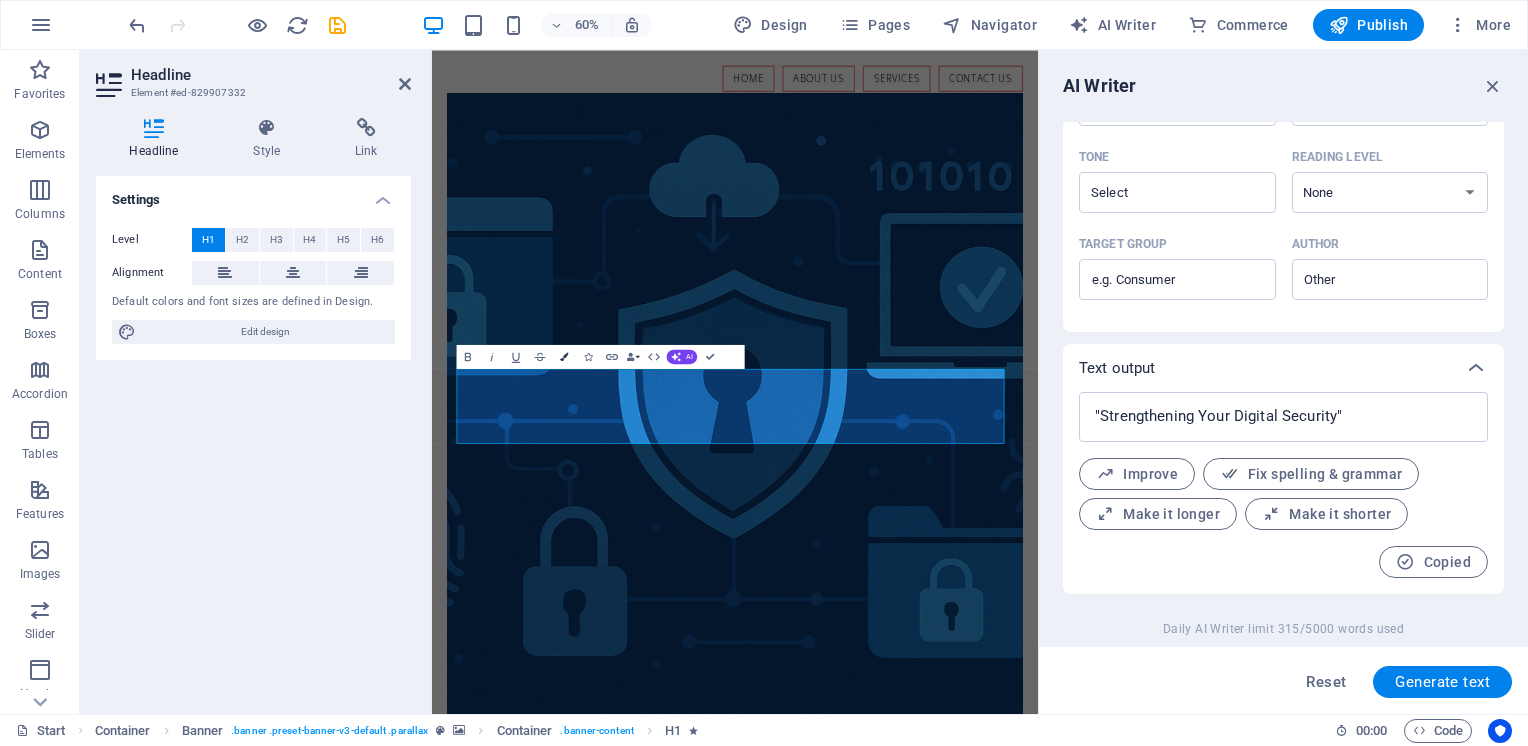 click at bounding box center [564, 356] 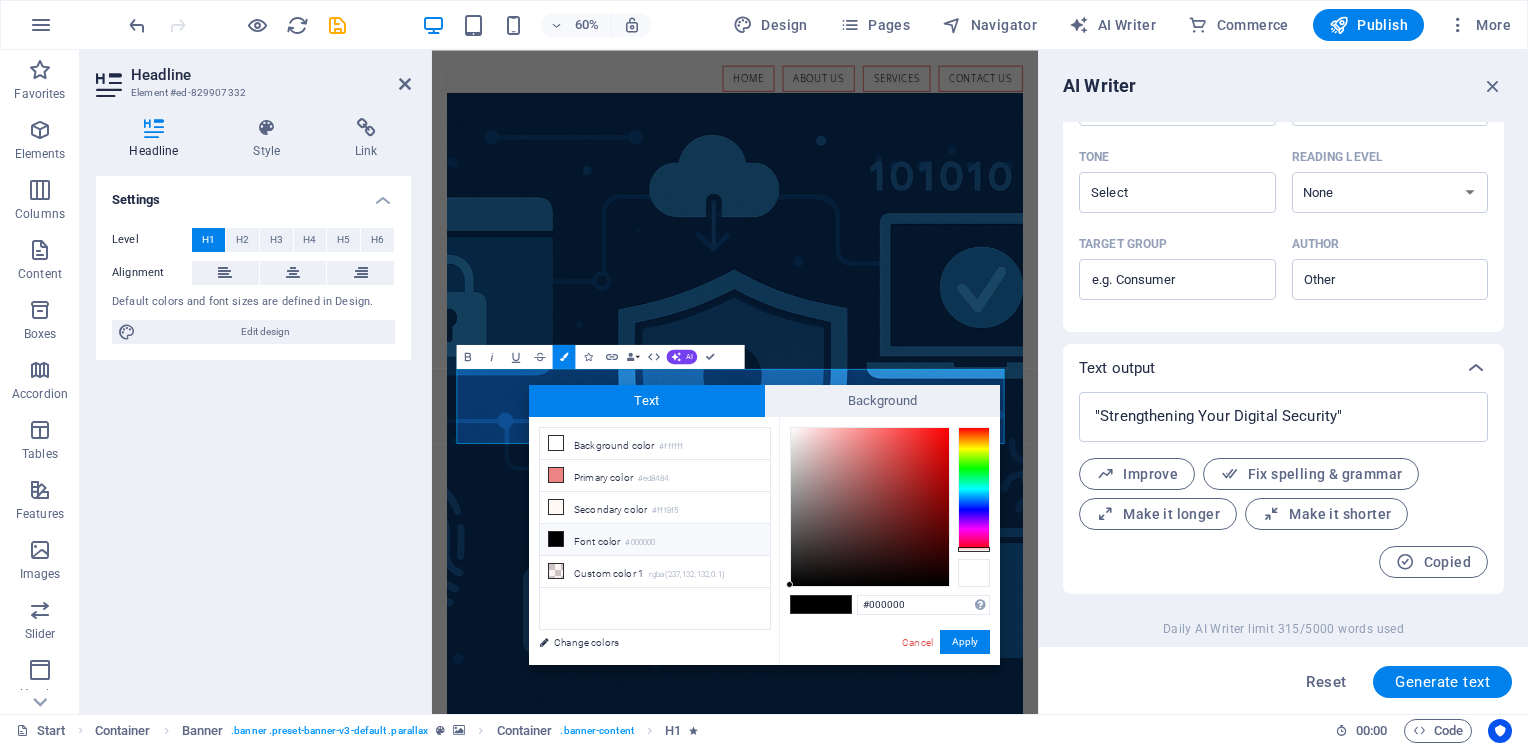 click at bounding box center (974, 573) 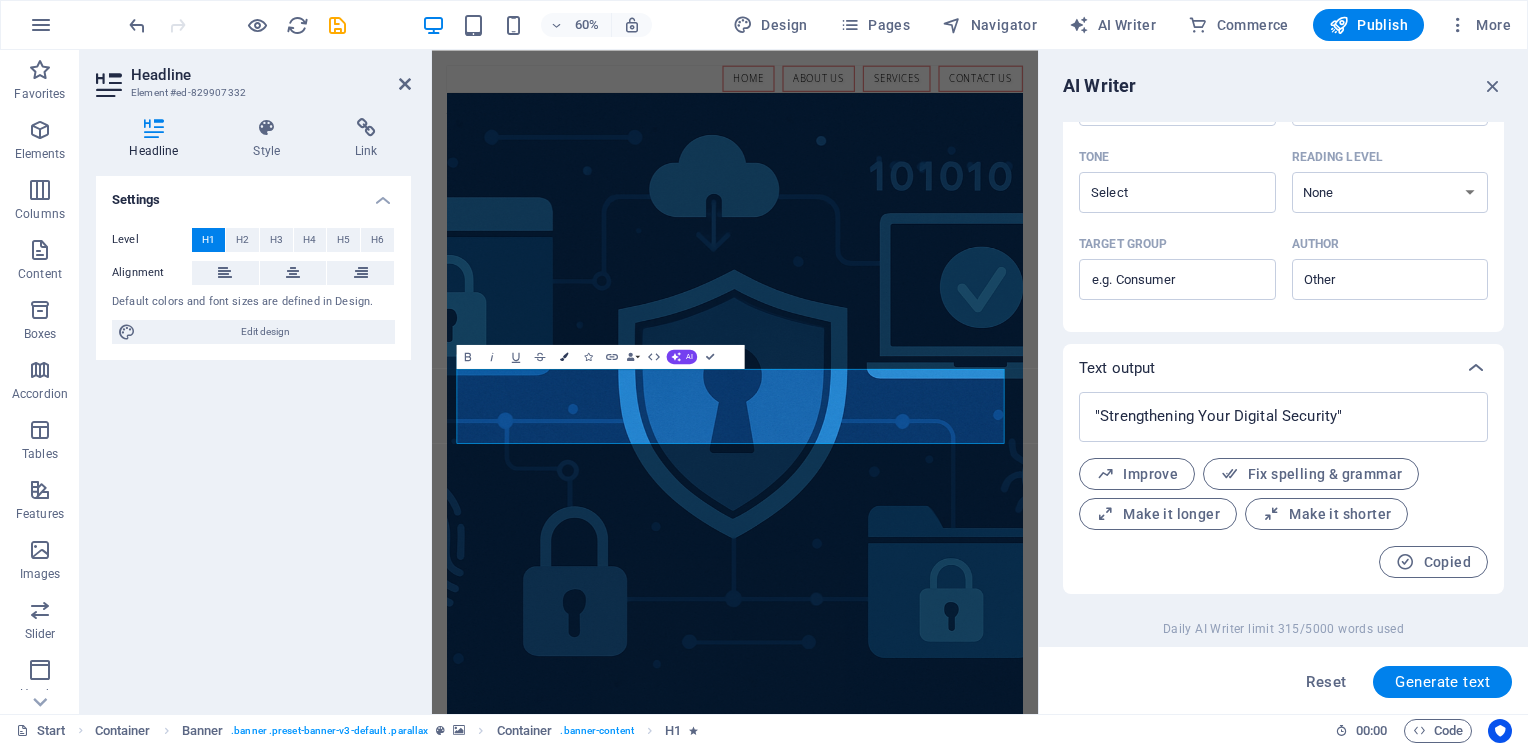 click at bounding box center (564, 356) 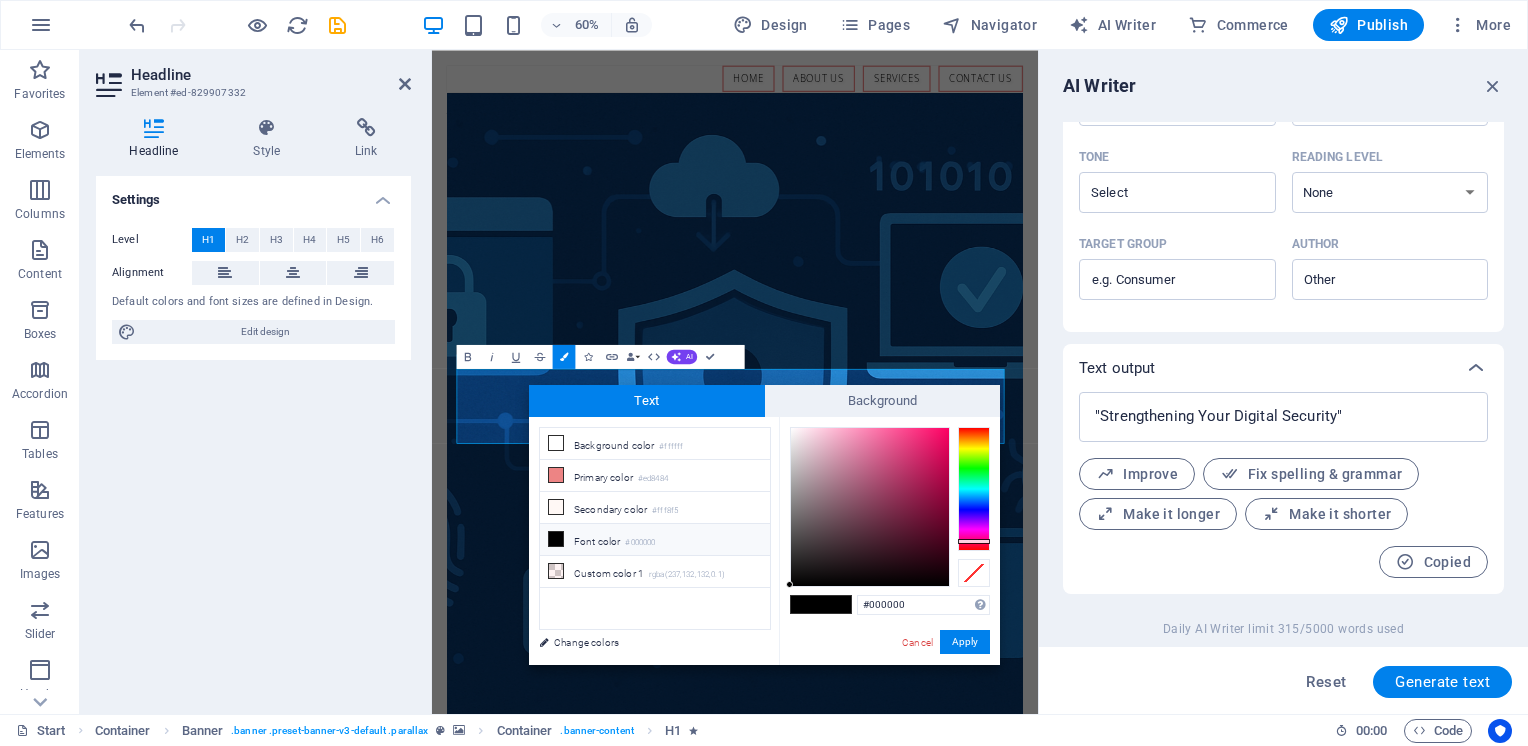 click on "Font color
#000000" at bounding box center [655, 540] 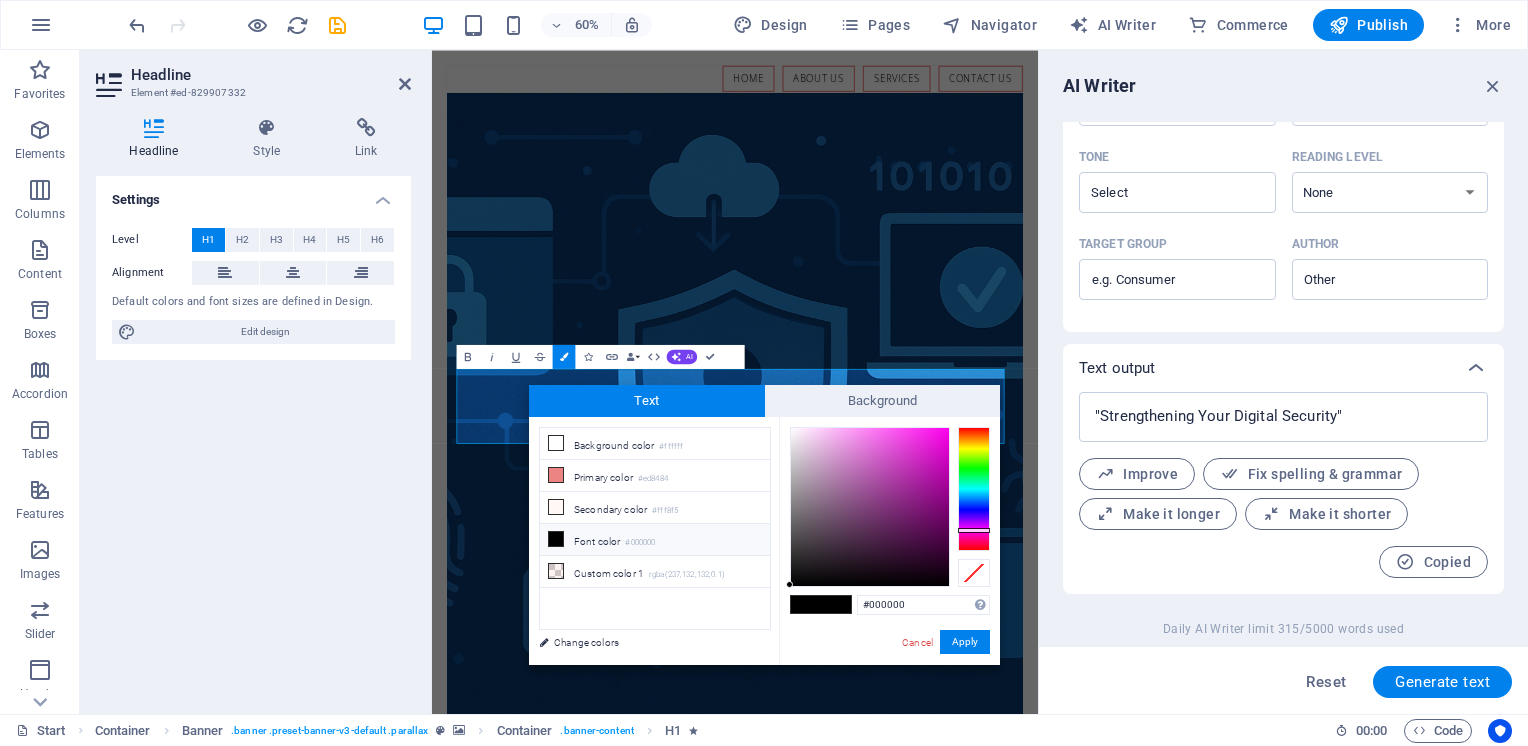 click at bounding box center [556, 539] 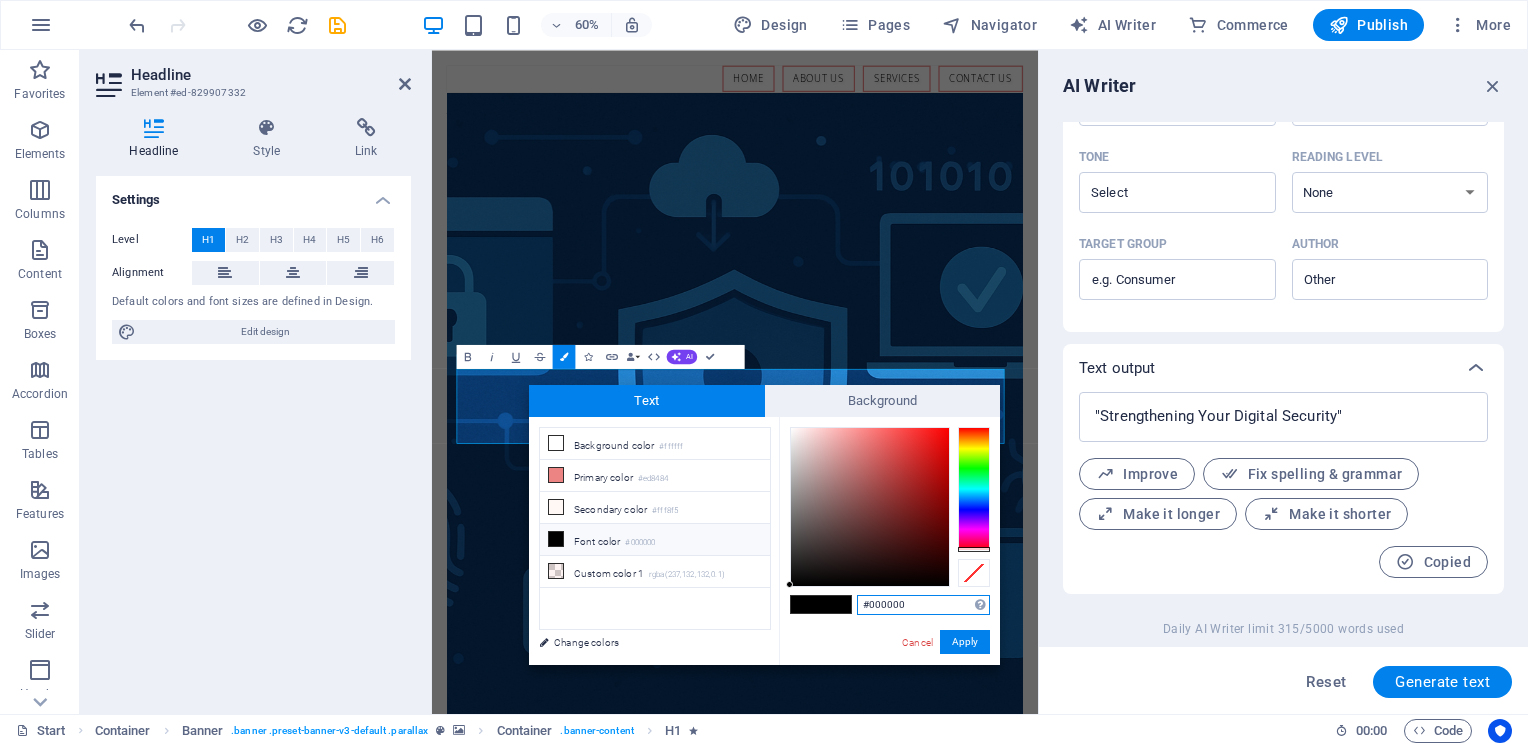 drag, startPoint x: 934, startPoint y: 614, endPoint x: 792, endPoint y: 623, distance: 142.28493 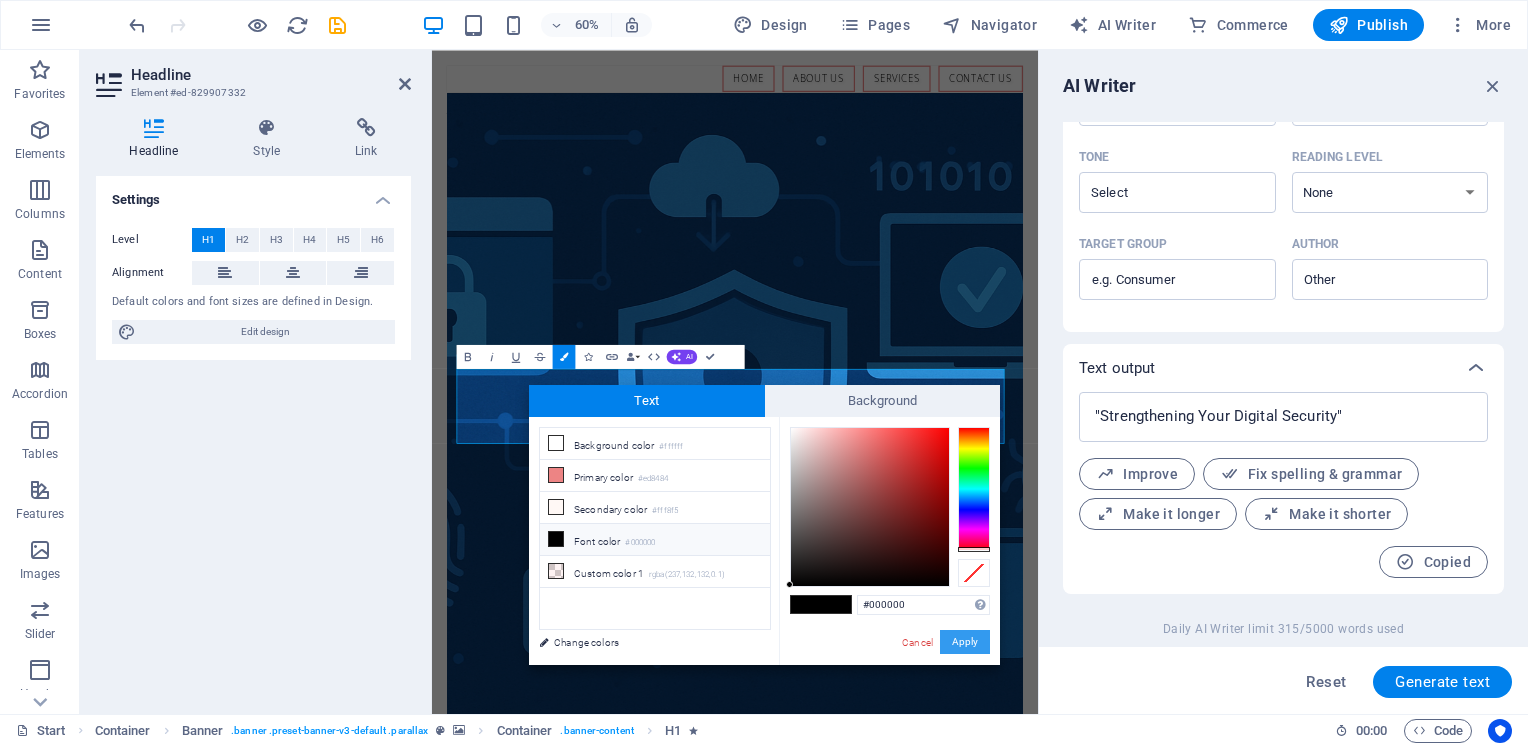 click on "Apply" at bounding box center [965, 642] 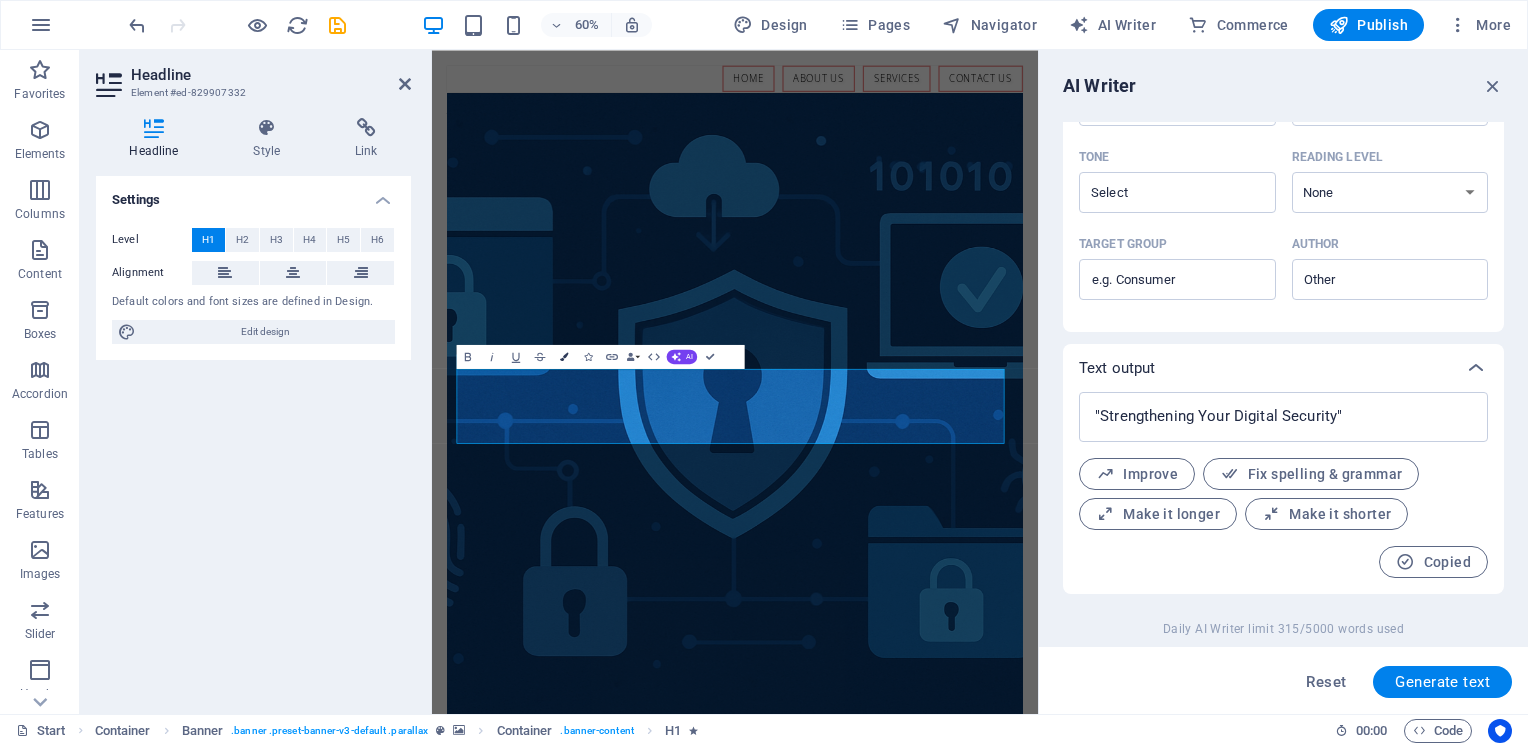 click at bounding box center (564, 356) 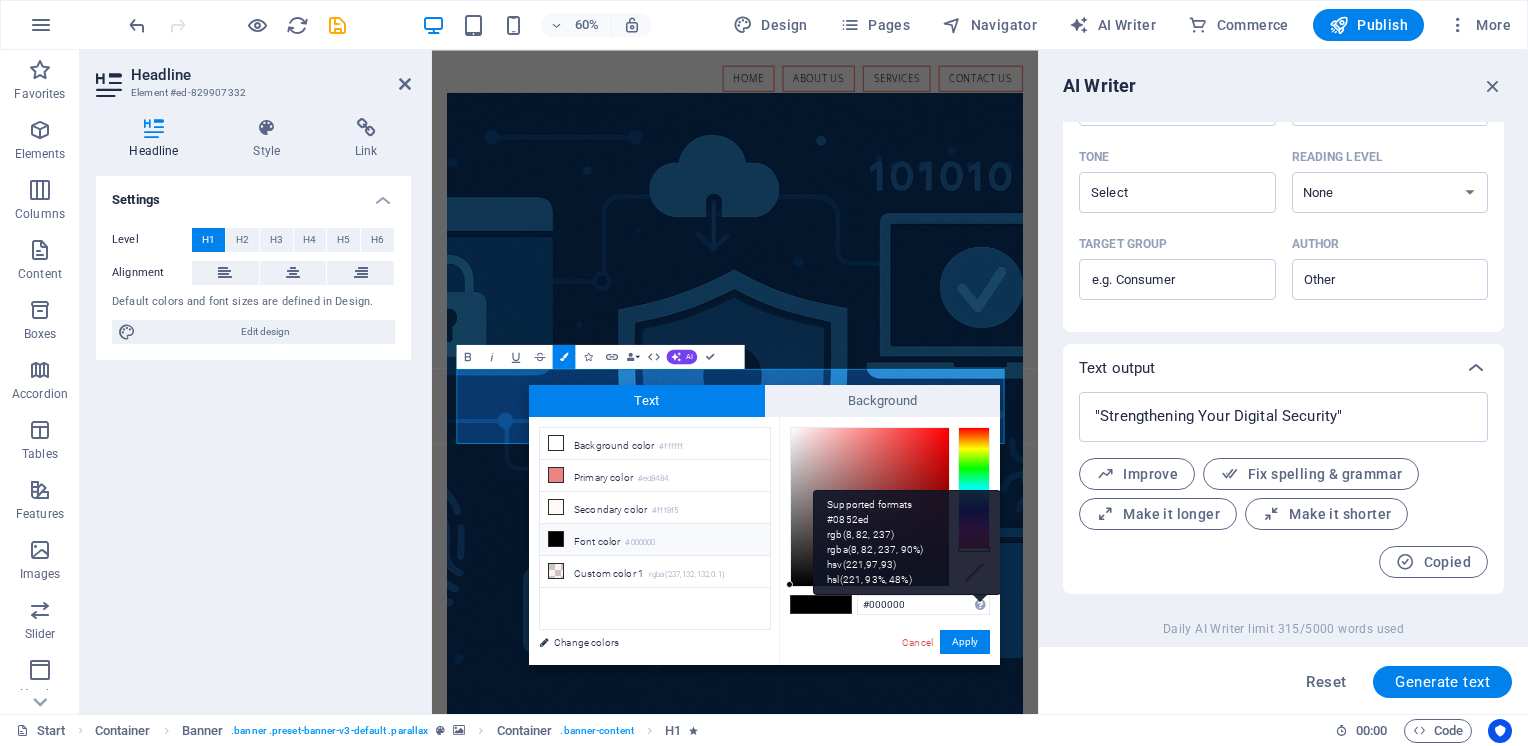 click on "Supported formats #0852ed rgb(8, 82, 237) rgba(8, 82, 237, 90%) hsv(221,97,93) hsl(221, 93%, 48%)" at bounding box center (907, 542) 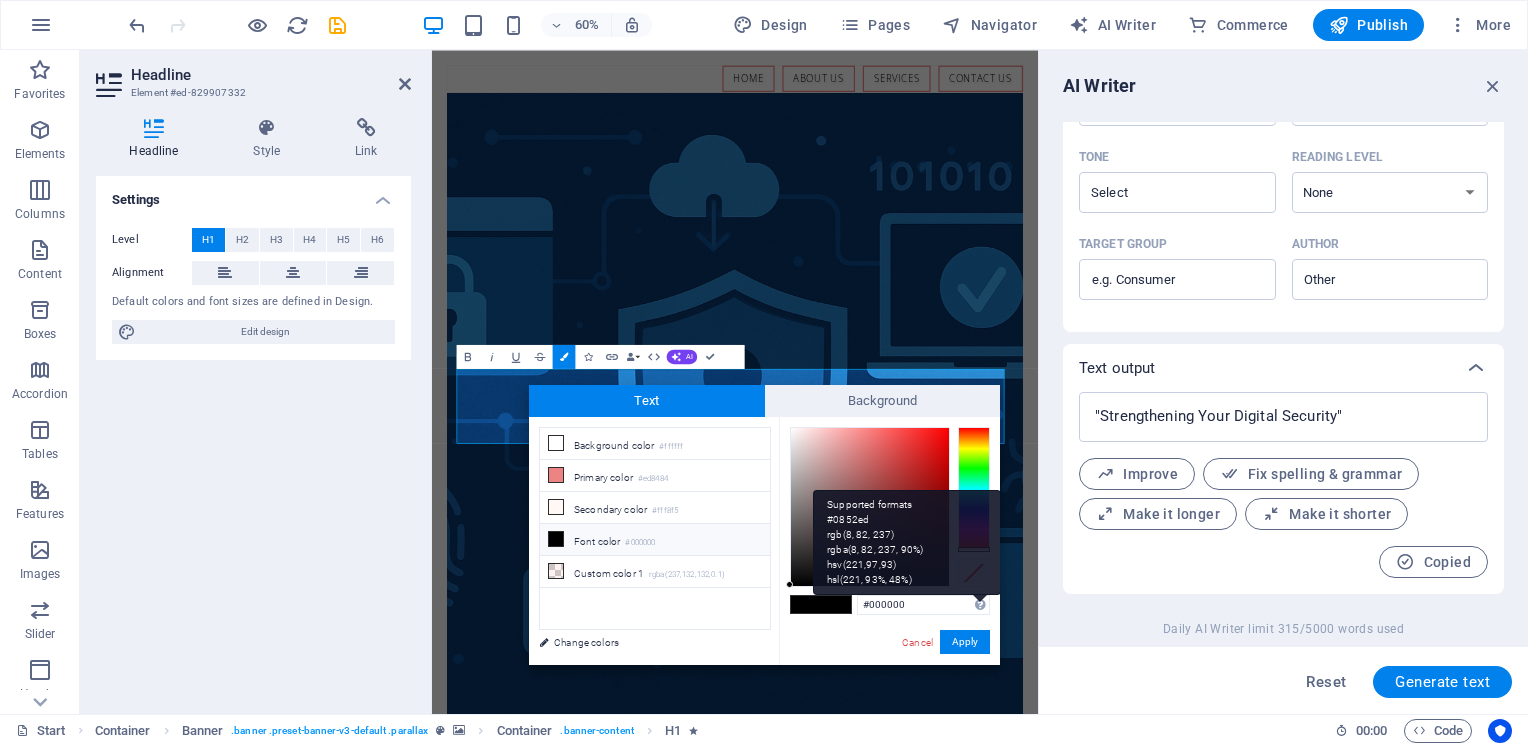 click on "Supported formats #0852ed rgb(8, 82, 237) rgba(8, 82, 237, 90%) hsv(221,97,93) hsl(221, 93%, 48%)" at bounding box center [907, 542] 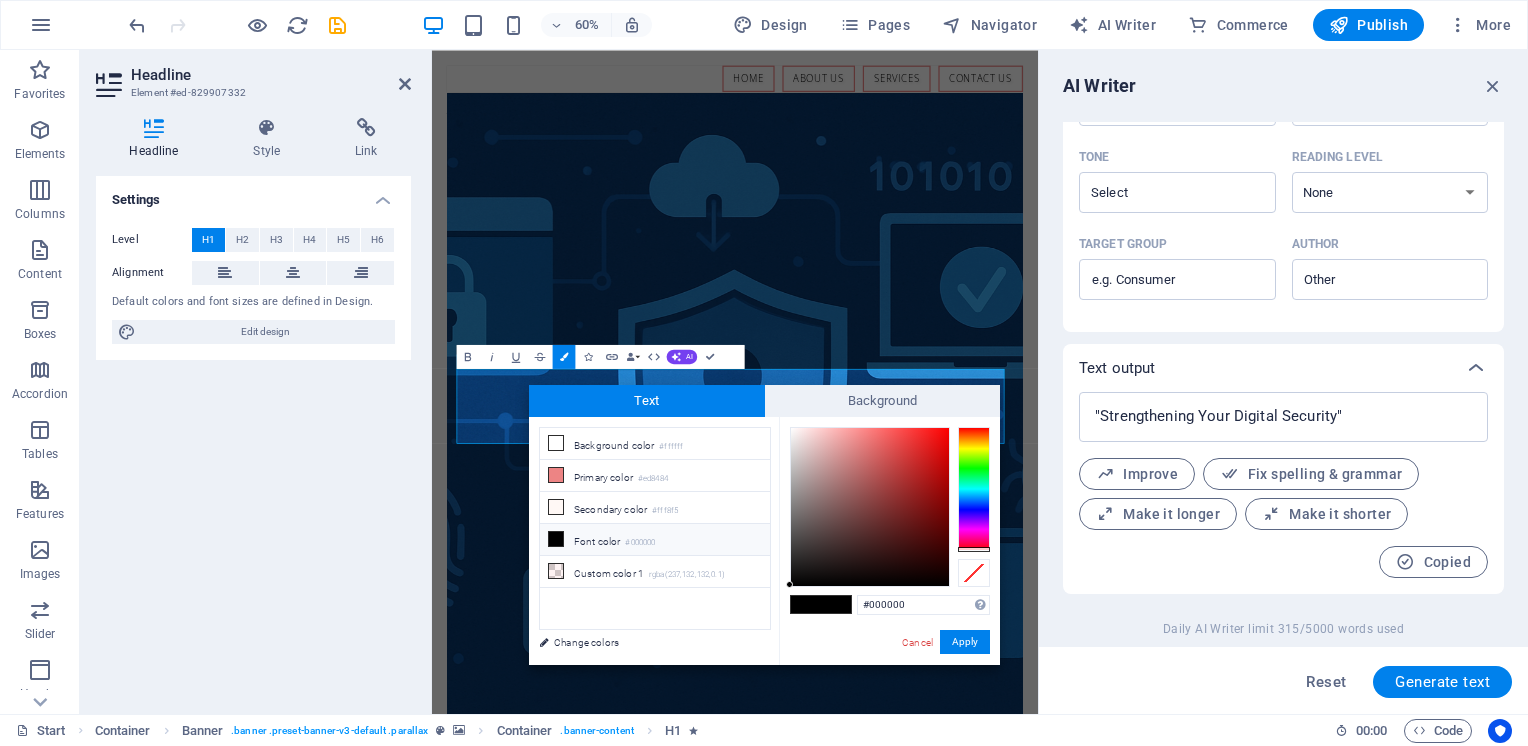 click on "Apply" at bounding box center (965, 642) 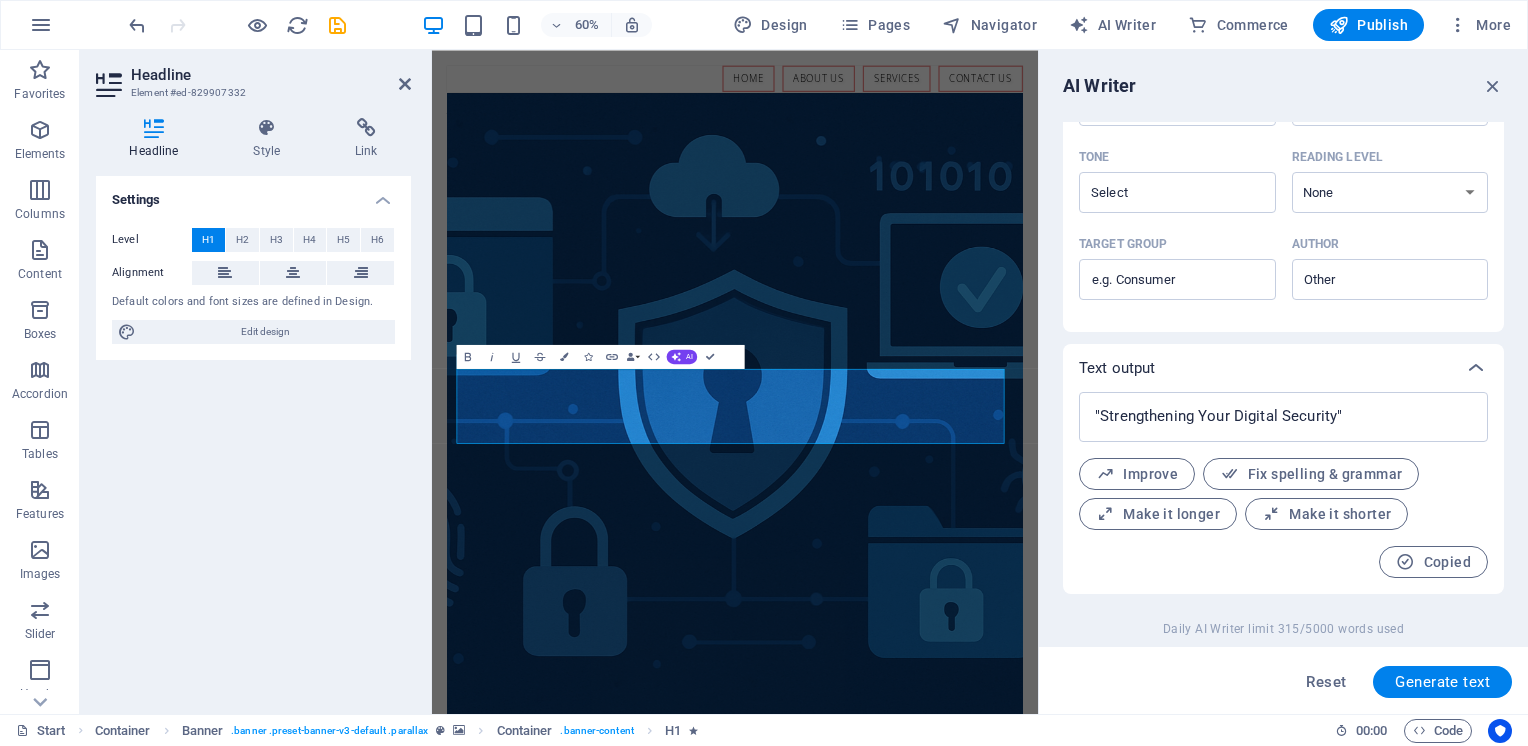 click on "Drag here to replace the existing content. Press “Ctrl” if you want to create a new element.
H1   Container   Banner   Banner   Container   Button   Spacer   H3   Spacer   Container   Menu Bar   Menu   Menu Bar   Container   Logo   H2 Bold Italic Underline Strikethrough Colors Icons Link Data Bindings Company First name Last name Street ZIP code City Email Phone Mobile Fax Custom field 1 Custom field 2 Custom field 3 Custom field 4 Custom field 5 Custom field 6 HTML AI Improve Make shorter Make longer Fix spelling & grammar Translate to English Generate text Confirm (Ctrl+⏎)" at bounding box center [735, 382] 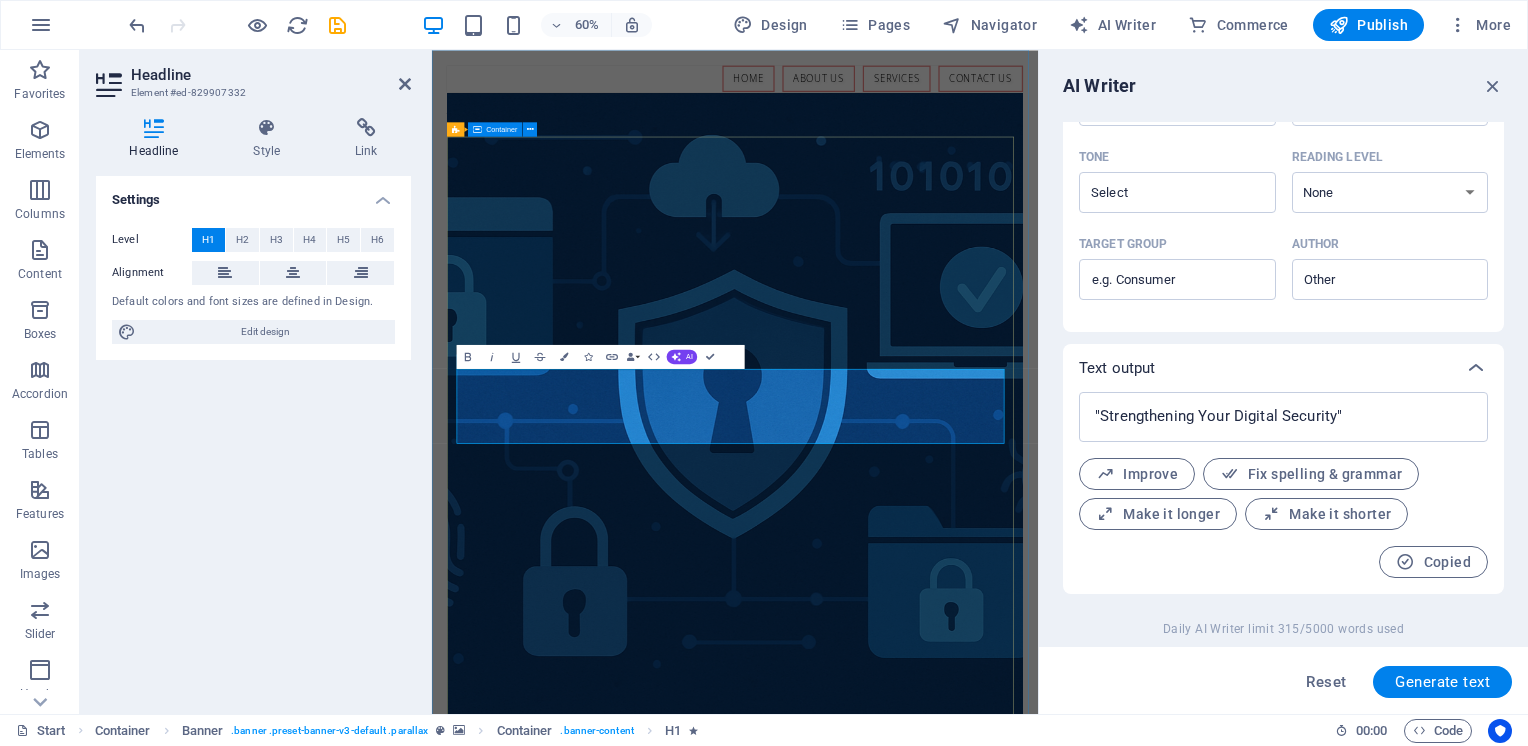 drag, startPoint x: 944, startPoint y: 821, endPoint x: 1121, endPoint y: 540, distance: 332.0994 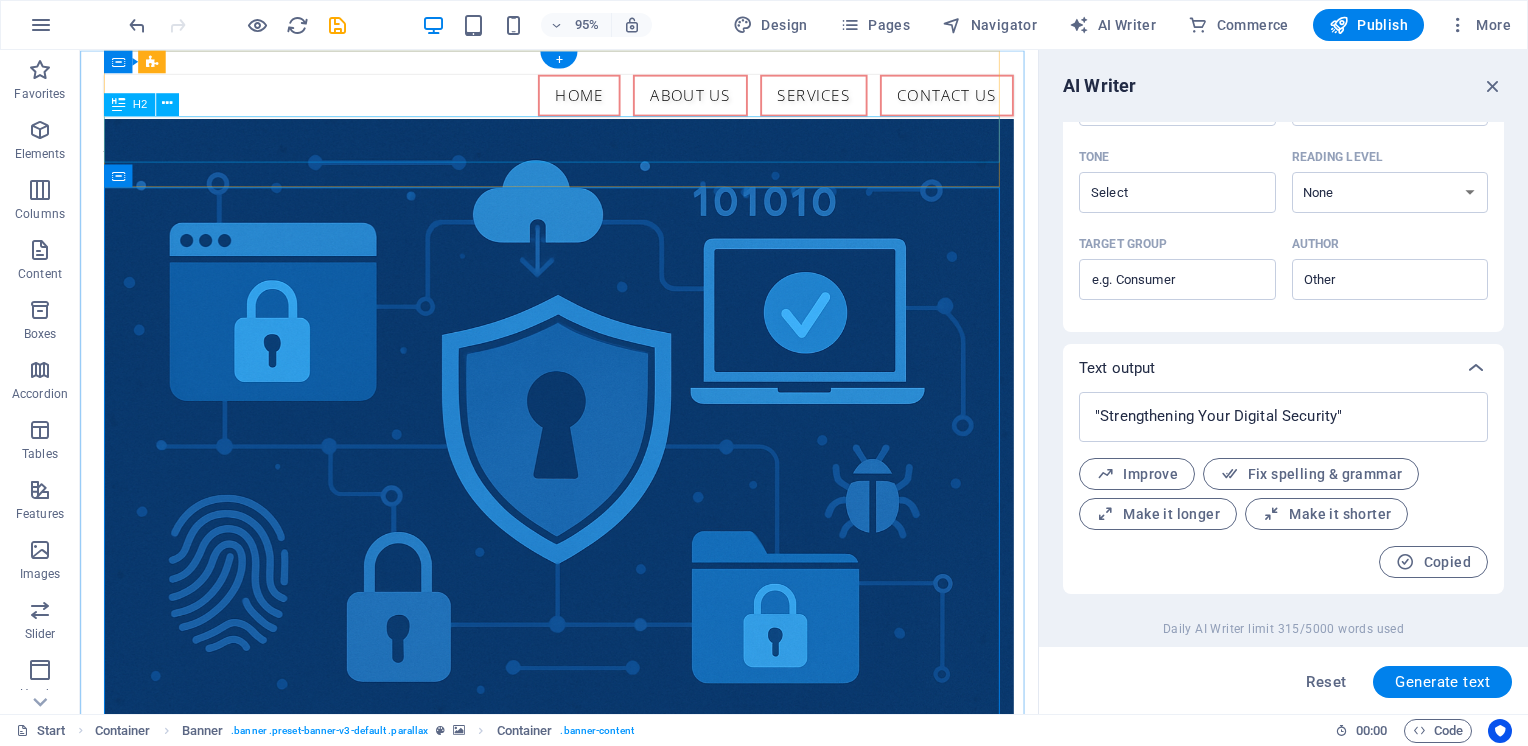 click on "Accurate & Genuine Computer Consultants" at bounding box center (584, 144) 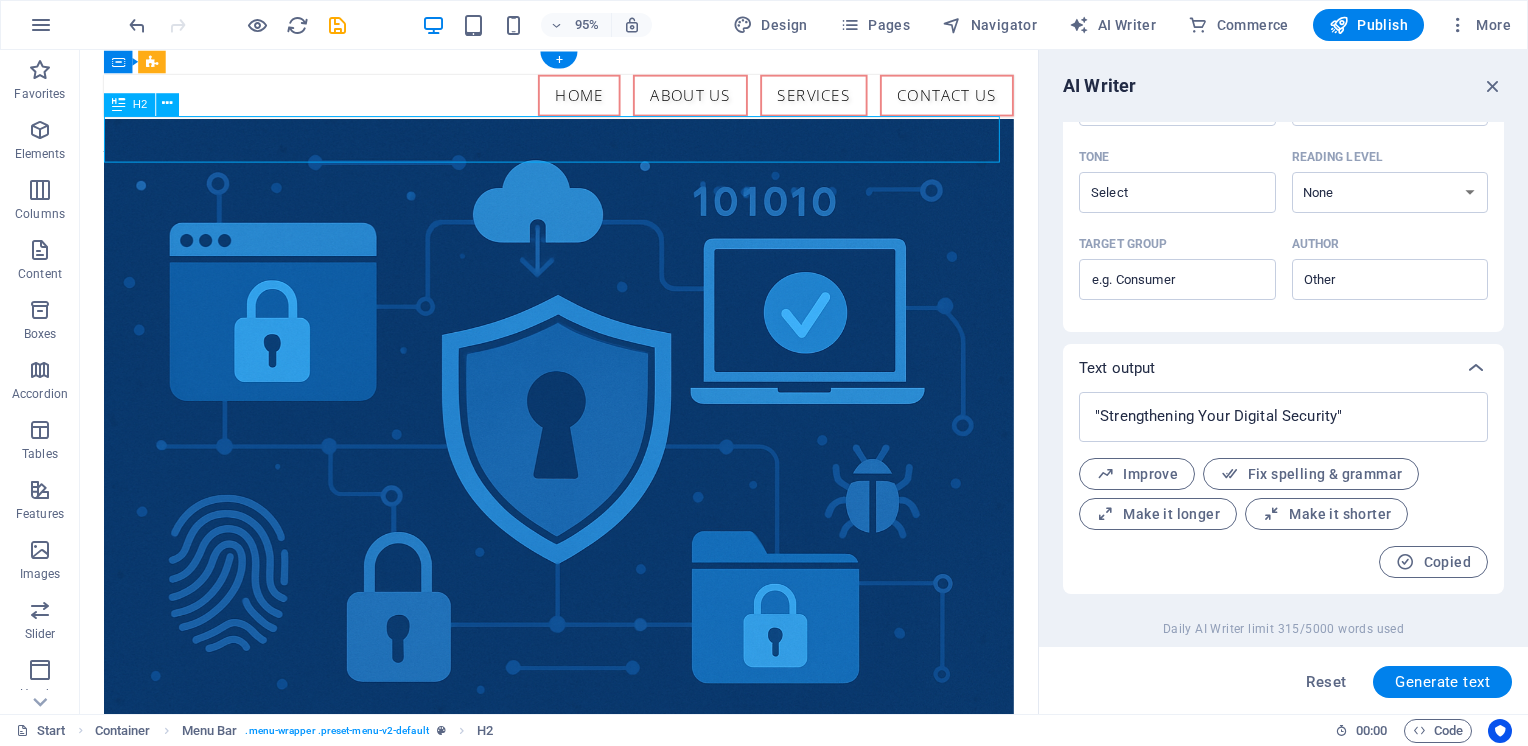 click on "Accurate & Genuine Computer Consultants" at bounding box center [584, 144] 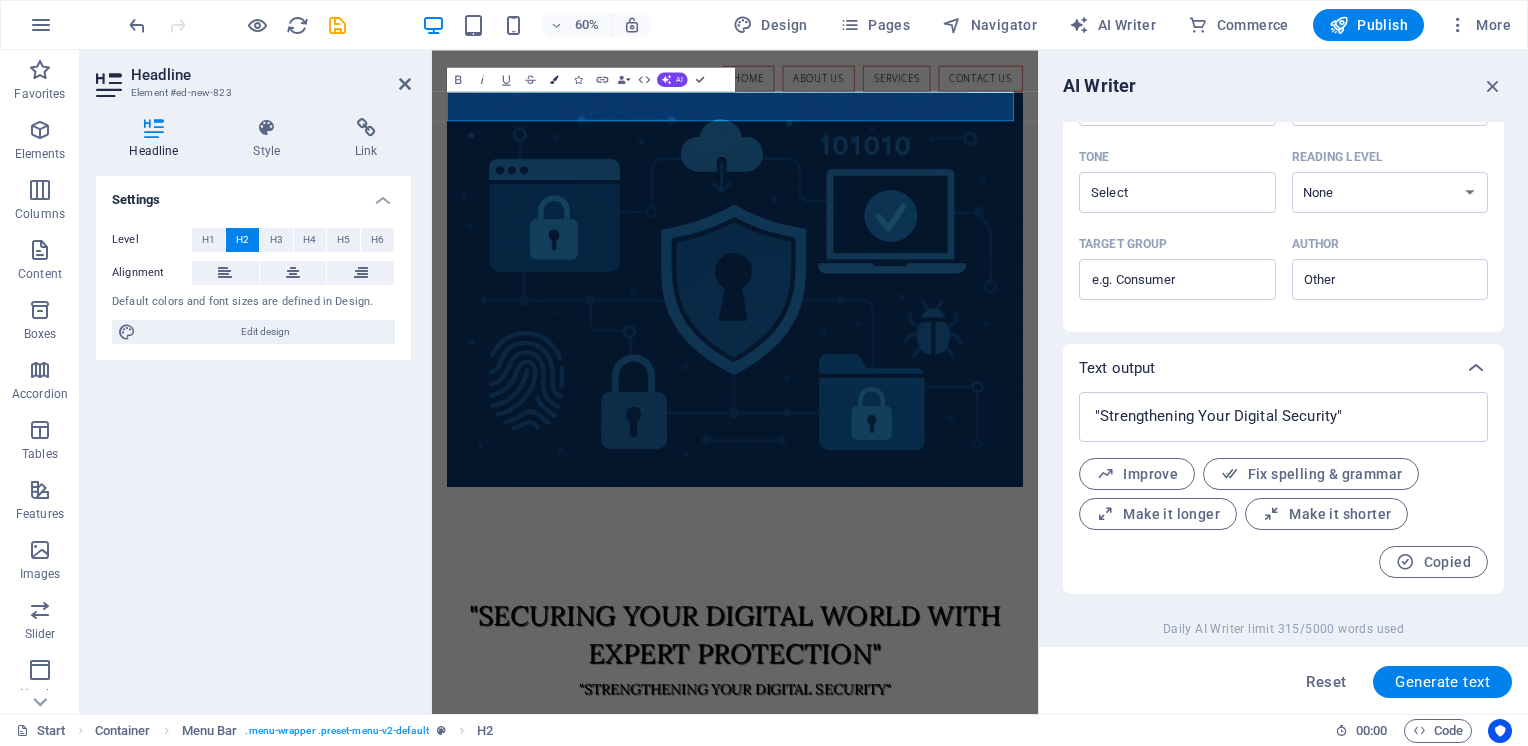 click at bounding box center (554, 79) 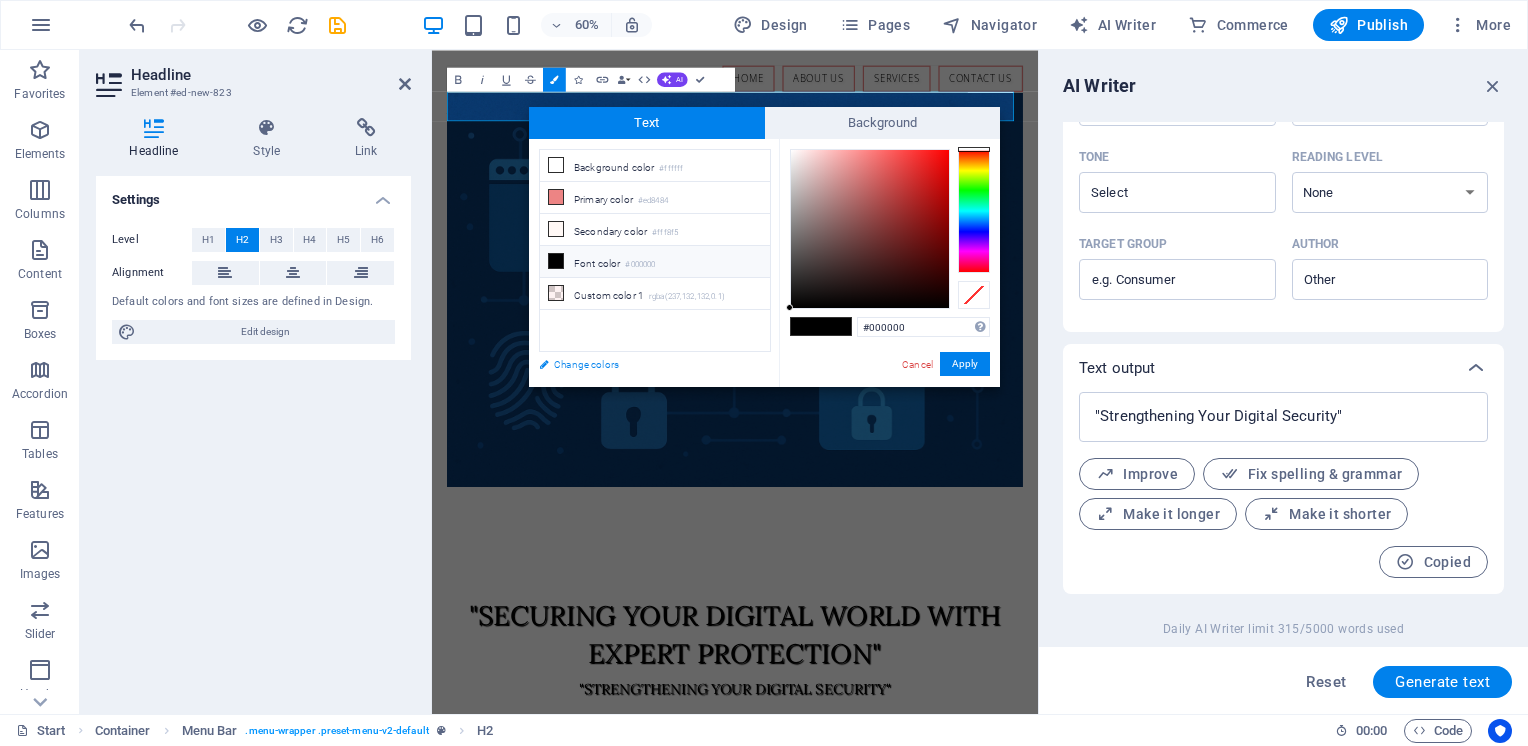 click on "Change colors" at bounding box center (645, 364) 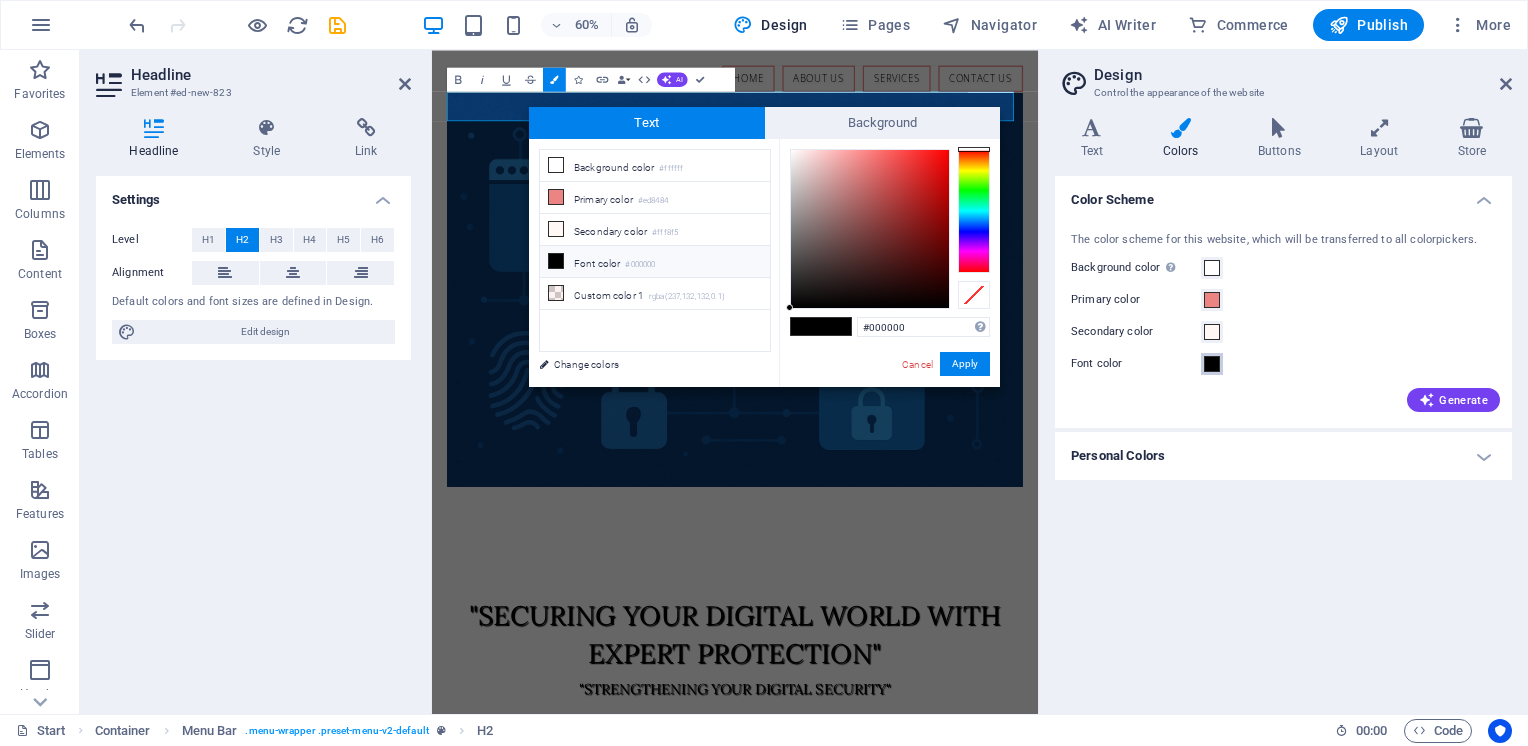 click at bounding box center [1212, 364] 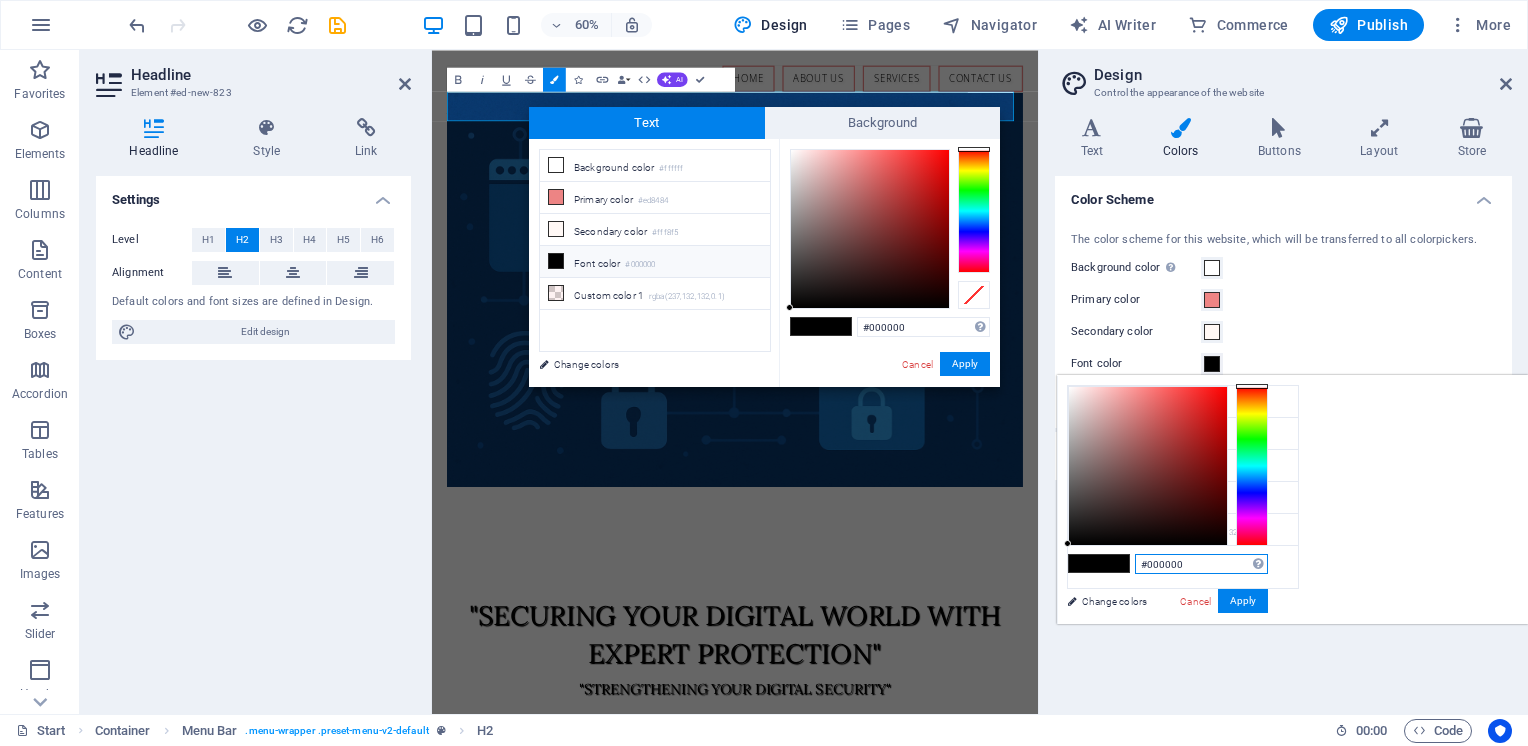 drag, startPoint x: 1454, startPoint y: 563, endPoint x: 1319, endPoint y: 576, distance: 135.62448 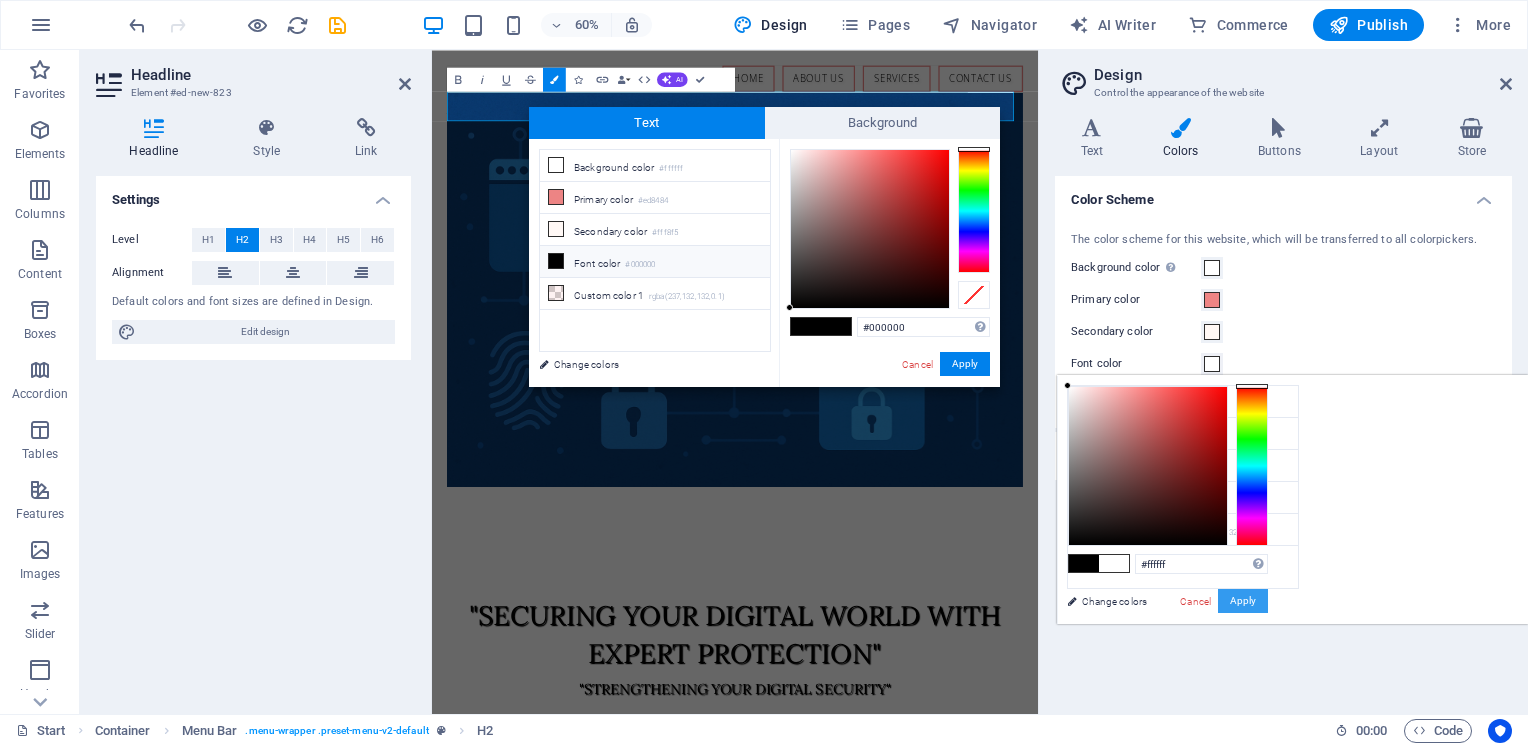 click on "Apply" at bounding box center (1243, 601) 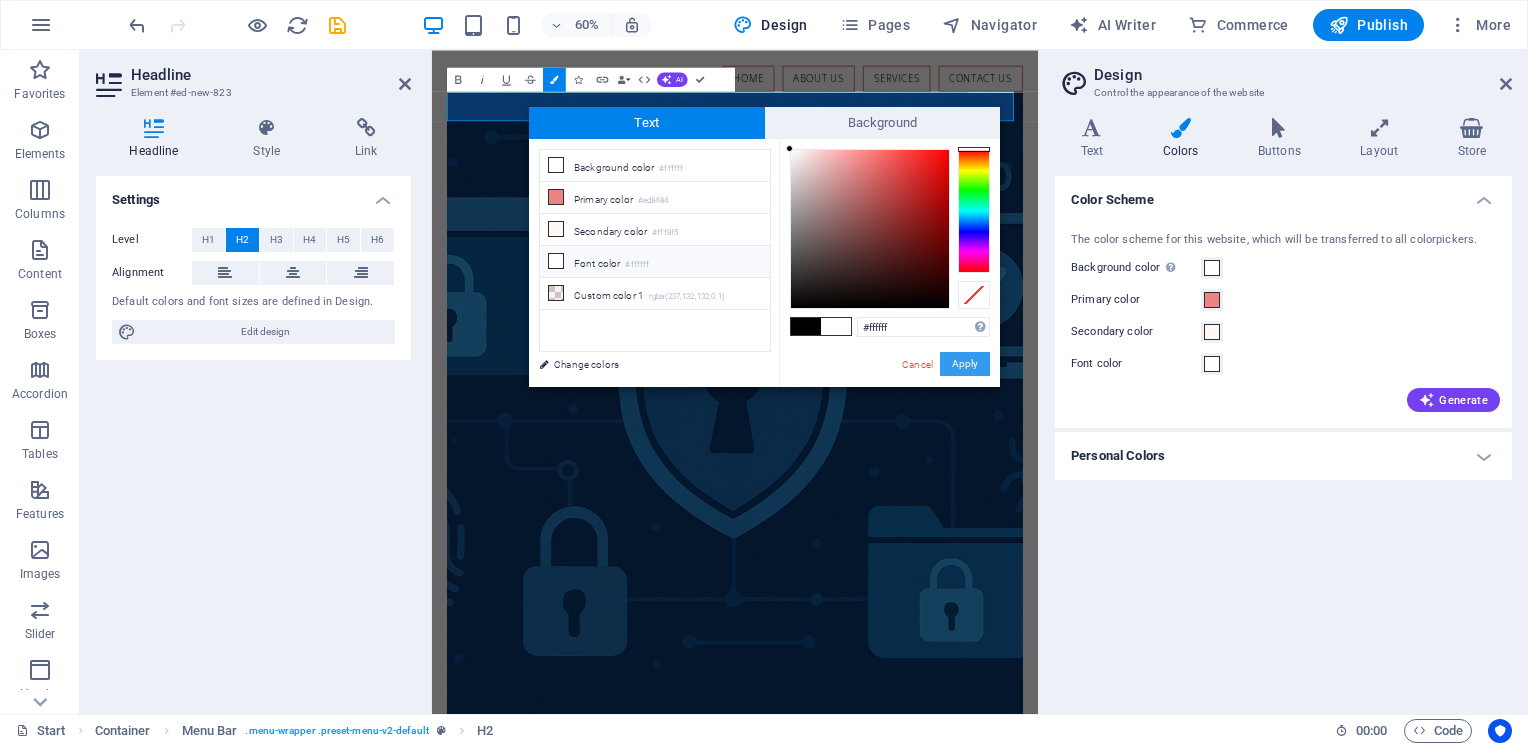 click on "Apply" at bounding box center (965, 364) 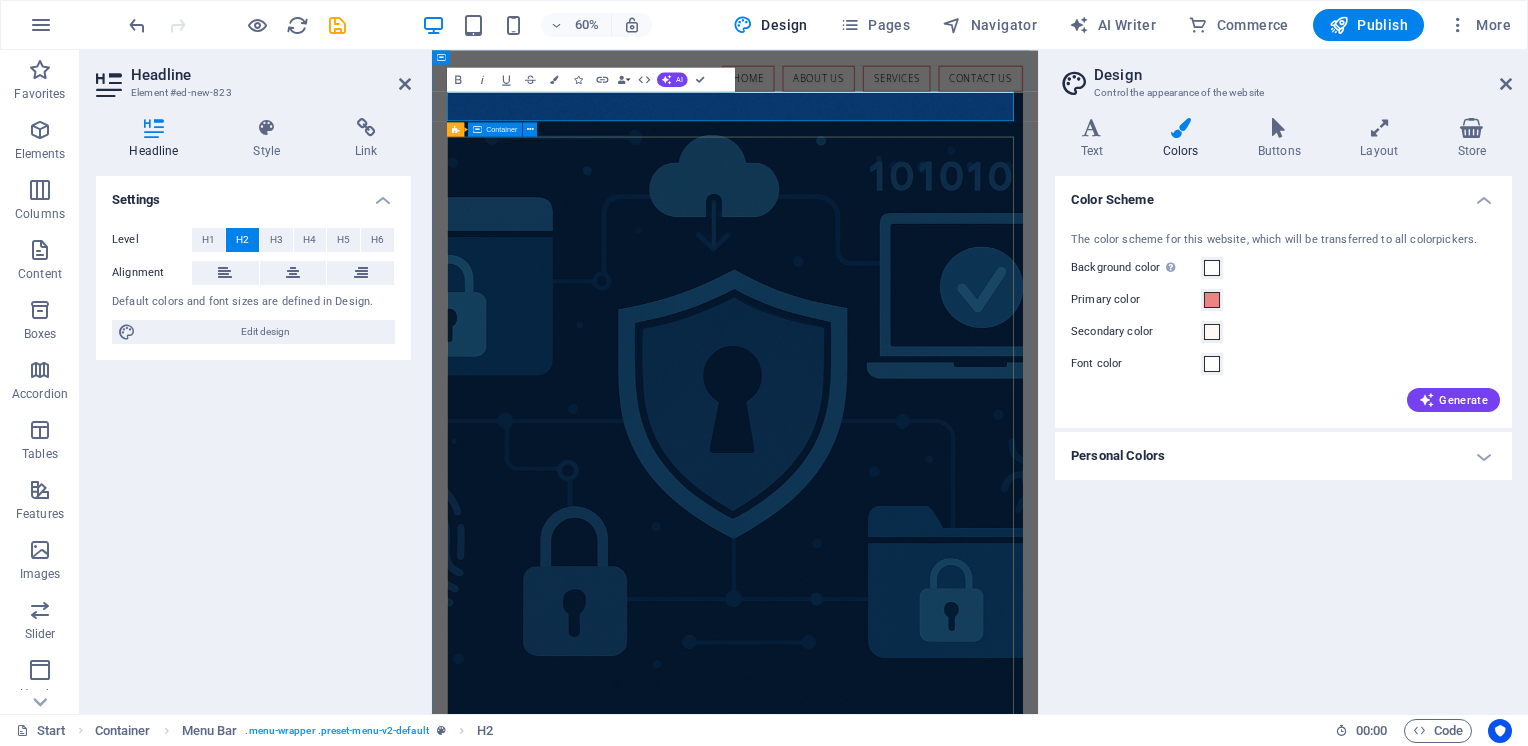 drag, startPoint x: 1089, startPoint y: 437, endPoint x: 1217, endPoint y: 300, distance: 187.49133 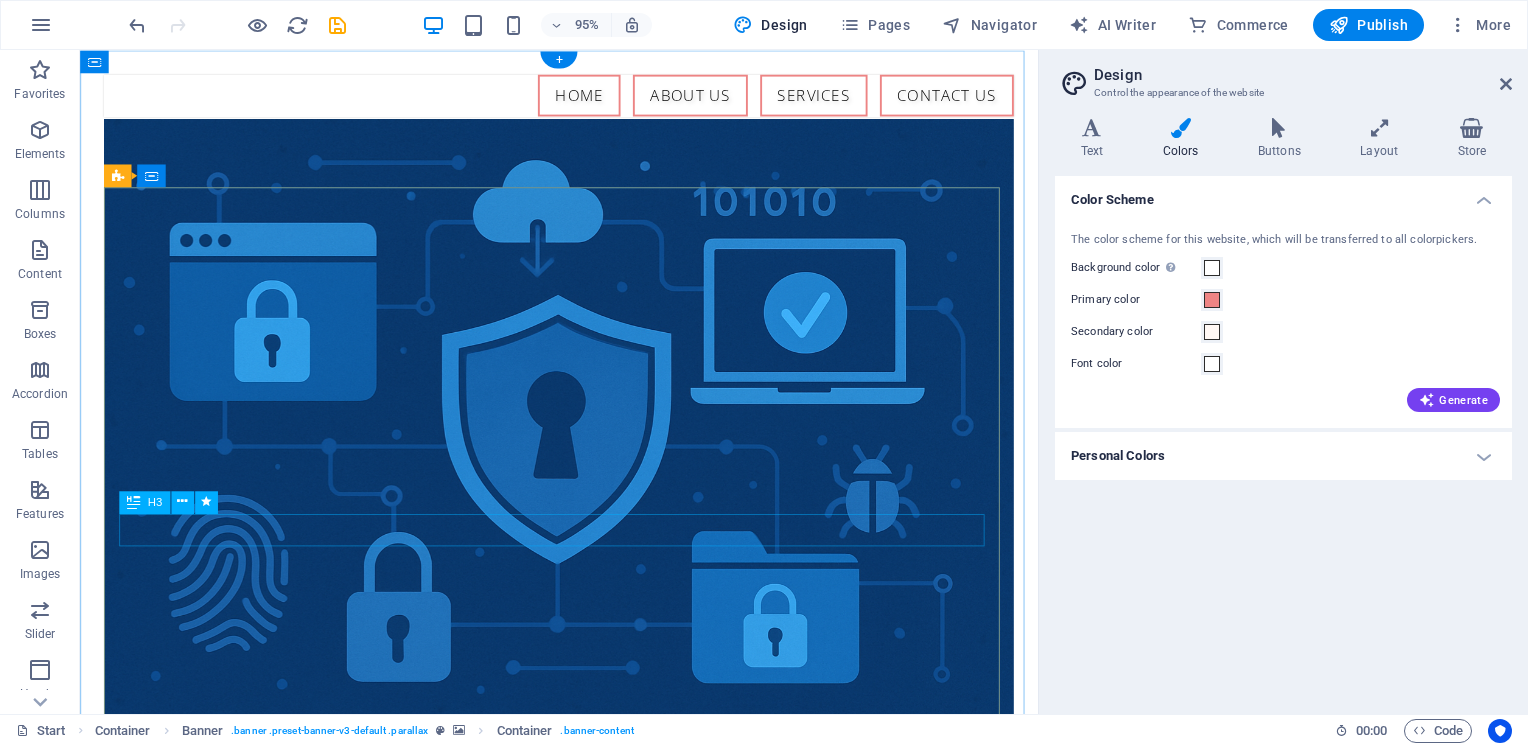 click on ""Strengthening Your Digital Security"" at bounding box center [584, 1115] 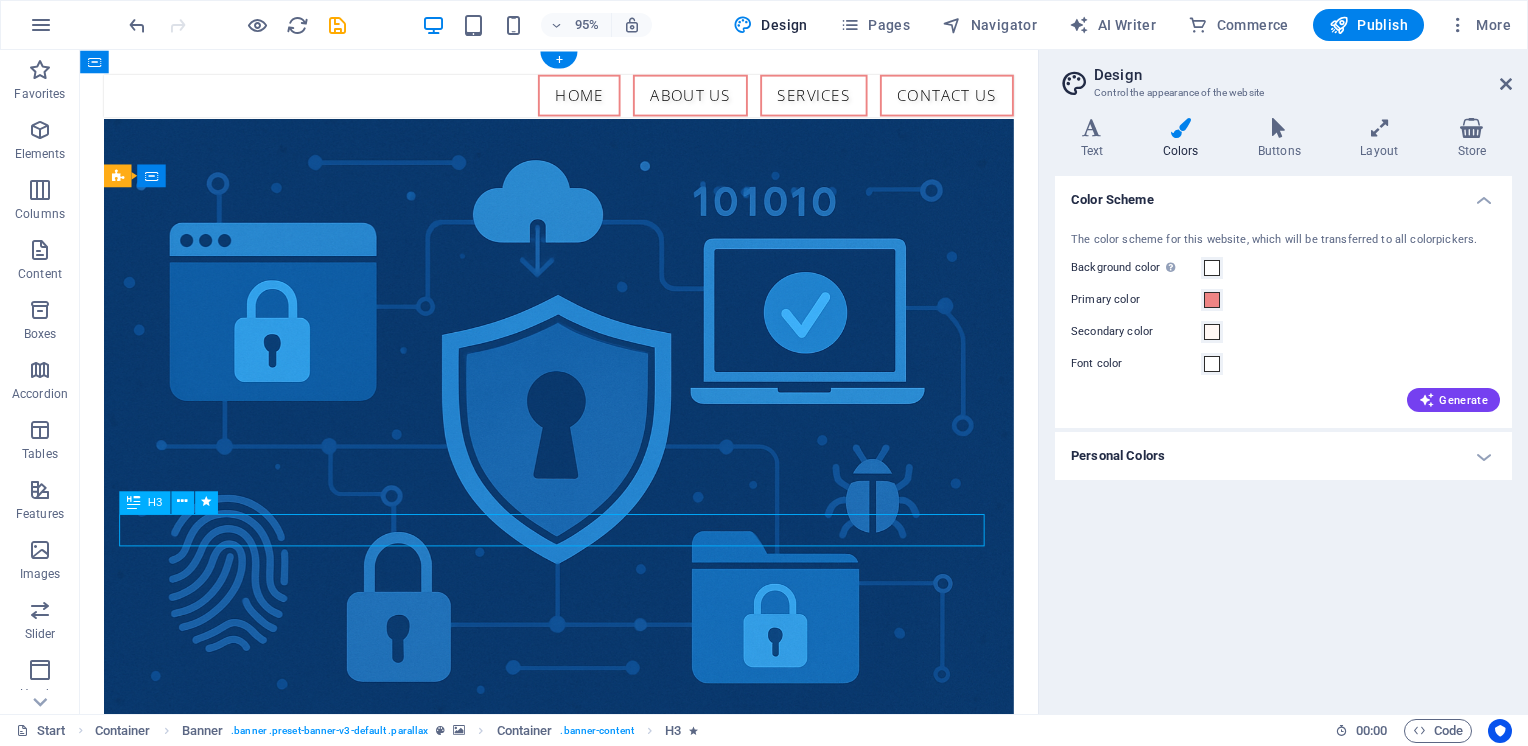 click on ""Strengthening Your Digital Security"" at bounding box center [584, 1115] 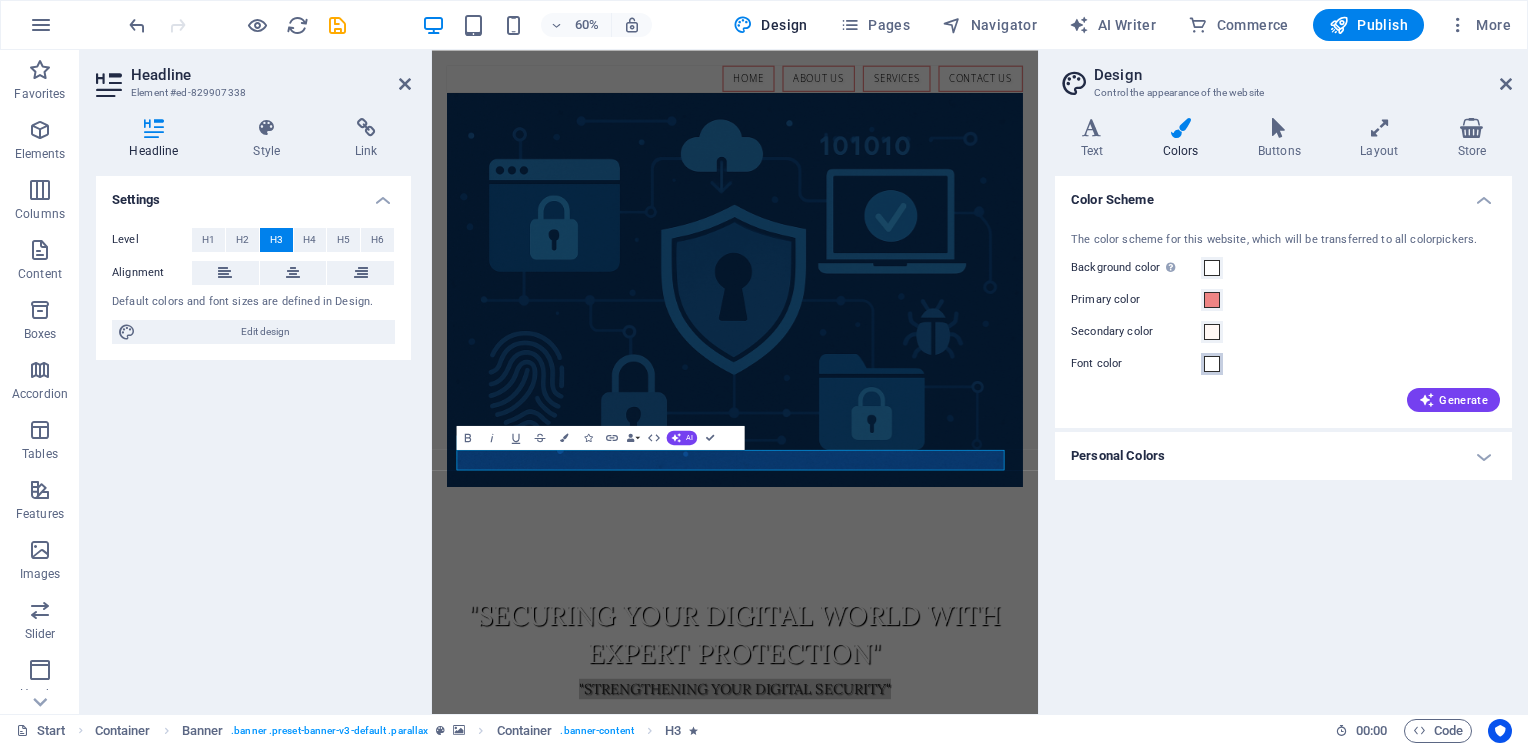click at bounding box center (1212, 364) 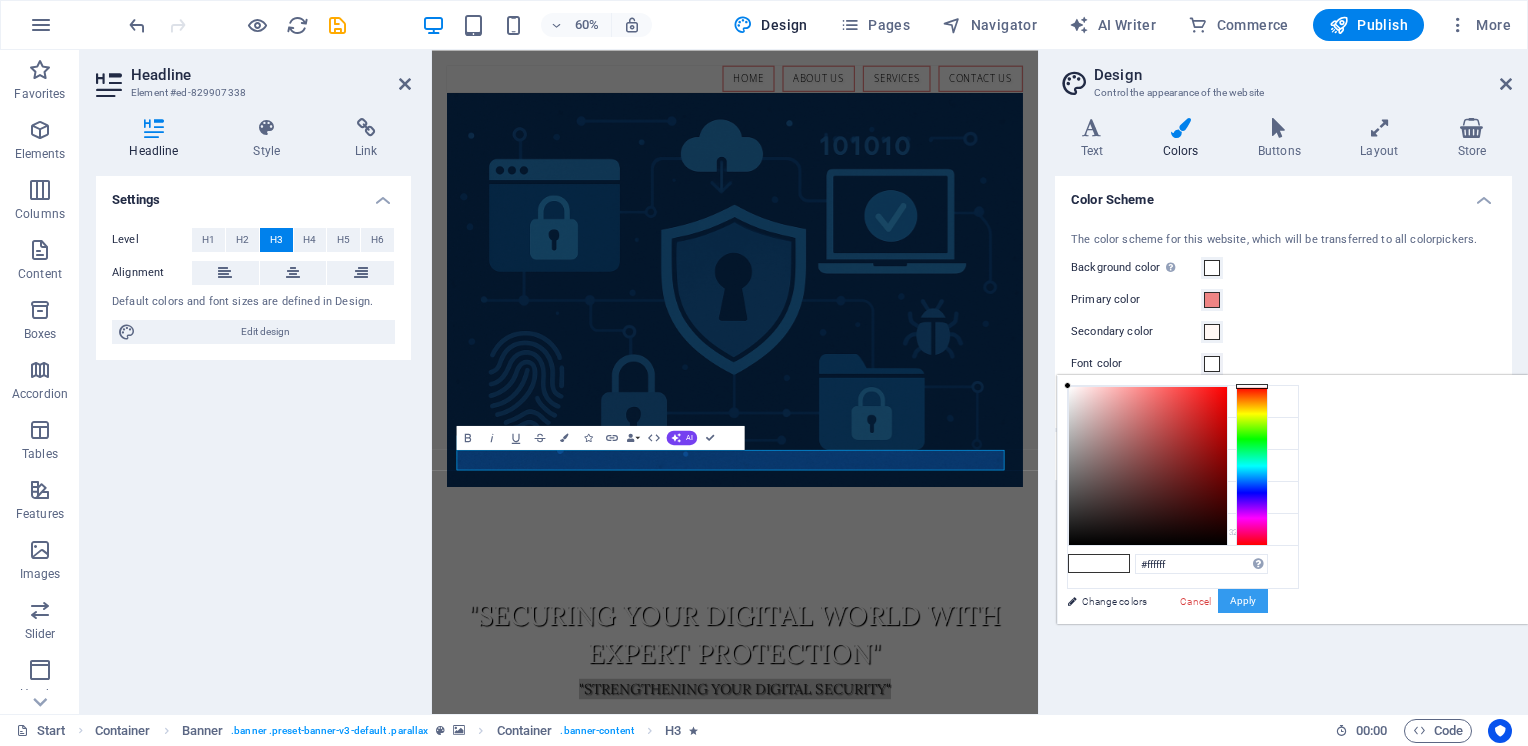 click on "Apply" at bounding box center (1243, 601) 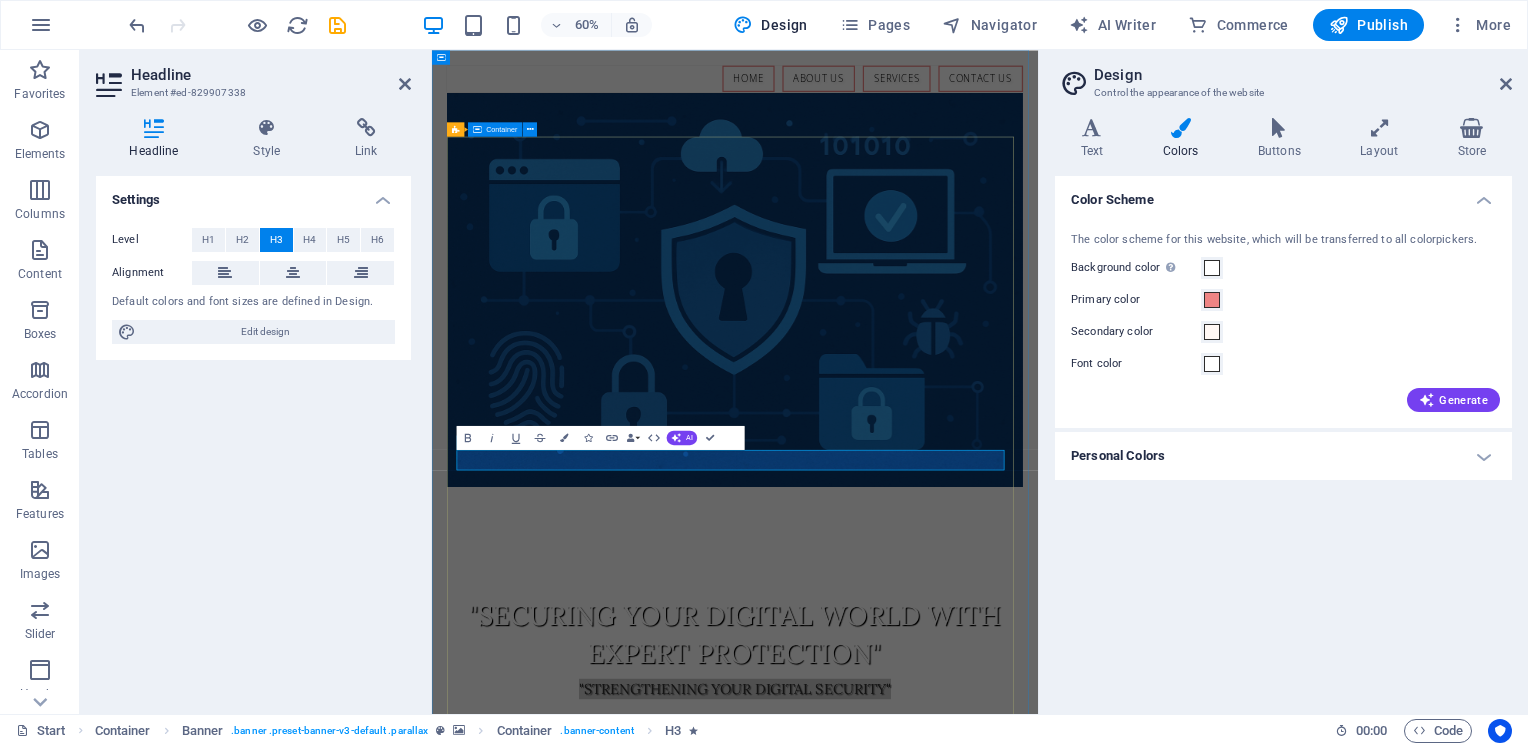 click on ""Securing Your Digital World with Expert Protection" "Strengthening Your Digital Security"" at bounding box center [937, 1059] 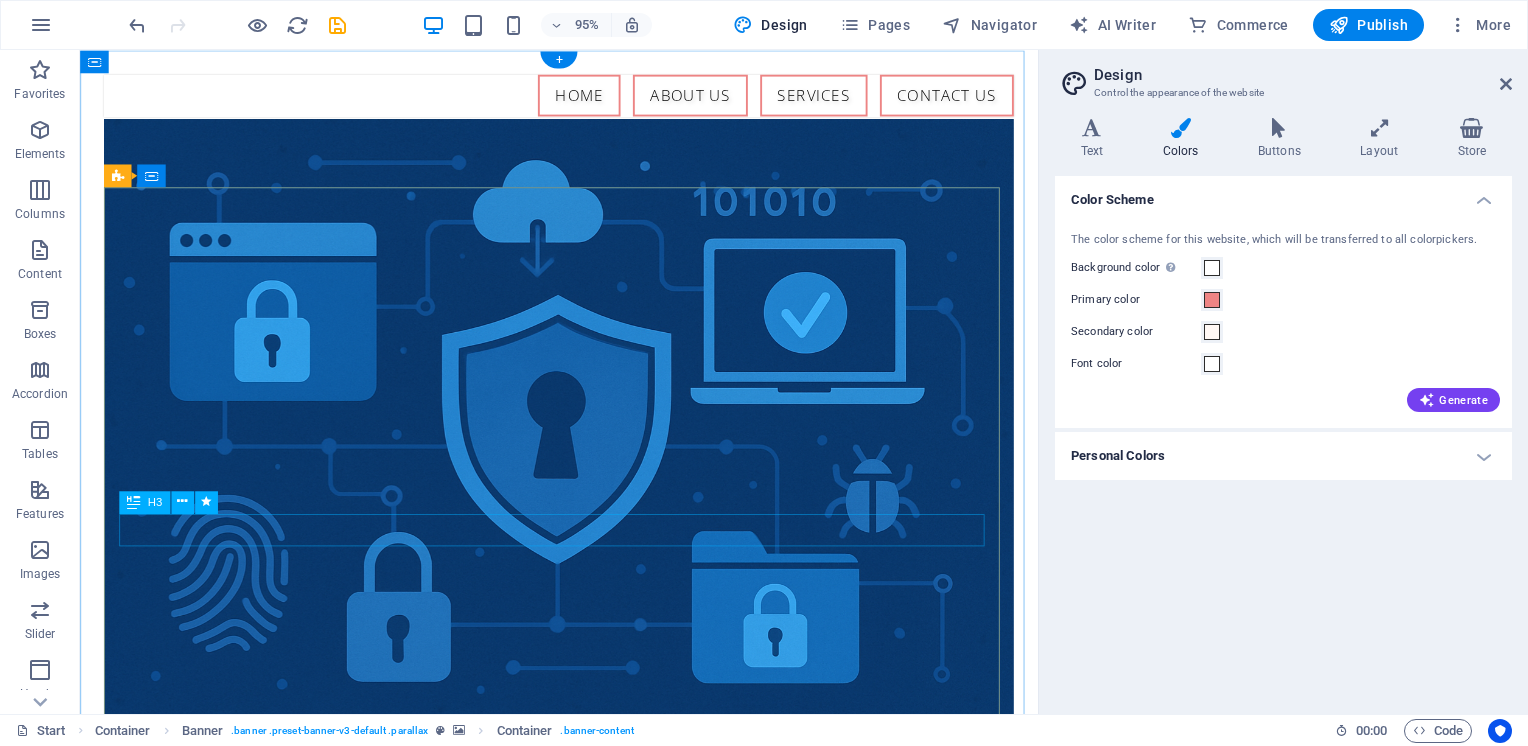 click on ""Strengthening Your Digital Security"" at bounding box center [584, 1115] 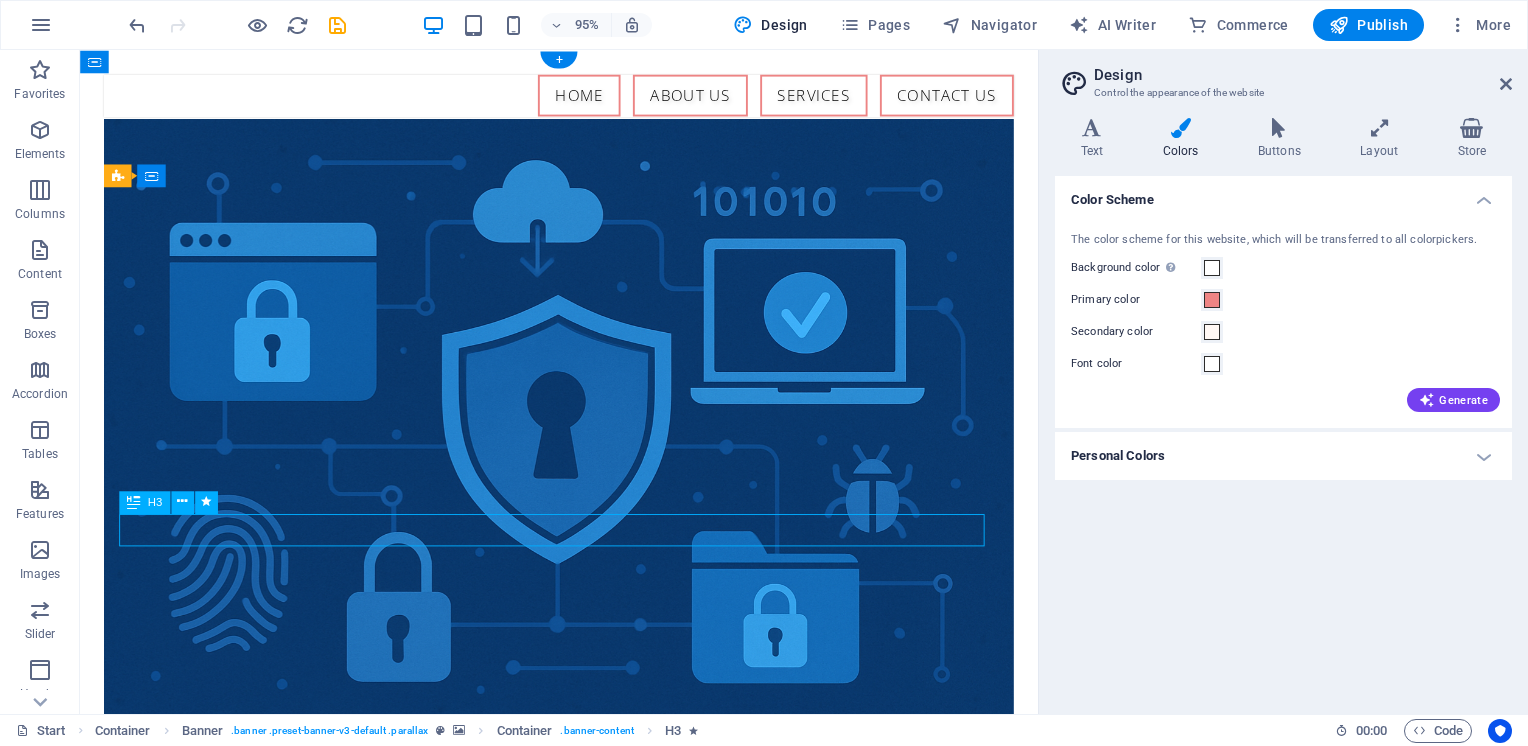 click on ""Strengthening Your Digital Security"" at bounding box center [584, 1115] 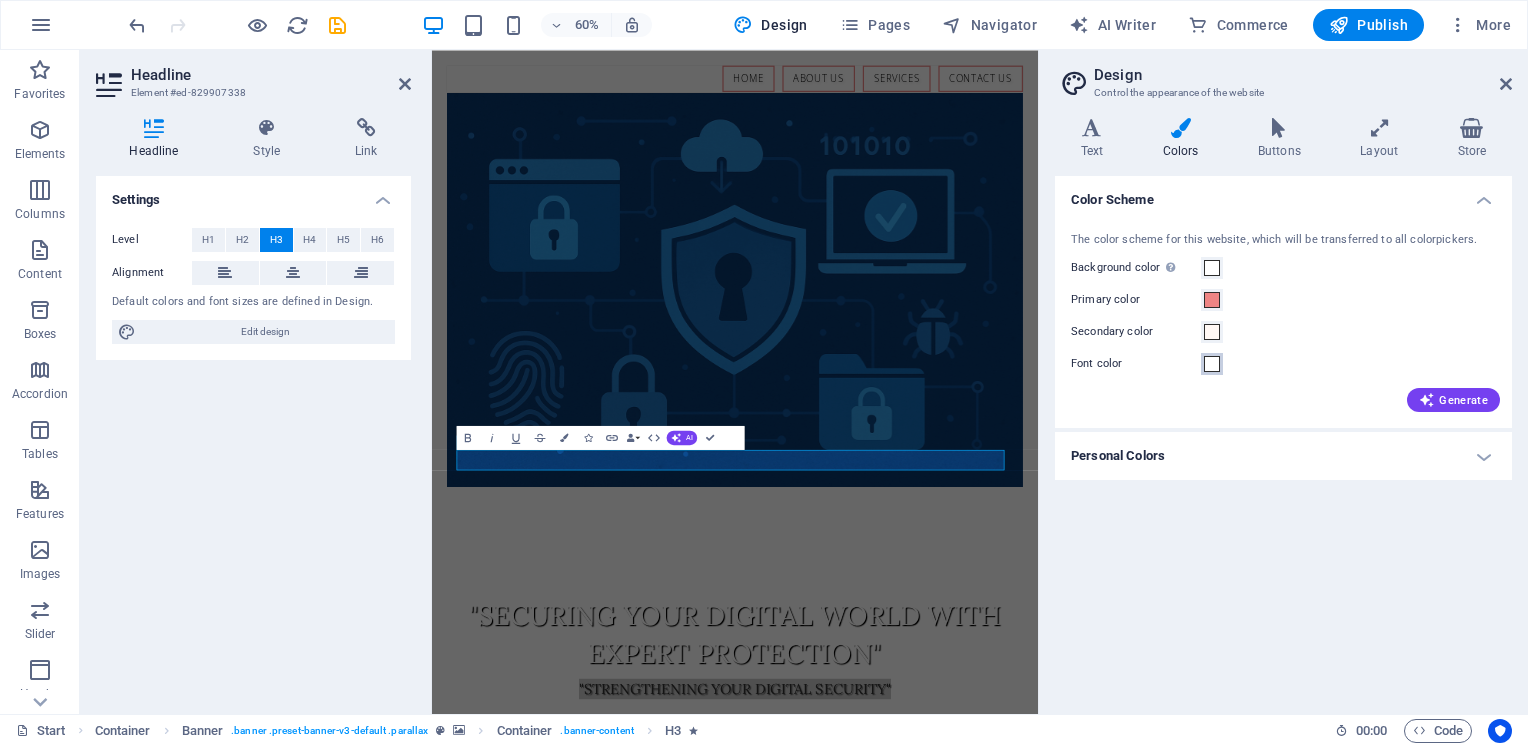 click at bounding box center (1212, 364) 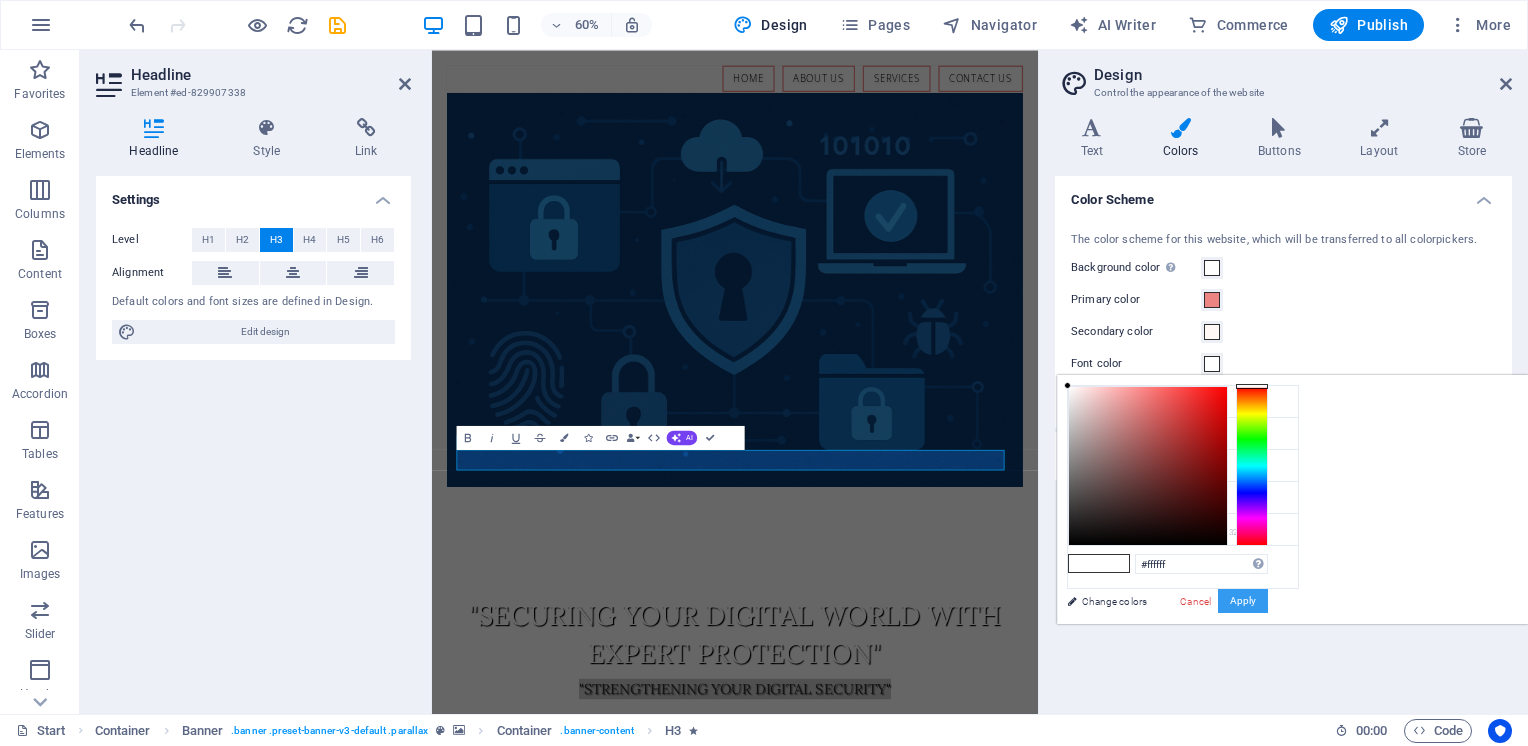 click on "Apply" at bounding box center [1243, 601] 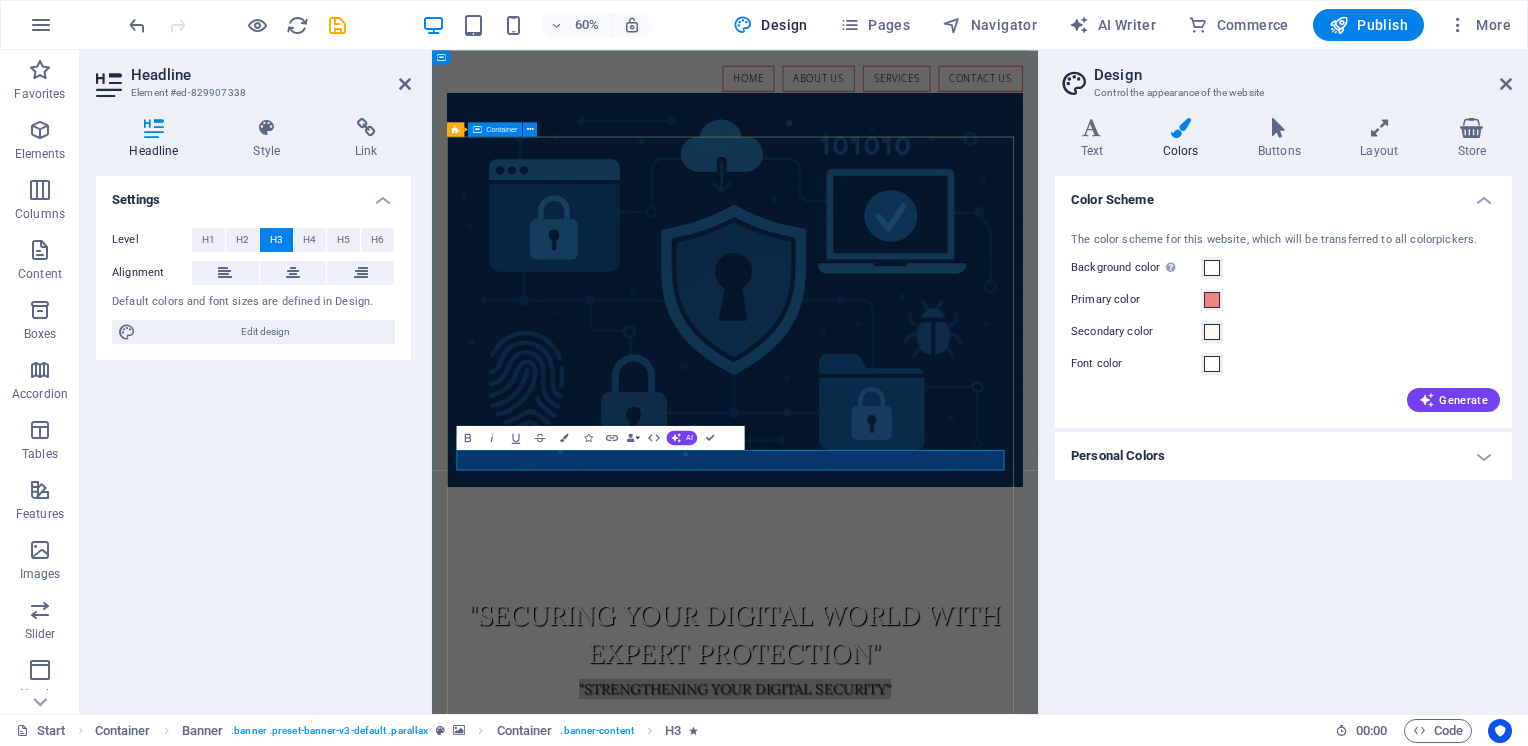 click on ""Securing Your Digital World with Expert Protection" "Strengthening Your Digital Security"" at bounding box center (937, 1059) 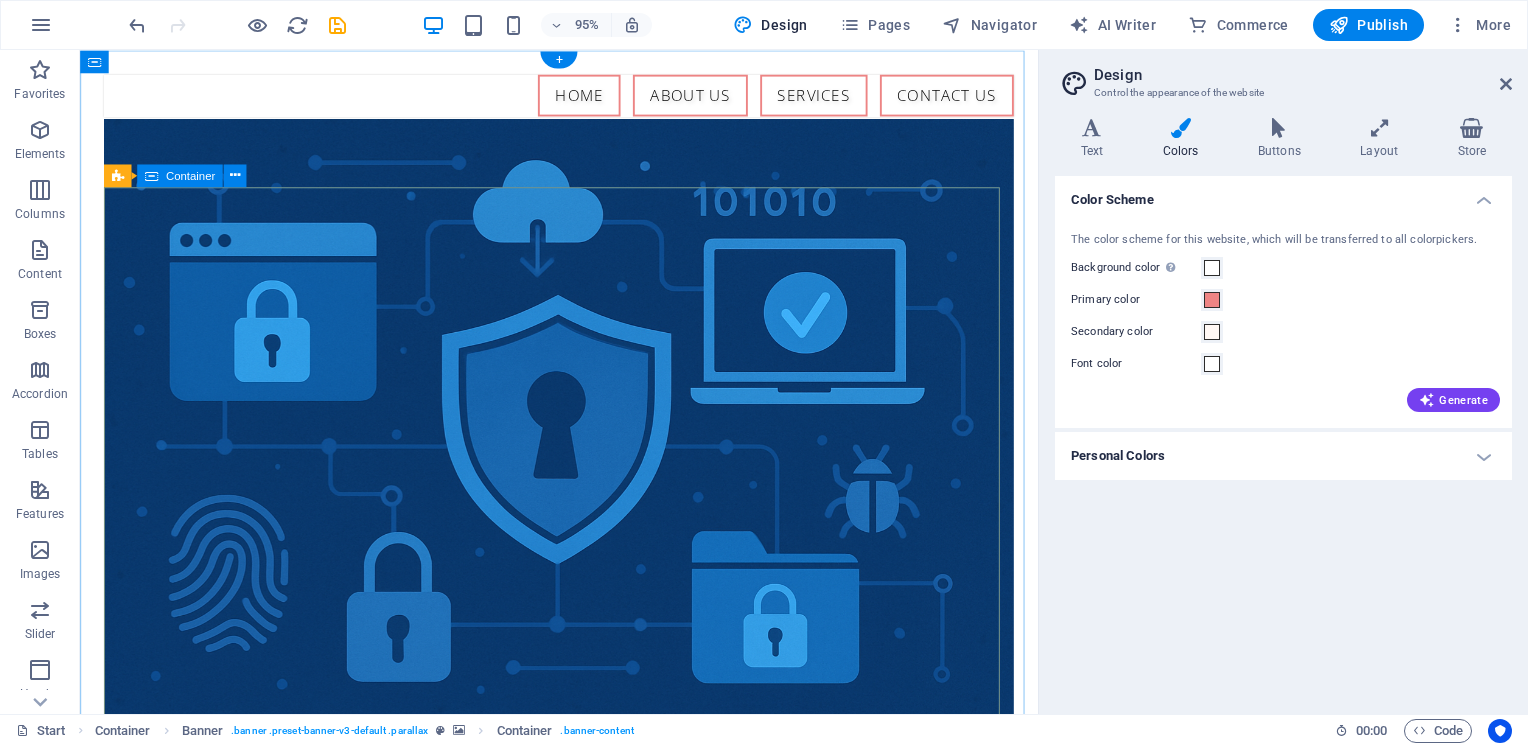 click on ""Securing Your Digital World with Expert Protection" "Strengthening Your Digital Security"" at bounding box center [584, 1059] 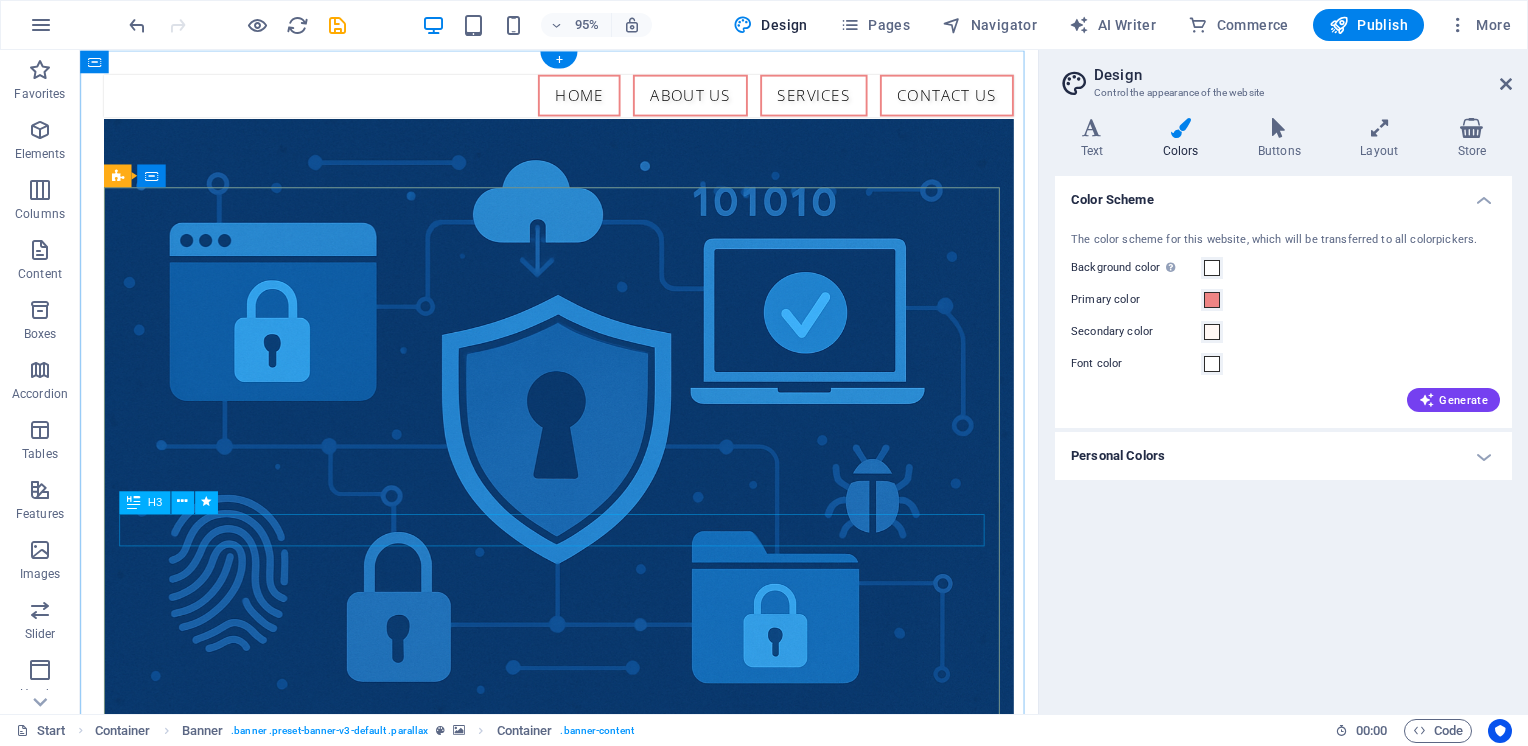 click on ""Strengthening Your Digital Security"" at bounding box center [584, 1115] 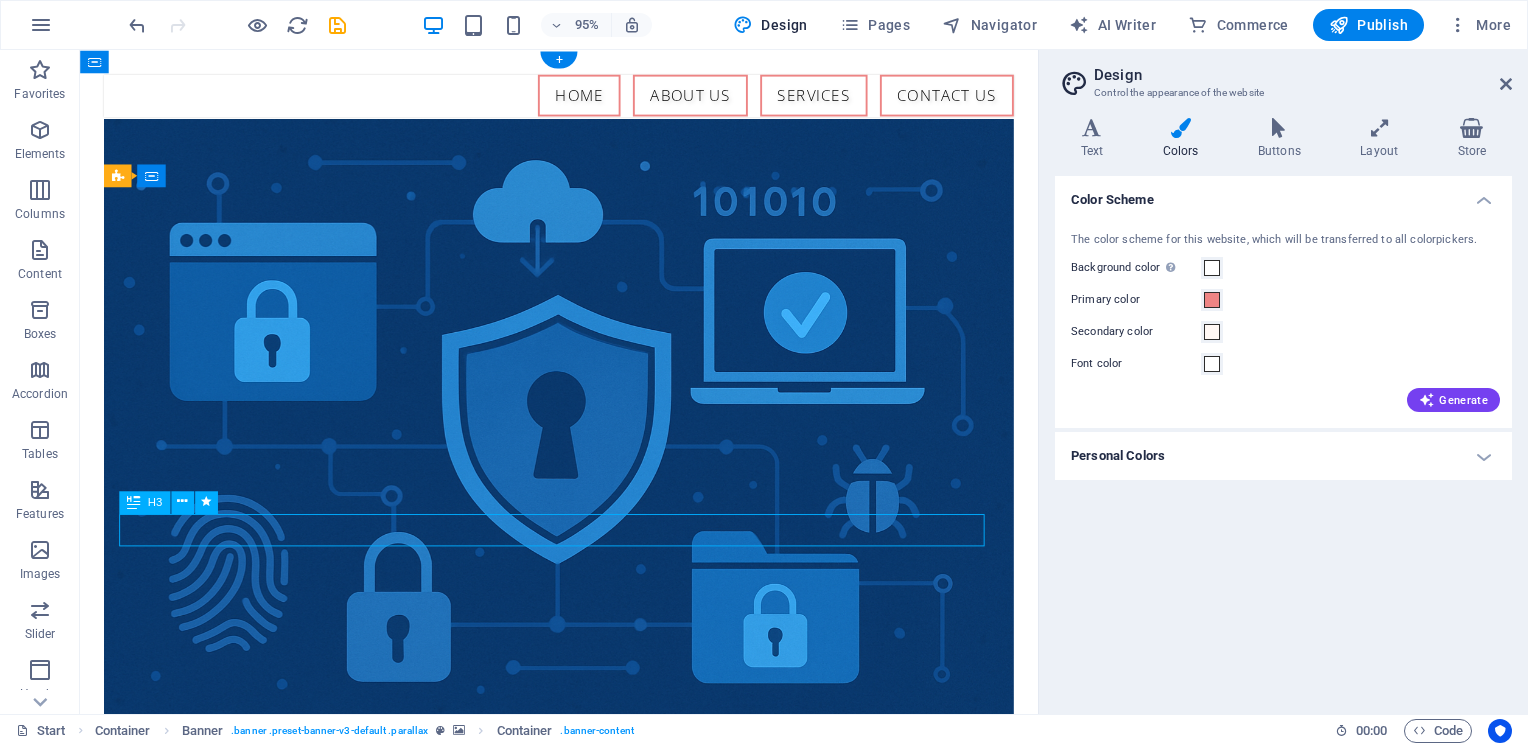 click on ""Strengthening Your Digital Security"" at bounding box center [584, 1115] 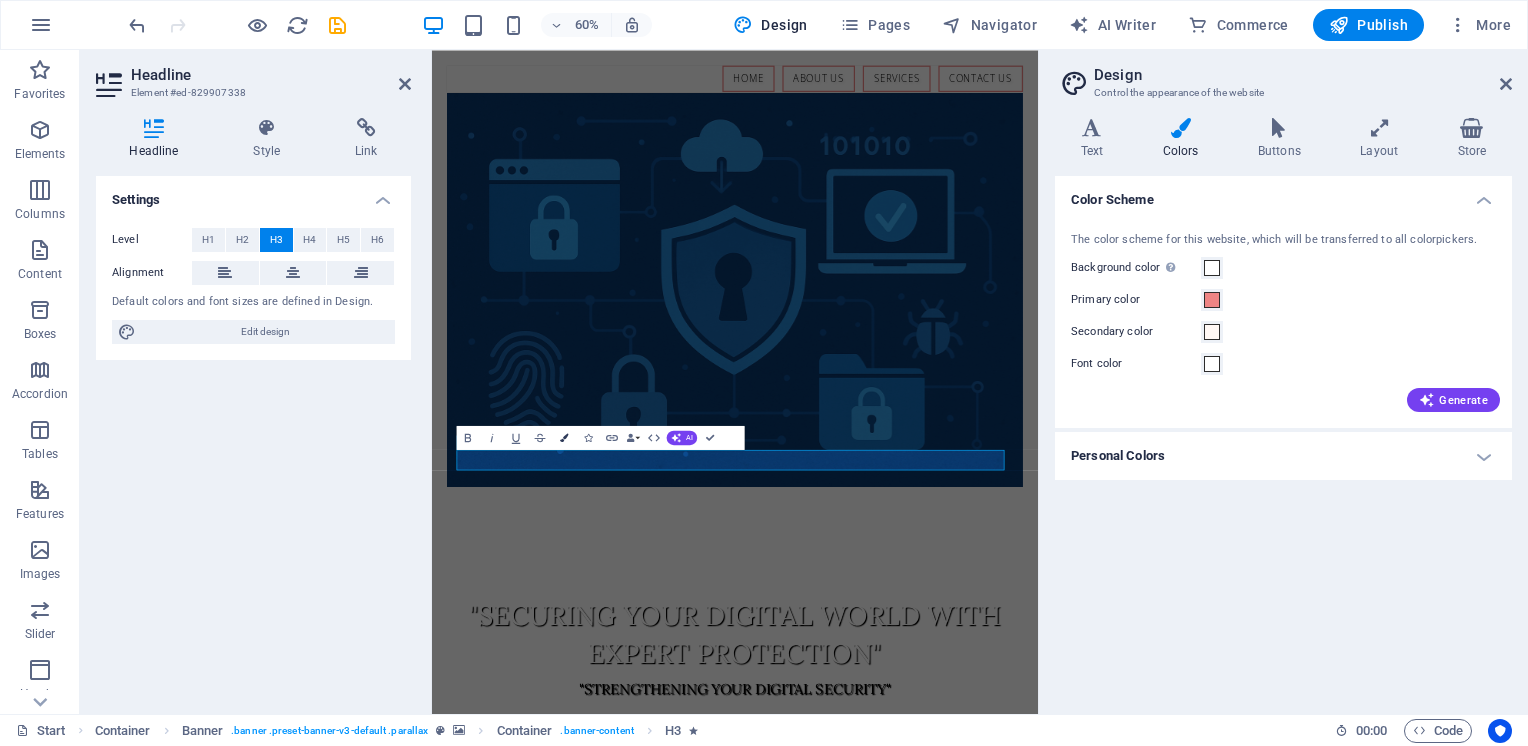 click at bounding box center (564, 438) 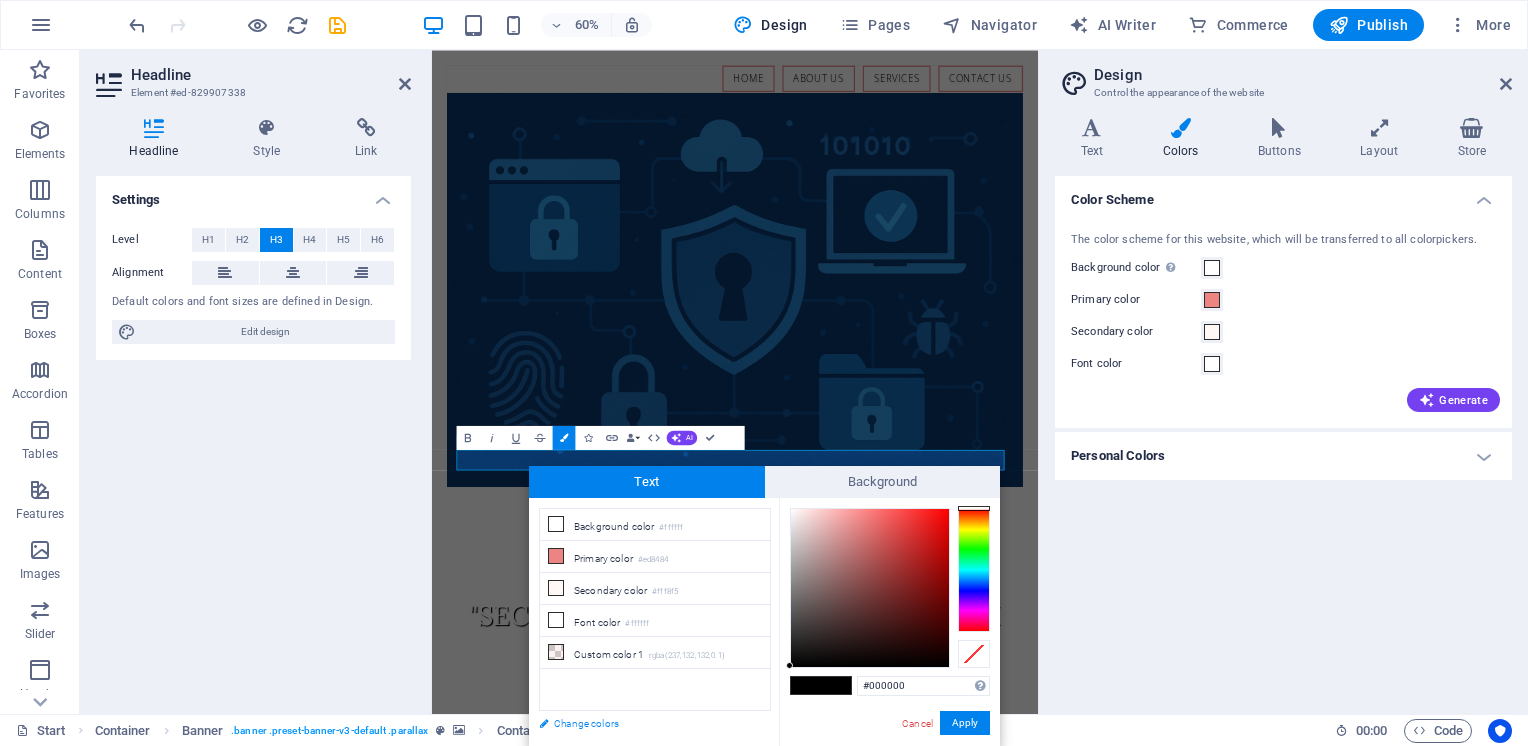 click on "Change colors" at bounding box center [645, 723] 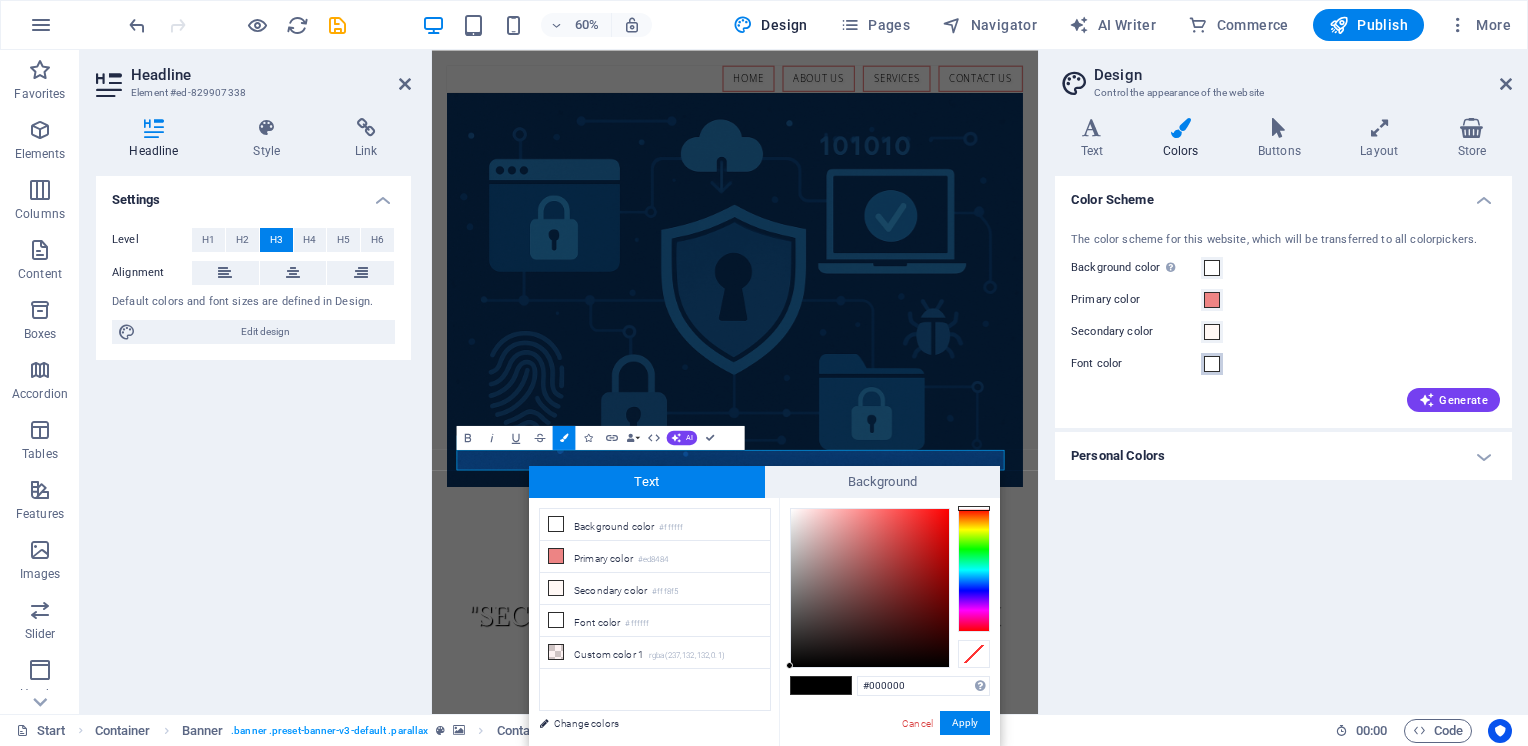 click at bounding box center (1212, 364) 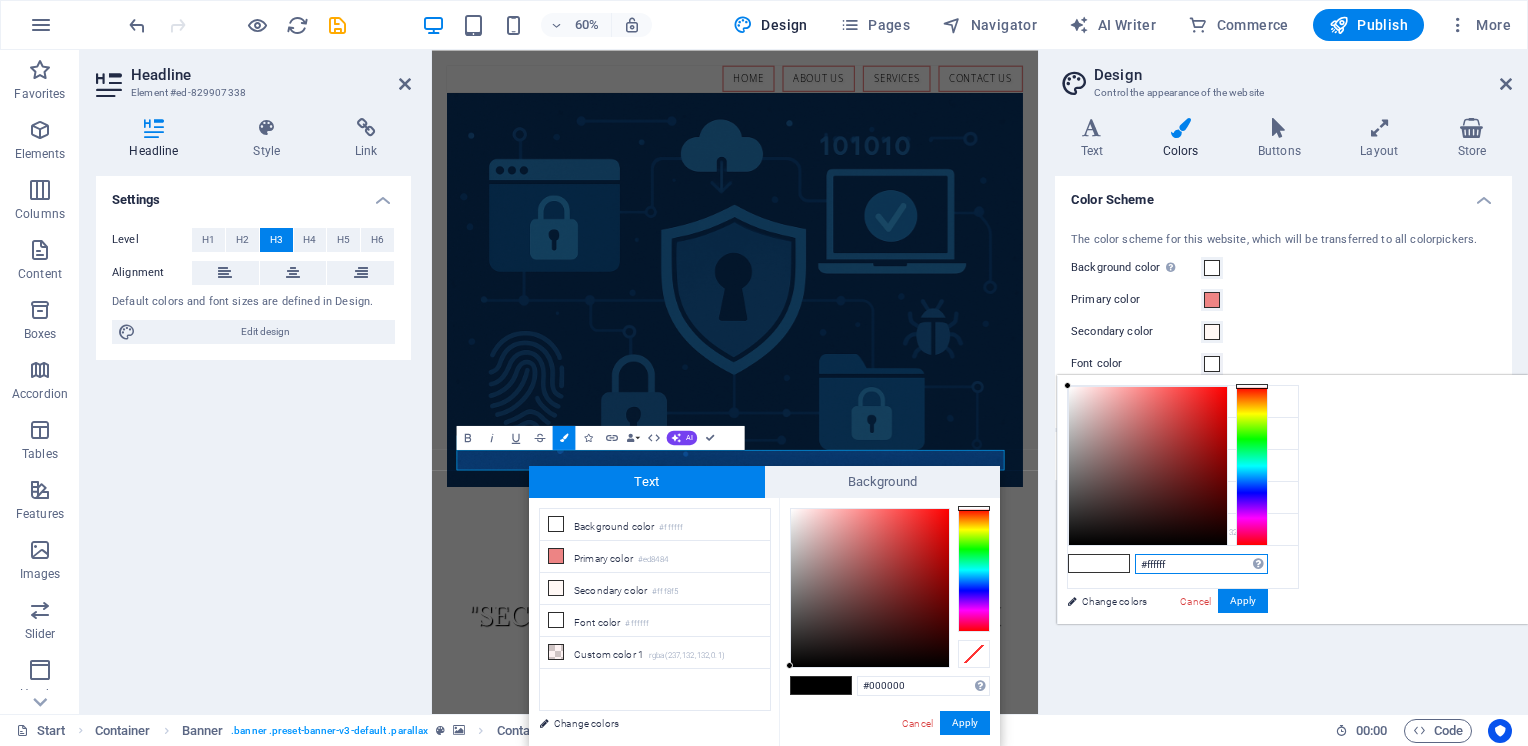 drag, startPoint x: 1430, startPoint y: 569, endPoint x: 1297, endPoint y: 589, distance: 134.49535 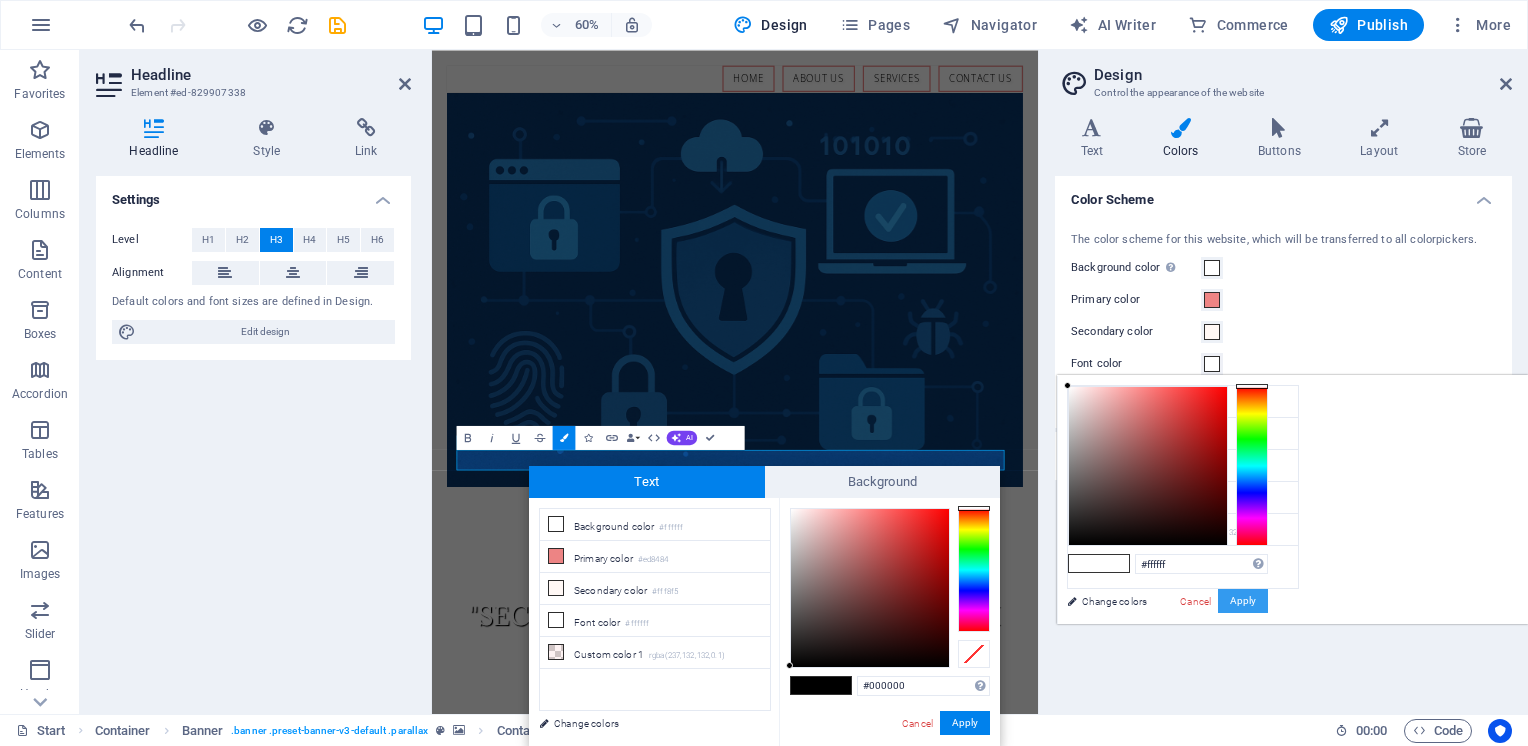 click on "Apply" at bounding box center (1243, 601) 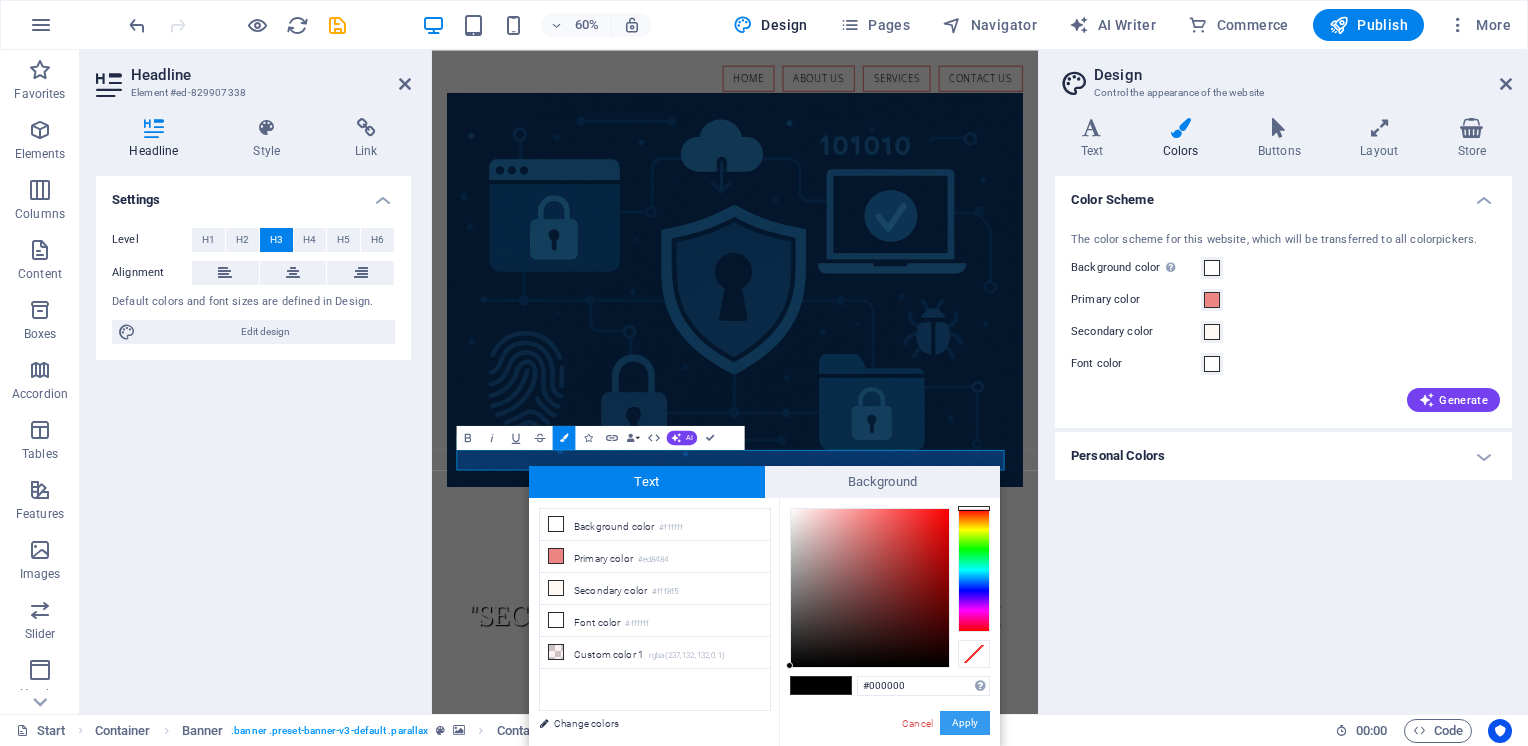 click on "Apply" at bounding box center (965, 723) 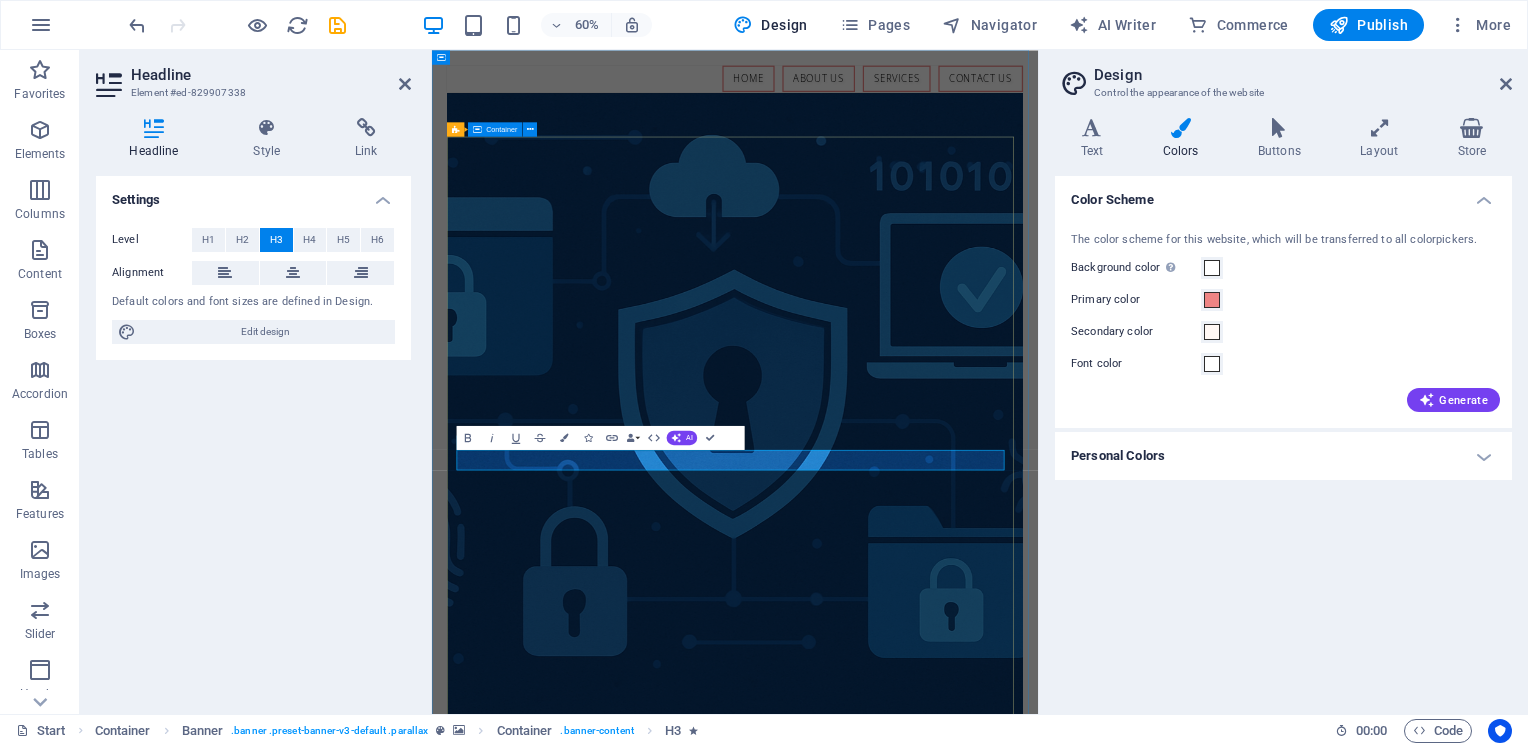 click on ""Securing Your Digital World with Expert Protection" "Strengthening Your Digital Security"" at bounding box center (937, 1441) 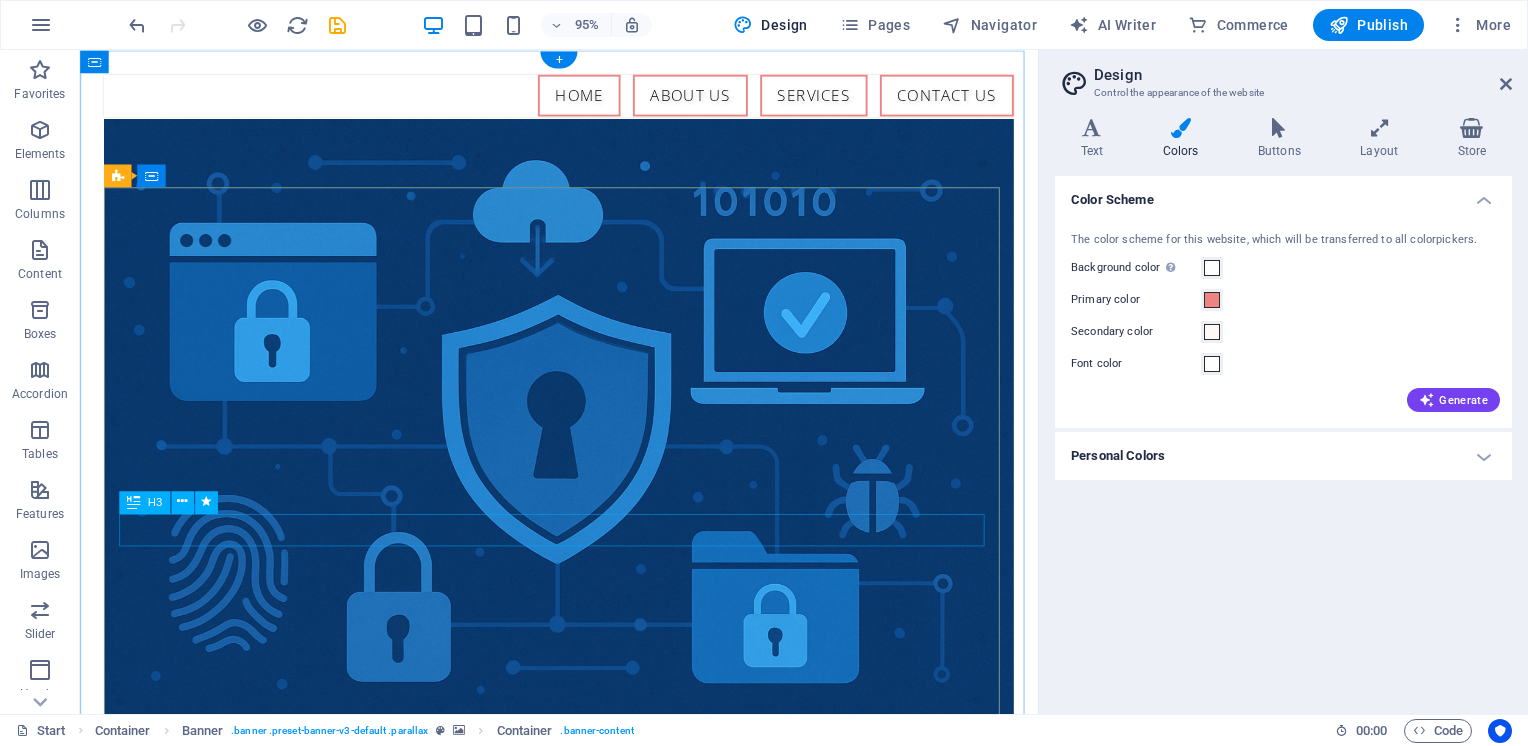 click on ""Strengthening Your Digital Security"" at bounding box center (584, 1115) 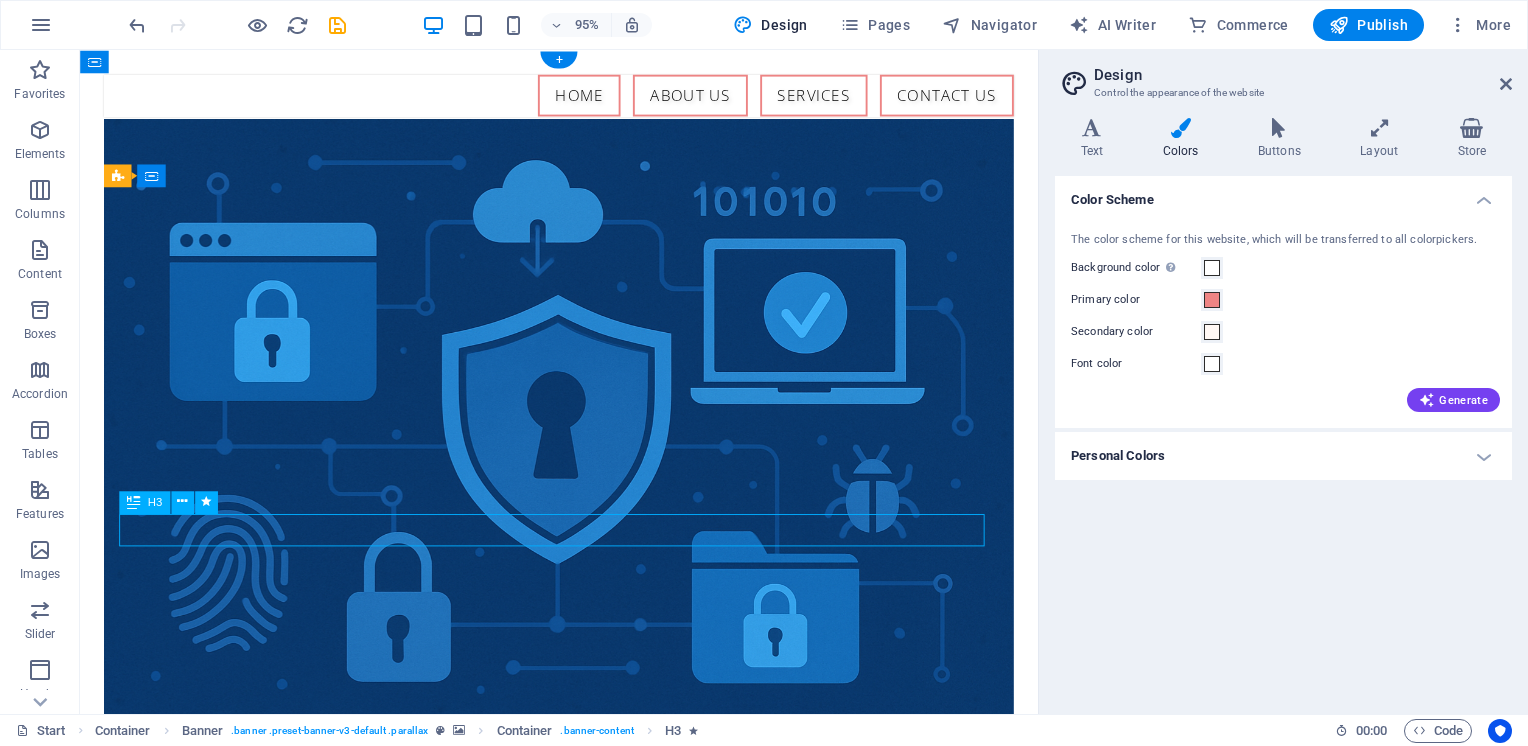 click on ""Strengthening Your Digital Security"" at bounding box center [584, 1115] 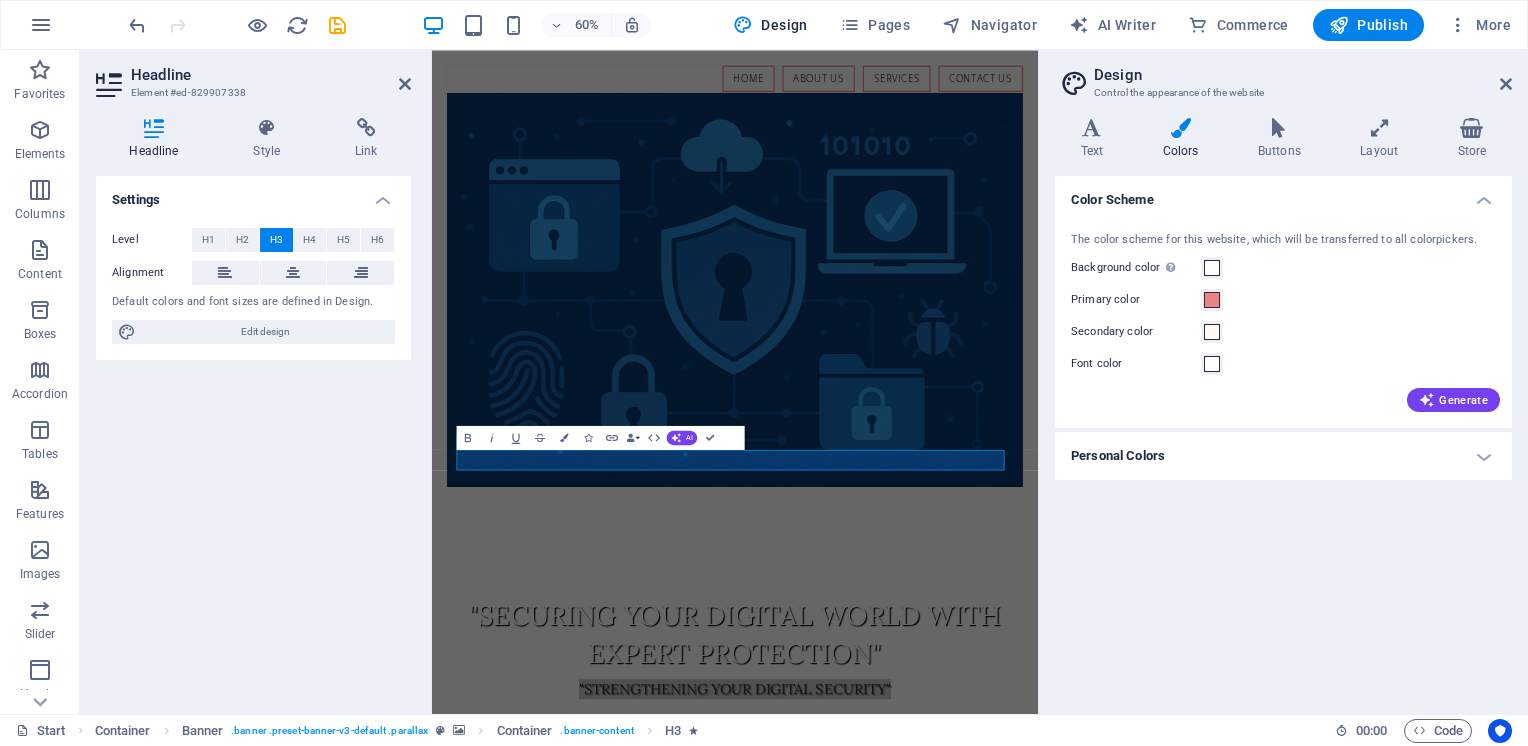 click on "Design" at bounding box center [1303, 75] 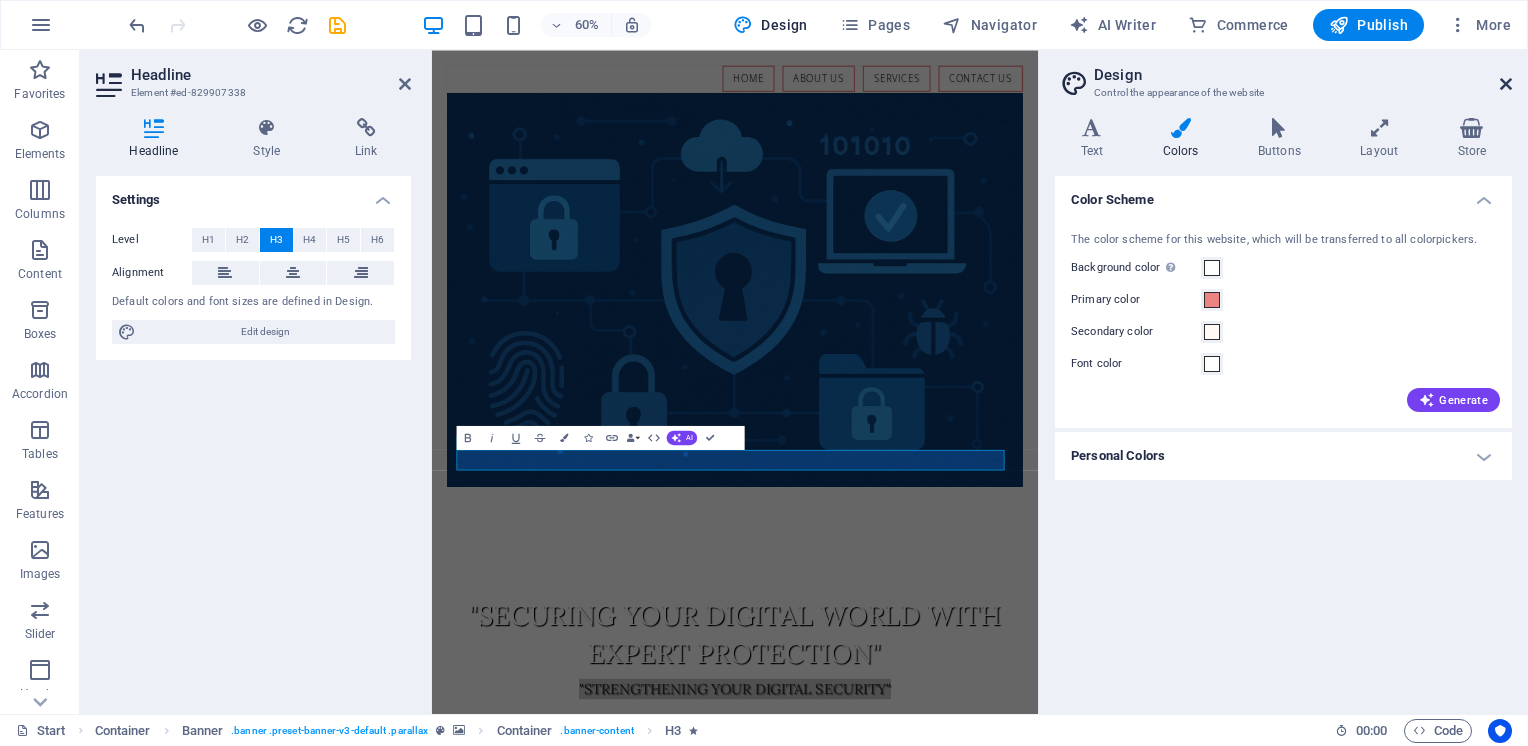 click at bounding box center [1506, 84] 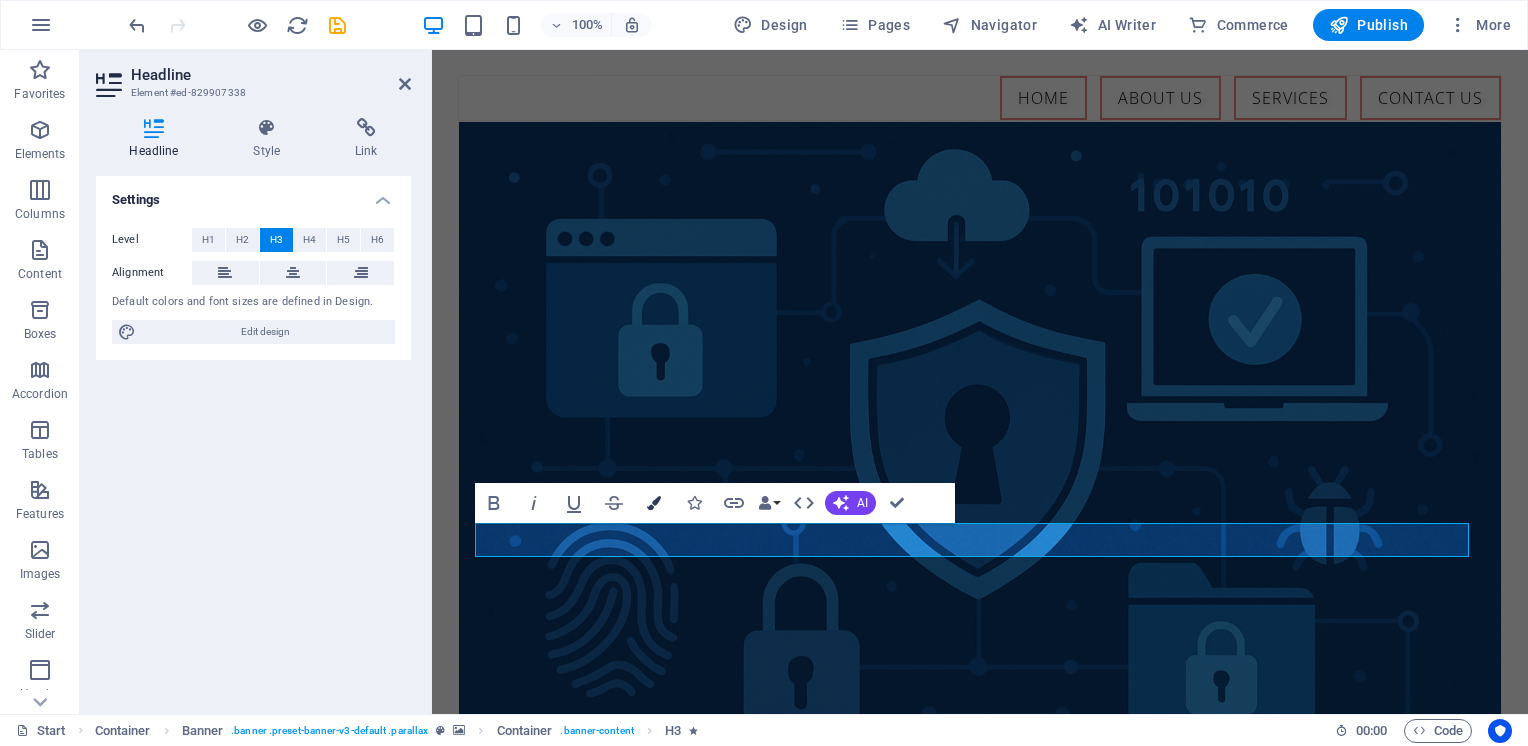 click at bounding box center [654, 503] 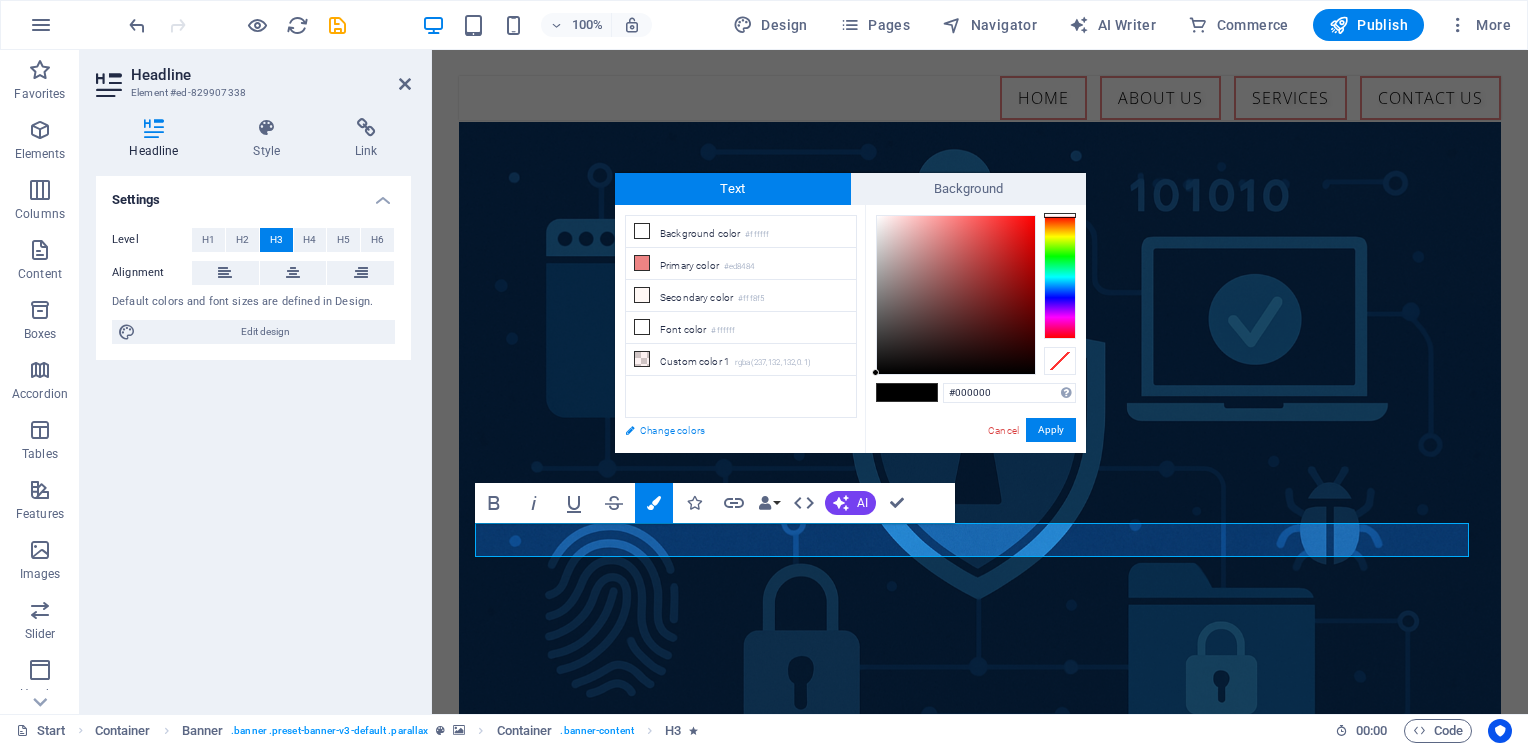 click on "Change colors" at bounding box center [731, 430] 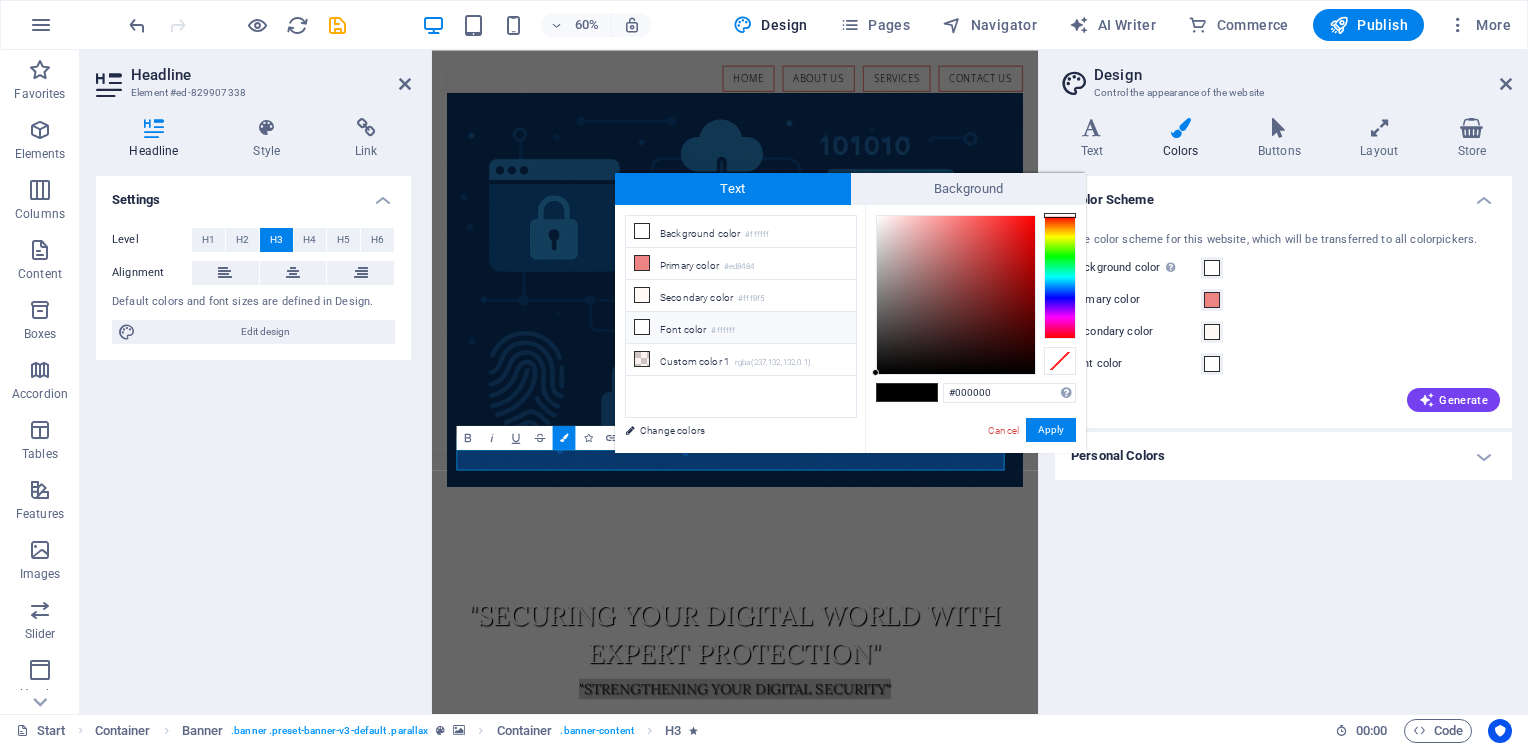 click on "Font color
#ffffff" at bounding box center (741, 328) 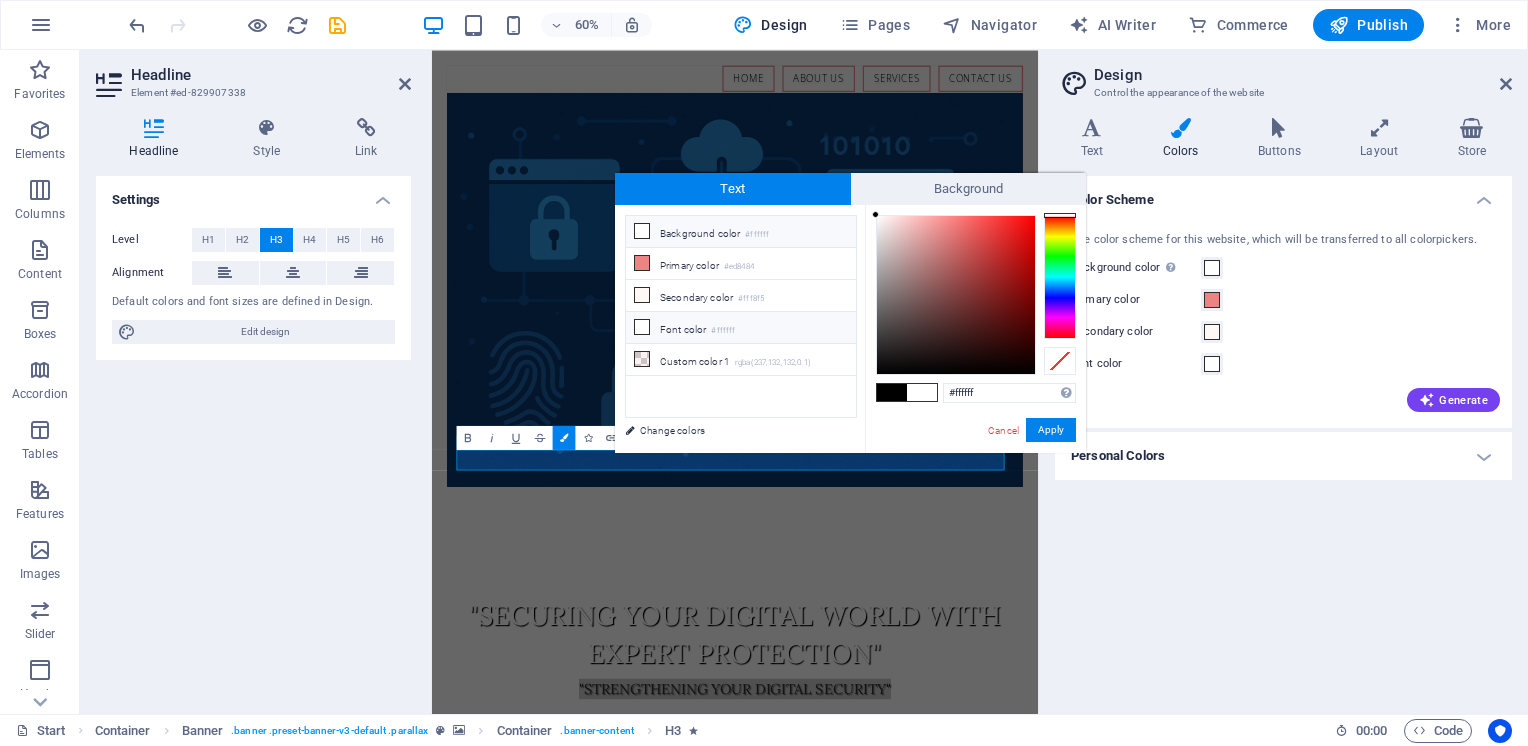 click on "Font color
#ffffff" at bounding box center [741, 328] 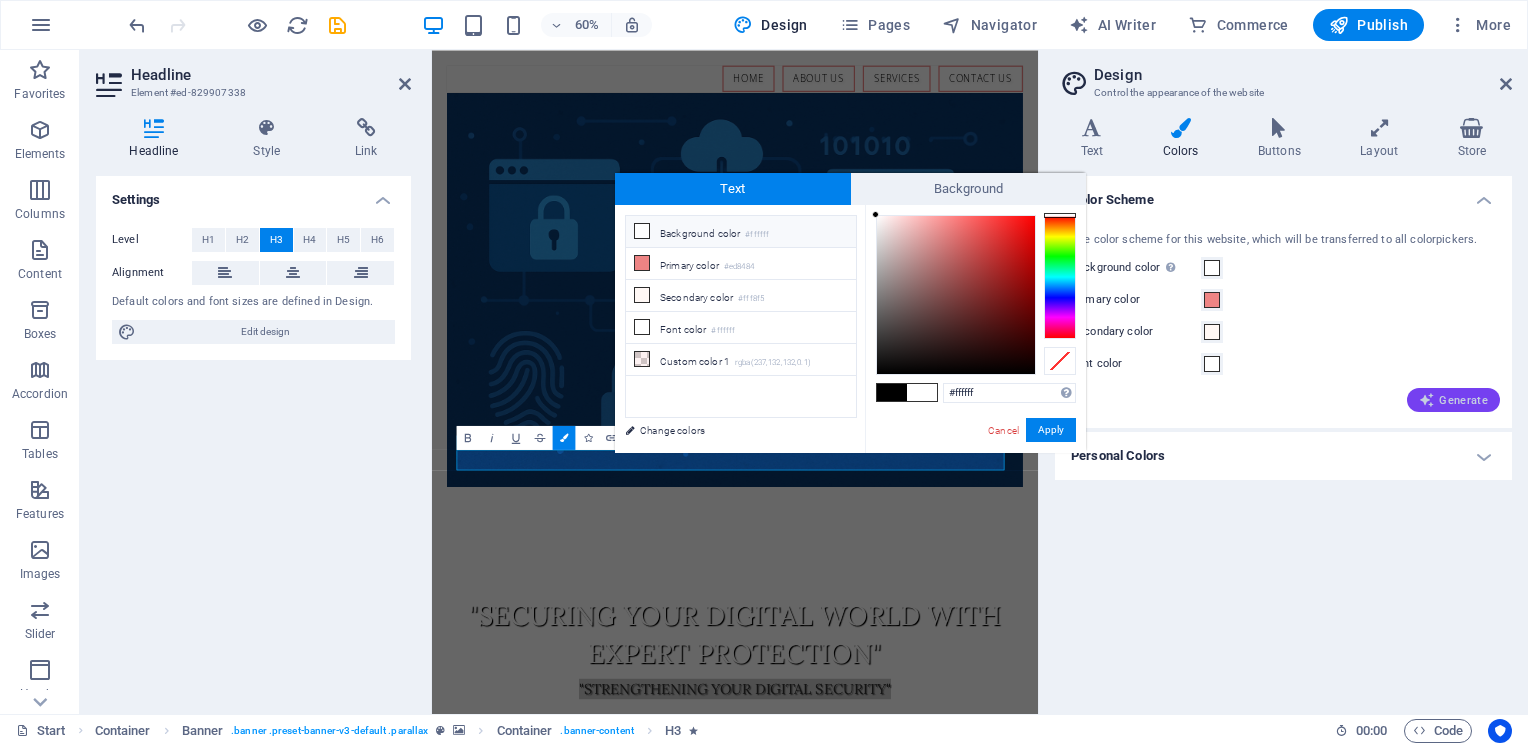 click on "Generate" at bounding box center (1453, 400) 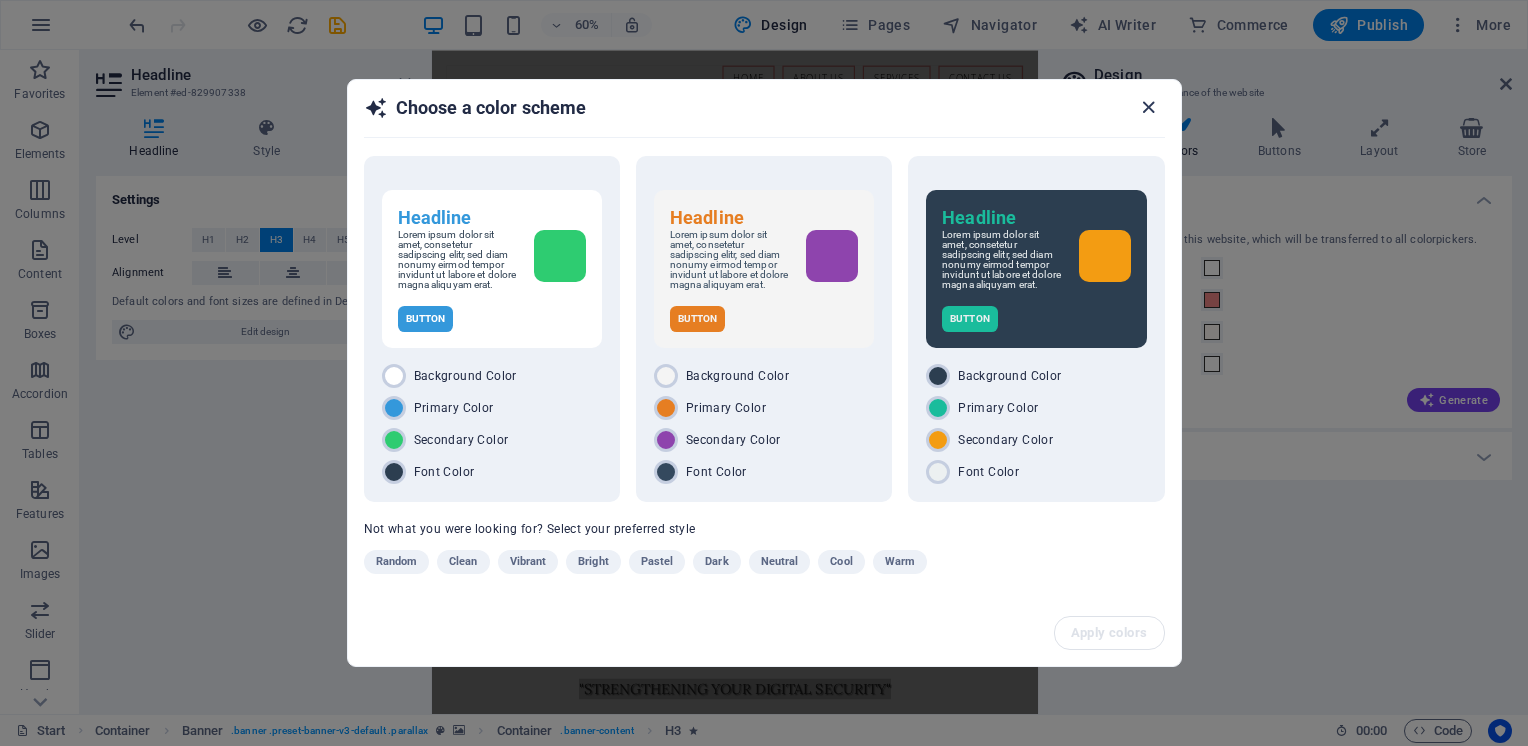 click at bounding box center (1148, 107) 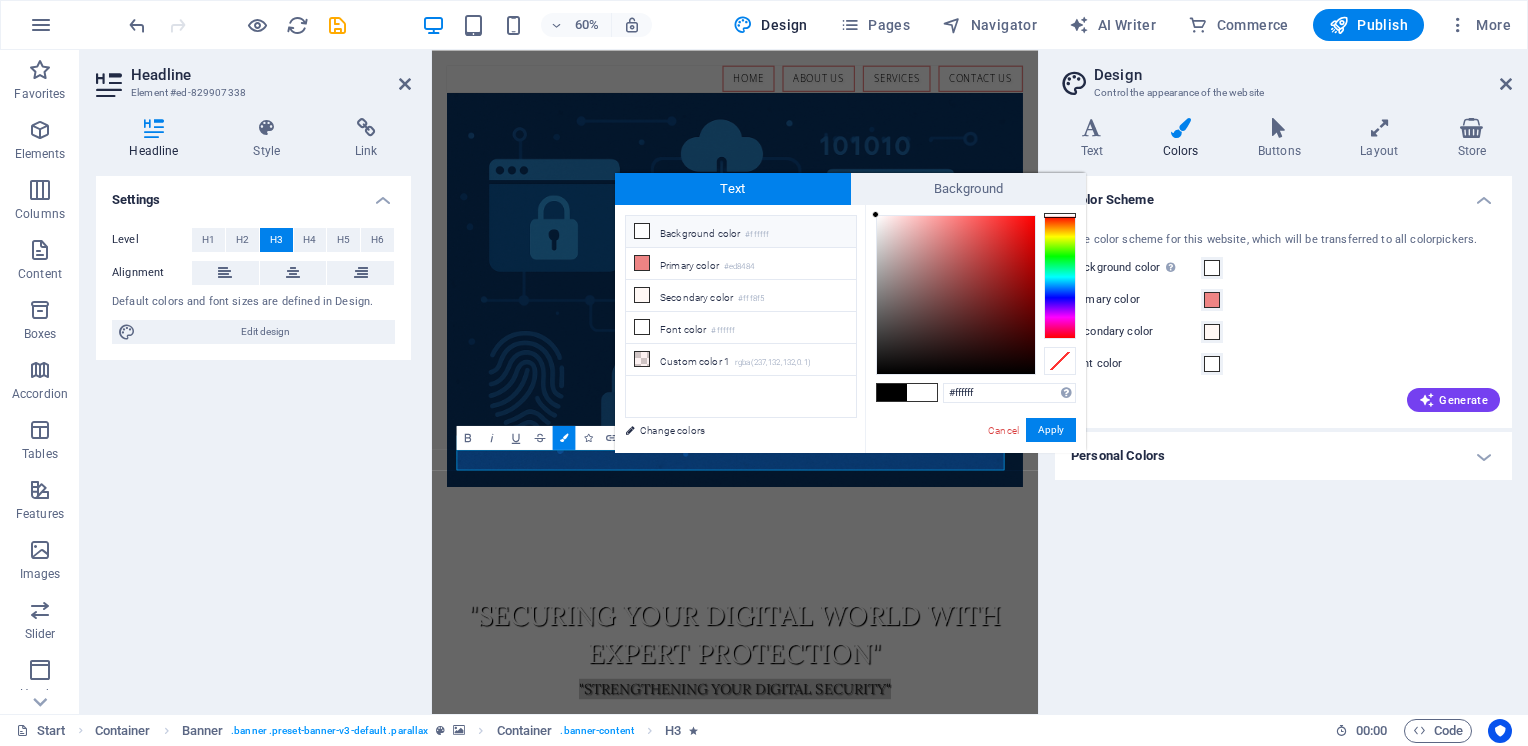 drag, startPoint x: 914, startPoint y: 388, endPoint x: 866, endPoint y: 402, distance: 50 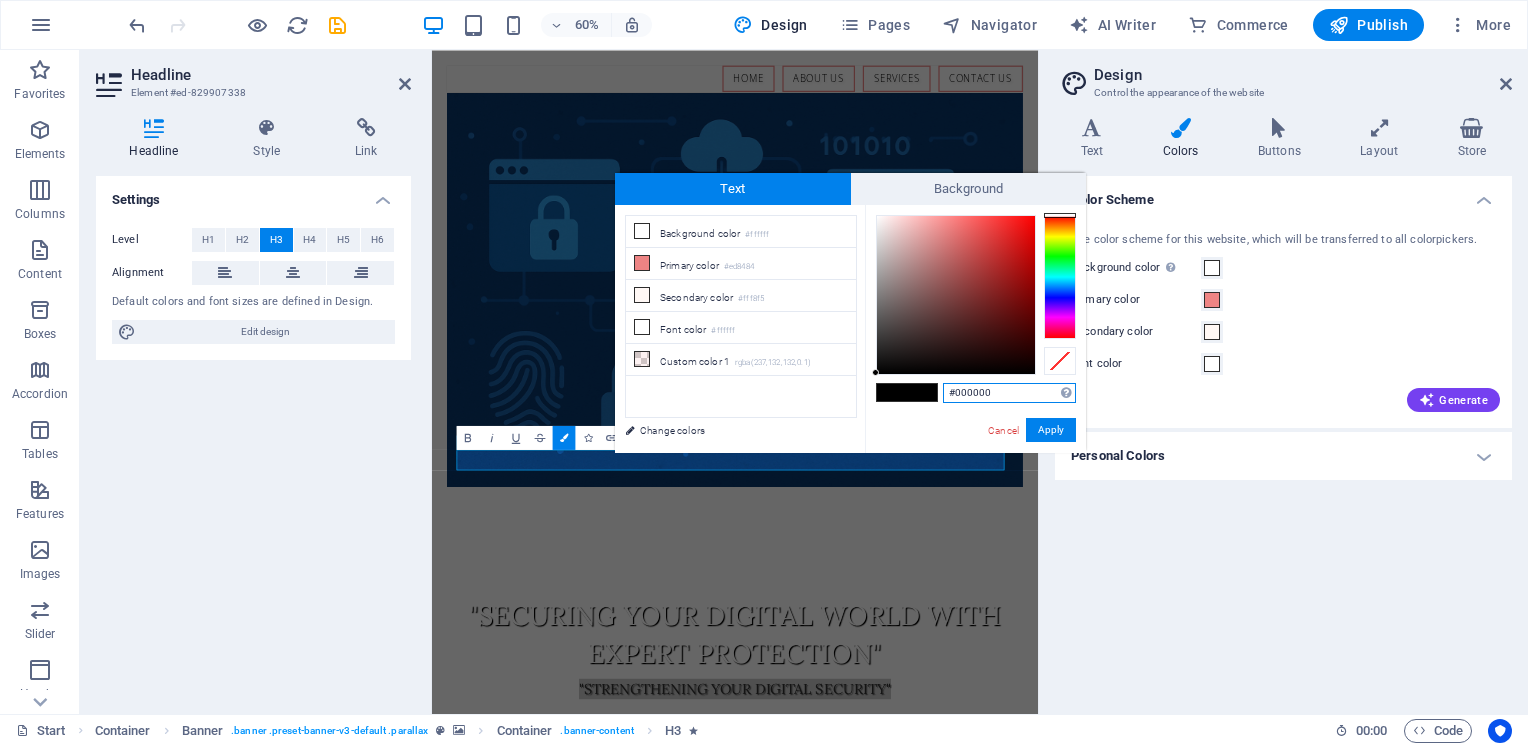 drag, startPoint x: 1012, startPoint y: 392, endPoint x: 893, endPoint y: 391, distance: 119.0042 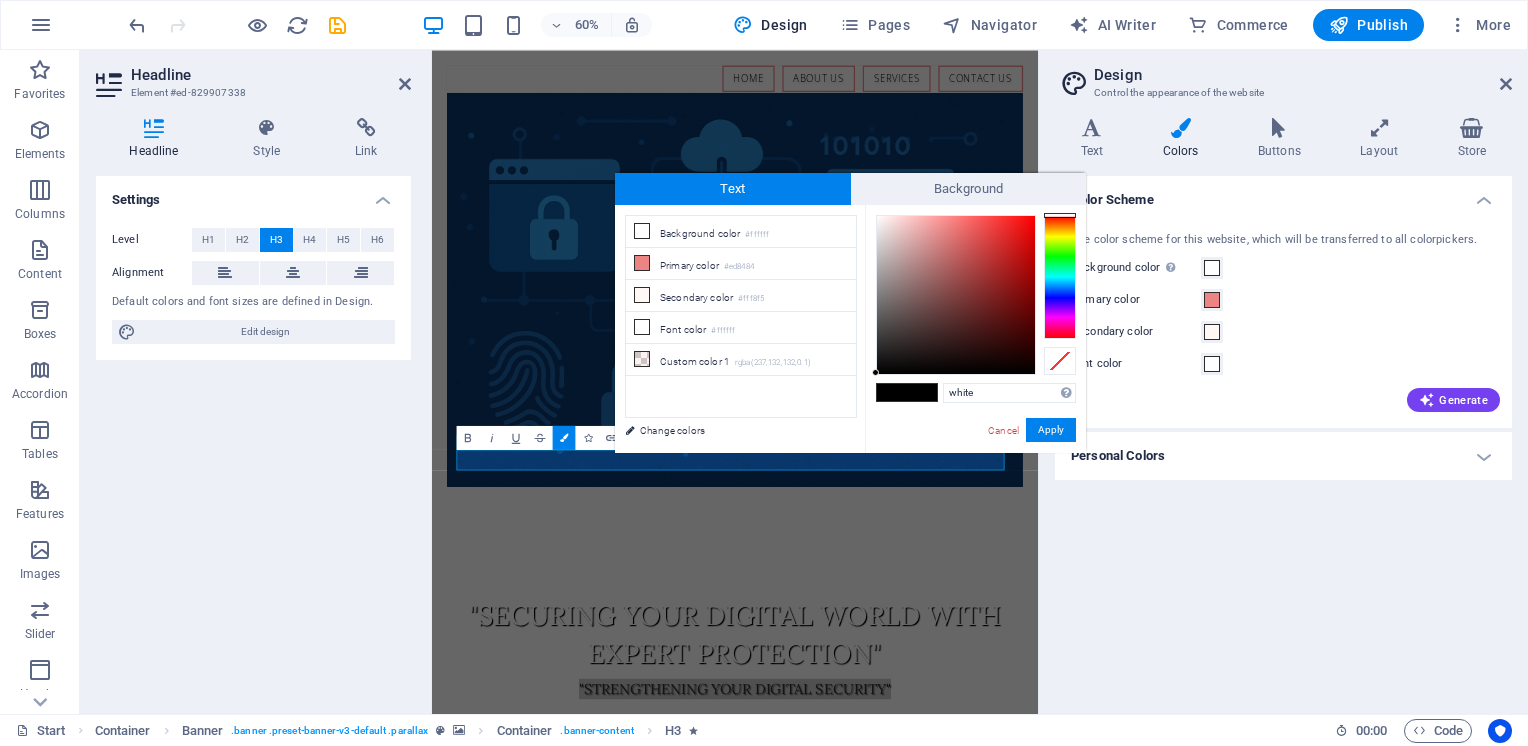 click on "Apply" at bounding box center [1051, 430] 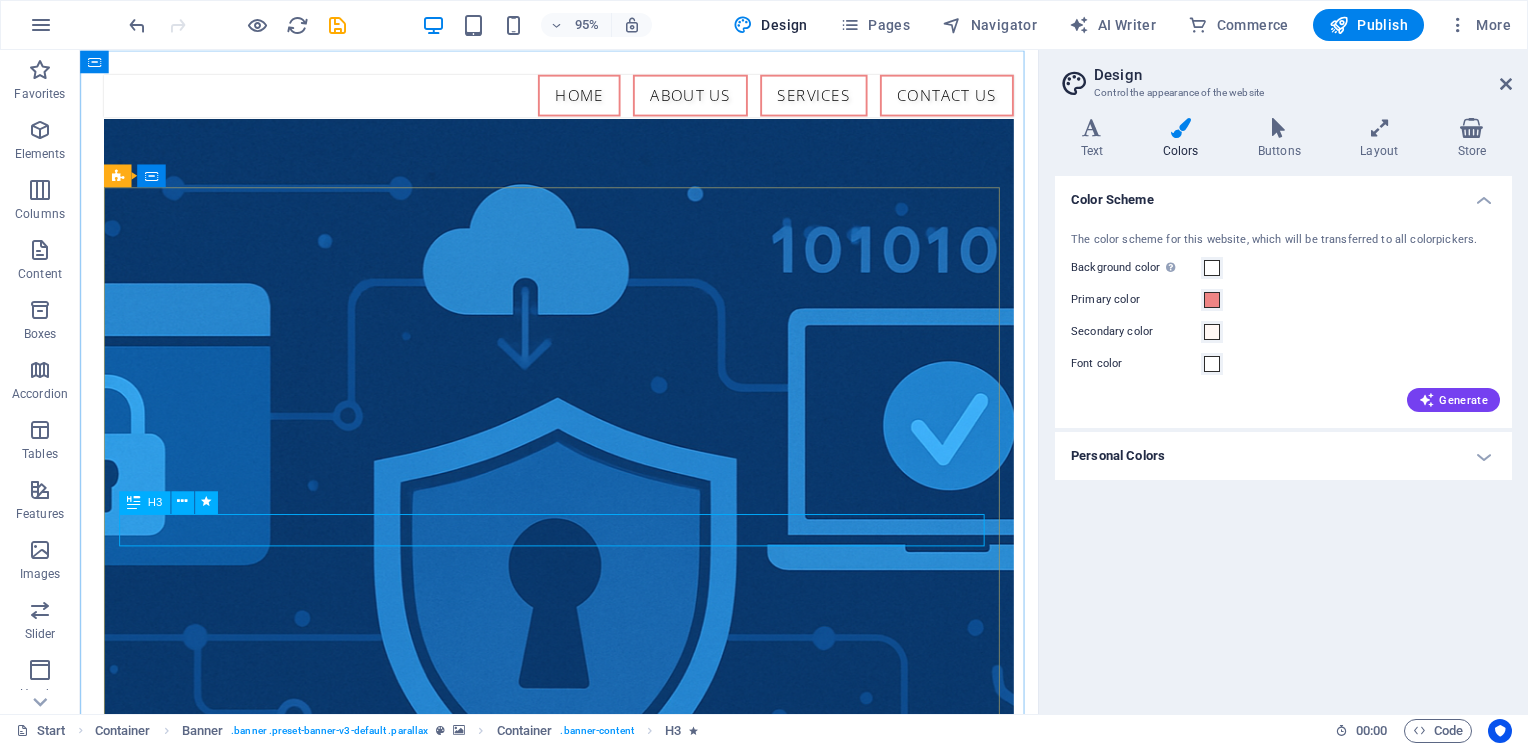 click on "H3" at bounding box center [155, 501] 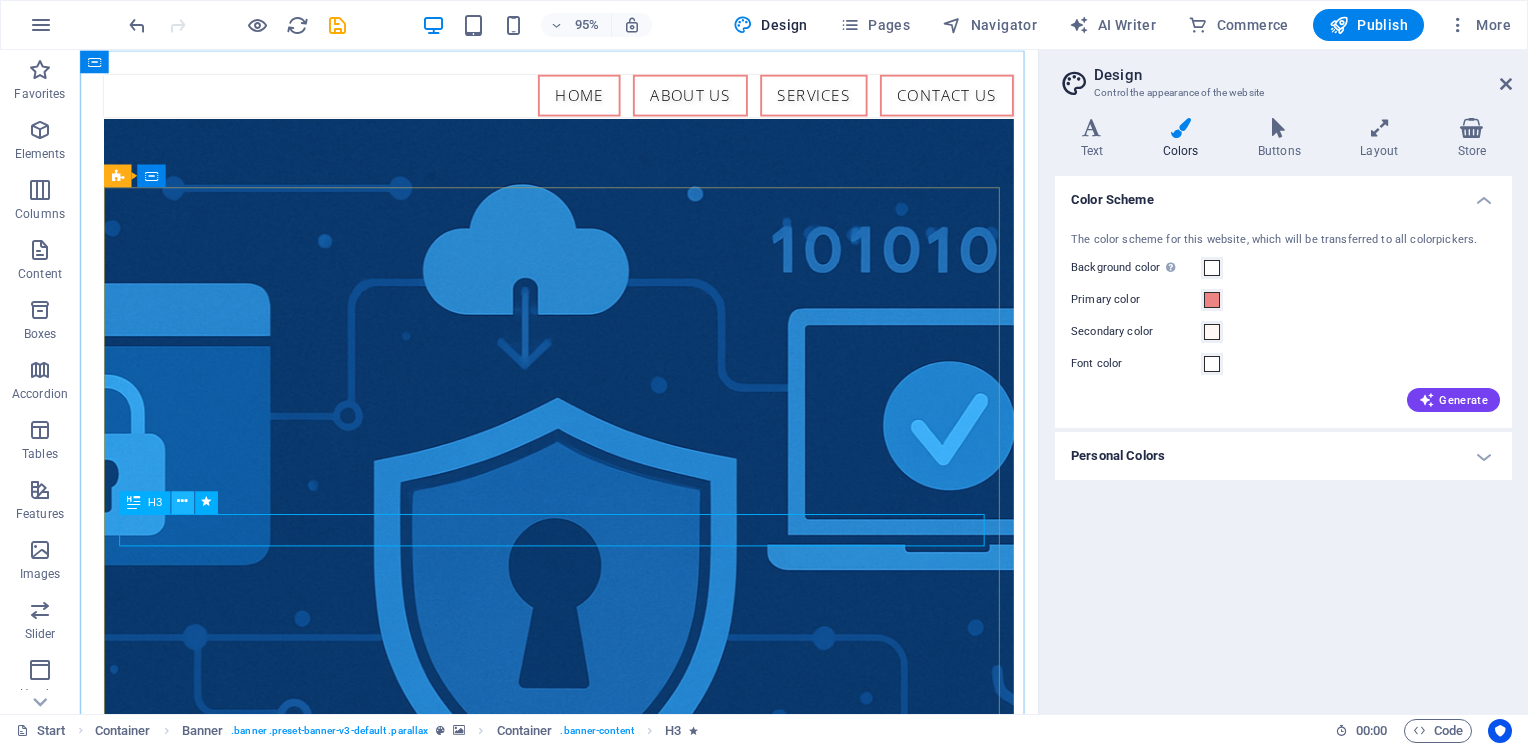 click at bounding box center [182, 502] 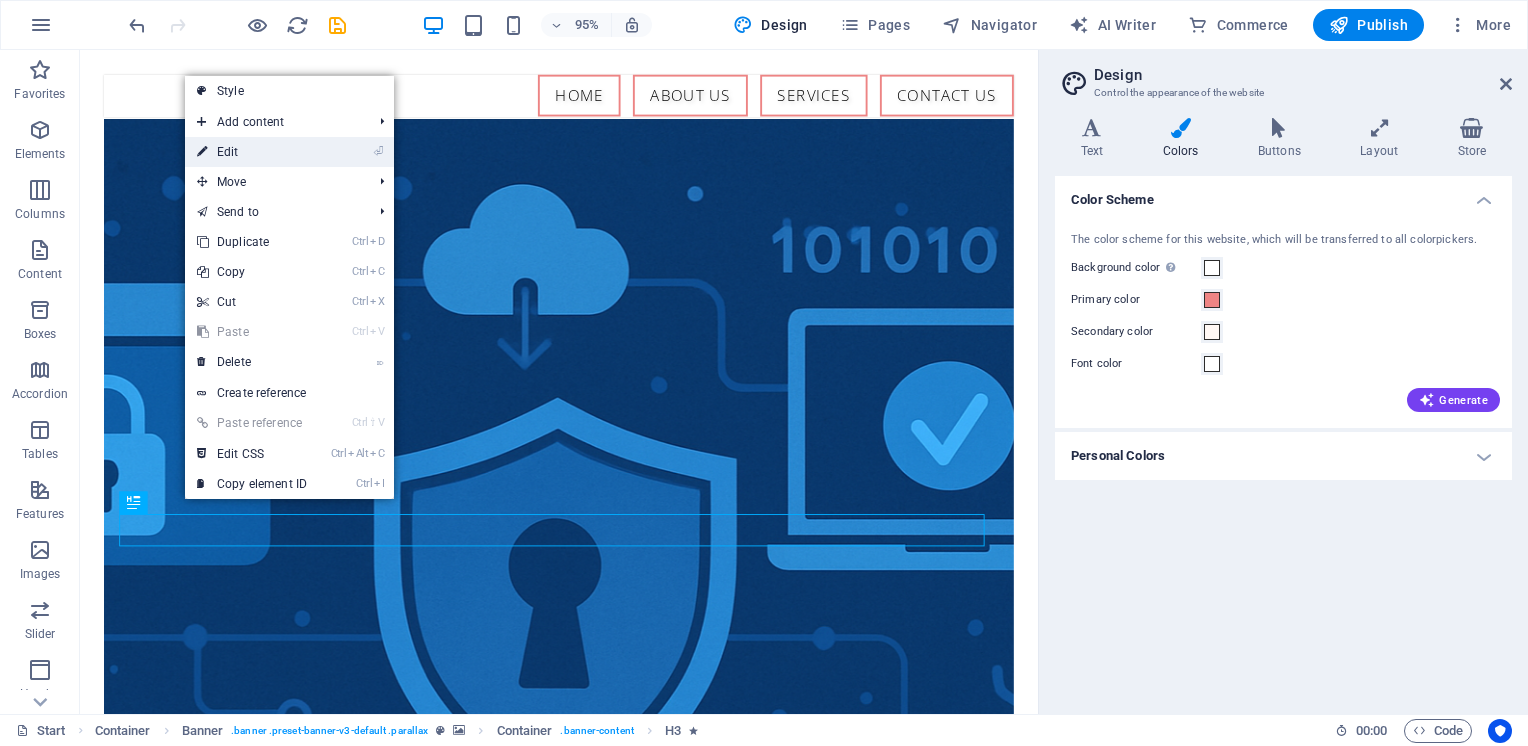 click on "⏎  Edit" at bounding box center (252, 152) 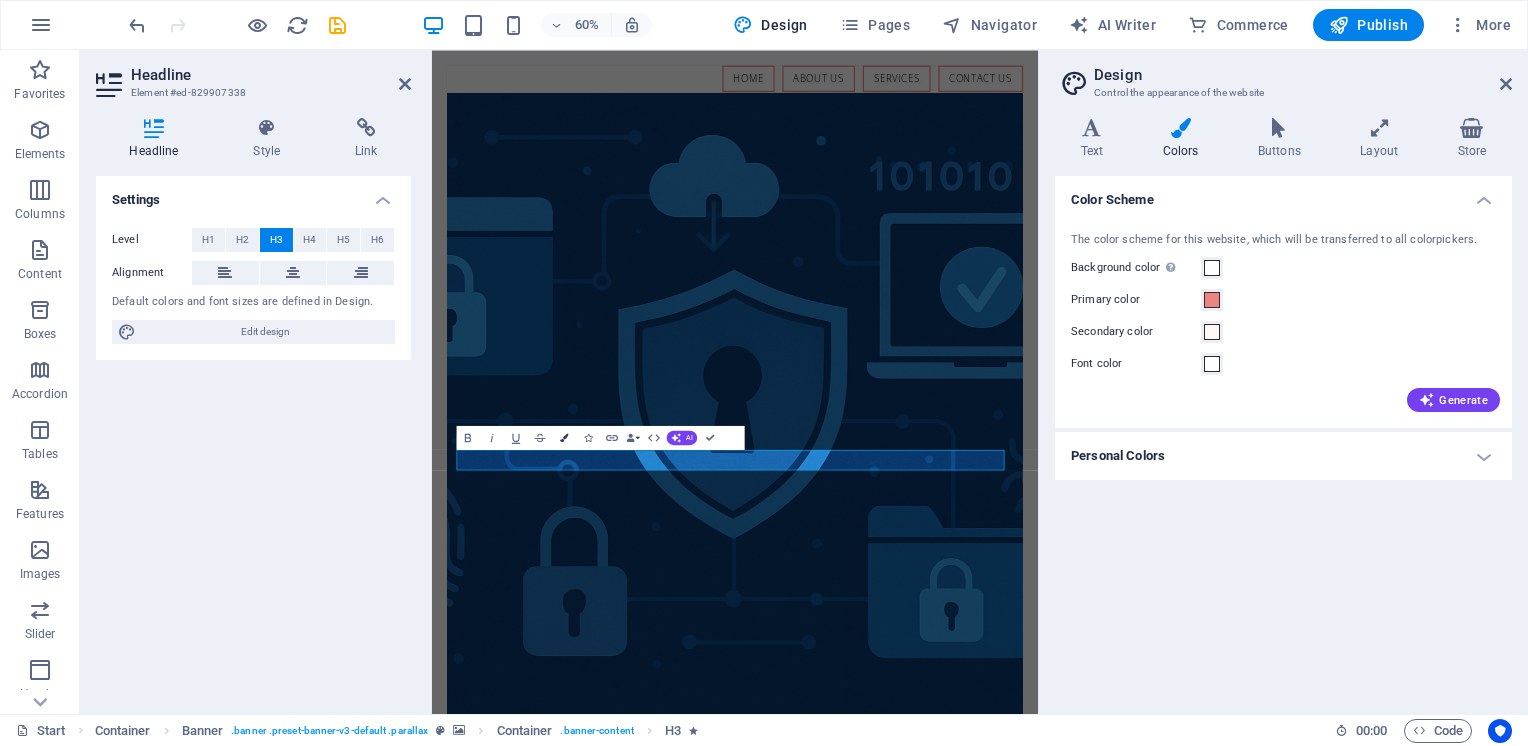 click at bounding box center (564, 438) 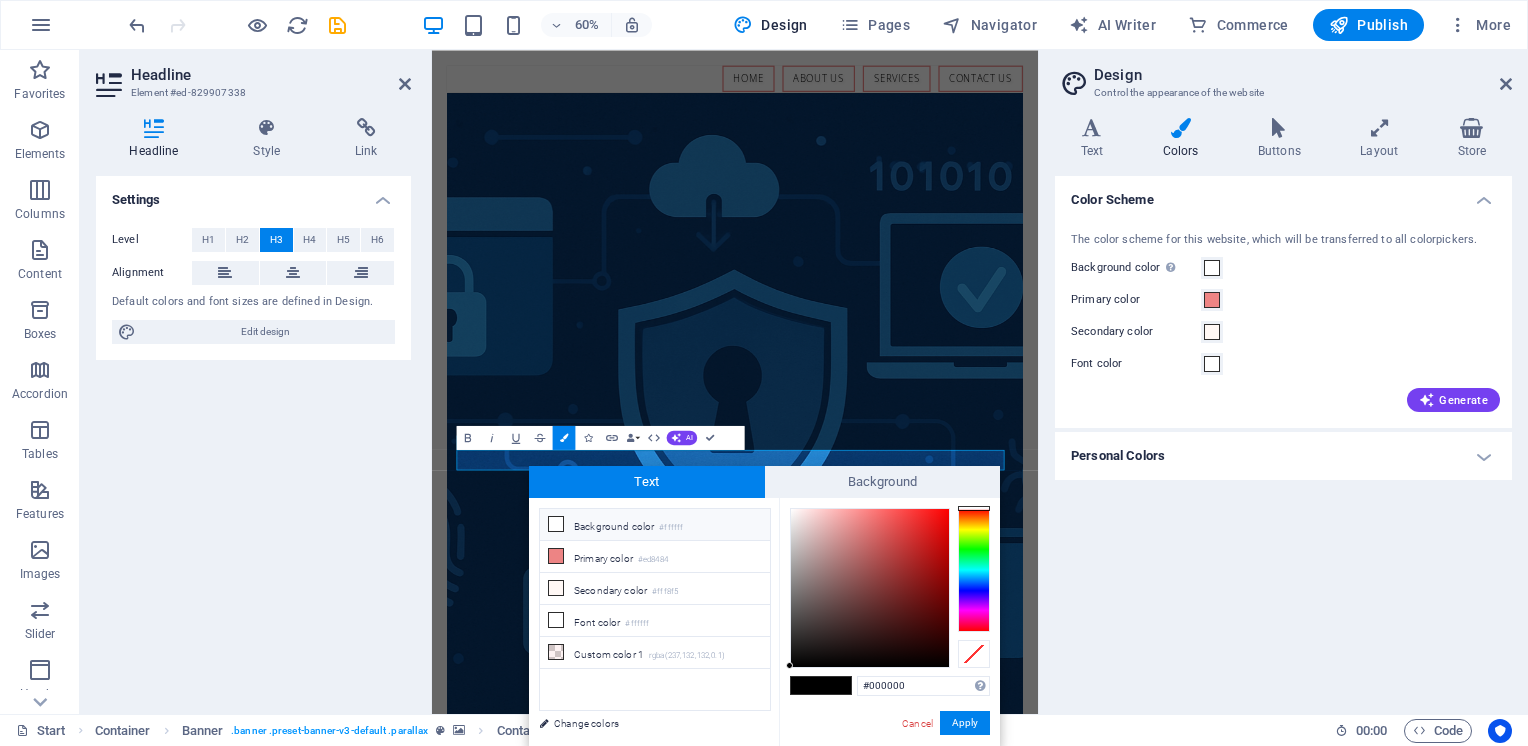 click on "Background color
#ffffff" at bounding box center (655, 525) 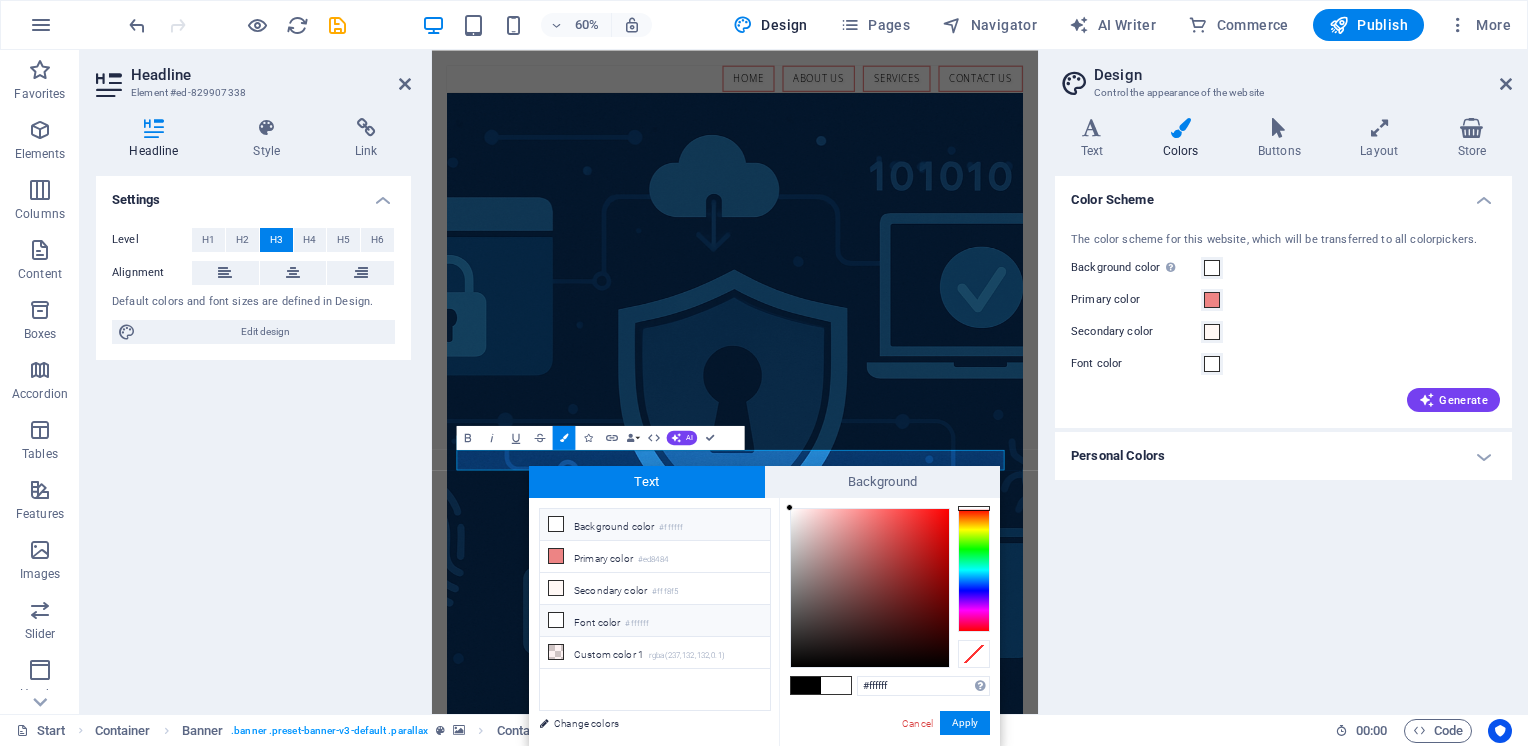 click on "Font color
#ffffff" at bounding box center (655, 621) 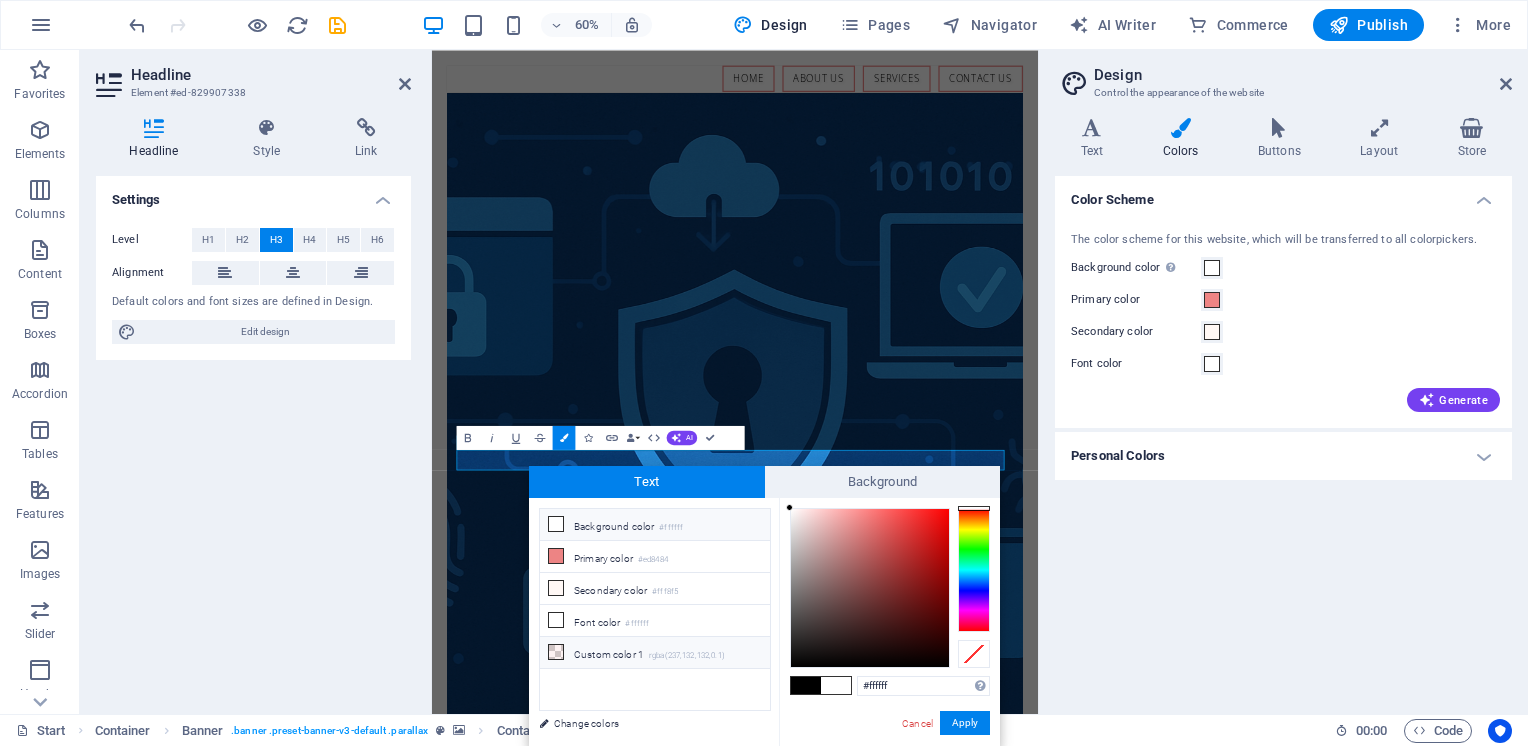 click on "Custom color 1
rgba(237,132,132,0.1)" at bounding box center (655, 653) 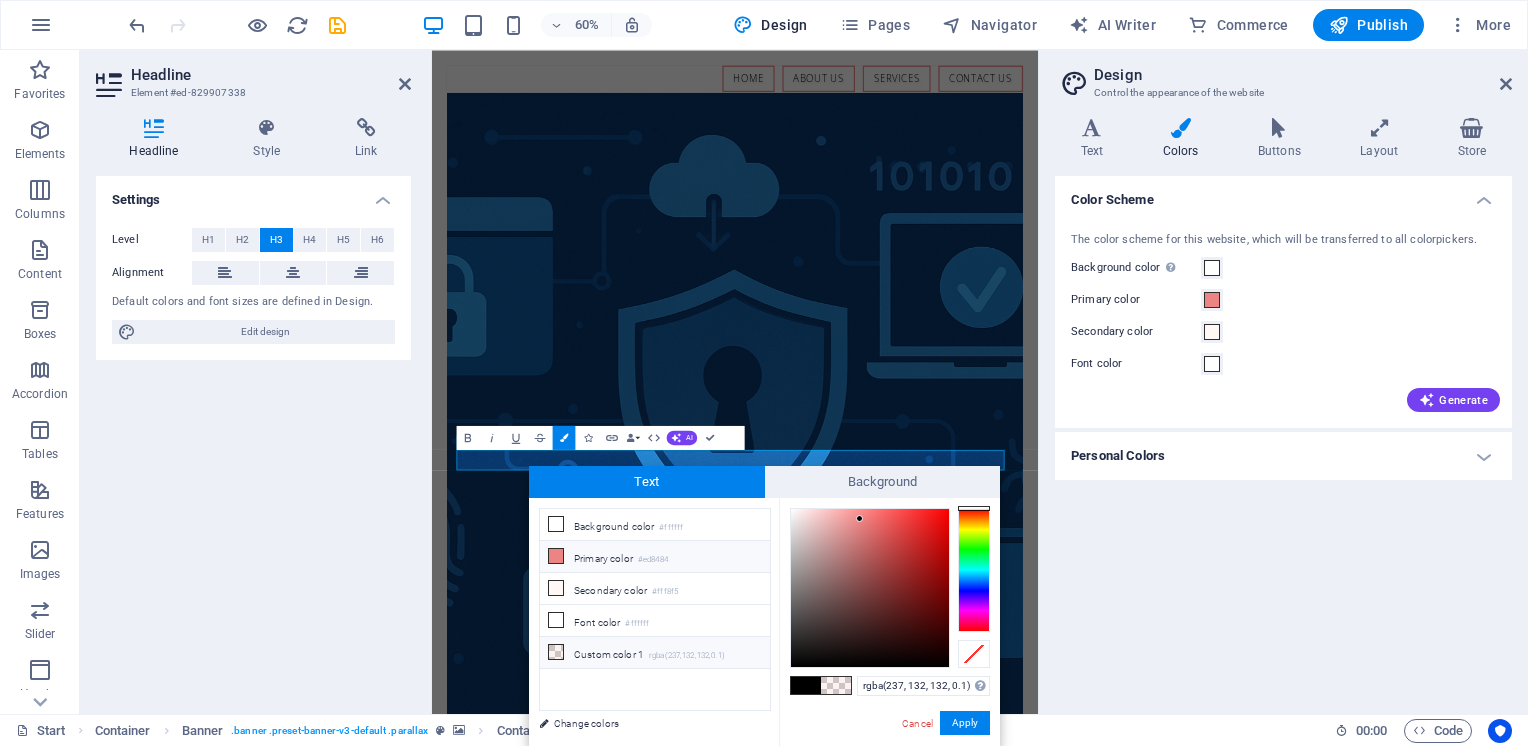 click at bounding box center [556, 556] 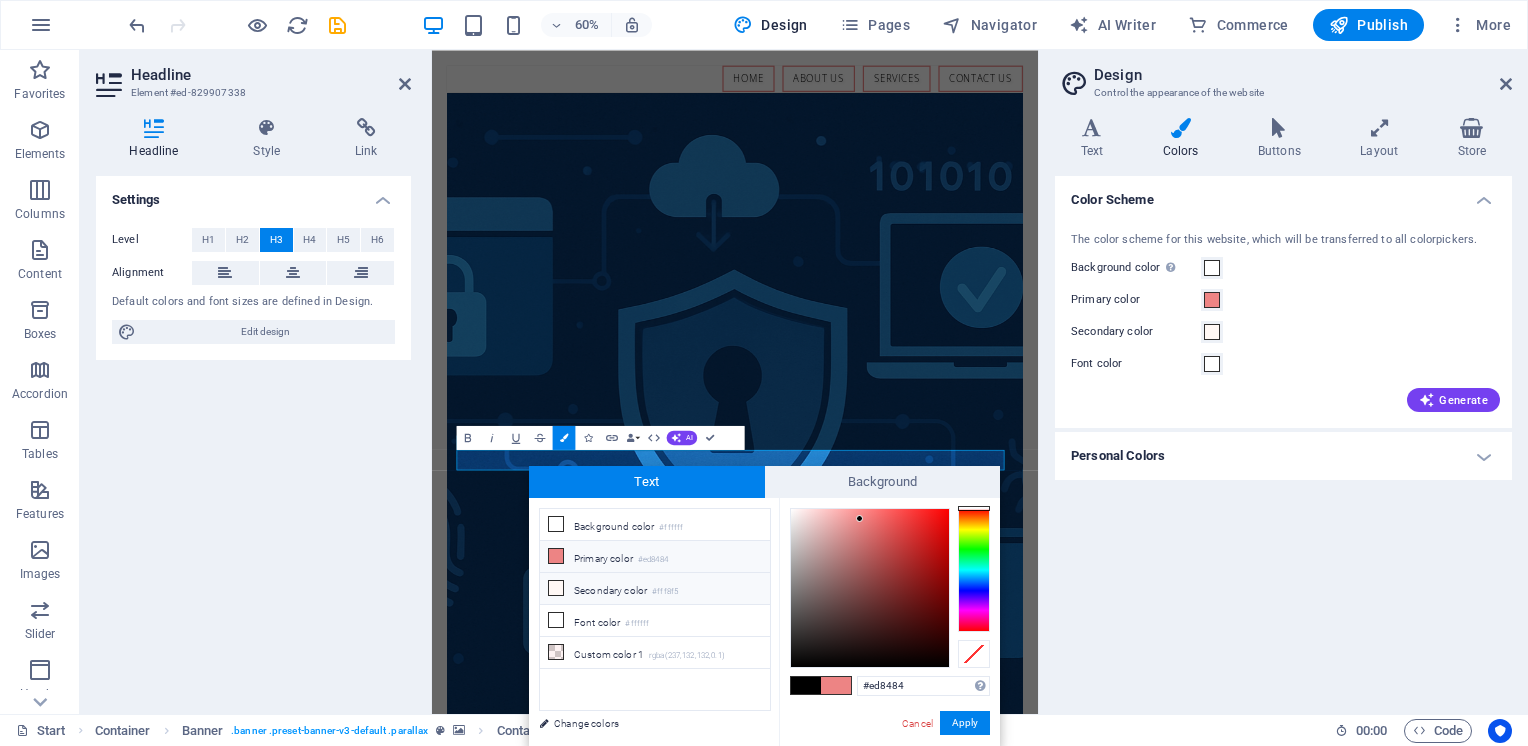click at bounding box center [556, 588] 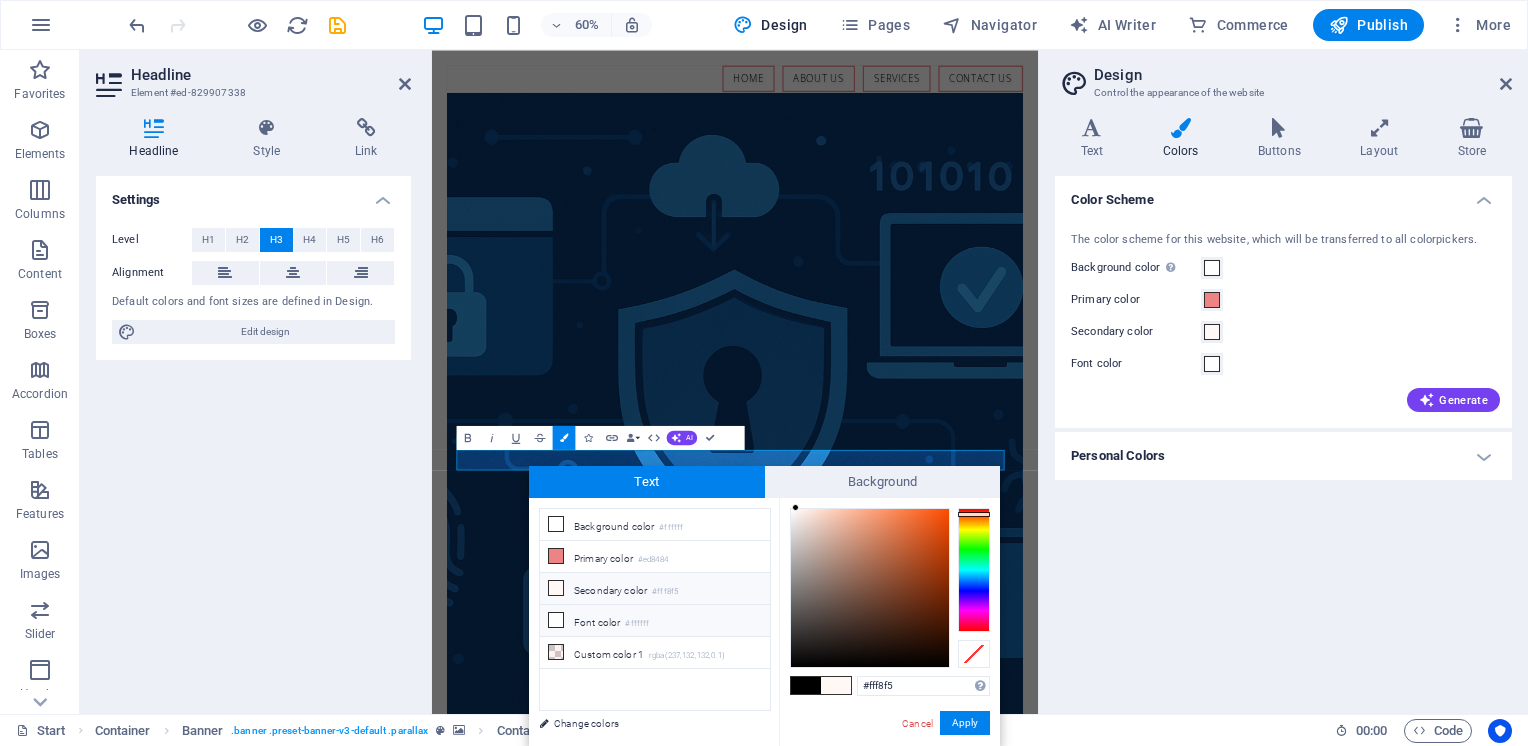 click at bounding box center (556, 620) 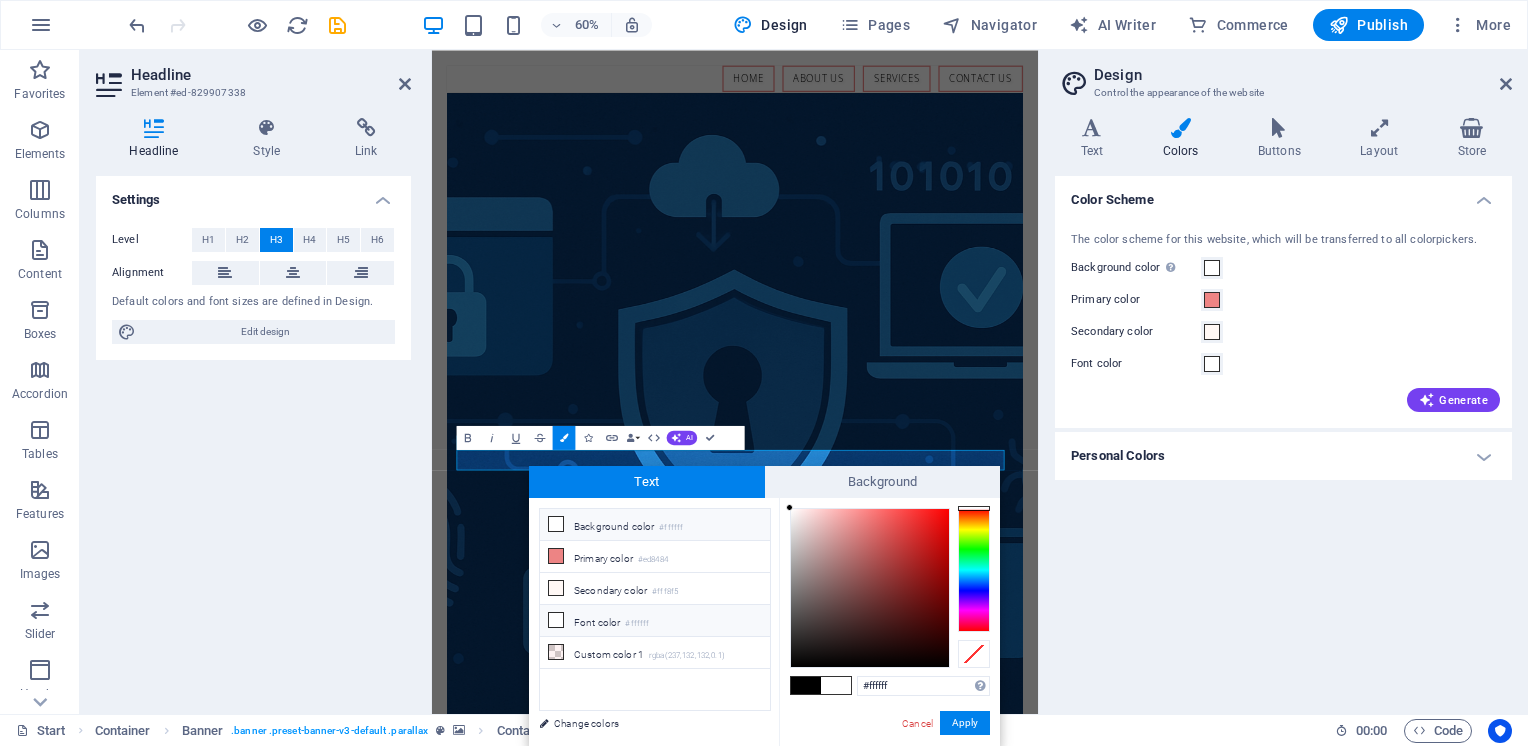 click at bounding box center (556, 620) 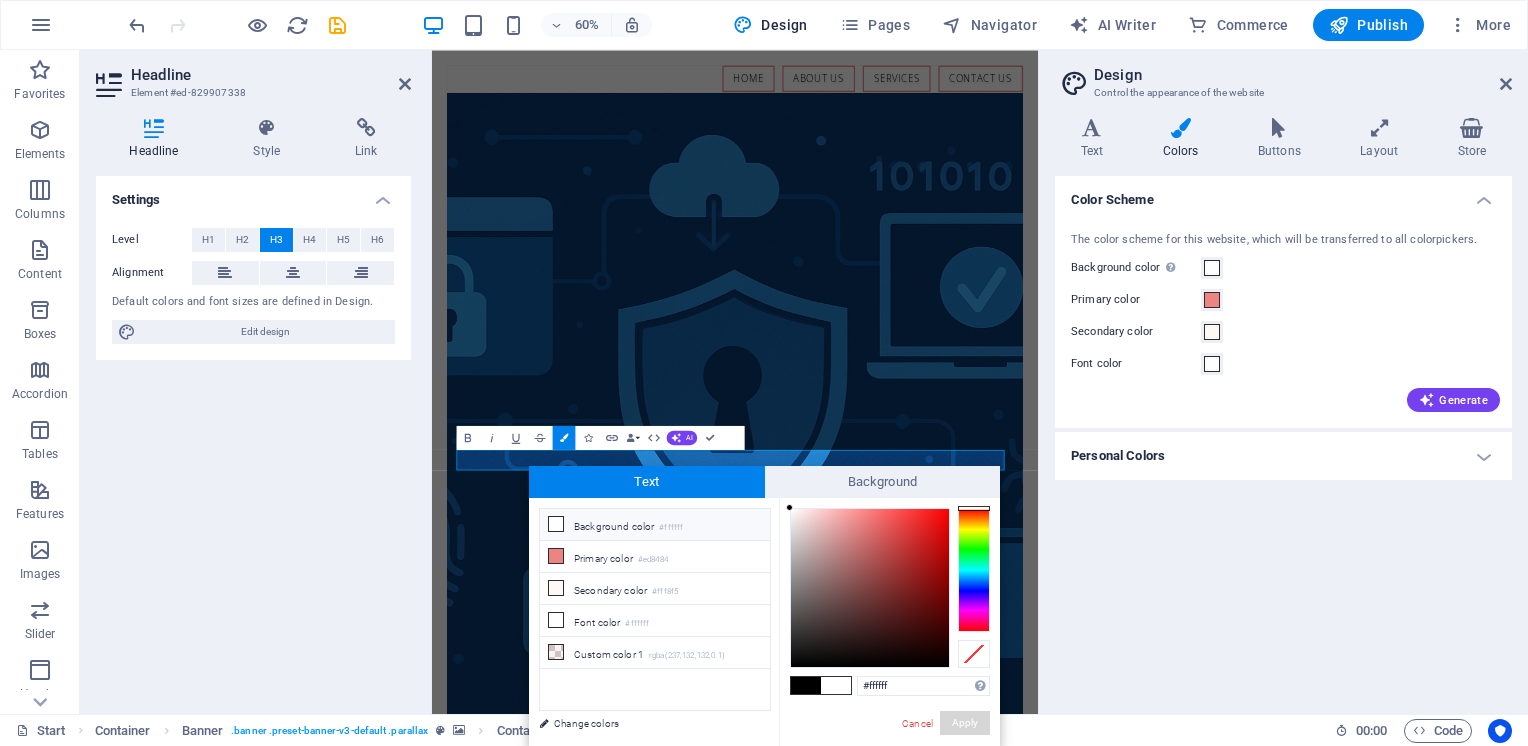 click on "Apply" at bounding box center (965, 723) 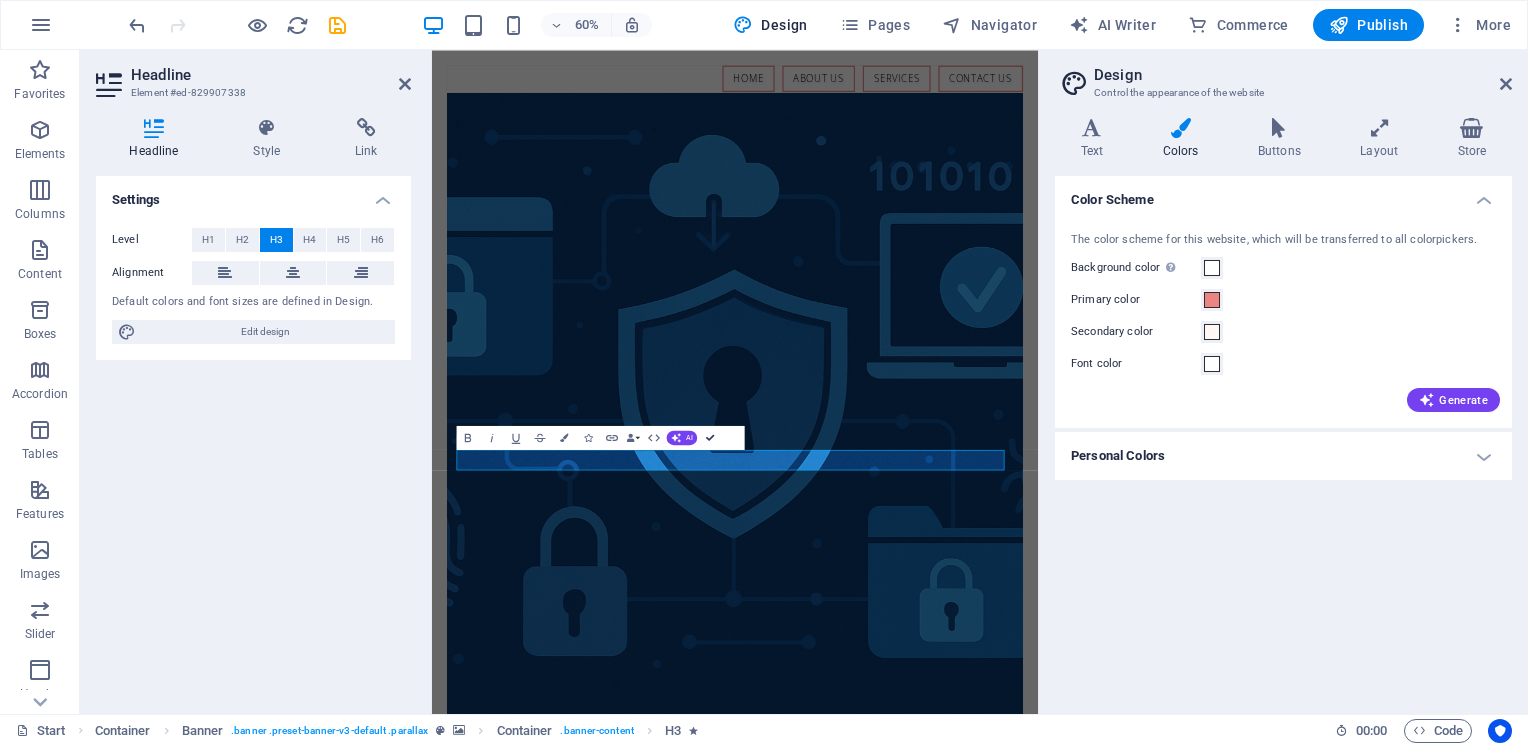 drag, startPoint x: 705, startPoint y: 438, endPoint x: 667, endPoint y: 419, distance: 42.48529 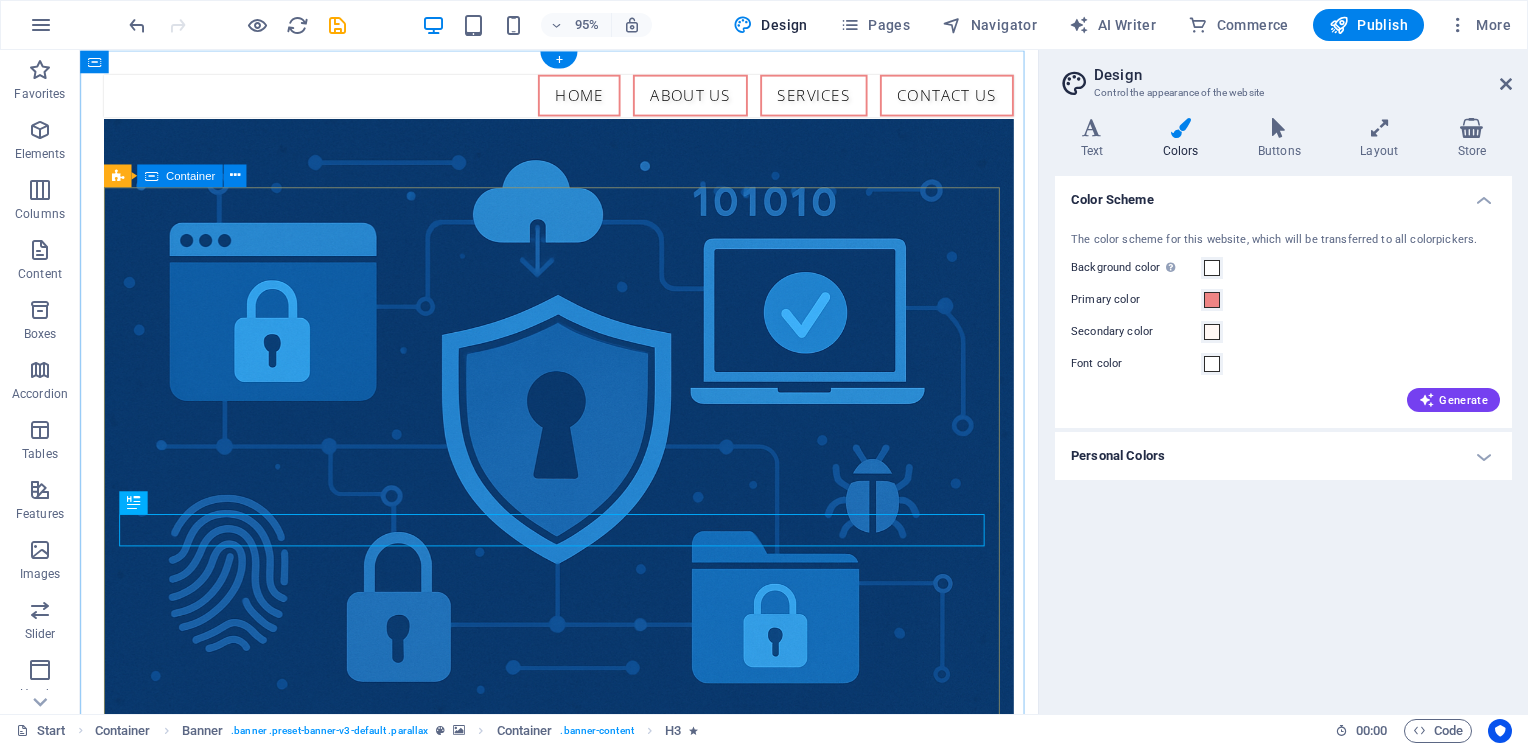click on ""Securing Your Digital World with Expert Protection" "Strengthening Your Digital Security"" at bounding box center [584, 1059] 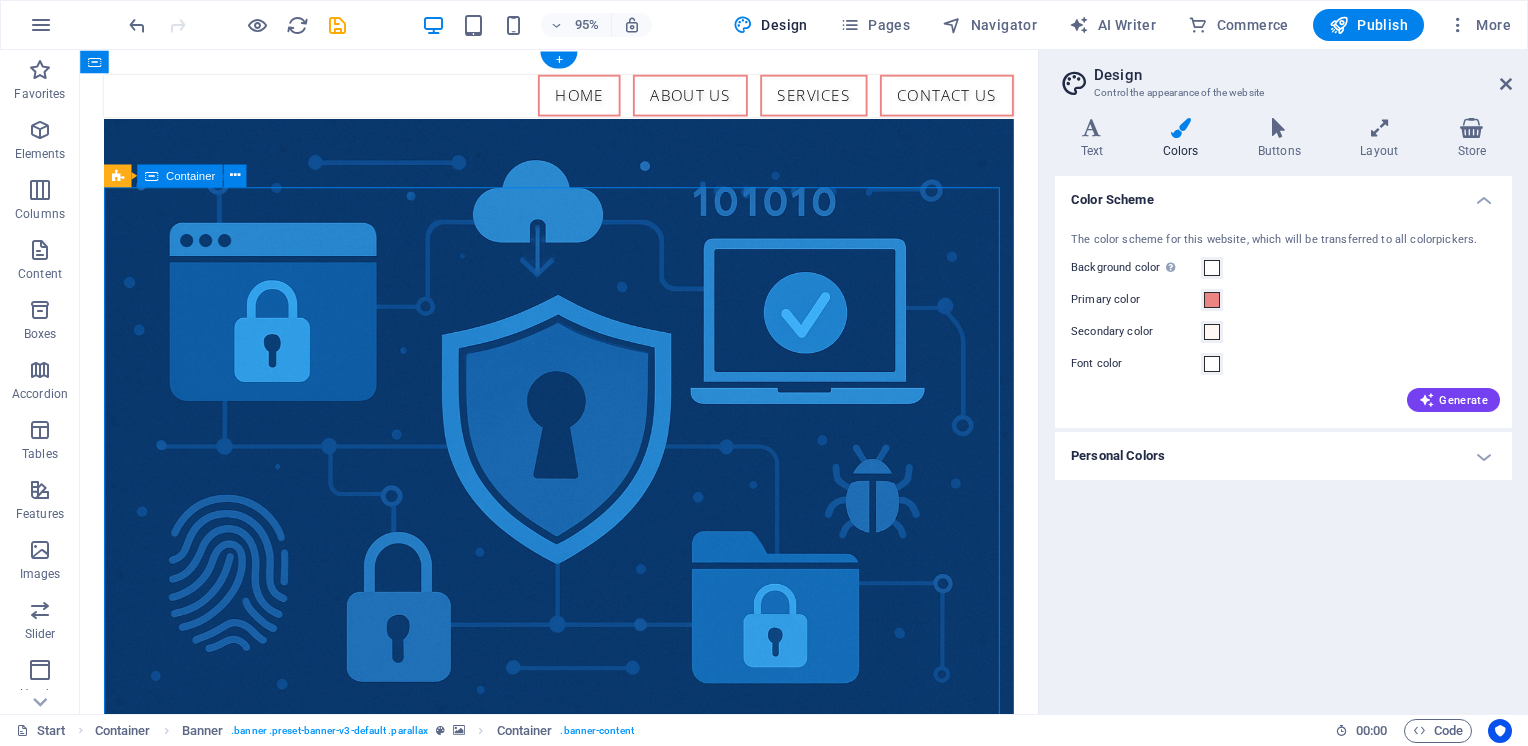 click on ""Securing Your Digital World with Expert Protection" "Strengthening Your Digital Security"" at bounding box center (584, 1059) 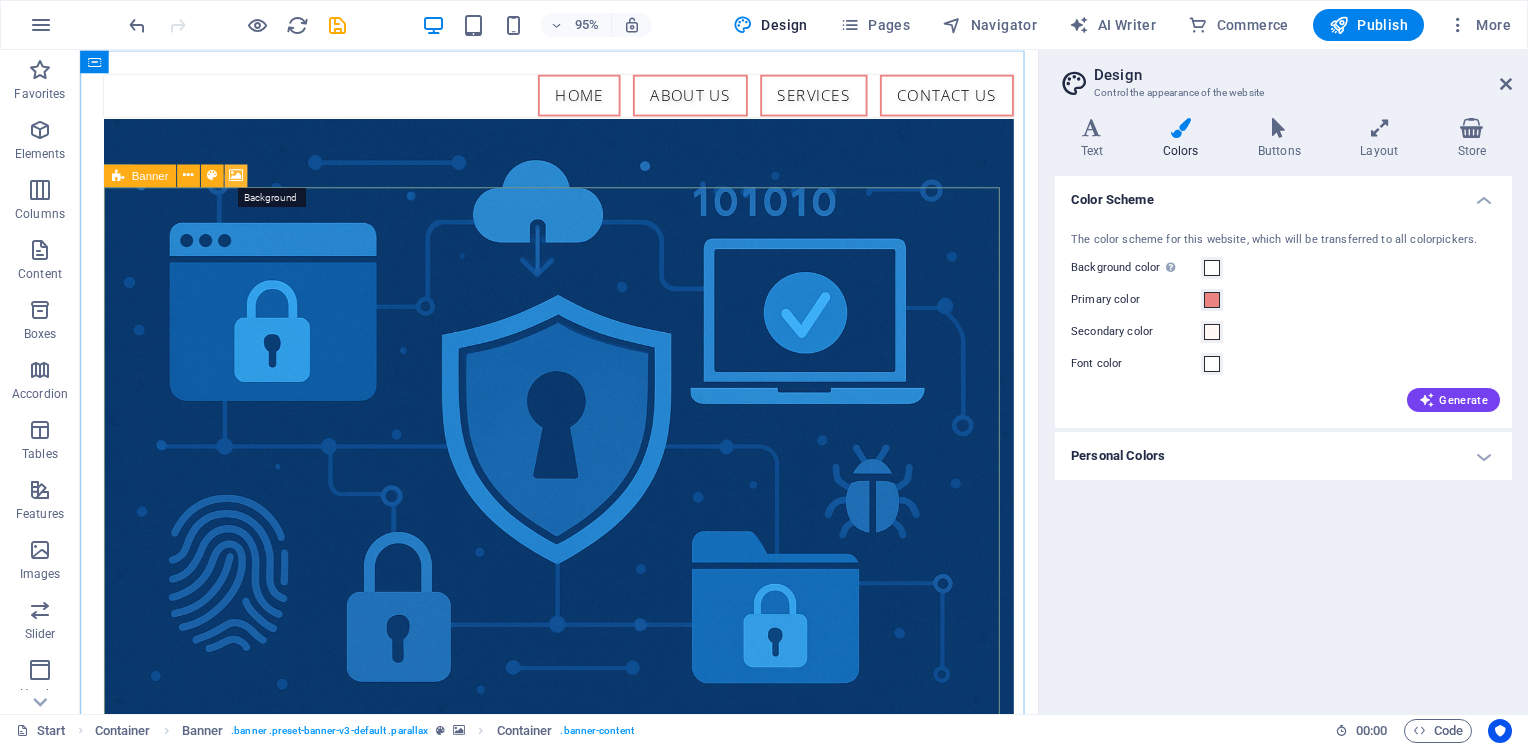 click at bounding box center (236, 175) 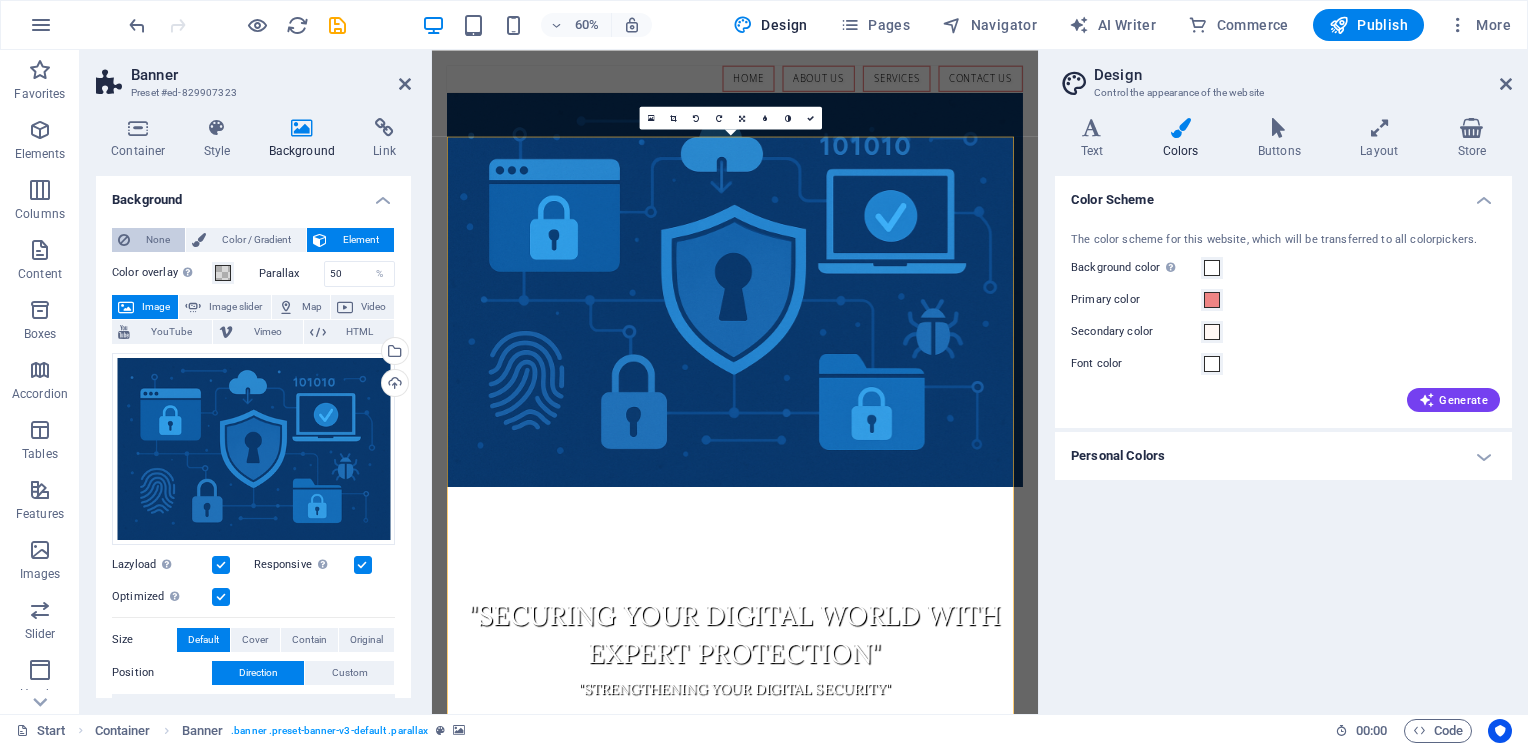 click on "None" at bounding box center (157, 240) 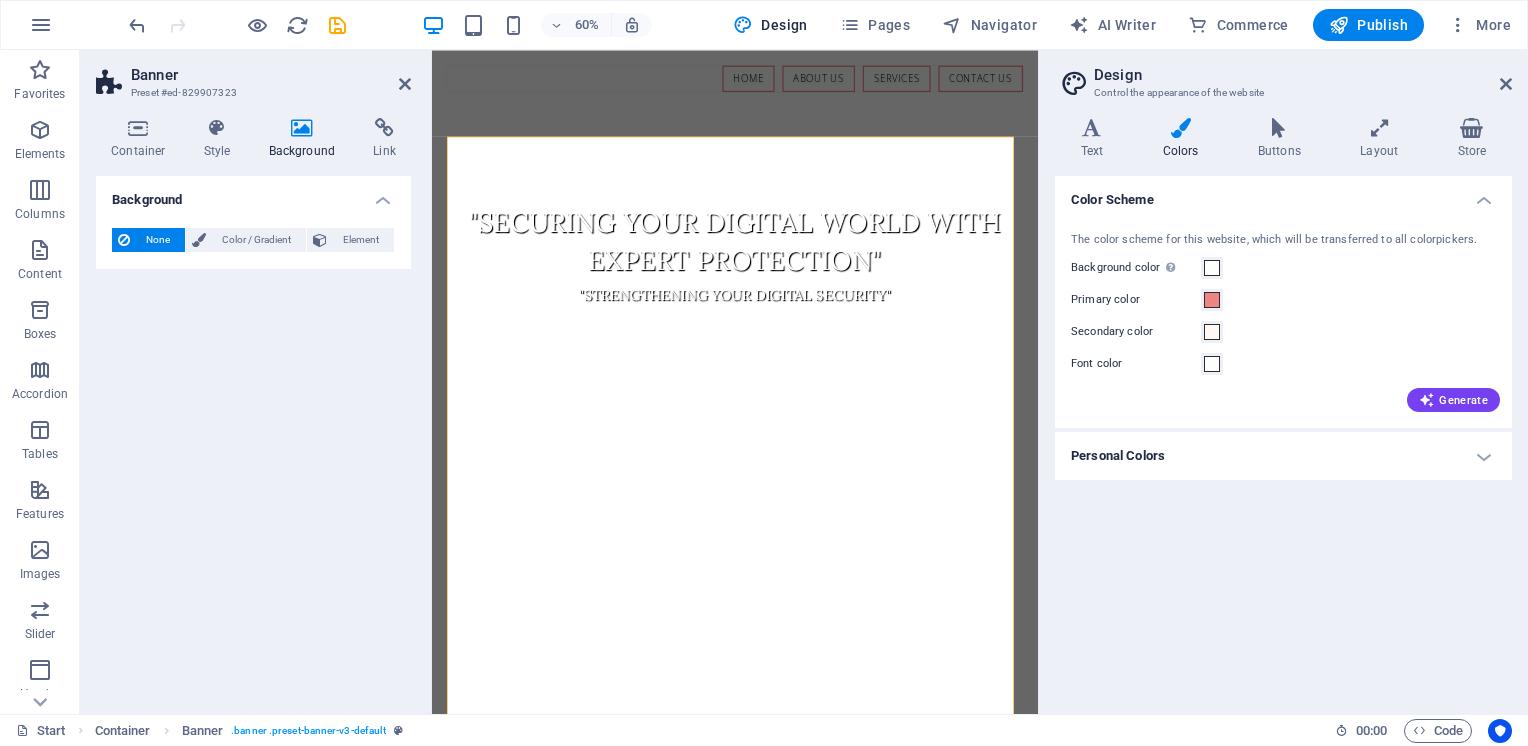 click on "None" at bounding box center (157, 240) 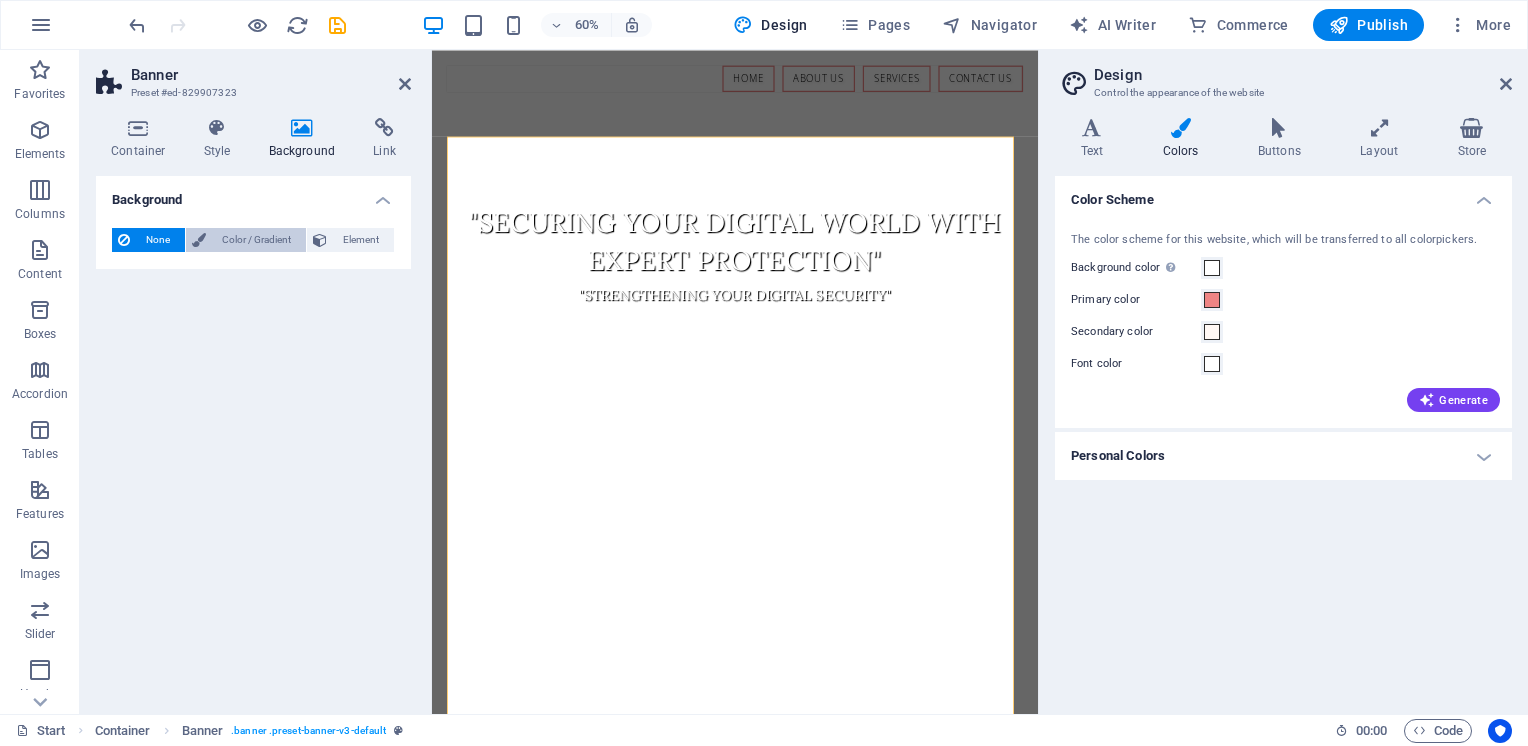 click on "Color / Gradient" at bounding box center [256, 240] 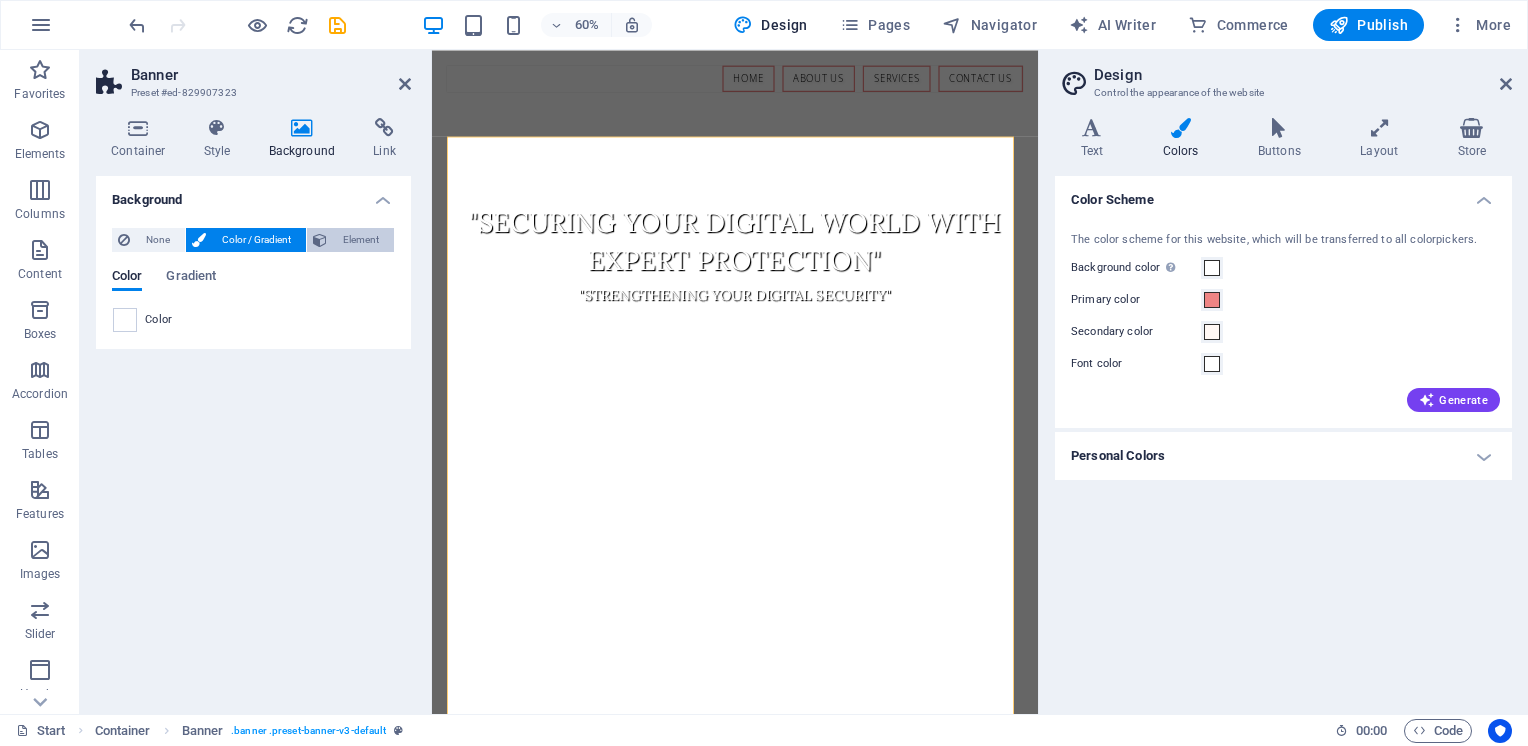 click on "Element" at bounding box center (360, 240) 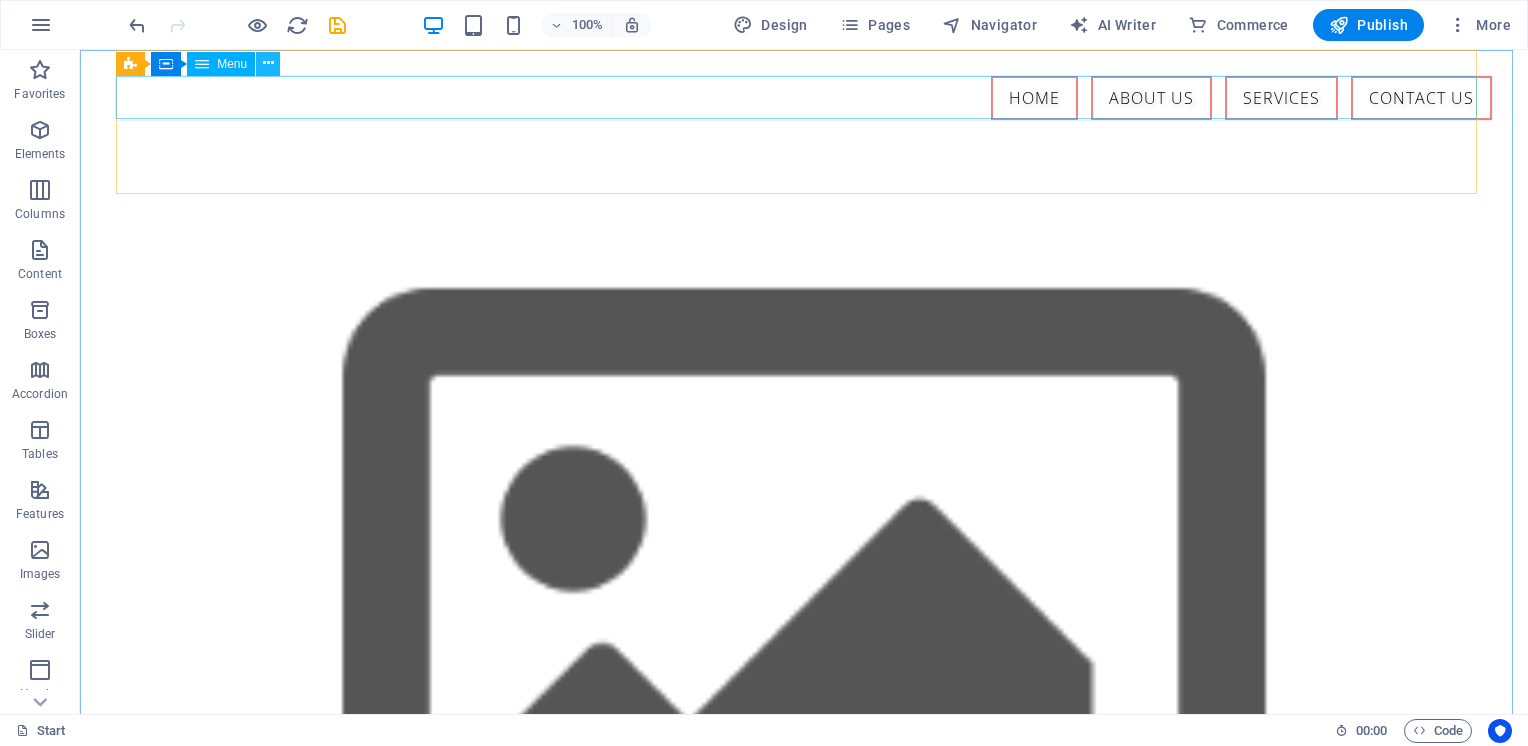 click at bounding box center [268, 63] 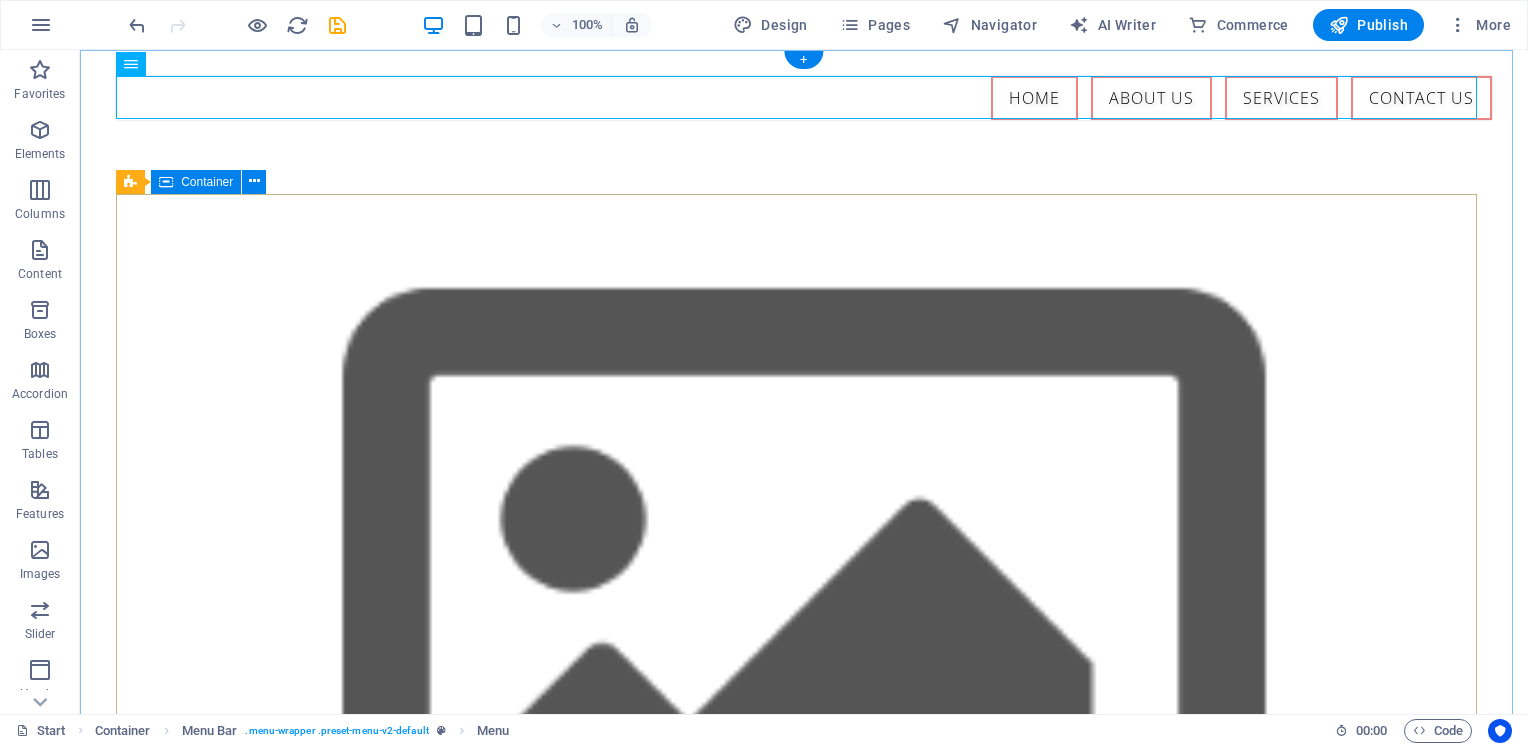 drag, startPoint x: 160, startPoint y: 349, endPoint x: 170, endPoint y: 334, distance: 18.027756 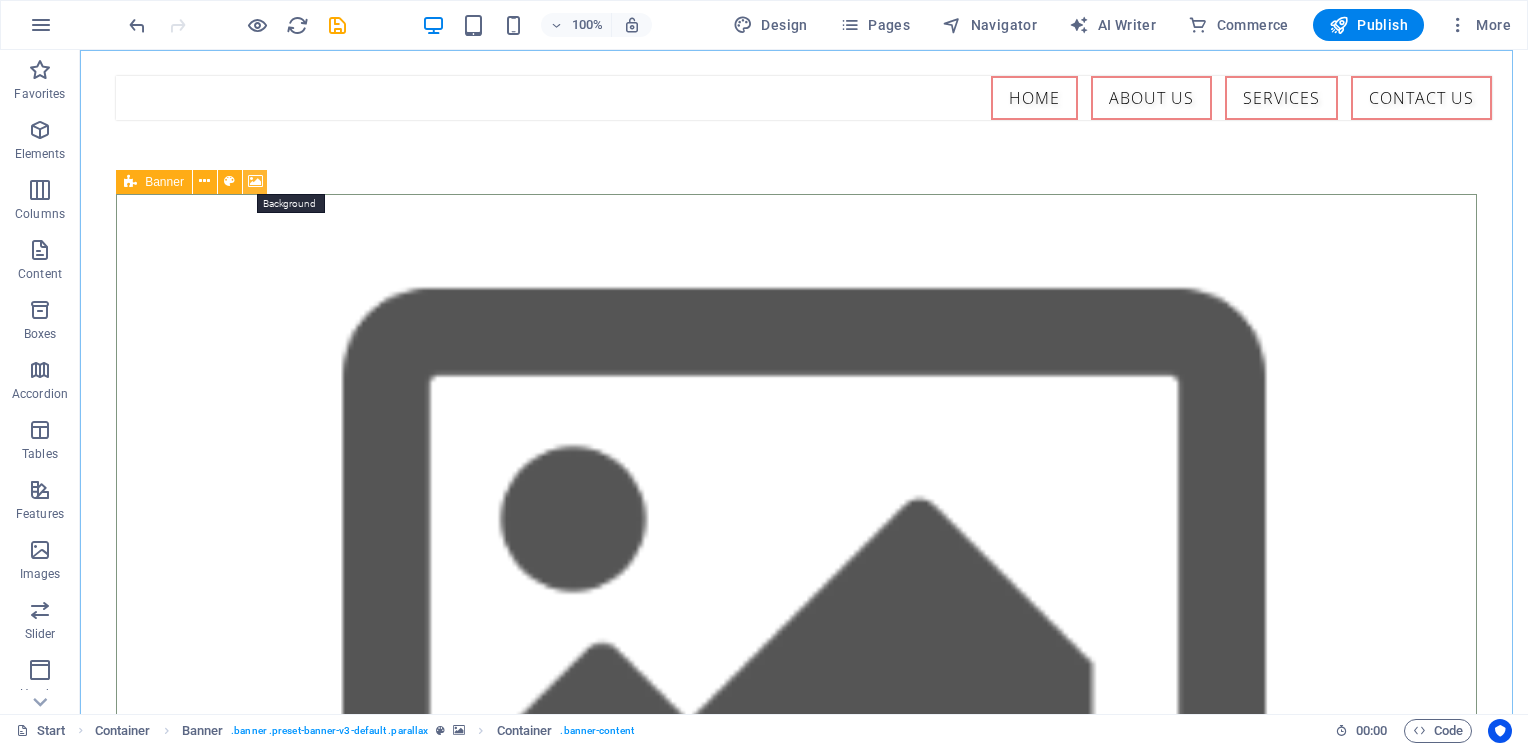 click at bounding box center [255, 181] 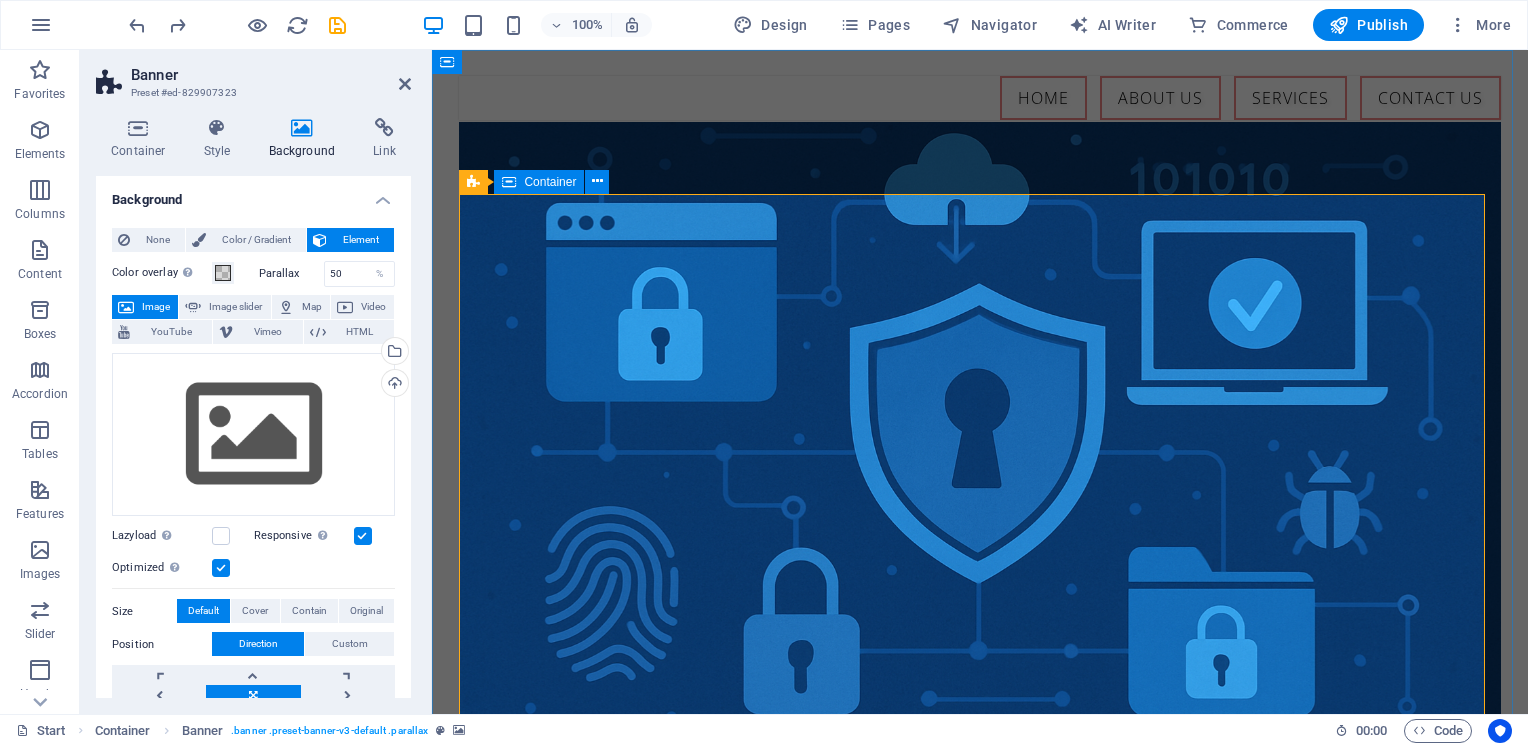 drag, startPoint x: 624, startPoint y: 340, endPoint x: 671, endPoint y: 290, distance: 68.622154 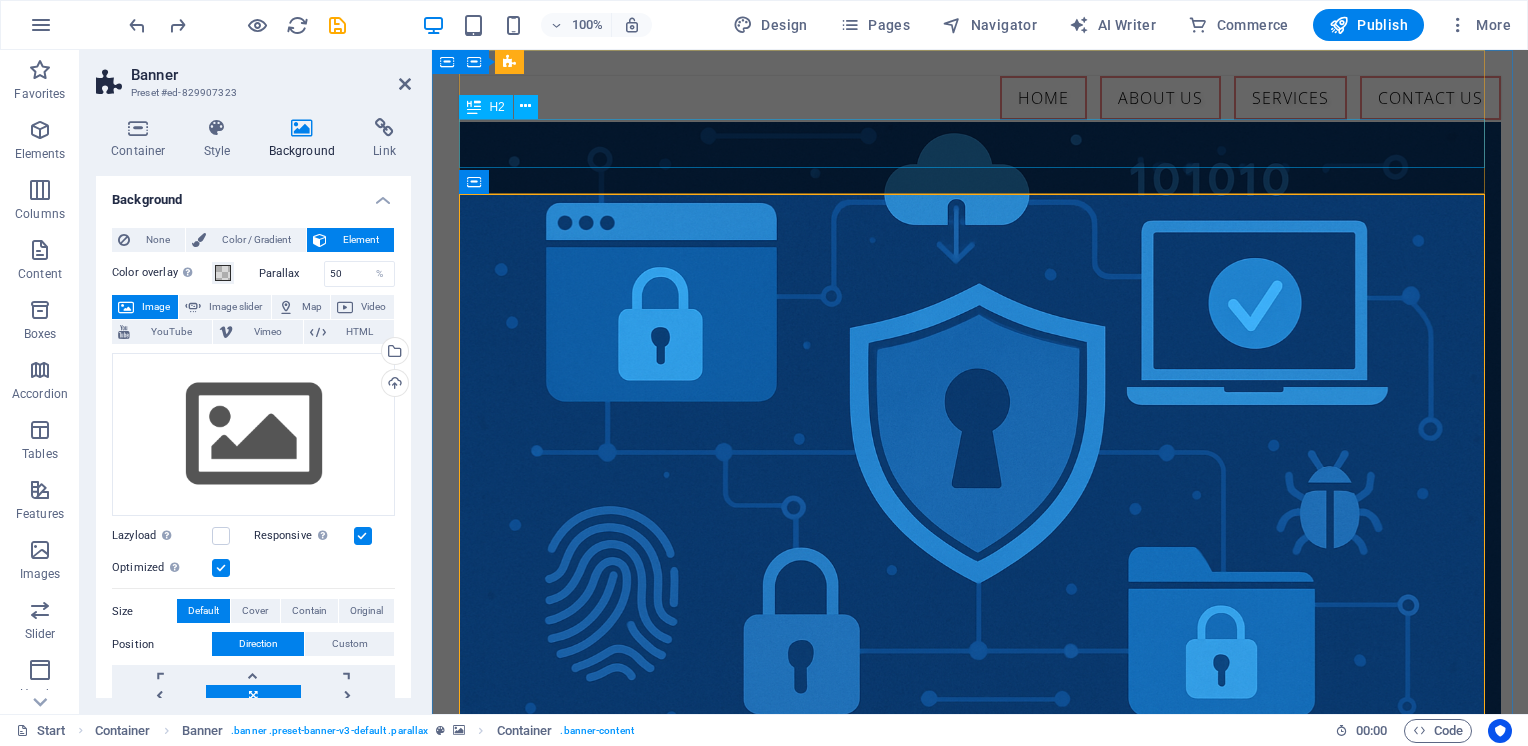 click on "Accurate & Genuine Computer Consultants" at bounding box center (979, 144) 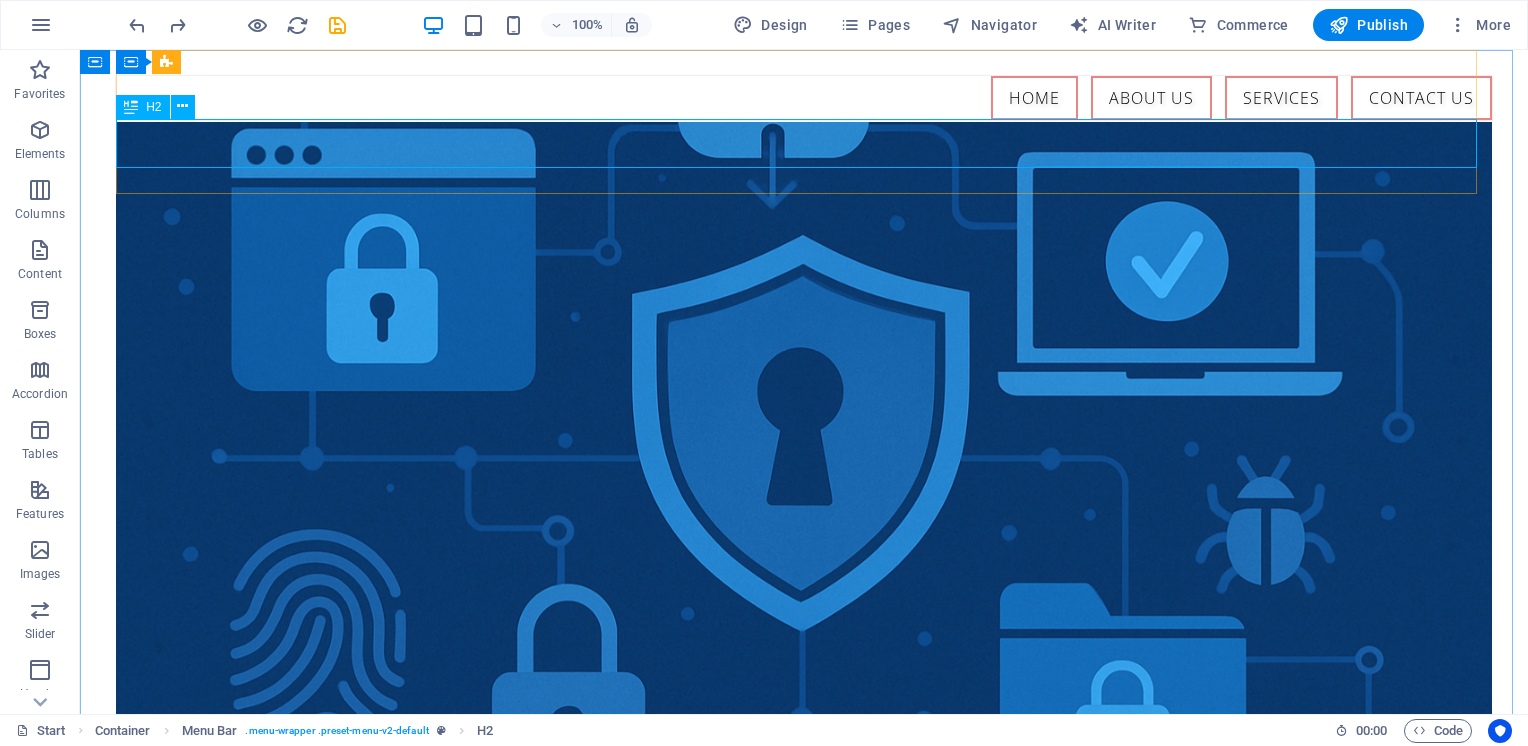click on "Accurate & Genuine Computer Consultants" at bounding box center [804, 144] 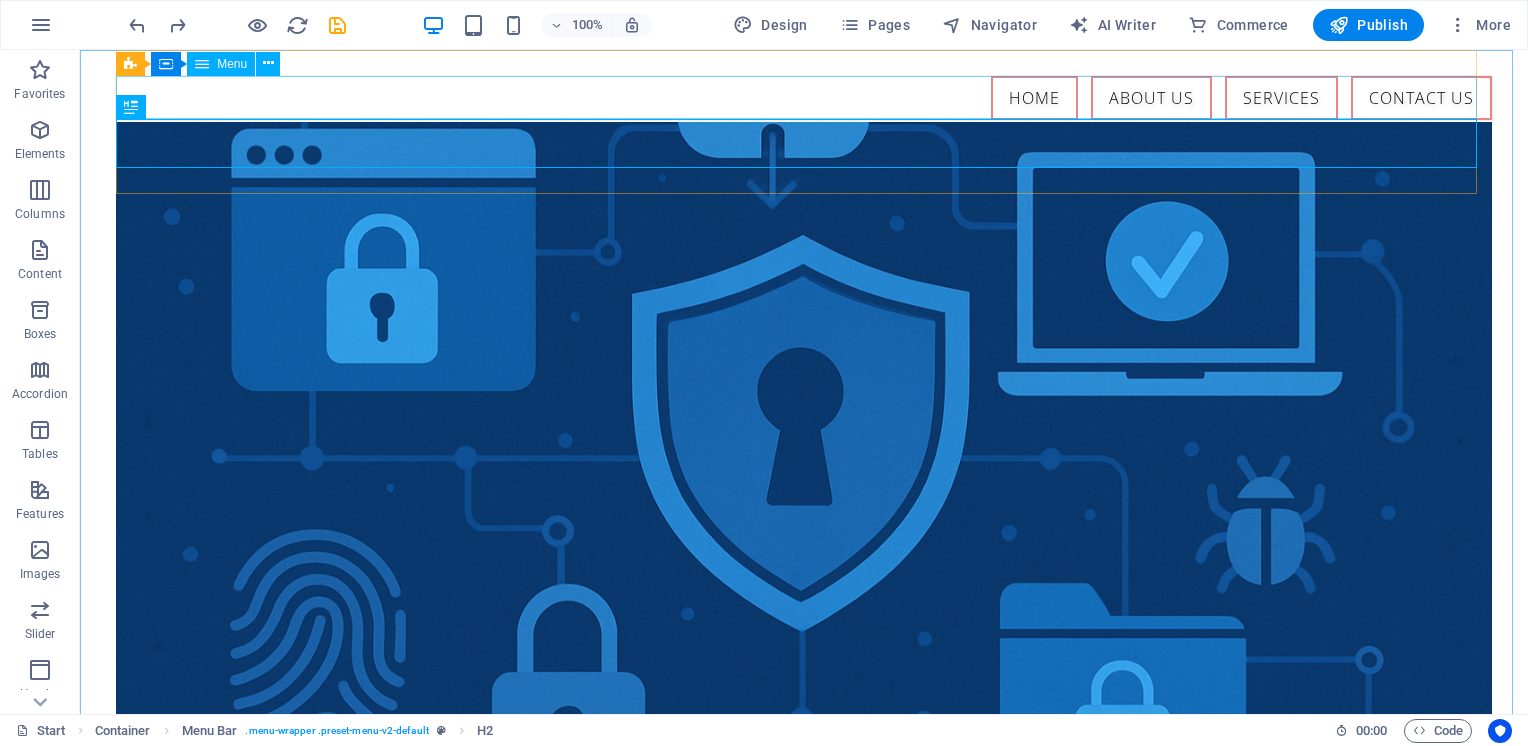 click on "Home About us Services Contact Us" at bounding box center [804, 98] 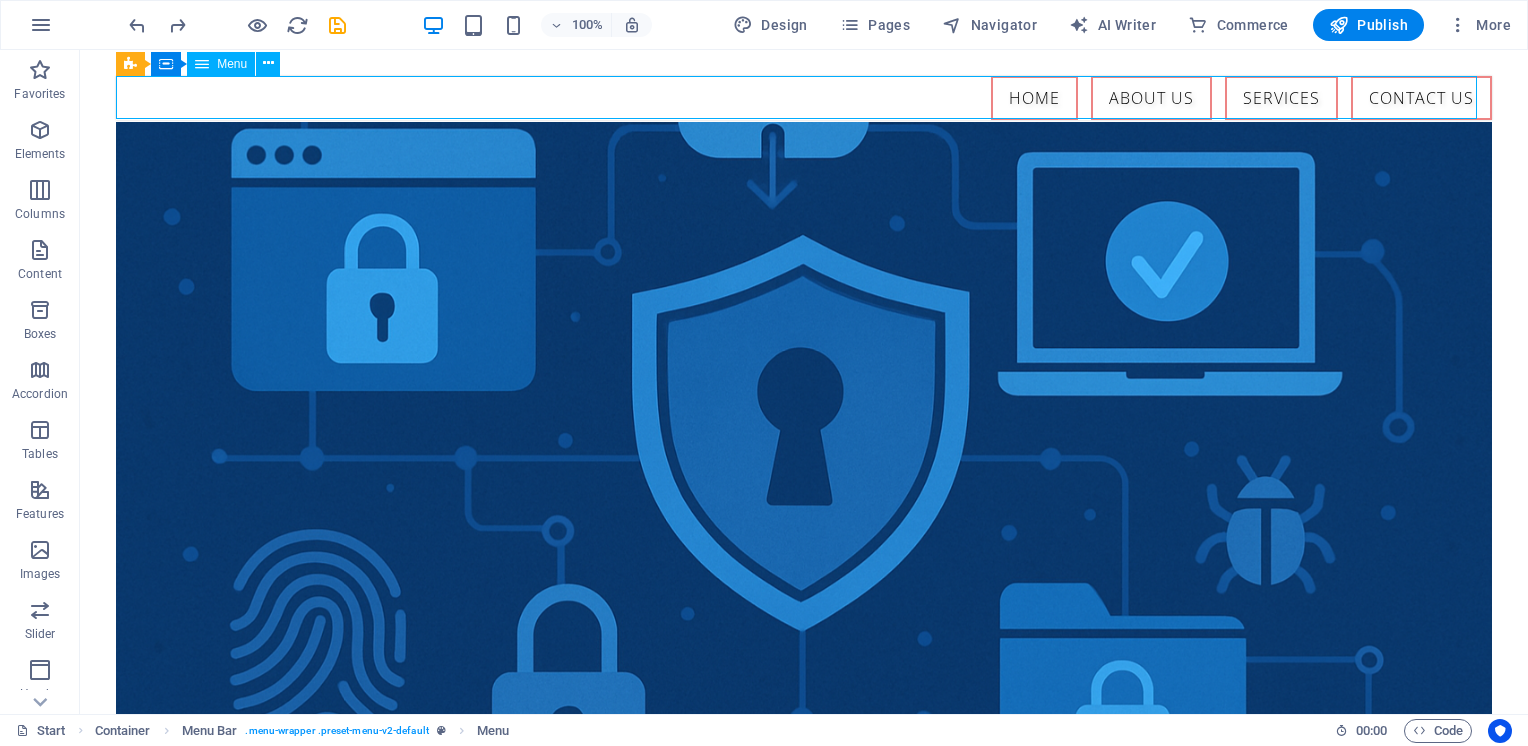 click on "Home About us Services Contact Us" at bounding box center (804, 98) 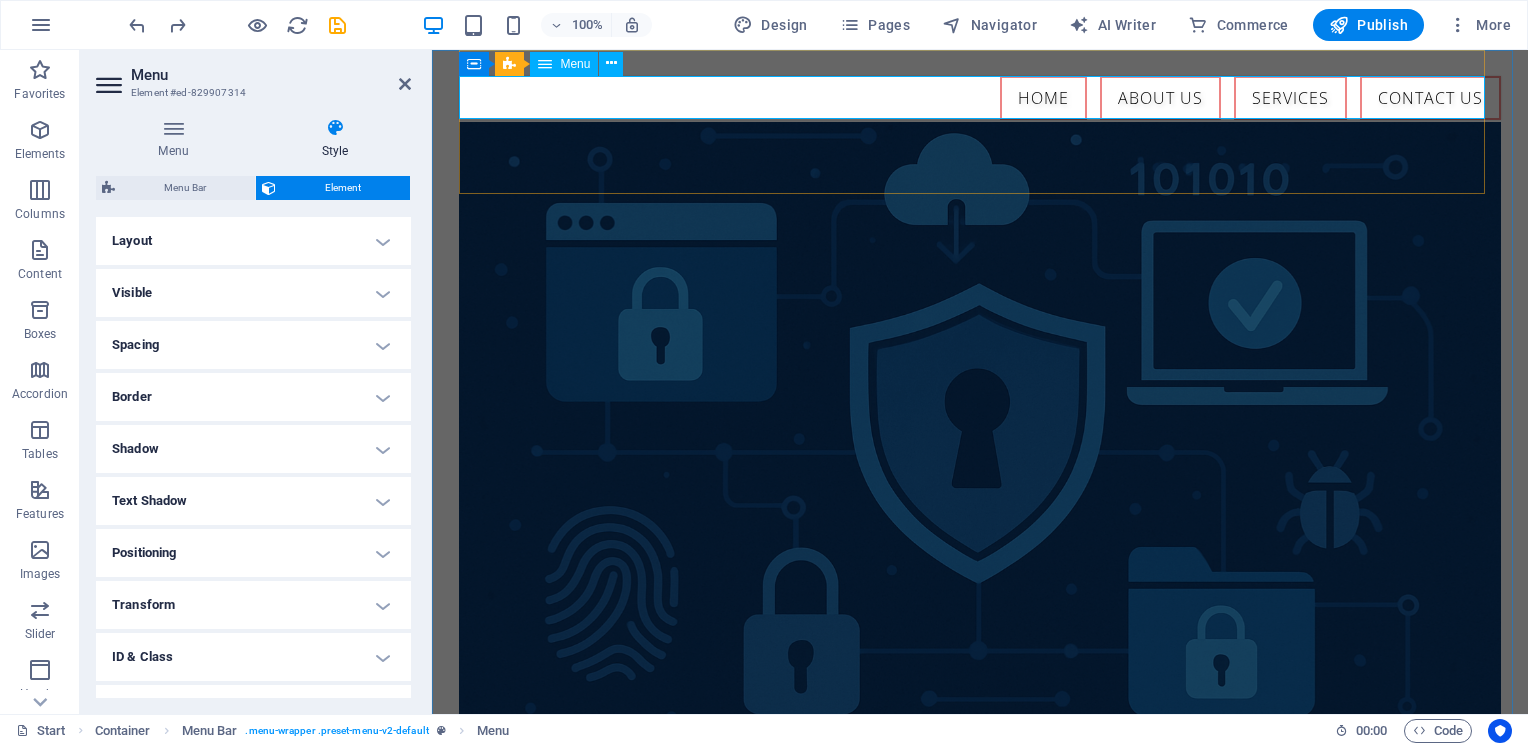 click on "Home About us Services Contact Us" at bounding box center [979, 98] 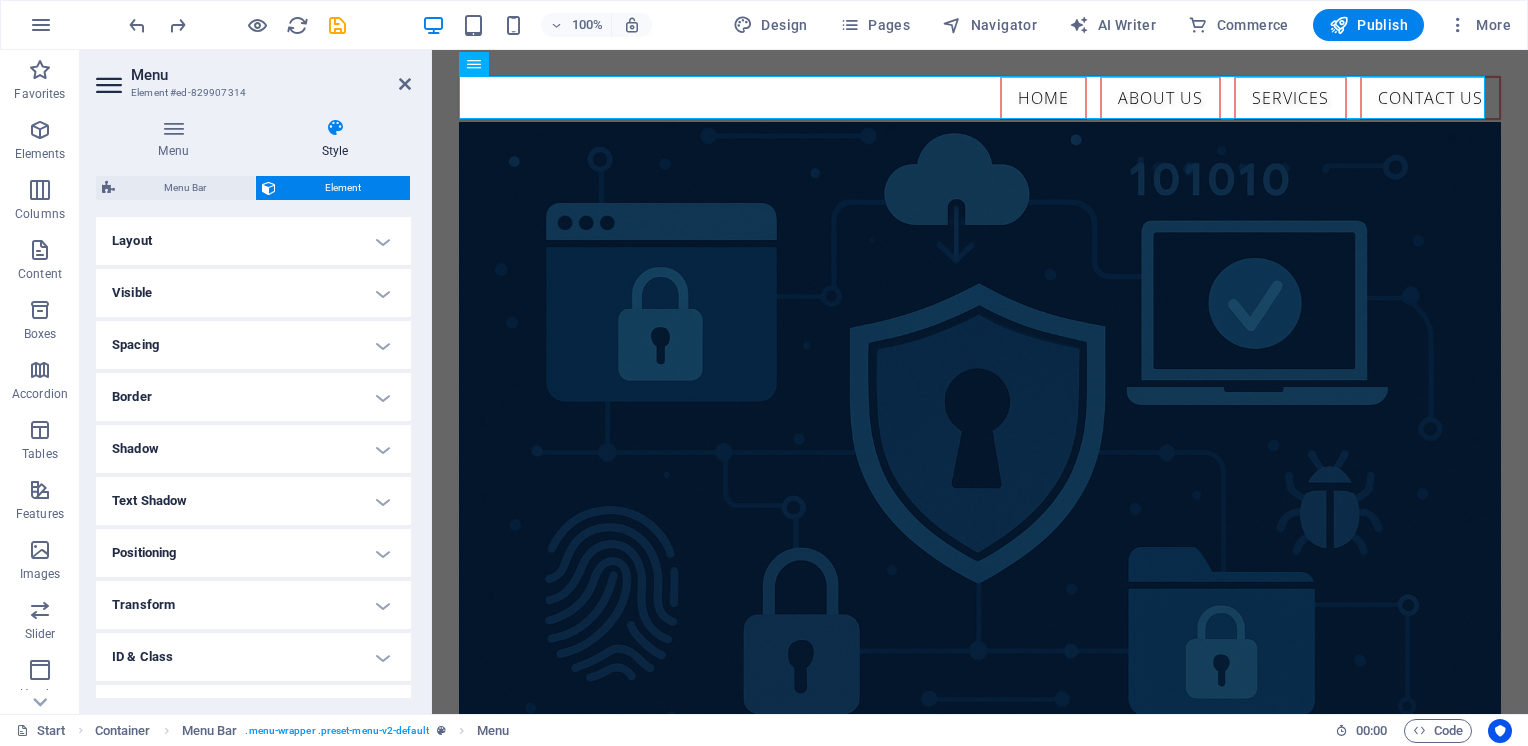 click on "Layout" at bounding box center [253, 241] 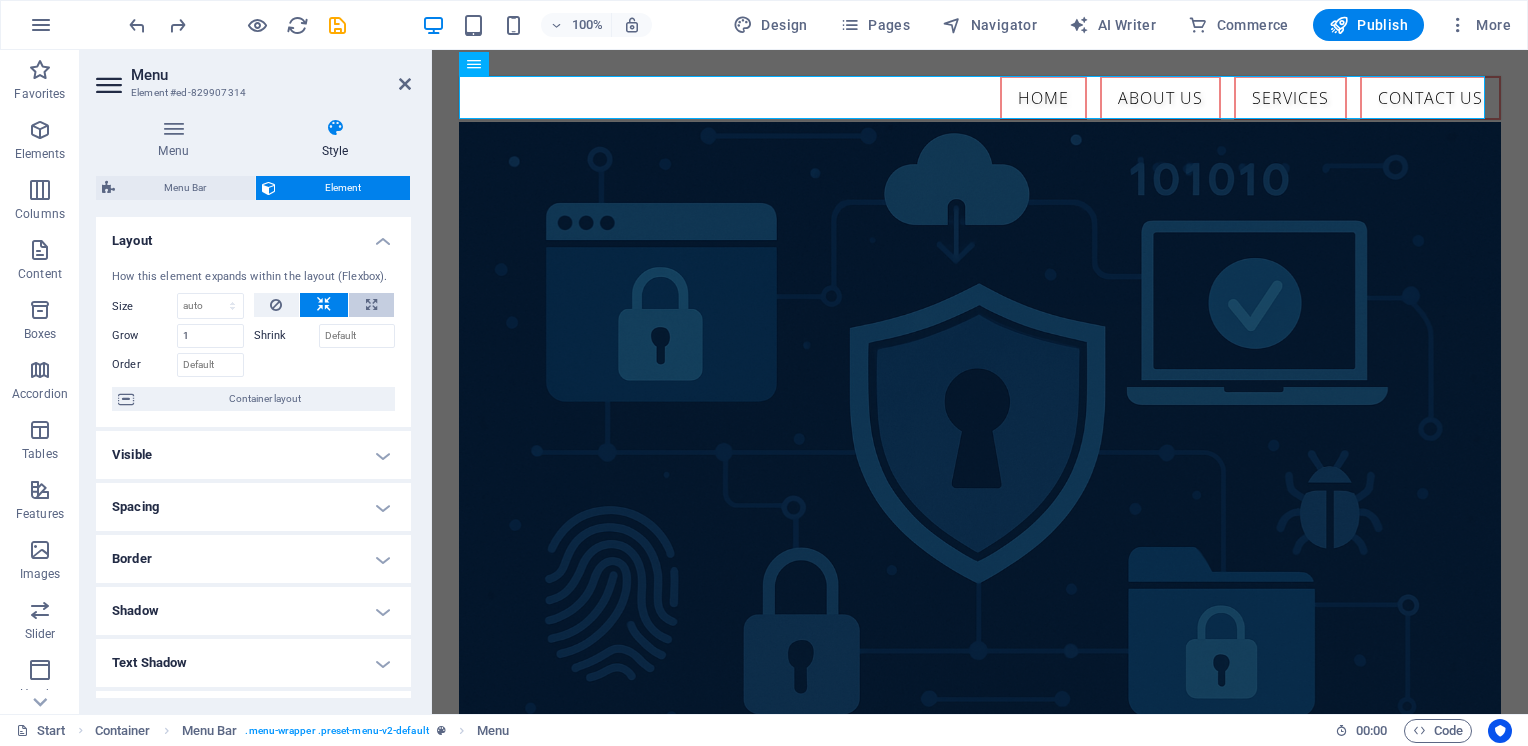 click at bounding box center (371, 305) 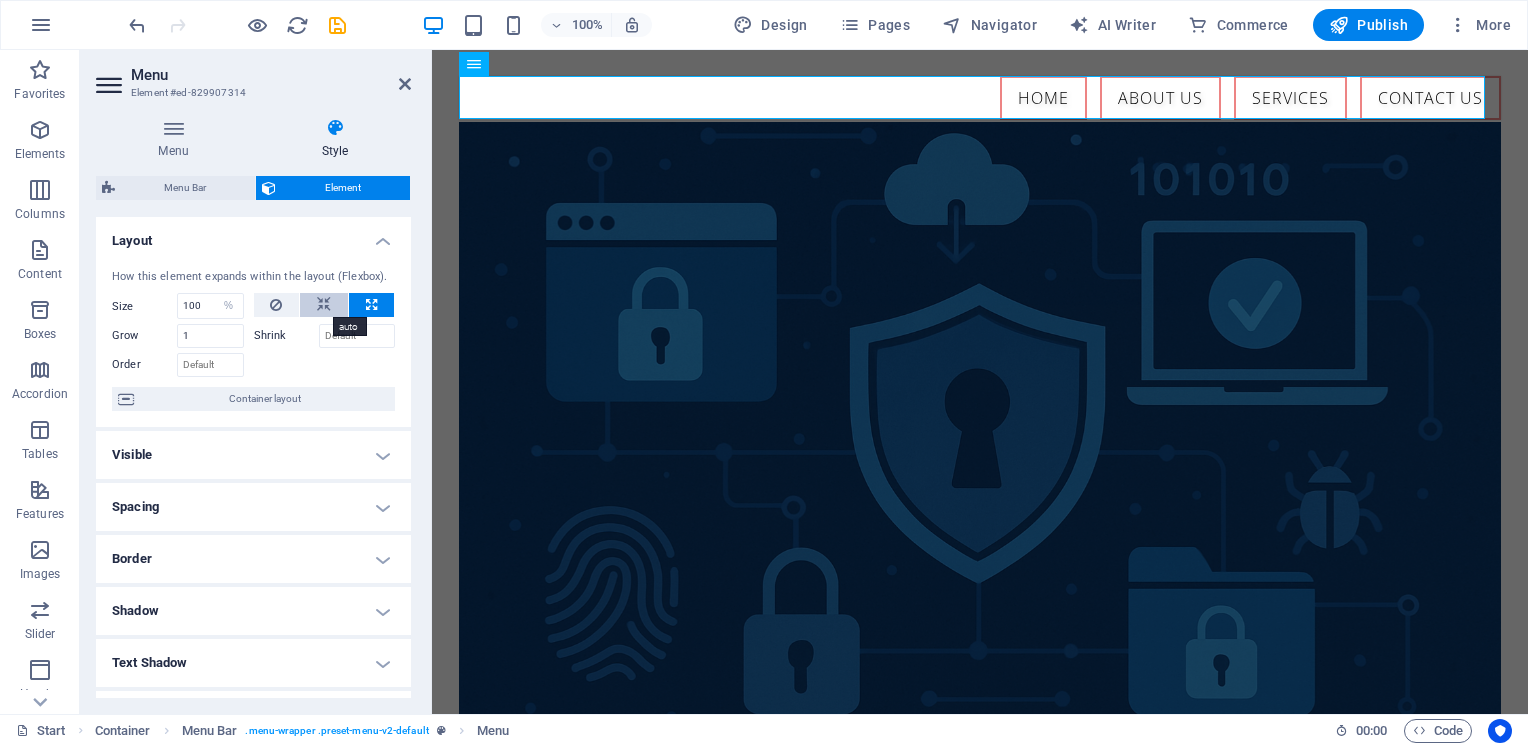click at bounding box center [324, 305] 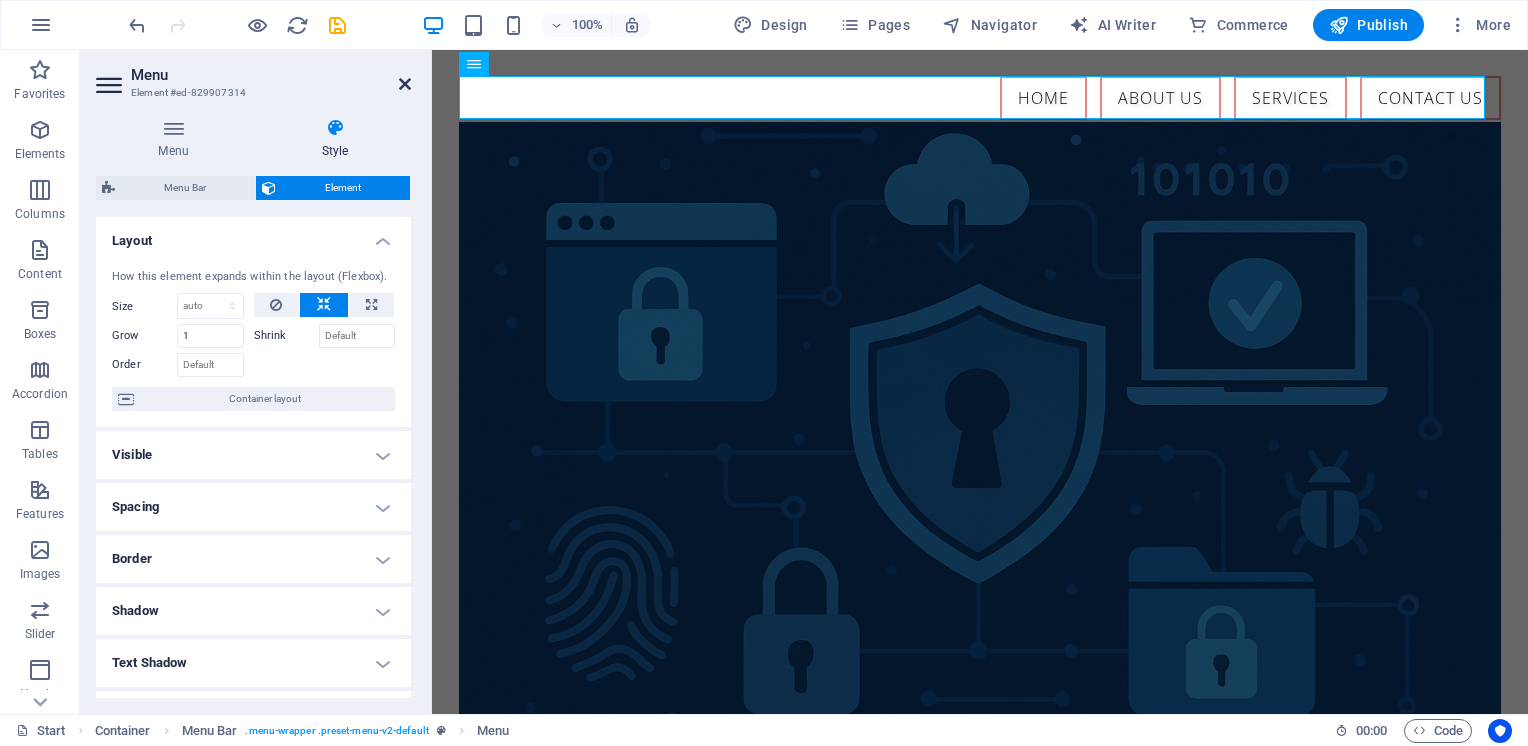 click at bounding box center (405, 84) 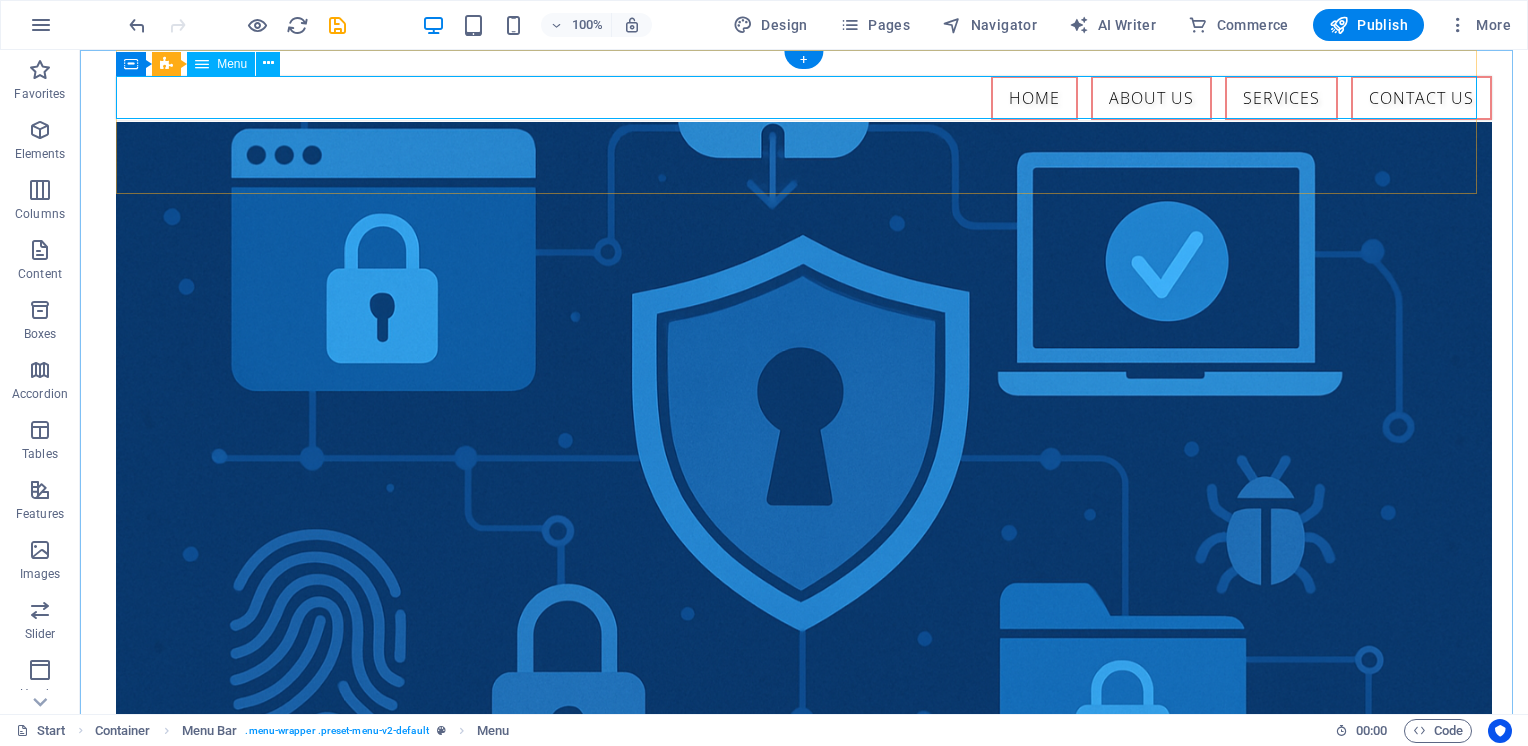 click on "Home About us Services Contact Us" at bounding box center (804, 98) 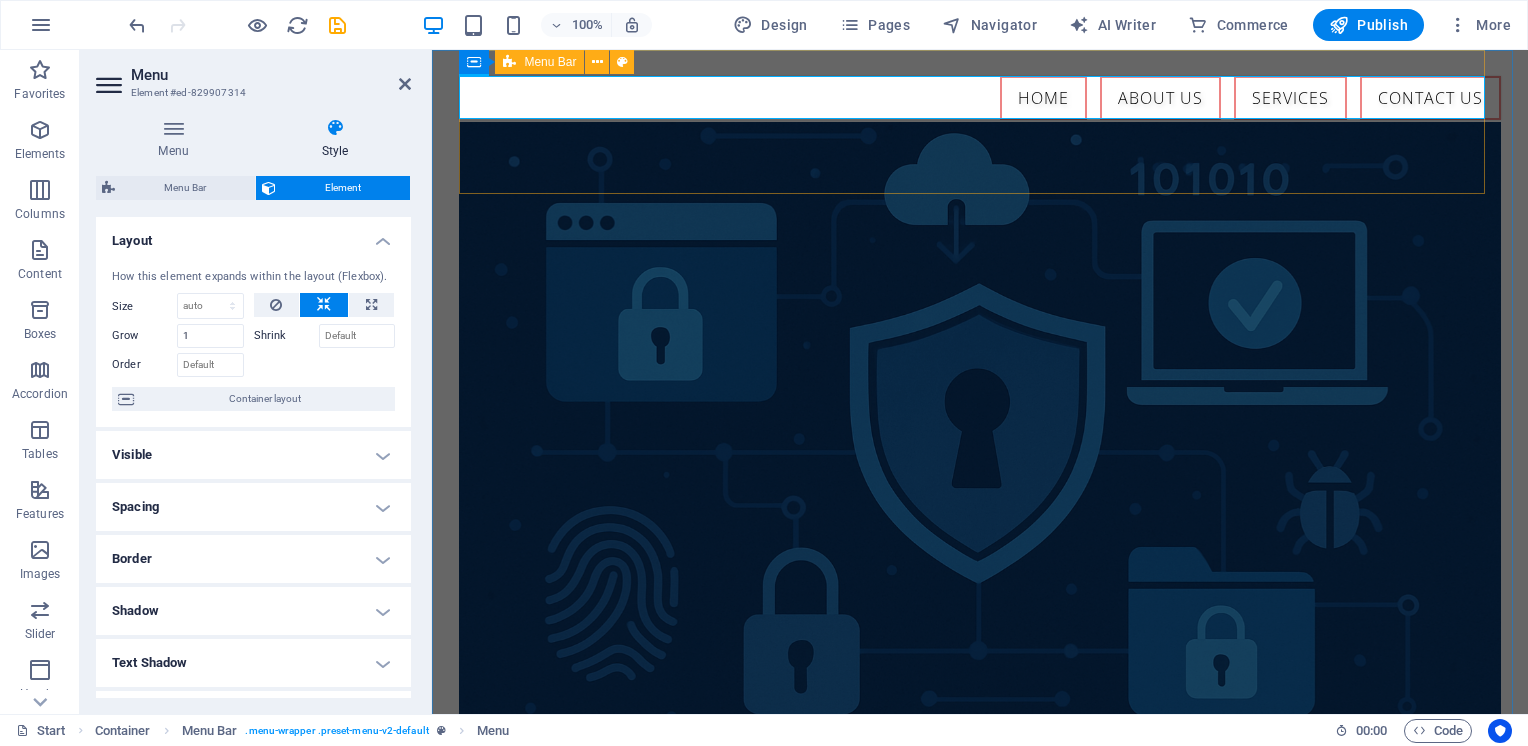 click at bounding box center (509, 62) 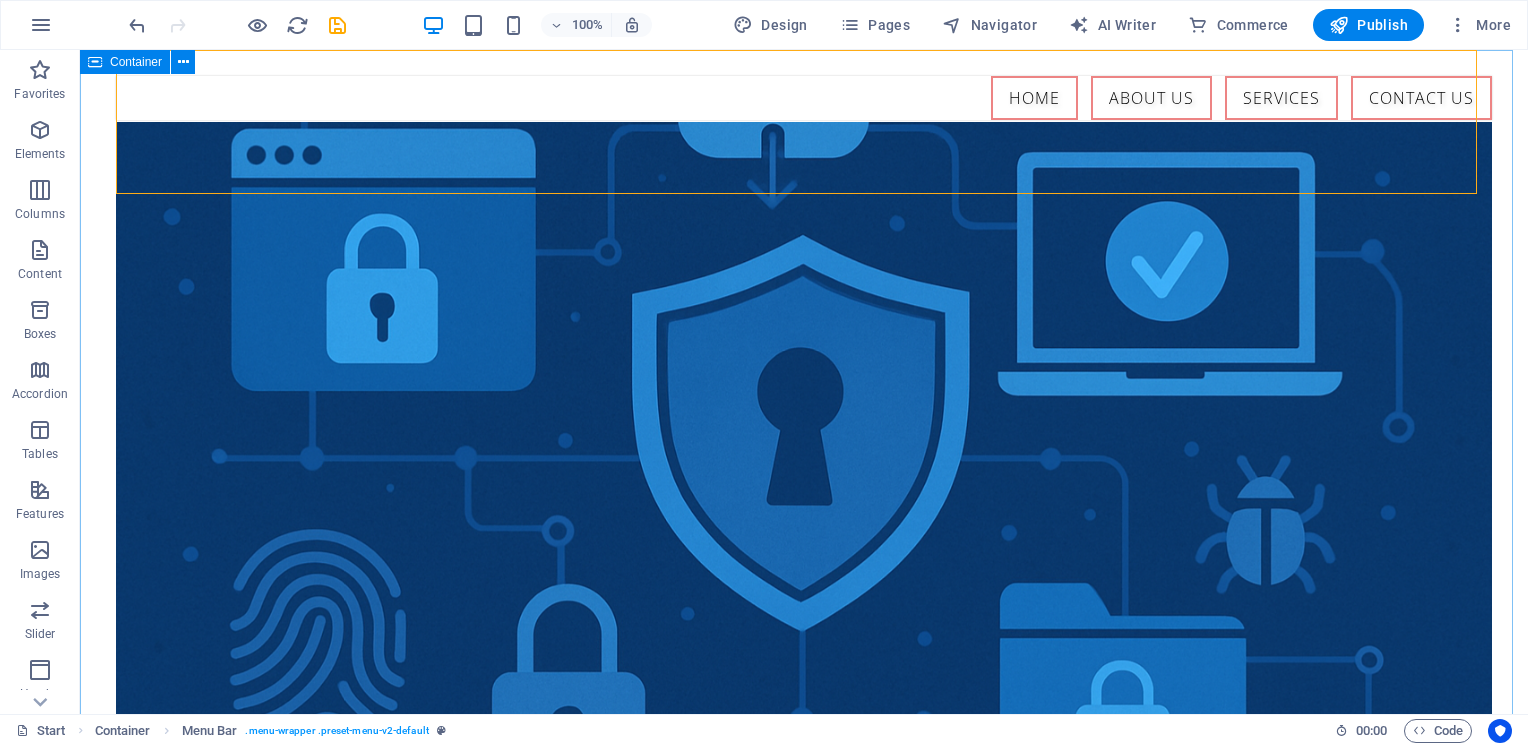 click at bounding box center (95, 62) 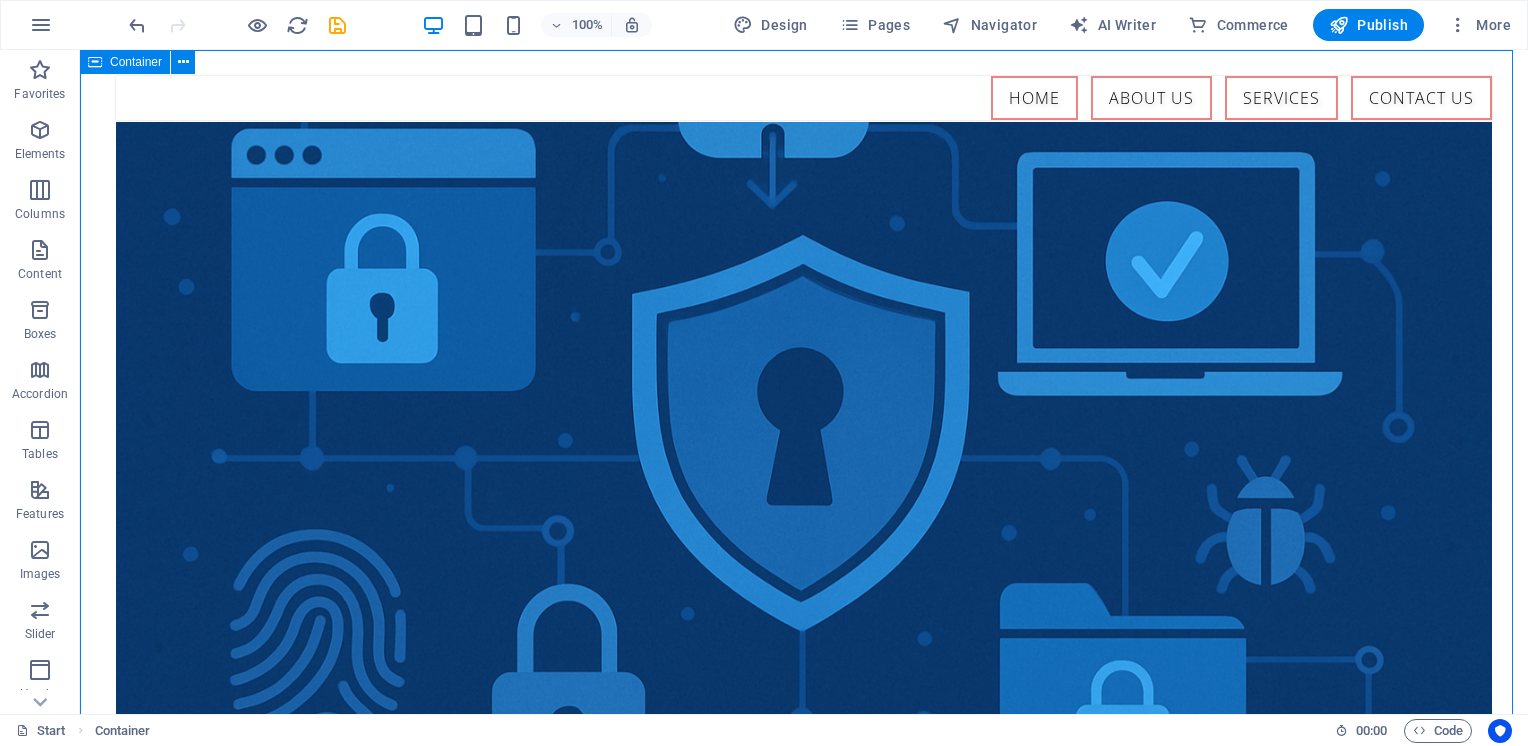 click on "Container" at bounding box center [136, 62] 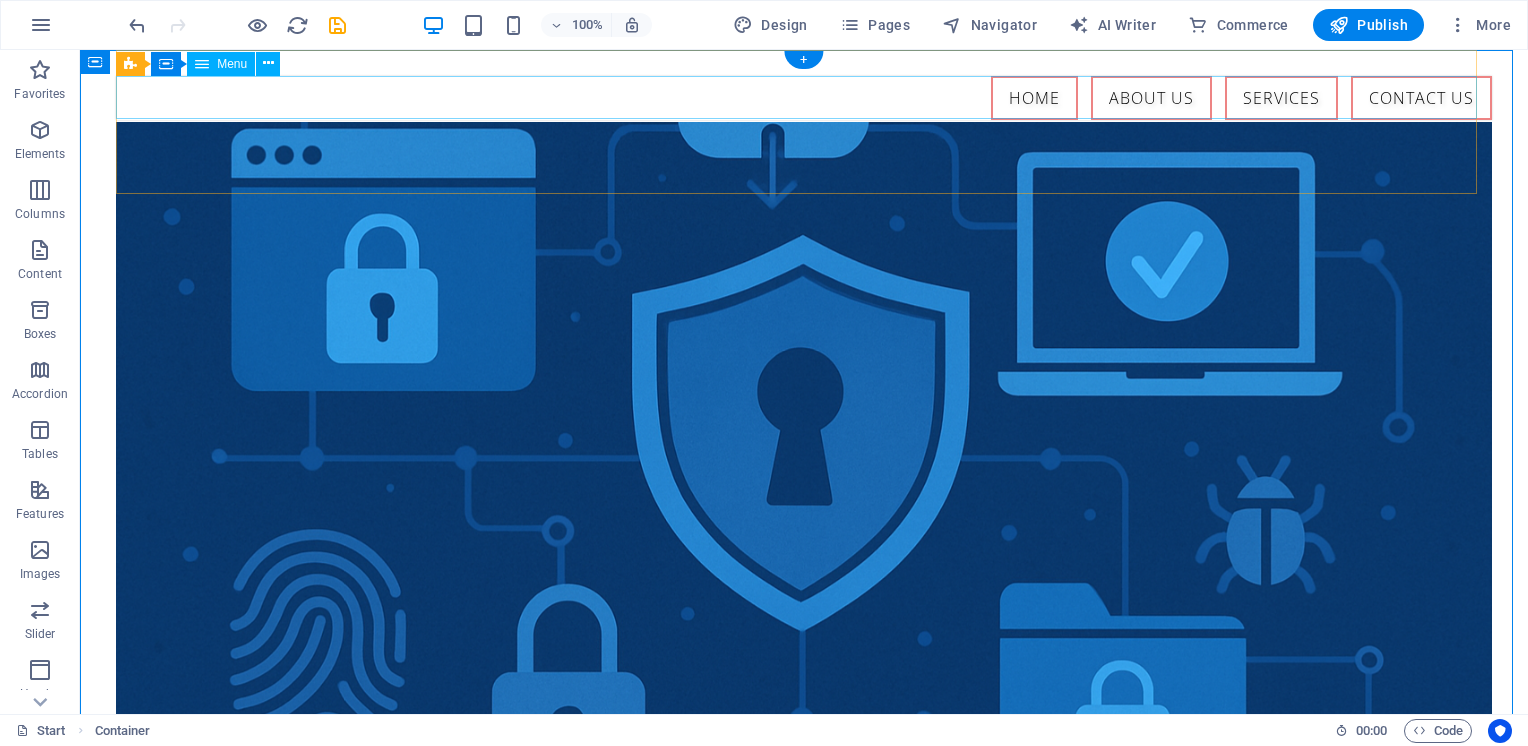 click on "Home About us Services Contact Us" at bounding box center [804, 98] 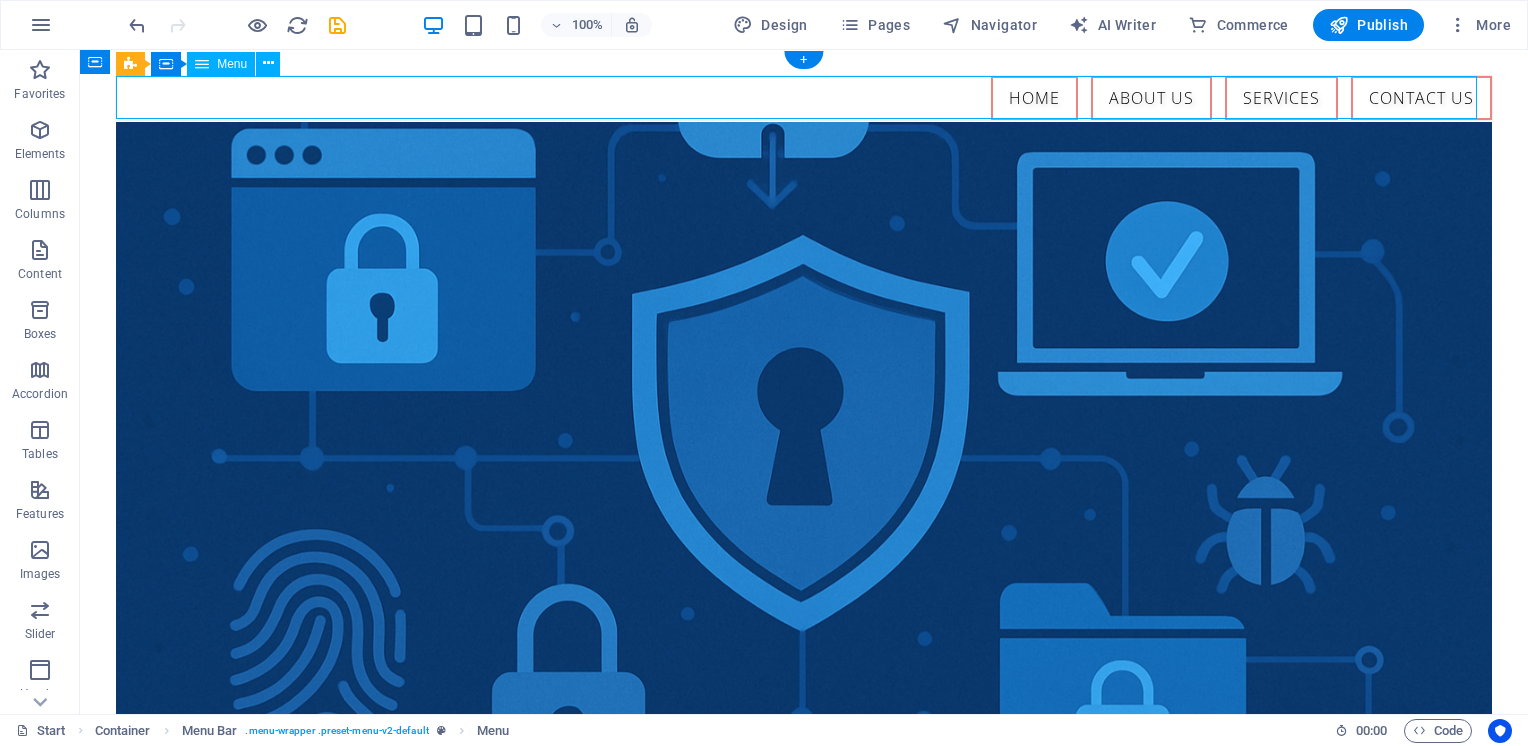 click on "Home About us Services Contact Us" at bounding box center (804, 98) 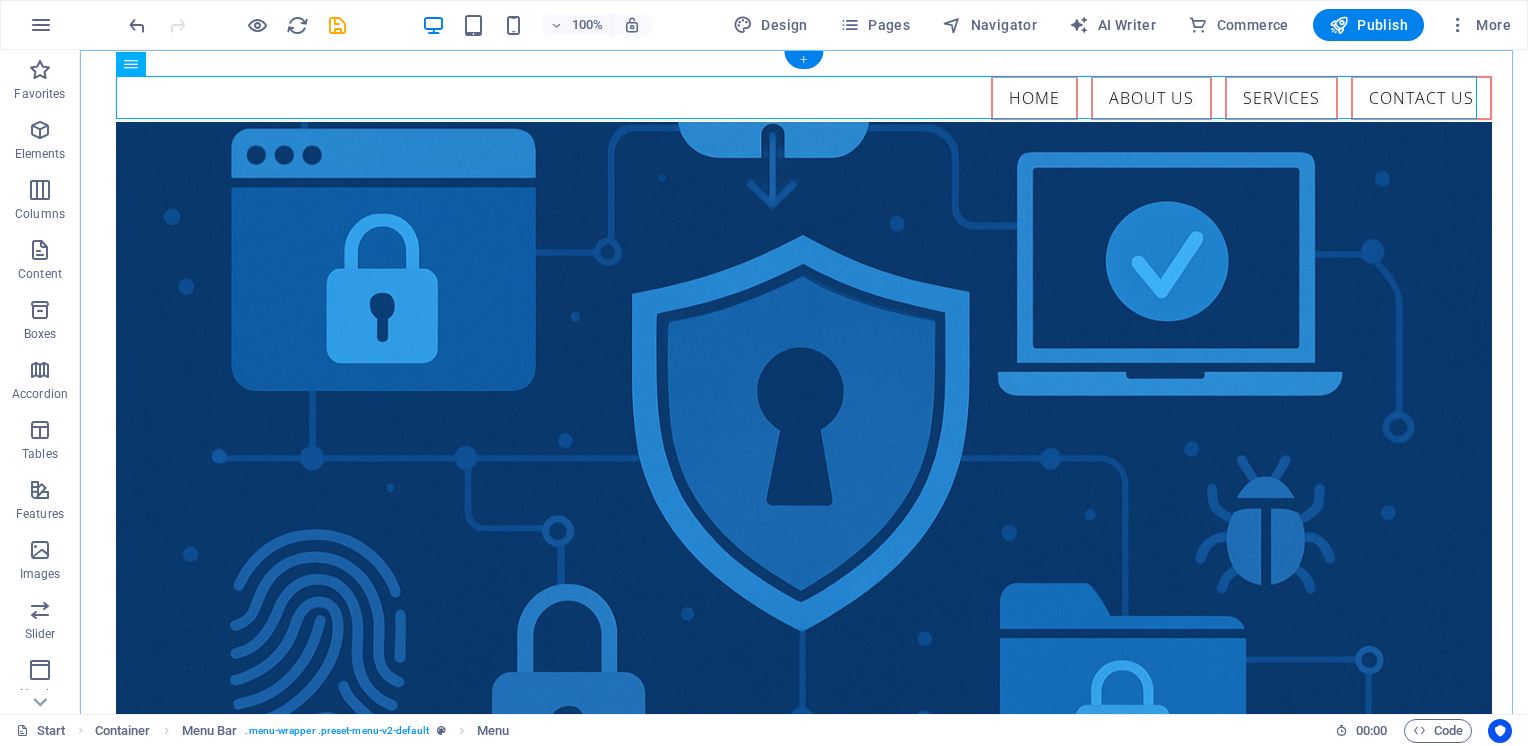 click on "+" at bounding box center (803, 60) 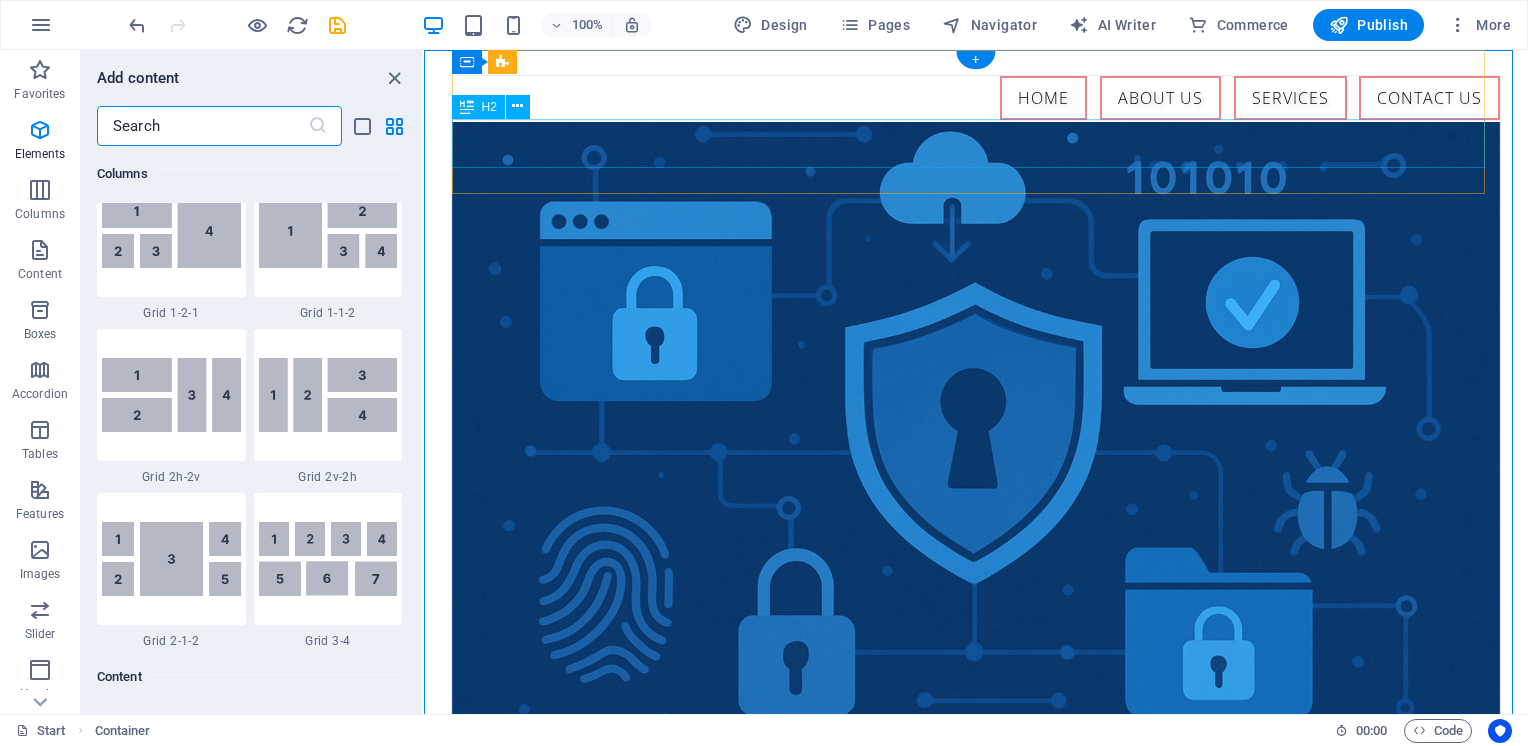 scroll, scrollTop: 3499, scrollLeft: 0, axis: vertical 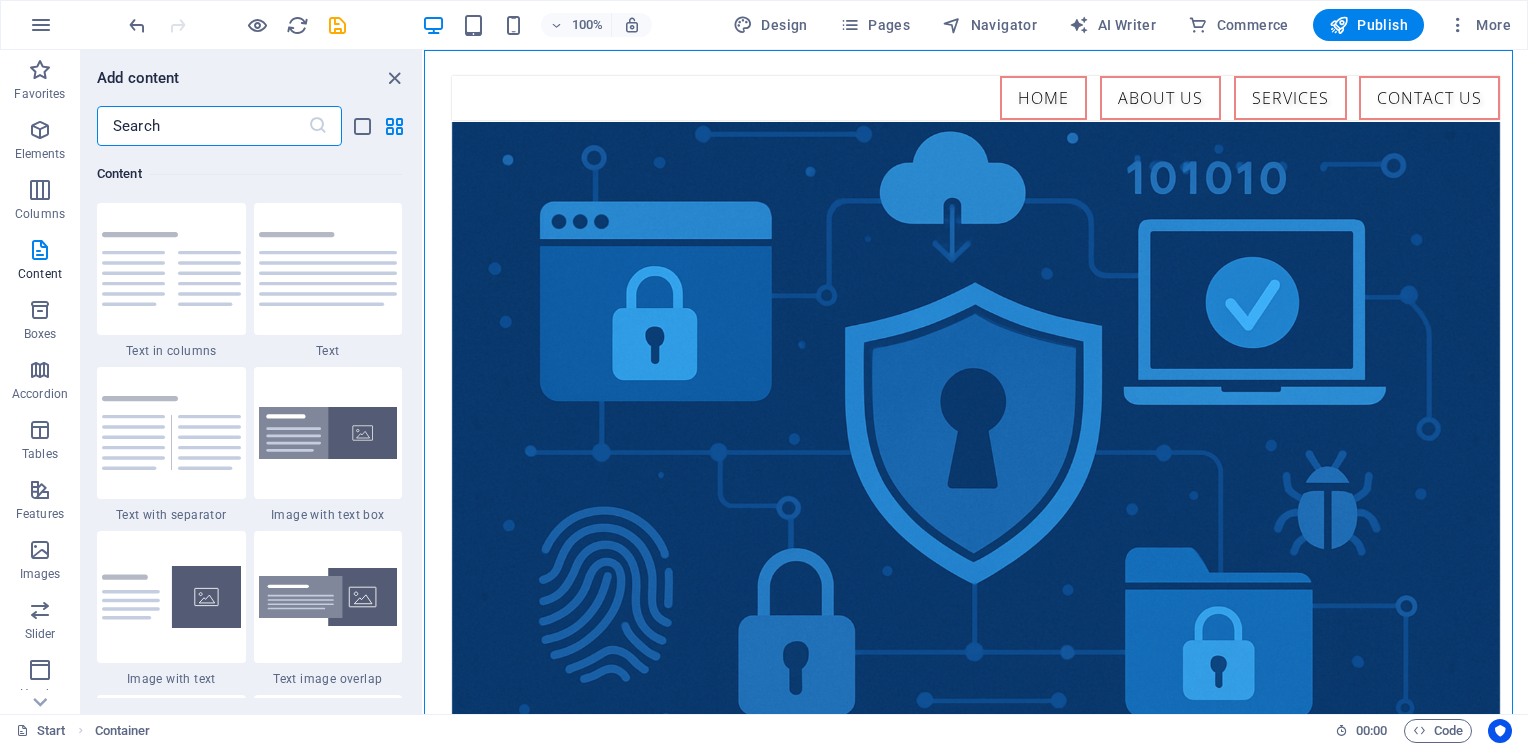 click at bounding box center [202, 126] 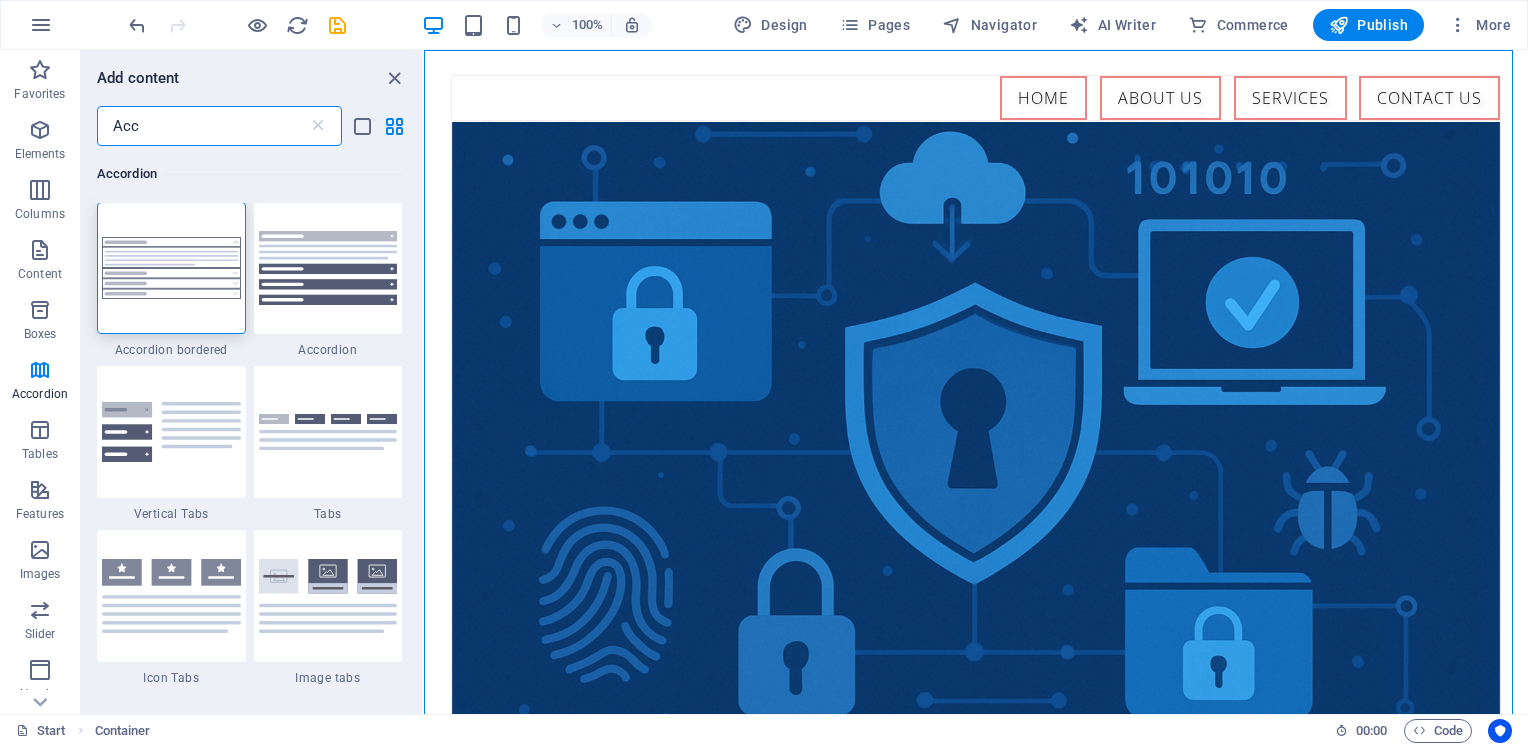 scroll, scrollTop: 0, scrollLeft: 0, axis: both 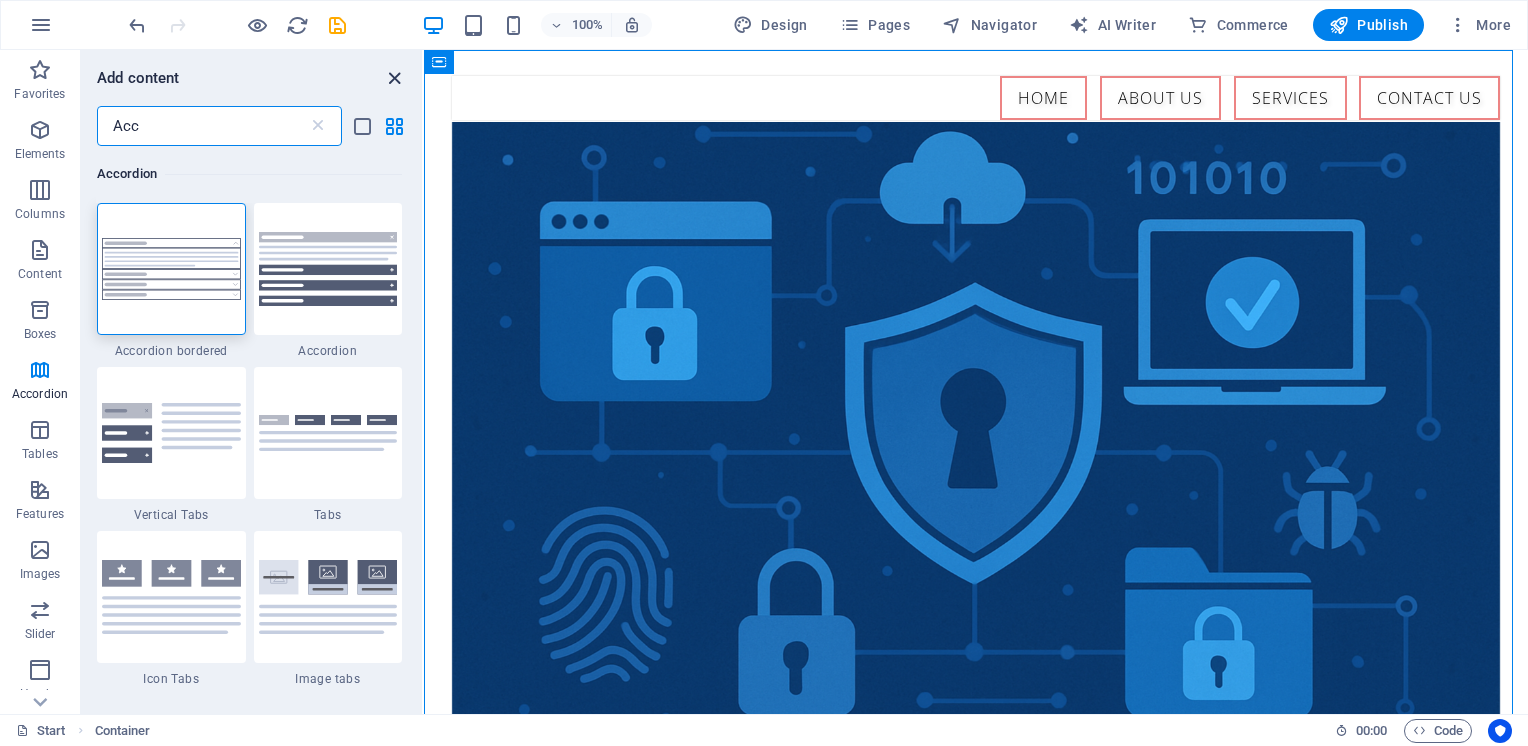 click at bounding box center [394, 78] 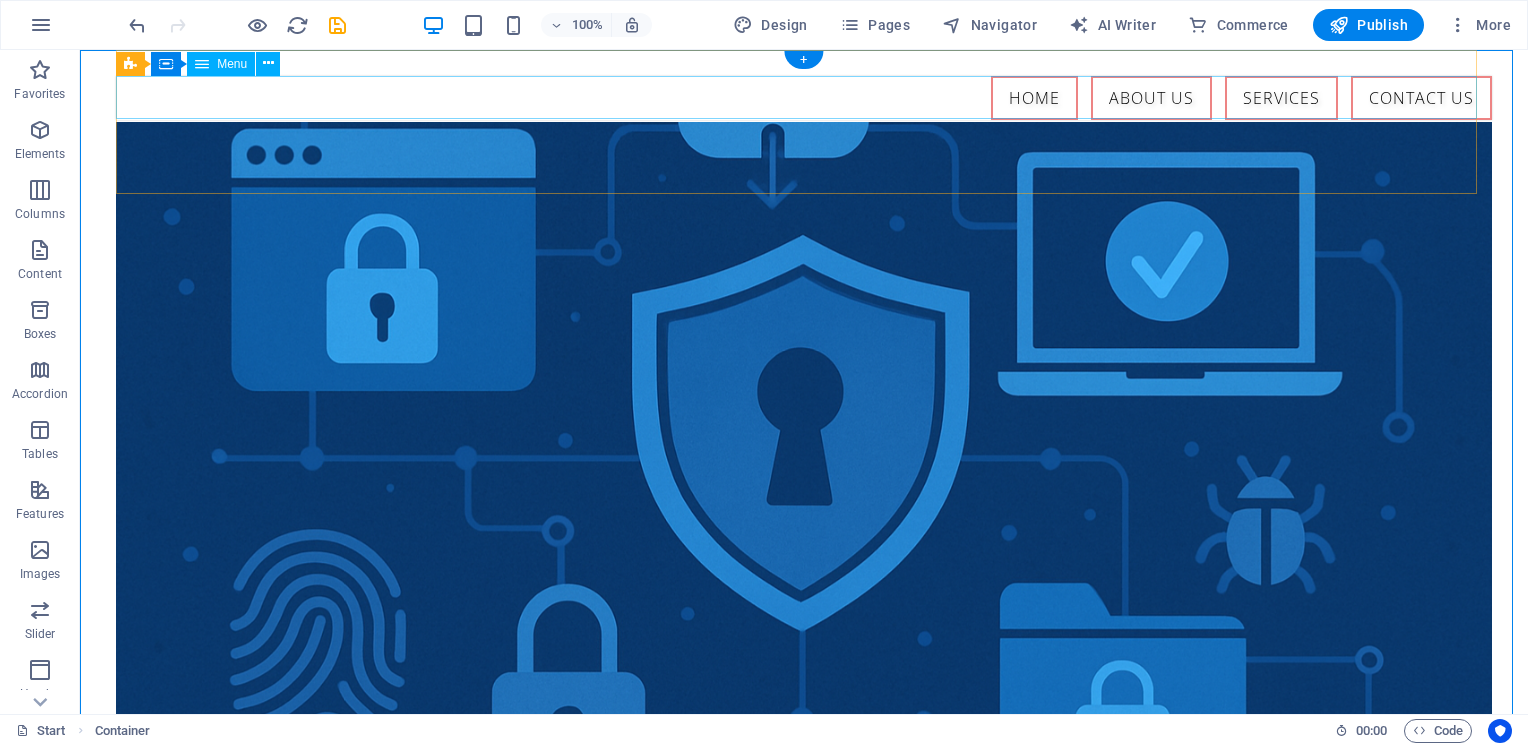 click on "Home About us Services Contact Us" at bounding box center (804, 98) 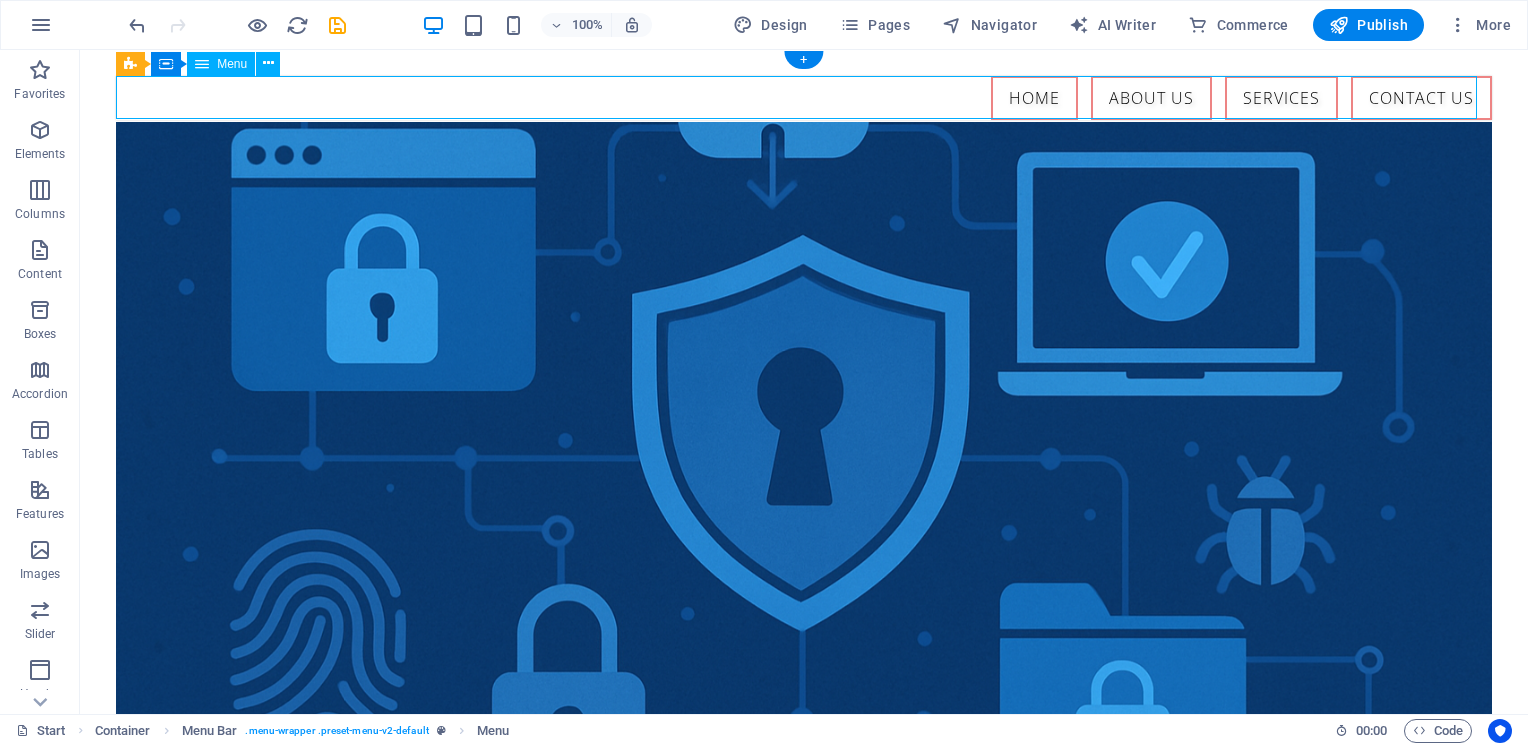 click on "Home About us Services Contact Us" at bounding box center [804, 98] 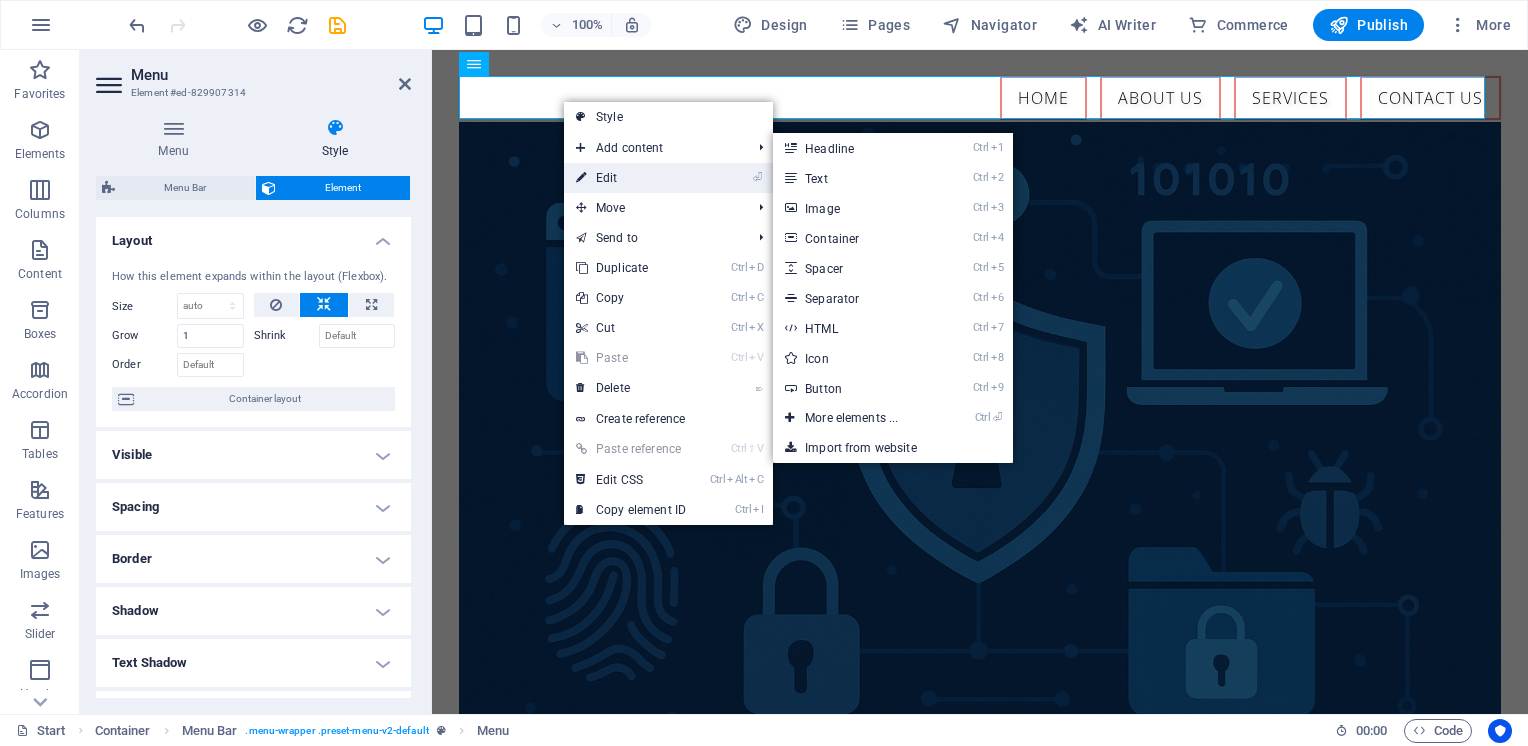 click on "⏎  Edit" at bounding box center [631, 178] 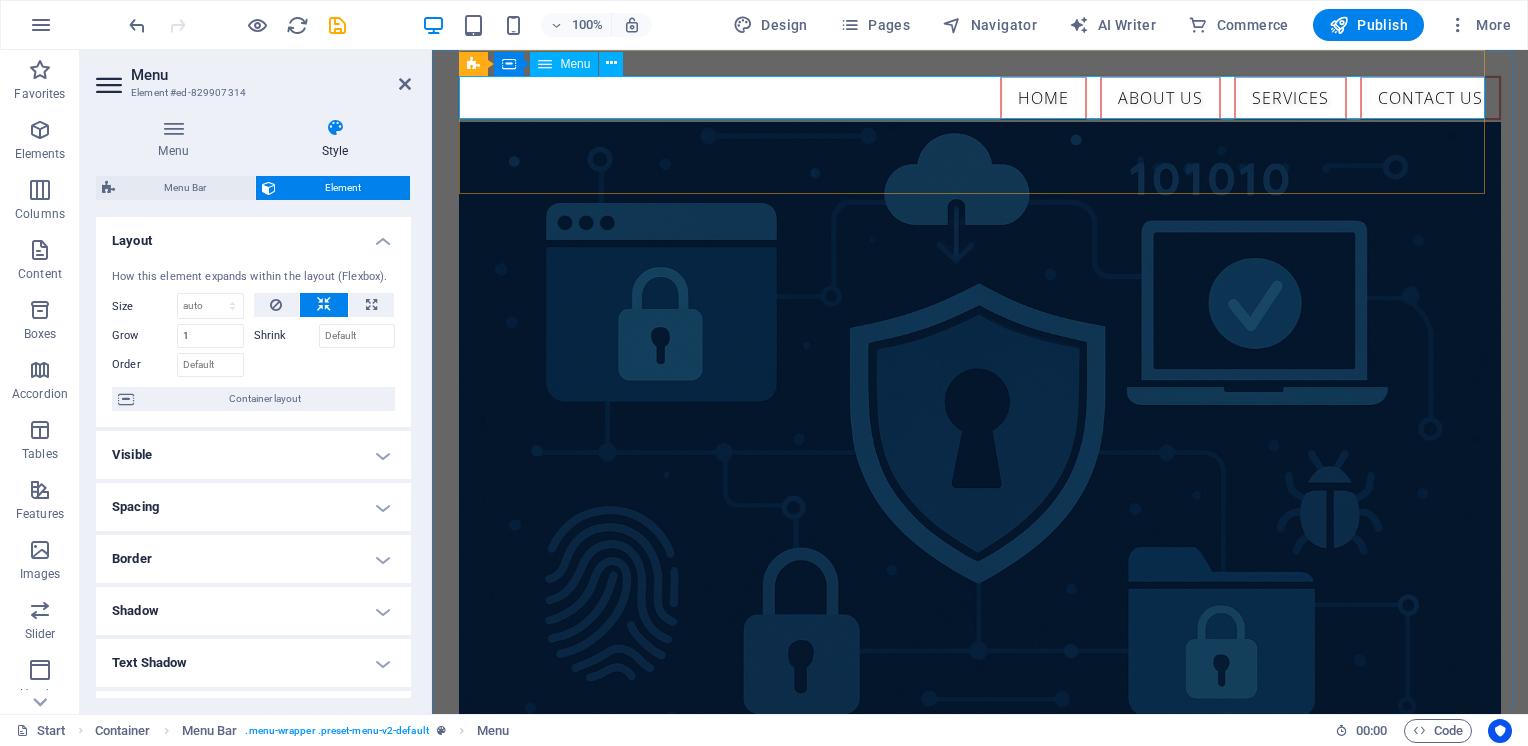 click on "Home About us Services Contact Us" at bounding box center (979, 98) 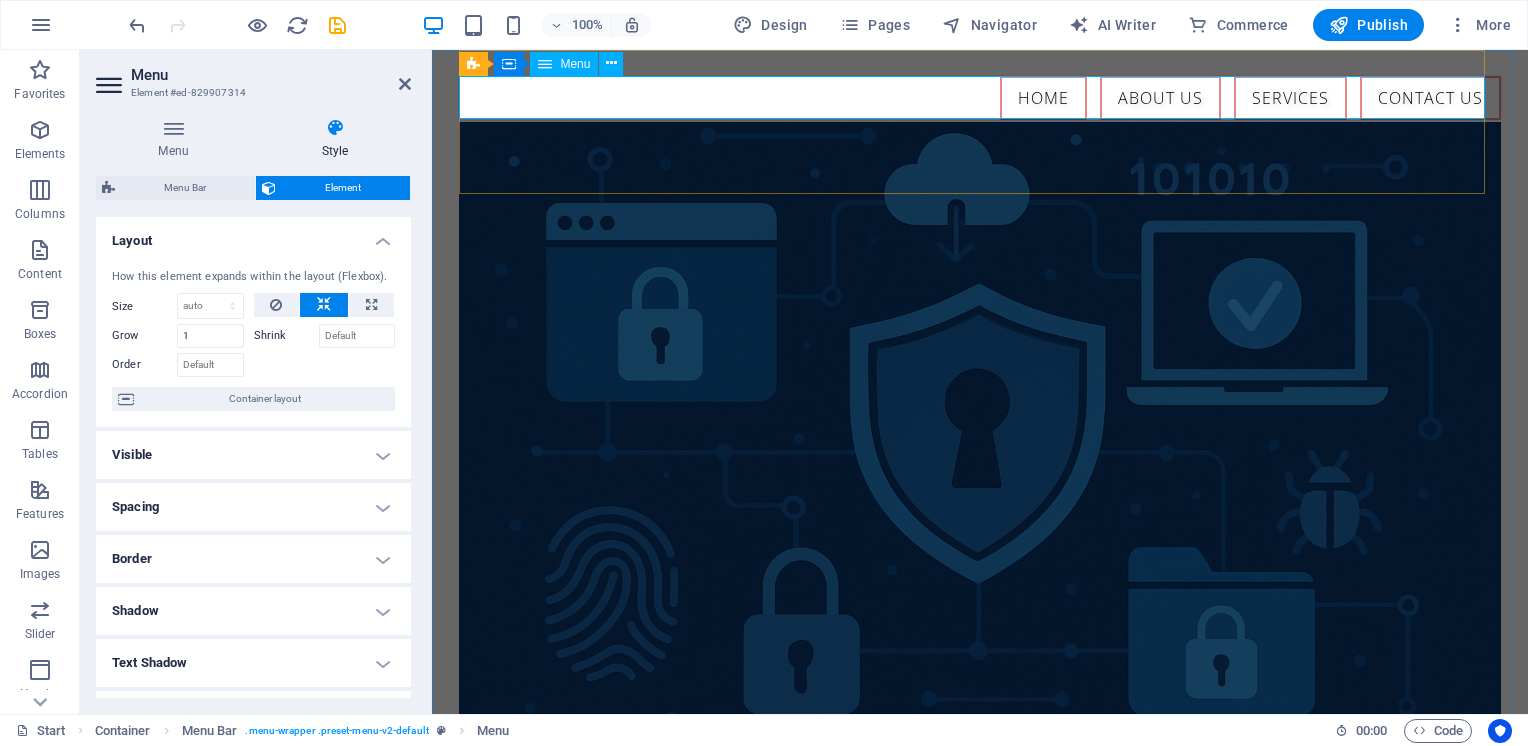 click on "Home About us Services Contact Us" at bounding box center [979, 98] 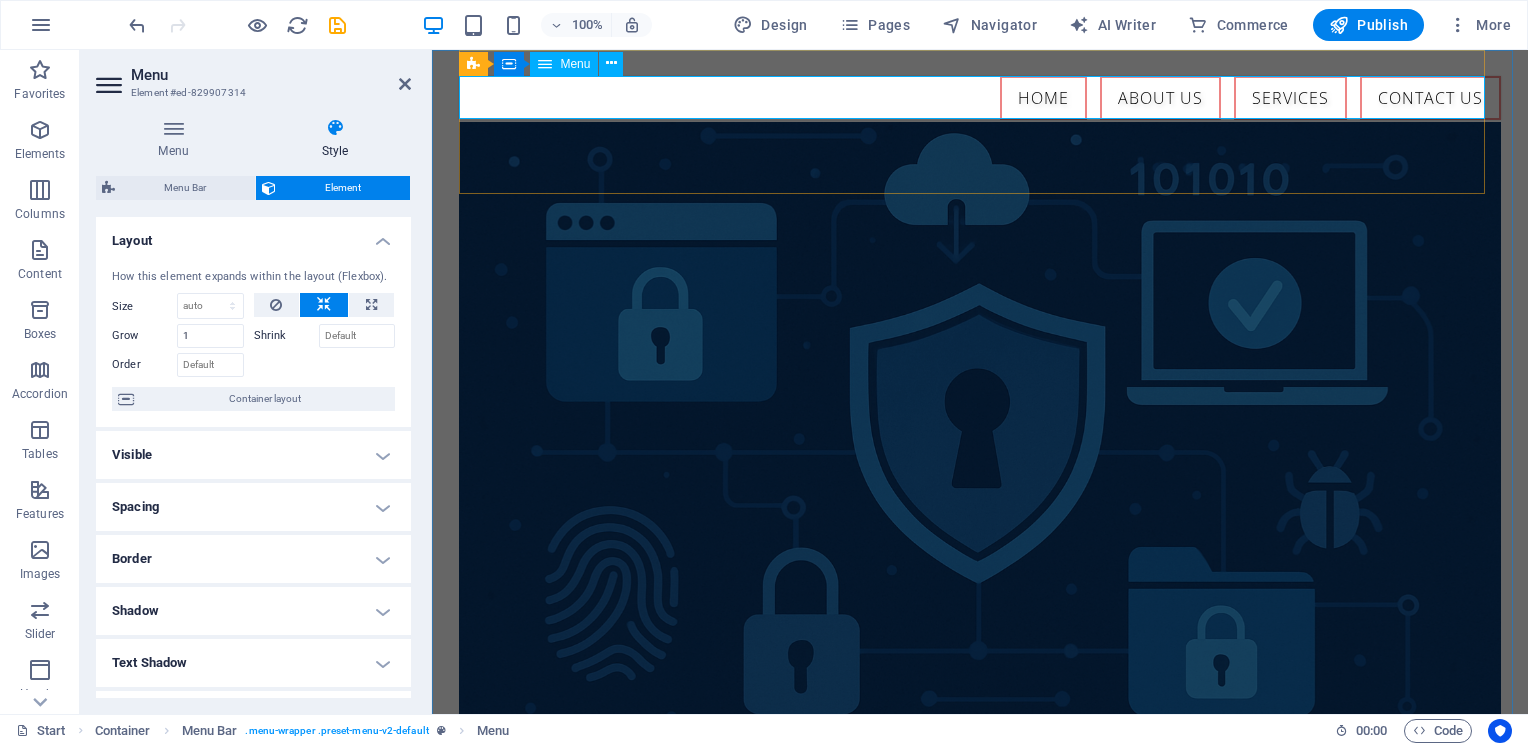 click on "Home About us Services Contact Us" at bounding box center [979, 98] 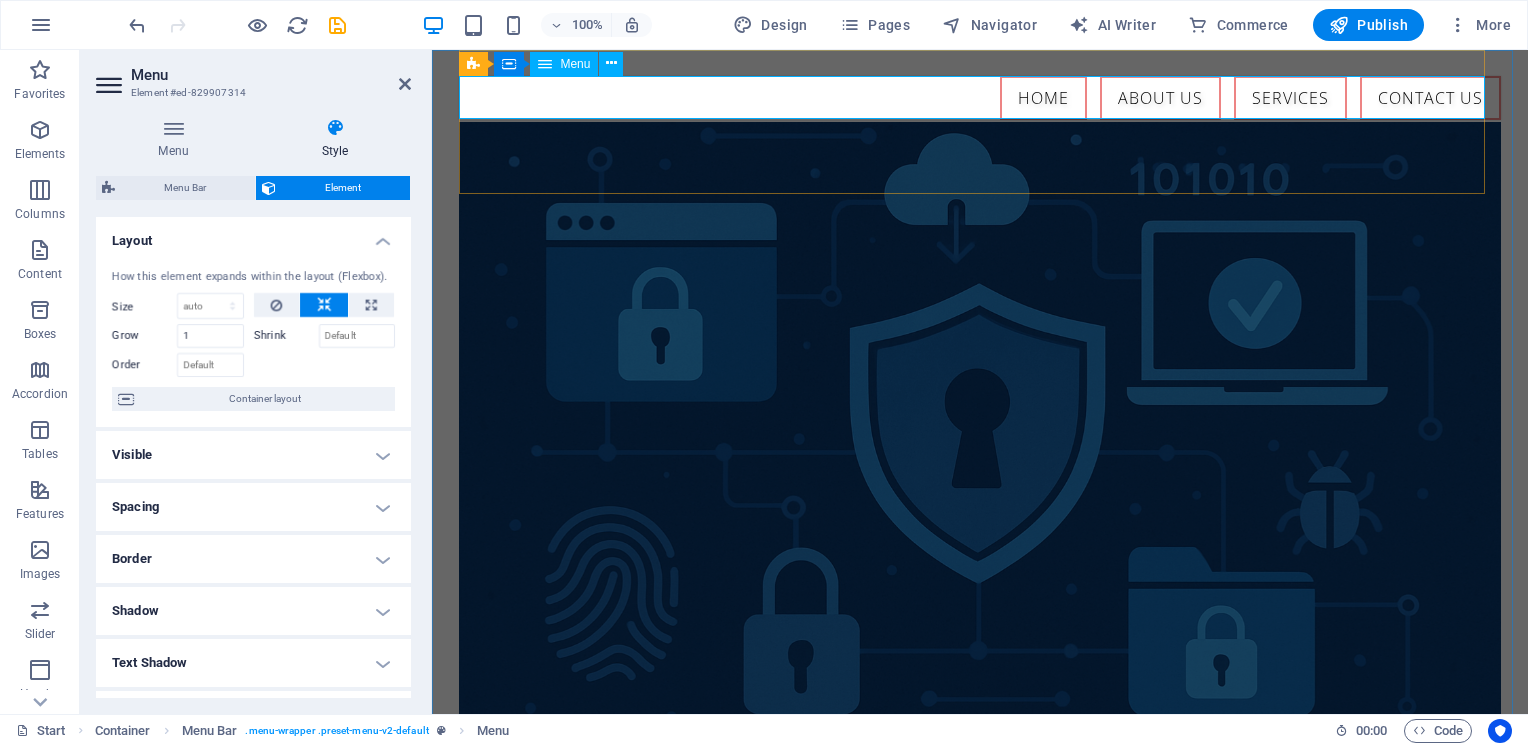 click on "Home About us Services Contact Us" at bounding box center [979, 98] 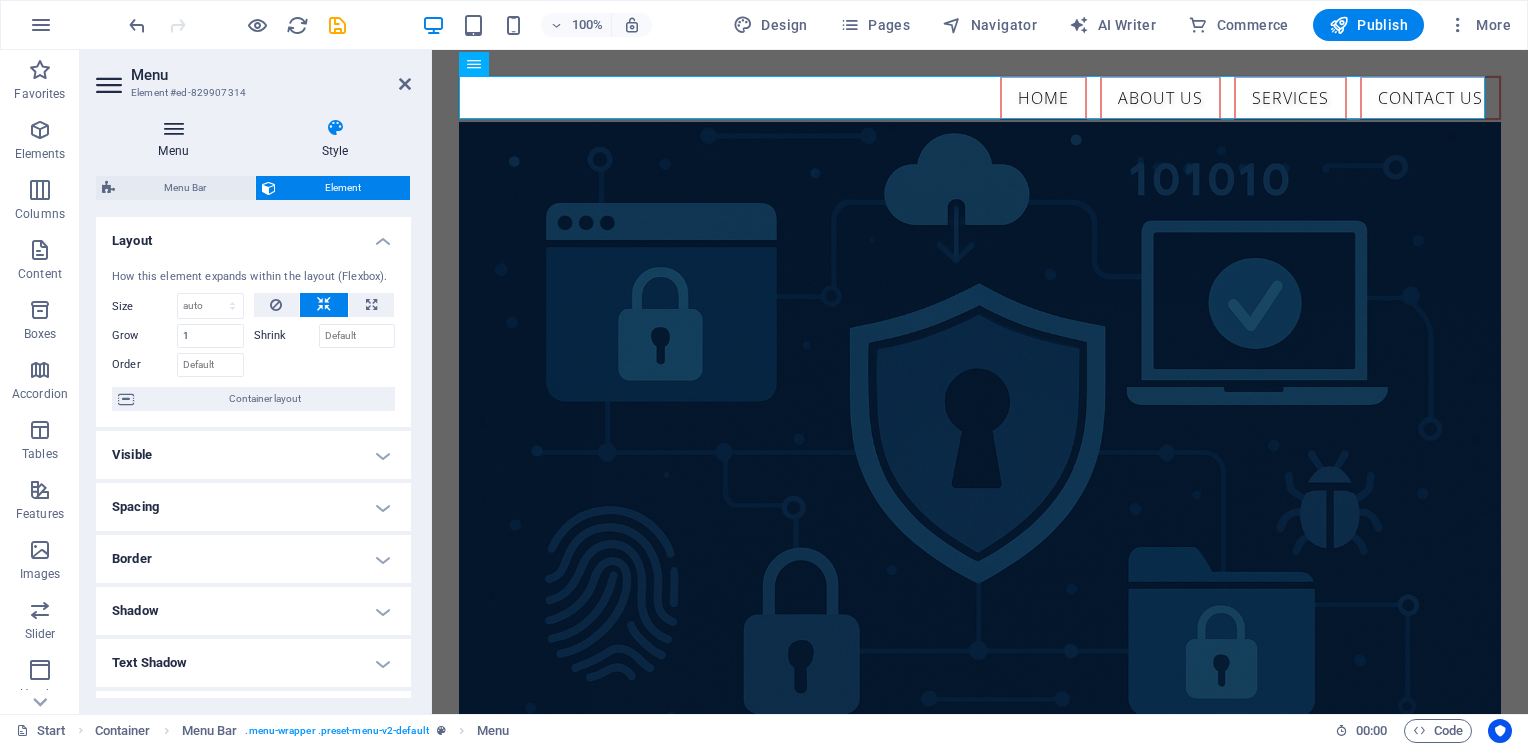 click at bounding box center [173, 128] 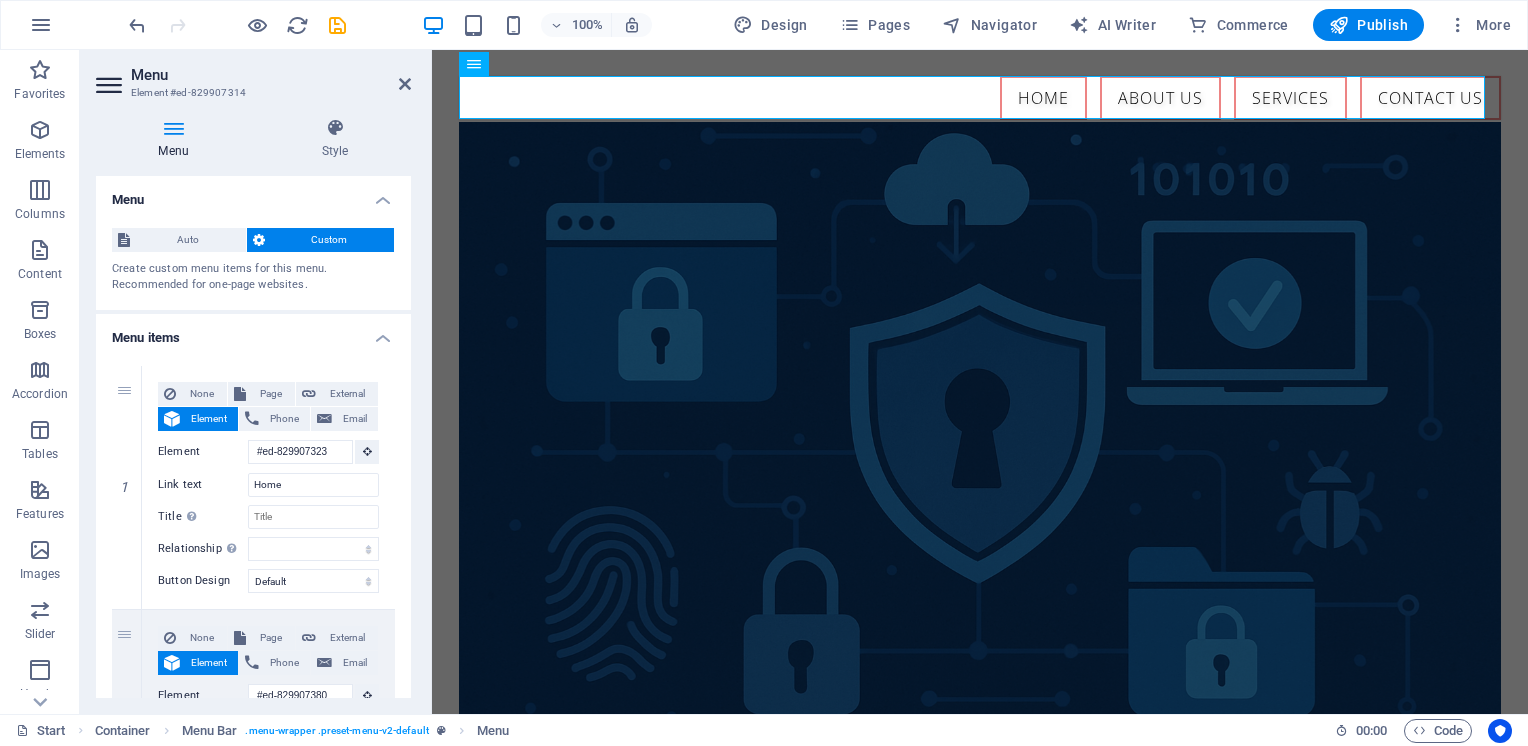 click on "Custom" at bounding box center (330, 240) 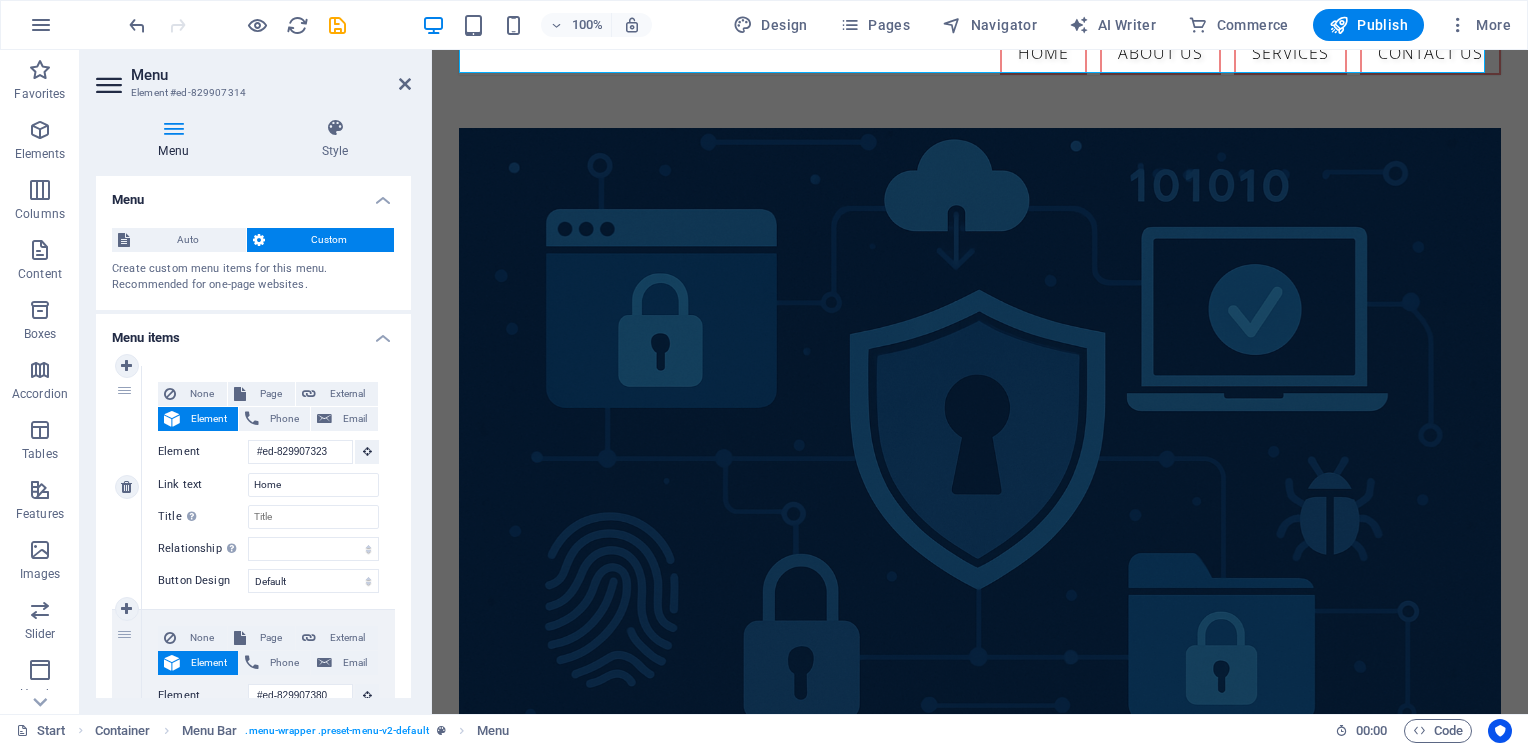 scroll, scrollTop: 0, scrollLeft: 0, axis: both 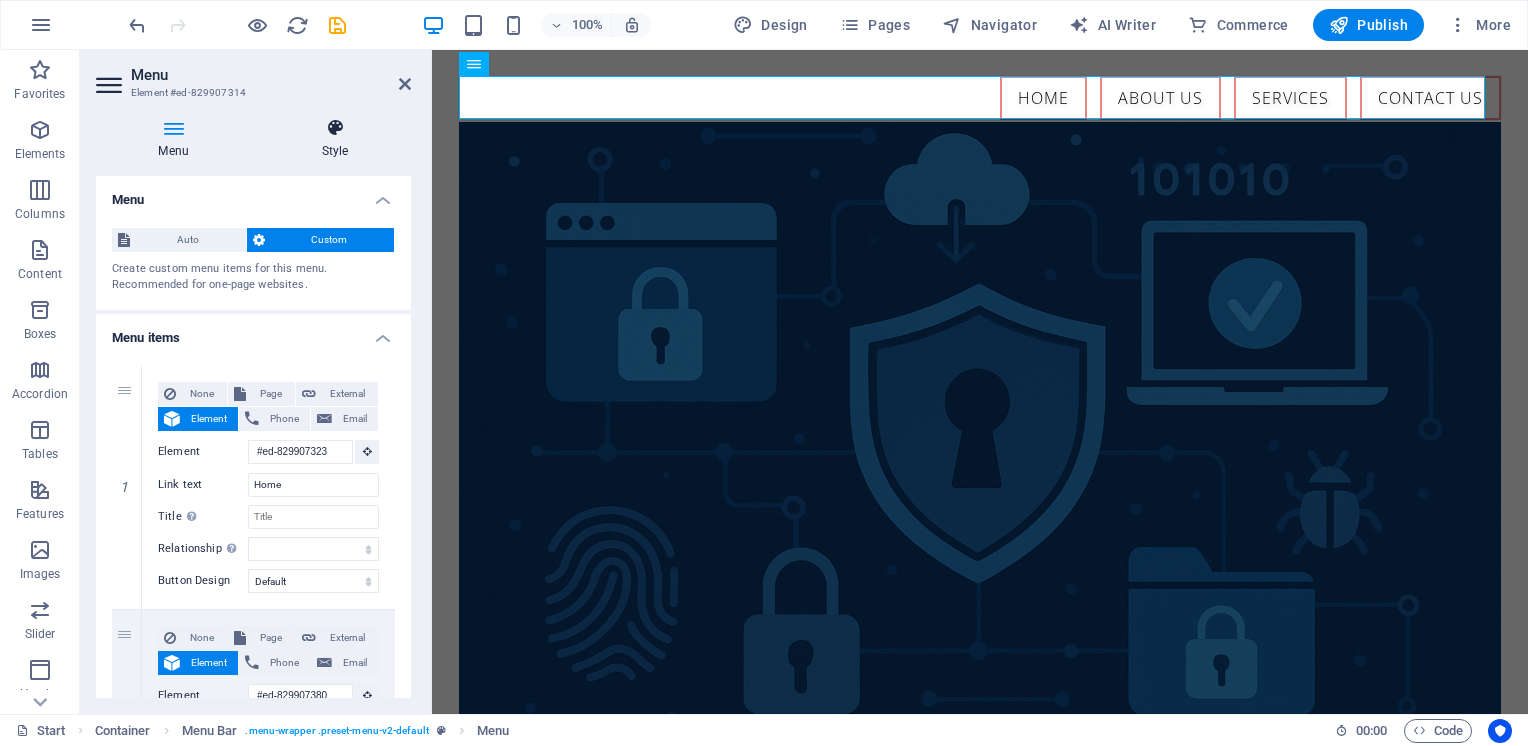 click at bounding box center (335, 128) 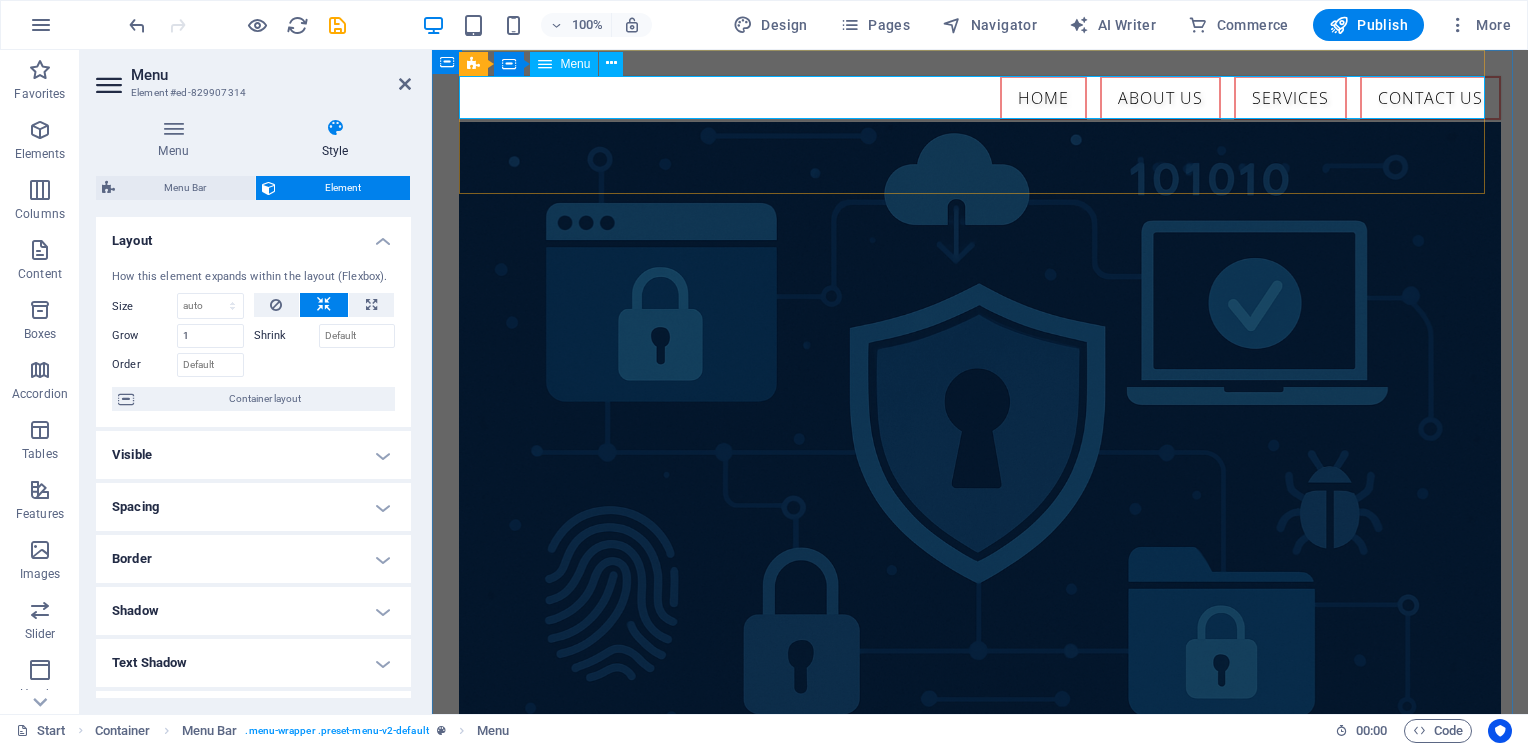 click on "Home About us Services Contact Us" at bounding box center [979, 98] 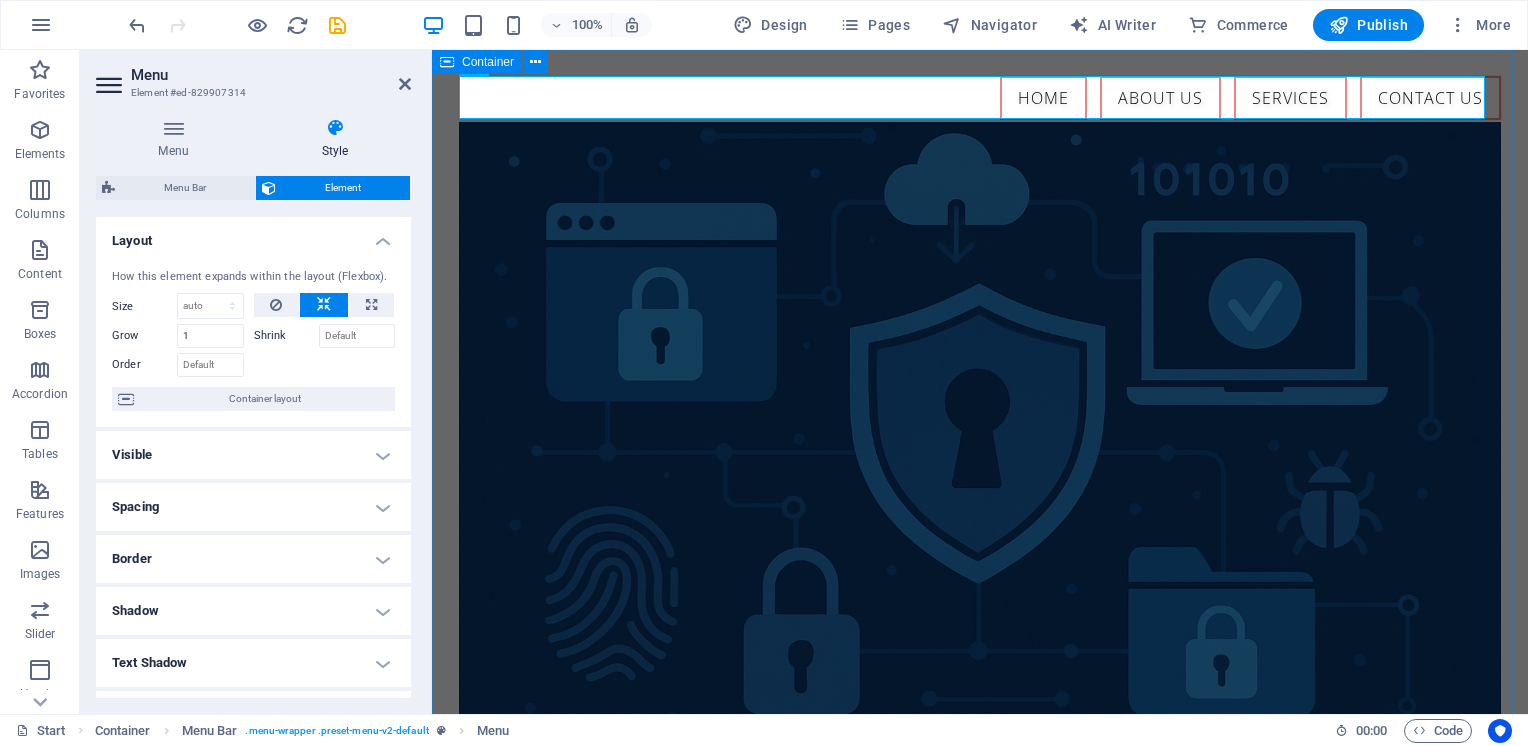 click on "Container" at bounding box center [488, 62] 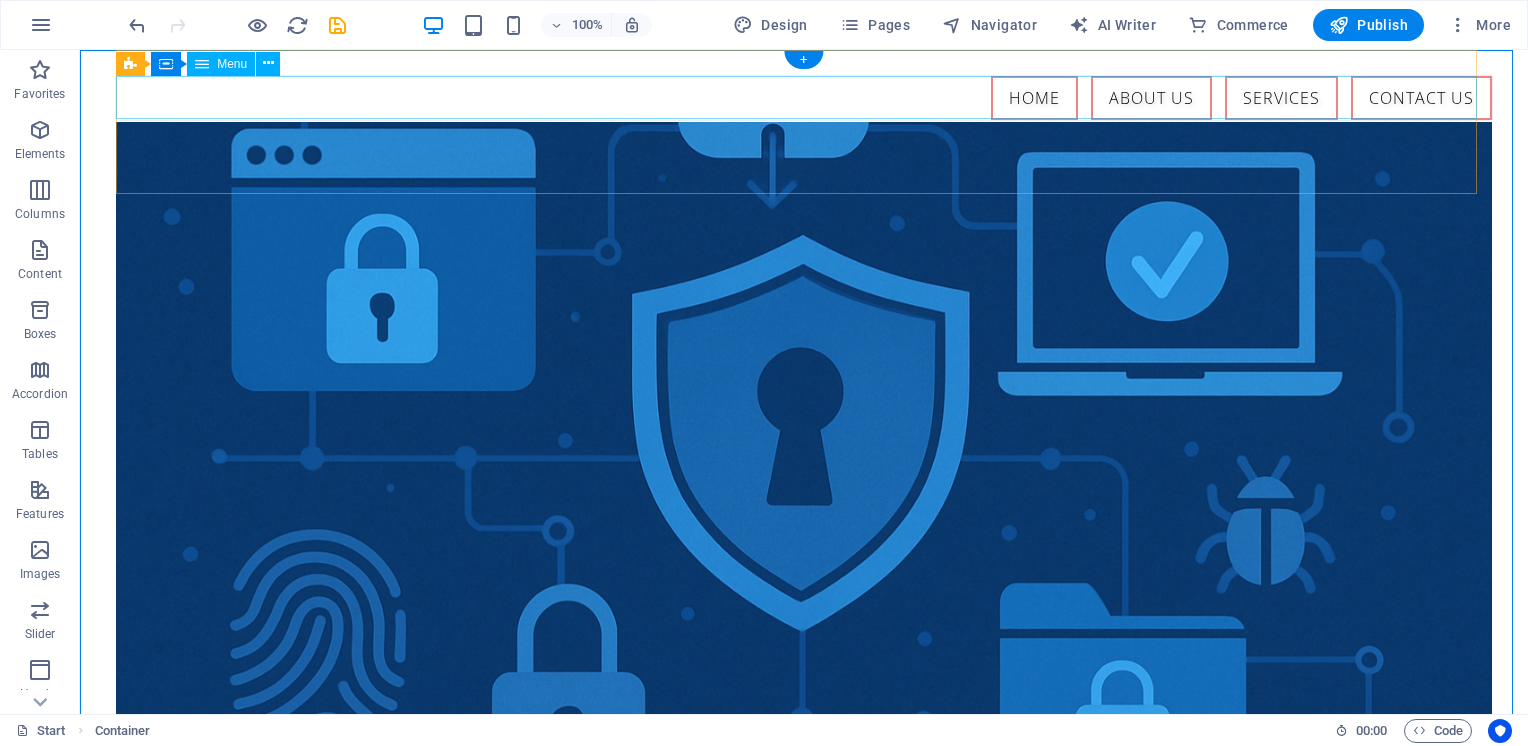 click on "Home About us Services Contact Us" at bounding box center [804, 98] 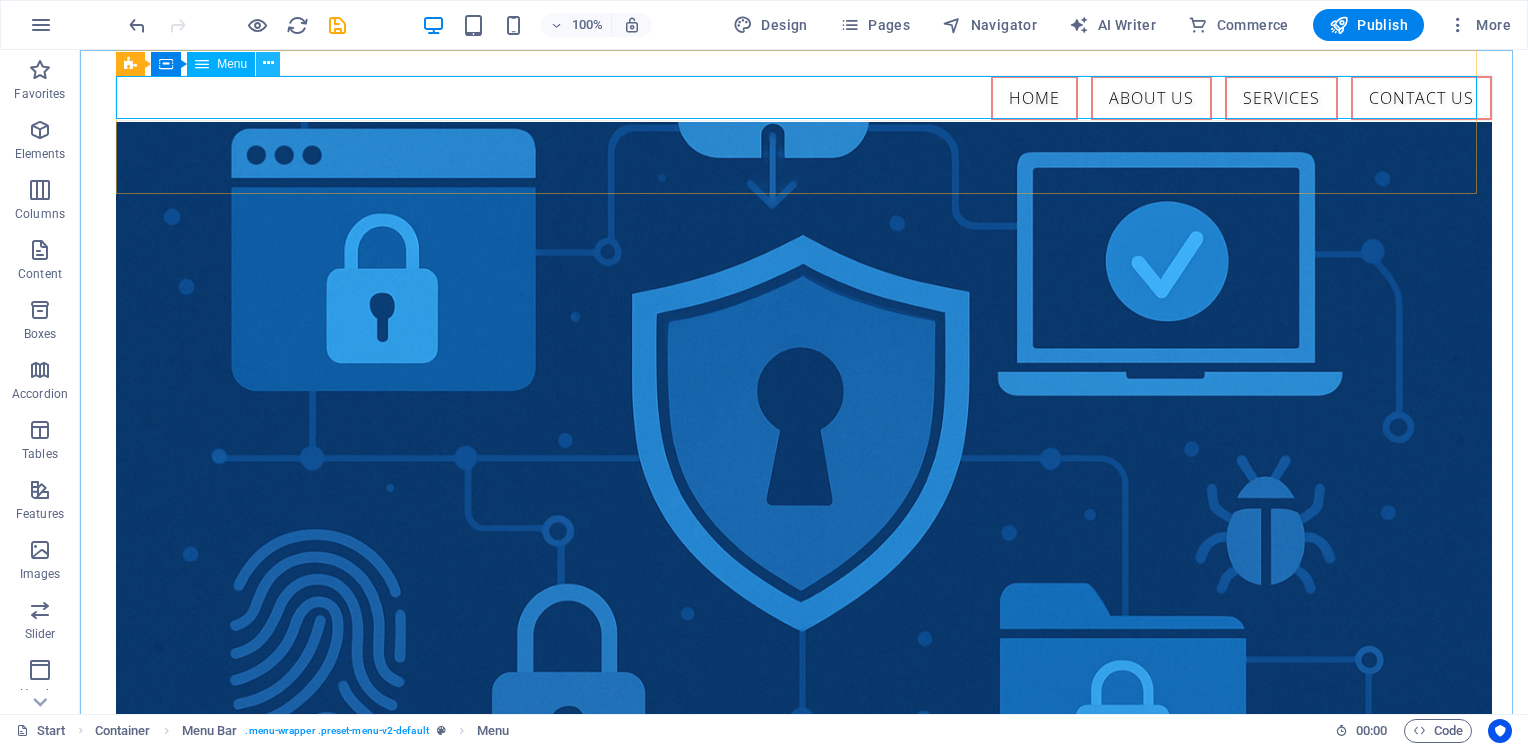 click at bounding box center [268, 63] 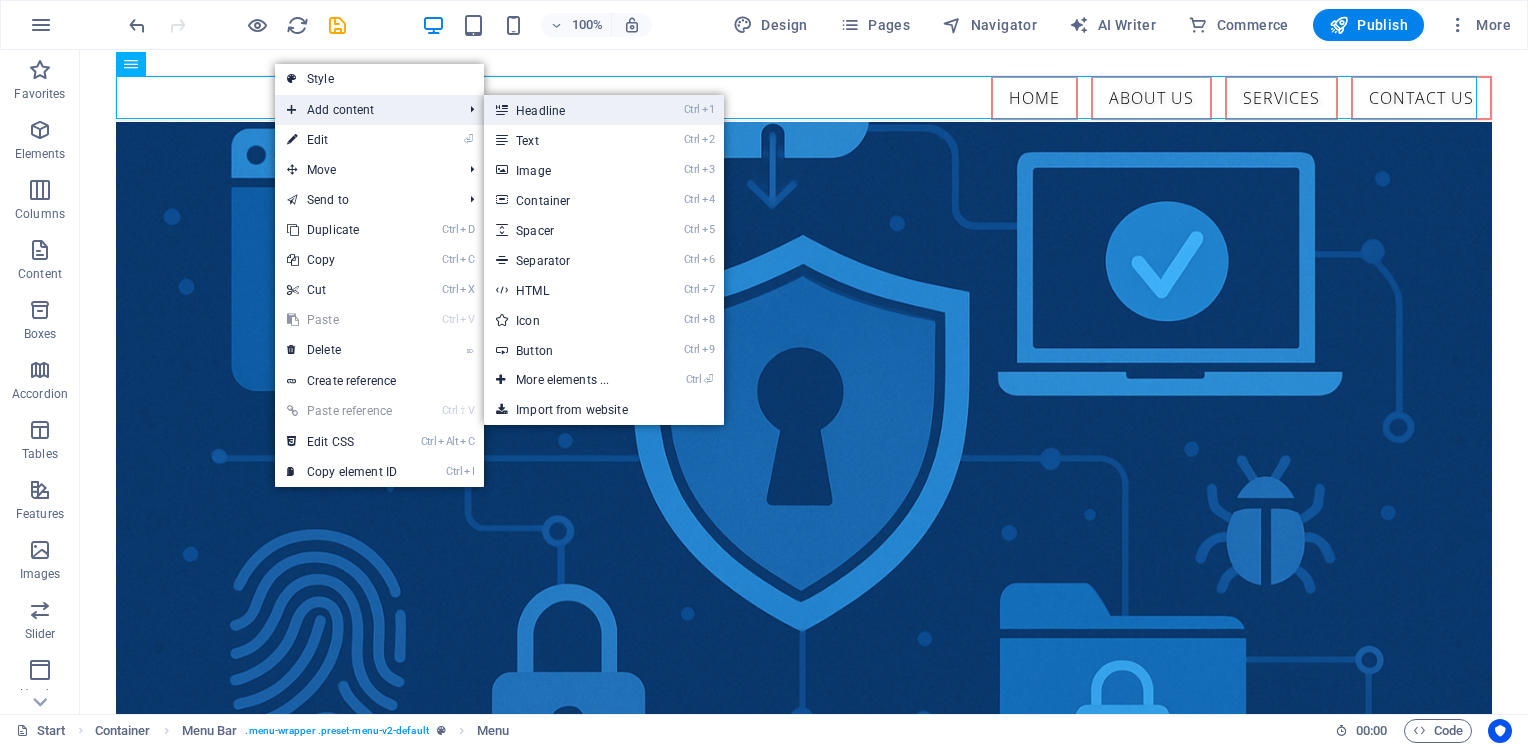 click on "Ctrl 1  Headline" at bounding box center [566, 110] 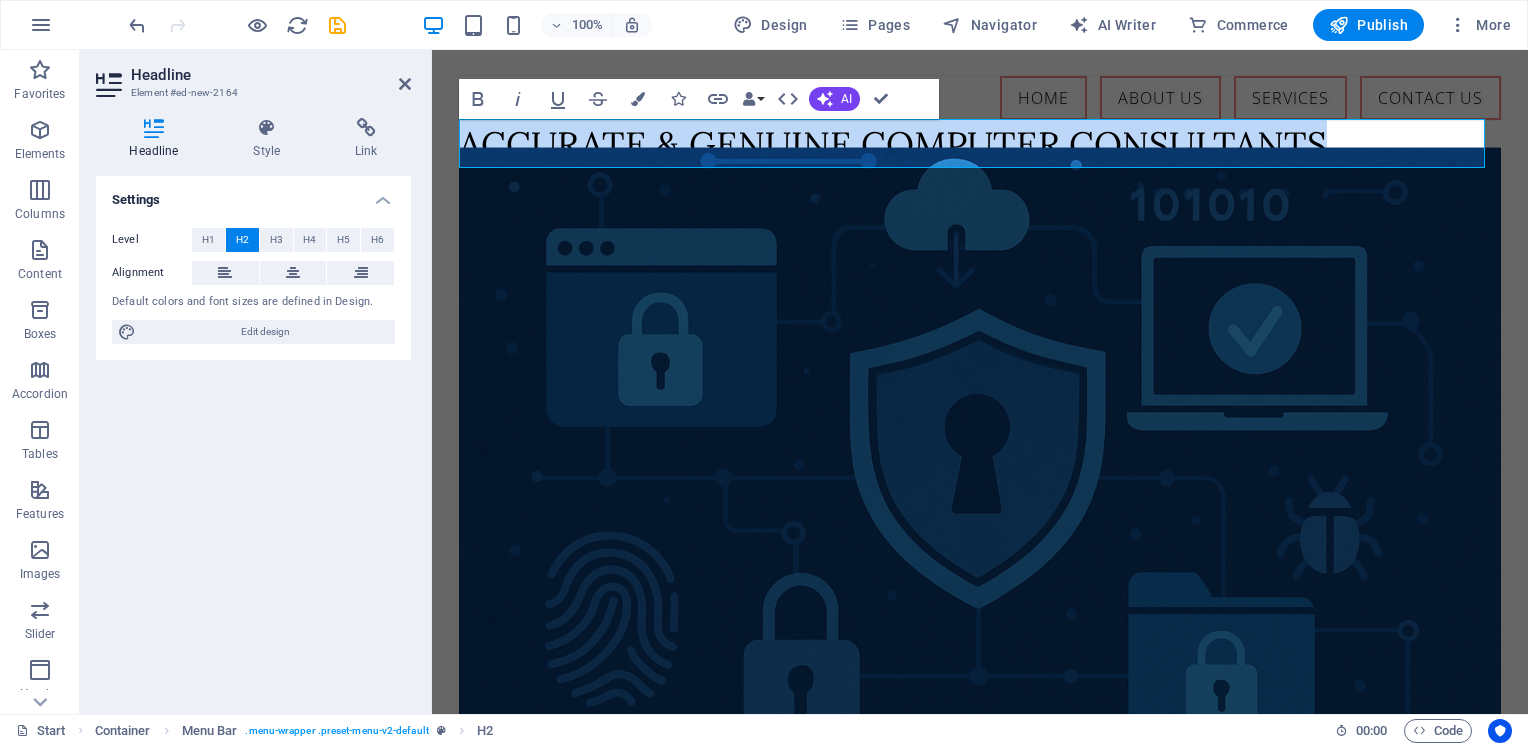 drag, startPoint x: 1338, startPoint y: 142, endPoint x: 444, endPoint y: 79, distance: 896.21704 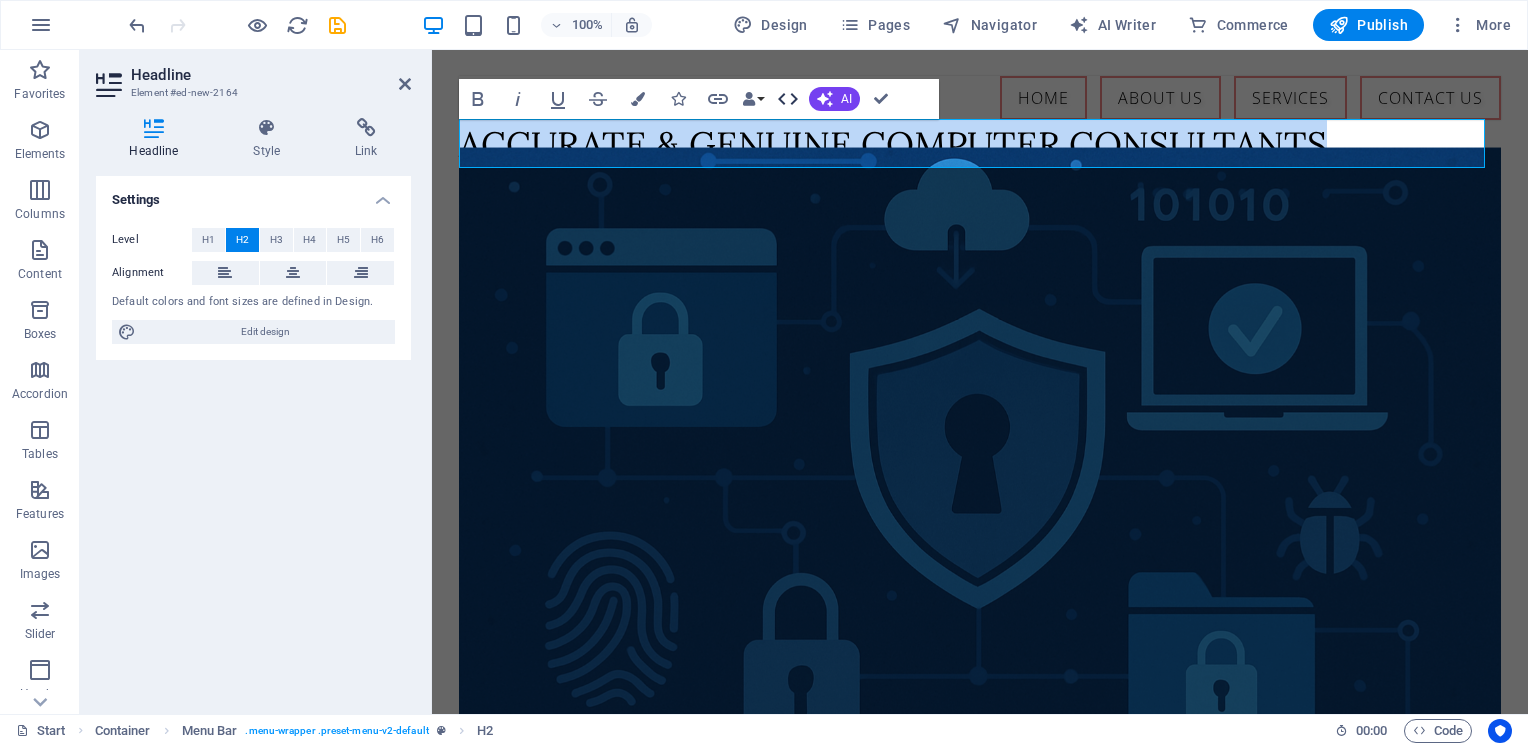 click 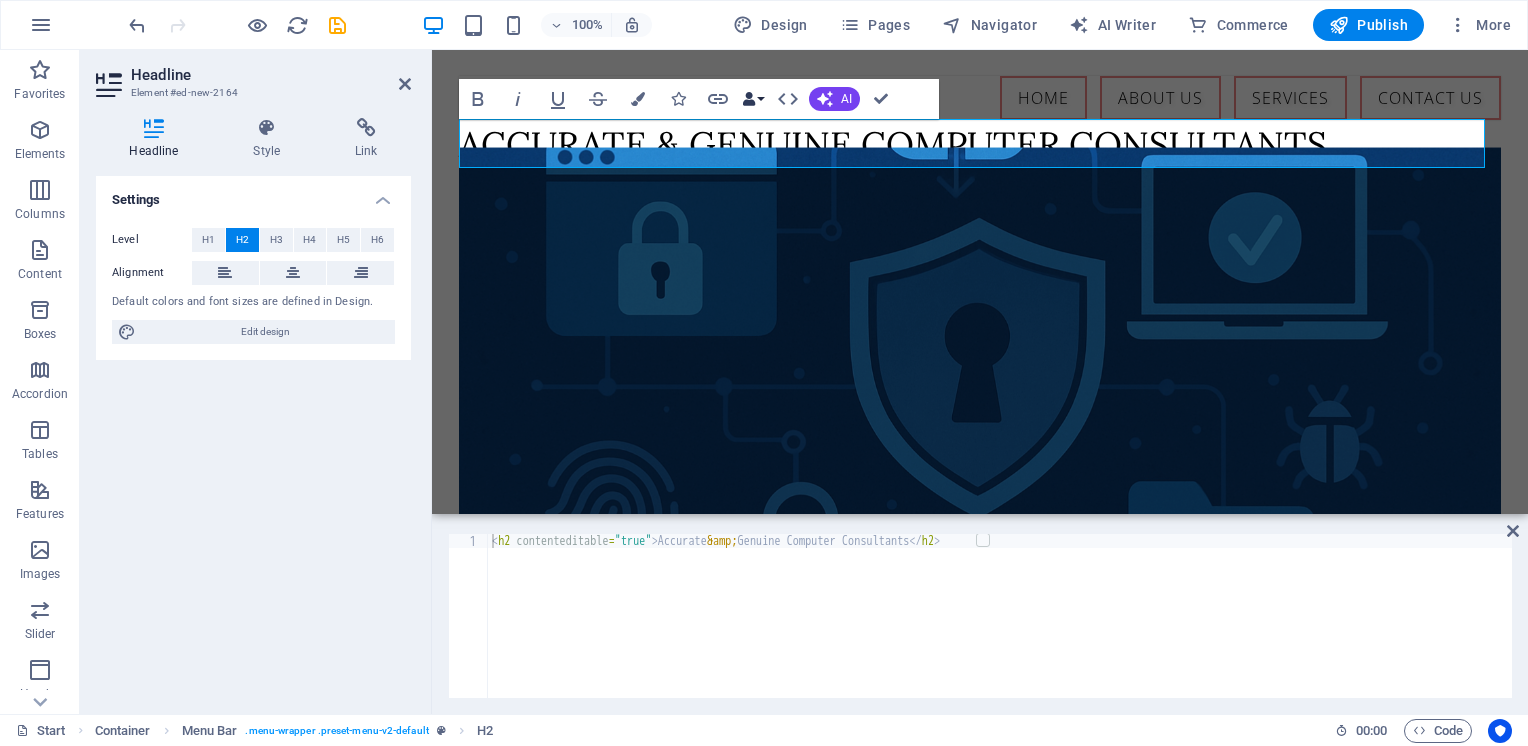 click on "Data Bindings" at bounding box center (753, 99) 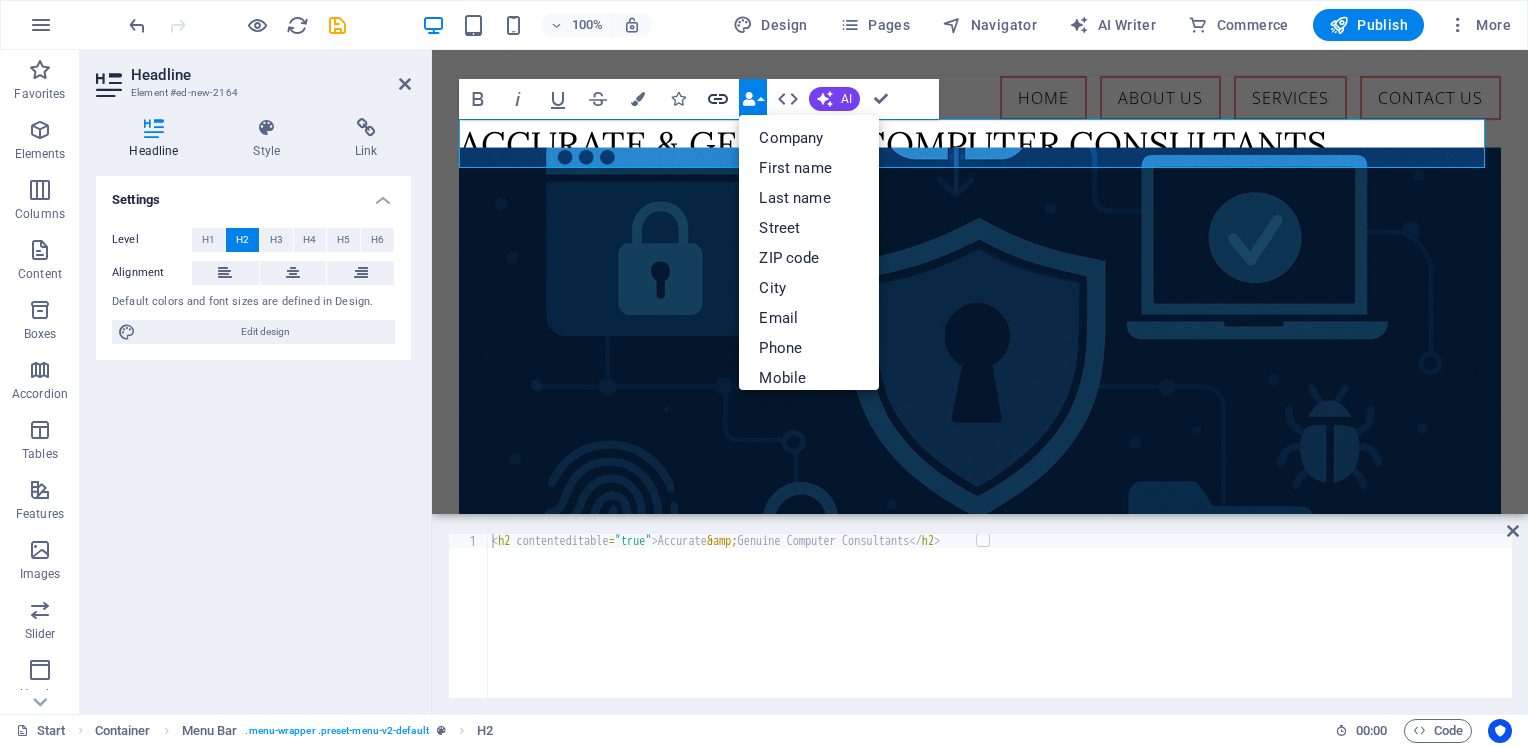 click 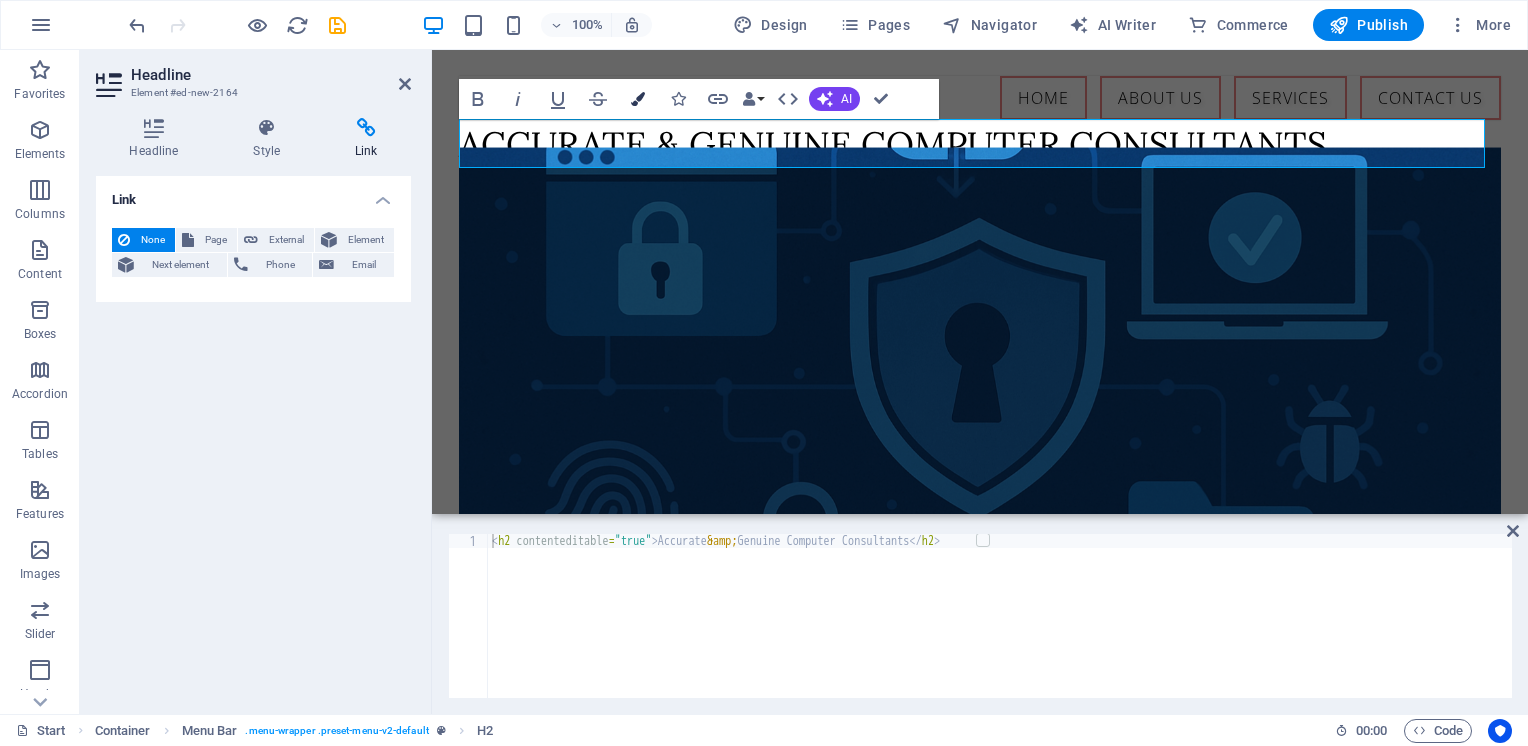 click at bounding box center [638, 99] 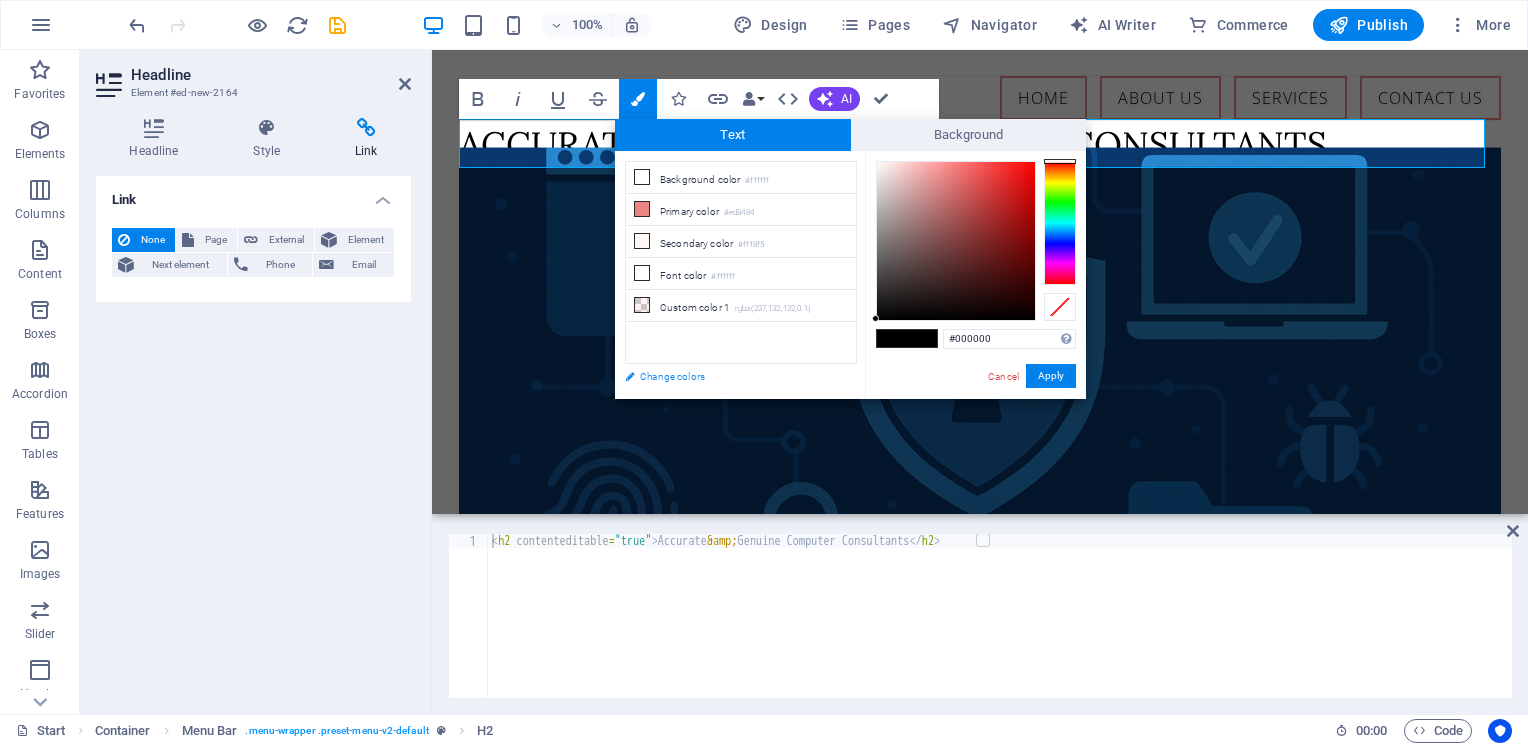 click on "Change colors" at bounding box center (731, 376) 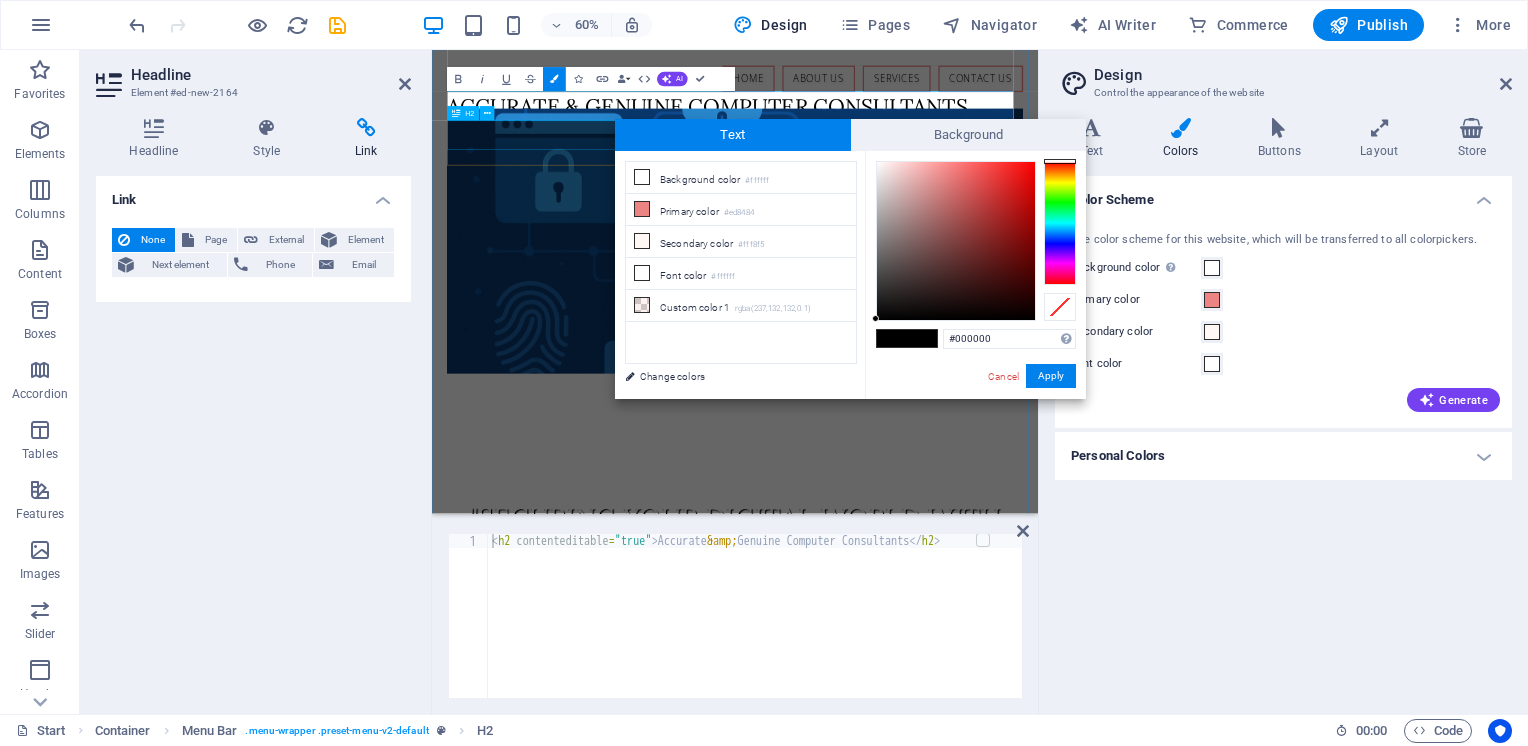 drag, startPoint x: 1228, startPoint y: 180, endPoint x: 728, endPoint y: 243, distance: 503.95337 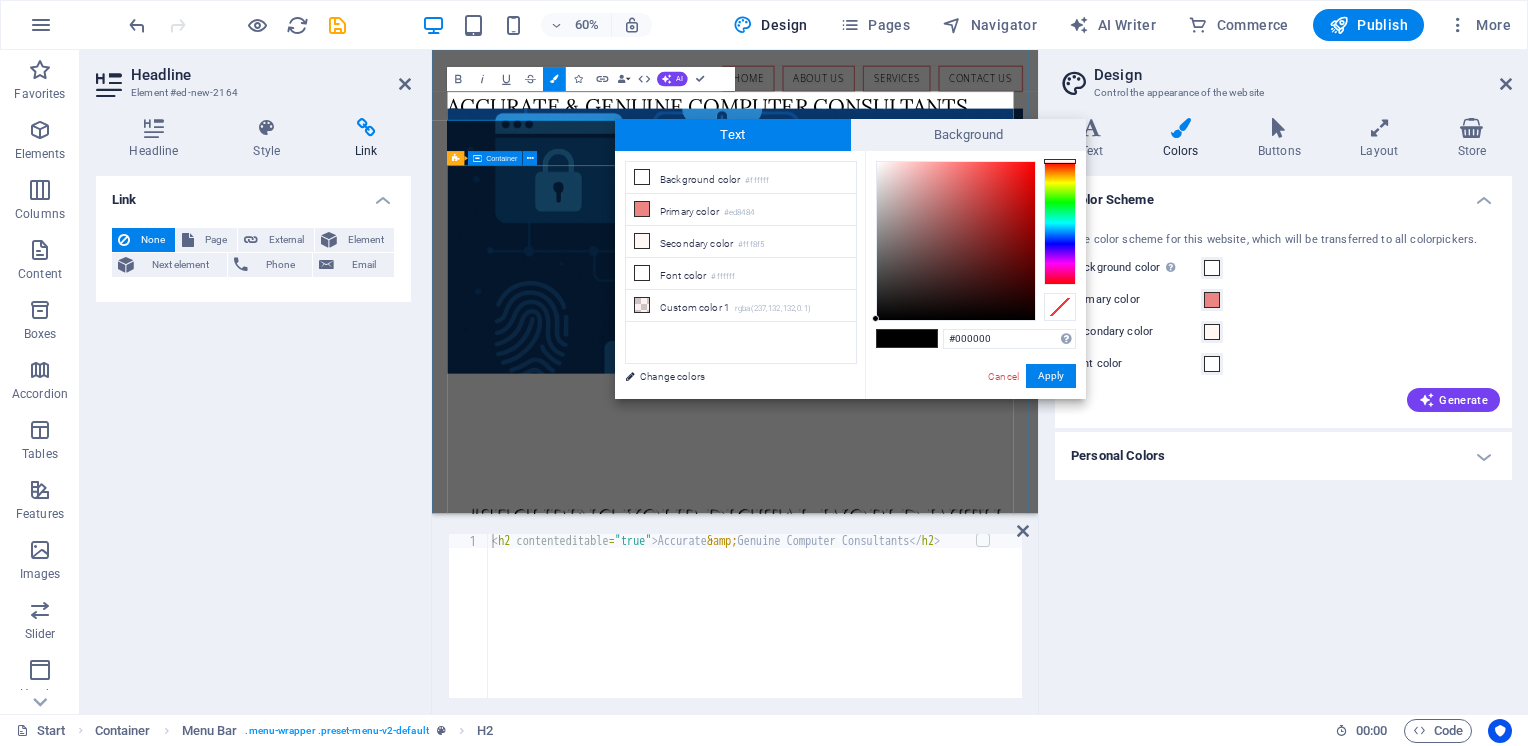 drag, startPoint x: 1052, startPoint y: 206, endPoint x: 473, endPoint y: 323, distance: 590.70294 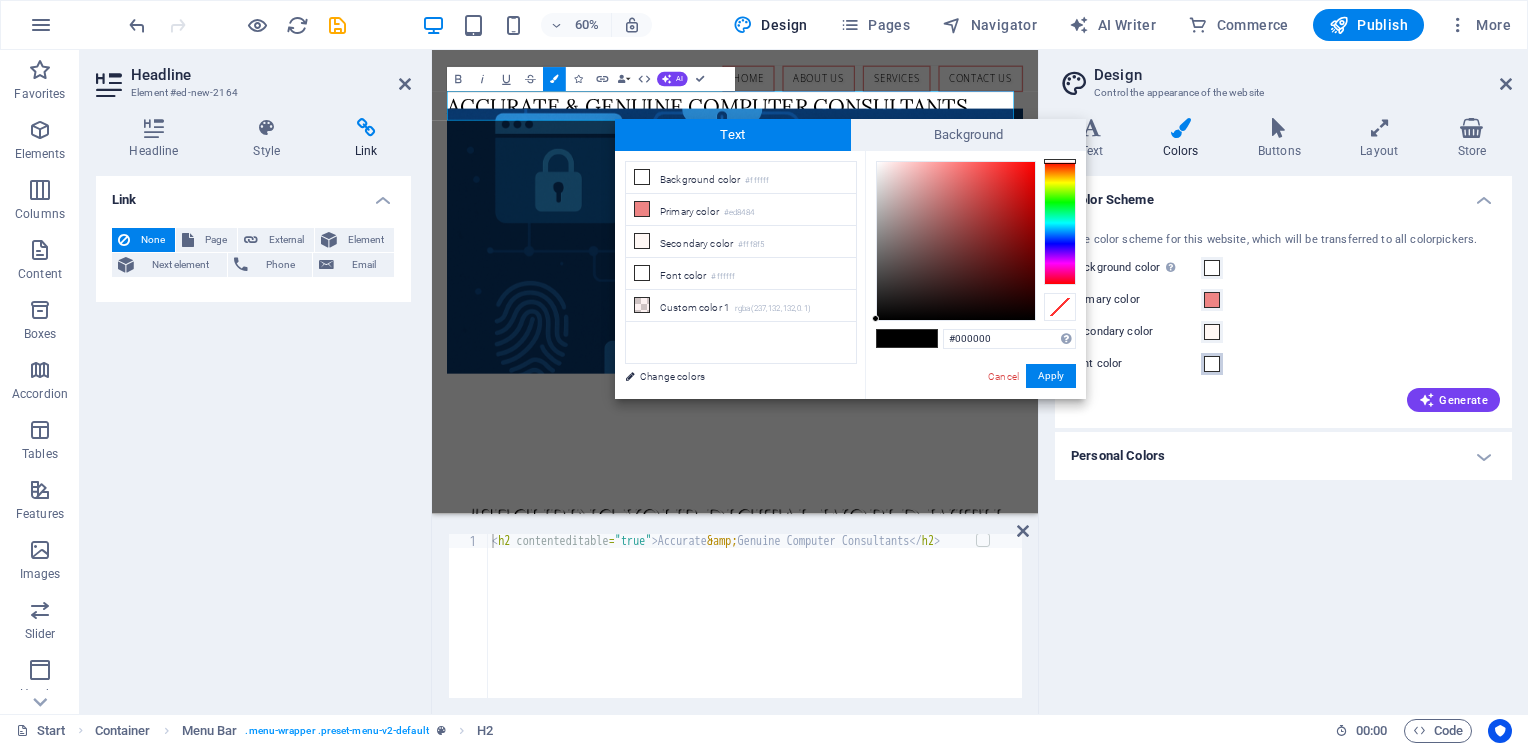click at bounding box center [1212, 364] 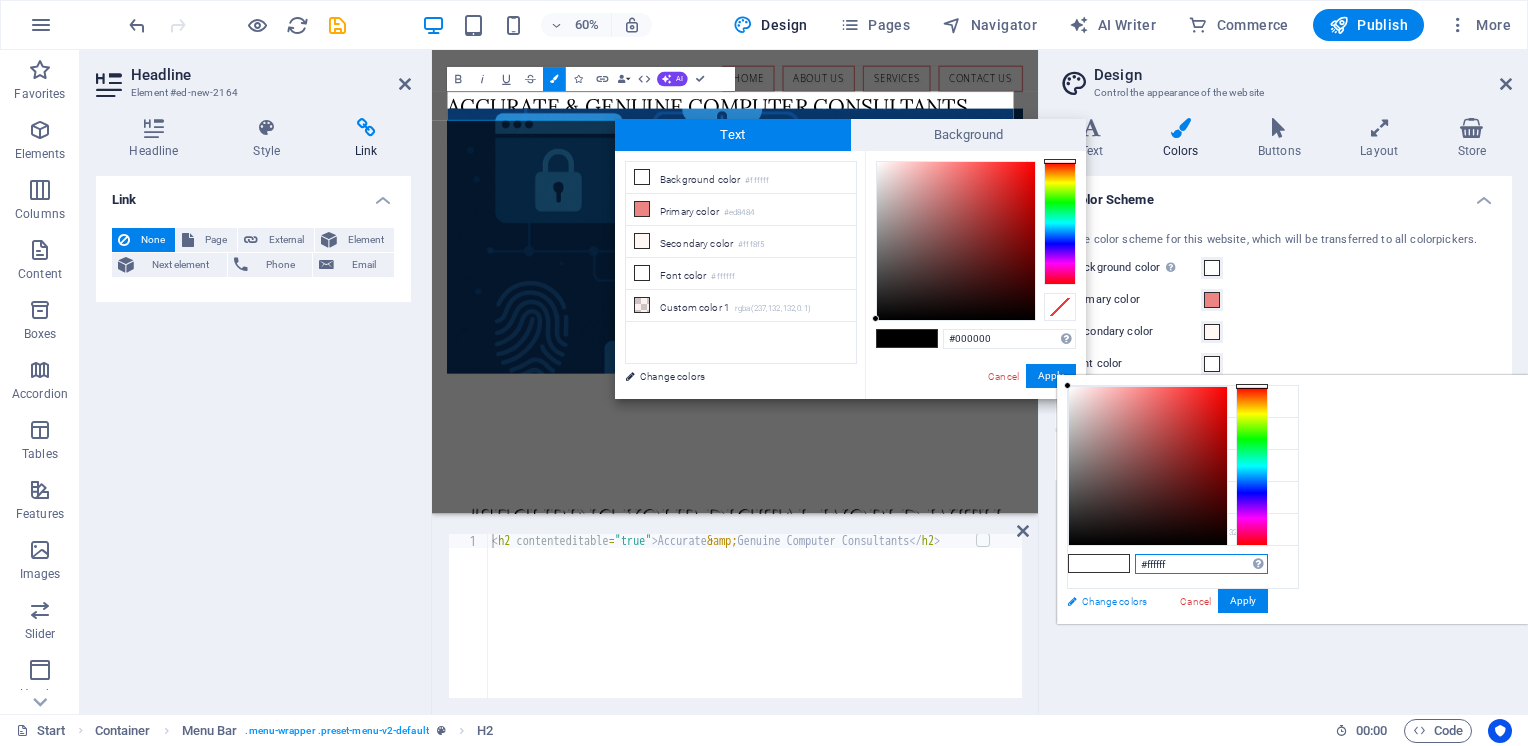 drag, startPoint x: 1440, startPoint y: 565, endPoint x: 1274, endPoint y: 591, distance: 168.0238 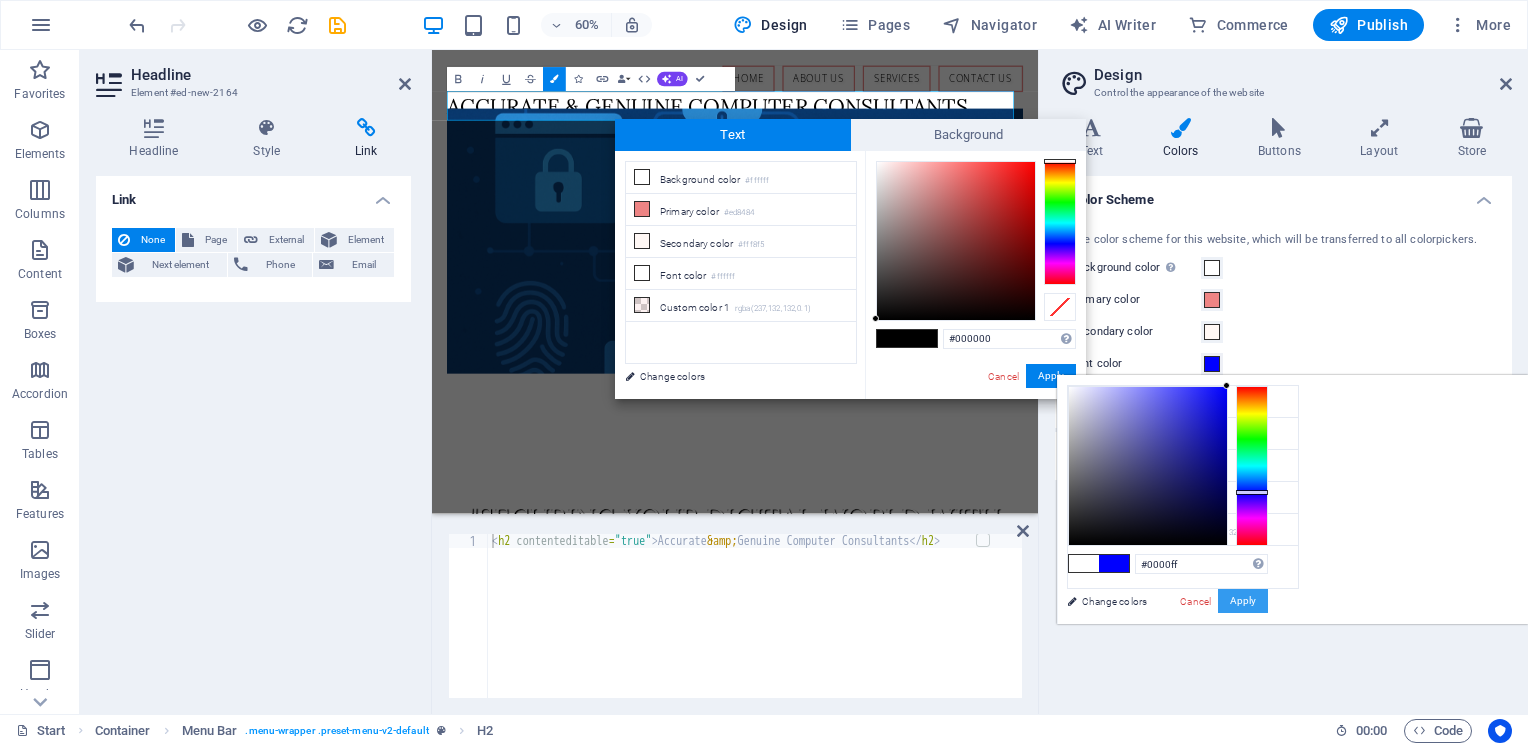 click on "Apply" at bounding box center (1243, 601) 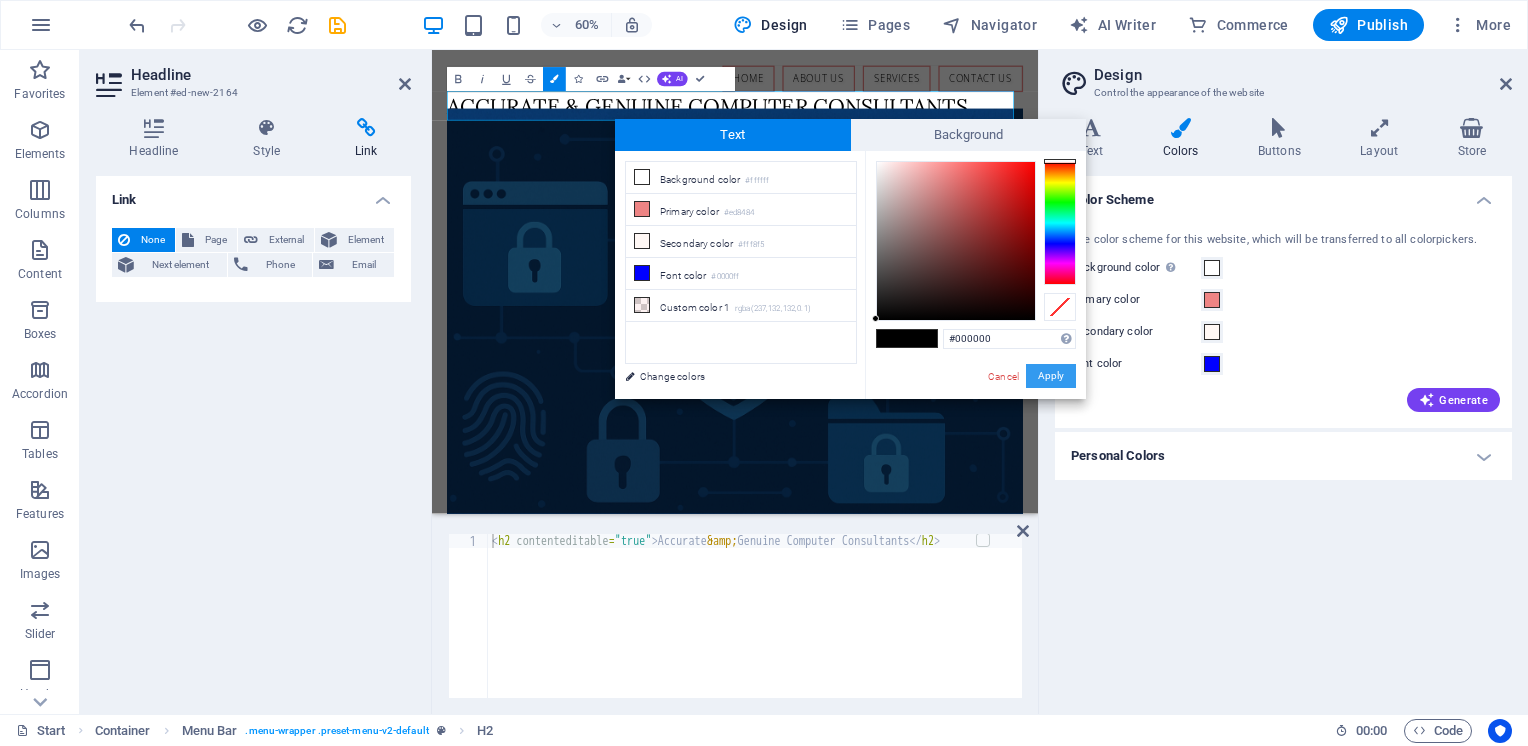 click on "Apply" at bounding box center (1051, 376) 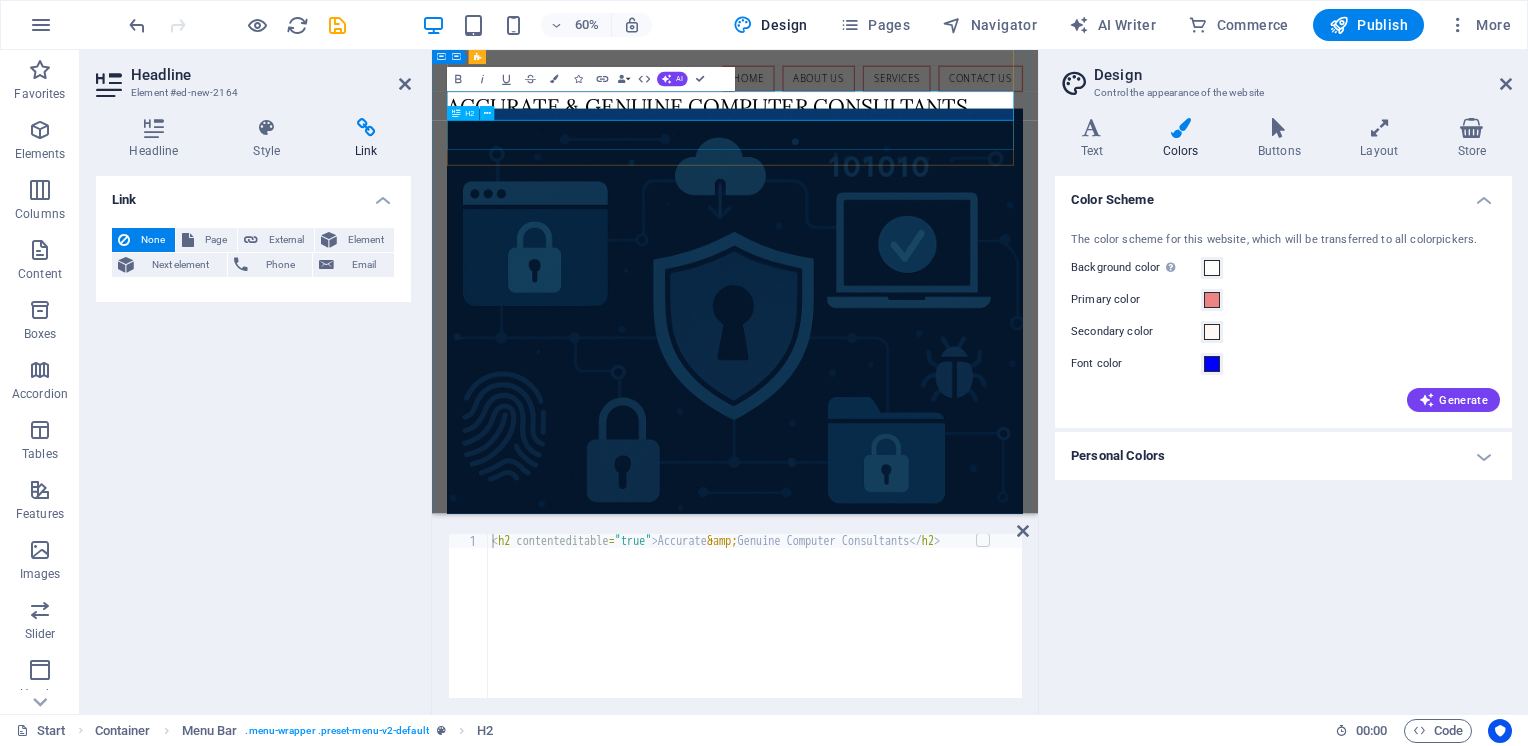 drag, startPoint x: 1286, startPoint y: 178, endPoint x: 1358, endPoint y: 195, distance: 73.97973 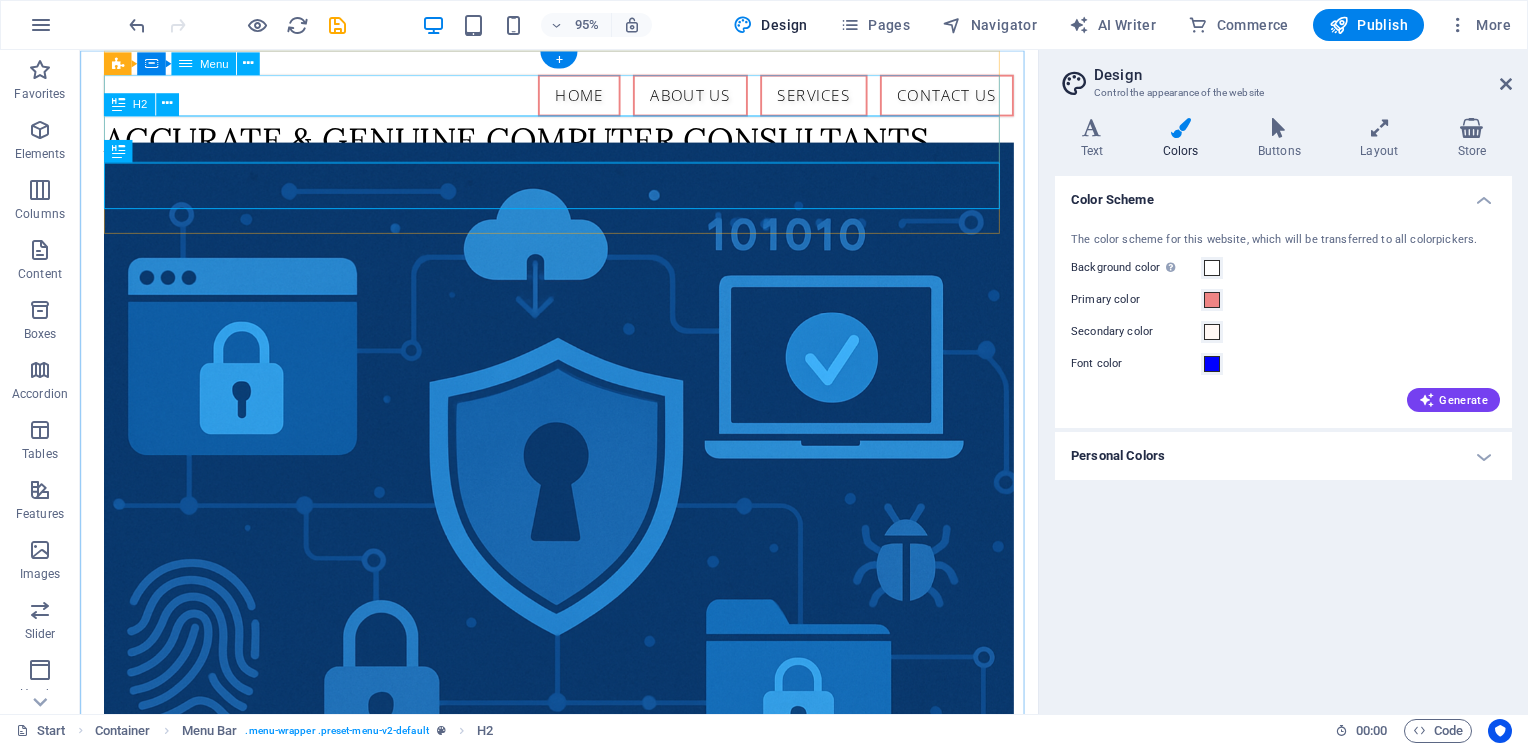click on "Home About us Services Contact Us" at bounding box center [584, 98] 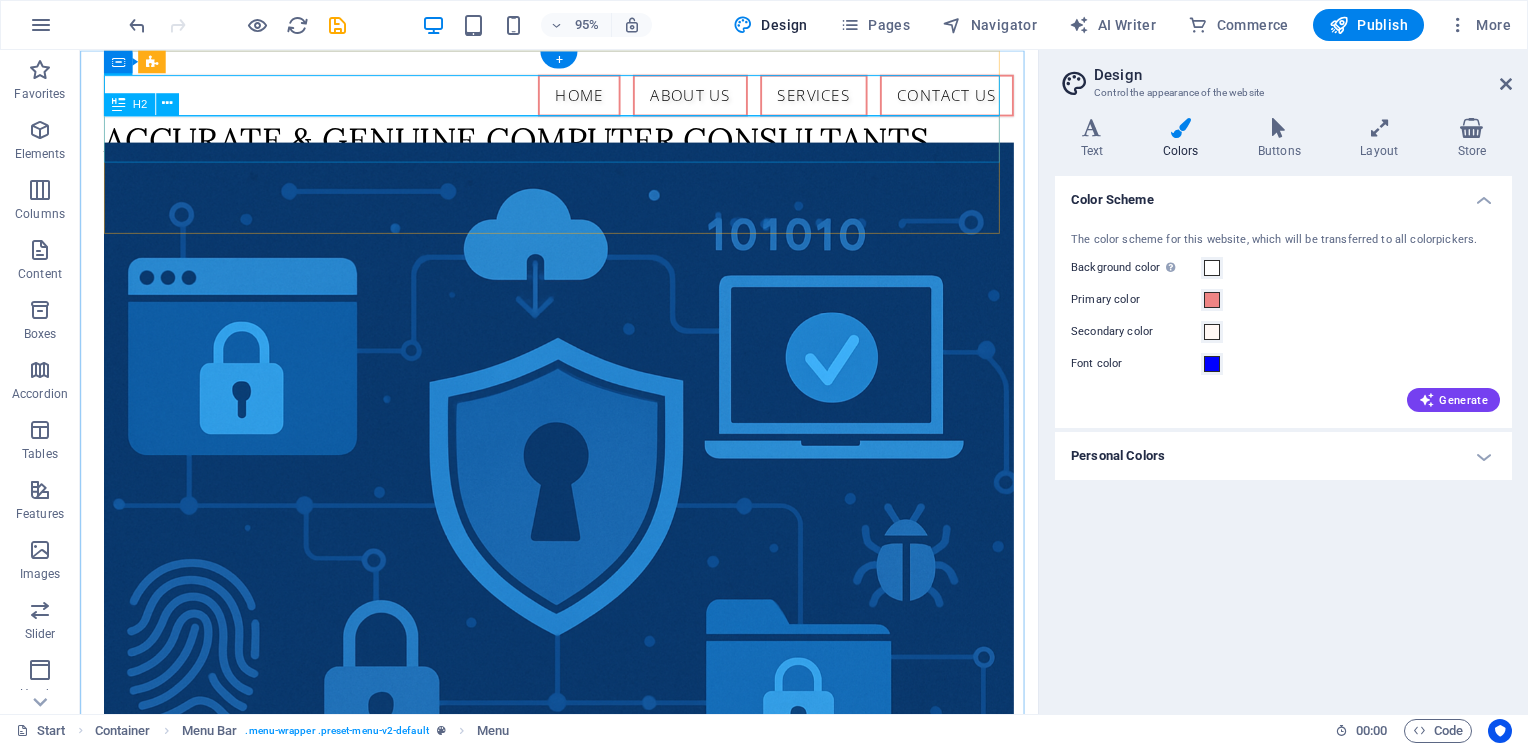 click on "Accurate & Genuine Computer Consultants" at bounding box center [584, 144] 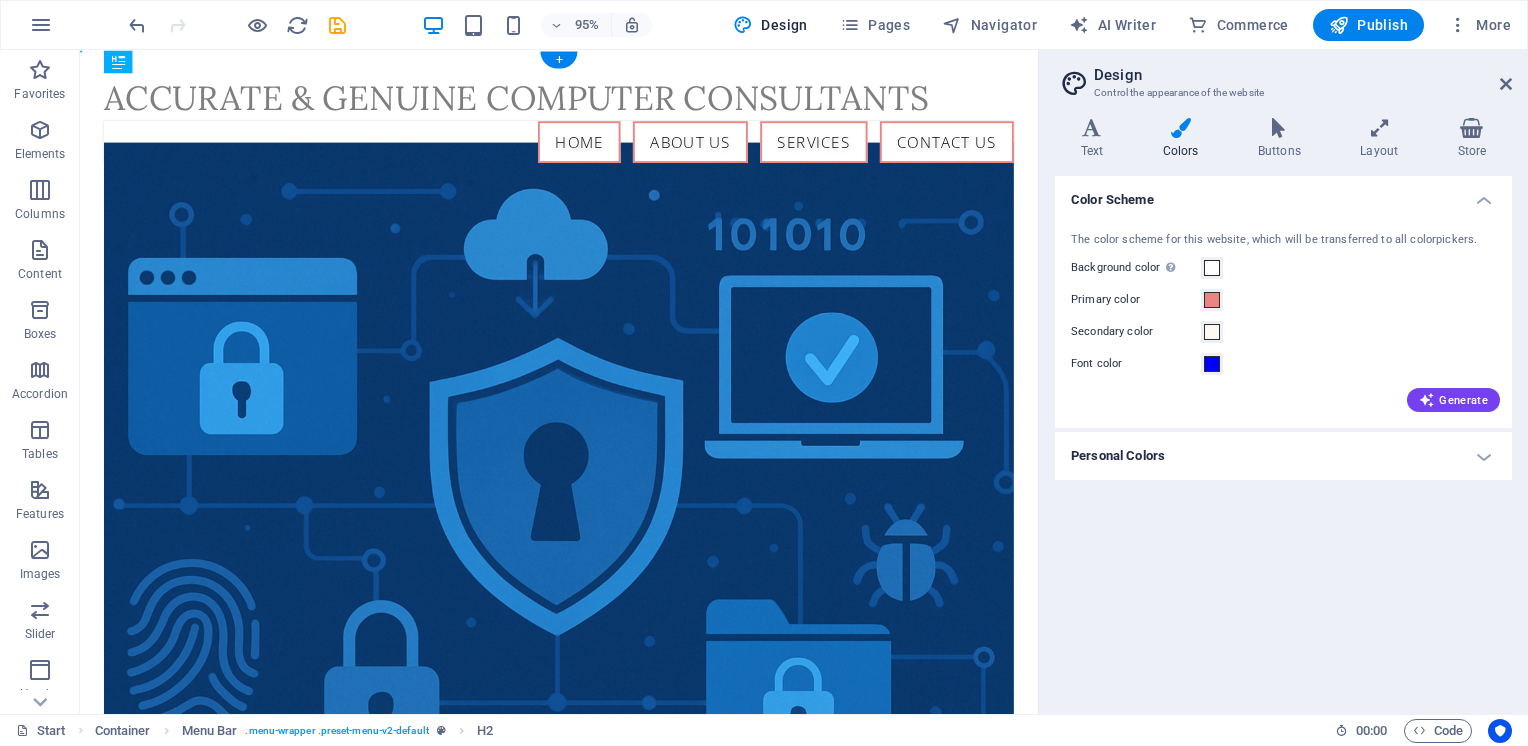 drag, startPoint x: 985, startPoint y: 138, endPoint x: 207, endPoint y: 127, distance: 778.07776 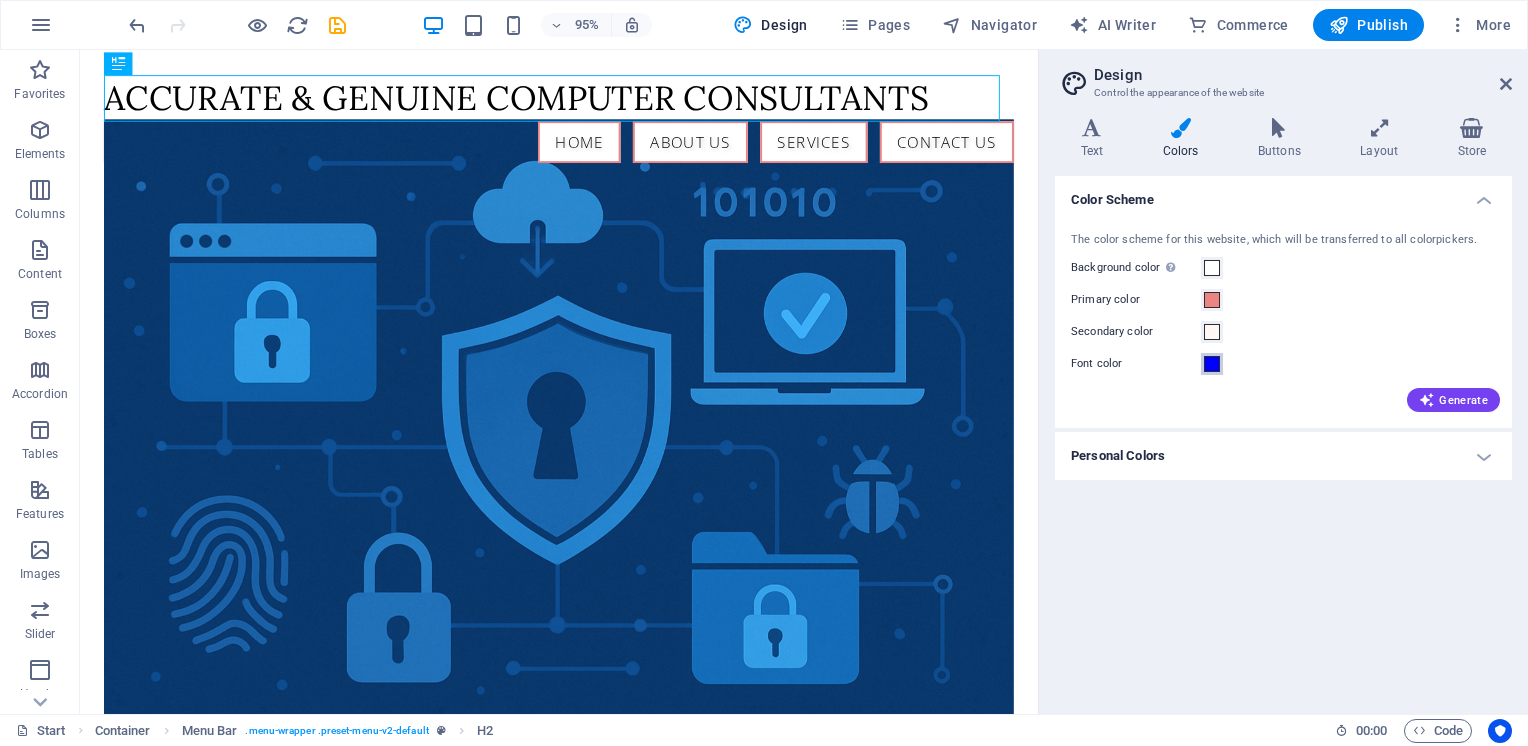 click at bounding box center [1212, 364] 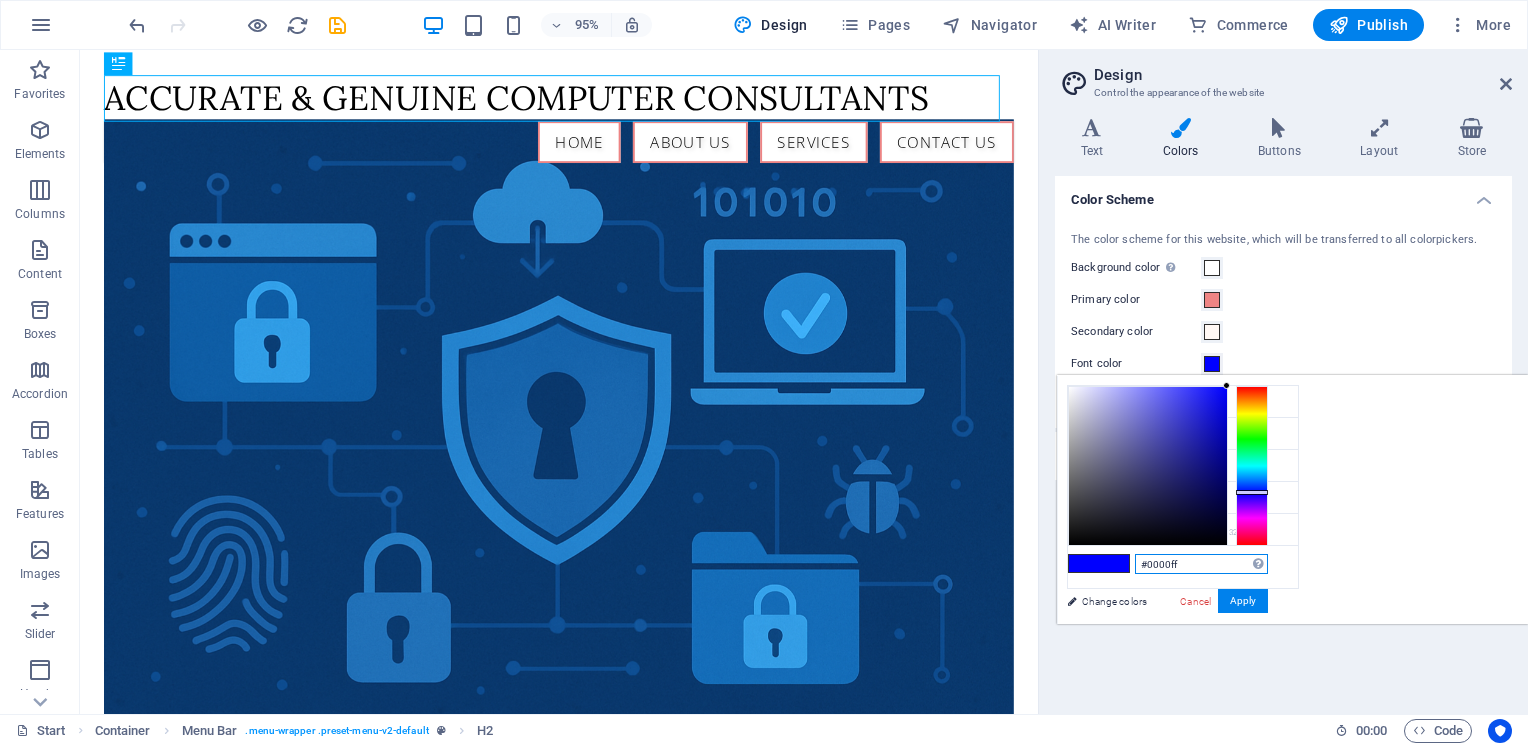drag, startPoint x: 1448, startPoint y: 563, endPoint x: 1271, endPoint y: 567, distance: 177.0452 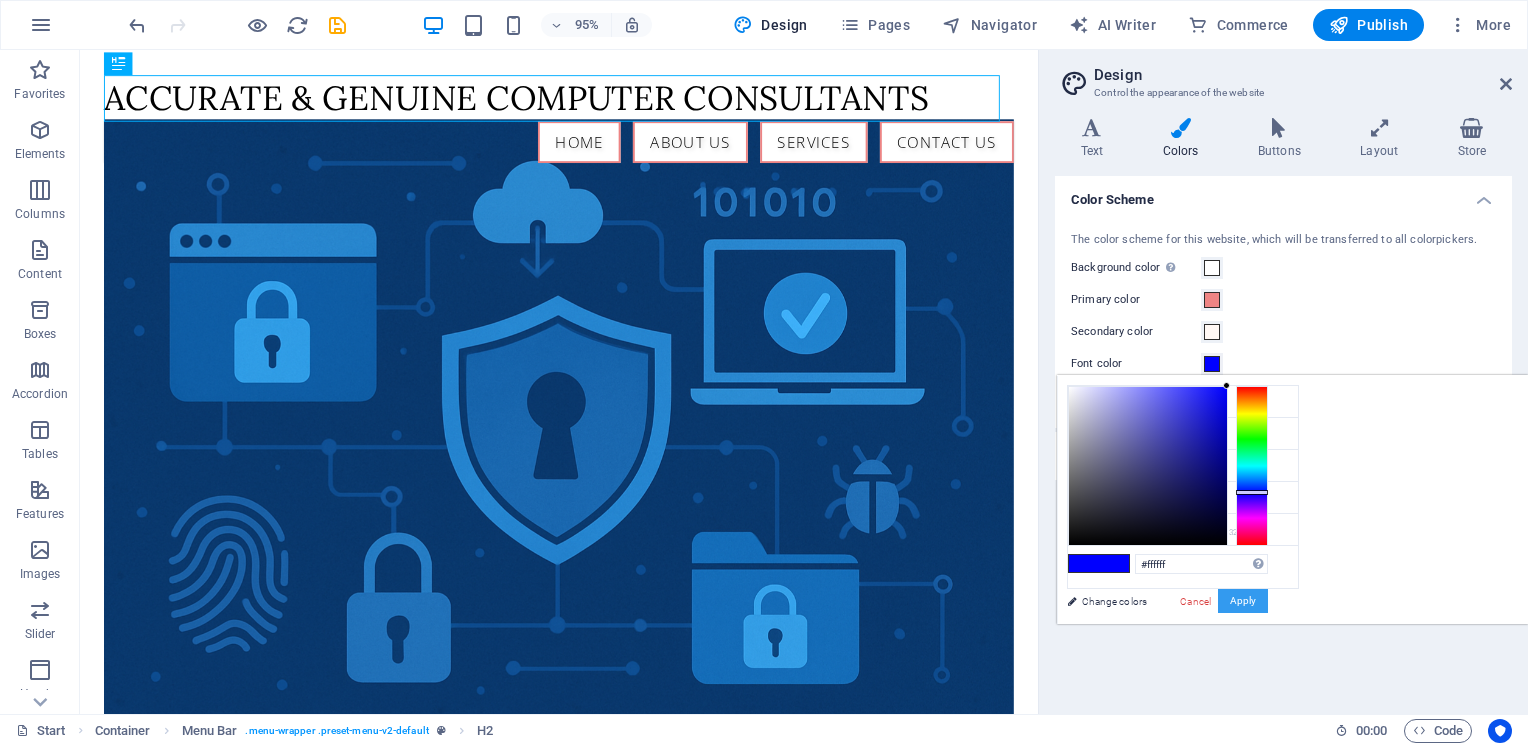 click on "Apply" at bounding box center [1243, 601] 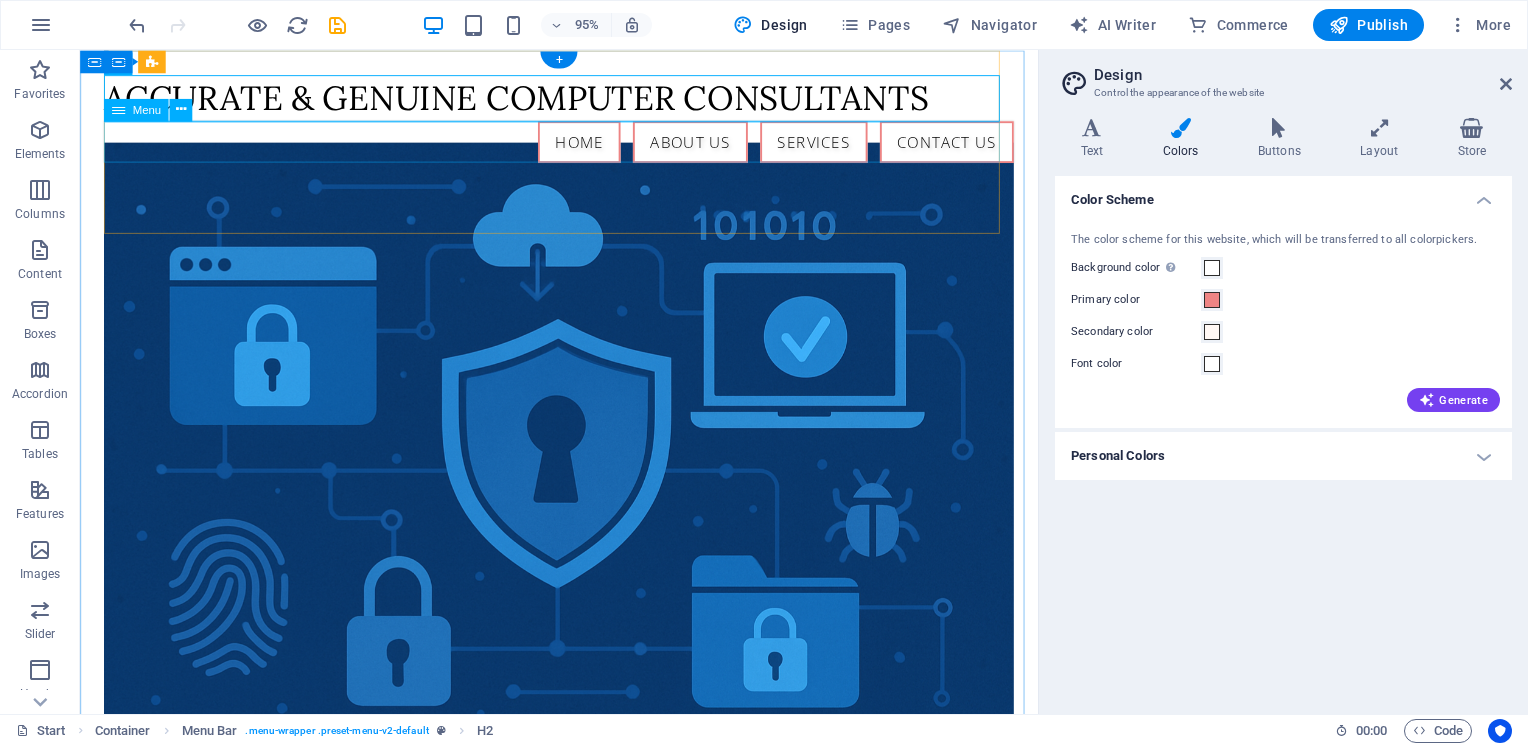 click on "Home About us Services Contact Us" at bounding box center [584, 147] 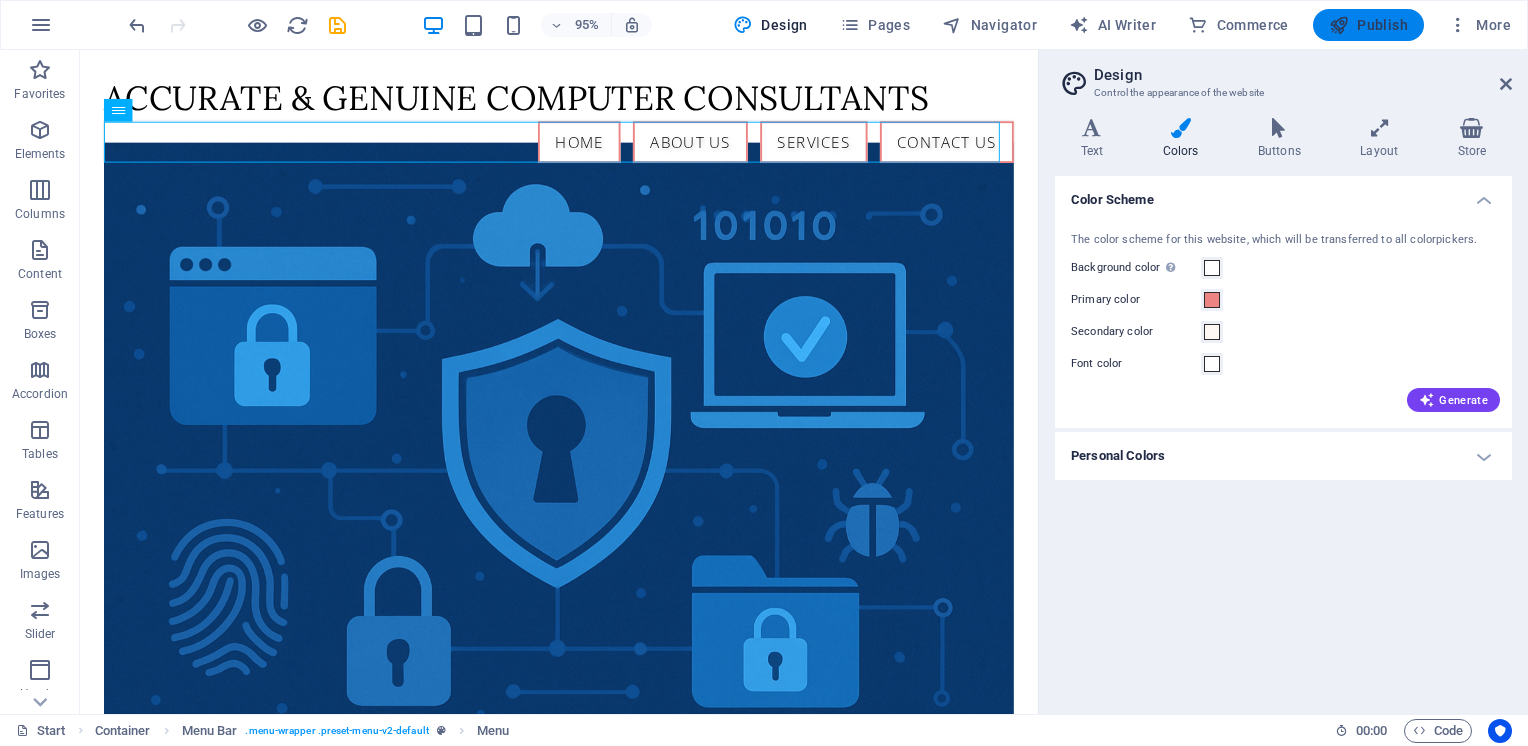click on "Publish" at bounding box center [1368, 25] 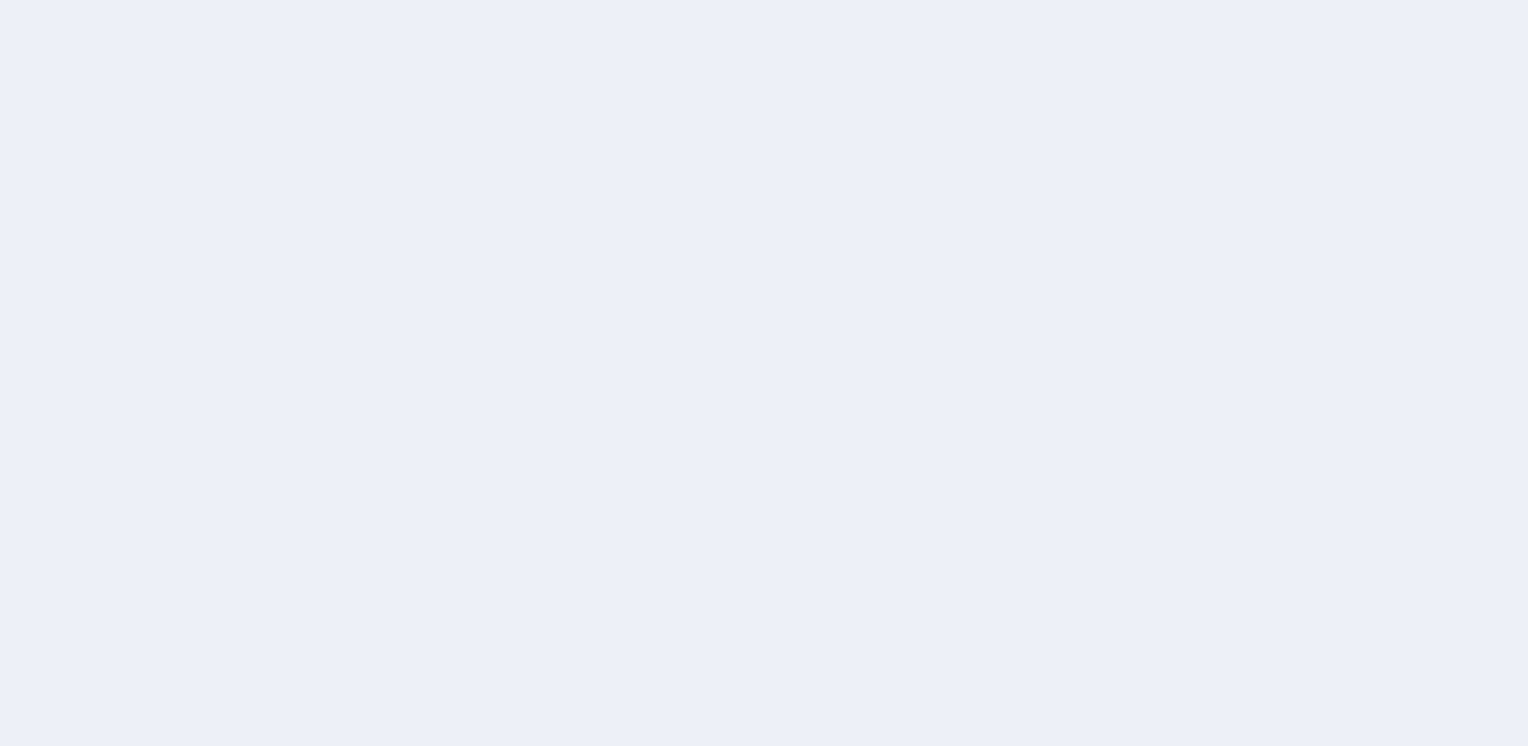 scroll, scrollTop: 0, scrollLeft: 0, axis: both 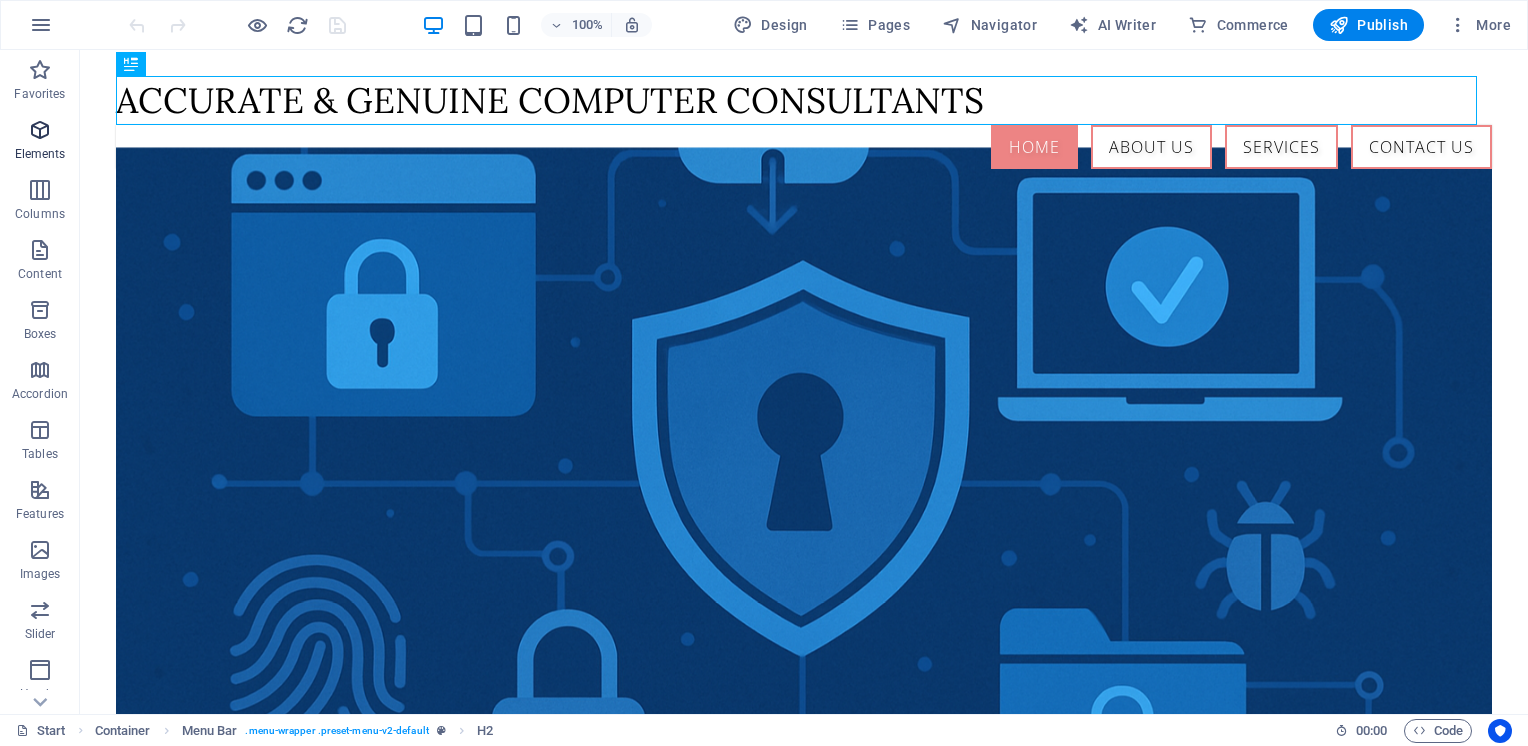 click at bounding box center [40, 130] 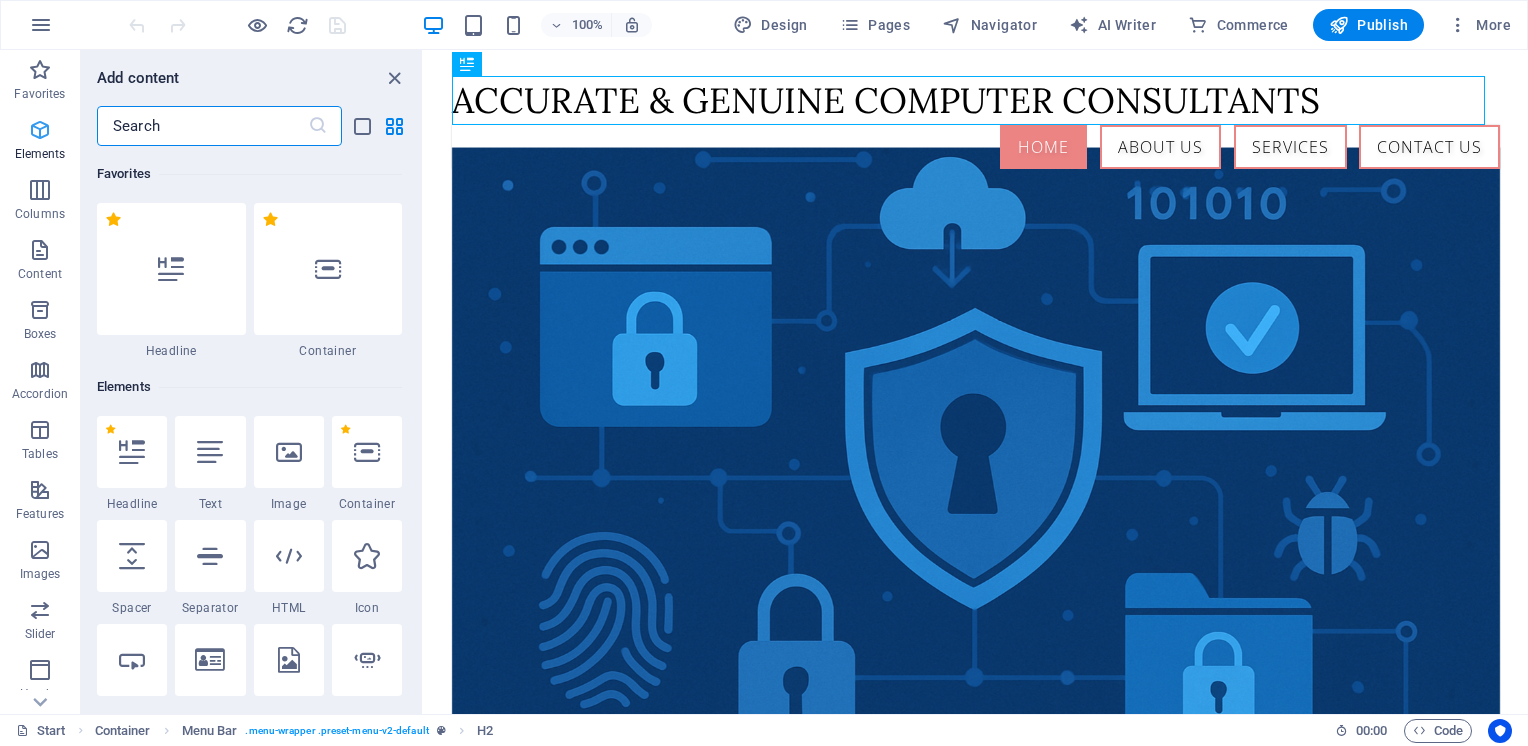 scroll, scrollTop: 212, scrollLeft: 0, axis: vertical 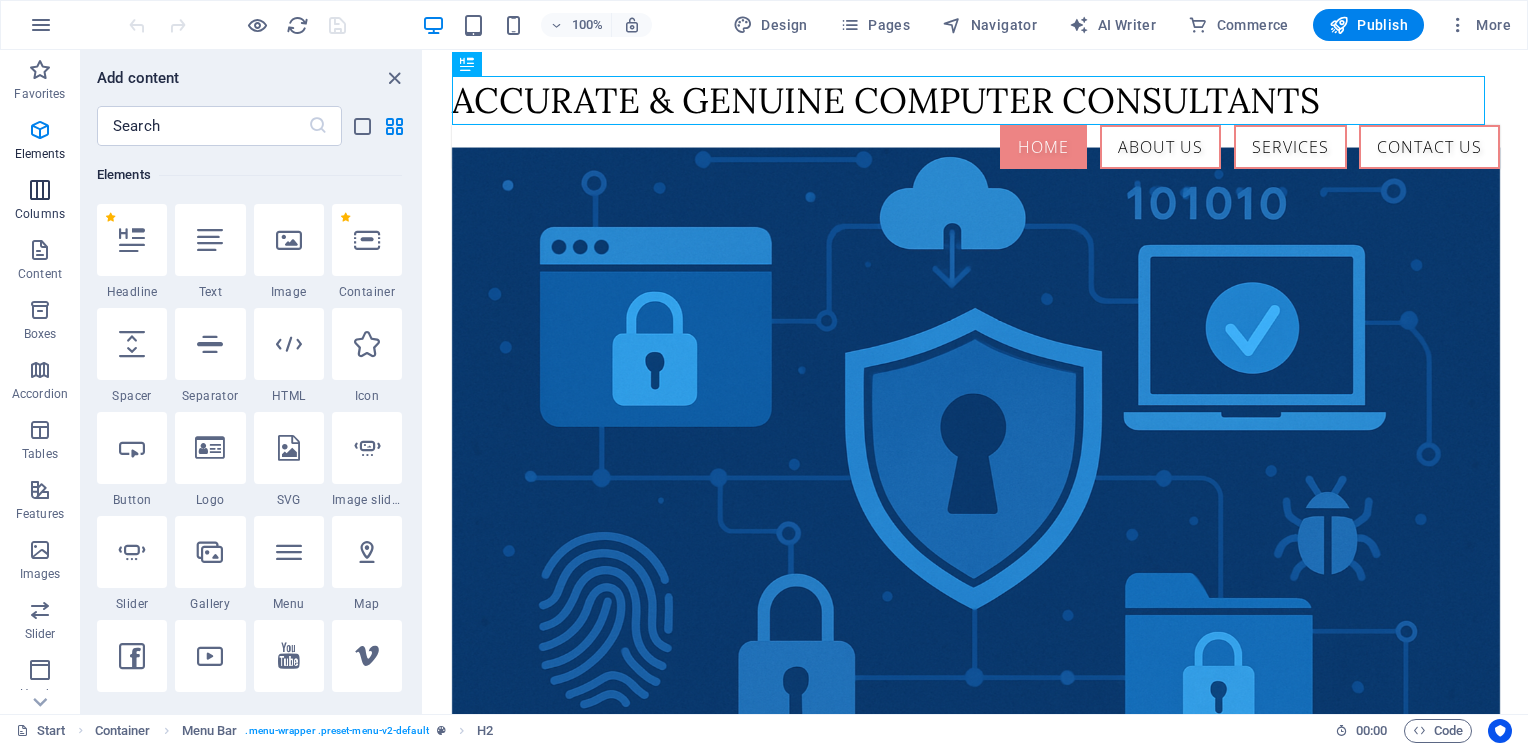 click at bounding box center [40, 190] 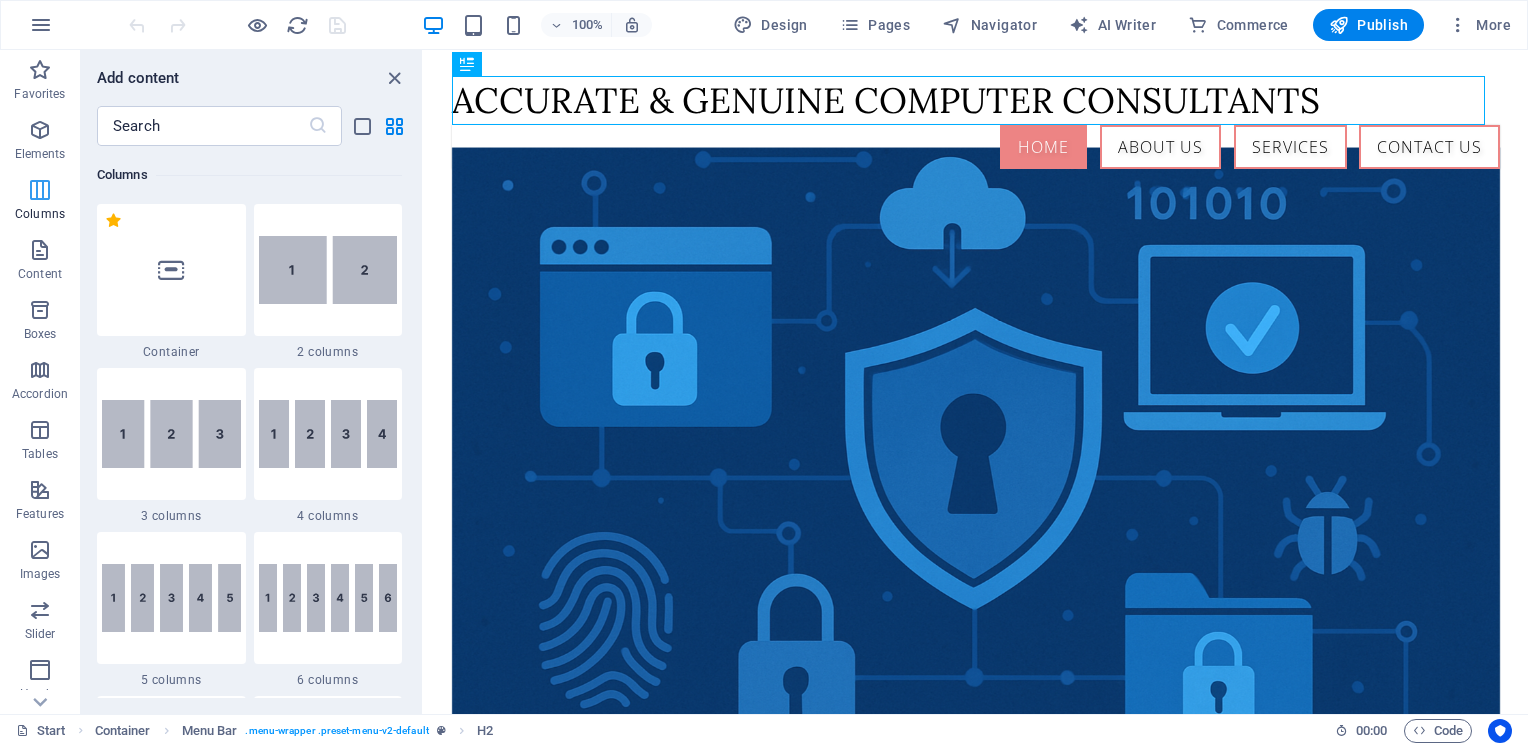 scroll, scrollTop: 989, scrollLeft: 0, axis: vertical 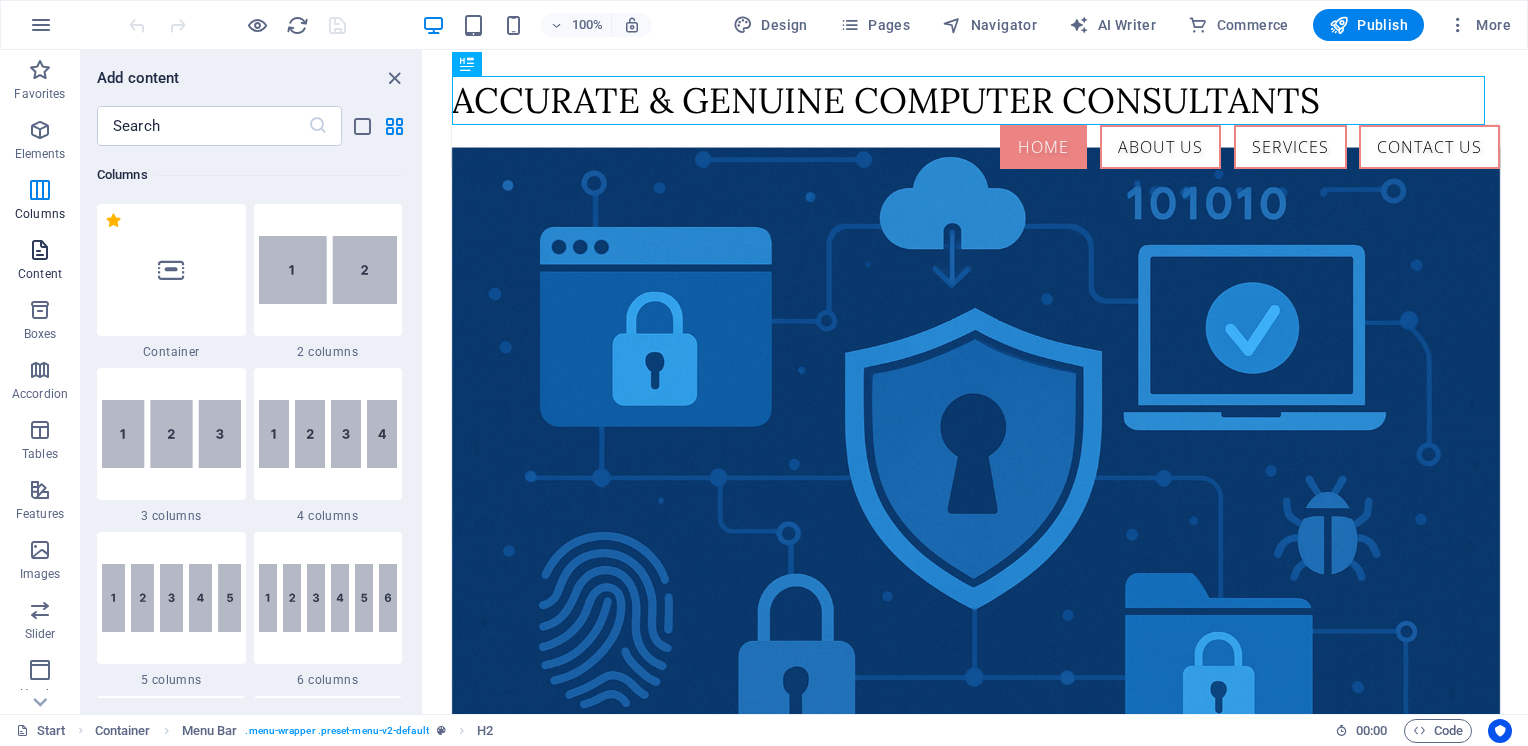click at bounding box center [40, 250] 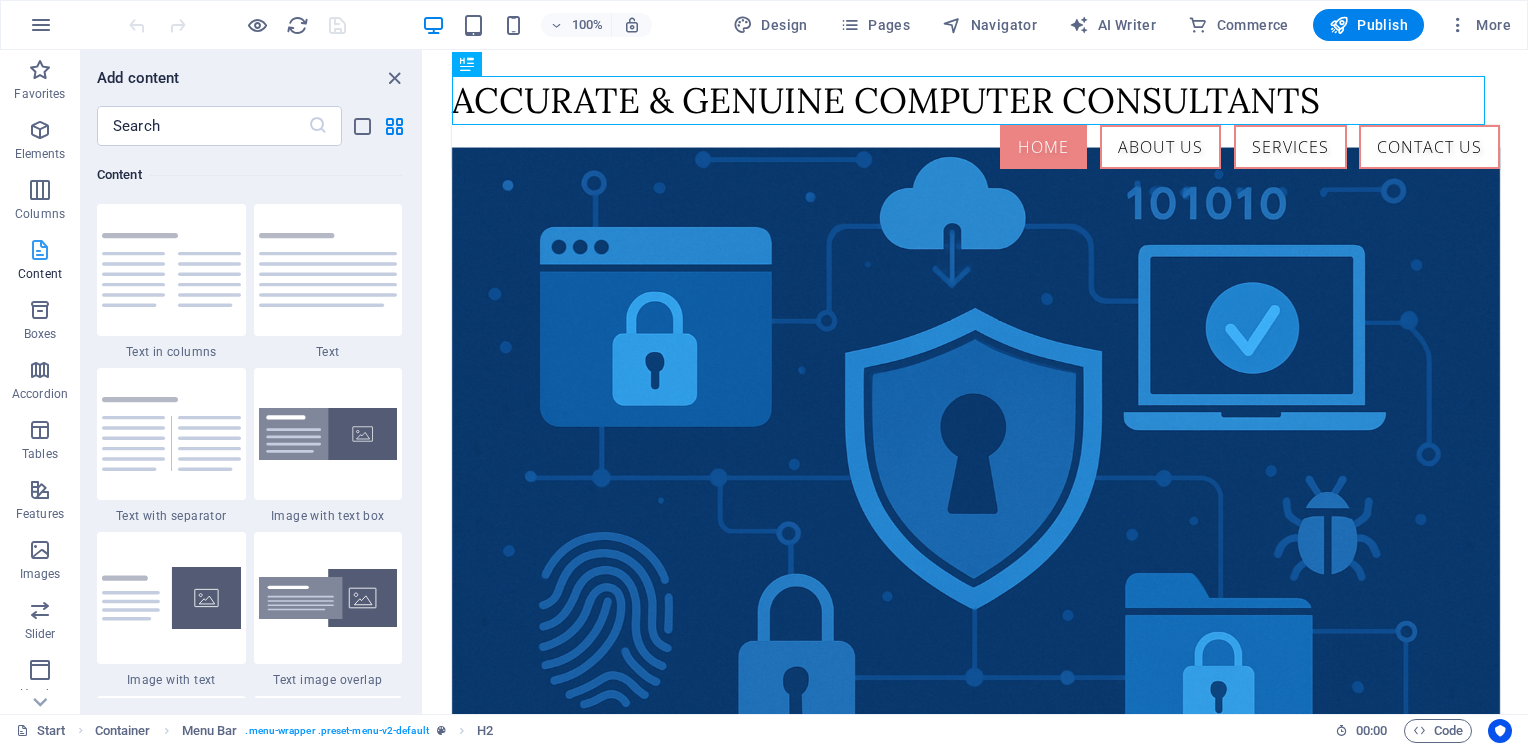 scroll, scrollTop: 3498, scrollLeft: 0, axis: vertical 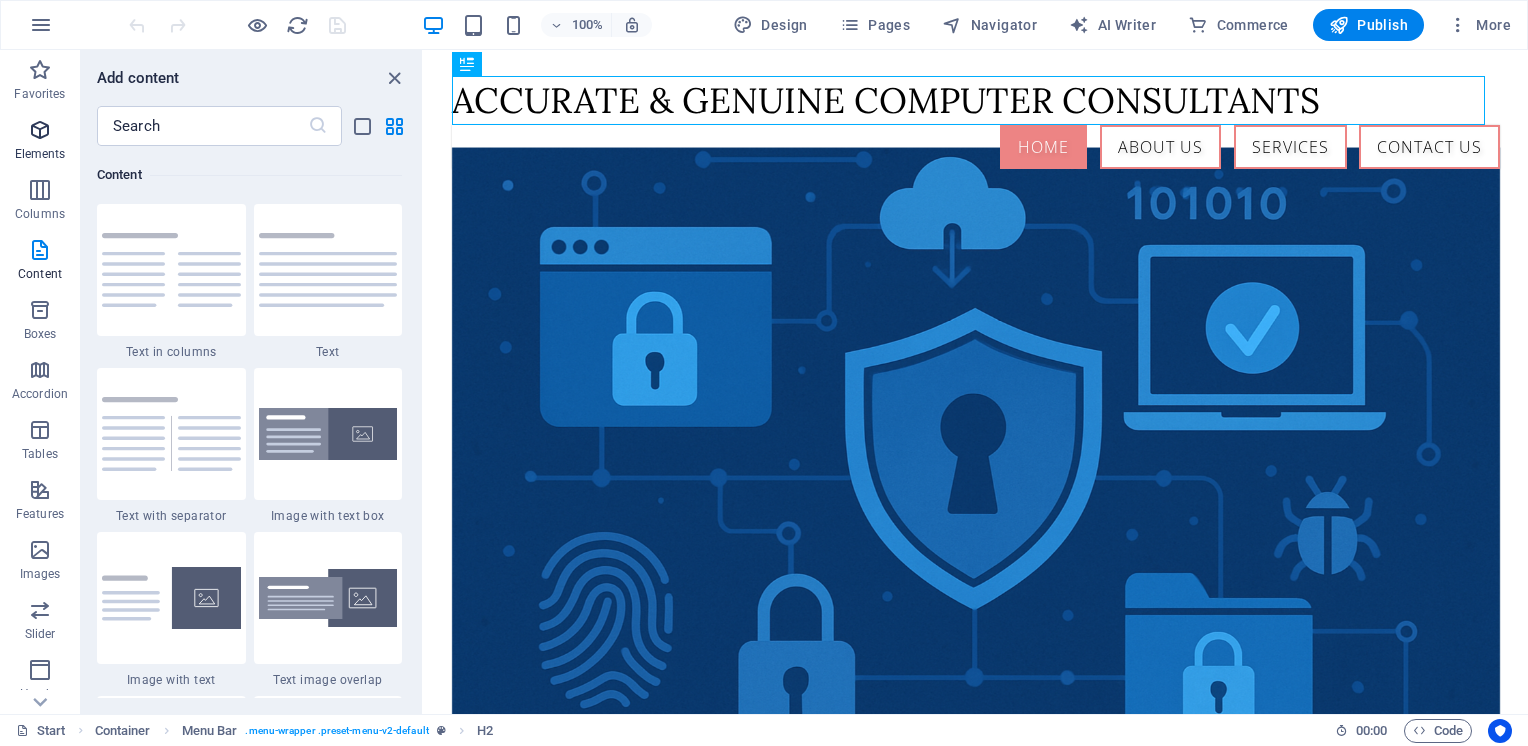 click at bounding box center (40, 130) 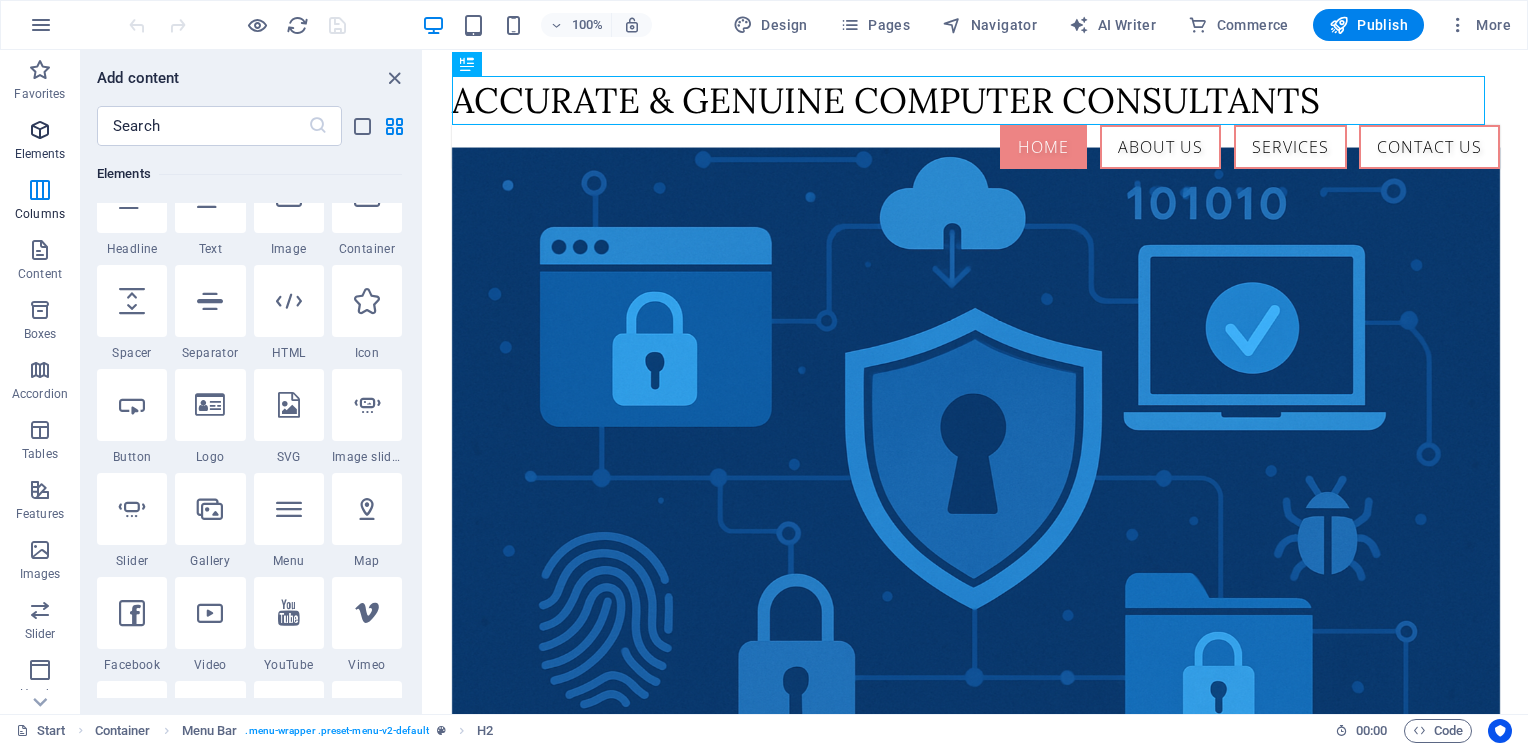 scroll, scrollTop: 213, scrollLeft: 0, axis: vertical 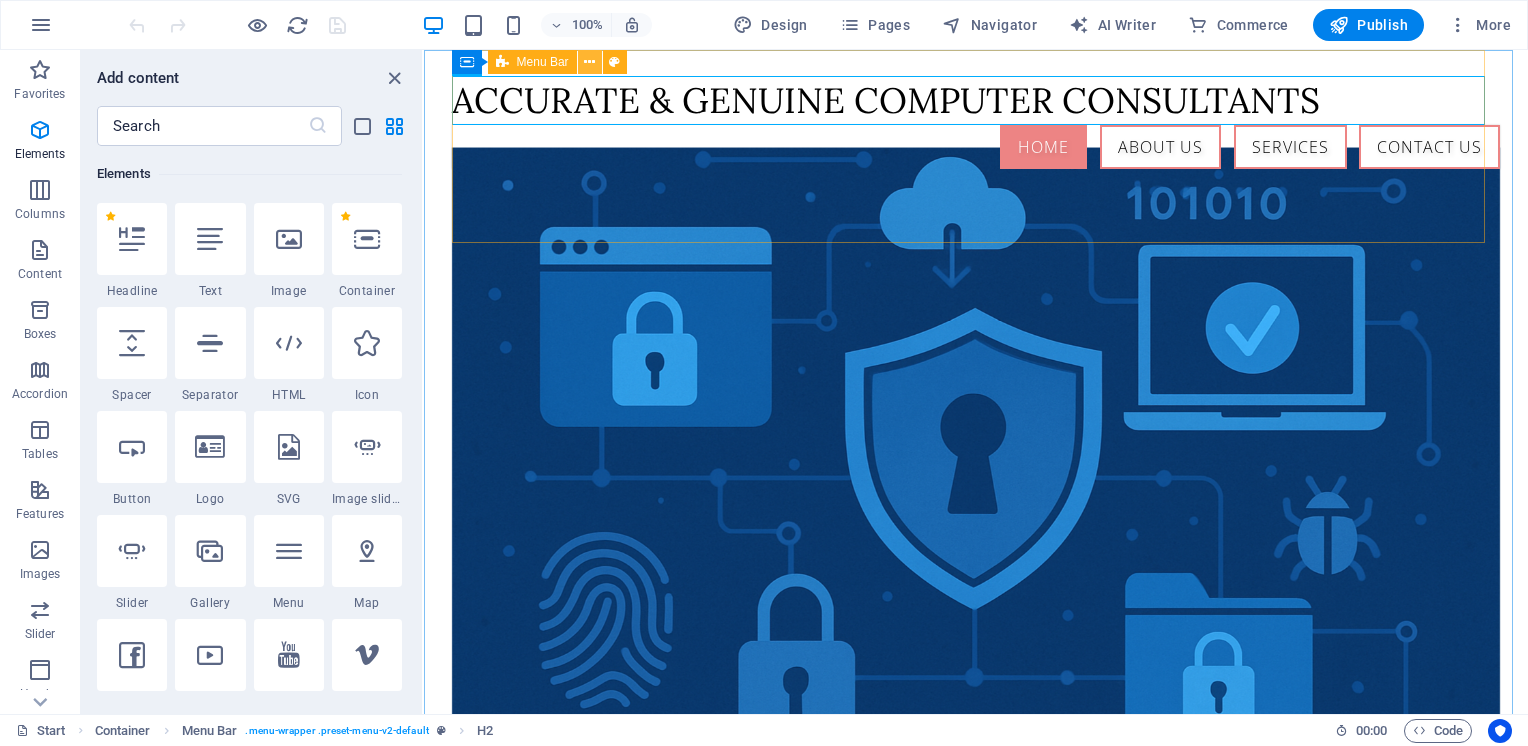 click at bounding box center [589, 62] 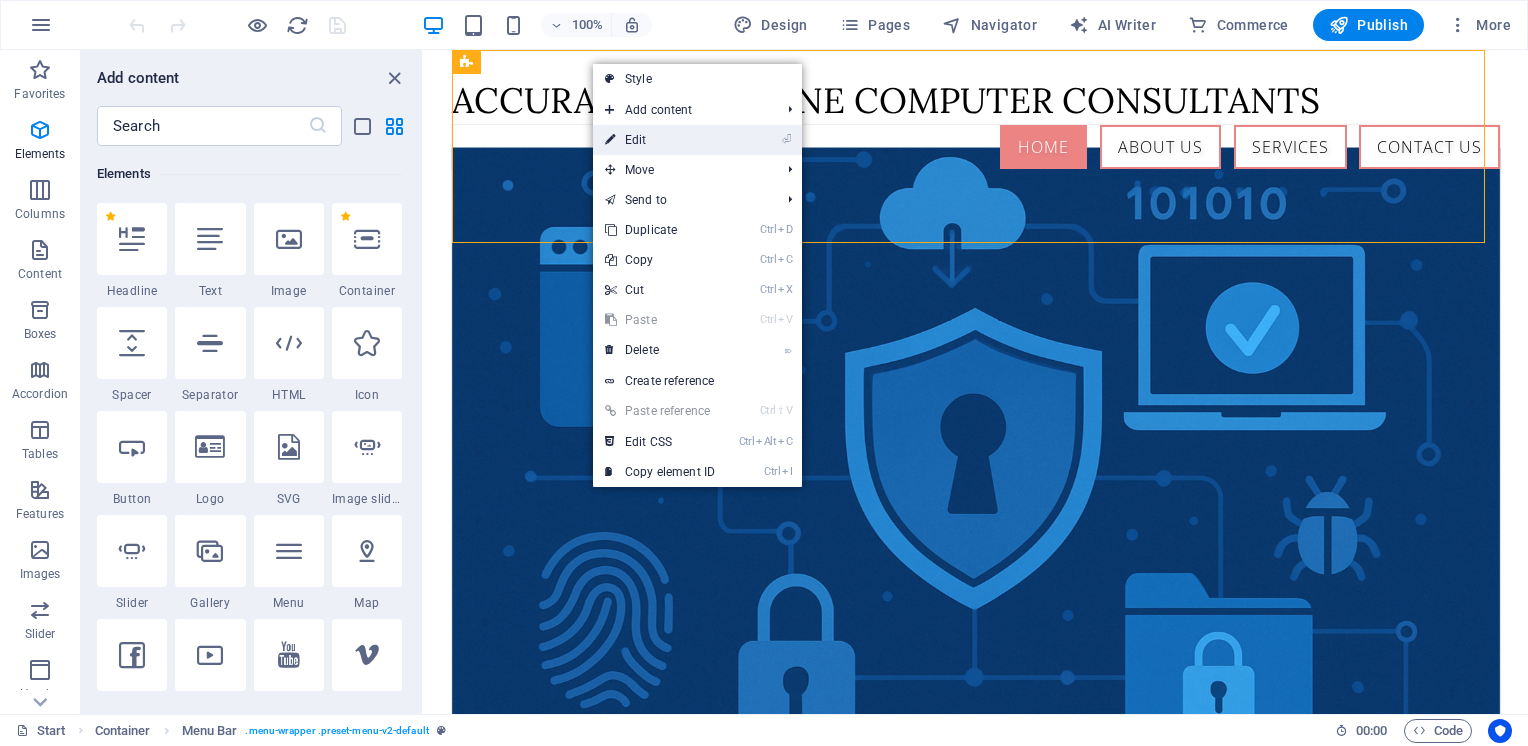 drag, startPoint x: 221, startPoint y: 86, endPoint x: 656, endPoint y: 138, distance: 438.09702 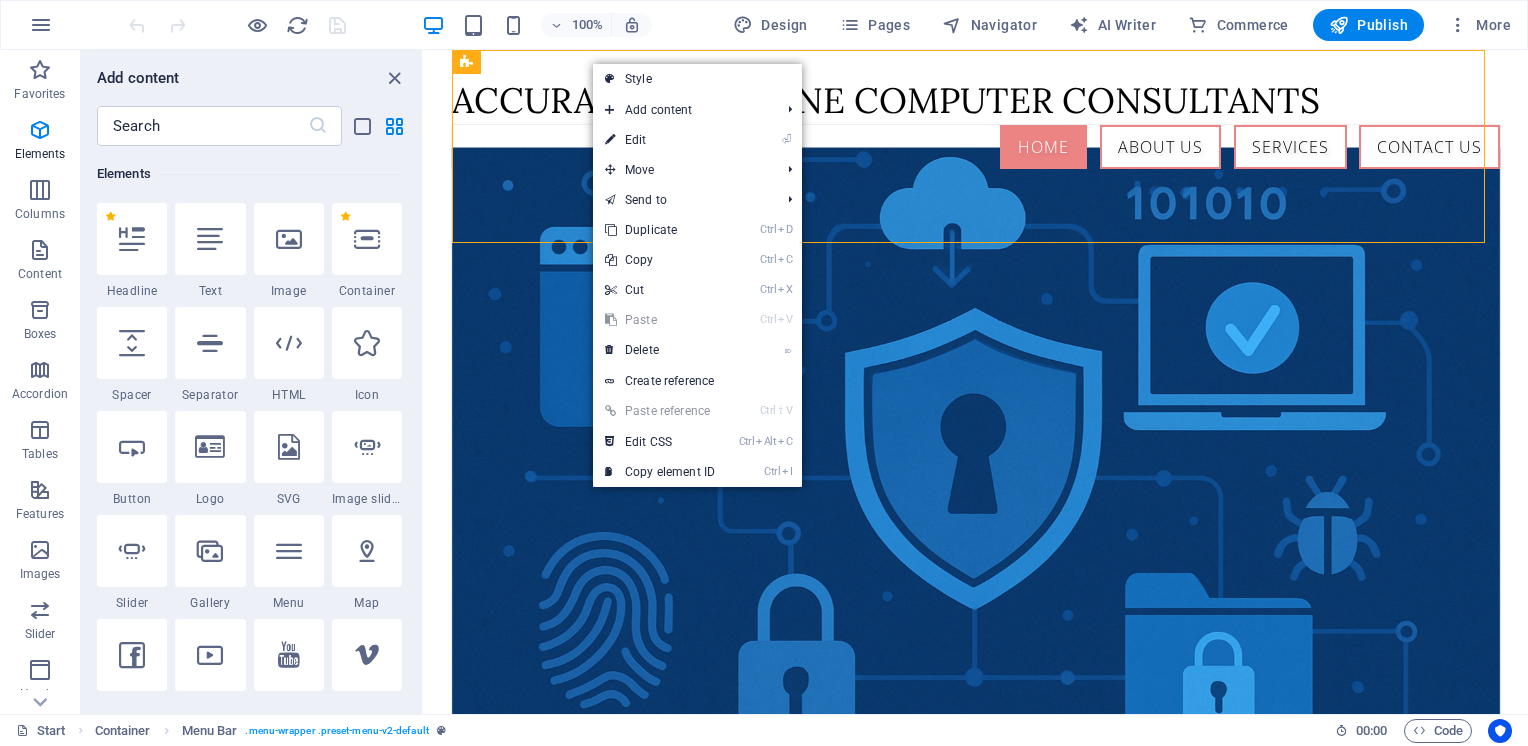 select on "header" 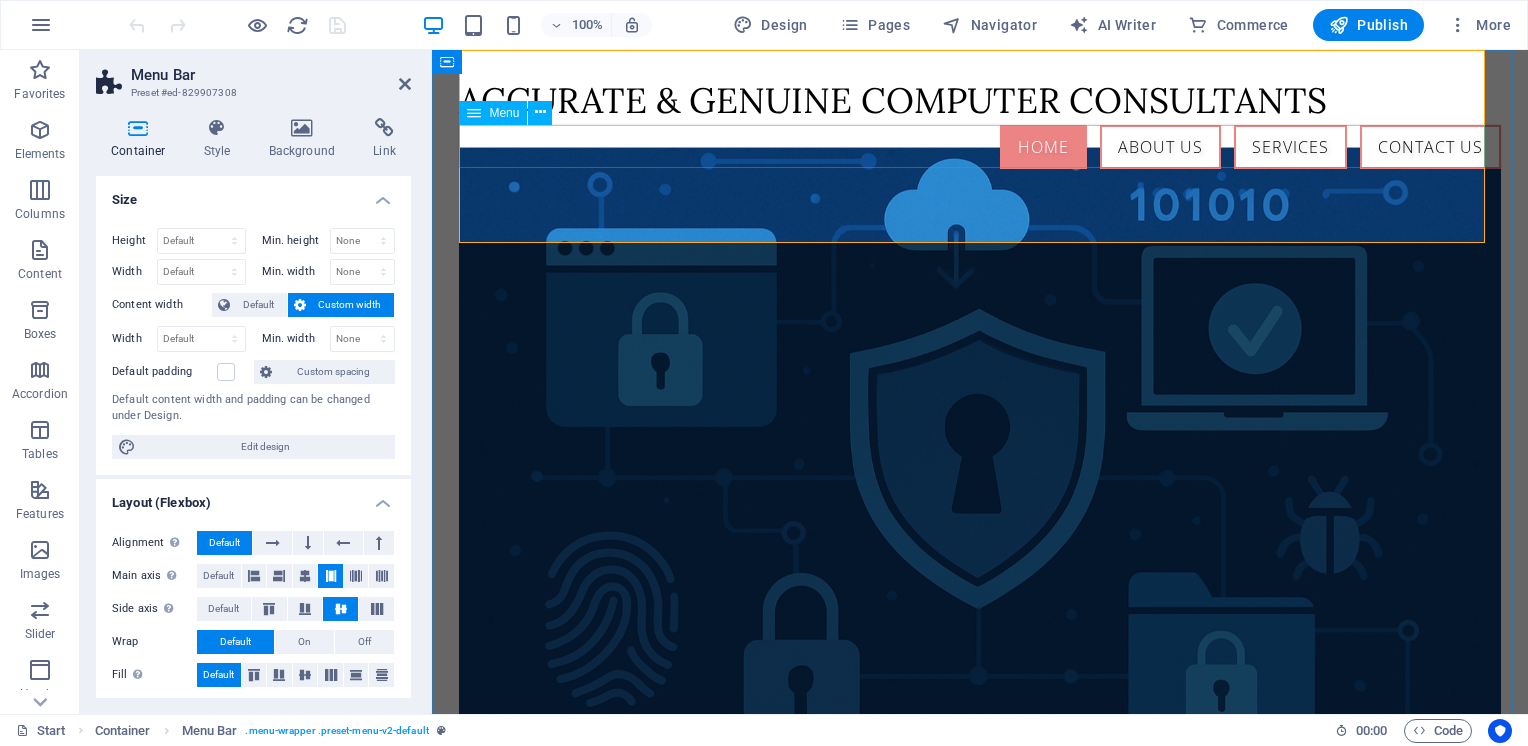 click on "Home About us Services Contact Us" at bounding box center (979, 147) 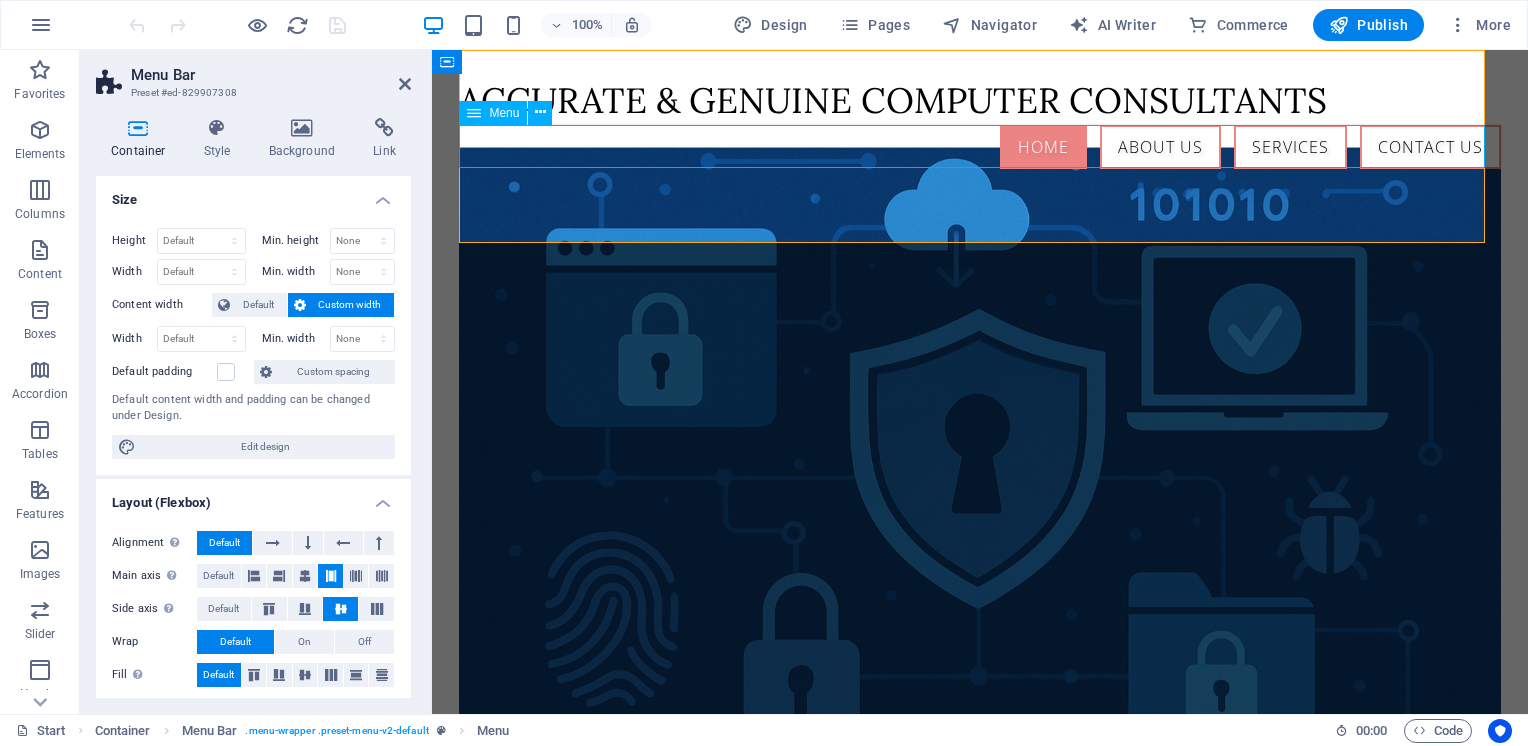 click on "Home About us Services Contact Us" at bounding box center (979, 147) 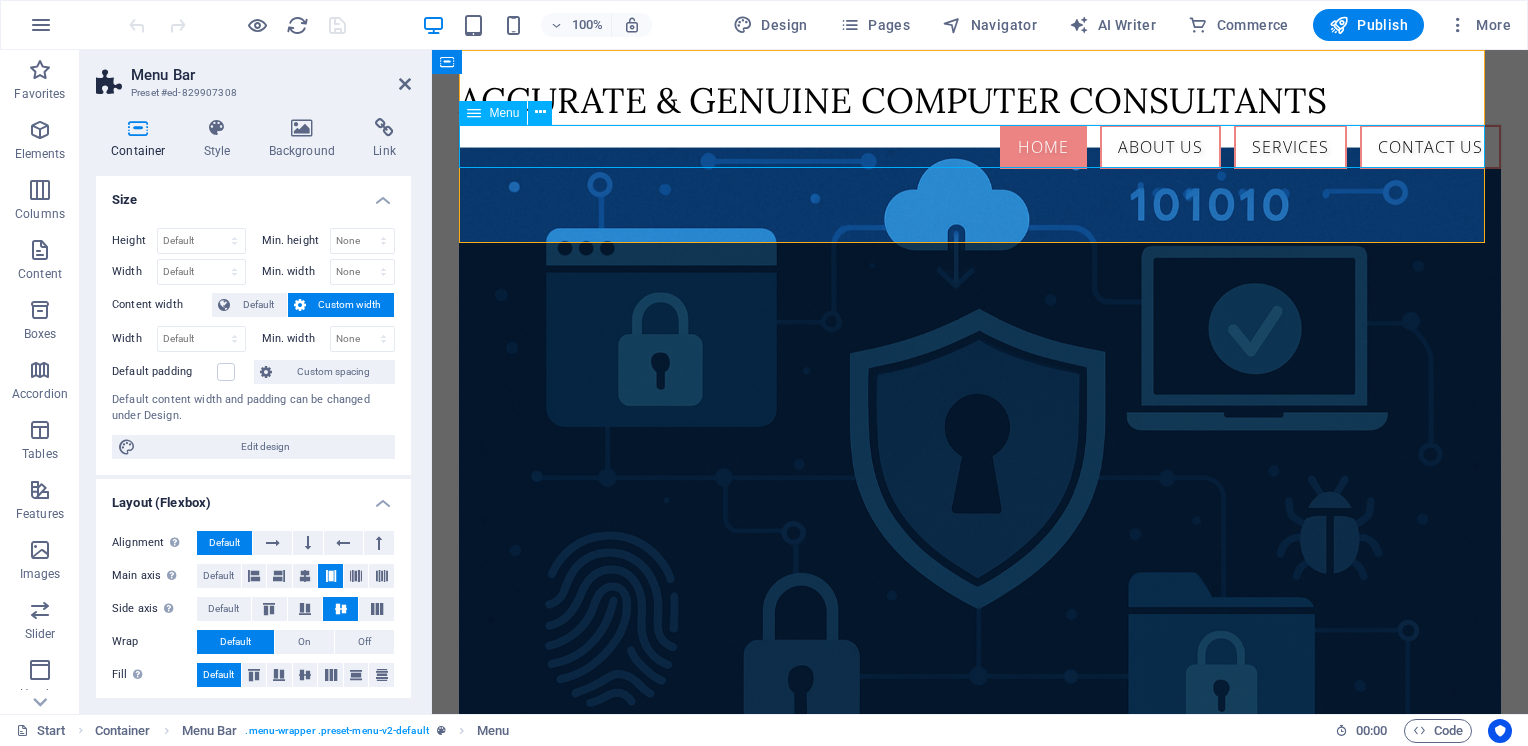 select on "primary" 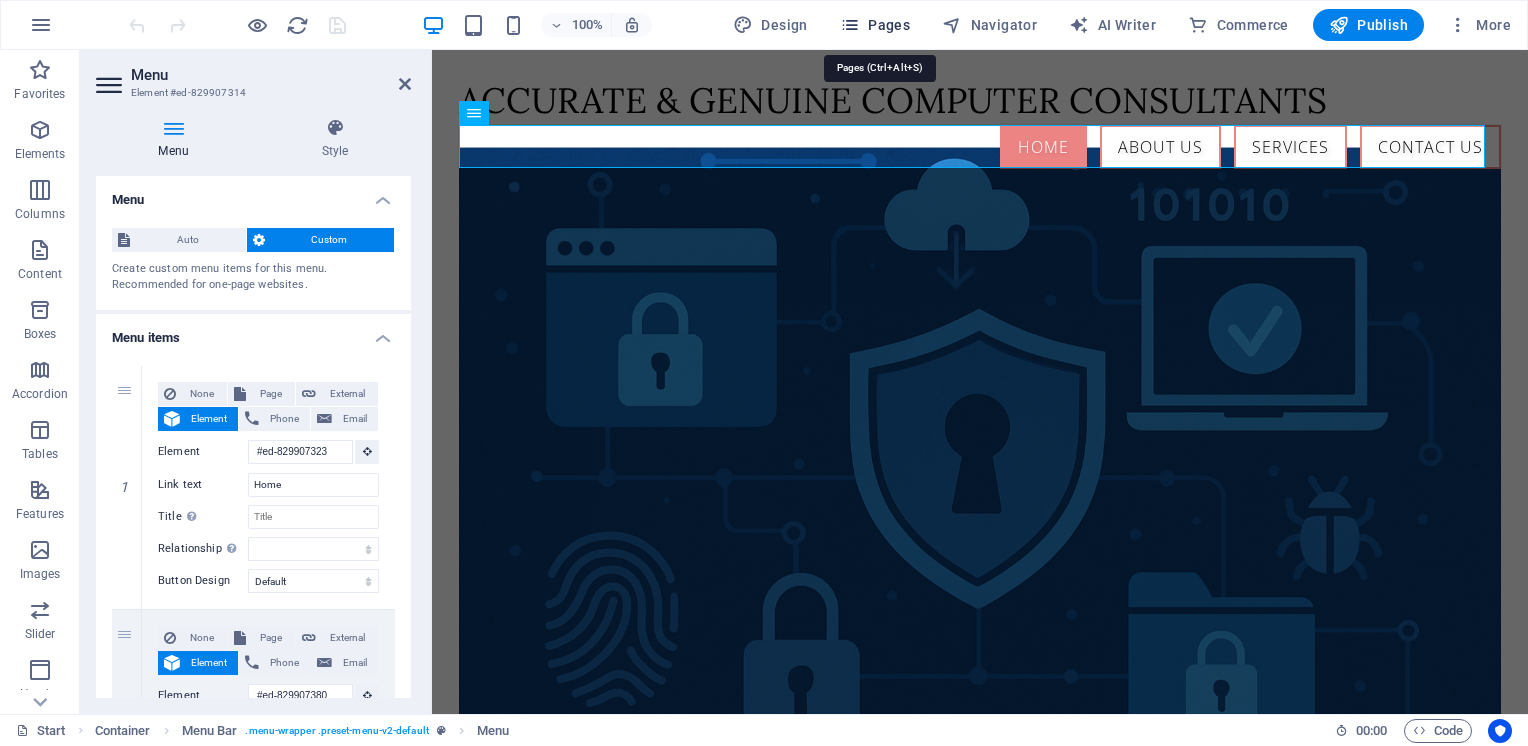 click on "Pages" at bounding box center [875, 25] 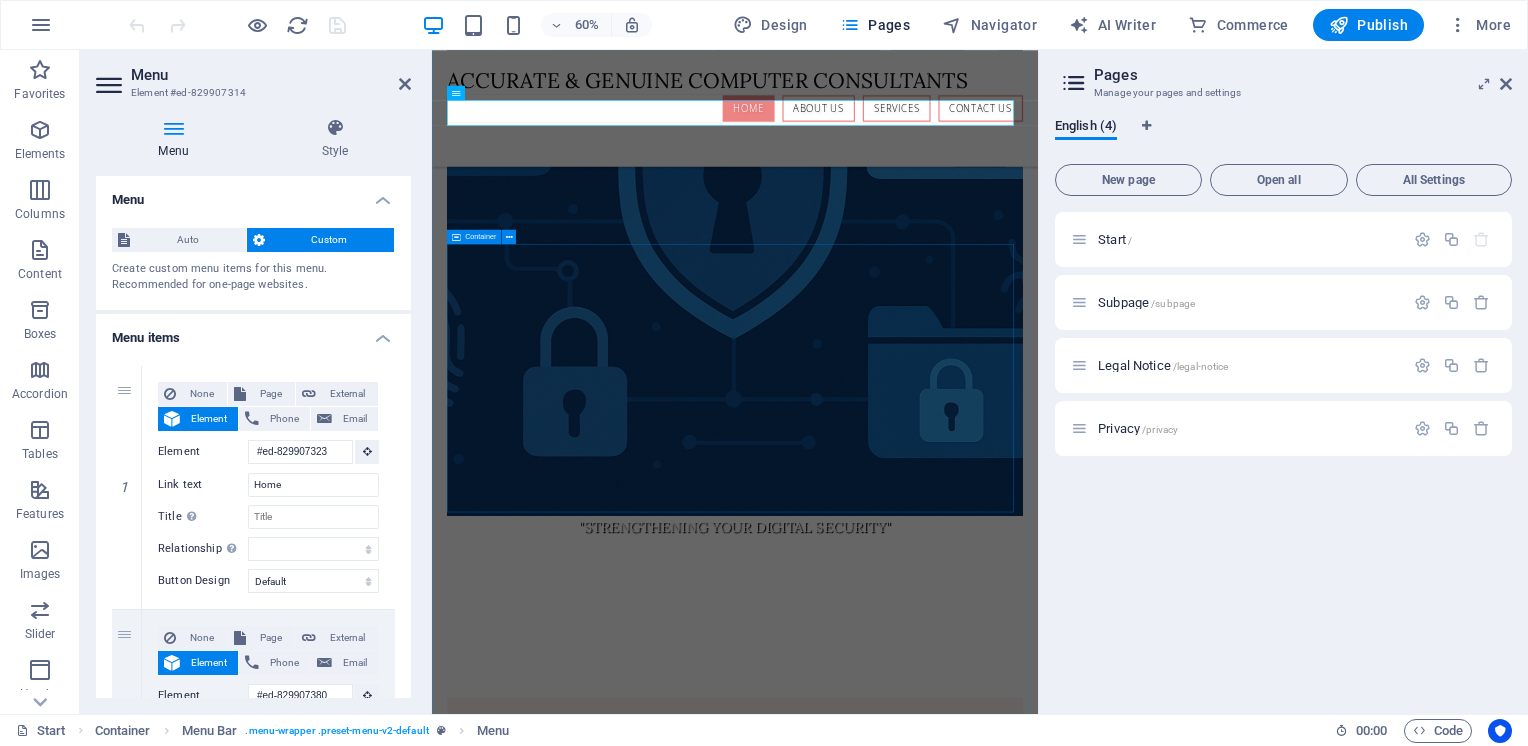 scroll, scrollTop: 500, scrollLeft: 0, axis: vertical 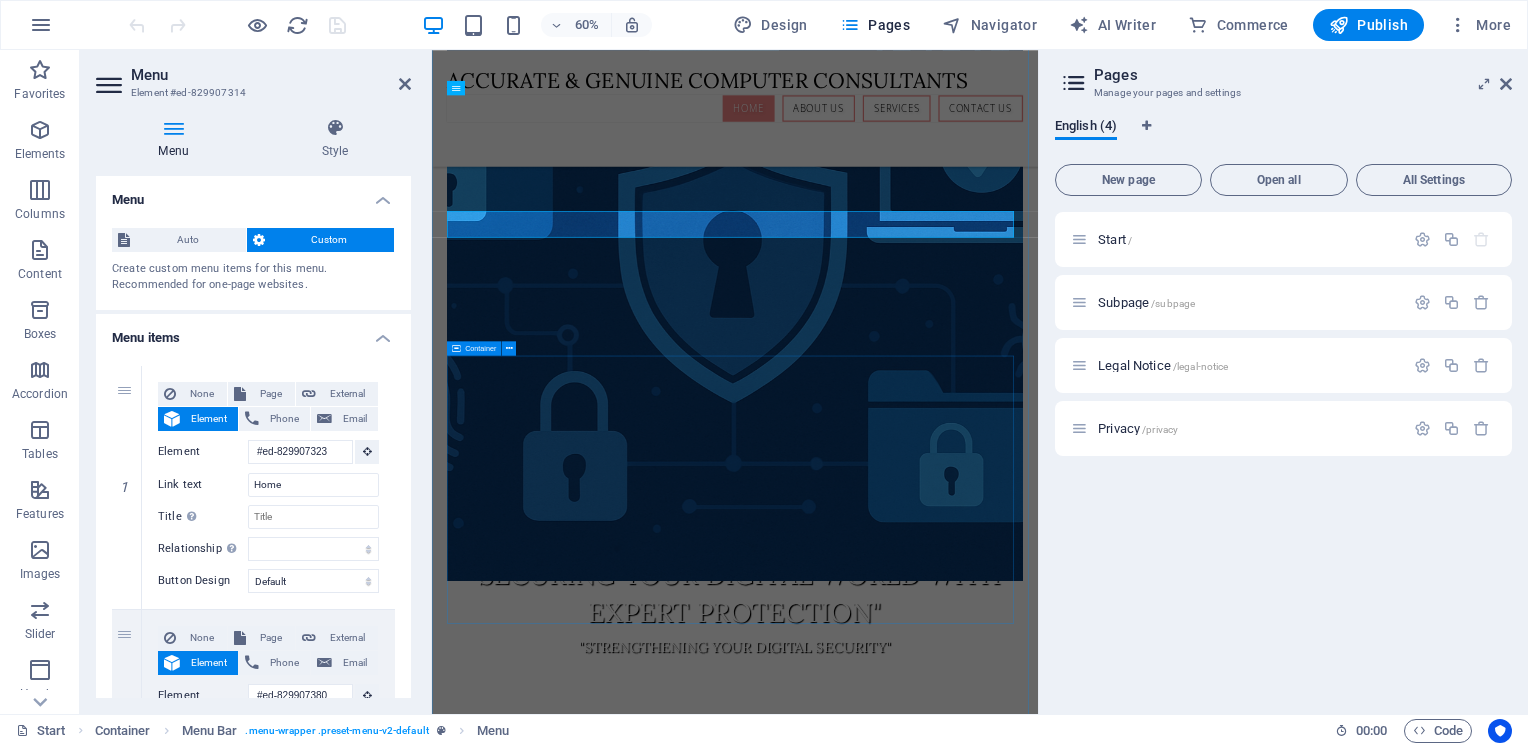 click on "Fresh Flowers Lorem ipsum dolor sit amet, consectetur adipisicing elit. Veritatis, dolorem! Perfect Choice Lorem ipsum dolor sit amet, consectetur adipisicing elit. Veritatis, dolorem! Delivery Lorem ipsum dolor sit amet, consectetur adipisicing elit. Veritatis, dolorem!" at bounding box center (937, 1721) 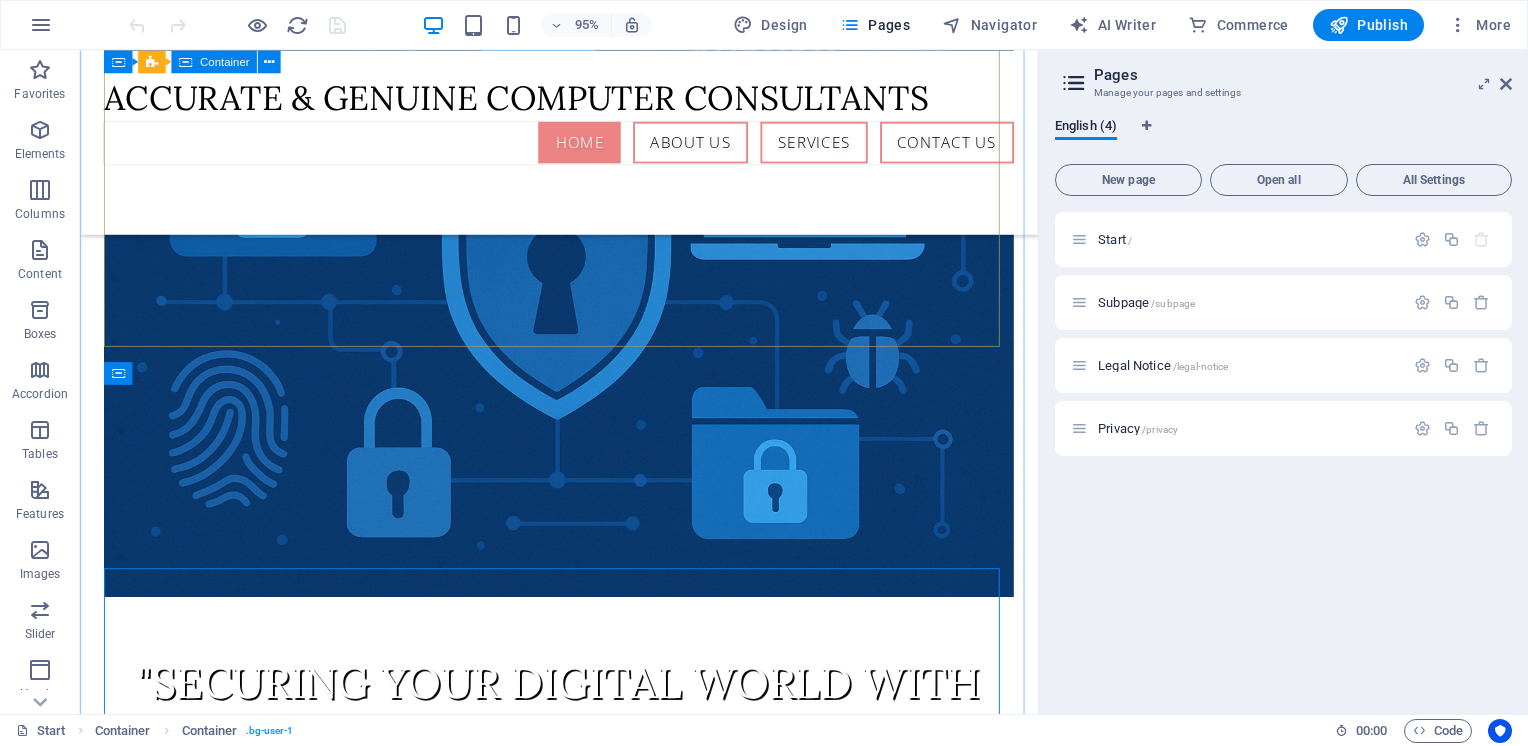 scroll, scrollTop: 300, scrollLeft: 0, axis: vertical 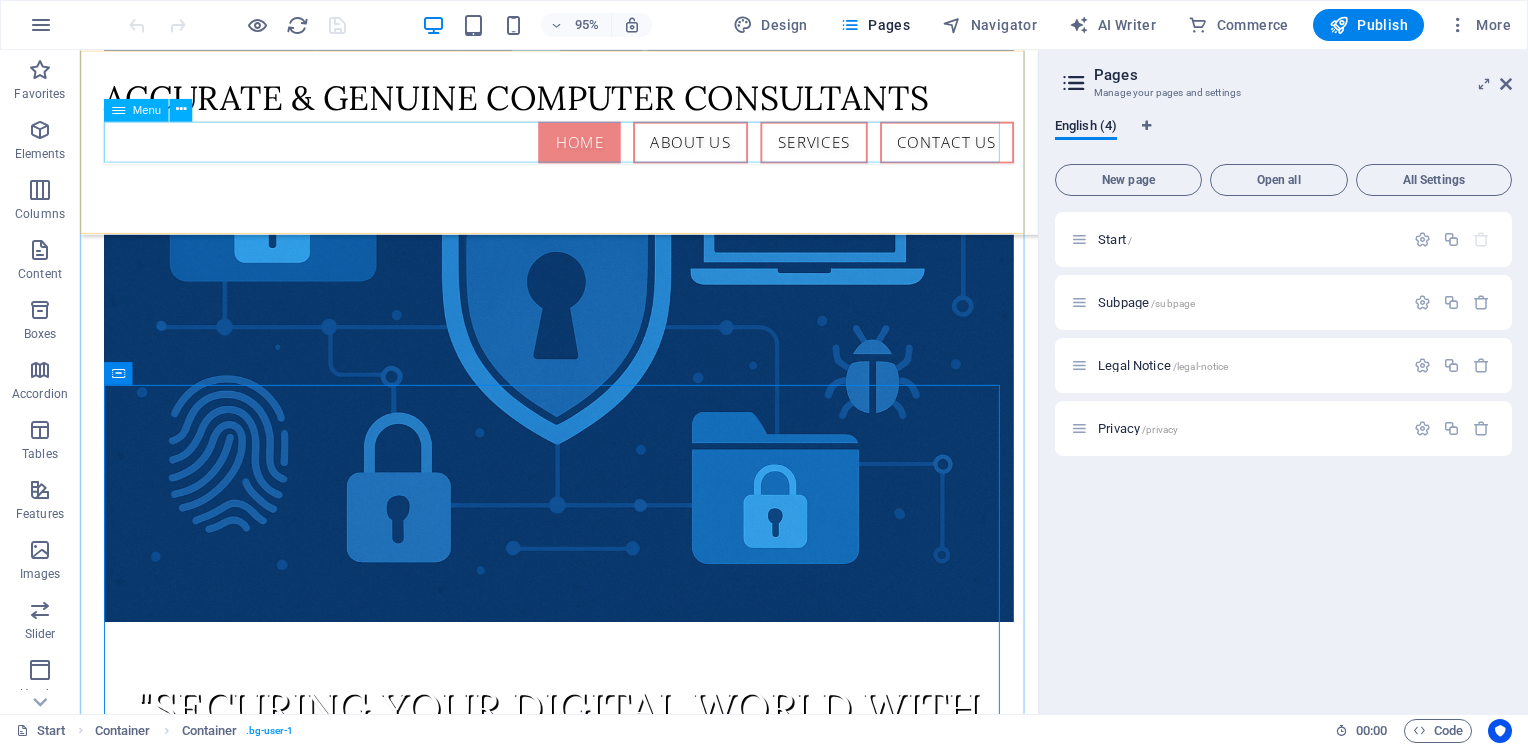 click on "Home About us Services Contact Us" at bounding box center [584, 147] 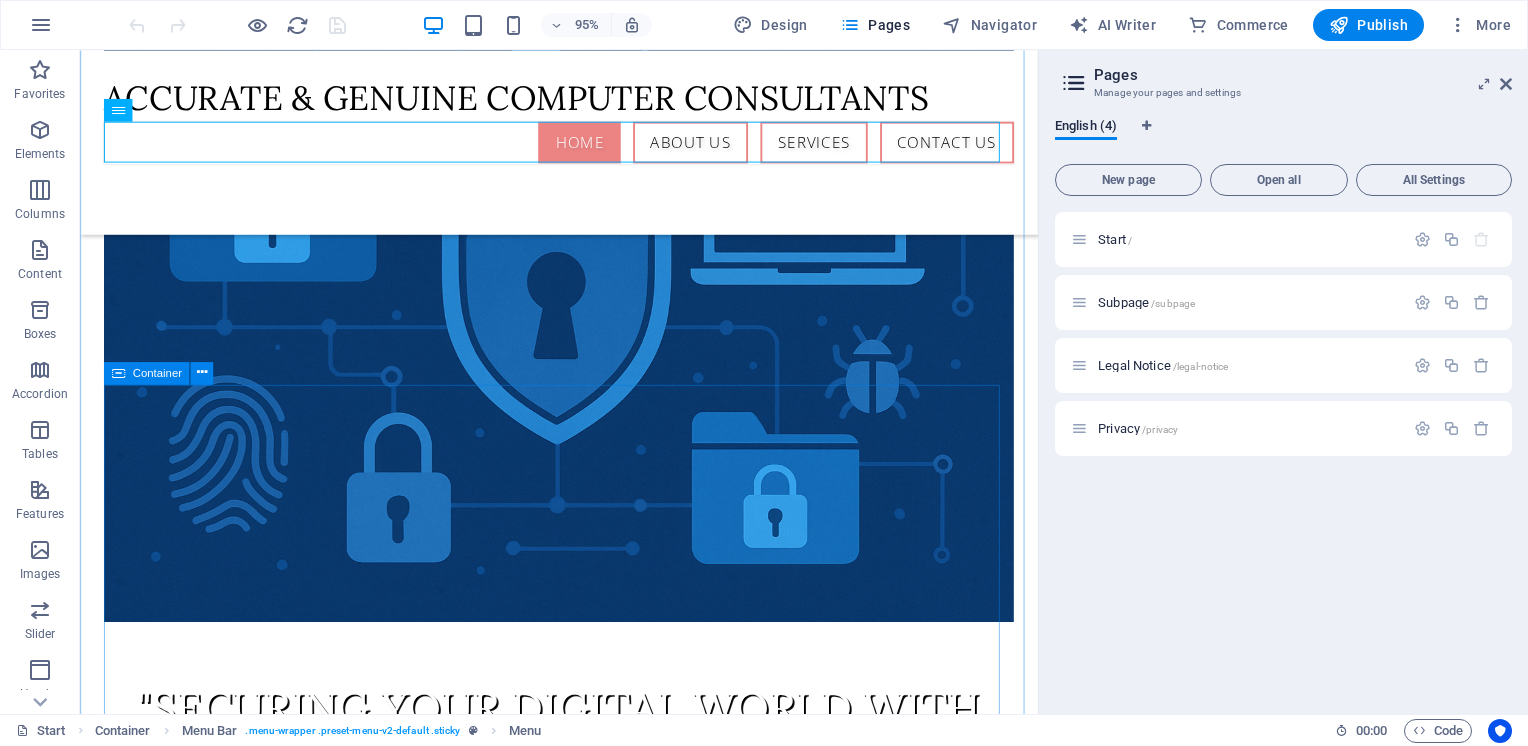 click on "Fresh Flowers Lorem ipsum dolor sit amet, consectetur adipisicing elit. Veritatis, dolorem! Perfect Choice Lorem ipsum dolor sit amet, consectetur adipisicing elit. Veritatis, dolorem! Delivery Lorem ipsum dolor sit amet, consectetur adipisicing elit. Veritatis, dolorem!" at bounding box center (584, 1539) 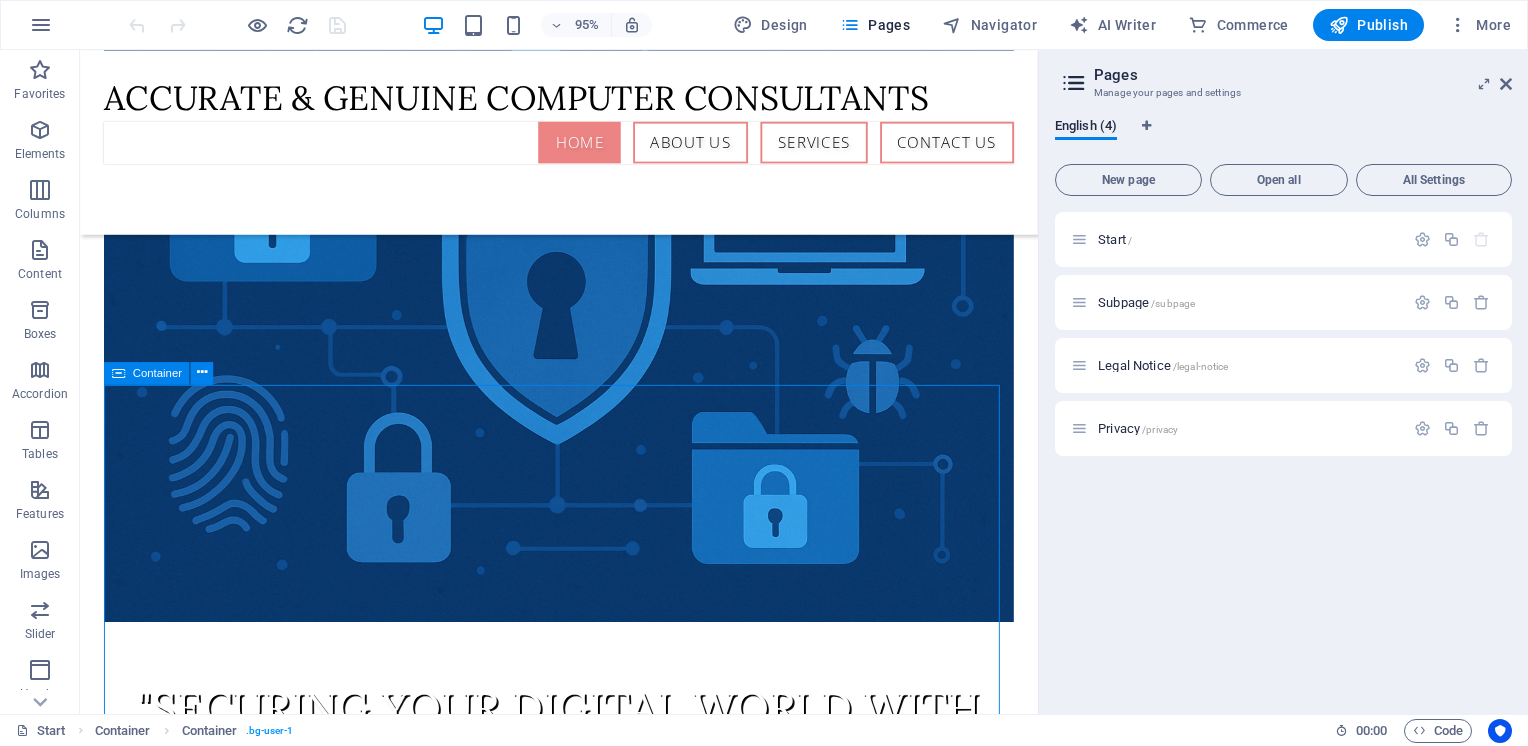 click on "Fresh Flowers Lorem ipsum dolor sit amet, consectetur adipisicing elit. Veritatis, dolorem! Perfect Choice Lorem ipsum dolor sit amet, consectetur adipisicing elit. Veritatis, dolorem! Delivery Lorem ipsum dolor sit amet, consectetur adipisicing elit. Veritatis, dolorem!" at bounding box center (584, 1539) 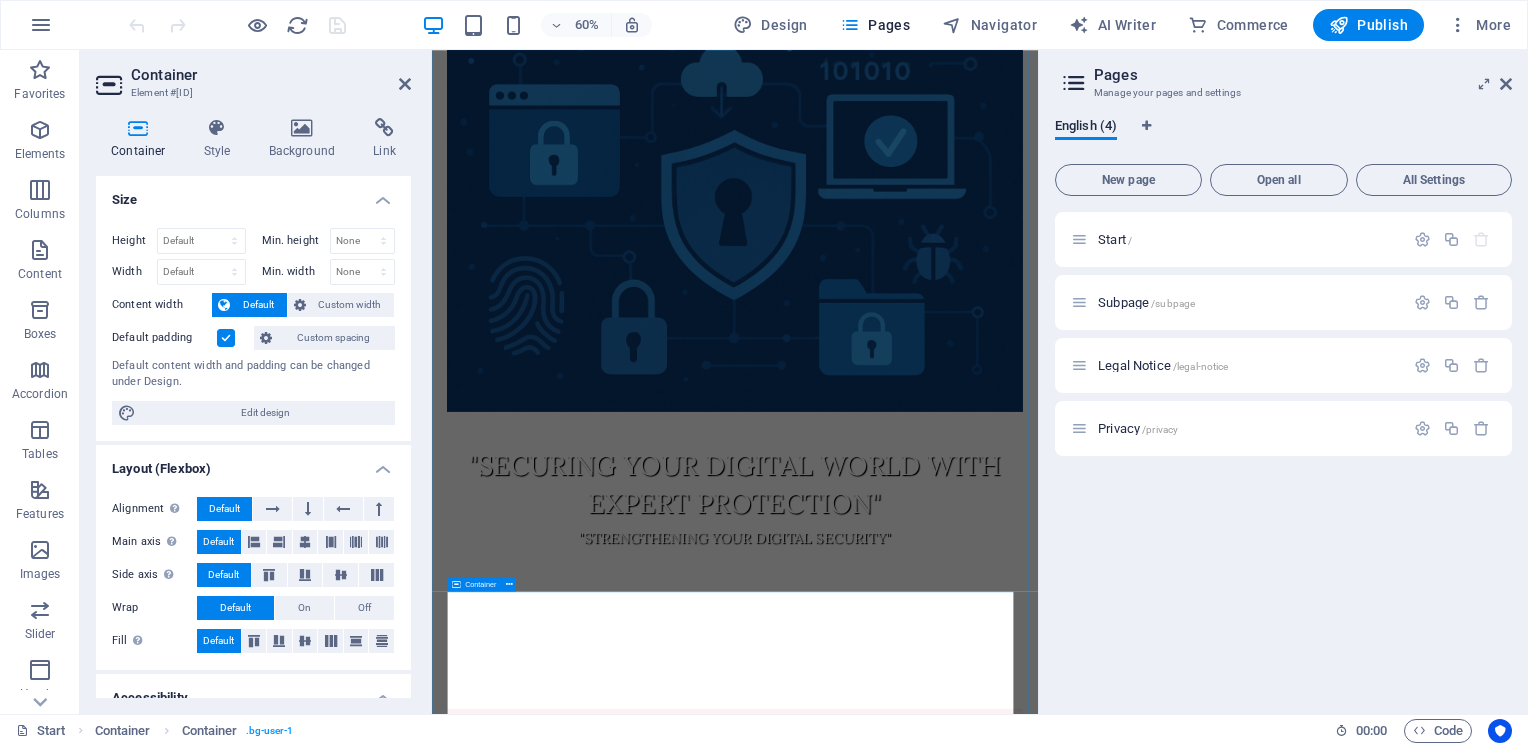 click on "Fresh Flowers Lorem ipsum dolor sit amet, consectetur adipisicing elit. Veritatis, dolorem! Perfect Choice Lorem ipsum dolor sit amet, consectetur adipisicing elit. Veritatis, dolorem! Delivery Lorem ipsum dolor sit amet, consectetur adipisicing elit. Veritatis, dolorem!" at bounding box center [937, 1539] 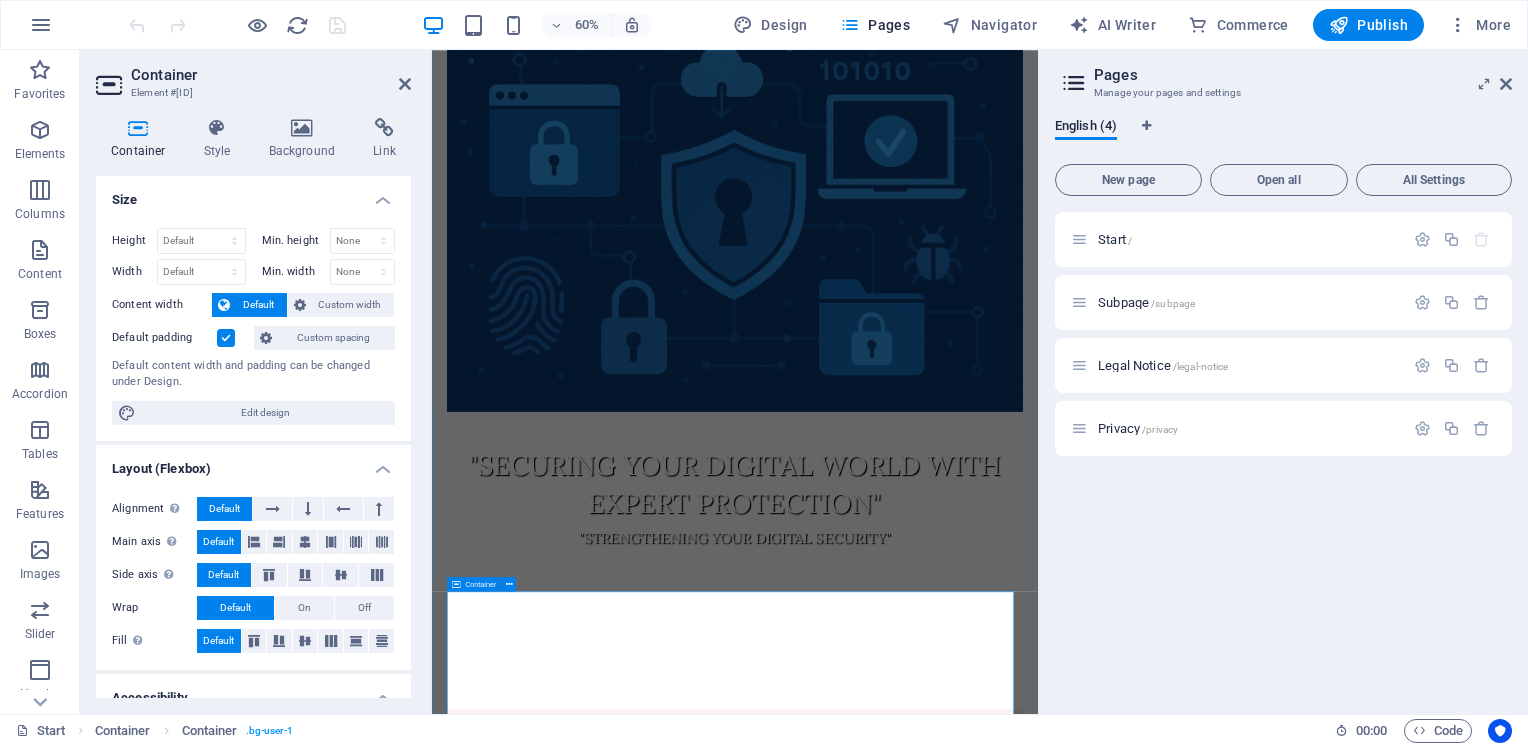 click on "Fresh Flowers Lorem ipsum dolor sit amet, consectetur adipisicing elit. Veritatis, dolorem! Perfect Choice Lorem ipsum dolor sit amet, consectetur adipisicing elit. Veritatis, dolorem! Delivery Lorem ipsum dolor sit amet, consectetur adipisicing elit. Veritatis, dolorem!" at bounding box center (937, 1539) 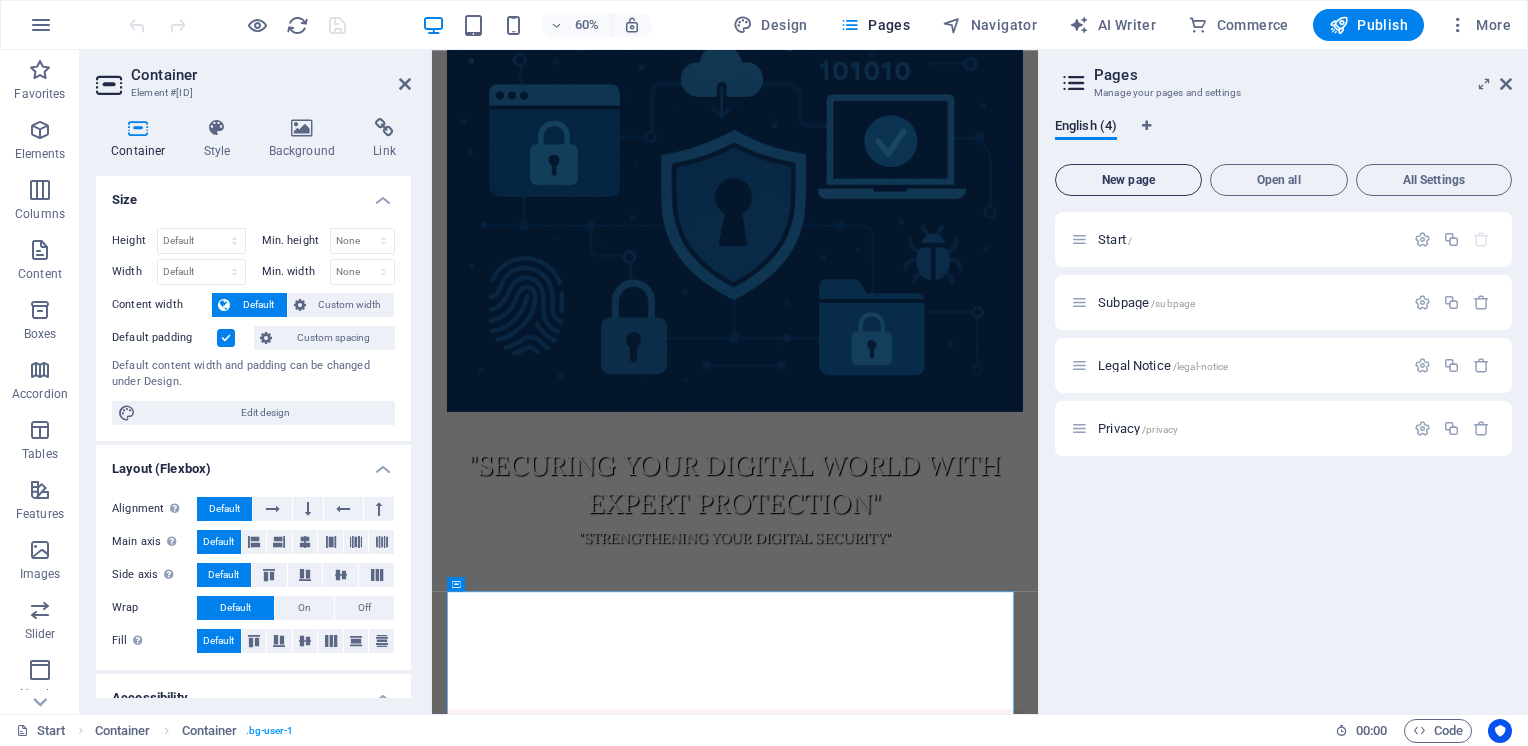 click on "New page" at bounding box center (1128, 180) 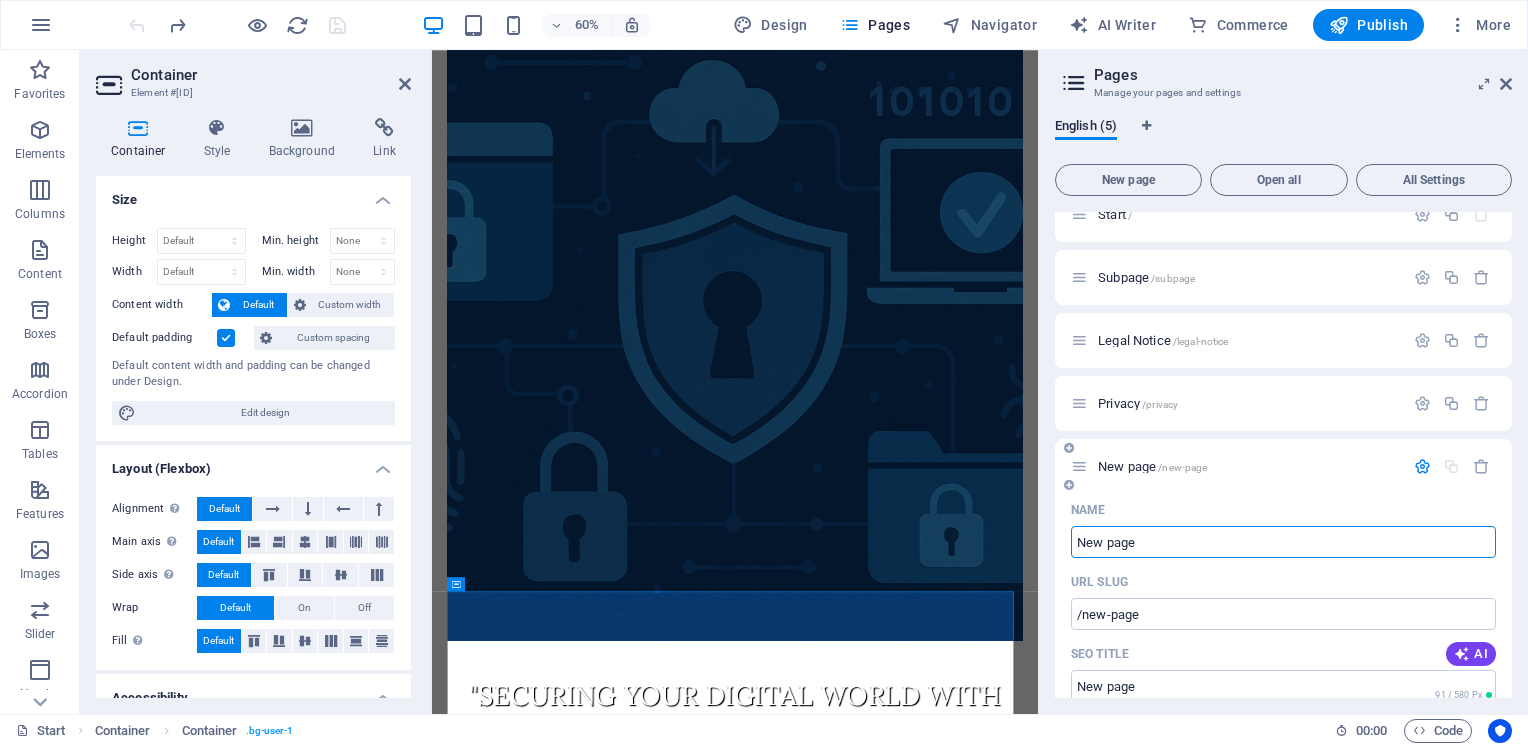 scroll, scrollTop: 0, scrollLeft: 0, axis: both 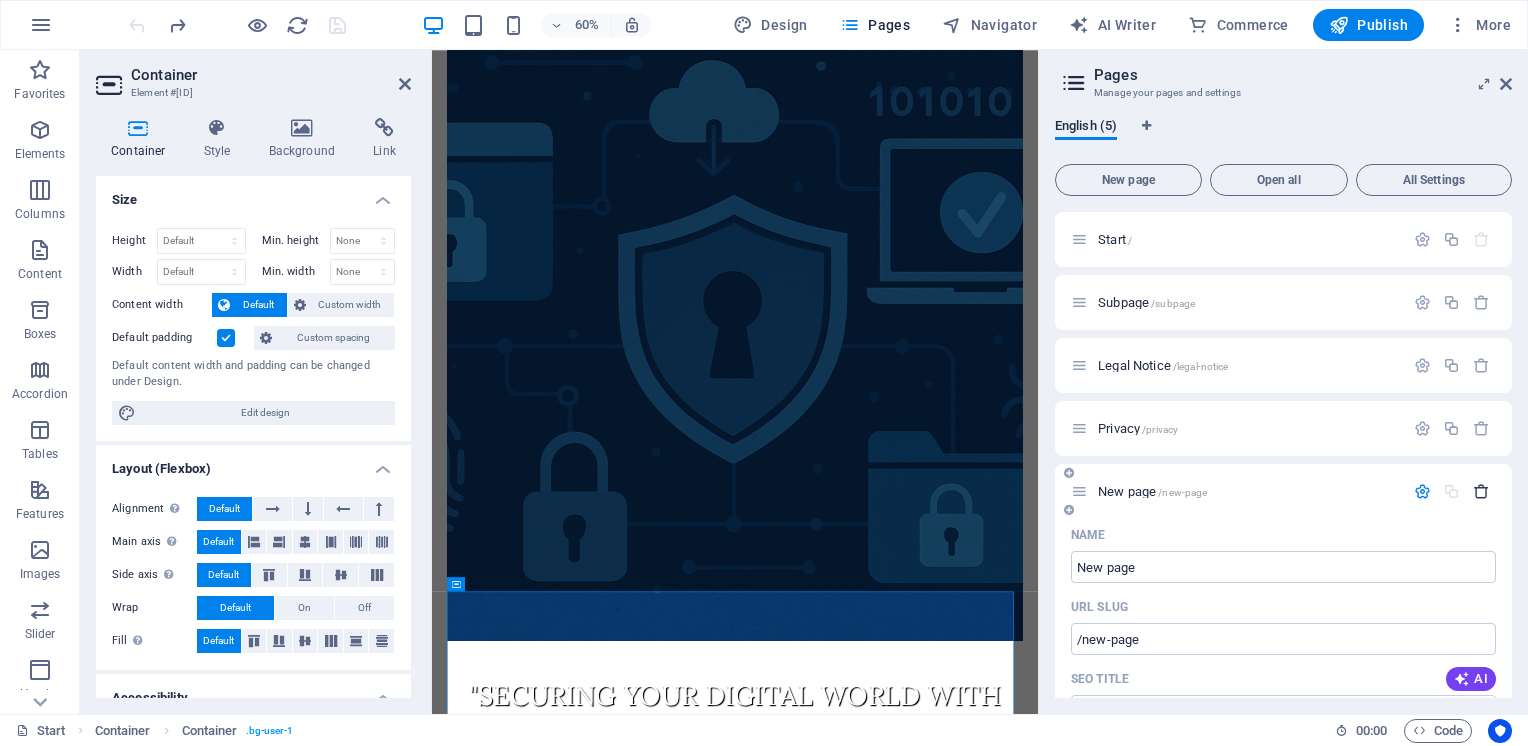 click at bounding box center (1481, 491) 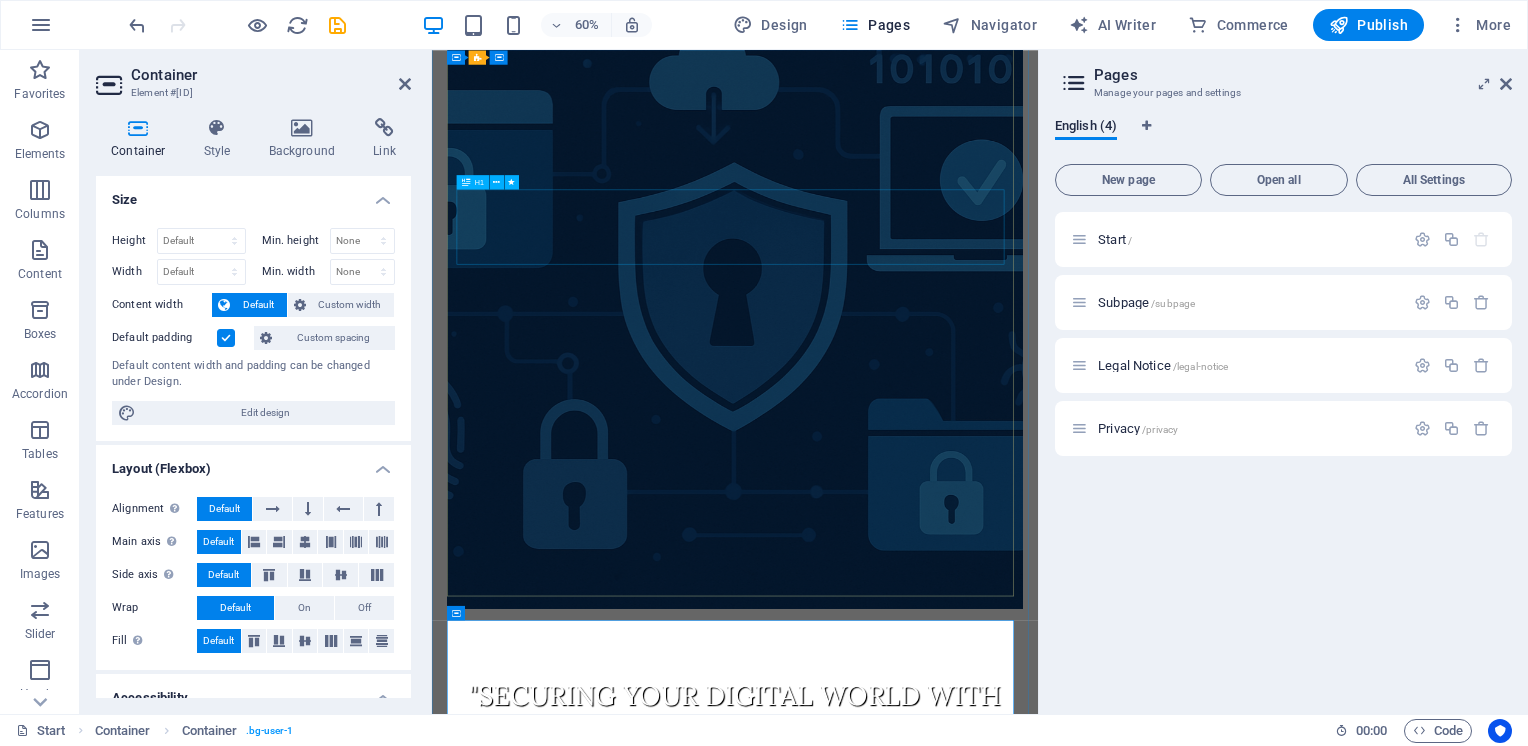 scroll, scrollTop: 0, scrollLeft: 0, axis: both 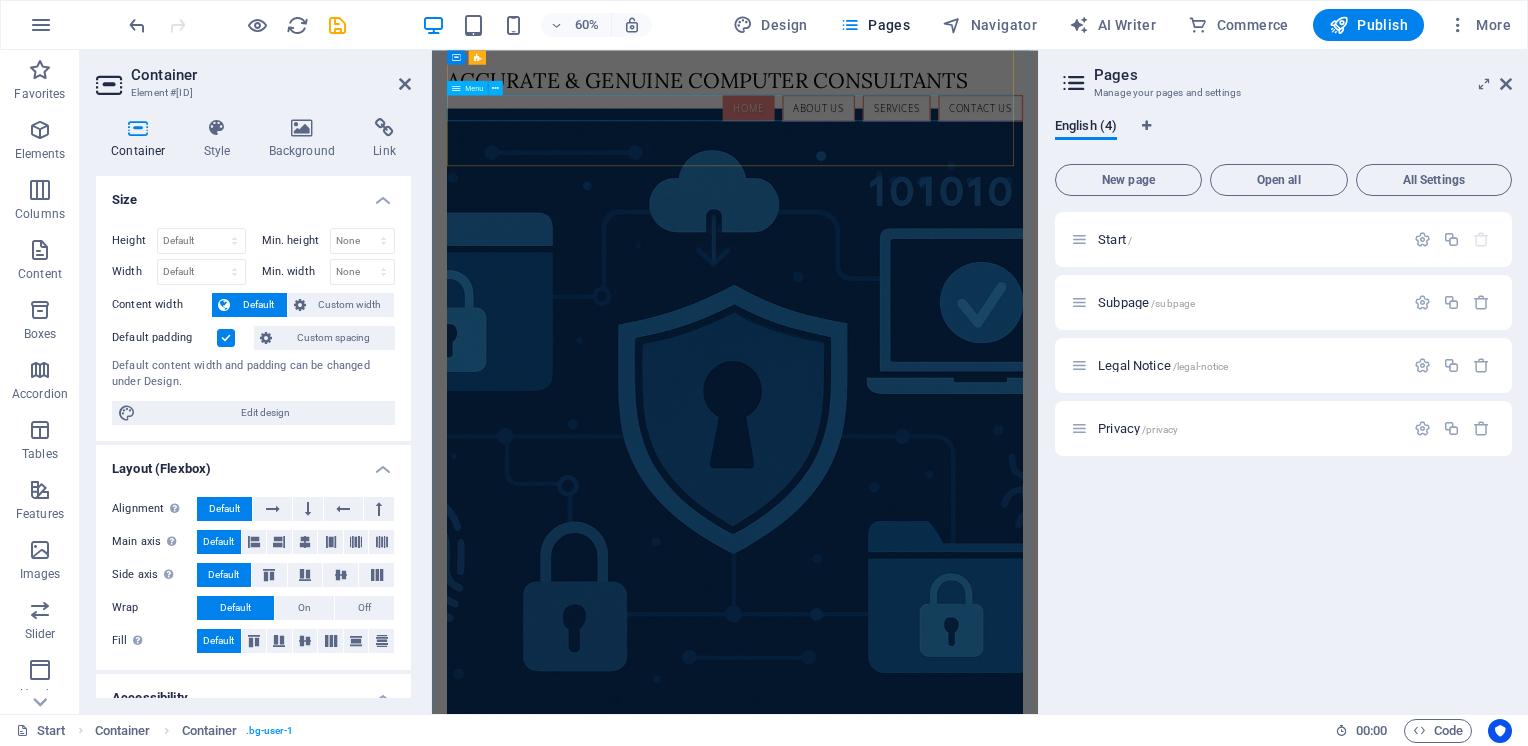 drag, startPoint x: 1066, startPoint y: 155, endPoint x: 1202, endPoint y: 115, distance: 141.76036 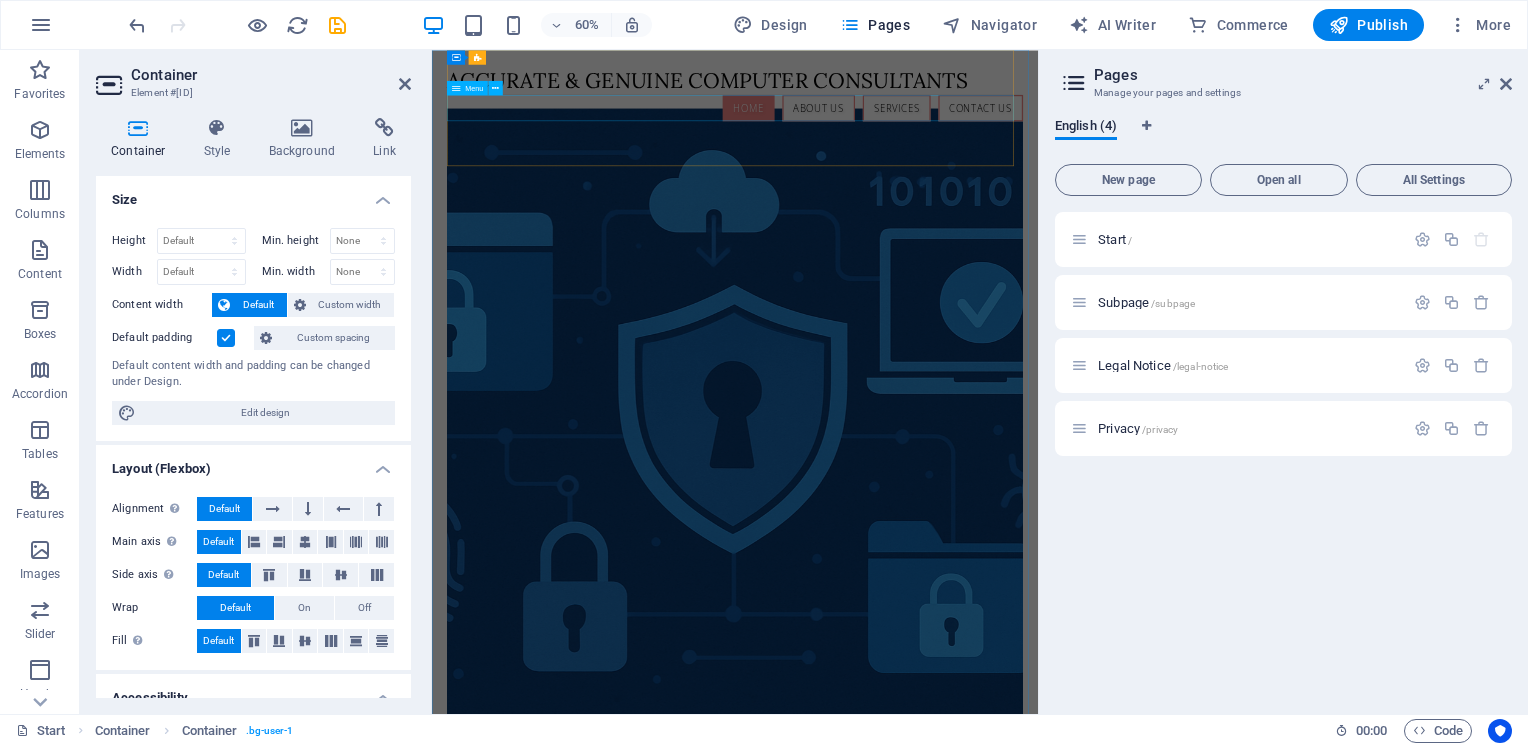 click on "Accurate & Genuine Computer Consultants Home About us Services Contact Us Accurate & Genuine Computer Consultants" at bounding box center [937, 147] 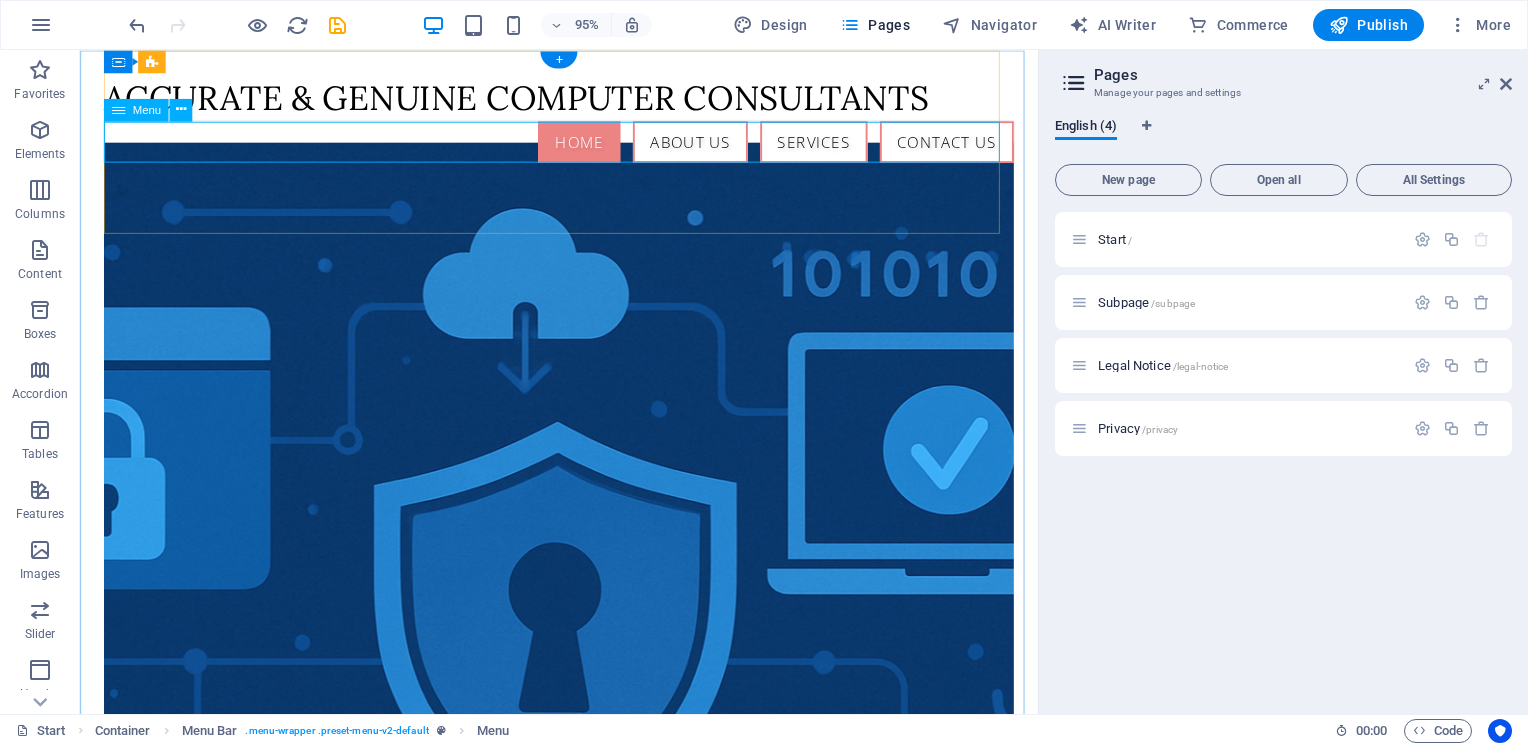 click on "Home About us Services Contact Us" at bounding box center (584, 147) 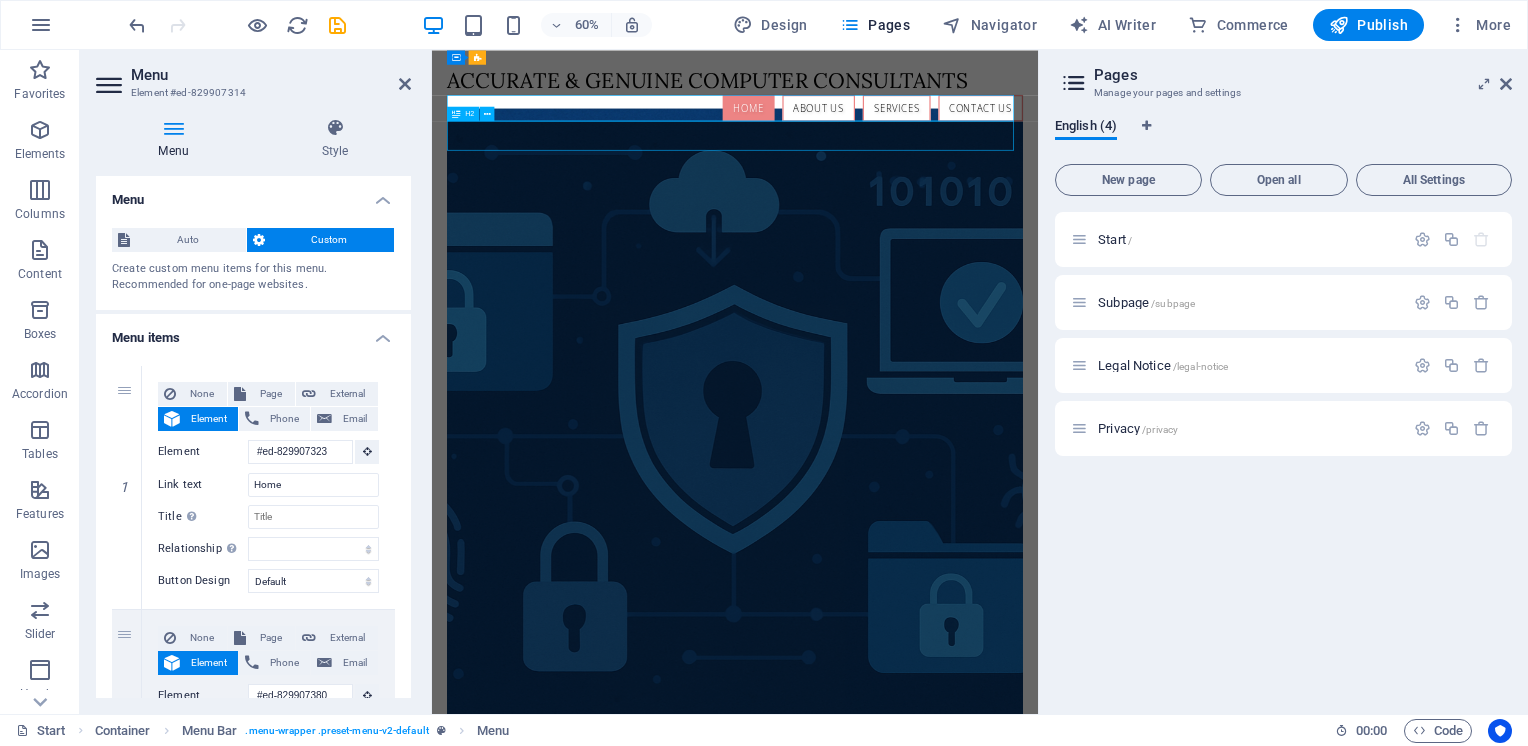 click on "Accurate & Genuine Computer Consultants" at bounding box center [937, 193] 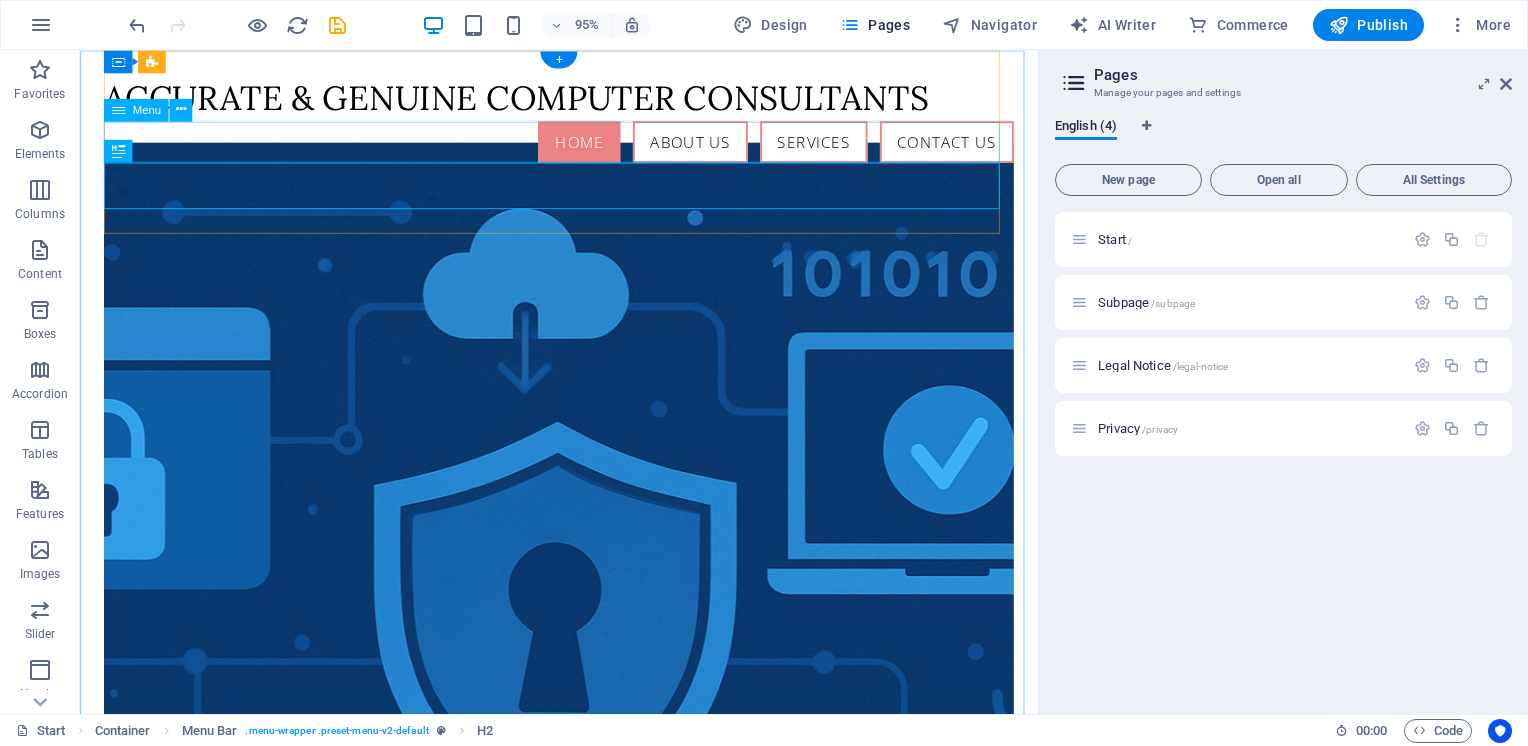 click on "Home About us Services Contact Us" at bounding box center [584, 147] 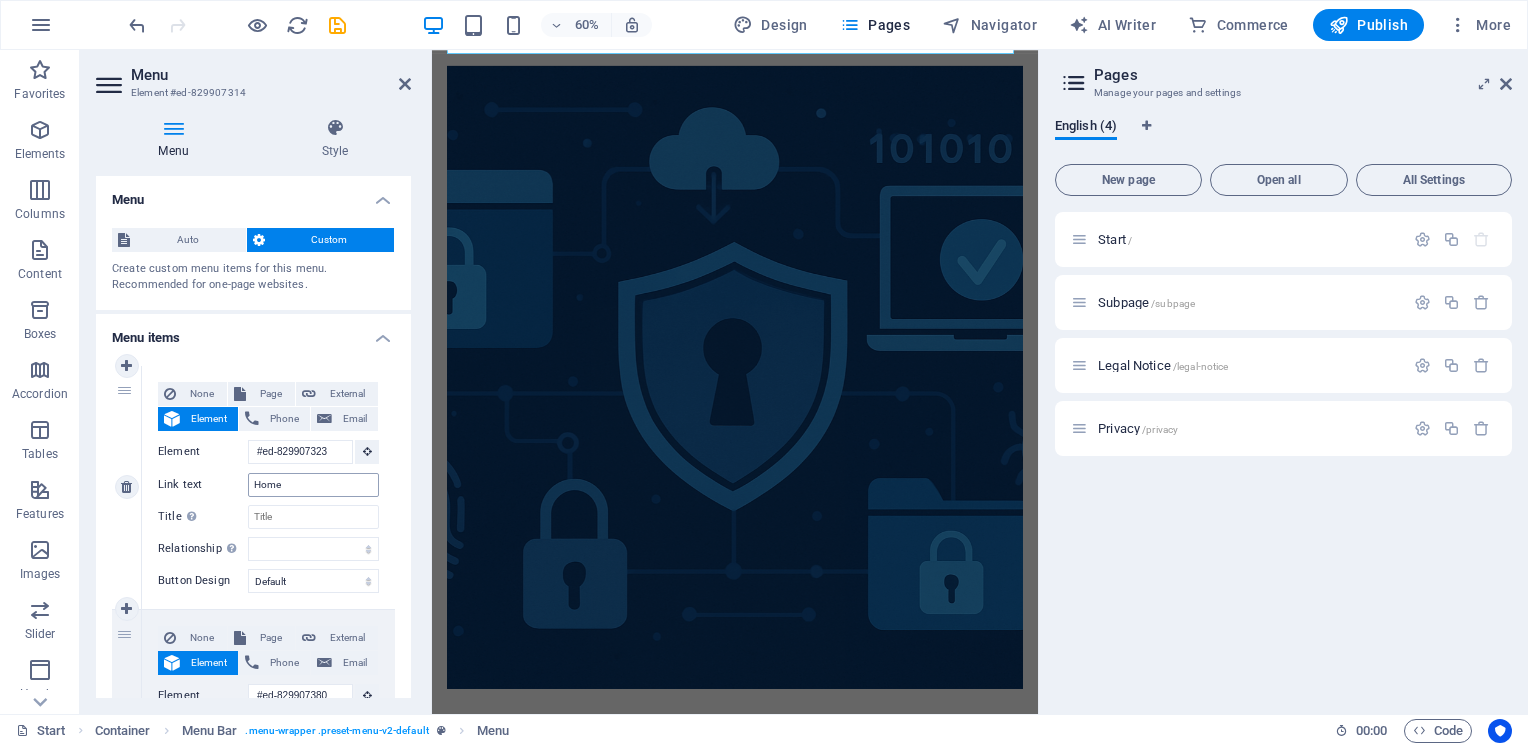 scroll, scrollTop: 0, scrollLeft: 0, axis: both 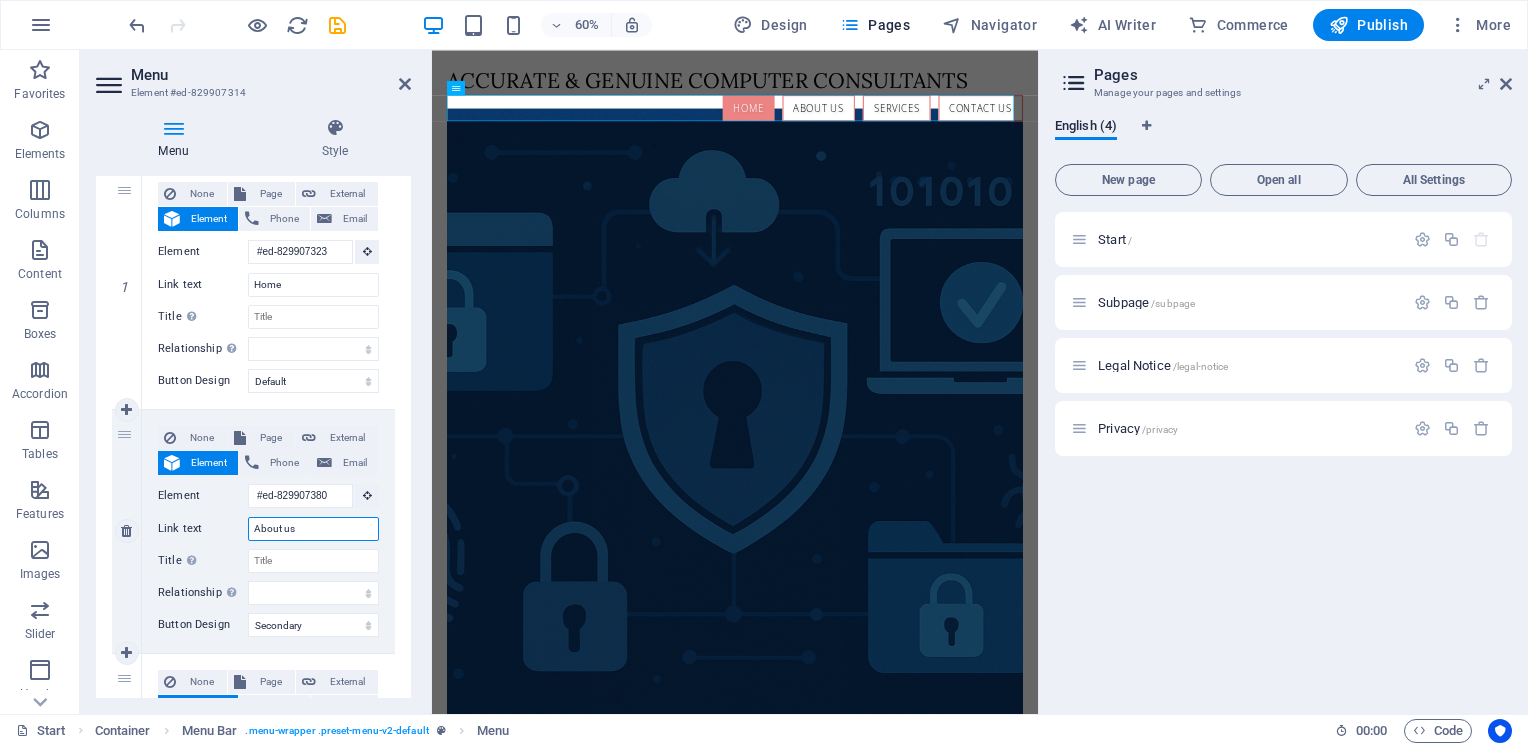 click on "About us" at bounding box center [313, 529] 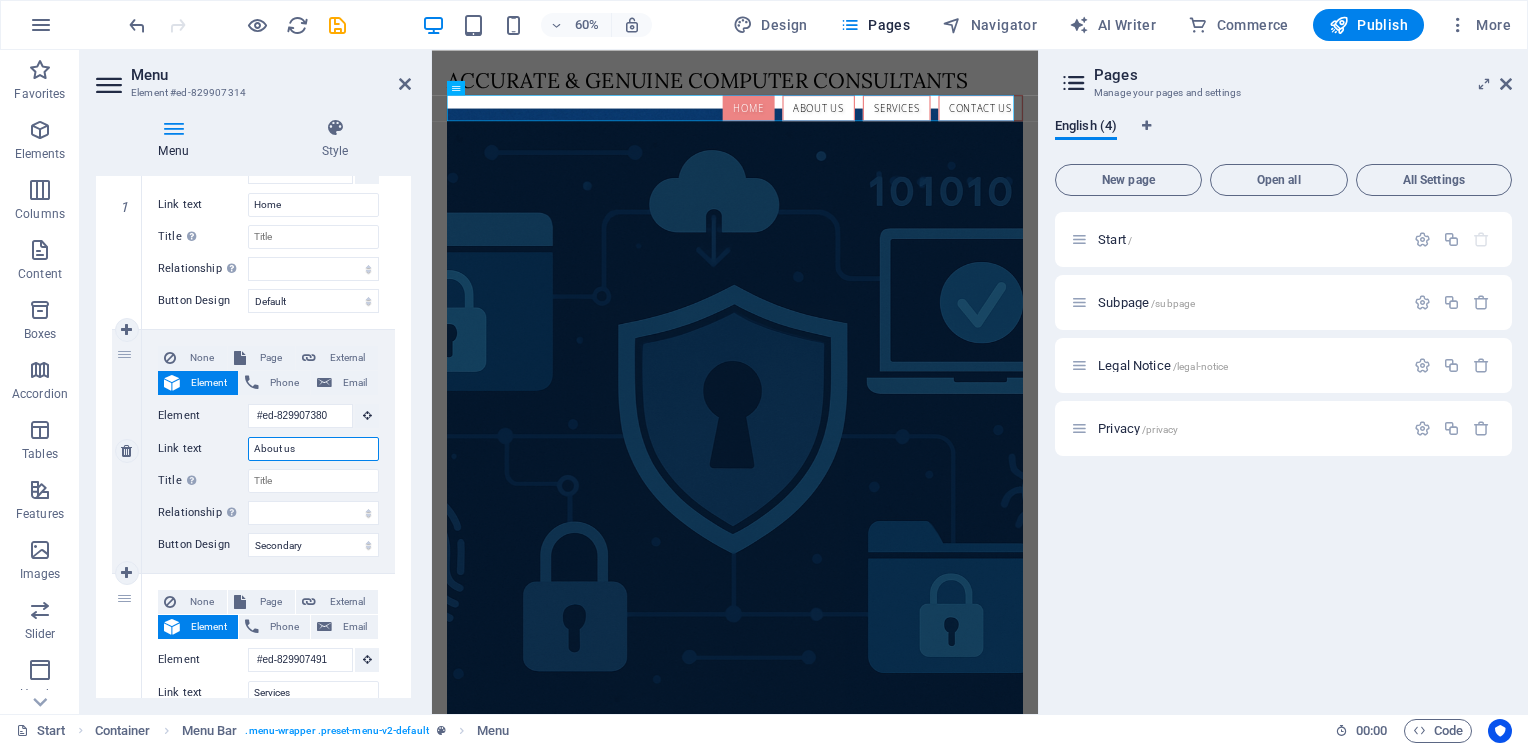 scroll, scrollTop: 400, scrollLeft: 0, axis: vertical 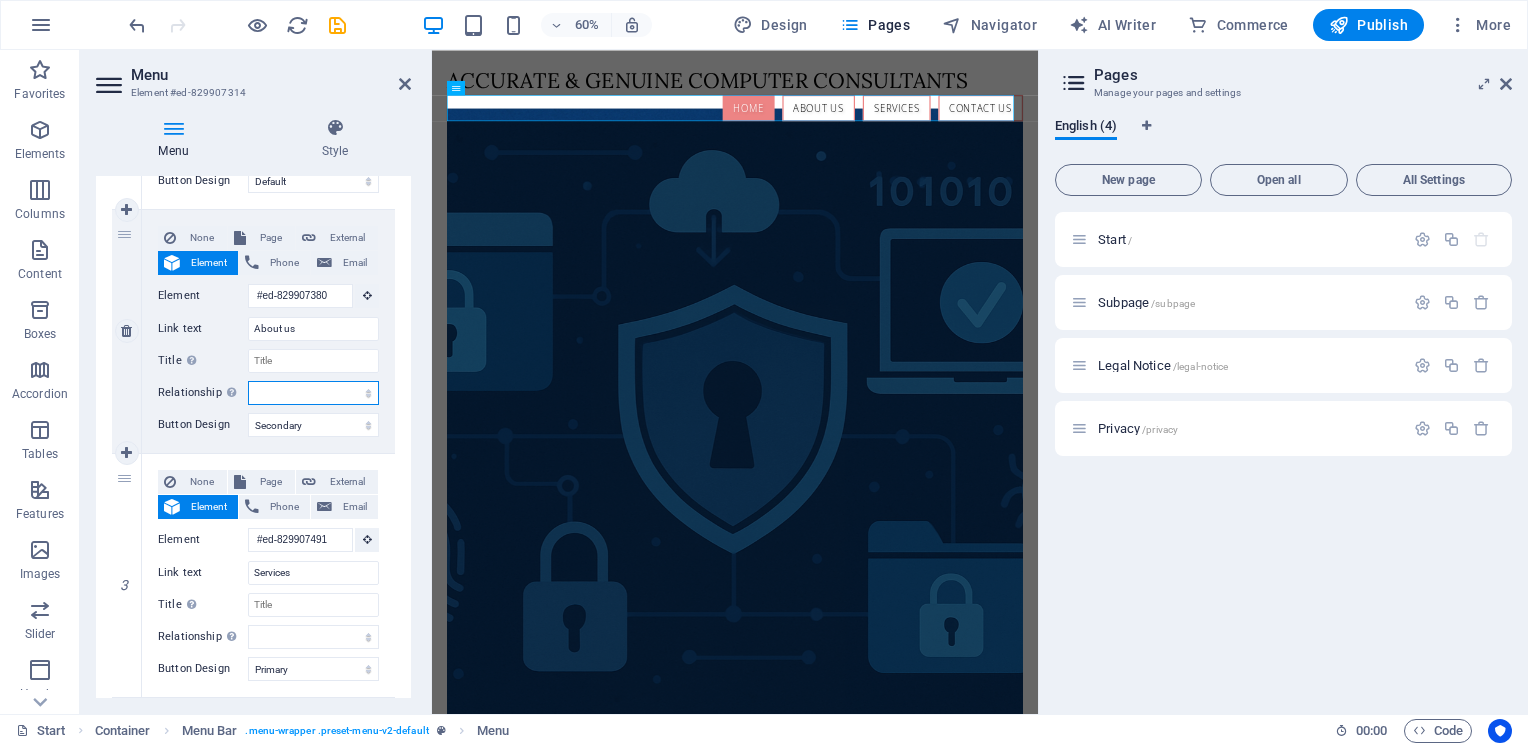 click on "alternate author bookmark external help license next nofollow noreferrer noopener prev search tag" at bounding box center [313, 393] 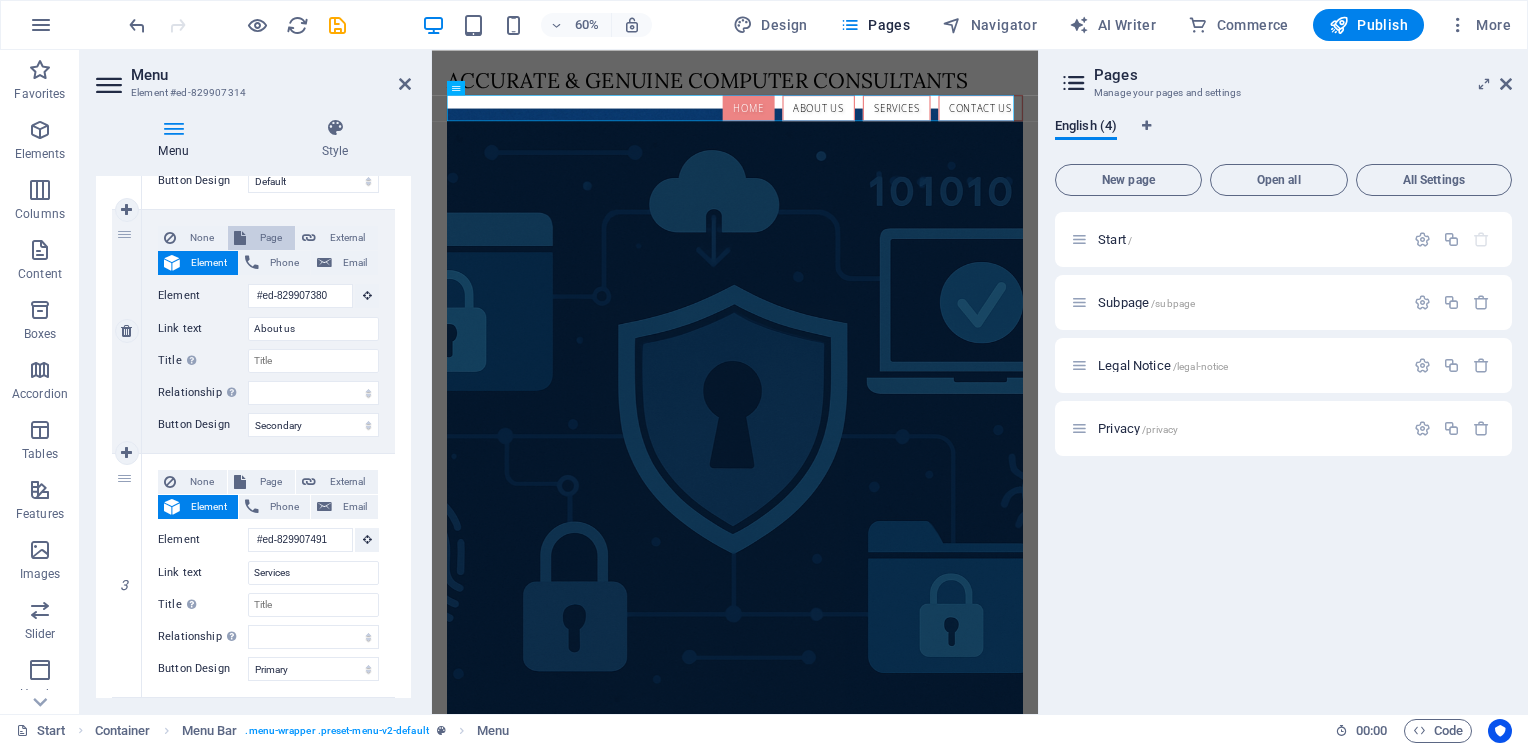 click on "Page" at bounding box center [270, 238] 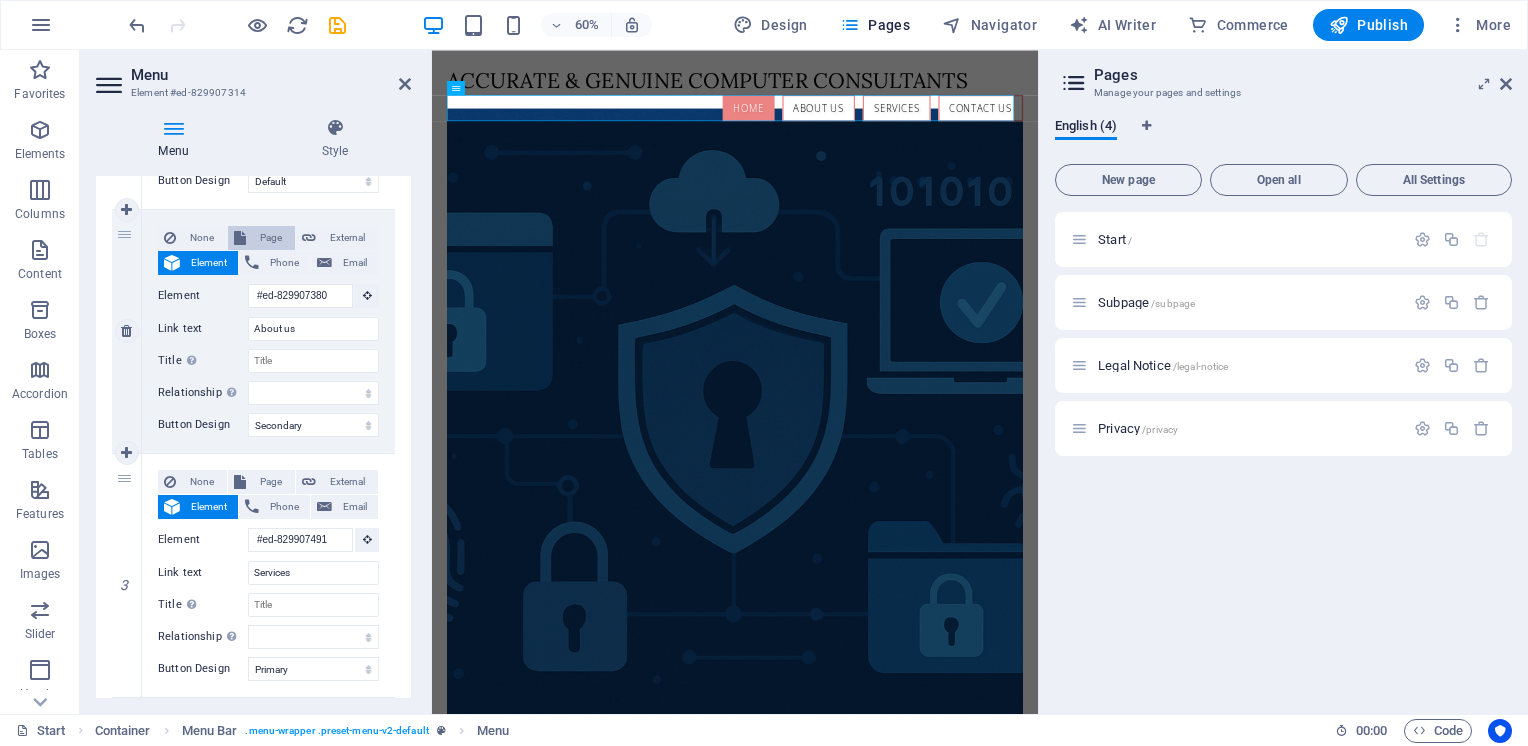 select 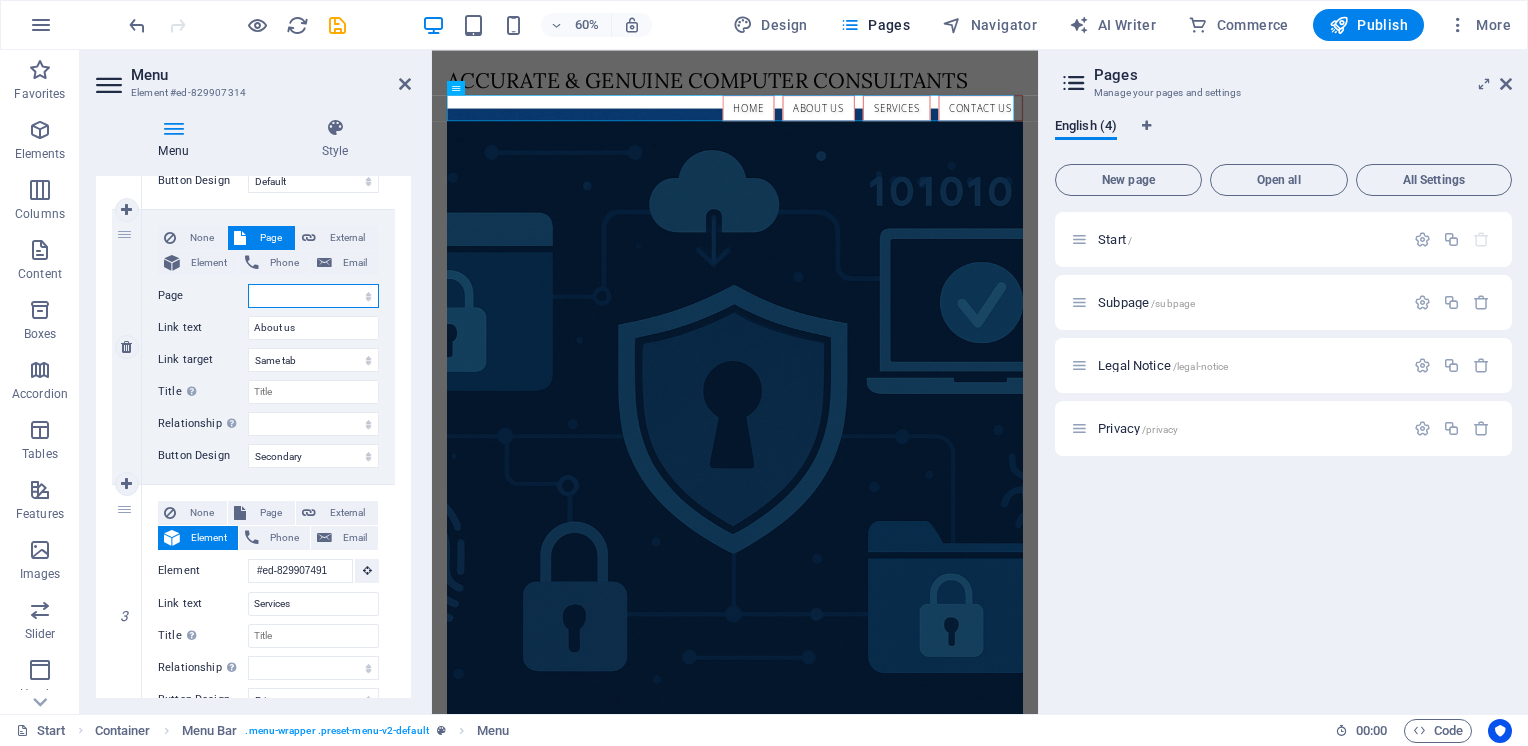 scroll, scrollTop: 200, scrollLeft: 0, axis: vertical 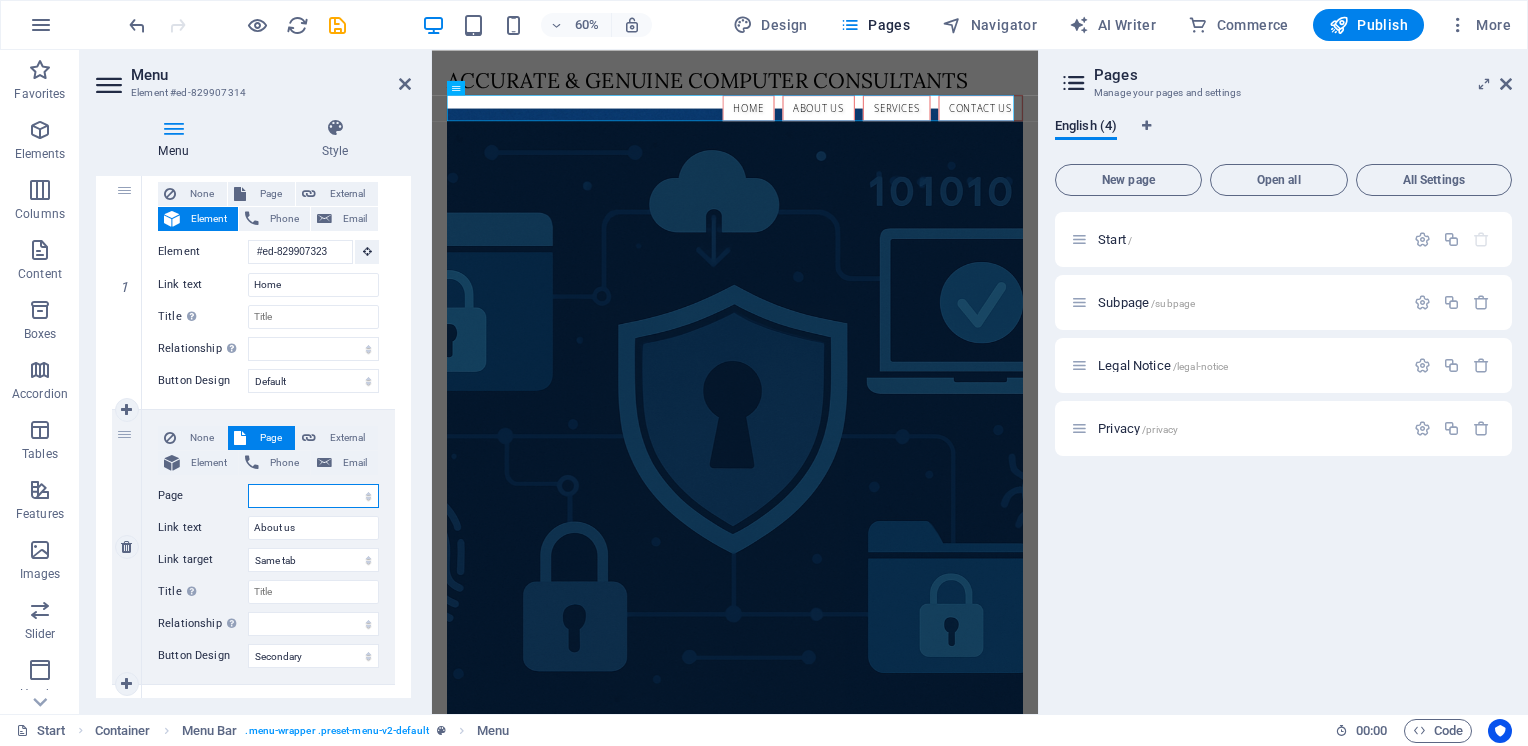 click on "Start Subpage Legal Notice Privacy" at bounding box center (313, 496) 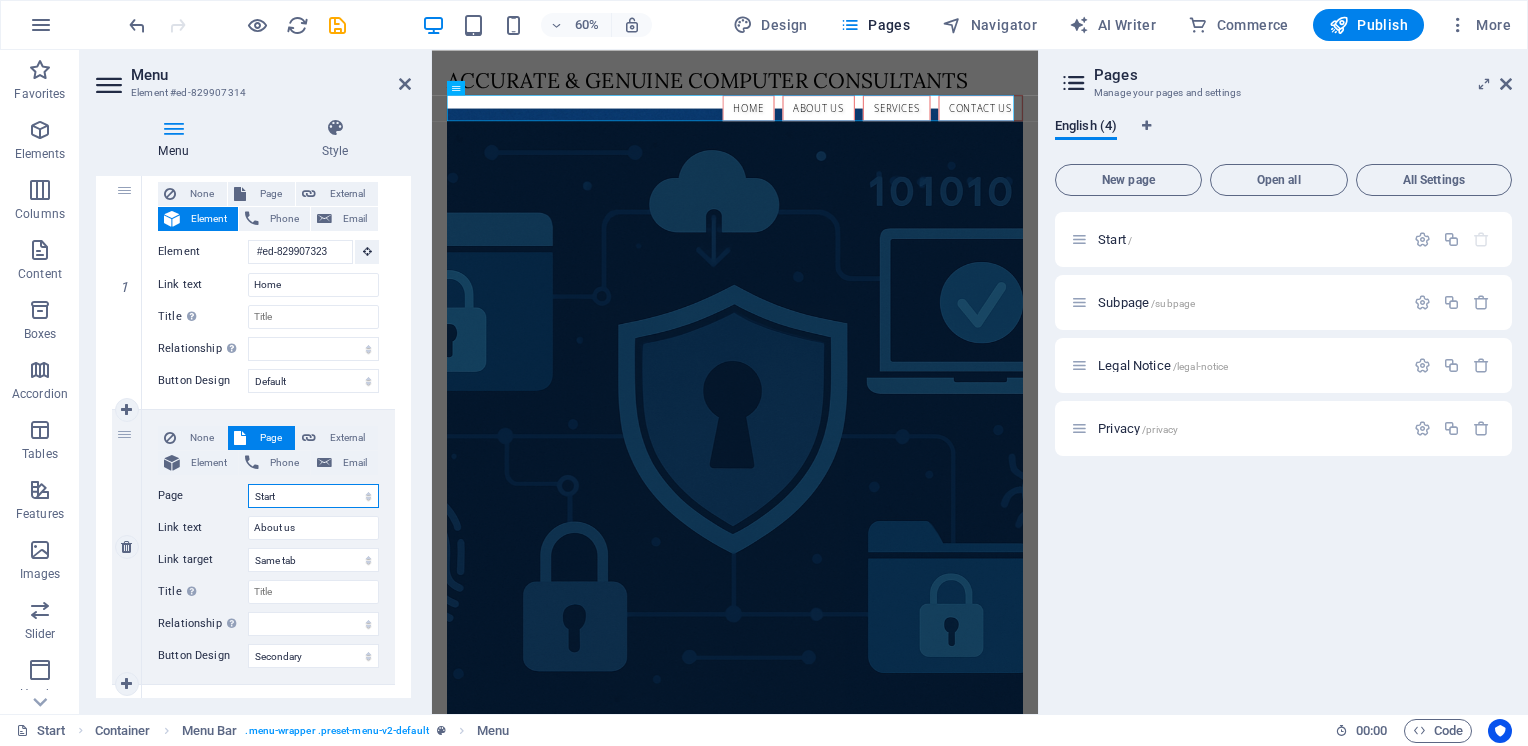 click on "Start Subpage Legal Notice Privacy" at bounding box center [313, 496] 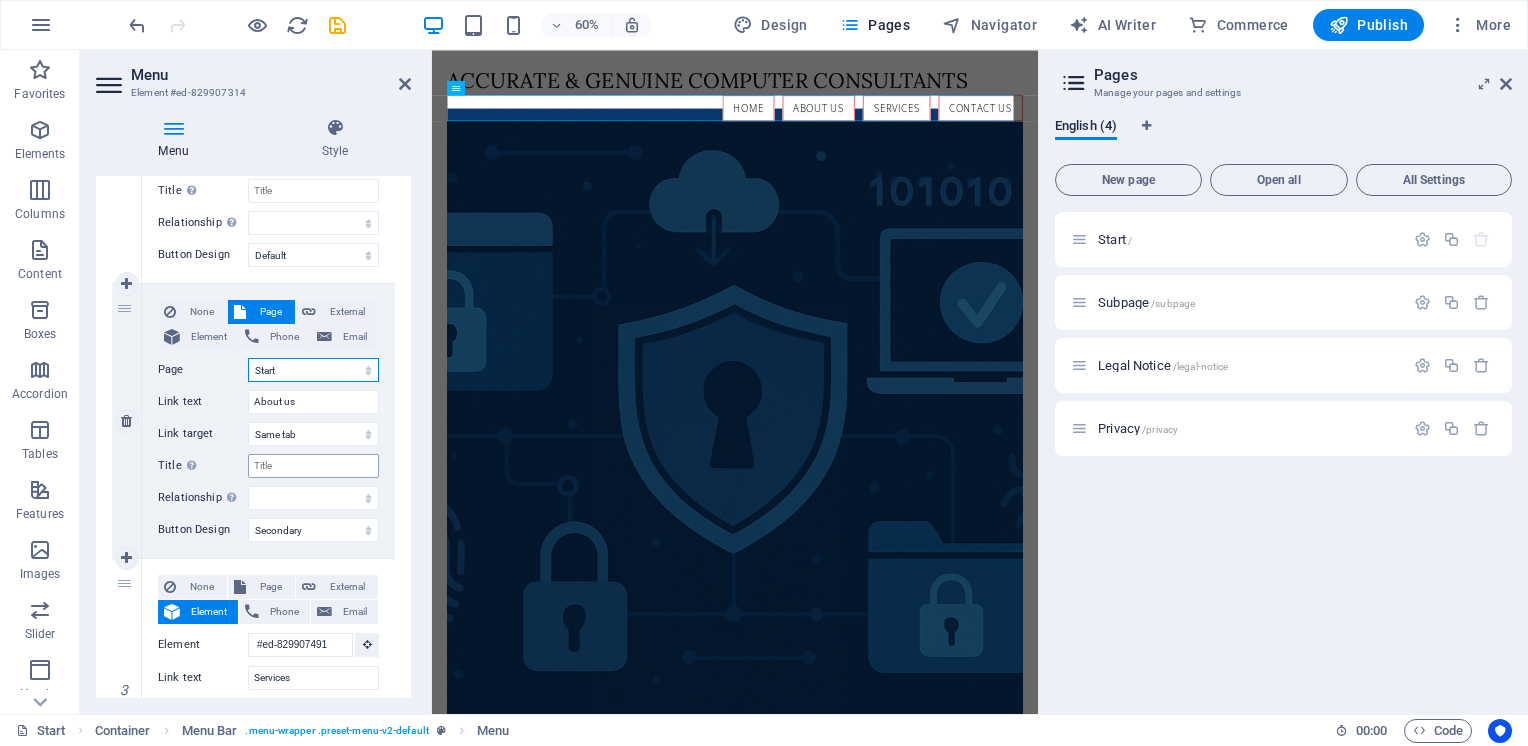 scroll, scrollTop: 300, scrollLeft: 0, axis: vertical 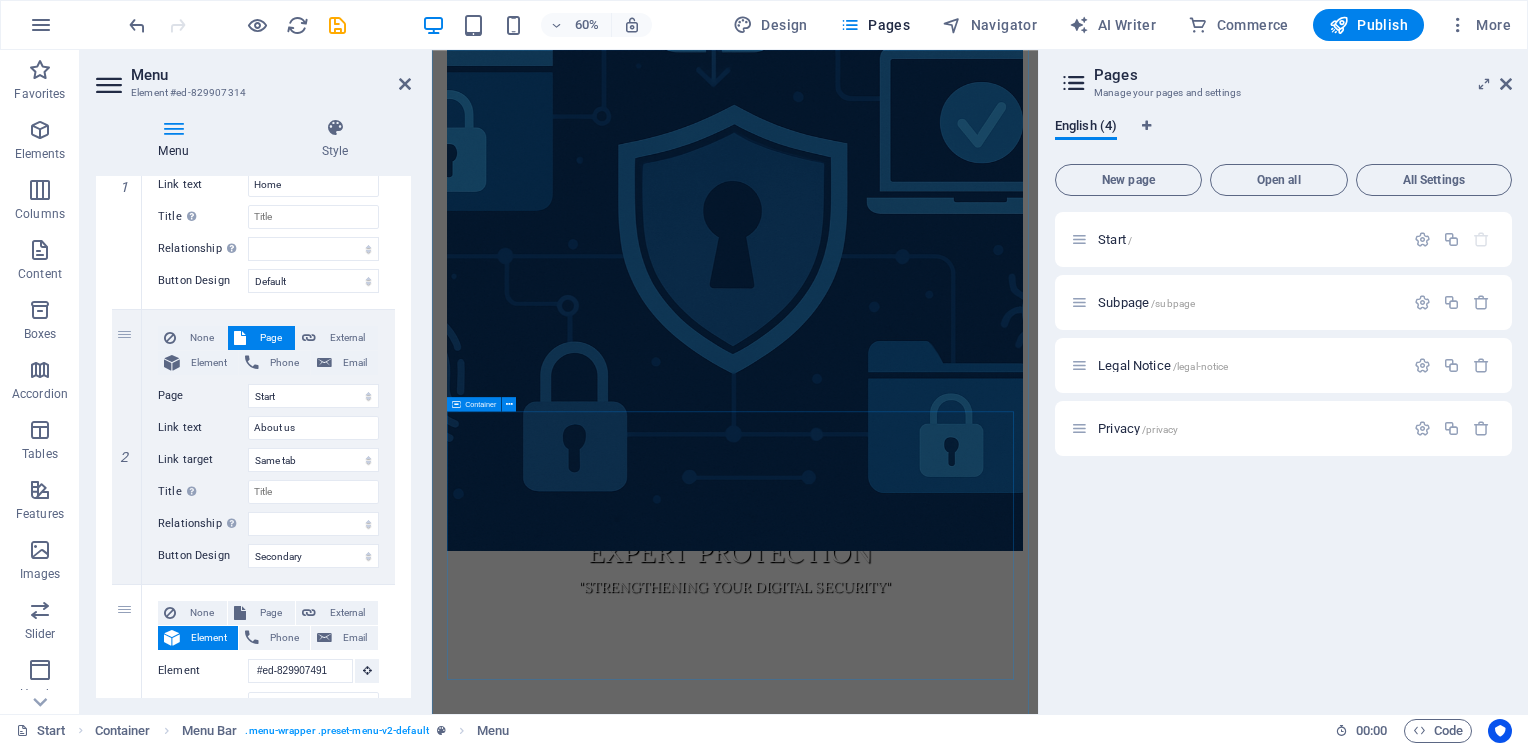 click on "Fresh Flowers Lorem ipsum dolor sit amet, consectetur adipisicing elit. Veritatis, dolorem!" at bounding box center (937, 1429) 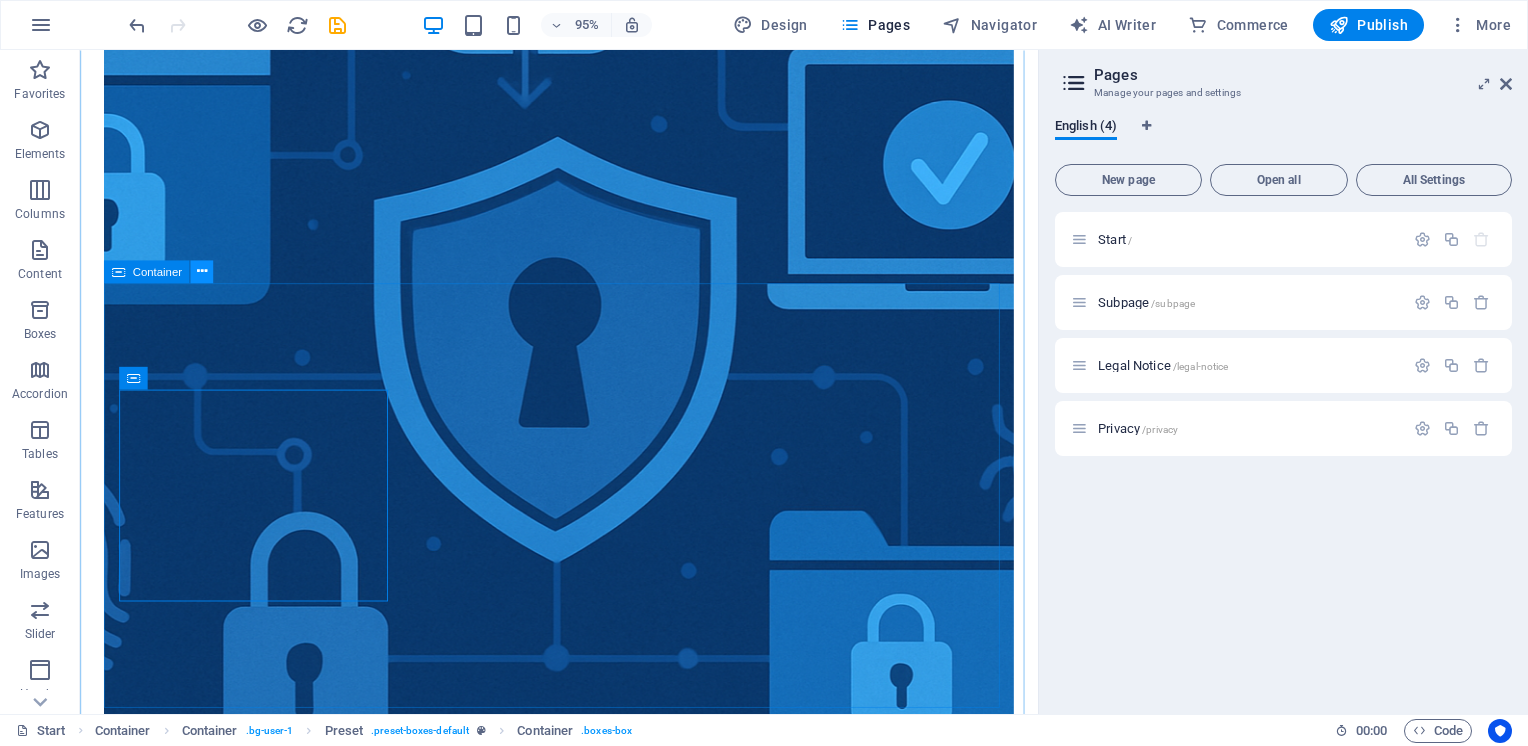 click at bounding box center (202, 271) 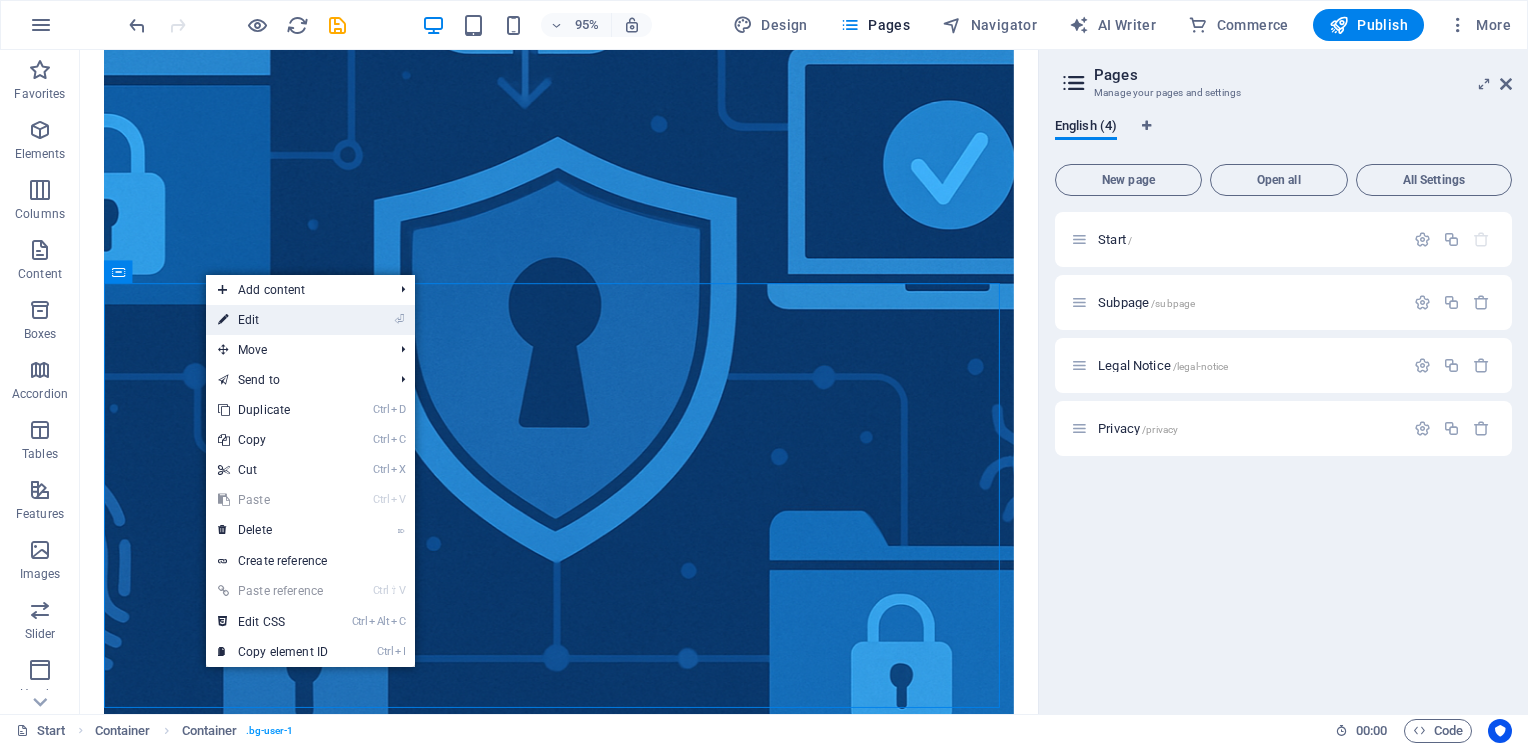 click on "⏎  Edit" at bounding box center (273, 320) 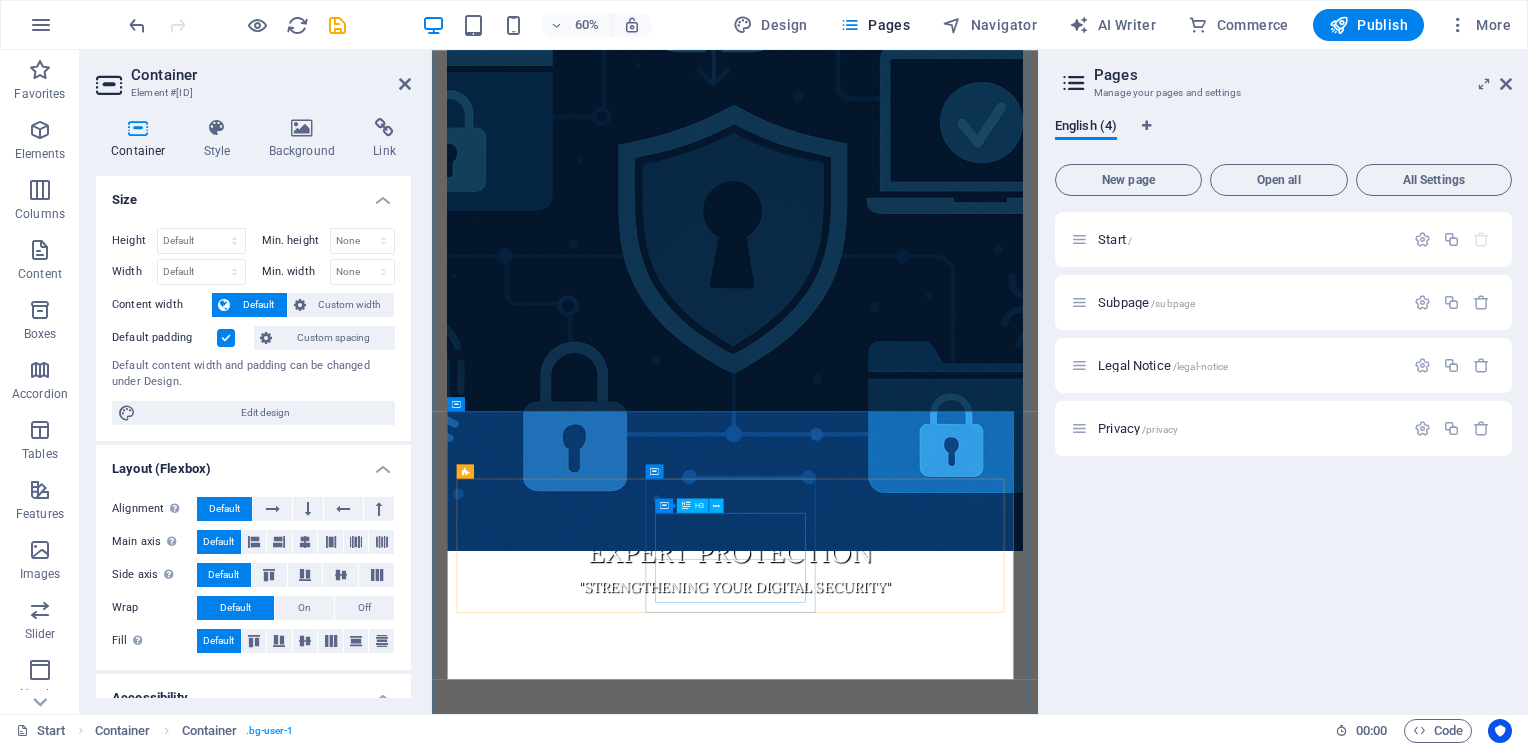 click on "Perfect Choice" at bounding box center [937, 1630] 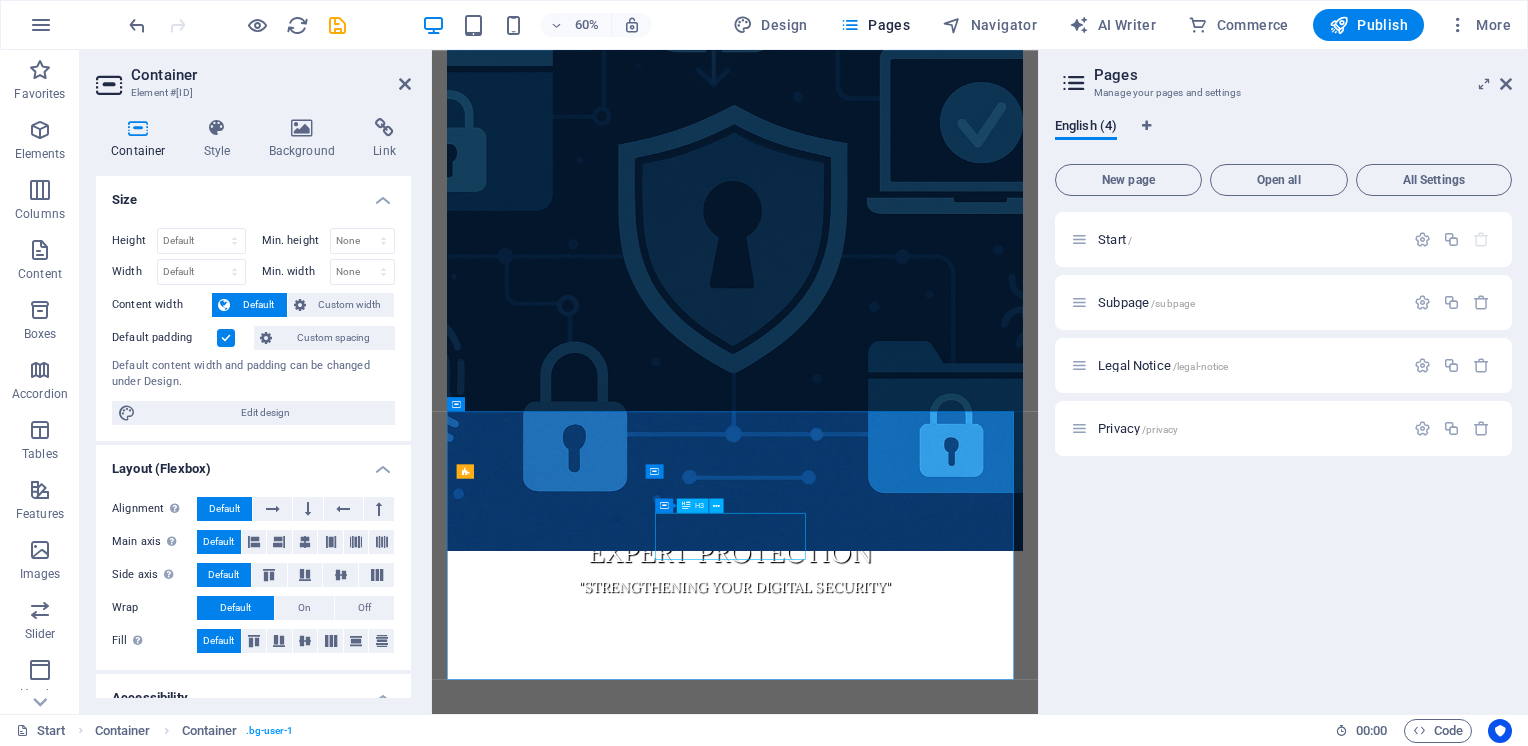 click on "Perfect Choice" at bounding box center [937, 1630] 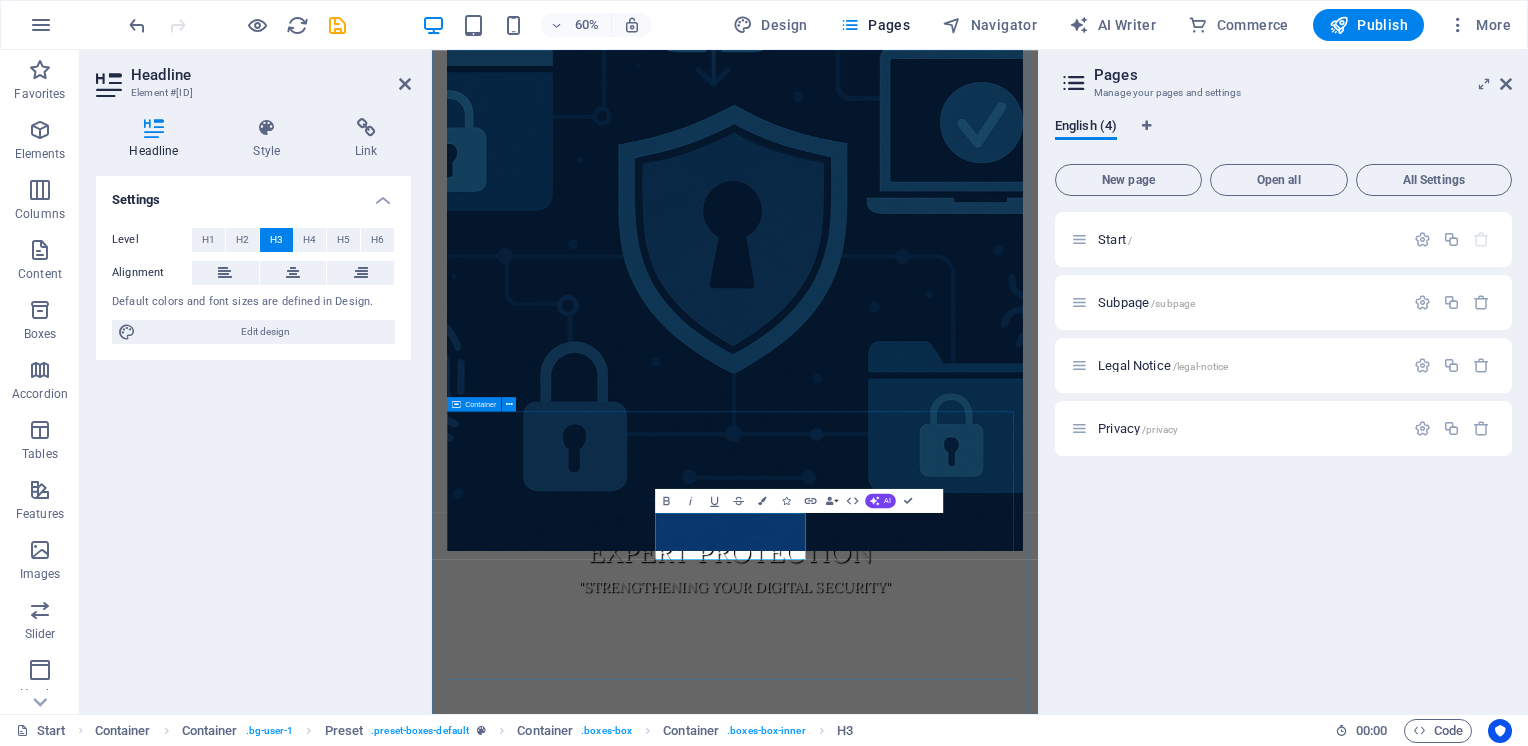 click on "Fresh Flowers Lorem ipsum dolor sit amet, consectetur adipisicing elit. Veritatis, dolorem! Perfect Choice Lorem ipsum dolor sit amet, consectetur adipisicing elit. Veritatis, dolorem! Delivery Lorem ipsum dolor sit amet, consectetur adipisicing elit. Veritatis, dolorem!" at bounding box center [937, 1621] 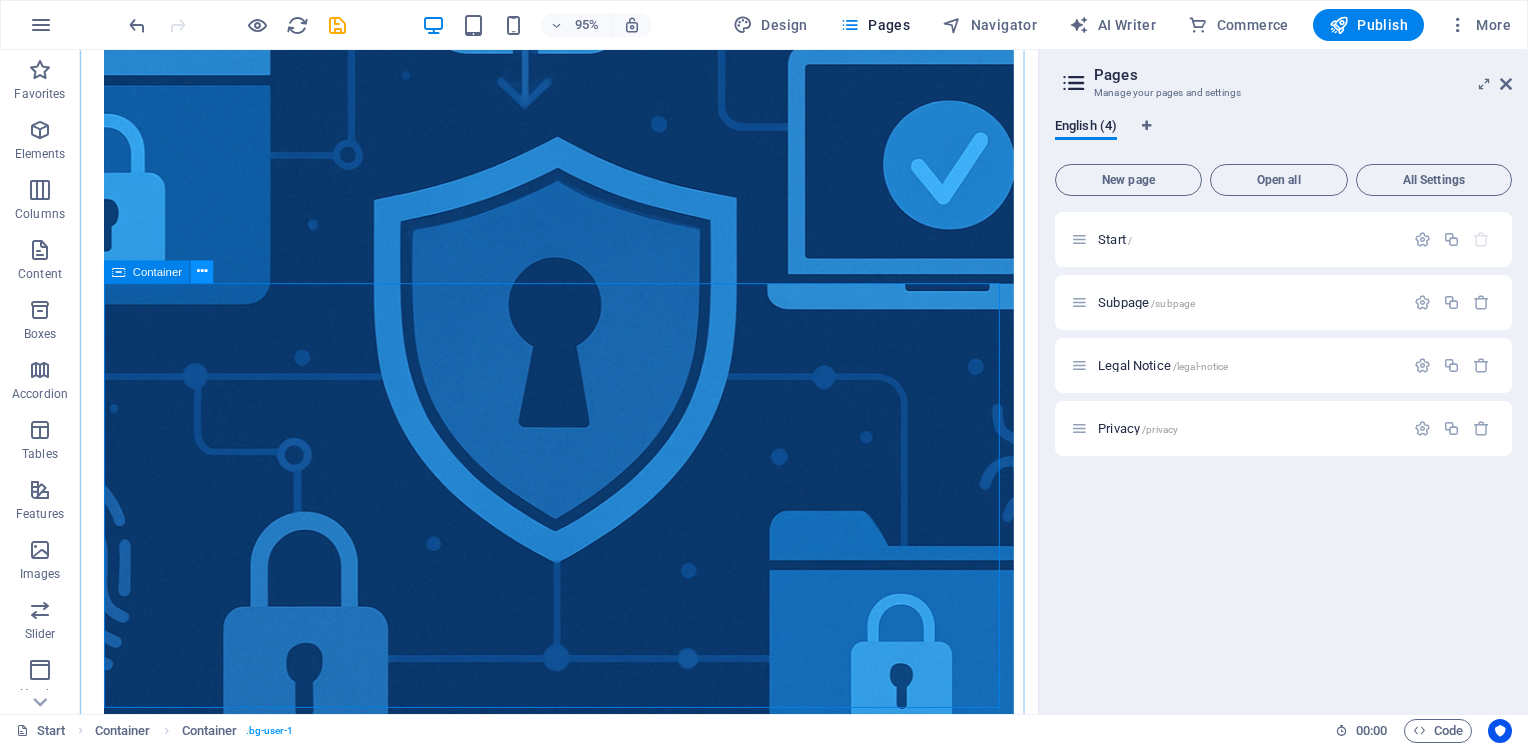 click at bounding box center [202, 271] 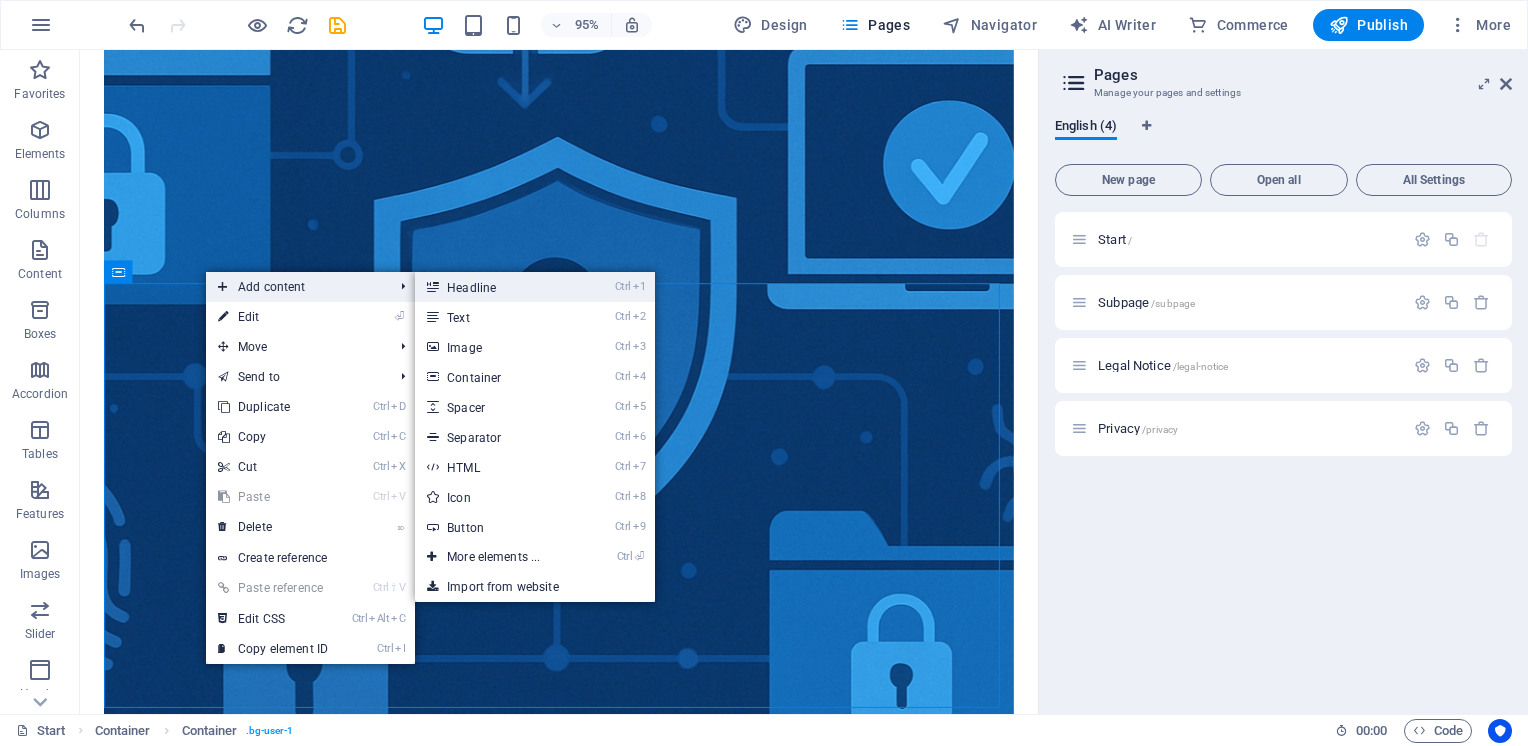 click on "Ctrl 1  Headline" at bounding box center [497, 287] 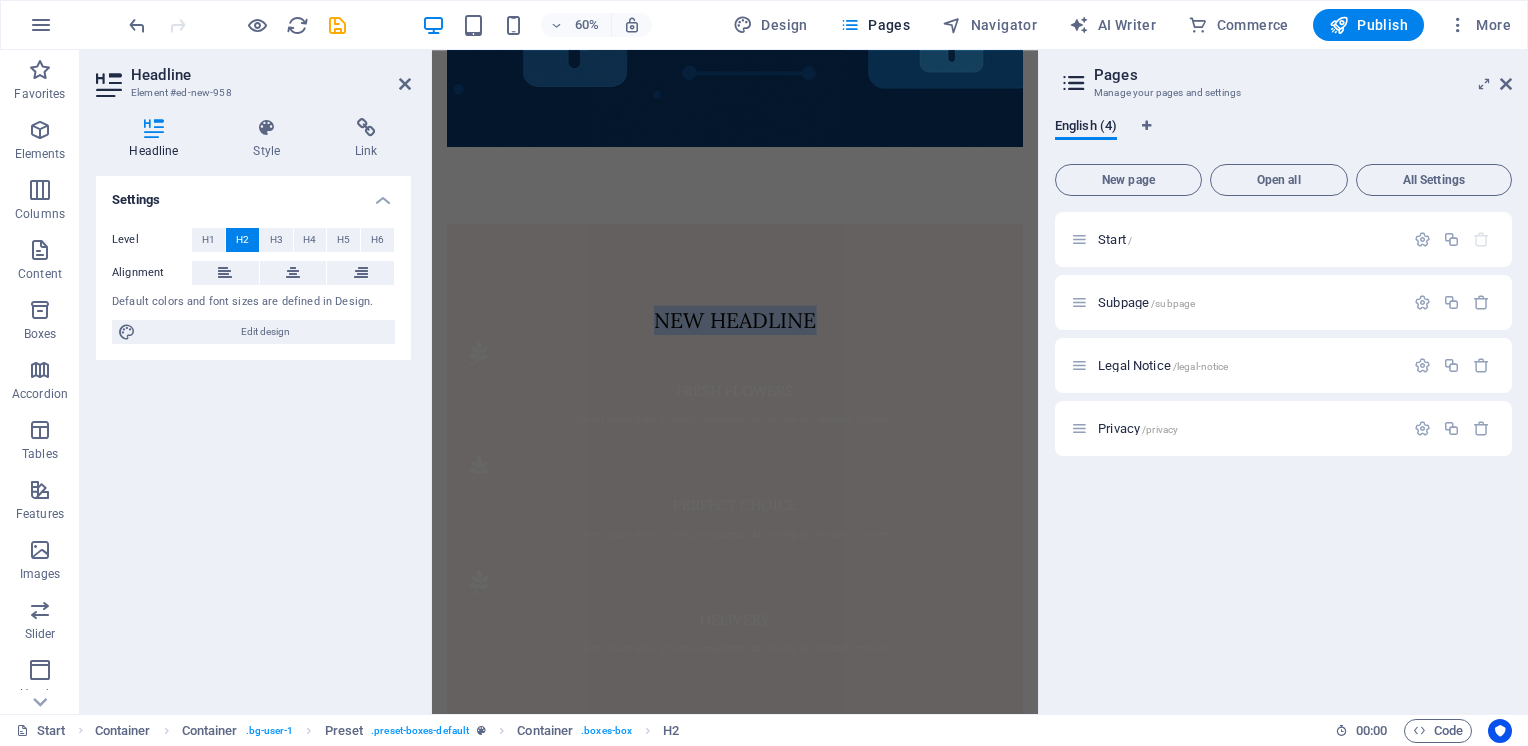 scroll, scrollTop: 1568, scrollLeft: 0, axis: vertical 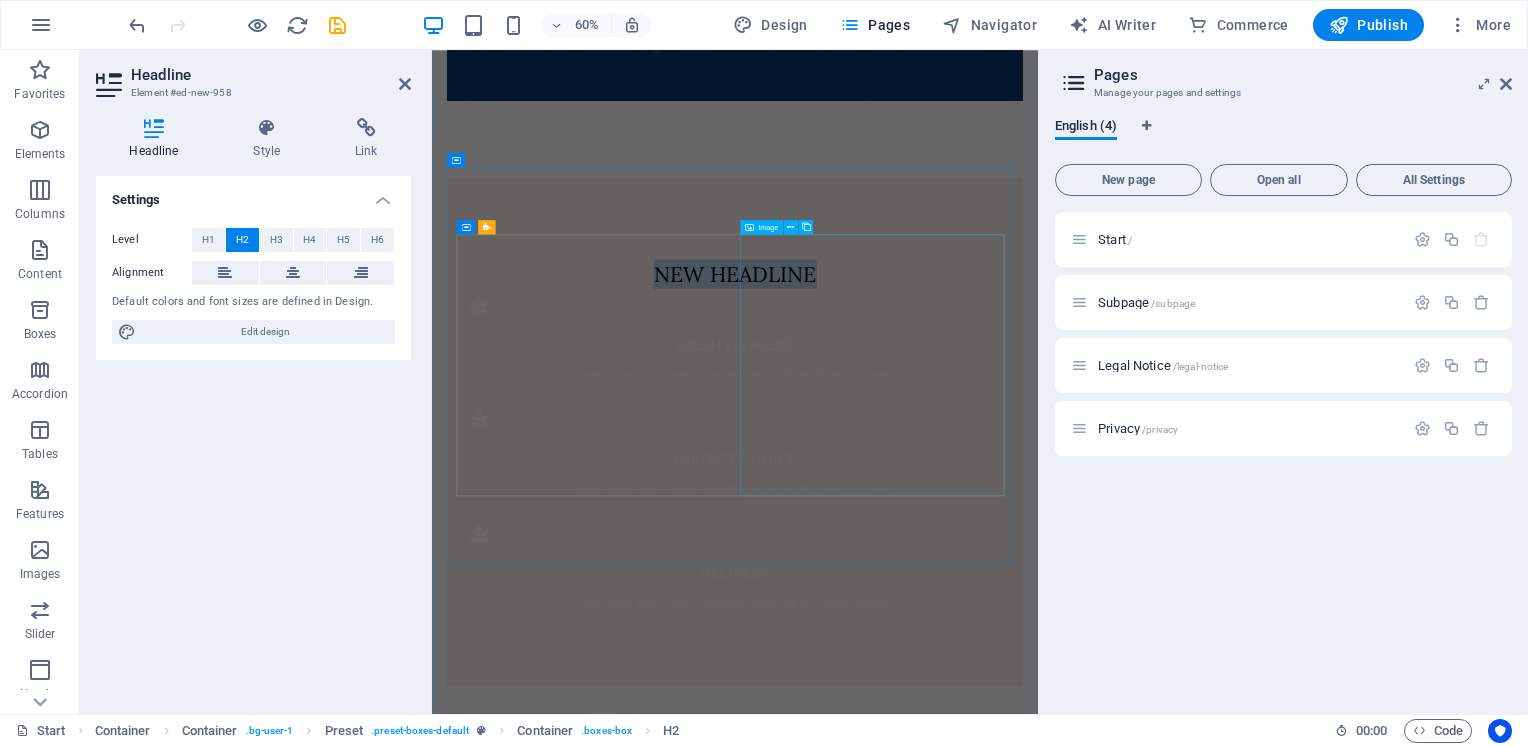 click at bounding box center [617, 1608] 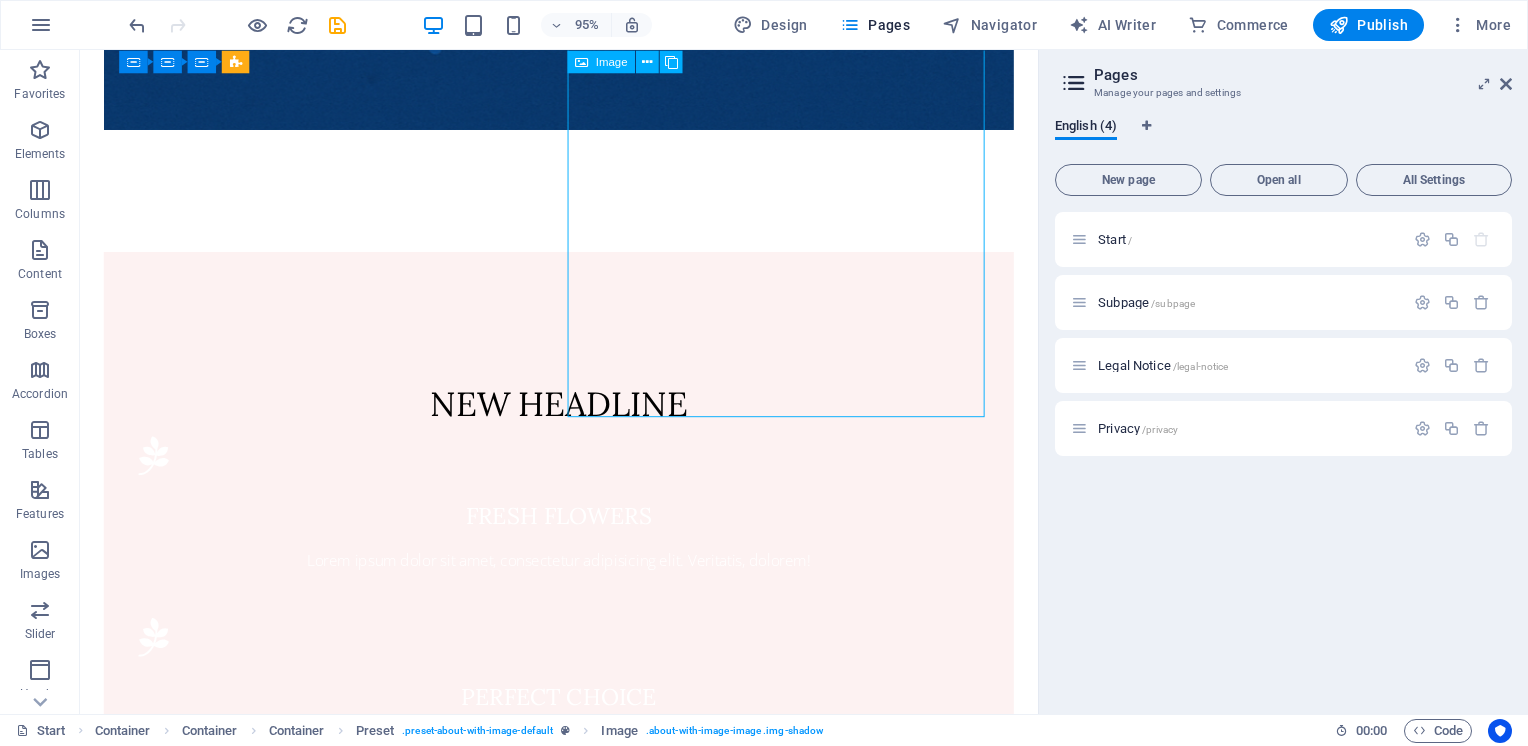 click at bounding box center (264, 1608) 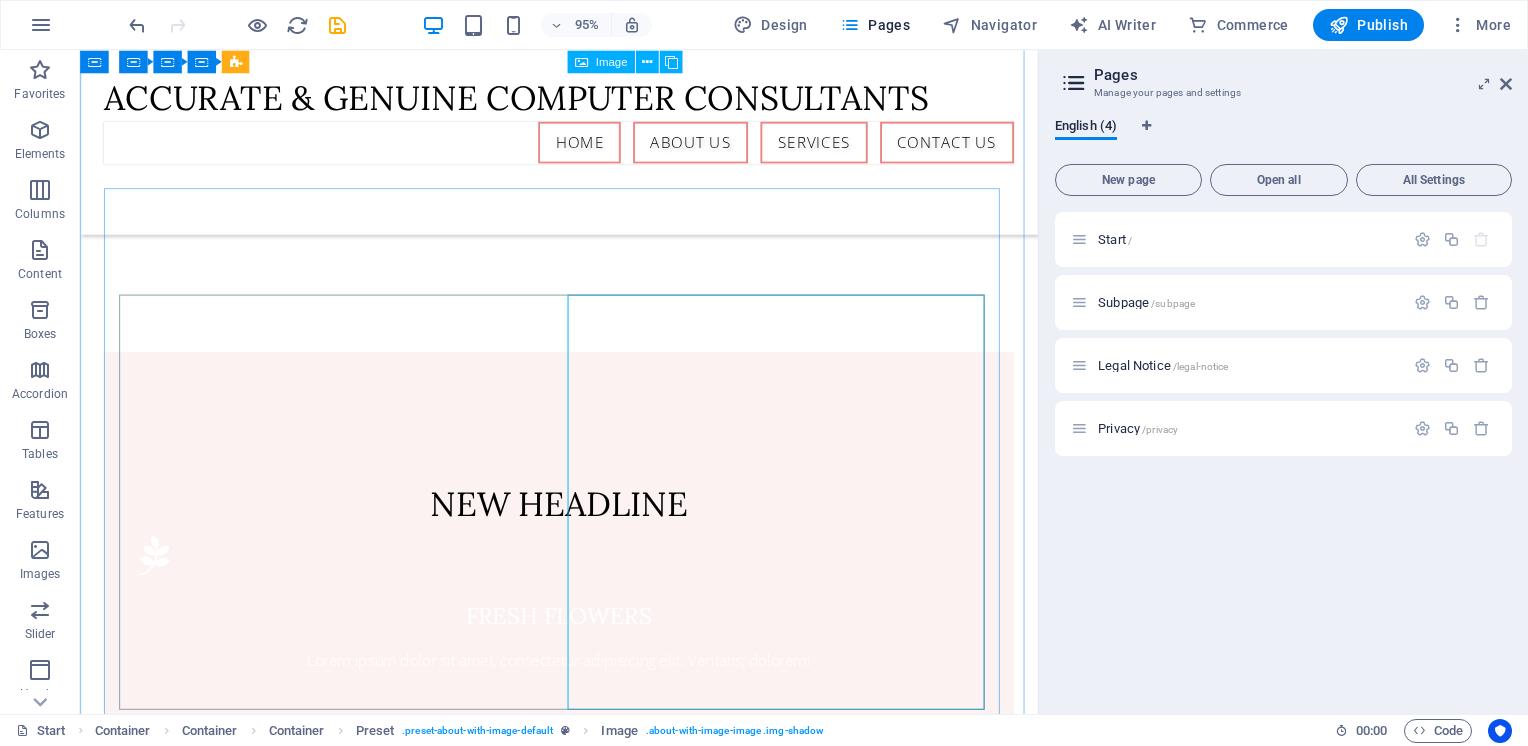 scroll, scrollTop: 1068, scrollLeft: 0, axis: vertical 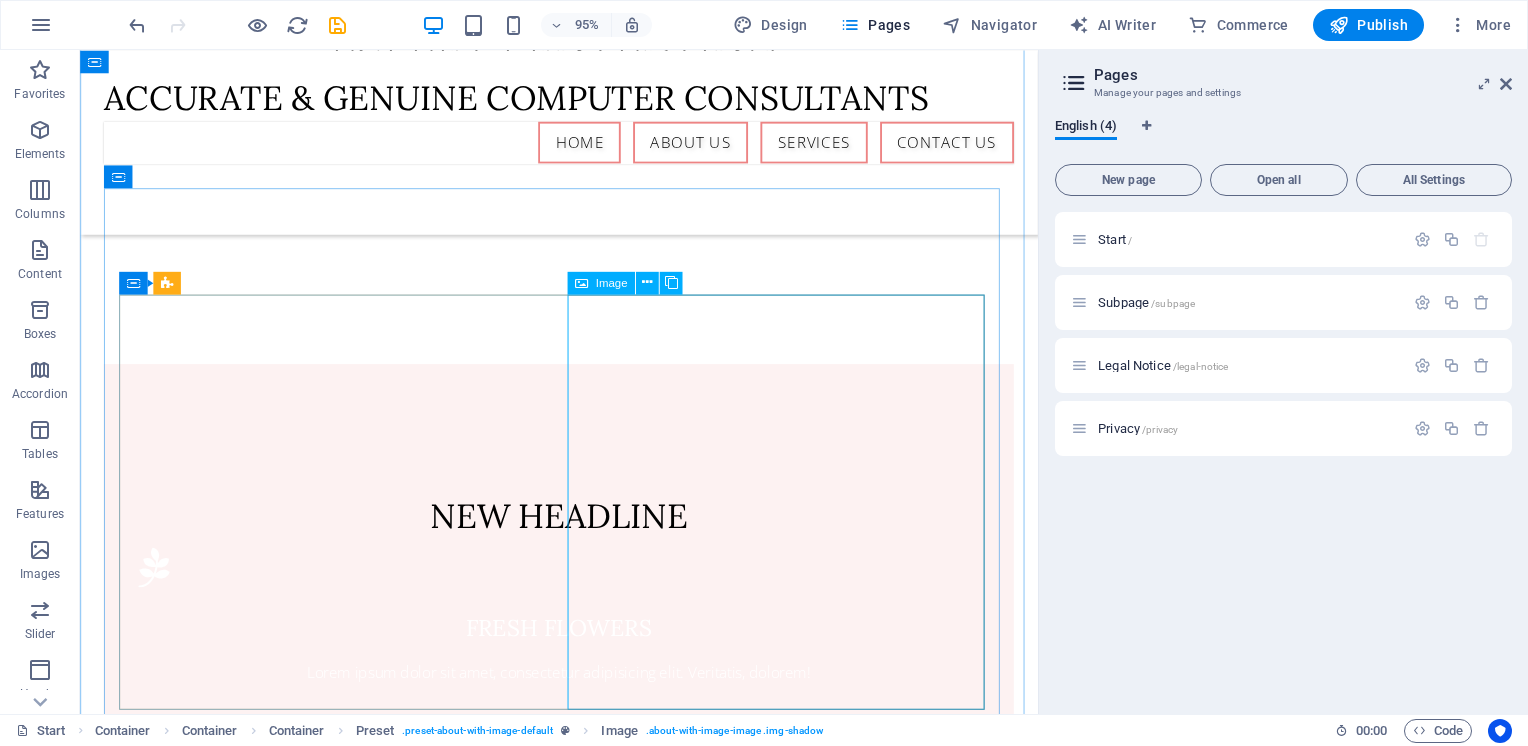 click at bounding box center (264, 1725) 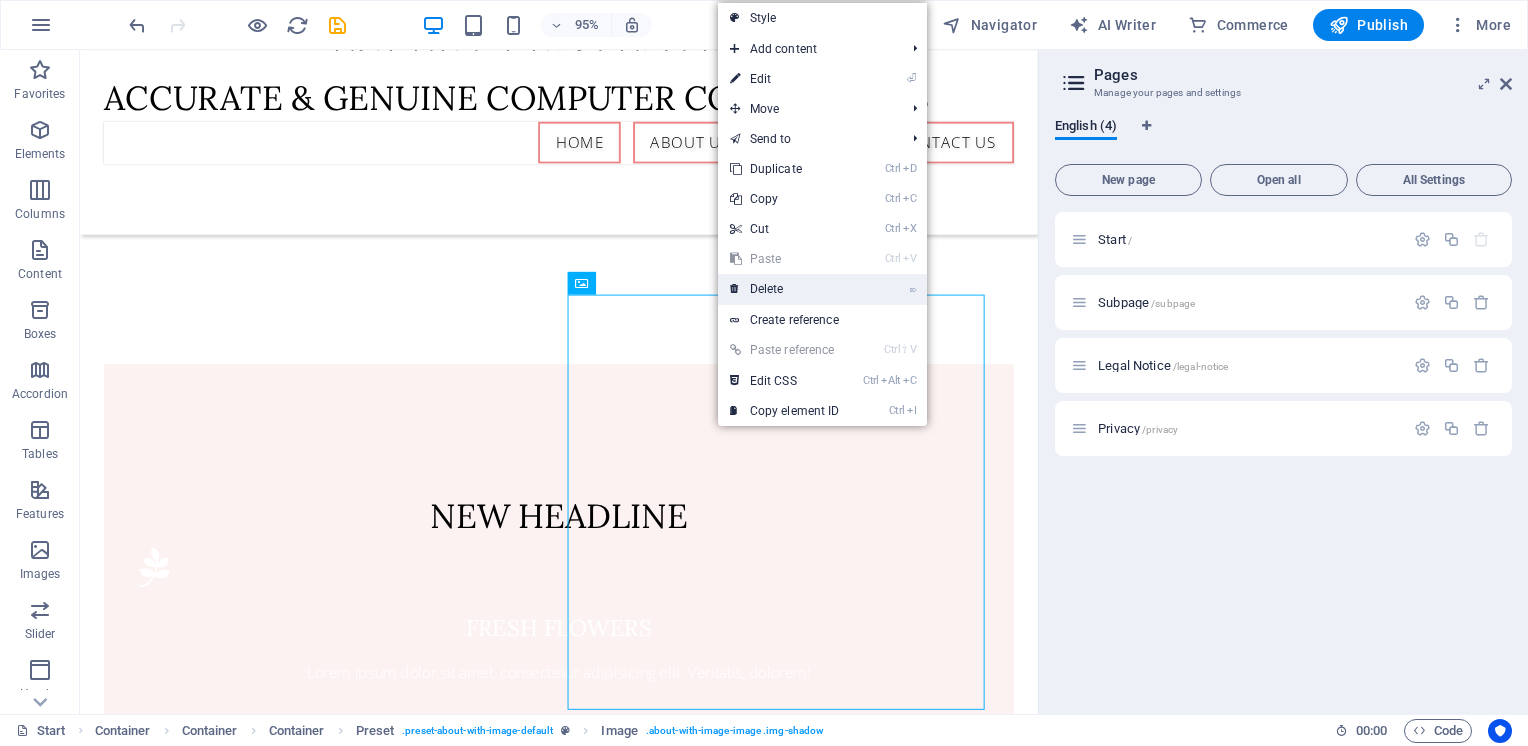 click on "⌦  Delete" at bounding box center [785, 289] 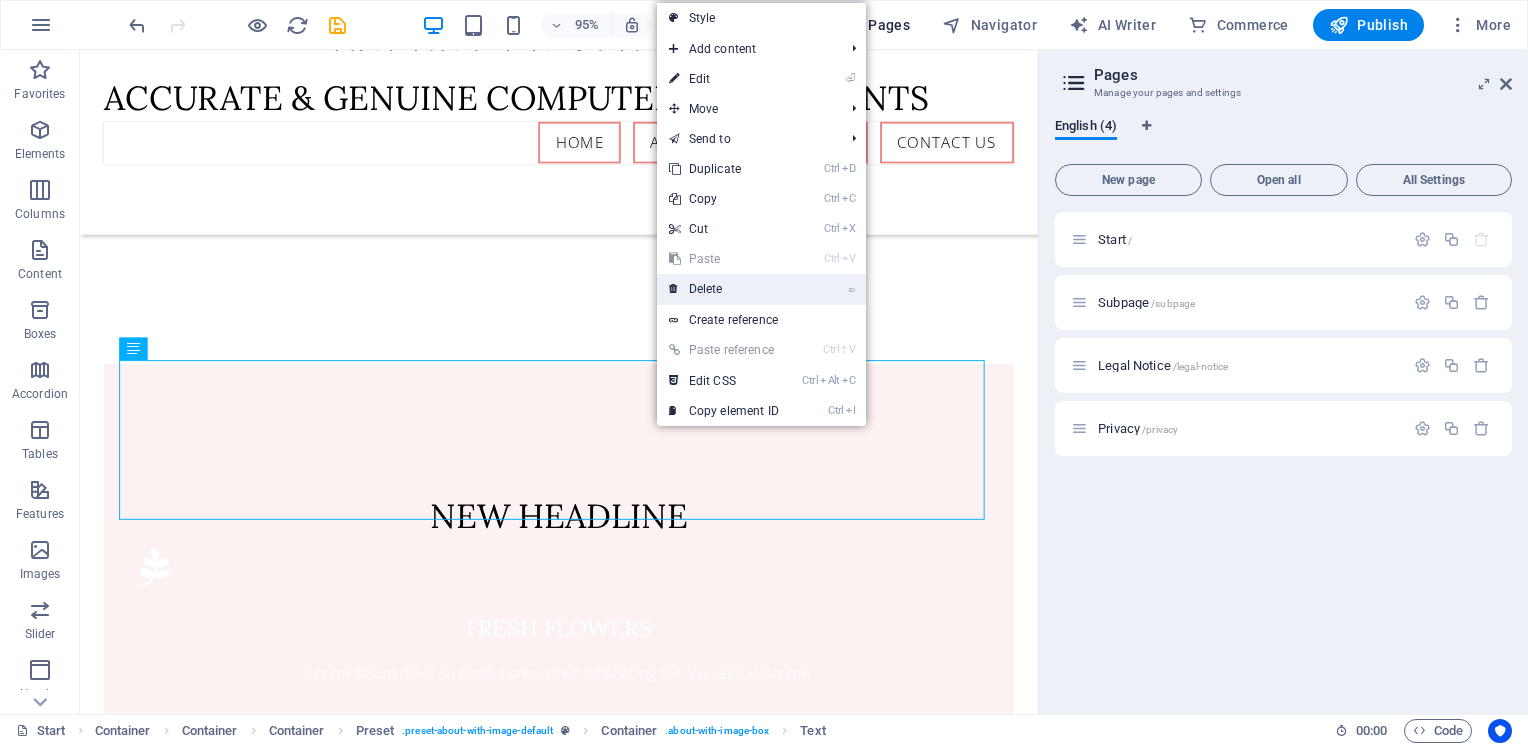 click on "⌦  Delete" at bounding box center (724, 289) 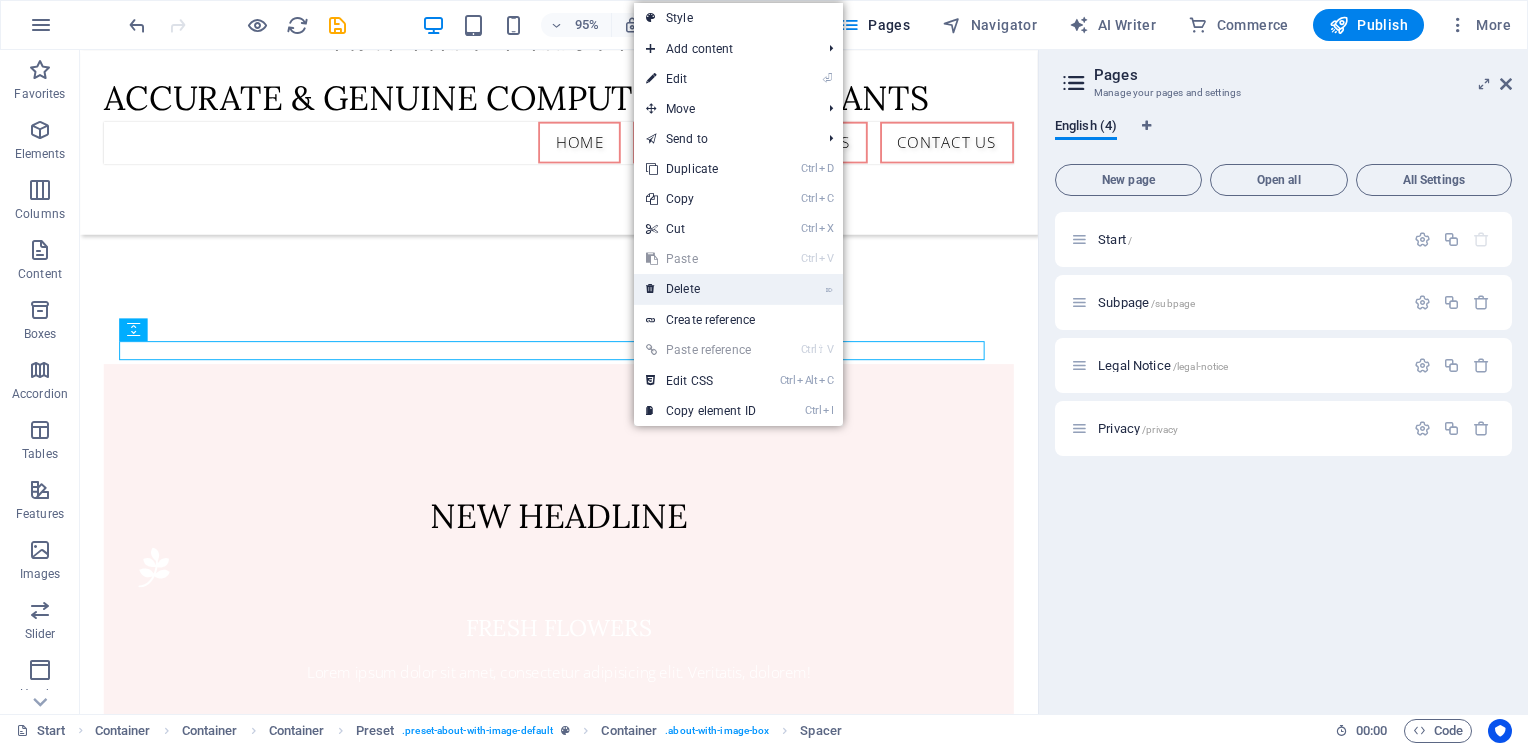 drag, startPoint x: 712, startPoint y: 279, endPoint x: 655, endPoint y: 338, distance: 82.036575 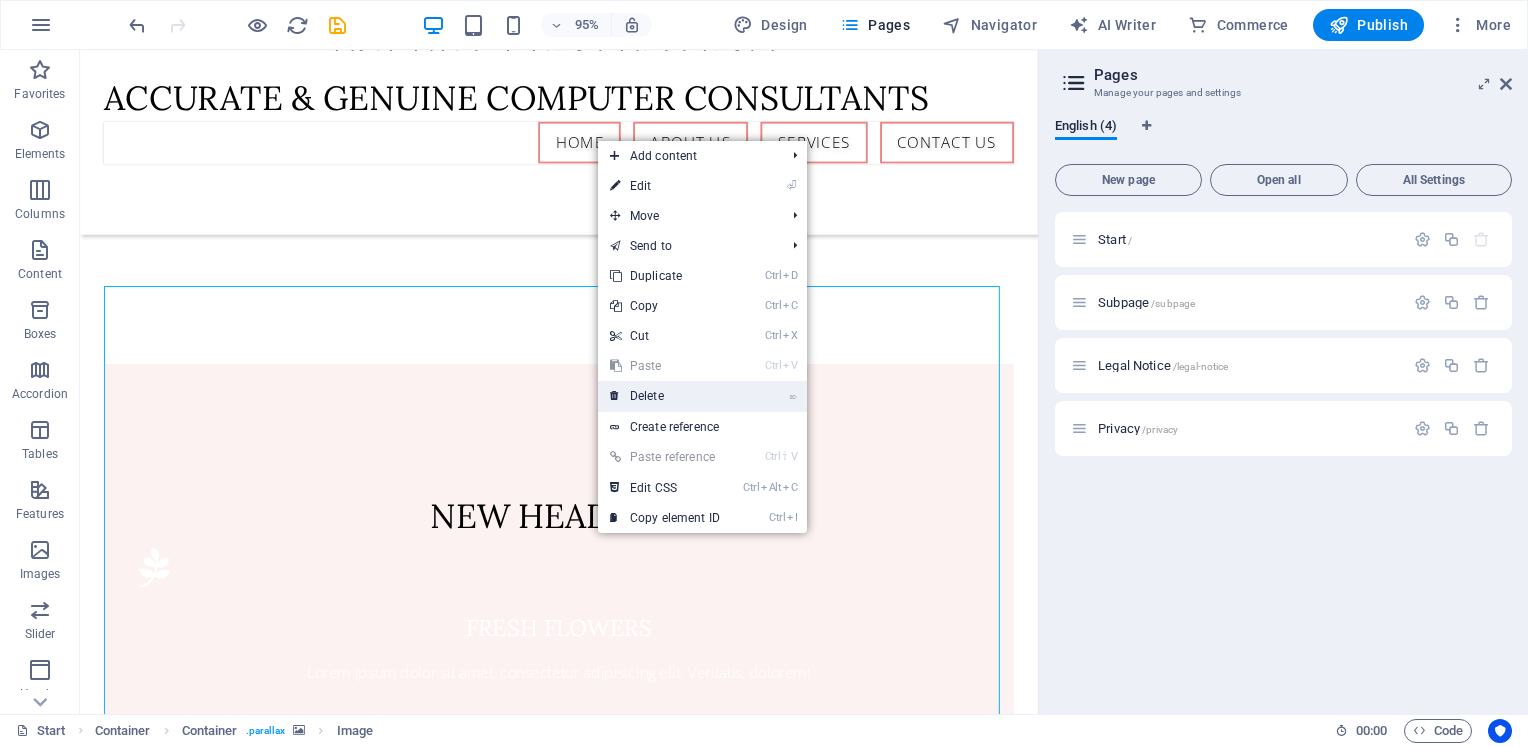 click on "⌦  Delete" at bounding box center [665, 396] 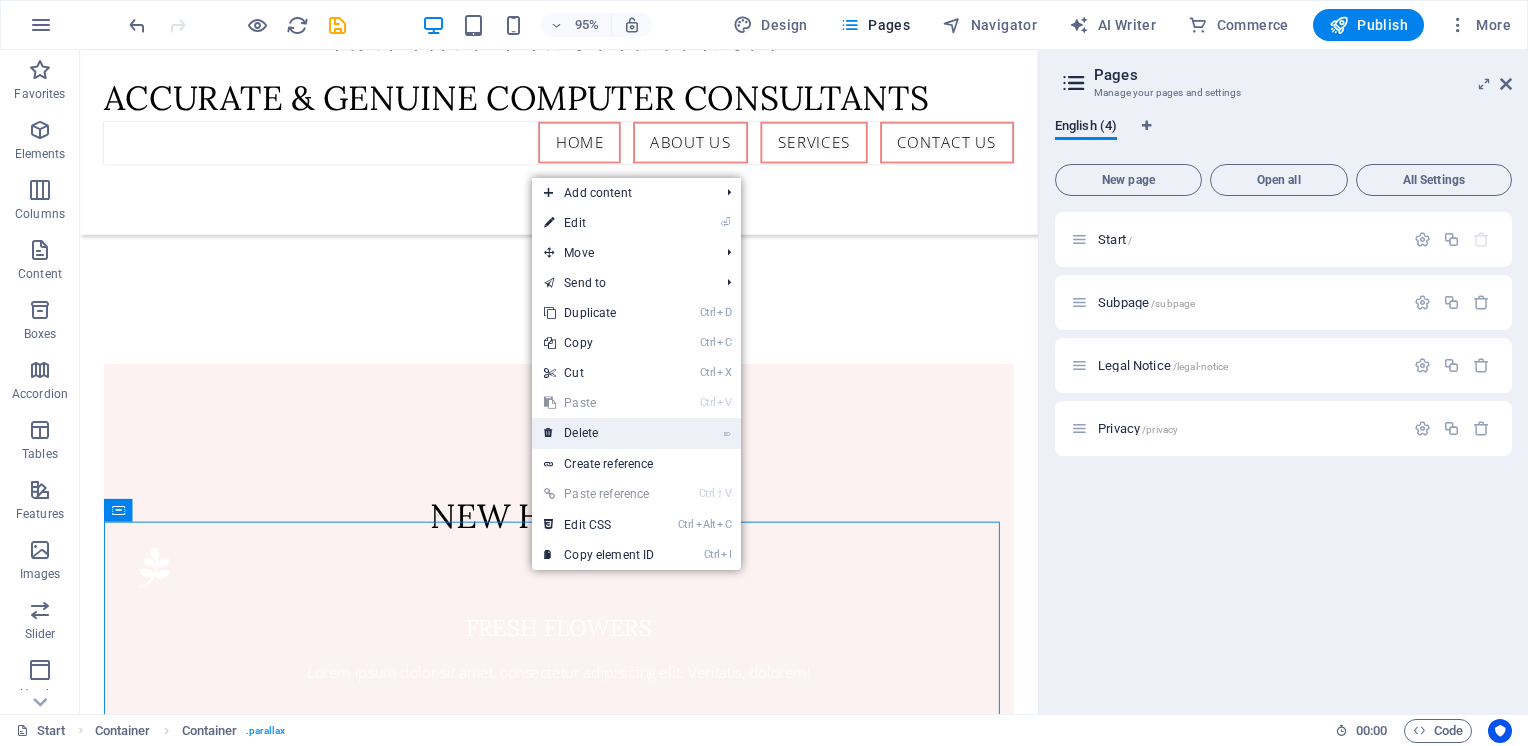 click on "⌦  Delete" at bounding box center (599, 433) 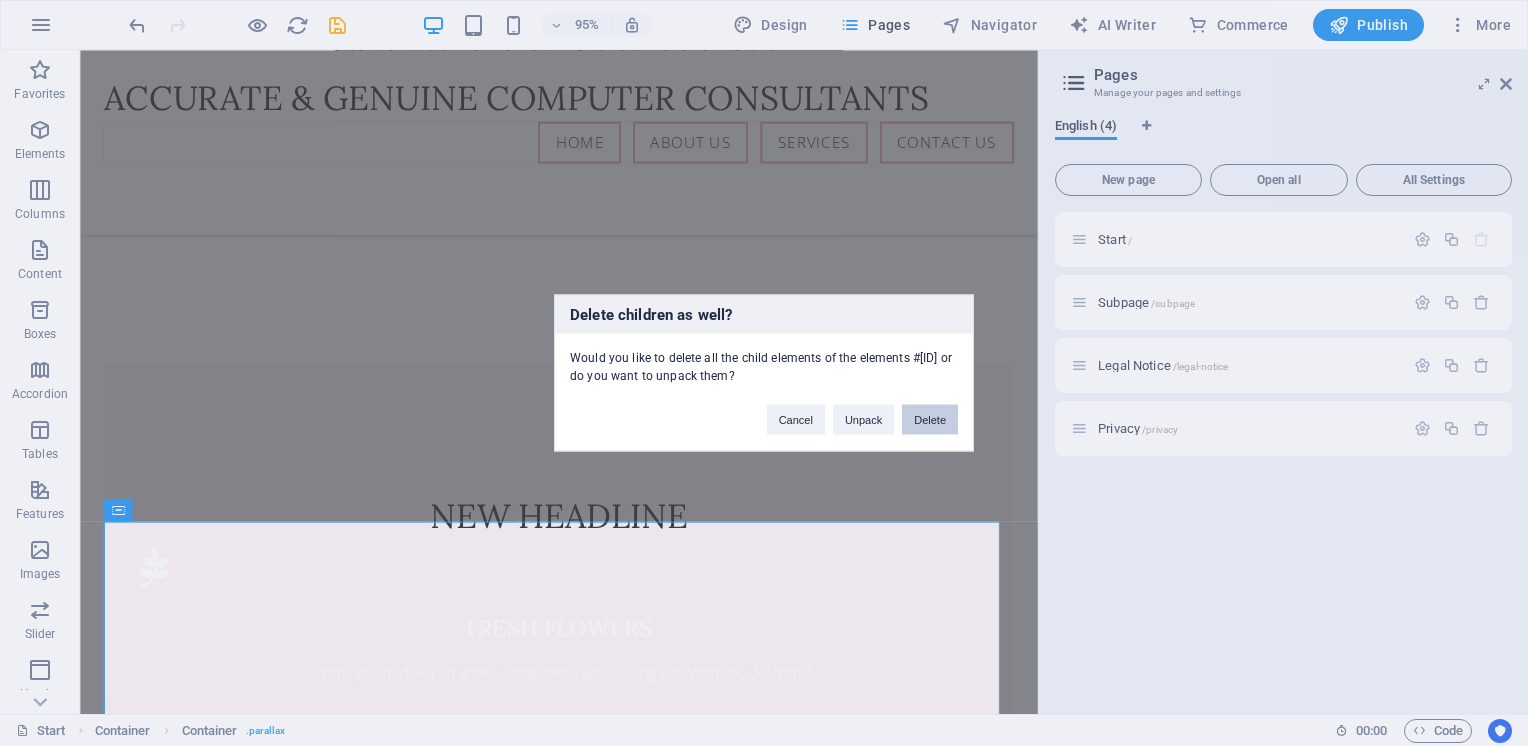 click on "Delete" at bounding box center [930, 420] 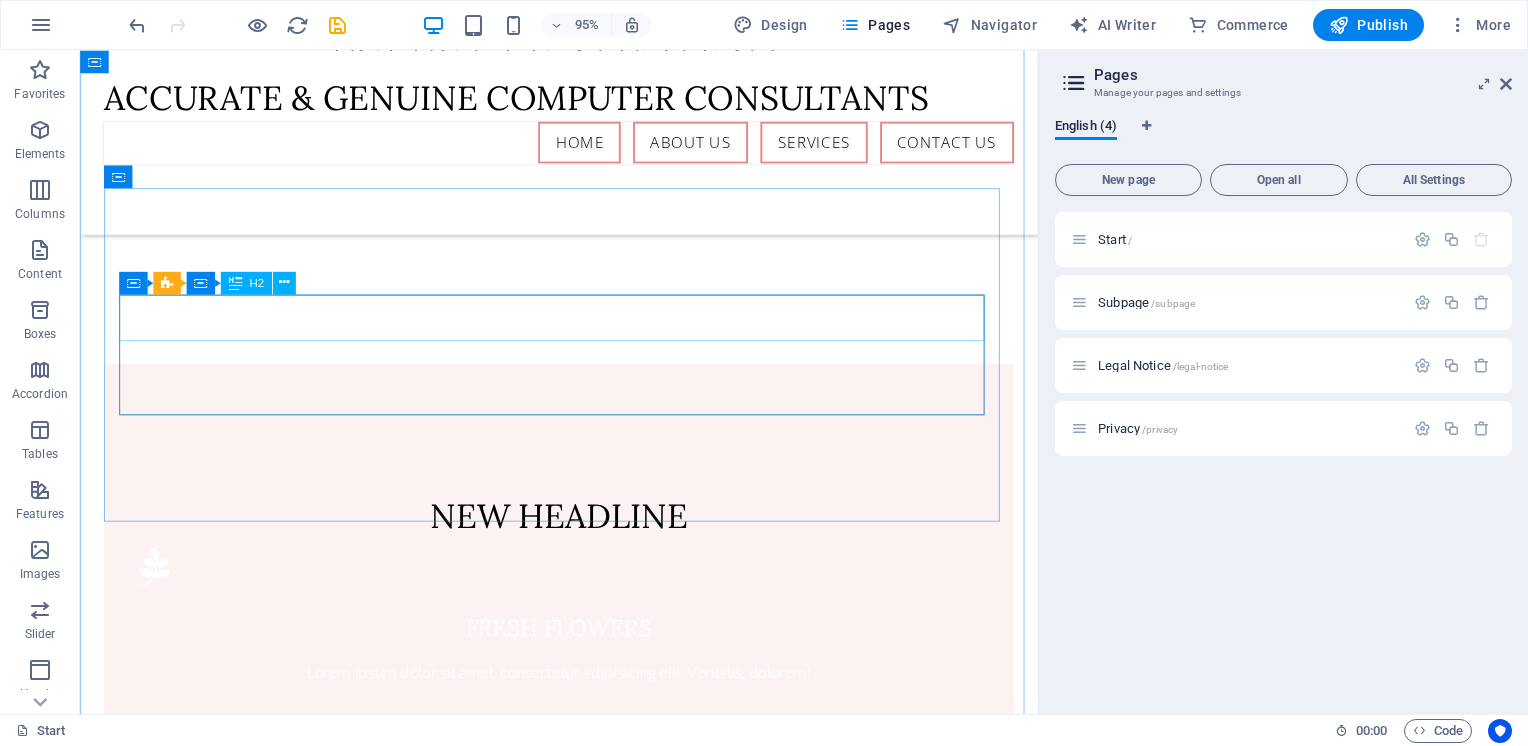 drag, startPoint x: 602, startPoint y: 317, endPoint x: 594, endPoint y: 328, distance: 13.601471 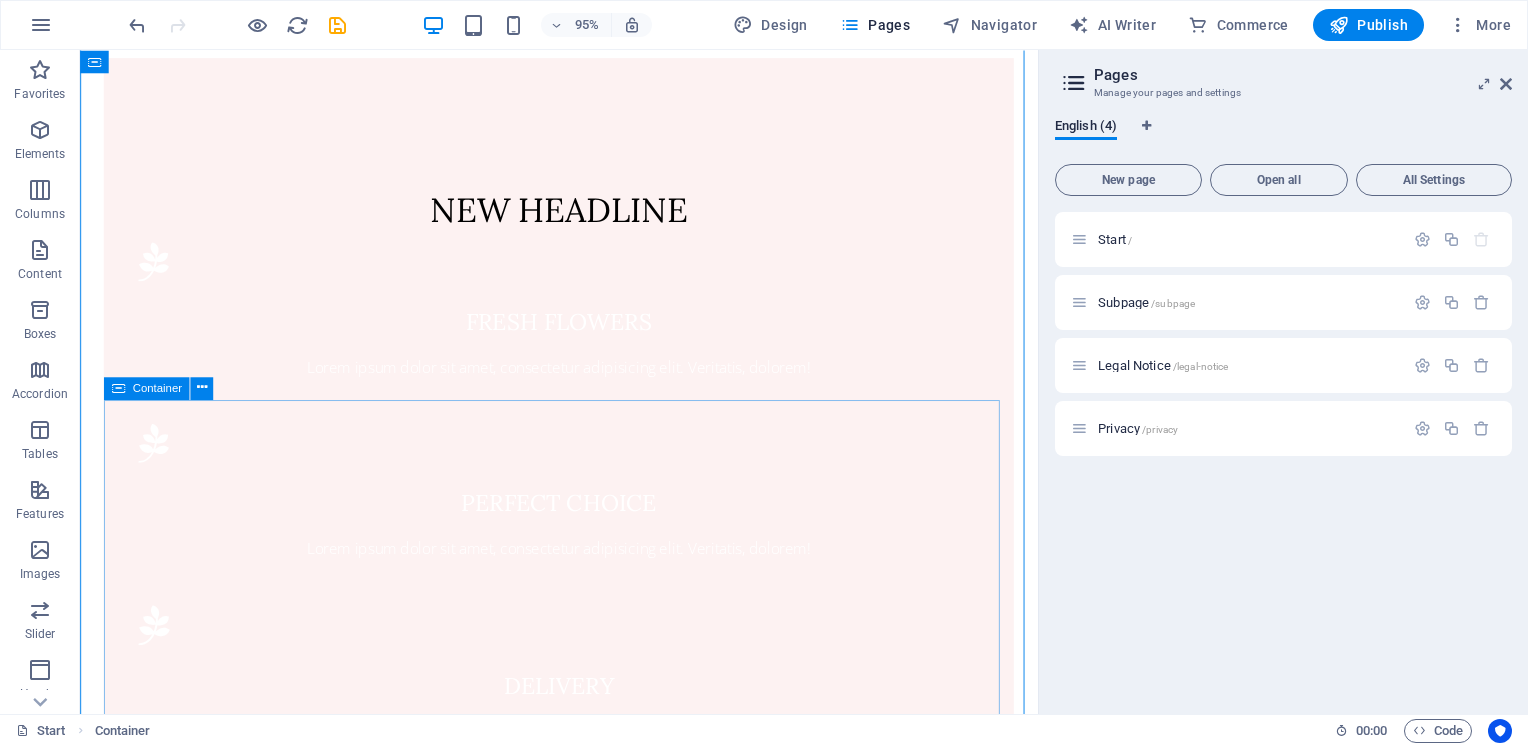 scroll, scrollTop: 1468, scrollLeft: 0, axis: vertical 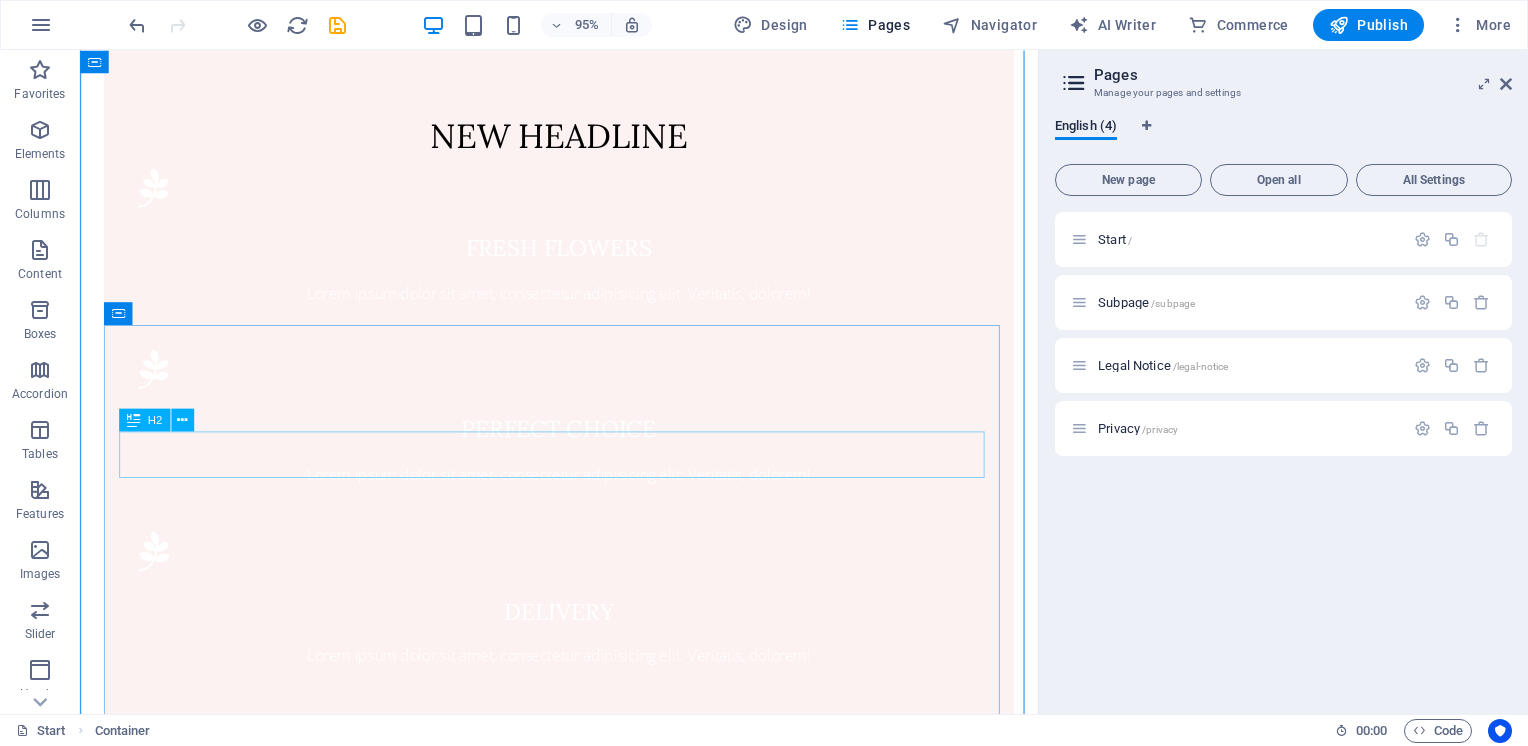 click on "Our Flowers" at bounding box center (584, 1316) 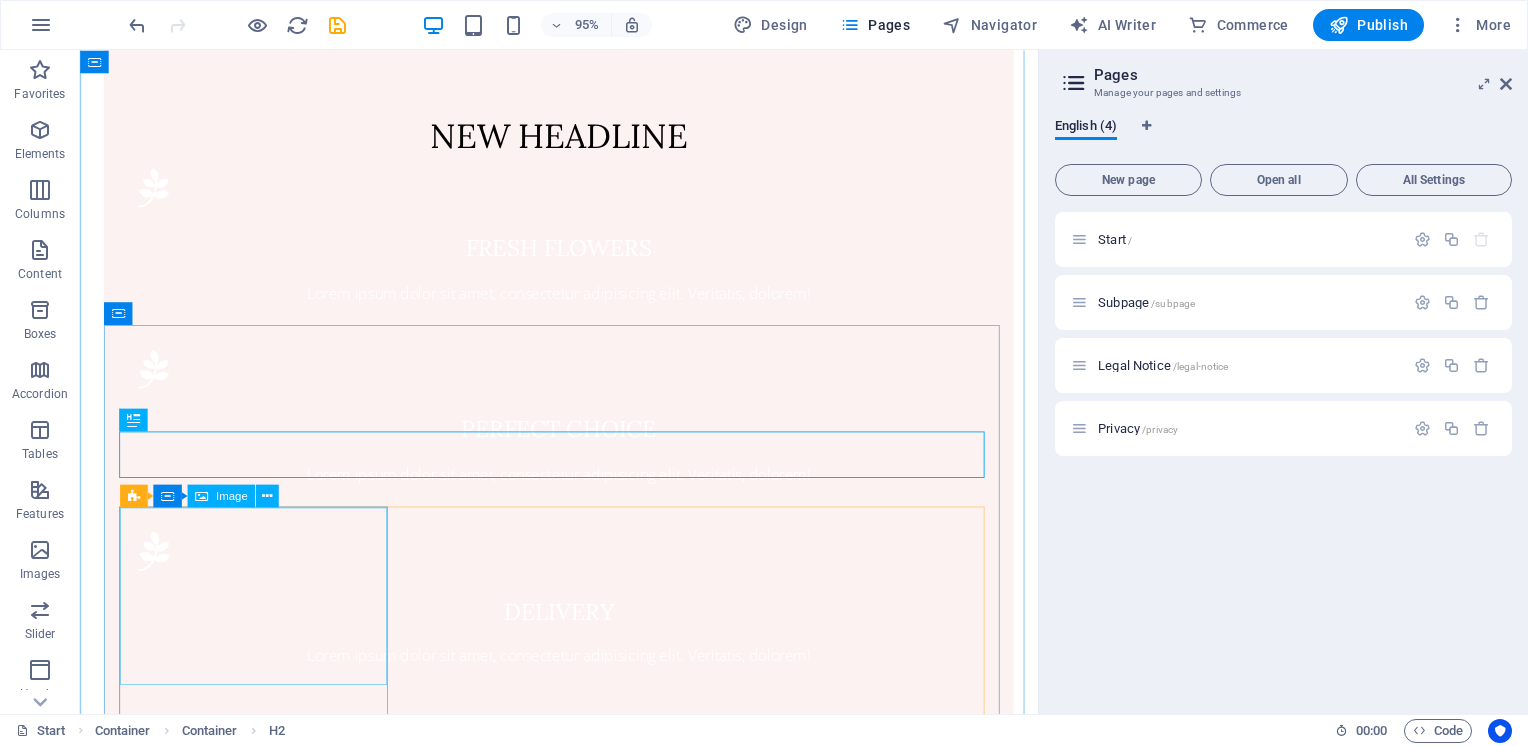 click at bounding box center (584, 1679) 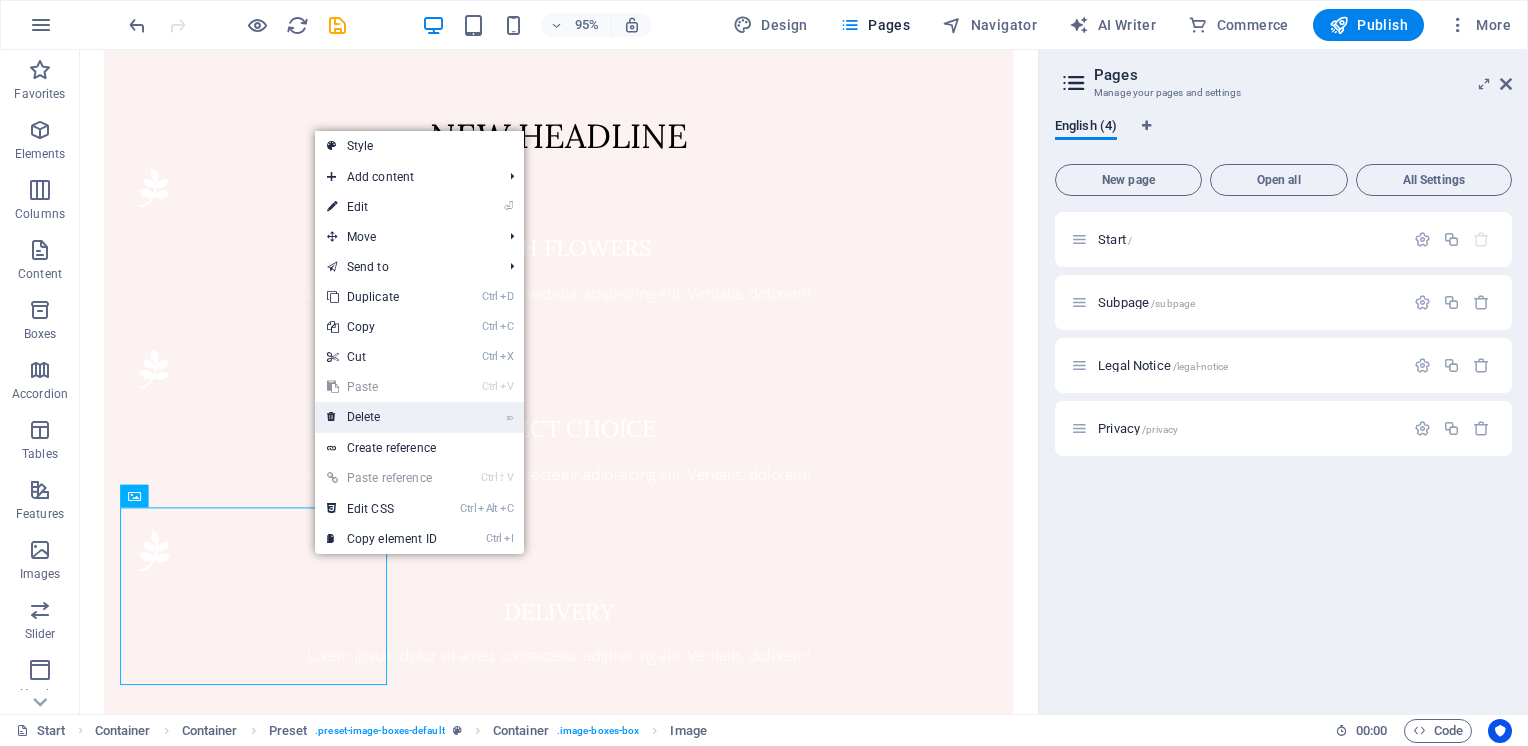 click on "⌦  Delete" at bounding box center [382, 417] 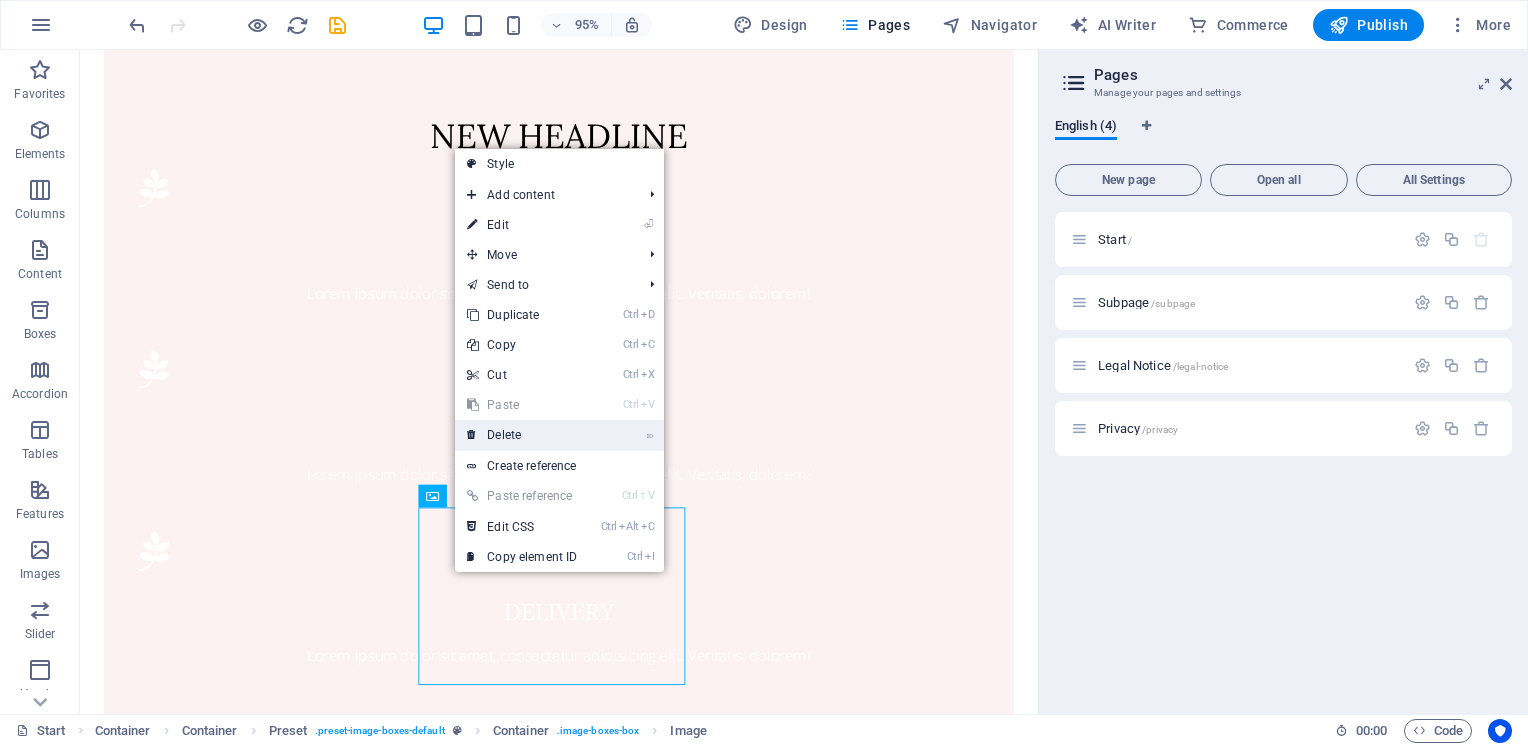 click on "⌦  Delete" at bounding box center [522, 435] 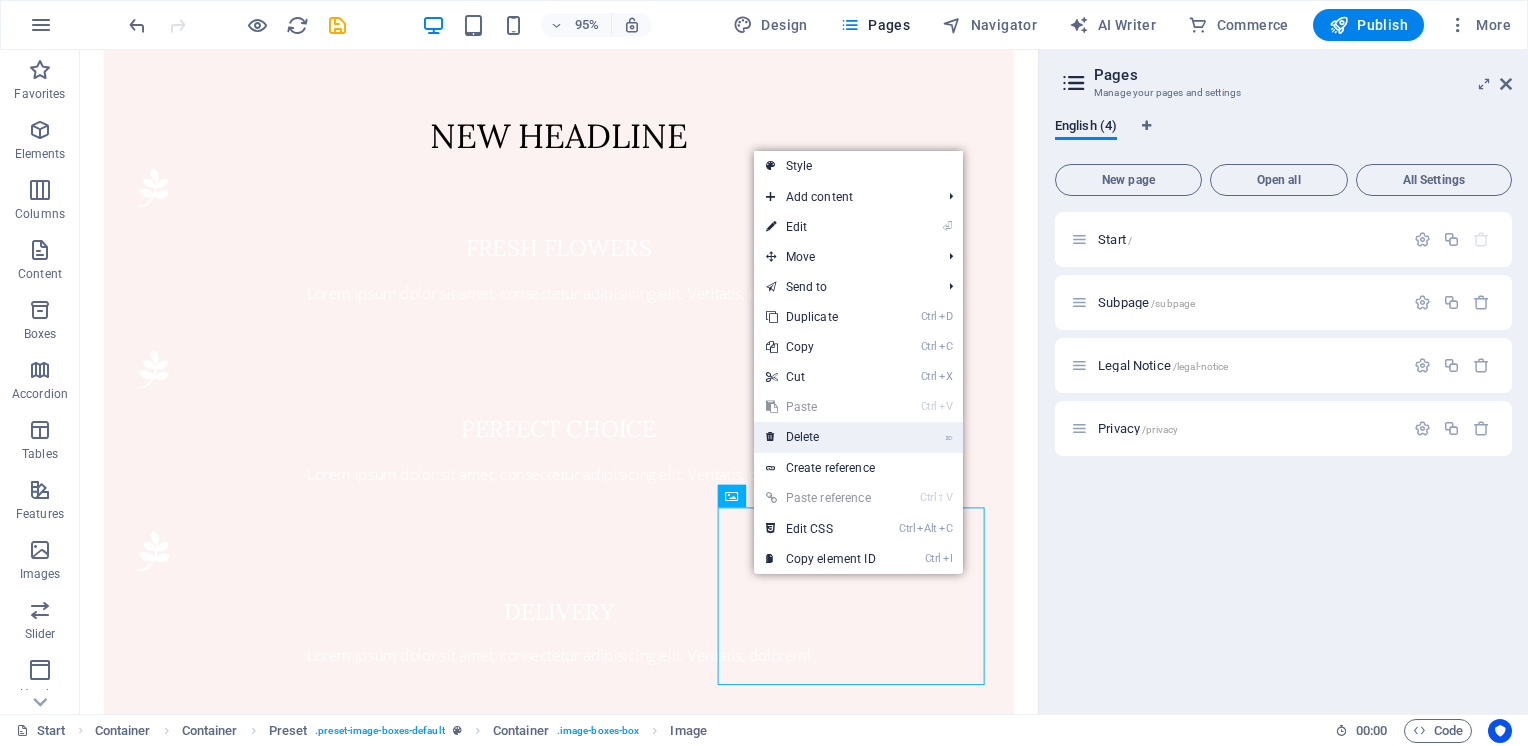 drag, startPoint x: 840, startPoint y: 434, endPoint x: 676, endPoint y: 592, distance: 227.7279 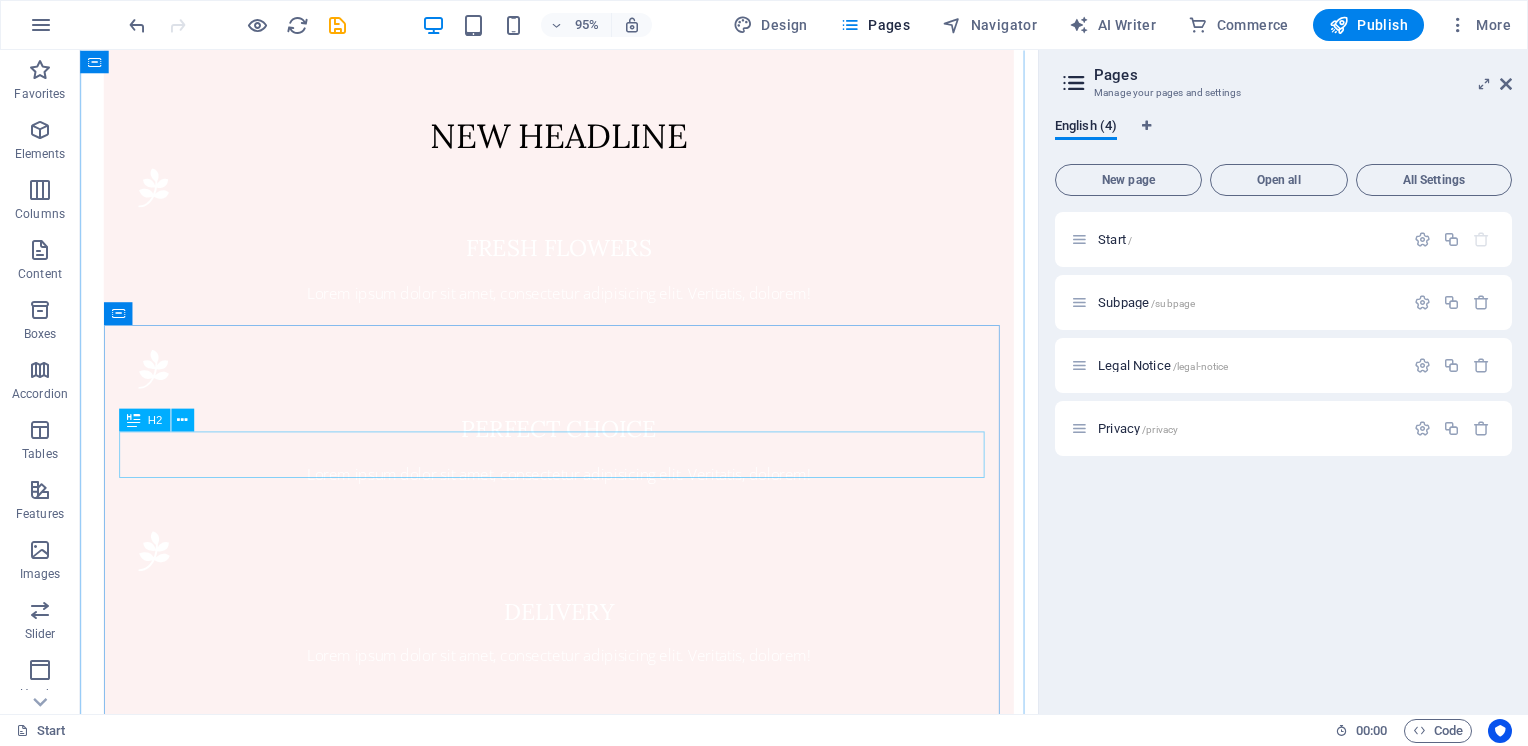 click on "Our Flowers" at bounding box center [584, 1316] 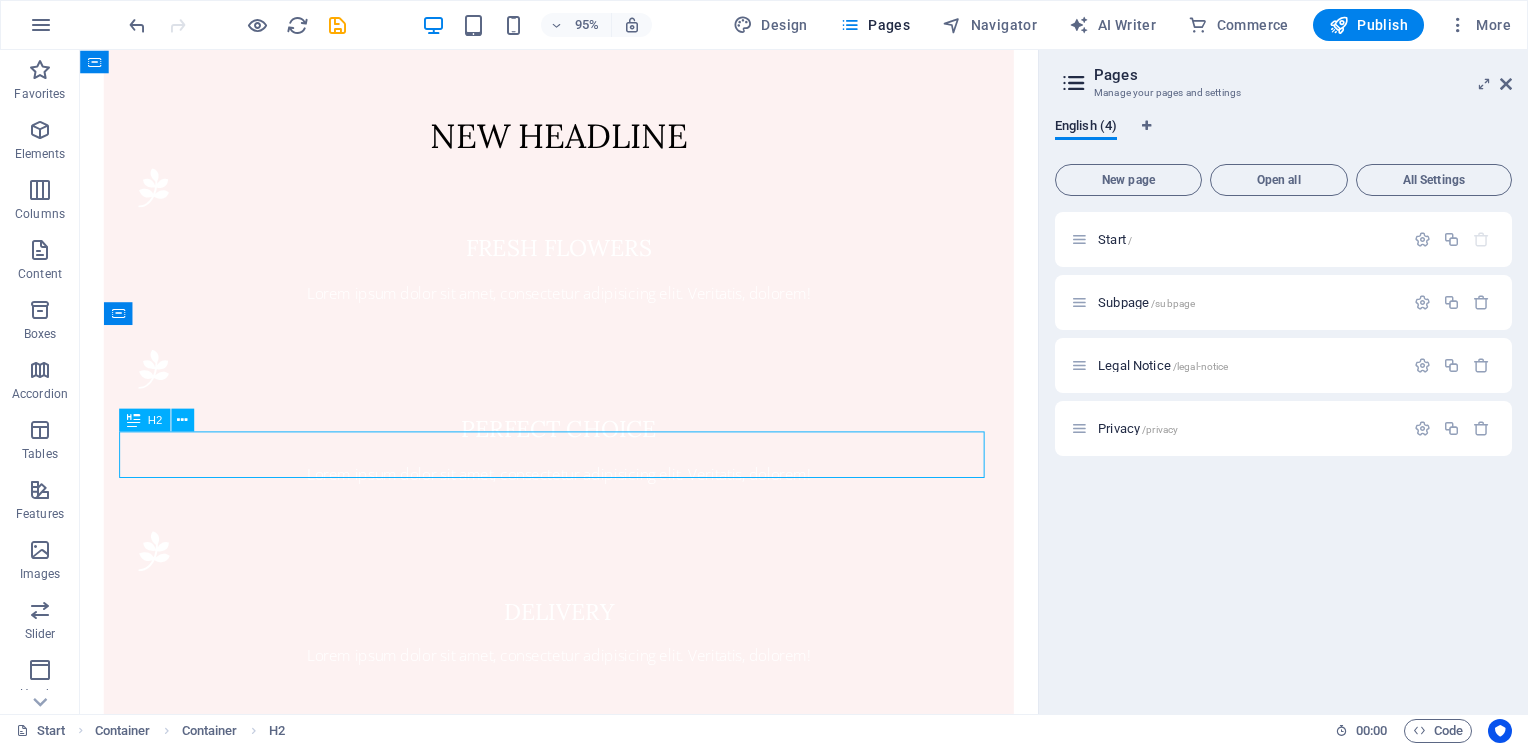 drag, startPoint x: 714, startPoint y: 474, endPoint x: 458, endPoint y: 503, distance: 257.63733 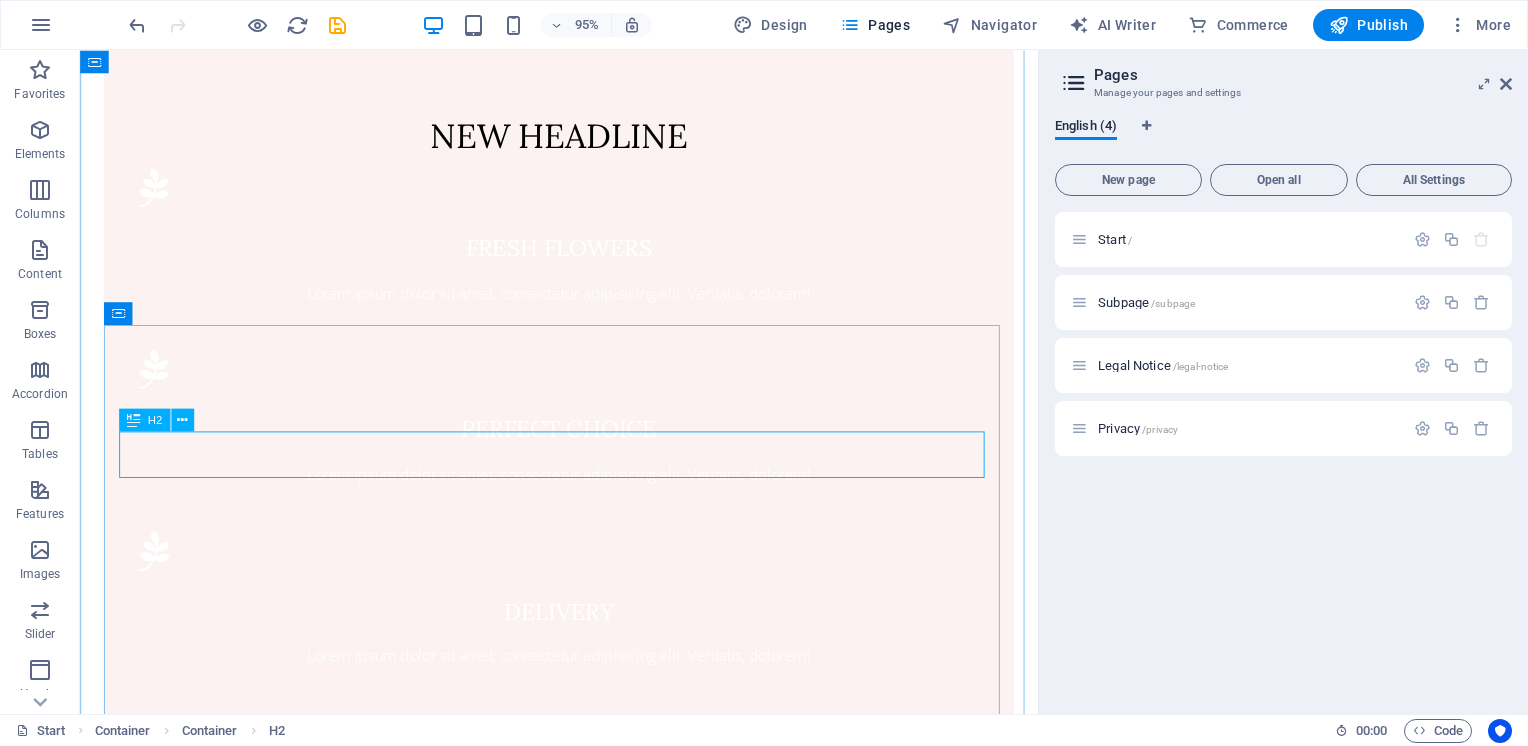 click on "Our Flowers" at bounding box center [584, 1316] 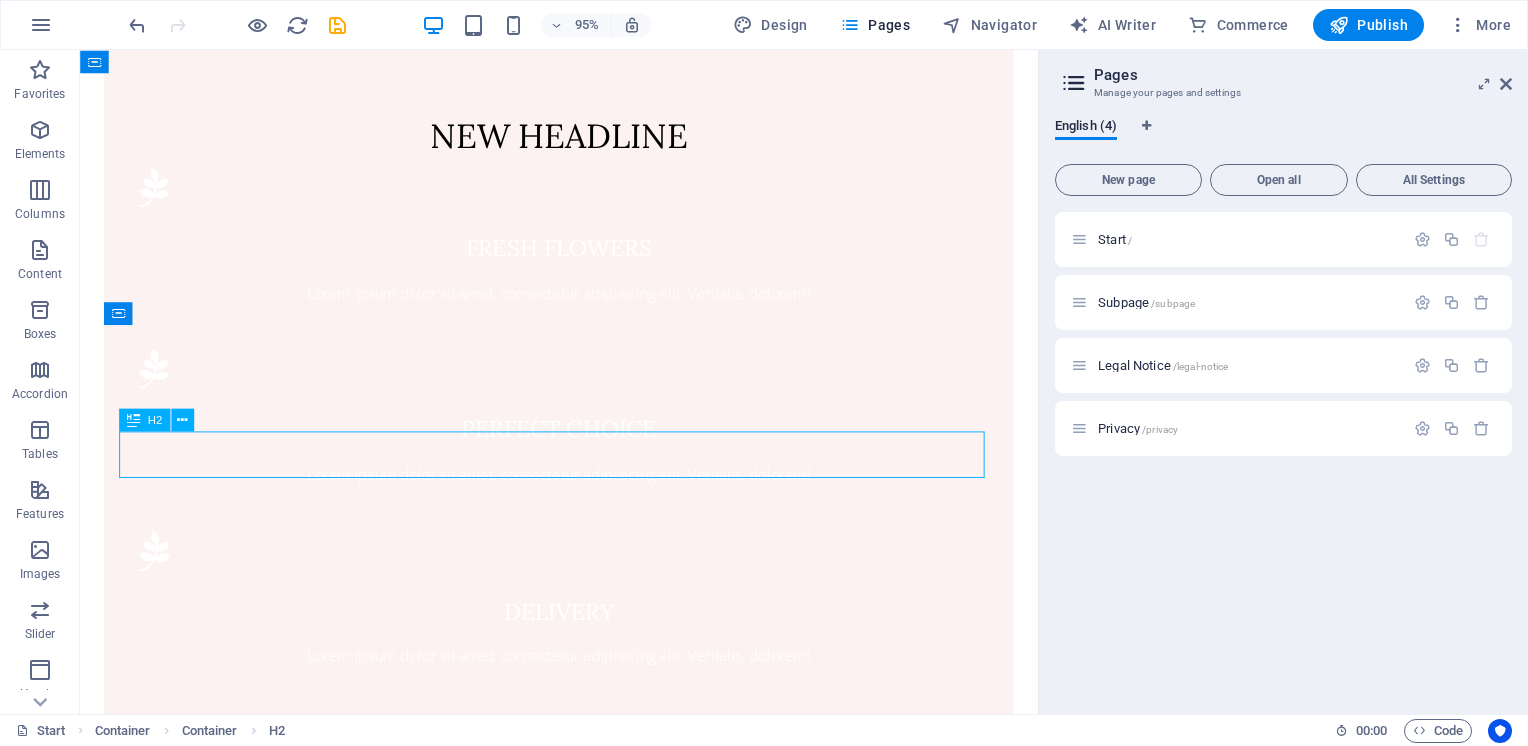 click on "Our Flowers" at bounding box center (584, 1316) 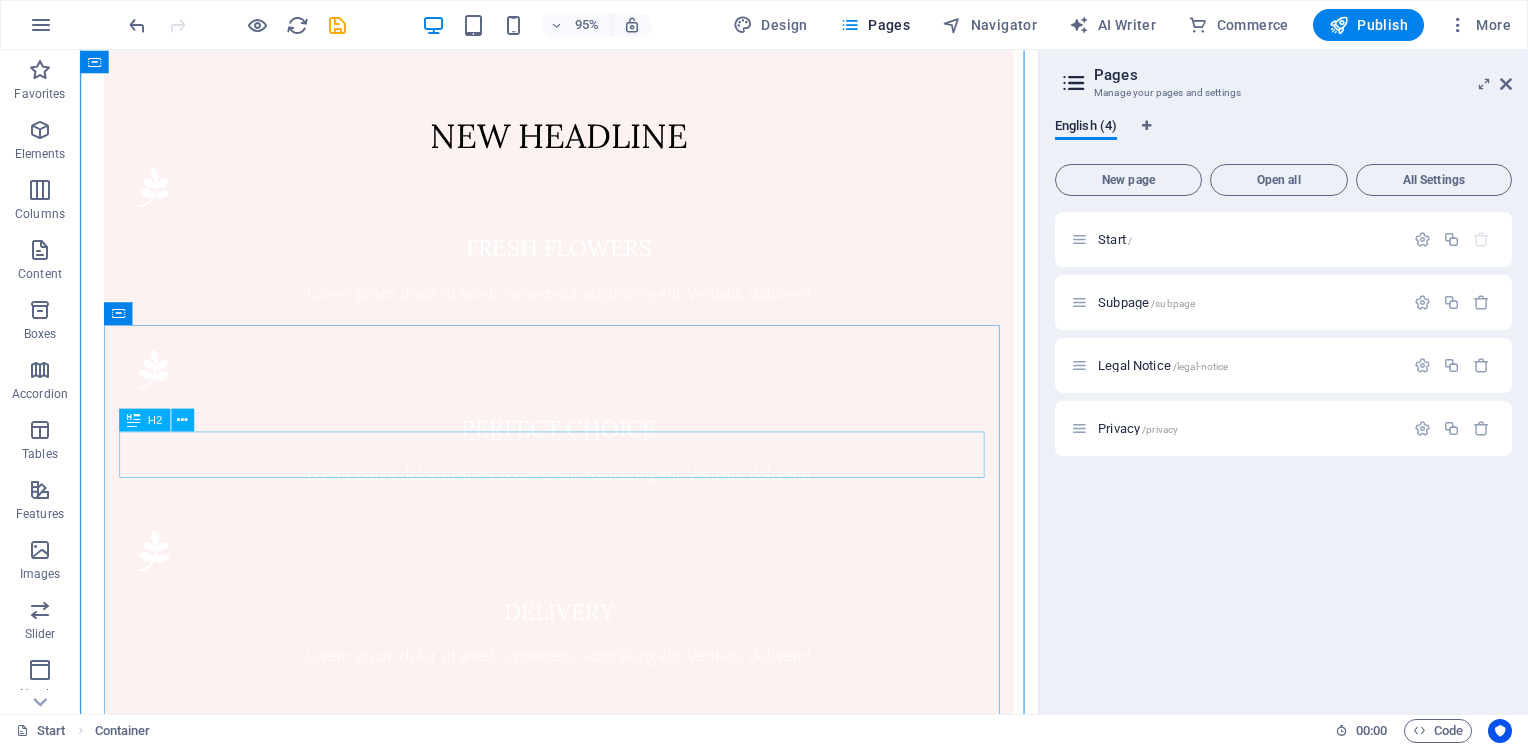 click on "Our Flowers" at bounding box center [584, 1316] 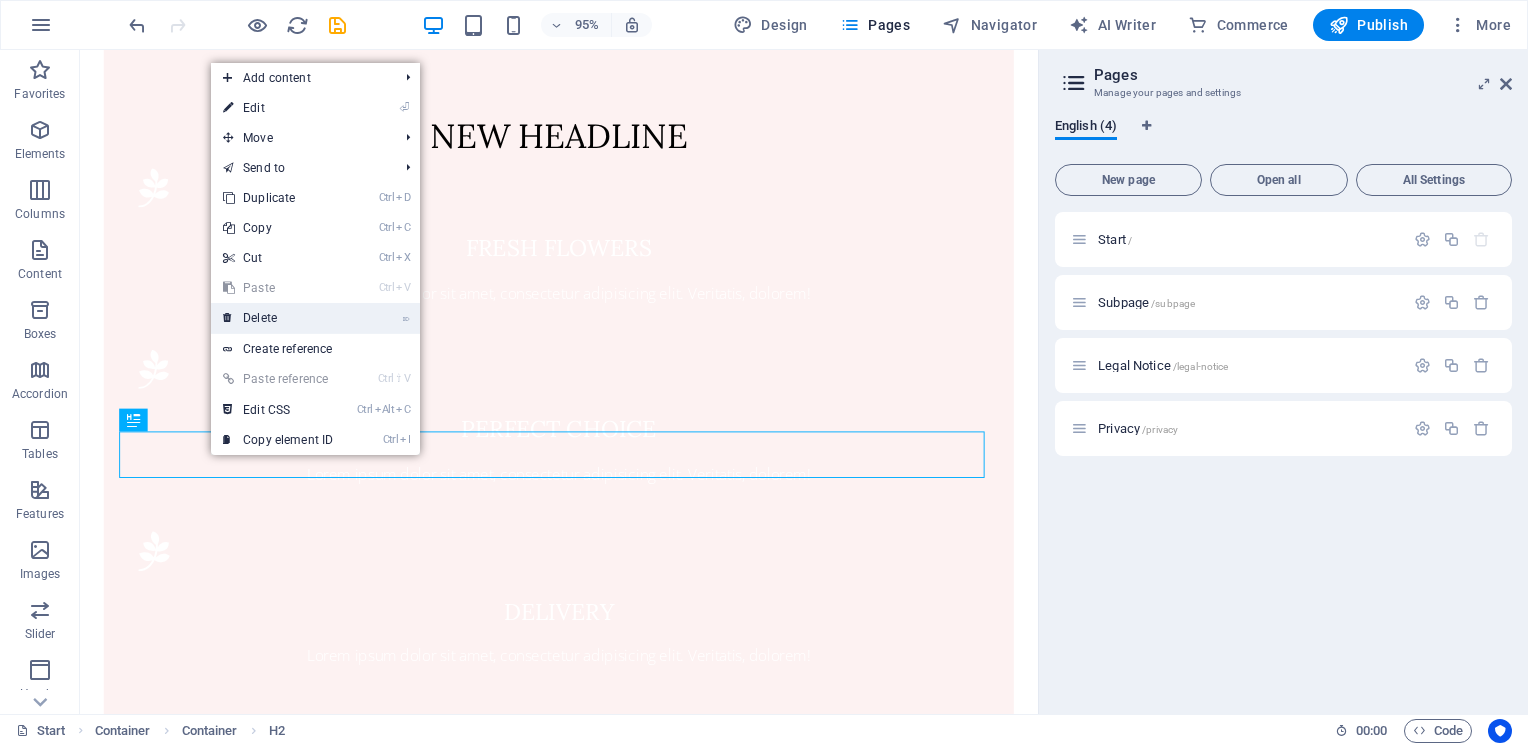click on "⌦  Delete" at bounding box center (278, 318) 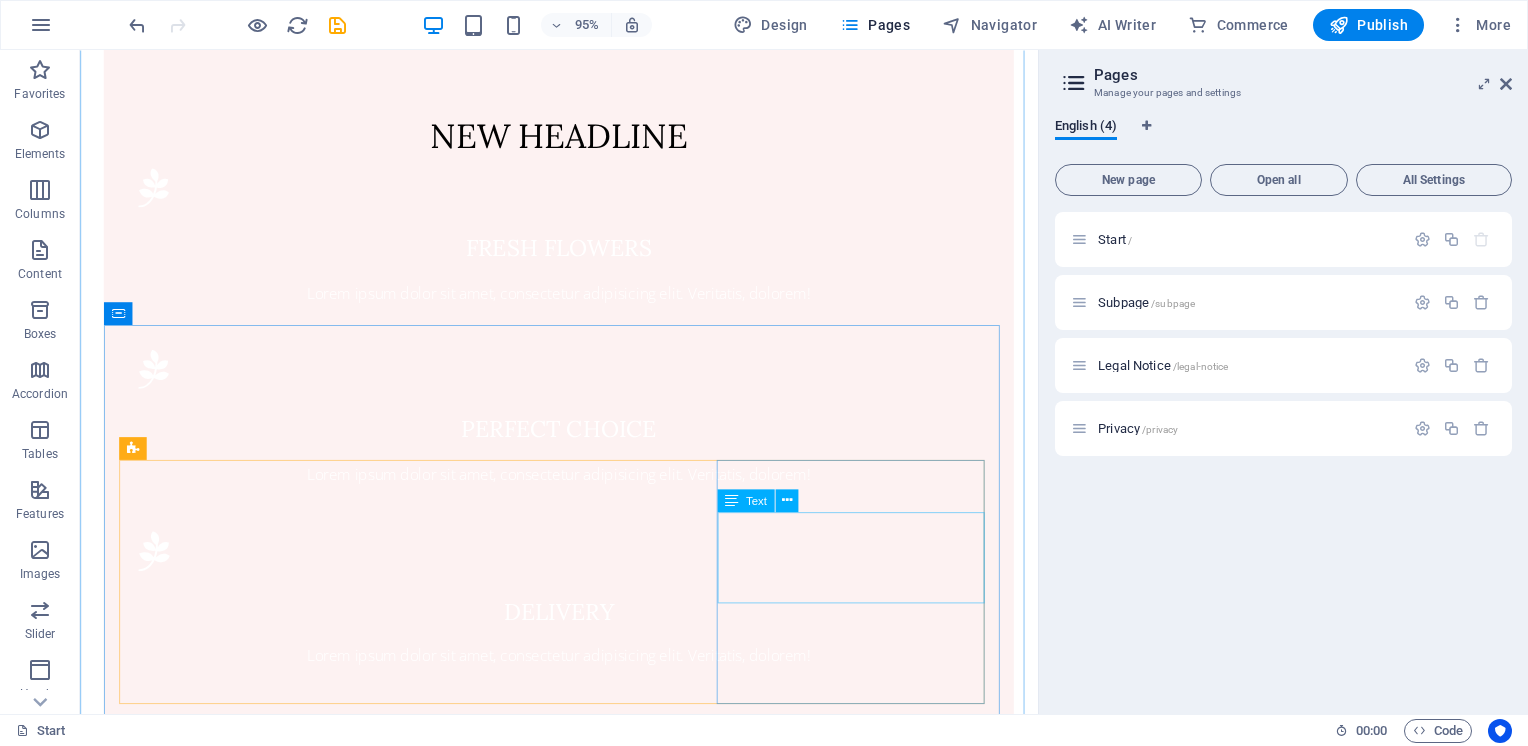 click on "Lorem ipsum dolor Sitamund amet consectetur Adipisicing elit veritatison Miusto nam nulla cum" at bounding box center [584, 1971] 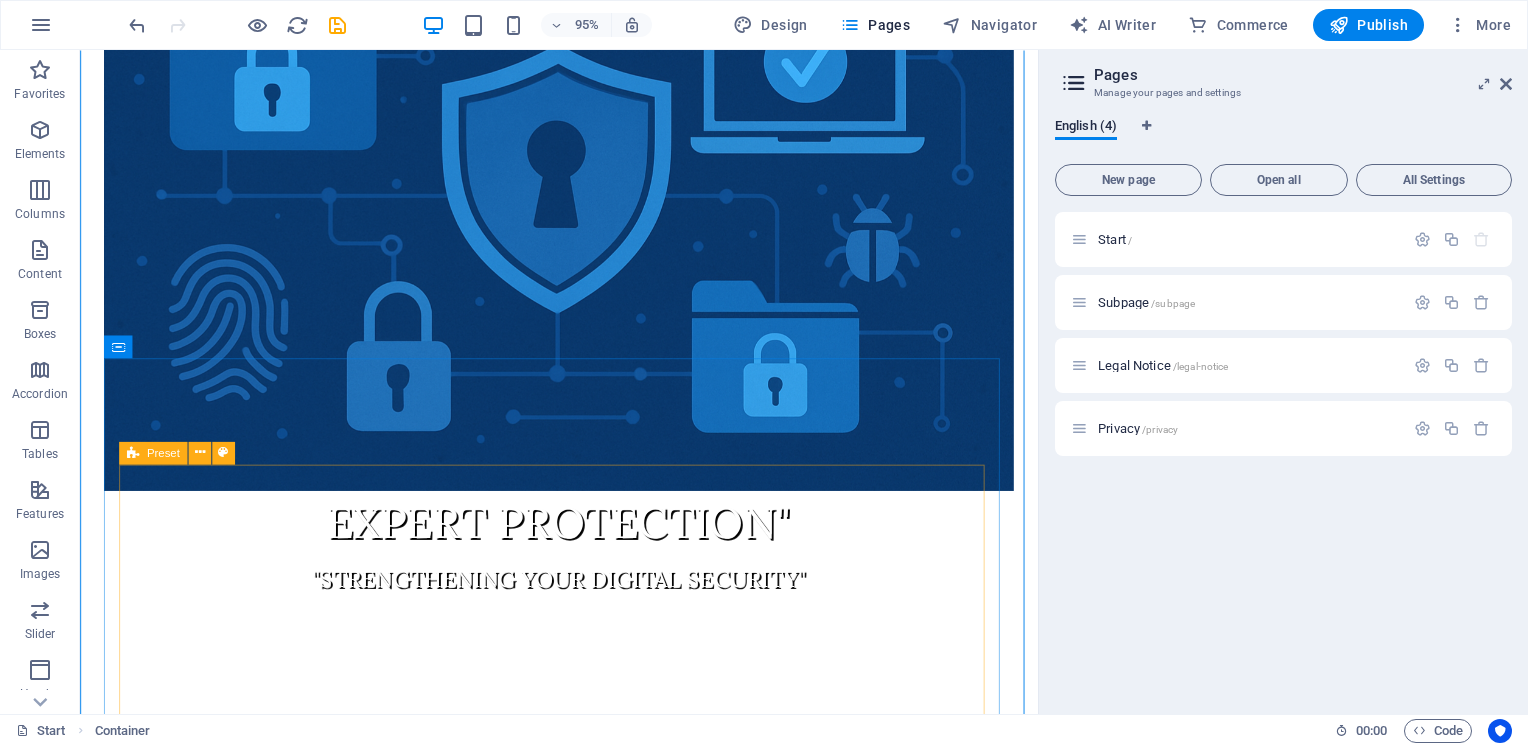 scroll, scrollTop: 568, scrollLeft: 0, axis: vertical 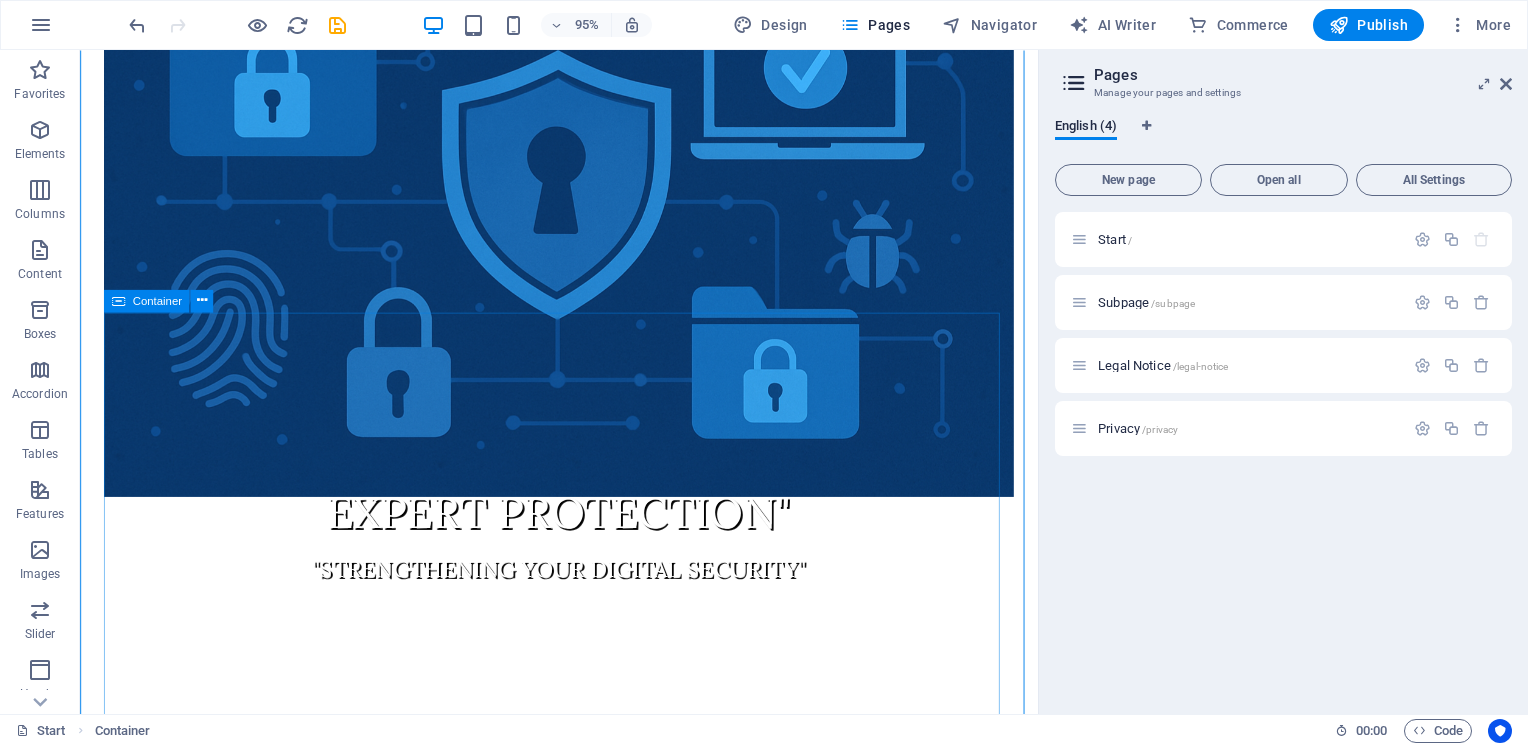 drag, startPoint x: 394, startPoint y: 396, endPoint x: 376, endPoint y: 388, distance: 19.697716 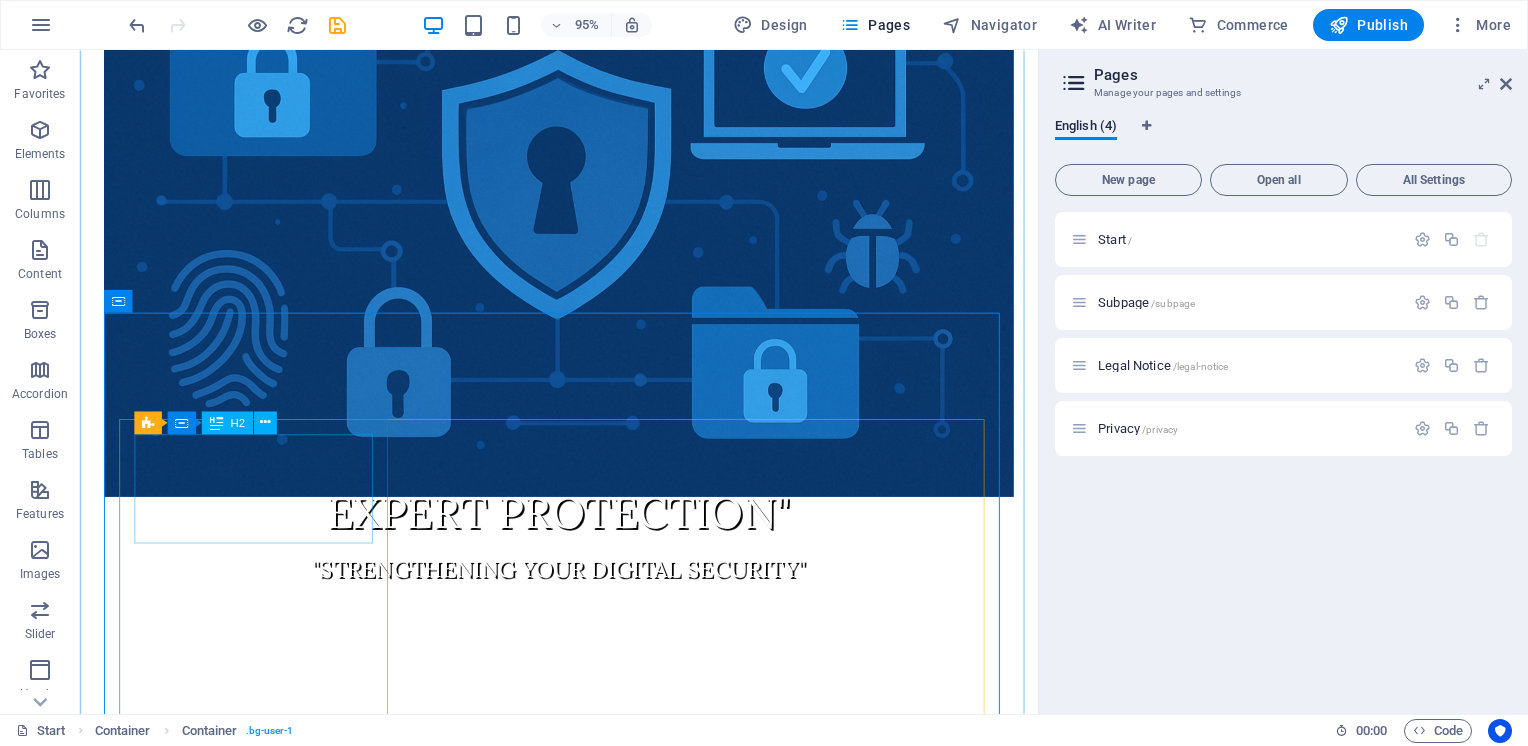 click on "New headline" at bounding box center [584, 1040] 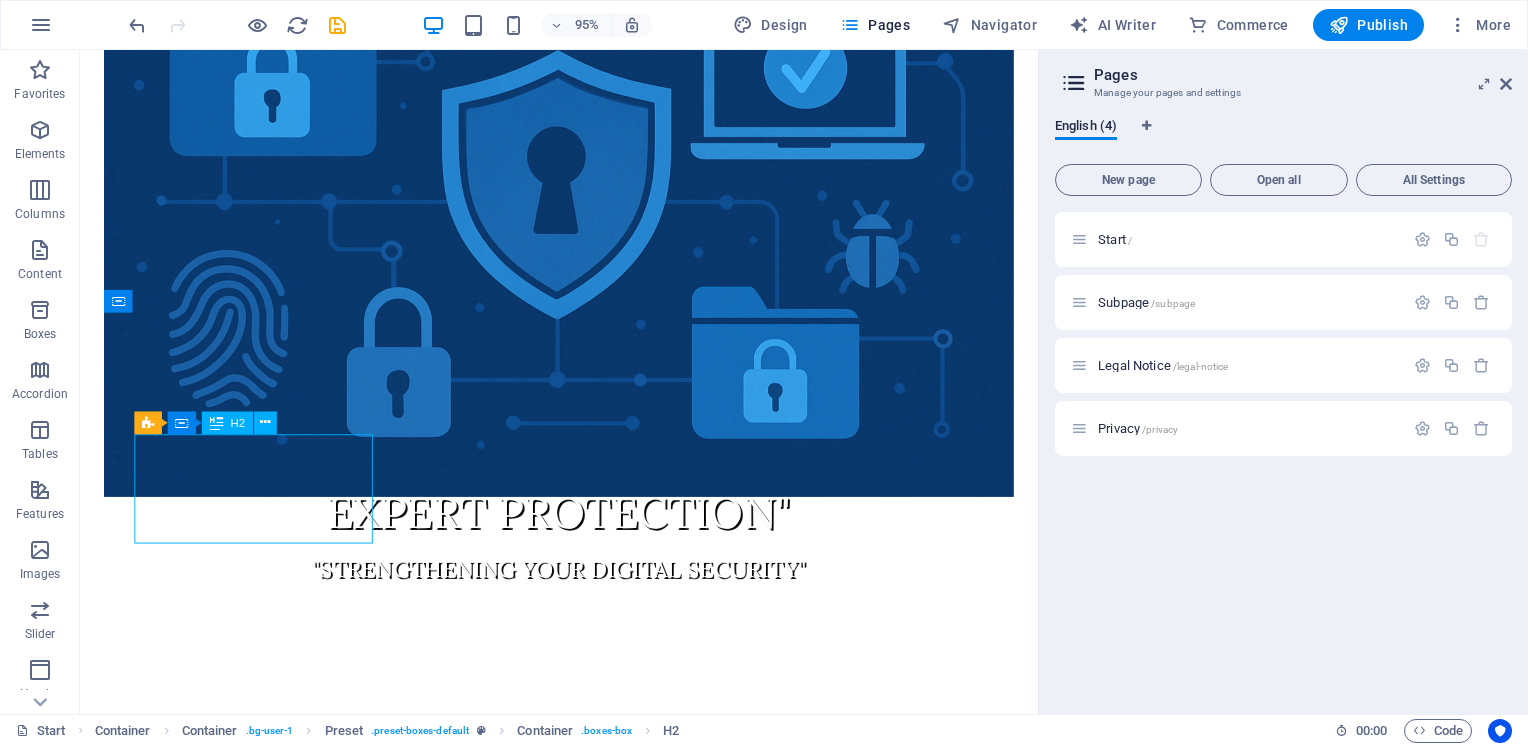 drag, startPoint x: 364, startPoint y: 533, endPoint x: 213, endPoint y: 484, distance: 158.75137 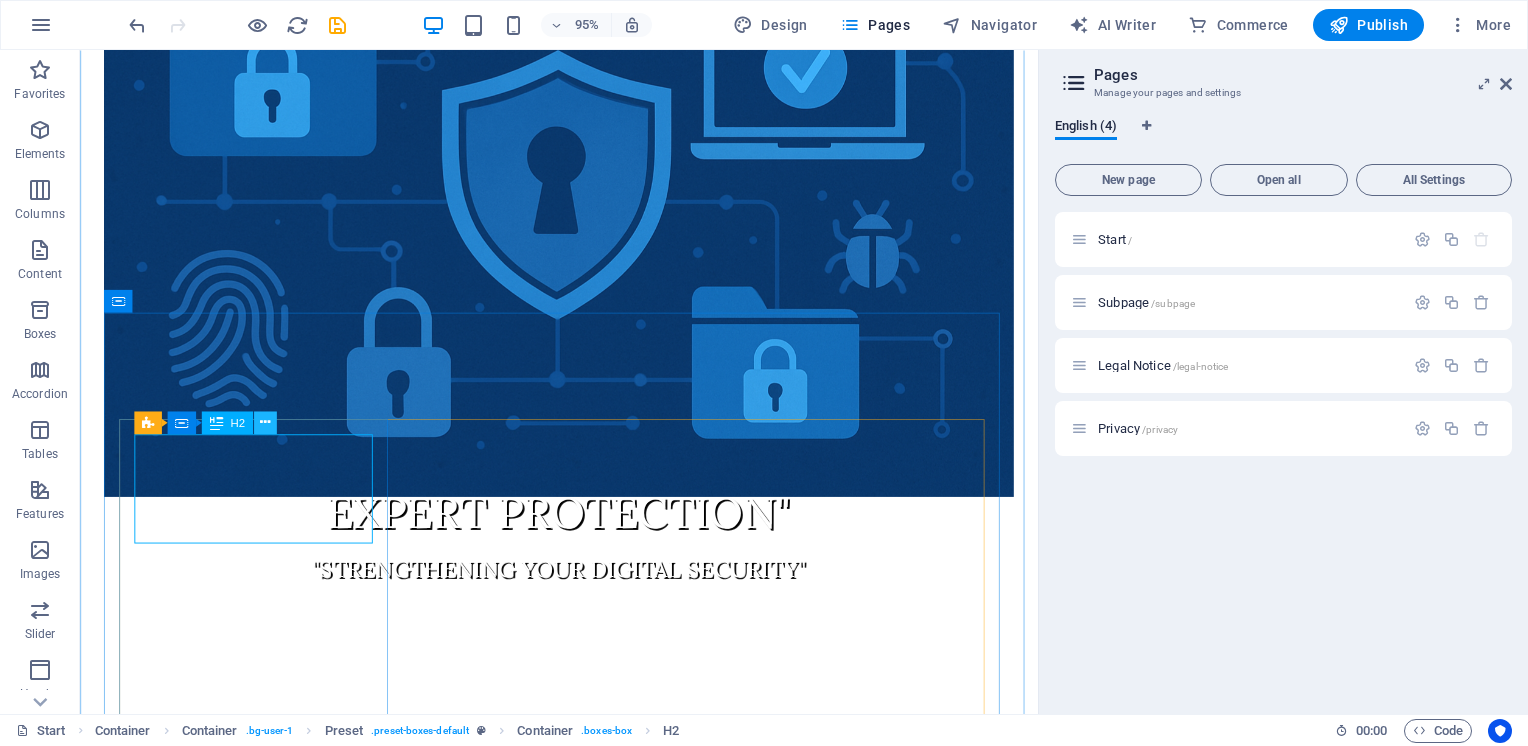 click at bounding box center [265, 422] 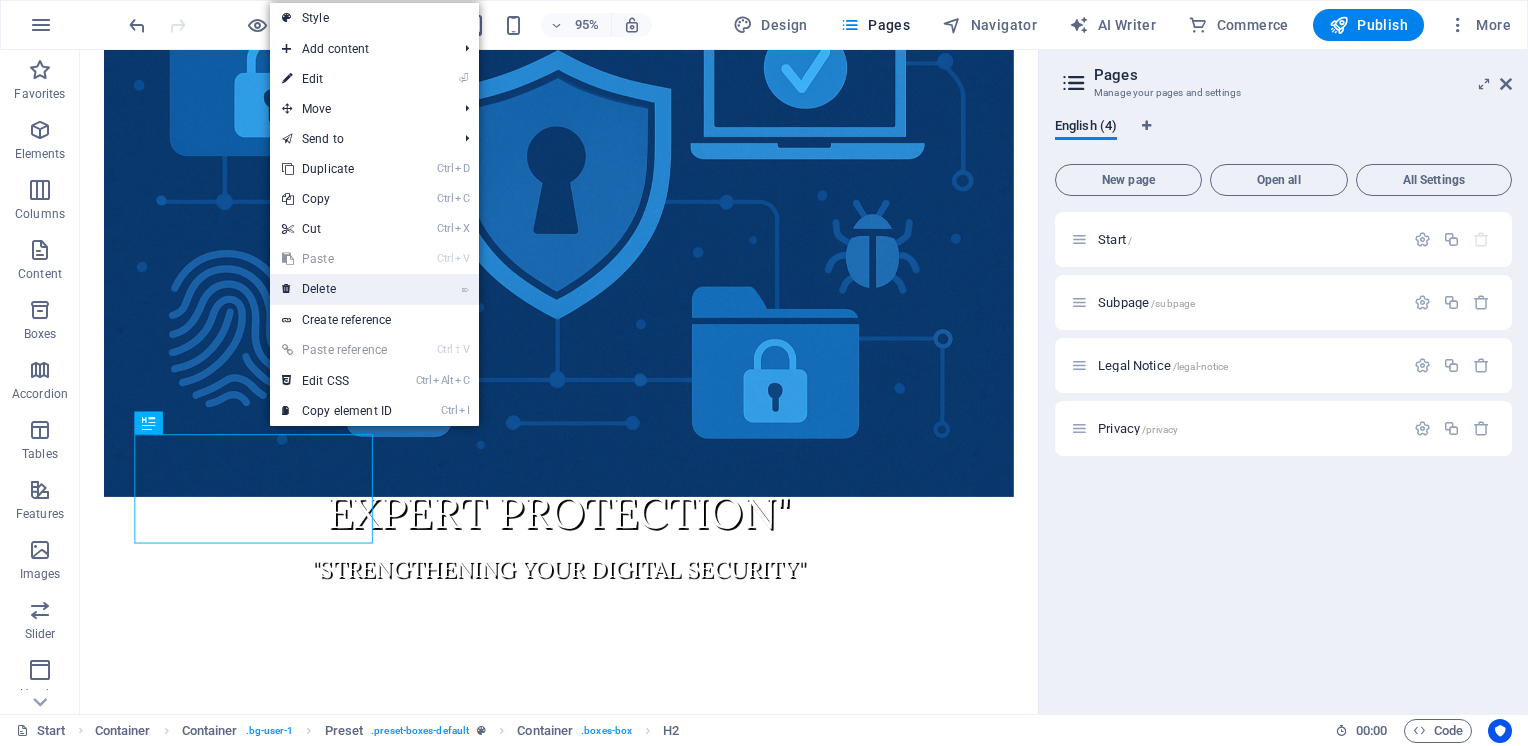 click on "⌦  Delete" at bounding box center (337, 289) 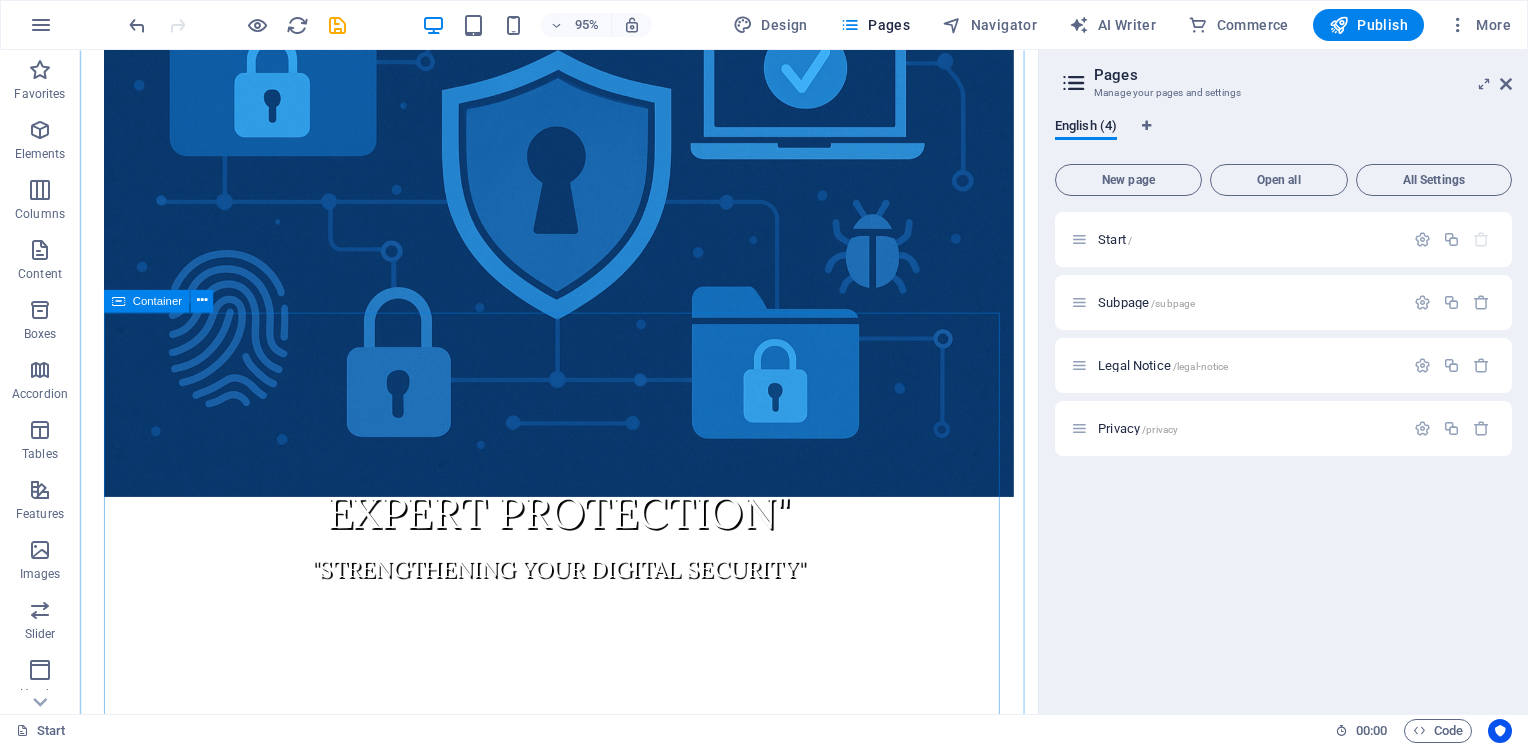 click on "Fresh Flowers Lorem ipsum dolor sit amet, consectetur adipisicing elit. Veritatis, dolorem! Perfect Choice Lorem ipsum dolor sit amet, consectetur adipisicing elit. Veritatis, dolorem! Delivery Lorem ipsum dolor sit amet, consectetur adipisicing elit. Veritatis, dolorem!" at bounding box center (584, 1271) 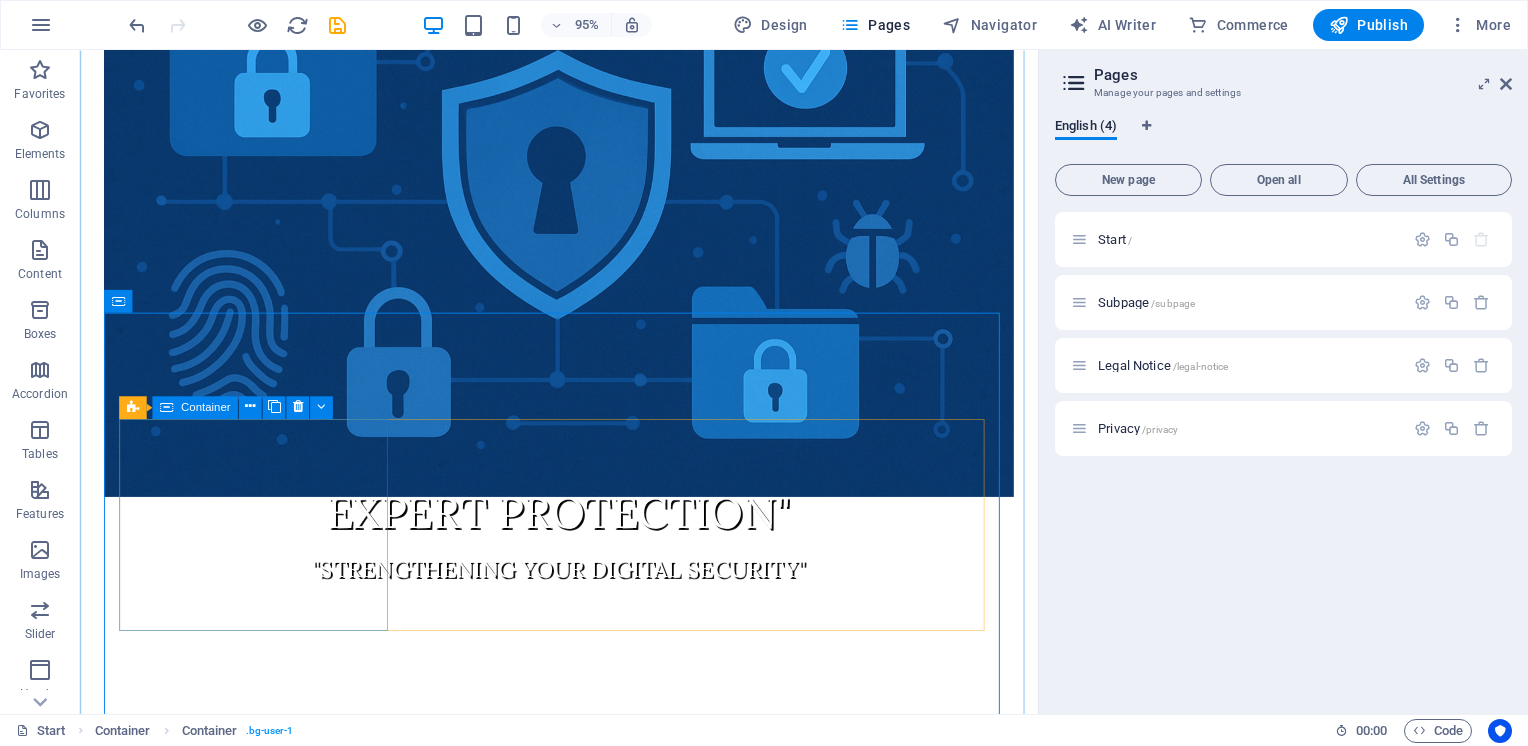 drag, startPoint x: 325, startPoint y: 481, endPoint x: 338, endPoint y: 444, distance: 39.217342 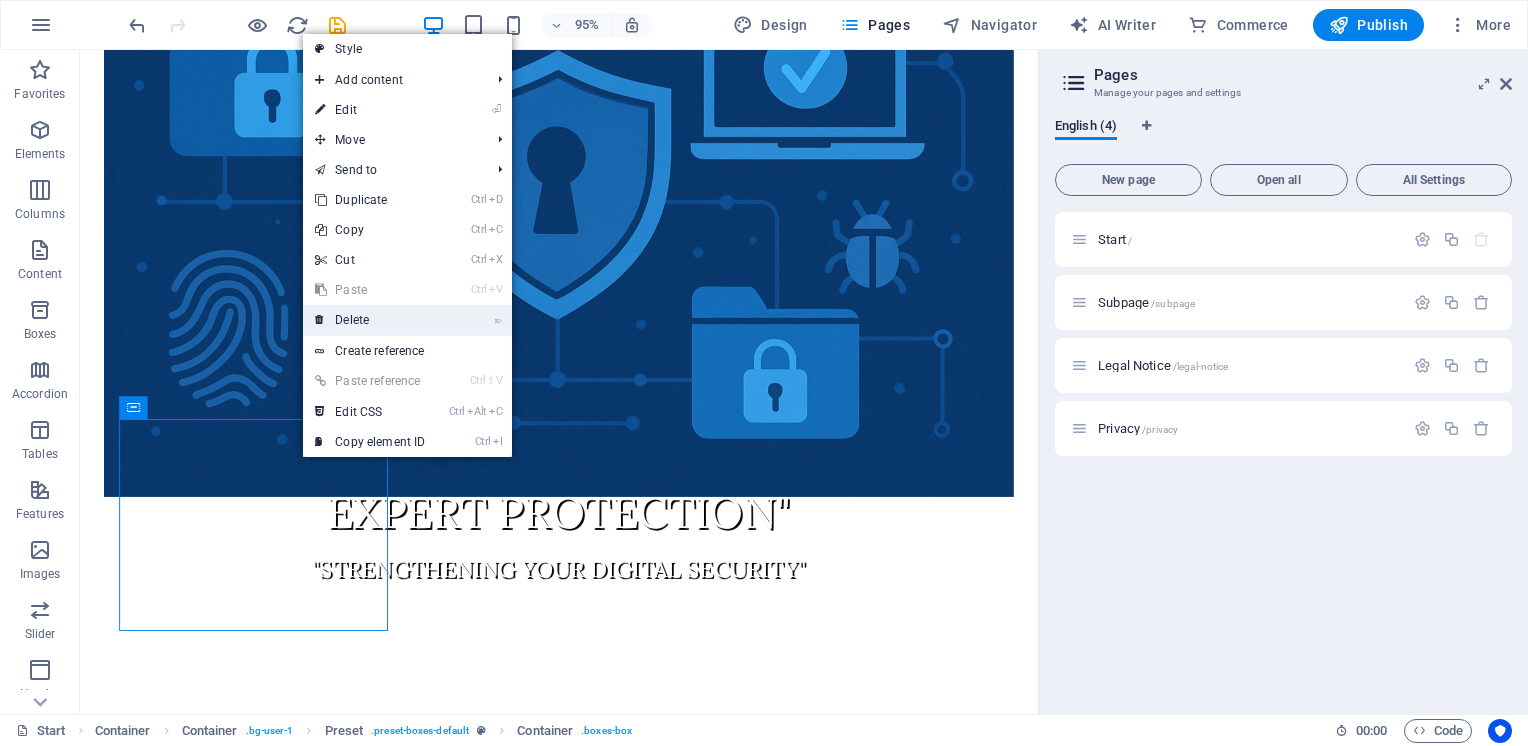 click on "⌦  Delete" at bounding box center (370, 320) 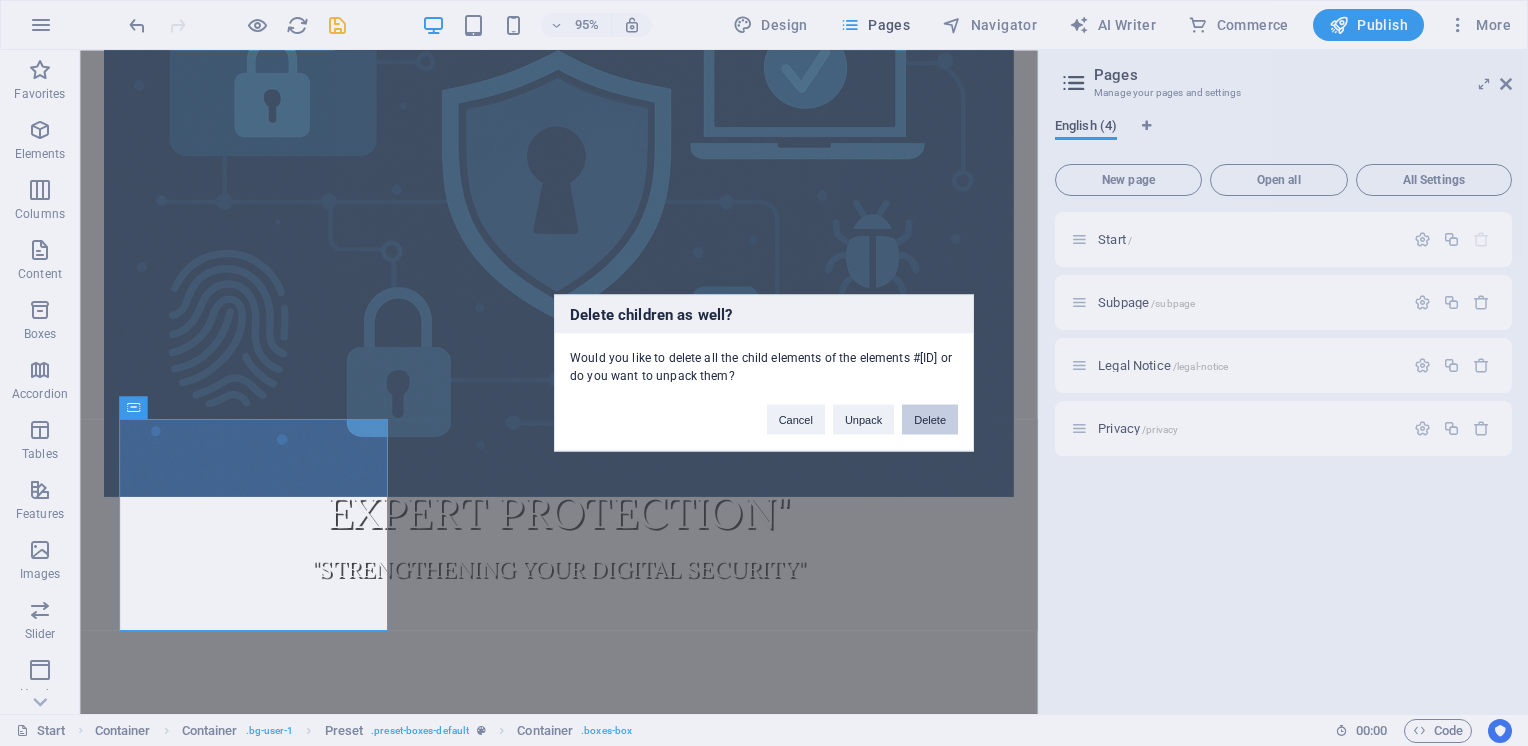 click on "Delete" at bounding box center [930, 420] 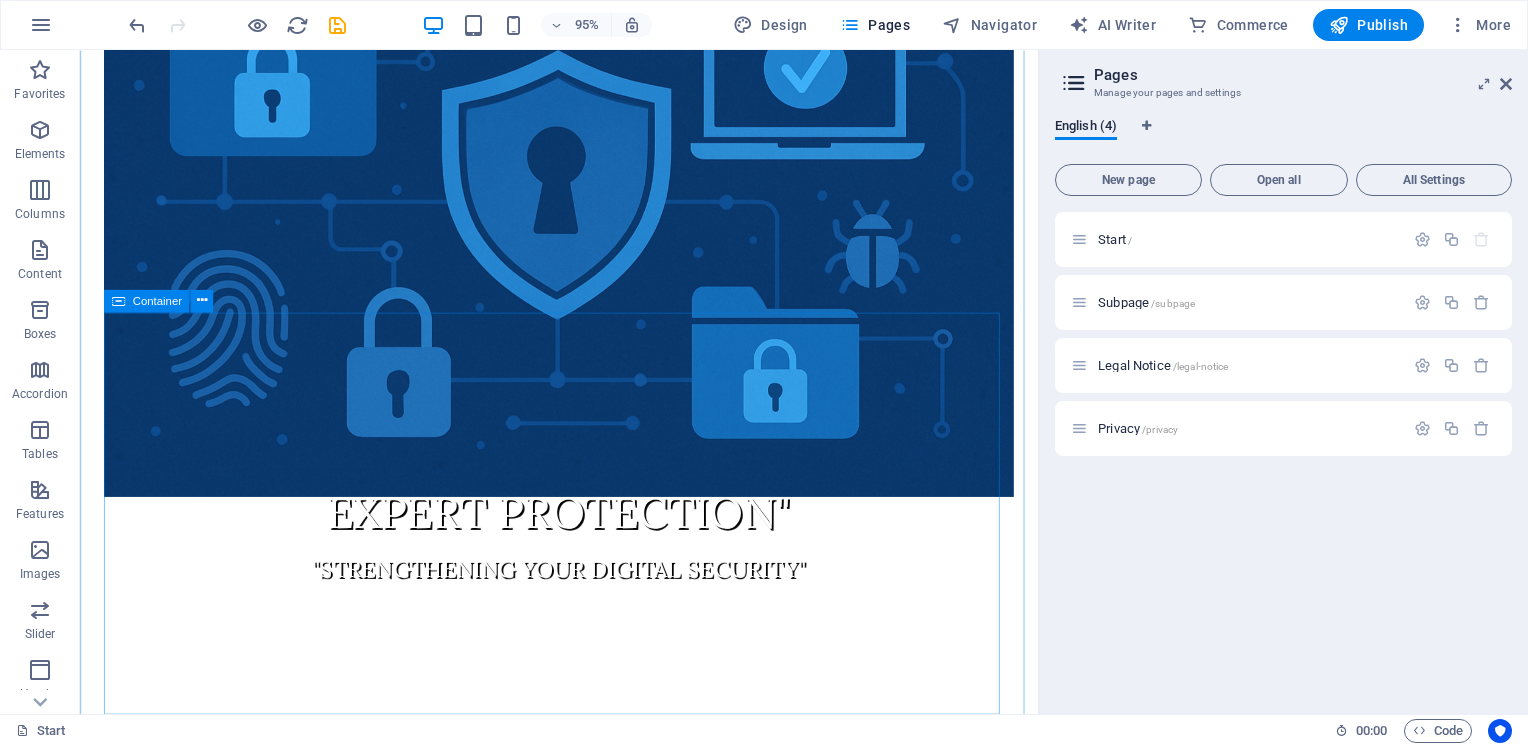 click on "Perfect Choice Lorem ipsum dolor sit amet, consectetur adipisicing elit. Veritatis, dolorem! Delivery Lorem ipsum dolor sit amet, consectetur adipisicing elit. Veritatis, dolorem!" at bounding box center [584, 1175] 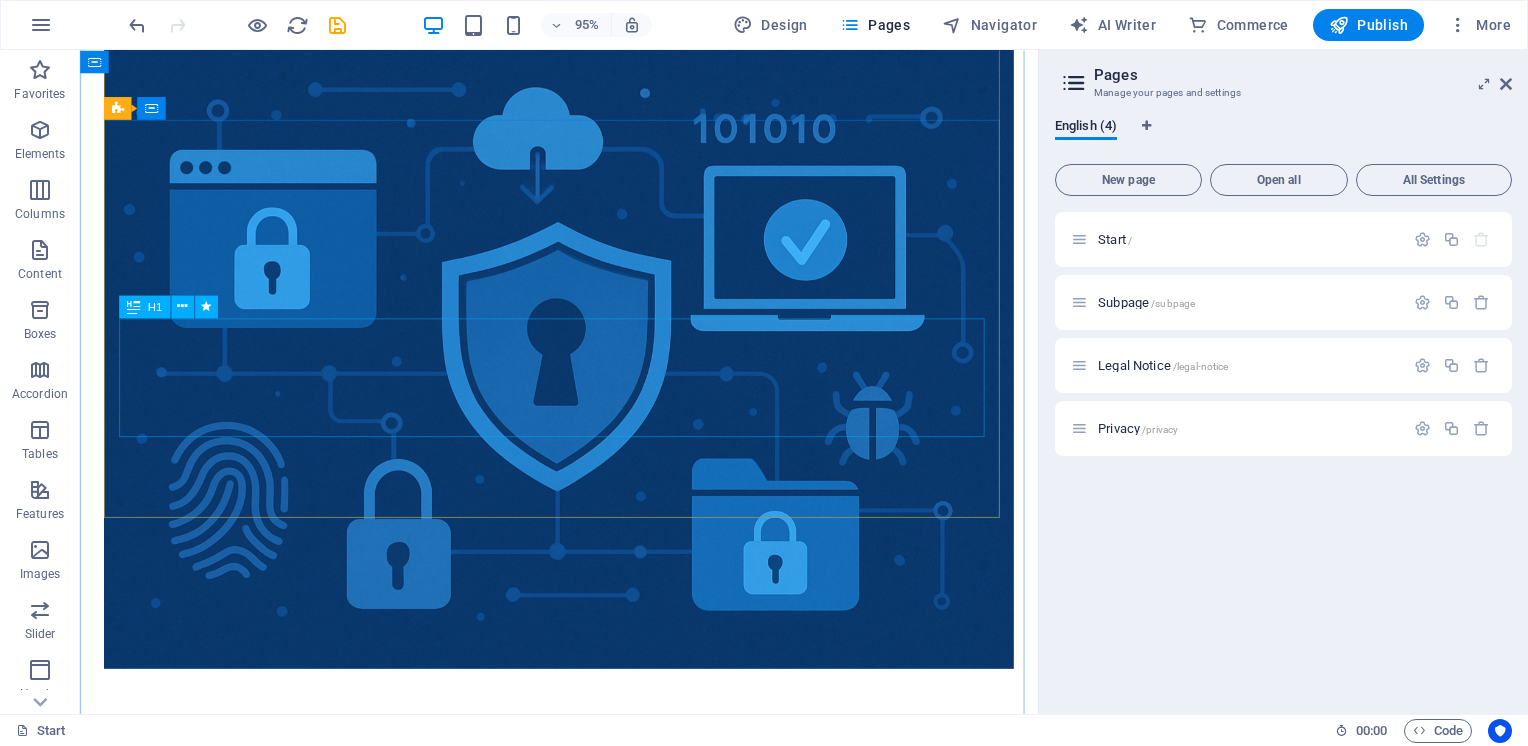 scroll, scrollTop: 468, scrollLeft: 0, axis: vertical 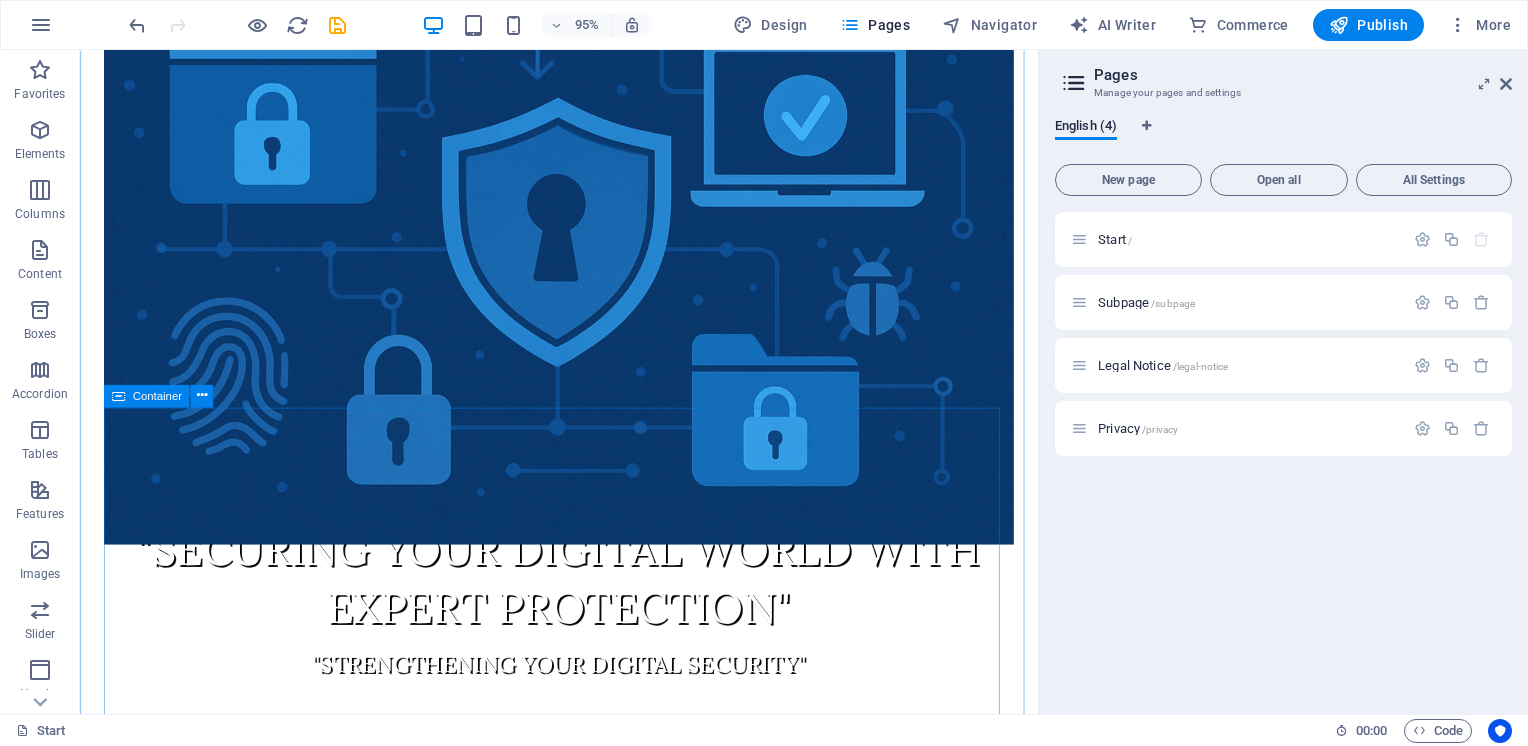 drag, startPoint x: 230, startPoint y: 481, endPoint x: 220, endPoint y: 472, distance: 13.453624 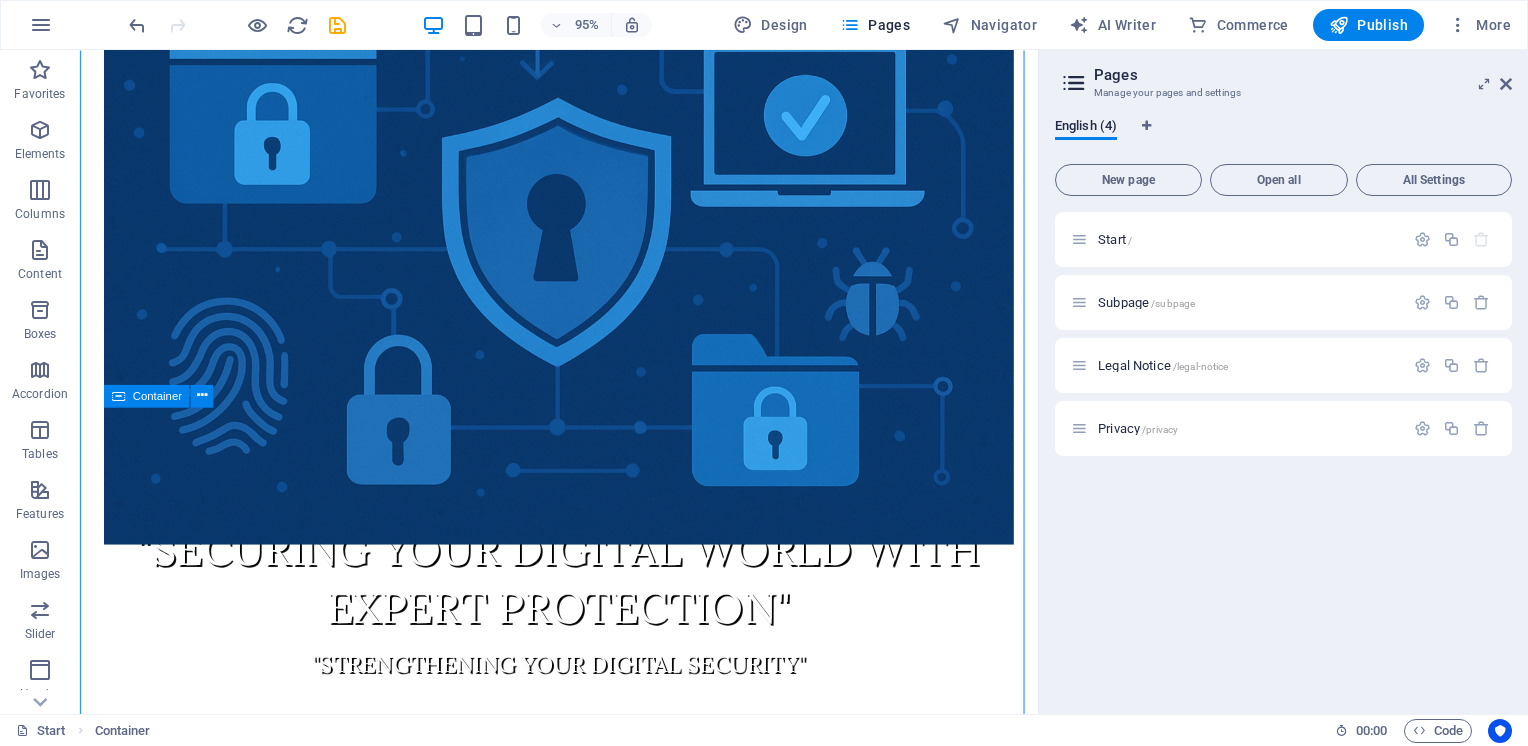 click on "Perfect Choice Lorem ipsum dolor sit amet, consectetur adipisicing elit. Veritatis, dolorem! Delivery Lorem ipsum dolor sit amet, consectetur adipisicing elit. Veritatis, dolorem!" at bounding box center (584, 1275) 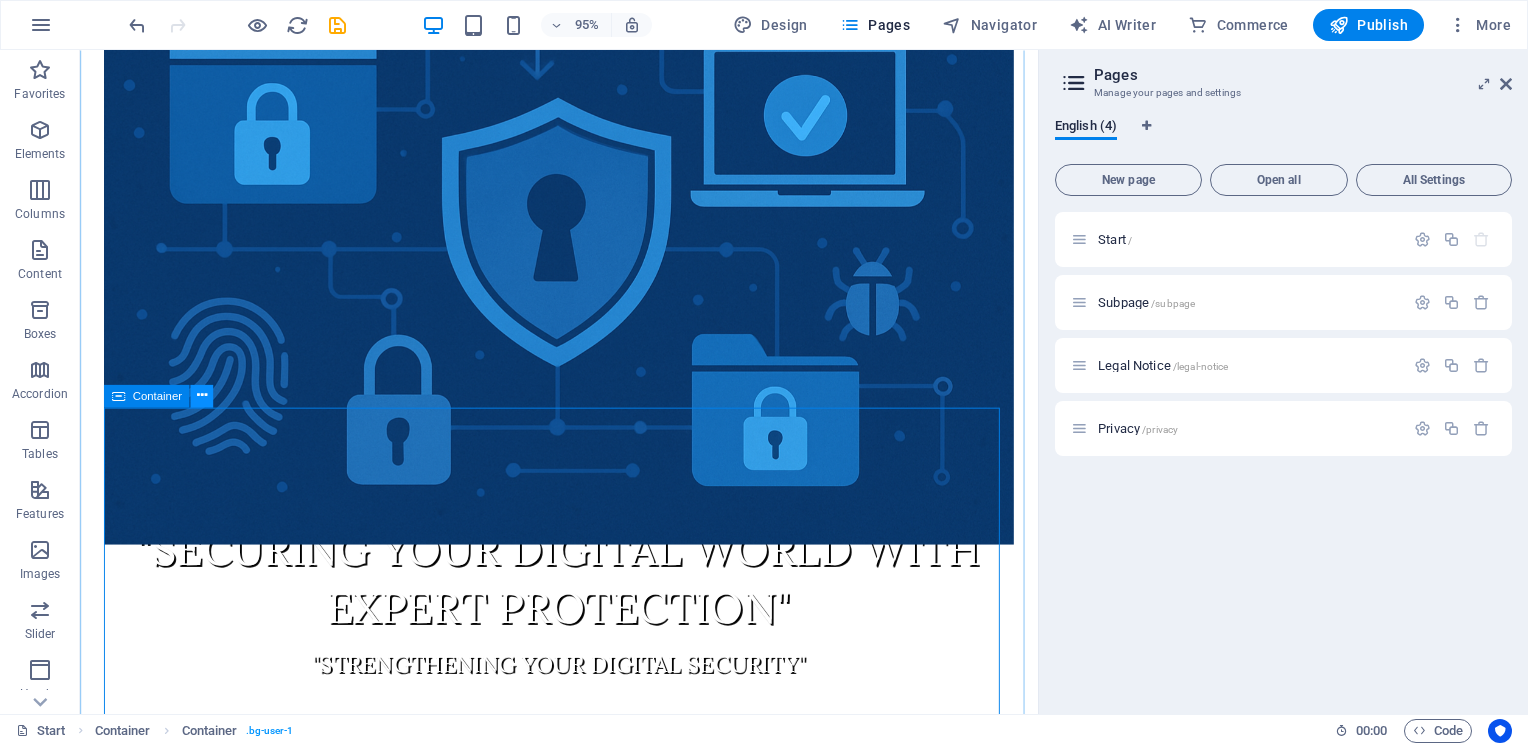 click at bounding box center (201, 395) 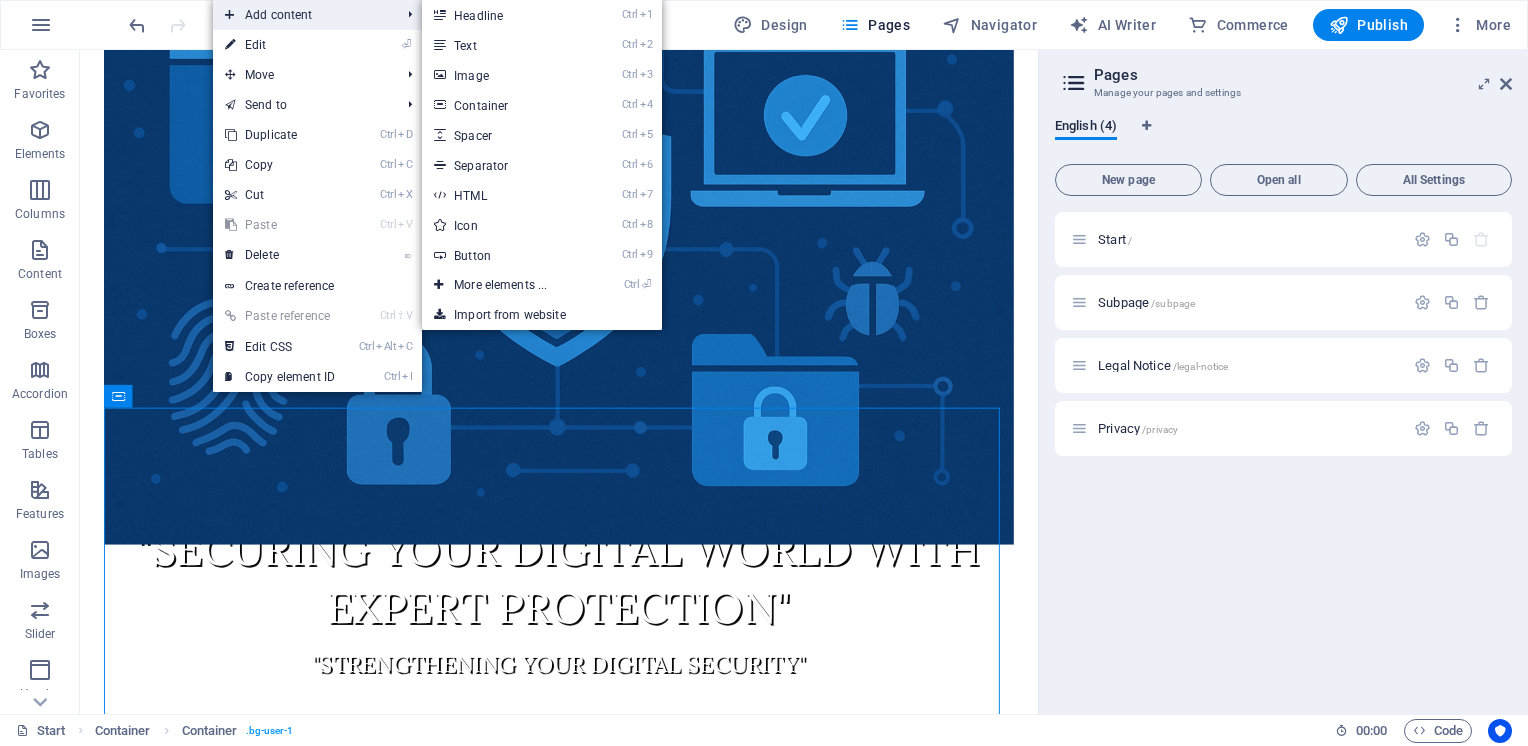 drag, startPoint x: 329, startPoint y: 9, endPoint x: 349, endPoint y: 28, distance: 27.58623 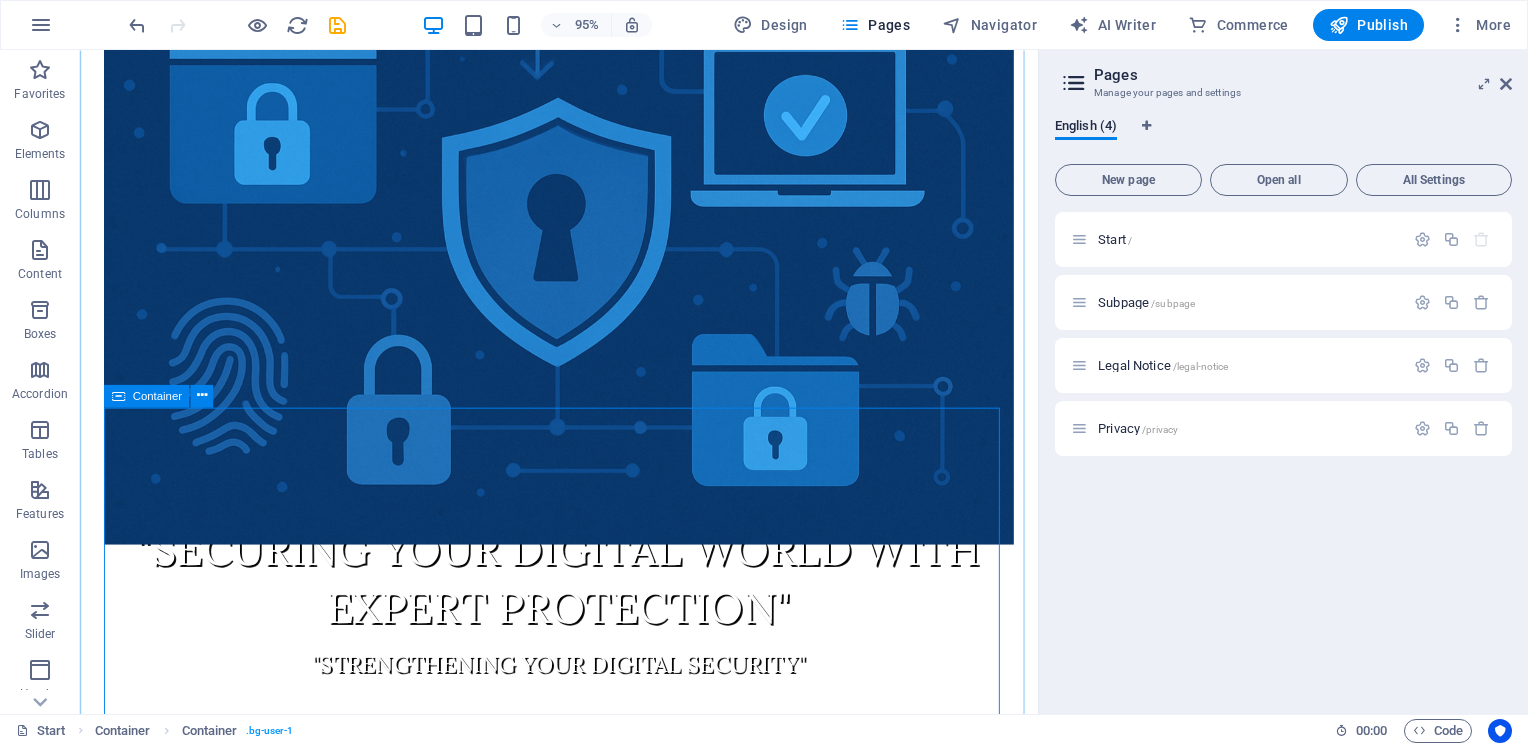 click on "Perfect Choice Lorem ipsum dolor sit amet, consectetur adipisicing elit. Veritatis, dolorem! Delivery Lorem ipsum dolor sit amet, consectetur adipisicing elit. Veritatis, dolorem!" at bounding box center [584, 1275] 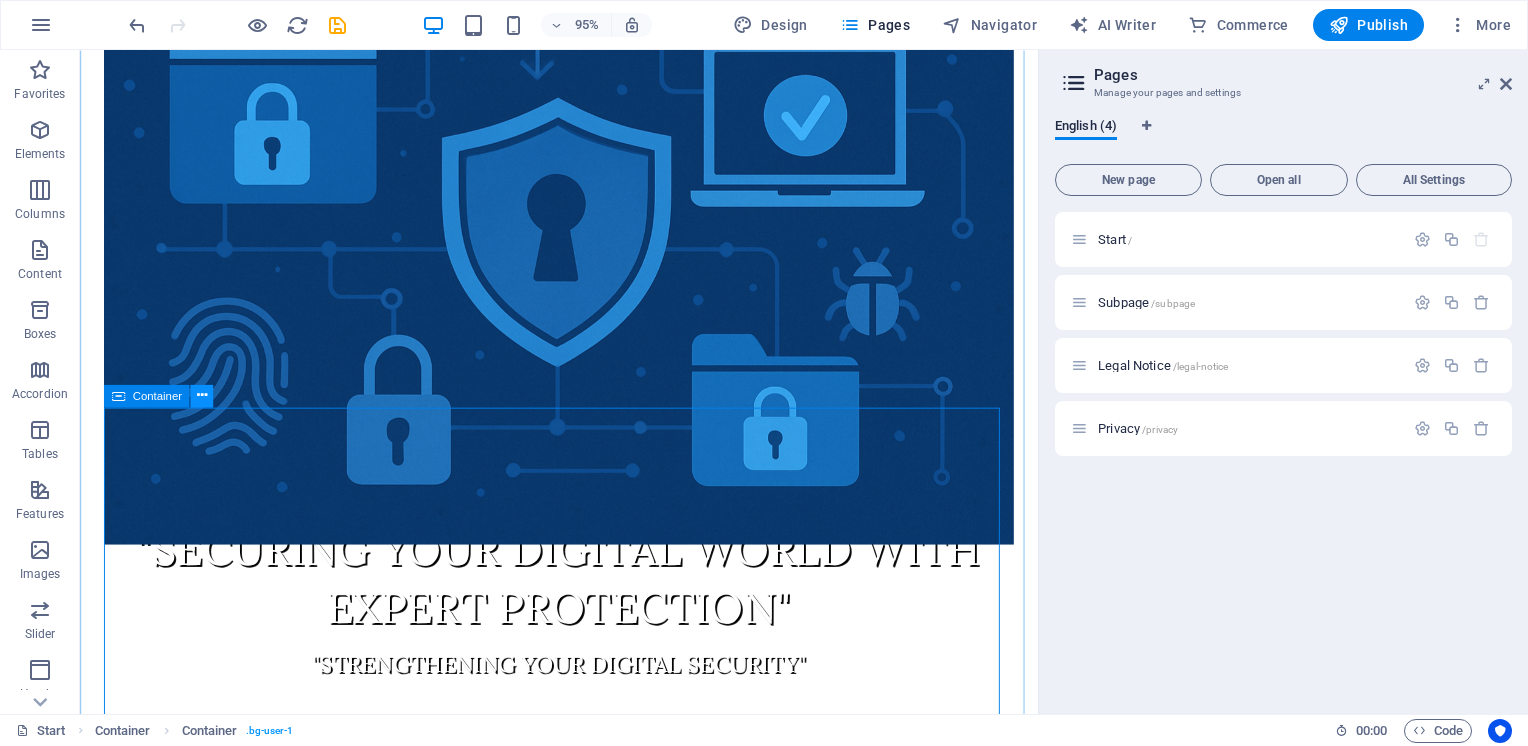 click at bounding box center [202, 396] 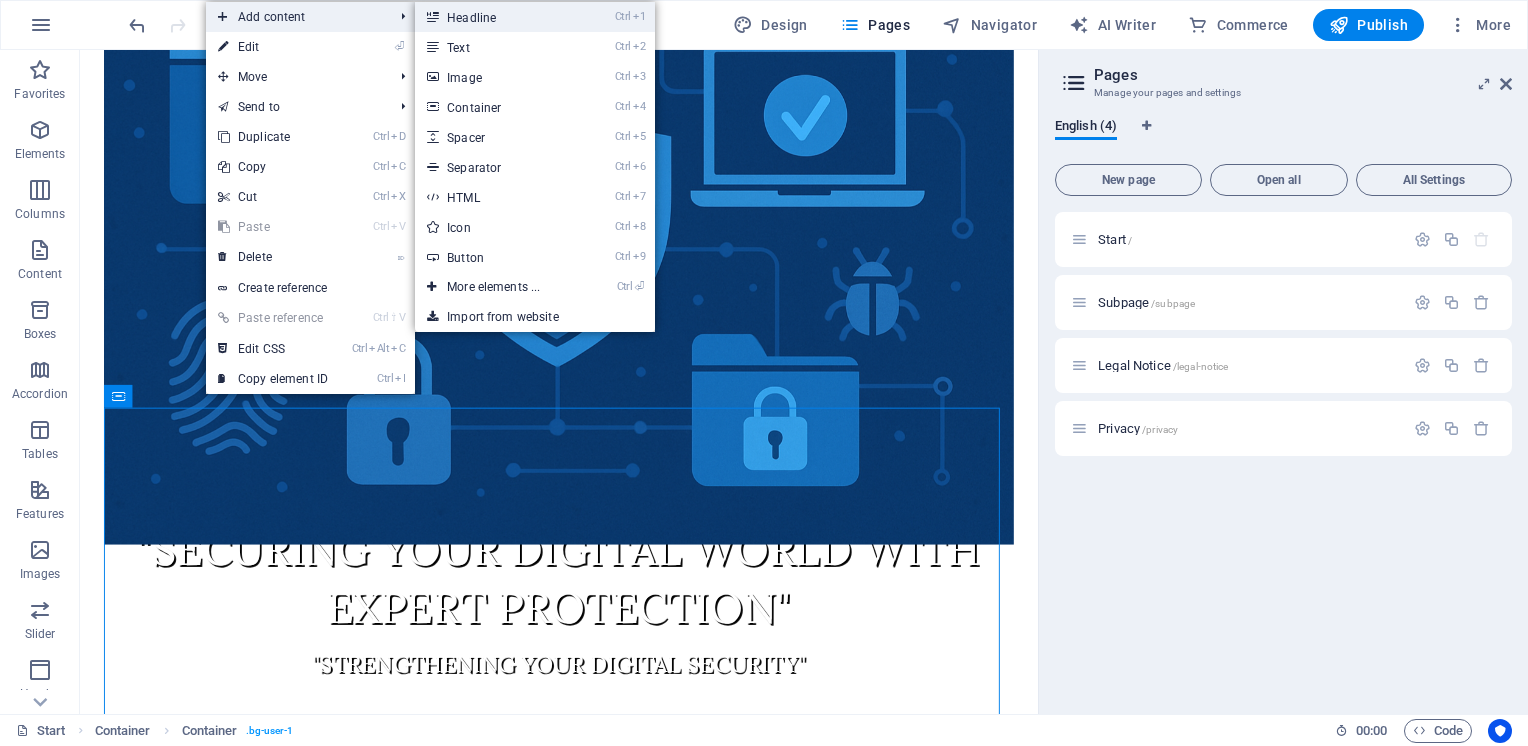 drag, startPoint x: 499, startPoint y: 20, endPoint x: 578, endPoint y: 799, distance: 782.99554 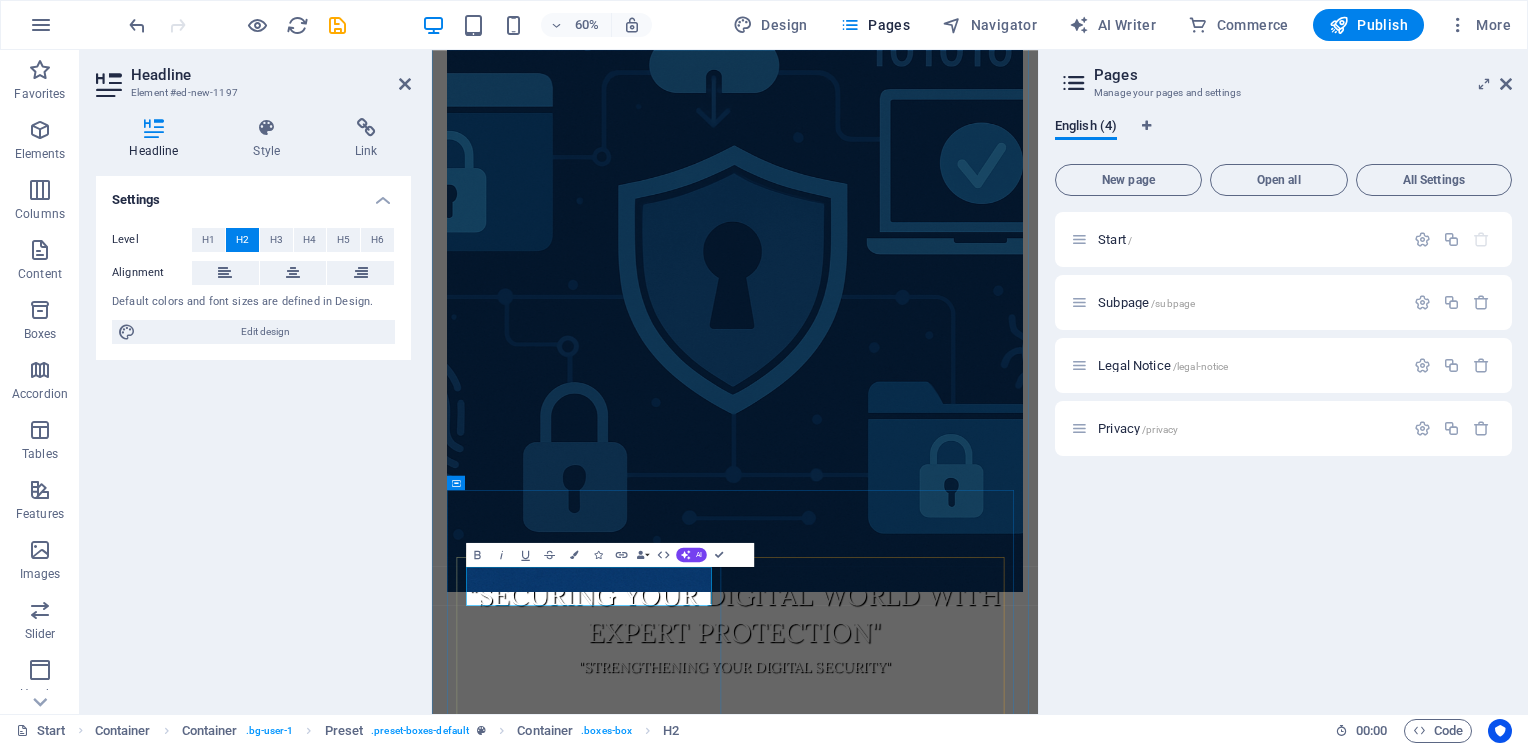 click on "New headline" at bounding box center (937, 1522) 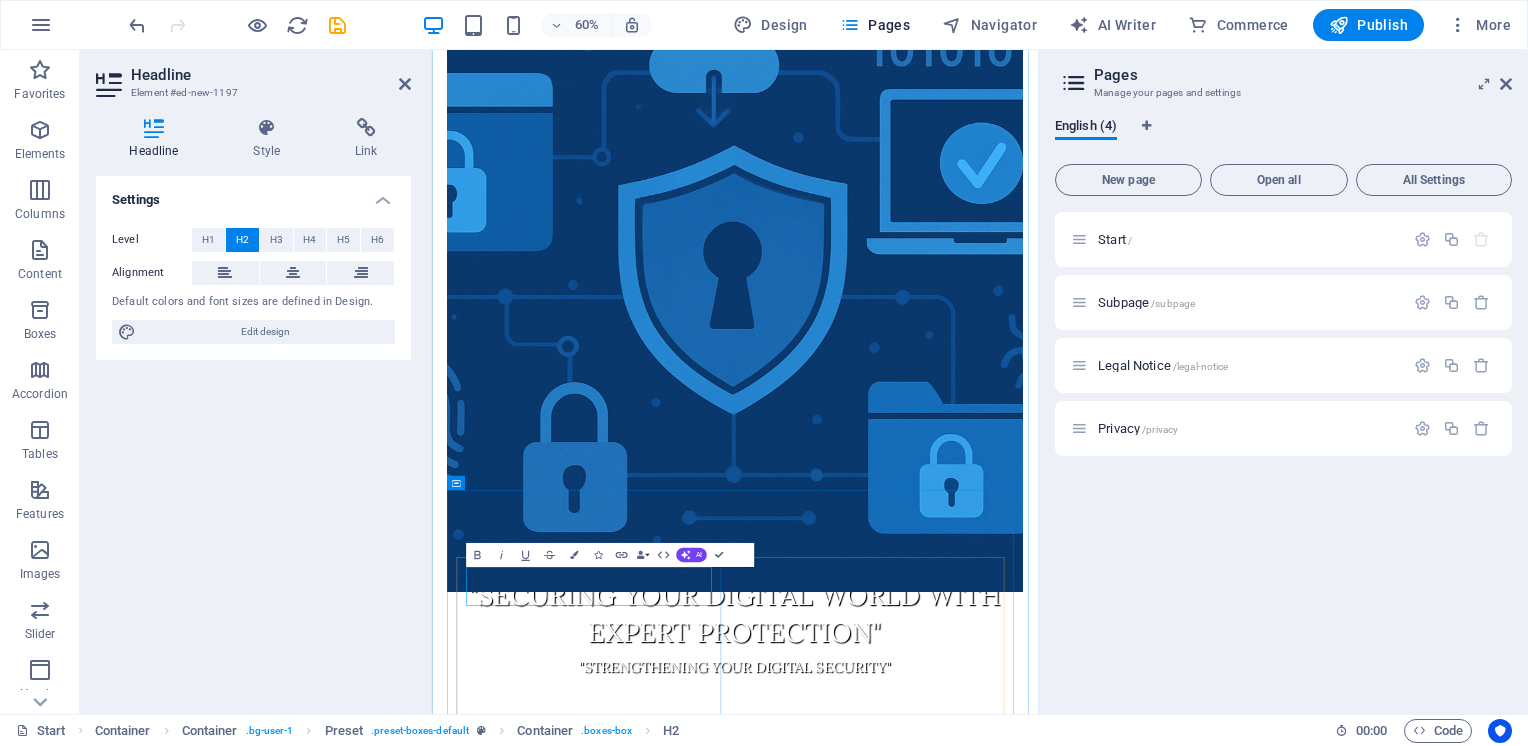 click on "New headline" at bounding box center (937, 1522) 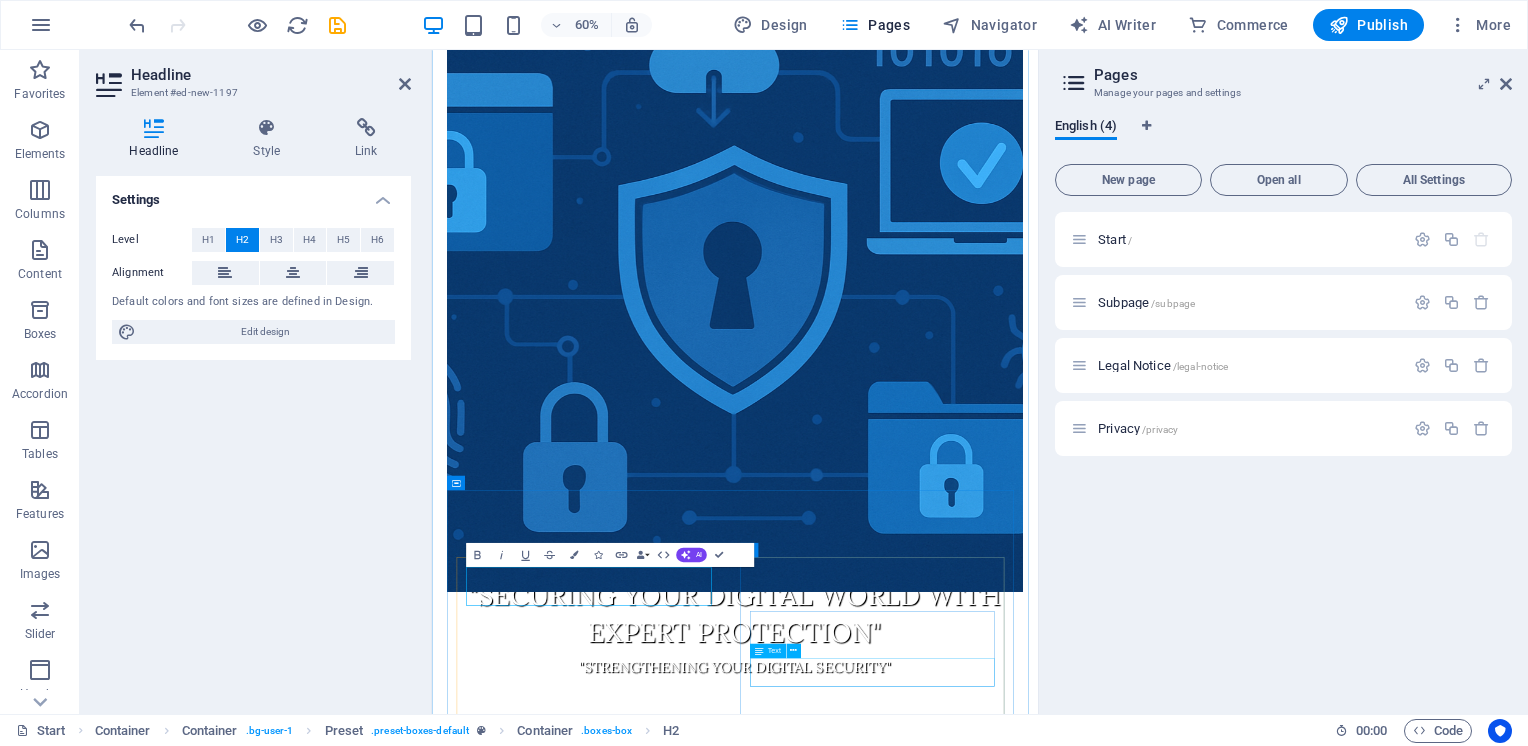 type 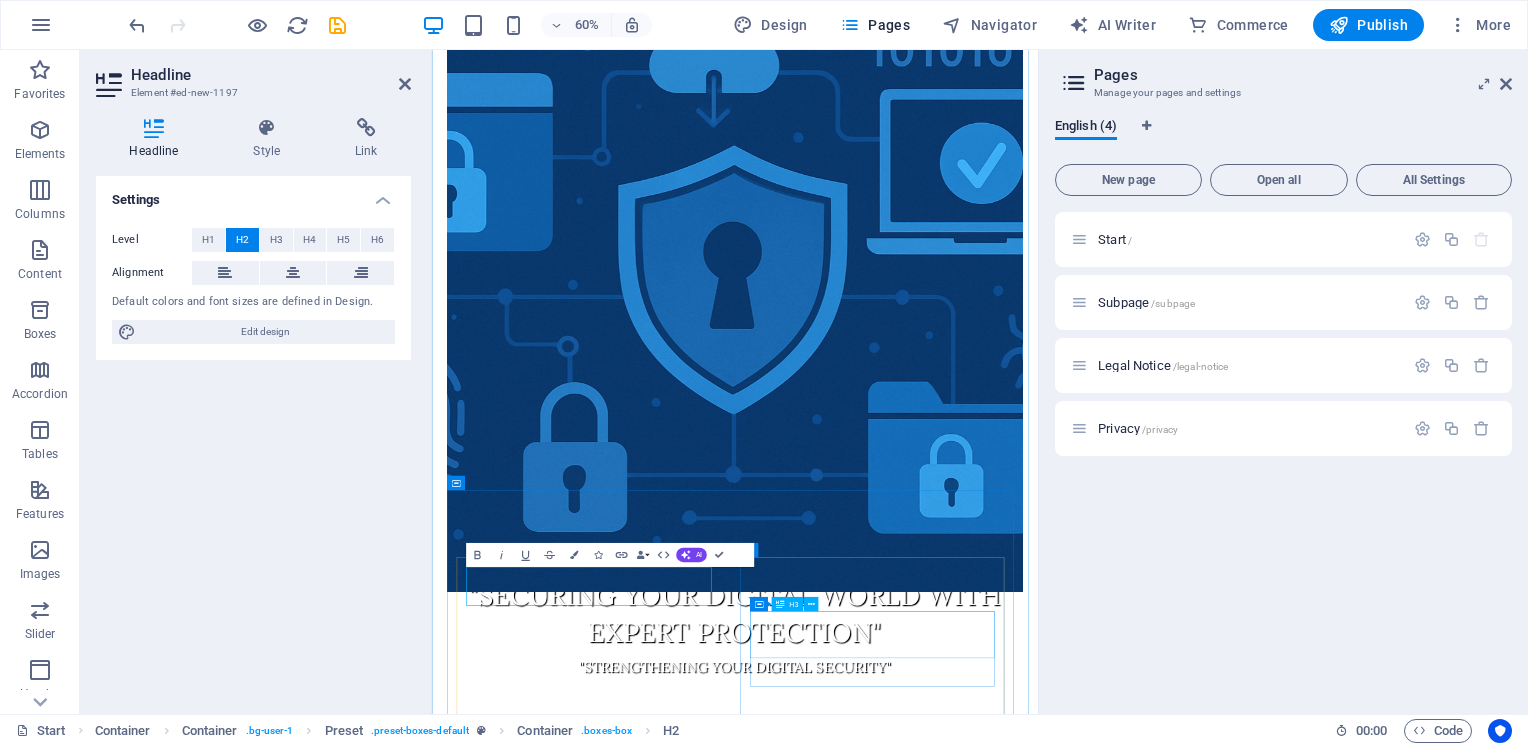 drag, startPoint x: 1044, startPoint y: 1031, endPoint x: 1188, endPoint y: 669, distance: 389.58954 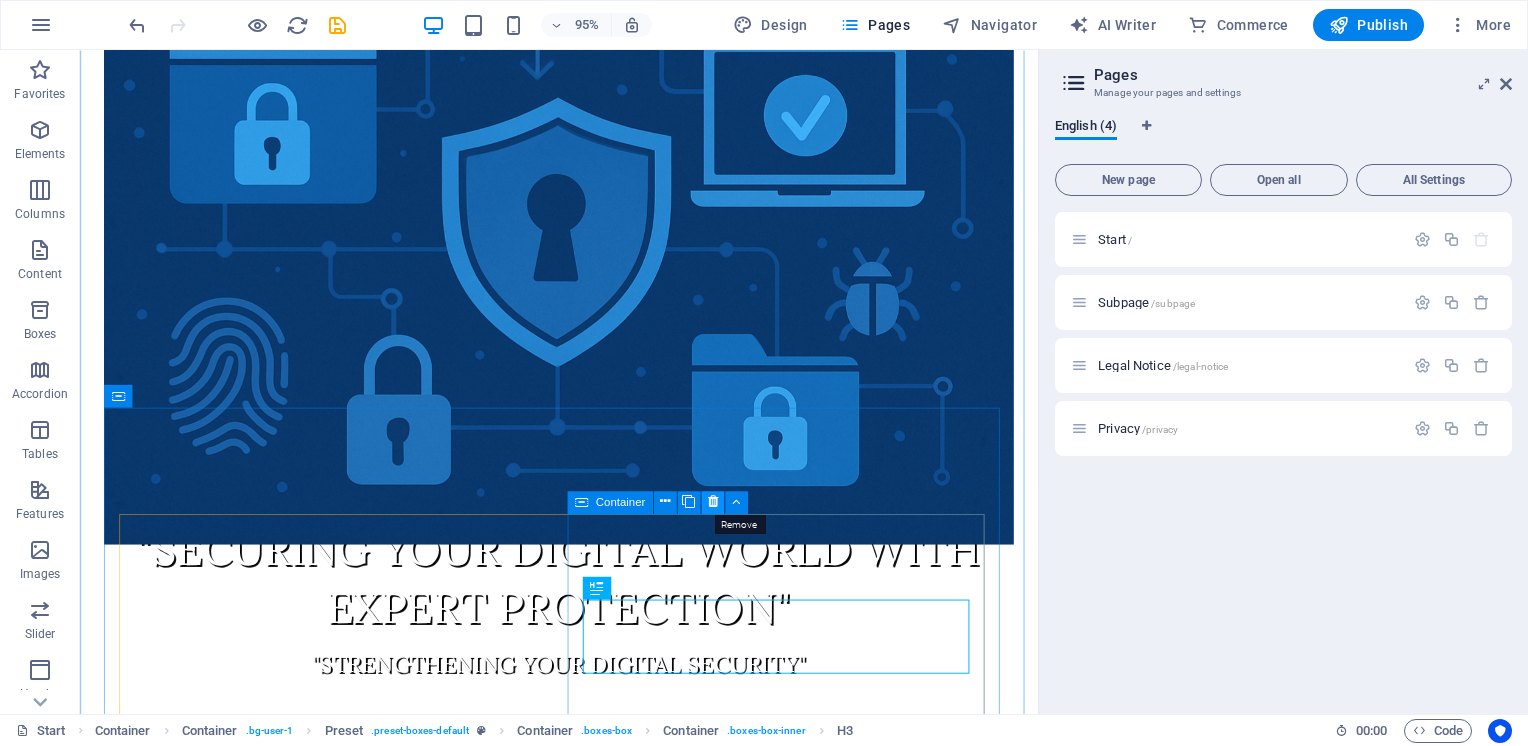 click at bounding box center [712, 502] 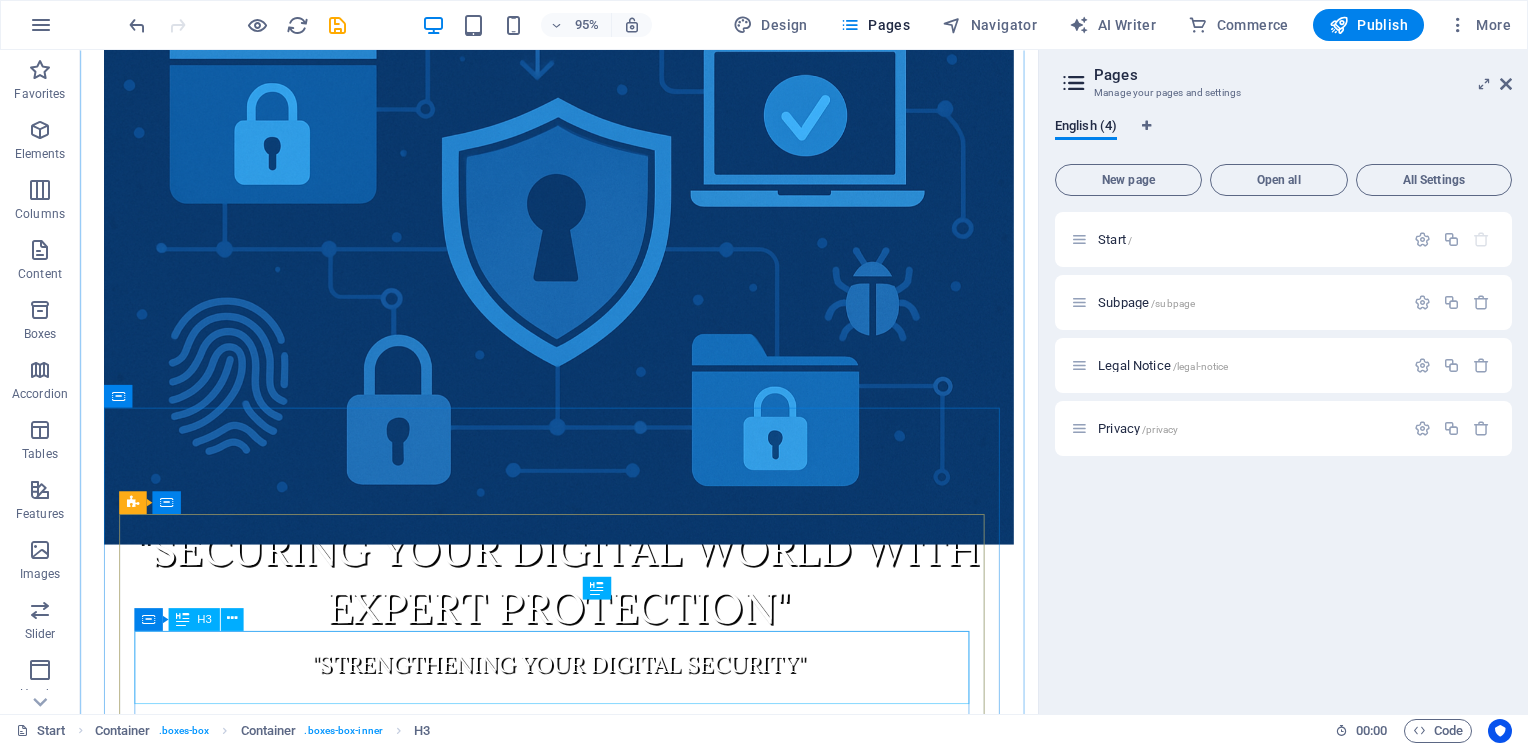 click on "Perfect Choice" at bounding box center [584, 1254] 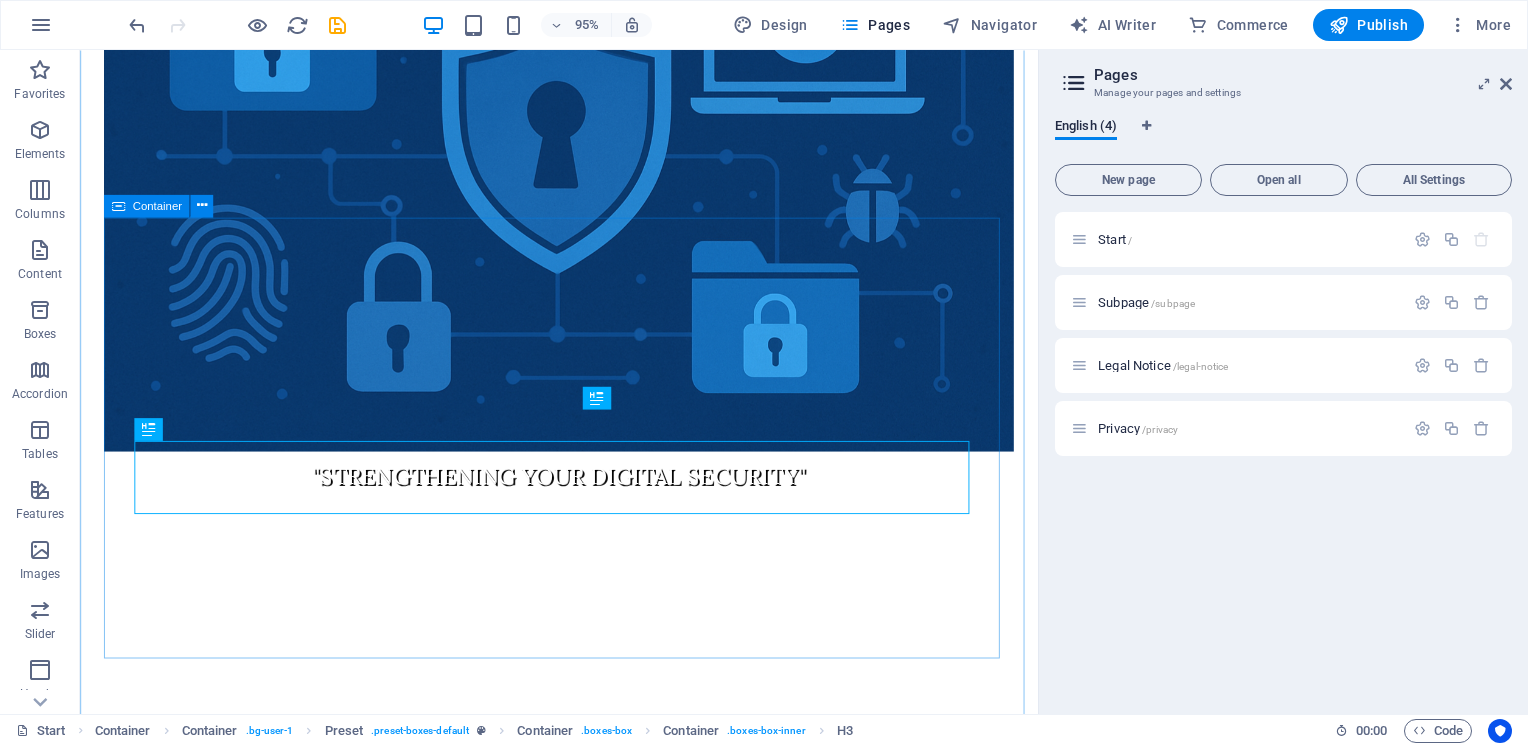 scroll, scrollTop: 668, scrollLeft: 0, axis: vertical 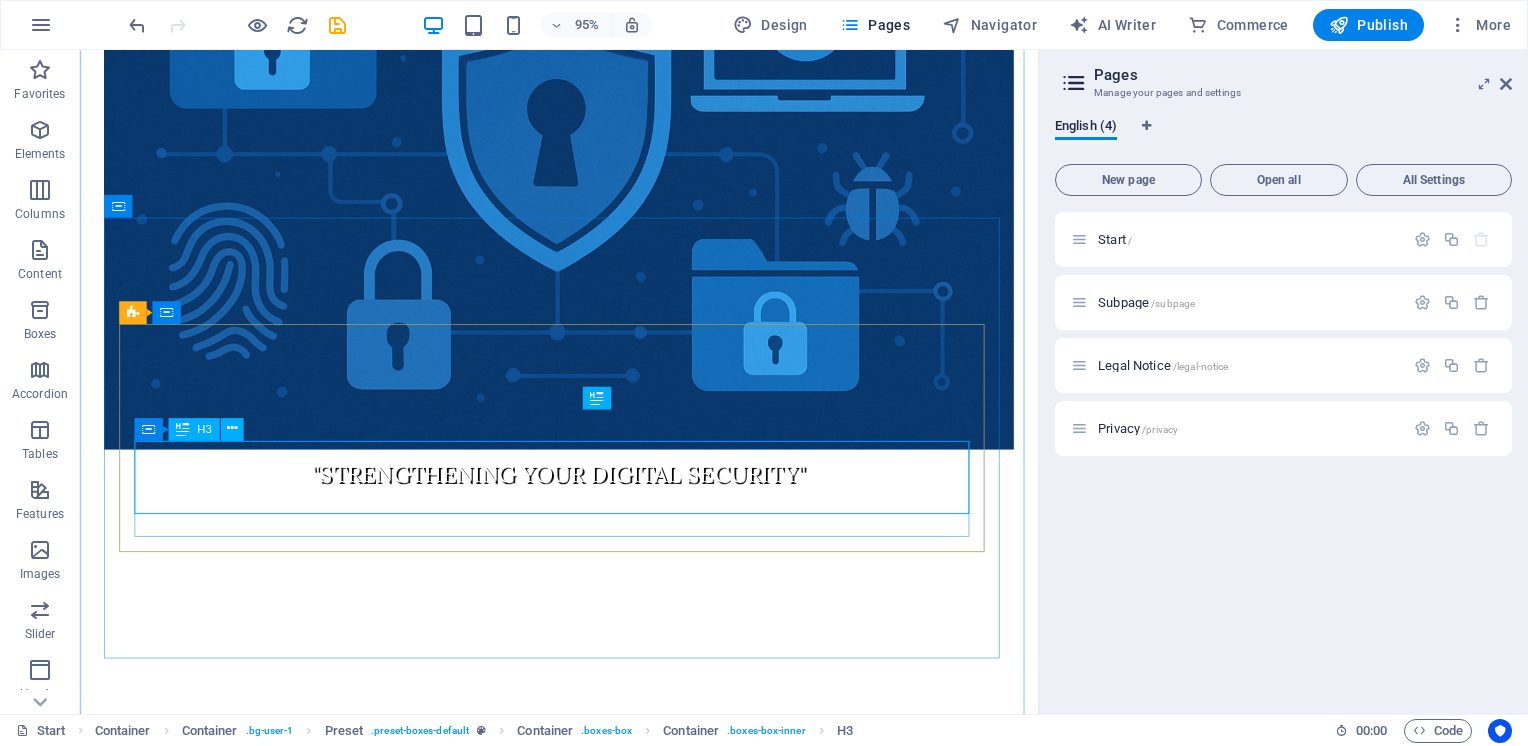 click on "Perfect Choice" at bounding box center [584, 1054] 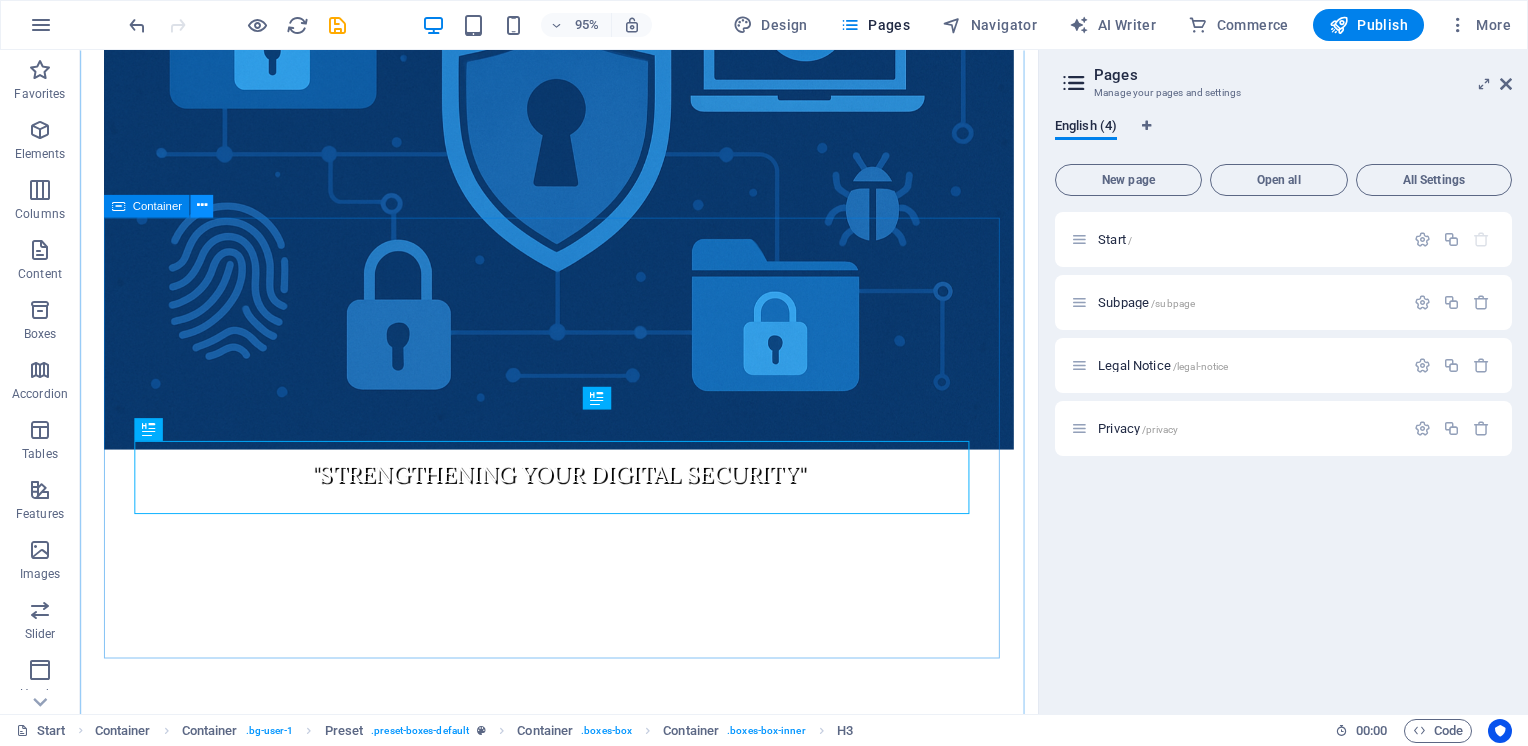 click at bounding box center [202, 206] 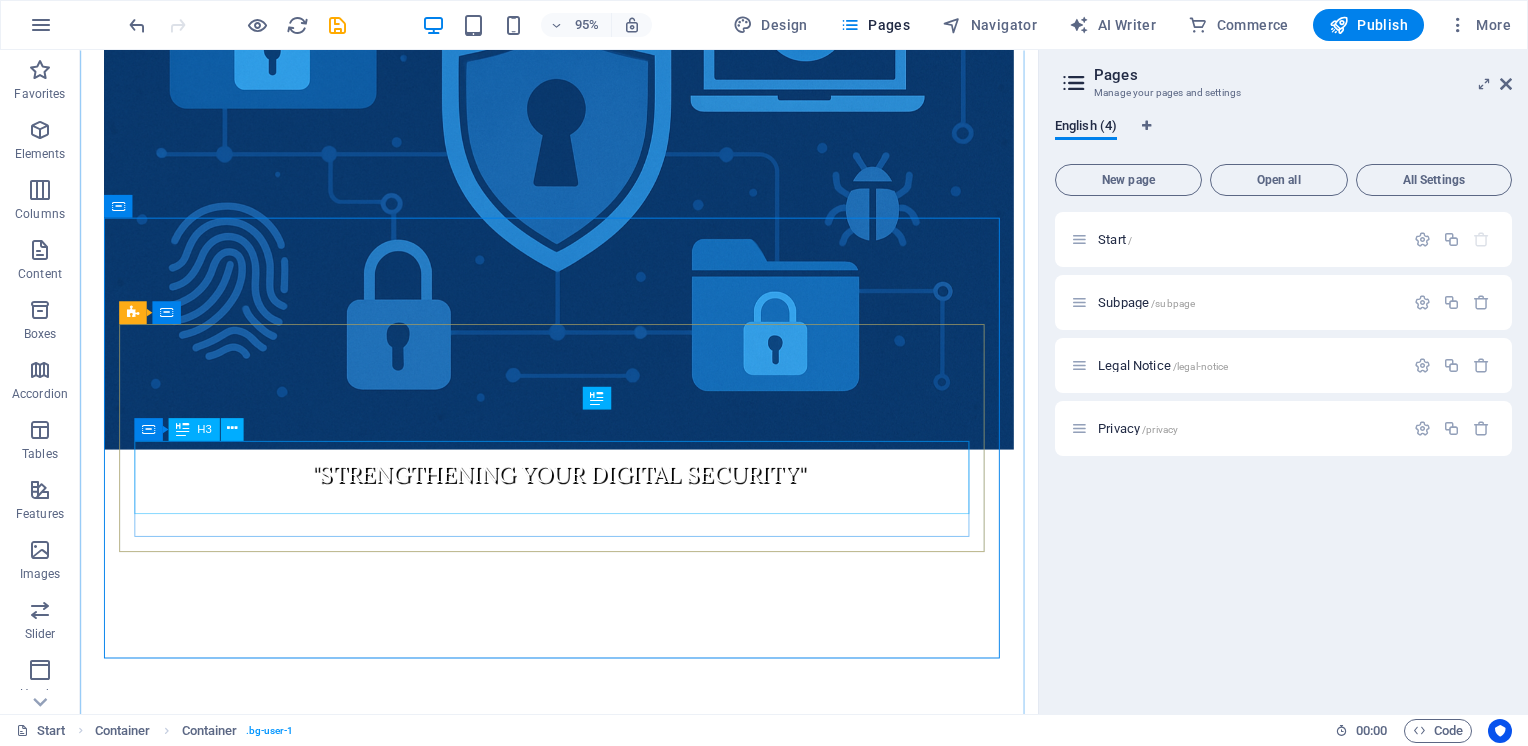drag, startPoint x: 699, startPoint y: 487, endPoint x: 674, endPoint y: 483, distance: 25.317978 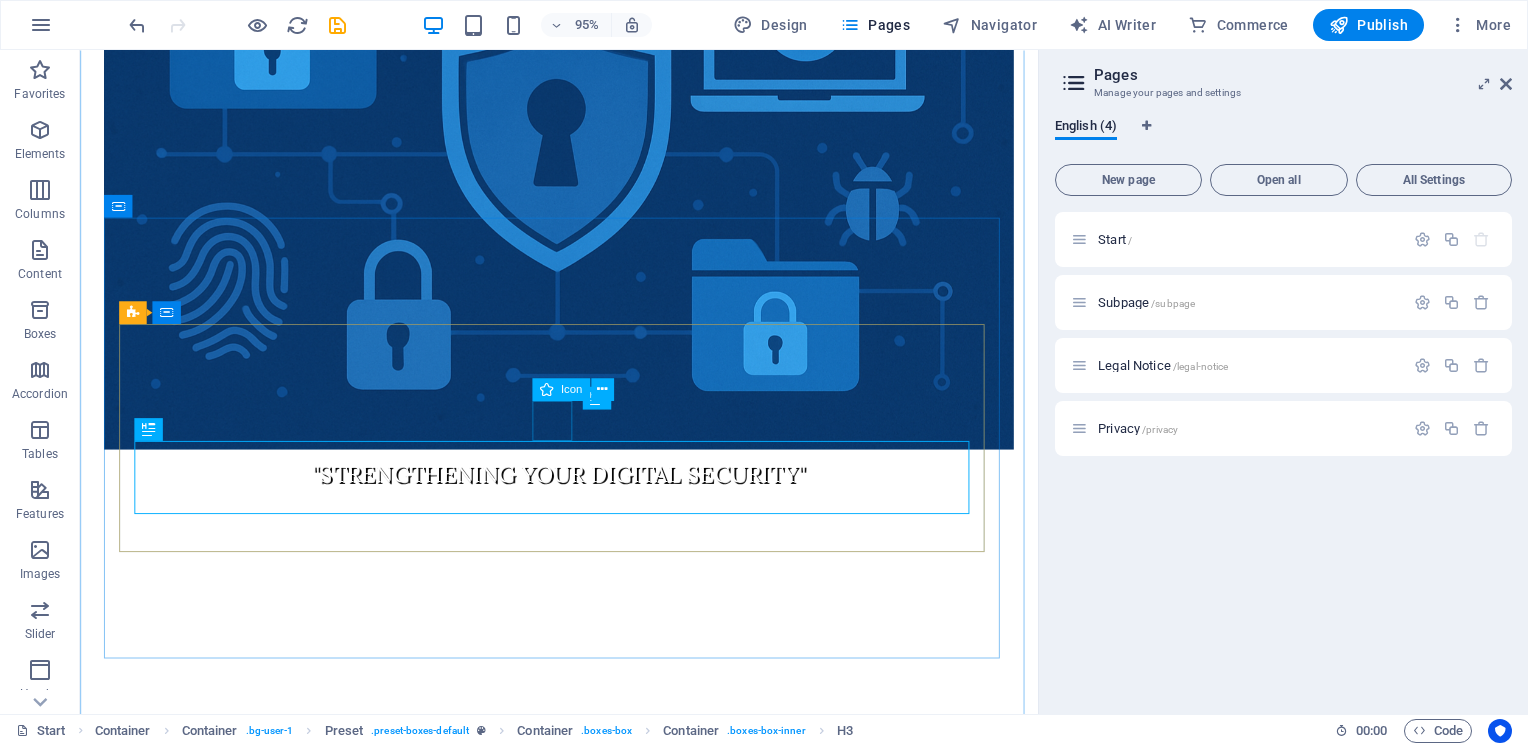 click at bounding box center [584, 995] 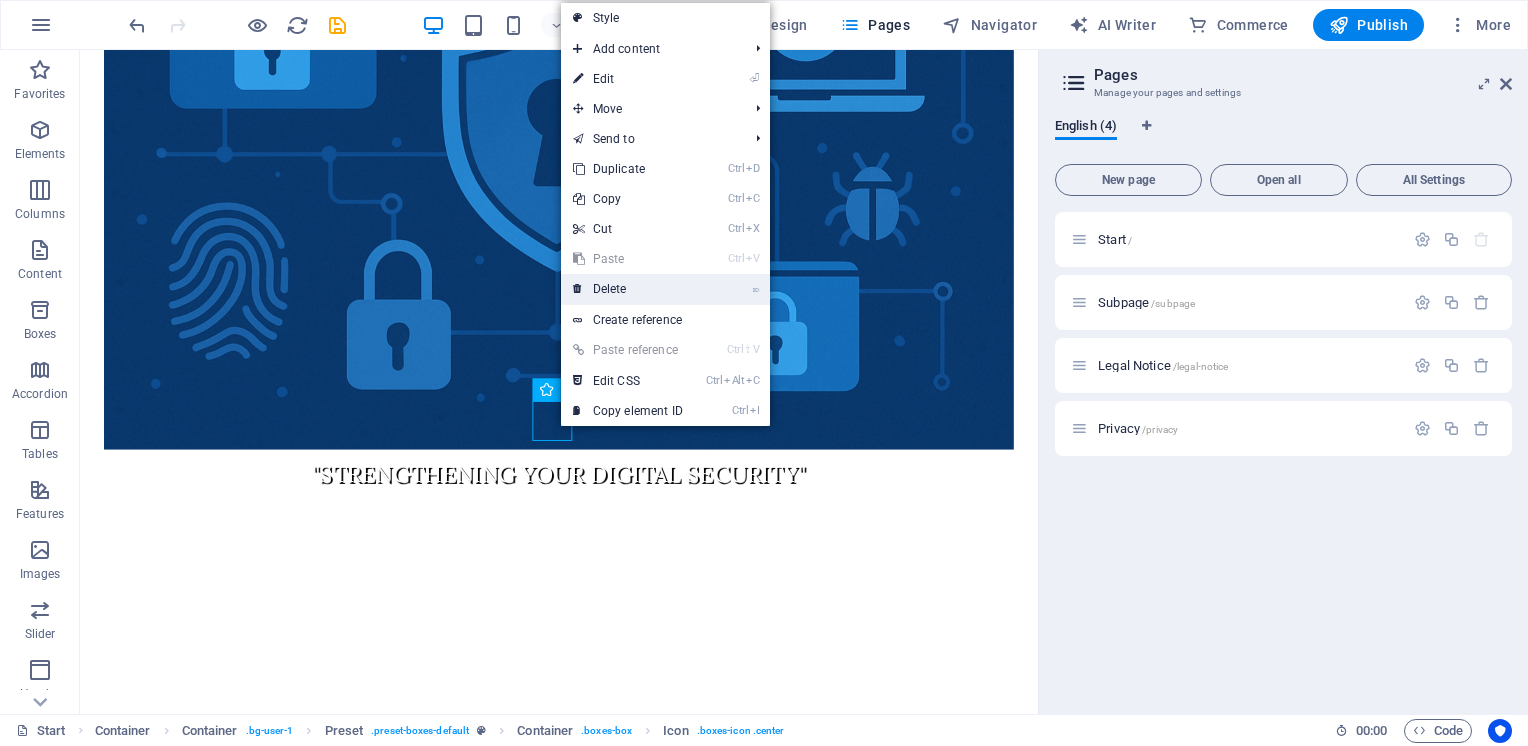 click on "⌦  Delete" at bounding box center [628, 289] 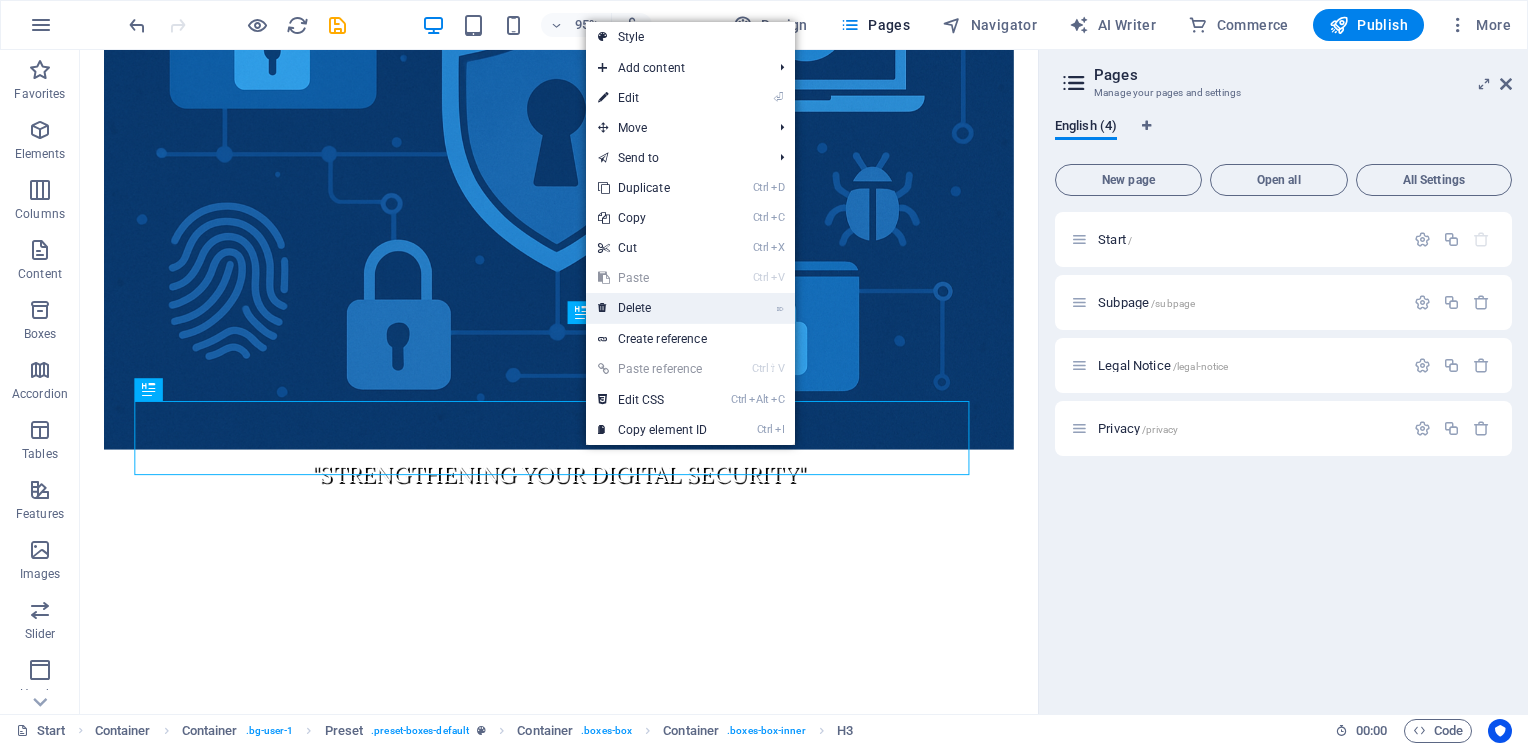 click on "⌦  Delete" at bounding box center [653, 308] 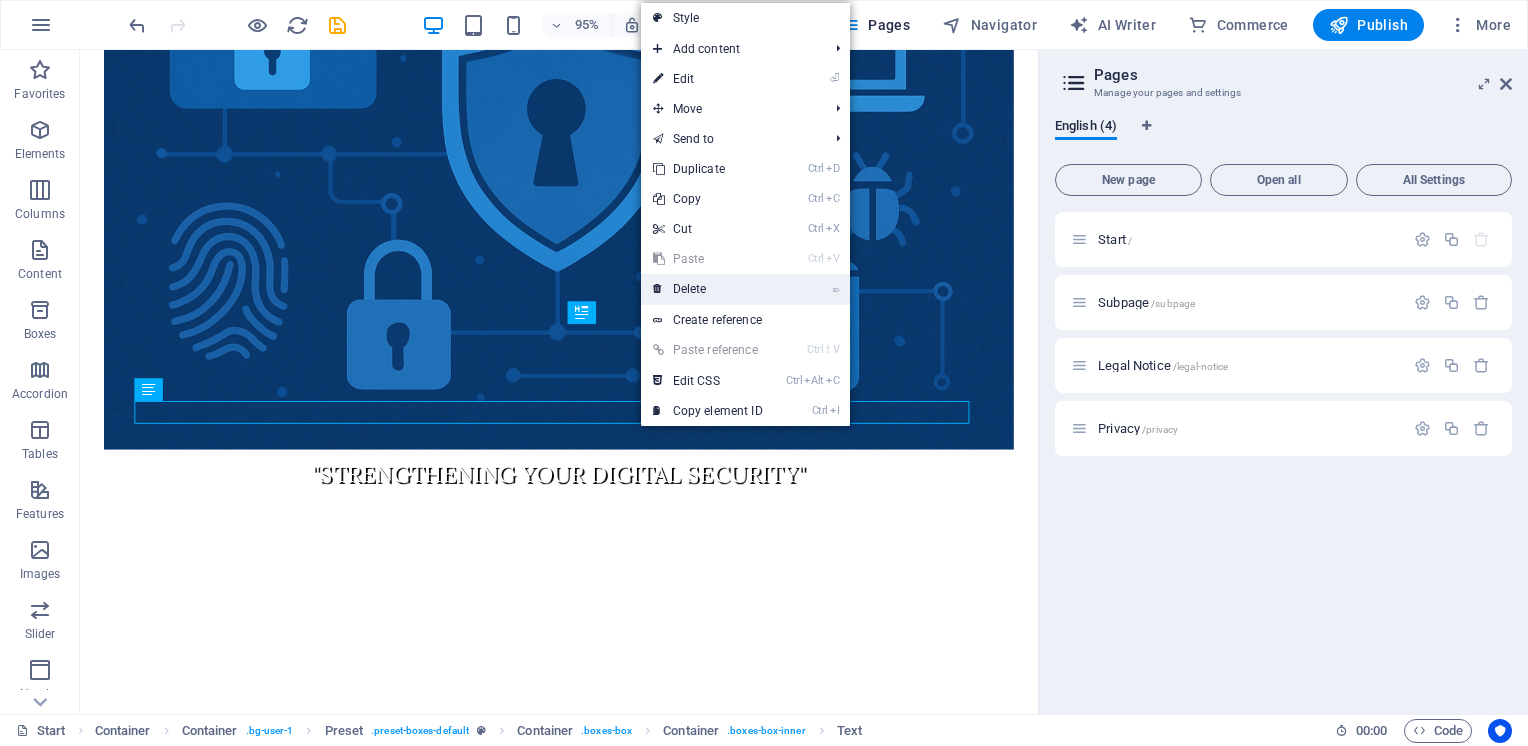 click on "⌦  Delete" at bounding box center (708, 289) 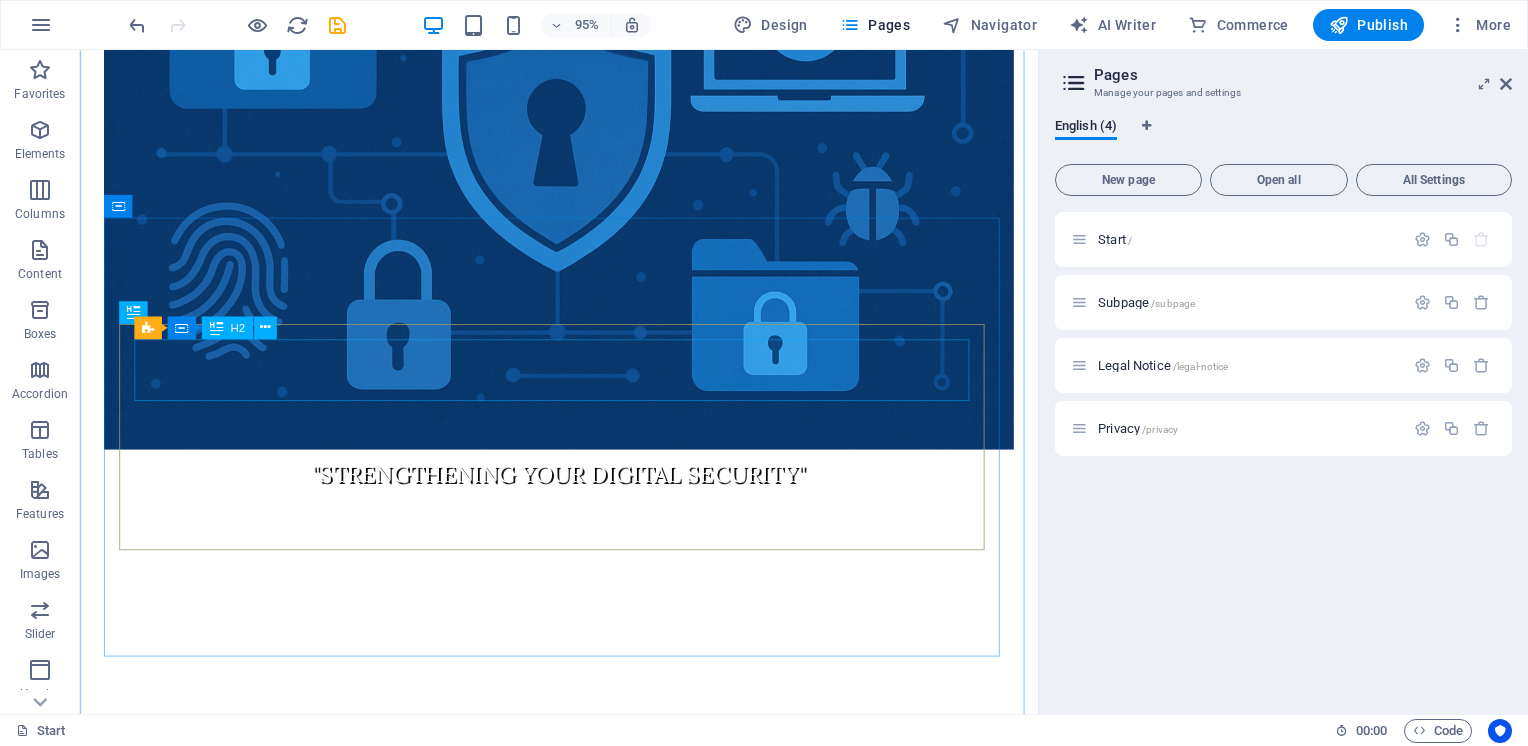 click on "About Us" at bounding box center [584, 940] 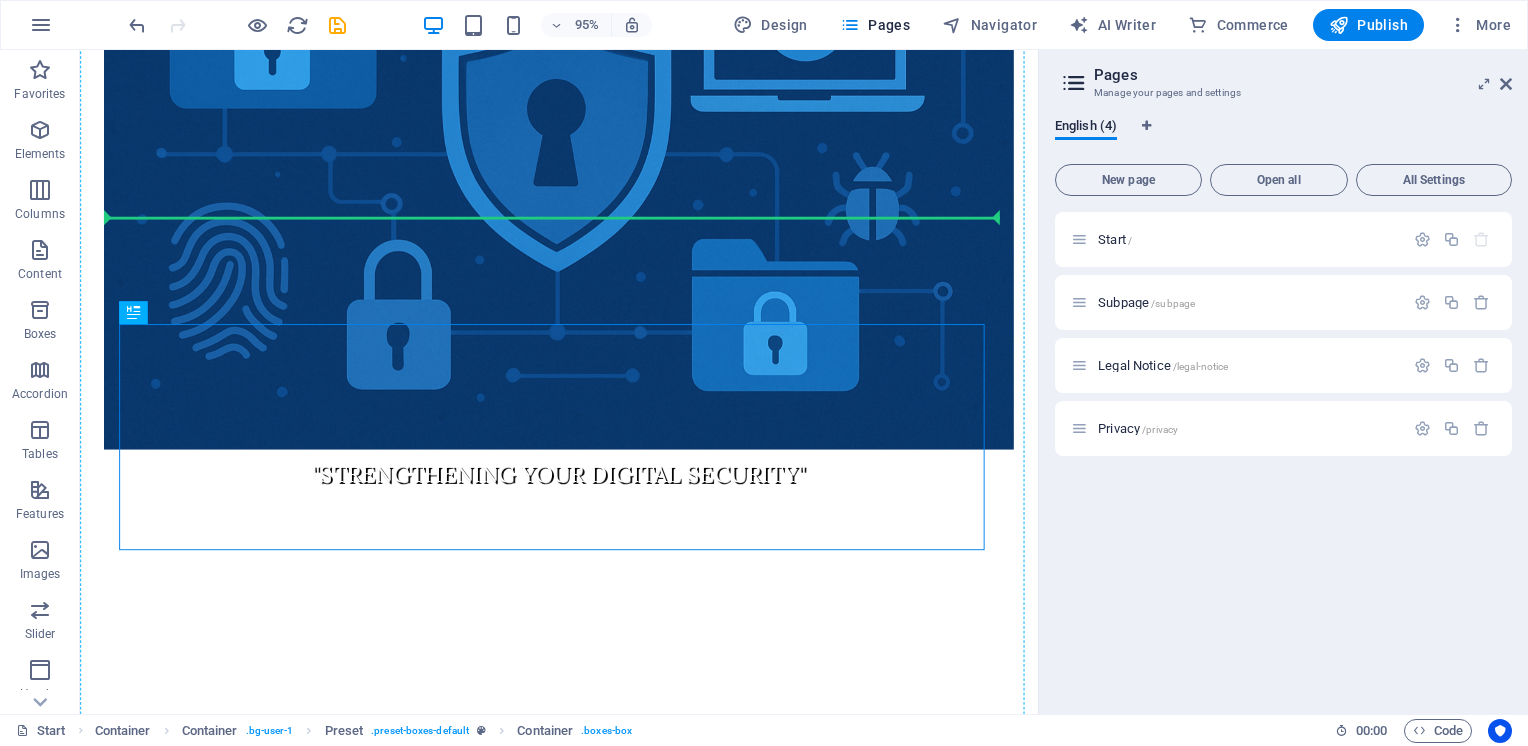 drag, startPoint x: 604, startPoint y: 352, endPoint x: 565, endPoint y: 303, distance: 62.625874 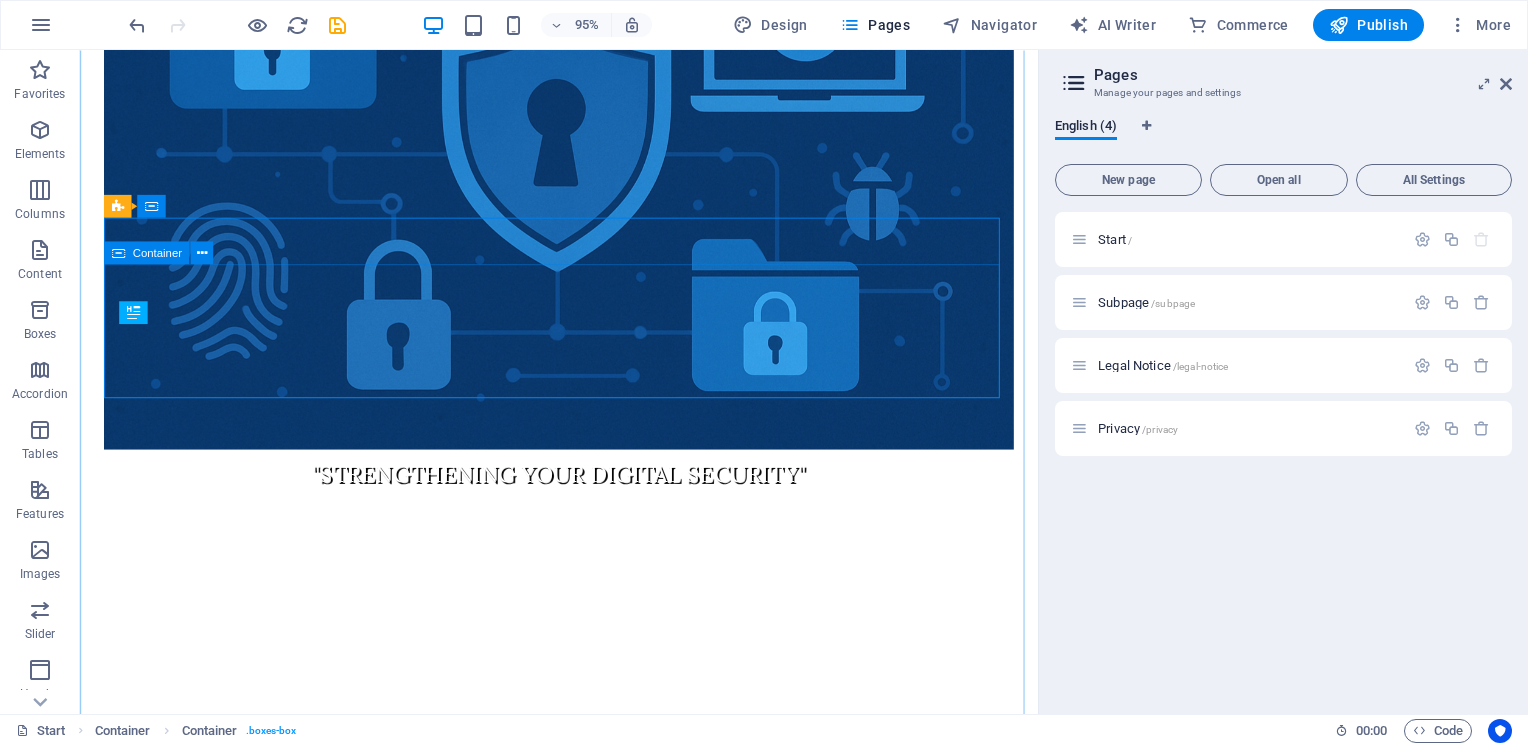 click on "Drop content here or  Add elements  Paste clipboard" at bounding box center (584, 901) 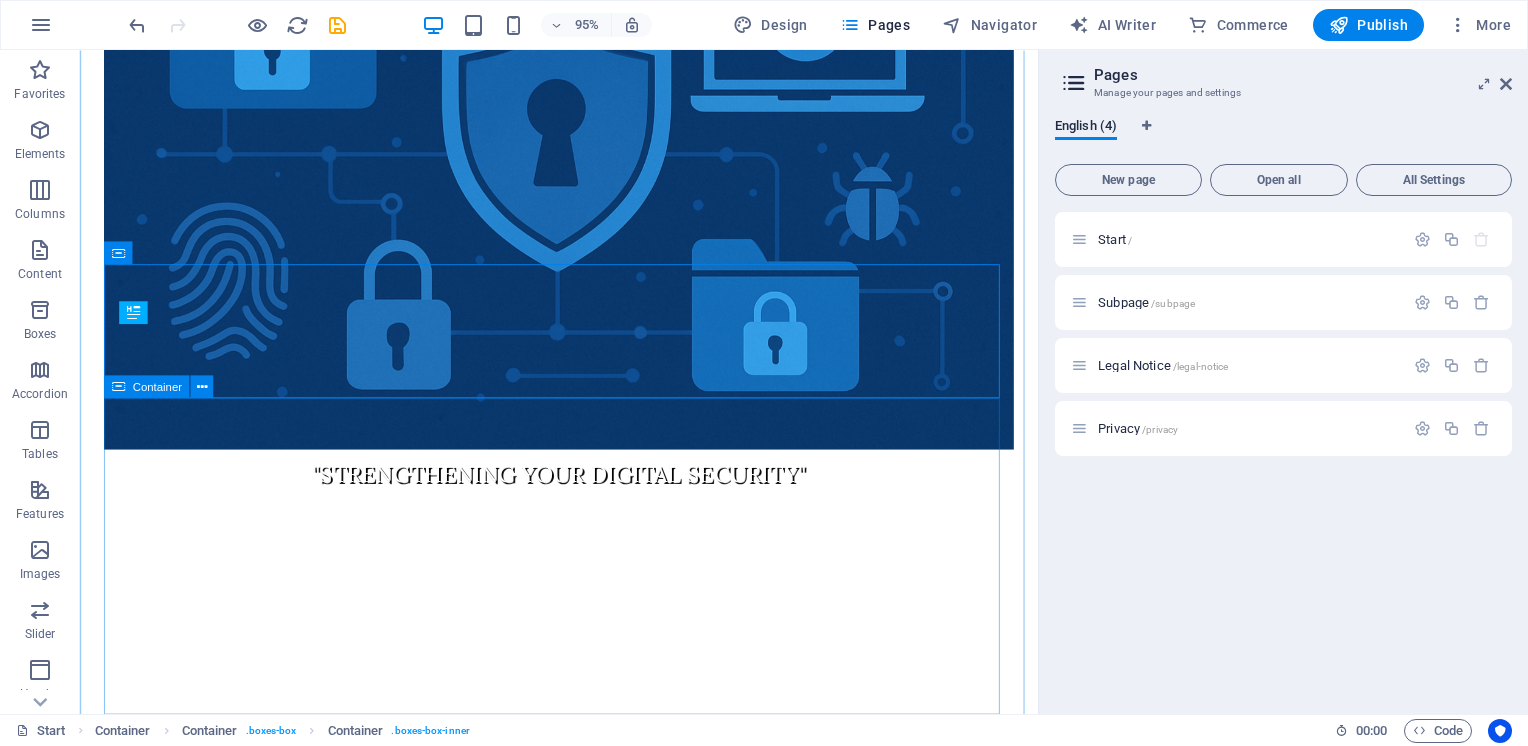 click on "Drop content here or  Add elements  Paste clipboard" at bounding box center [584, 1139] 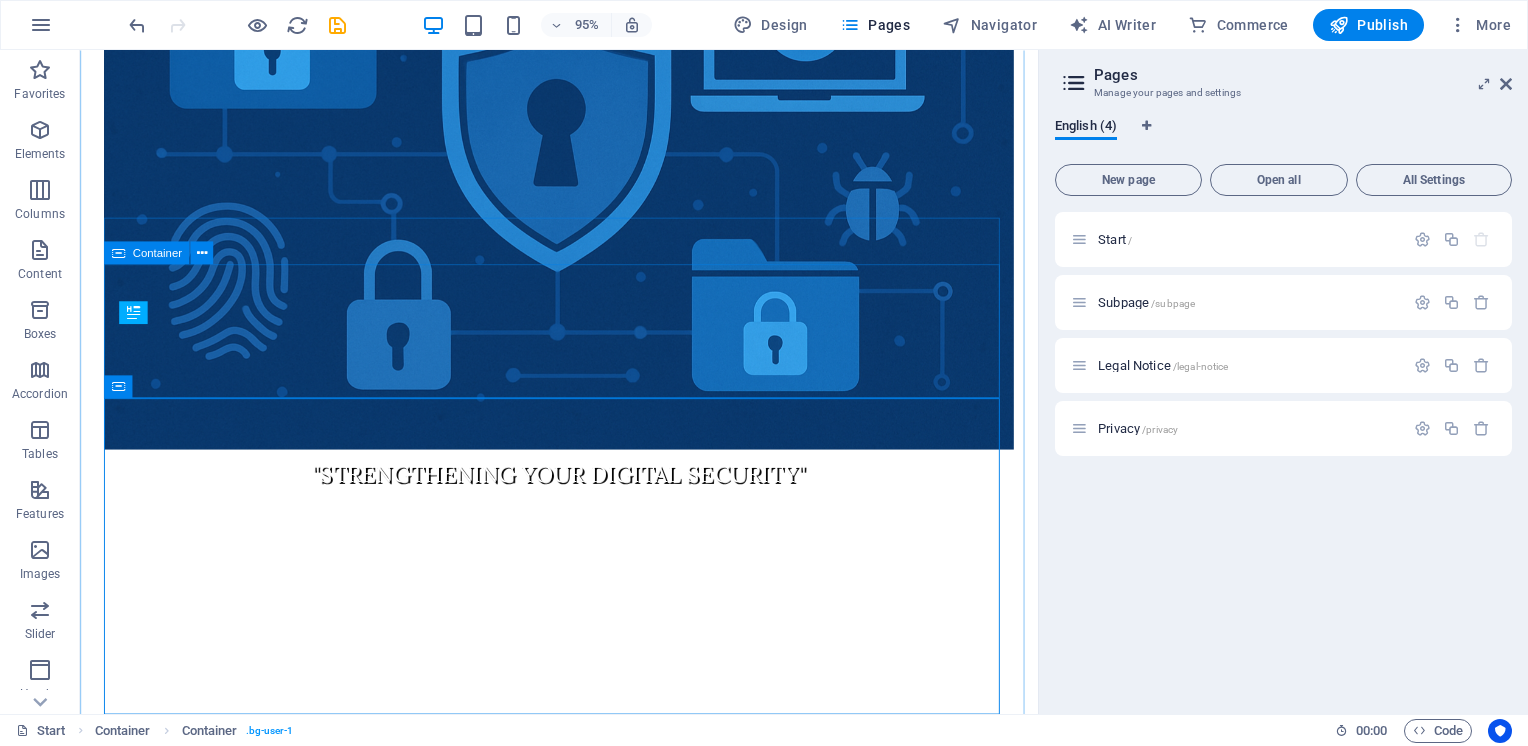 click on "Paste clipboard" at bounding box center [638, 931] 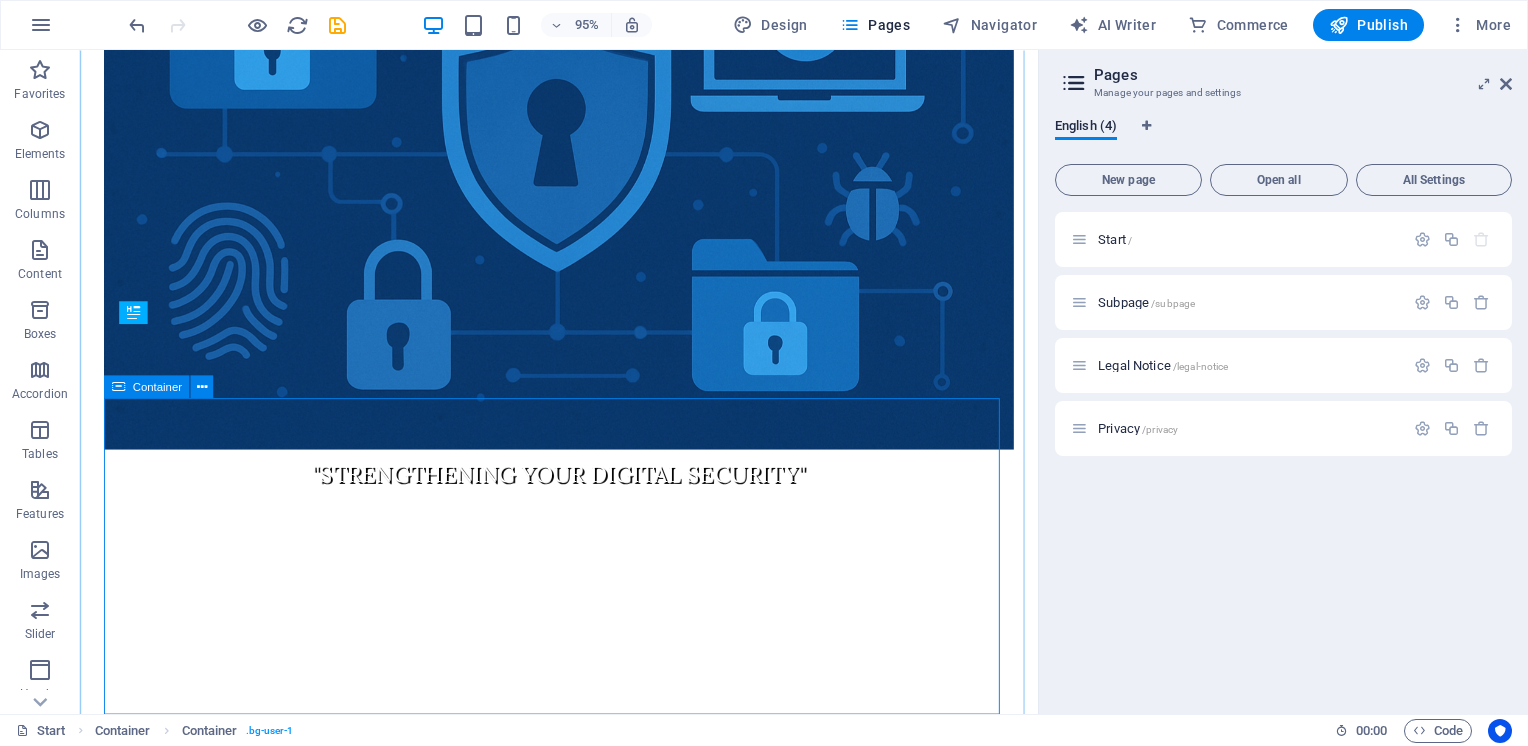 click on "Drop content here or  Add elements  Paste clipboard" at bounding box center (584, 1139) 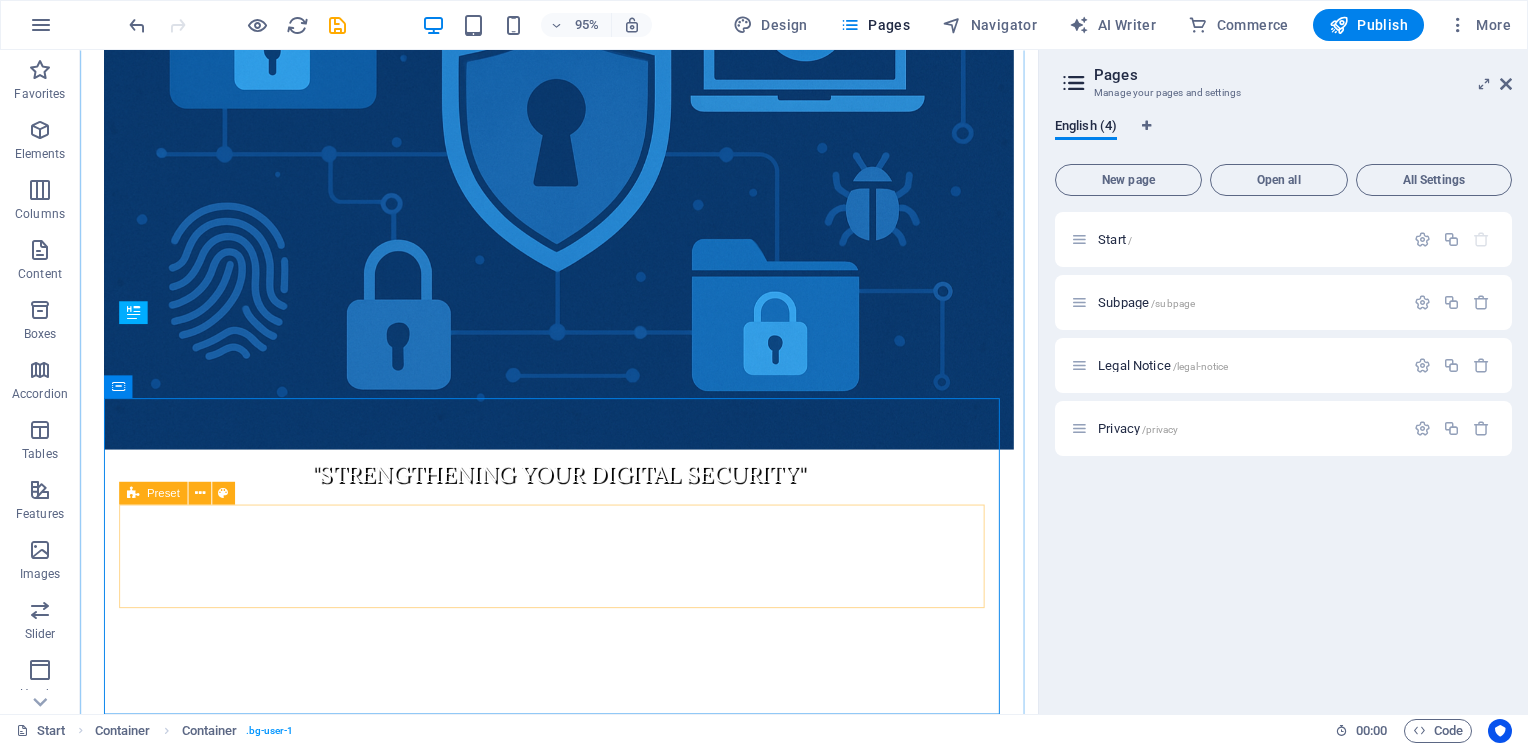 click on "Drop content here or  Add elements  Paste clipboard" at bounding box center [584, 1139] 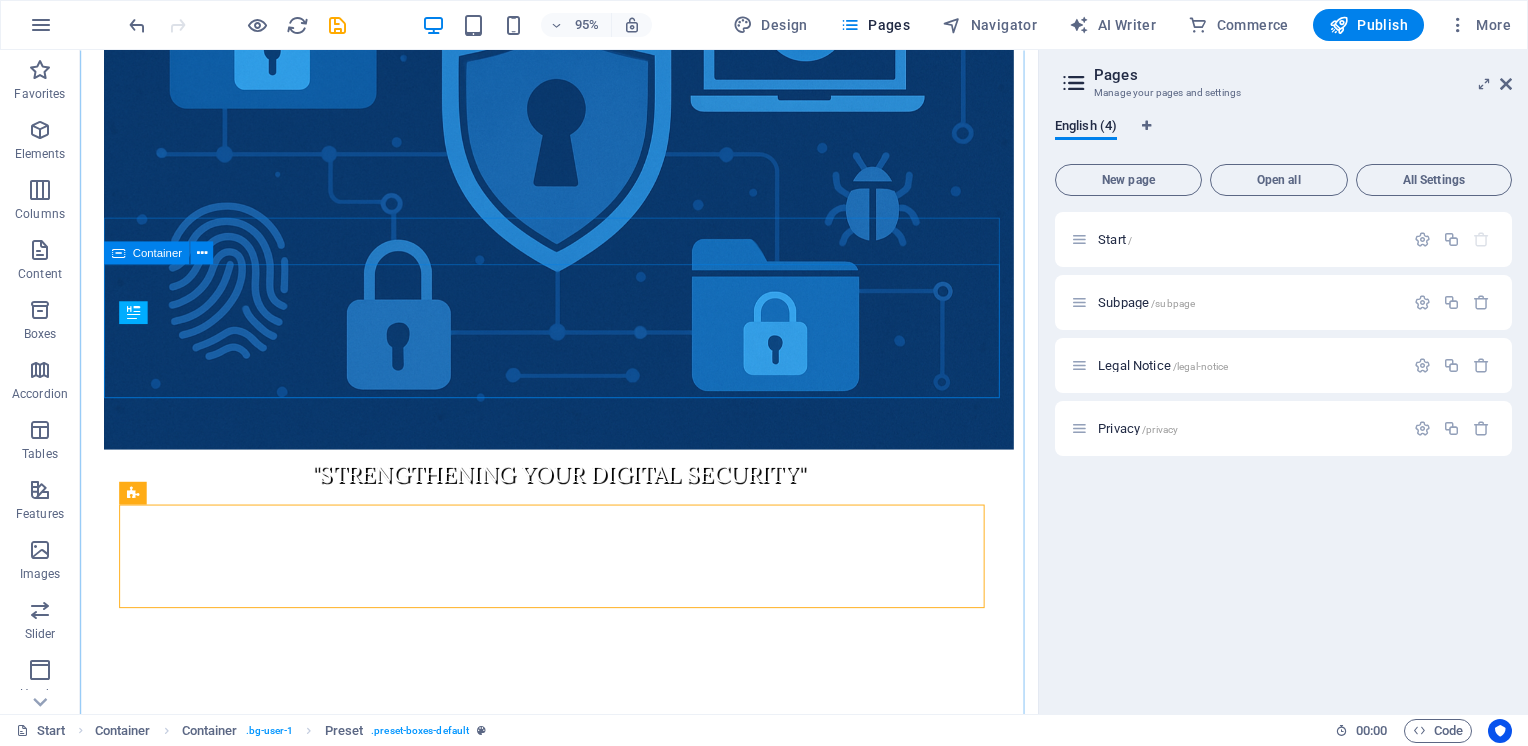 click on "Paste clipboard" at bounding box center [638, 931] 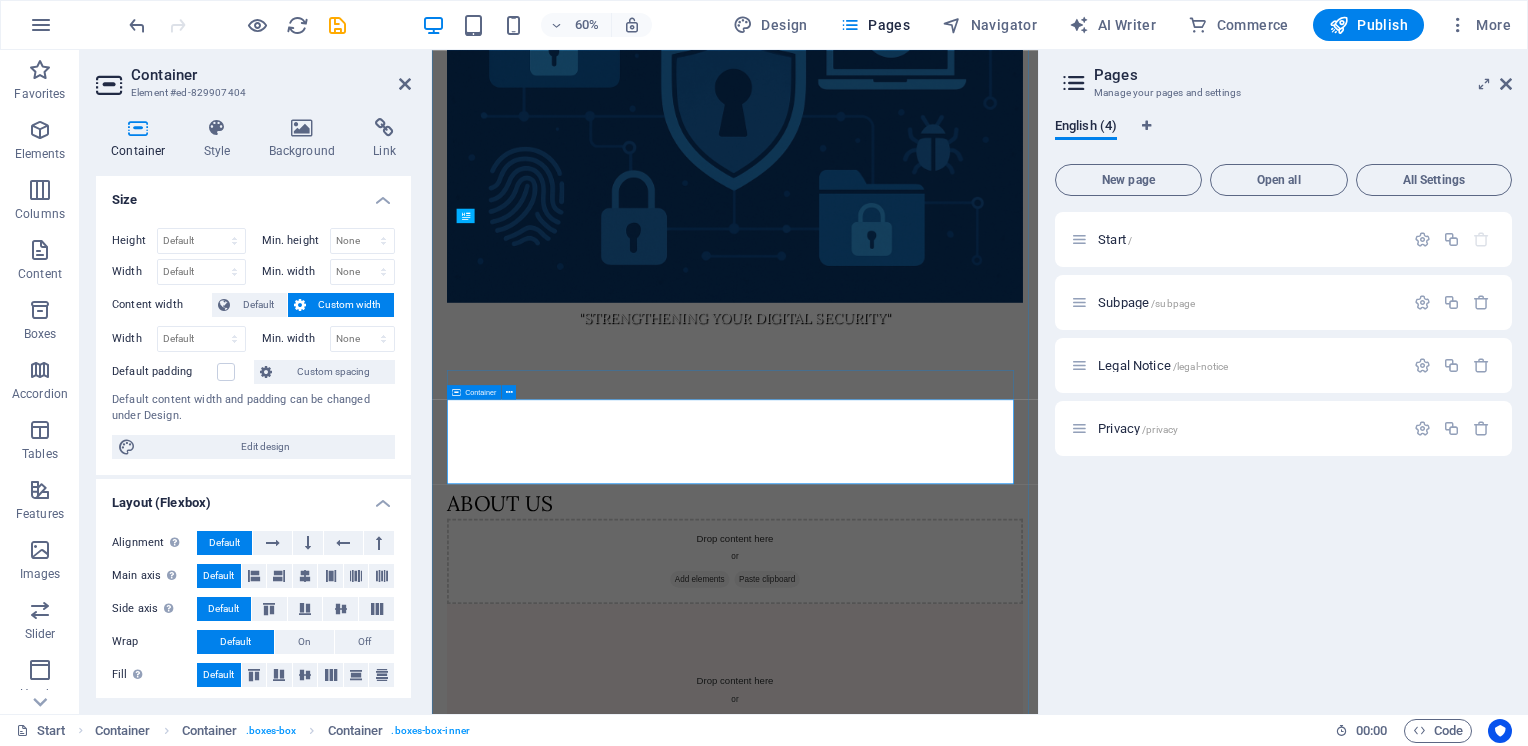 click on "Paste clipboard" at bounding box center [991, 931] 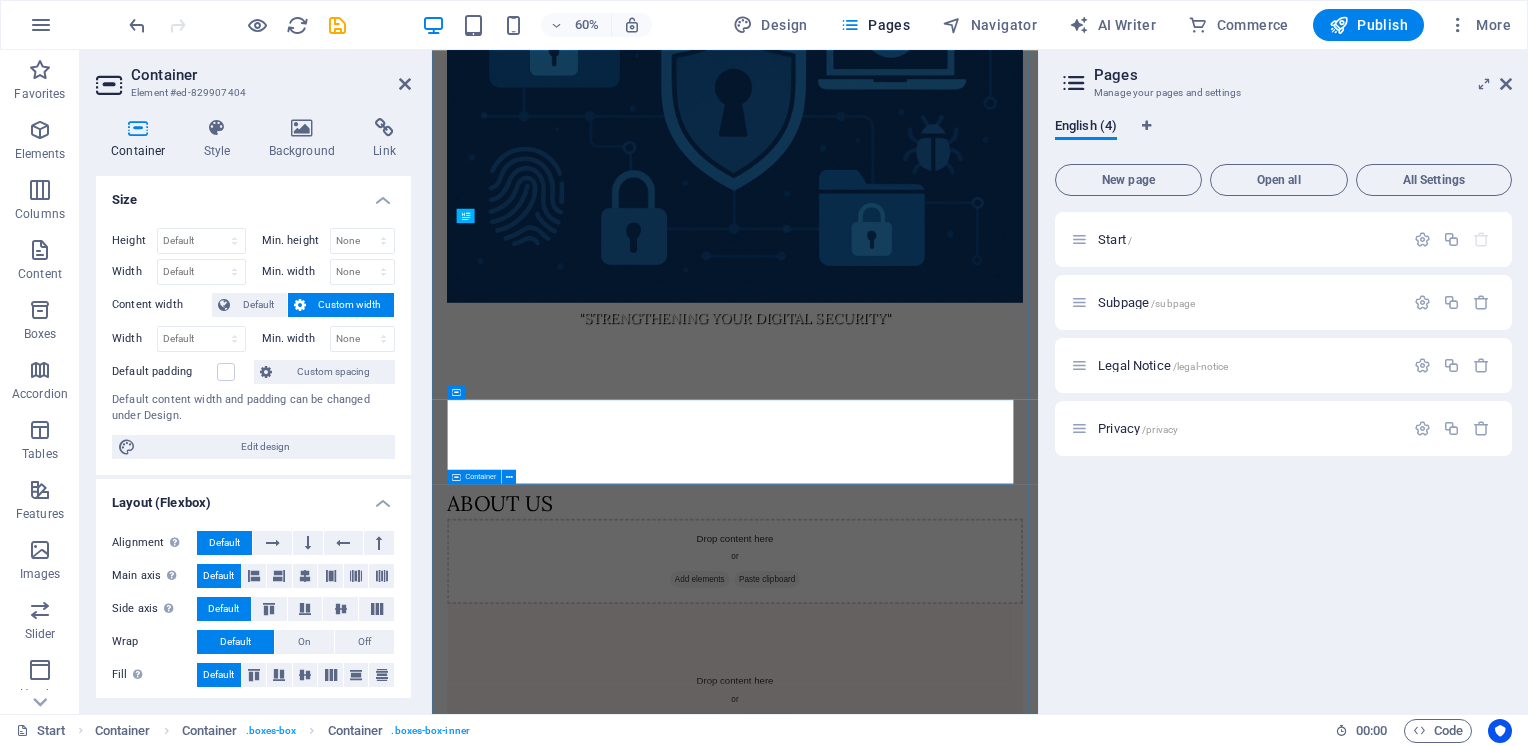 click on "Drop content here or  Add elements  Paste clipboard" at bounding box center (937, 1139) 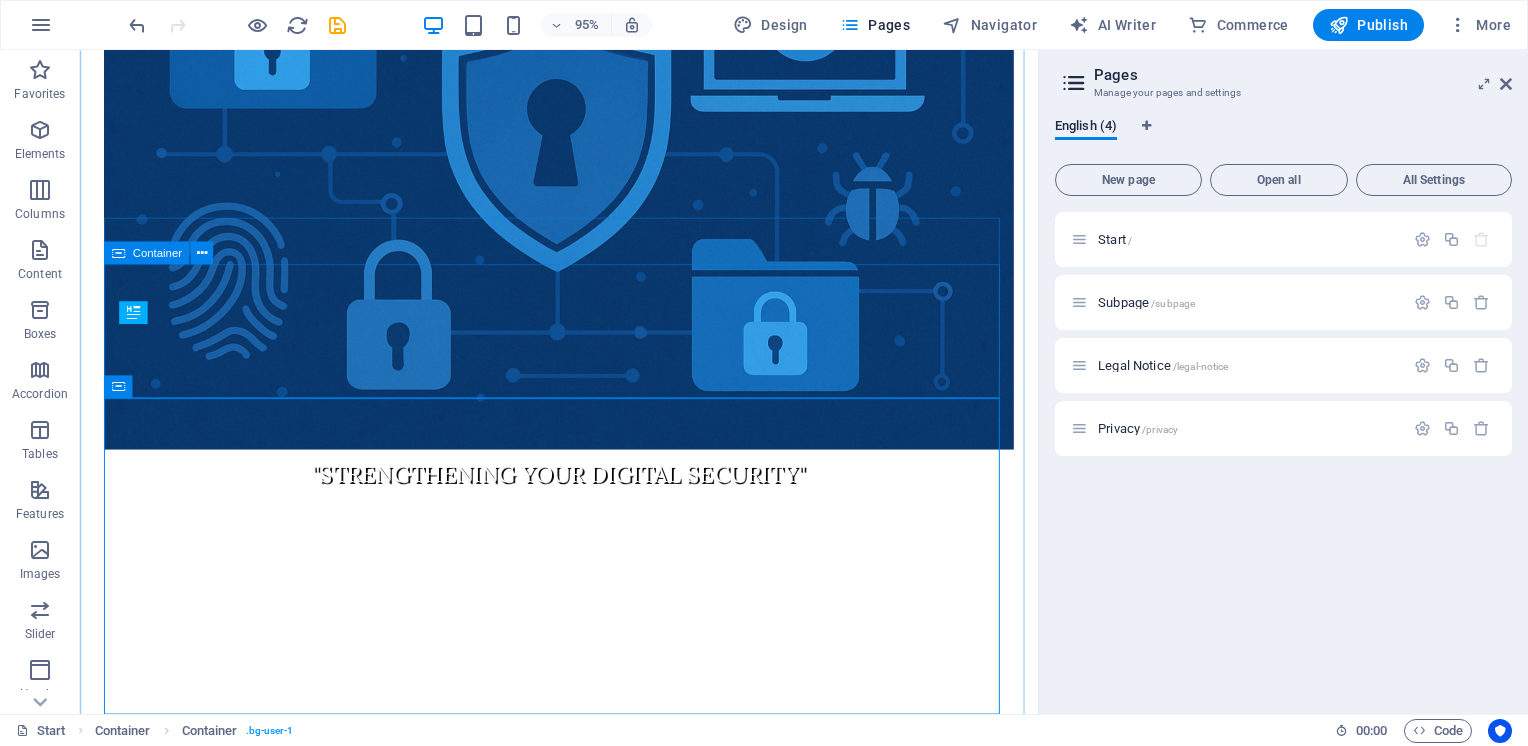 click on "Drop content here or  Add elements  Paste clipboard" at bounding box center (584, 901) 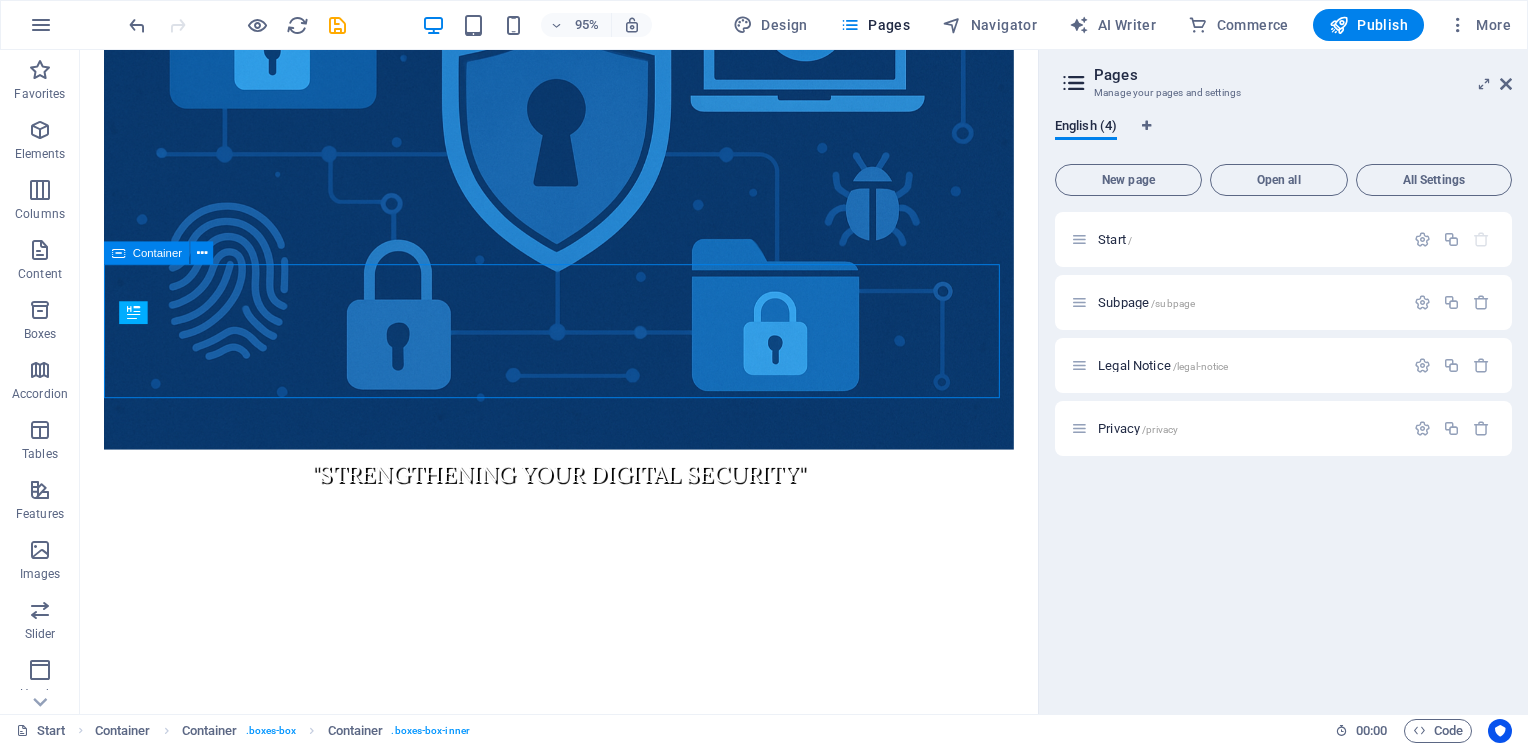 click on "Drop content here or  Add elements  Paste clipboard" at bounding box center [584, 901] 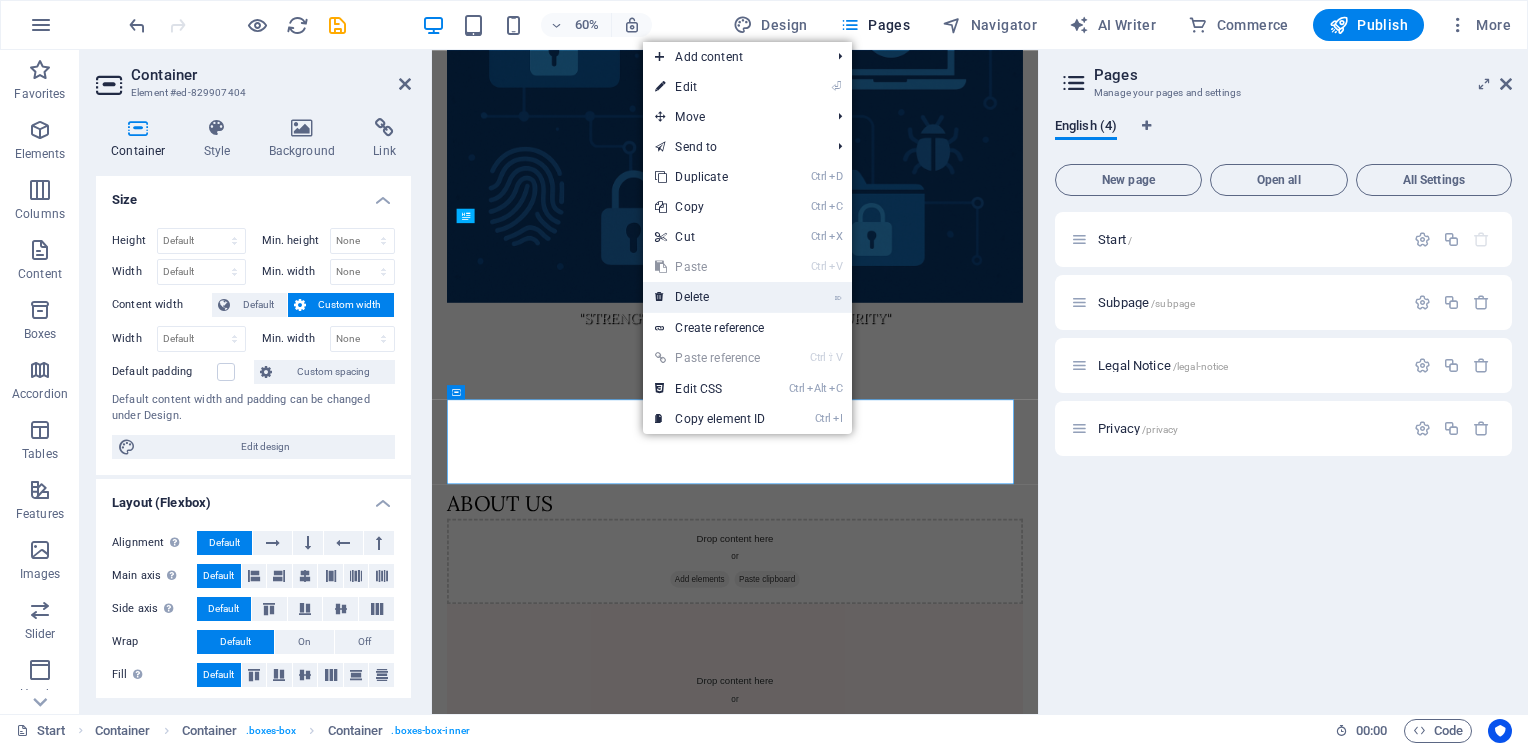 click on "⌦  Delete" at bounding box center [710, 297] 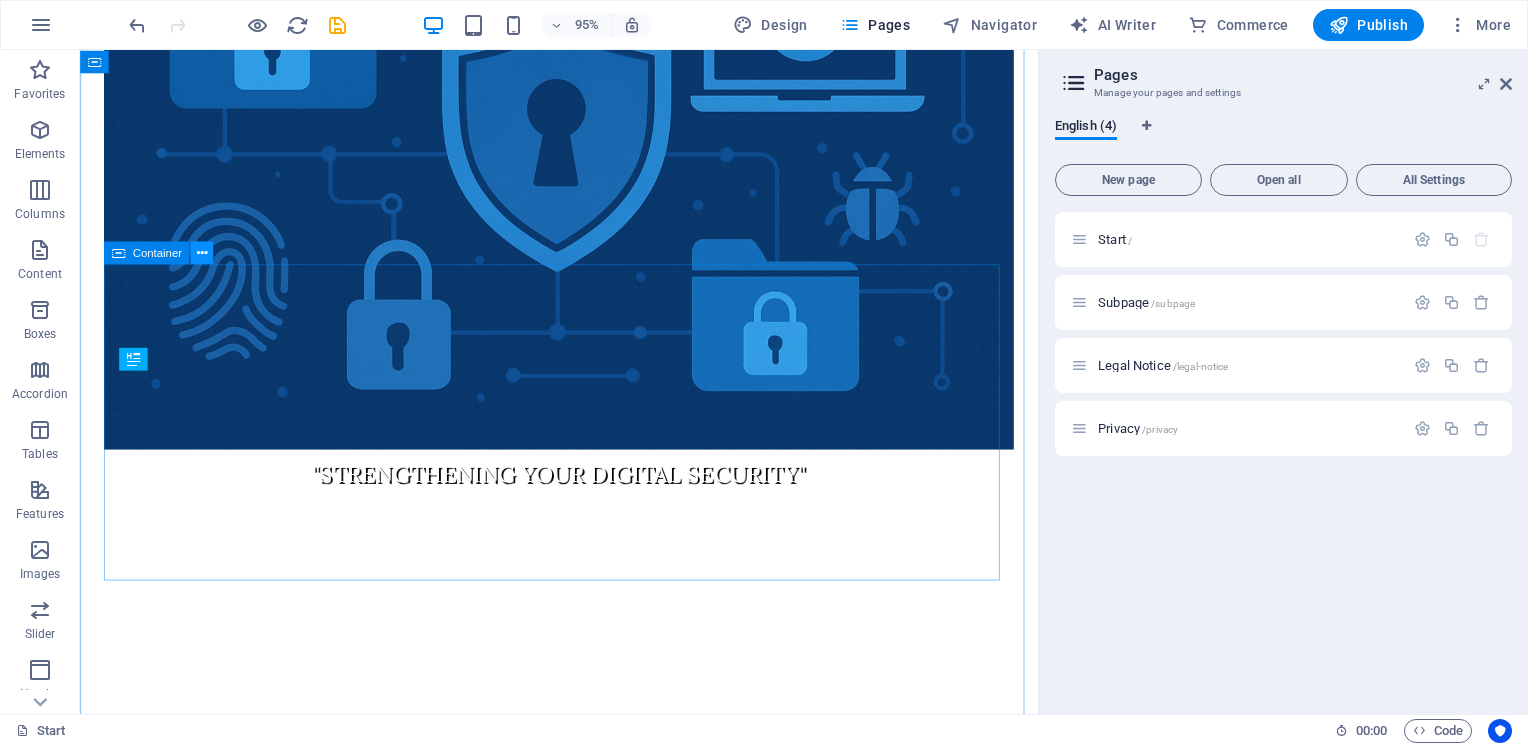 click at bounding box center (202, 253) 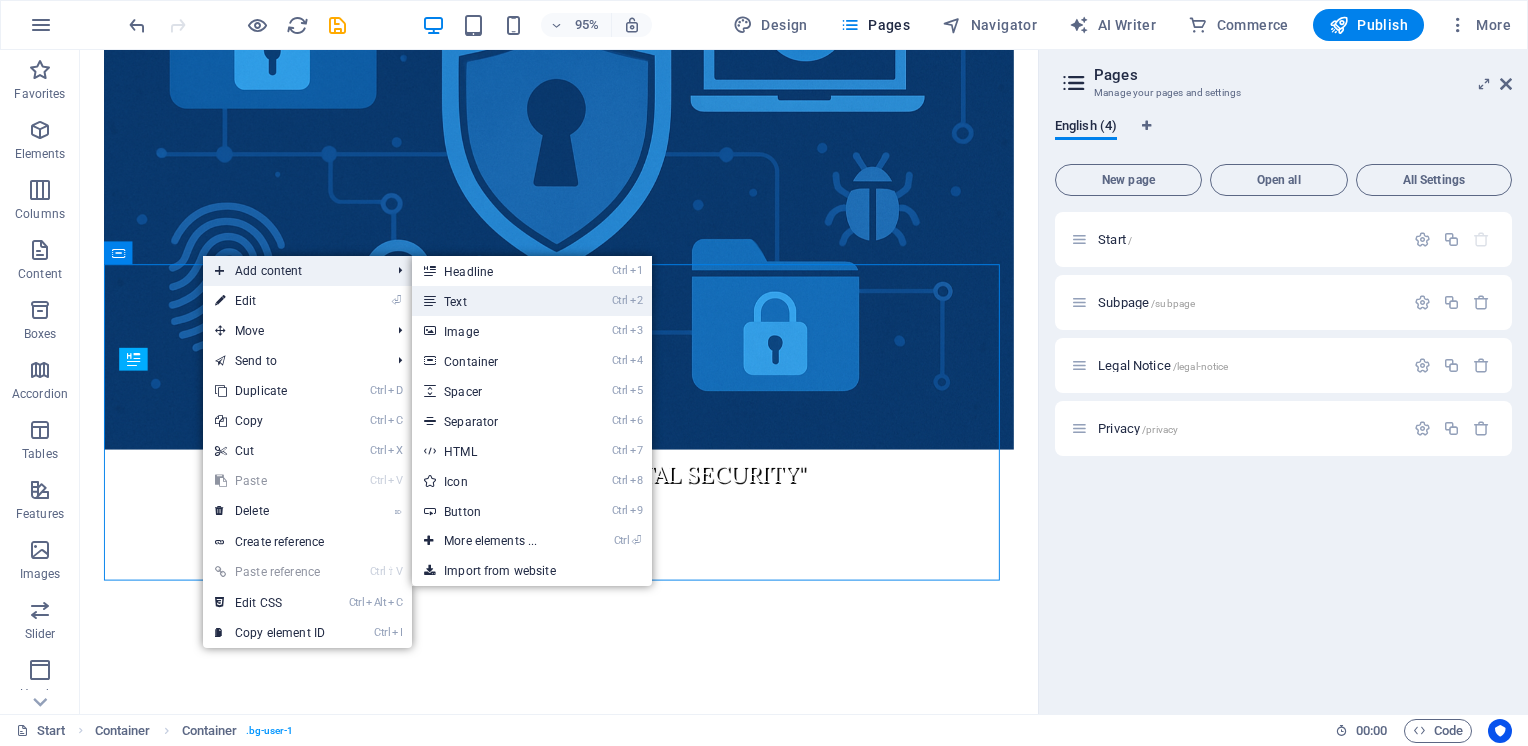 click on "Ctrl 2  Text" at bounding box center (494, 301) 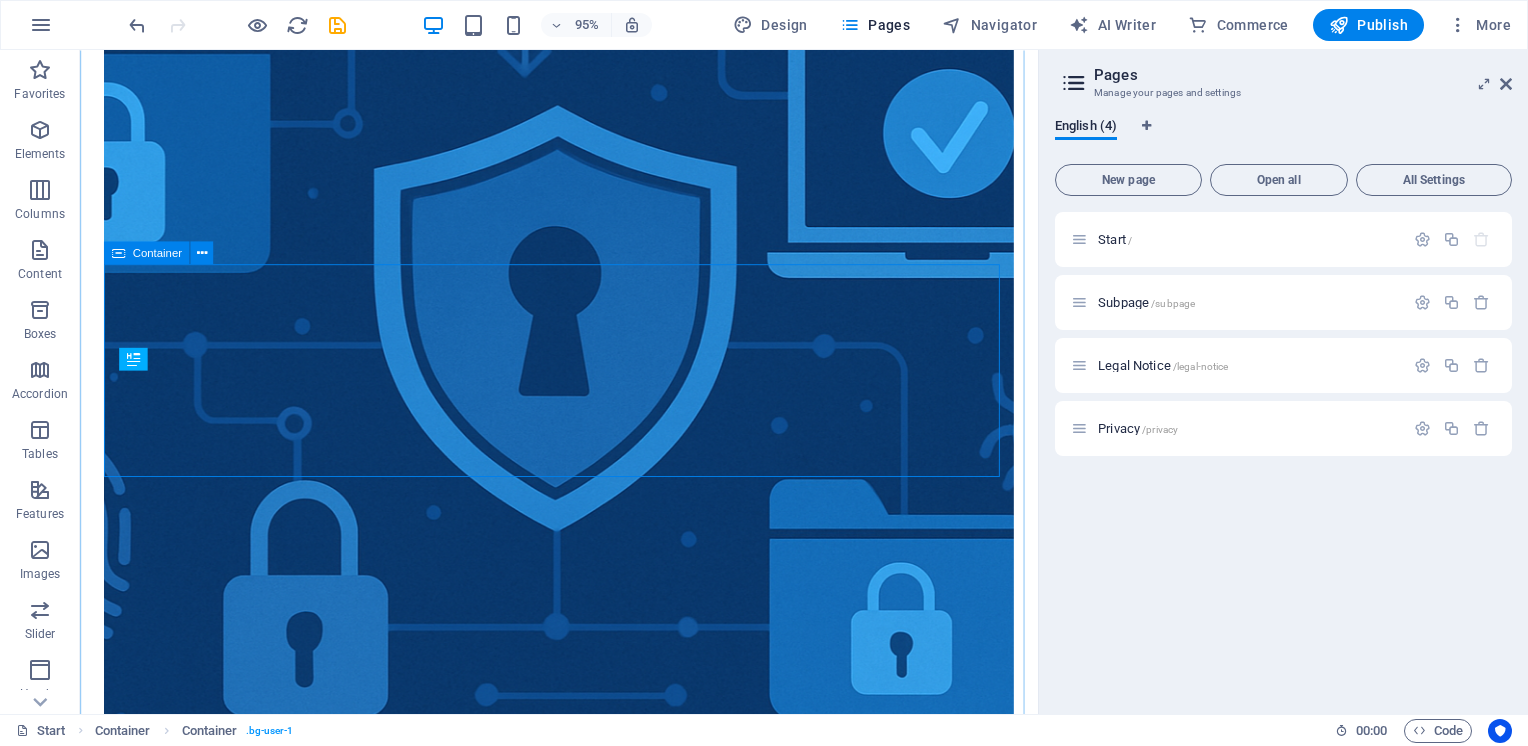click on "New text element" at bounding box center [584, 1324] 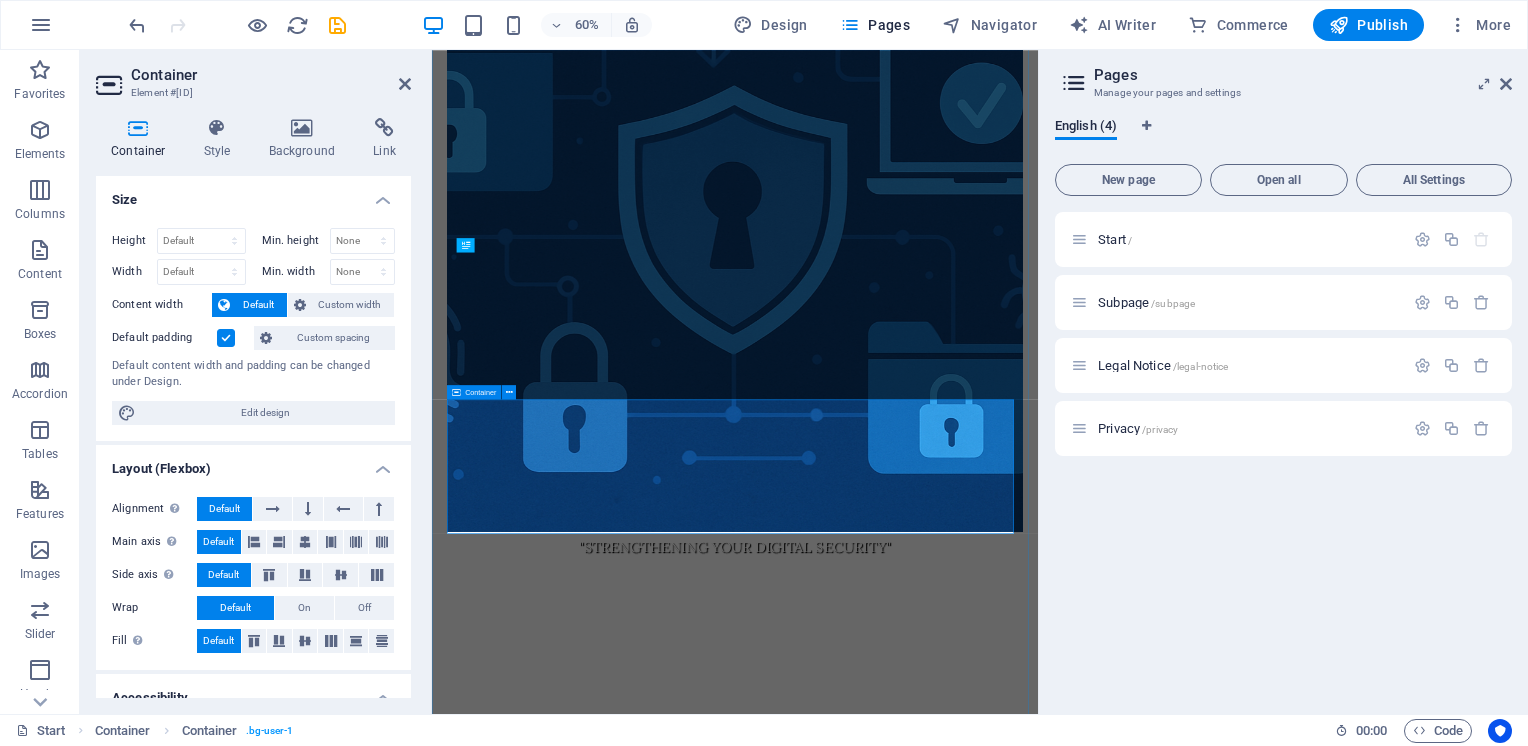 click on "New text element" at bounding box center (937, 1324) 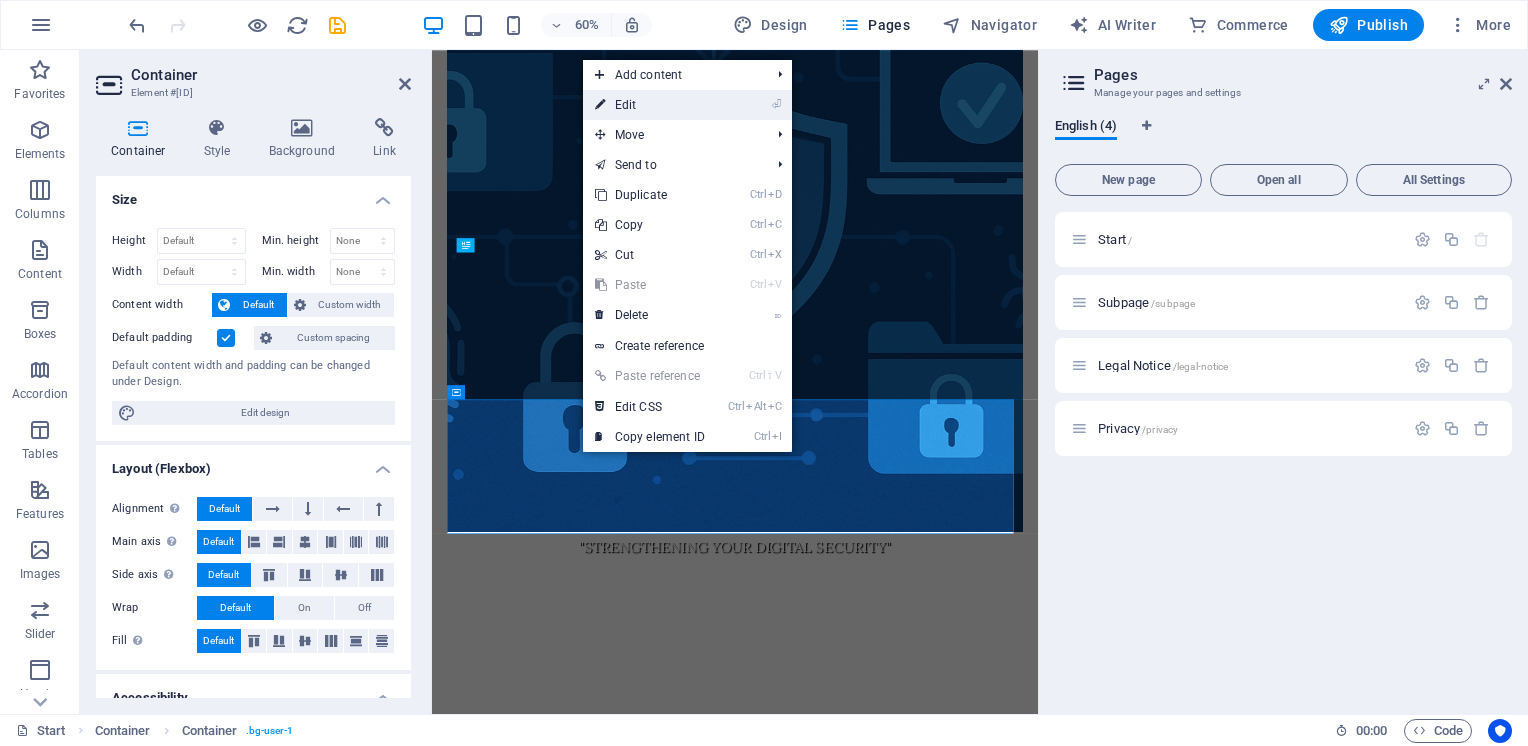 click on "⏎  Edit" at bounding box center [650, 105] 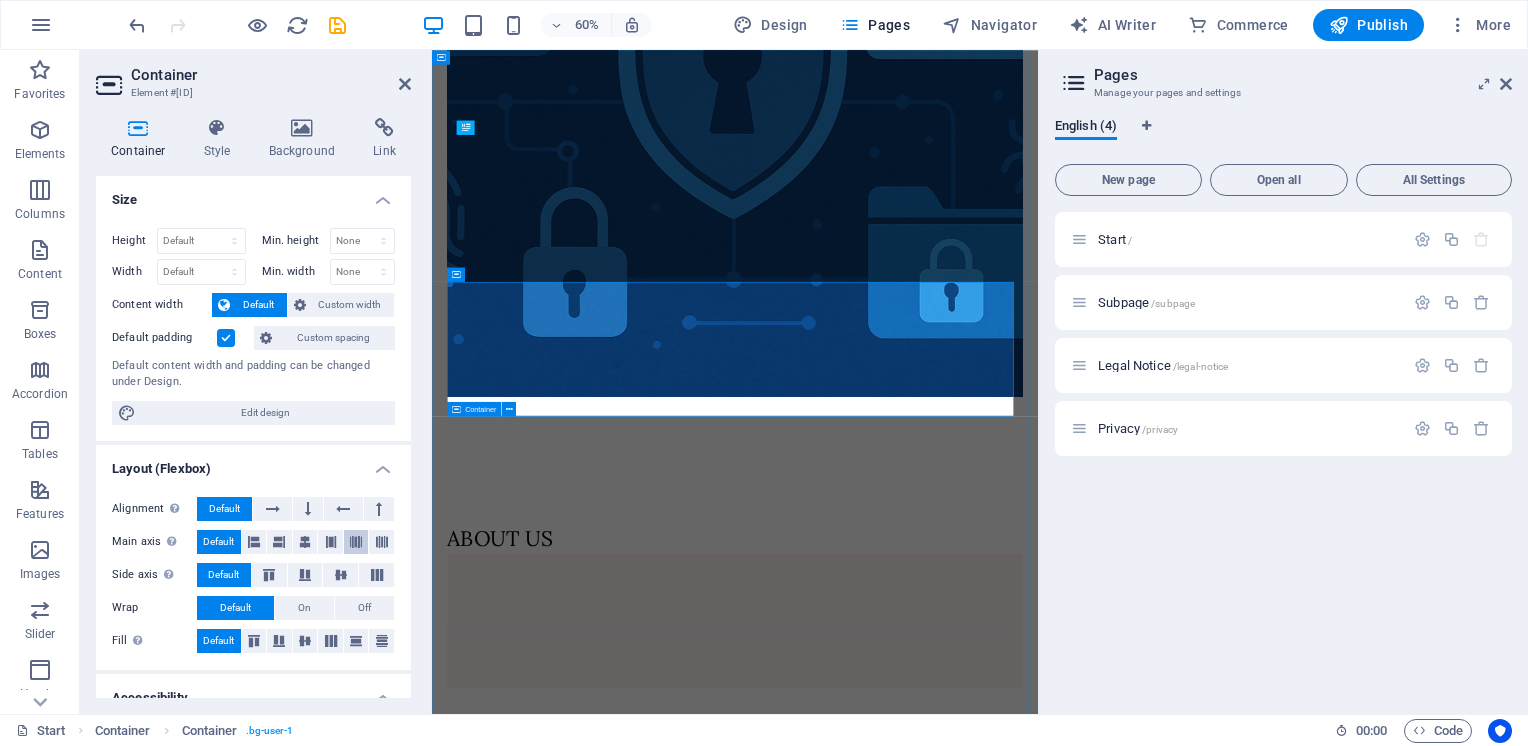scroll, scrollTop: 1068, scrollLeft: 0, axis: vertical 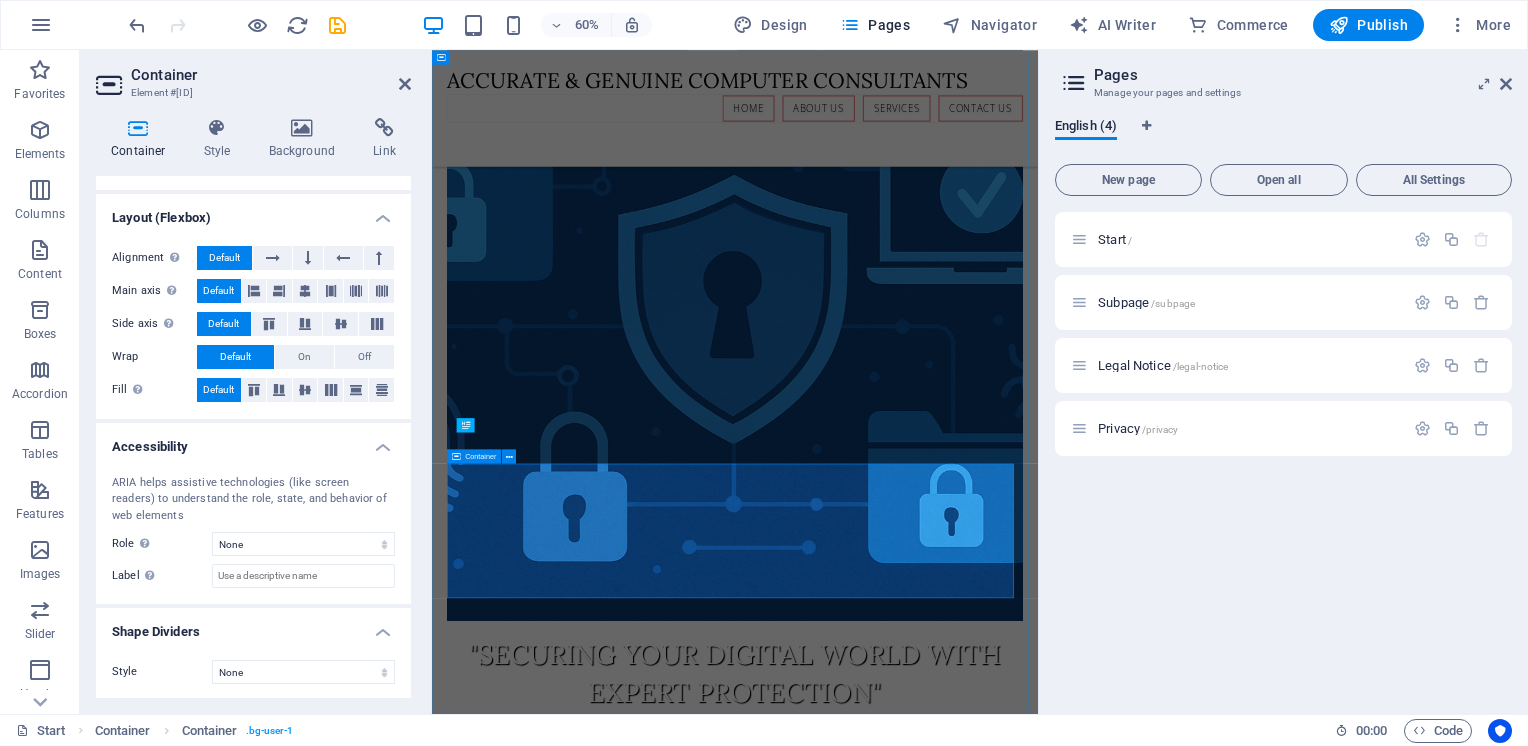 click on "New text element" at bounding box center (937, 1623) 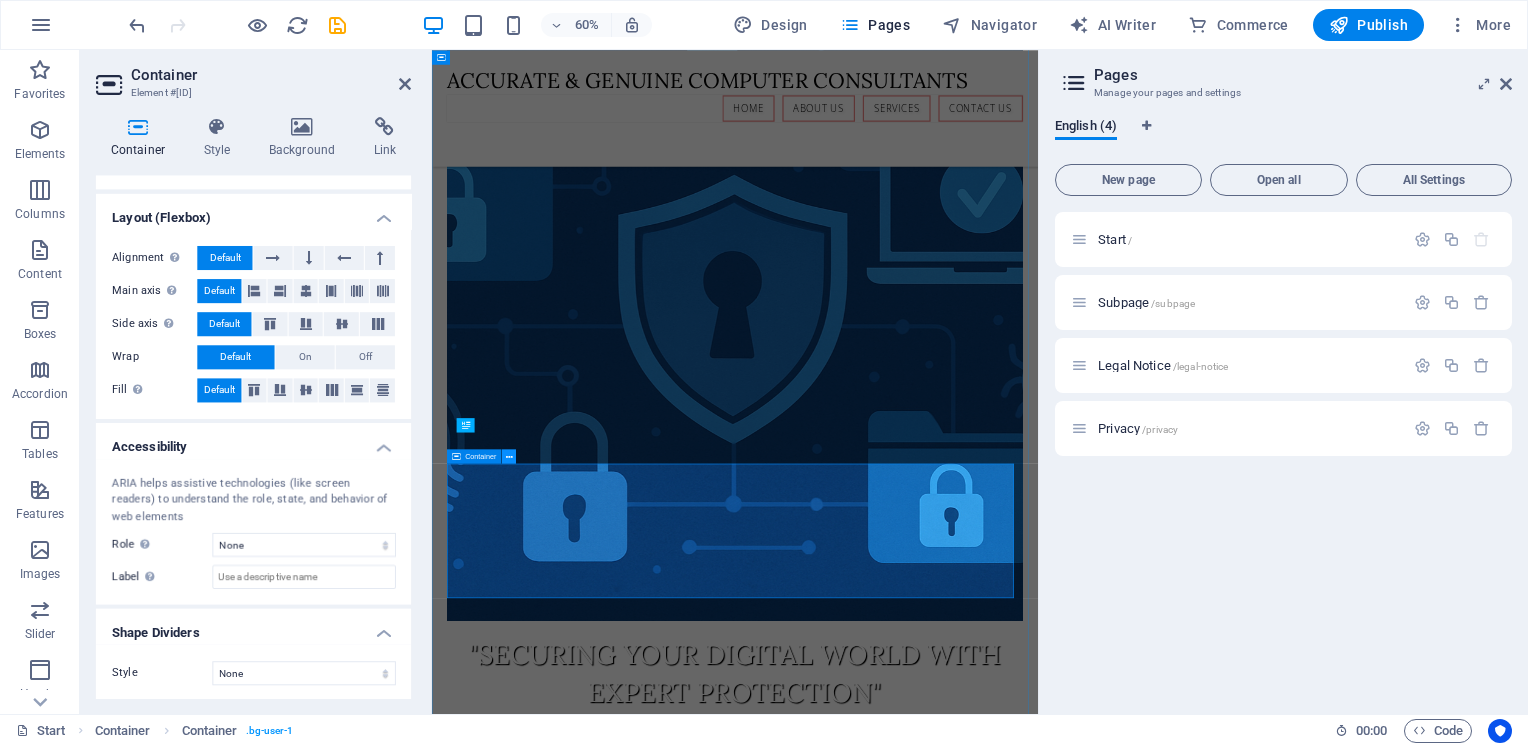 click at bounding box center (509, 456) 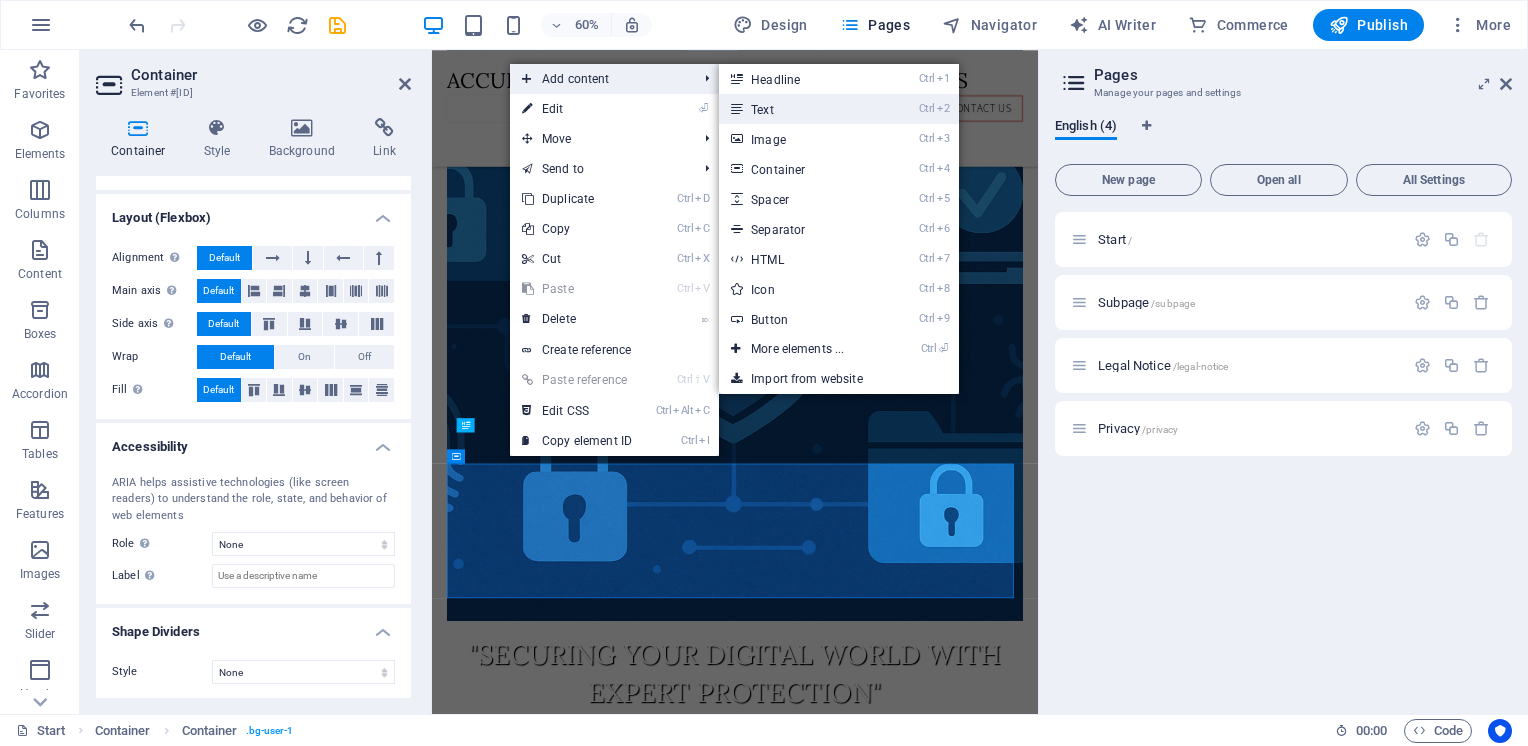click on "Ctrl 2  Text" at bounding box center (801, 109) 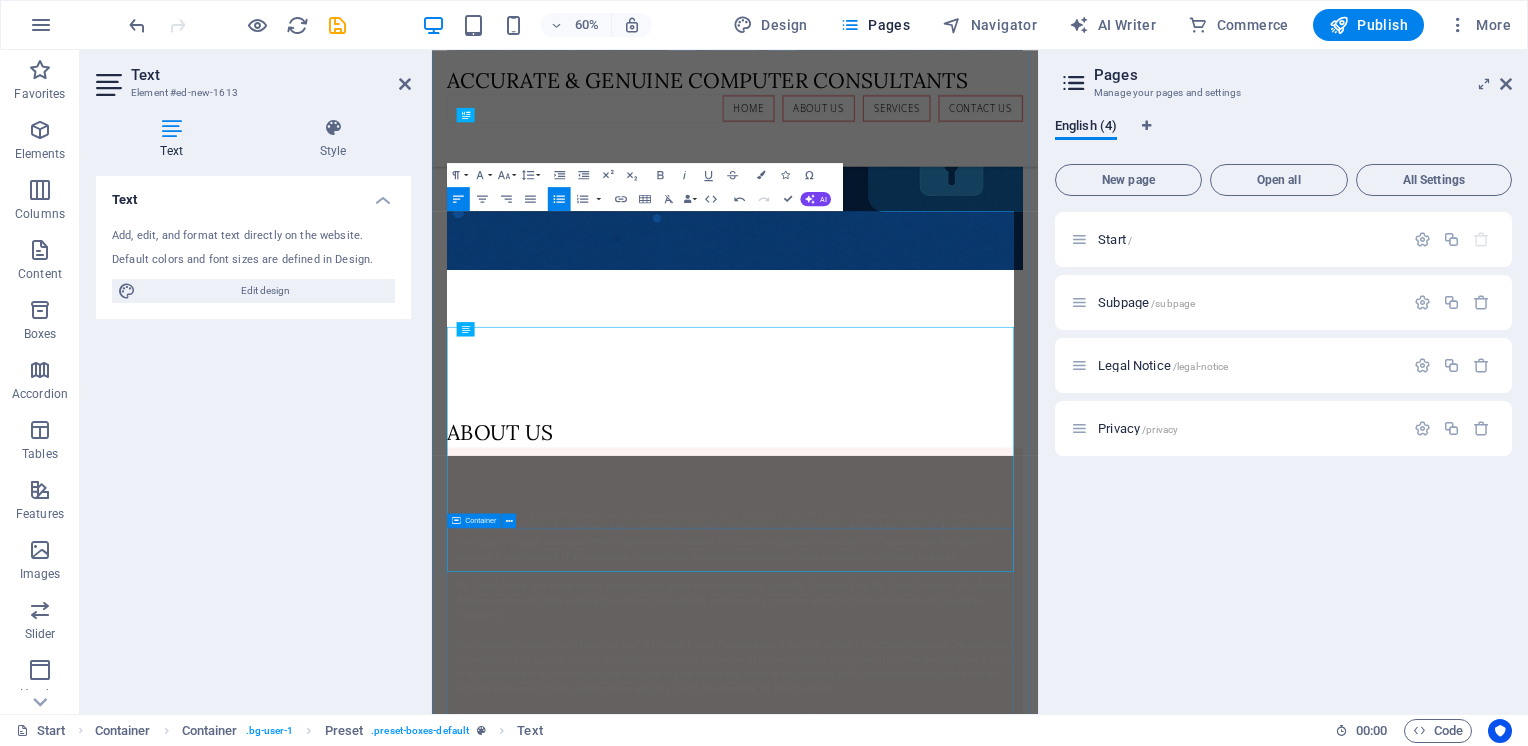 scroll, scrollTop: 768, scrollLeft: 0, axis: vertical 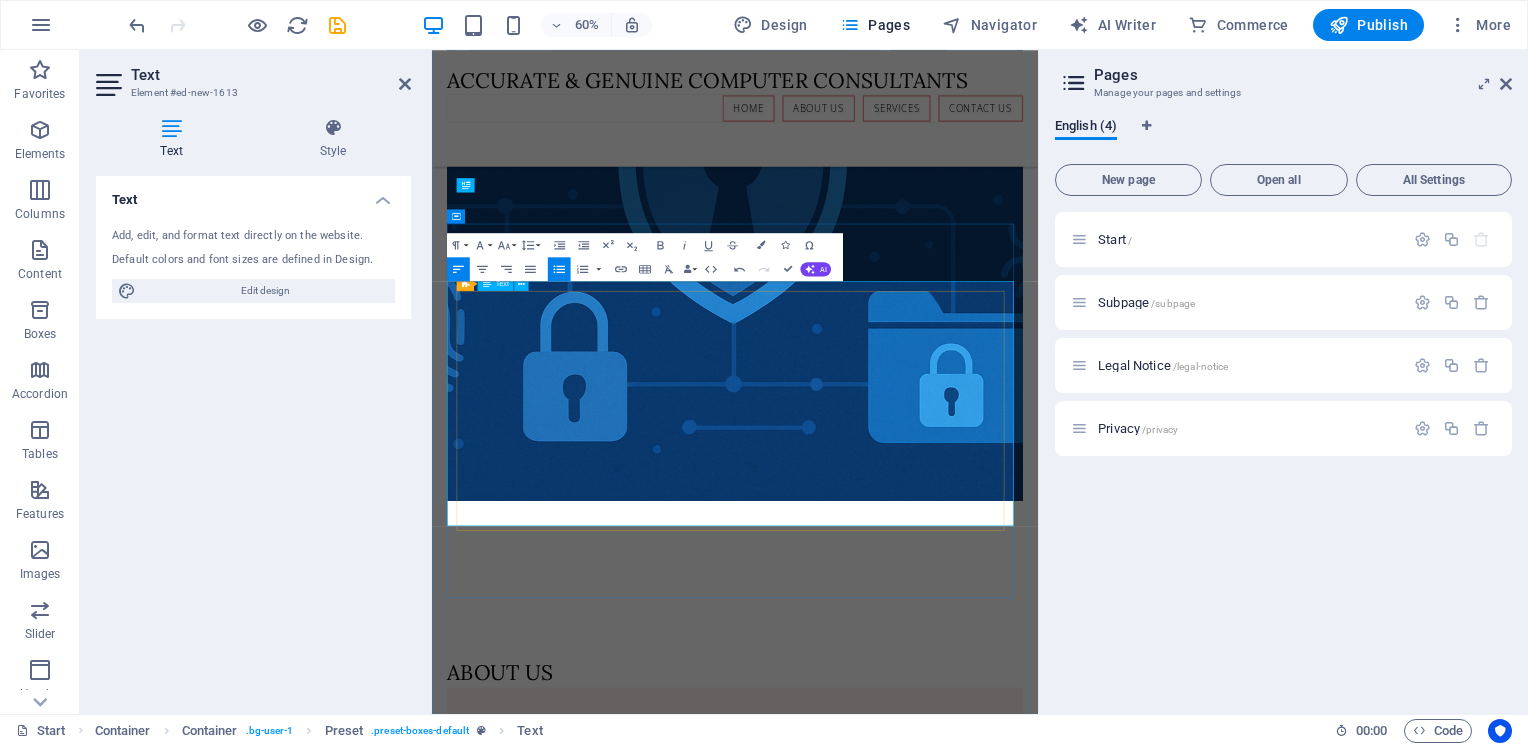 click on "The company is backed by 3 technical Staff, 3 Domain Expert Associate and 2 back office staff for customer support. The team is well experienced and capable to work on variety of platforms and aware of various business processes. This differ the company from rest of its counterparts. In our company, we carry out regular scheduled trainings for company staff along with directors to deliver the industry best results to the clients to leverage full proof IT environment for their business." at bounding box center [945, 1475] 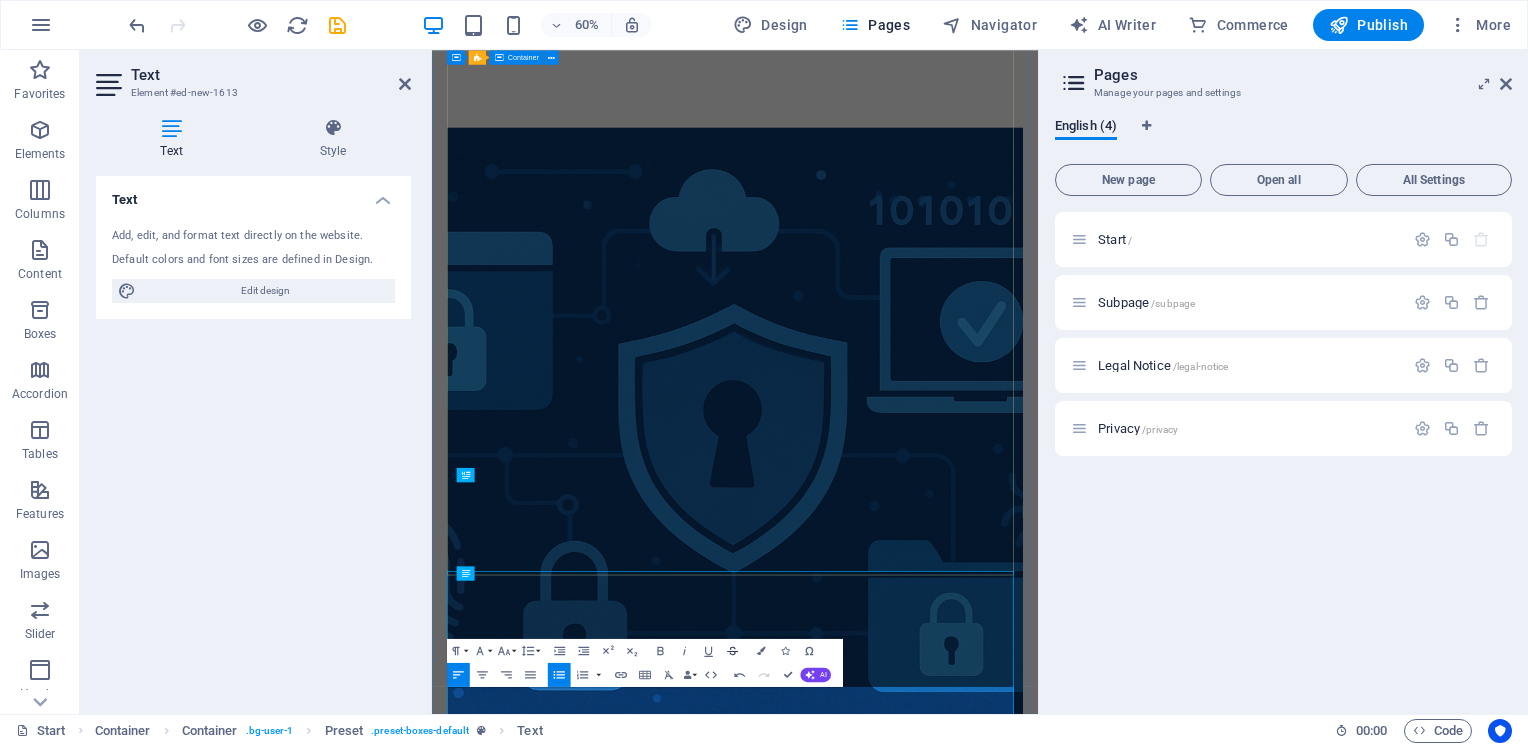 scroll, scrollTop: 568, scrollLeft: 0, axis: vertical 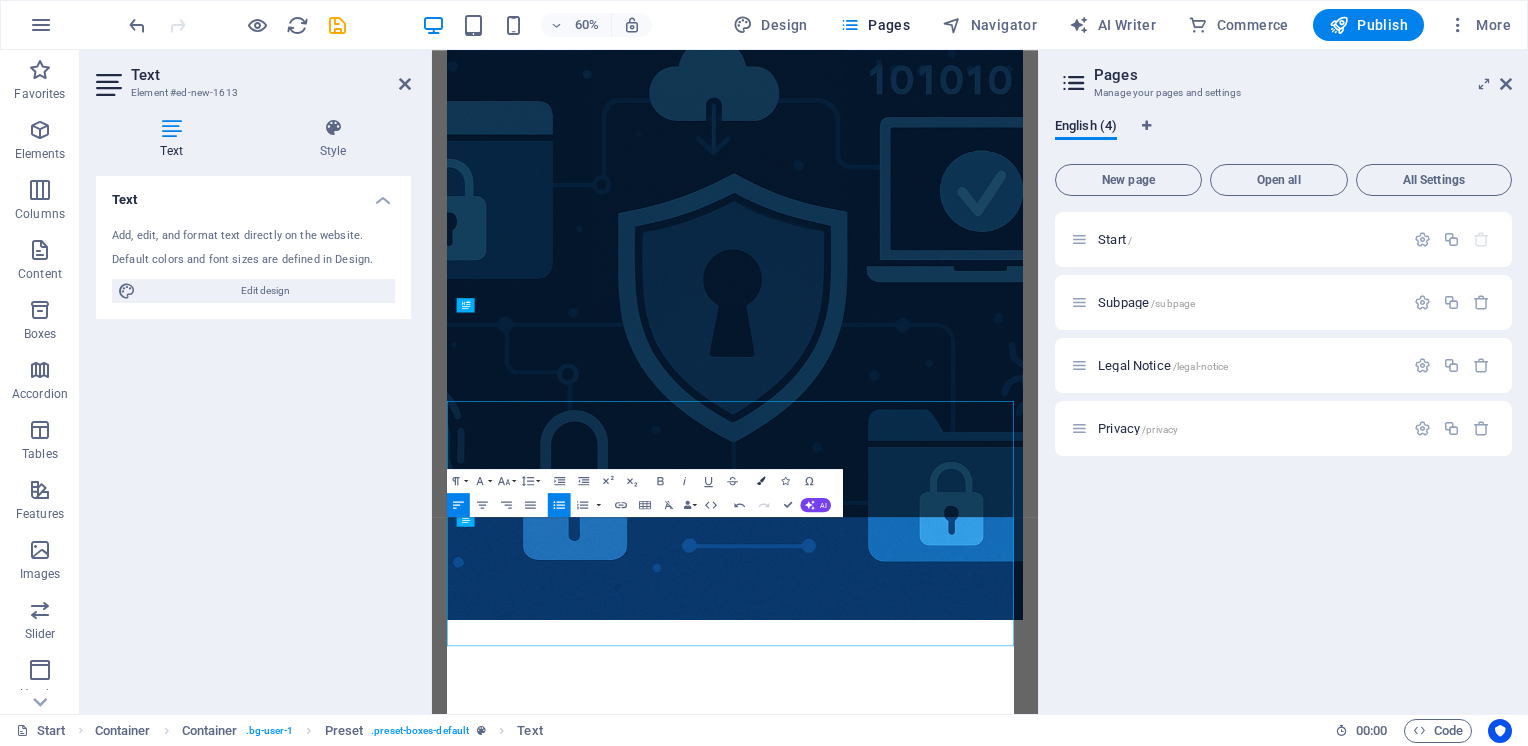 click at bounding box center (761, 481) 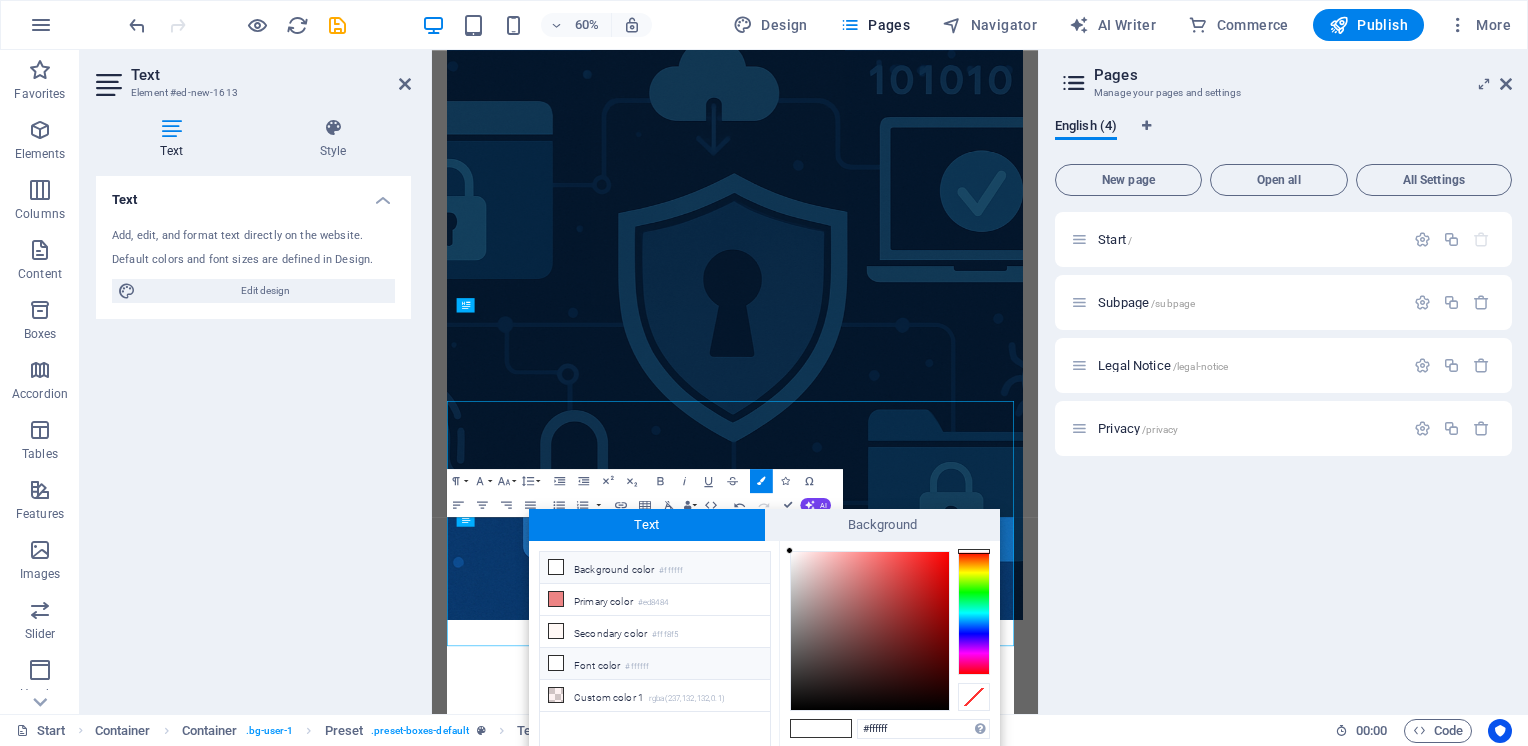 click at bounding box center (556, 663) 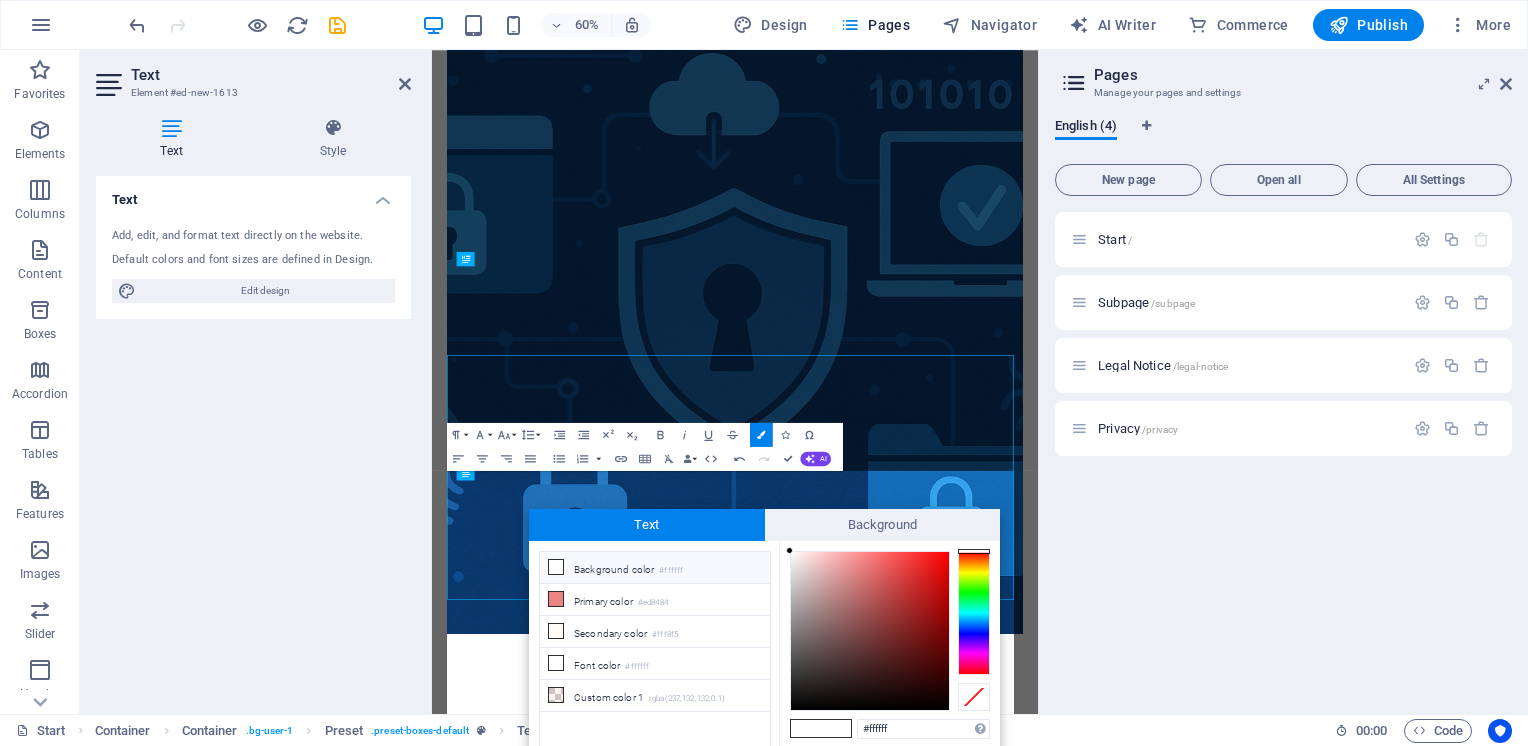 scroll, scrollTop: 968, scrollLeft: 0, axis: vertical 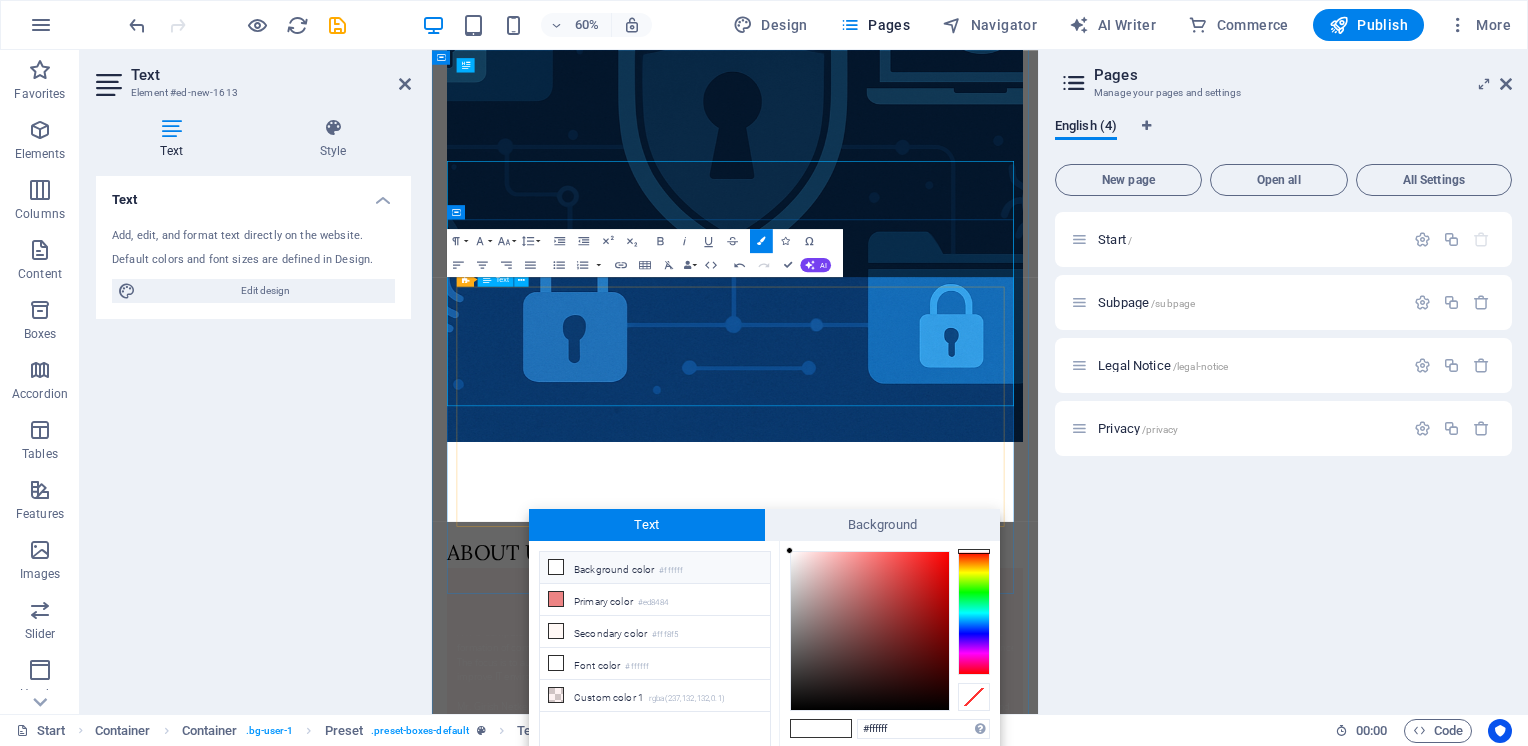 drag, startPoint x: 1167, startPoint y: 573, endPoint x: 973, endPoint y: 732, distance: 250.83261 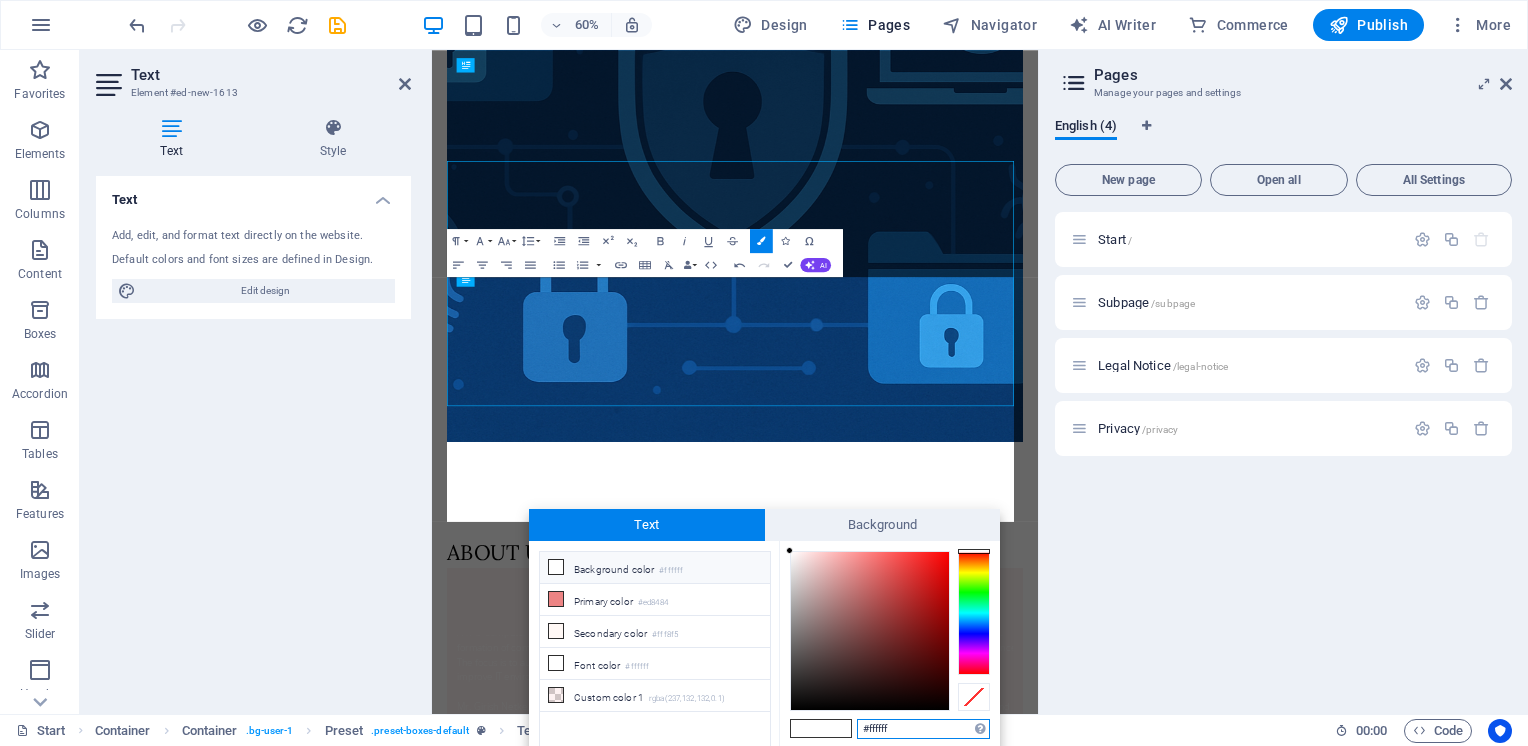 drag, startPoint x: 924, startPoint y: 733, endPoint x: 796, endPoint y: 740, distance: 128.19127 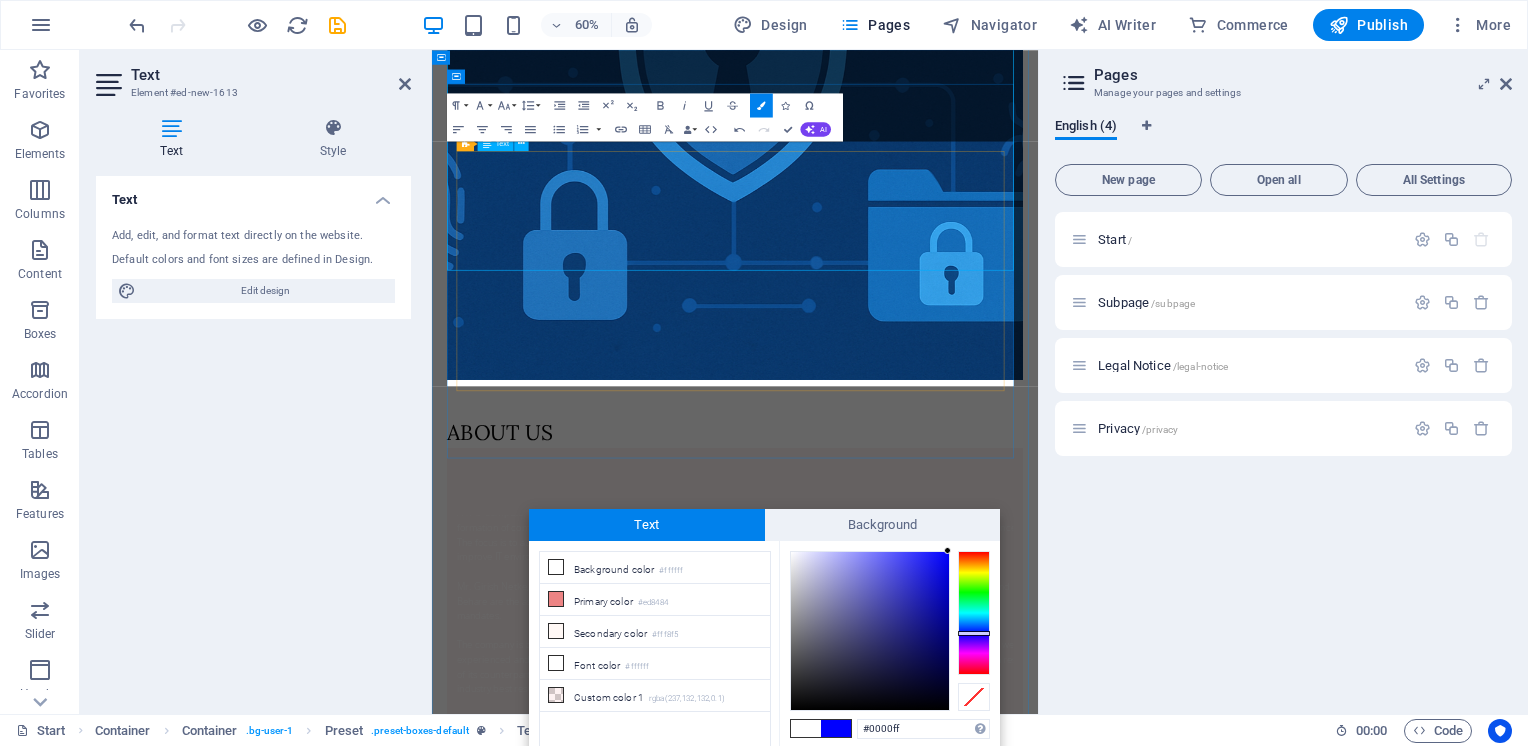 scroll, scrollTop: 1268, scrollLeft: 0, axis: vertical 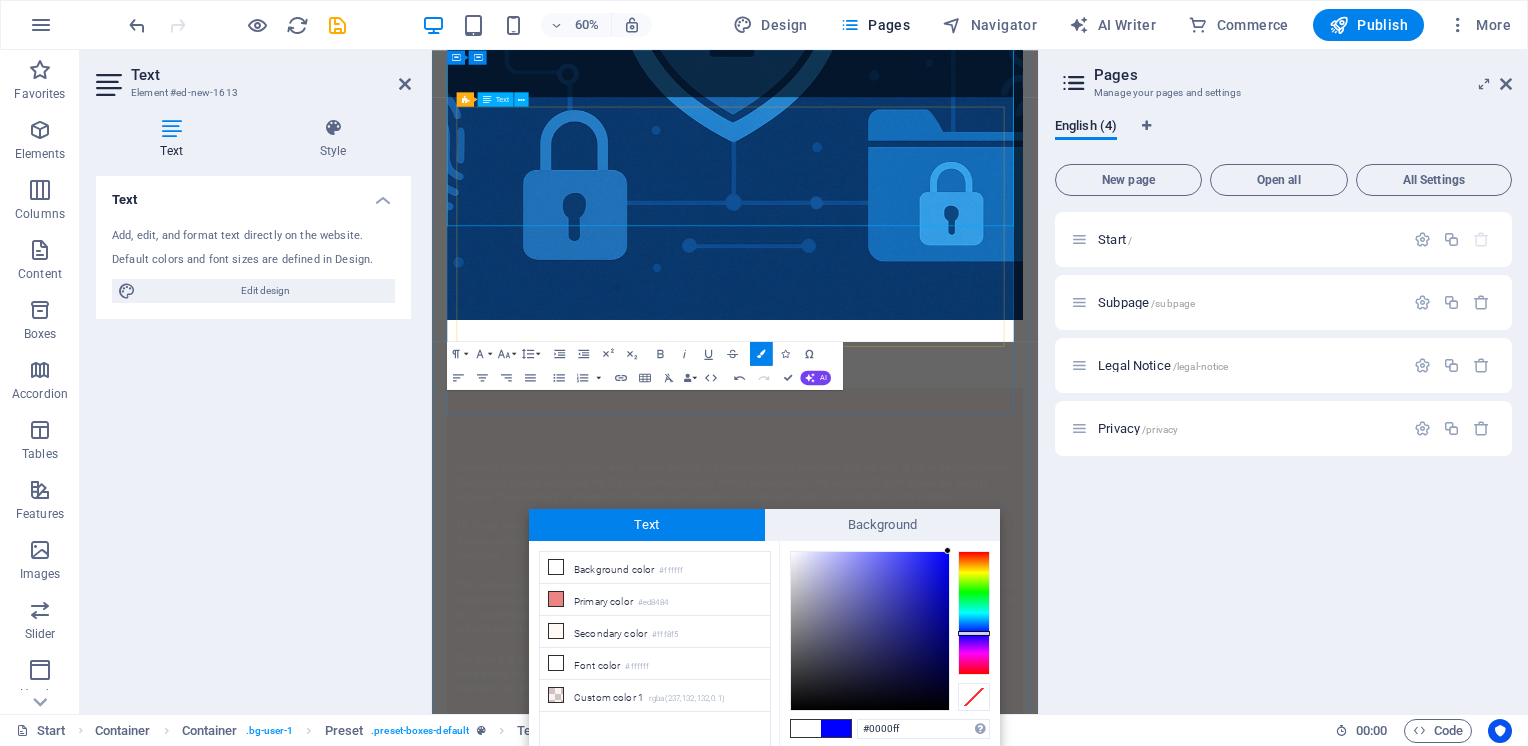 click at bounding box center [945, 1037] 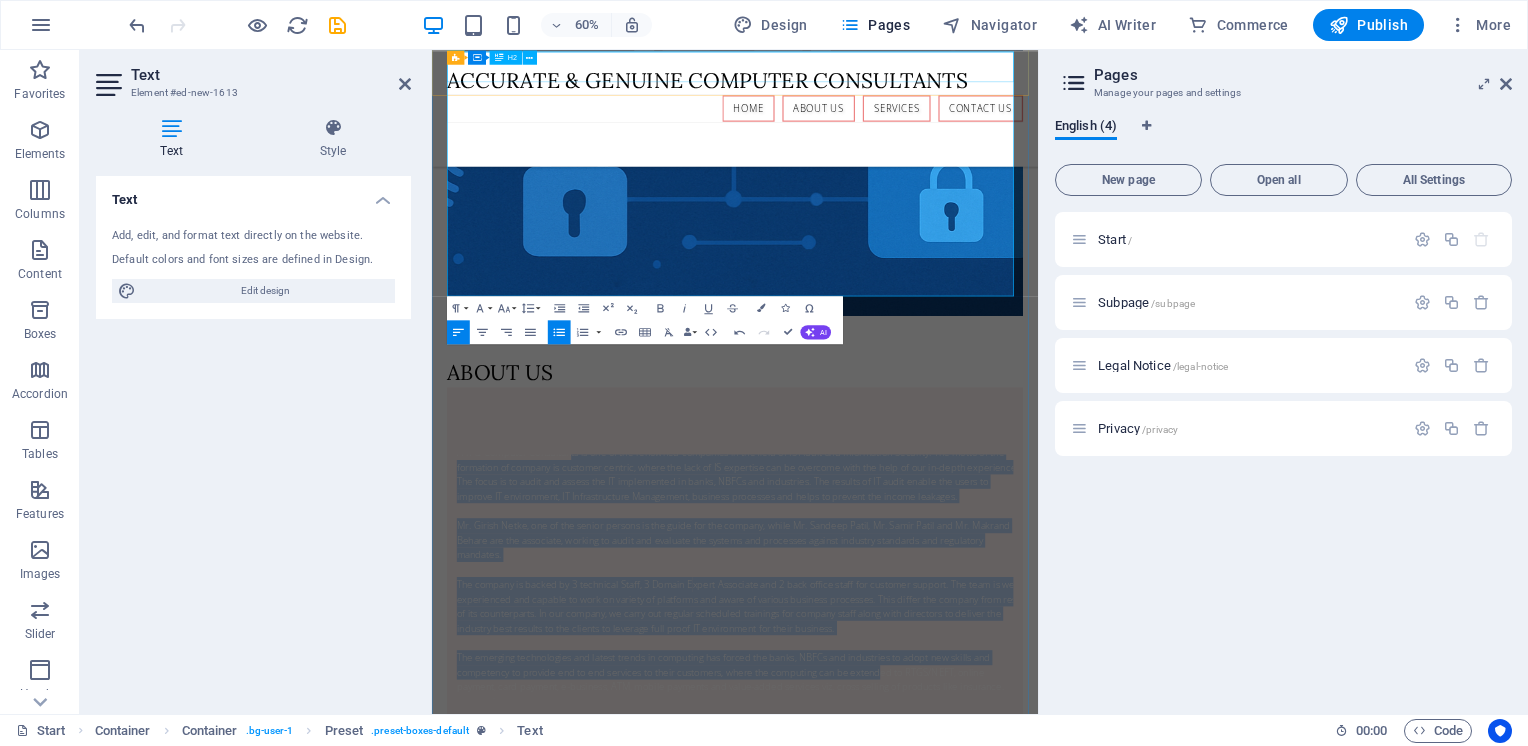 scroll, scrollTop: 1010, scrollLeft: 0, axis: vertical 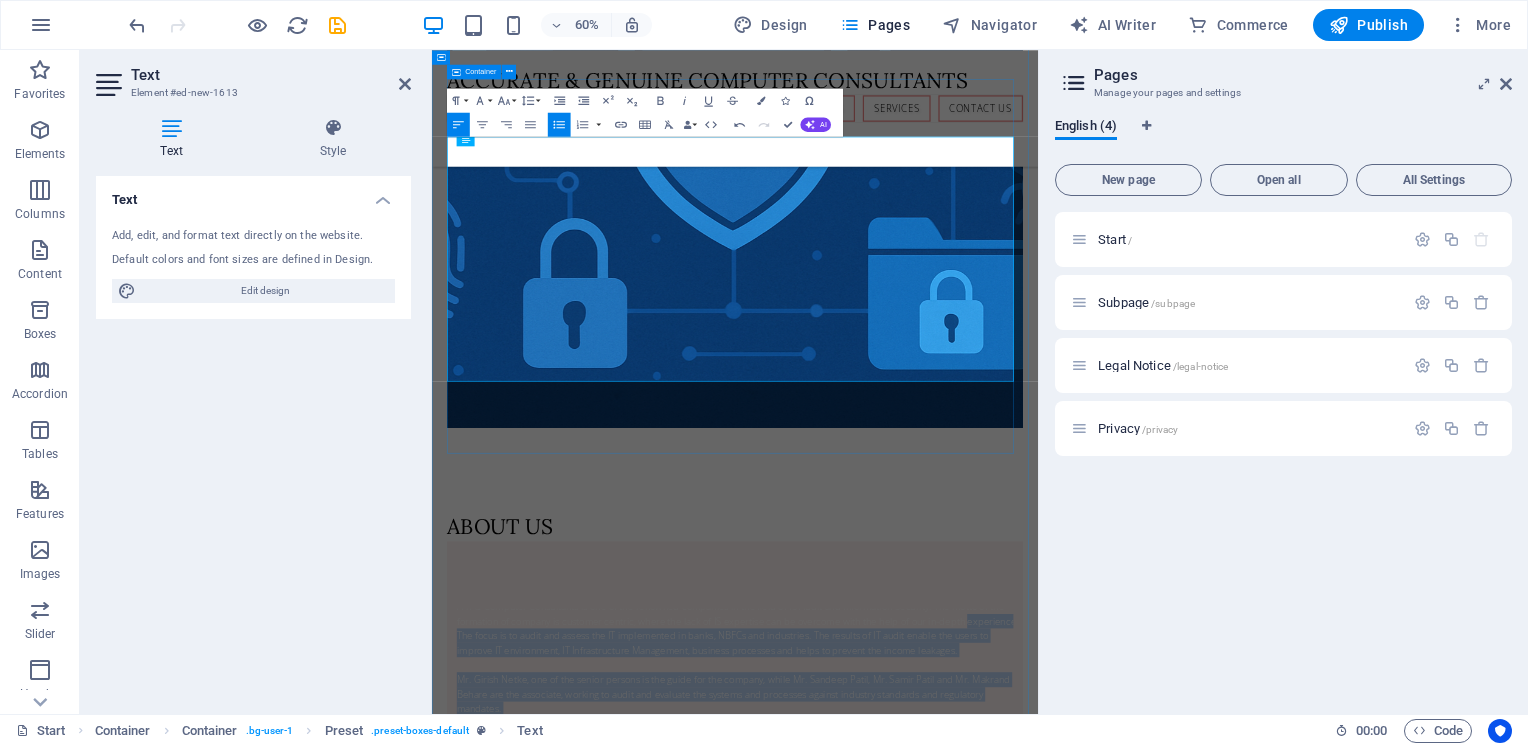 drag, startPoint x: 1188, startPoint y: 504, endPoint x: 477, endPoint y: 276, distance: 746.6626 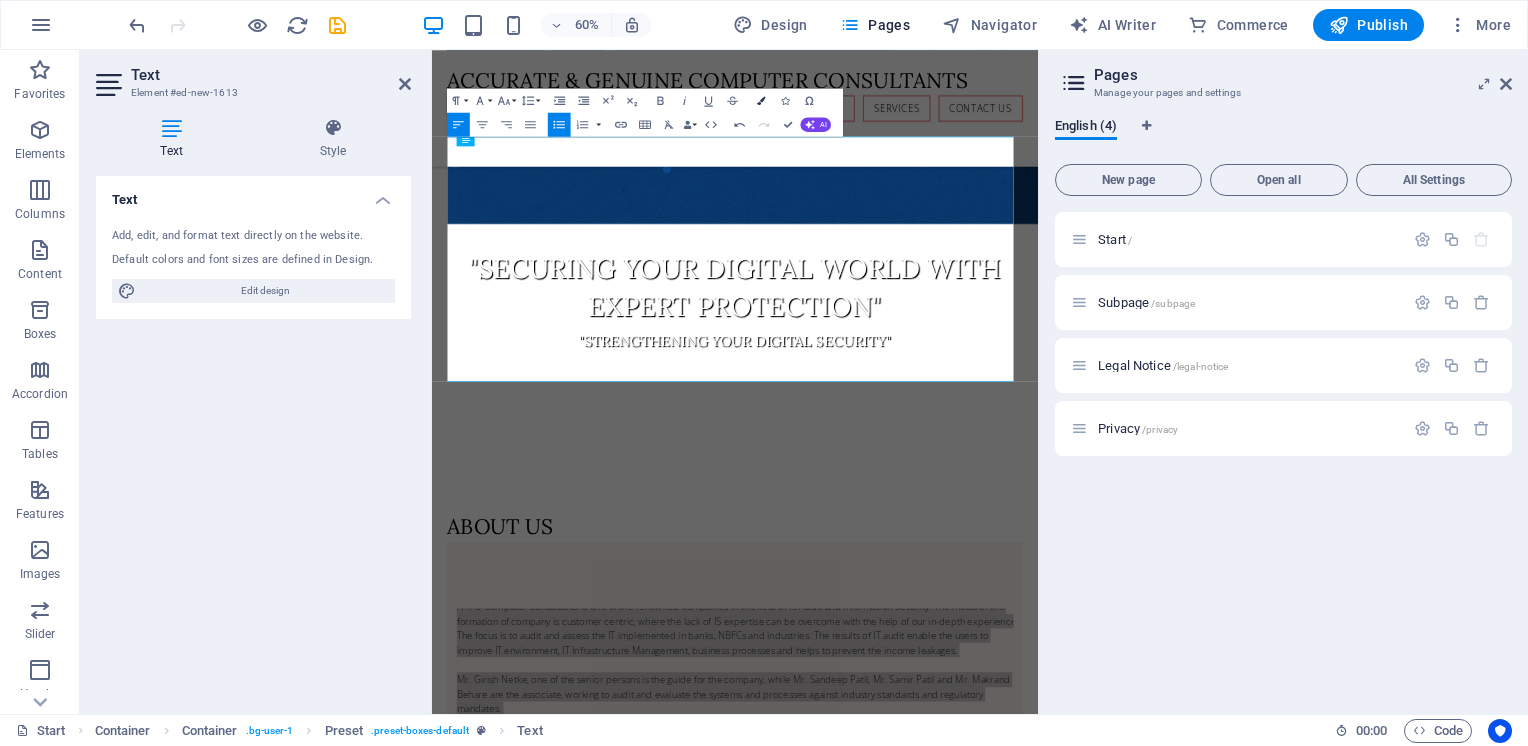 click on "Colors" at bounding box center (761, 100) 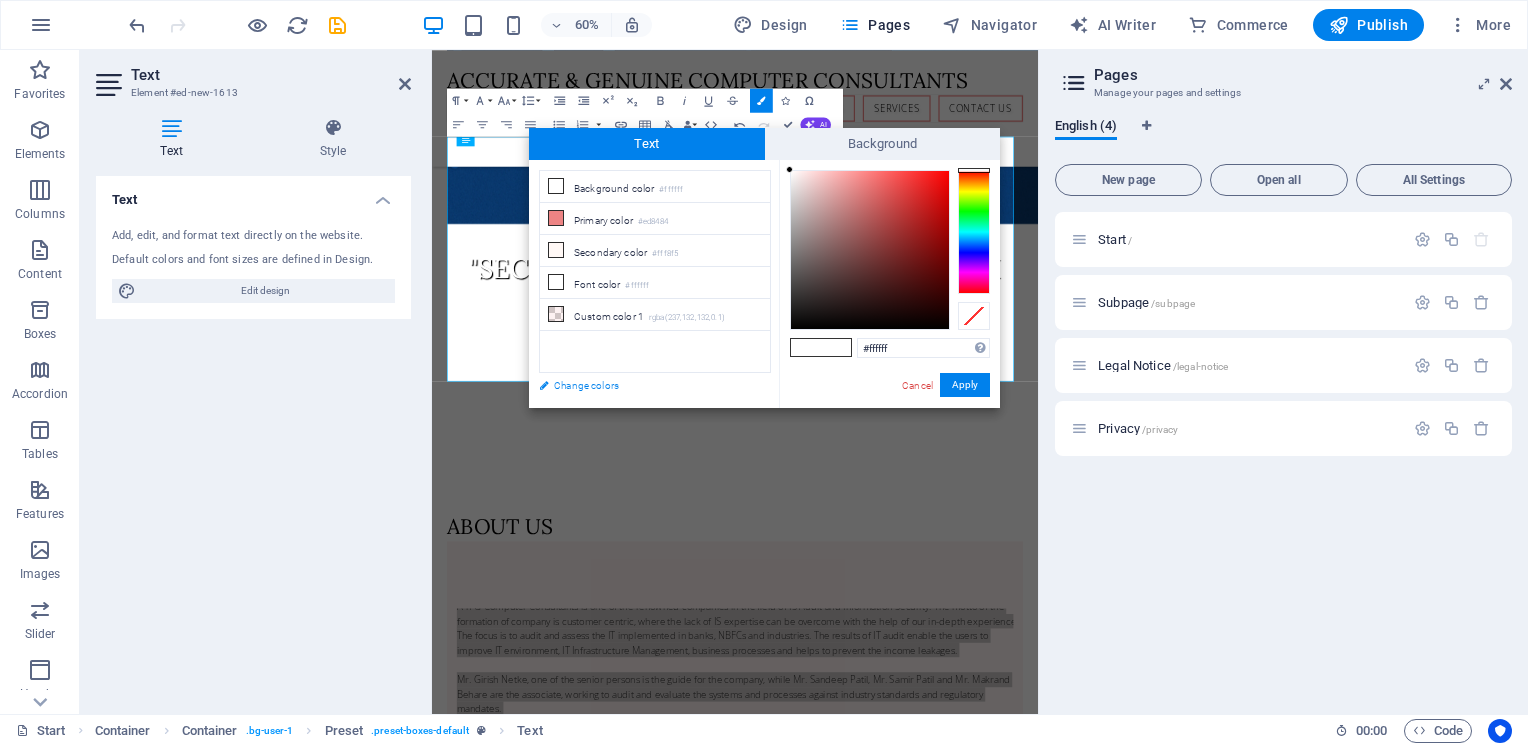 drag, startPoint x: 584, startPoint y: 387, endPoint x: 860, endPoint y: 630, distance: 367.72952 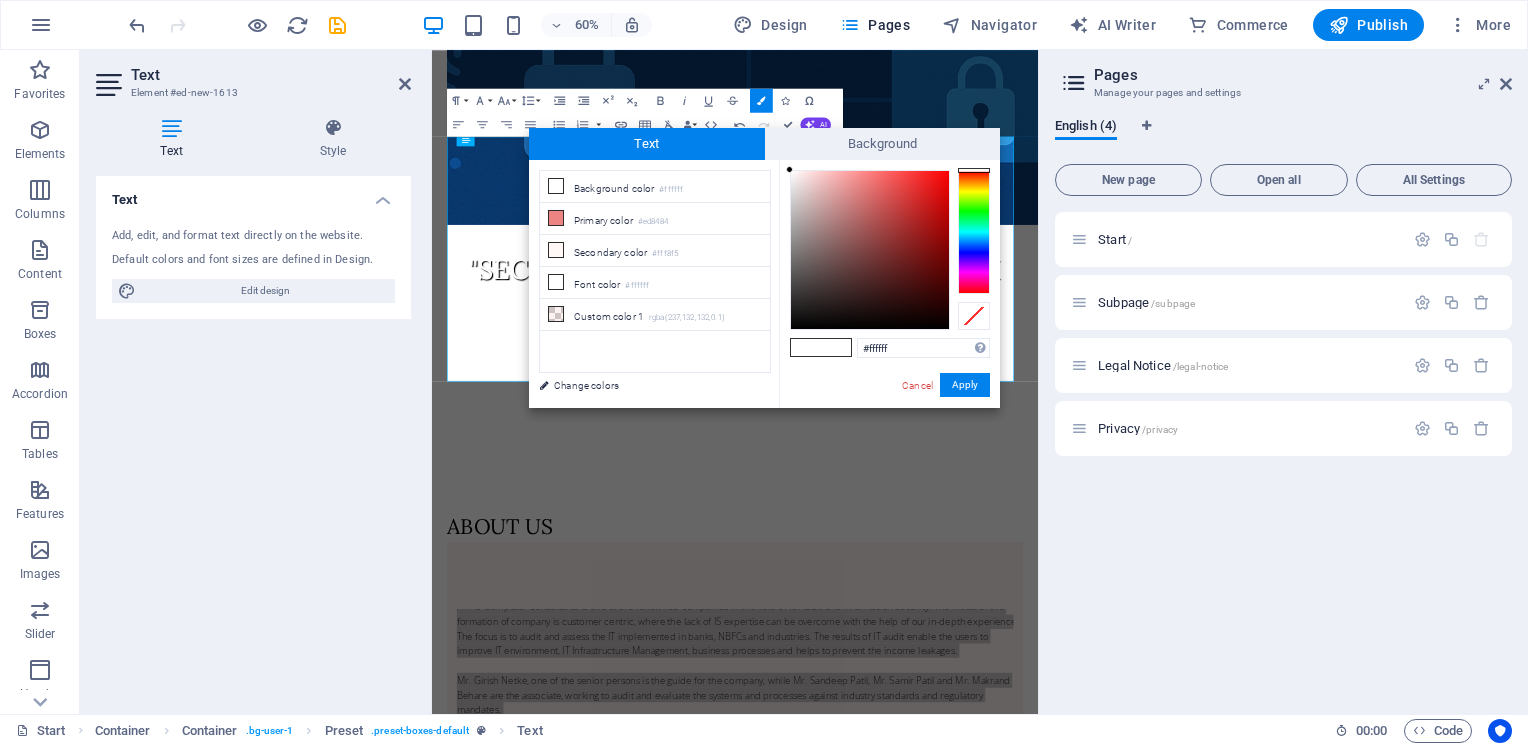 select on "px" 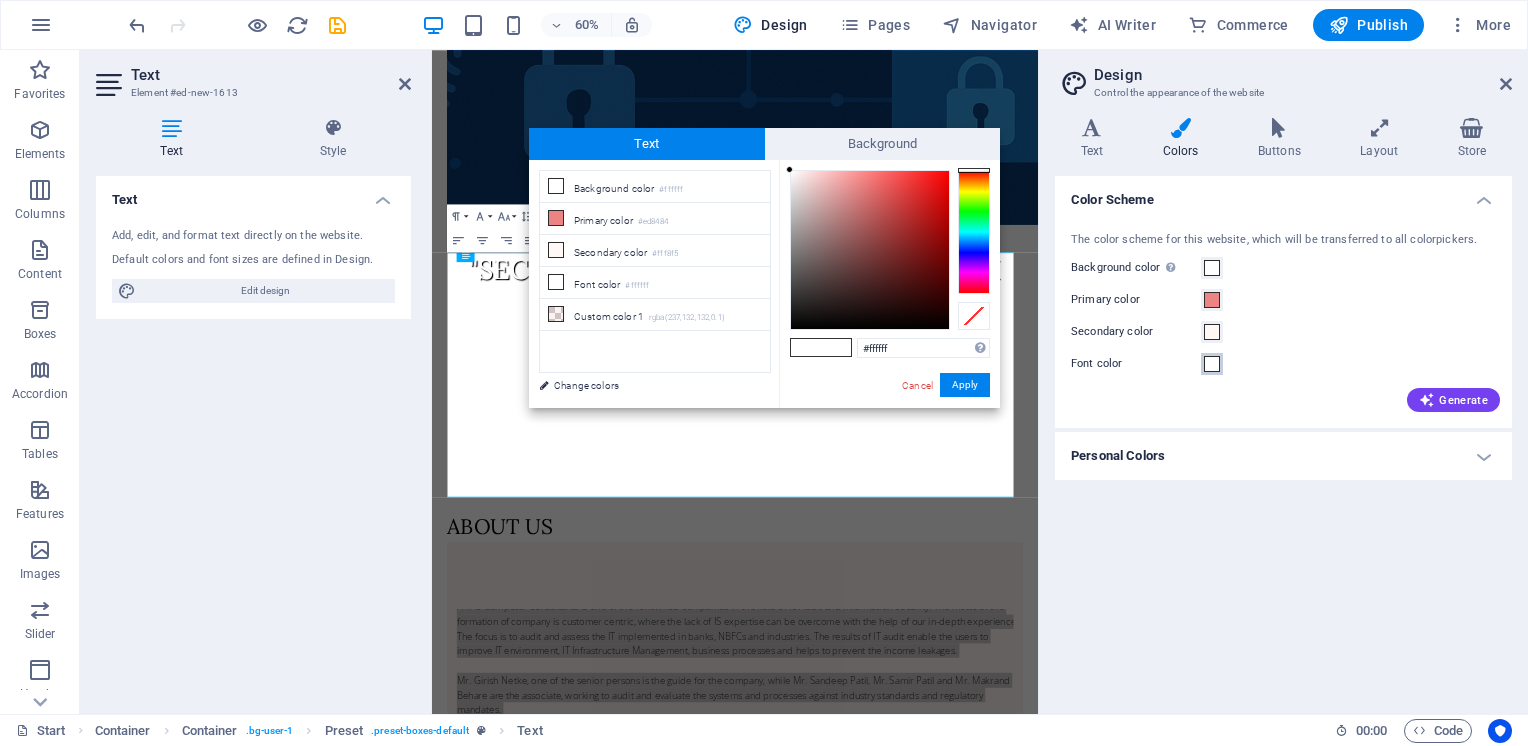 click at bounding box center [1212, 364] 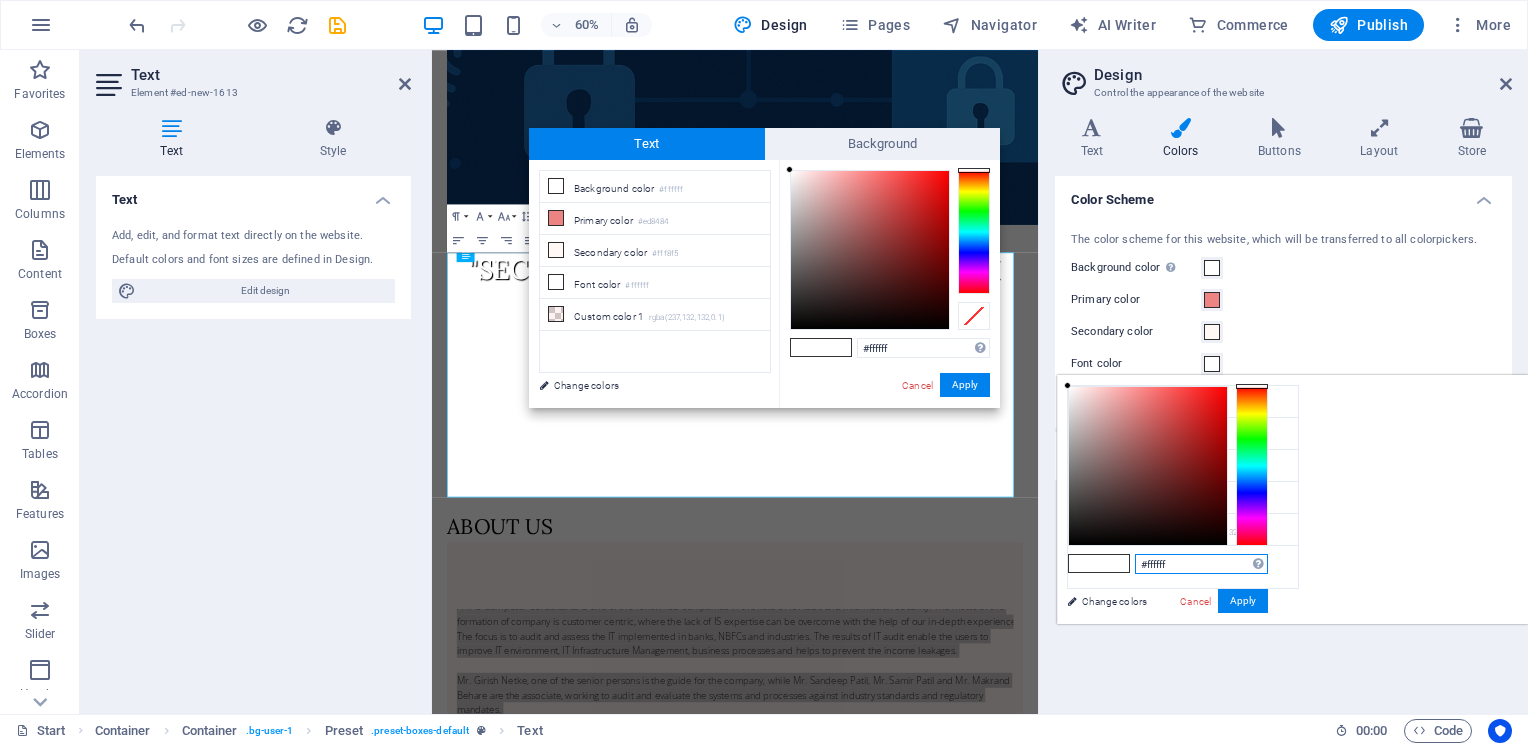 drag, startPoint x: 1429, startPoint y: 562, endPoint x: 1224, endPoint y: 562, distance: 205 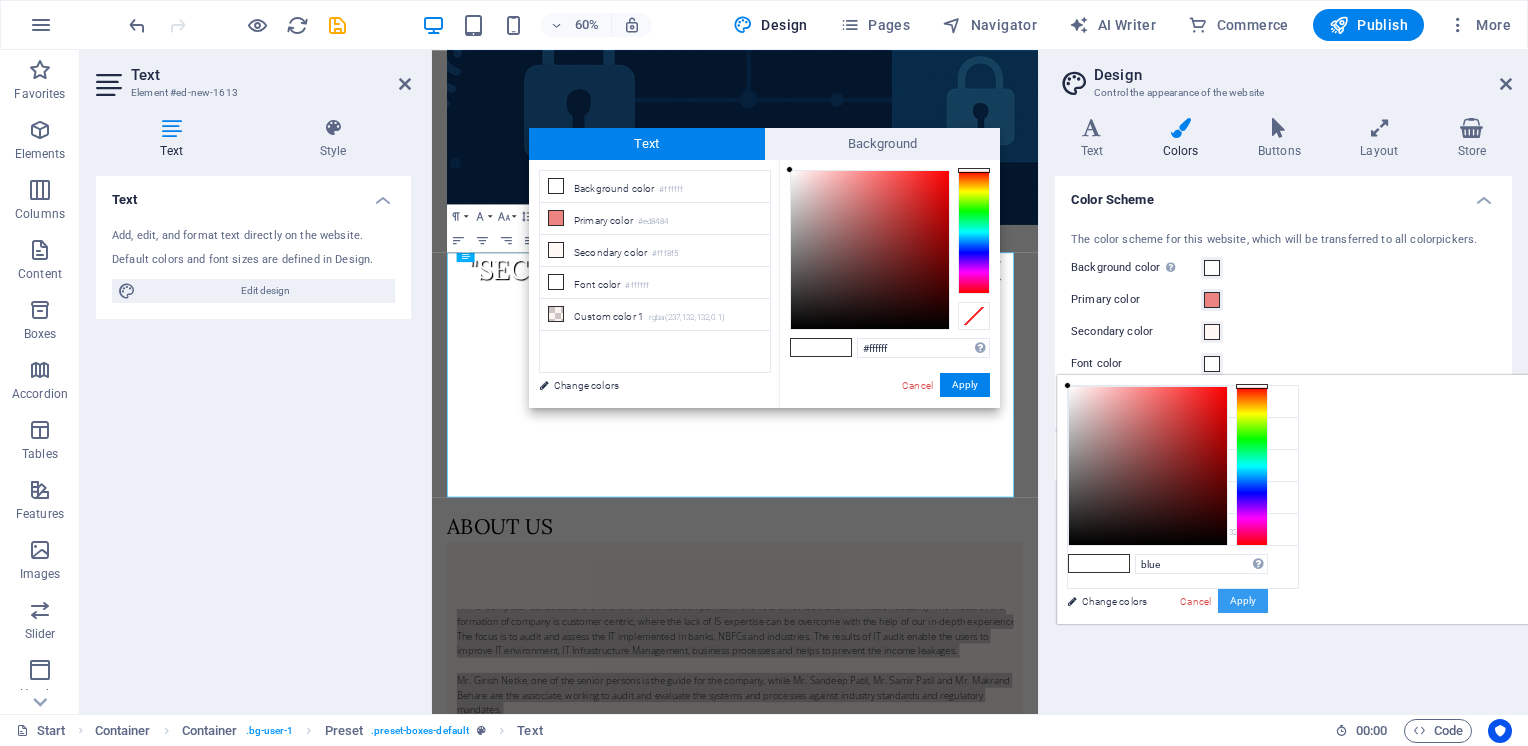 type on "#0000ff" 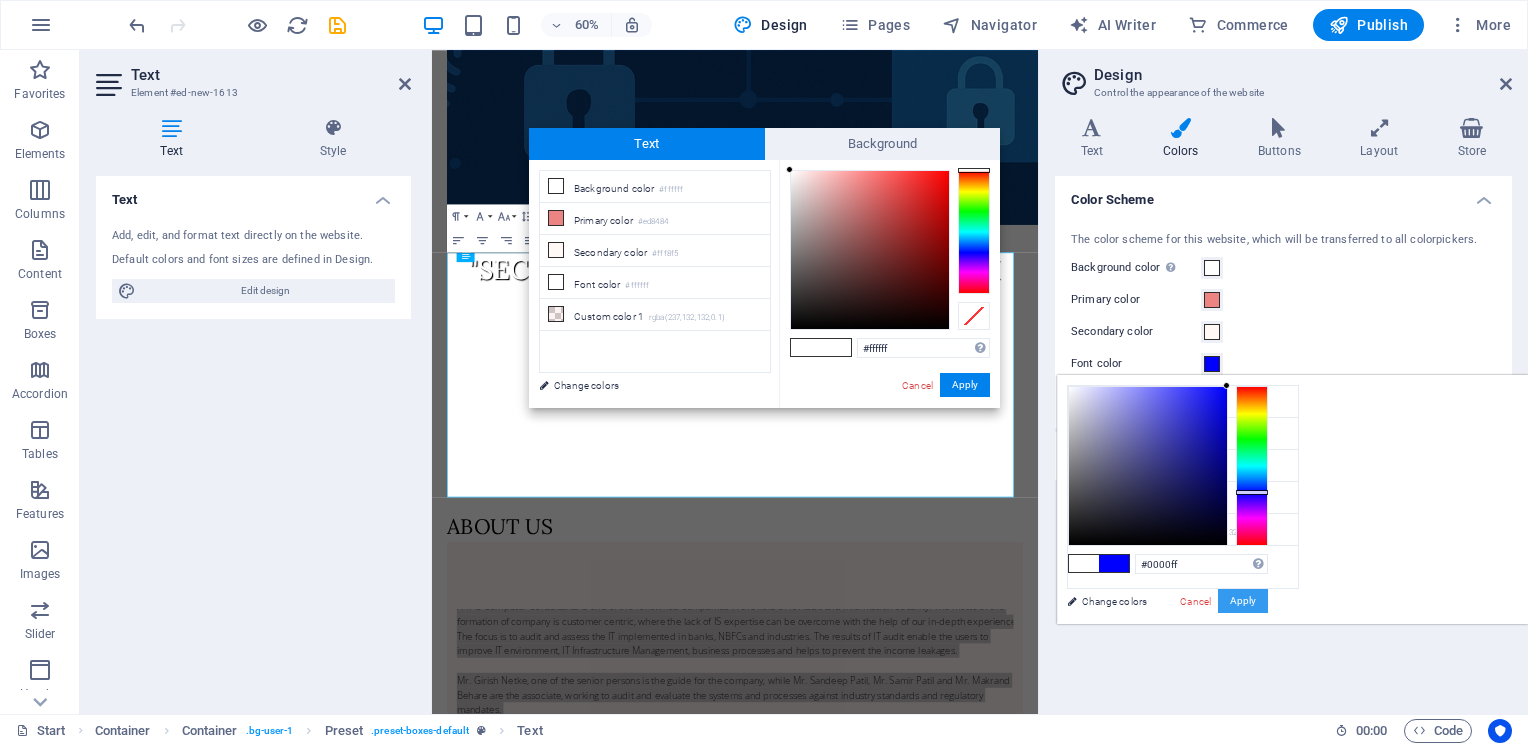 click on "Apply" at bounding box center [1243, 601] 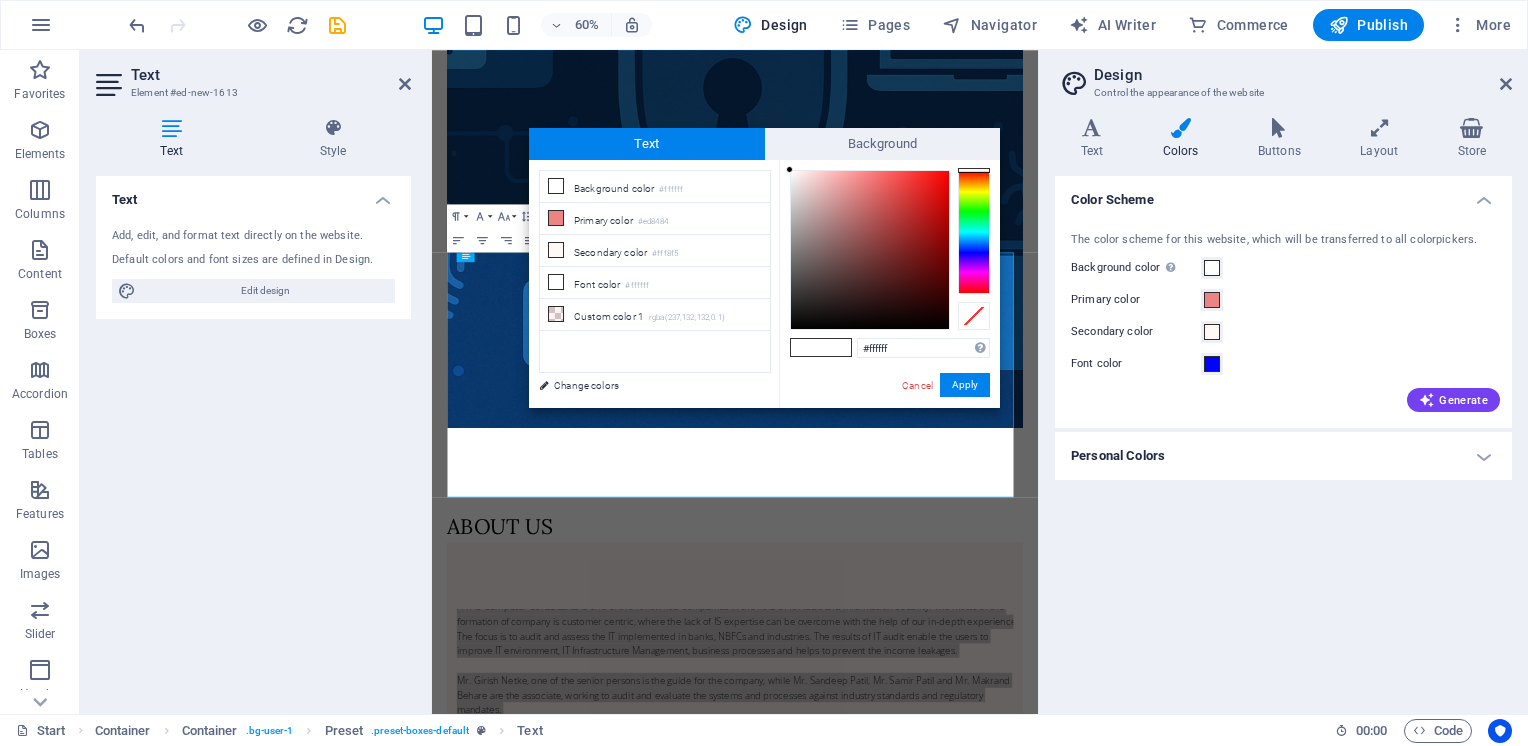 type on "#0000ff" 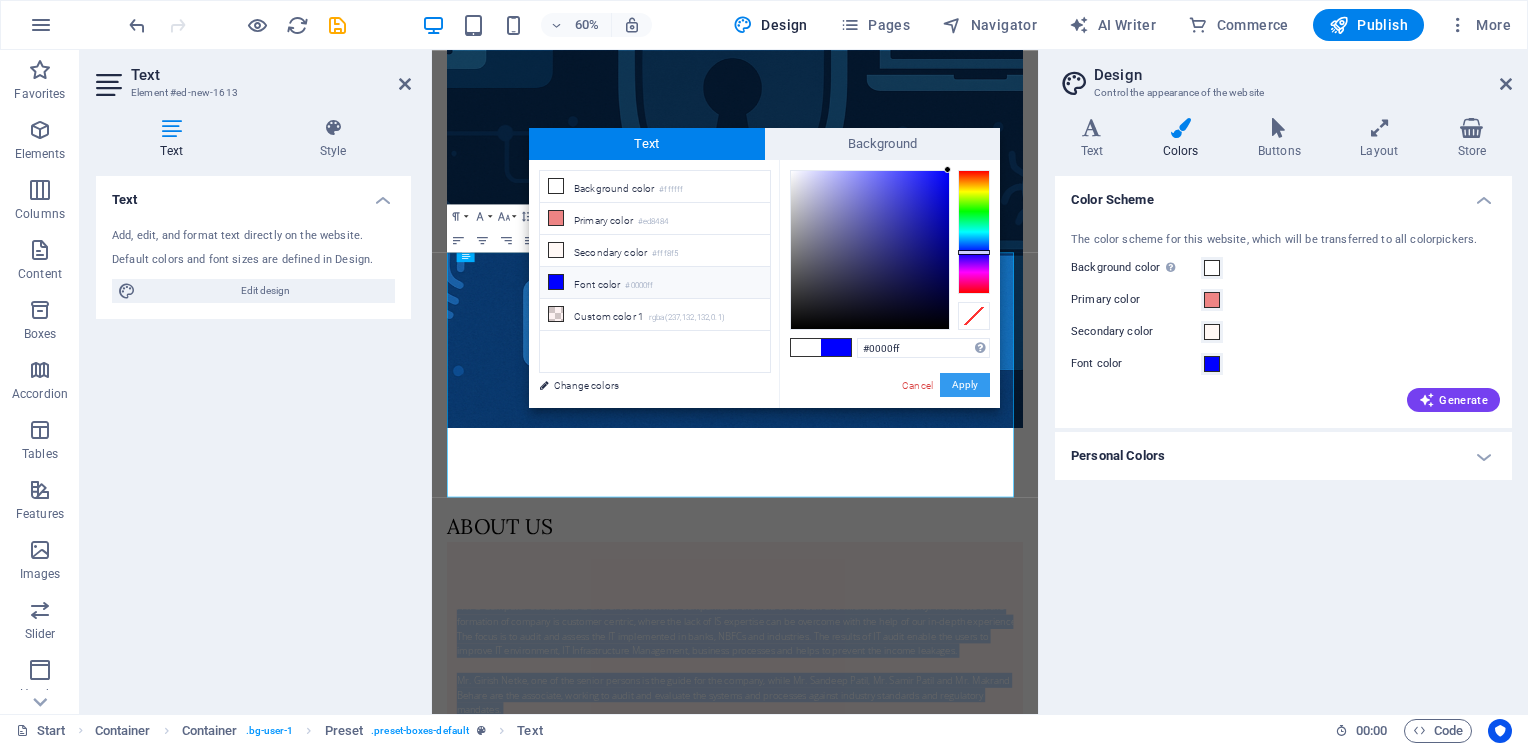 click on "Apply" at bounding box center [965, 385] 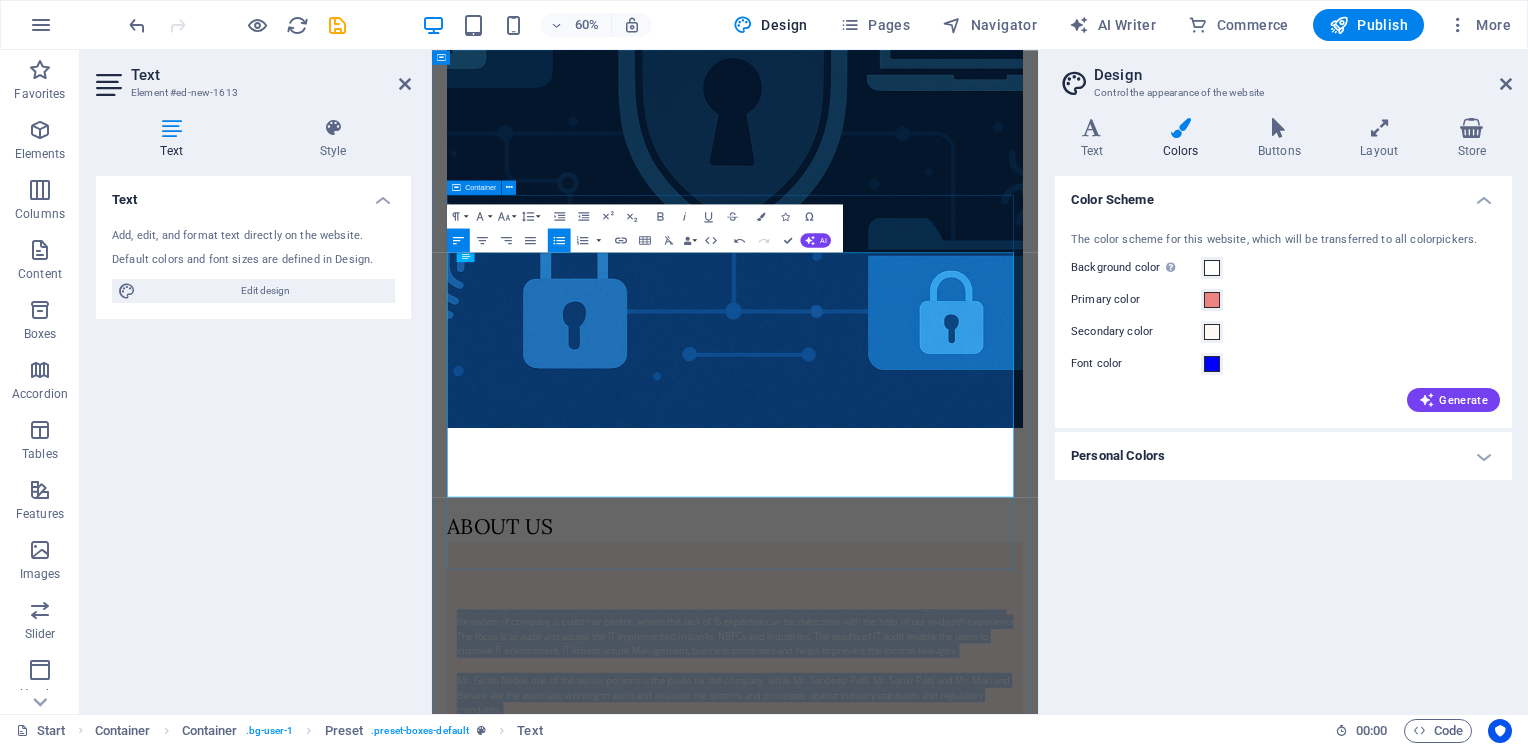 click on "A-n-G Computer Consultants is one of the renowned companies in the field of IS Audit and Information Security. The motto of the formation of company is customer centric, where the lack of IS expertise can be overcome with the help of our in-depth experience. The focus is to audit and assess the IT implemented in banks, NBFCs and industries. The results of IT audit enable the users to improve IT environment, IT Infrastructure Management, business processes and helps to prevent the income leakages. Mr. [FIRST] [LAST], one of the senior persons is the guide for the company, while Mr. [FIRST] [LAST], Mr. [FIRST] [LAST] and Mr. [FIRST] [LAST] are the associate, working to audit and evaluate the systems and processes against industry standards and regulatory mandates. New text element" at bounding box center [937, 1185] 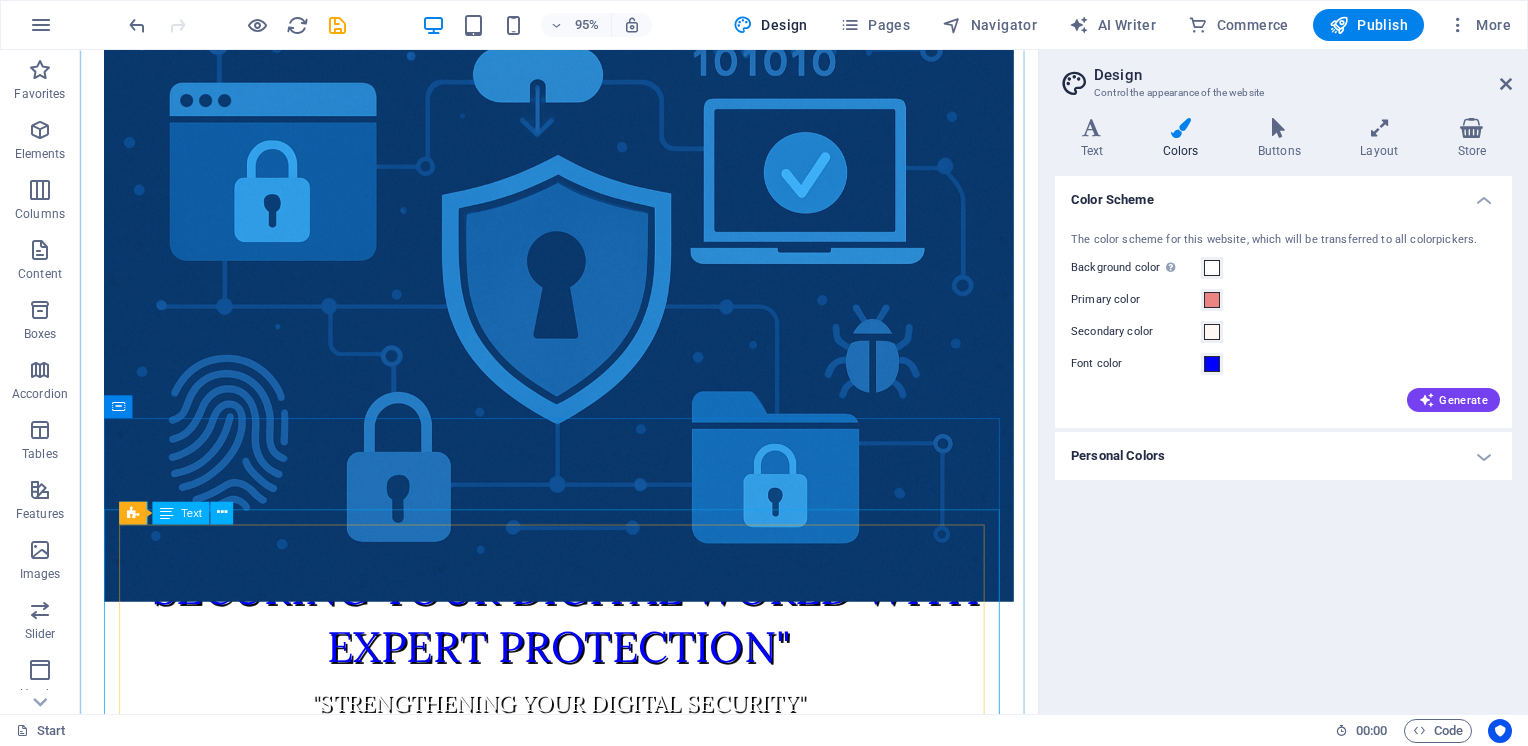 scroll, scrollTop: 510, scrollLeft: 0, axis: vertical 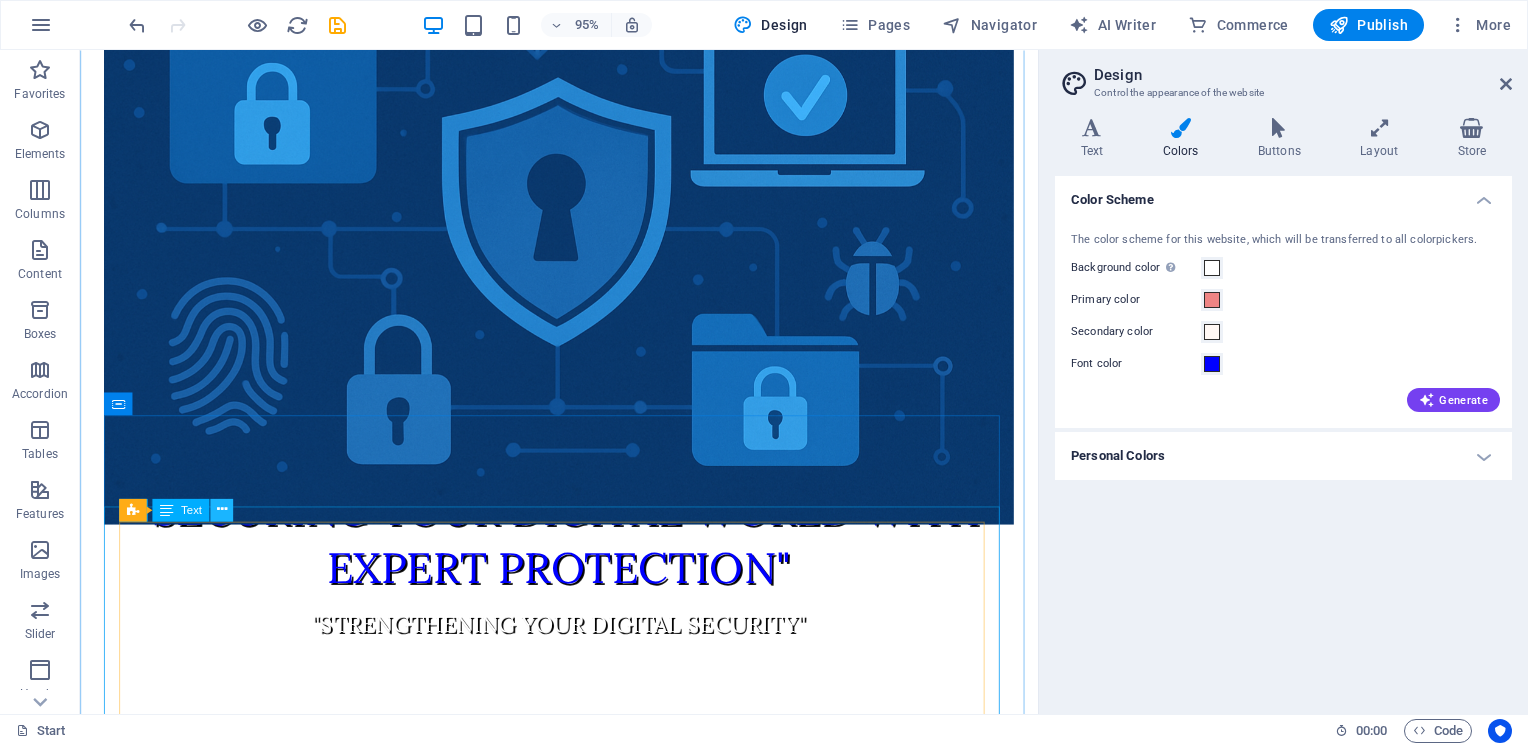 click at bounding box center [222, 509] 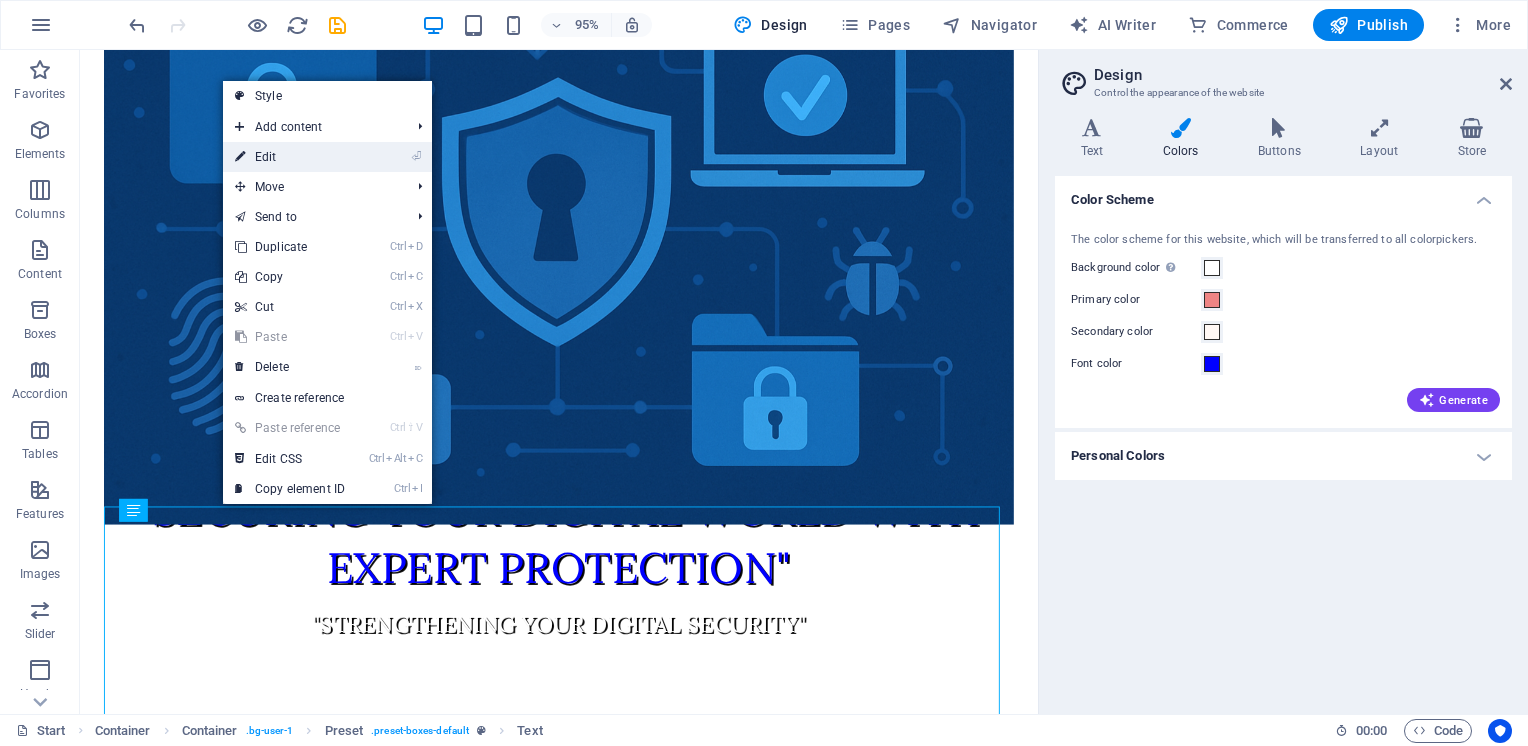 click on "⏎  Edit" at bounding box center (290, 157) 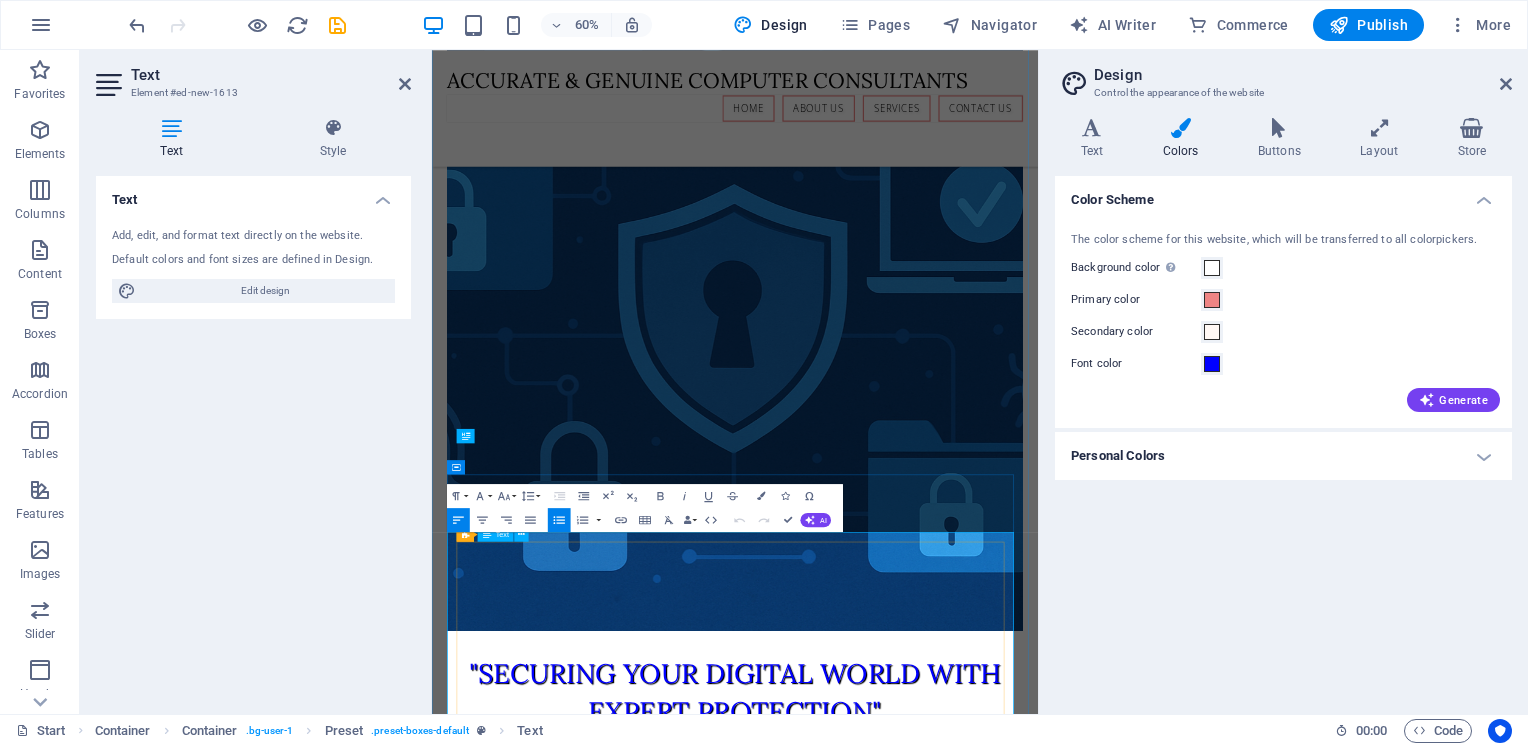 scroll, scrollTop: 310, scrollLeft: 0, axis: vertical 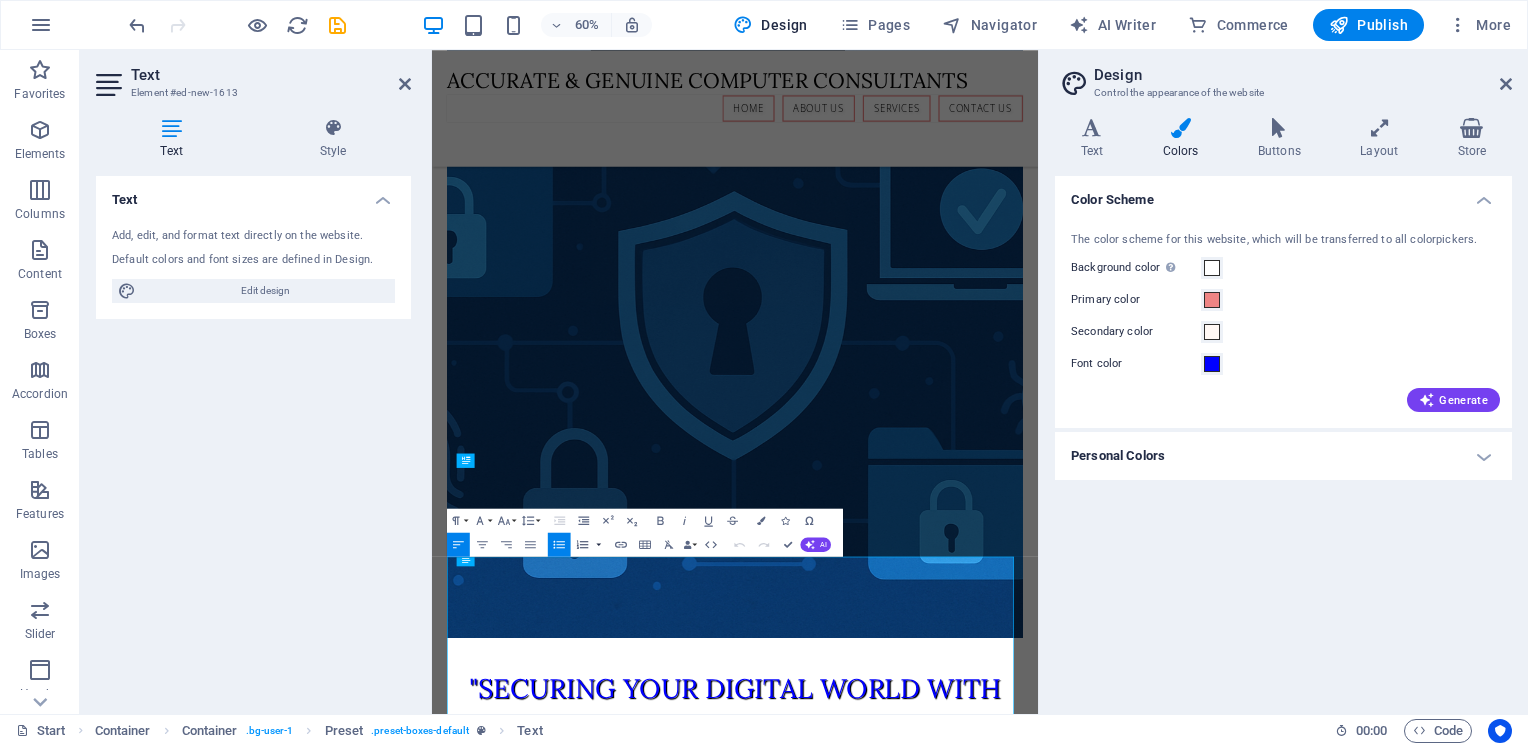 click at bounding box center [599, 544] 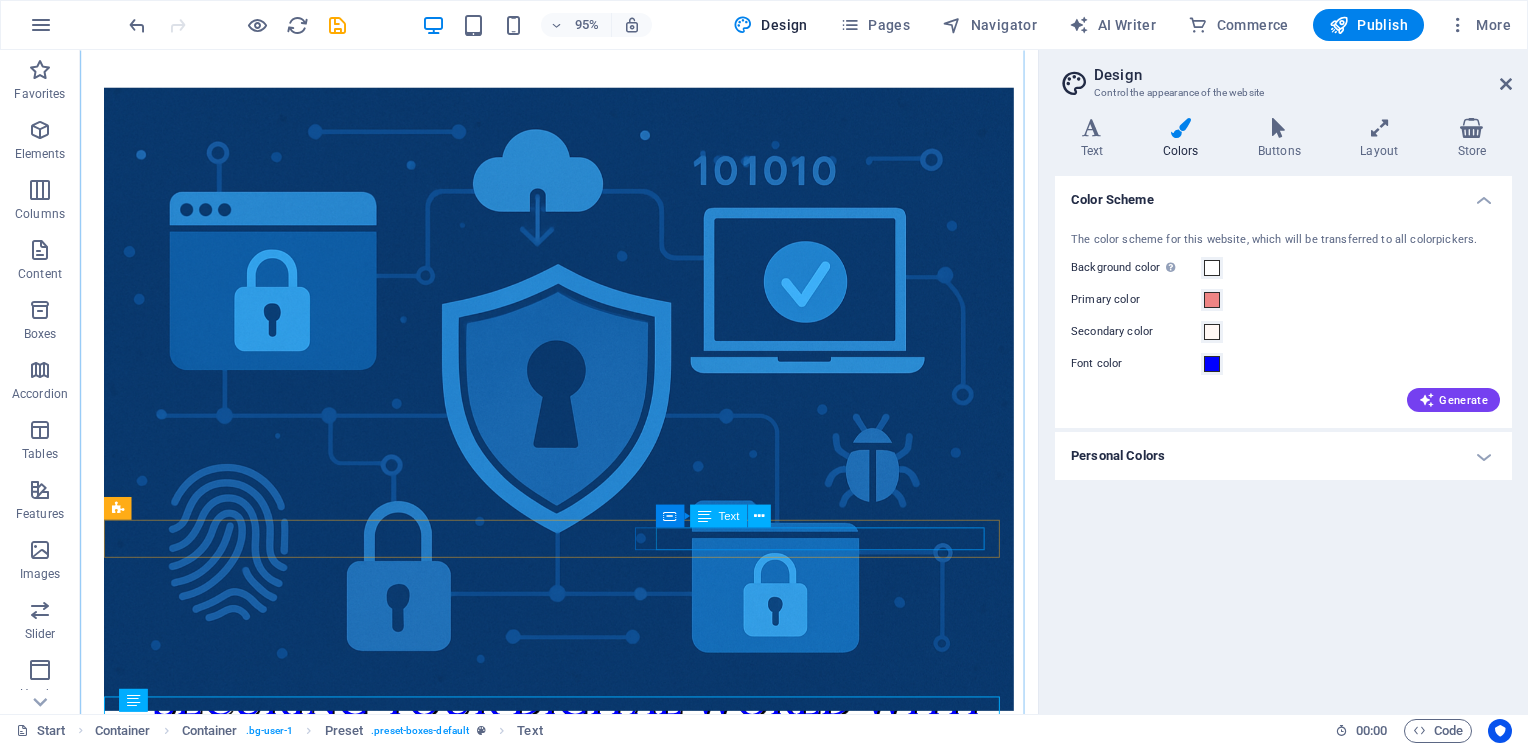 click on "aad76c09ebb0065faa78cd13f3ca94@plesk.local" at bounding box center [587, 1118] 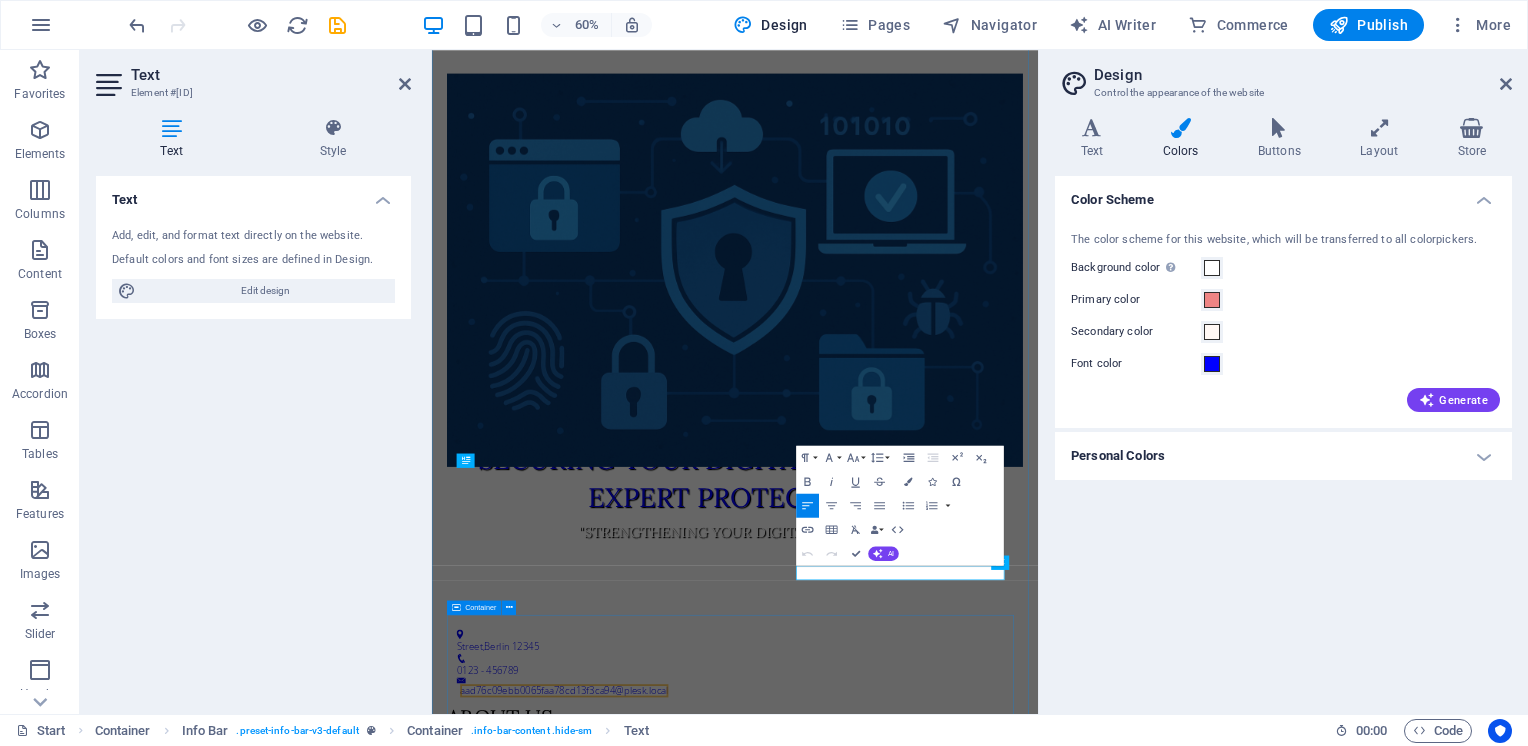 click on "A-n-G Computer Consultants is one of the renowned companies in the field of IS Audit and Information Security. The motto of the formation of company is customer centric, where the lack of IS expertise can be overcome with the help of our in-depth experience. The focus is to audit and assess the IT implemented in banks, NBFCs and industries. The results of IT audit enable the users to improve IT environment, IT Infrastructure Management, business processes and helps to prevent the income leakages. Mr. [FIRST] [LAST], one of the senior persons is the guide for the company, while Mr. [FIRST] [LAST], Mr. [FIRST] [LAST] and Mr. [FIRST] [LAST] are the associate, working to audit and evaluate the systems and processes against industry standards and regulatory mandates. New text element" at bounding box center [937, 1503] 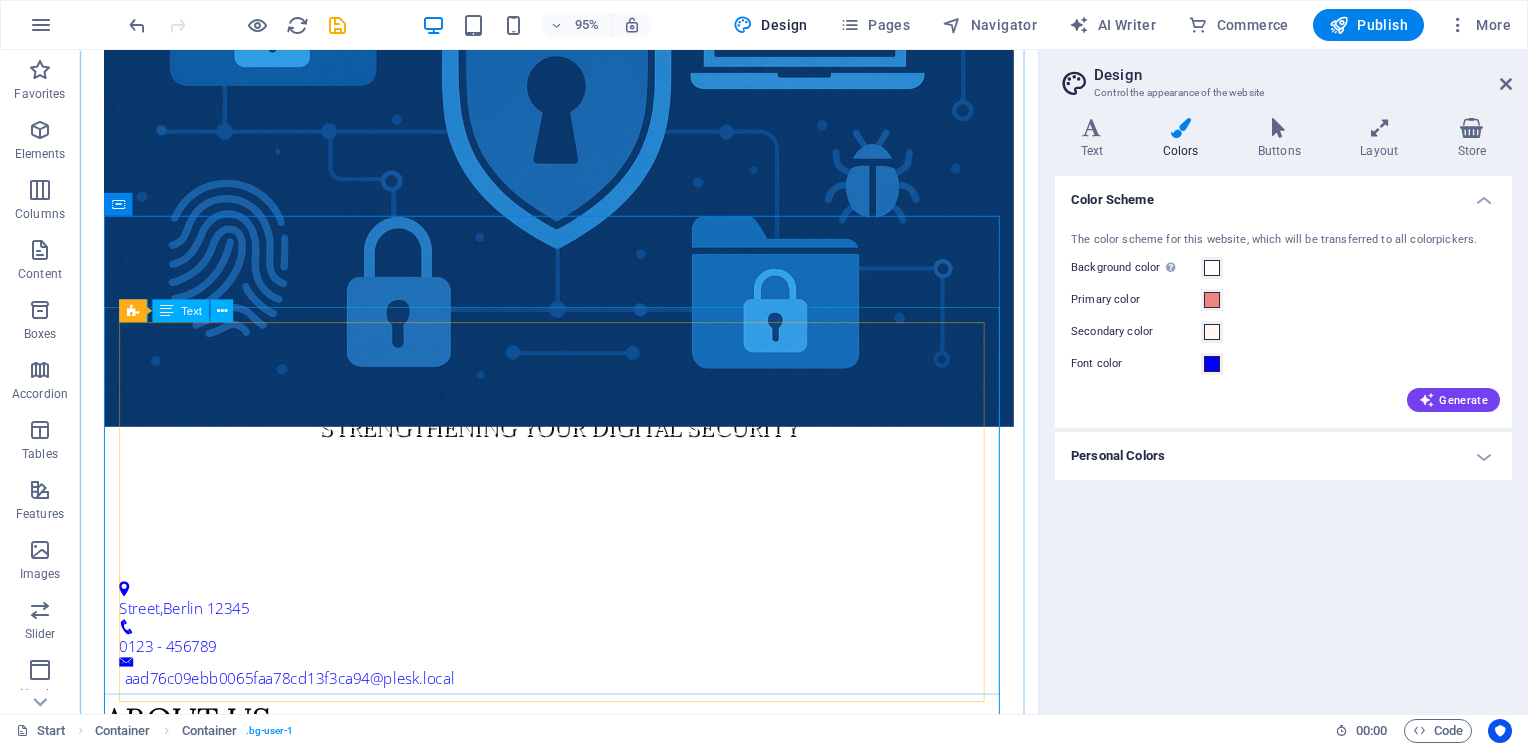 scroll, scrollTop: 720, scrollLeft: 0, axis: vertical 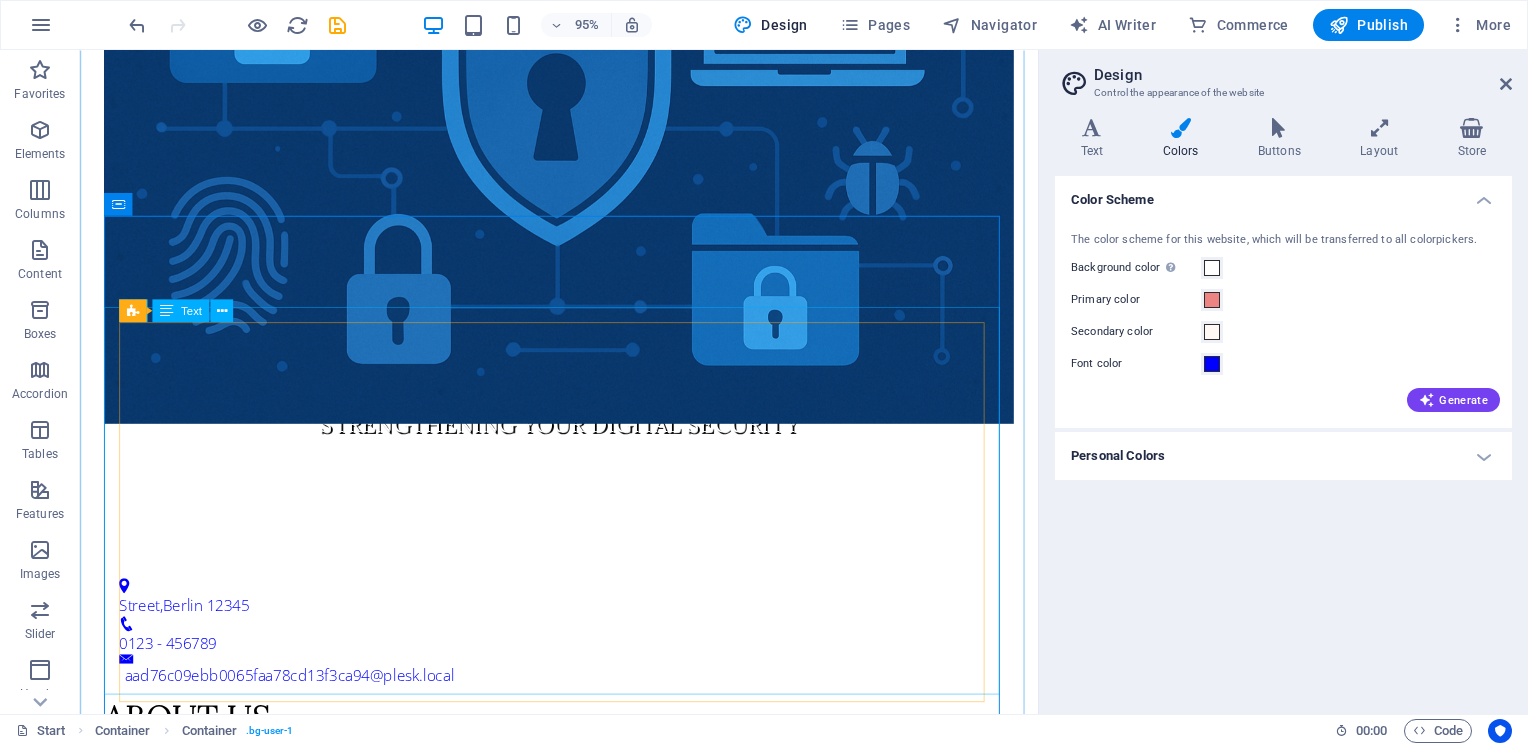 drag, startPoint x: 186, startPoint y: 373, endPoint x: 372, endPoint y: 428, distance: 193.96133 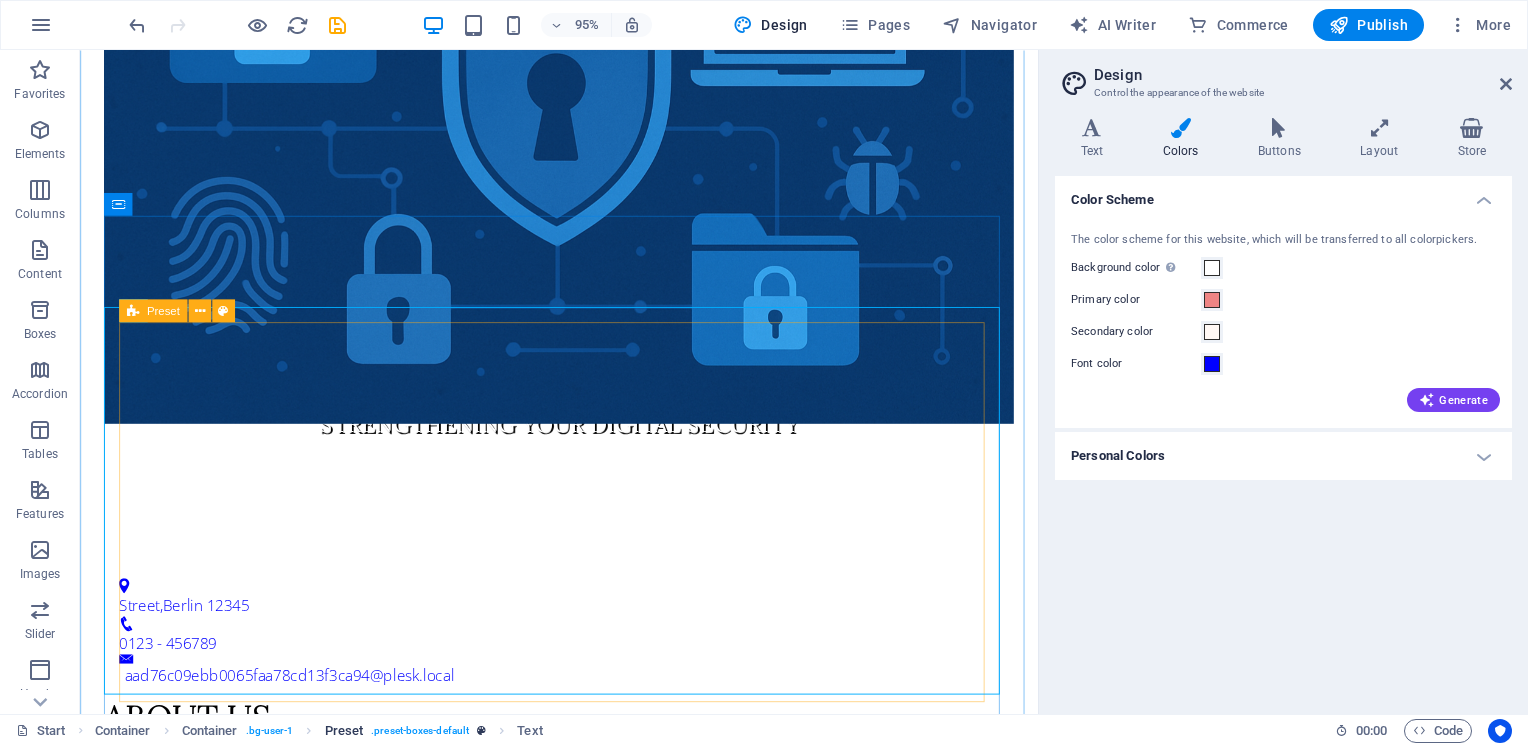 click on ". preset-boxes-default" at bounding box center (420, 731) 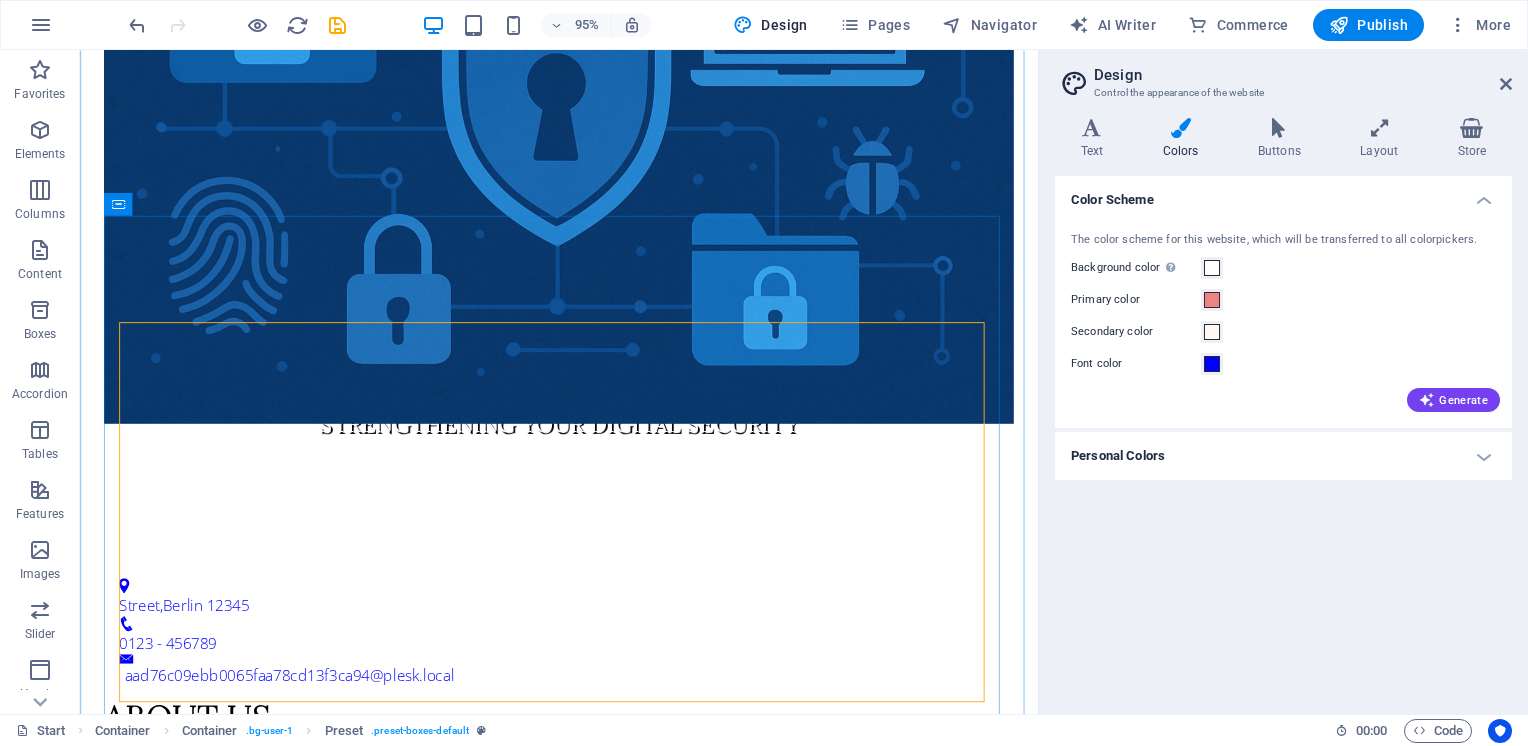 click on "A-n-G Computer Consultants is one of the renowned companies in the field of IS Audit and Information Security. The motto of the formation of company is customer centric, where the lack of IS expertise can be overcome with the help of our in-depth experience. The focus is to audit and assess the IT implemented in banks, NBFCs and industries. The results of IT audit enable the users to improve IT environment, IT Infrastructure Management, business processes and helps to prevent the income leakages. Mr. [FIRST] [LAST], one of the senior persons is the guide for the company, while Mr. [FIRST] [LAST], Mr. [FIRST] [LAST] and Mr. [FIRST] [LAST] are the associate, working to audit and evaluate the systems and processes against industry standards and regulatory mandates. New text element" at bounding box center [584, 1093] 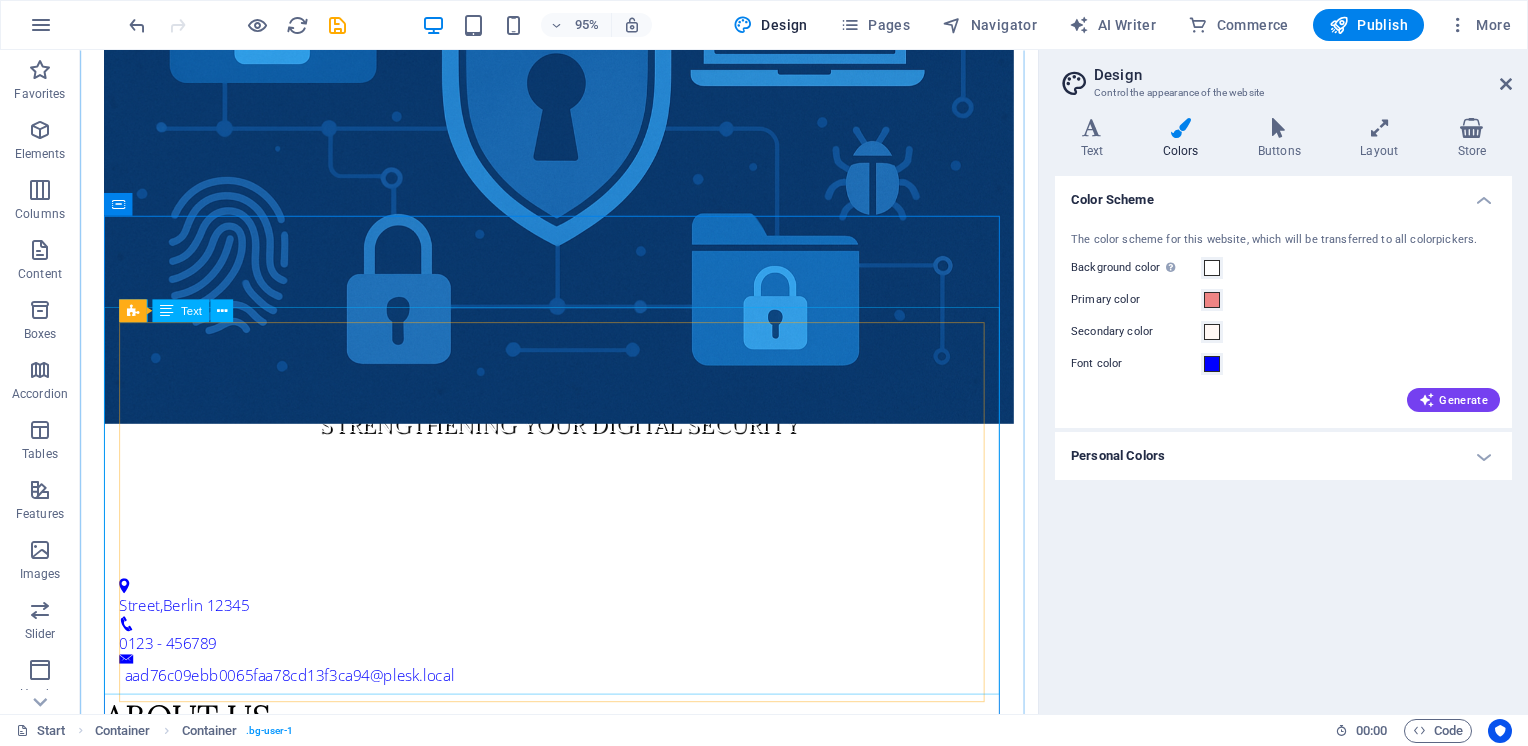 click on "Text" at bounding box center [191, 310] 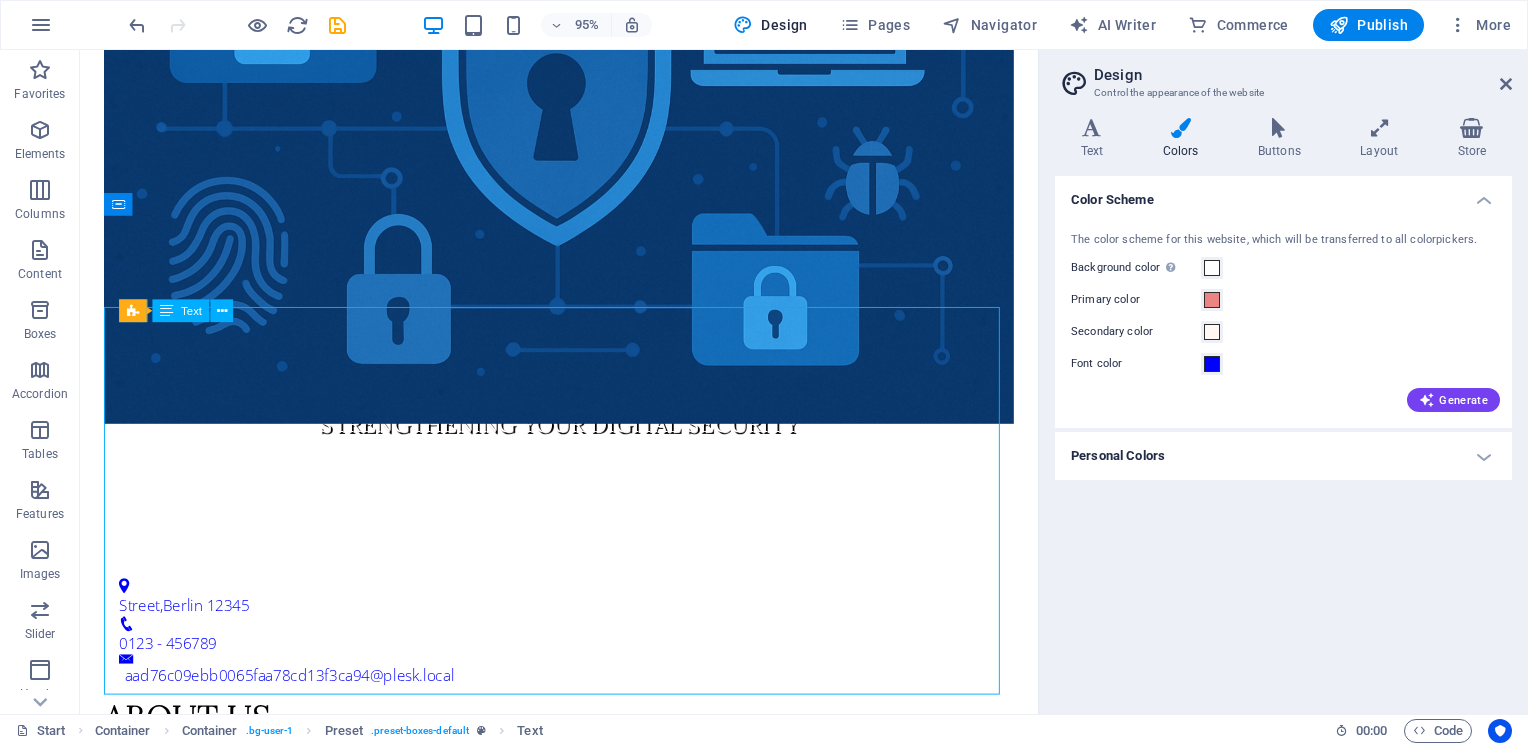 click on "Text" at bounding box center (191, 310) 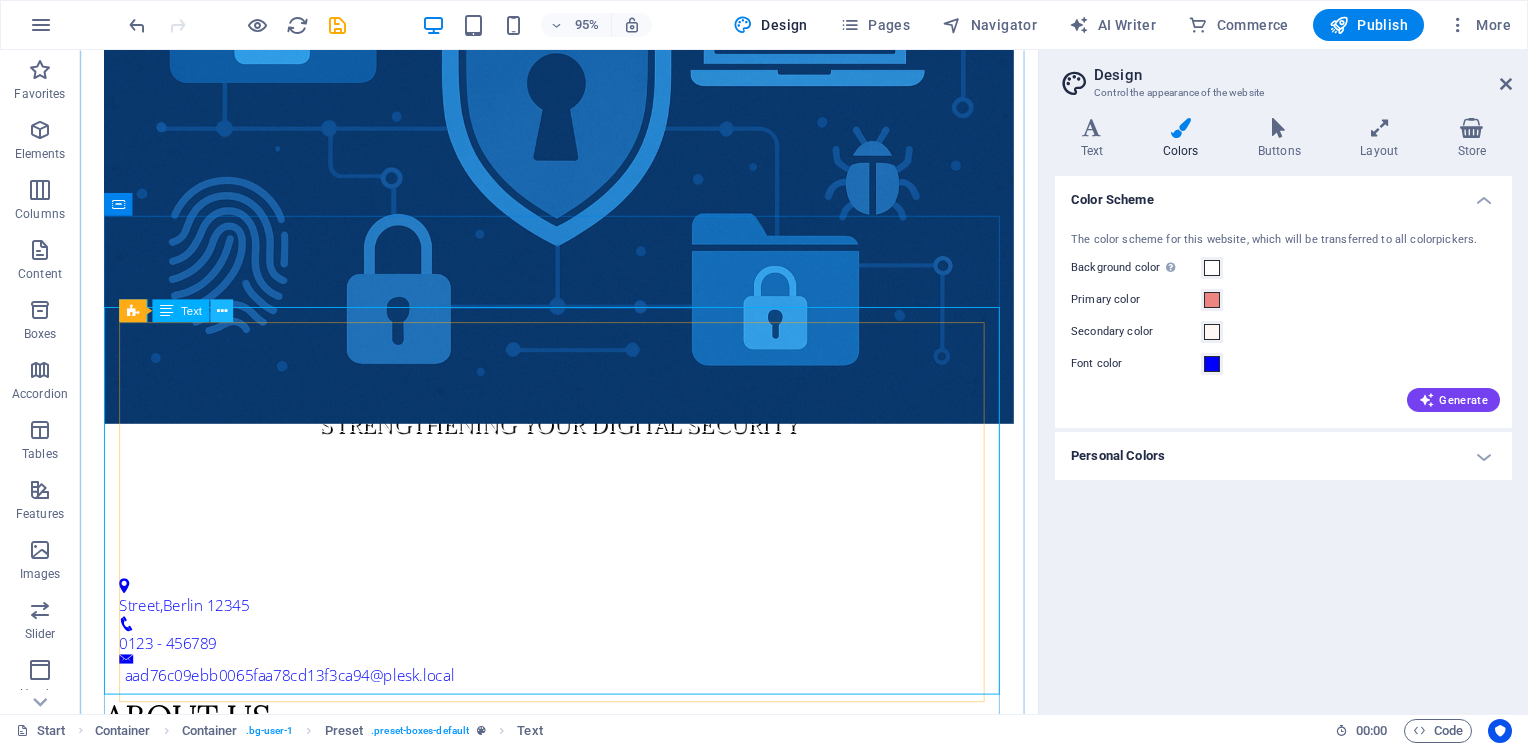 click at bounding box center (222, 310) 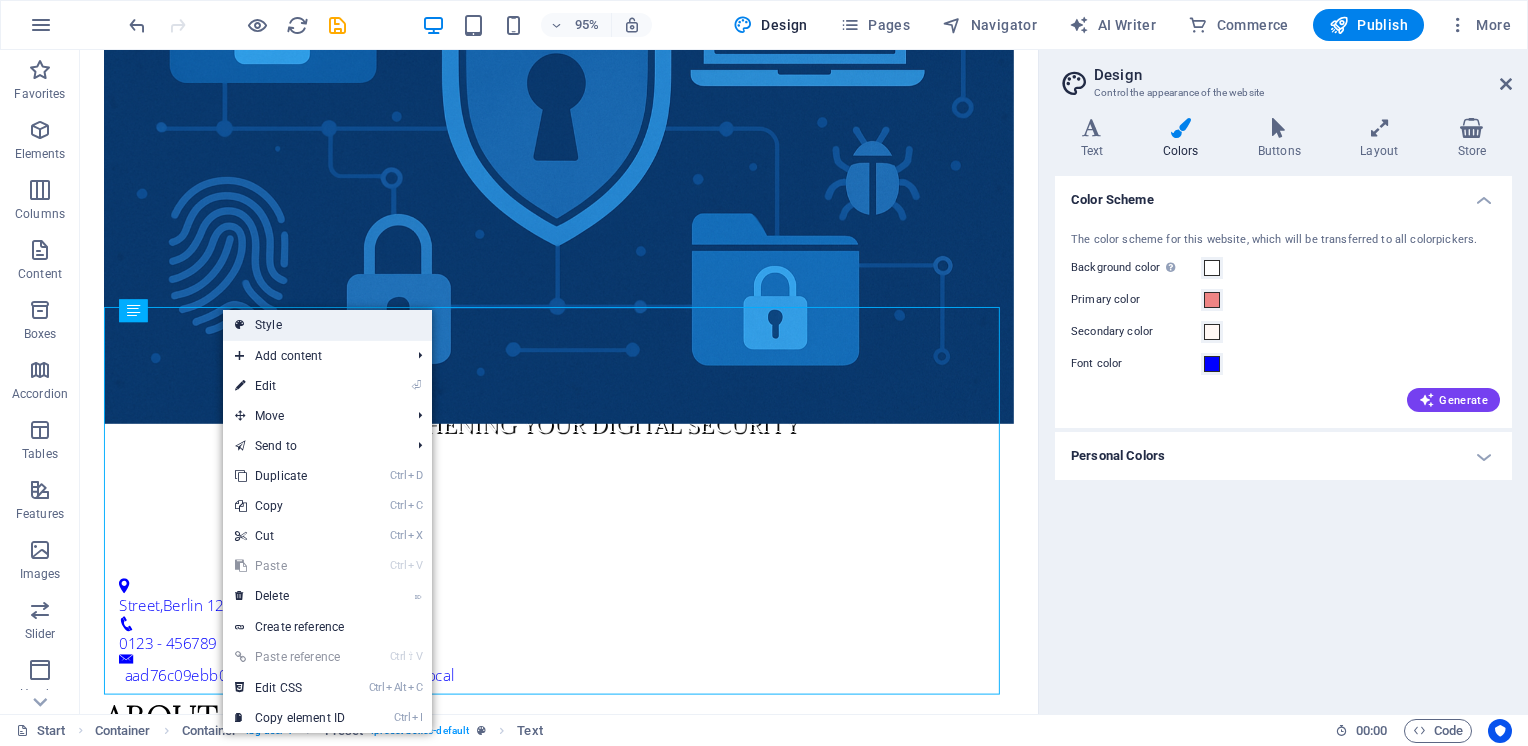 click on "Style" at bounding box center [327, 325] 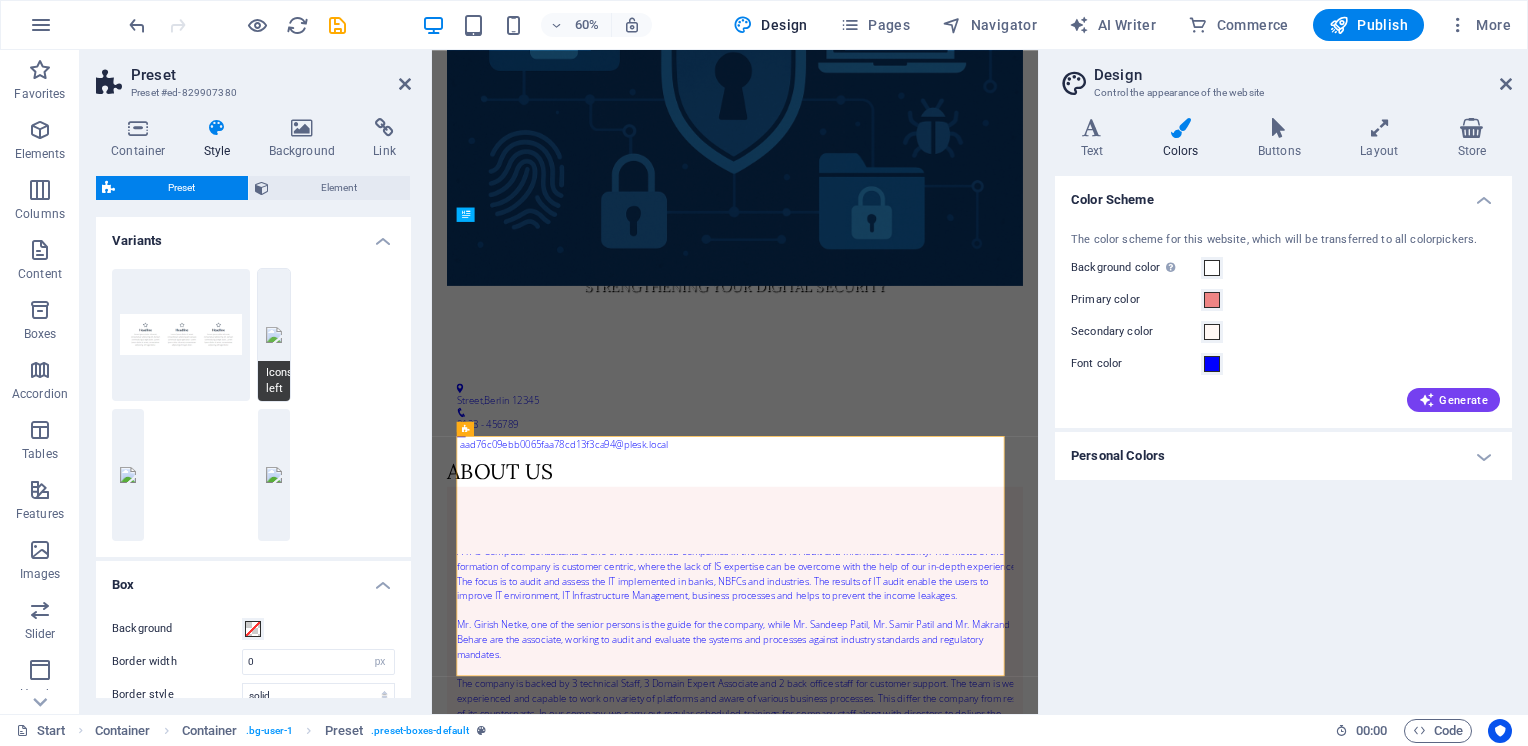 click on "Icons left" at bounding box center (274, 335) 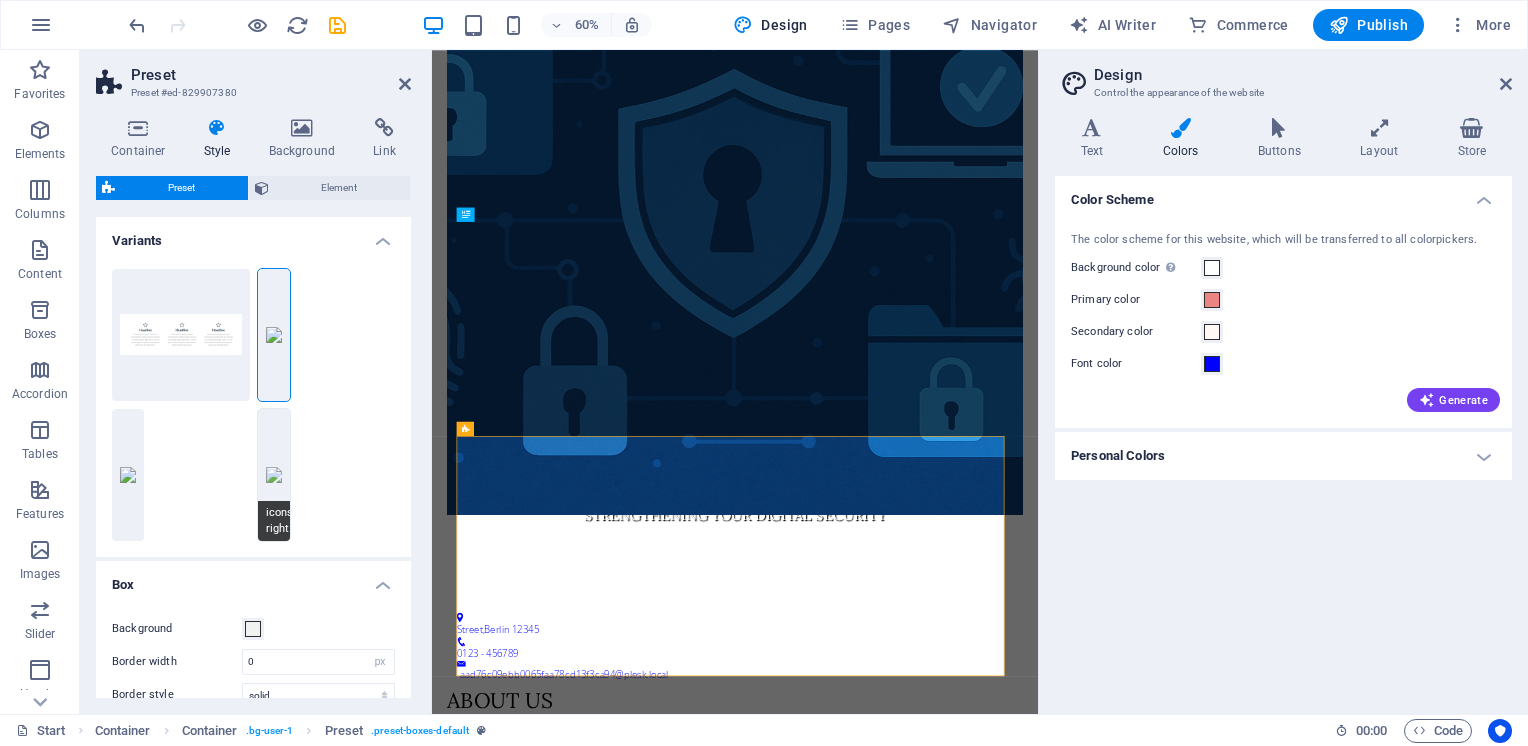 click on "icons-right" at bounding box center (274, 475) 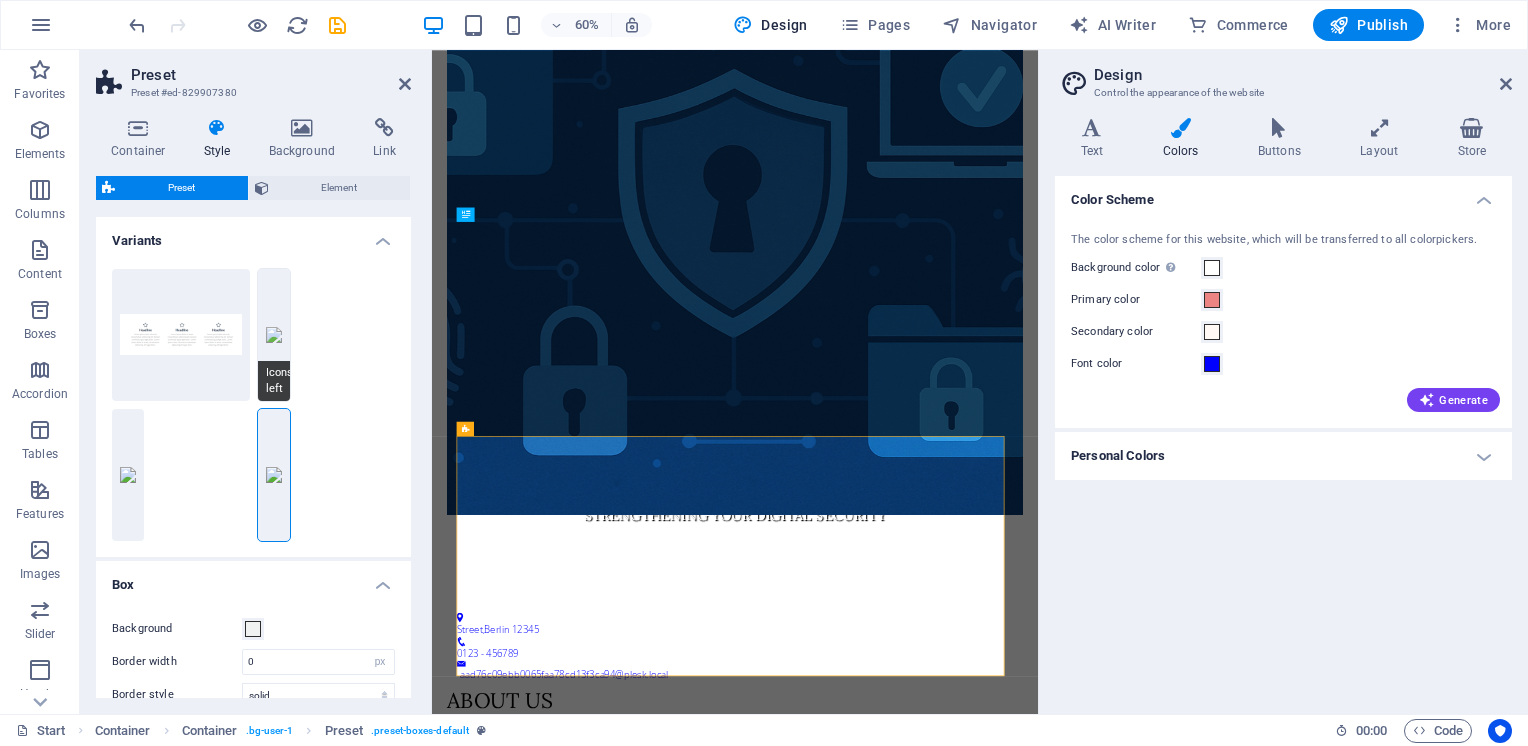 click on "Icons left" at bounding box center [274, 335] 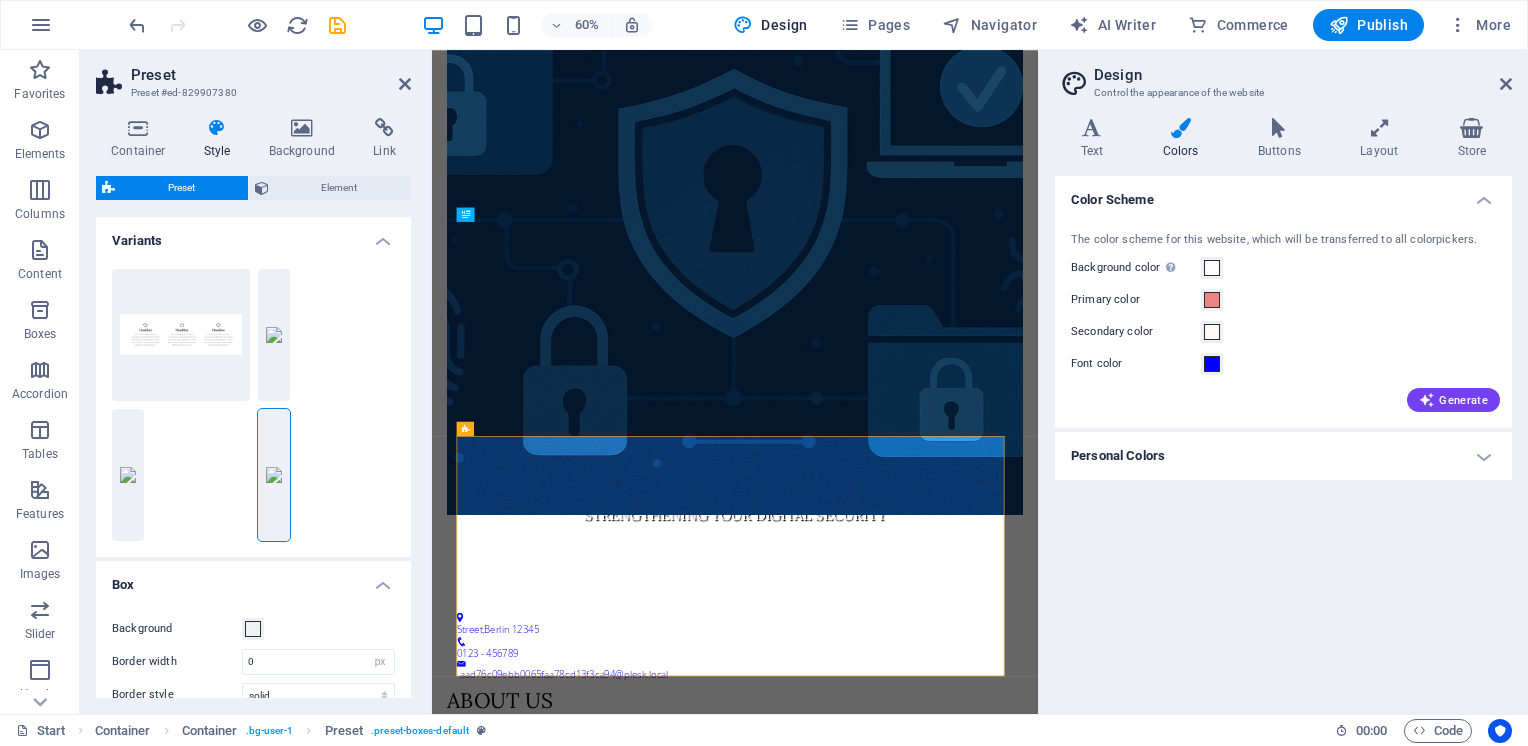type on "1" 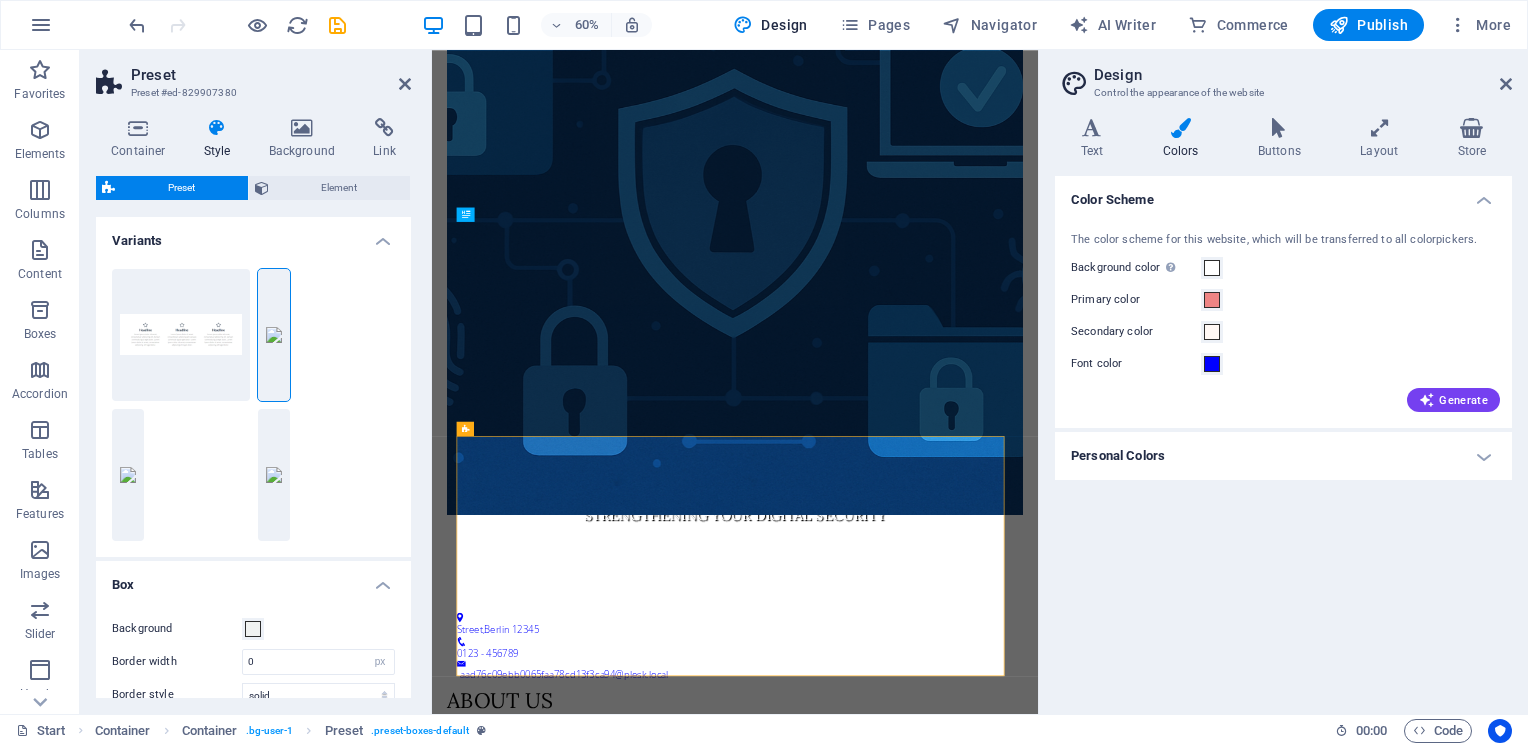 click on "Variants" at bounding box center [253, 235] 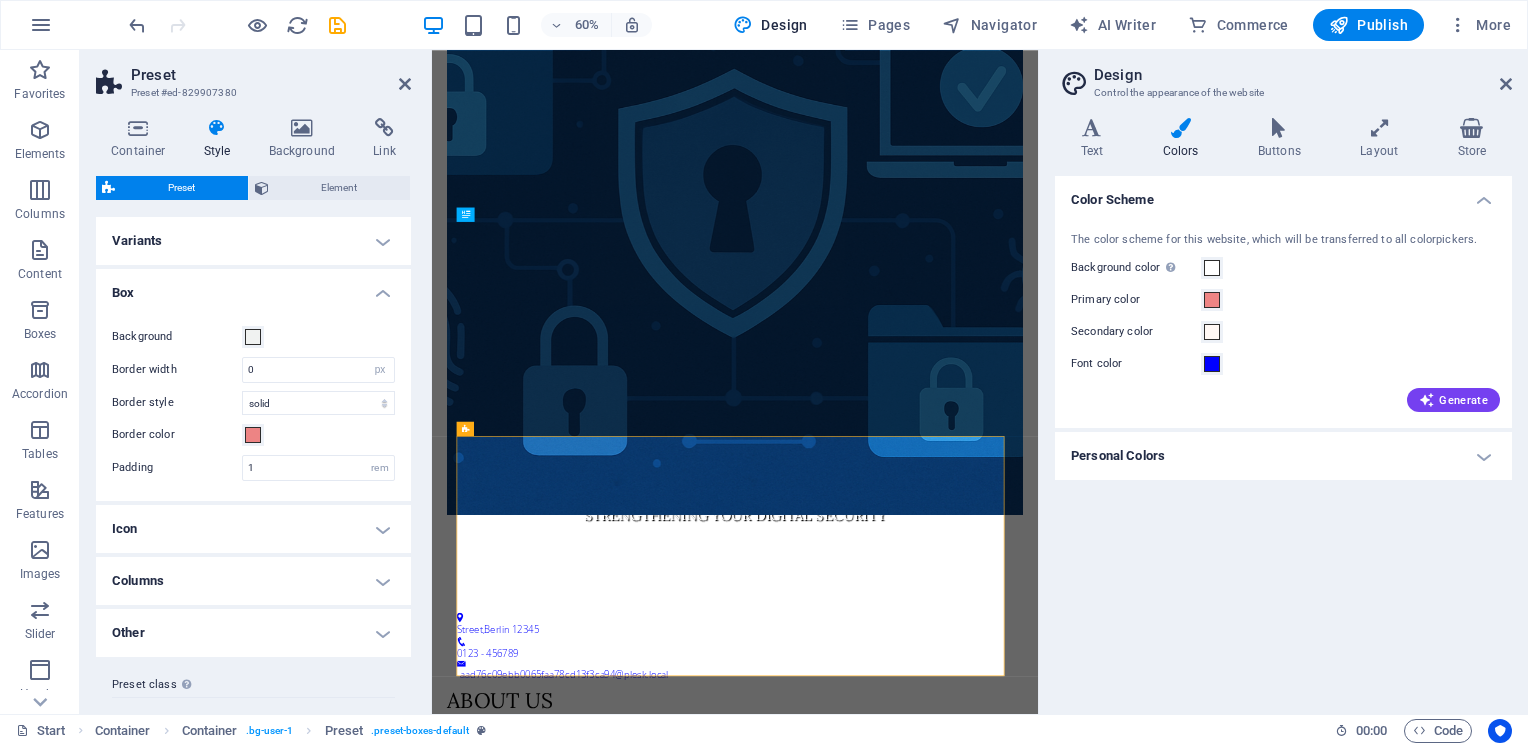 click on "Columns" at bounding box center [253, 581] 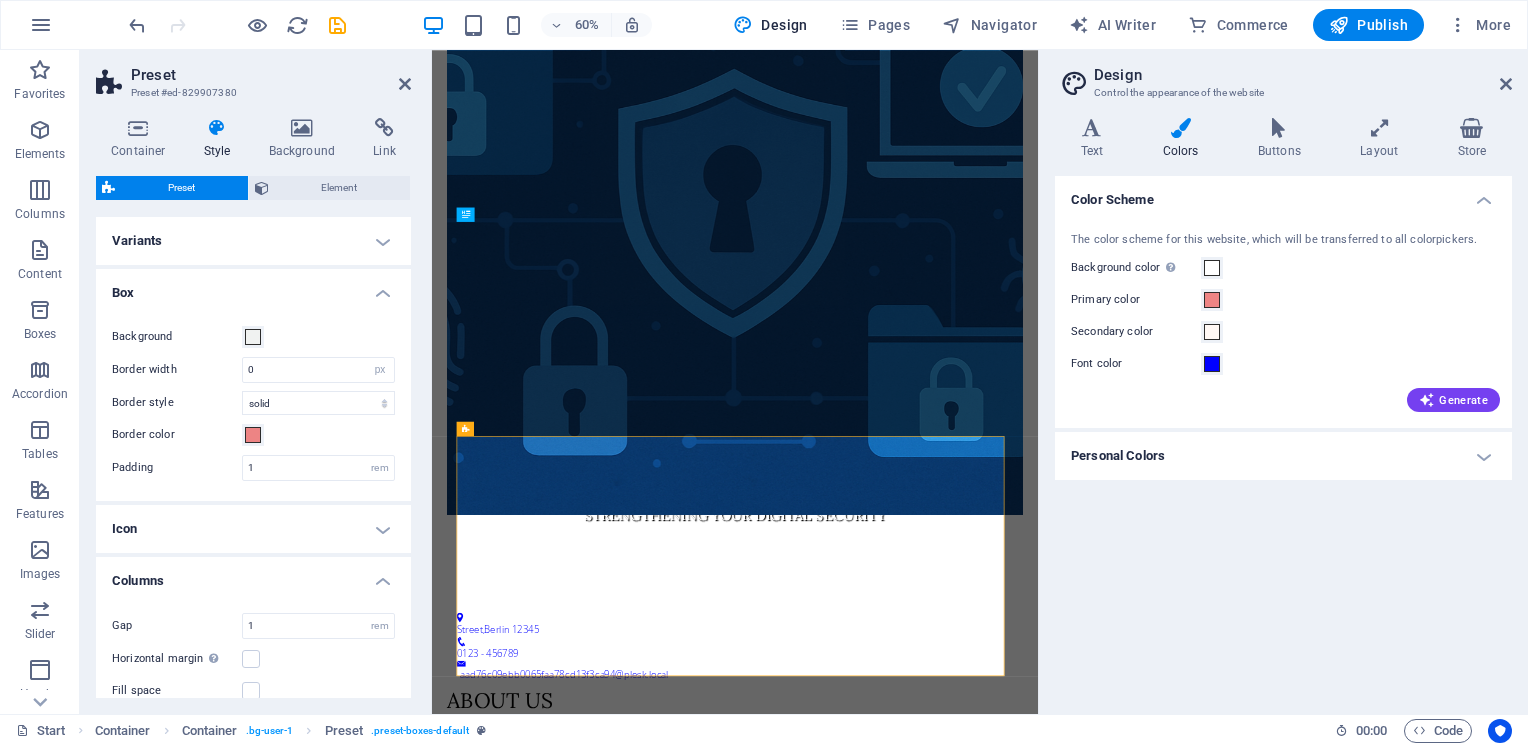 click on "Columns" at bounding box center [253, 575] 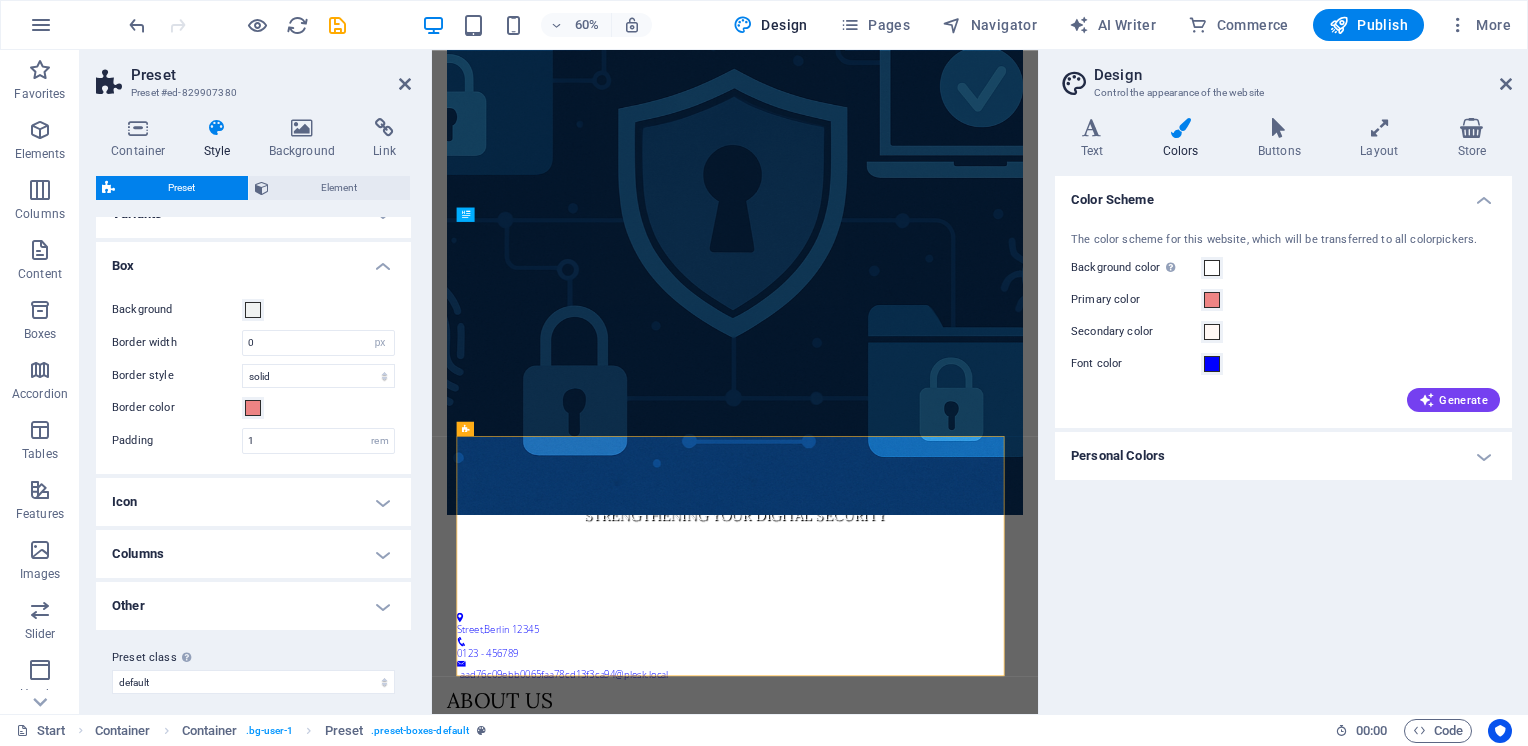 scroll, scrollTop: 37, scrollLeft: 0, axis: vertical 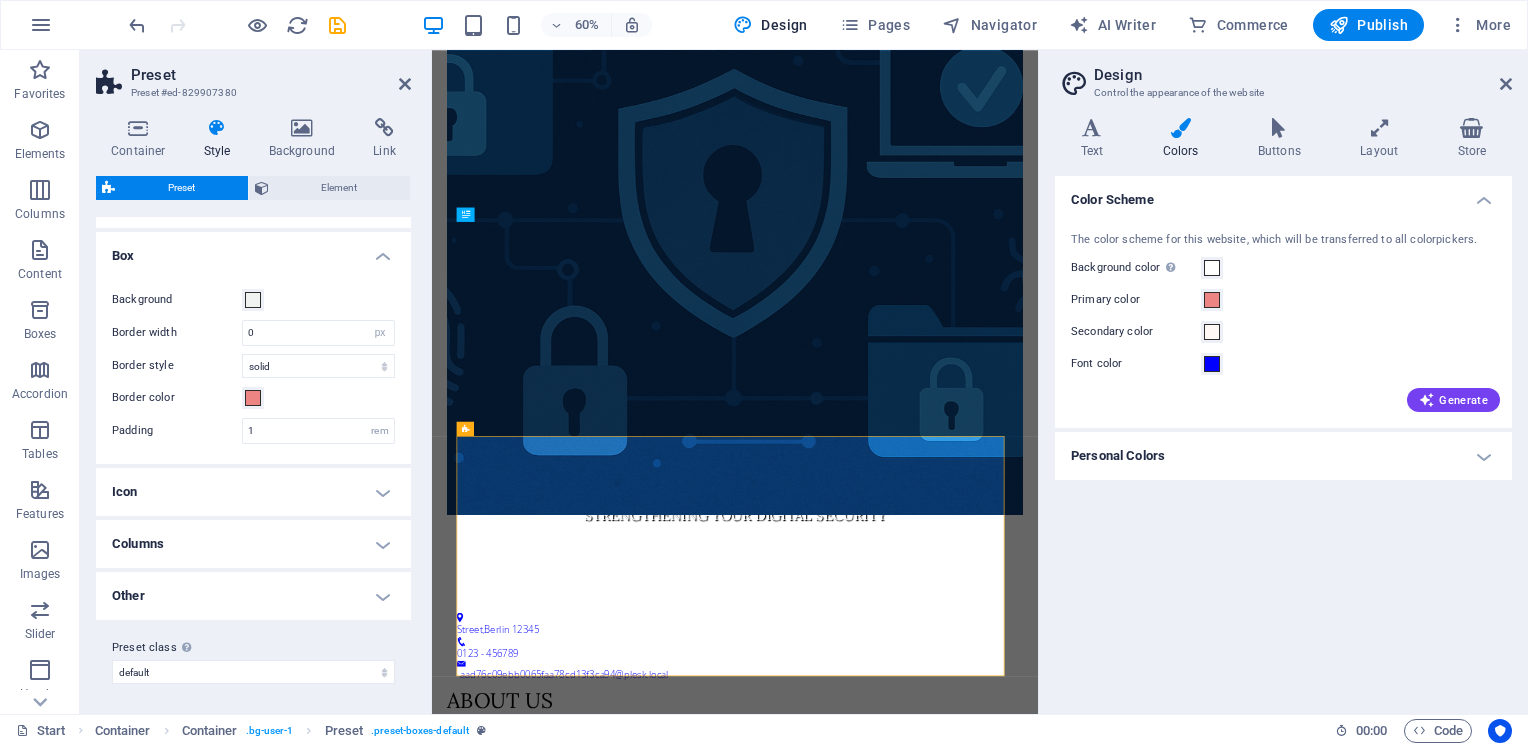 click on "Columns" at bounding box center [253, 544] 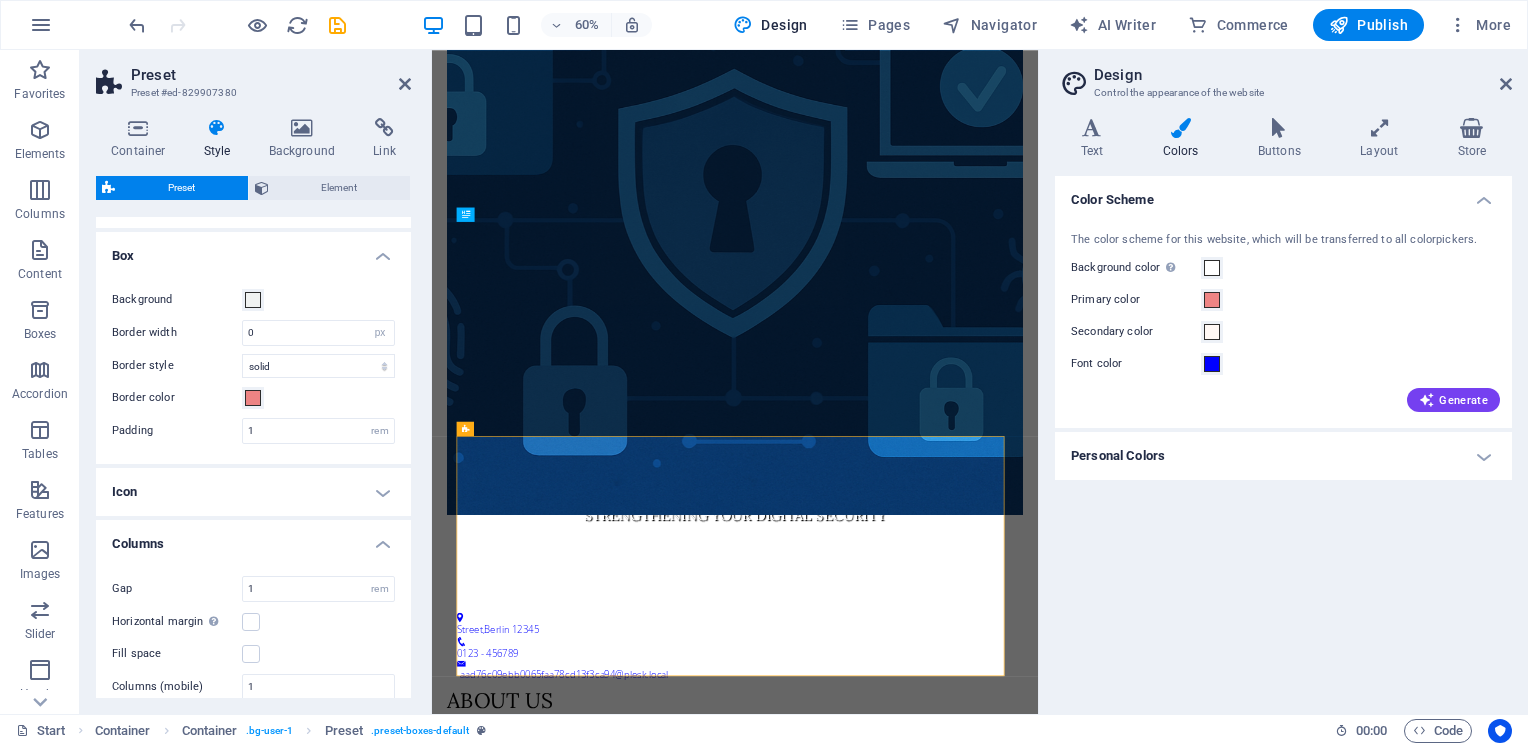 click on "Horizontal margin Only if the containers "Content width" is not set to "Default"" at bounding box center [177, 622] 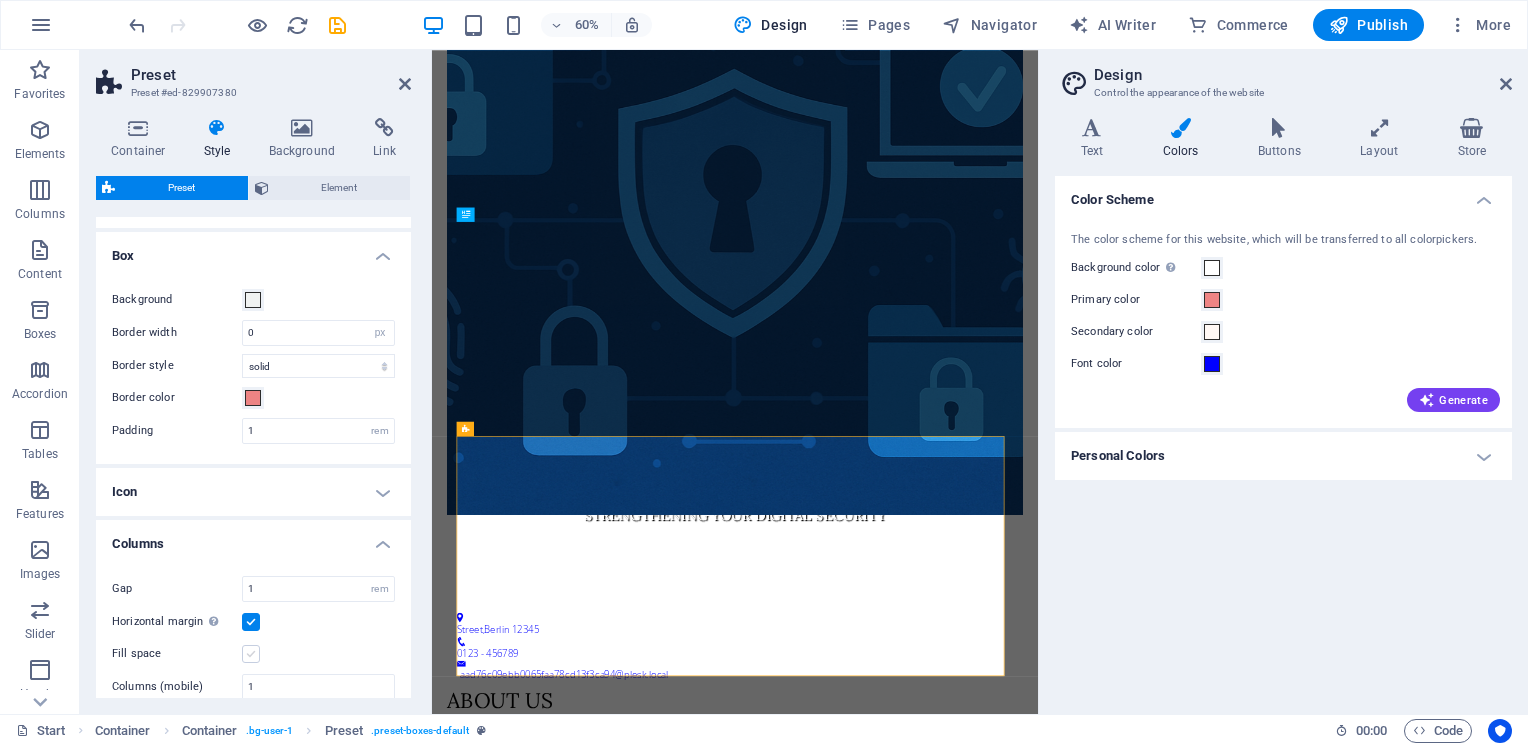 click at bounding box center (251, 654) 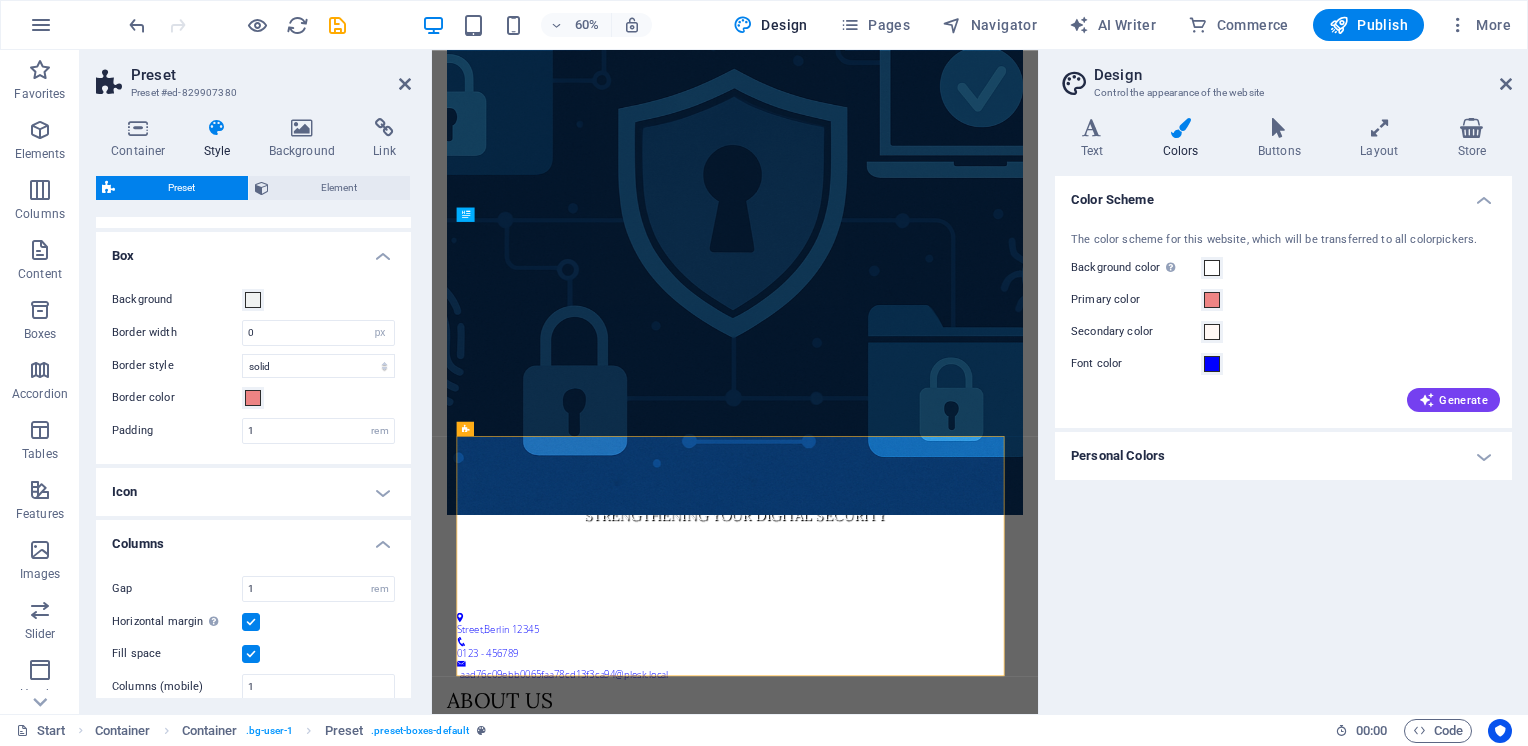 click on "Box" at bounding box center (253, 250) 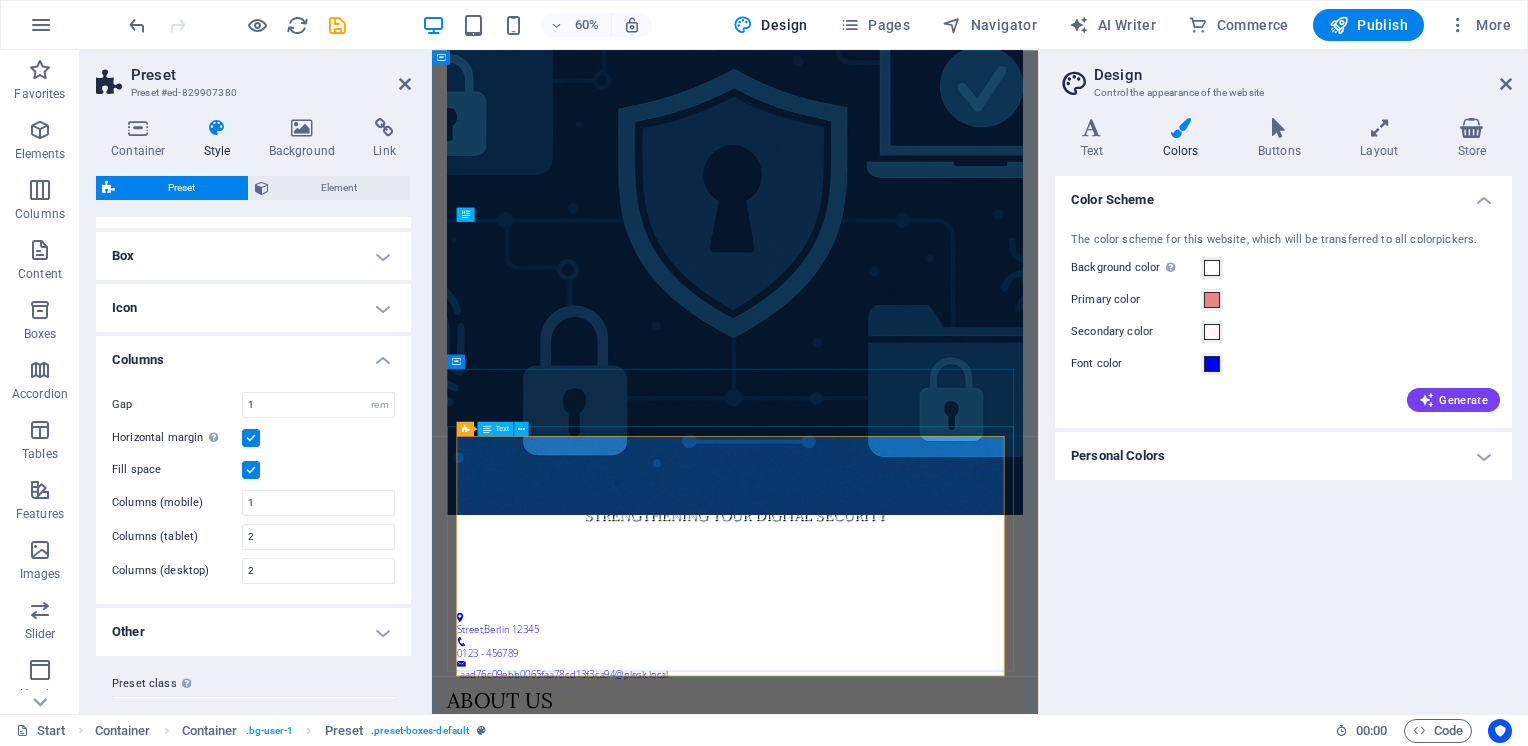 click on "A-n-G Computer Consultants is one of the renowned companies in the field of IS Audit and Information Security. The motto of the formation of company is customer centric, where the lack of IS expertise can be overcome with the help of our in-depth experience. The focus is to audit and assess the IT implemented in banks, NBFCs and industries. The results of IT audit enable the users to improve IT environment, IT Infrastructure Management, business processes and helps to prevent the income leakages. Mr. Girish Netke, one of the senior persons is the guide for the company, while Mr. Sandeep Patil, Mr. Samir Patil and Mr. Makrand Behare are the associate, working to audit and evaluate the systems and processes against industry standards and regulatory mandates." at bounding box center (937, 1463) 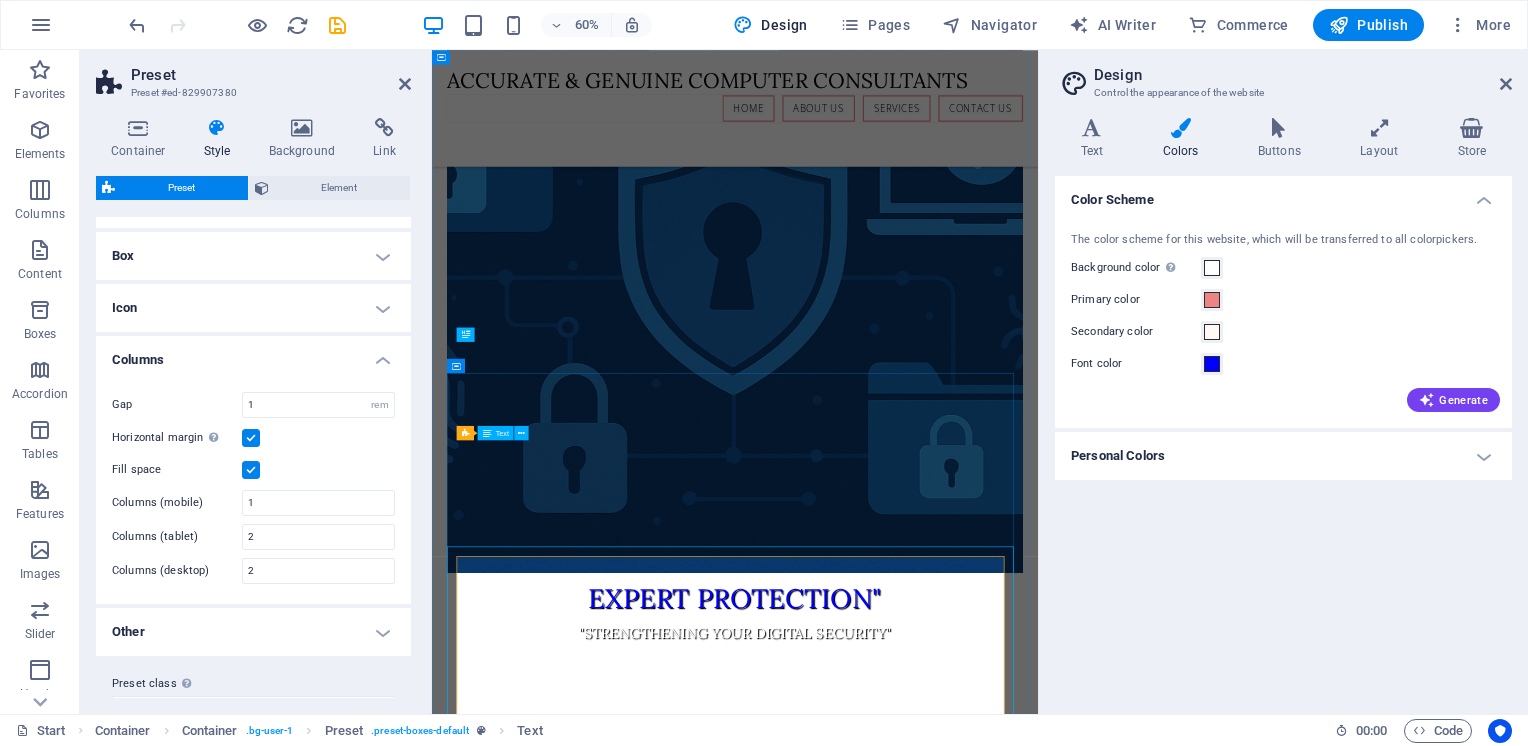 scroll, scrollTop: 520, scrollLeft: 0, axis: vertical 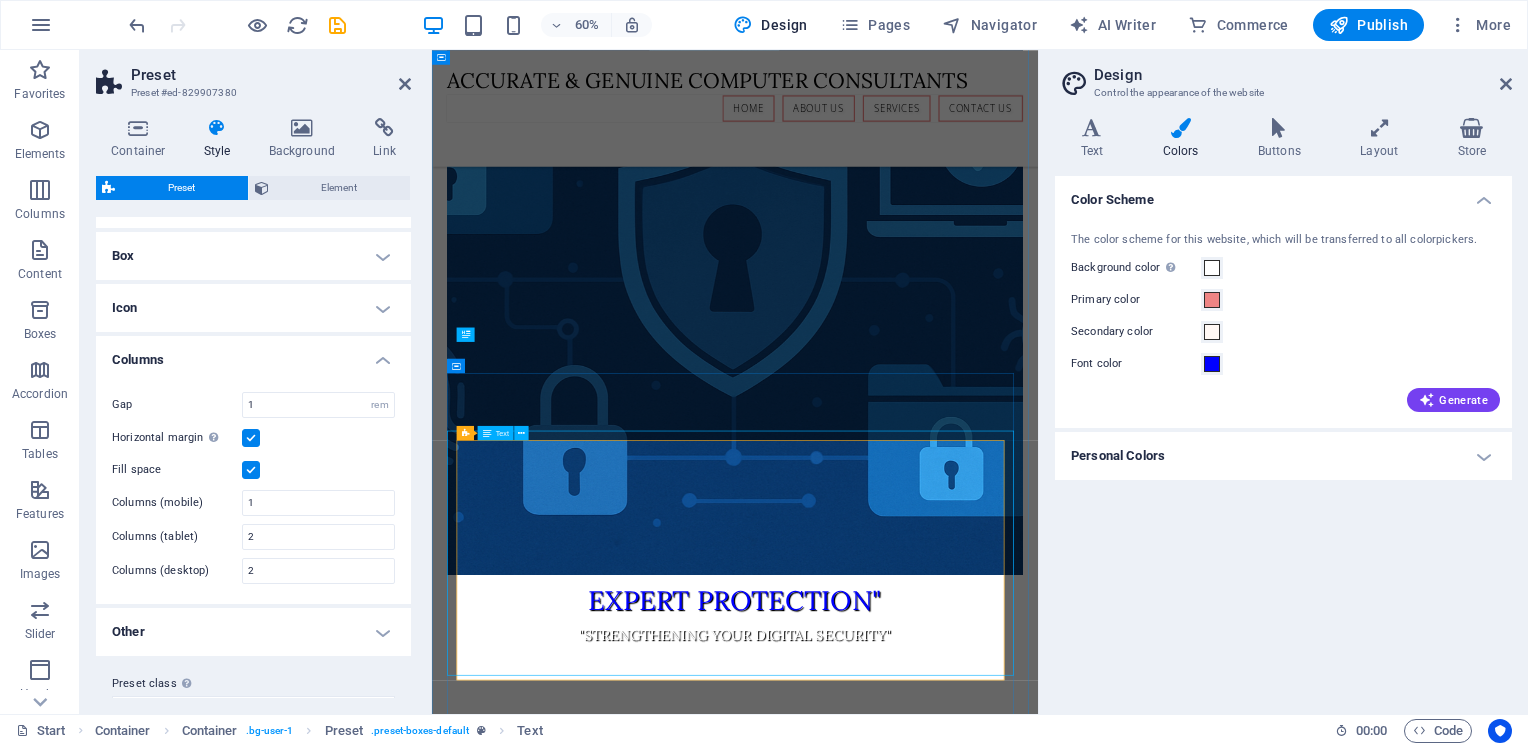 drag, startPoint x: 949, startPoint y: 804, endPoint x: 1129, endPoint y: 524, distance: 332.86633 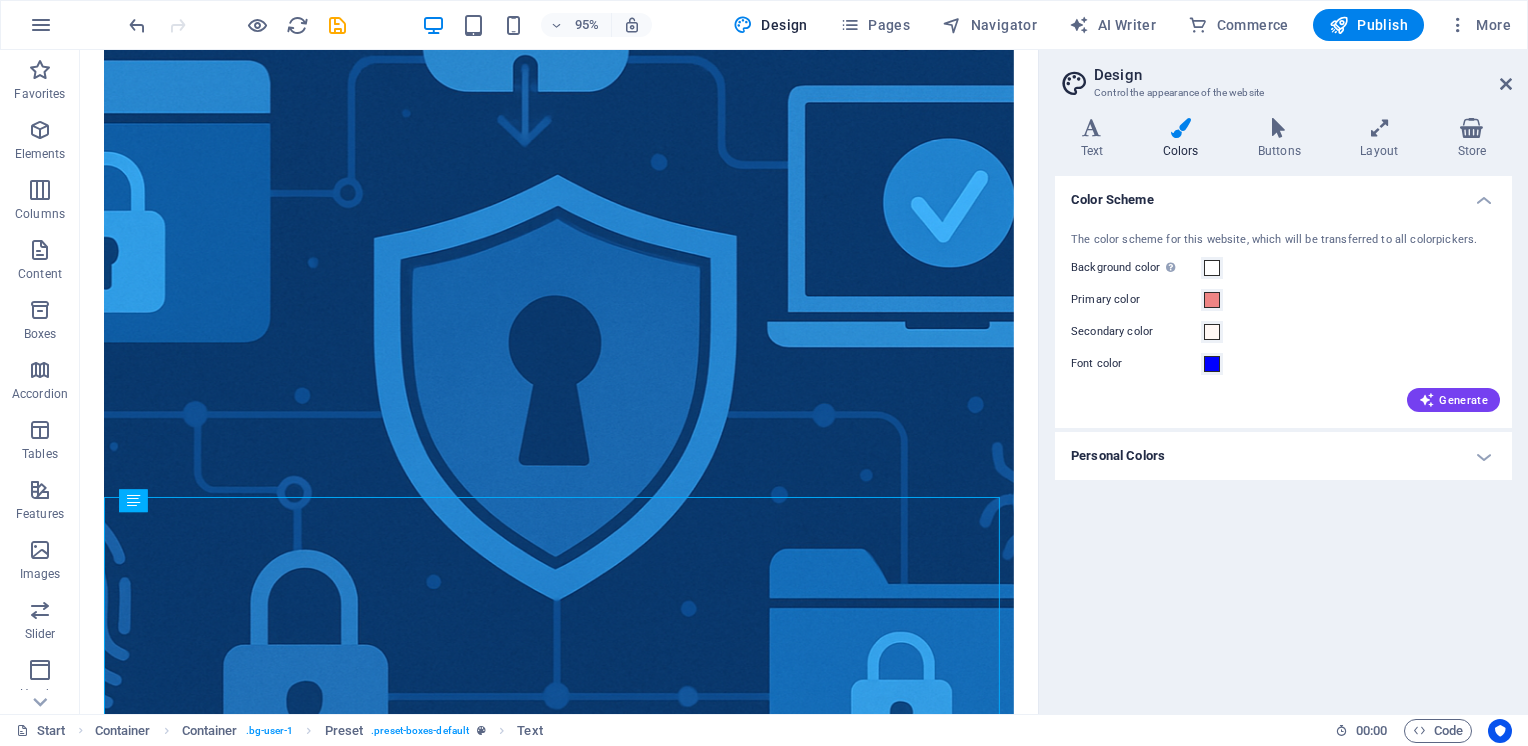 click on "A-n-G Computer Consultants is one of the renowned companies in the field of IS Audit and Information Security. The motto of the formation of company is customer centric, where the lack of IS expertise can be overcome with the help of our in-depth experience. The focus is to audit and assess the IT implemented in banks, NBFCs and industries. The results of IT audit enable the users to improve IT environment, IT Infrastructure Management, business processes and helps to prevent the income leakages. Mr. [FIRST] [LAST], one of the senior persons is the guide for the company, while Mr. [FIRST] [LAST], Mr. [FIRST] [LAST] and Mr. [FIRST] [LAST] are the associate, working to audit and evaluate the systems and processes against industry standards and regulatory mandates. New text element" at bounding box center (584, 1675) 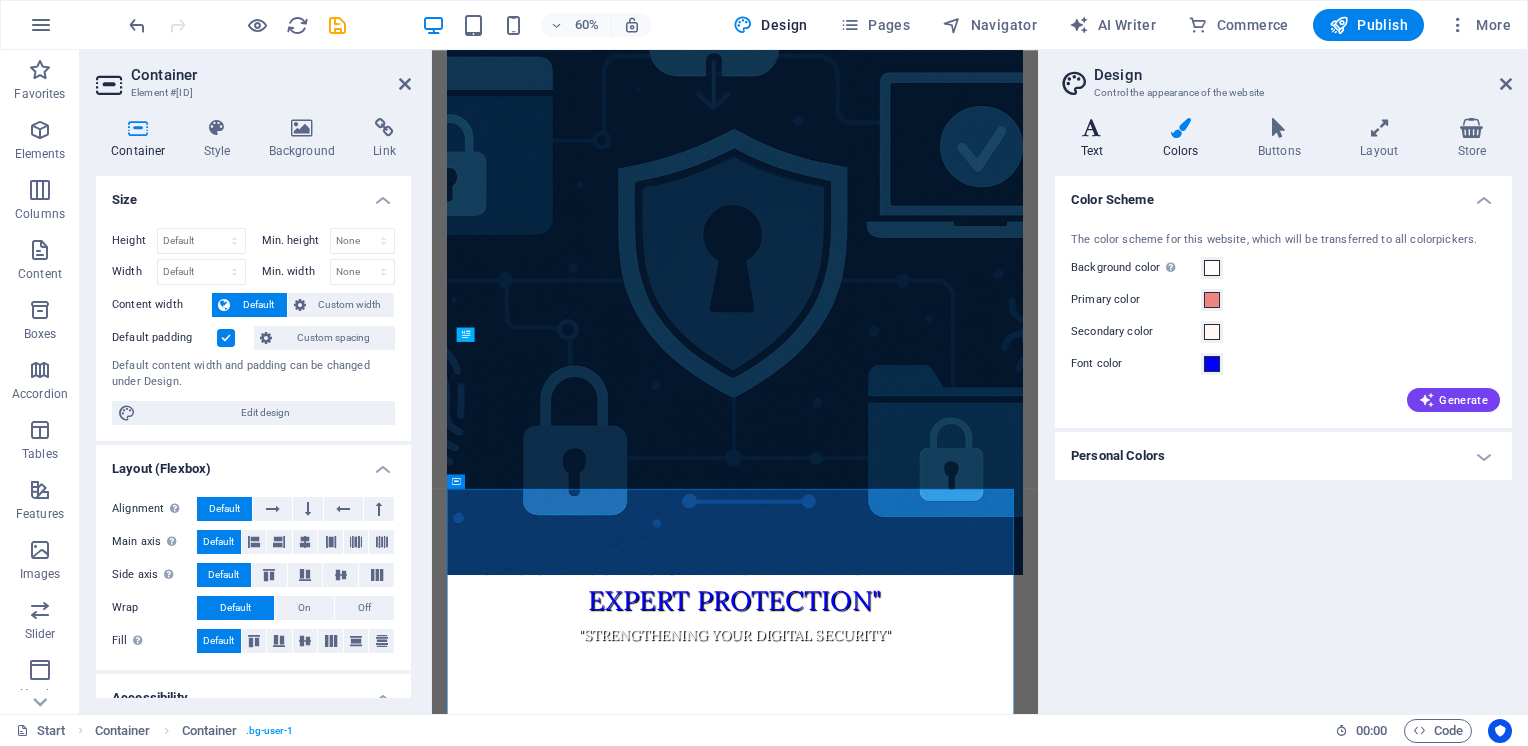 click on "Text" at bounding box center (1096, 139) 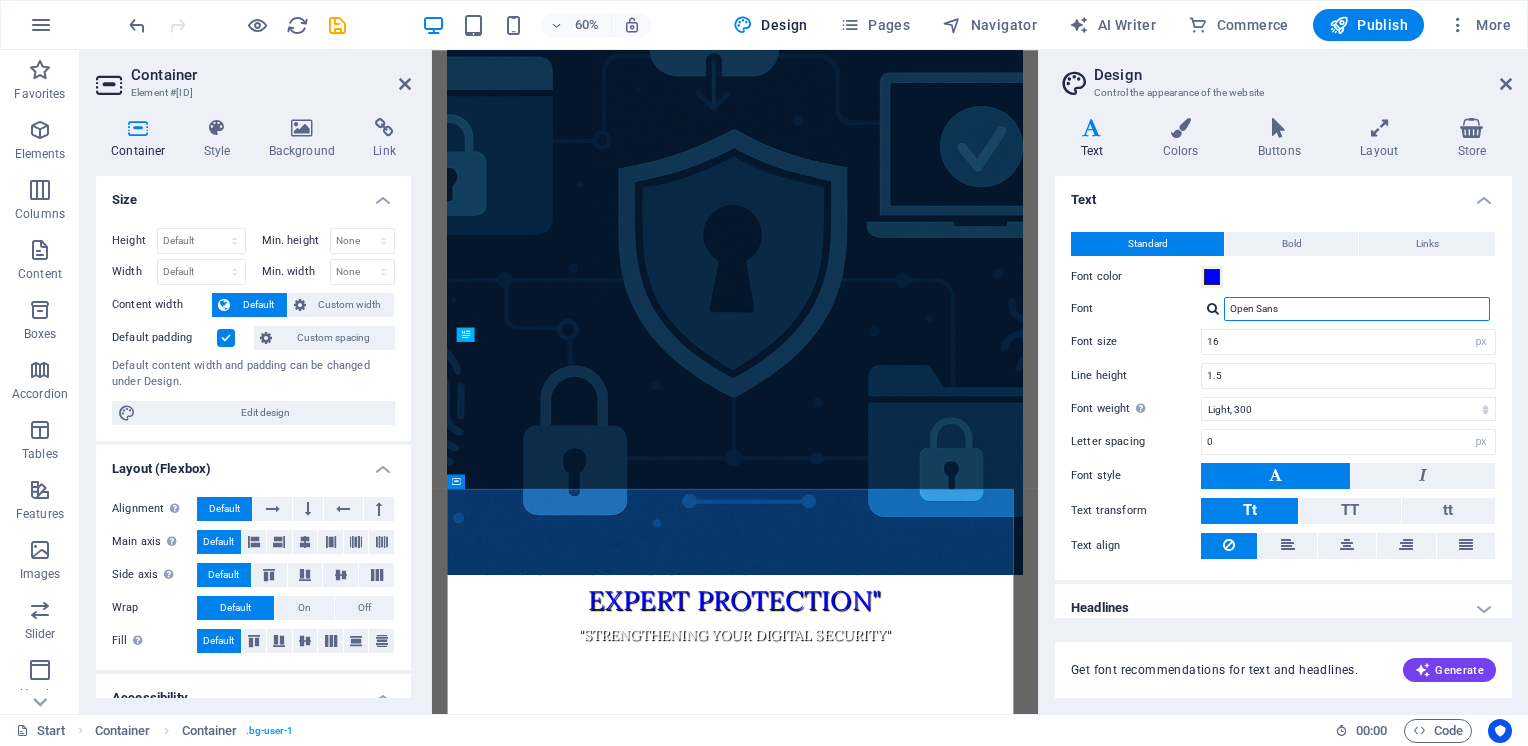 click on "Open Sans" at bounding box center (1357, 309) 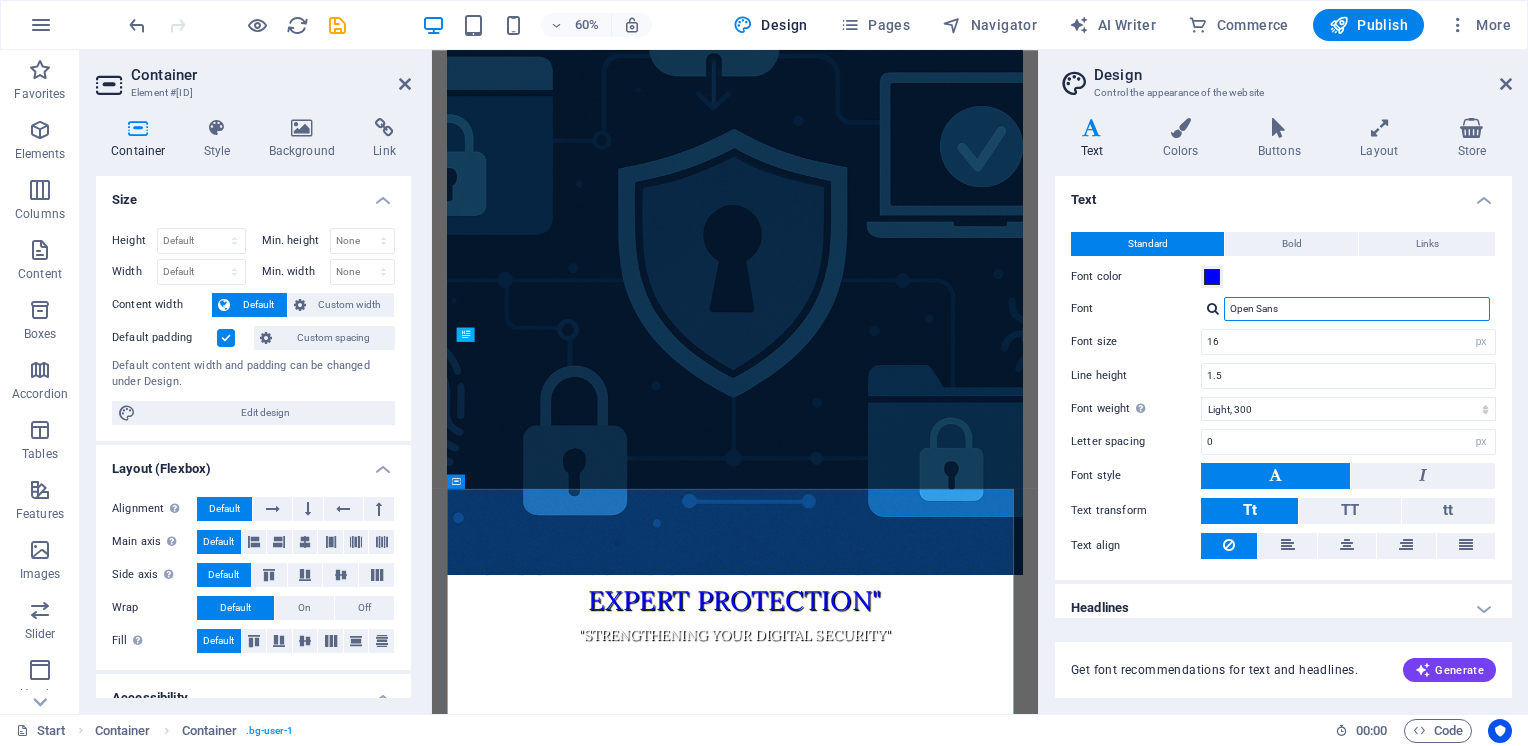 click on "Font Open Sans" at bounding box center [1283, 309] 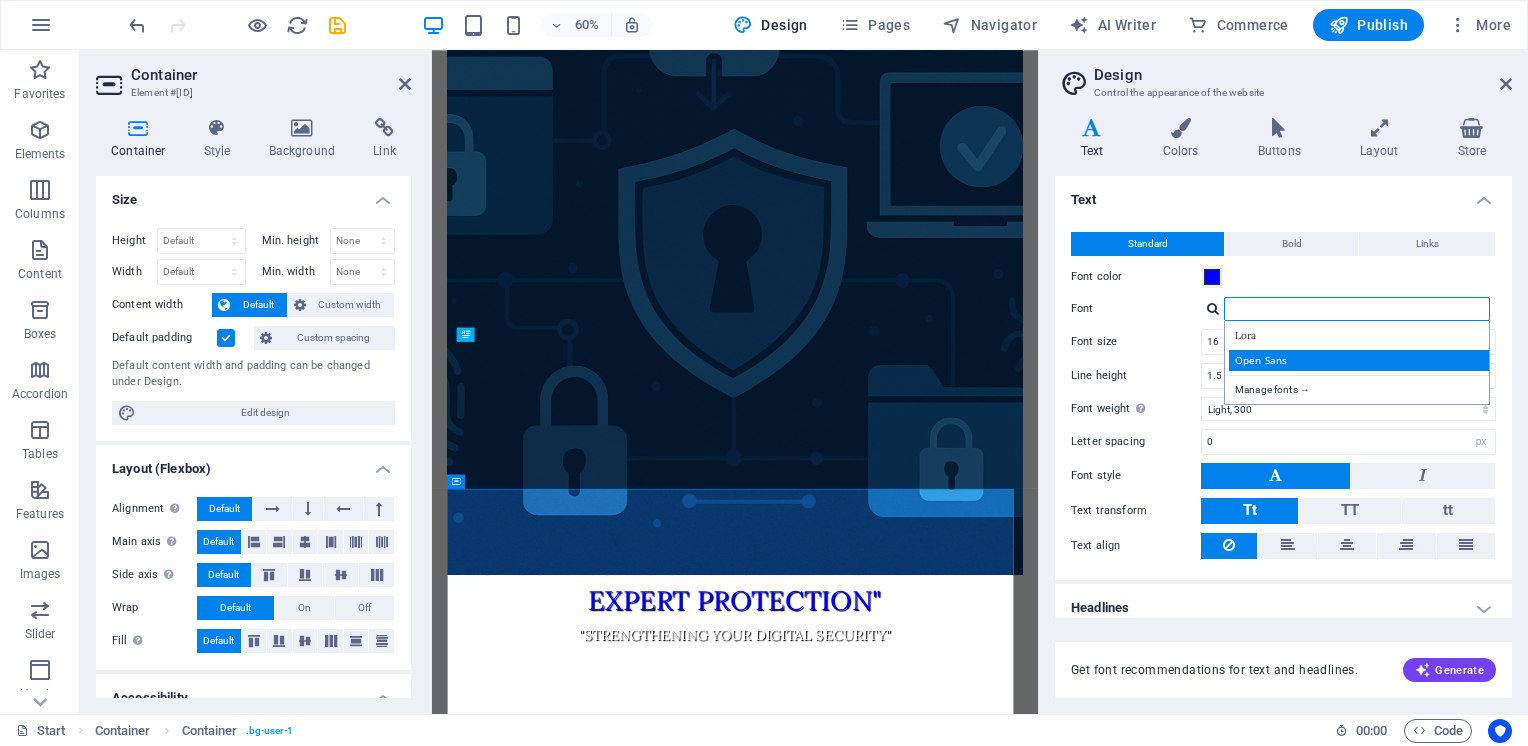 scroll, scrollTop: 10, scrollLeft: 0, axis: vertical 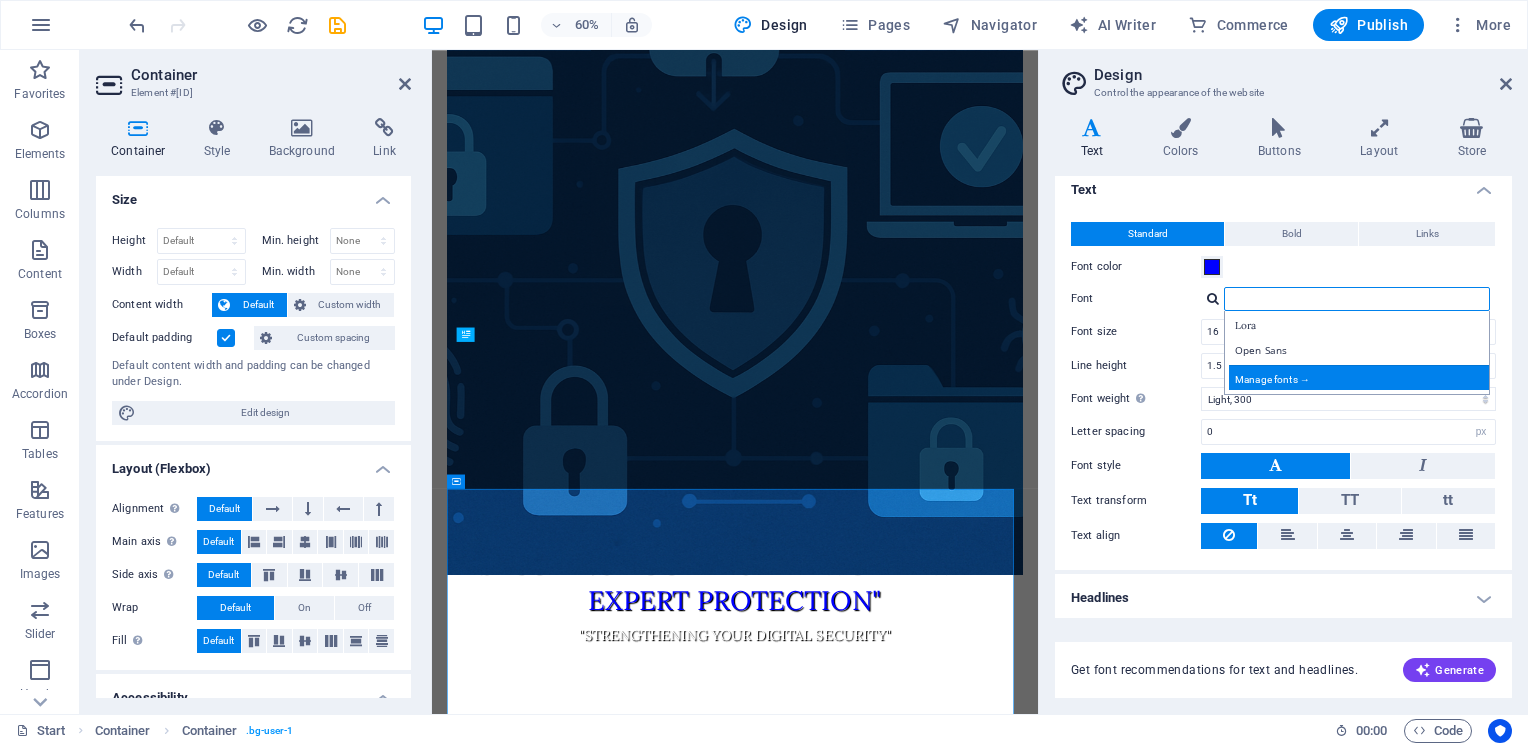 type 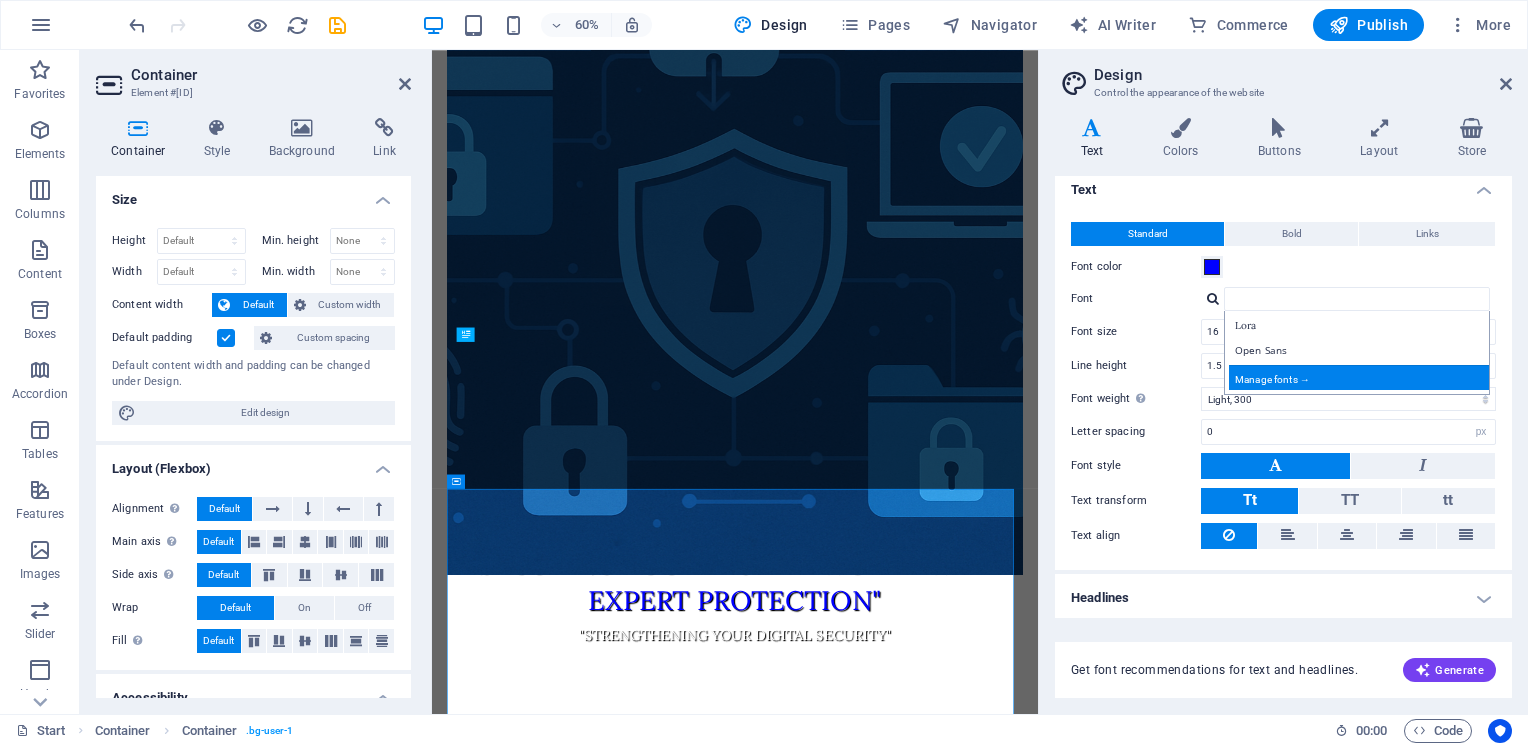 click on "Manage fonts →" at bounding box center [1361, 377] 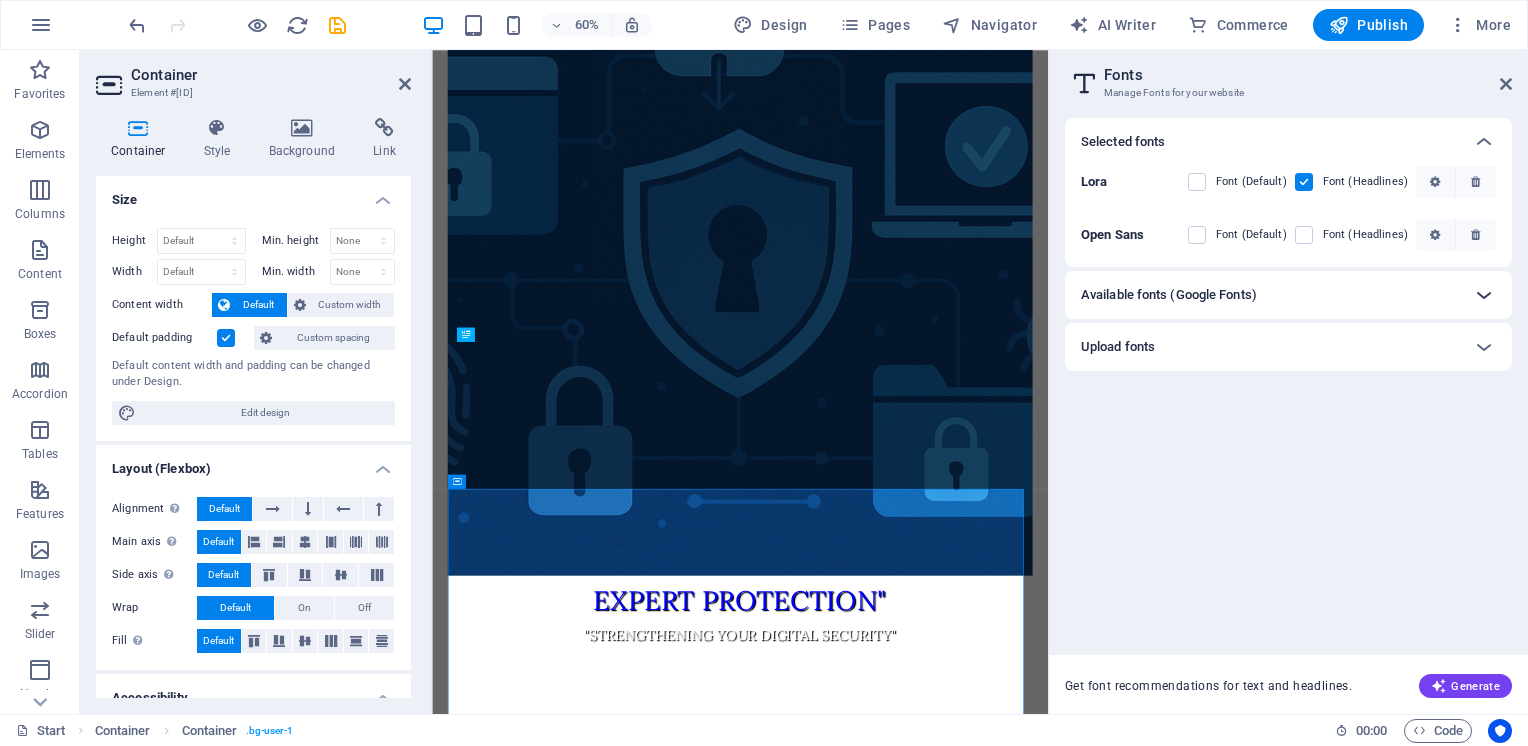 click at bounding box center (1484, 295) 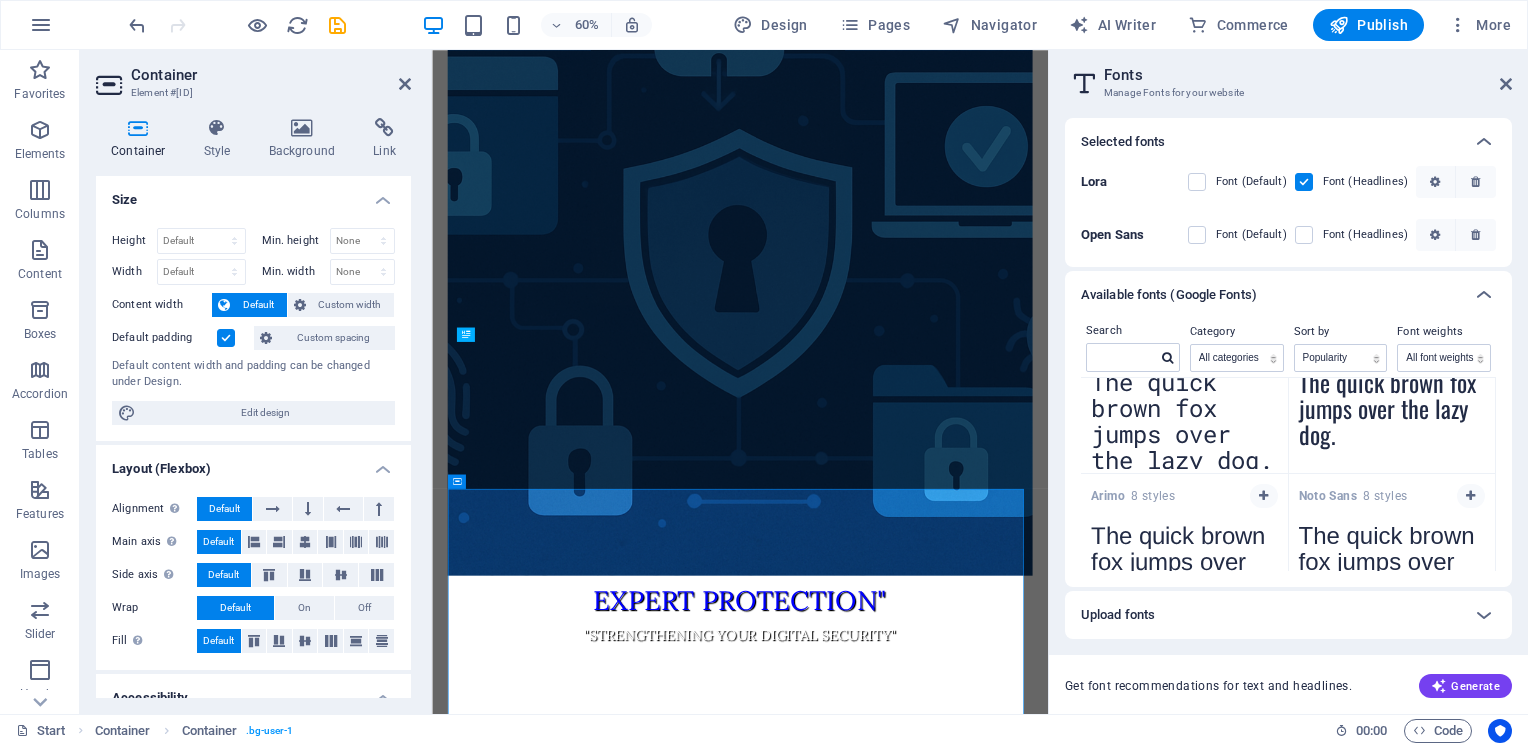 scroll, scrollTop: 900, scrollLeft: 0, axis: vertical 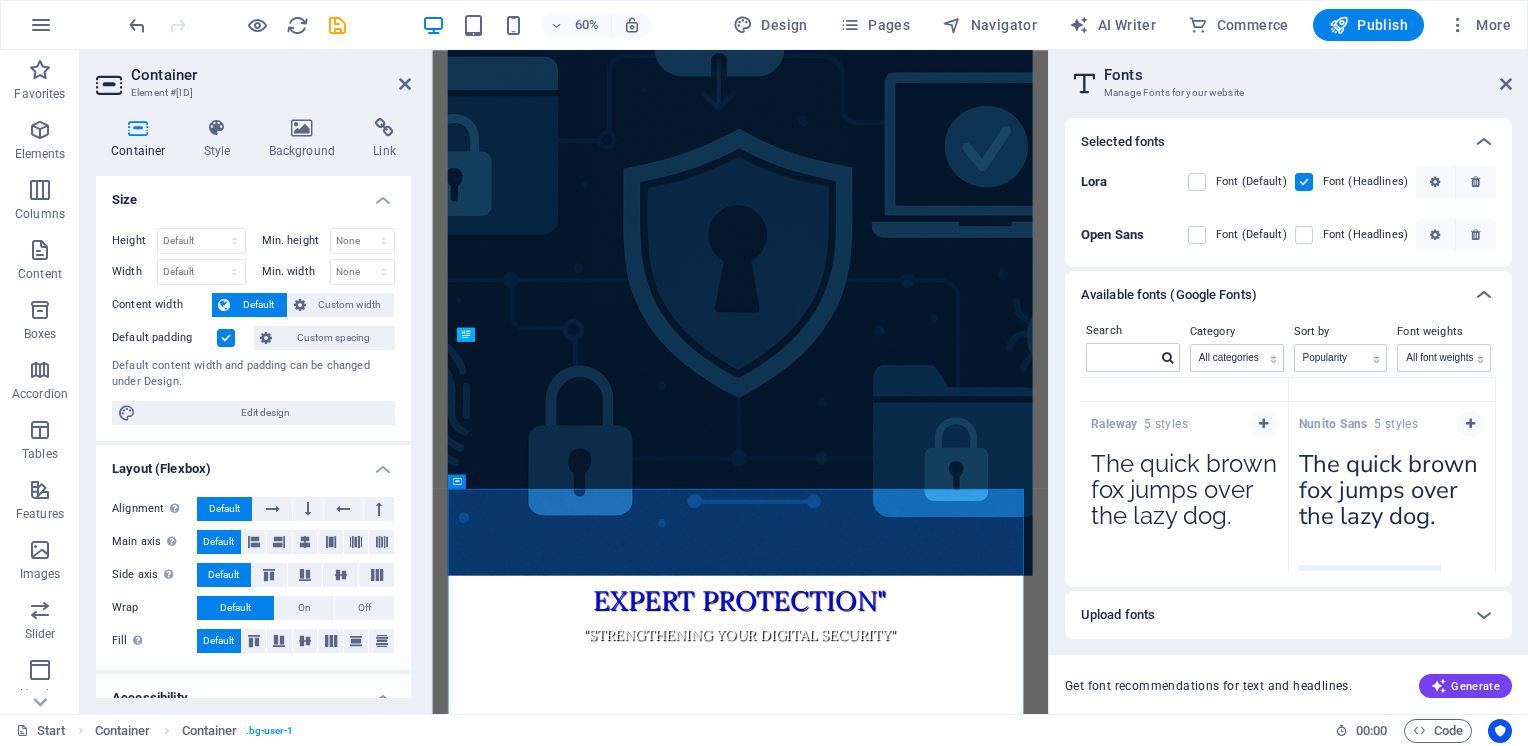 click on "The quick brown fox jumps over the lazy dog." at bounding box center [1392, 496] 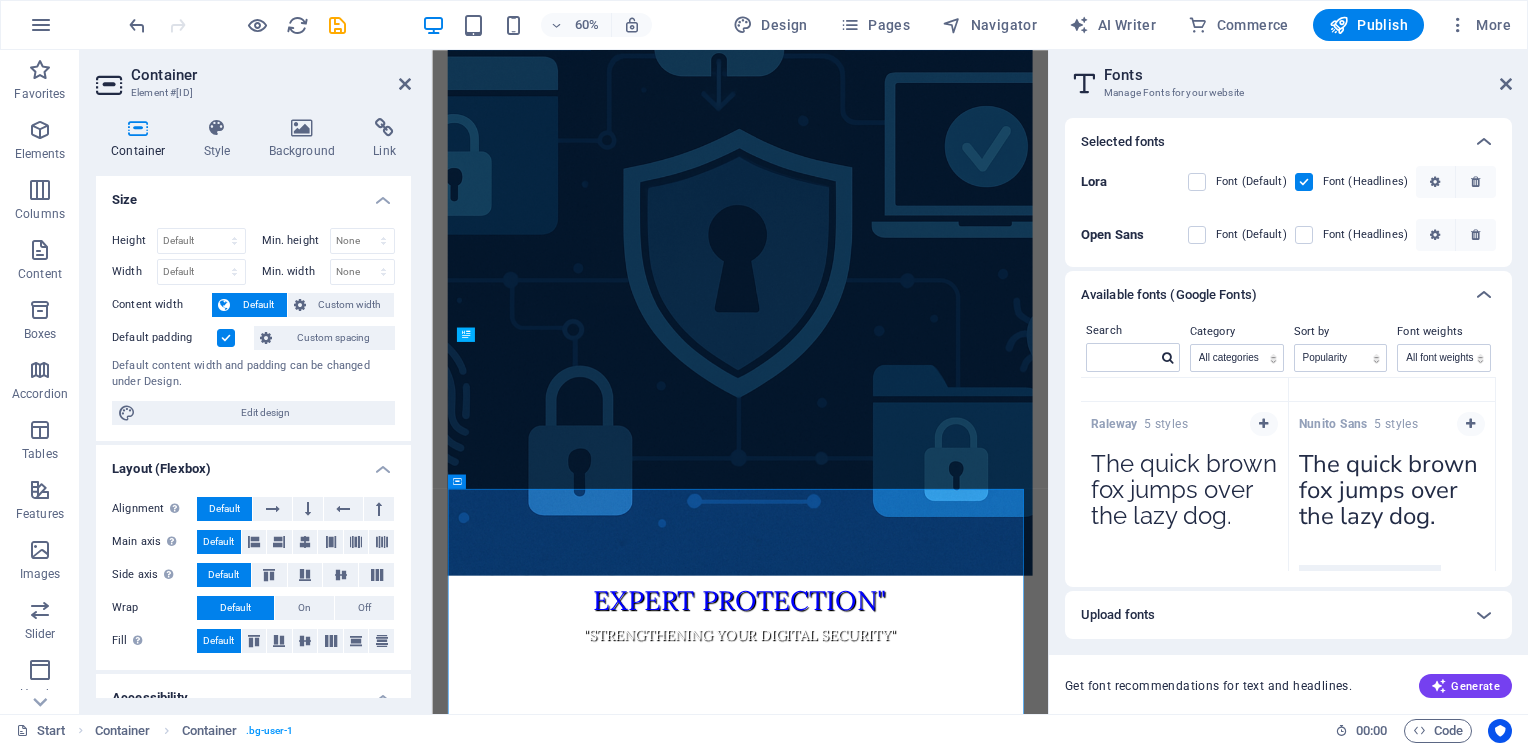 click on "Nunito Sans 5   styles" at bounding box center [1359, 424] 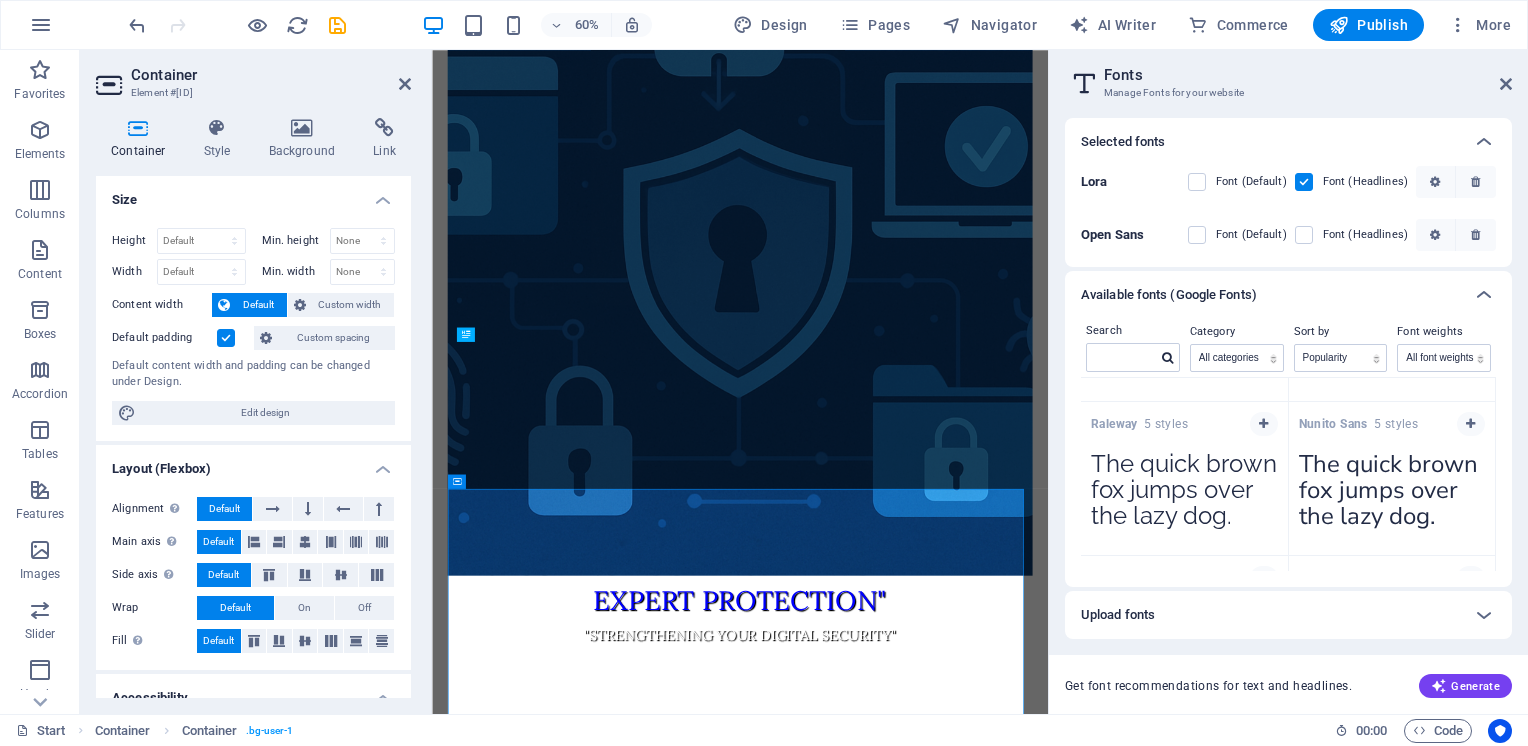 click on "Nunito Sans" at bounding box center [1336, 424] 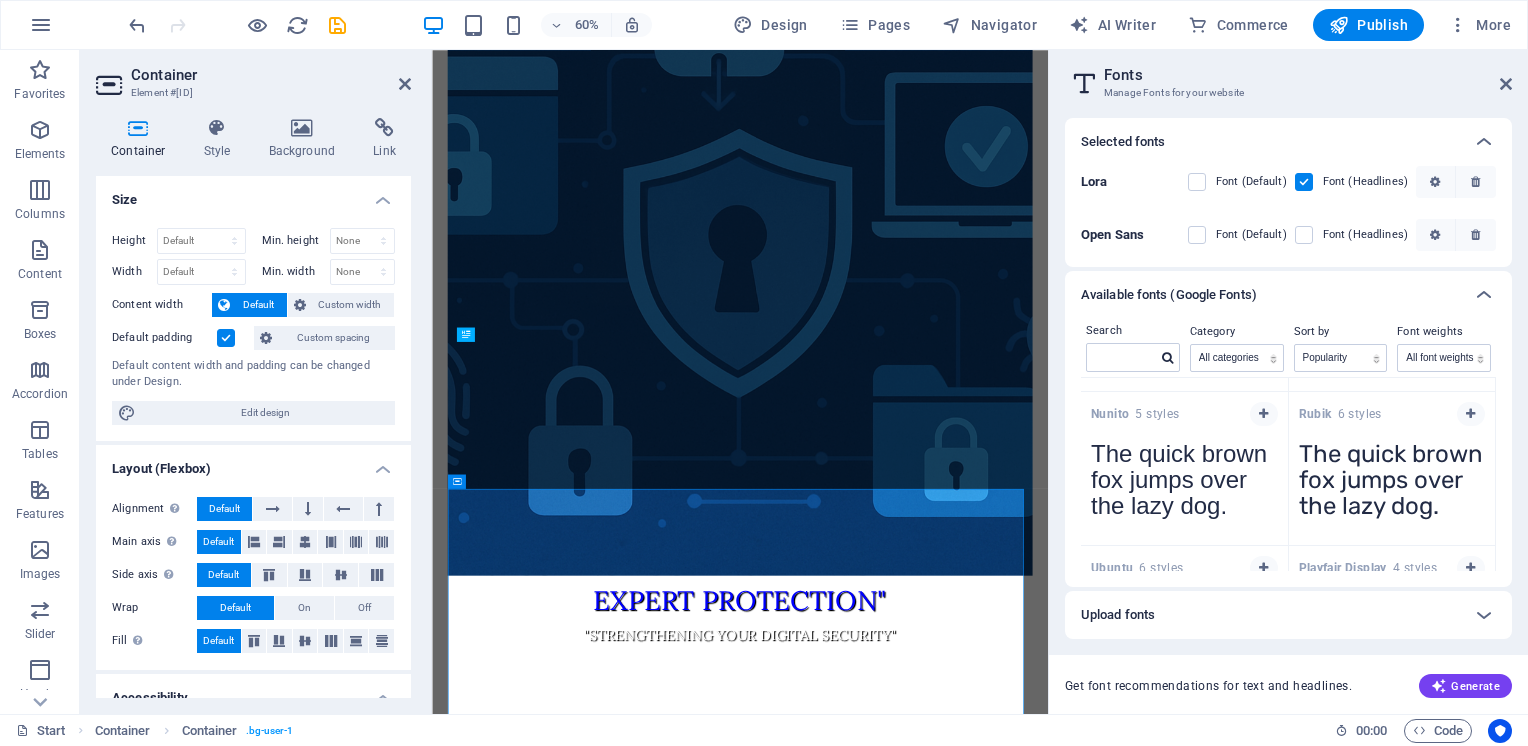 scroll, scrollTop: 1200, scrollLeft: 0, axis: vertical 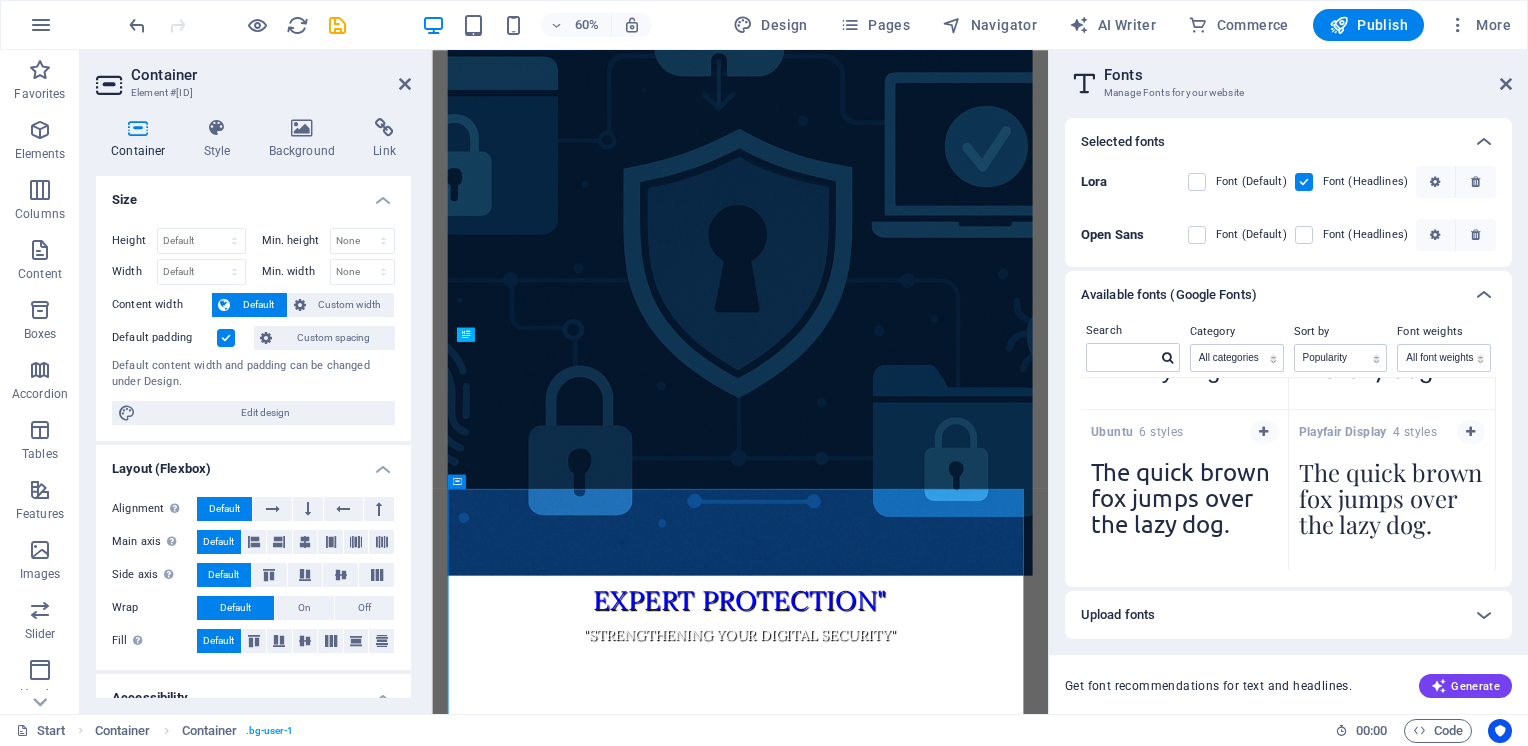 click on "The quick brown fox jumps over the lazy dog." at bounding box center (1392, 504) 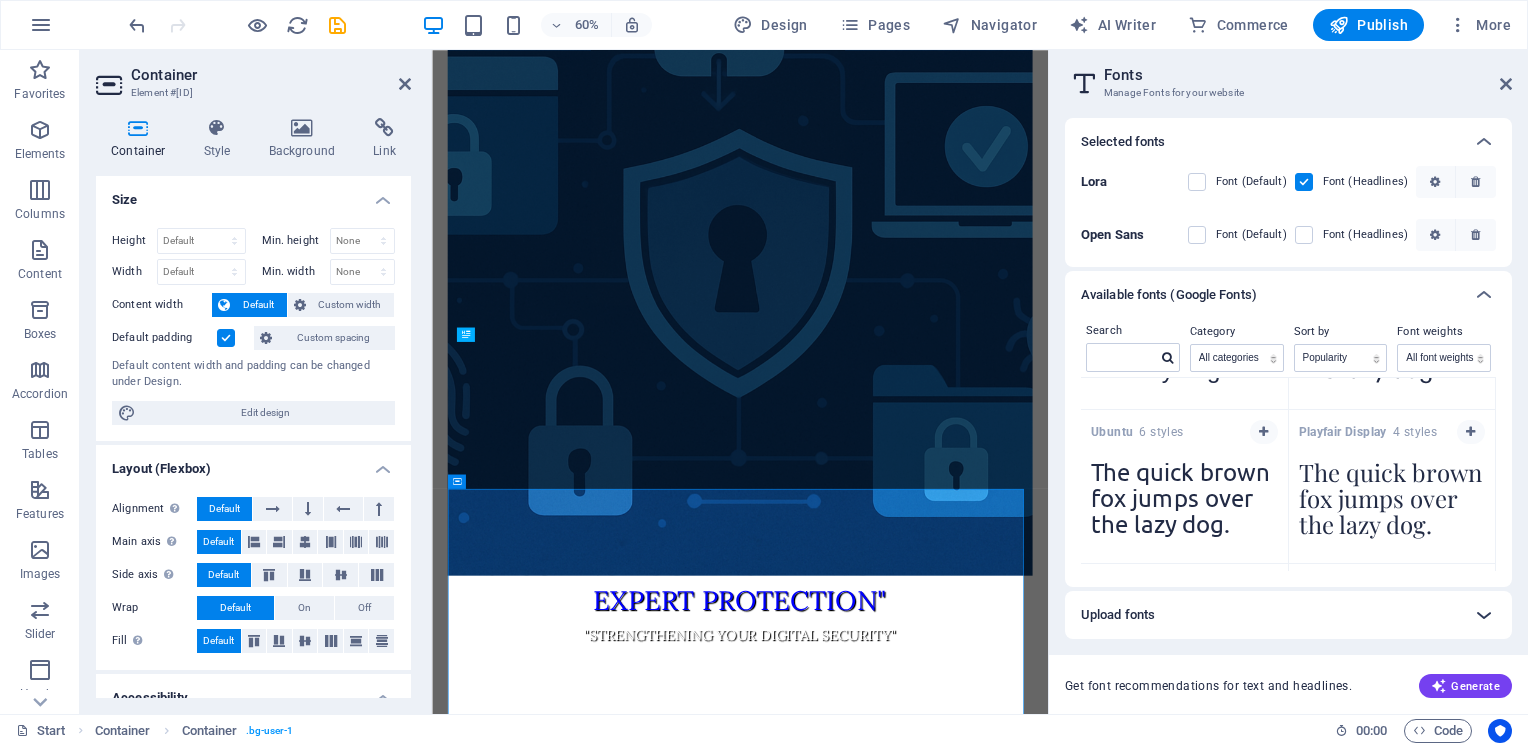 click at bounding box center (1484, 615) 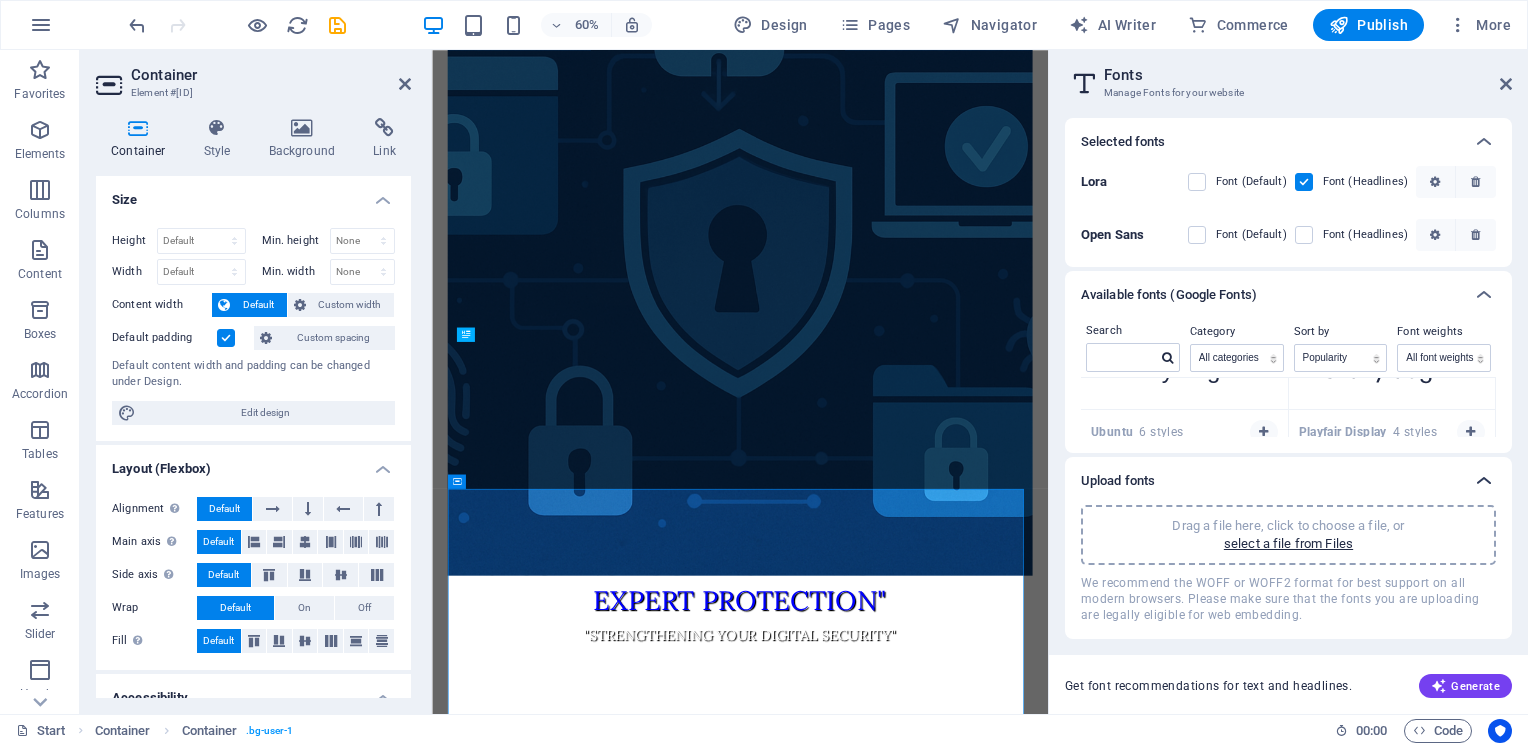 click on "We recommend the WOFF or WOFF2 format for best support on all modern browsers. Please make sure that the fonts you are uploading are legally eligible for web embedding." at bounding box center [1288, 599] 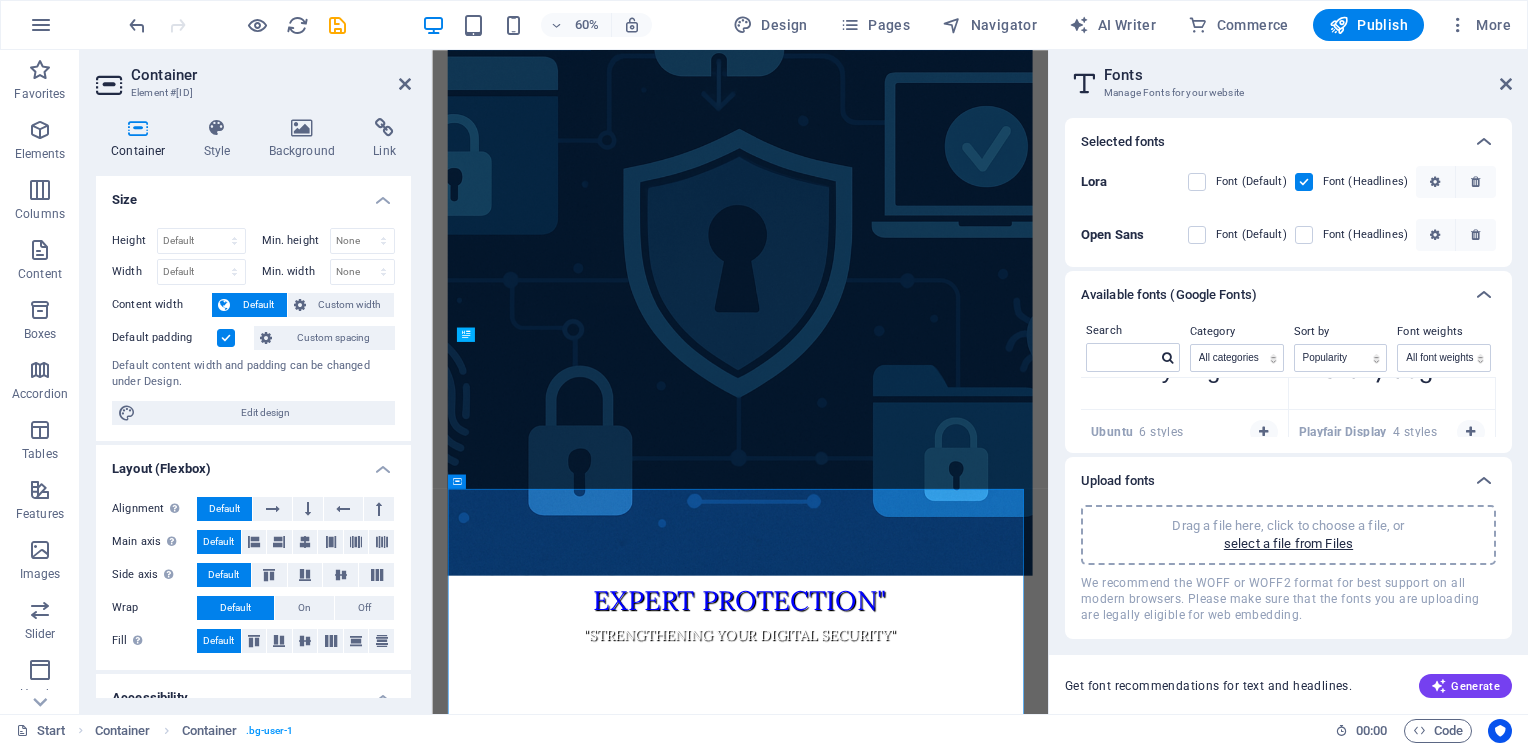 click on "Playfair Display 4   styles" at bounding box center [1368, 432] 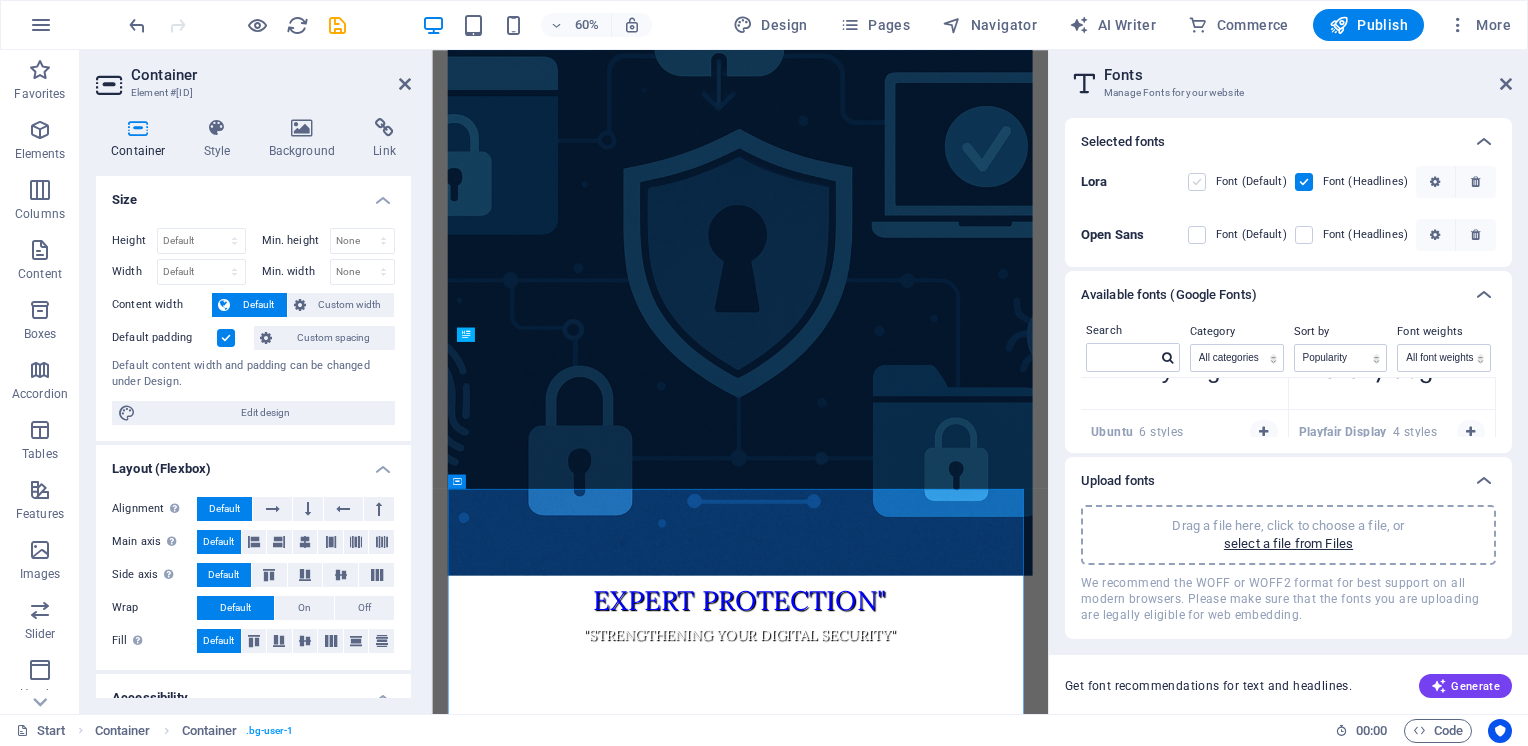 click at bounding box center (1197, 182) 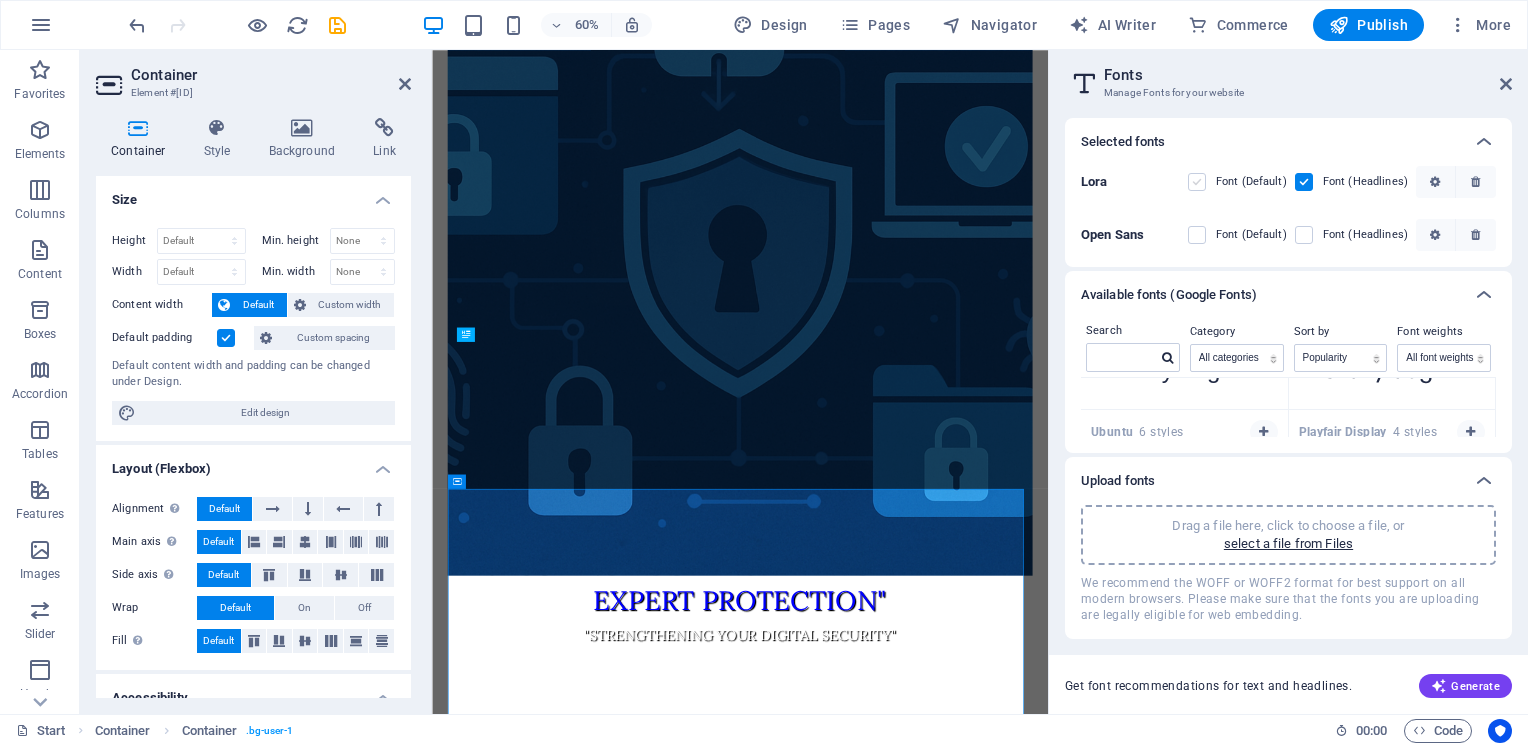 click at bounding box center (0, 0) 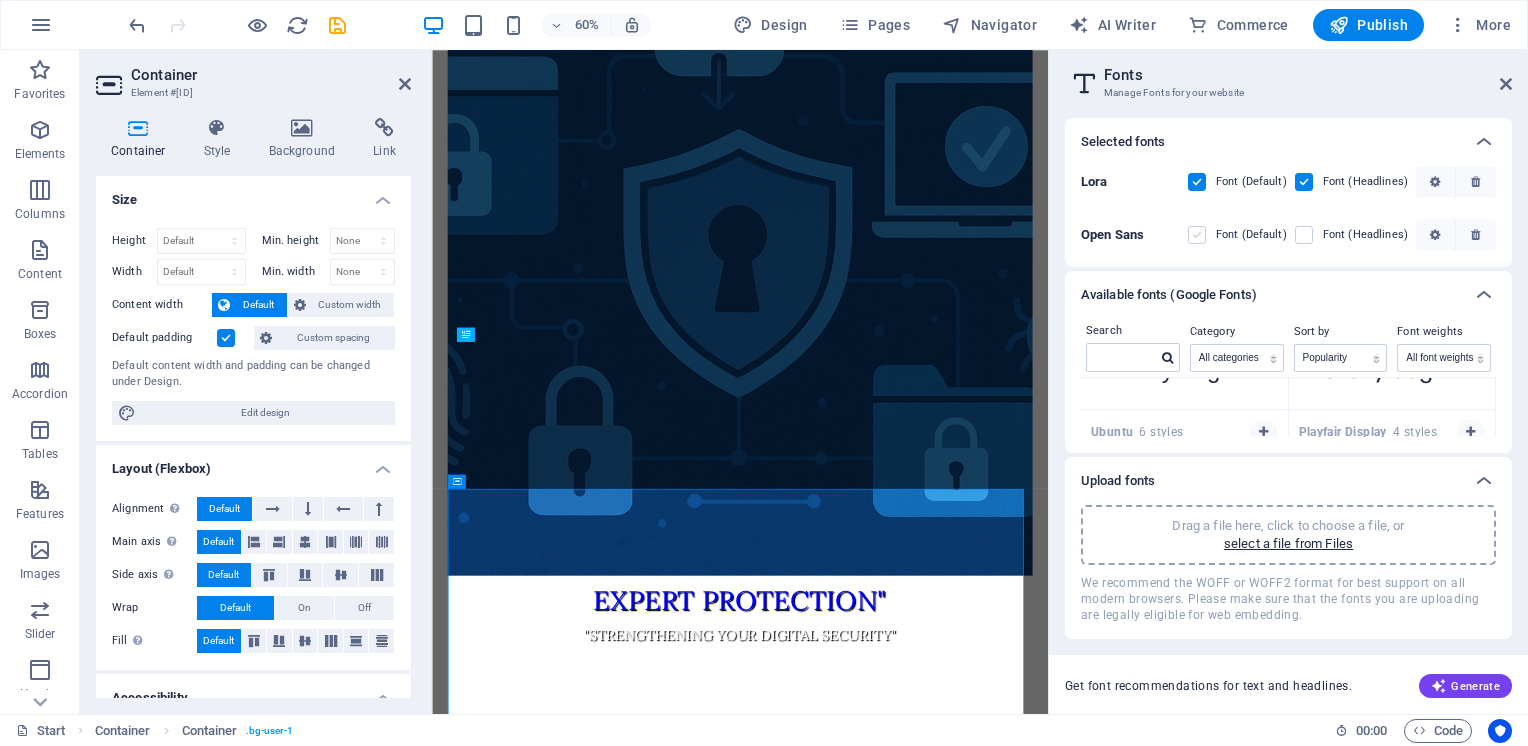 click at bounding box center (1197, 182) 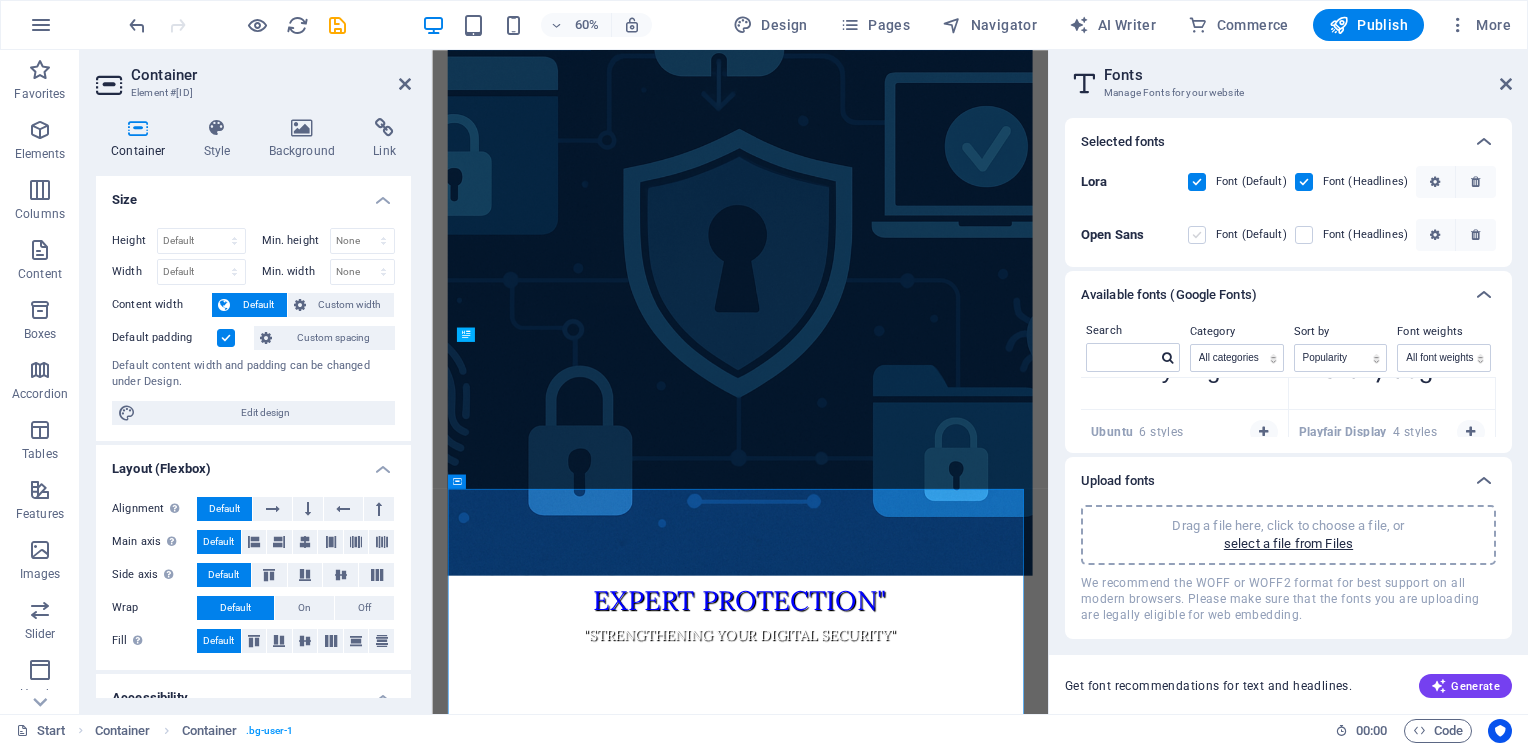 click at bounding box center [0, 0] 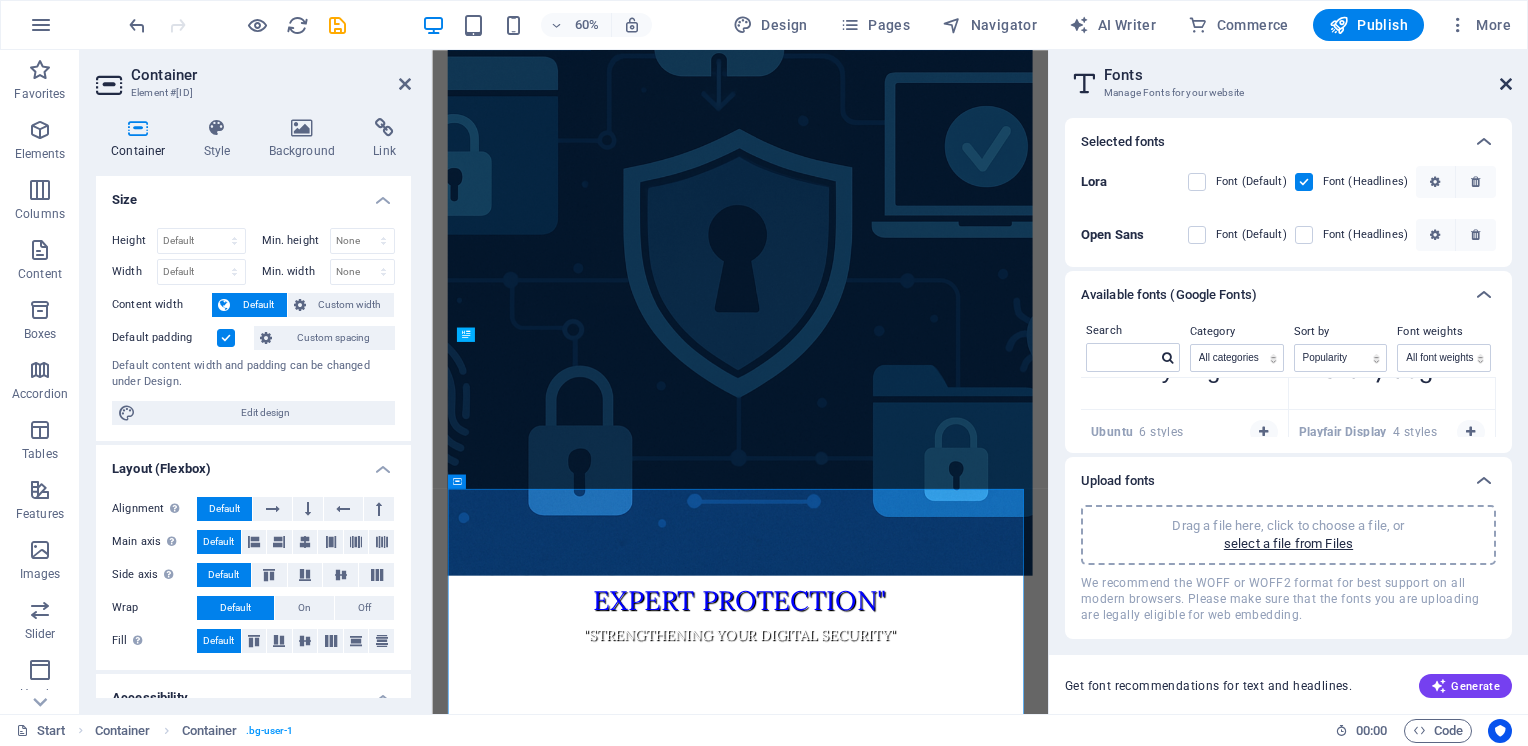 drag, startPoint x: 1193, startPoint y: 177, endPoint x: 1511, endPoint y: 79, distance: 332.75818 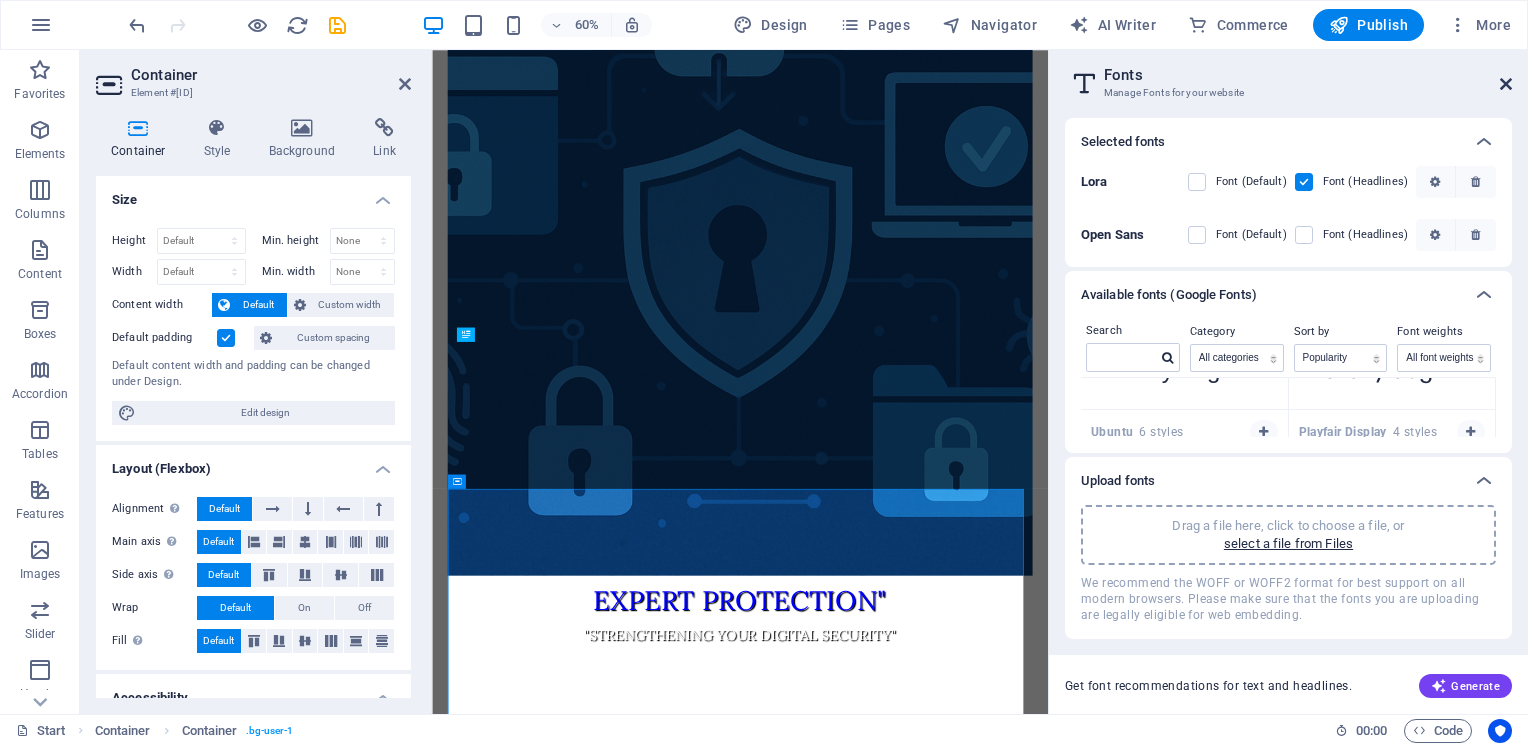 click at bounding box center (0, 0) 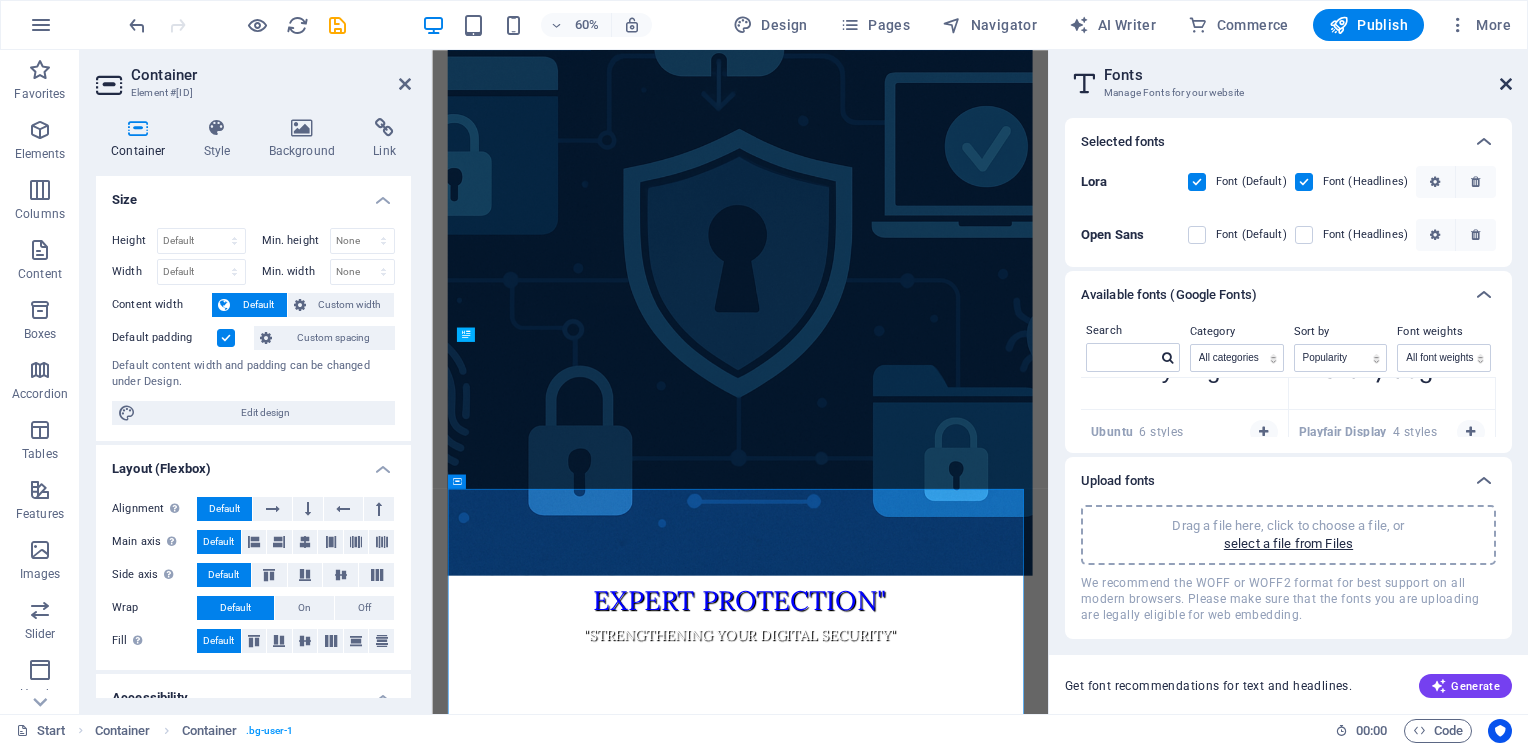 click at bounding box center [1506, 84] 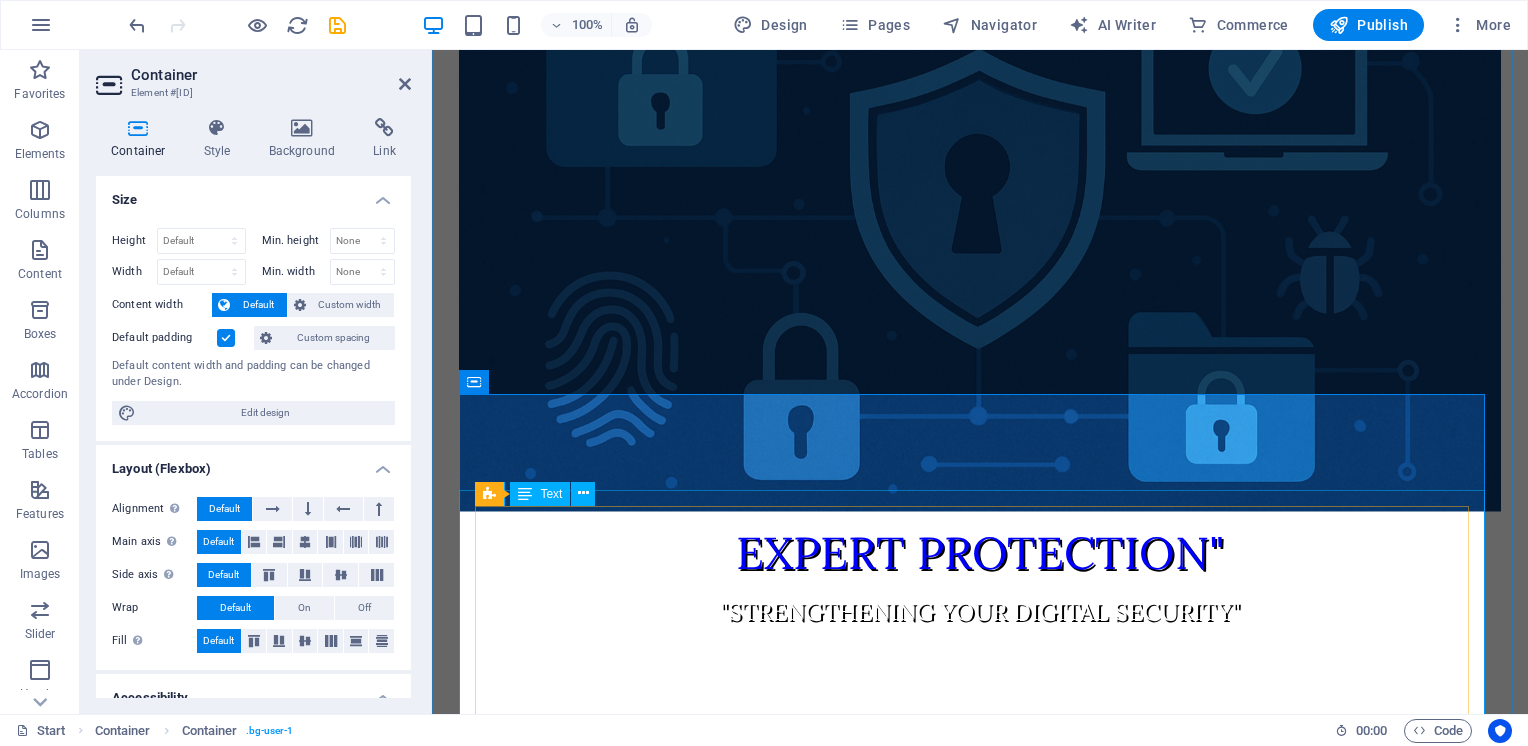 click on "A-n-G Computer Consultants is one of the renowned companies in the field of IS Audit and Information Security. The motto of the formation of company is customer centric, where the lack of IS expertise can be overcome with the help of our in-depth experience. The focus is to audit and assess the IT implemented in banks, NBFCs and industries. The results of IT audit enable the users to improve IT environment, IT Infrastructure Management, business processes and helps to prevent the income leakages. Mr. Girish Netke, one of the senior persons is the guide for the company, while Mr. Sandeep Patil, Mr. Samir Patil and Mr. Makrand Behare are the associate, working to audit and evaluate the systems and processes against industry standards and regulatory mandates." at bounding box center [979, 1237] 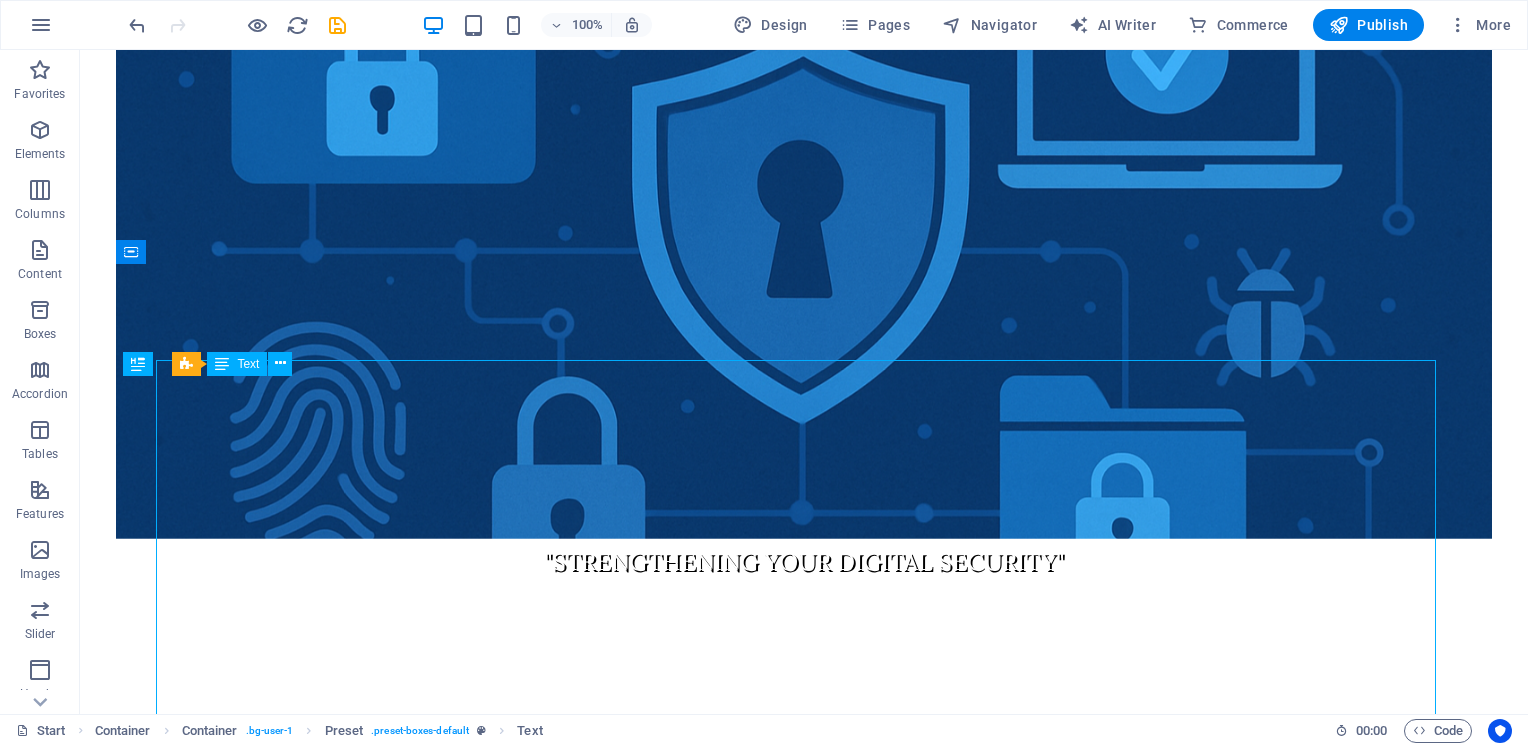 scroll, scrollTop: 746, scrollLeft: 0, axis: vertical 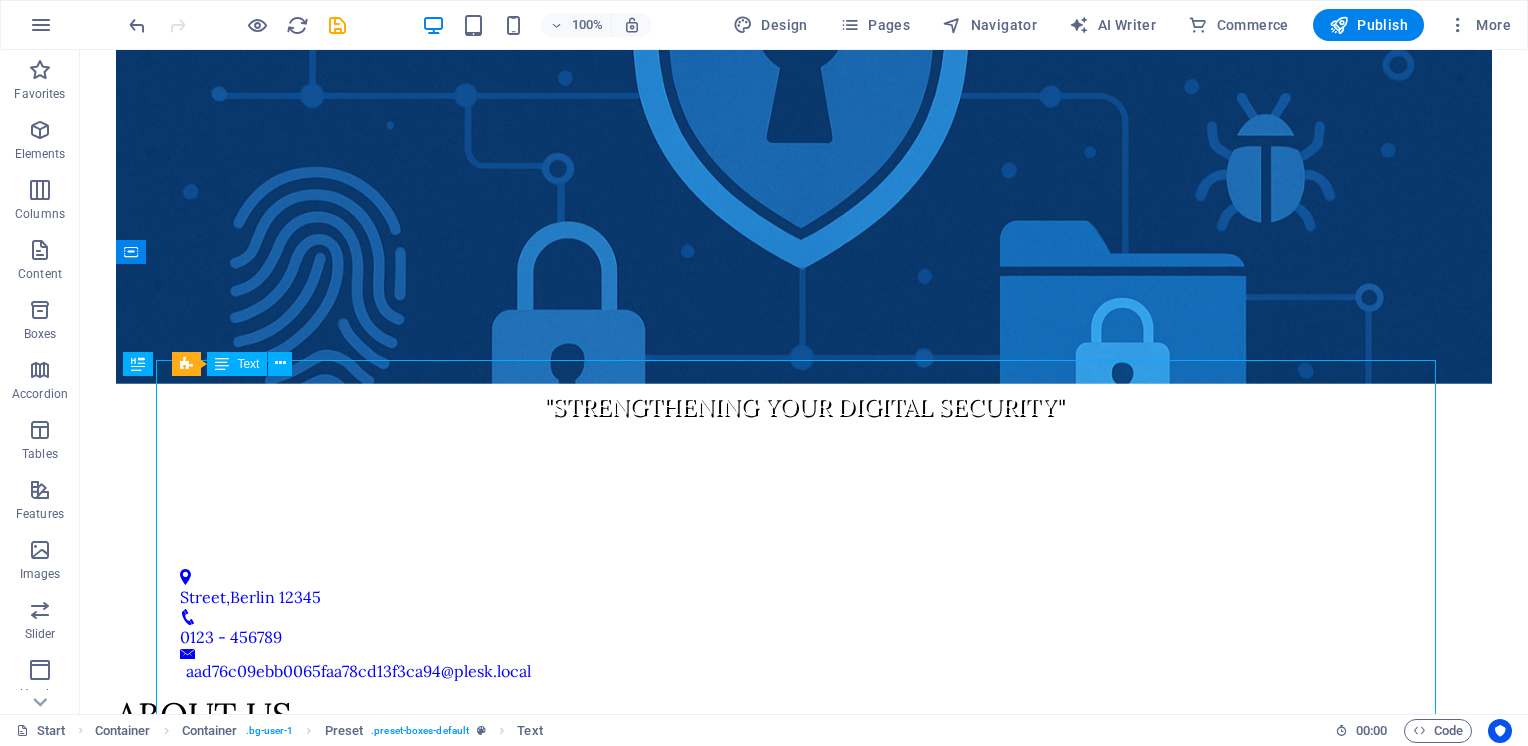 drag, startPoint x: 147, startPoint y: 539, endPoint x: 844, endPoint y: 625, distance: 702.2856 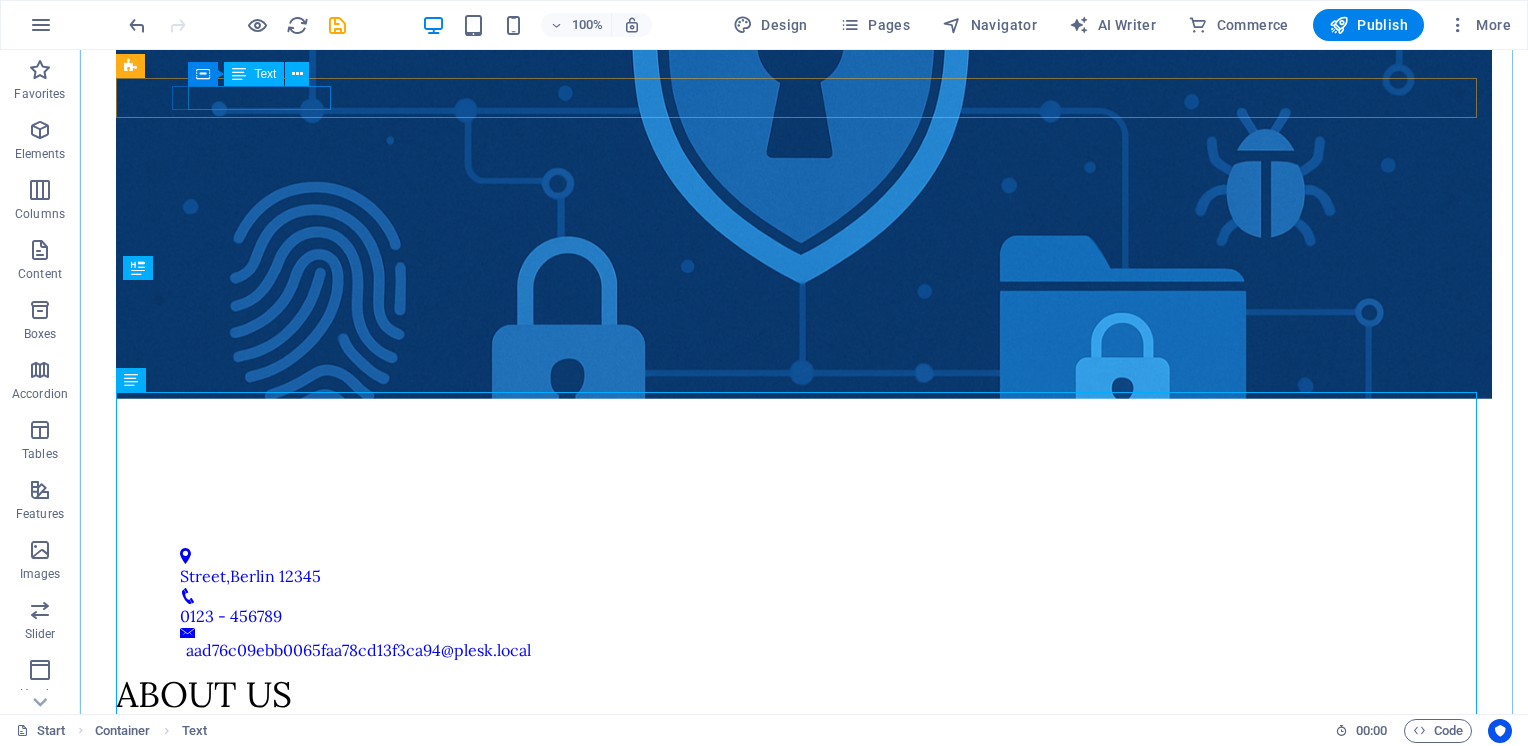 click on "Street , [CITY] [POSTAL_CODE]" at bounding box center (796, 576) 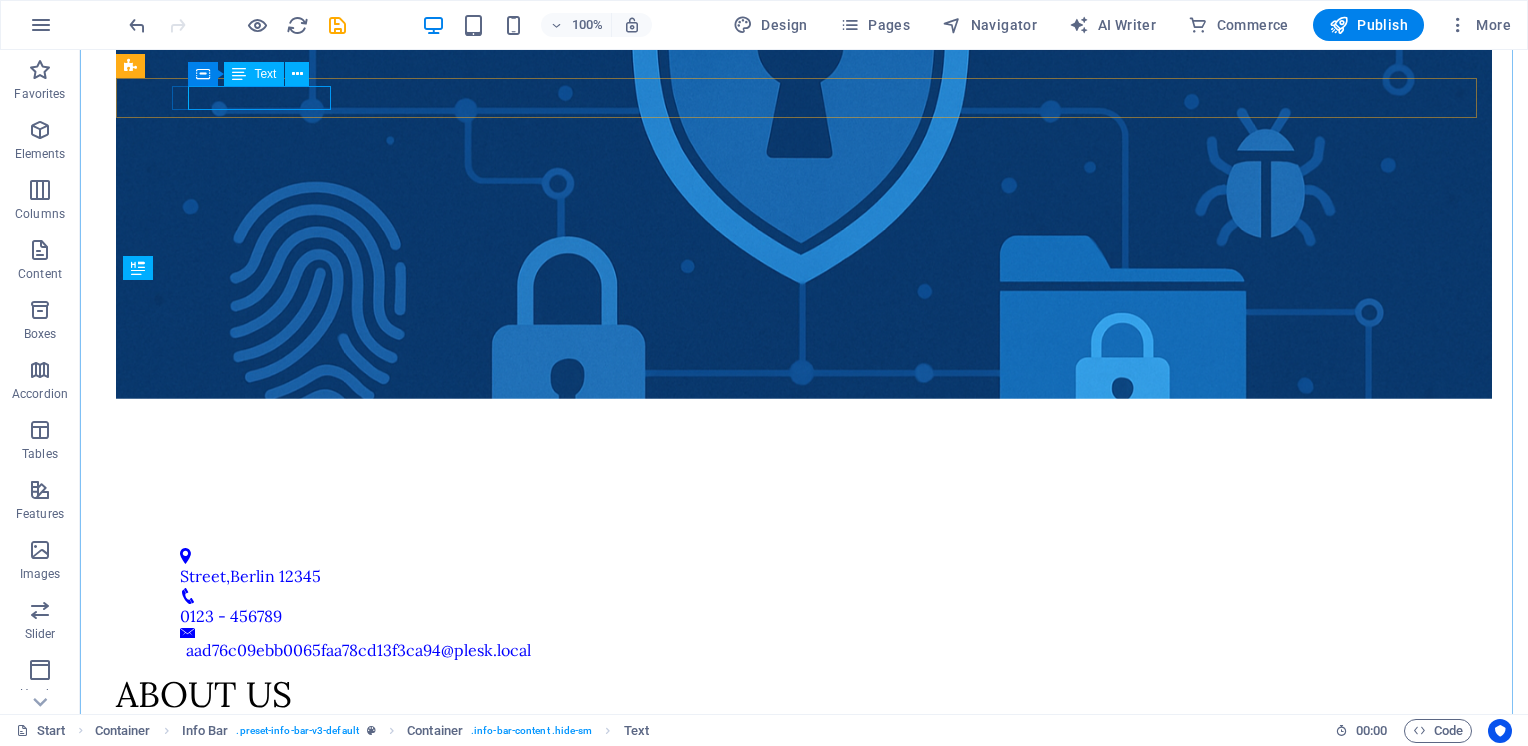 click on "Street , [CITY] [POSTAL_CODE]" at bounding box center [796, 576] 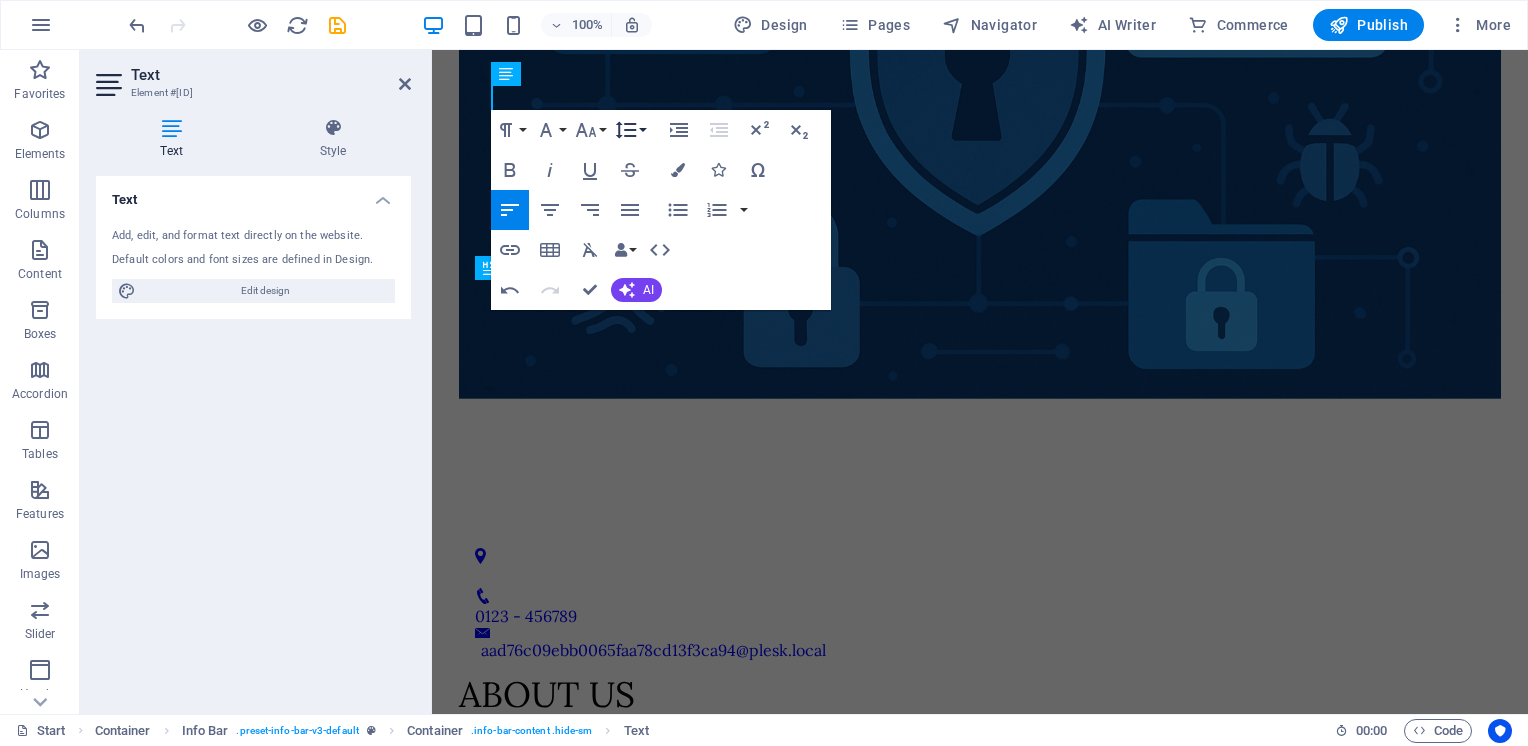 type 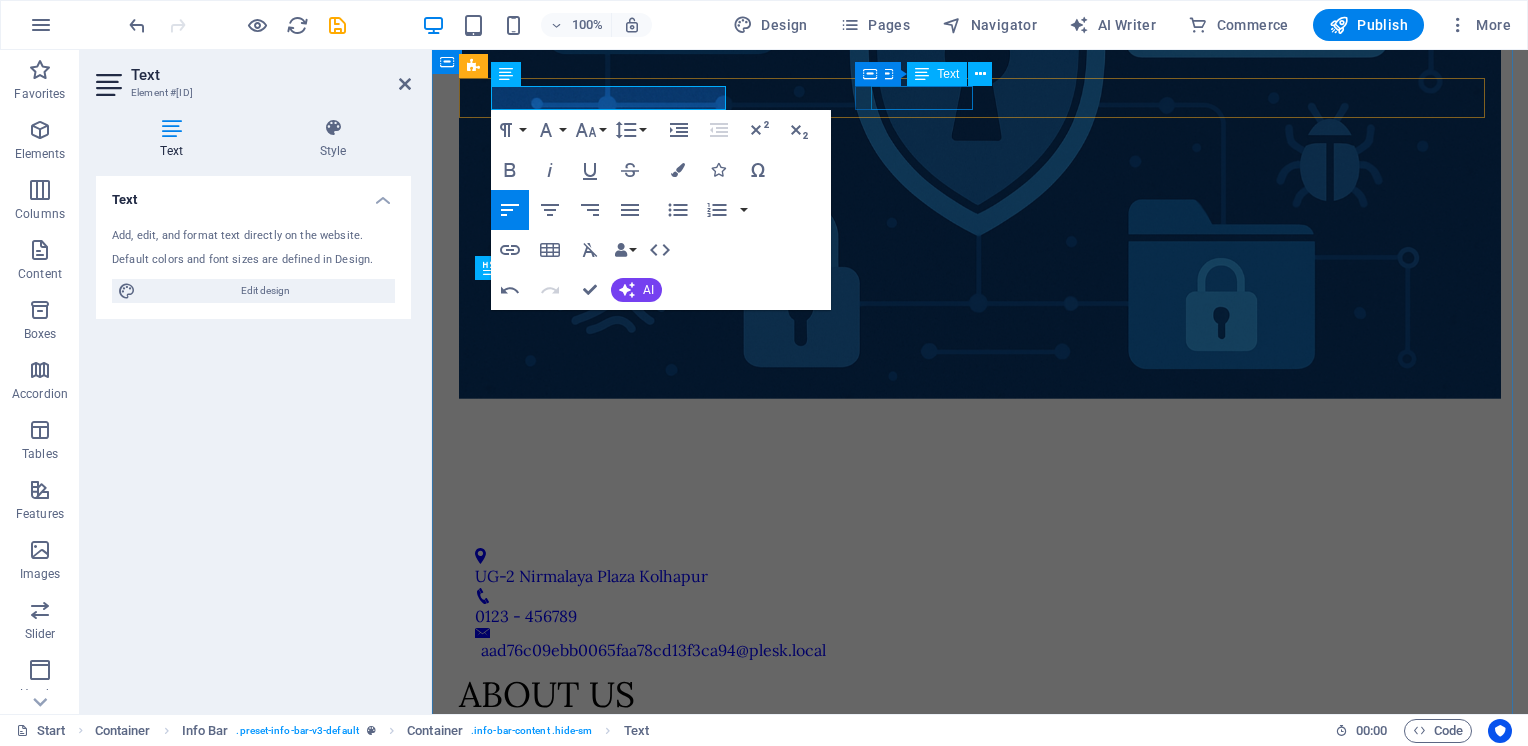 click on "0123 - 456789" at bounding box center (971, 616) 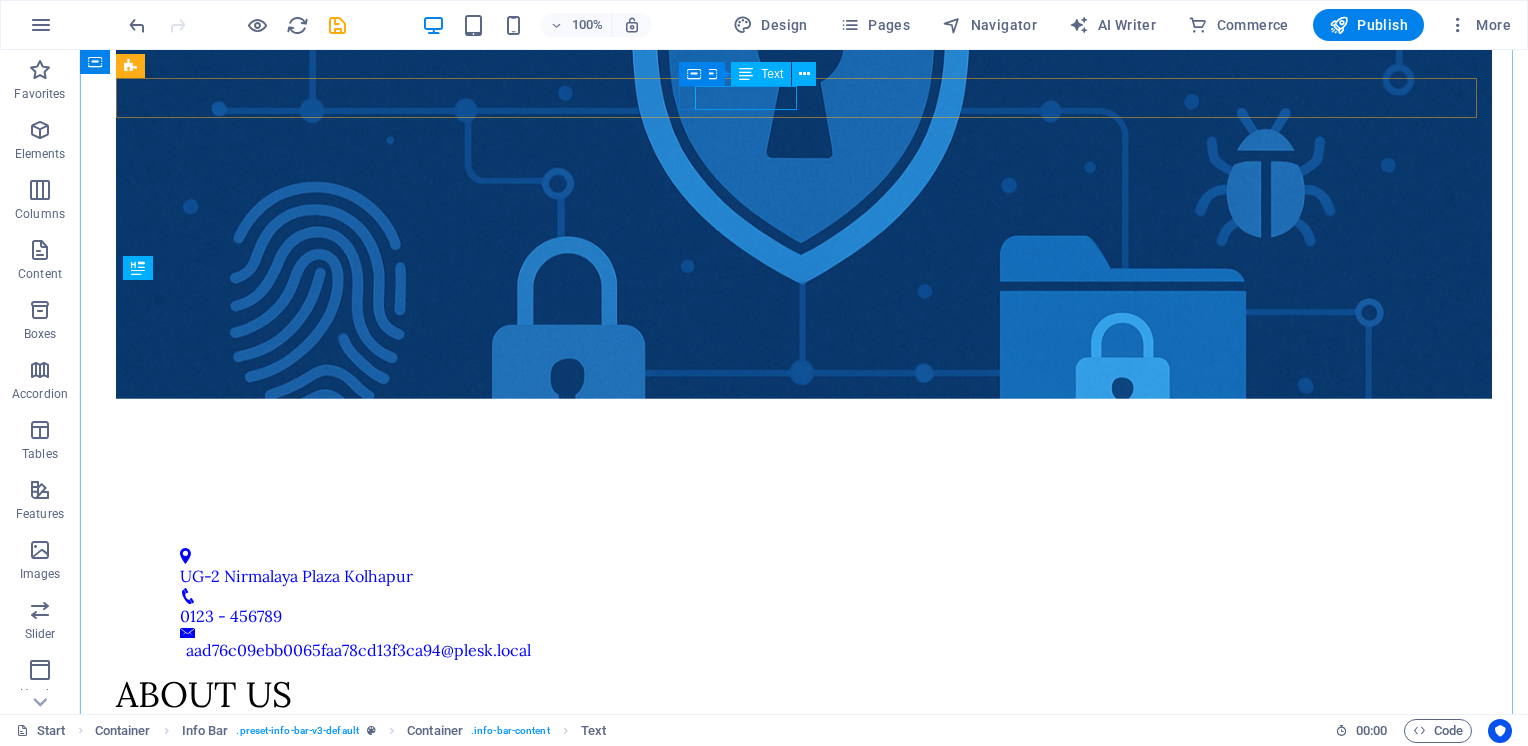 click on "0123 - 456789" at bounding box center [796, 616] 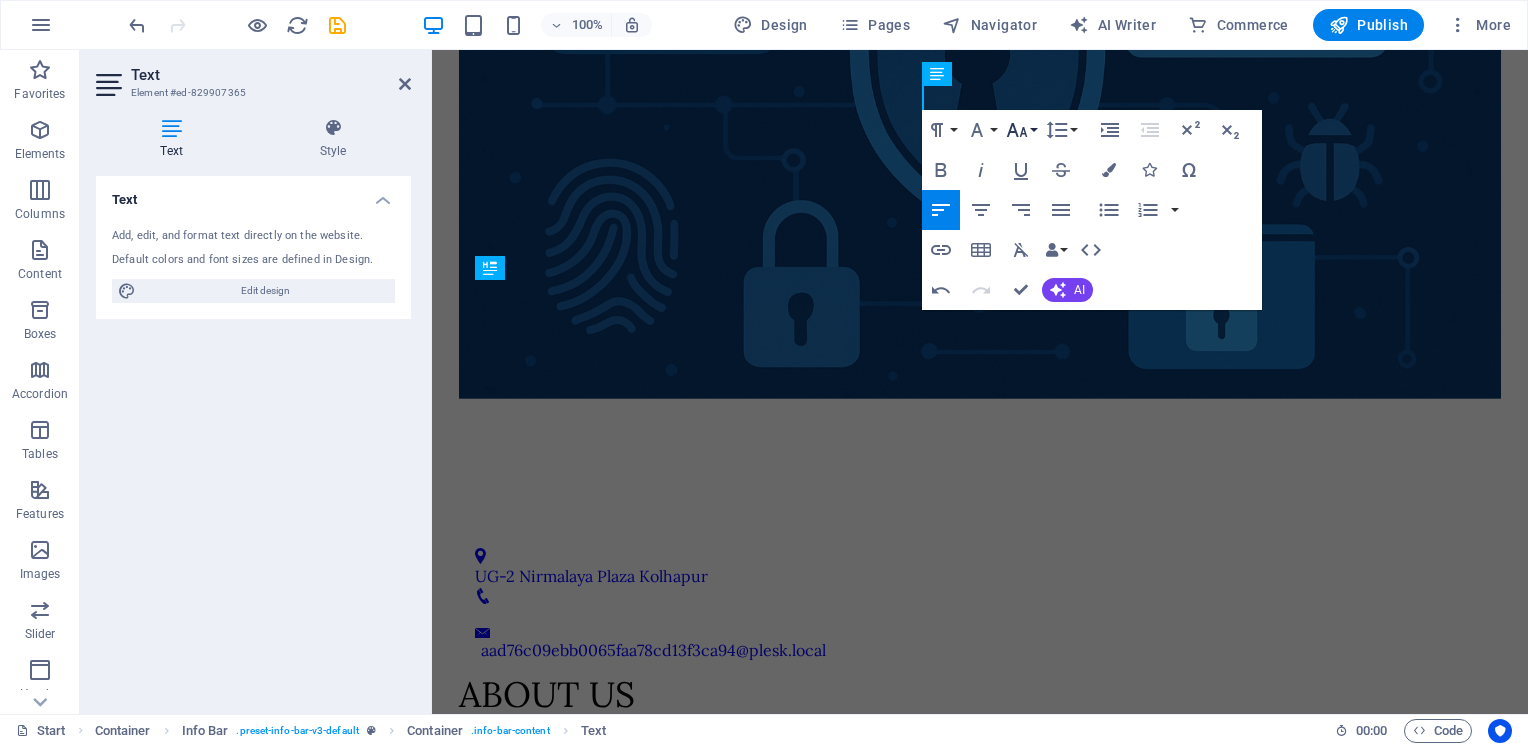 type 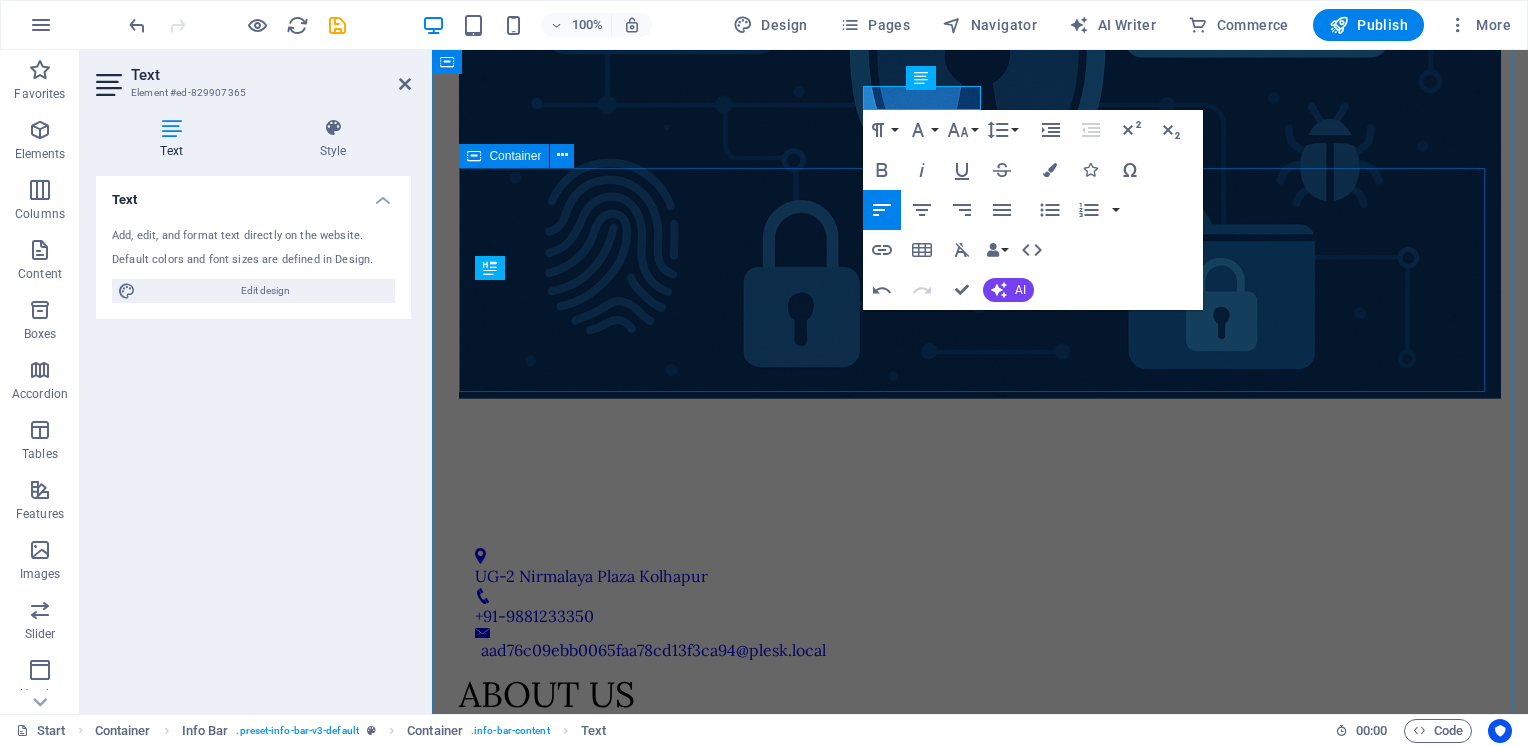 drag, startPoint x: 1318, startPoint y: 263, endPoint x: 1634, endPoint y: 271, distance: 316.10126 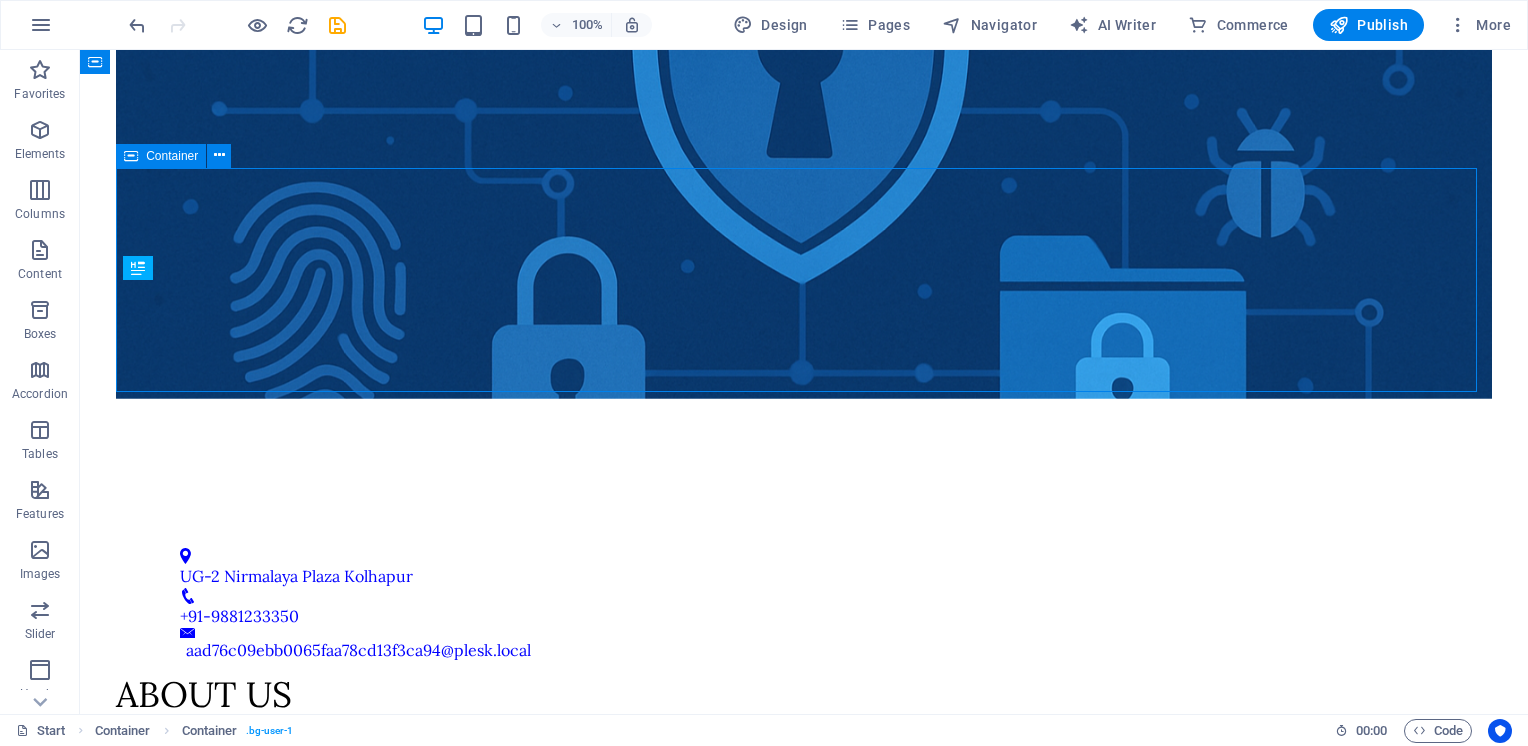 drag, startPoint x: 469, startPoint y: 259, endPoint x: 459, endPoint y: 249, distance: 14.142136 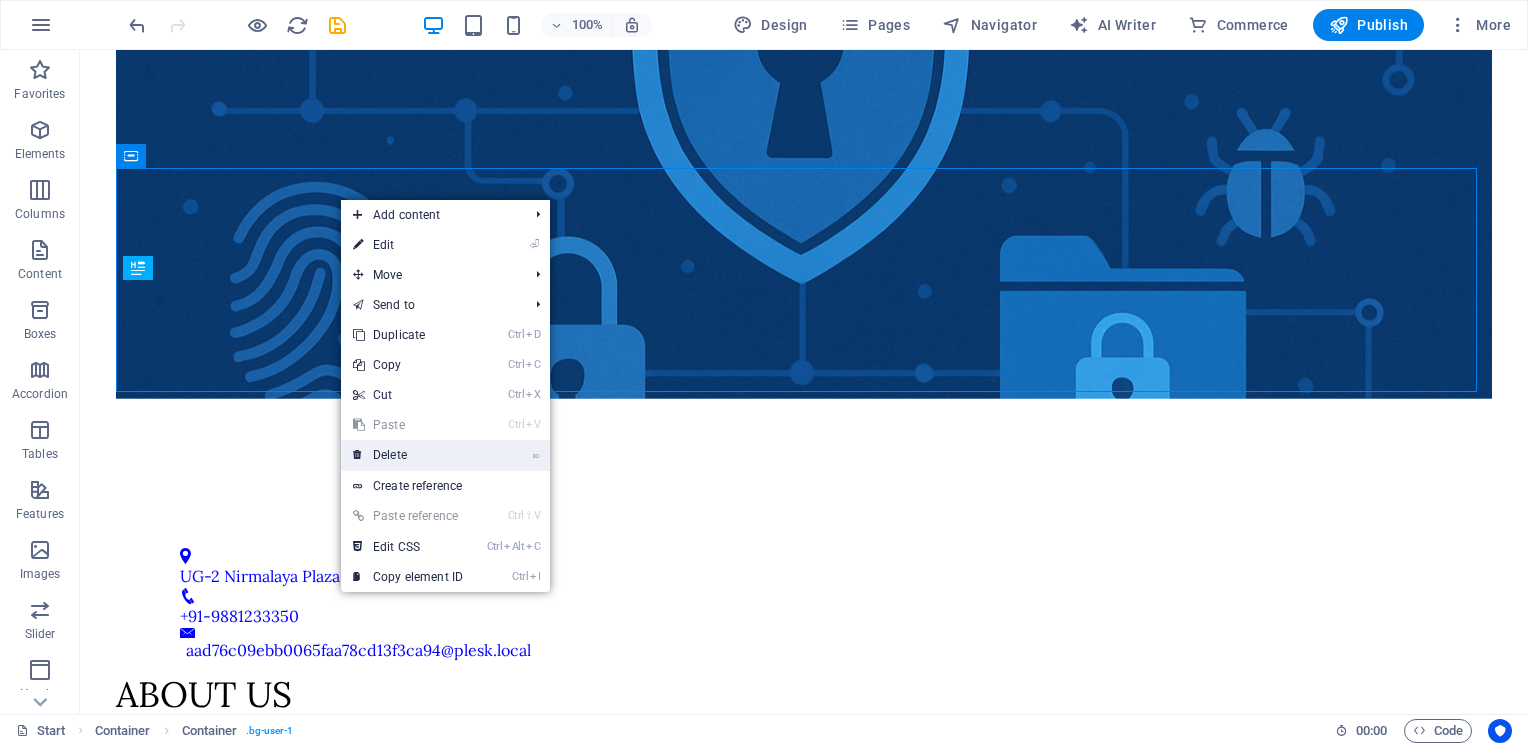 click on "⌦  Delete" at bounding box center (408, 455) 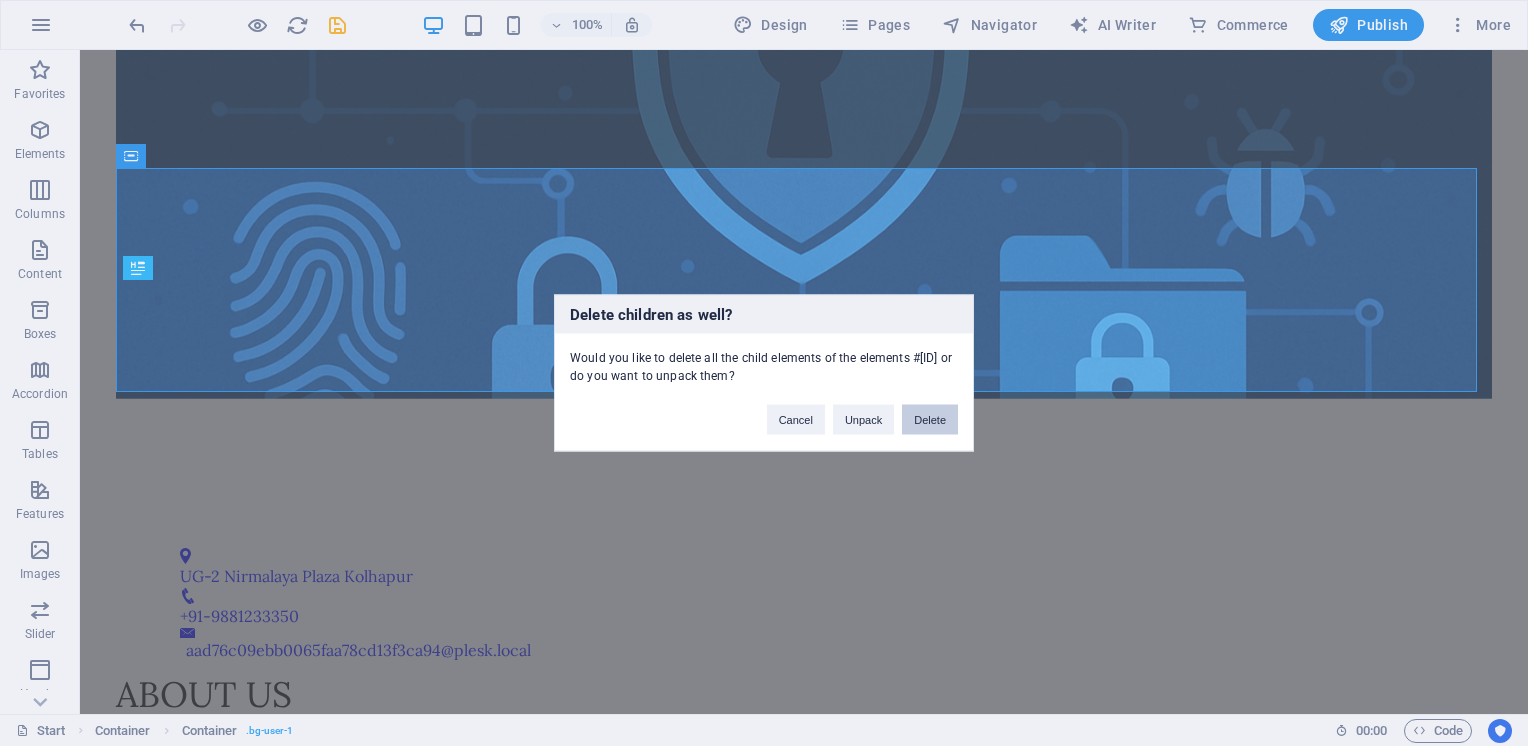 click on "Delete" at bounding box center [930, 420] 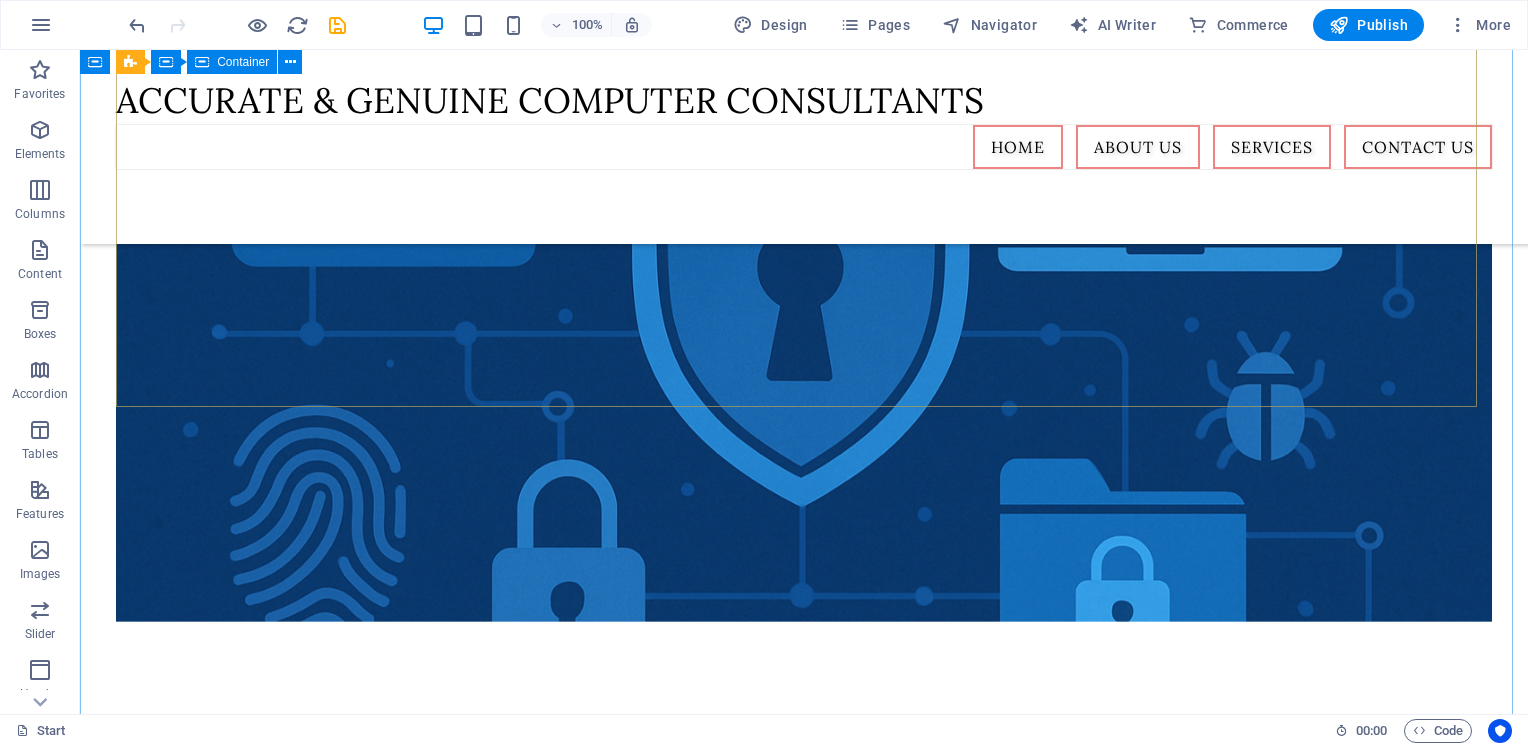 scroll, scrollTop: 246, scrollLeft: 0, axis: vertical 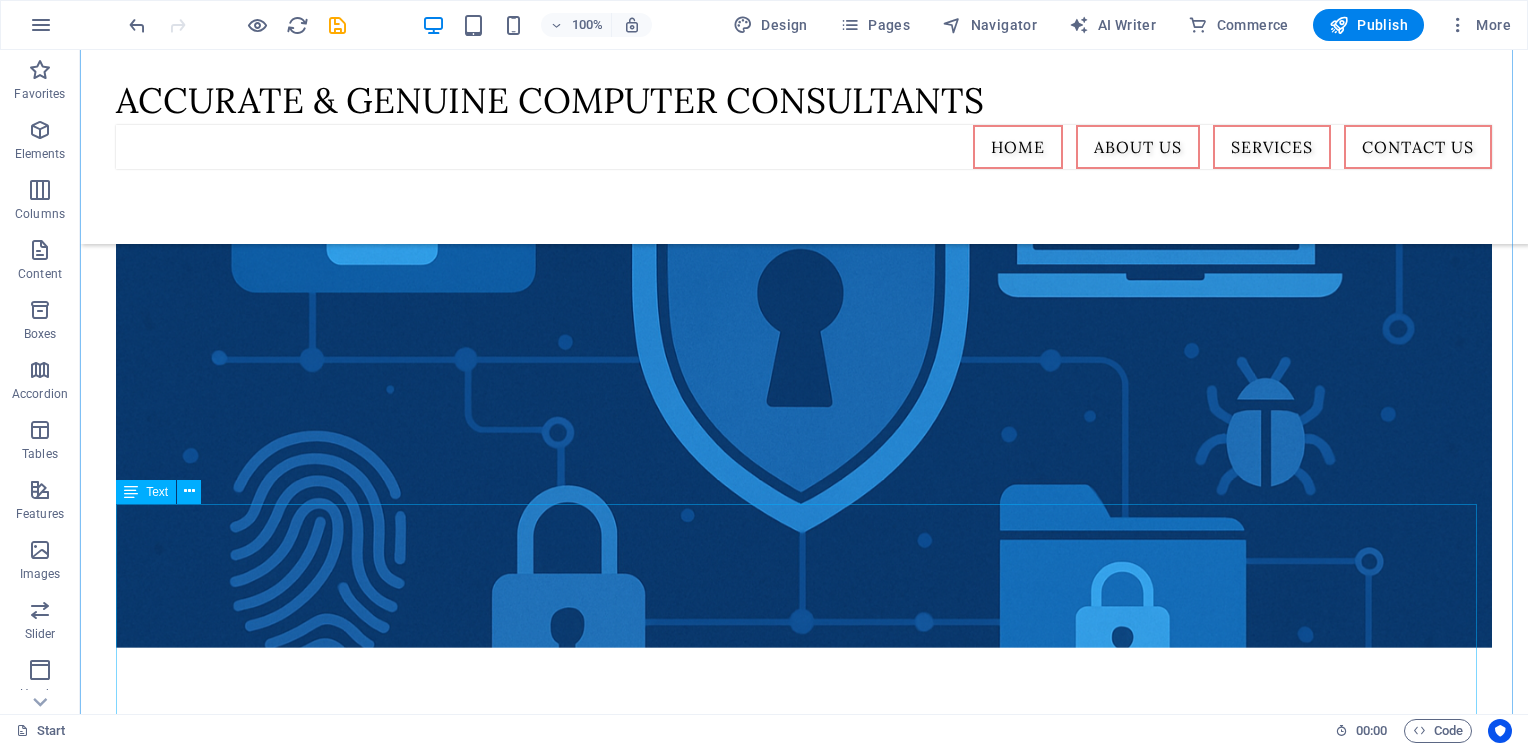 click on "A-n-G Computer Consultants is one of the renowned companies in the field of IS Audit and Information Security. The motto of the formation of company is customer centric, where the lack of IS expertise can be overcome with the help of our in-depth experience. The focus is to audit and assess the IT implemented in banks, NBFCs and industries. The results of IT audit enable the users to improve IT environment, IT Infrastructure Management, business processes and helps to prevent the income leakages. Mr. Girish Netke, one of the senior persons is the guide for the company, while Mr. Sandeep Patil, Mr. Samir Patil and Mr. Makrand Behare are the associate, working to audit and evaluate the systems and processes against industry standards and regulatory mandates." at bounding box center [804, 1390] 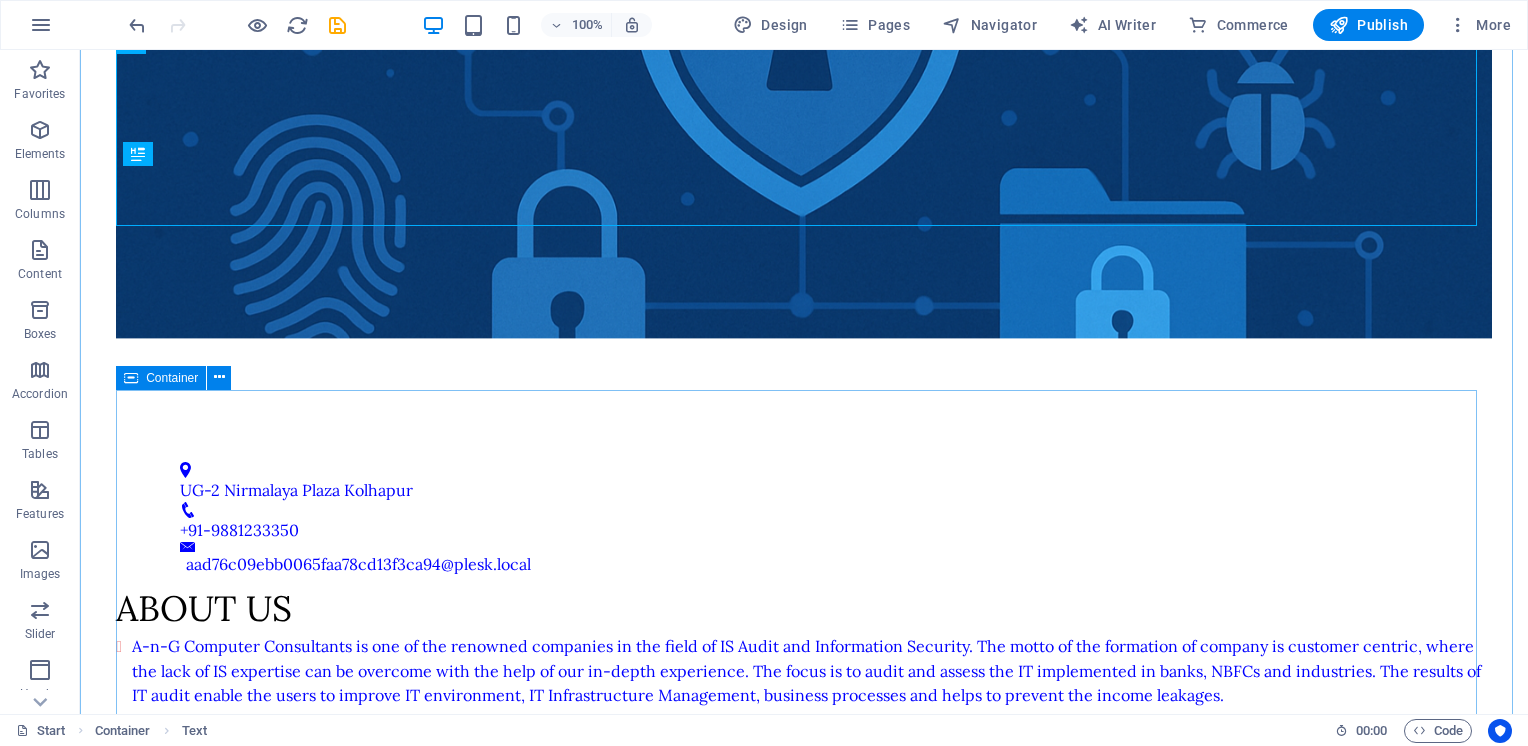 scroll, scrollTop: 946, scrollLeft: 0, axis: vertical 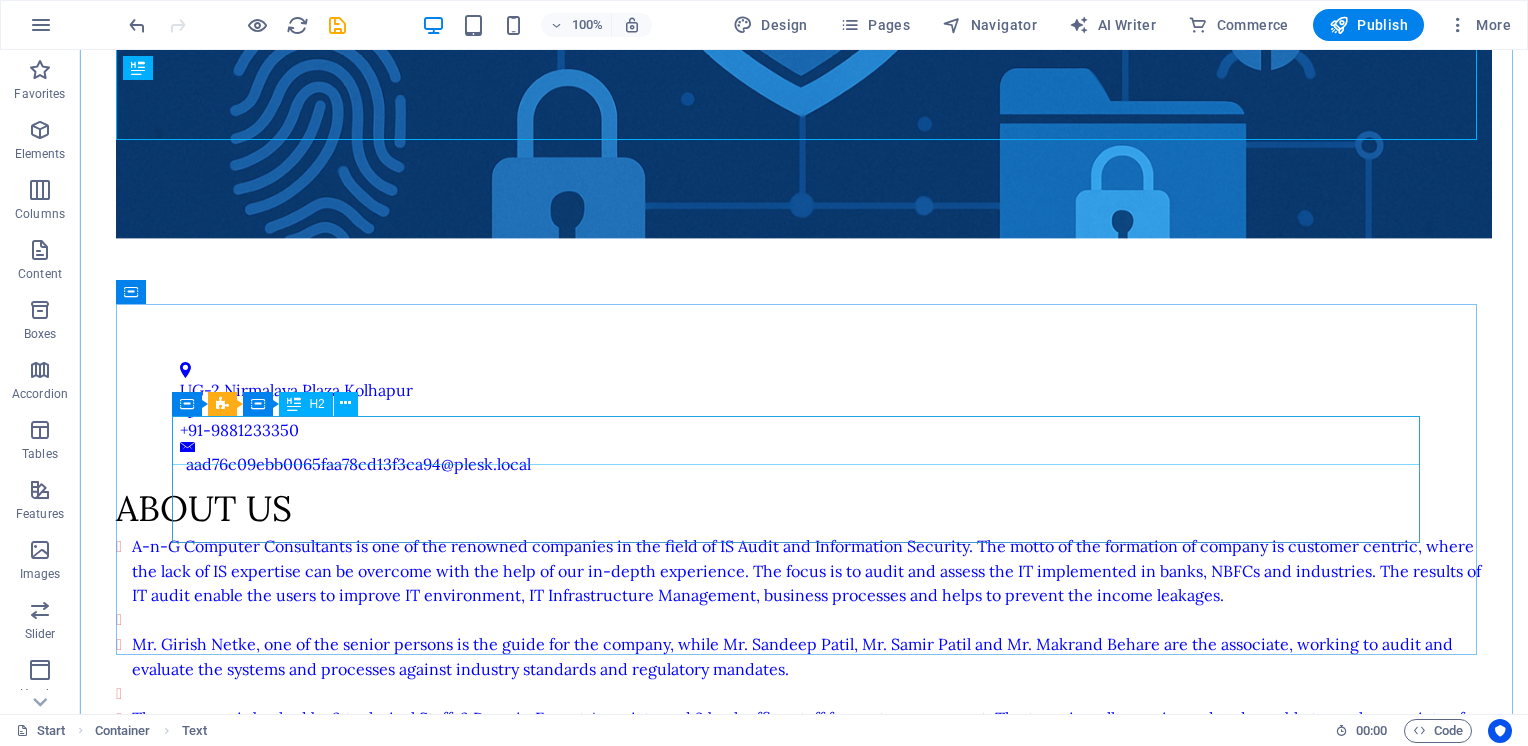 click on "Let us arrange a smile" at bounding box center [804, 1013] 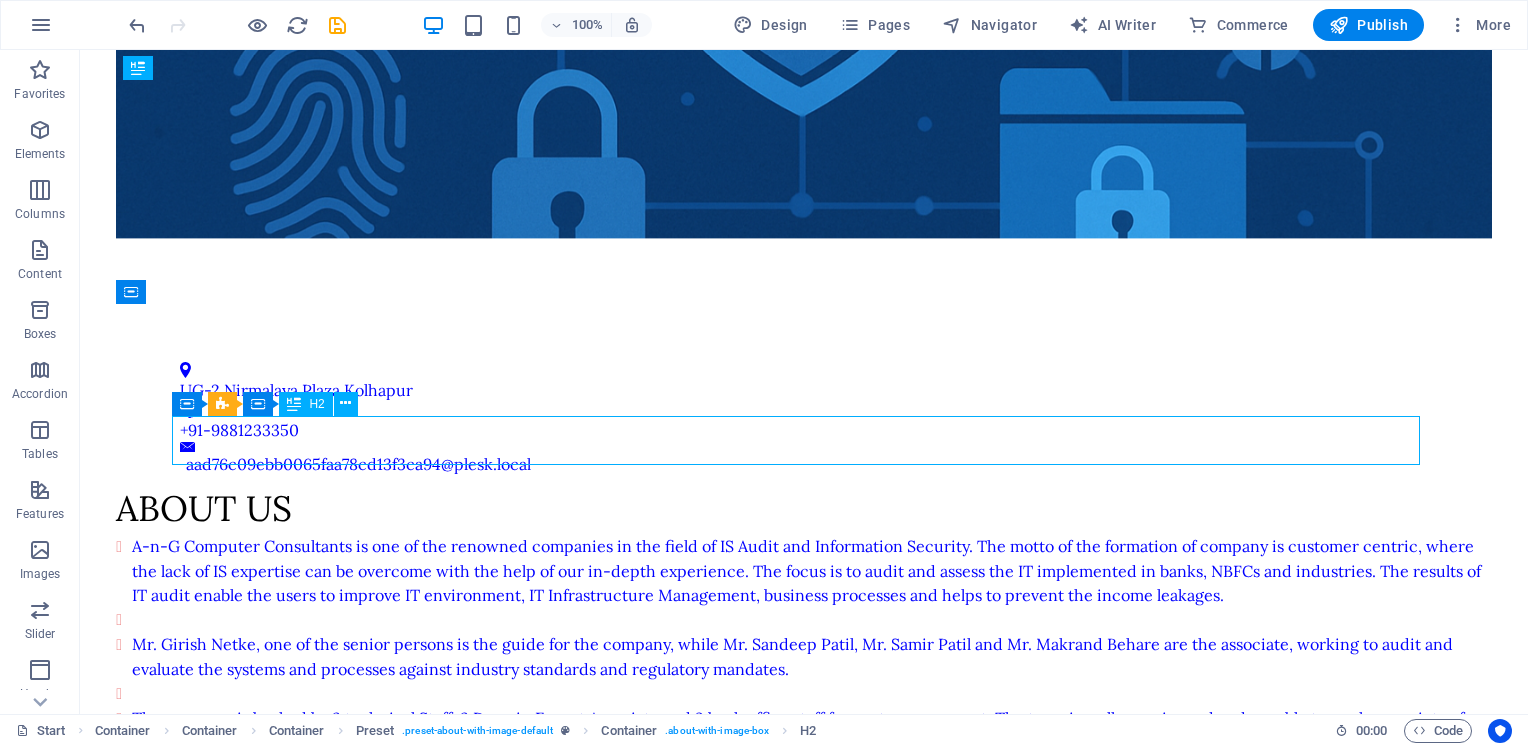 drag, startPoint x: 648, startPoint y: 440, endPoint x: 206, endPoint y: 428, distance: 442.16287 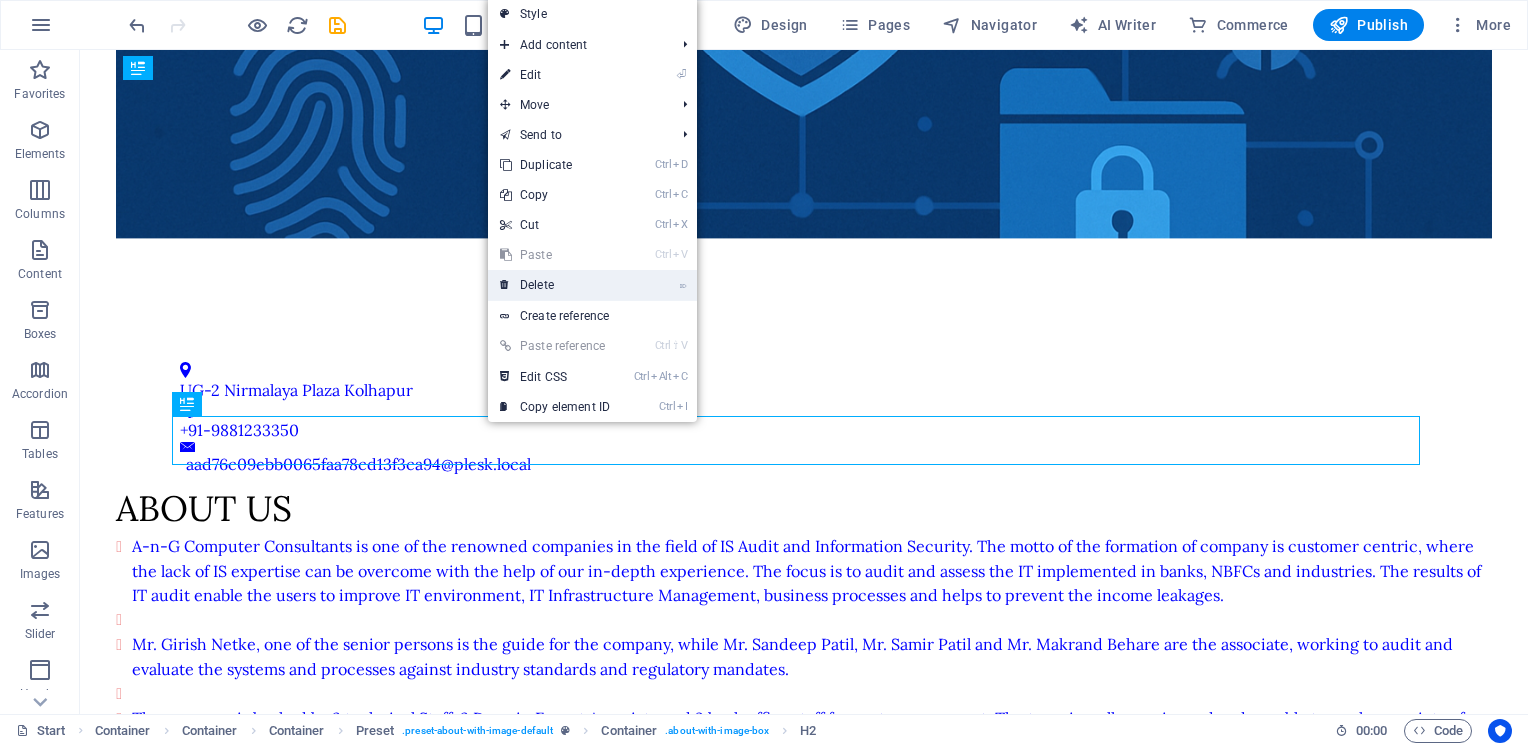 click on "⌦  Delete" at bounding box center (555, 285) 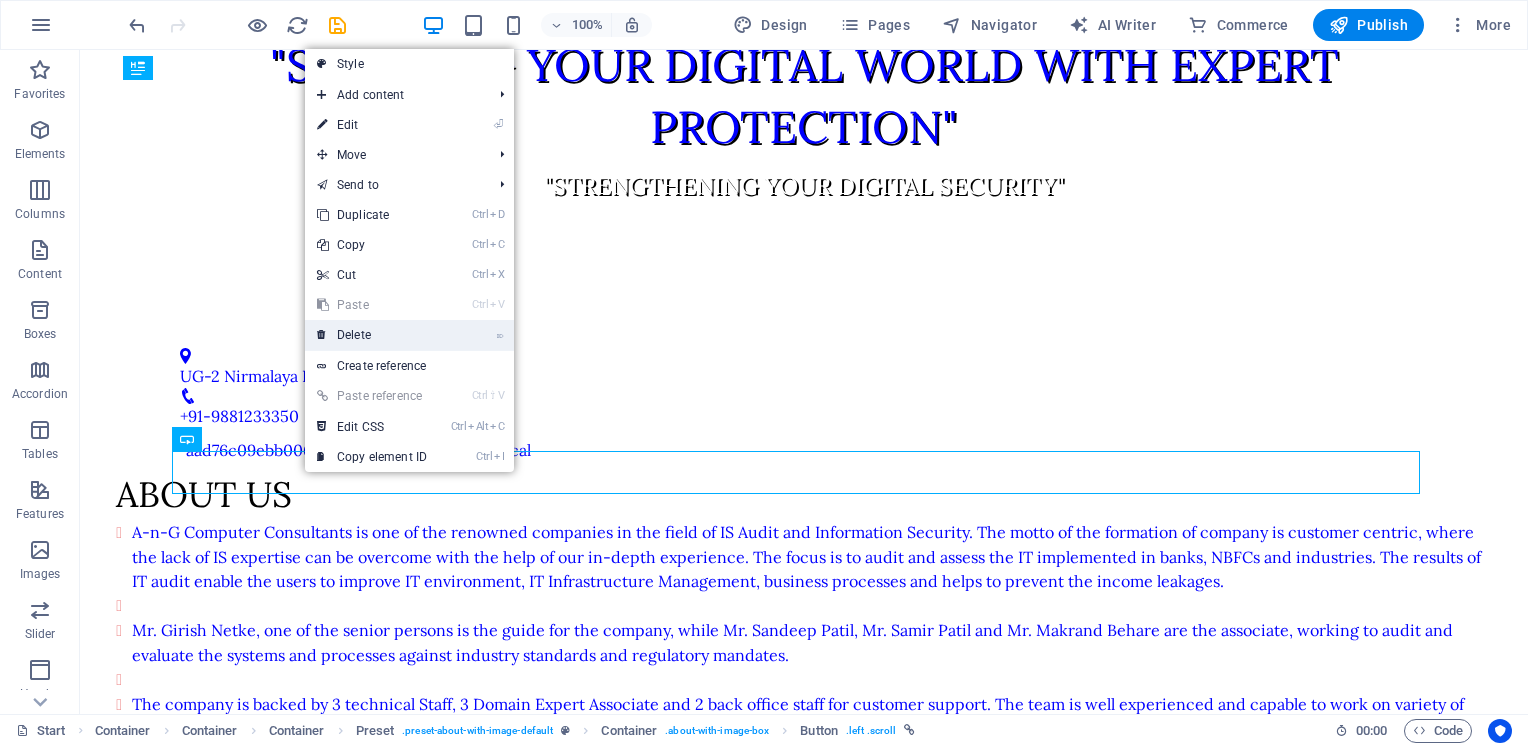 click on "⌦  Delete" at bounding box center (372, 335) 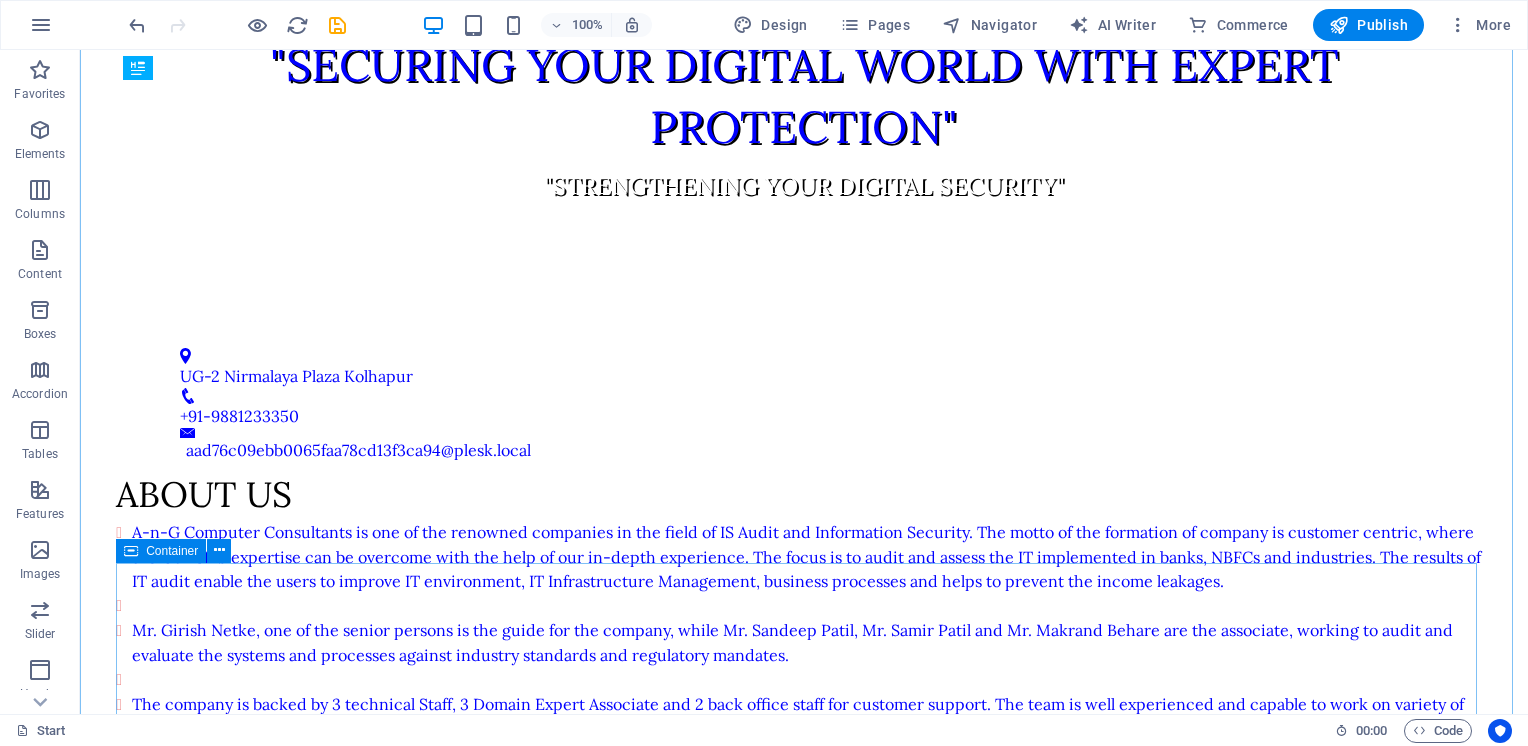 click on "Wedding Lorem ipsum dolor Sitamund amet consectetur Adipisicing elit veritatison Miusto nam nulla cum Read more Anniversary Lorem ipsum dolor Sitamund amet consectetur Adipisicing elit veritatison Miusto nam nulla cum Read more Birthday Lorem ipsum dolor Sitamund amet consectetur Adipisicing elit veritatison Miusto nam nulla cum Read more" at bounding box center [804, 1651] 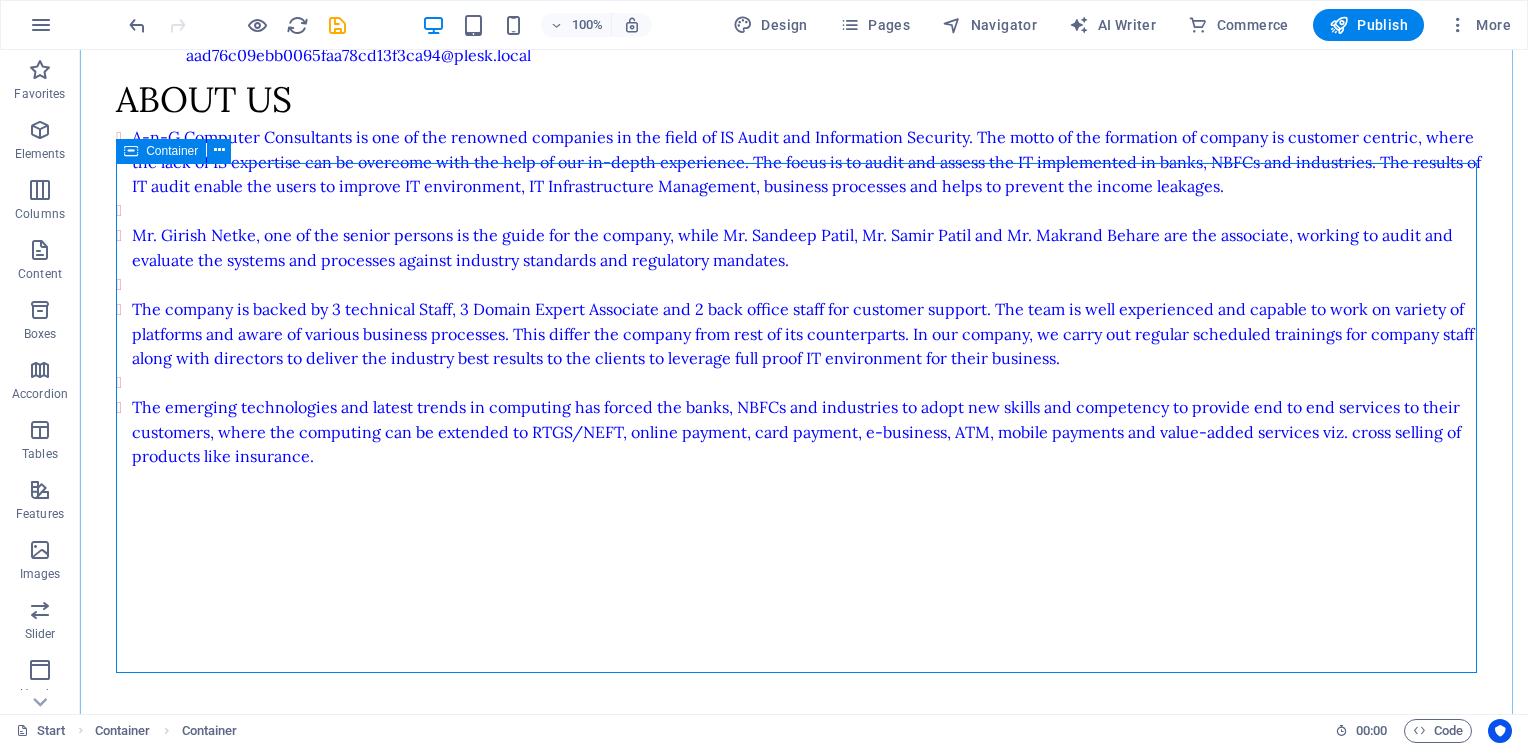 scroll, scrollTop: 1346, scrollLeft: 0, axis: vertical 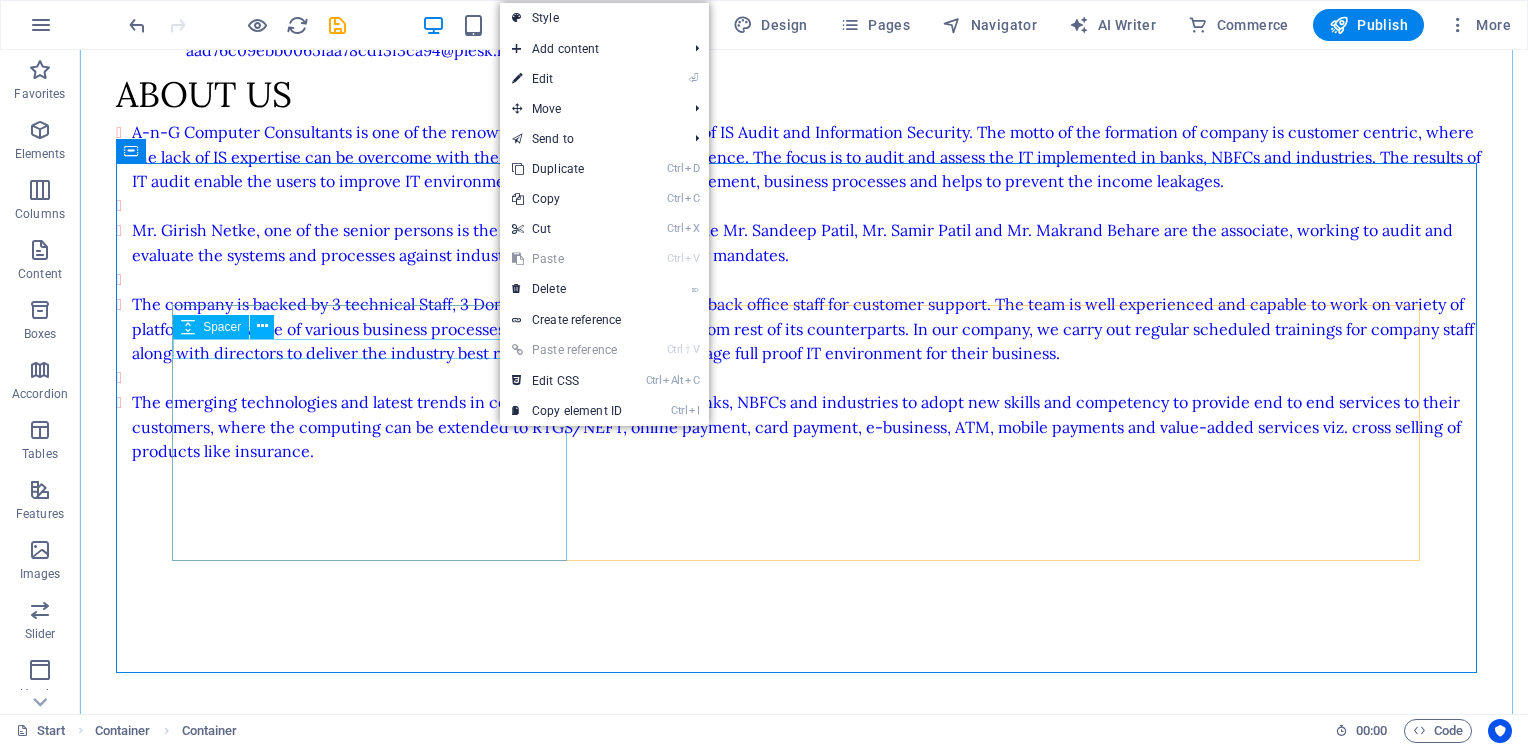 click at bounding box center (804, 908) 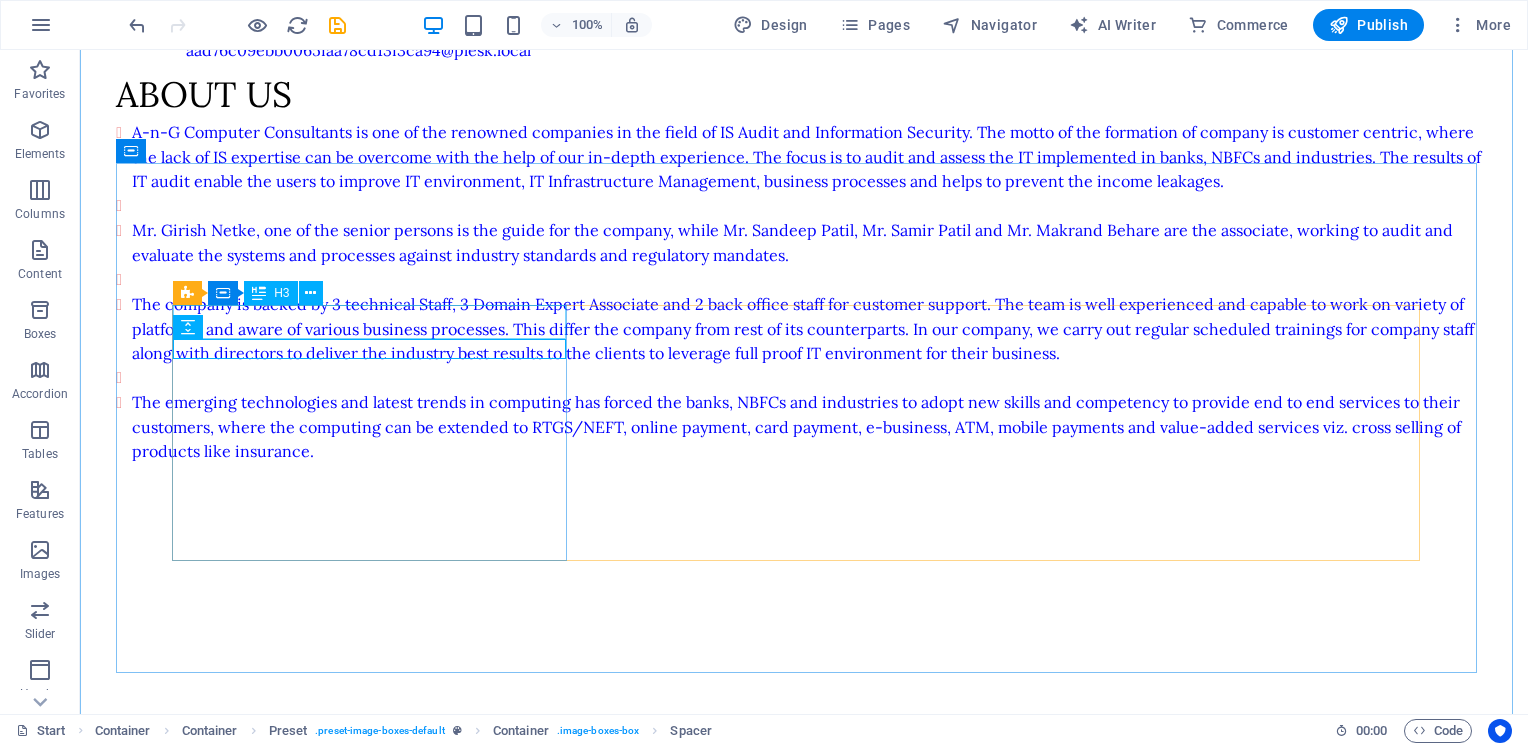click on "Wedding" at bounding box center (804, 882) 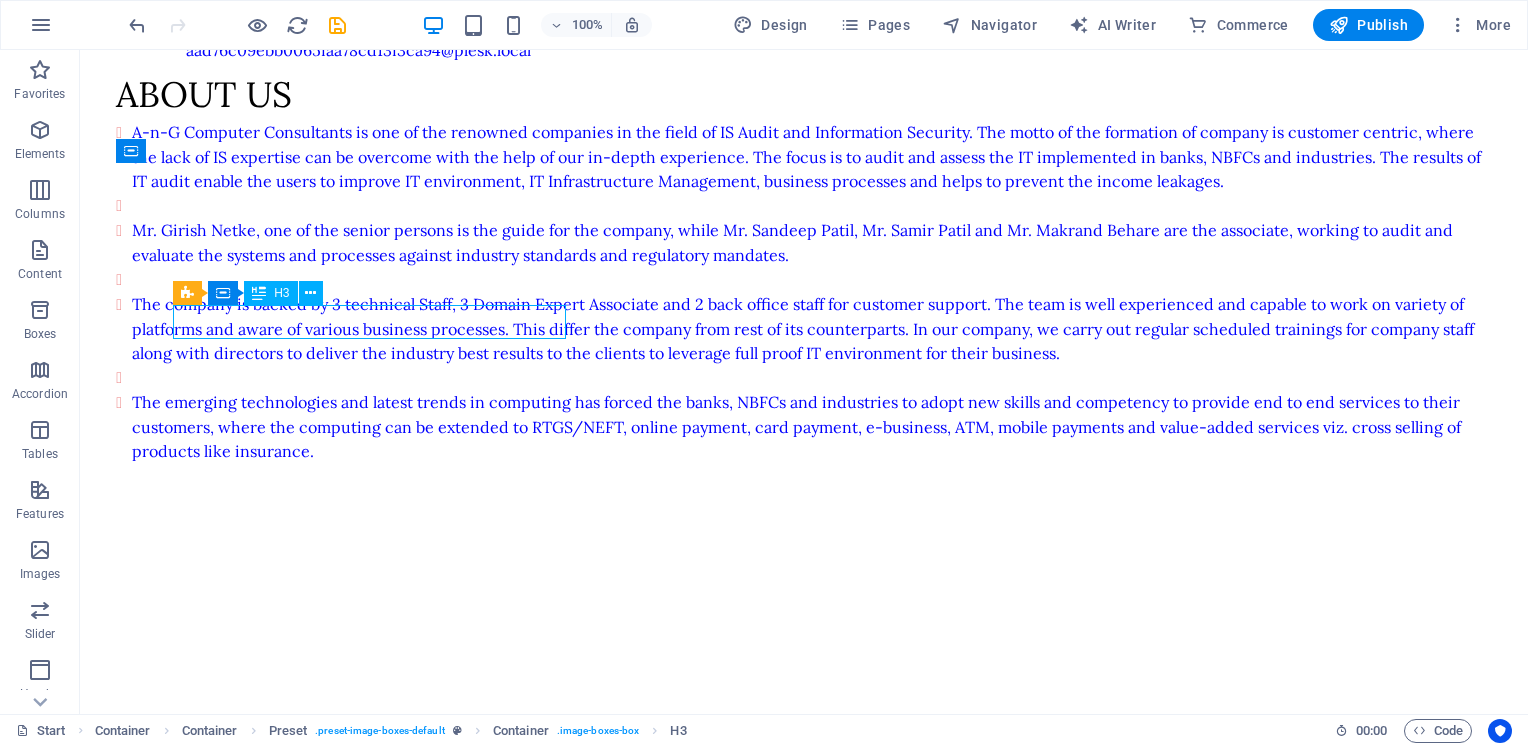 click on "Wedding" at bounding box center [804, 882] 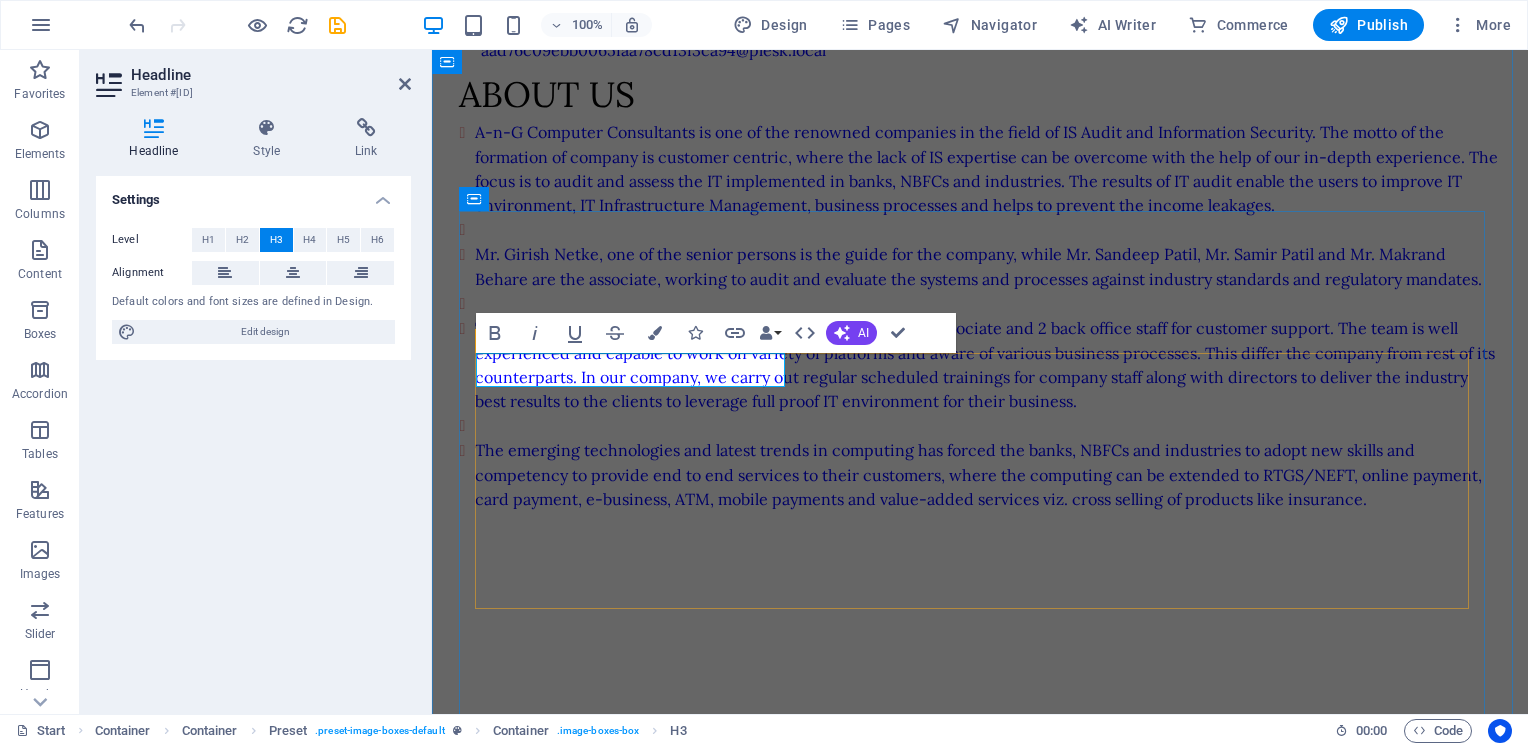 type 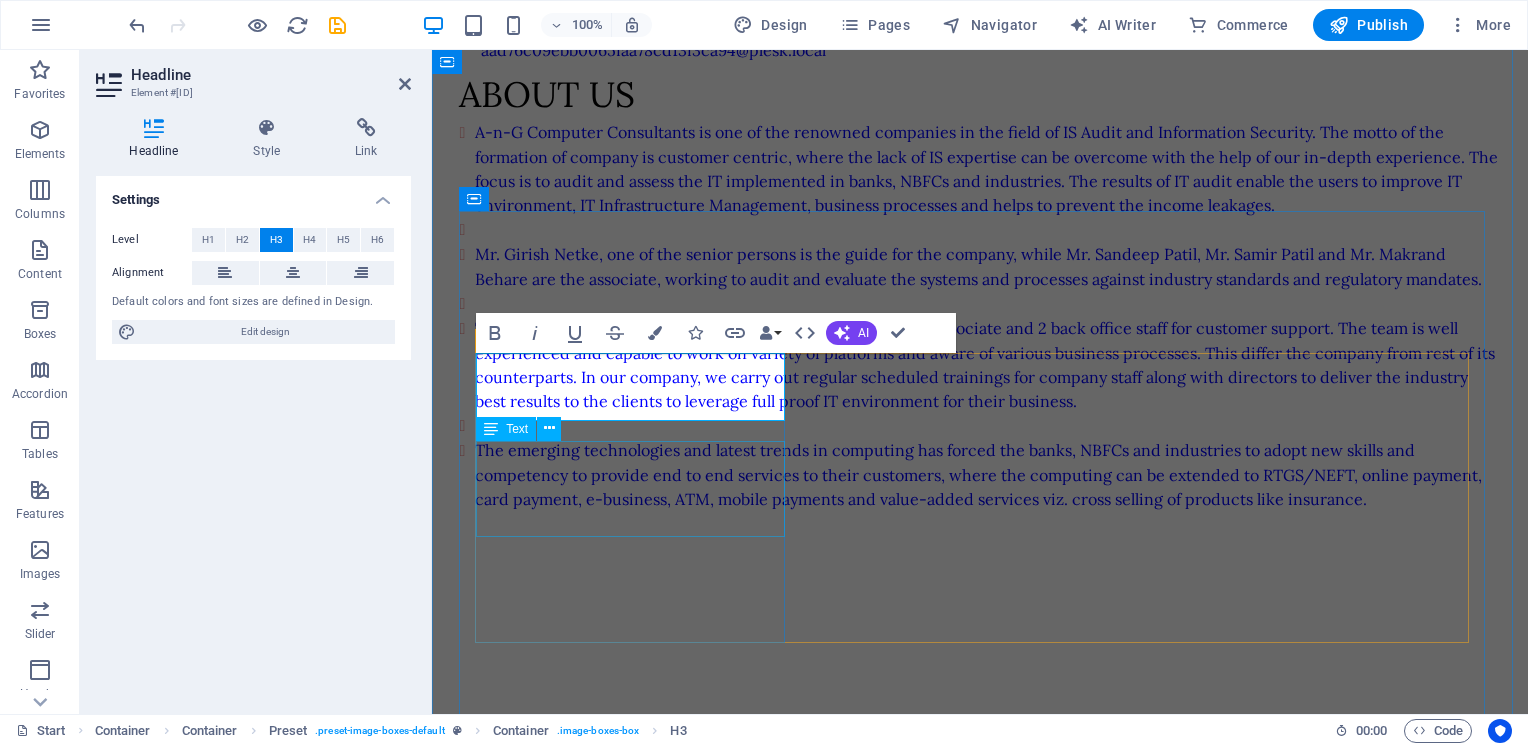 click on "Lorem ipsum dolor Sitamund amet consectetur Adipisicing elit veritatison Miusto nam nulla cum" at bounding box center [979, 1014] 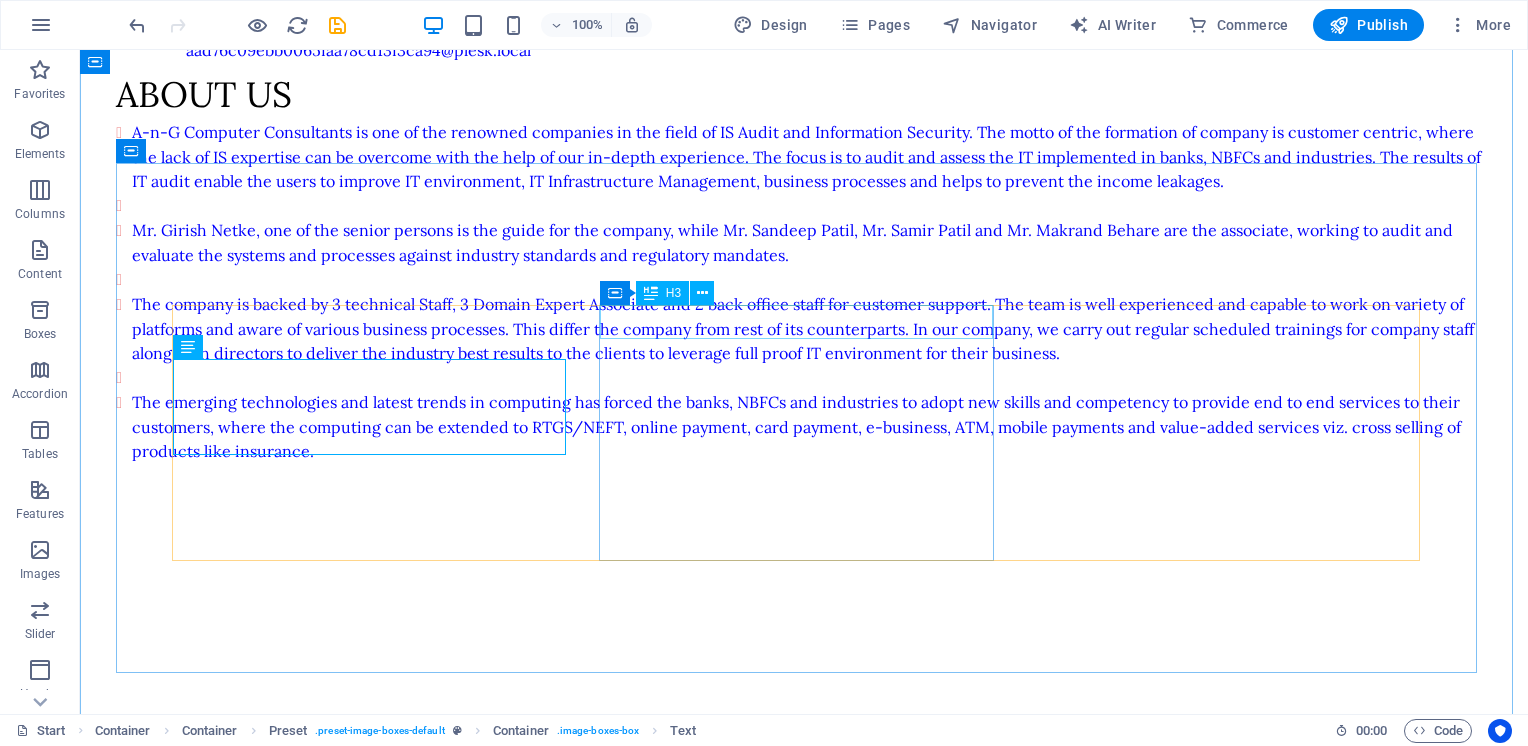 click on "Anniversary" at bounding box center (804, 1155) 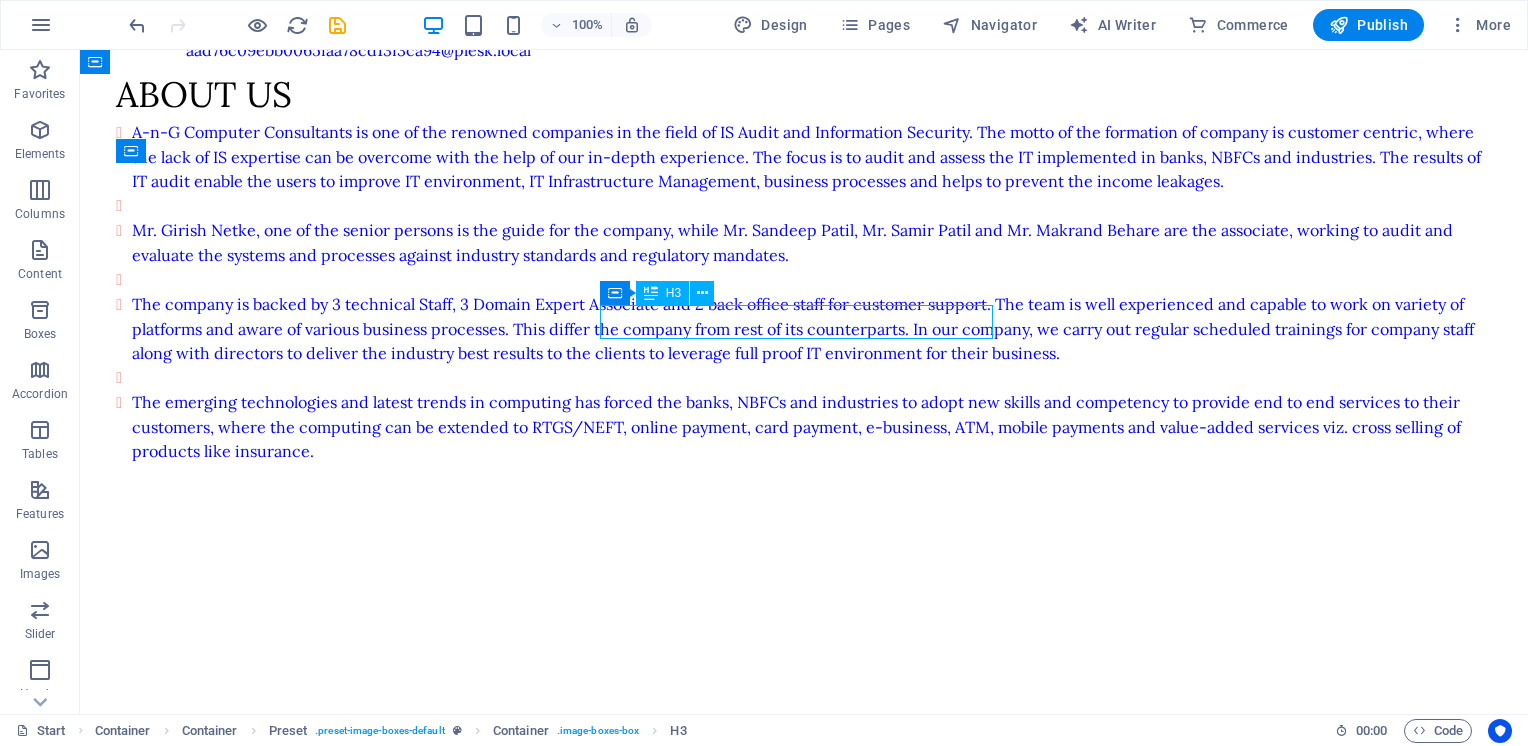 click on "Anniversary" at bounding box center (804, 1155) 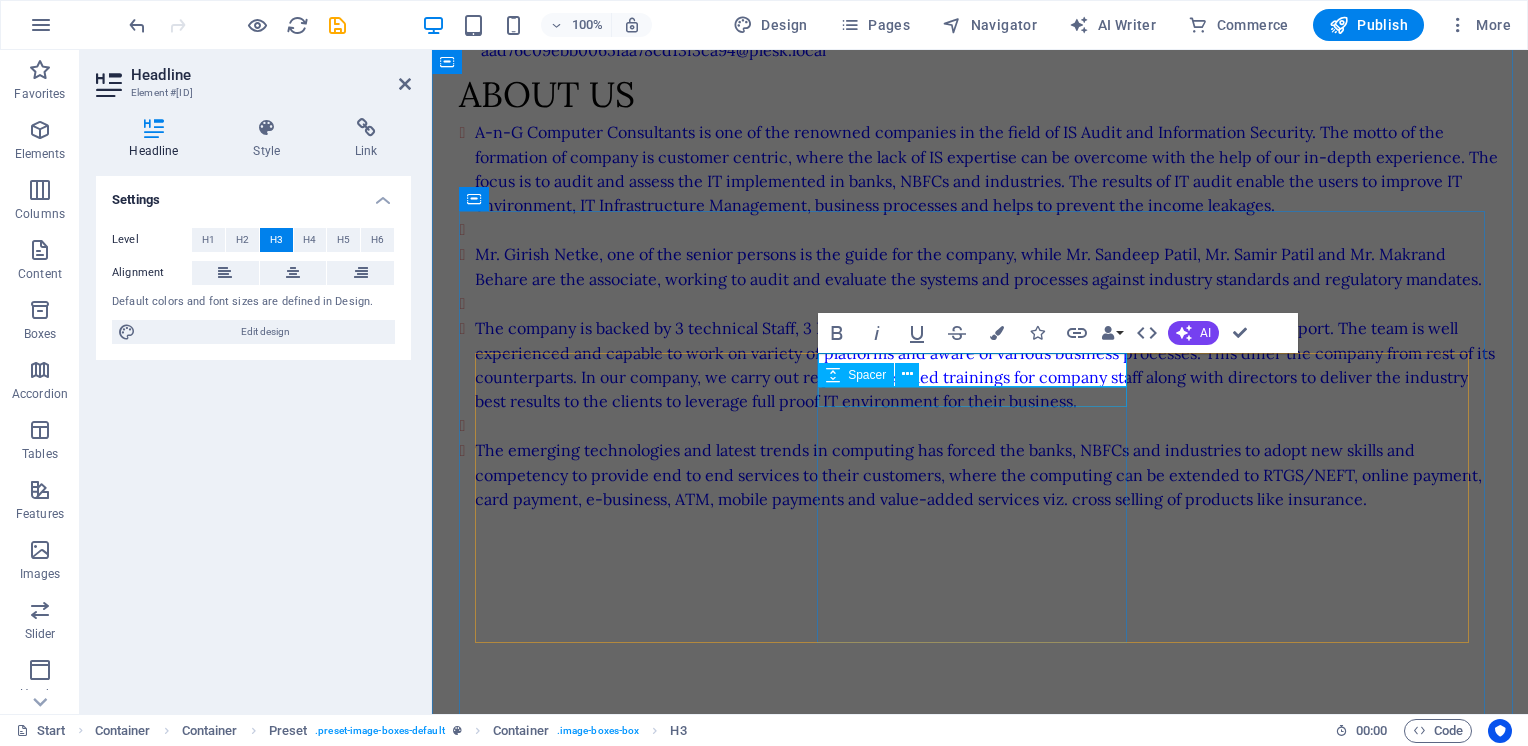 type 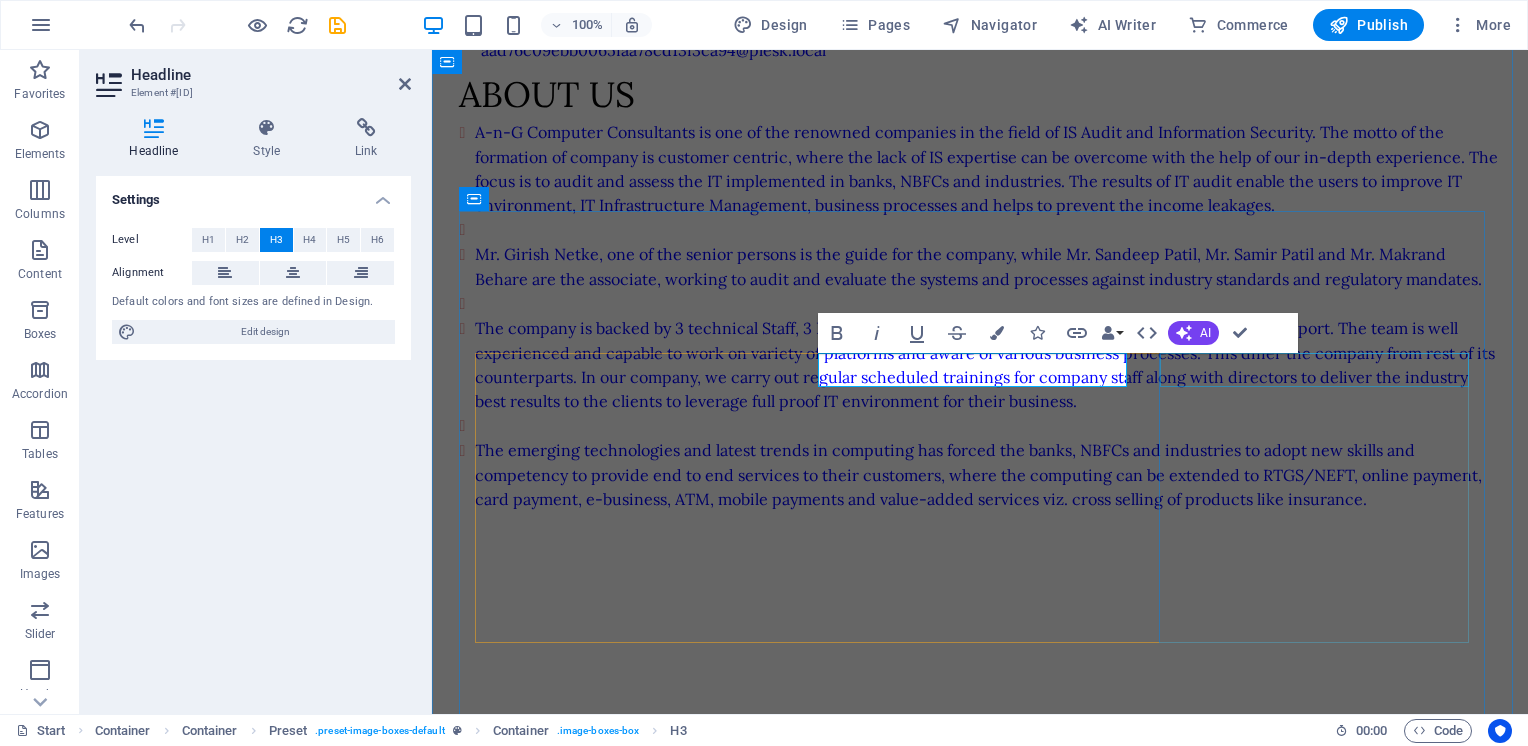 drag, startPoint x: 1322, startPoint y: 380, endPoint x: 1313, endPoint y: 370, distance: 13.453624 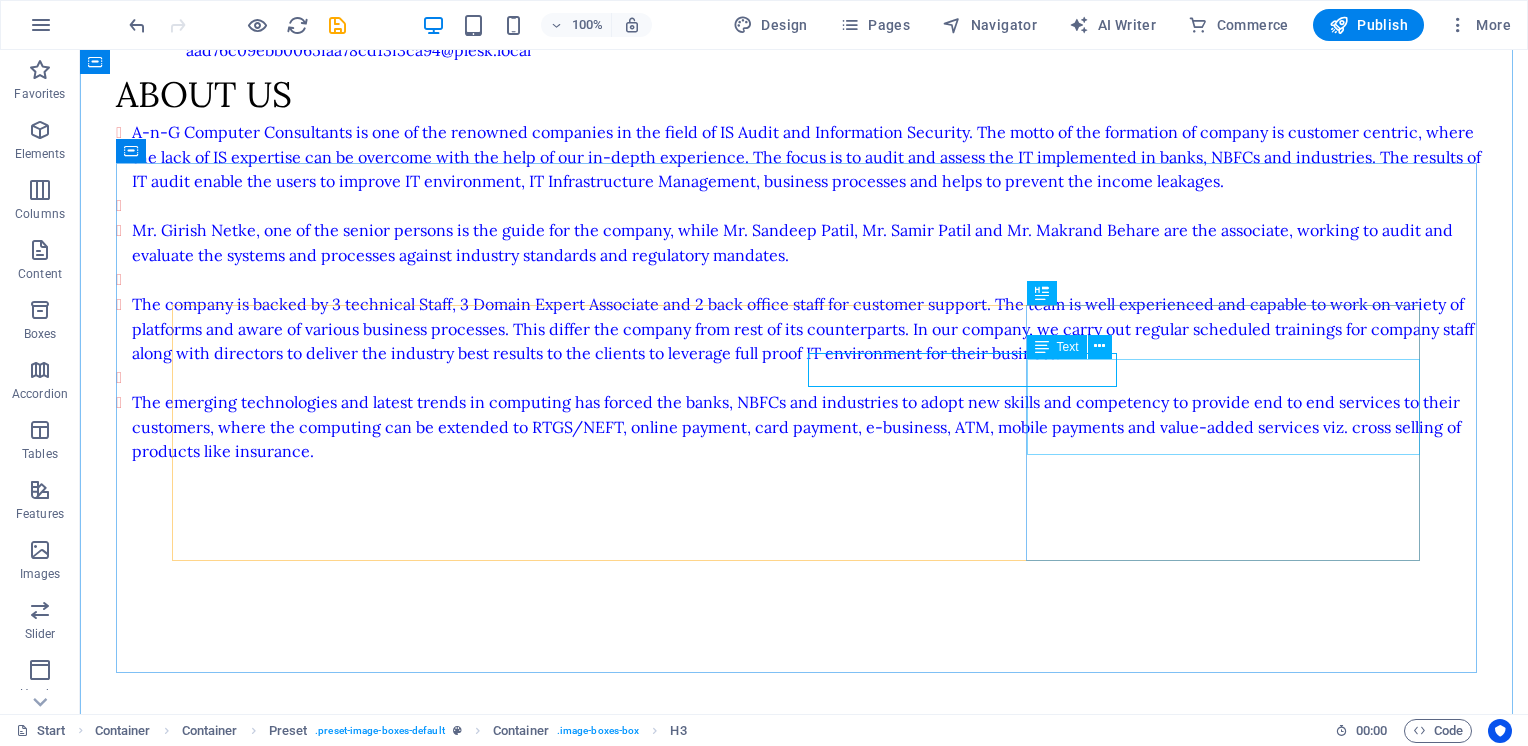 drag, startPoint x: 960, startPoint y: 369, endPoint x: 1312, endPoint y: 368, distance: 352.00143 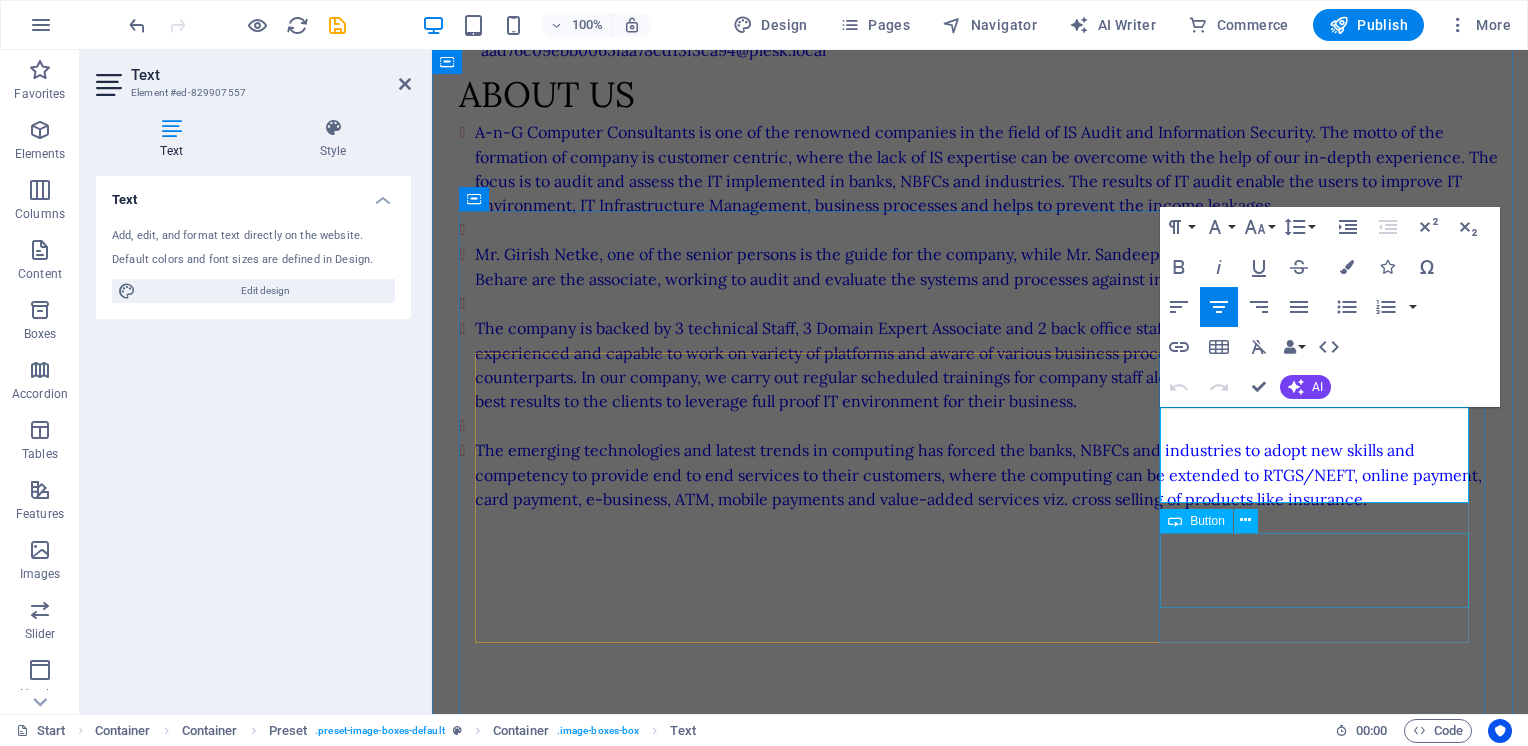 click on "Read more" at bounding box center [979, 1677] 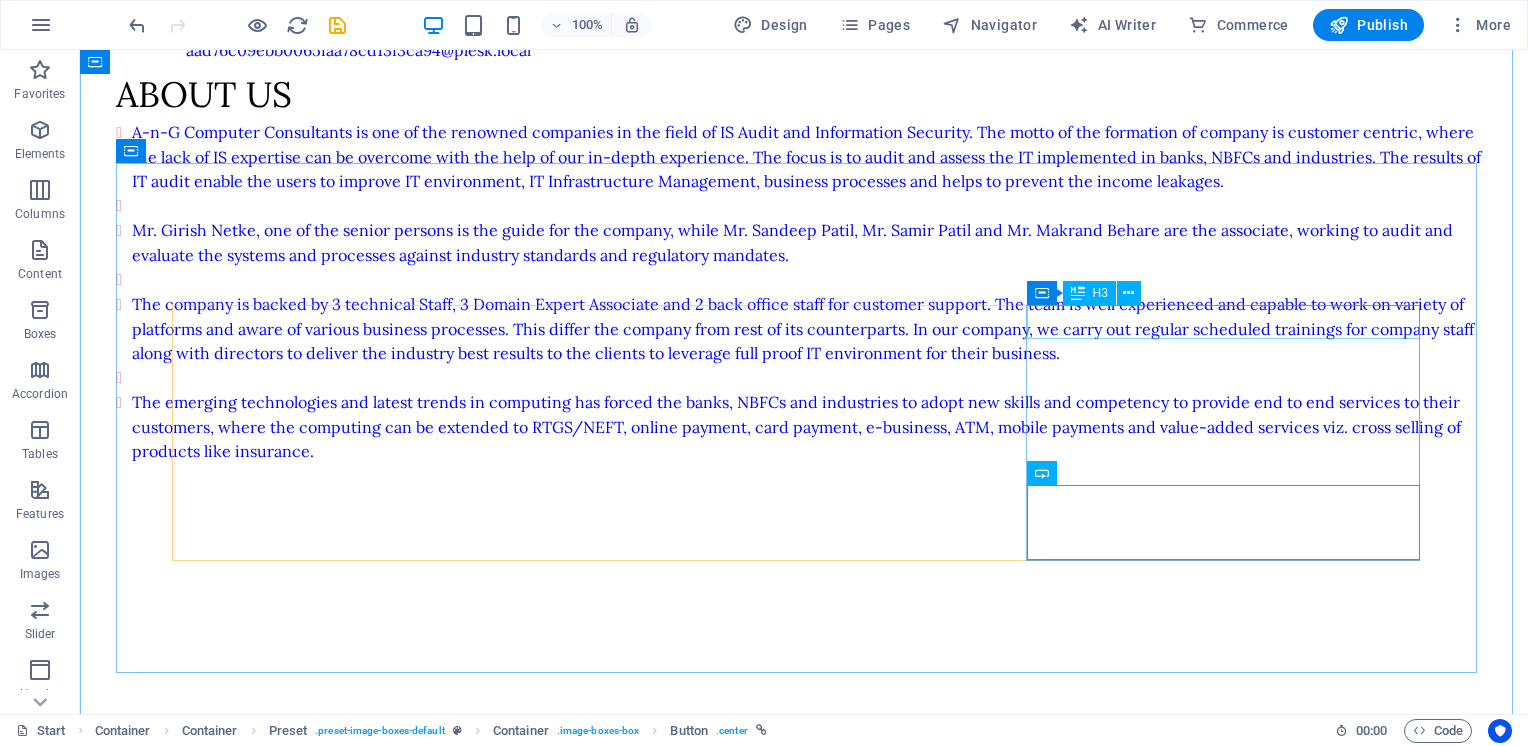 click on "Birthday" at bounding box center (804, 1429) 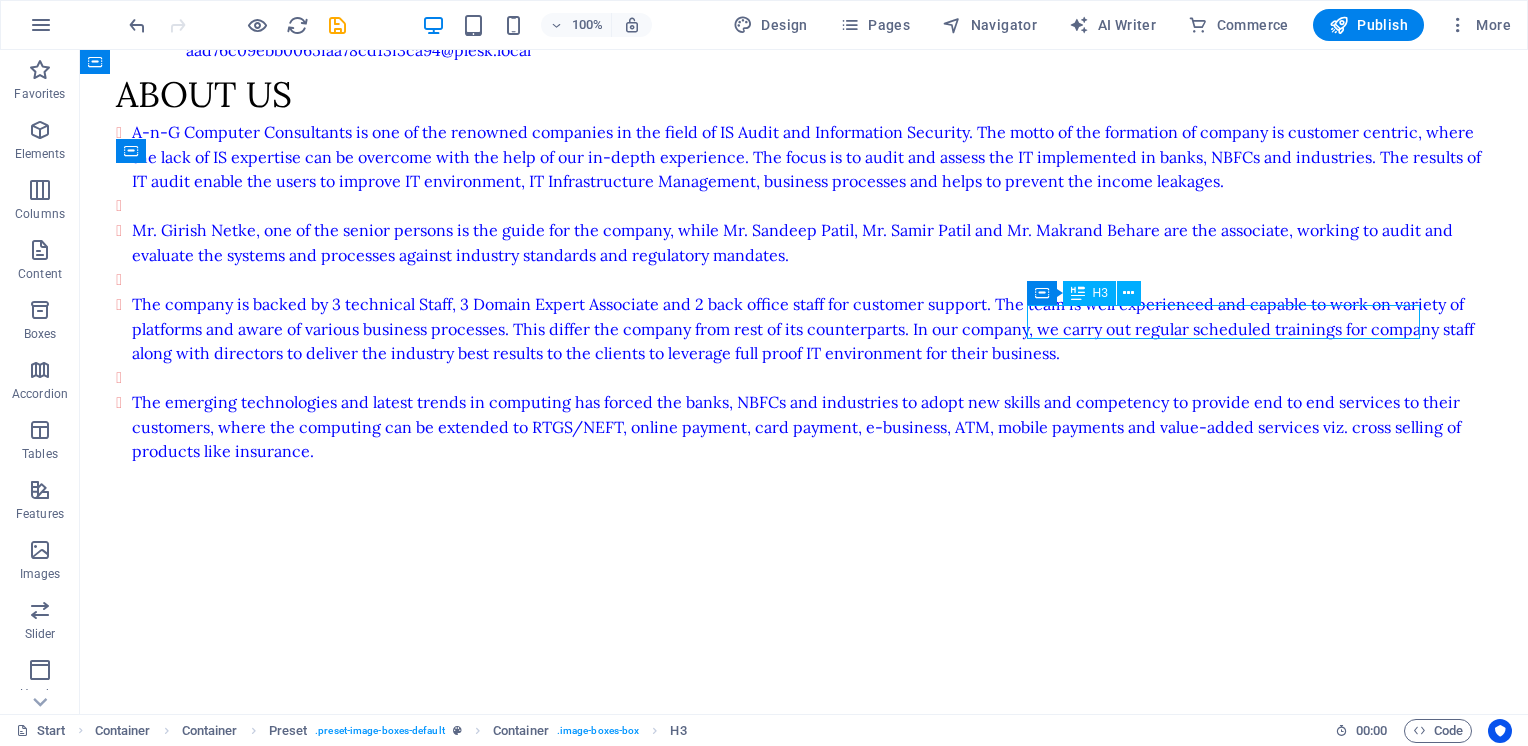 click on "Birthday" at bounding box center (804, 1429) 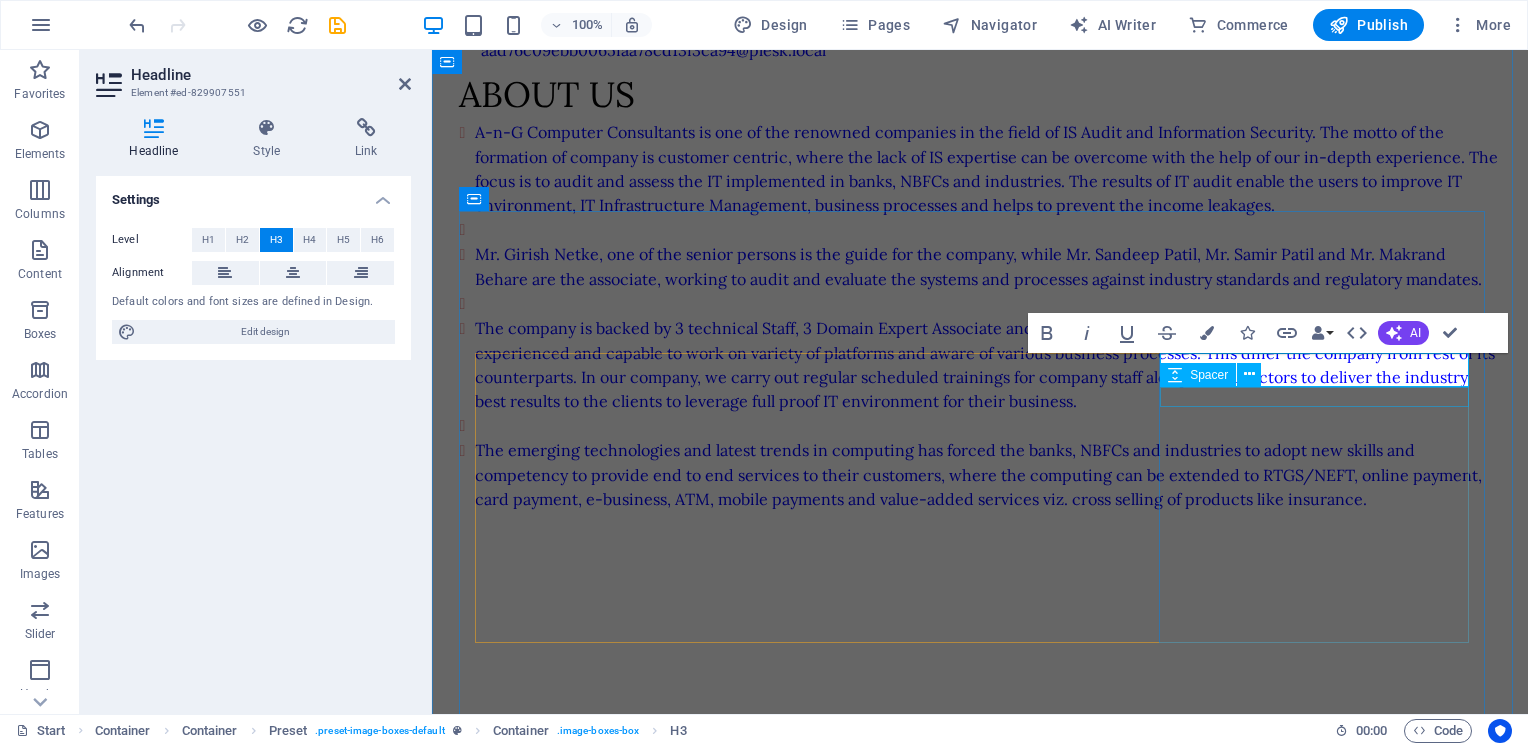 type 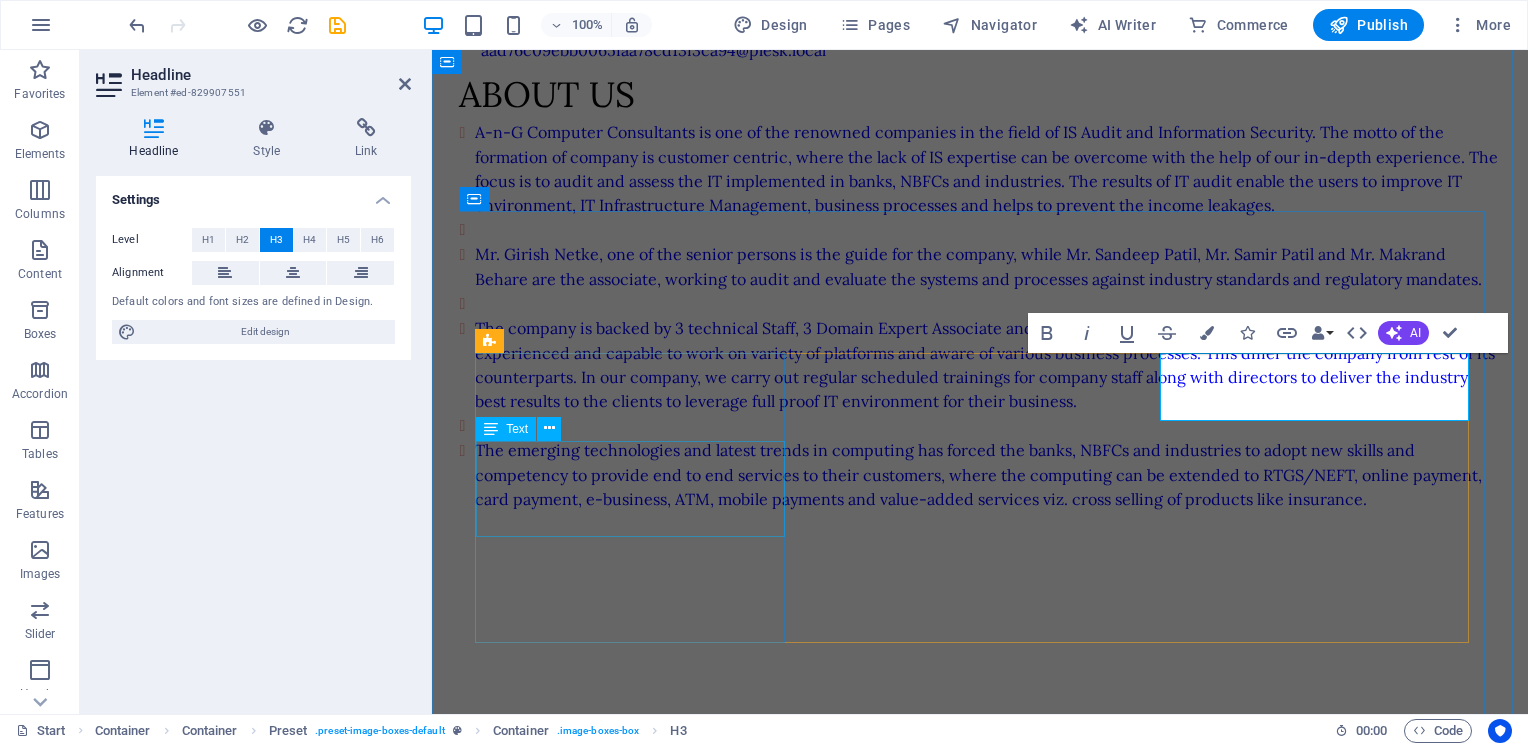 click on "Lorem ipsum dolor Sitamund amet consectetur Adipisicing elit veritatison Miusto nam nulla cum" at bounding box center (979, 1014) 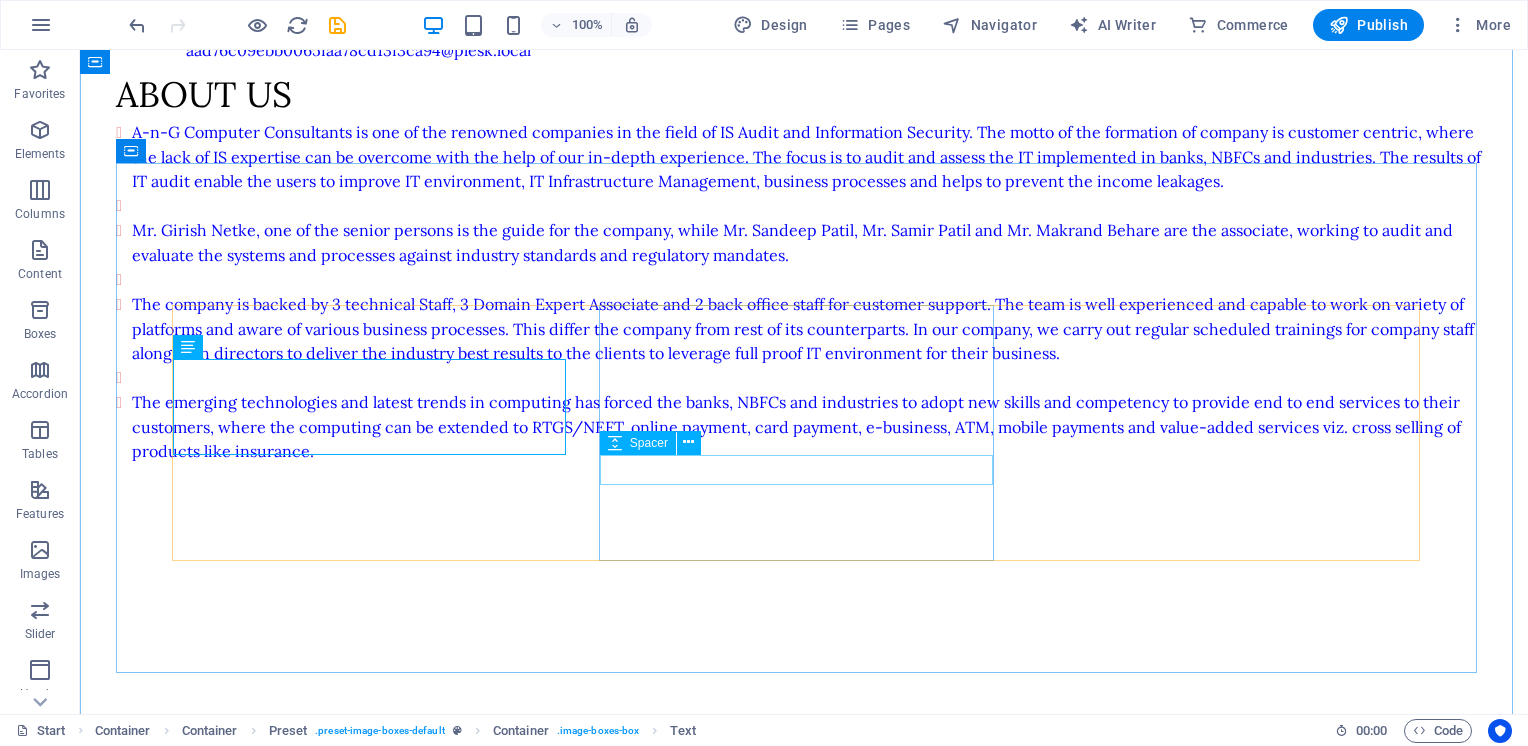 drag, startPoint x: 323, startPoint y: 478, endPoint x: 675, endPoint y: 478, distance: 352 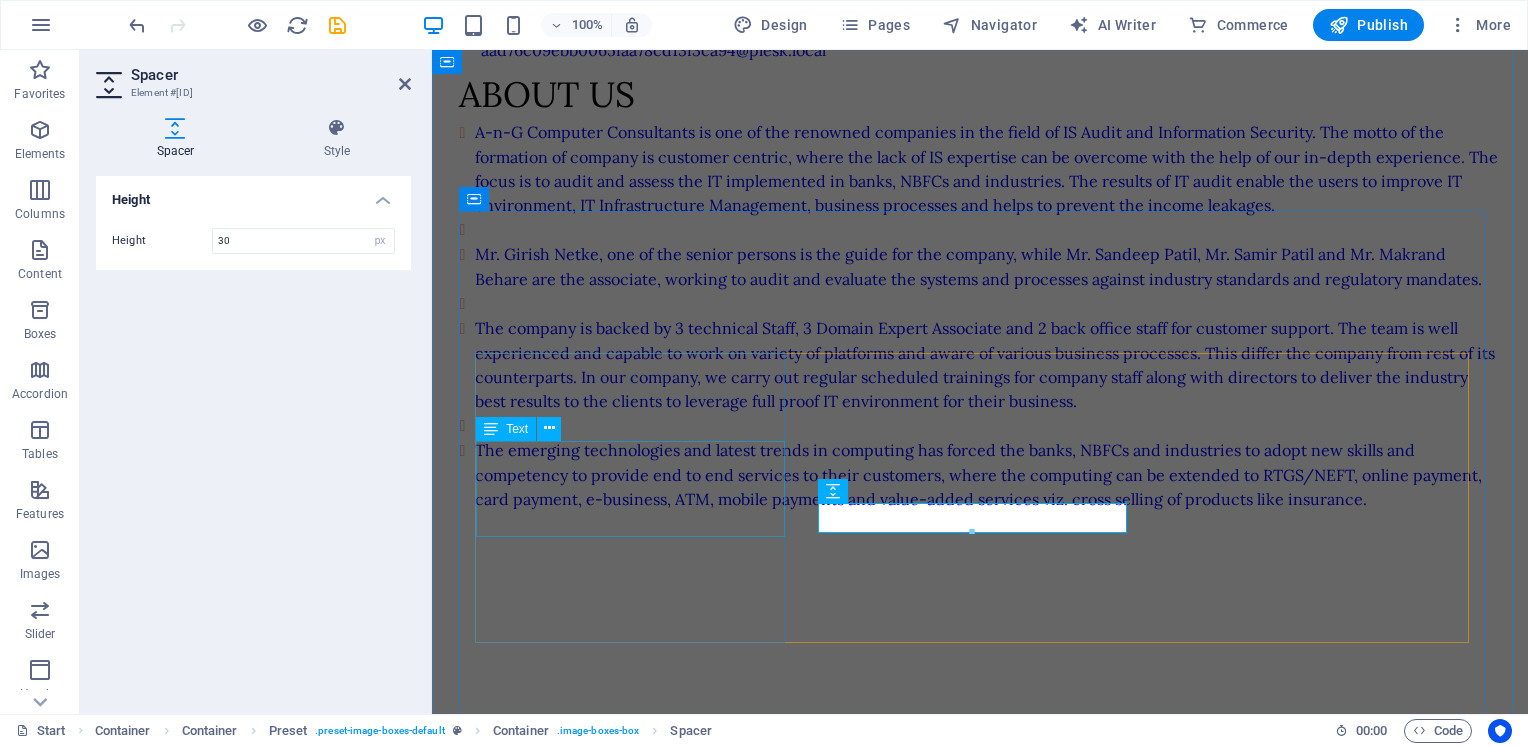 click on "Lorem ipsum dolor Sitamund amet consectetur Adipisicing elit veritatison Miusto nam nulla cum" at bounding box center (979, 1014) 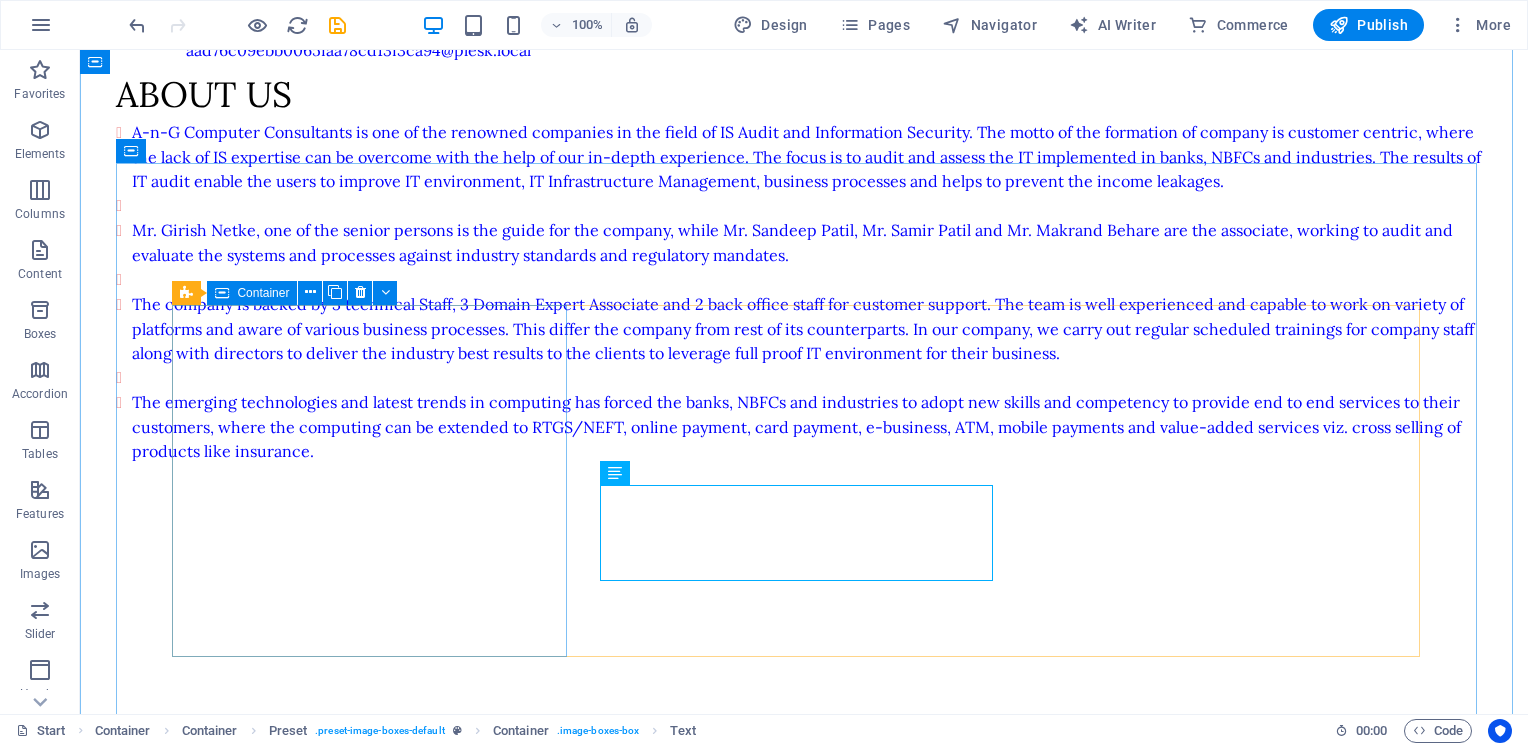 drag, startPoint x: 394, startPoint y: 497, endPoint x: 404, endPoint y: 486, distance: 14.866069 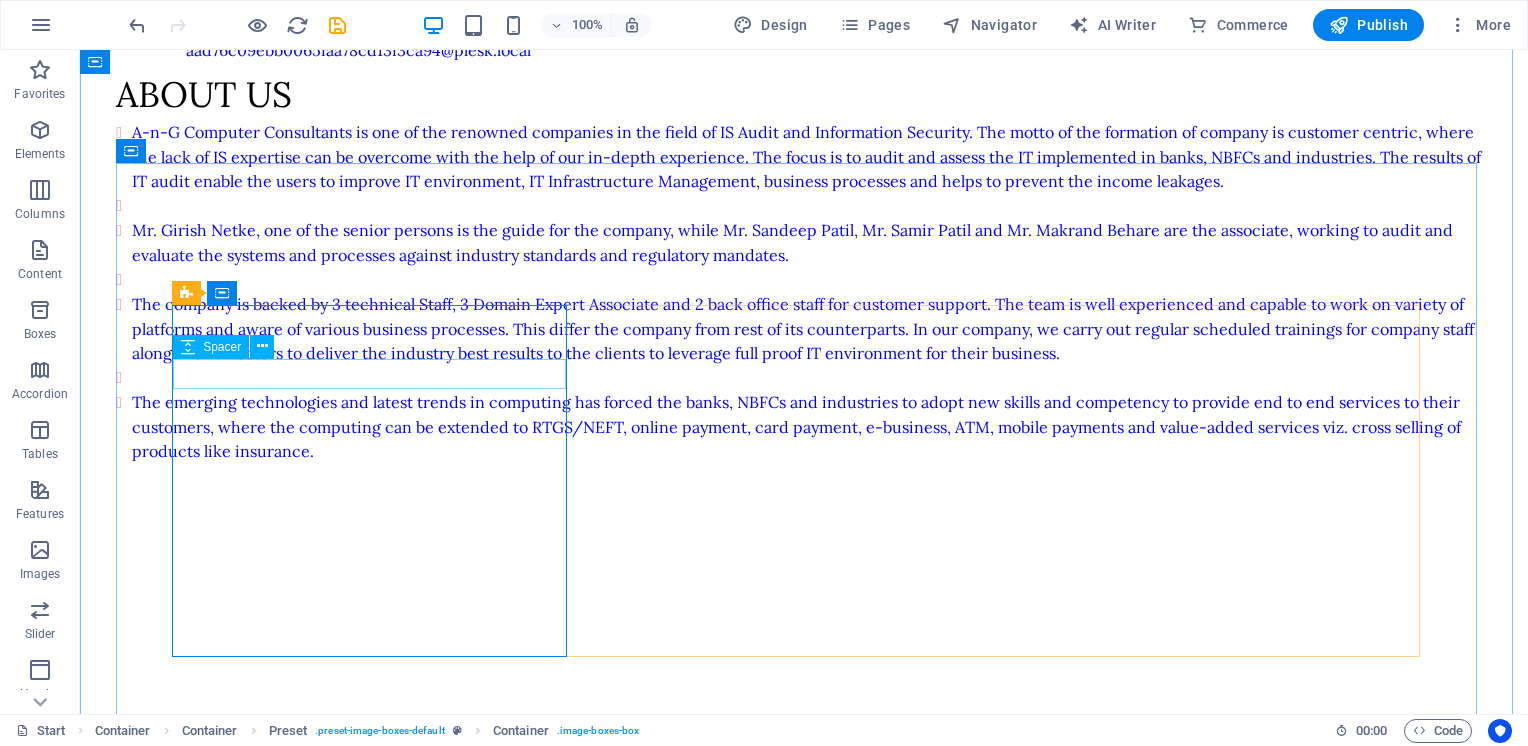 click at bounding box center (804, 933) 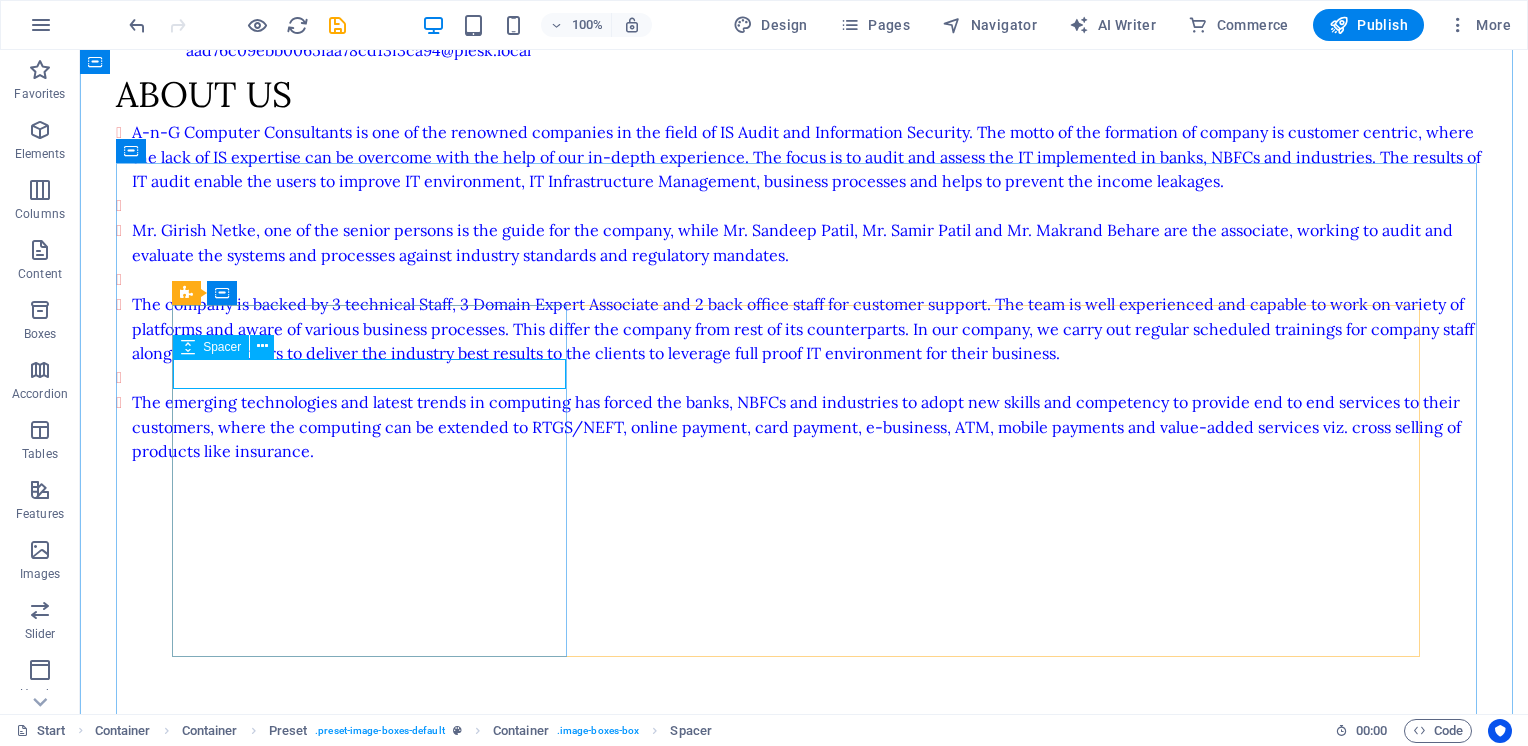 click at bounding box center (804, 933) 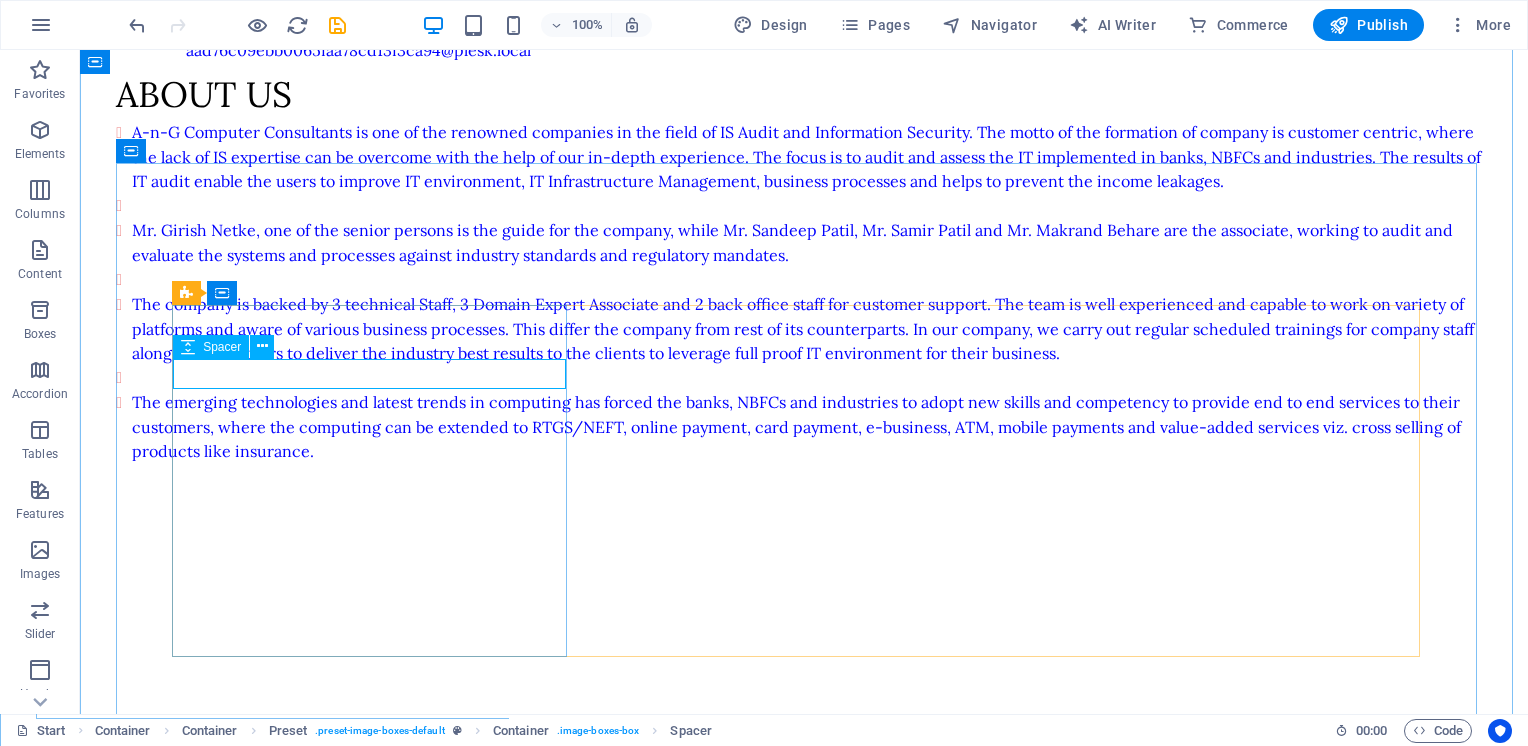 click at bounding box center [804, 933] 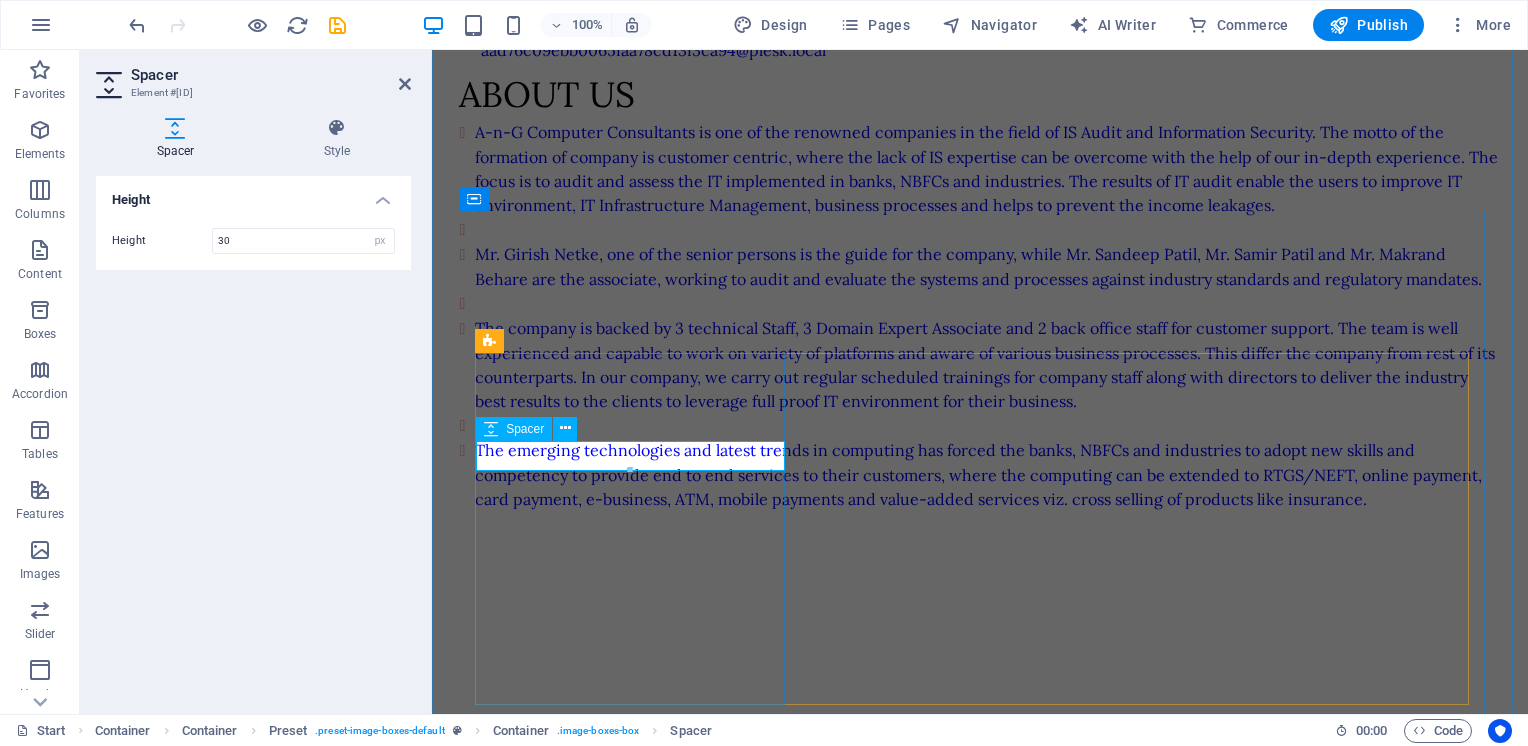 click at bounding box center [979, 981] 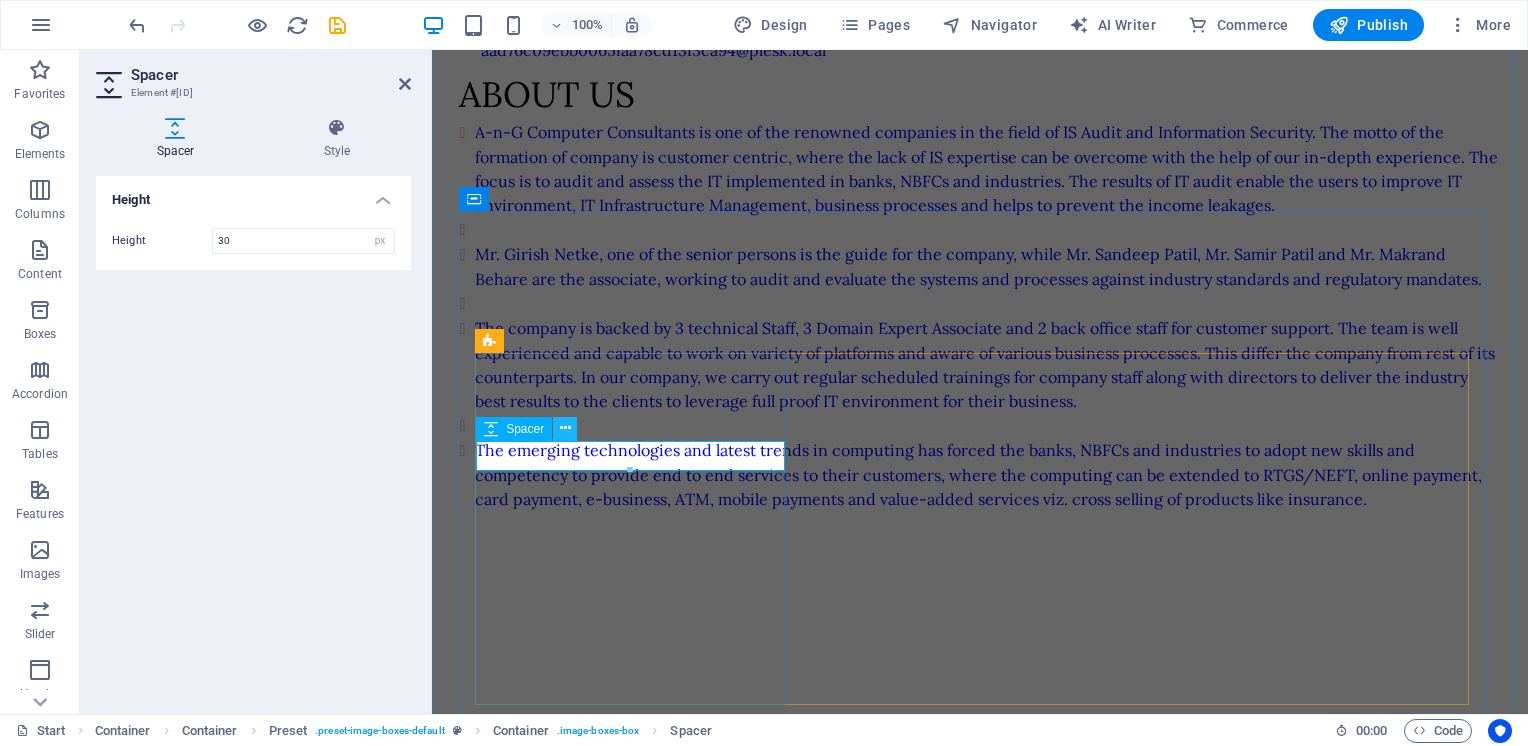 click at bounding box center (565, 428) 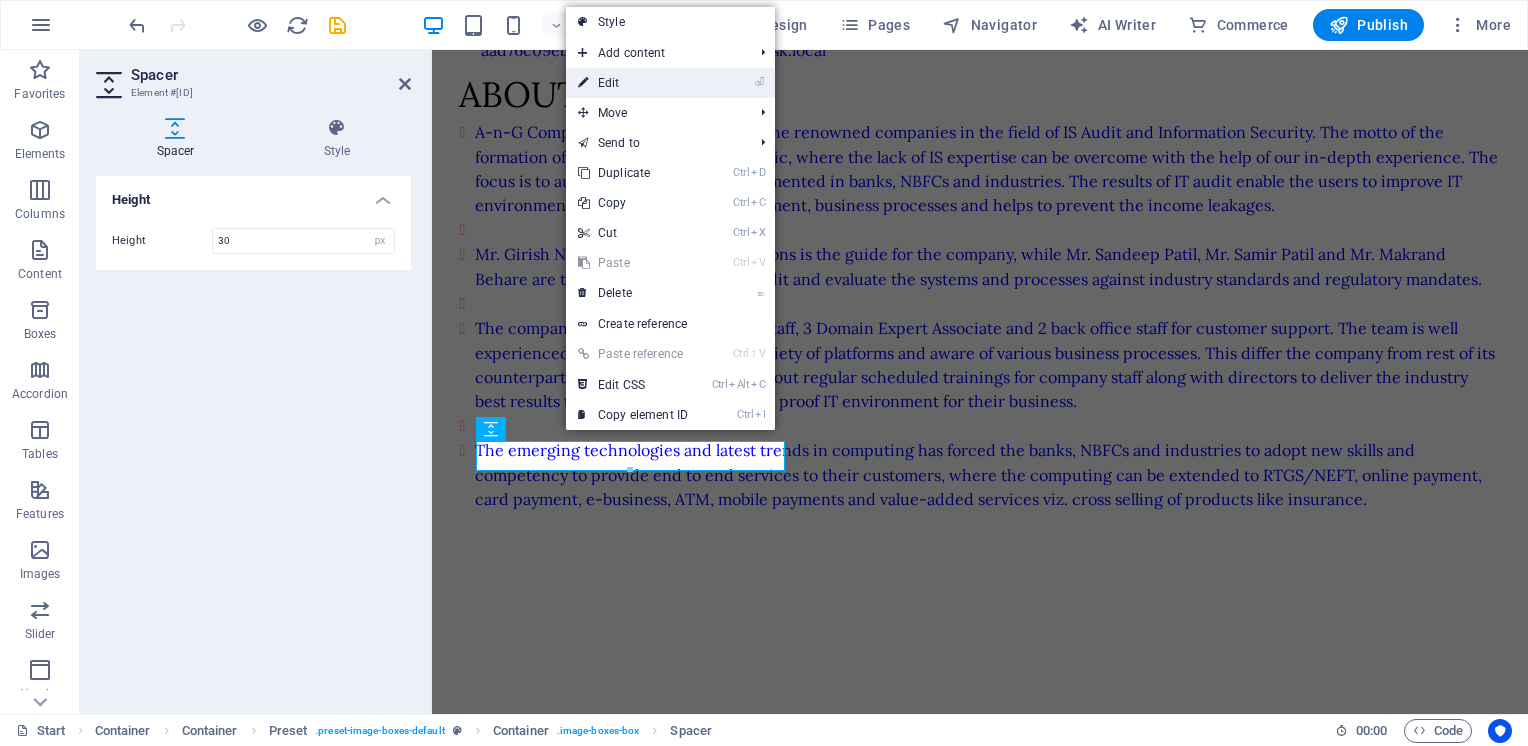 click on "⏎  Edit" at bounding box center (633, 83) 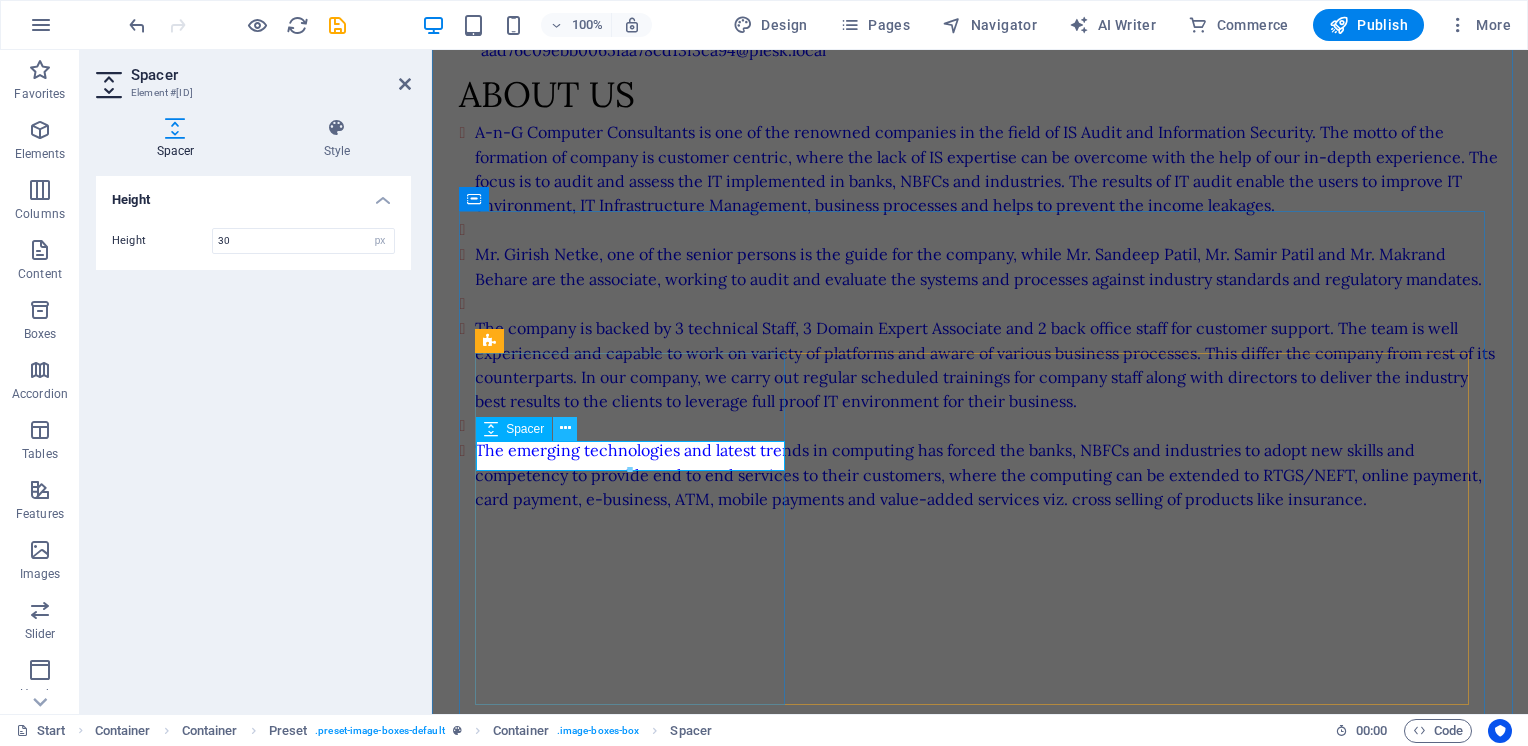 click at bounding box center [565, 428] 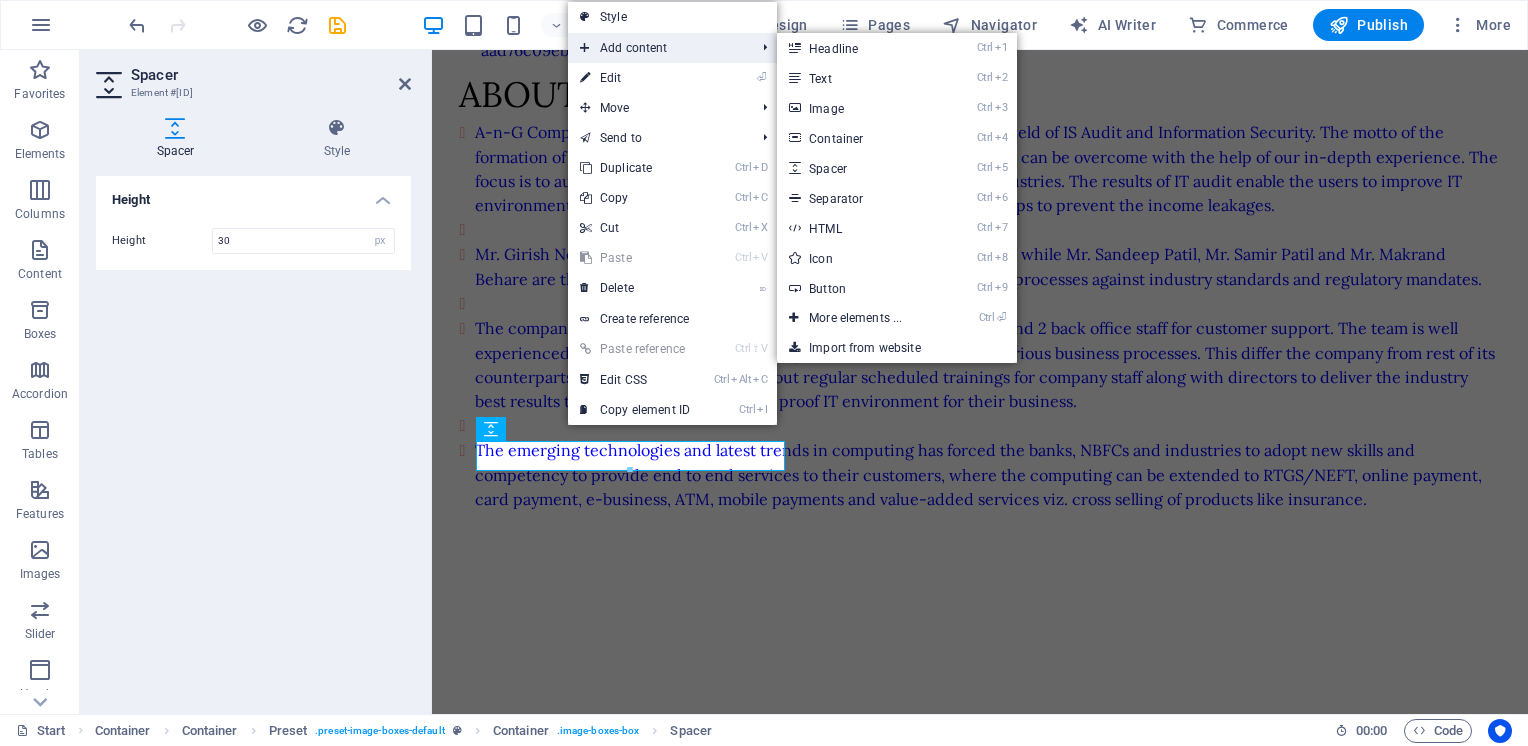 click on "Add content" at bounding box center (657, 48) 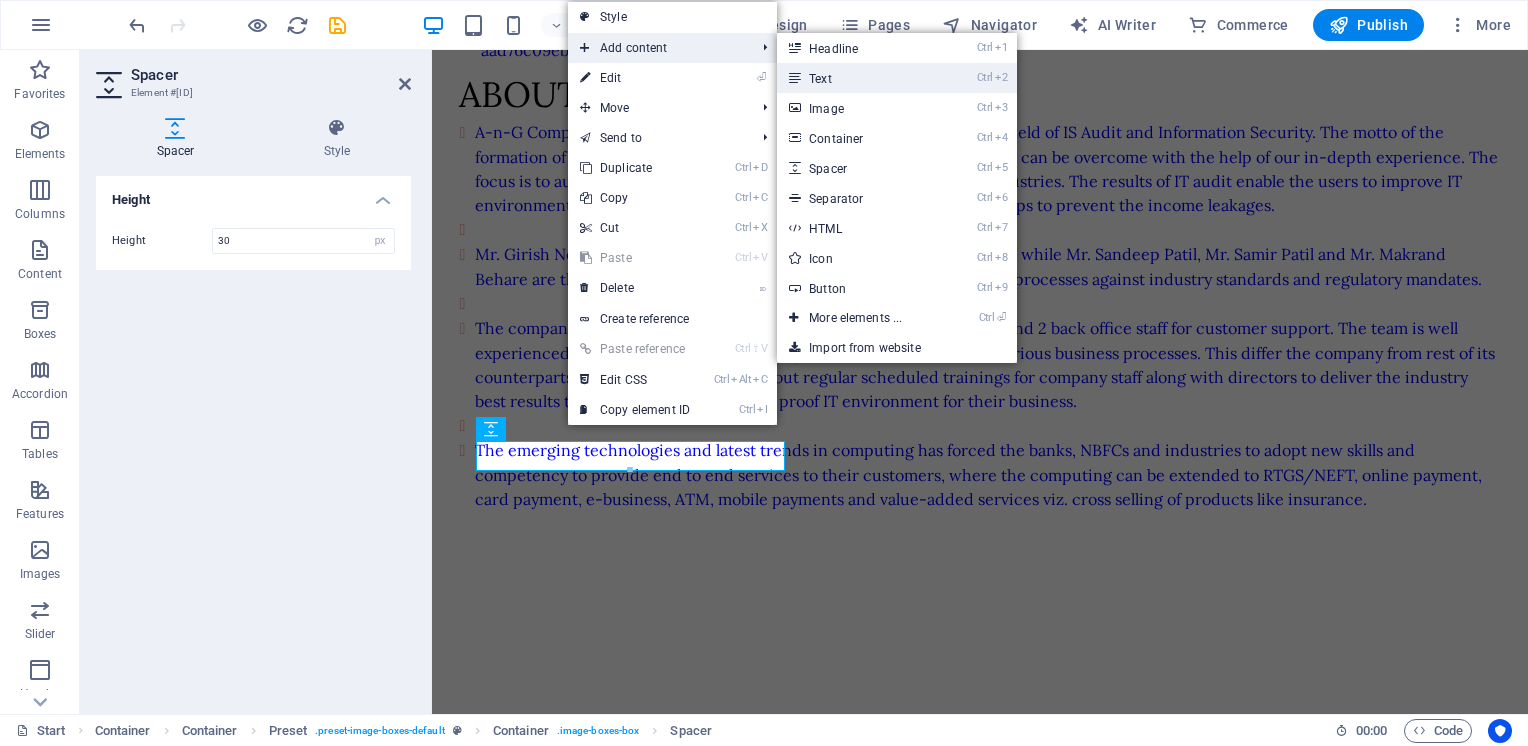 click on "Ctrl 2  Text" at bounding box center (859, 78) 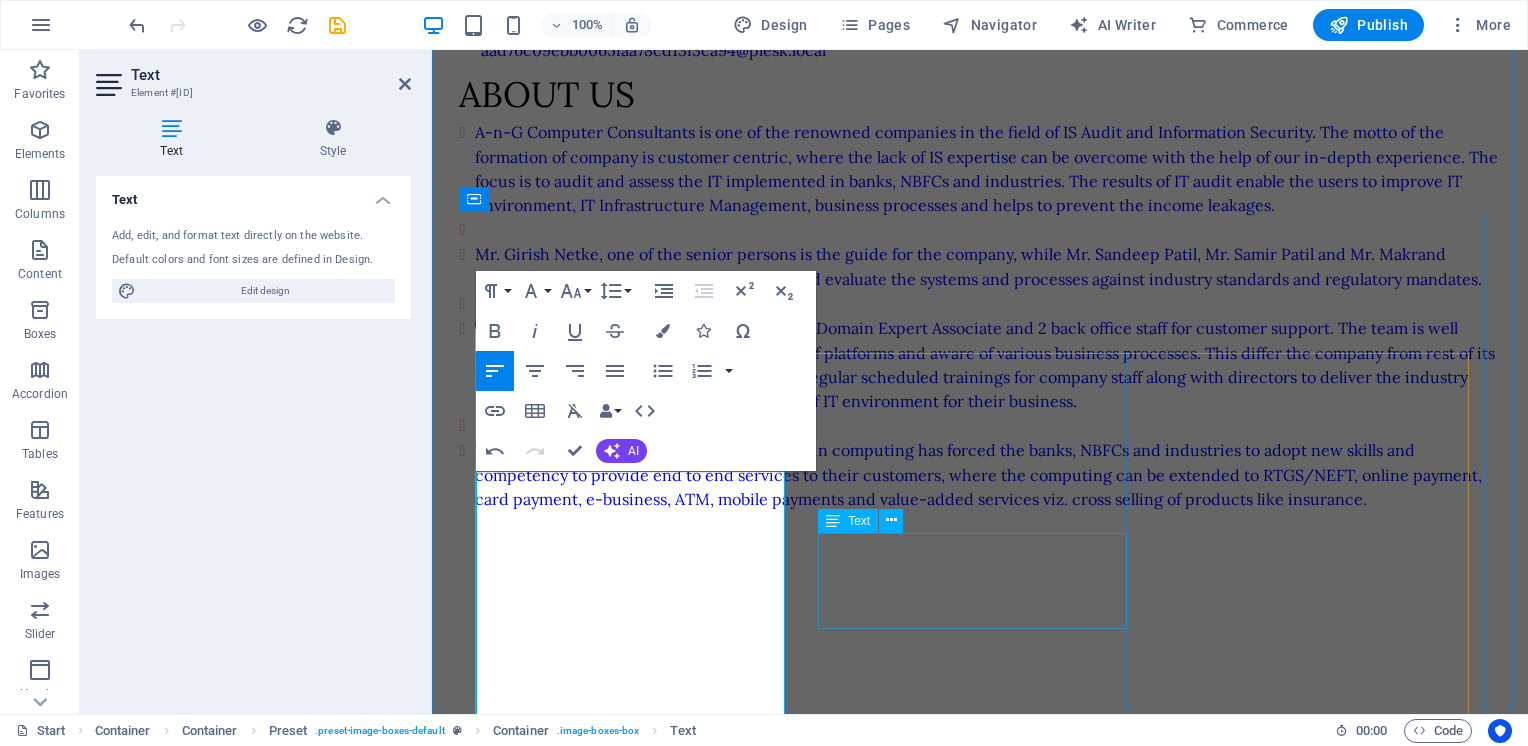 click on "Lorem ipsum dolor Sitamund amet consectetur Adipisicing elit veritatison Miusto nam nulla cum" at bounding box center [979, 1414] 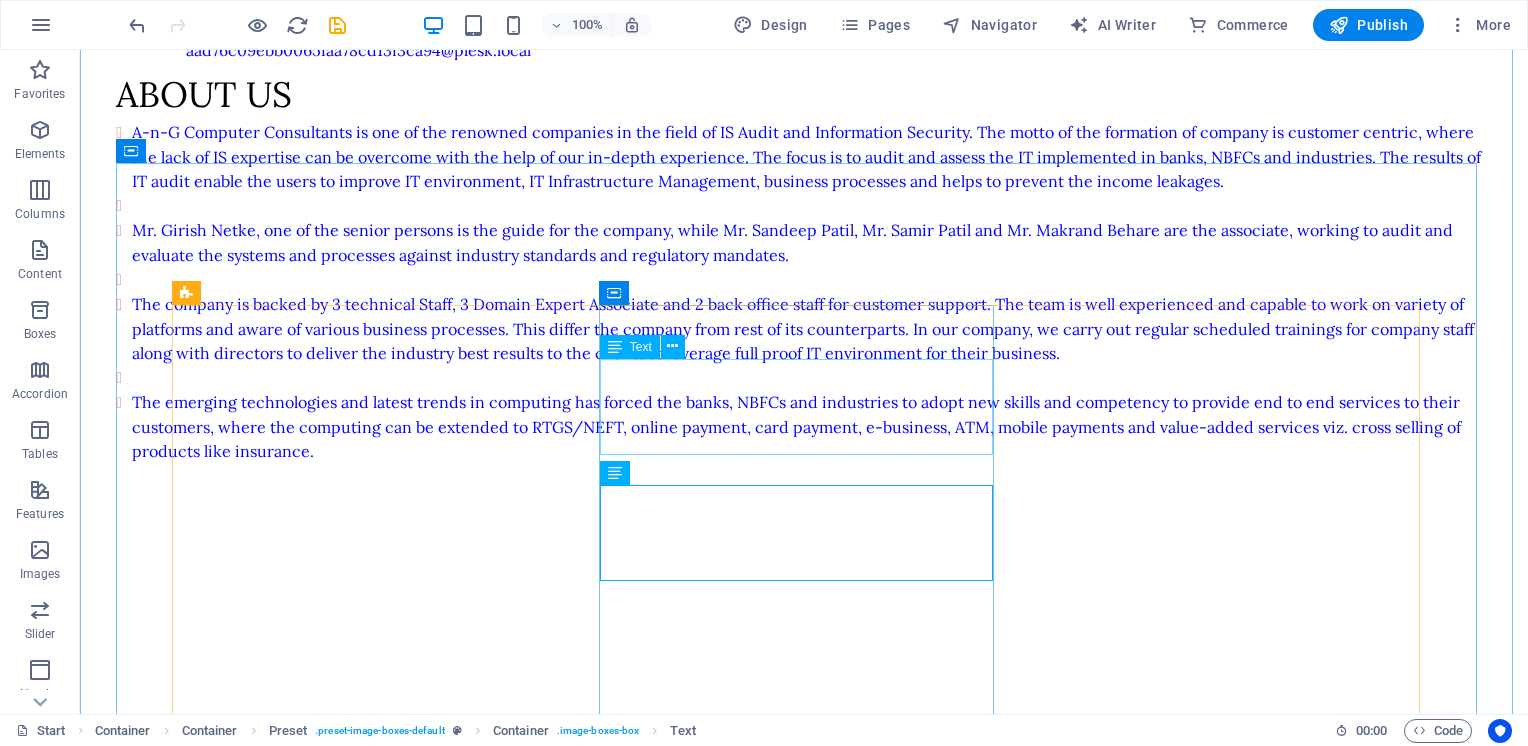 click on "Lorem ipsum dolor Sitamund amet consectetur Adipisicing elit veritatison Miusto nam nulla cum" at bounding box center [804, 1216] 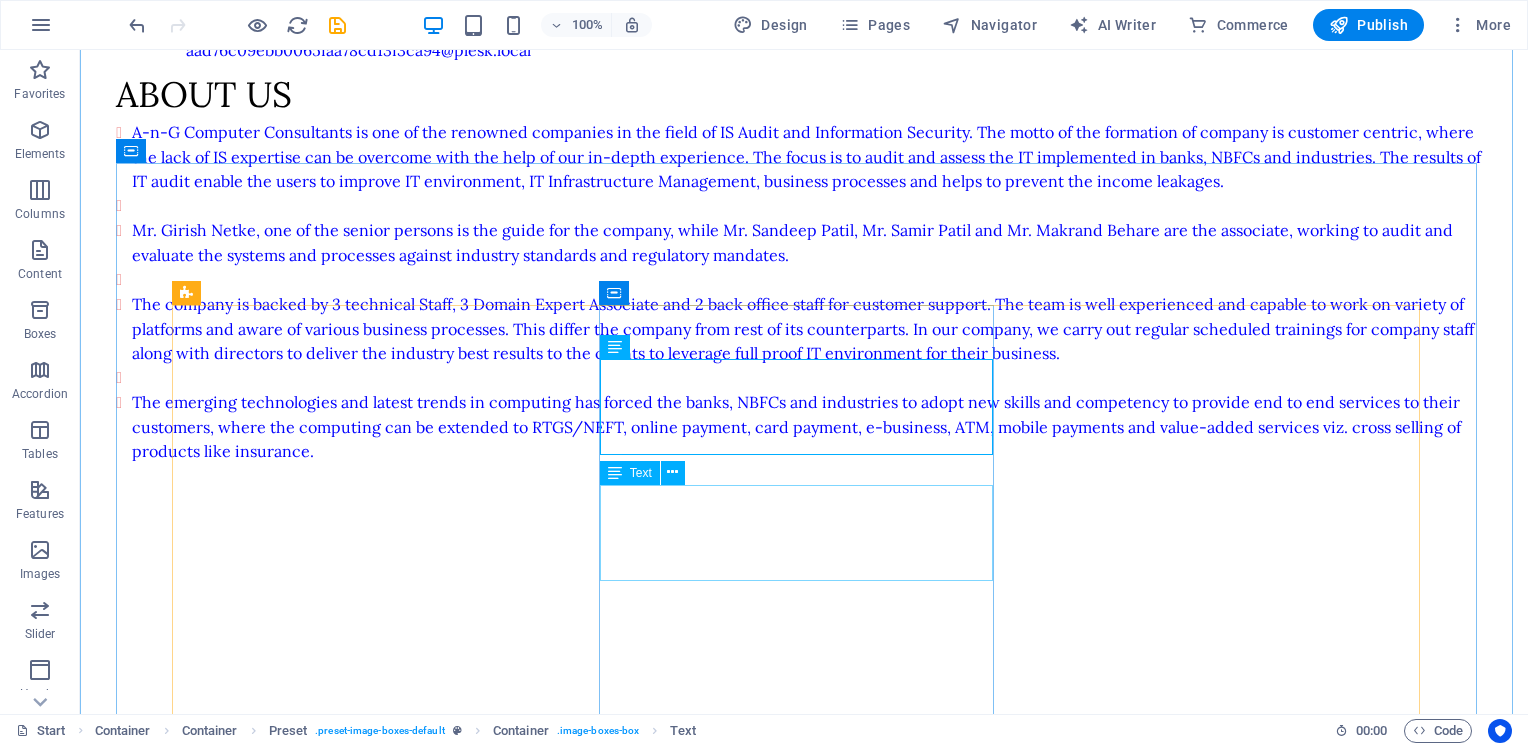 click on "Lorem ipsum dolor Sitamund amet consectetur Adipisicing elit veritatison Miusto nam nulla cum" at bounding box center [804, 1342] 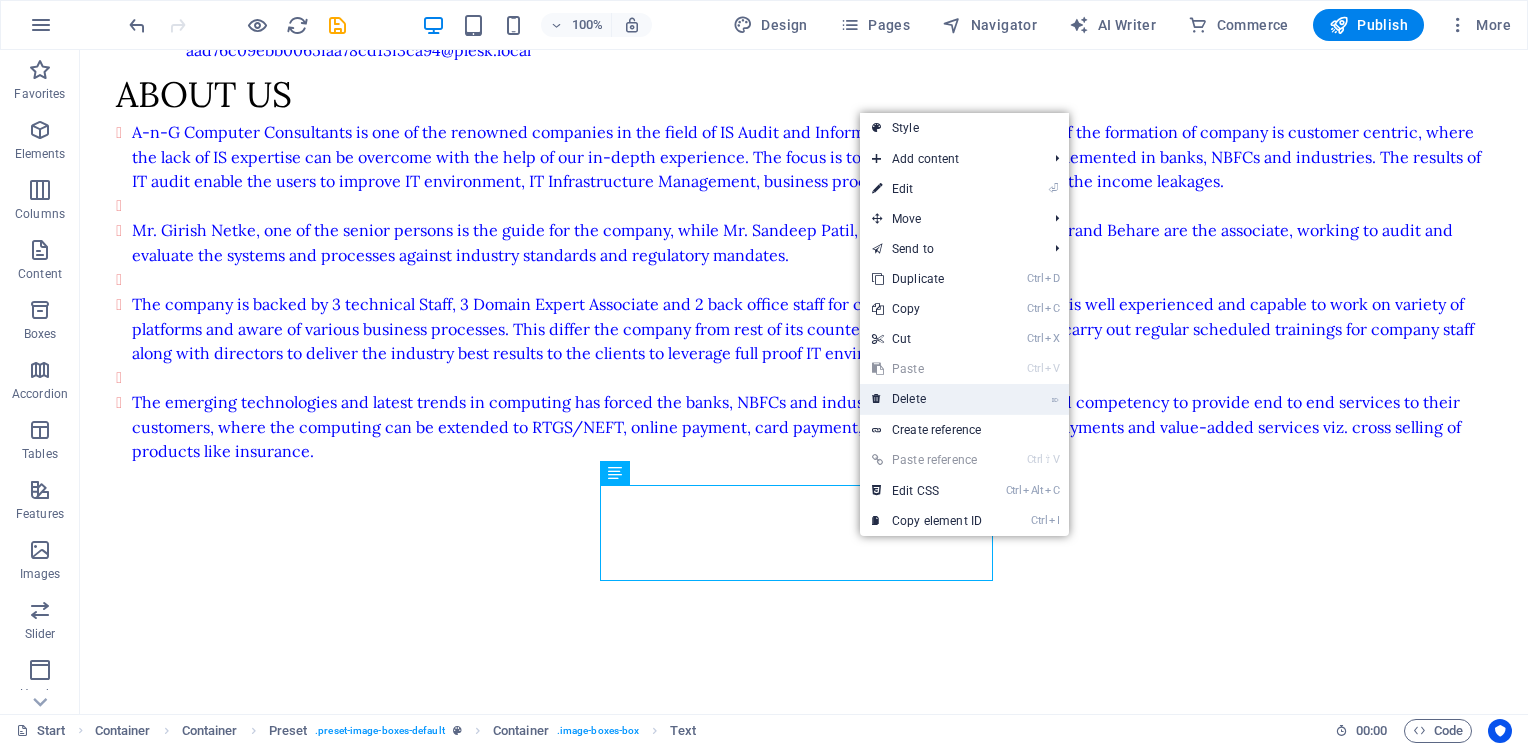 click on "⌦  Delete" at bounding box center (927, 399) 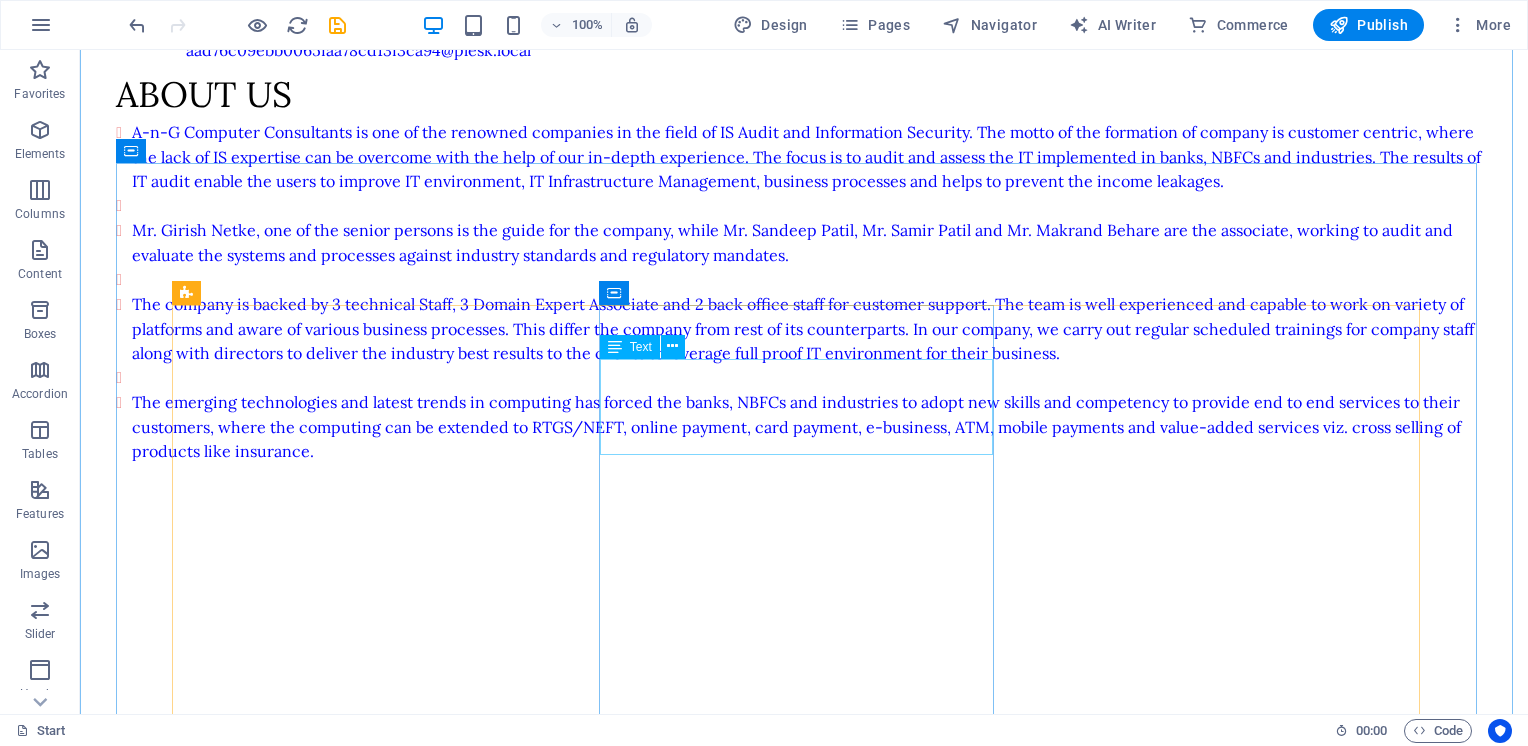 click on "Lorem ipsum dolor Sitamund amet consectetur Adipisicing elit veritatison Miusto nam nulla cum" at bounding box center [804, 1216] 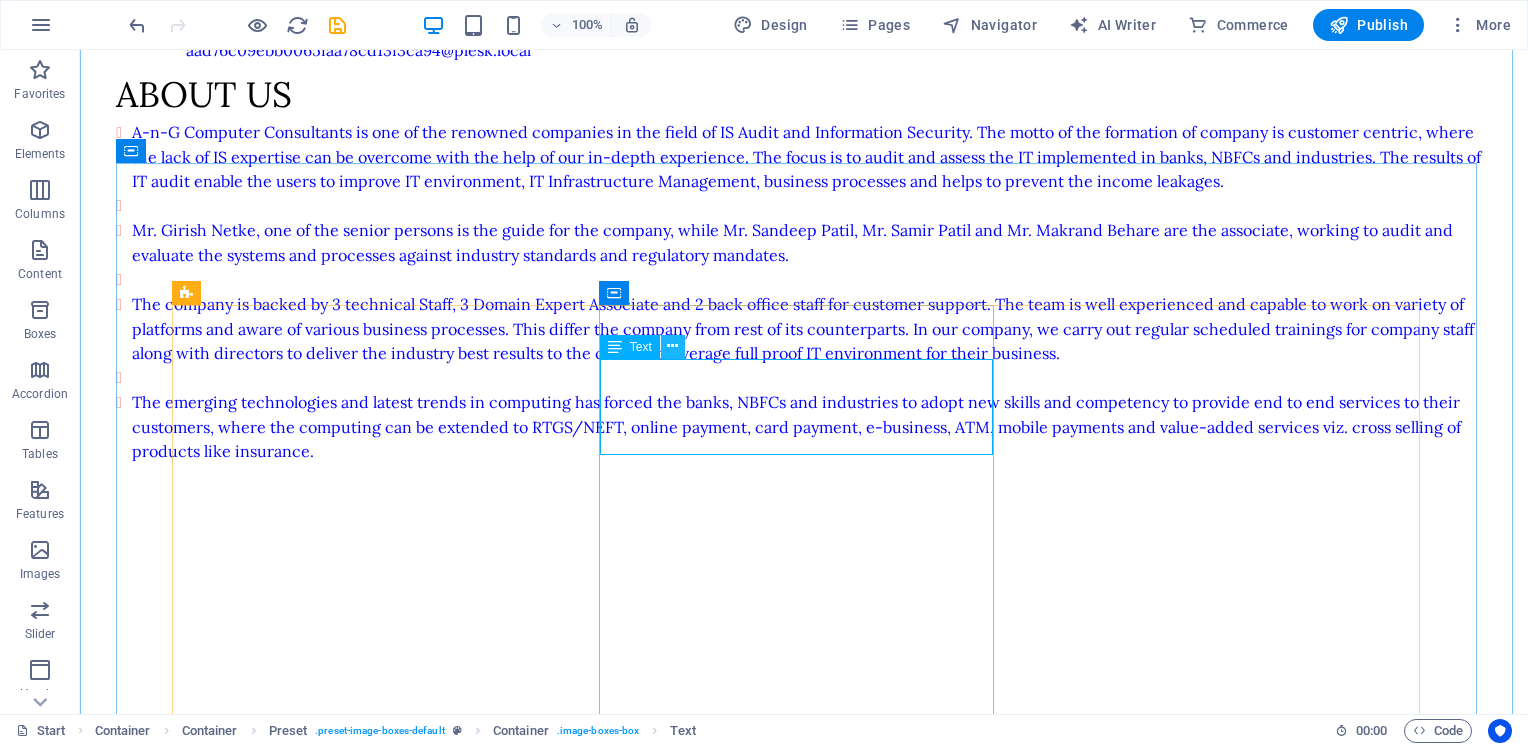 click at bounding box center (672, 346) 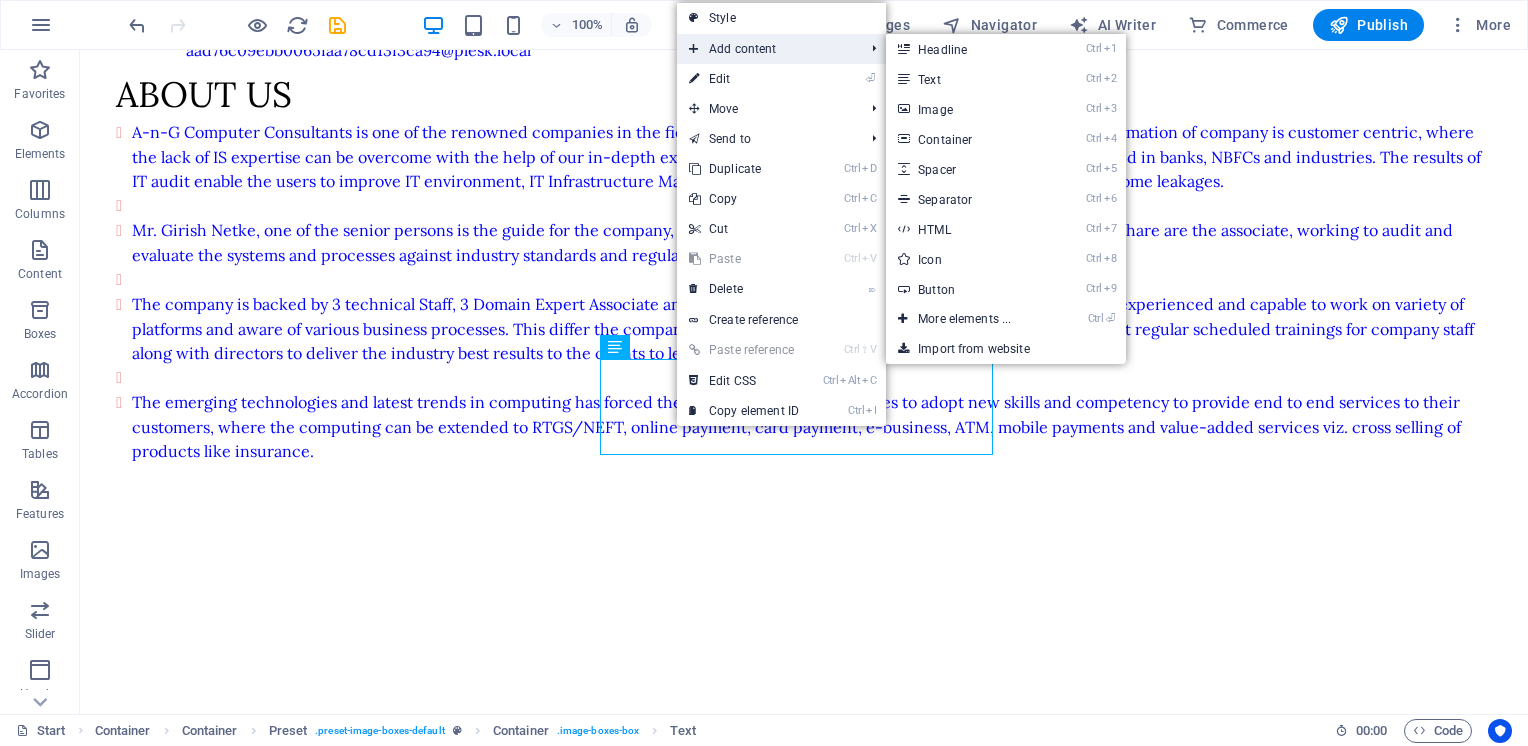 click on "Add content" at bounding box center [766, 49] 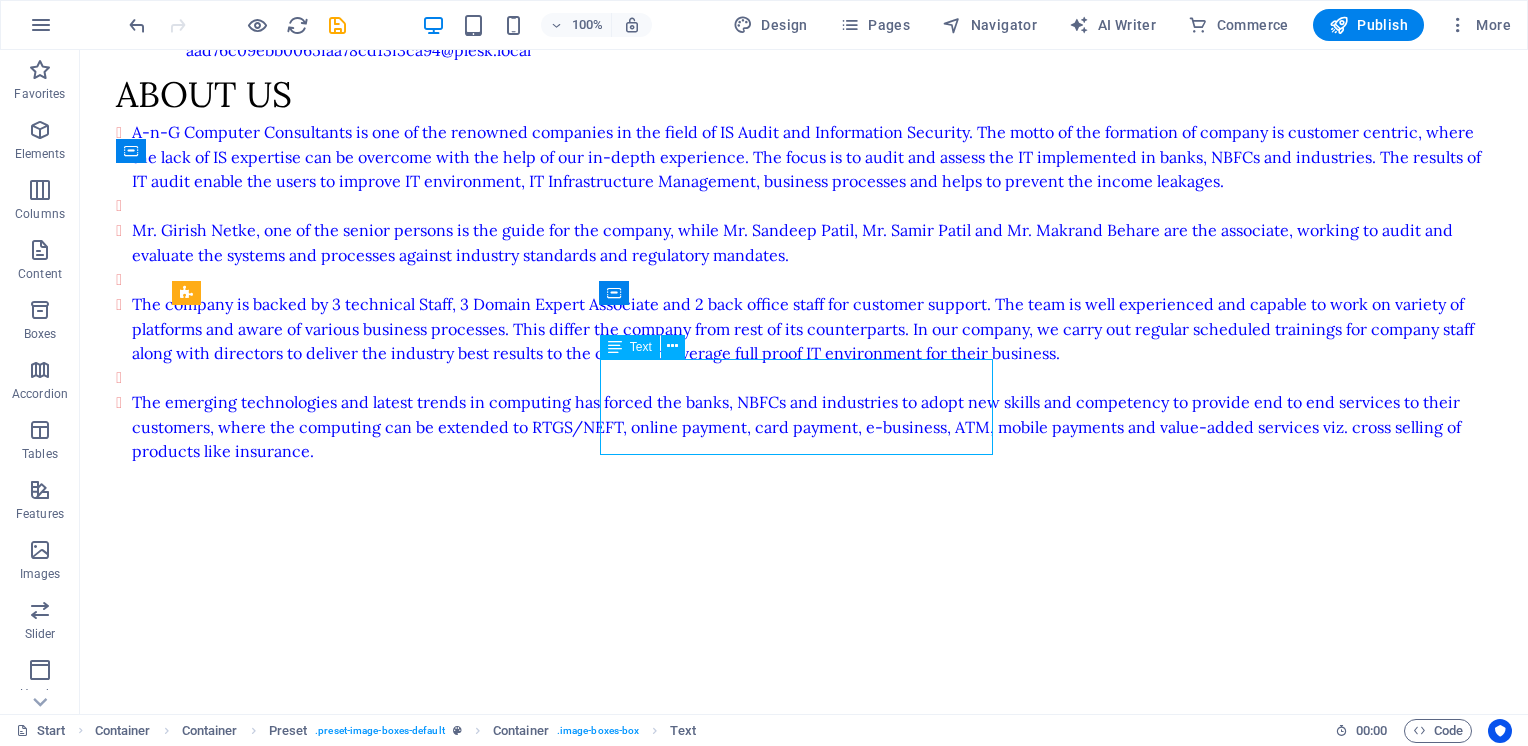drag, startPoint x: 905, startPoint y: 438, endPoint x: 730, endPoint y: 378, distance: 185 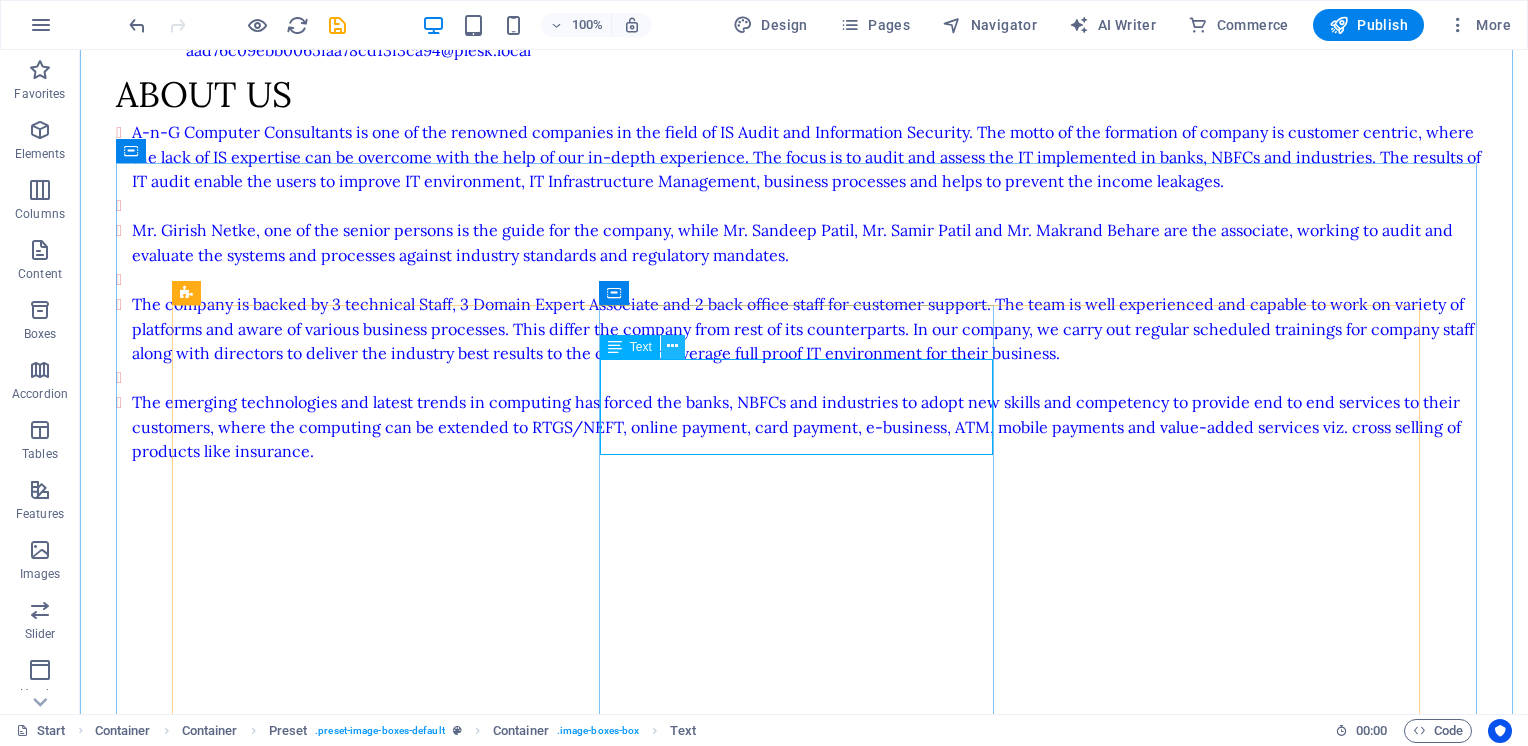 click at bounding box center (672, 346) 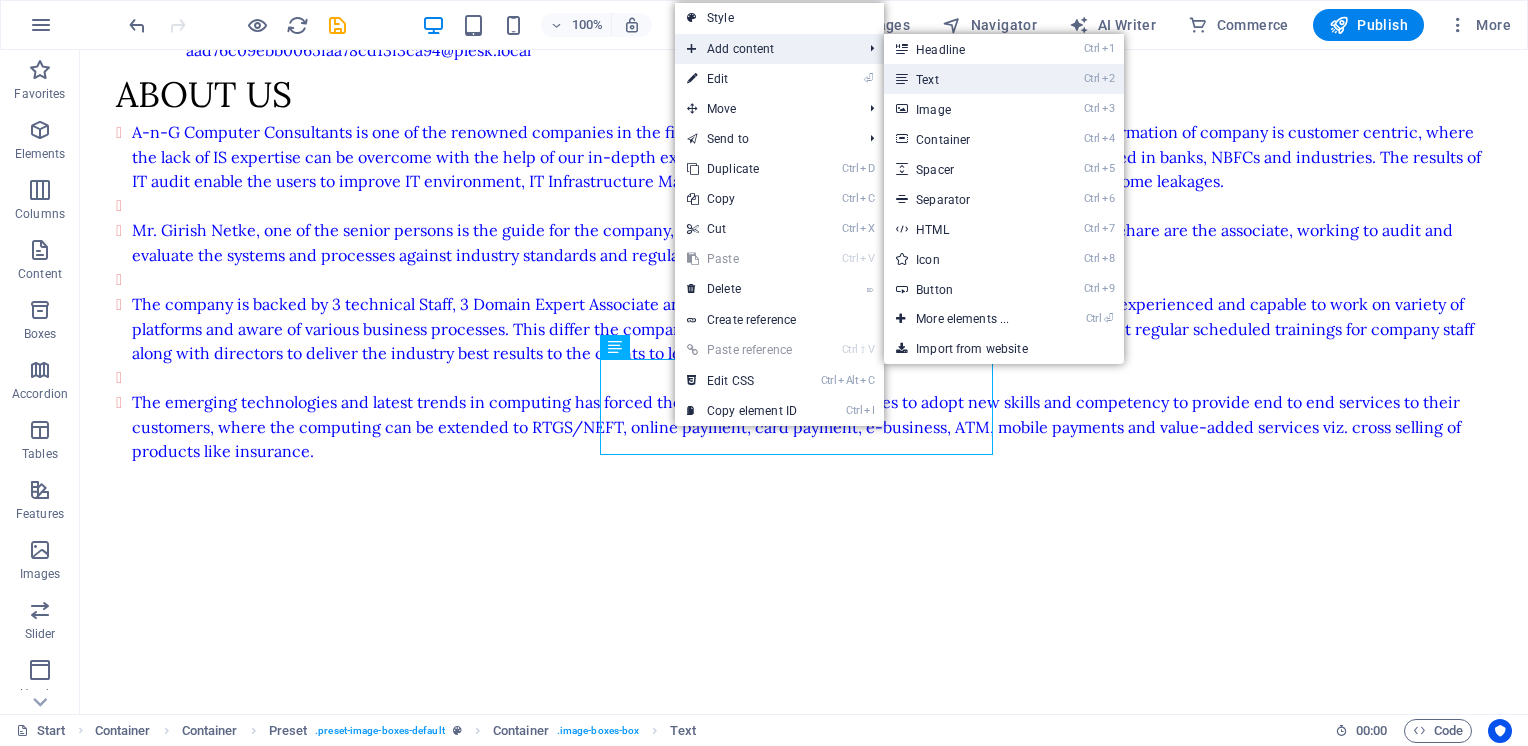 click on "Ctrl 2  Text" at bounding box center (966, 79) 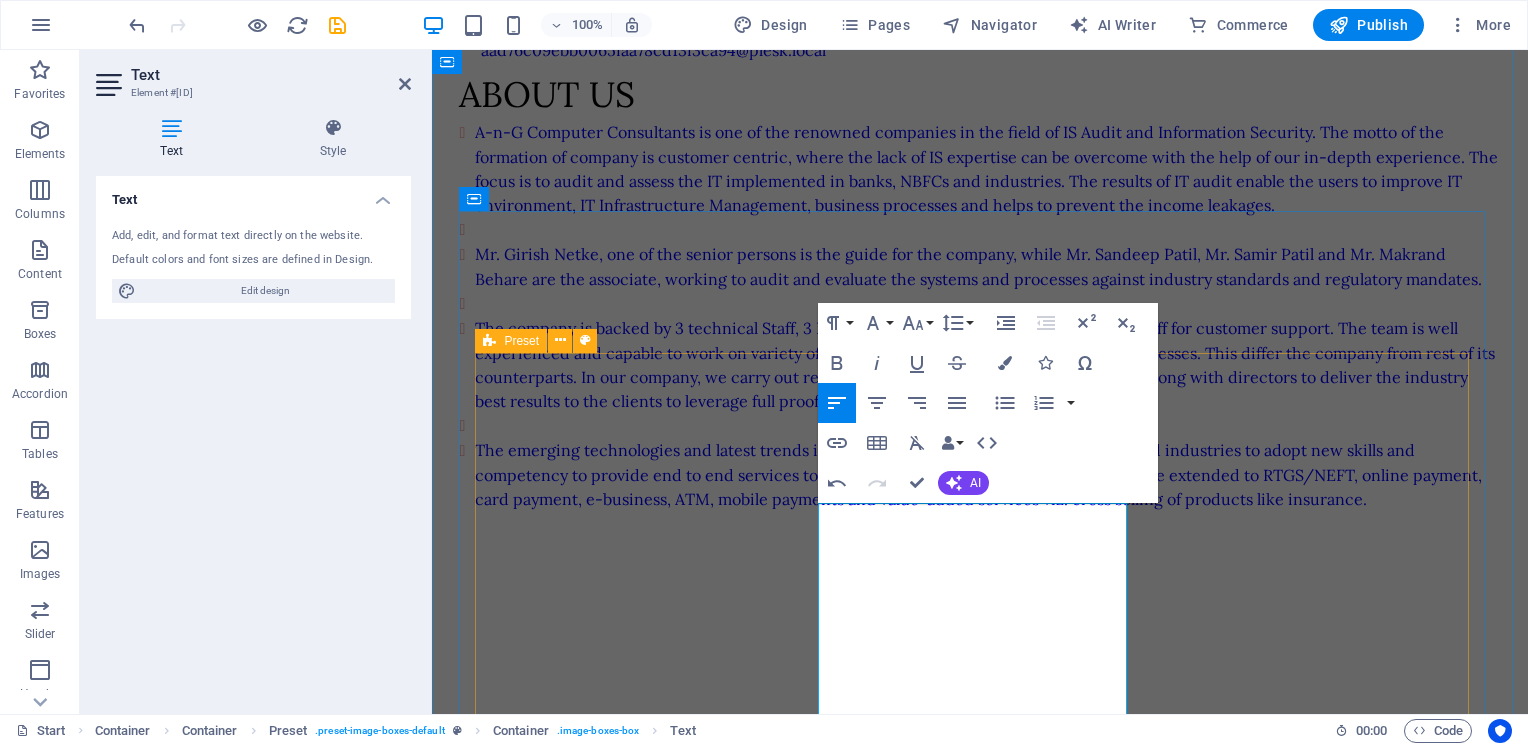 click on "Information Security Information Security (InfoSec)  is the practice of protecting information from unauthorized access, use, disclosure, disruption, modification, or destruction. It ensures the confidentiality, integrity, and availability (CIA triad) of data across digital and physical formats. InfoSec includes strategies such as access controls, encryption, risk management, and incident response to safeguard sensitive information in organizations from cyber threats and data breaches. Read more Data privacy Lorem ipsum dolor Sitamund amet consectetur Adipisicing elit veritatison Miusto nam nulla cum Read more application security Lorem ipsum dolor Sitamund amet consectetur Adipisicing elit veritatison Miusto nam nulla cum Read more" at bounding box center [979, 1374] 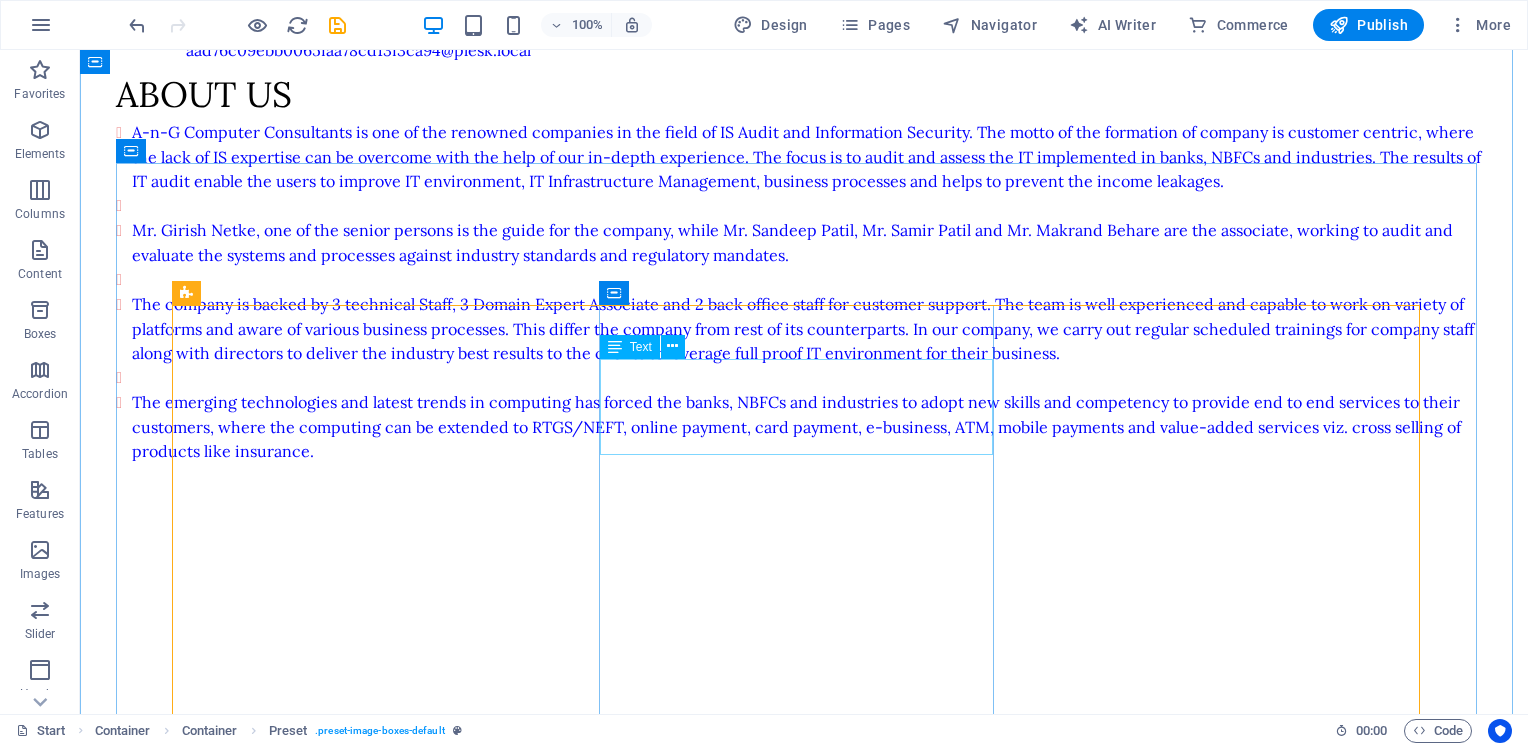 click on "Lorem ipsum dolor Sitamund amet consectetur Adipisicing elit veritatison Miusto nam nulla cum" at bounding box center [804, 1216] 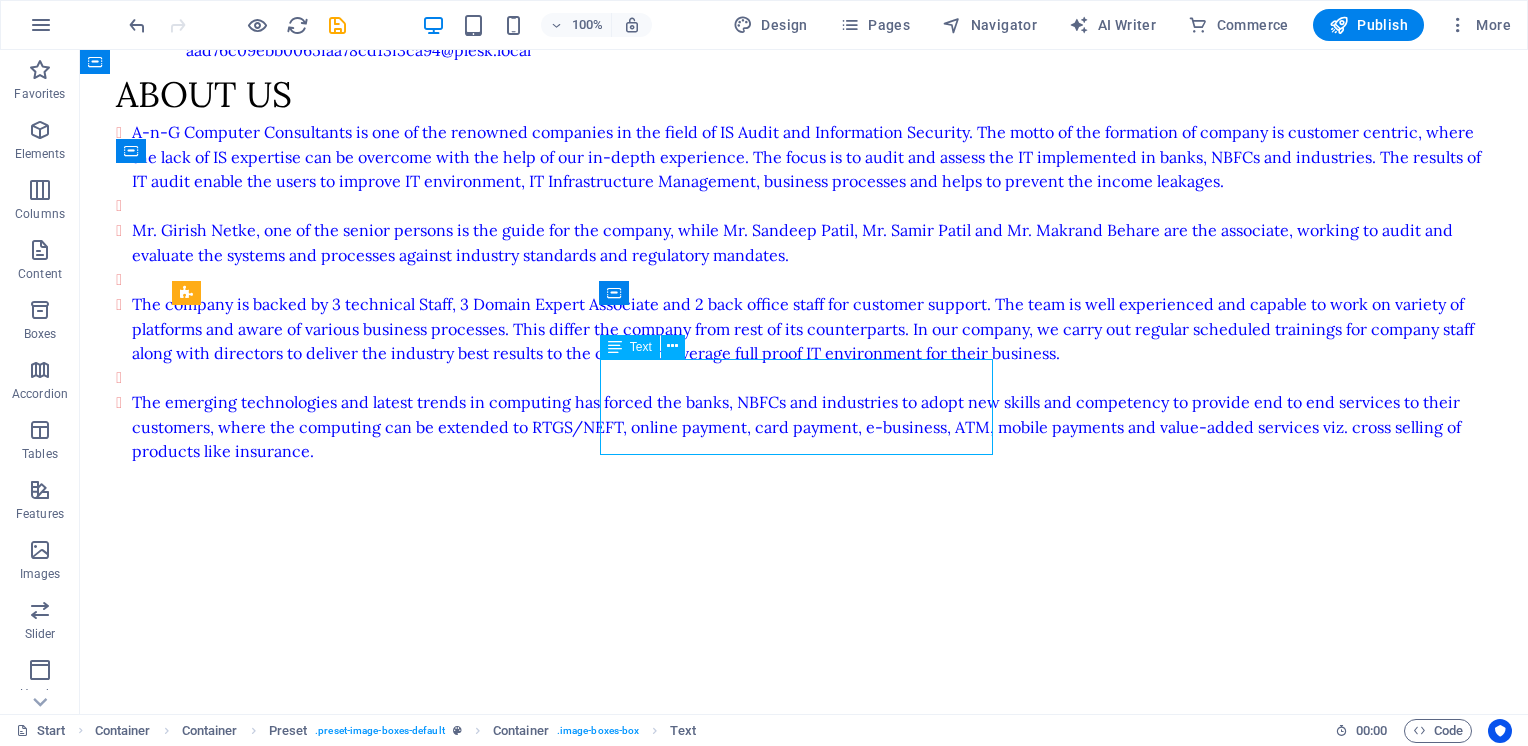 click on "Lorem ipsum dolor Sitamund amet consectetur Adipisicing elit veritatison Miusto nam nulla cum" at bounding box center (804, 1216) 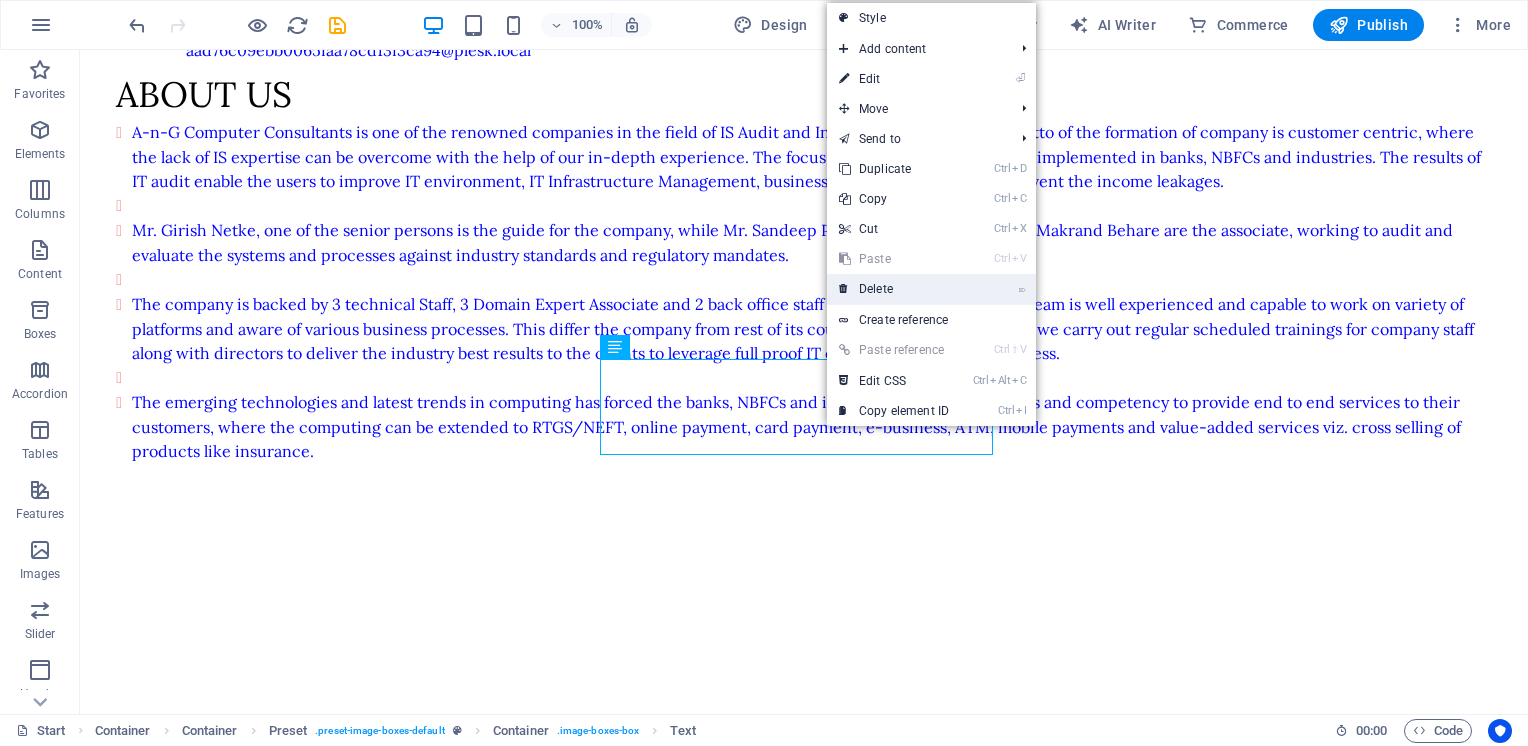 click on "⌦  Delete" at bounding box center [894, 289] 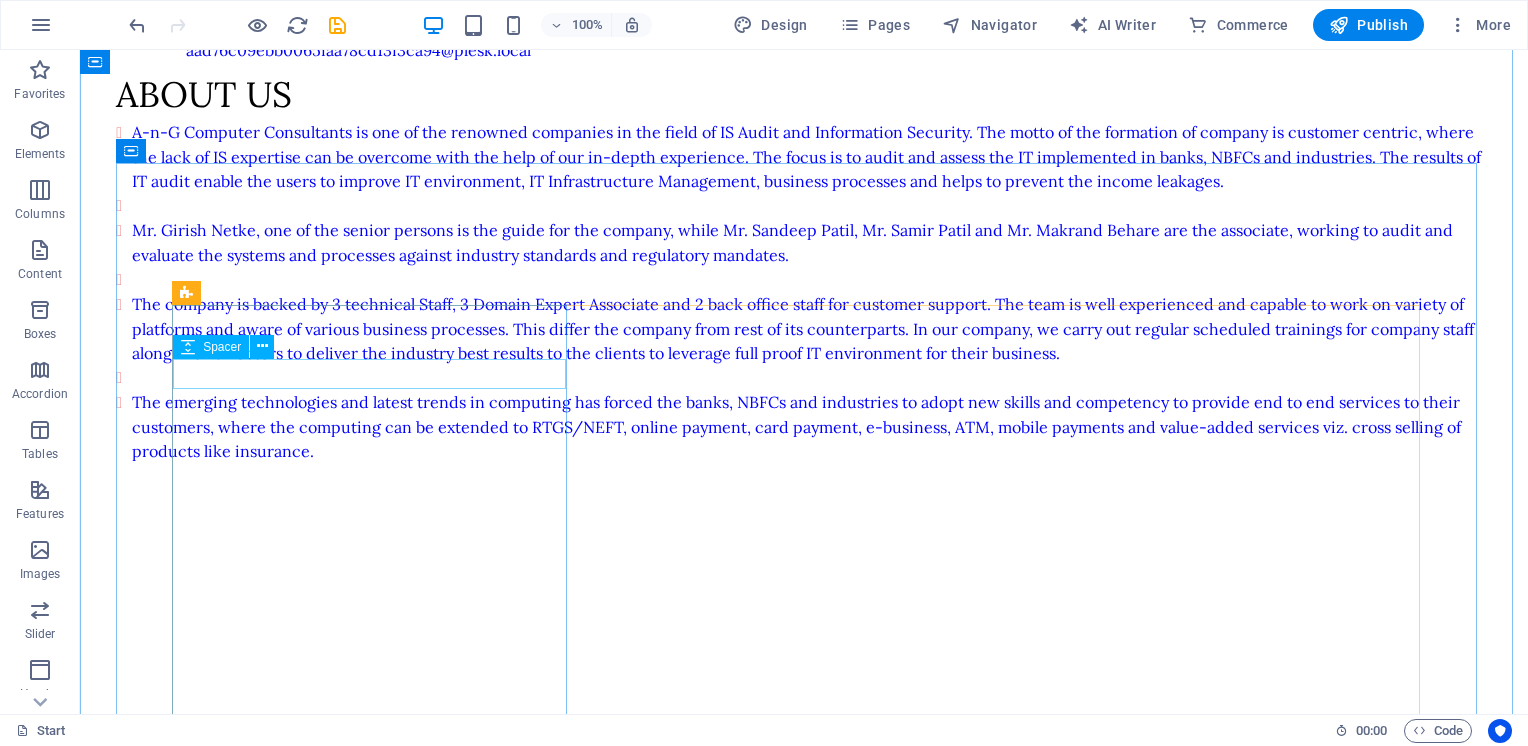 click at bounding box center [804, 933] 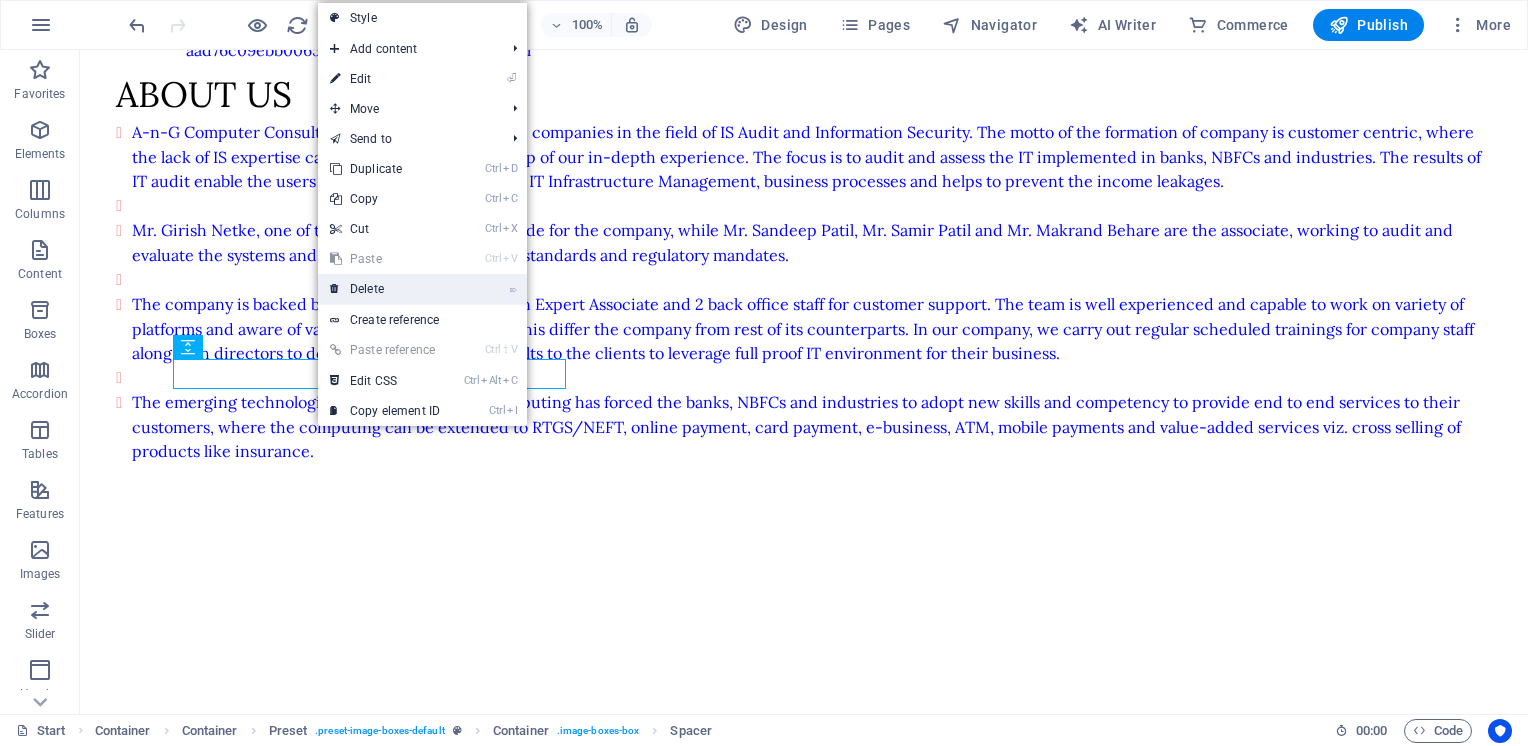 click on "⌦  Delete" at bounding box center [385, 289] 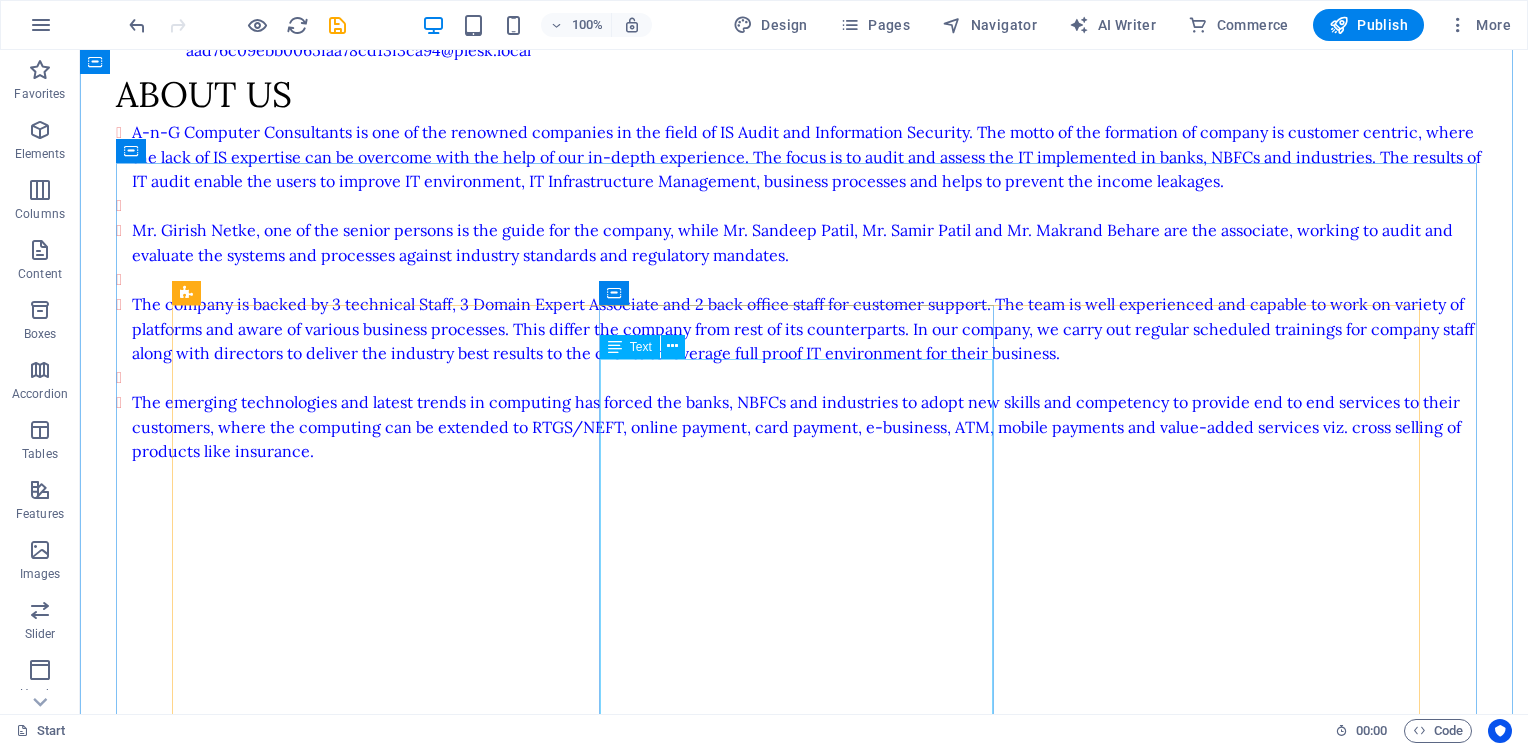 click on "Data privacy refers to the protection of personal and sensitive information from unauthorized access, use, or disclosure. It involves ensuring that individuals have control over how their data is collected, stored, shared, and used. Organizations must comply with relevant laws and regulations—such as GDPR, PDPL, or HIPAA—to maintain trust and prevent data breaches. Effective data privacy practices include data minimization, encryption, access control, and user consent mechanisms. Prioritizing privacy safeguards individual rights and enhances organizational reputation." at bounding box center (804, 1186) 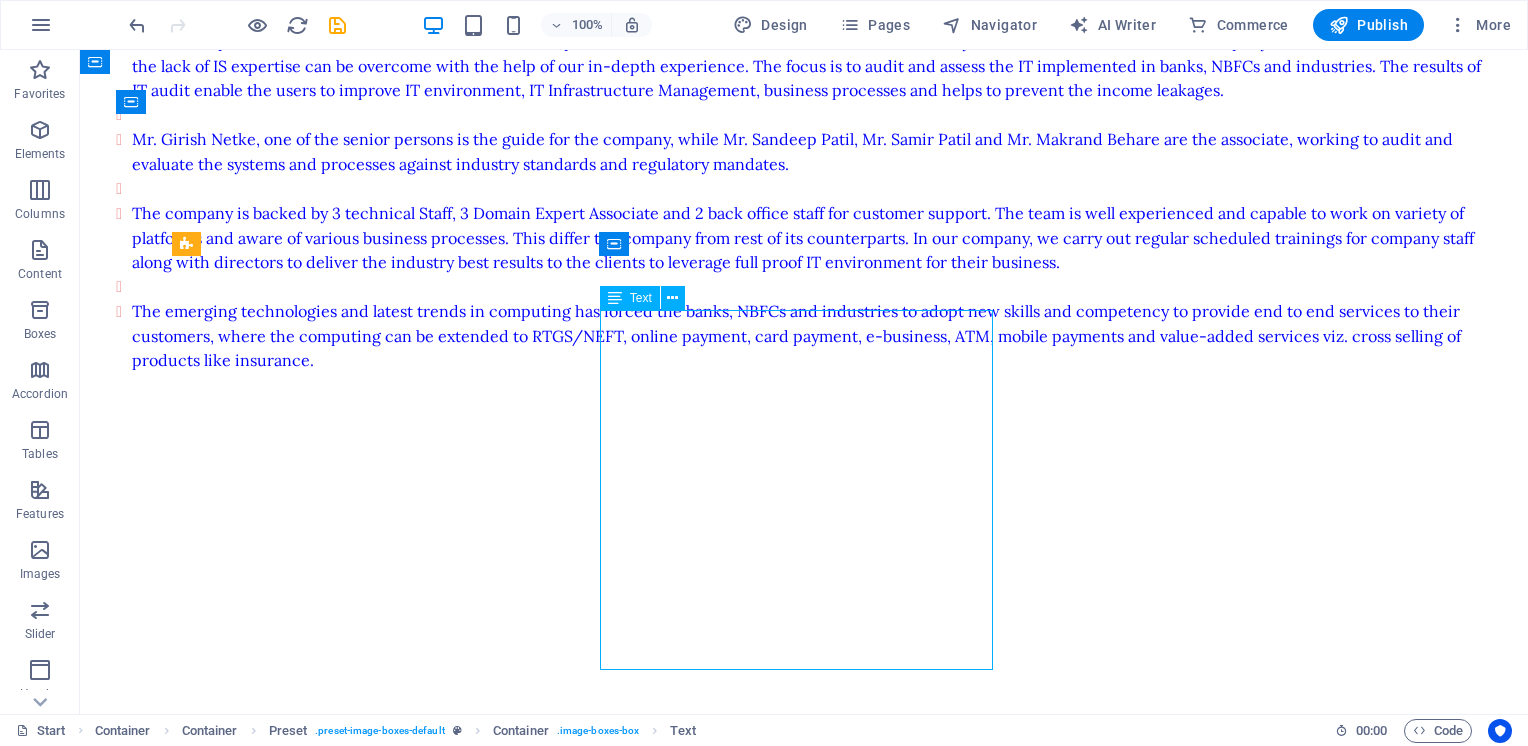 scroll, scrollTop: 1546, scrollLeft: 0, axis: vertical 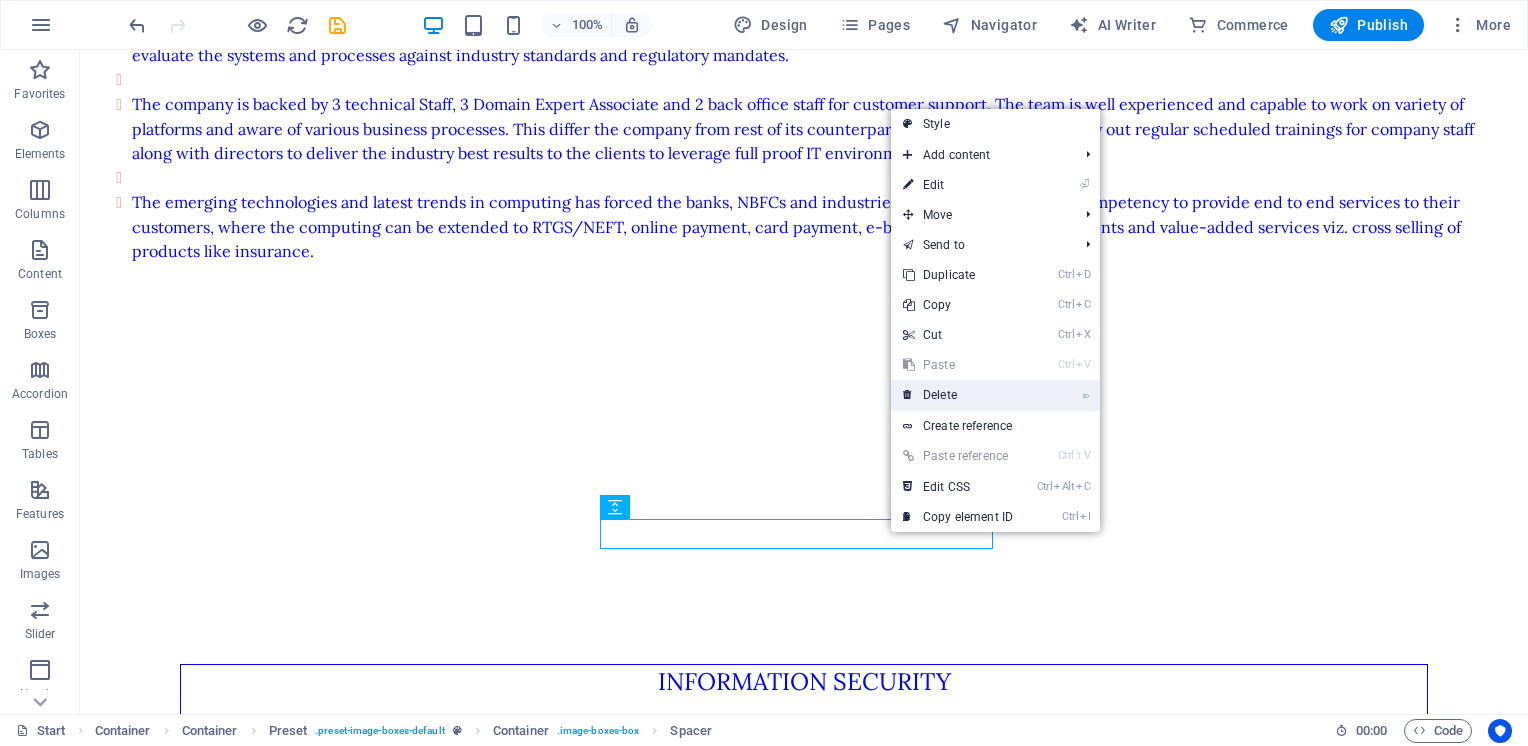 click on "⌦  Delete" at bounding box center (958, 395) 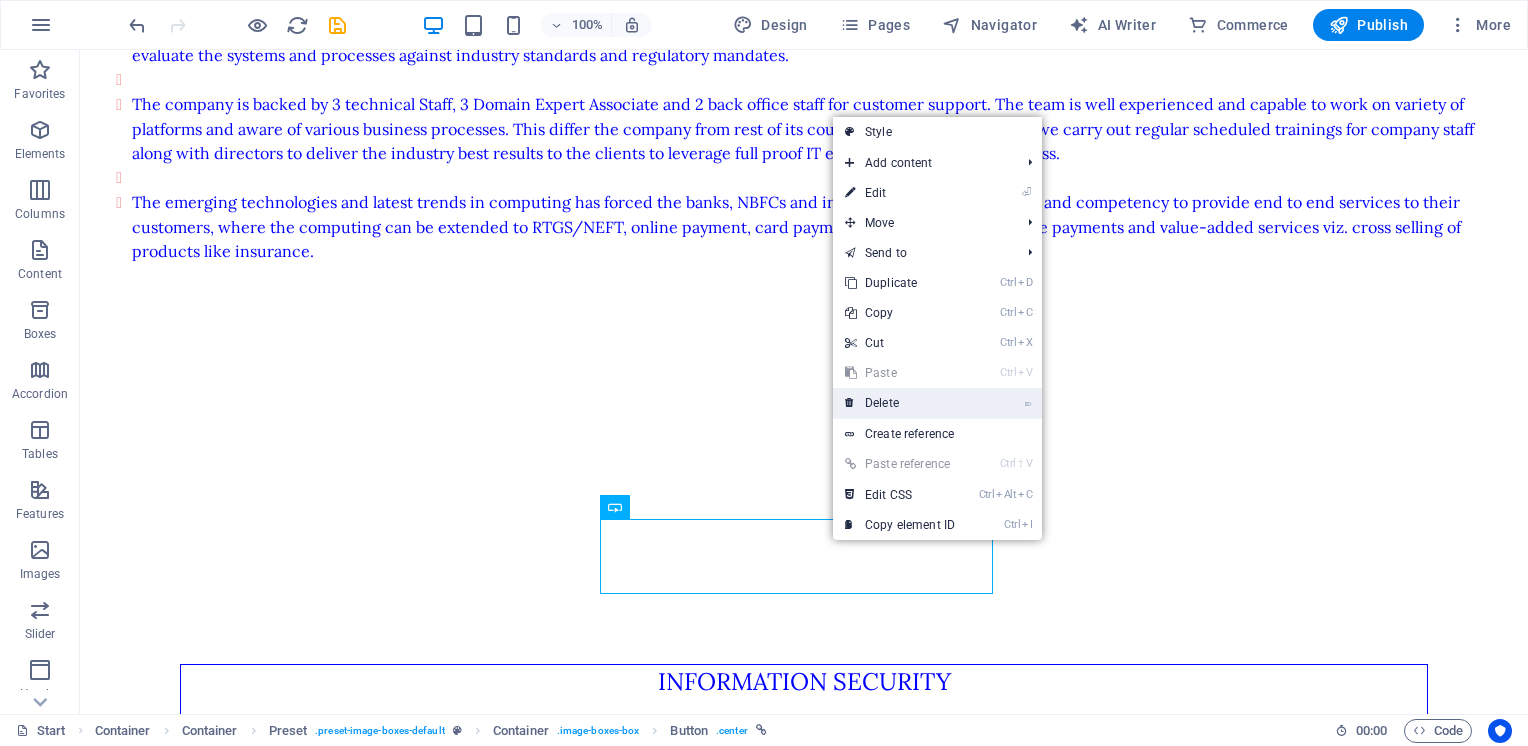 click on "⌦  Delete" at bounding box center [900, 403] 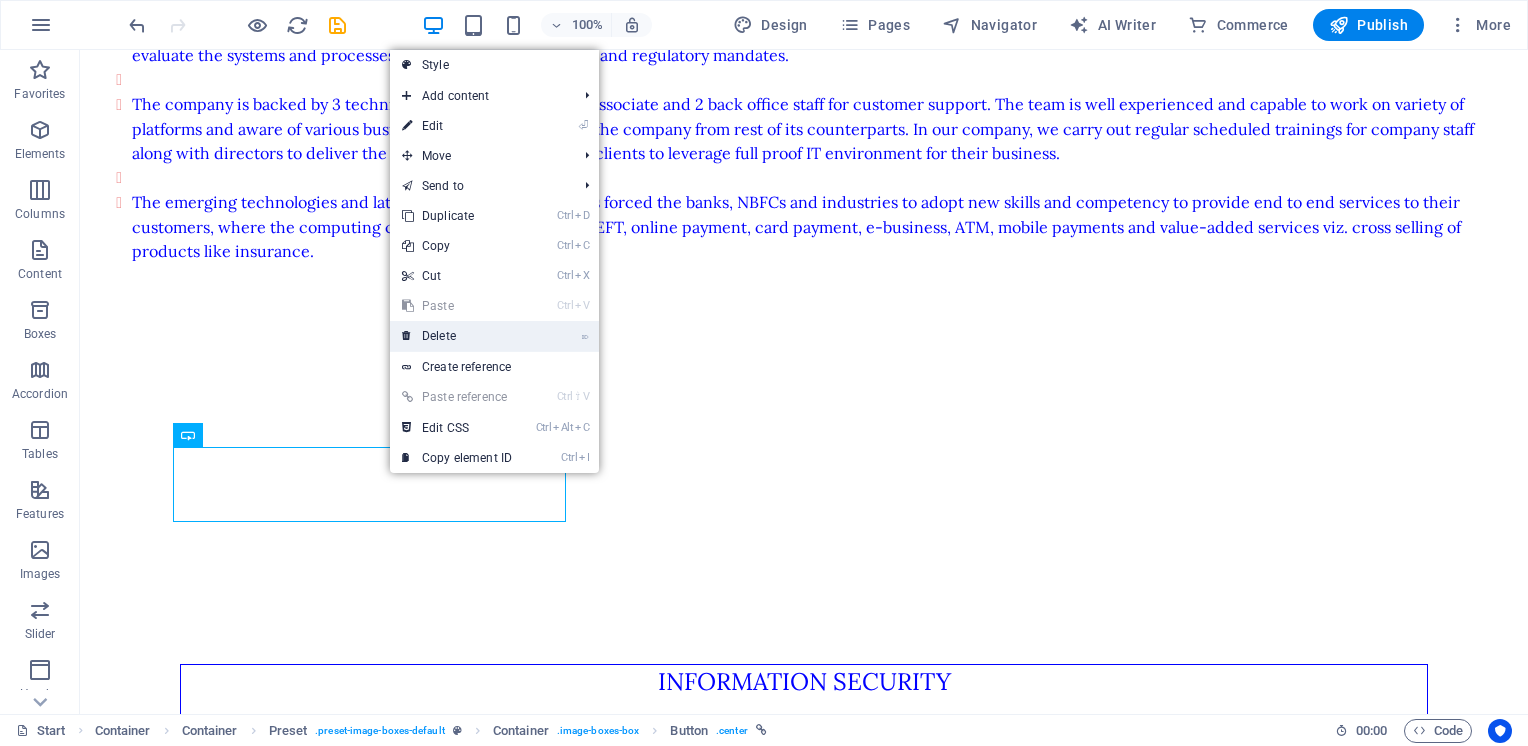 drag, startPoint x: 464, startPoint y: 337, endPoint x: 685, endPoint y: 425, distance: 237.87602 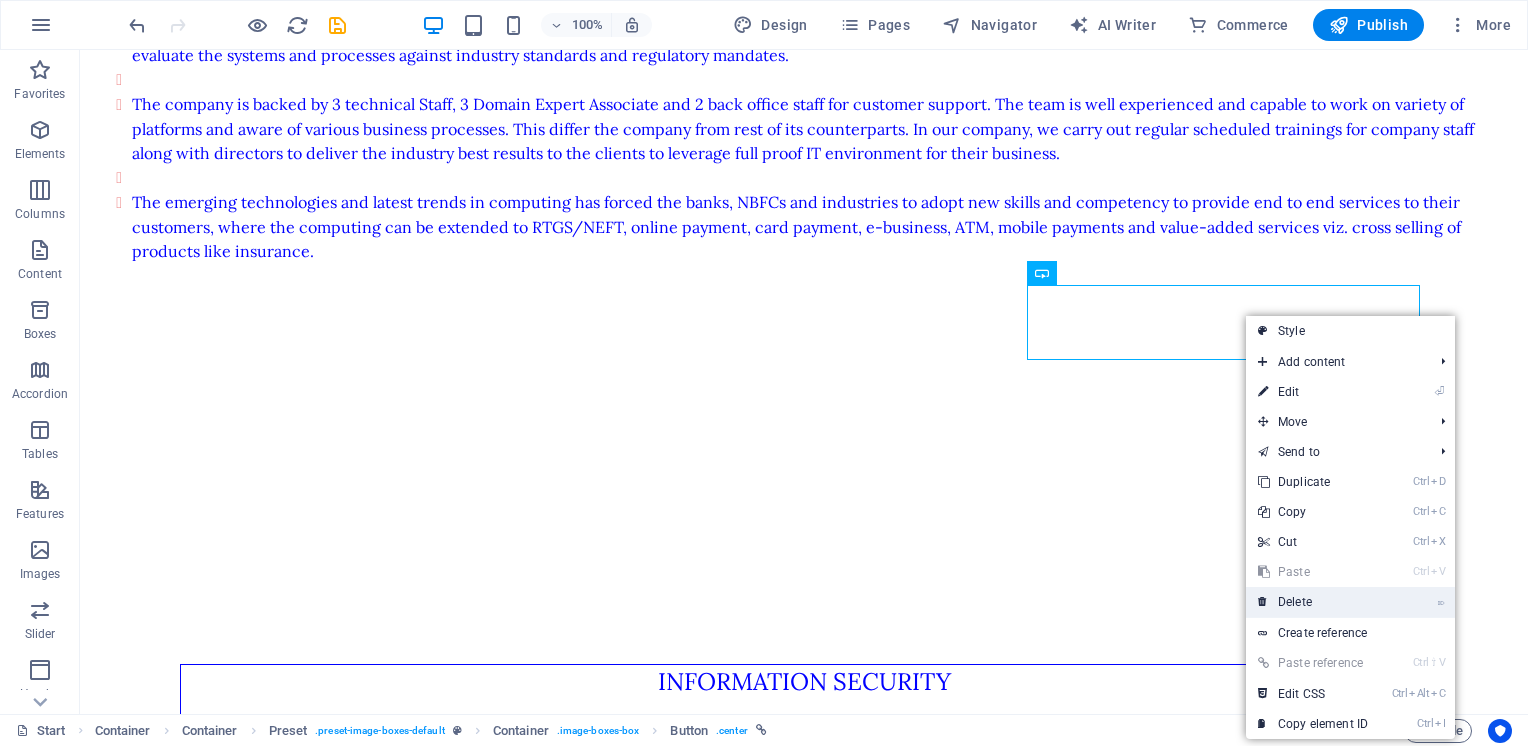 click on "⌦  Delete" at bounding box center [1313, 602] 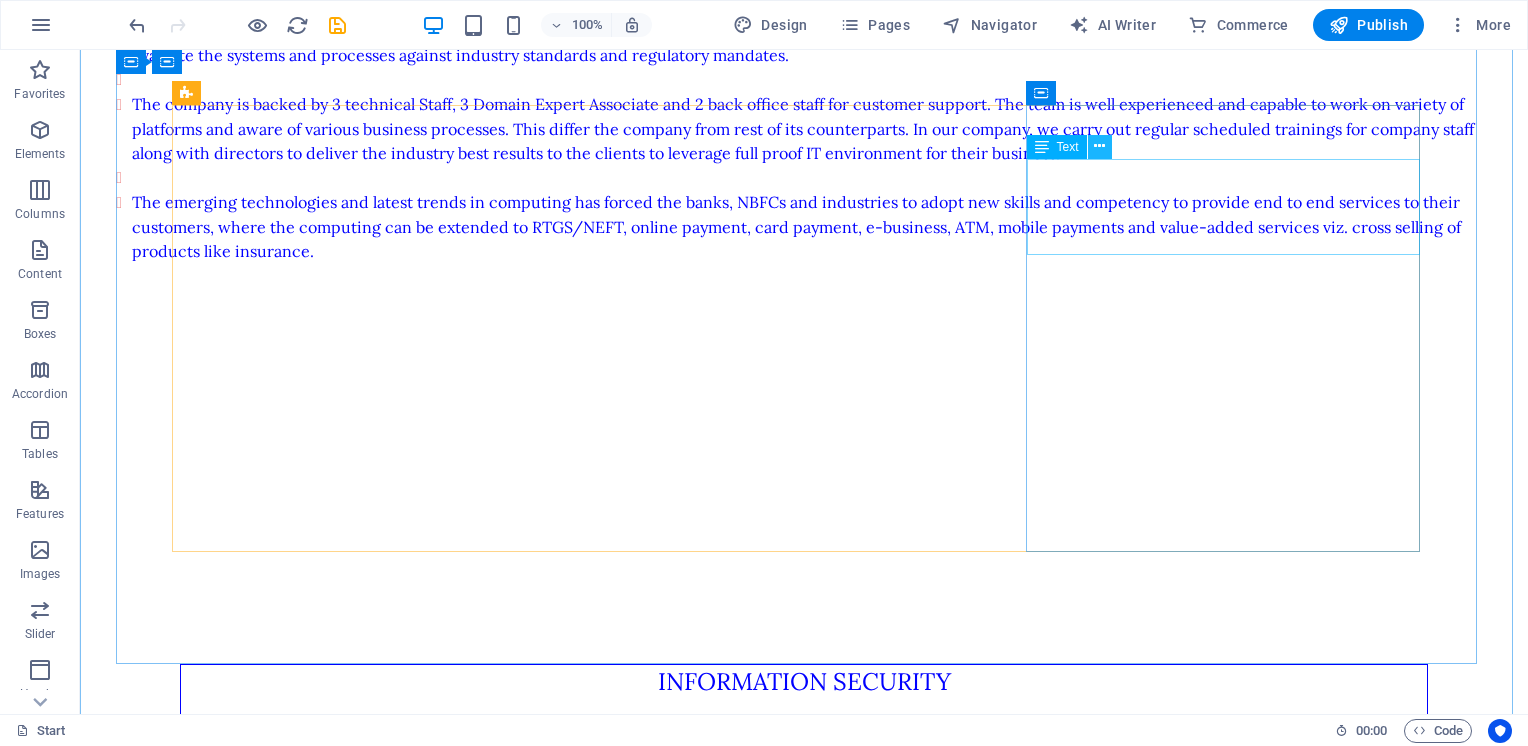 click at bounding box center (1099, 146) 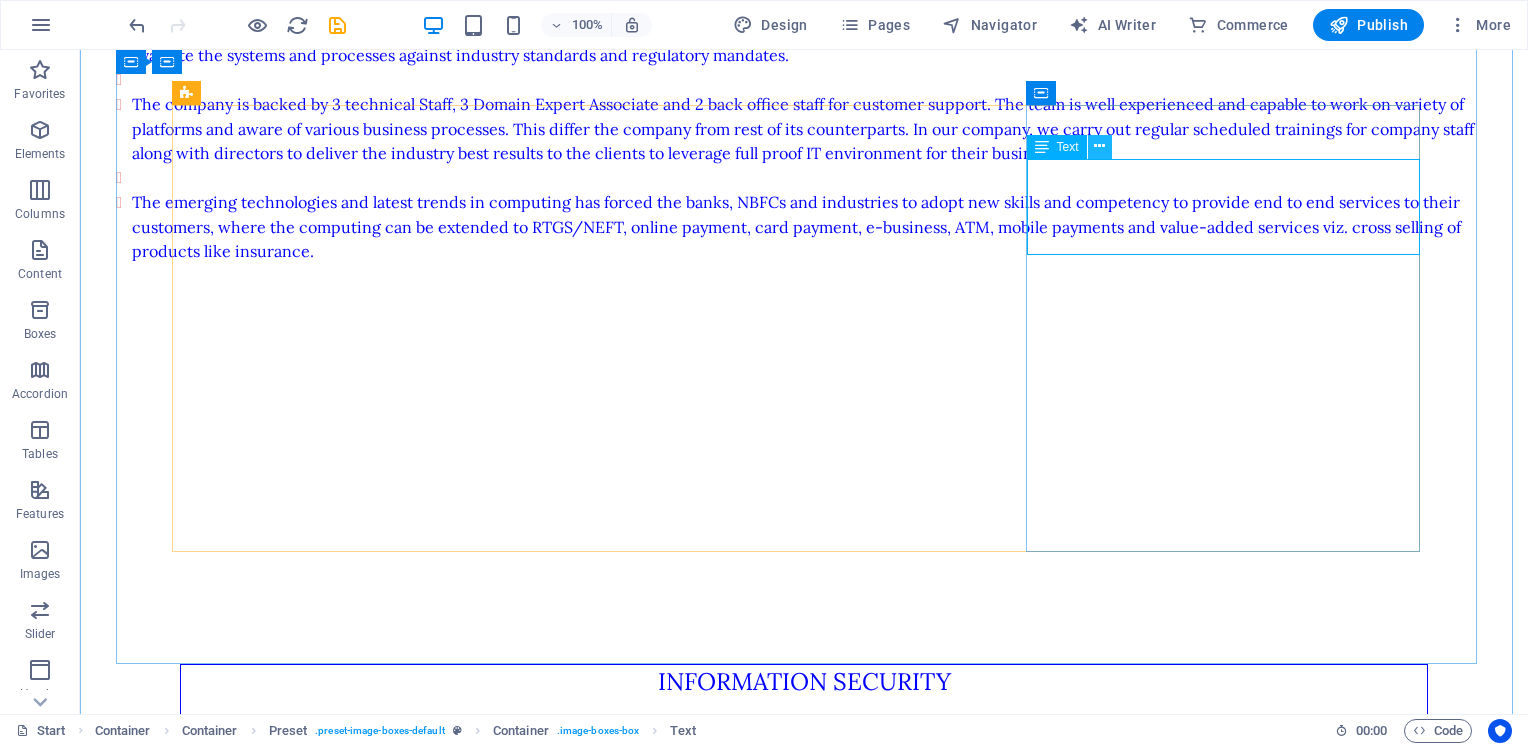click at bounding box center (1099, 146) 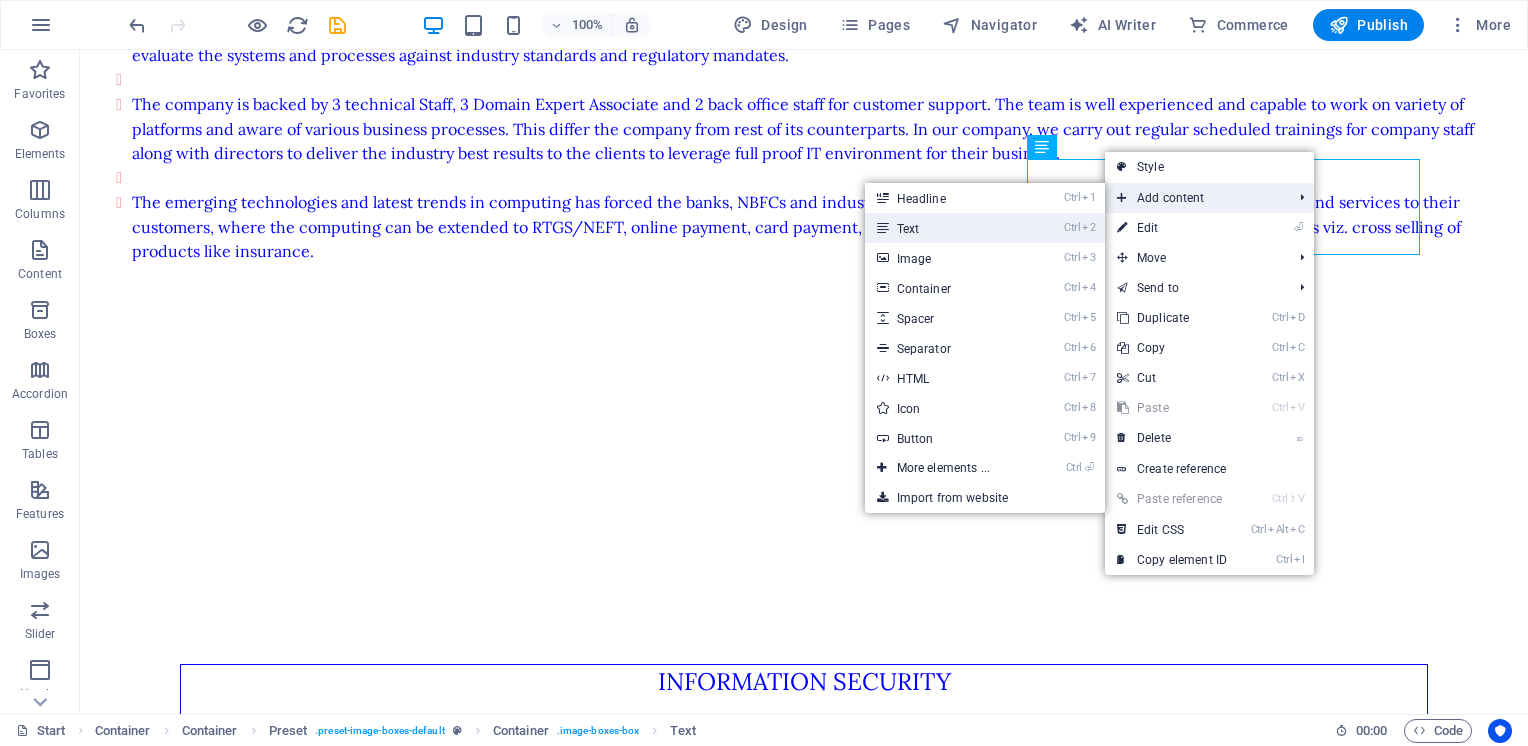 click on "Ctrl 2  Text" at bounding box center [947, 228] 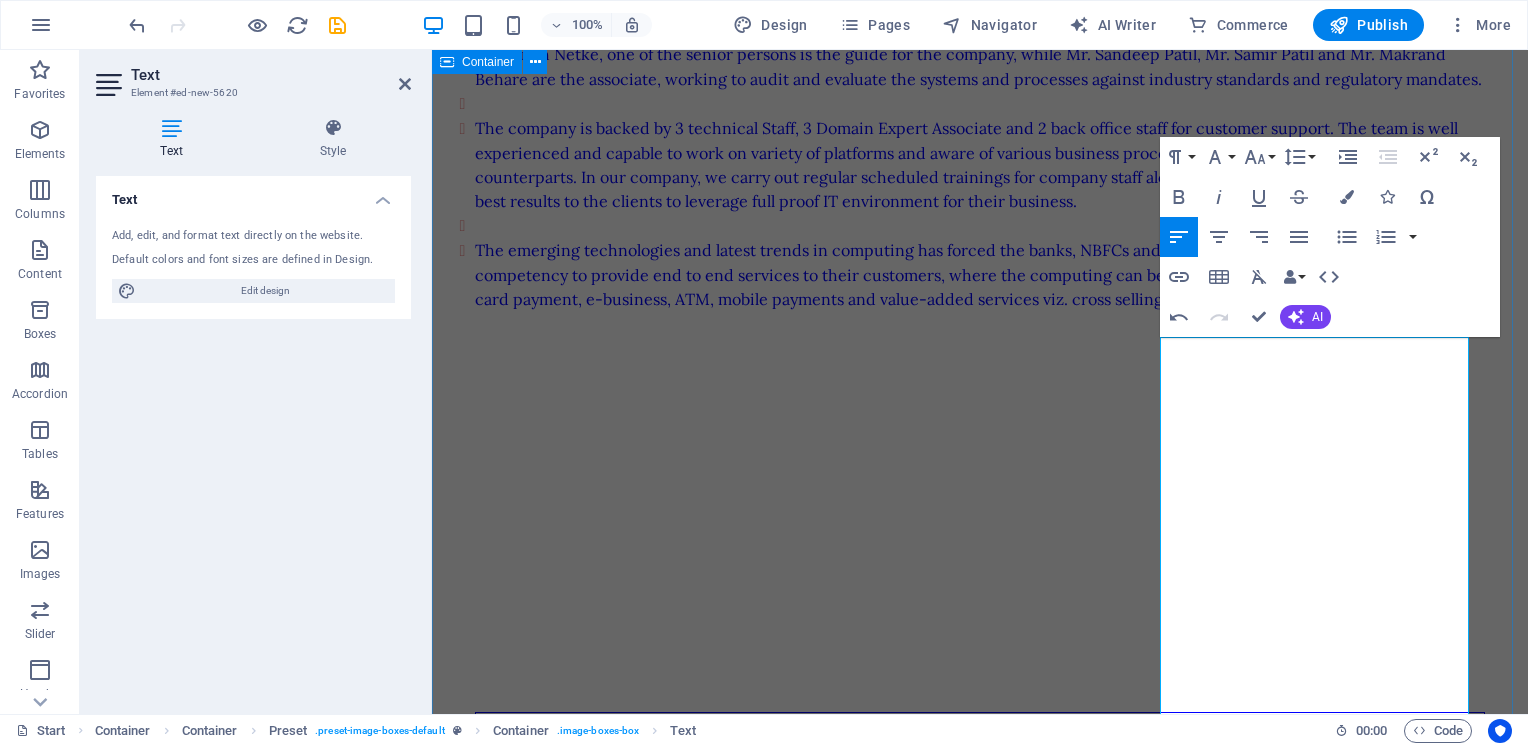 click on "Accurate <0> Genuine Computer Consultants Home About us Services Contact Us Accurate <0> Genuine Computer Consultants "Securing Your Digital World with Expert Protection" "Strengthening Your Digital Security" UG-2 [STREET] [AREA] +91-[PHONE] [EMAIL] About Us A-n-G Computer Consultants is one of the renowned companies in the field of IS Audit and Information Security. The motto of the formation of company is customer centric, where the lack of IS expertise can be overcome with the help of our in-depth experience. The focus is to audit and assess the IT implemented in banks, NBFCs and industries. The results of IT audit enable the users to improve IT environment, IT Infrastructure Management, business processes and helps to prevent the income leakages. Information Security Information Security (InfoSec) Data privacy application security Lorem ipsum dolor Sitamund amet consectetur Adipisicing elit veritatison Miusto nam nulla cum Wedding veritatis Anniversary" at bounding box center [980, 3031] 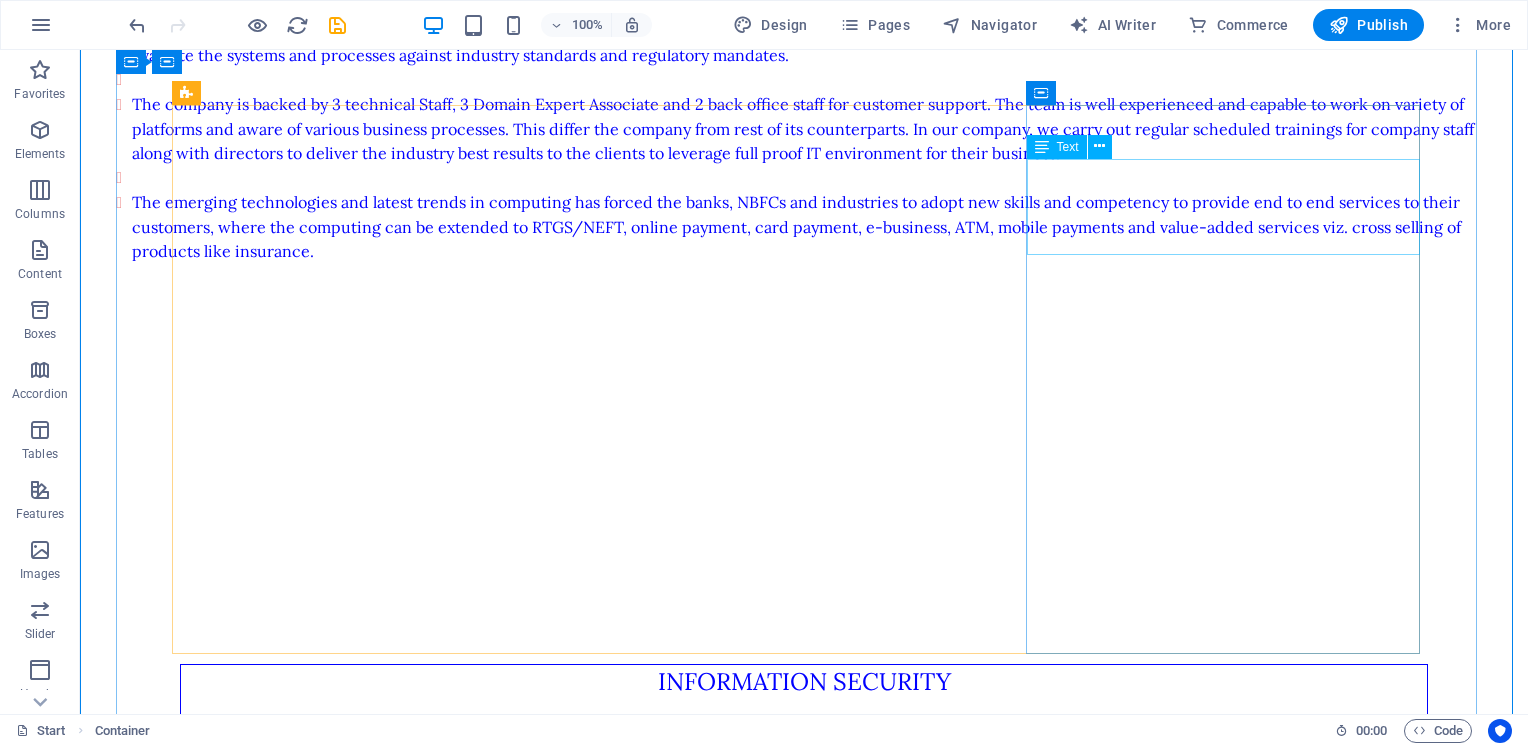 click on "Lorem ipsum dolor Sitamund amet consectetur Adipisicing elit veritatison Miusto nam nulla cum" at bounding box center (804, 1141) 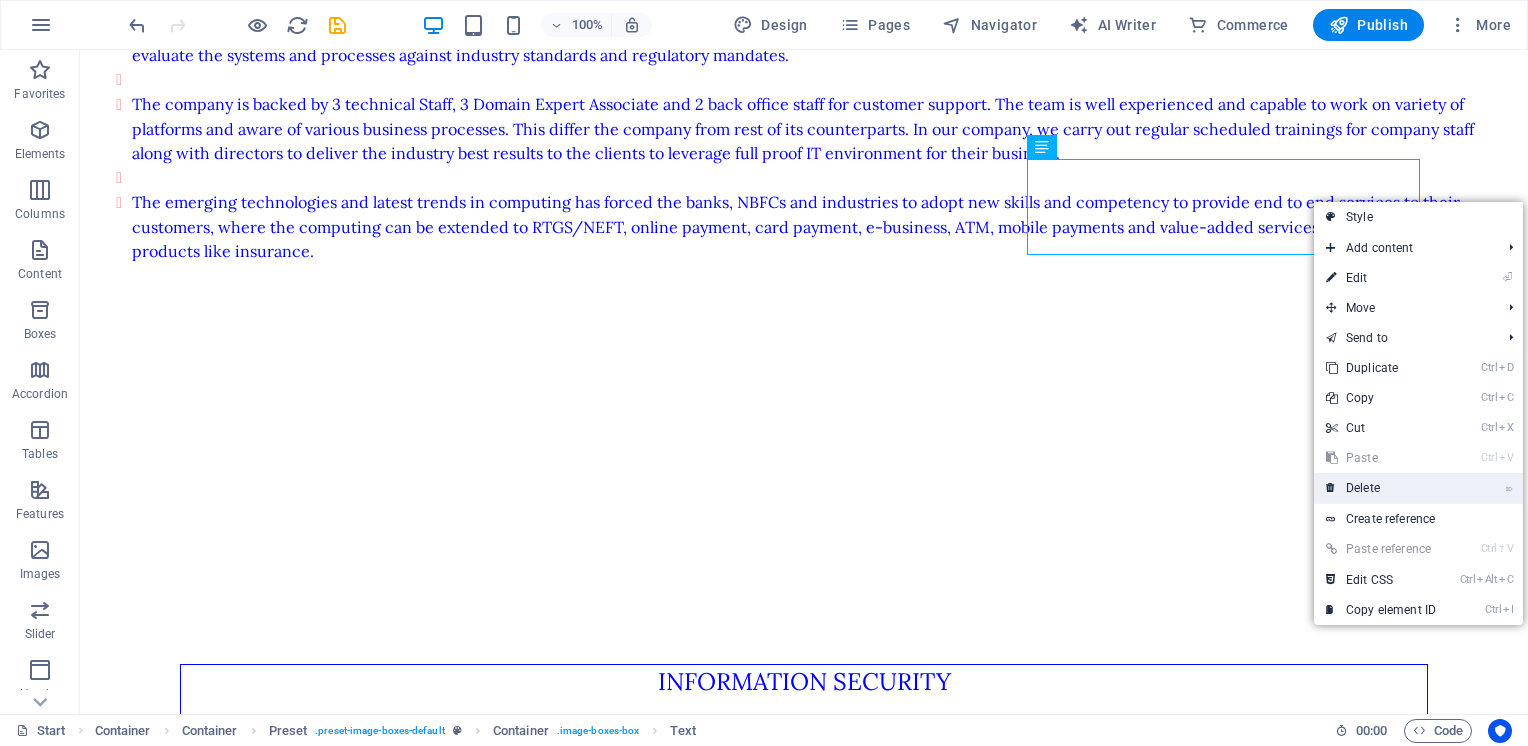 click on "⌦  Delete" at bounding box center (1381, 488) 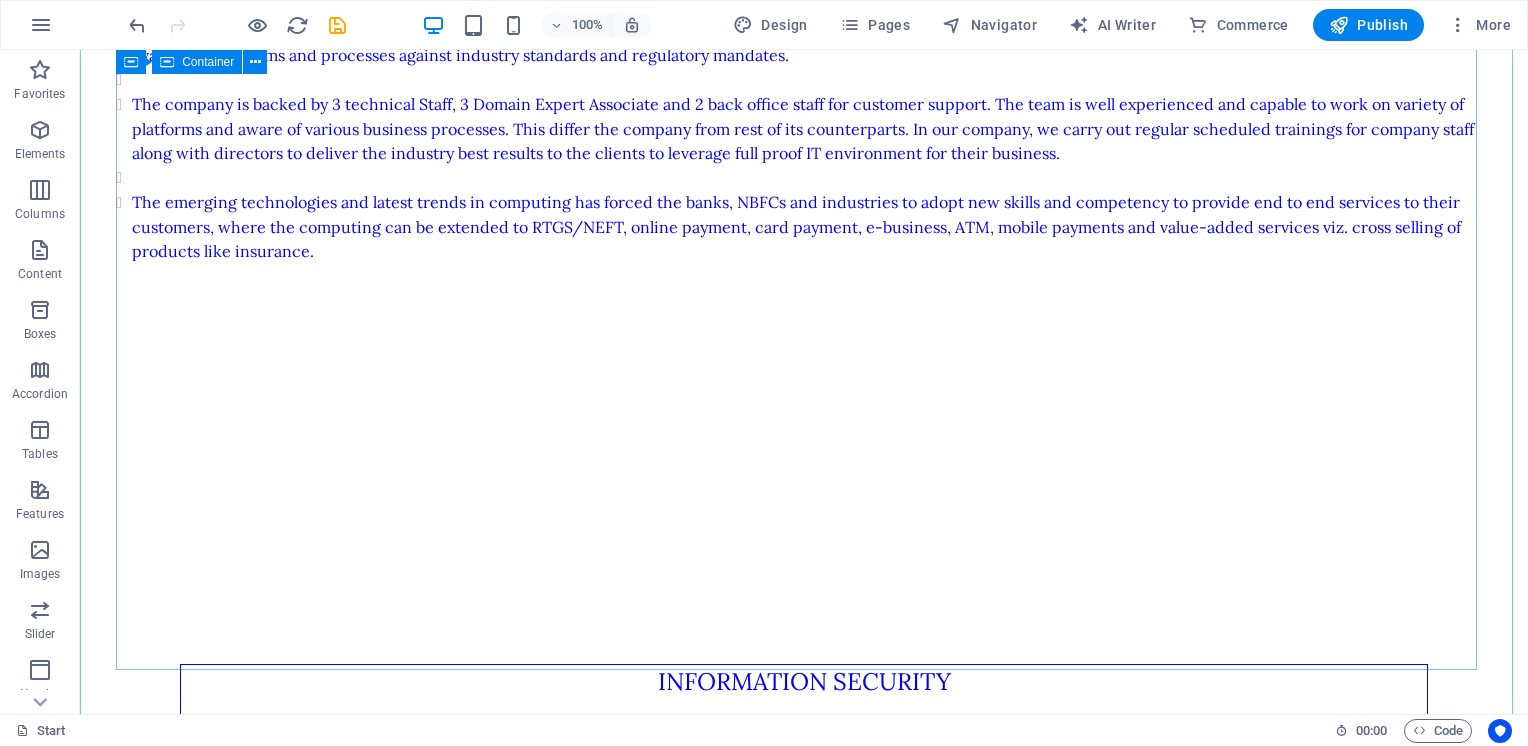 click on "Information Security Information Security (InfoSec)  is the practice of protecting information from unauthorized access, use, disclosure, disruption, modification, or destruction. It ensures the confidentiality, integrity, and availability (CIA triad) of data across digital and physical formats. InfoSec includes strategies such as access controls, encryption, risk management, and incident response to safeguard sensitive information in organizations from cyber threats and data breaches. Data privacy application security" at bounding box center [804, 943] 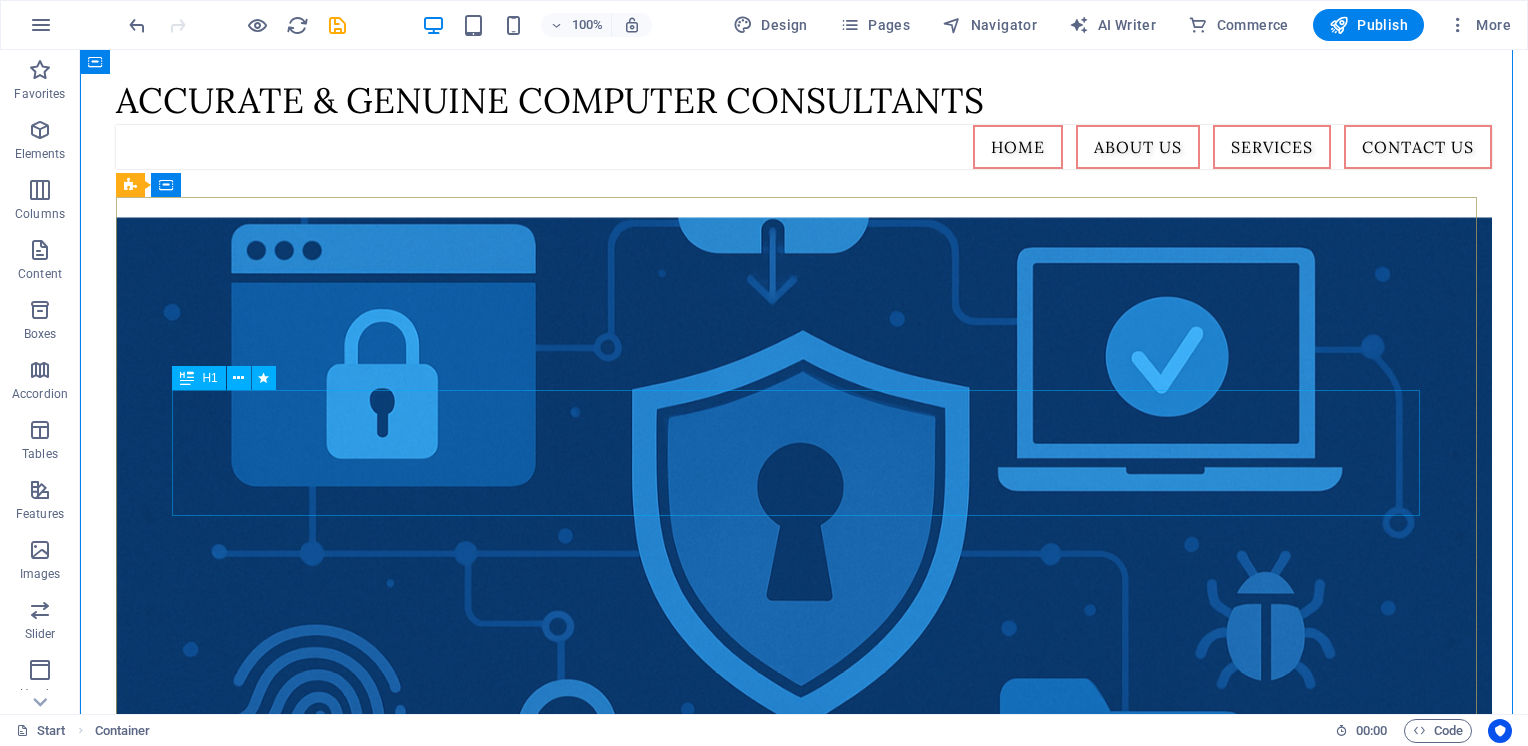 scroll, scrollTop: 300, scrollLeft: 0, axis: vertical 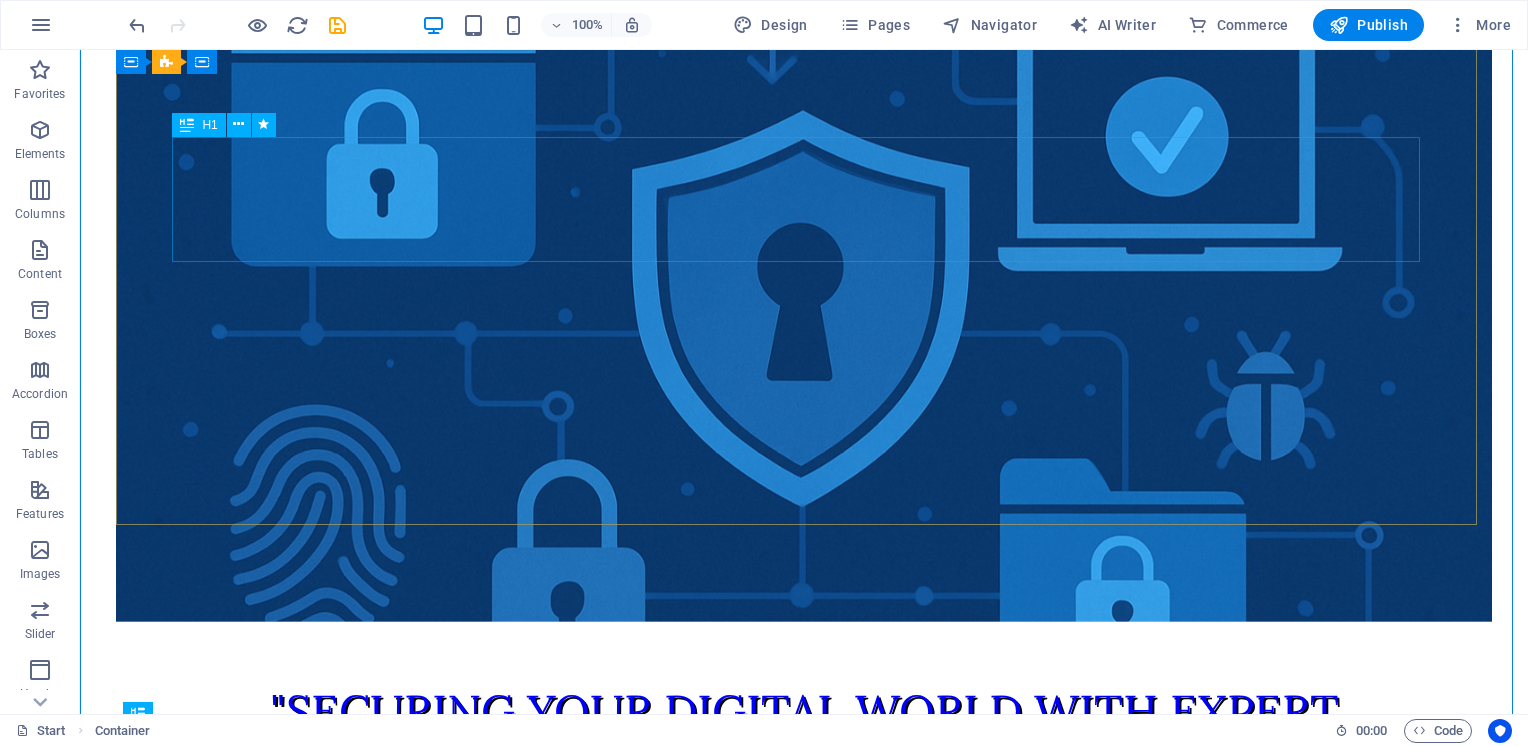 click on ""Securing Your Digital World with Expert Protection"" at bounding box center [804, 742] 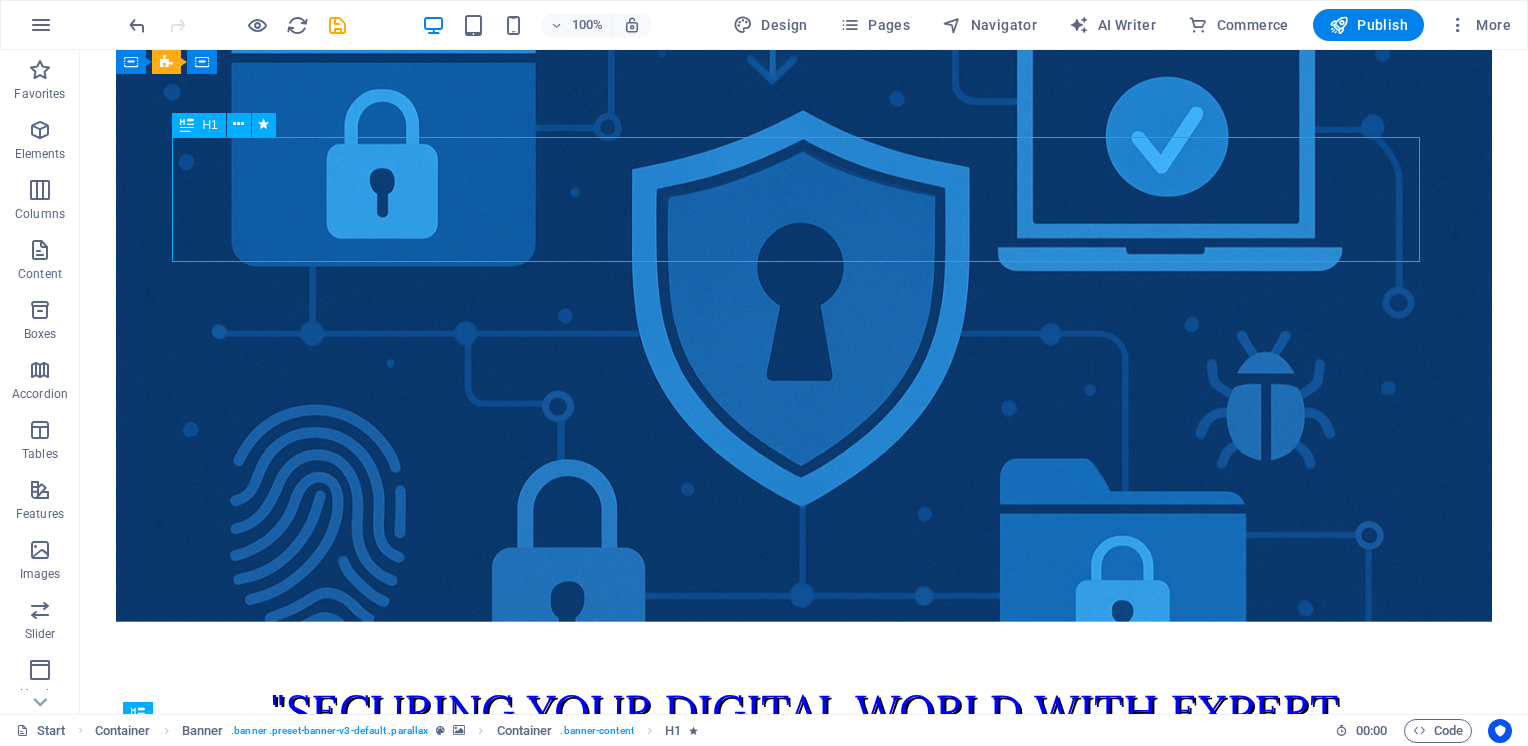 click on ""Securing Your Digital World with Expert Protection"" at bounding box center [804, 742] 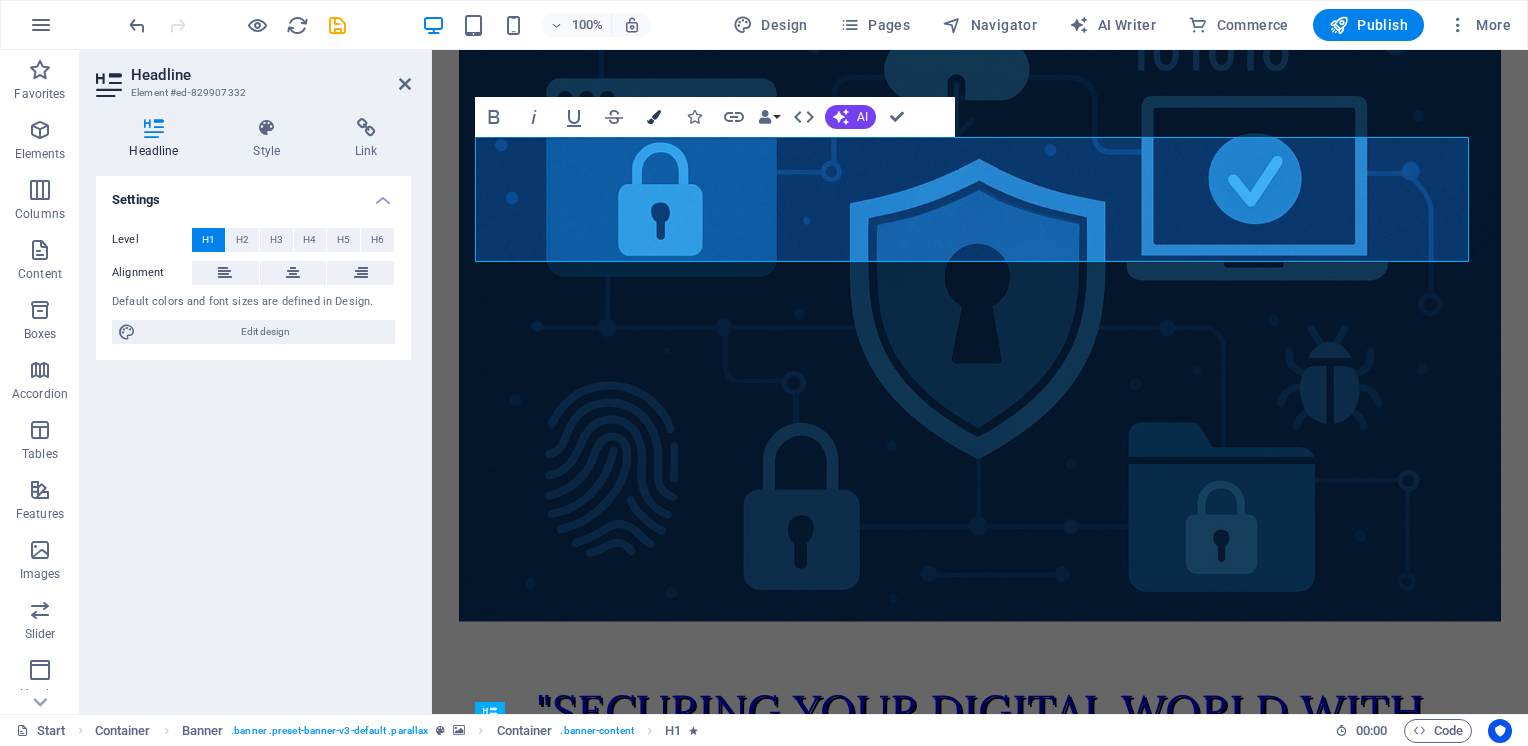 click on "Colors" at bounding box center (654, 117) 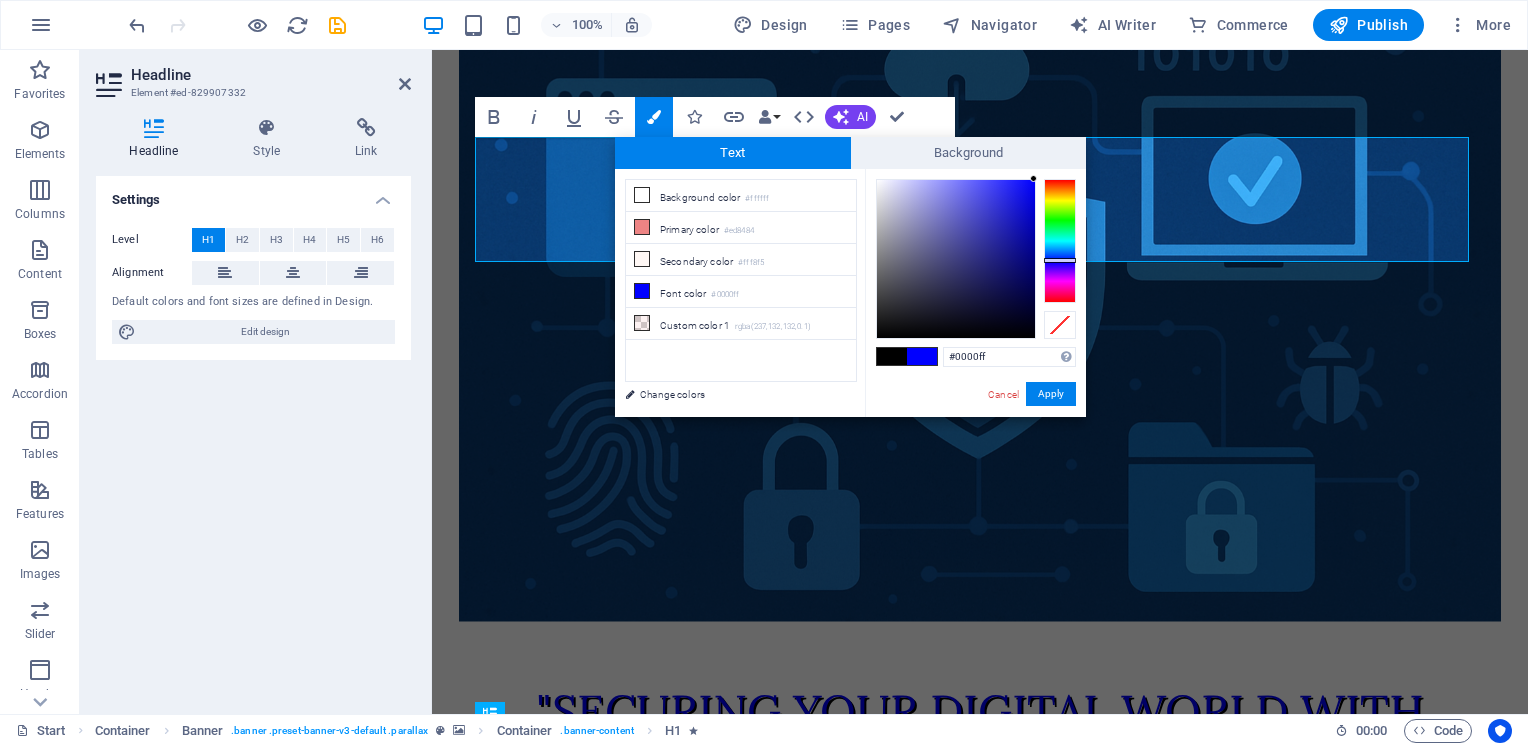 drag, startPoint x: 1001, startPoint y: 359, endPoint x: 800, endPoint y: 379, distance: 201.99257 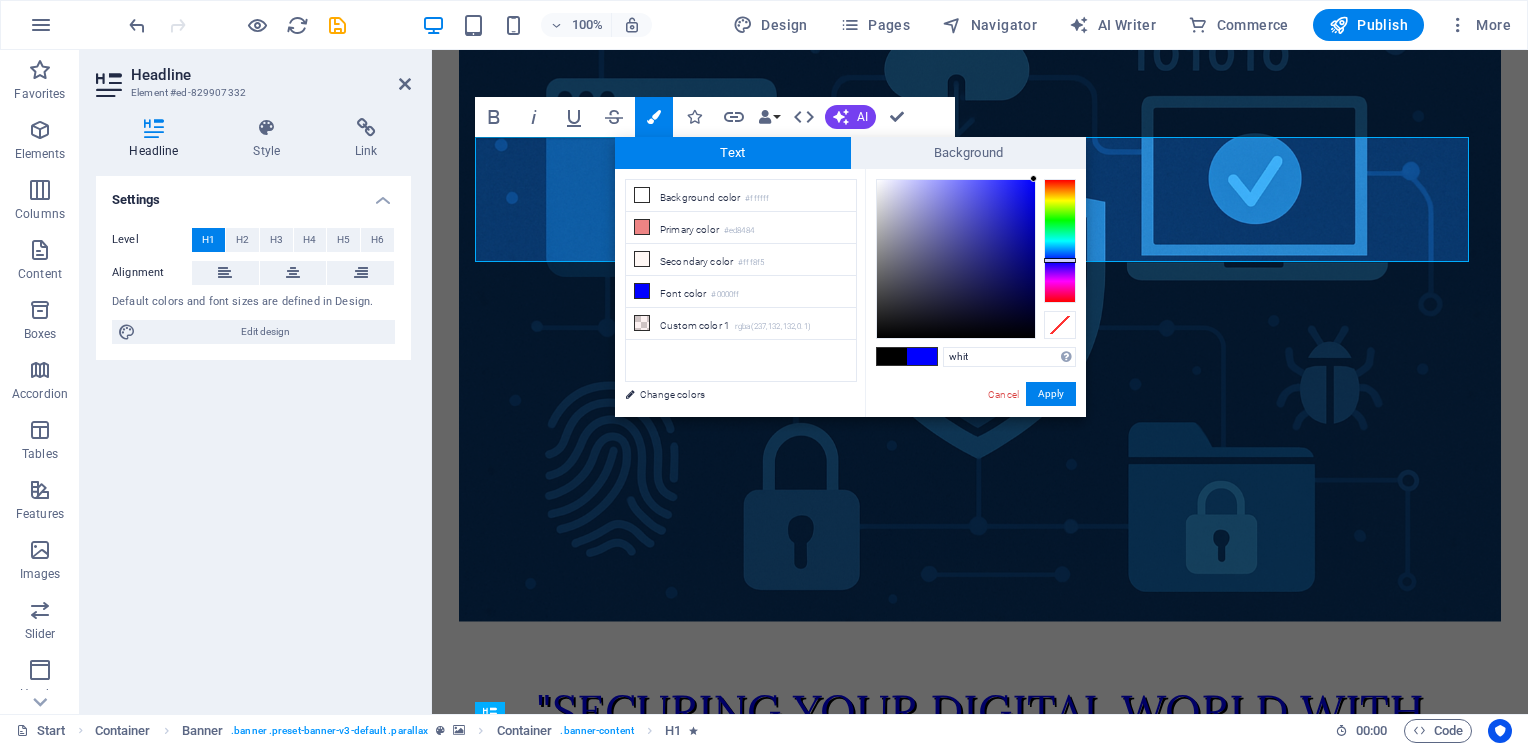 type on "white" 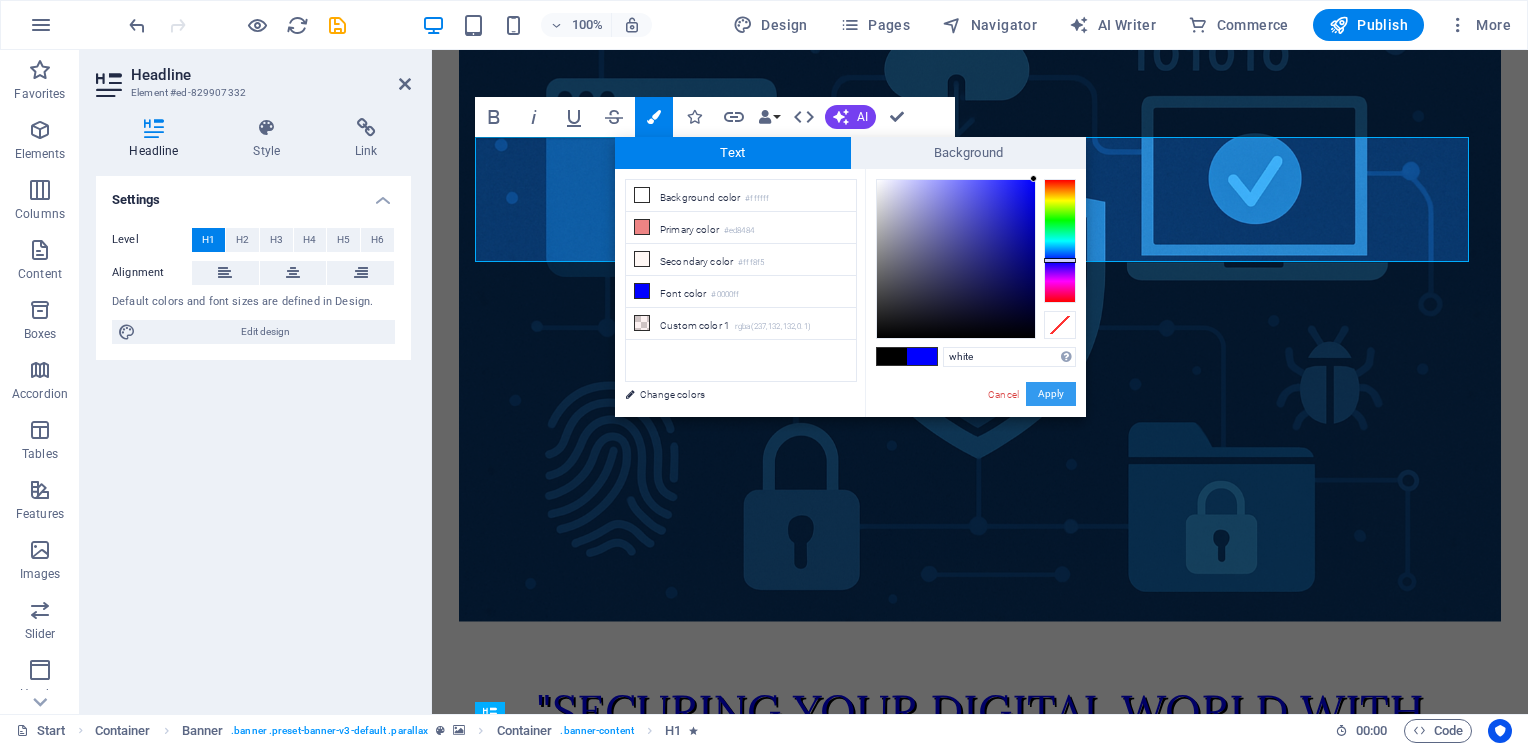 click on "Apply" at bounding box center [1051, 394] 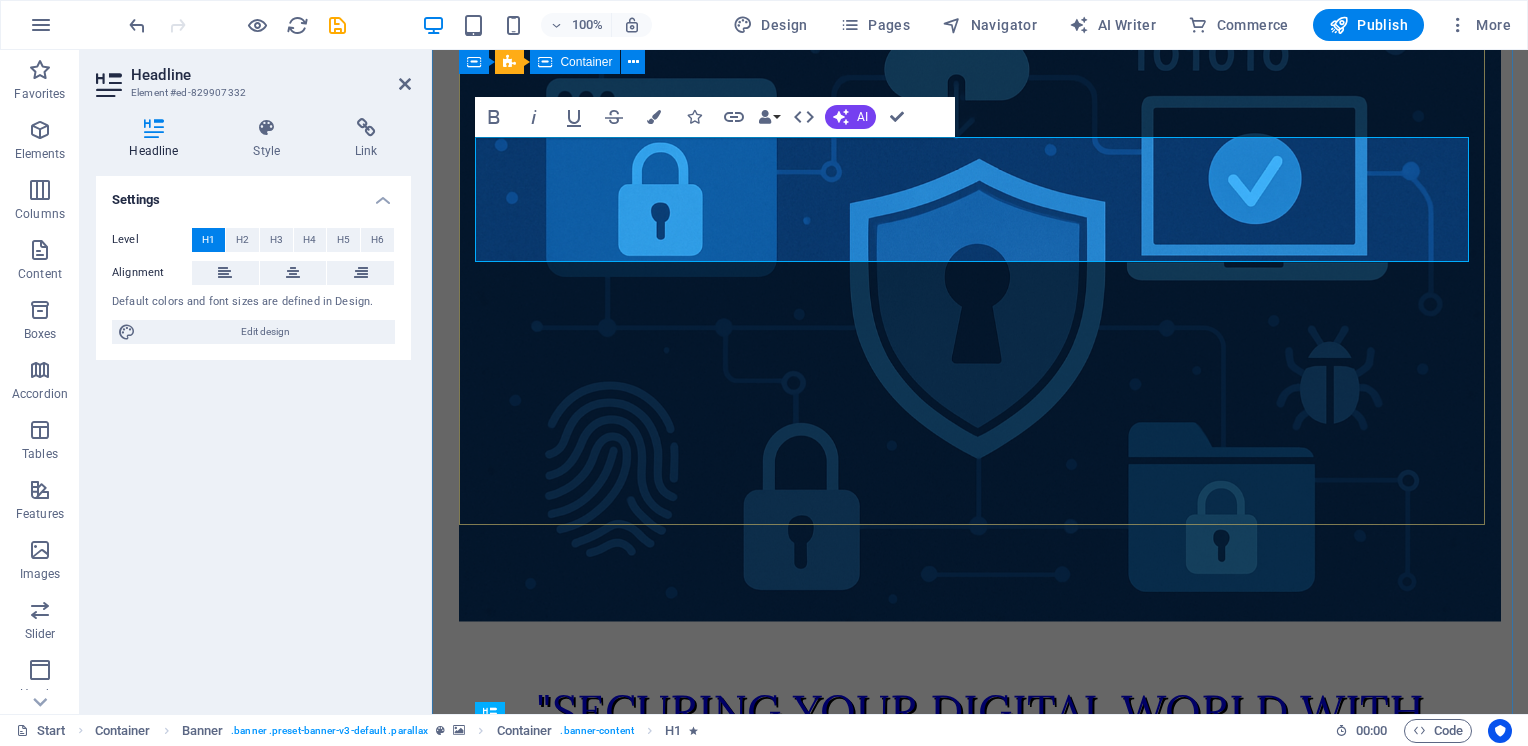 drag, startPoint x: 1002, startPoint y: 384, endPoint x: 993, endPoint y: 376, distance: 12.0415945 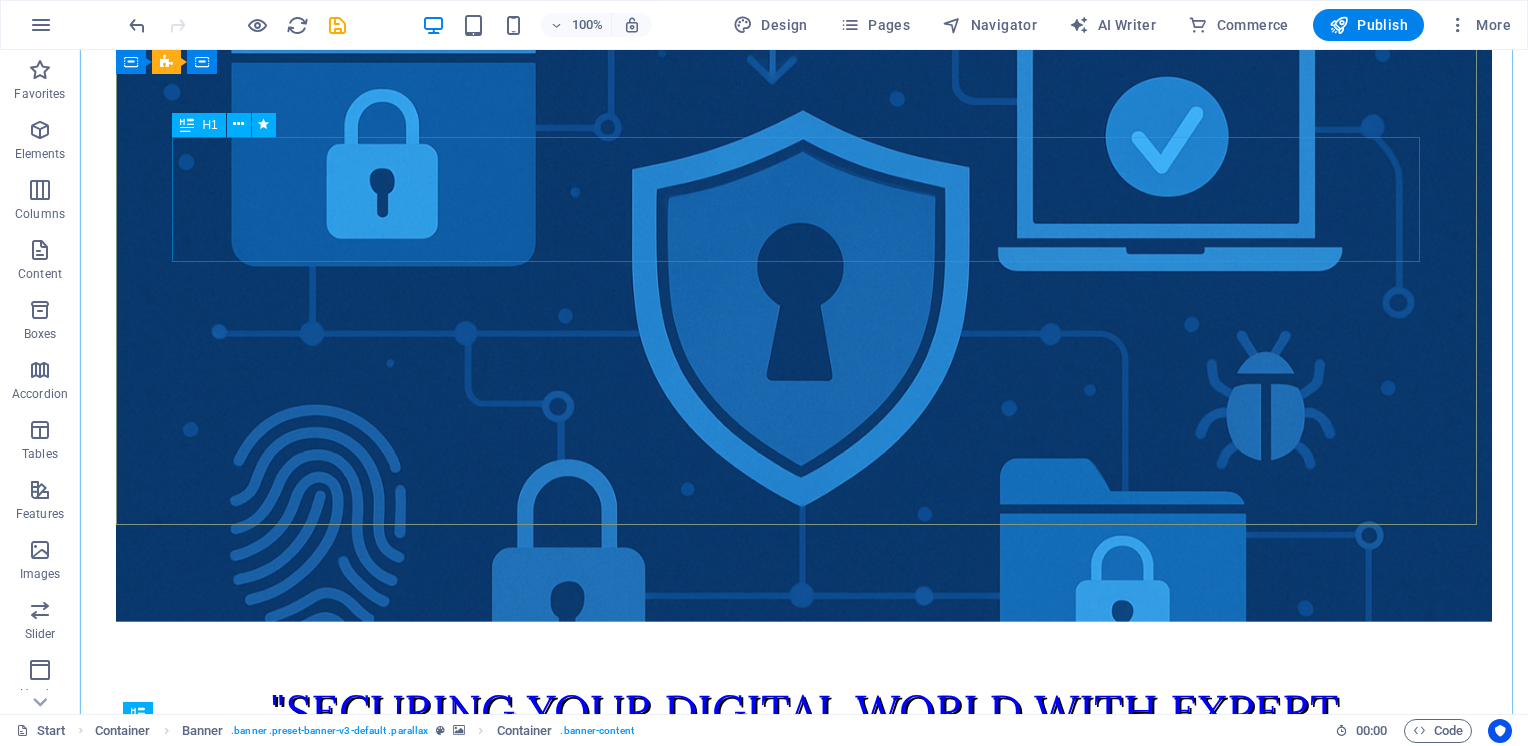click on ""Securing Your Digital World with Expert Protection"" at bounding box center [804, 742] 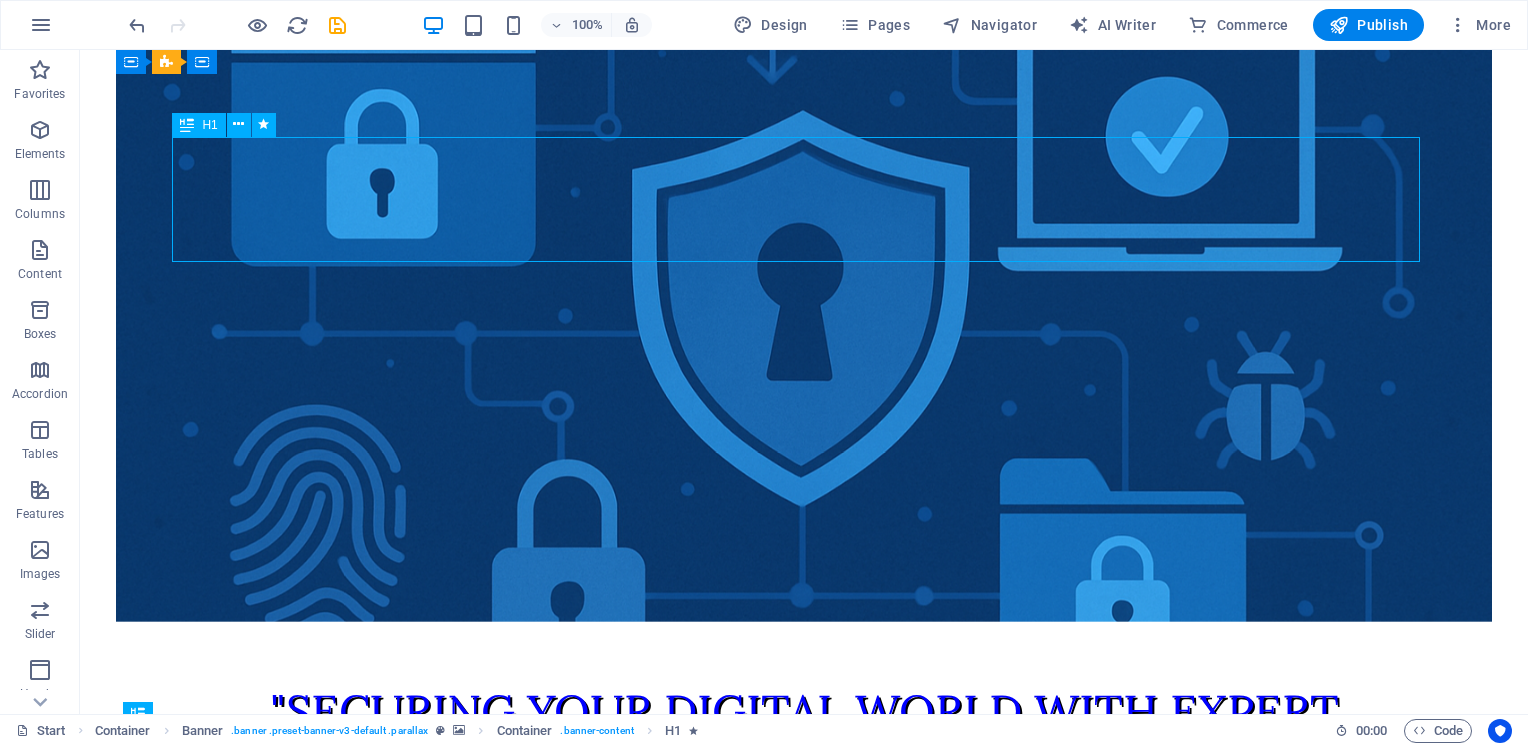 click on ""Securing Your Digital World with Expert Protection"" at bounding box center [804, 742] 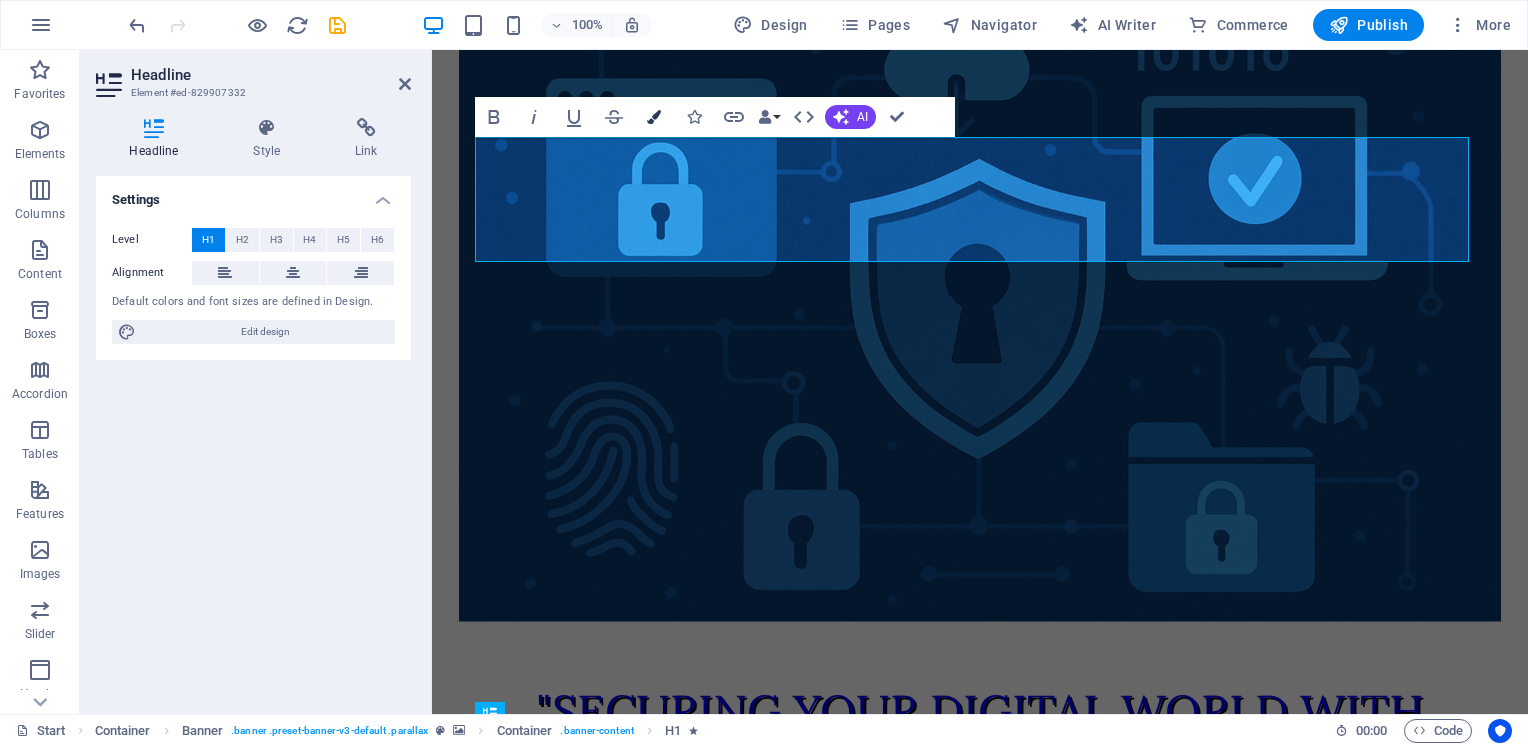 click at bounding box center [654, 117] 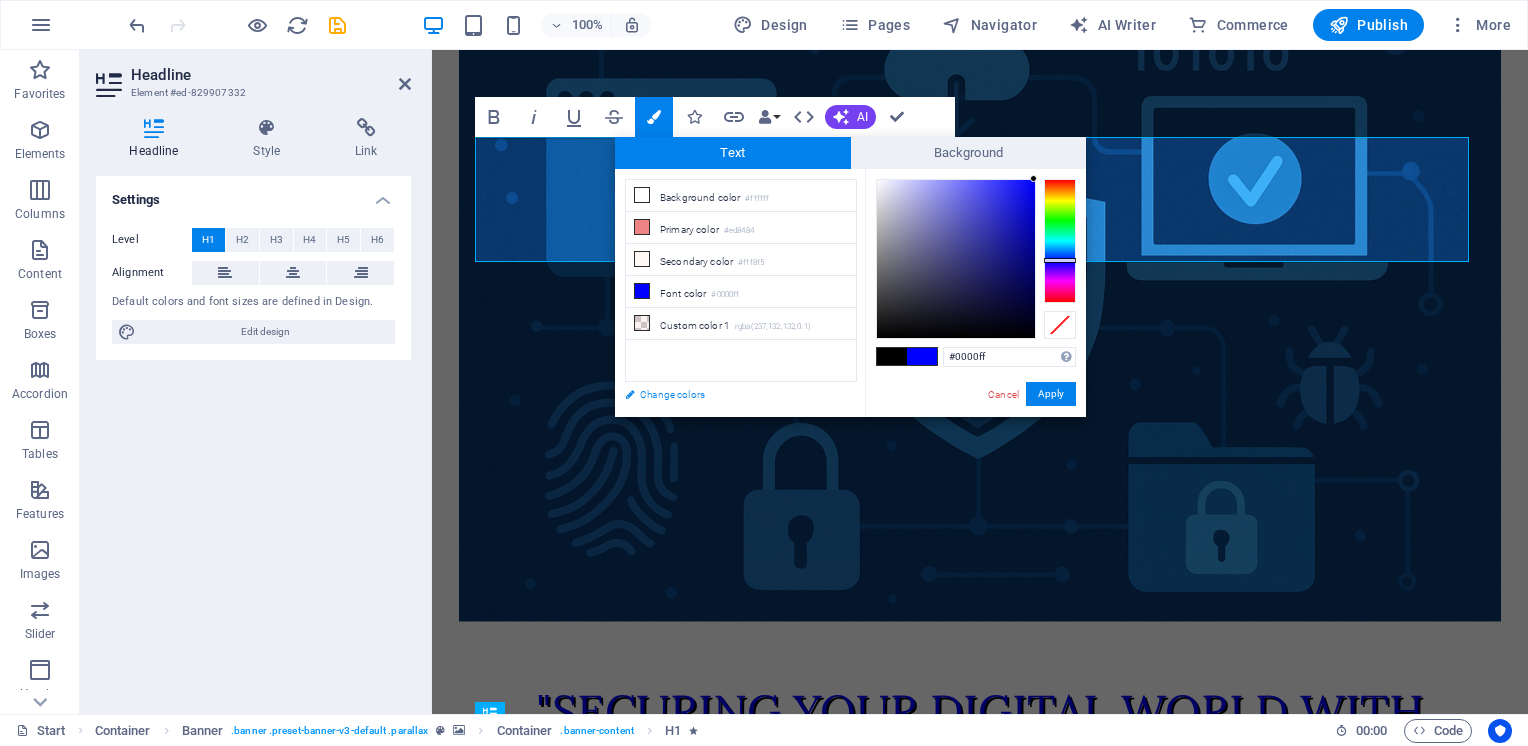 click on "Change colors" at bounding box center (731, 394) 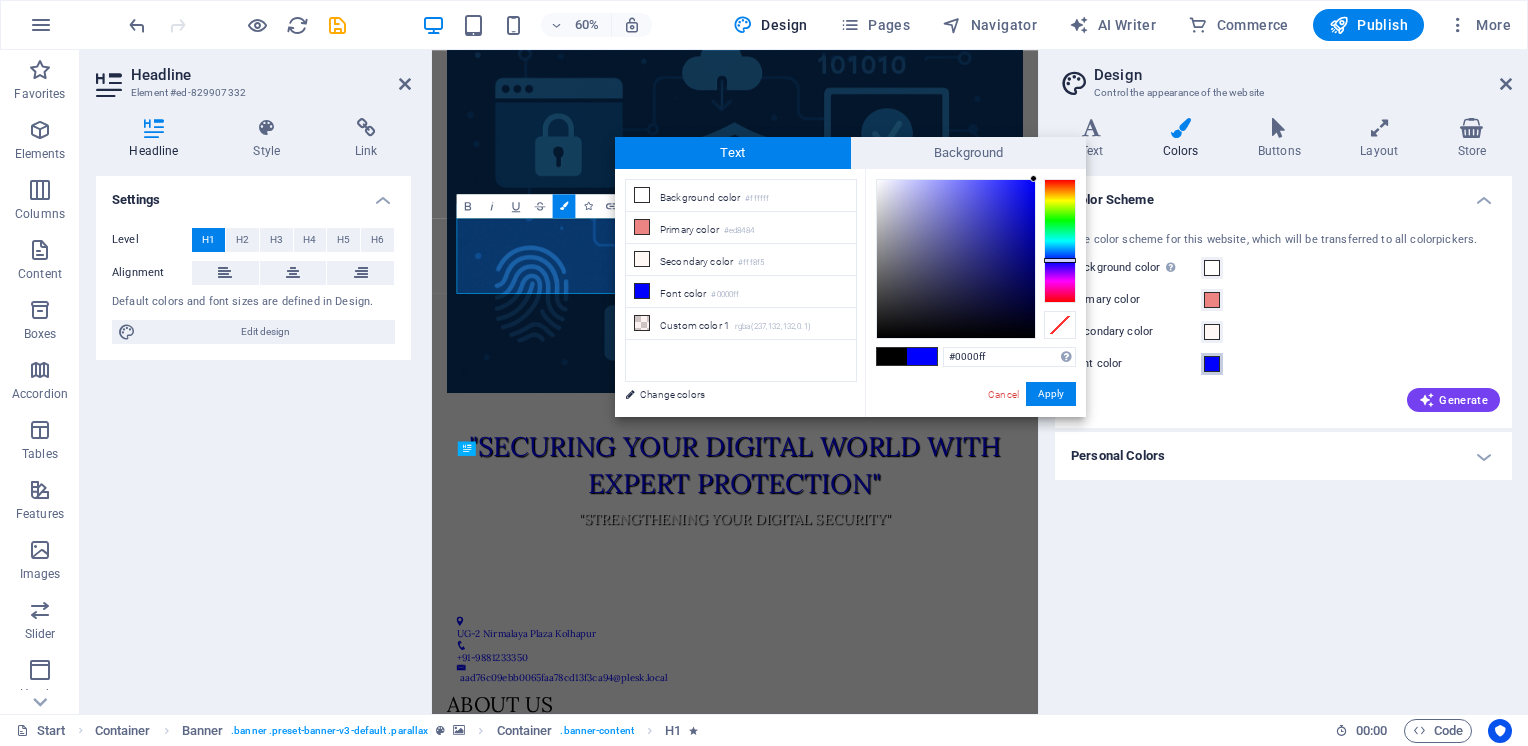 click at bounding box center [1212, 364] 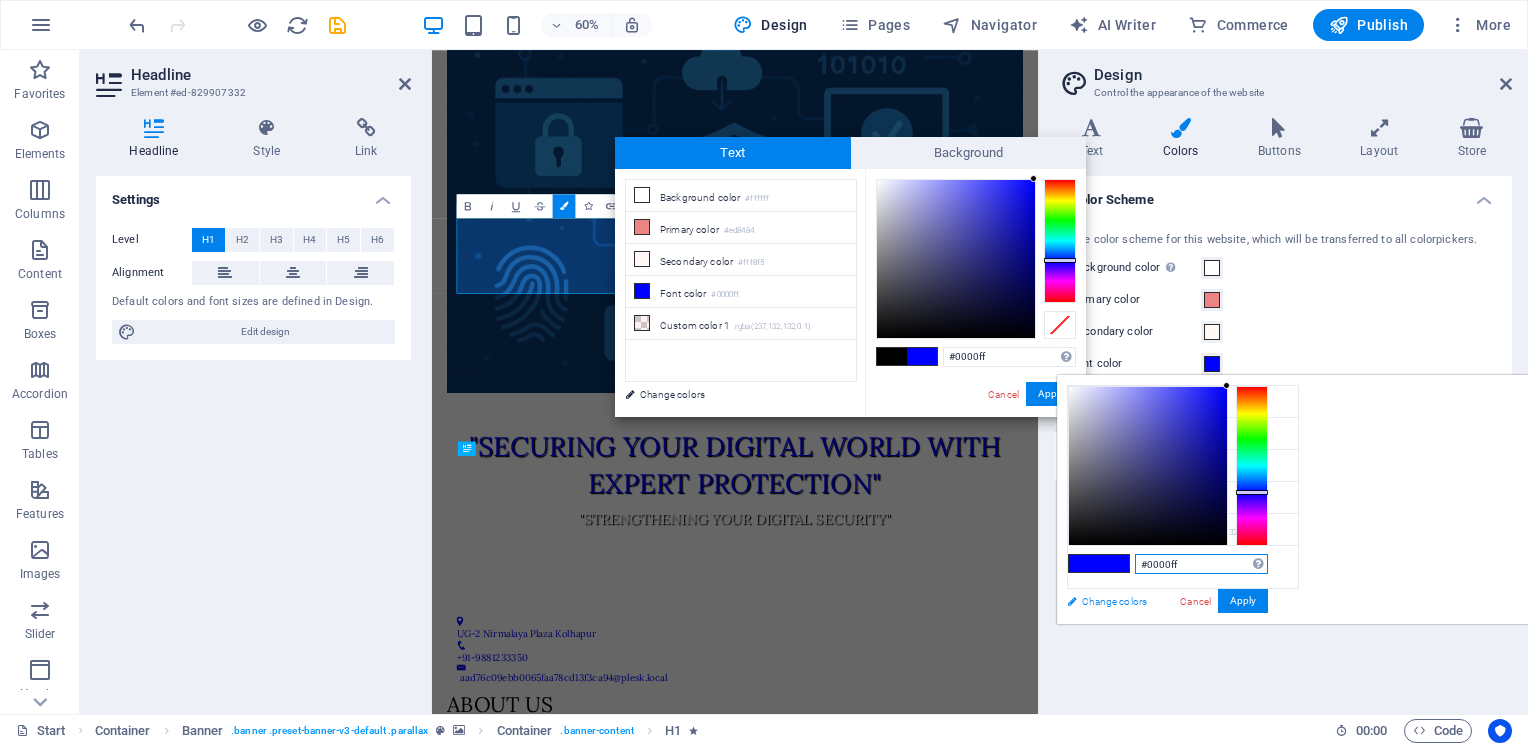 drag, startPoint x: 1447, startPoint y: 565, endPoint x: 1214, endPoint y: 598, distance: 235.3253 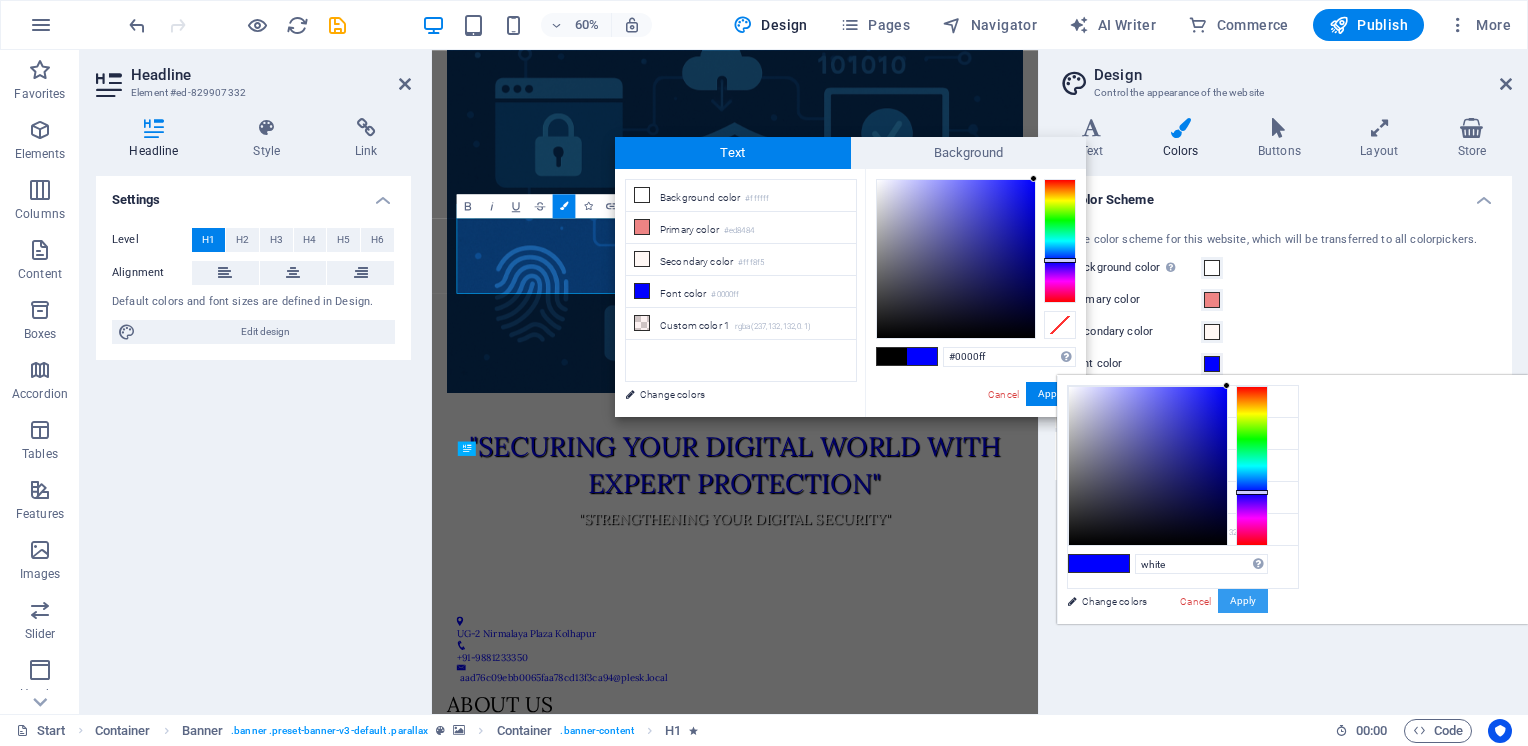 type on "#ffffff" 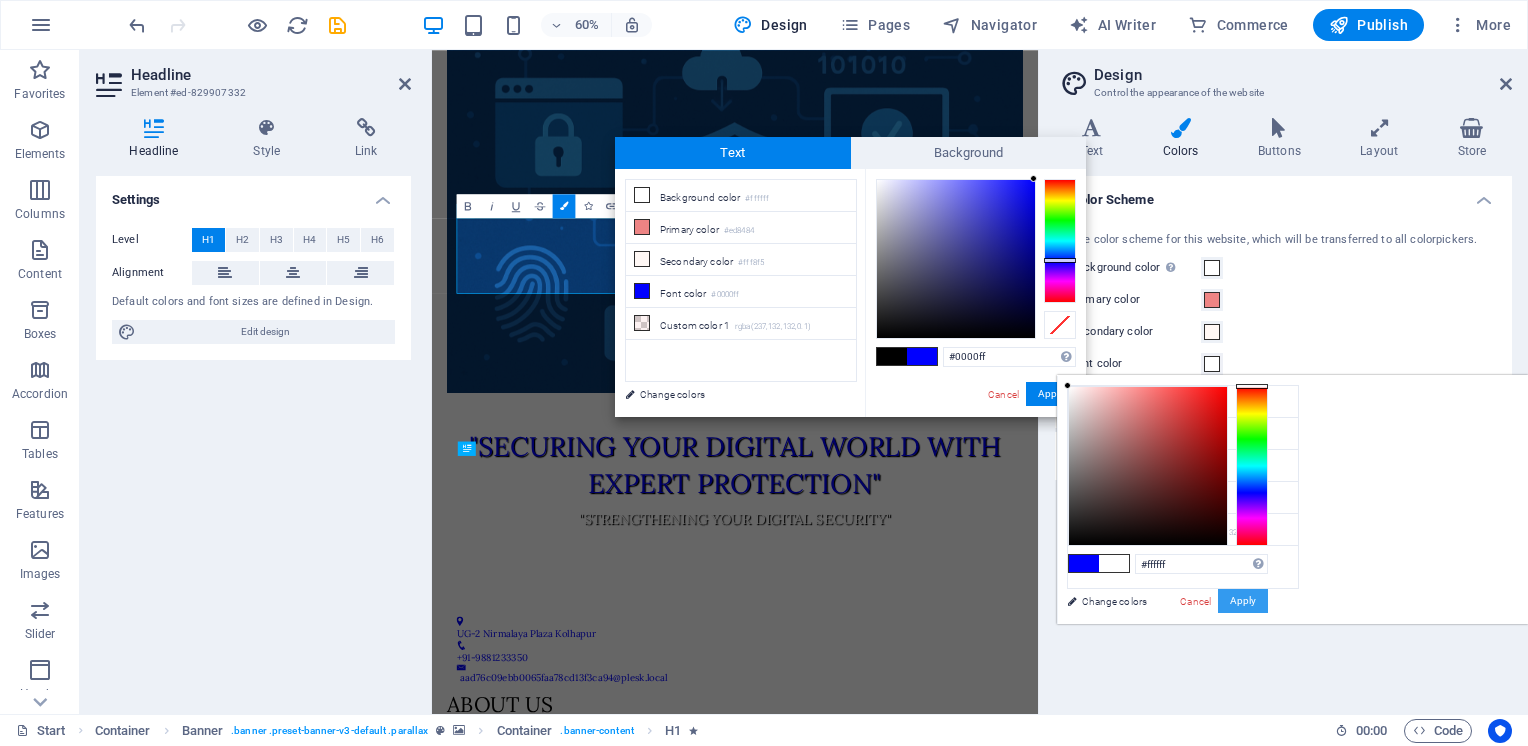 drag, startPoint x: 1501, startPoint y: 594, endPoint x: 1269, endPoint y: 451, distance: 272.53073 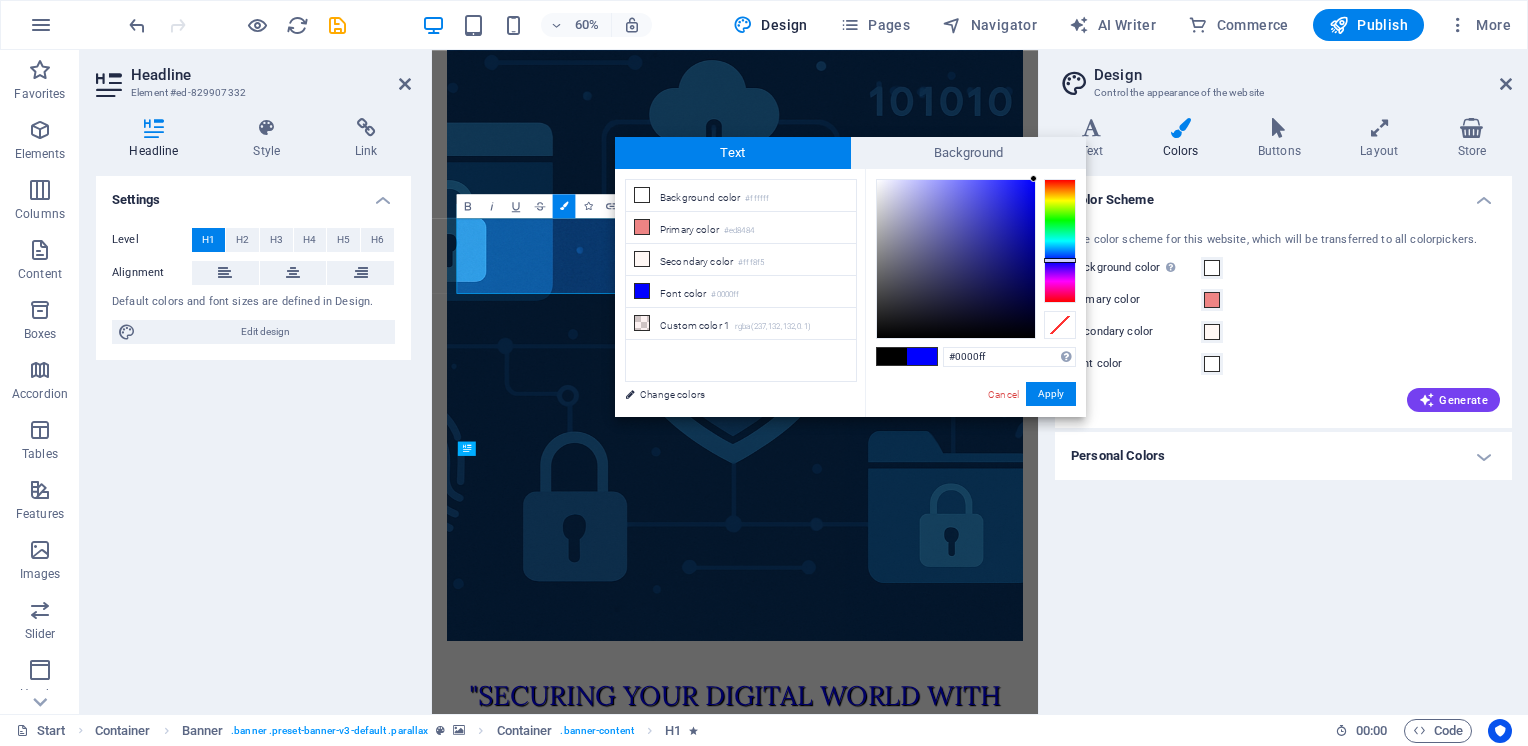 click on "Apply" at bounding box center (1051, 394) 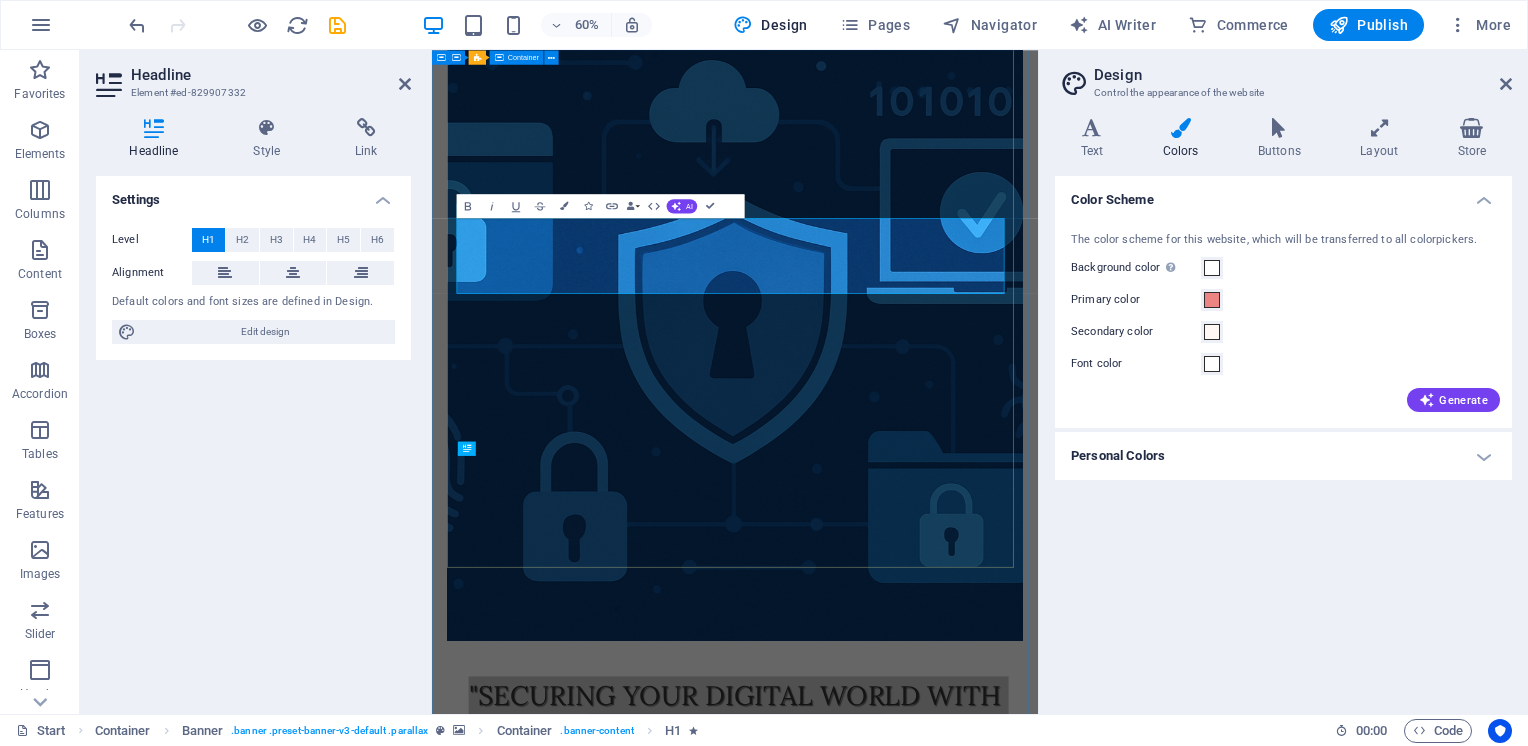 click on ""Securing Your Digital World with Expert Protection" "Strengthening Your Digital Security"" at bounding box center (937, 1191) 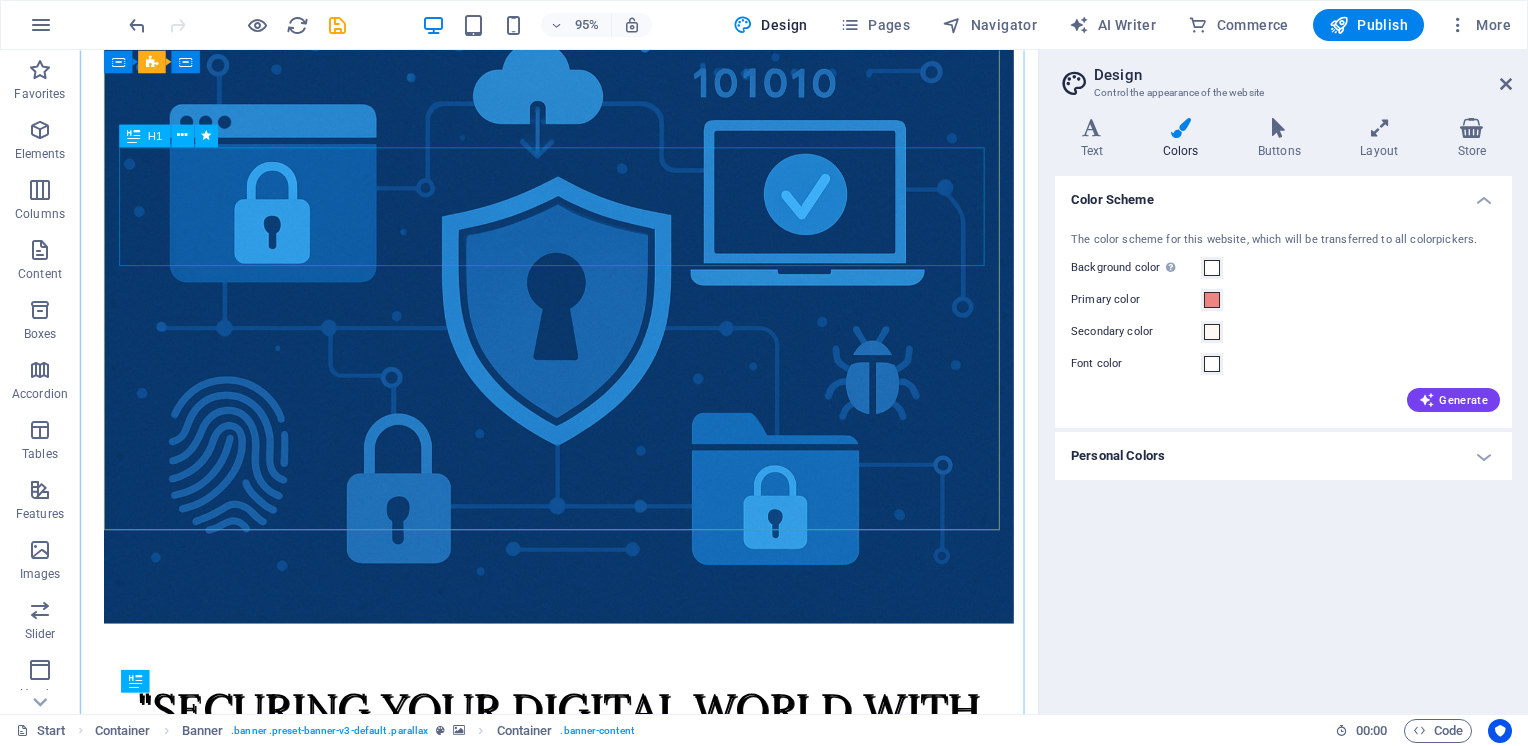 click on ""Securing Your Digital World with Expert Protection"" at bounding box center (584, 774) 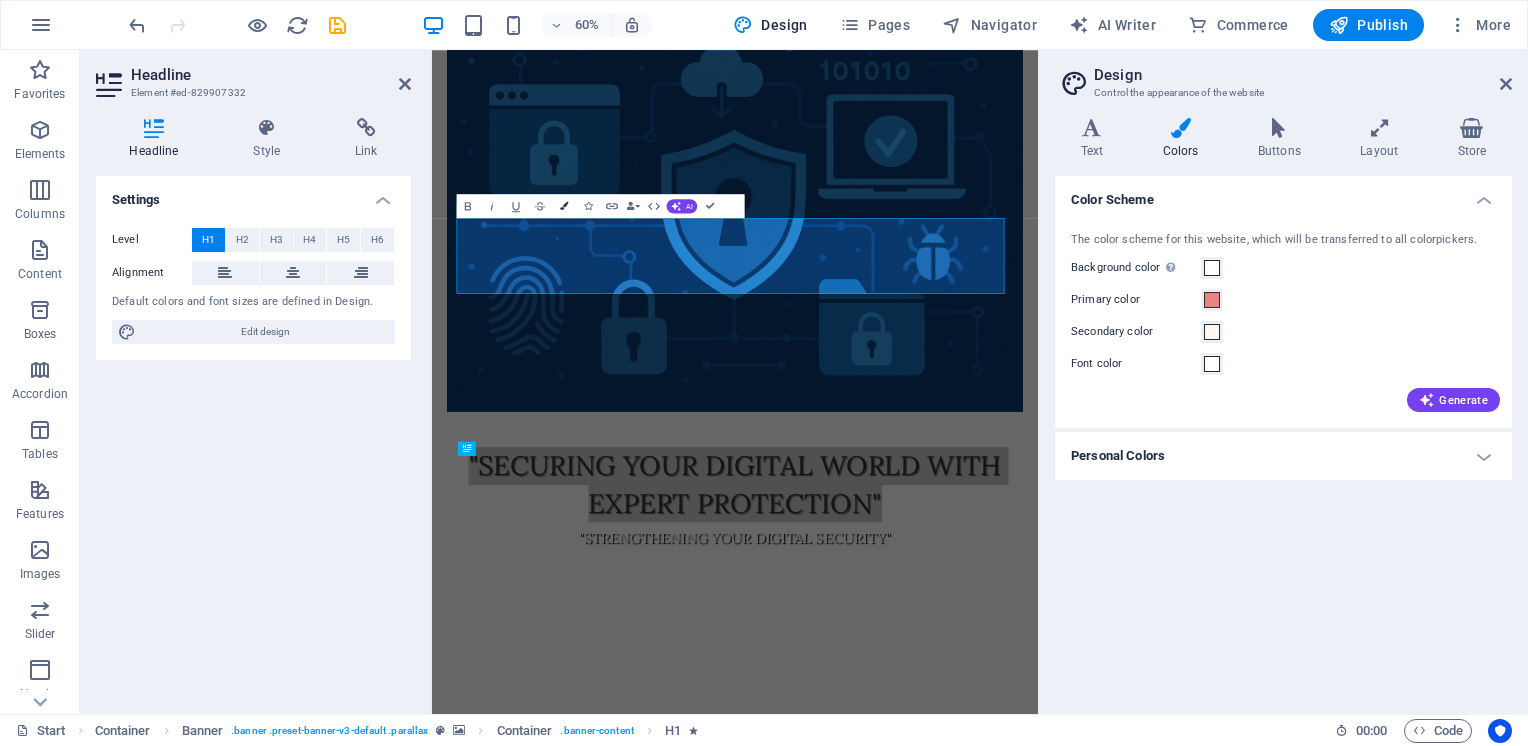 click at bounding box center (564, 206) 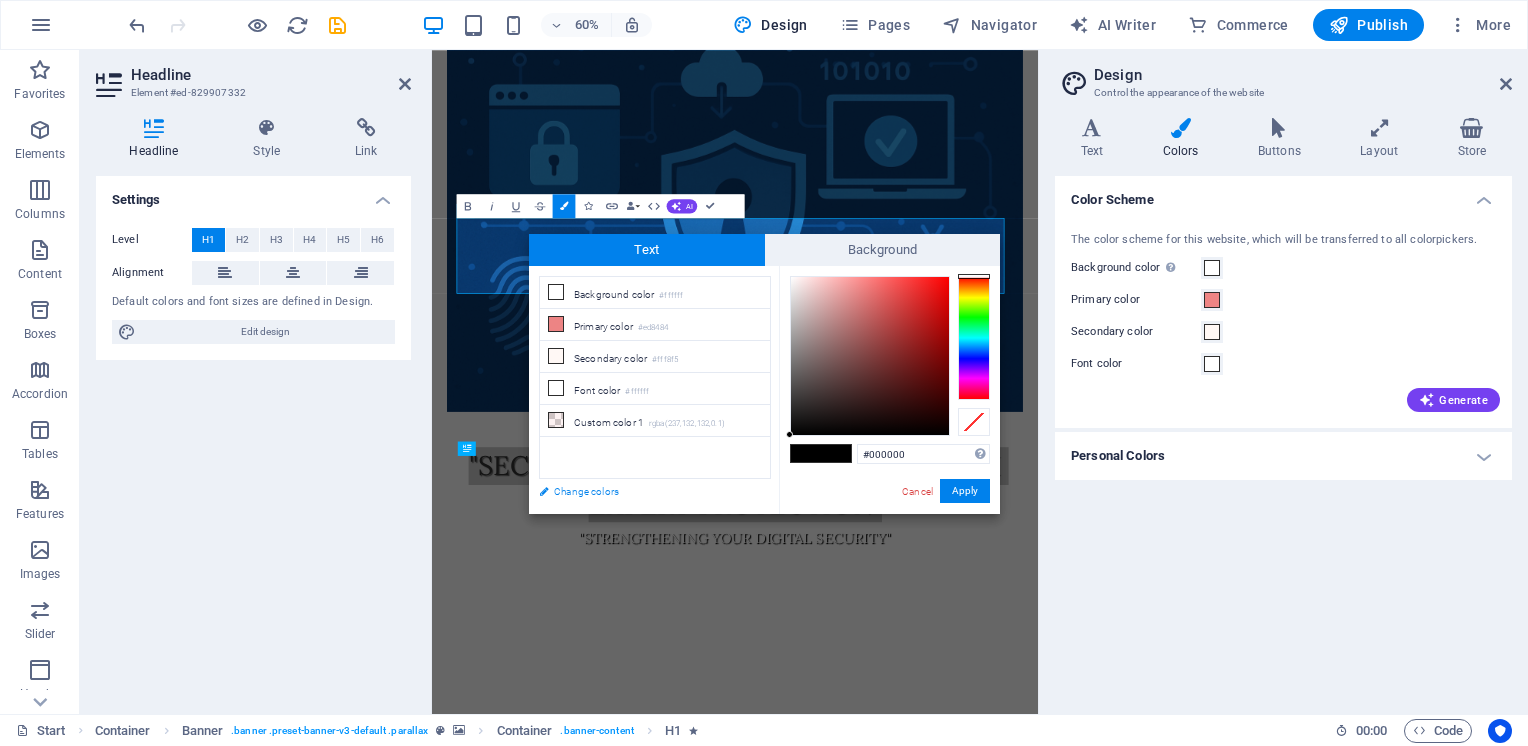 click on "Change colors" at bounding box center (645, 491) 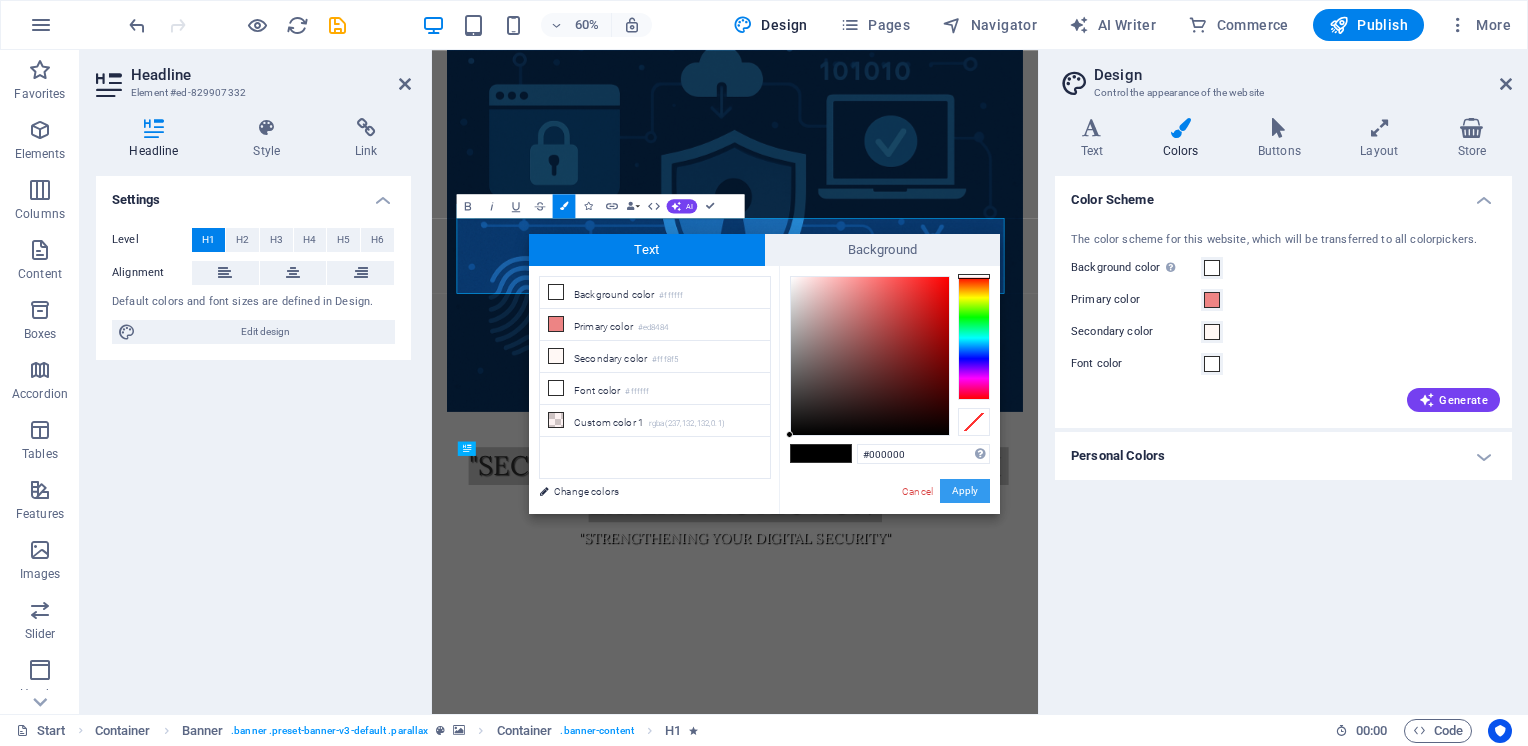 click on "Apply" at bounding box center (965, 491) 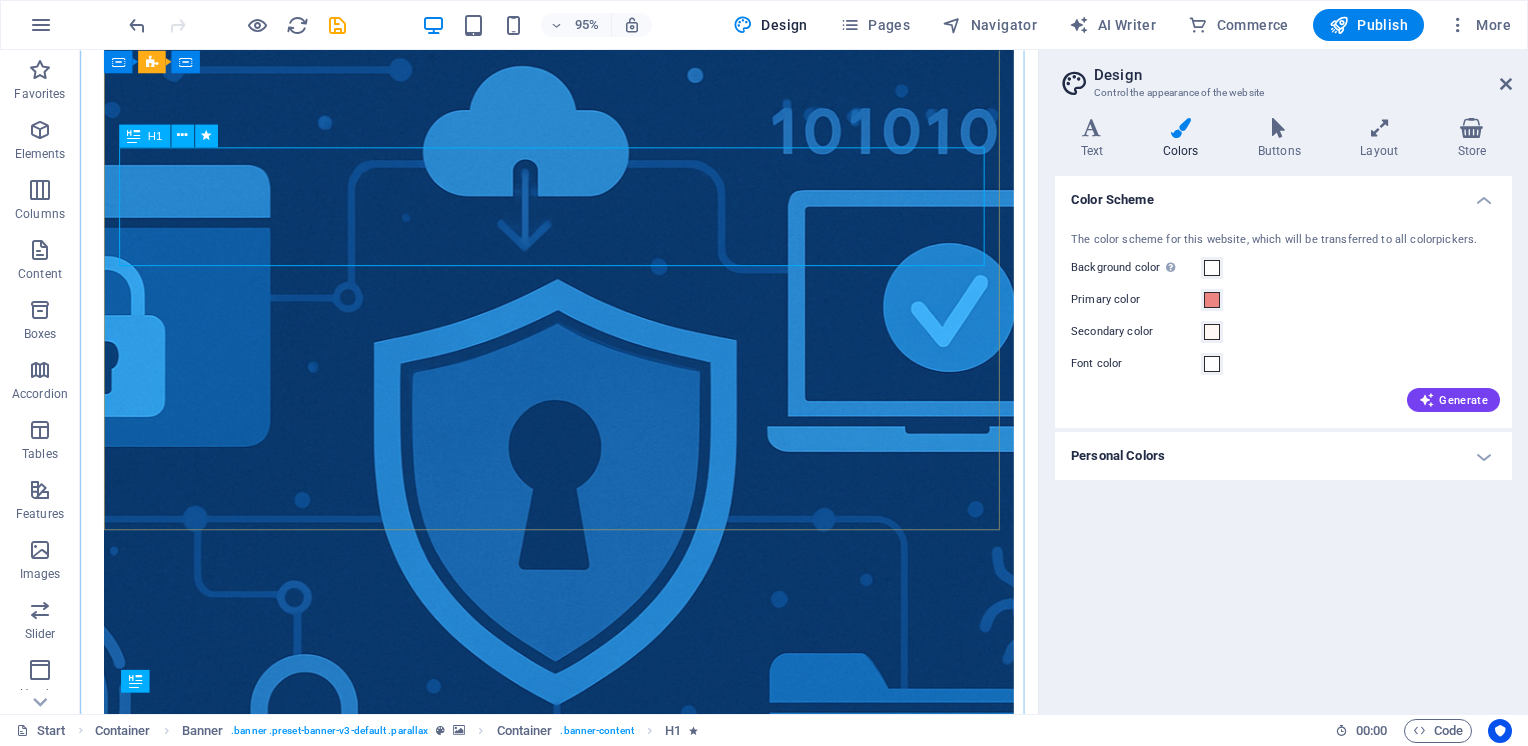 click on ""Securing Your Digital World with Expert Protection"" at bounding box center (584, 1156) 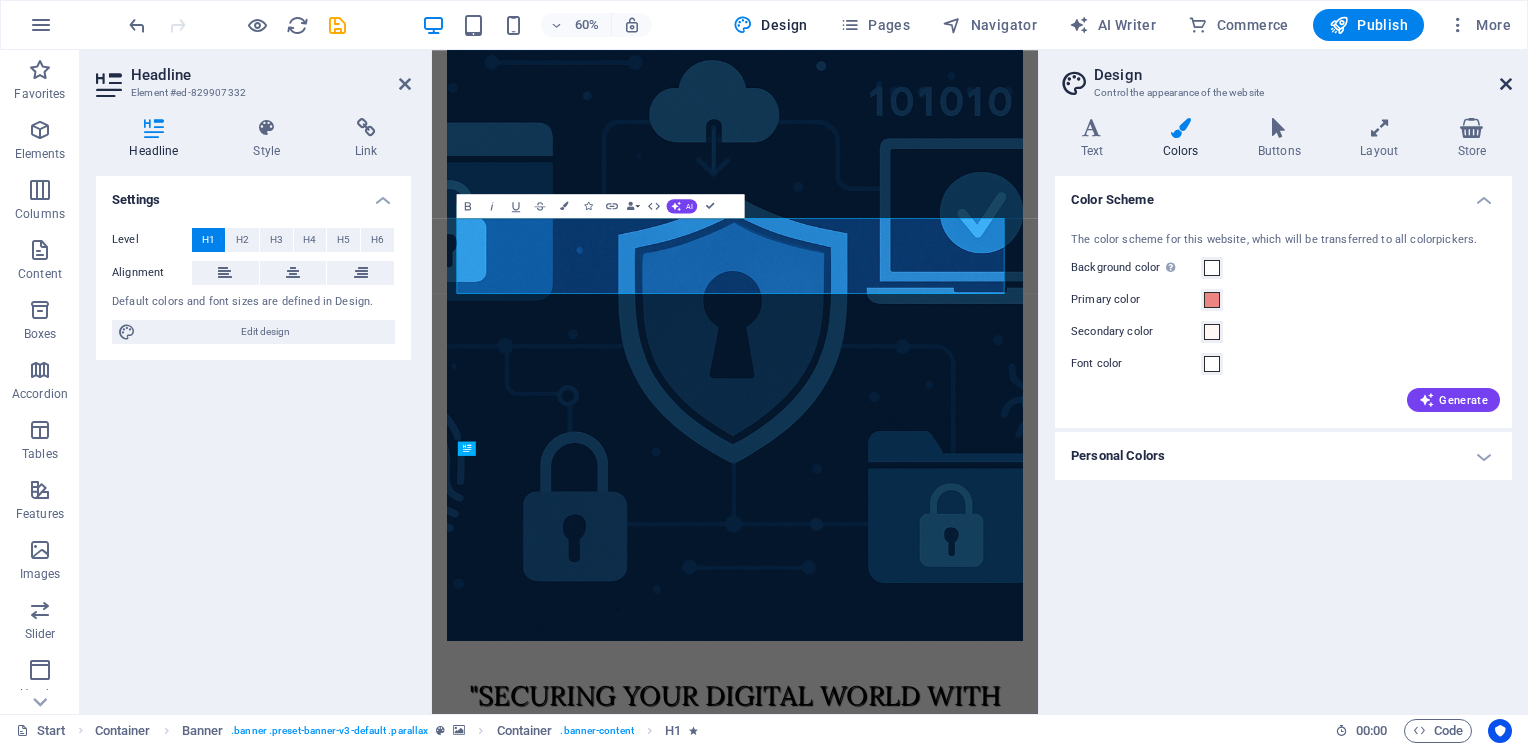 click at bounding box center [1506, 84] 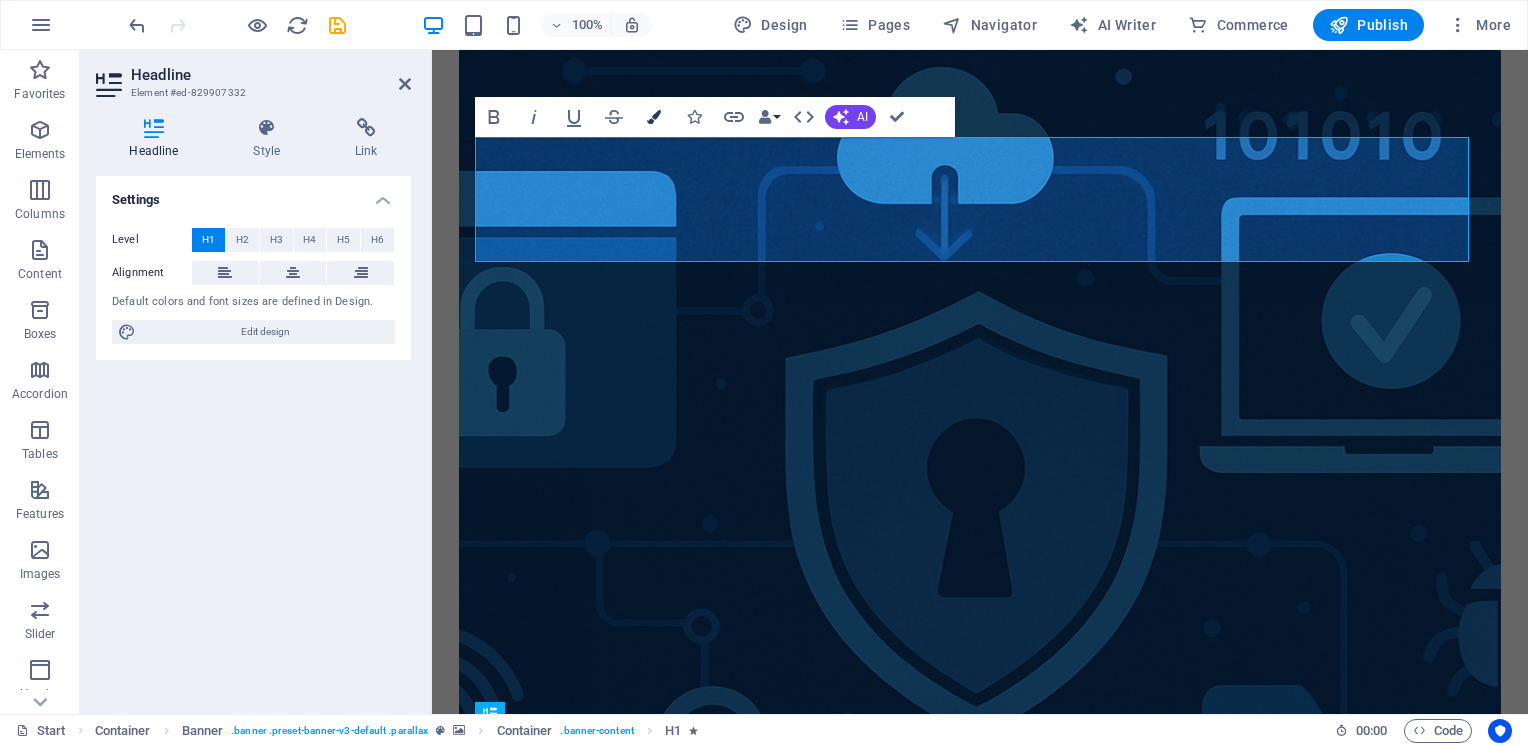 click at bounding box center [654, 117] 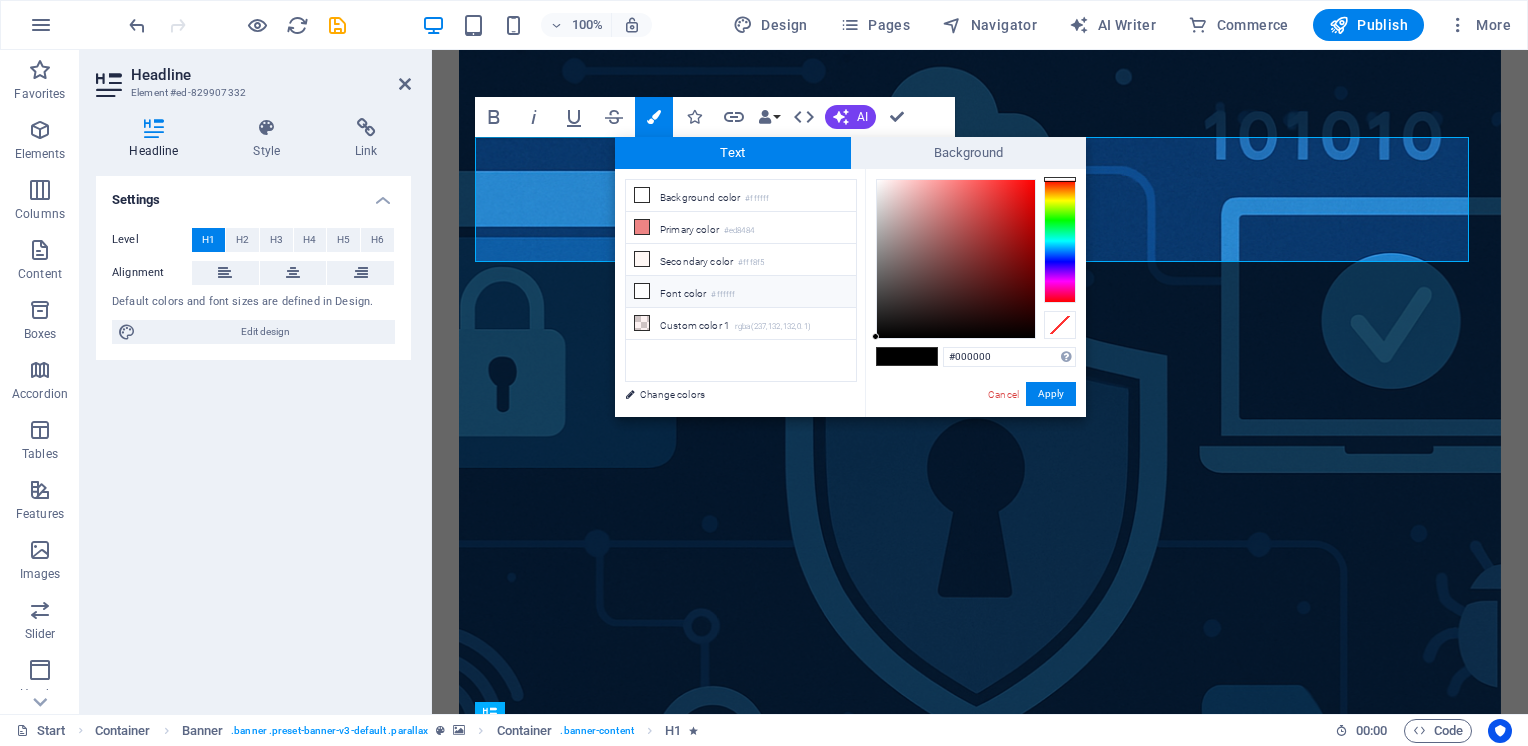 click at bounding box center [642, 291] 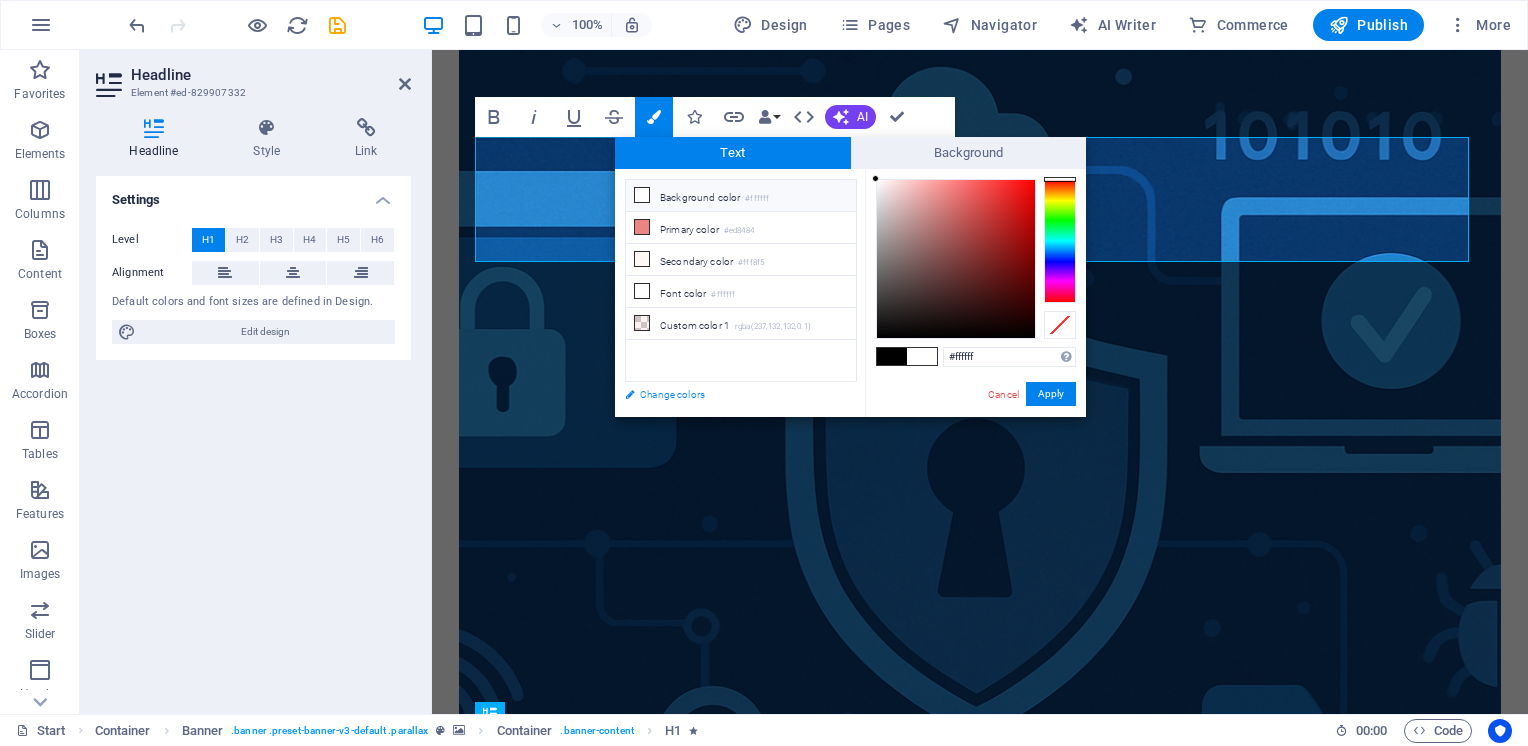 click on "Change colors" at bounding box center [731, 394] 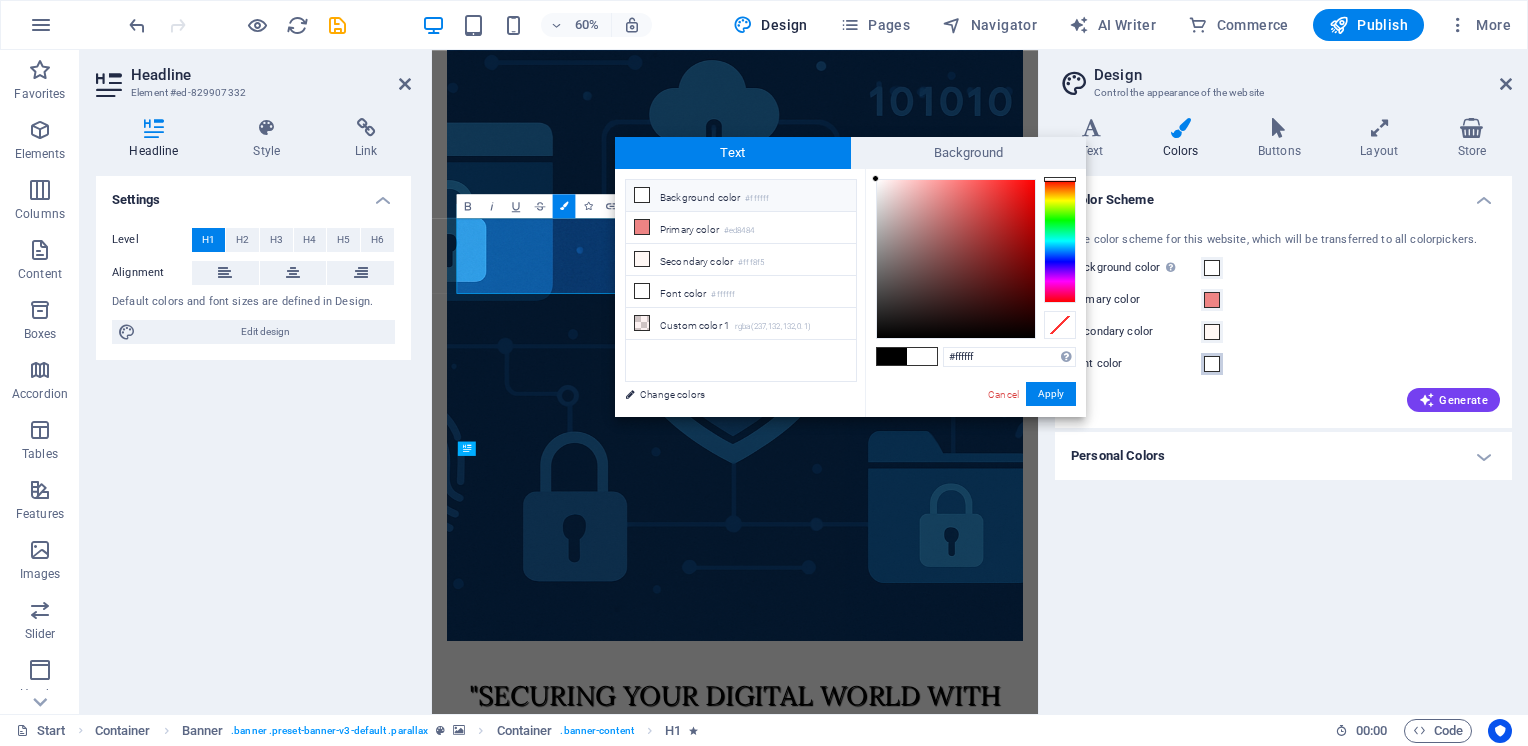 click at bounding box center (1212, 364) 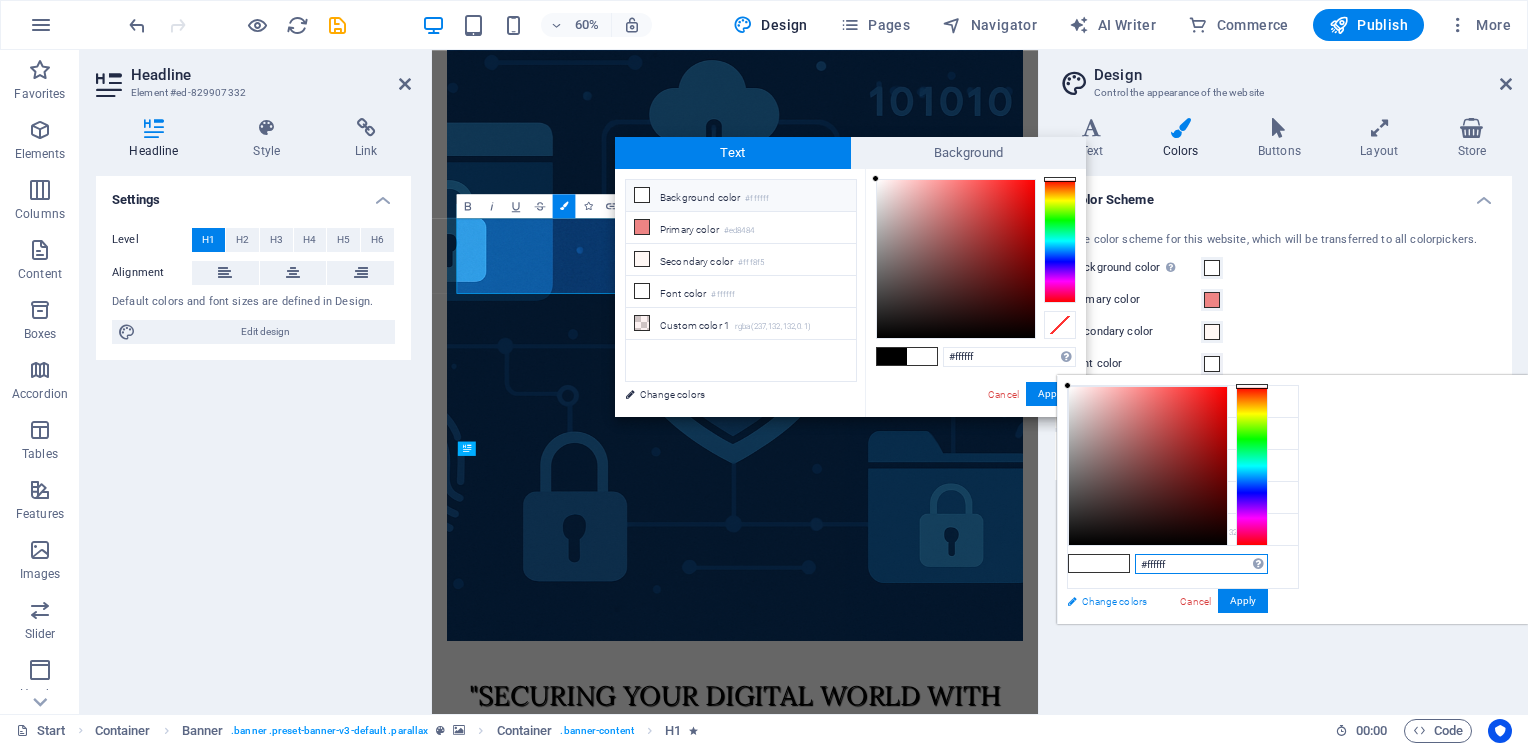 drag, startPoint x: 1447, startPoint y: 564, endPoint x: 1133, endPoint y: 587, distance: 314.84122 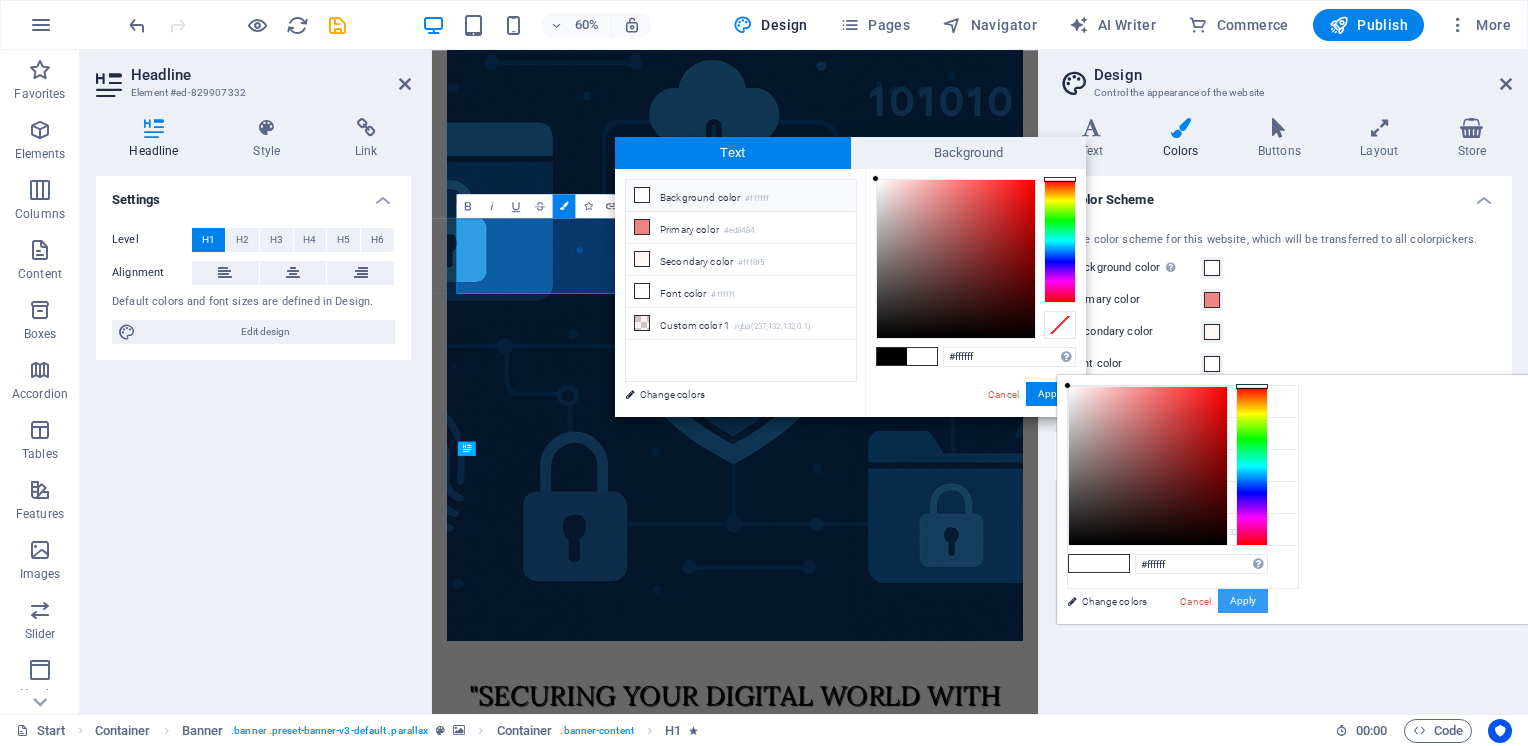 drag, startPoint x: 1506, startPoint y: 601, endPoint x: 1477, endPoint y: 606, distance: 29.427877 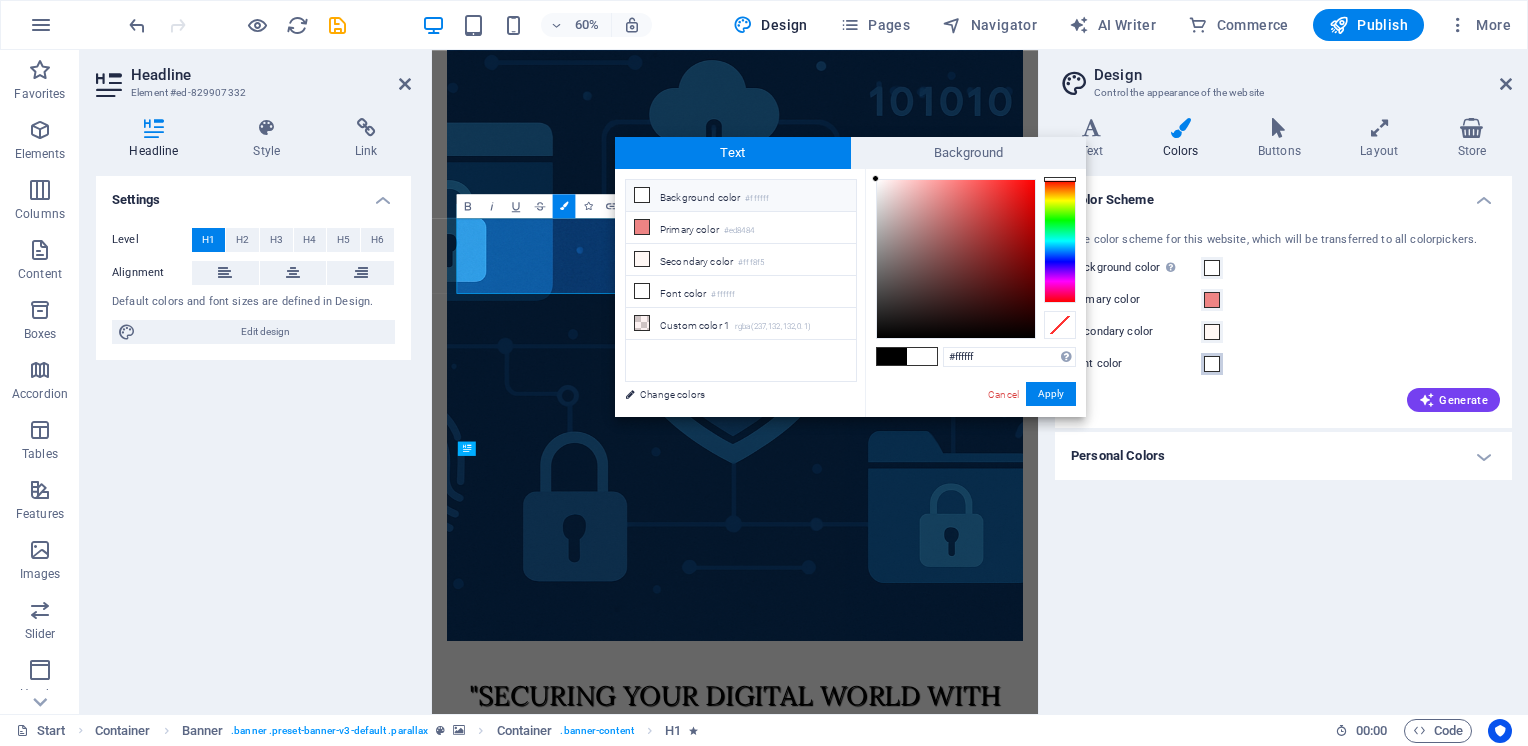 click at bounding box center (1212, 364) 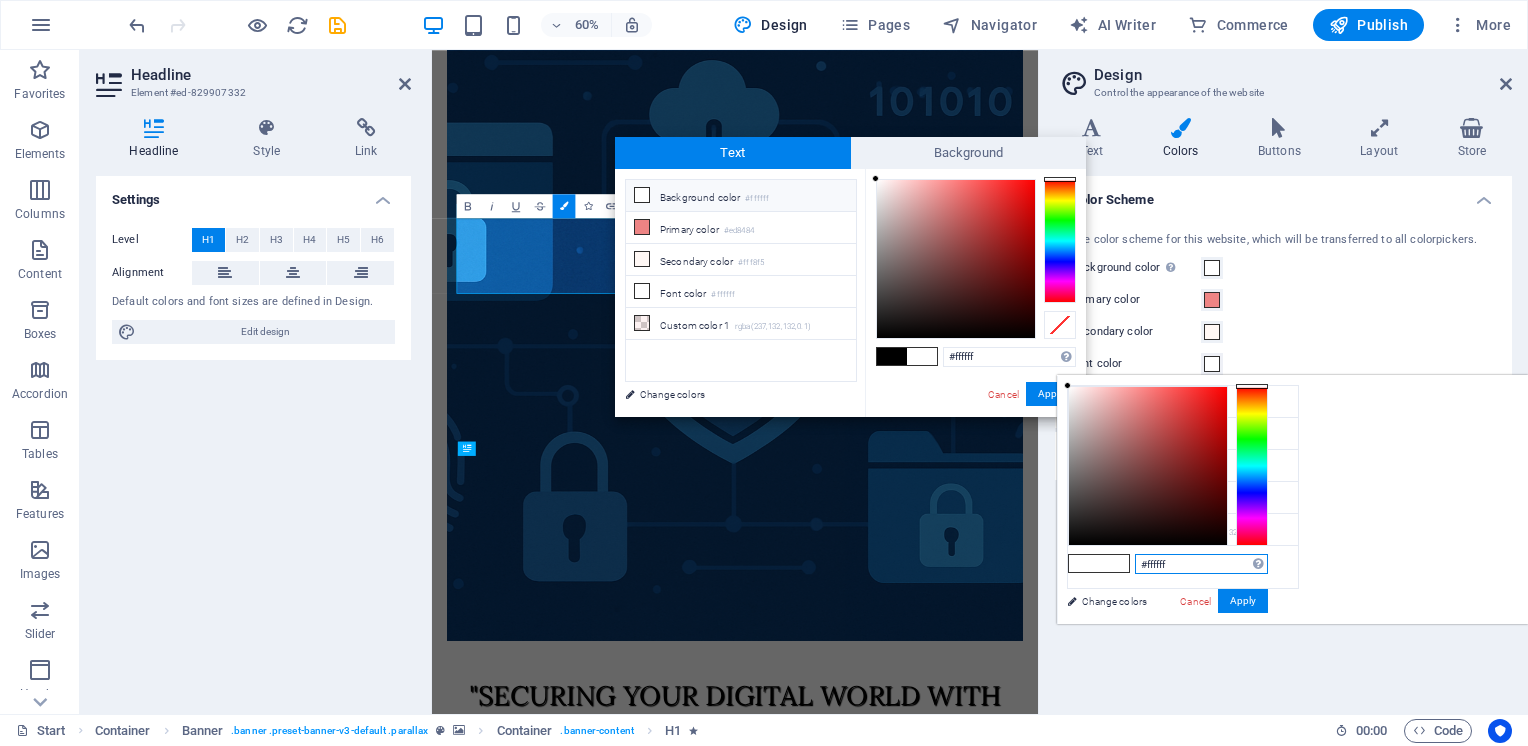 drag, startPoint x: 1187, startPoint y: 560, endPoint x: 1064, endPoint y: 563, distance: 123.03658 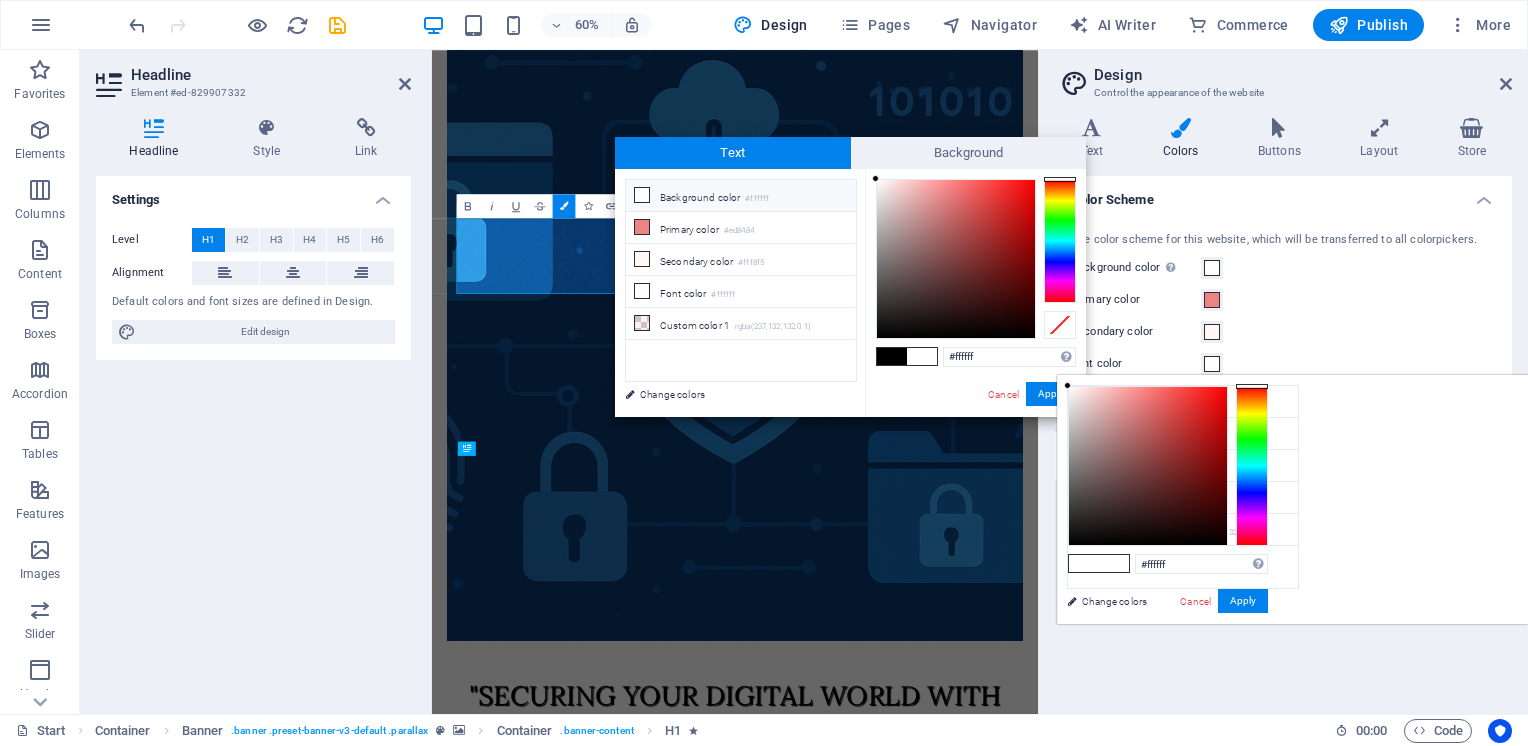click at bounding box center [1212, 364] 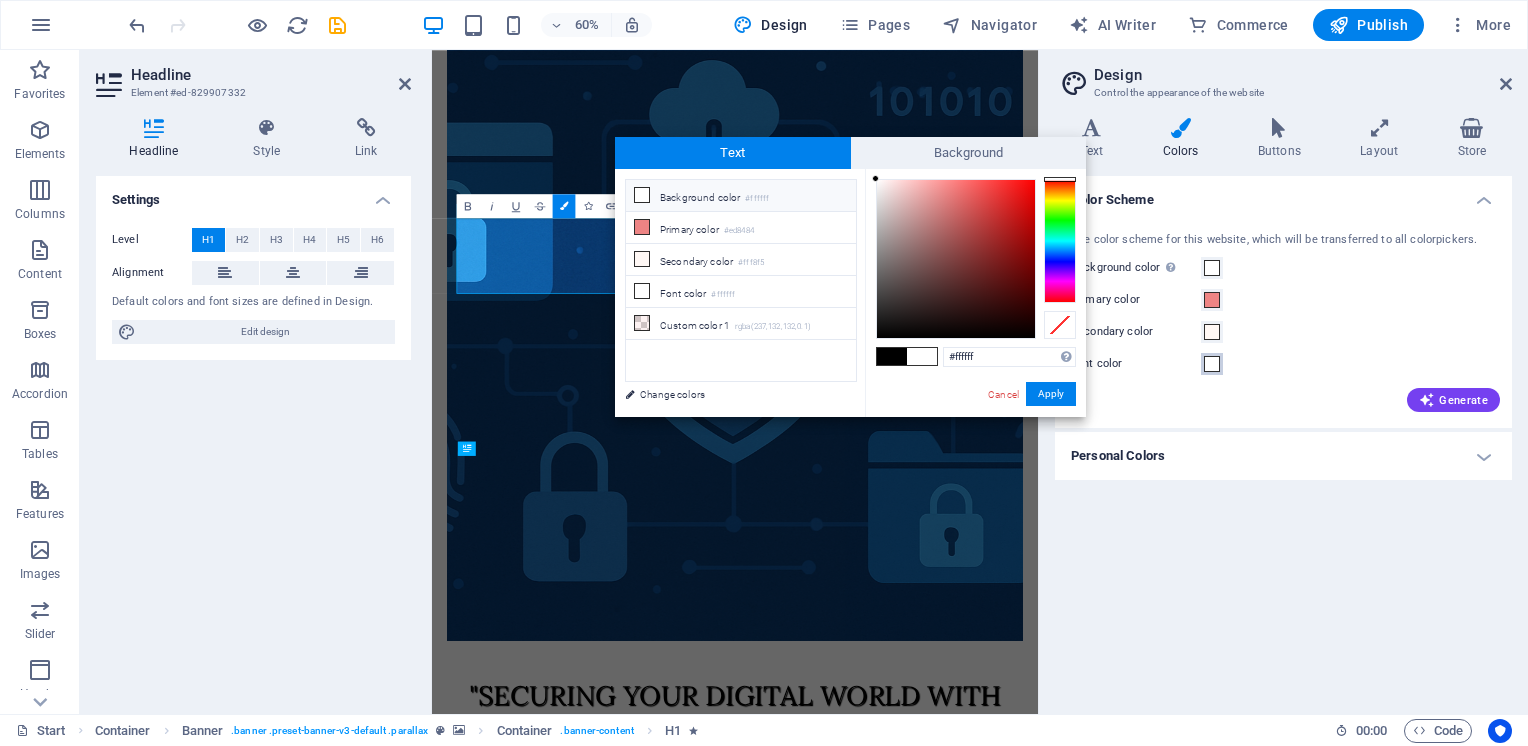 click at bounding box center (1212, 364) 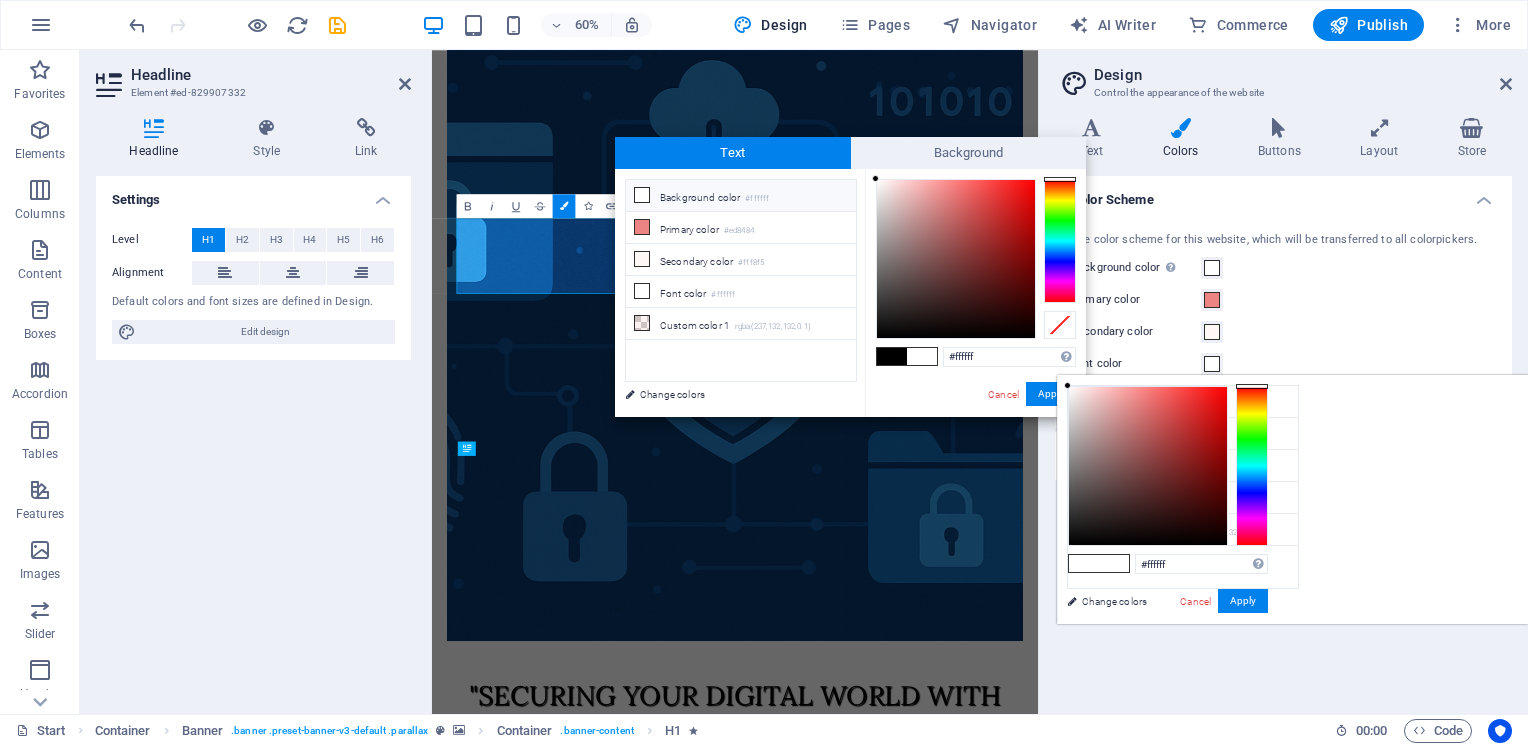 click at bounding box center [1212, 364] 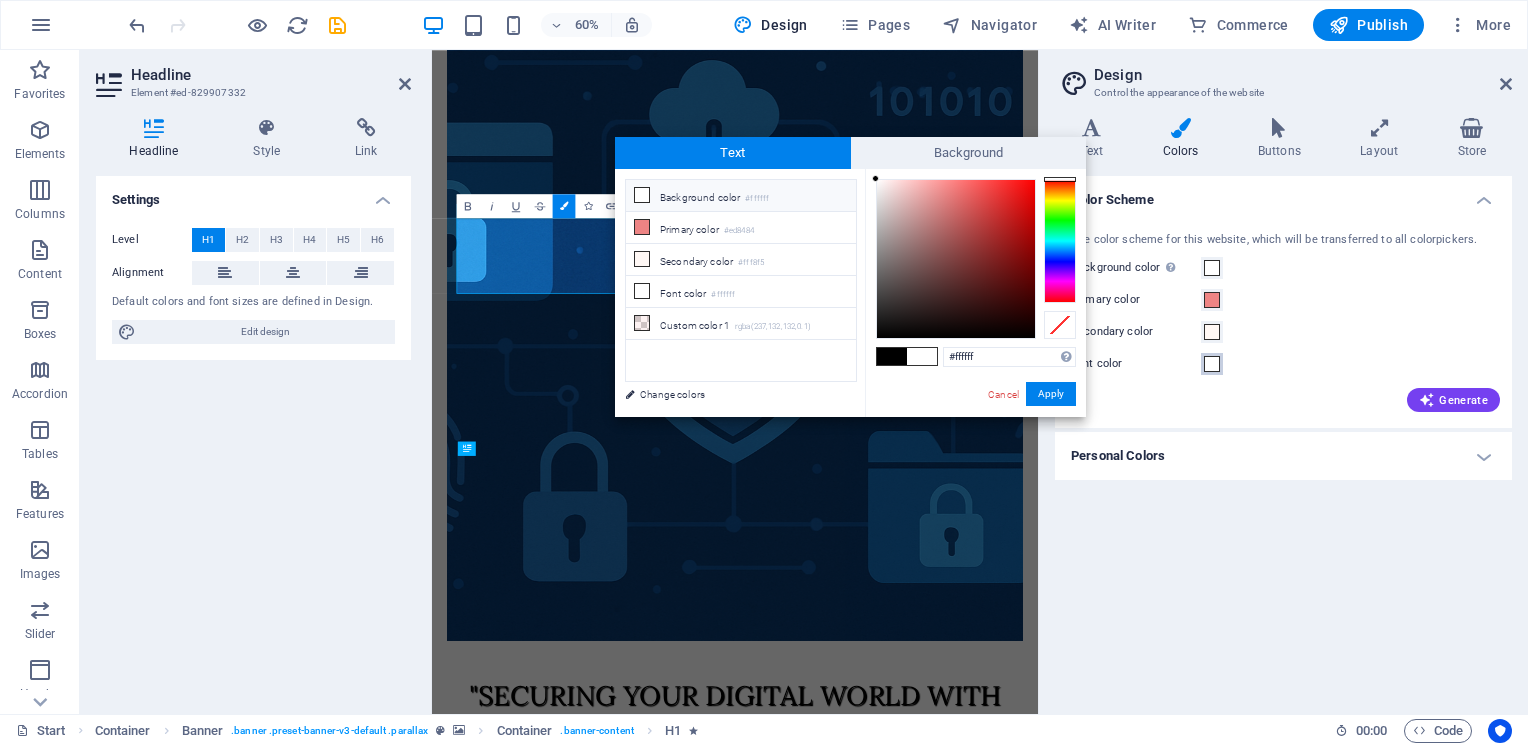 click at bounding box center [1212, 364] 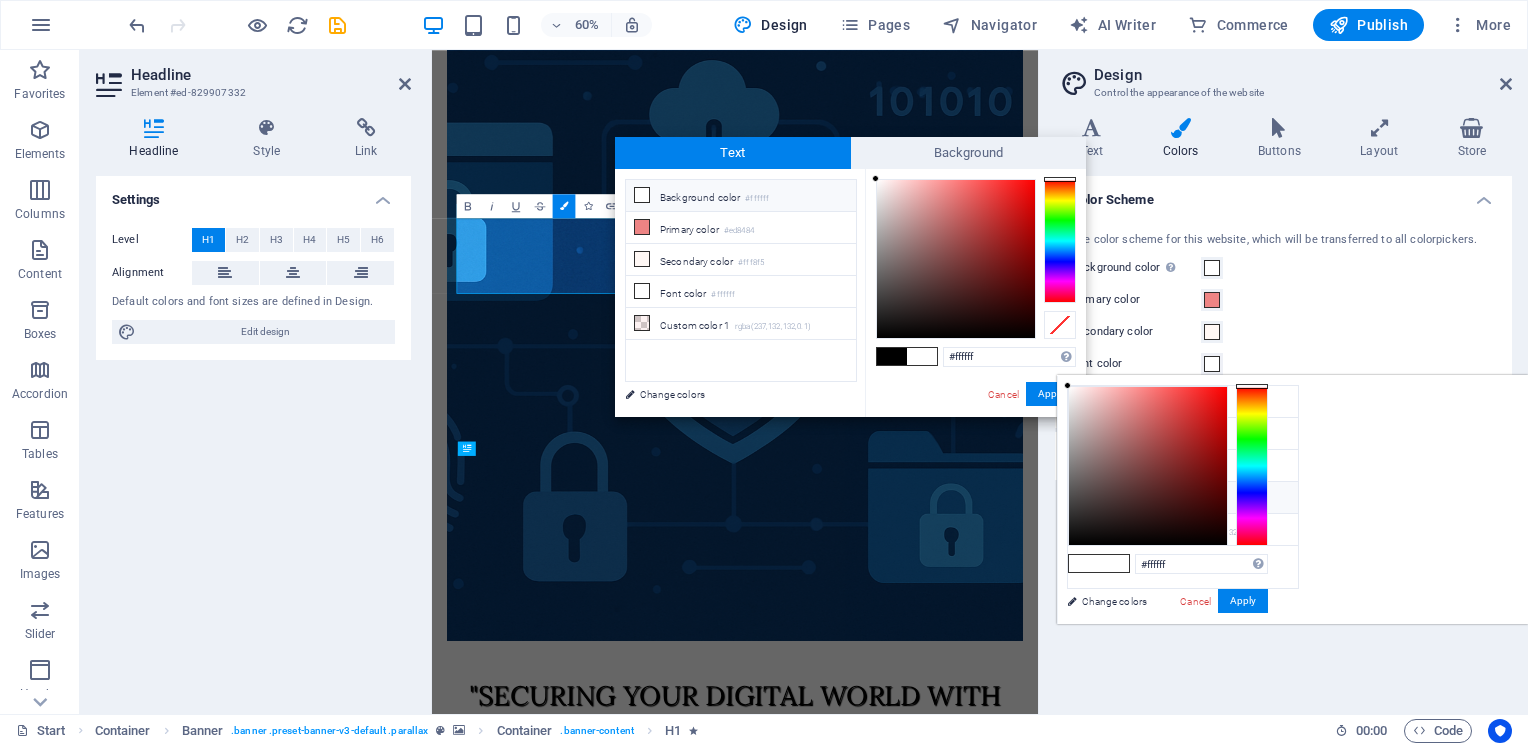 click at bounding box center [1084, 497] 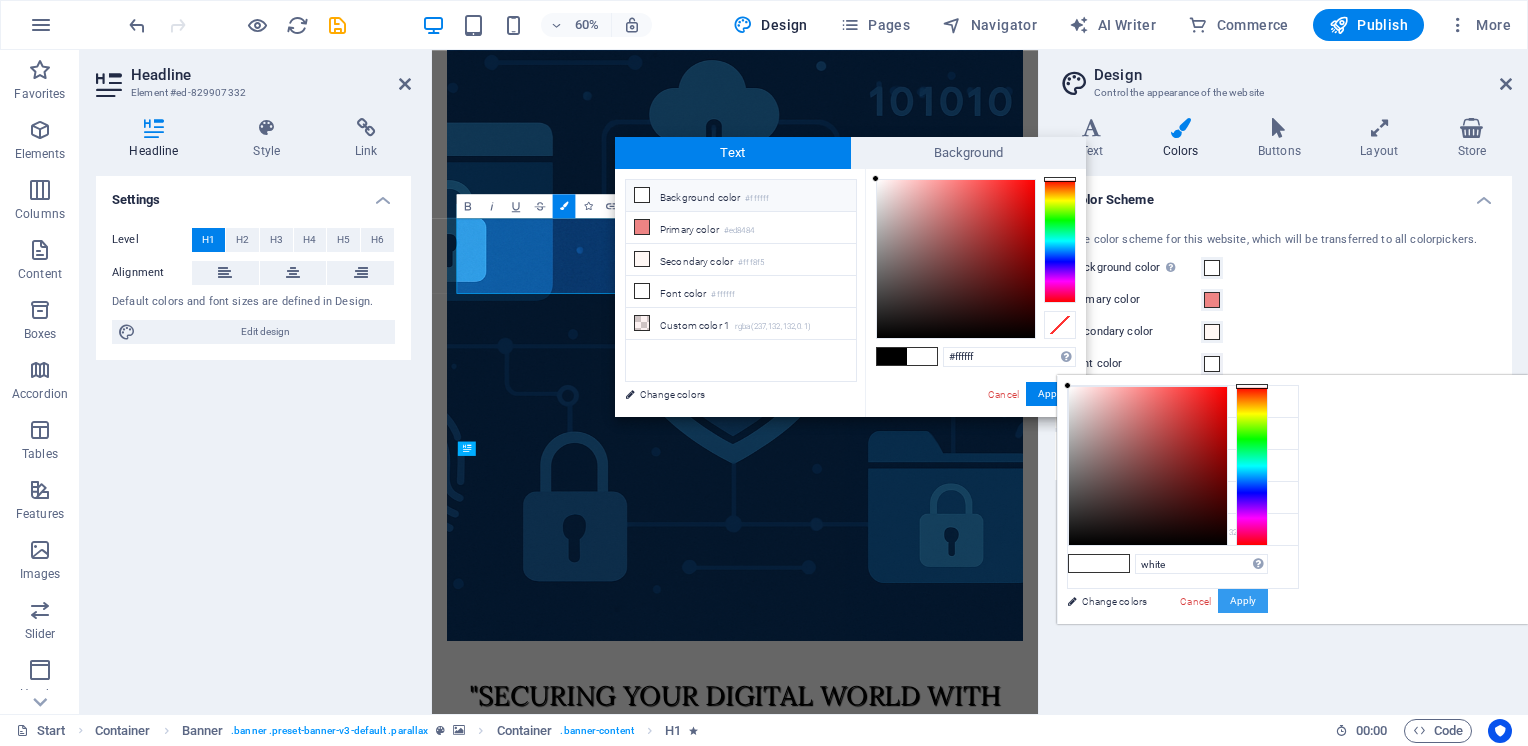 type on "#ffffff" 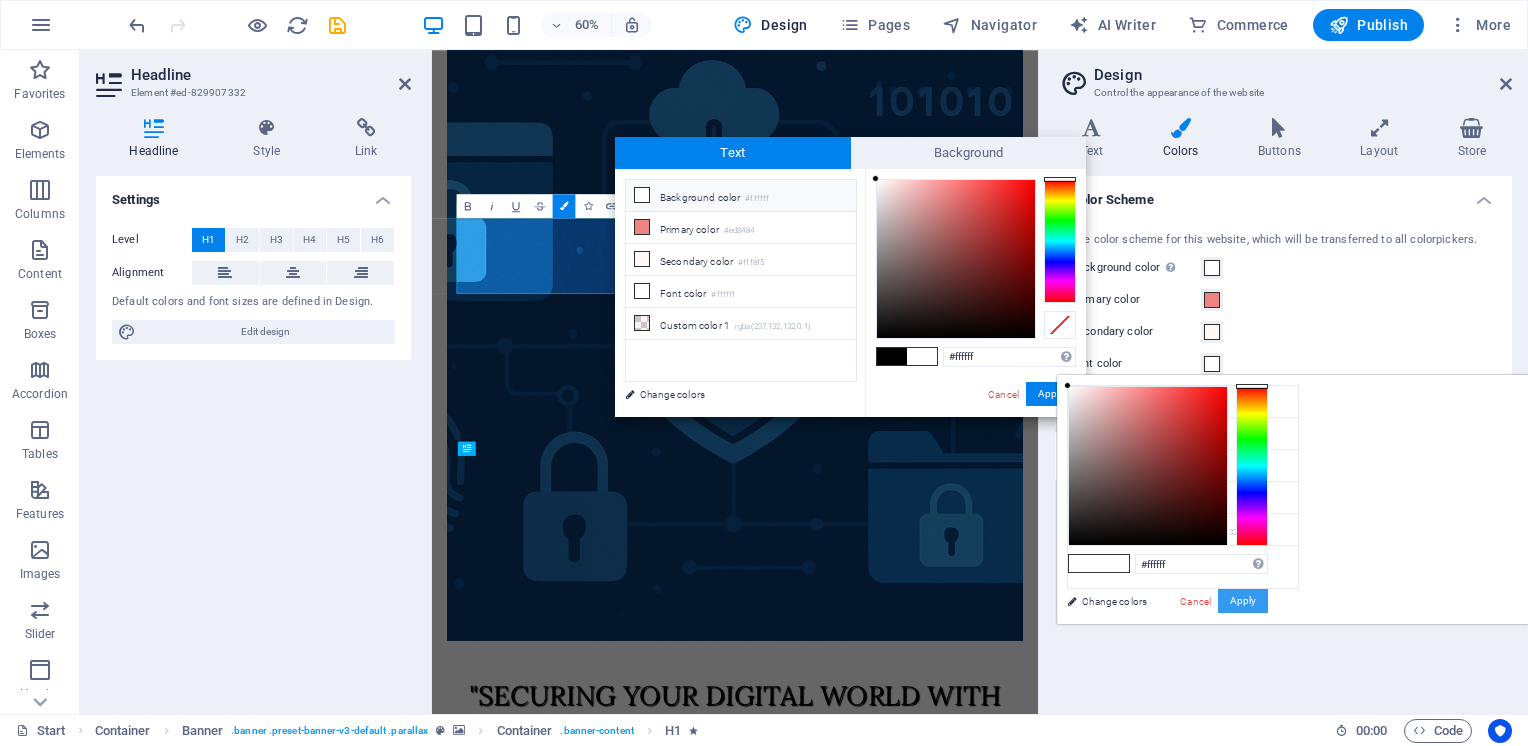 click on "Apply" at bounding box center [1243, 601] 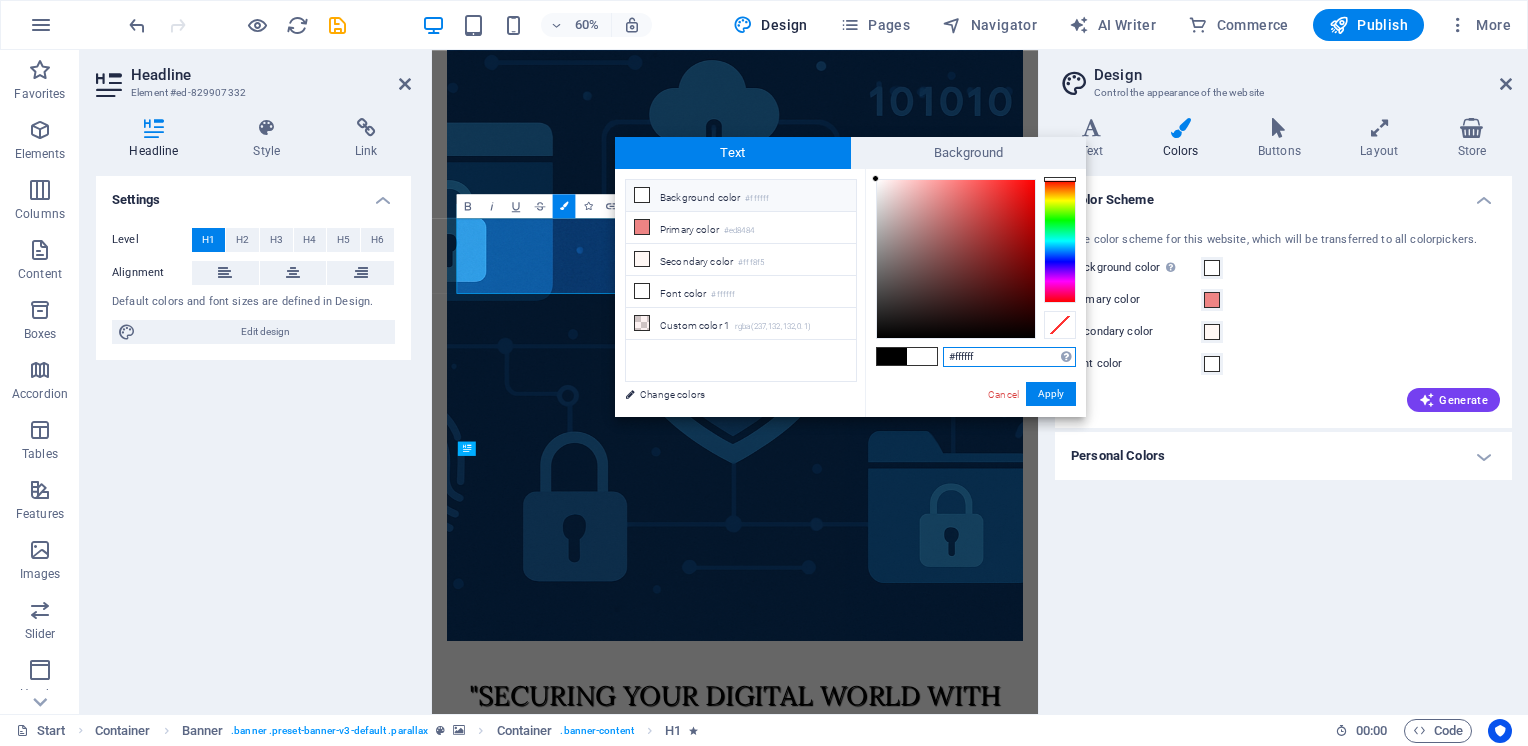drag, startPoint x: 1015, startPoint y: 355, endPoint x: 843, endPoint y: 353, distance: 172.01163 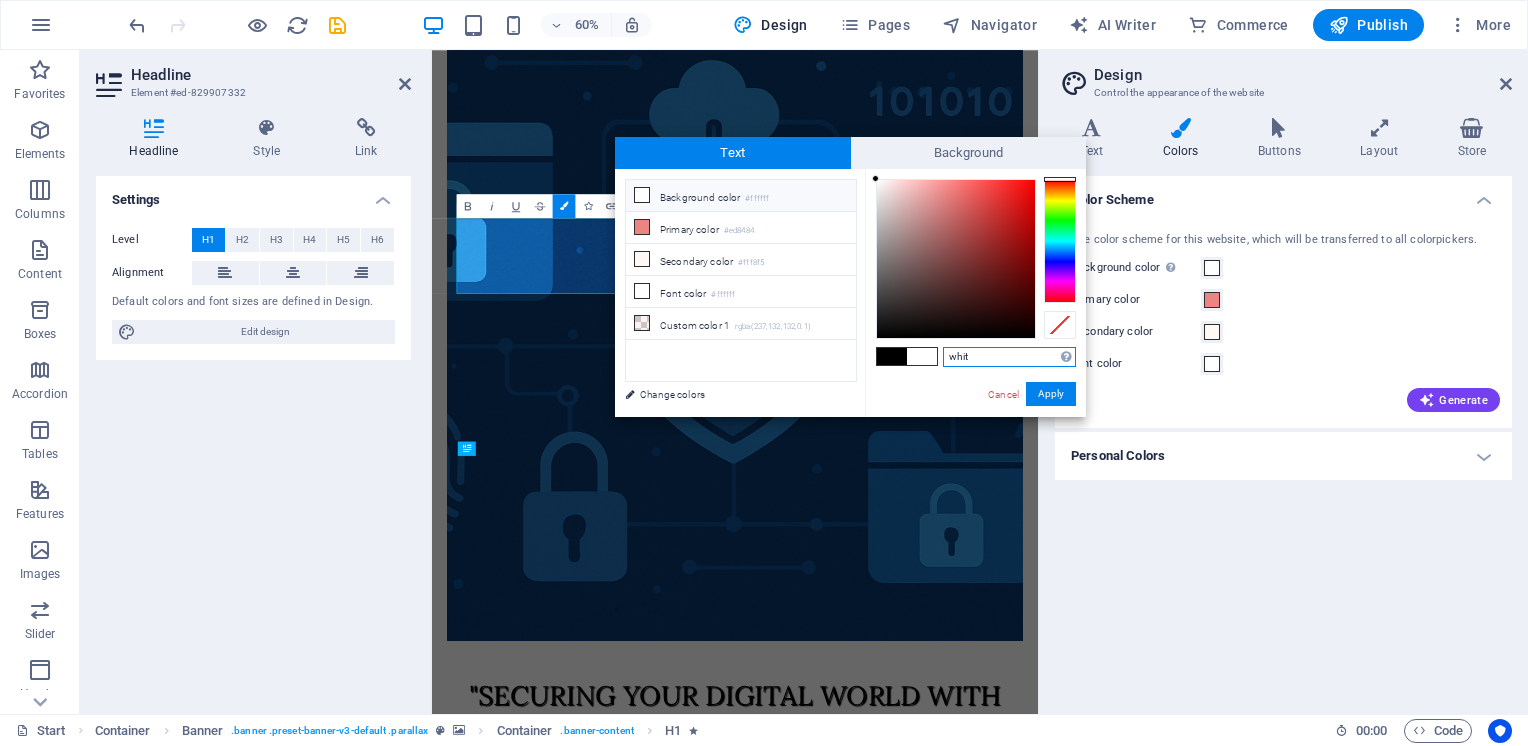 type on "white" 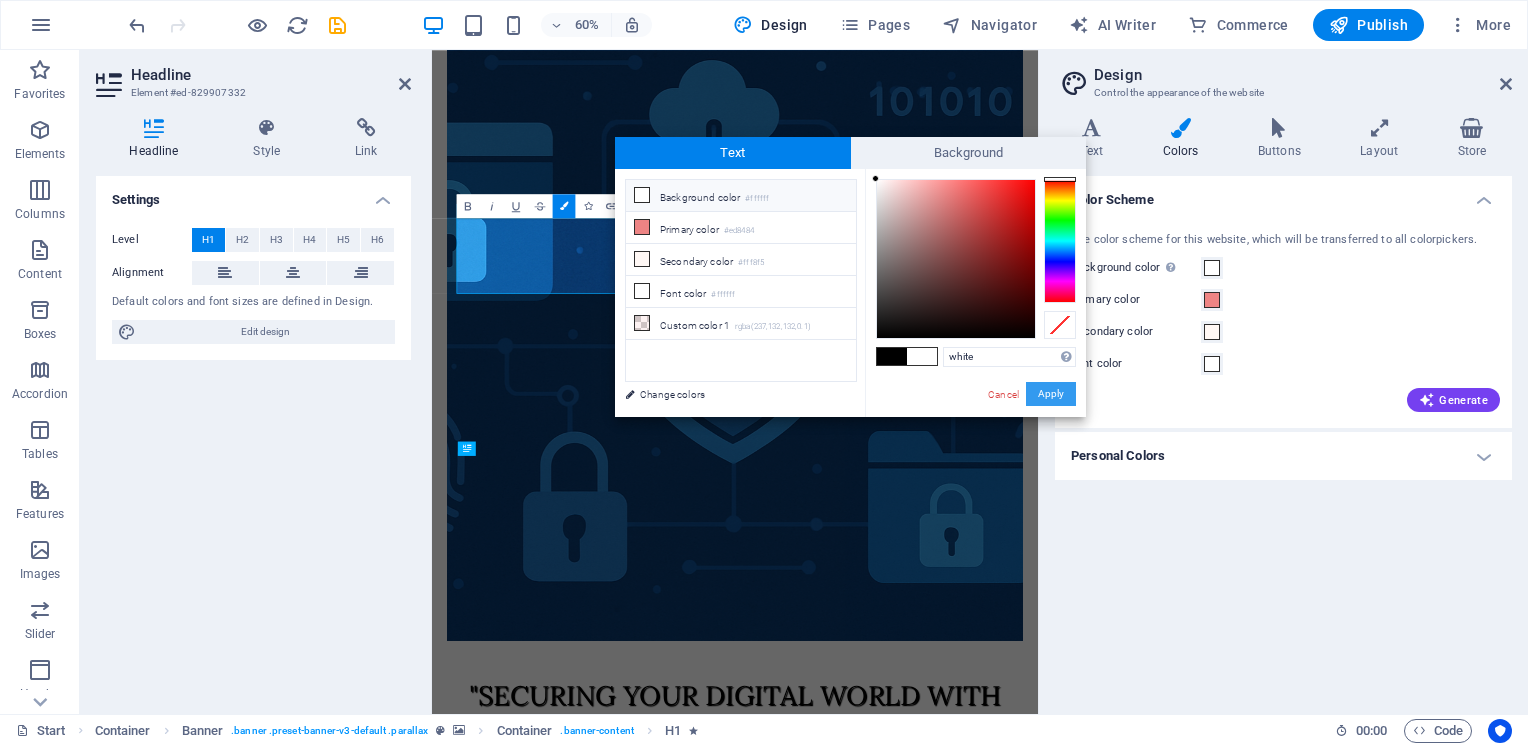 click on "Apply" at bounding box center (1051, 394) 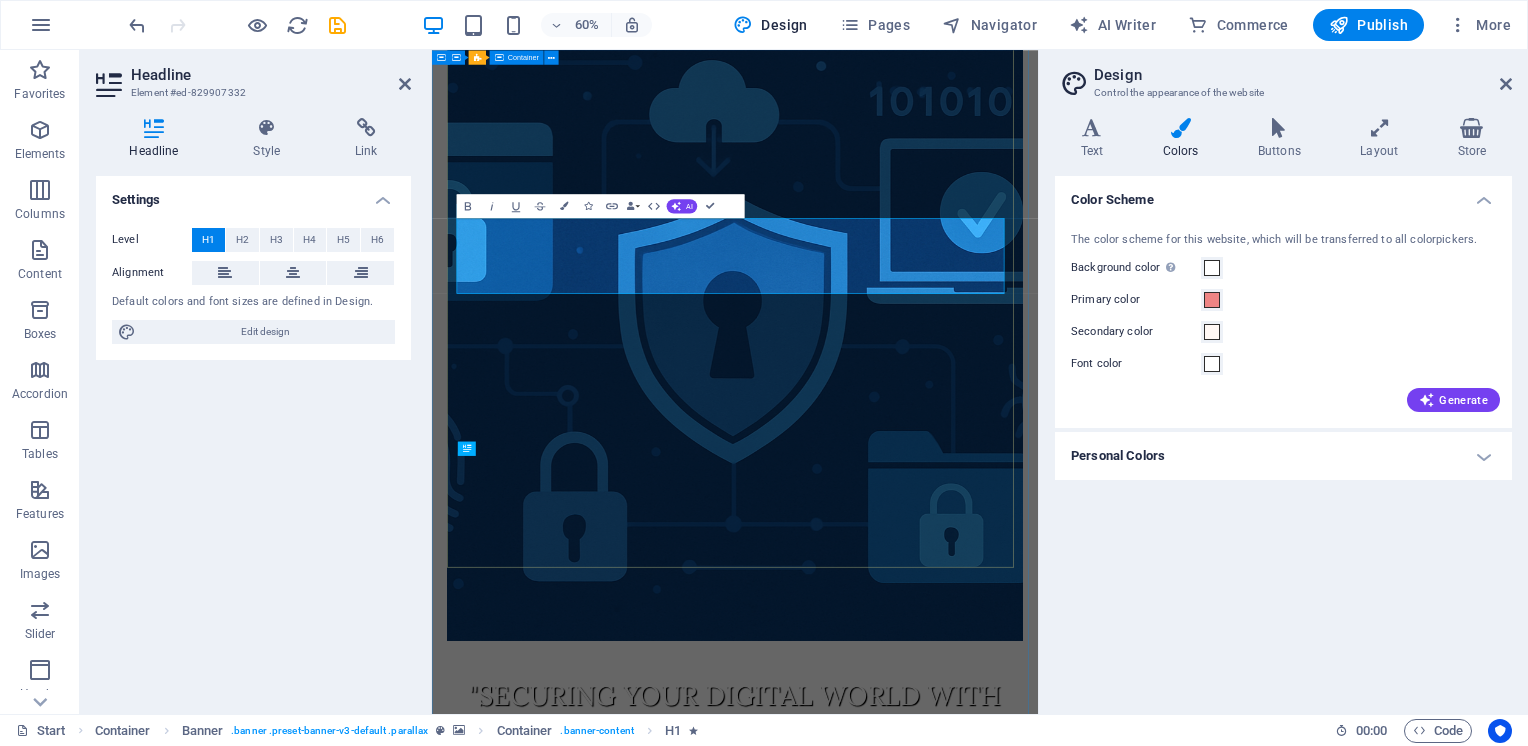 drag, startPoint x: 697, startPoint y: 529, endPoint x: 1040, endPoint y: 311, distance: 406.41483 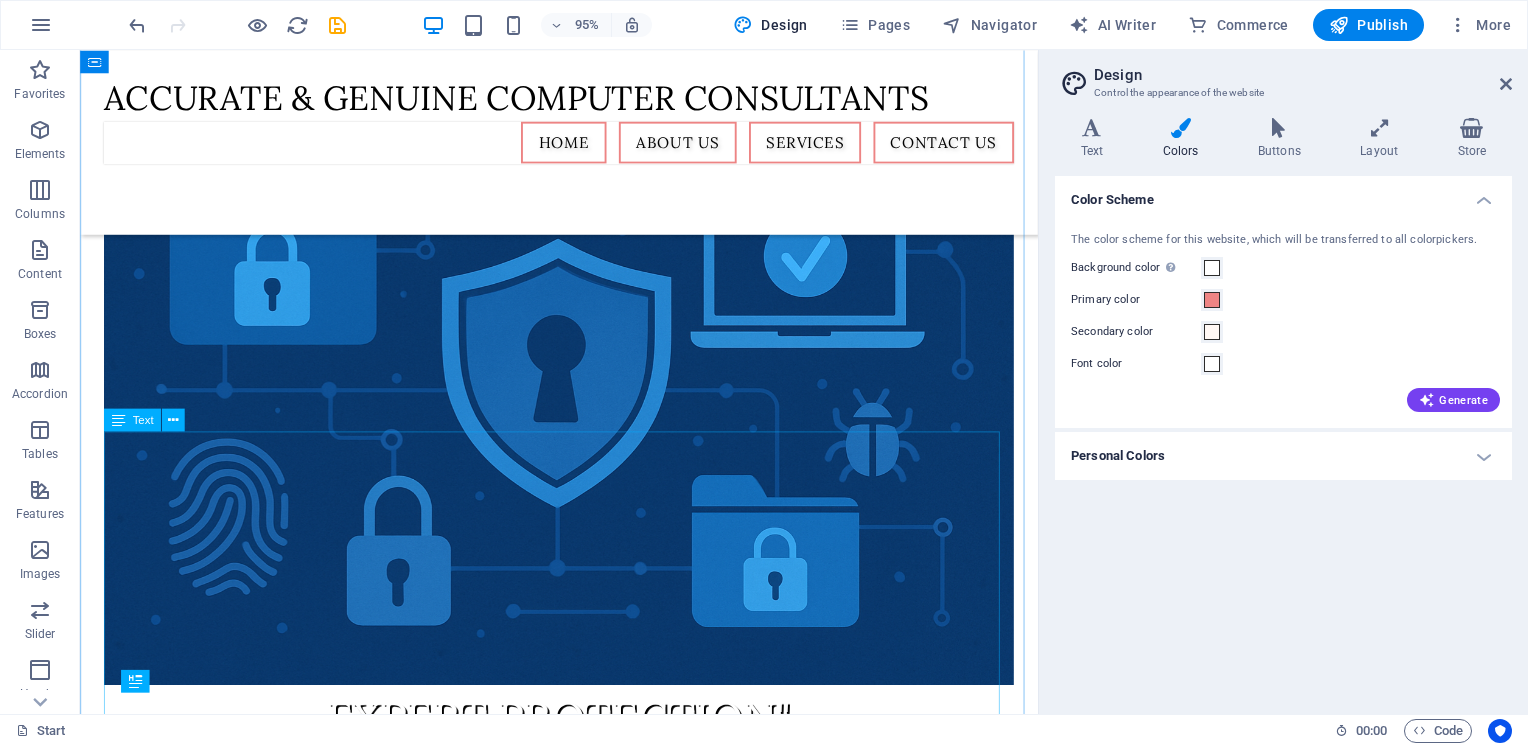 scroll, scrollTop: 300, scrollLeft: 0, axis: vertical 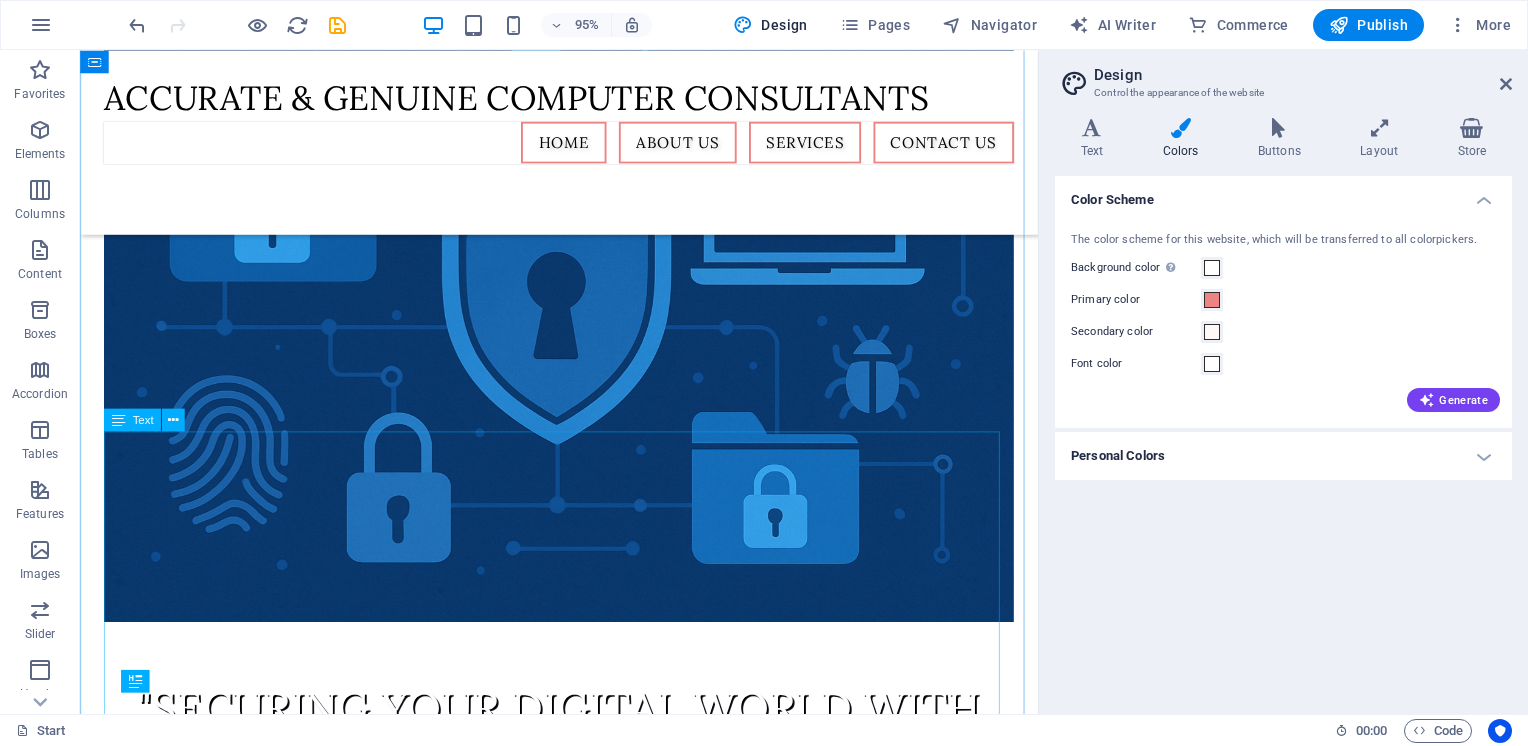 click on "A-n-G Computer Consultants is one of the renowned companies in the field of IS Audit and Information Security. The motto of the formation of company is customer centric, where the lack of IS expertise can be overcome with the help of our in-depth experience. The focus is to audit and assess the IT implemented in banks, NBFCs and industries. The results of IT audit enable the users to improve IT environment, IT Infrastructure Management, business processes and helps to prevent the income leakages. Mr. Girish Netke, one of the senior persons is the guide for the company, while Mr. Sandeep Patil, Mr. Samir Patil and Mr. Makrand Behare are the associate, working to audit and evaluate the systems and processes against industry standards and regulatory mandates." at bounding box center (584, 1428) 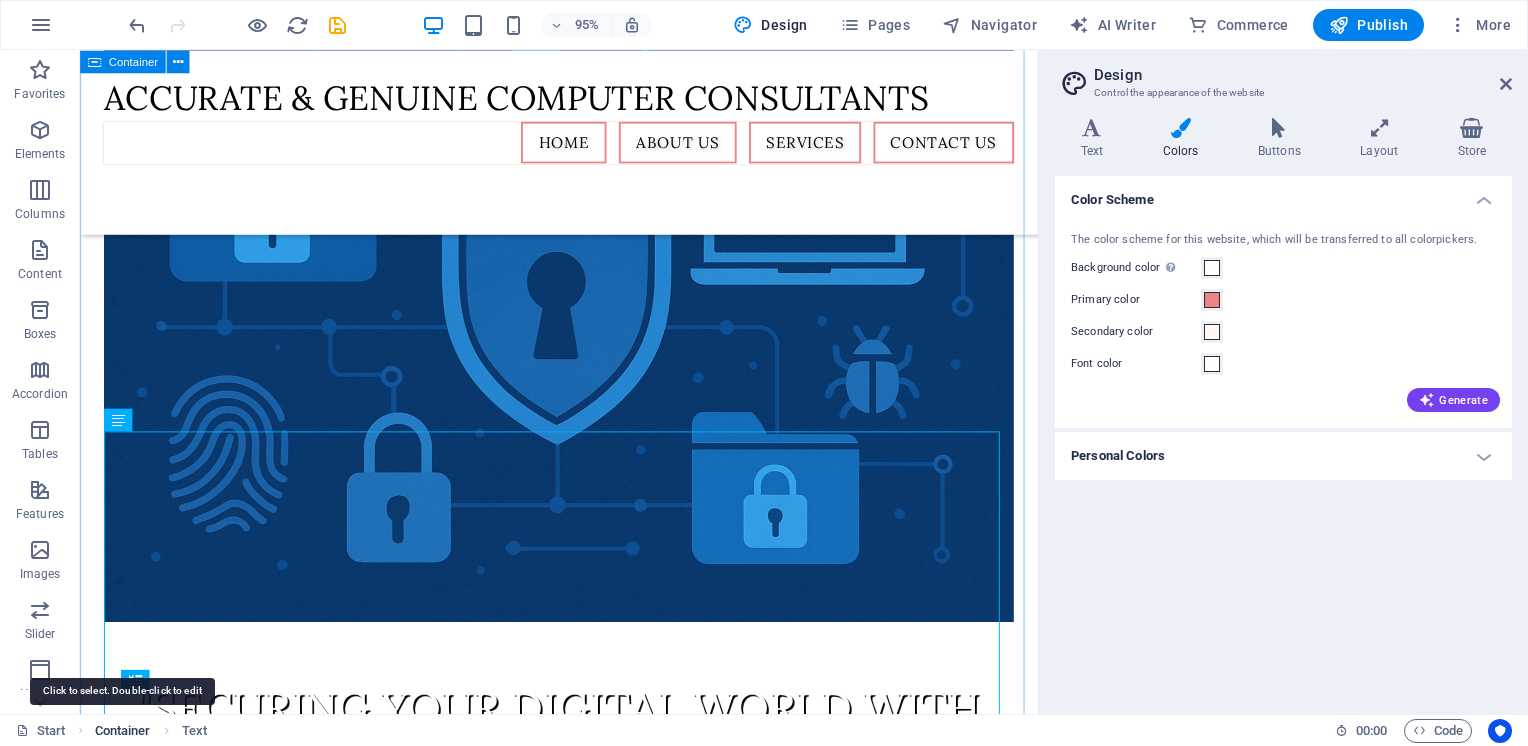 click on "Container" at bounding box center (123, 731) 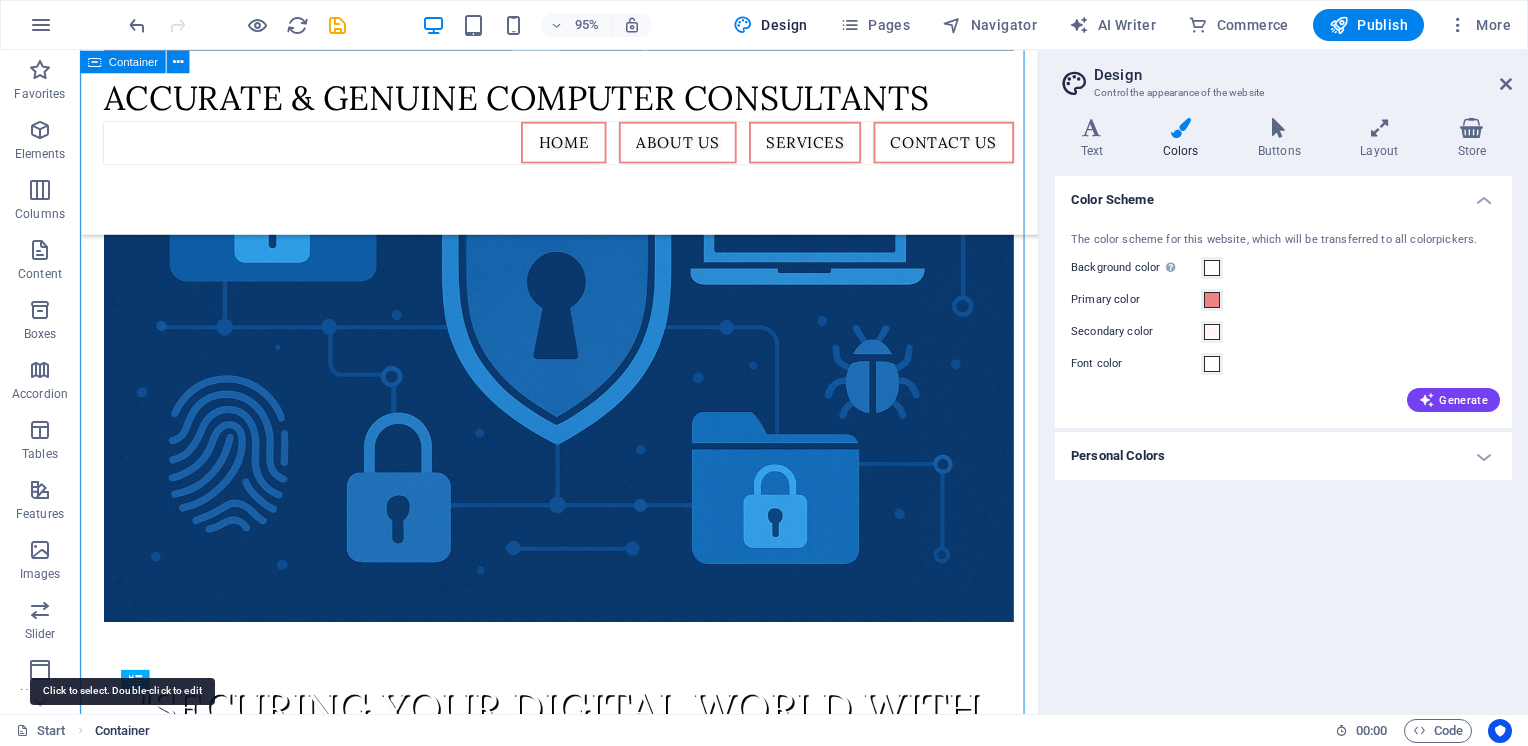 click on "Container" at bounding box center (123, 731) 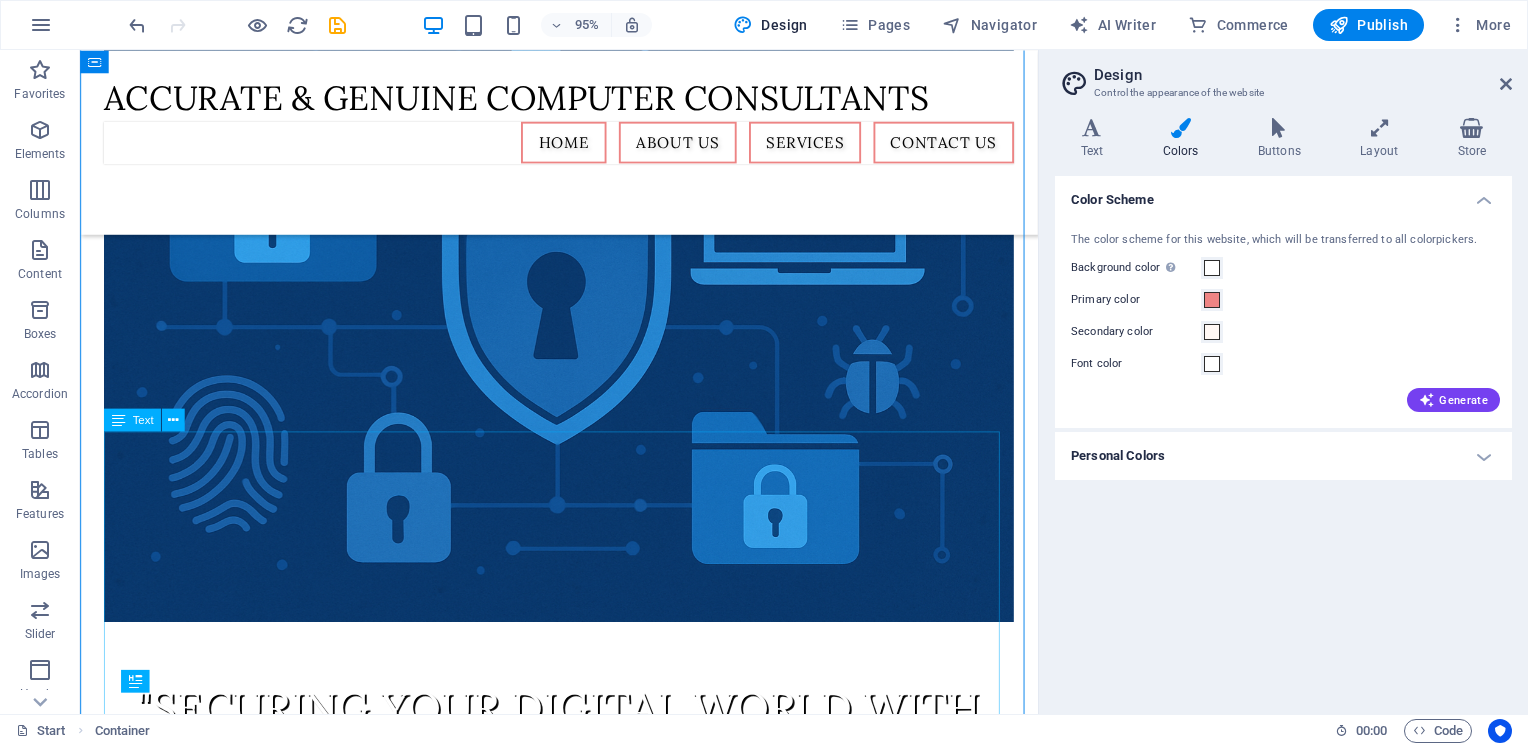 click on "A-n-G Computer Consultants is one of the renowned companies in the field of IS Audit and Information Security. The motto of the formation of company is customer centric, where the lack of IS expertise can be overcome with the help of our in-depth experience. The focus is to audit and assess the IT implemented in banks, NBFCs and industries. The results of IT audit enable the users to improve IT environment, IT Infrastructure Management, business processes and helps to prevent the income leakages. Mr. Girish Netke, one of the senior persons is the guide for the company, while Mr. Sandeep Patil, Mr. Samir Patil and Mr. Makrand Behare are the associate, working to audit and evaluate the systems and processes against industry standards and regulatory mandates." at bounding box center (584, 1428) 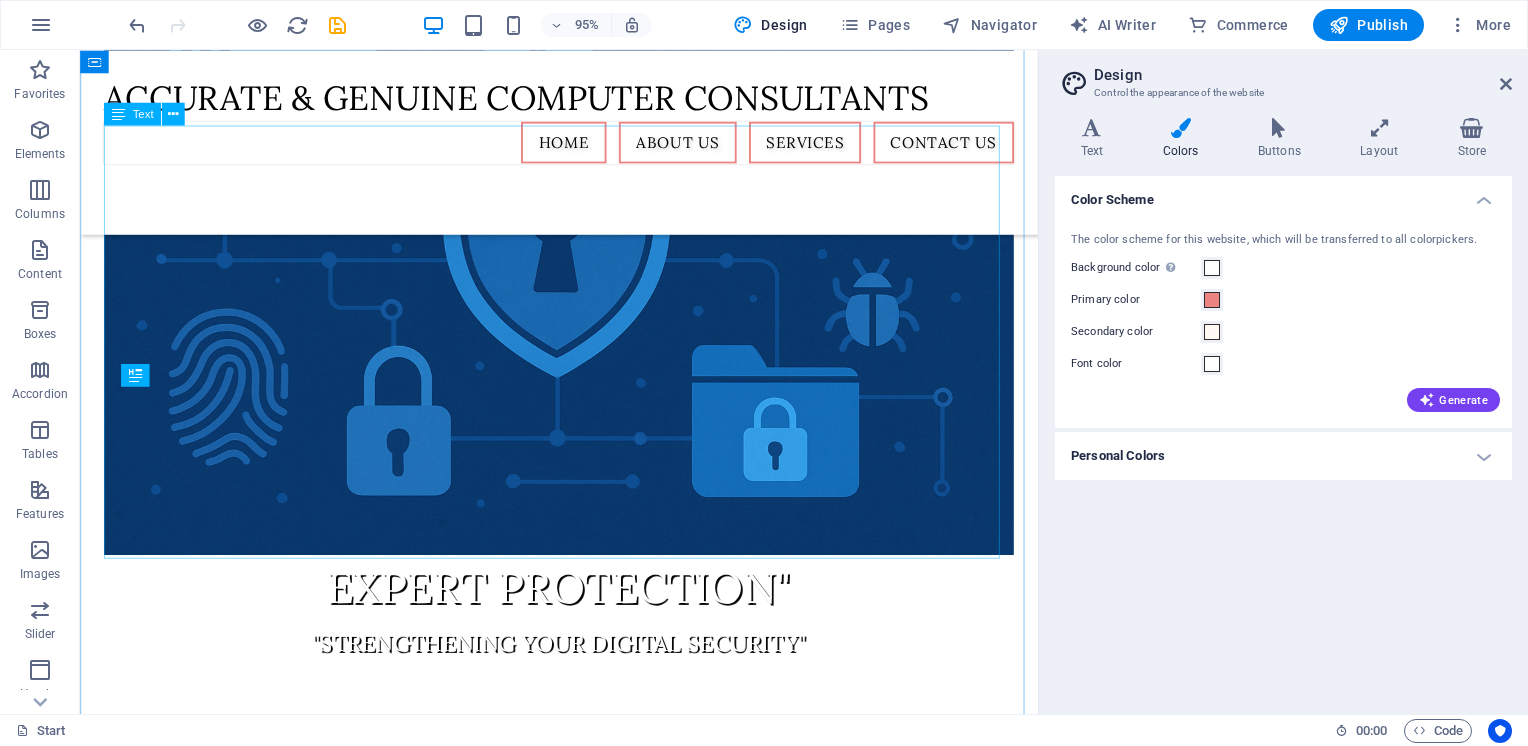 scroll, scrollTop: 400, scrollLeft: 0, axis: vertical 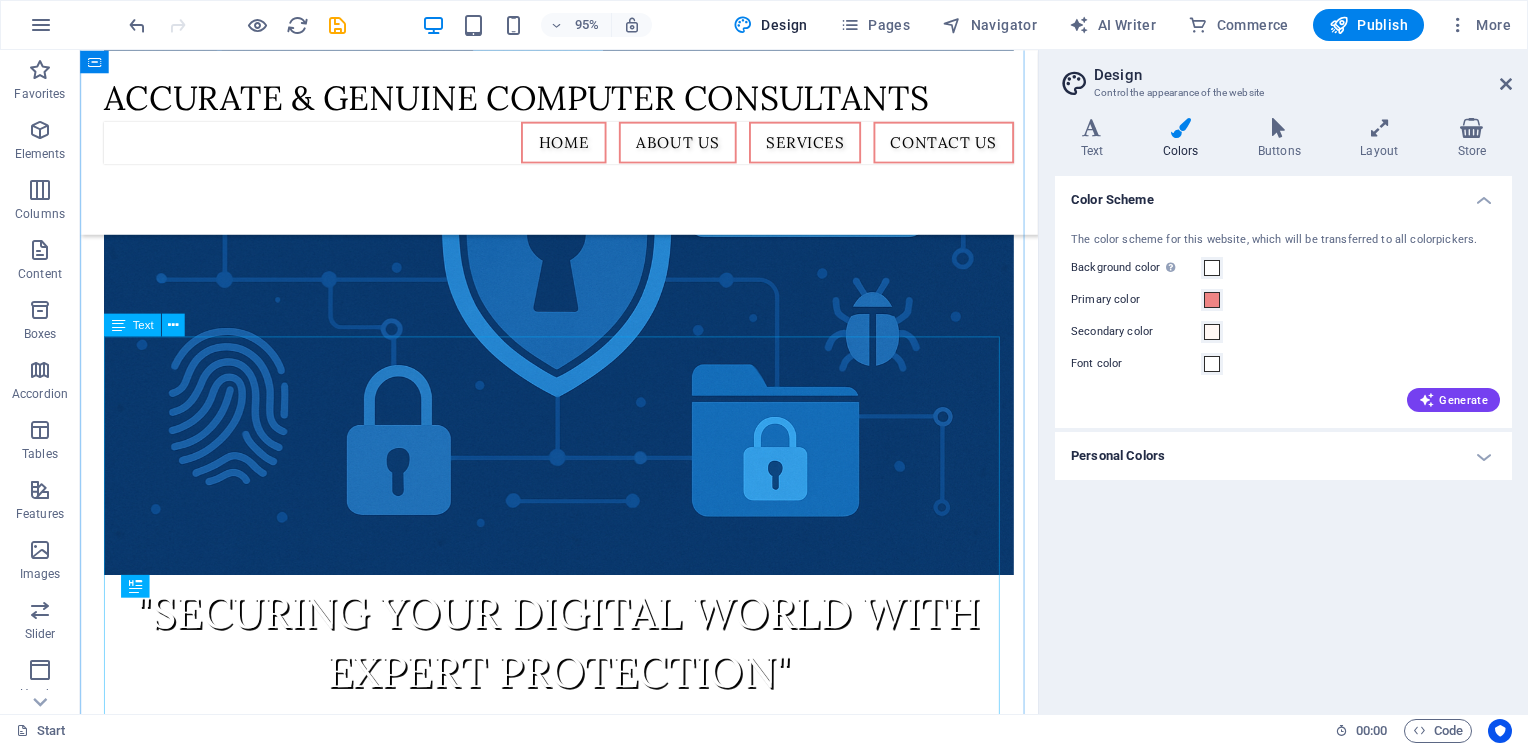 drag, startPoint x: 201, startPoint y: 406, endPoint x: 210, endPoint y: 398, distance: 12.0415945 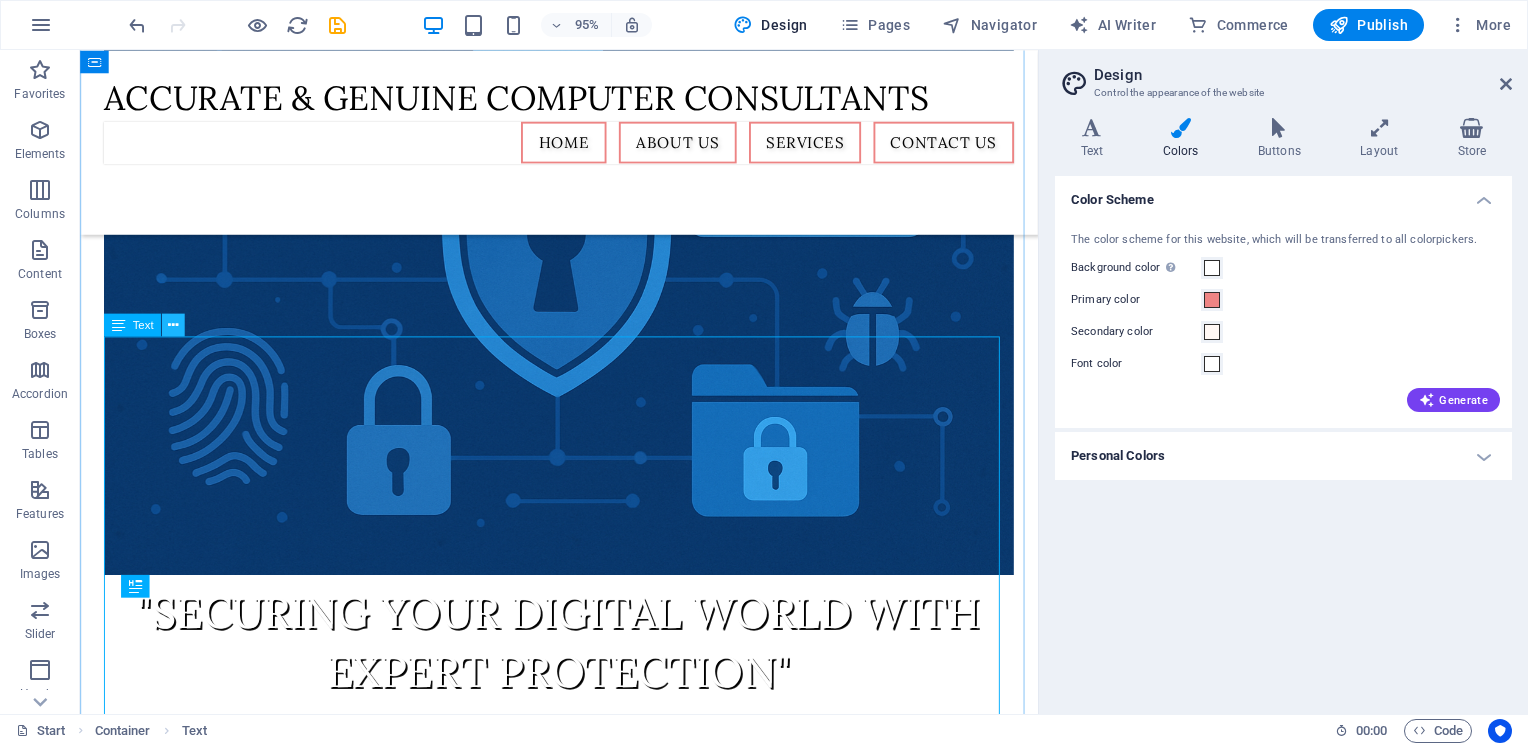 click at bounding box center (173, 325) 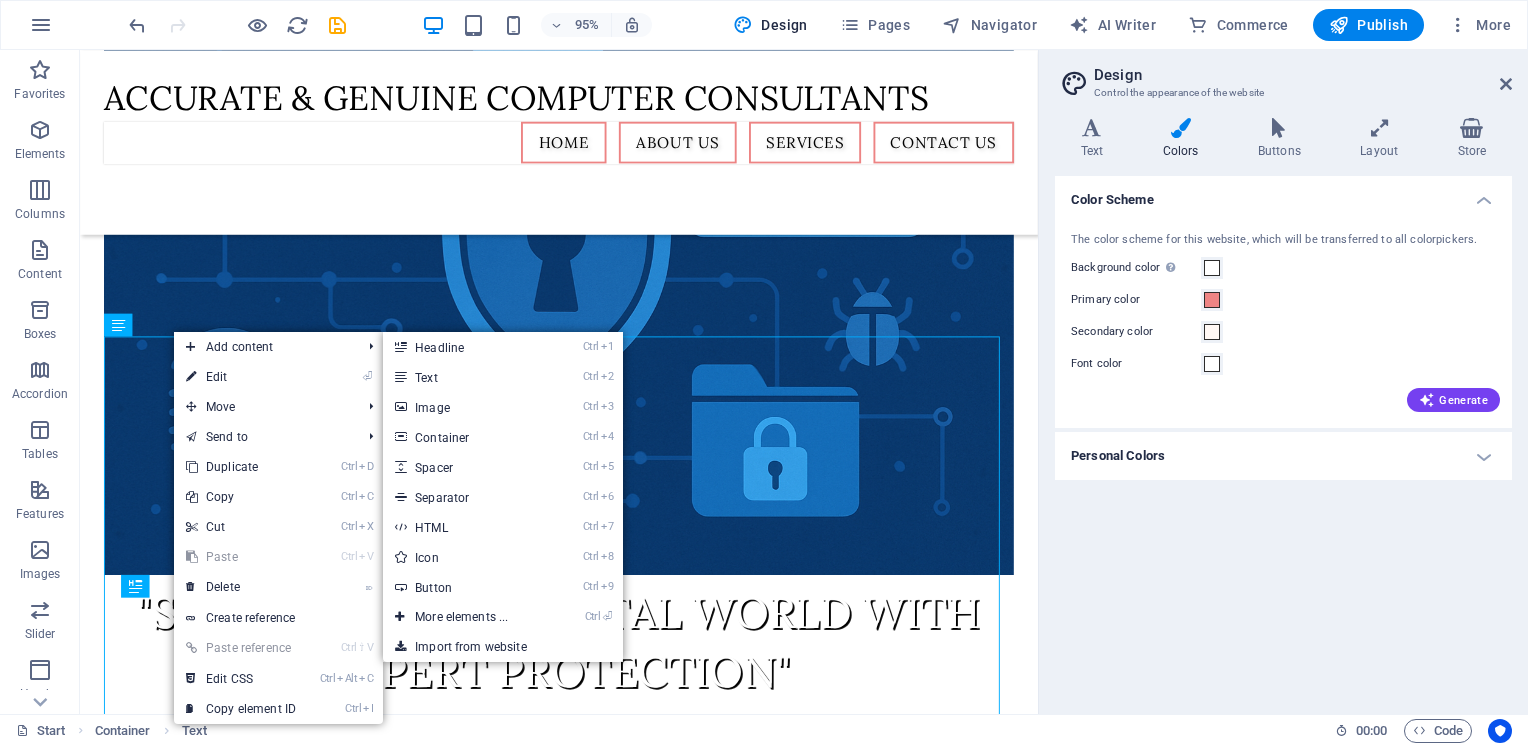 drag, startPoint x: 453, startPoint y: 380, endPoint x: 468, endPoint y: 384, distance: 15.524175 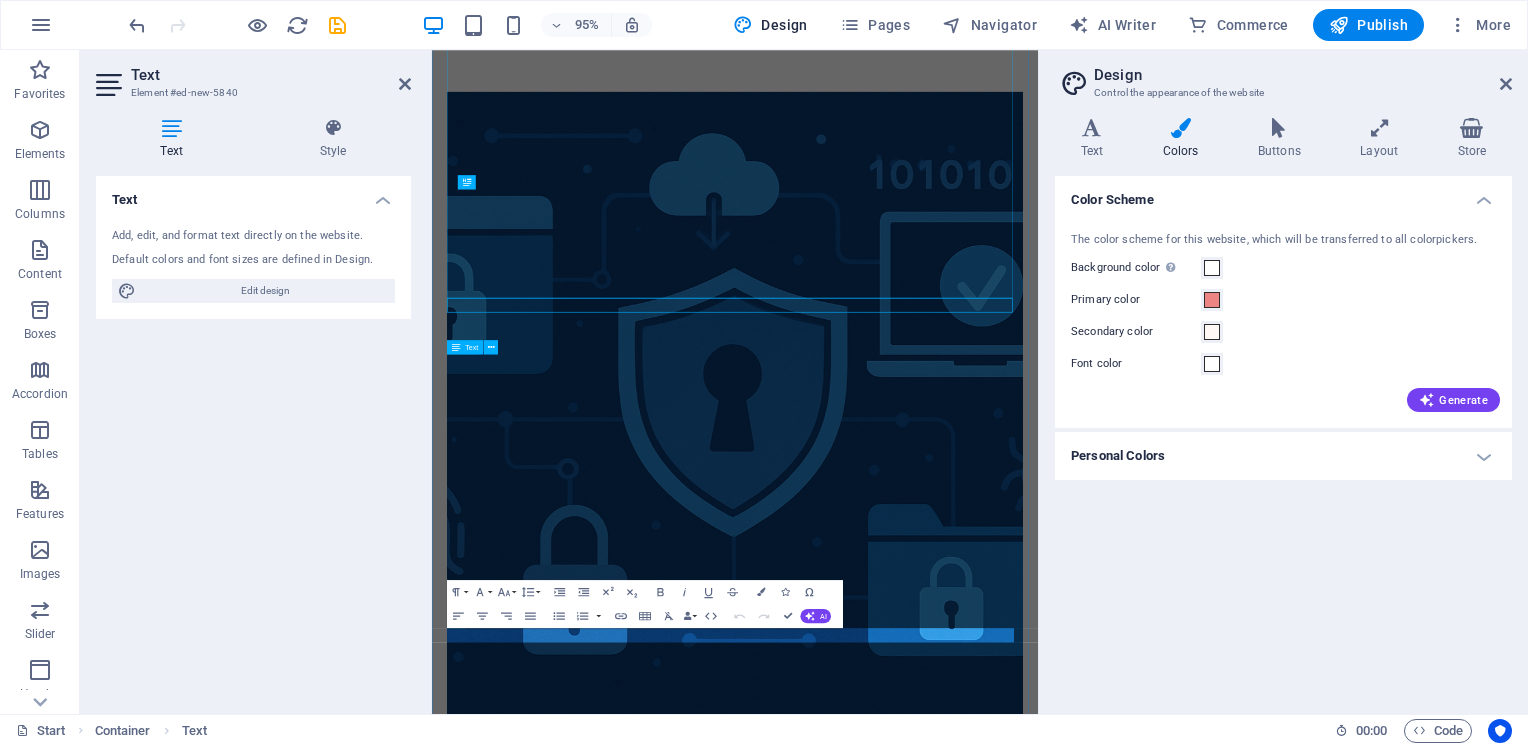 scroll, scrollTop: 1165, scrollLeft: 0, axis: vertical 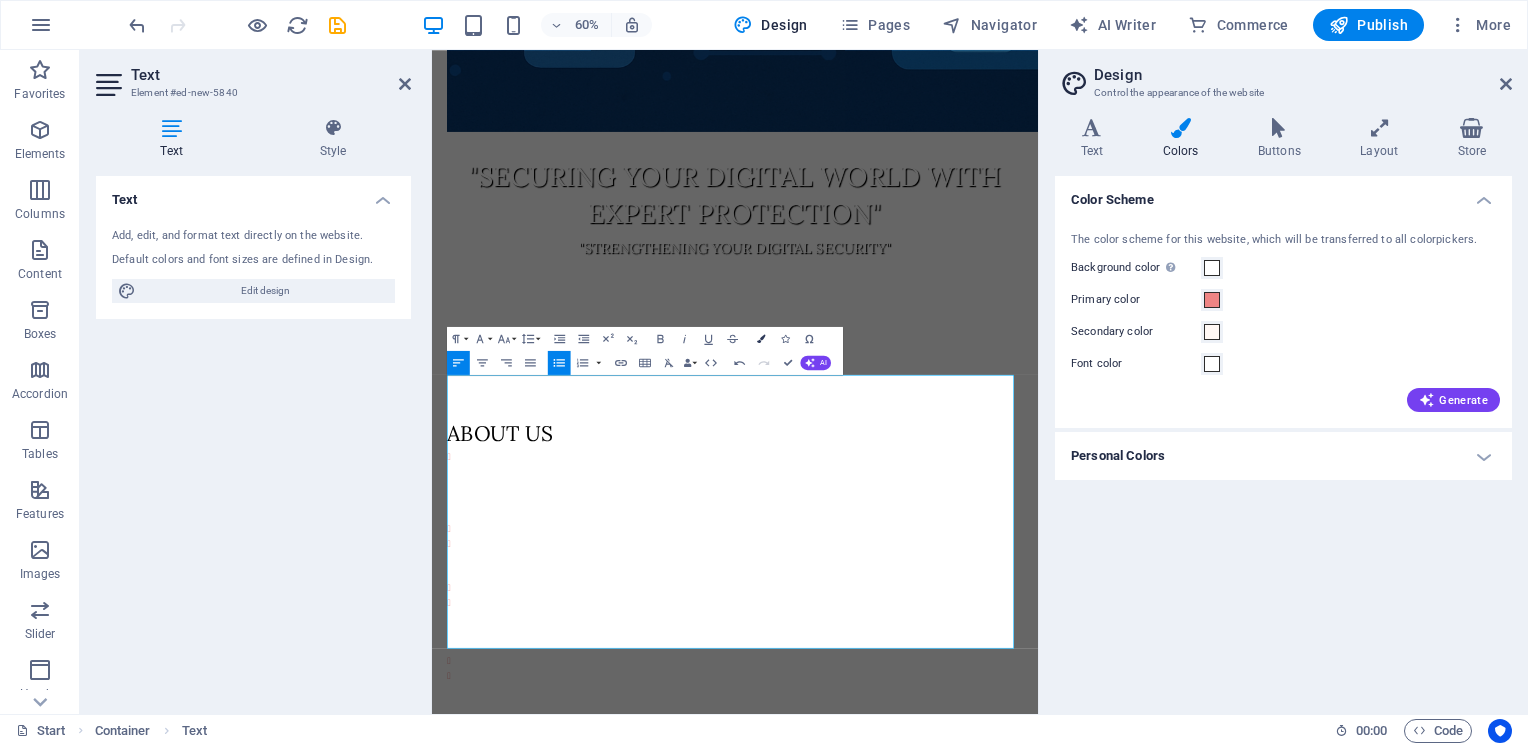 click at bounding box center [761, 339] 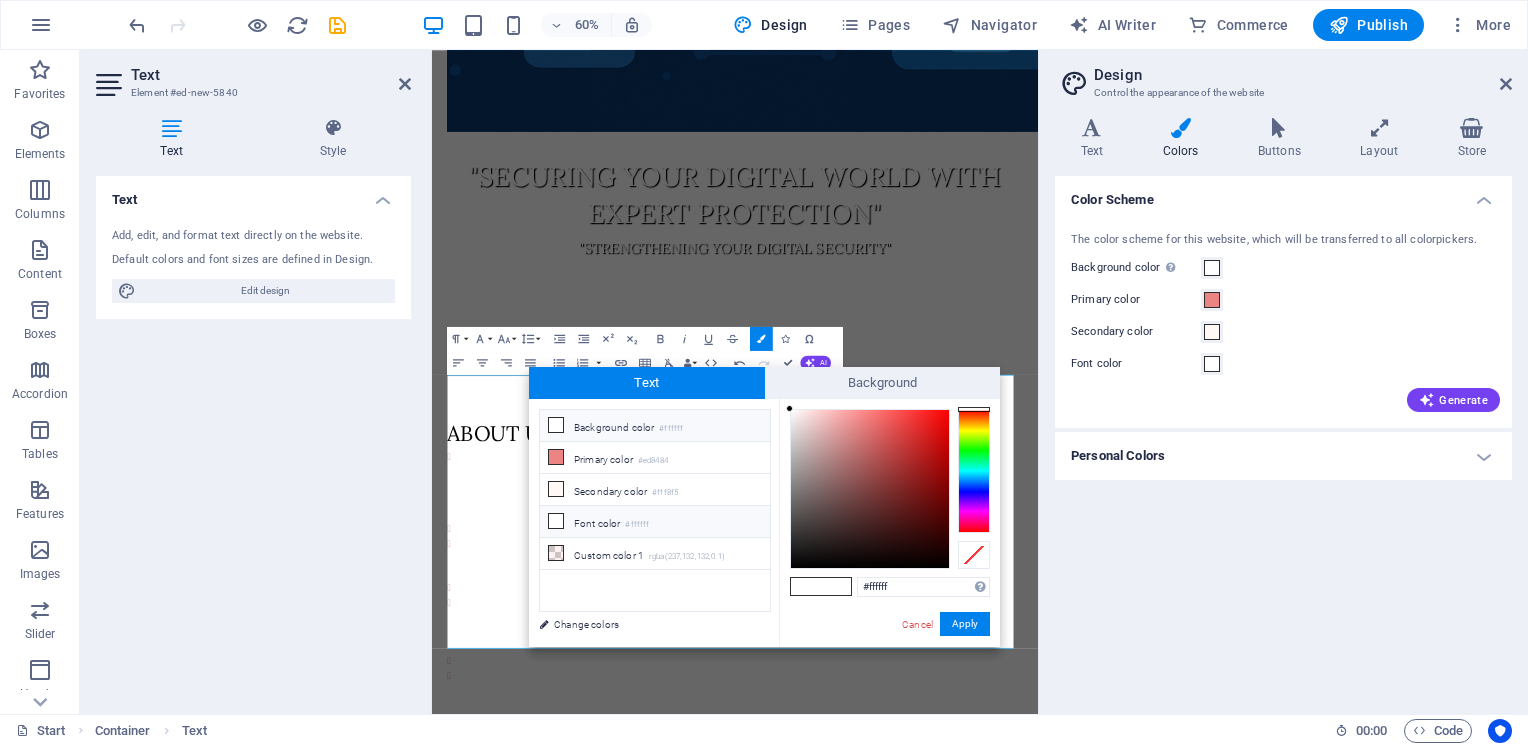 click at bounding box center [556, 521] 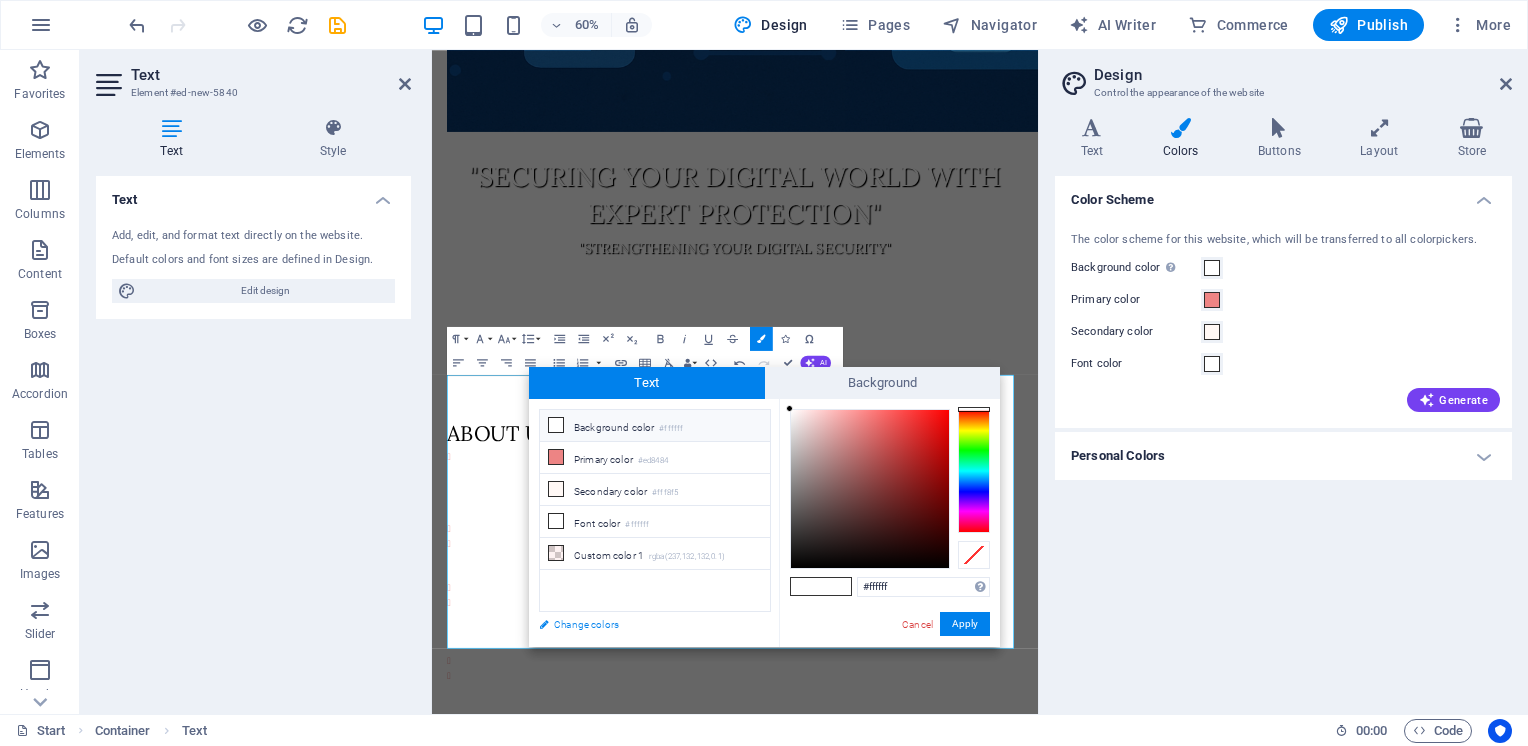 click on "Change colors" at bounding box center (645, 624) 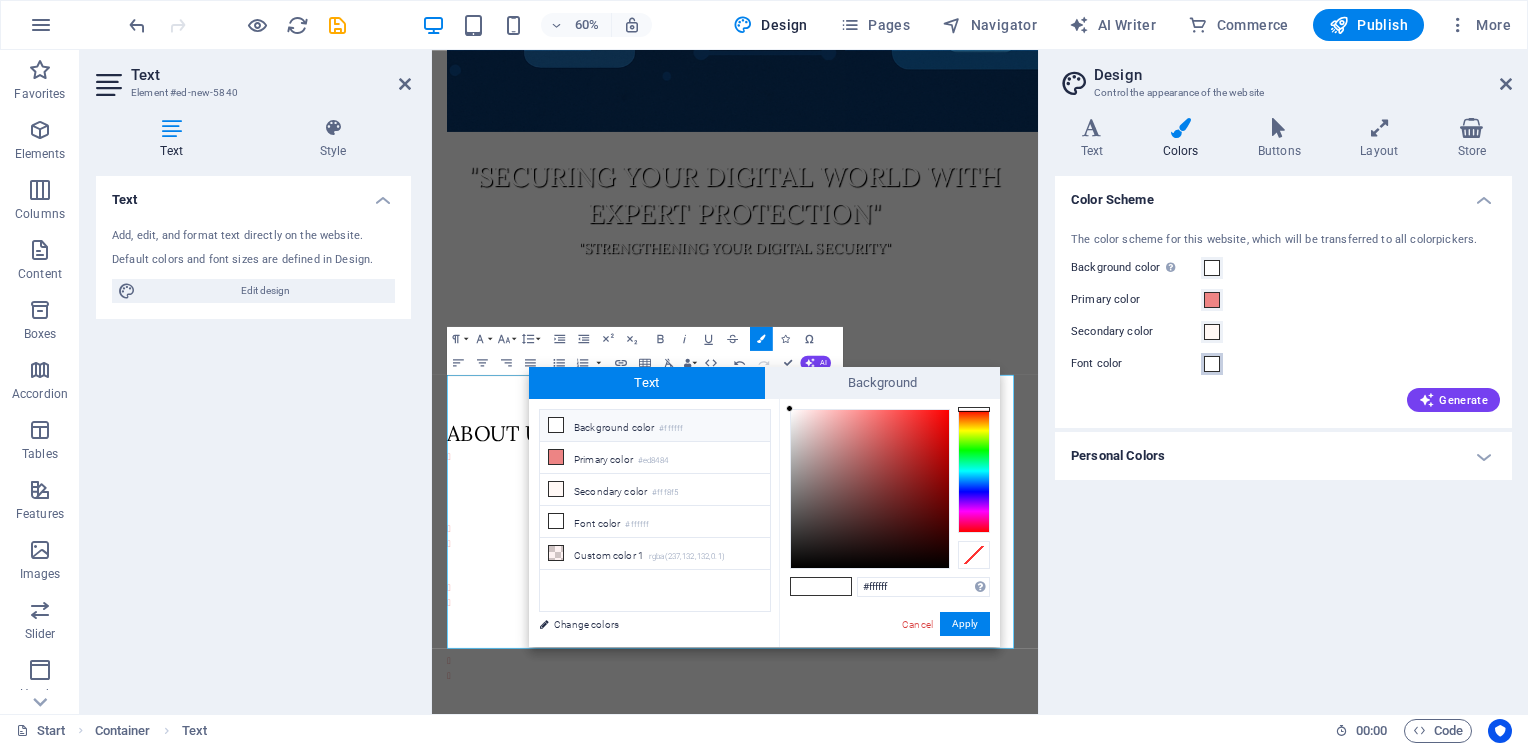 click at bounding box center (1212, 364) 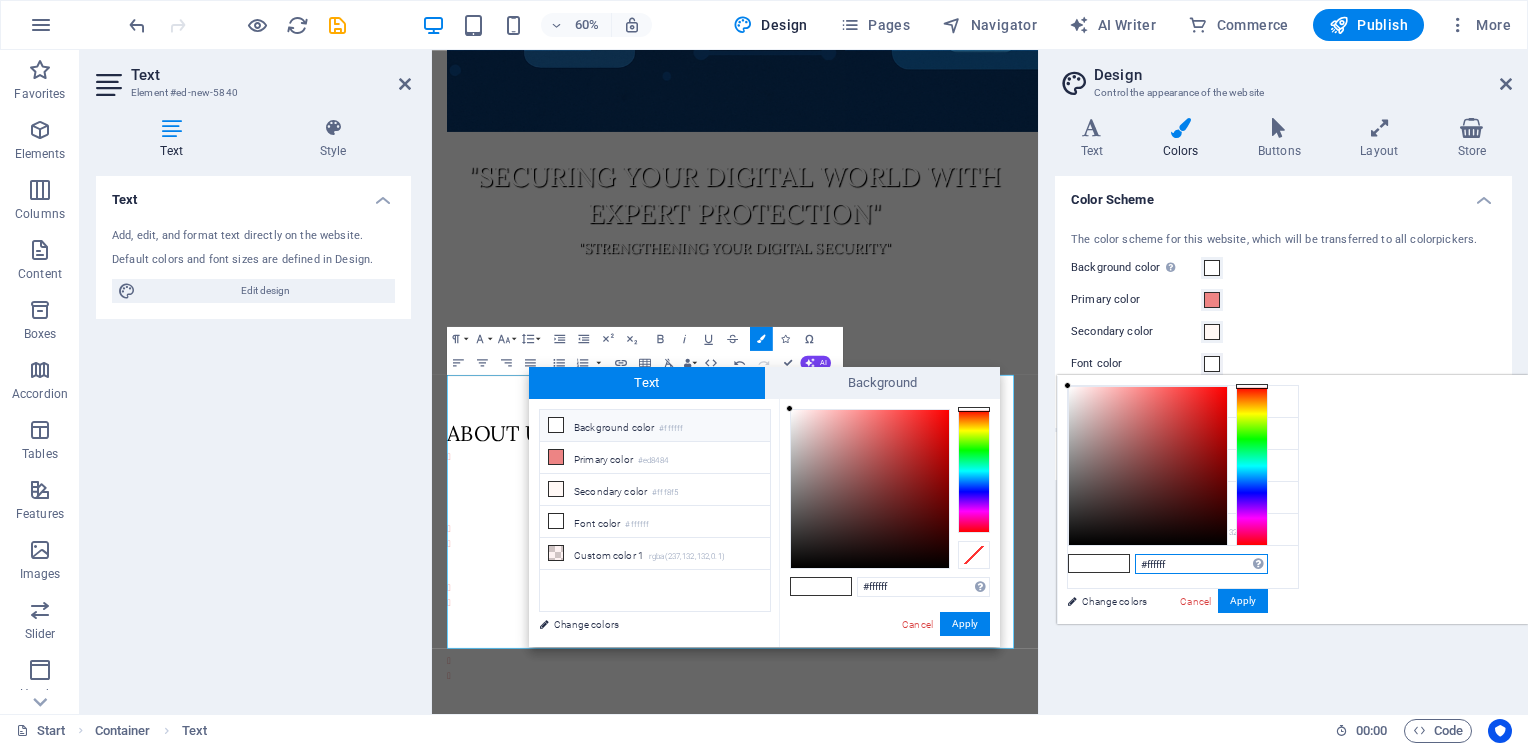 drag, startPoint x: 1434, startPoint y: 561, endPoint x: 1310, endPoint y: 574, distance: 124.67959 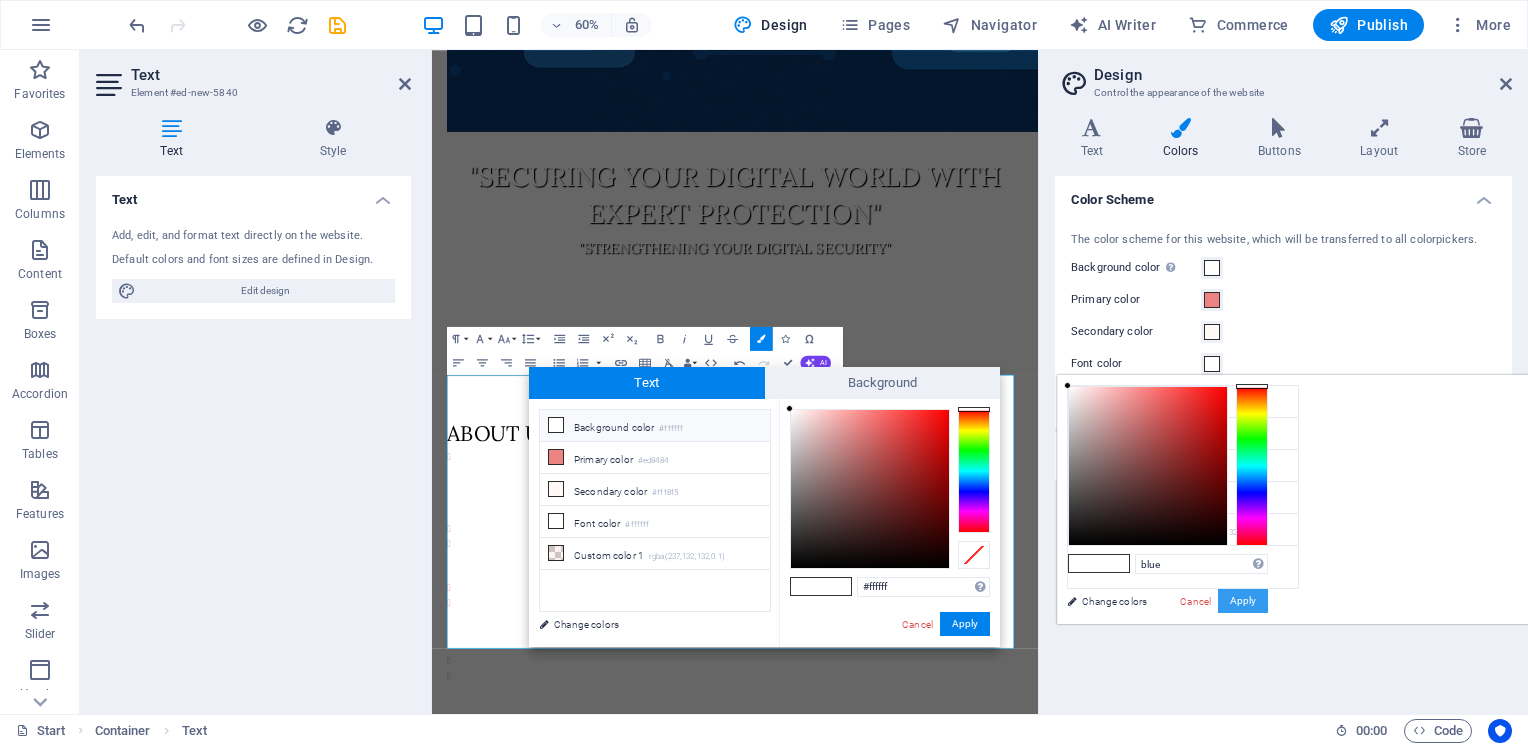 type on "#0000ff" 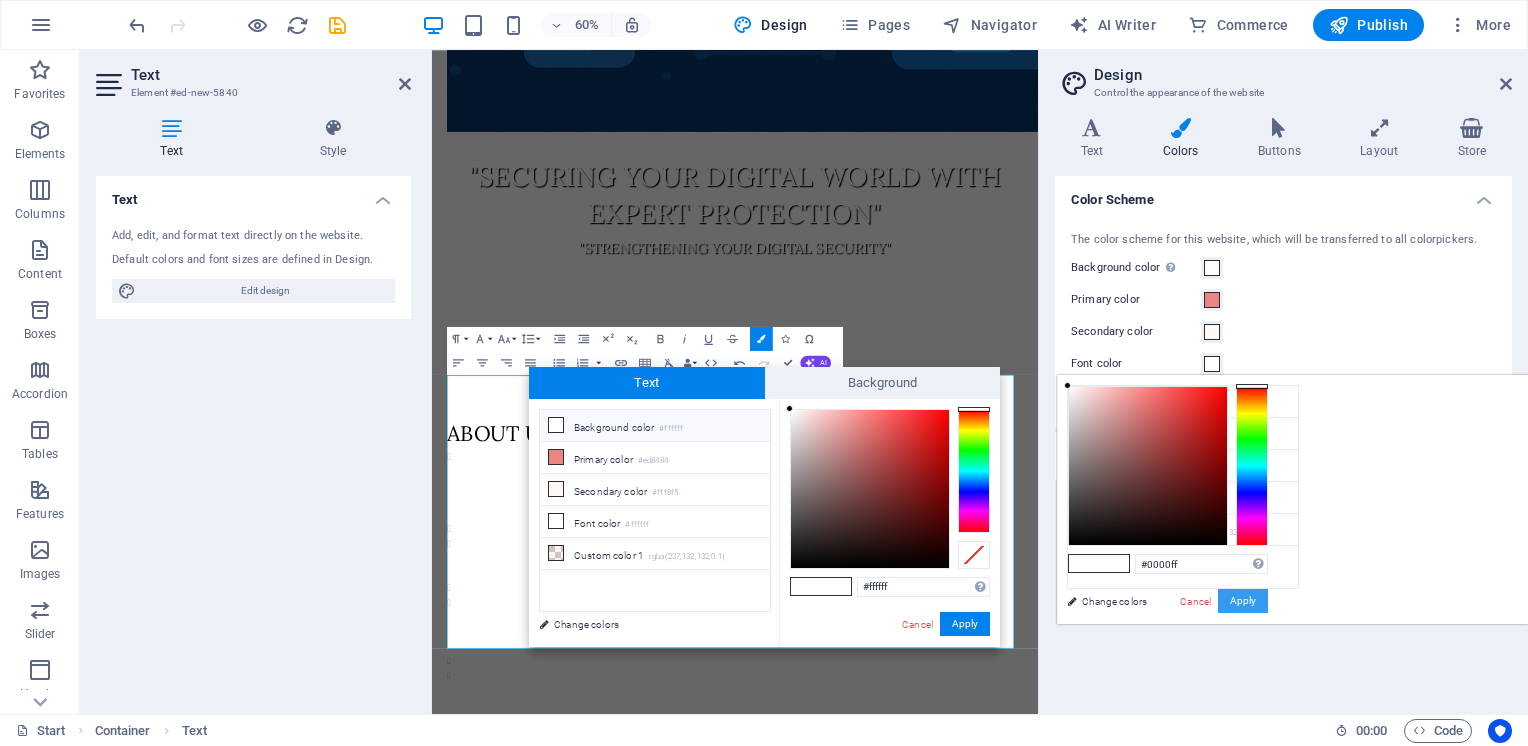 click on "Apply" at bounding box center [1243, 601] 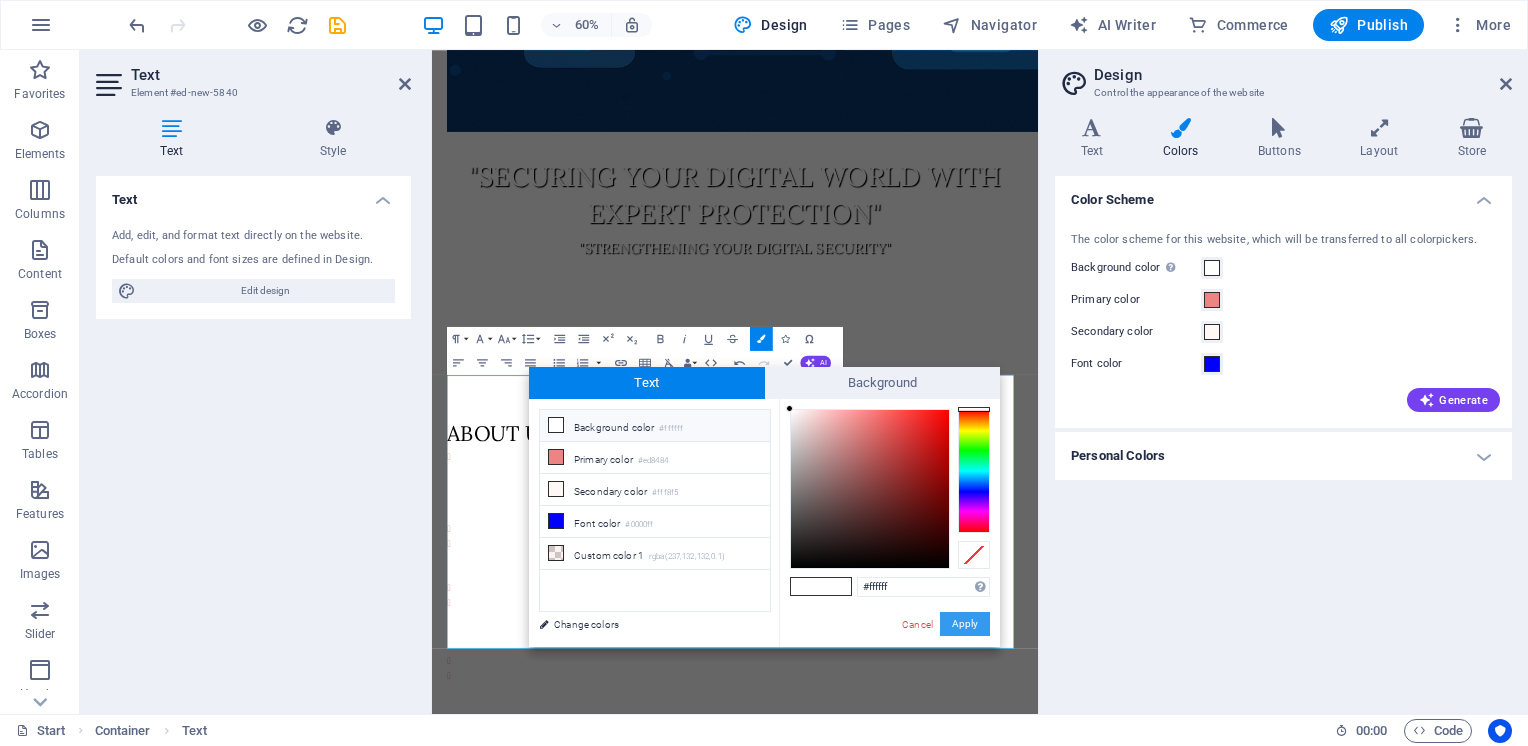 click on "Apply" at bounding box center [965, 624] 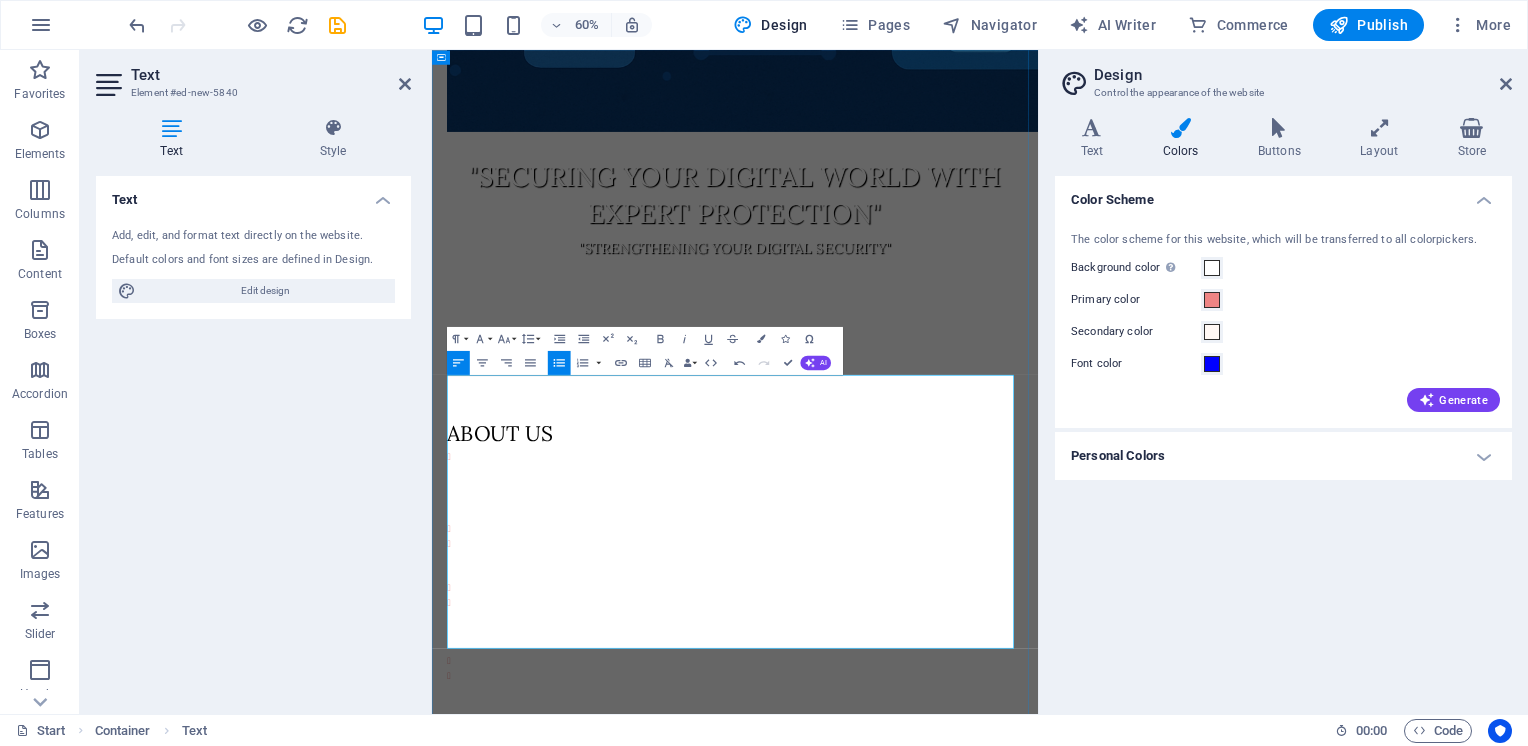 click on "The company is backed by 3 technical Staff, 3 Domain Expert Associate and 2 back office staff for customer support. The team is well experienced and capable to work on variety of platforms and aware of various business processes. This differ the company from rest of its counterparts. In our company, we carry out regular scheduled trainings for company staff along with directors to deliver the industry best results to the clients to leverage full proof IT environment for their business." at bounding box center (945, 1470) 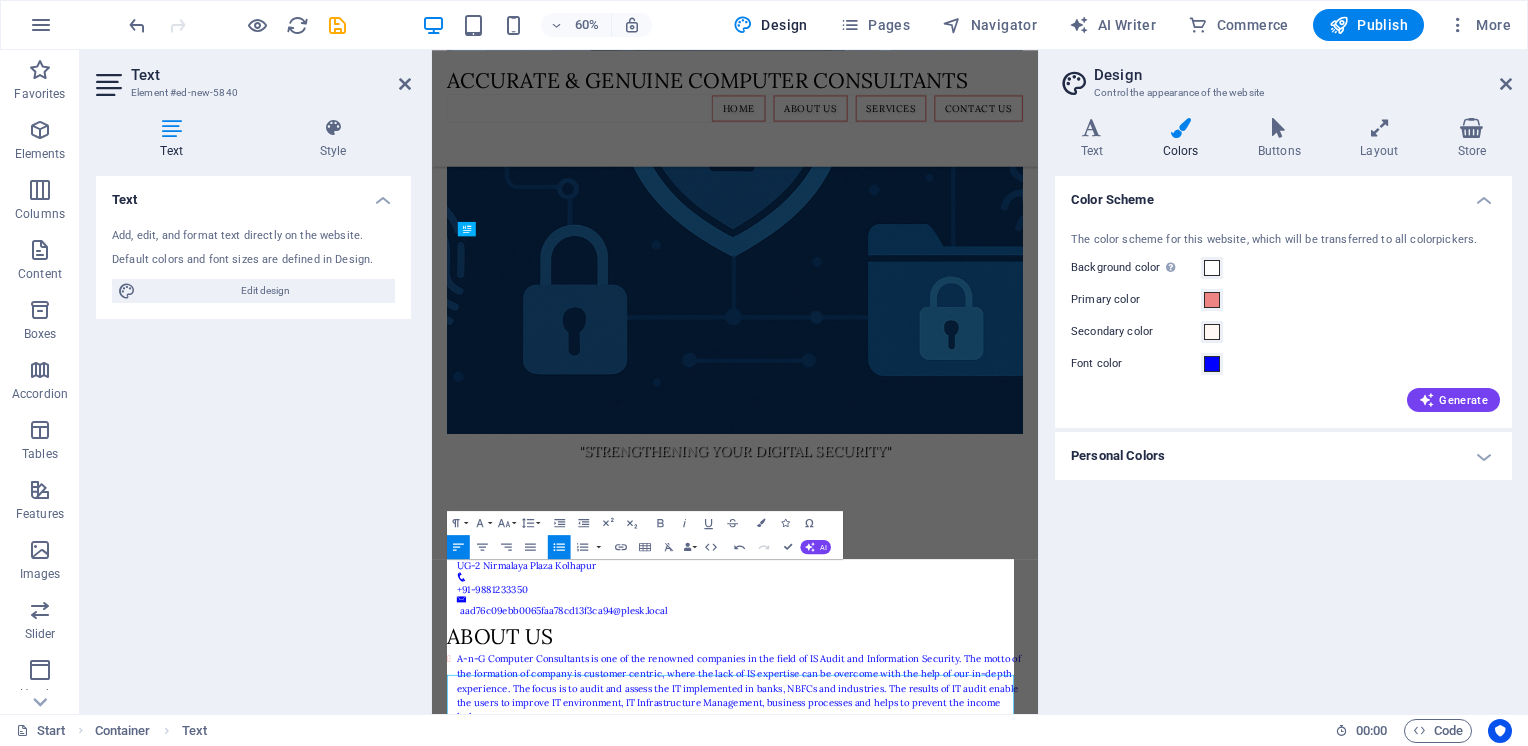 scroll, scrollTop: 665, scrollLeft: 0, axis: vertical 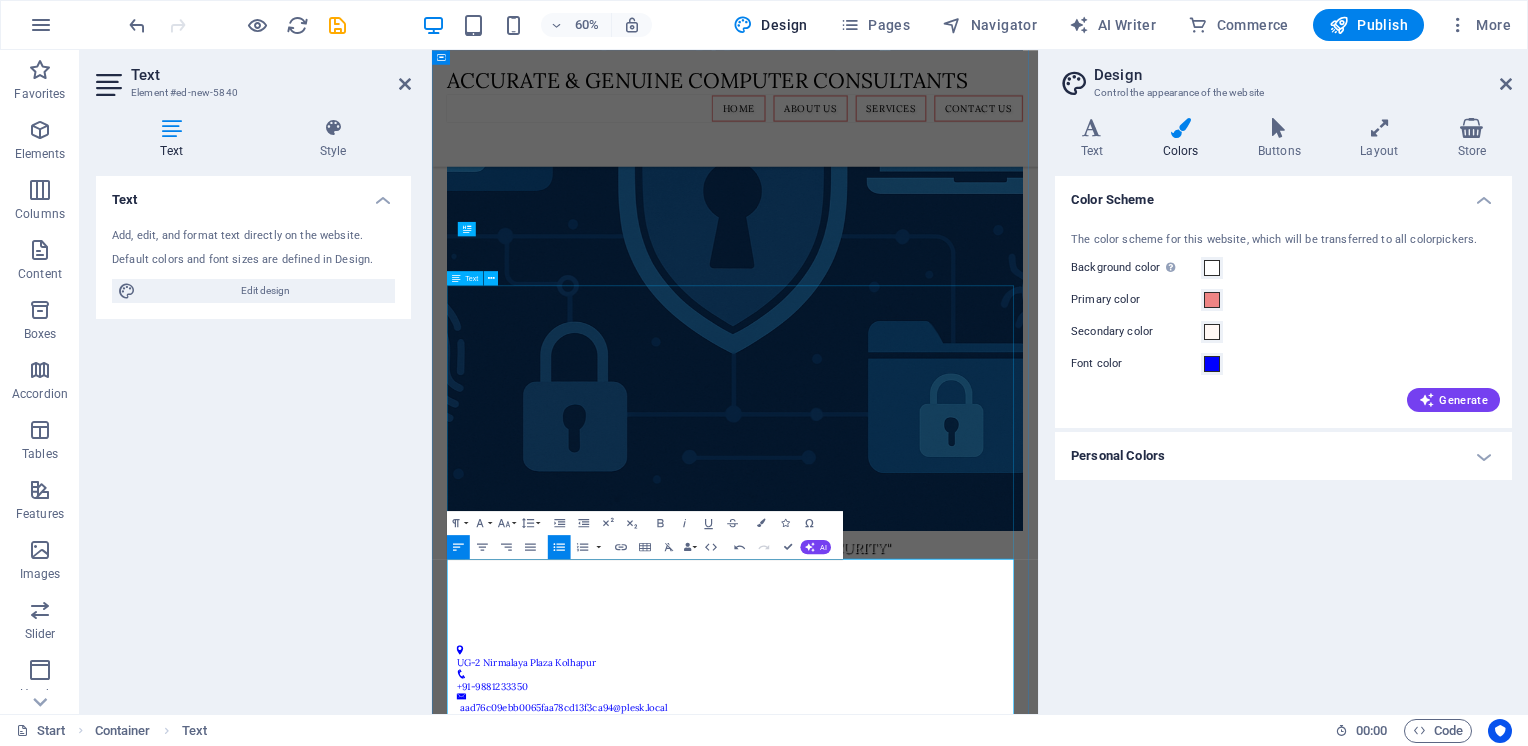 drag, startPoint x: 1133, startPoint y: 880, endPoint x: 1318, endPoint y: 450, distance: 468.10788 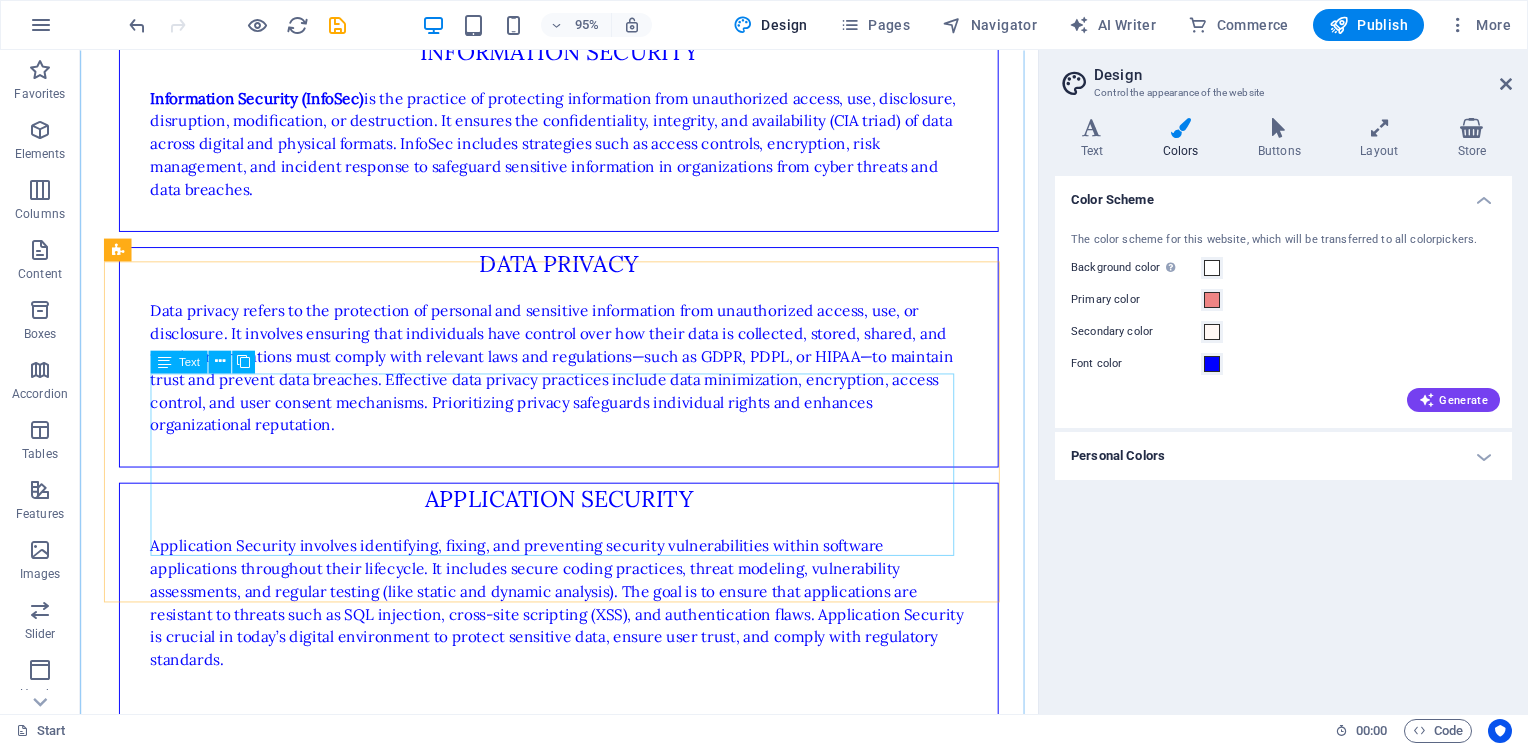 scroll, scrollTop: 2800, scrollLeft: 0, axis: vertical 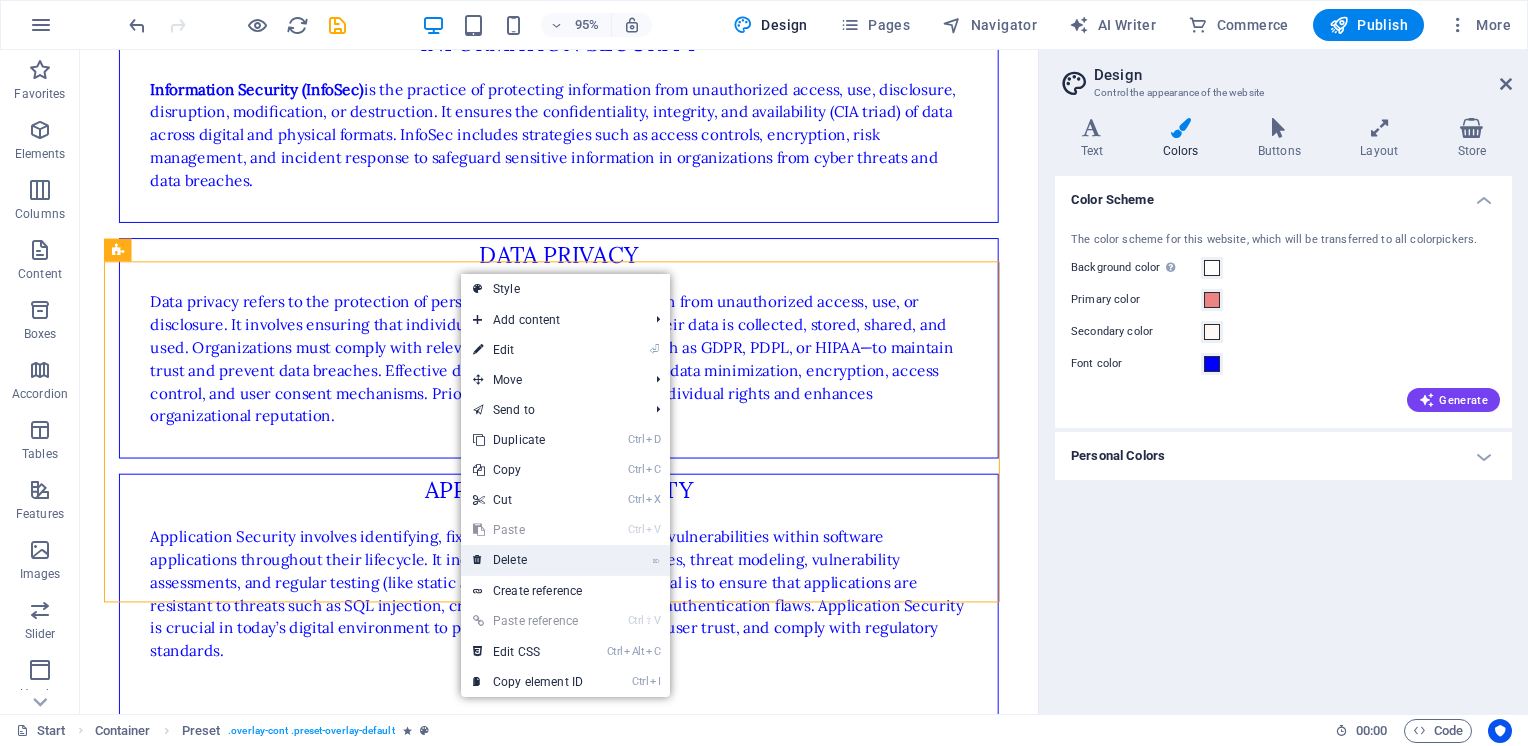 click on "⌦  Delete" at bounding box center (528, 560) 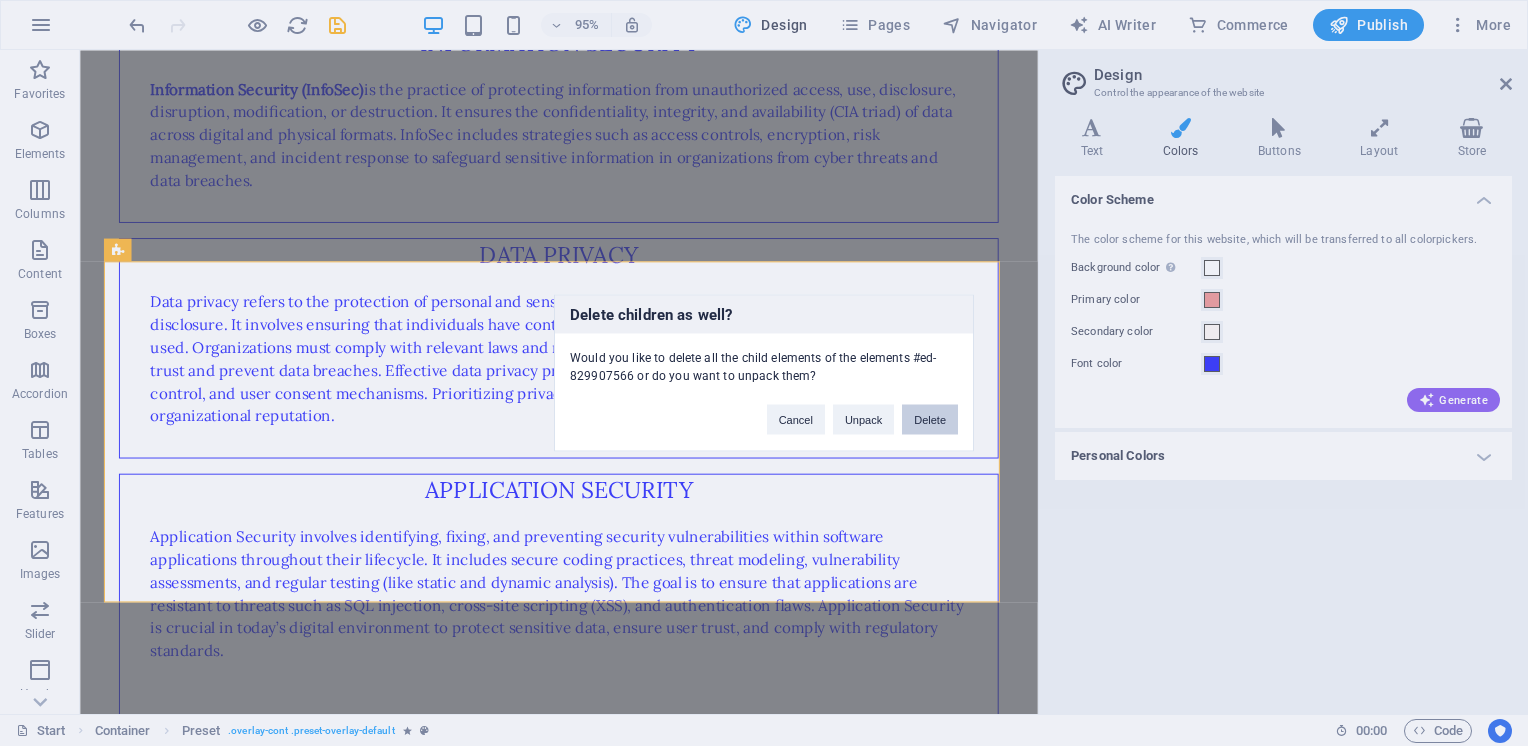 click on "Delete" at bounding box center [930, 420] 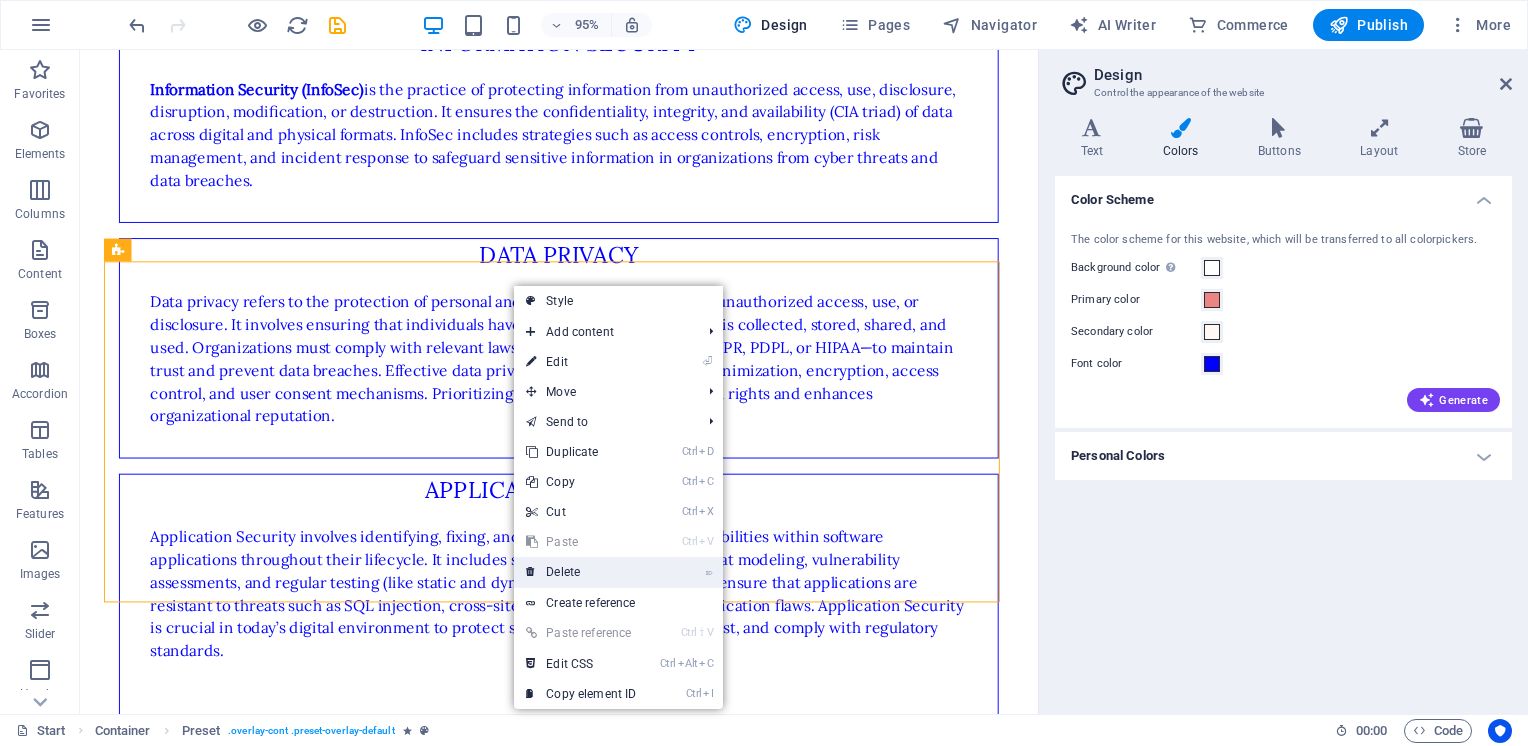 click on "⌦  Delete" at bounding box center [581, 572] 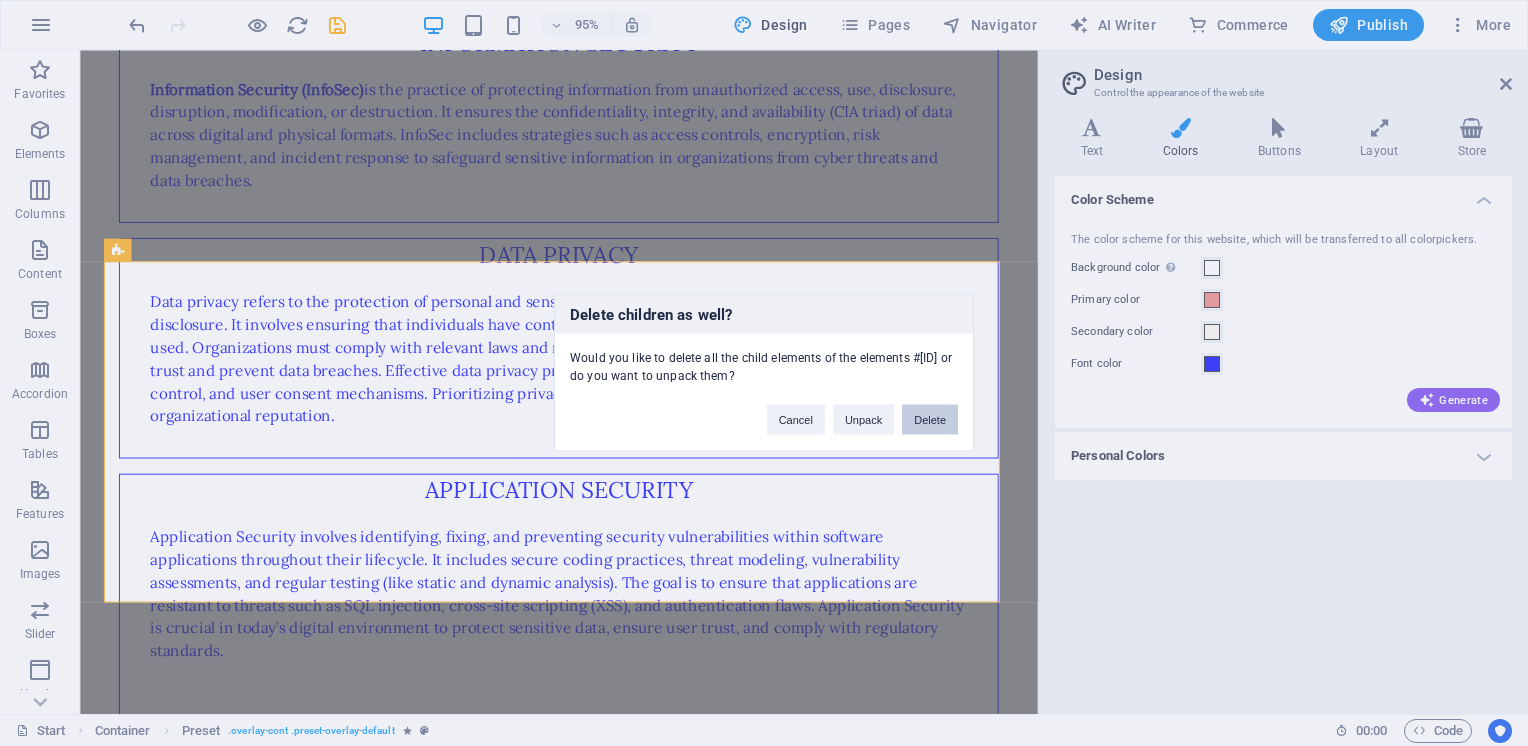 click on "Delete" at bounding box center [930, 420] 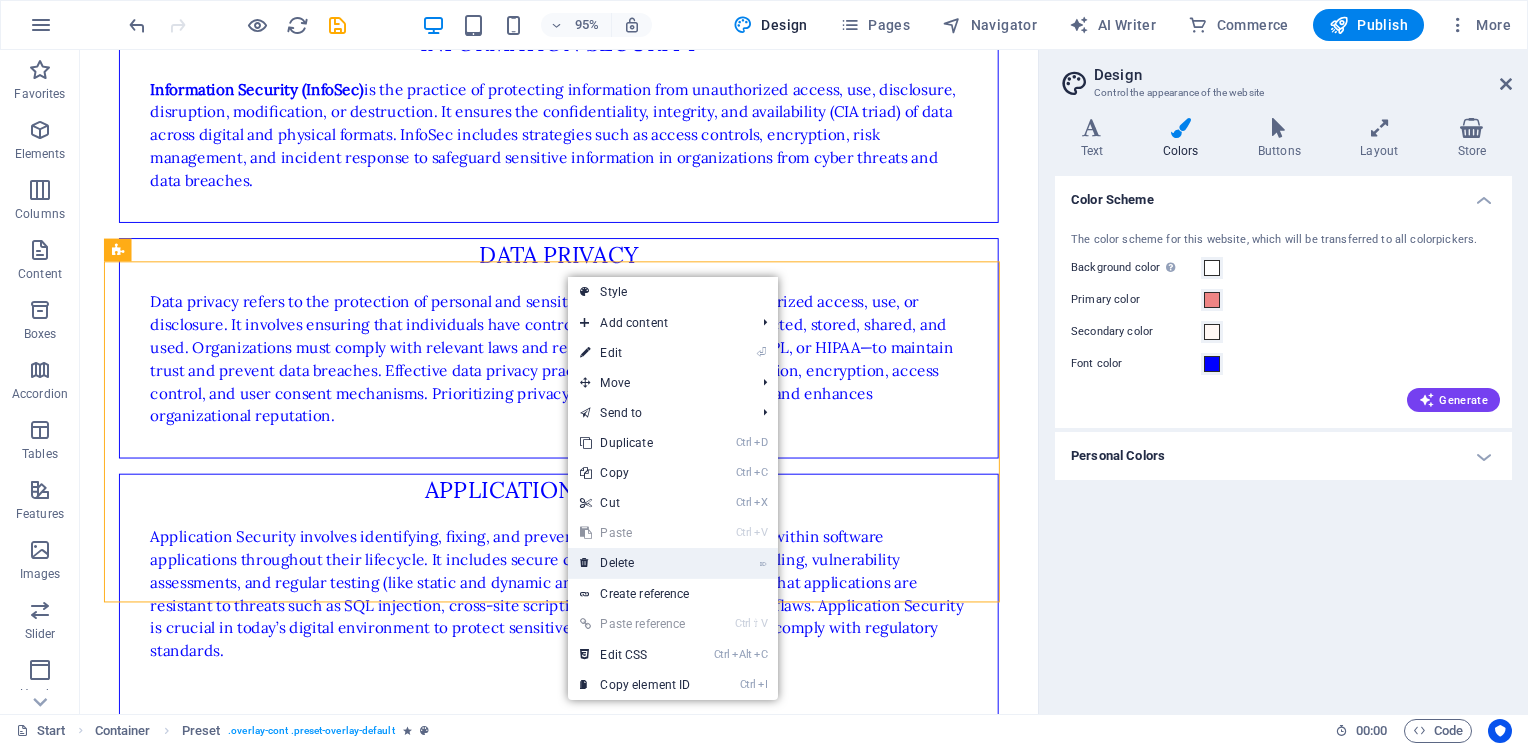 click on "⌦  Delete" at bounding box center [635, 563] 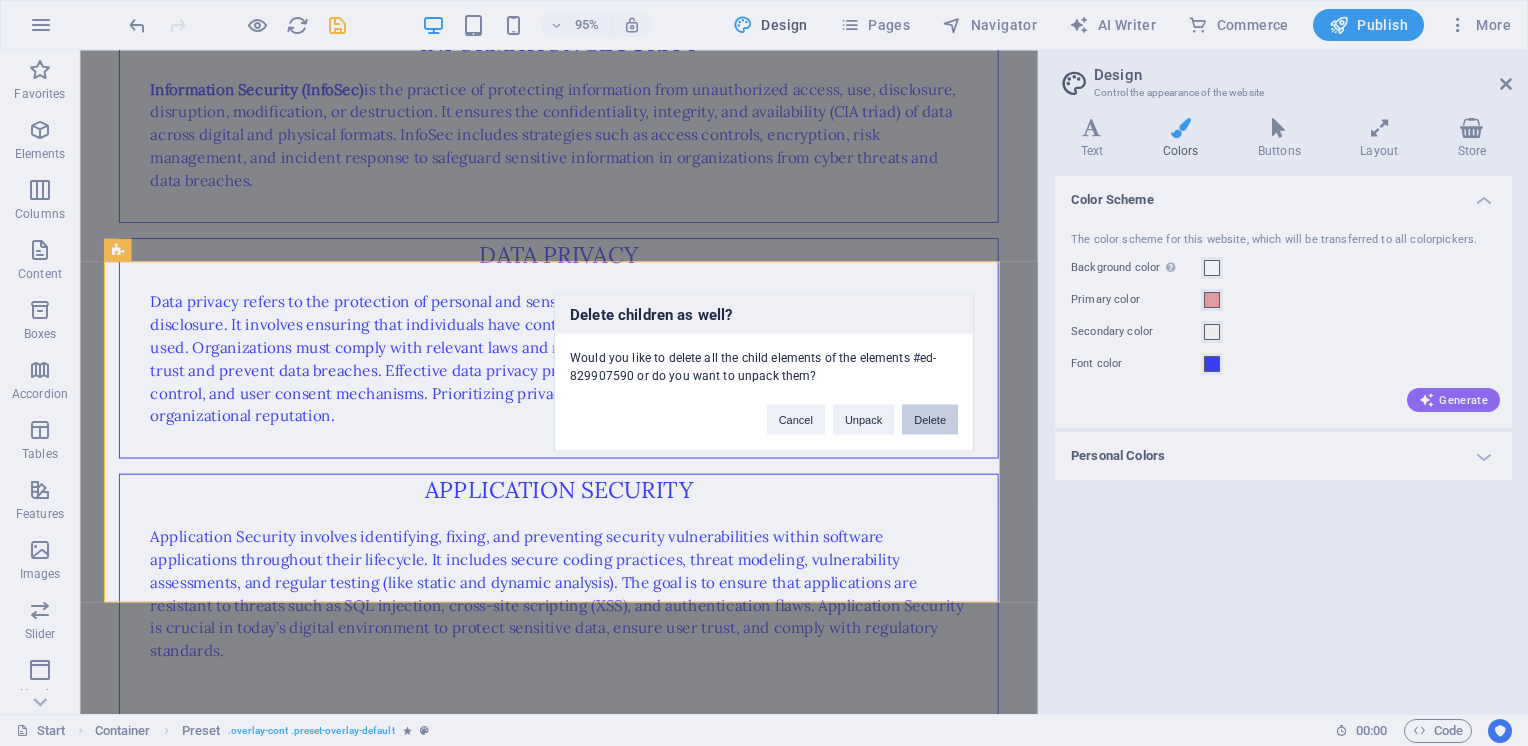 click on "Delete" at bounding box center [930, 420] 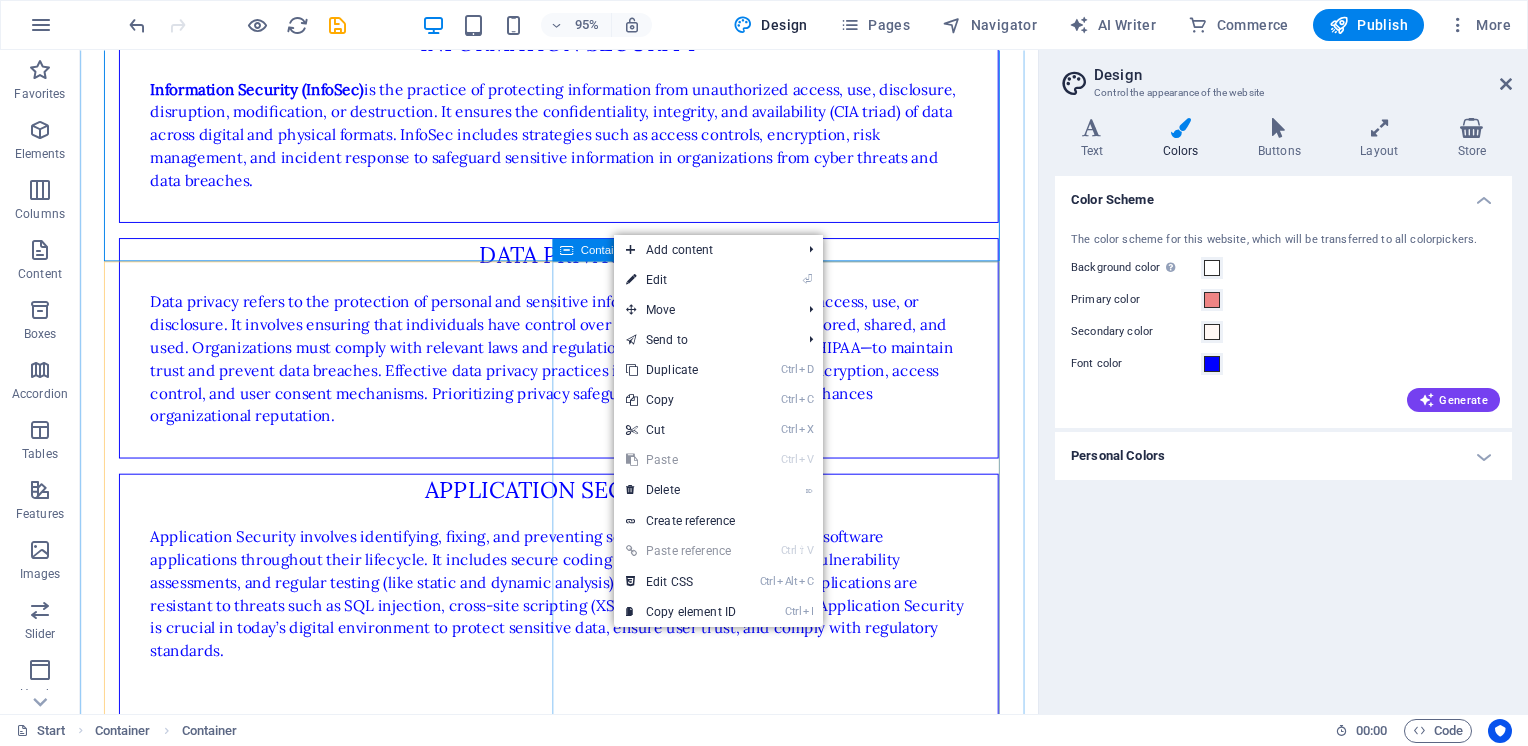 click on "Delivery Lorem ipsum dolor sit amet, consectetur adipisicing elit. Repellat, maiores, a libero atque assumenda praesentium cum magni odio dolor accusantium explicabo repudiandae molestiae itaque provident sit debitis aspernatur soluta. Deserunt incidunt ad cumque ex elit laboriosam Simtinetio mollitia molestias excepturi voluptatem atque   veritatis Miusto nam nulla cum accusantium explicabo Repellat maiores a libero atque assumenda praesentium Order now" at bounding box center [584, 1946] 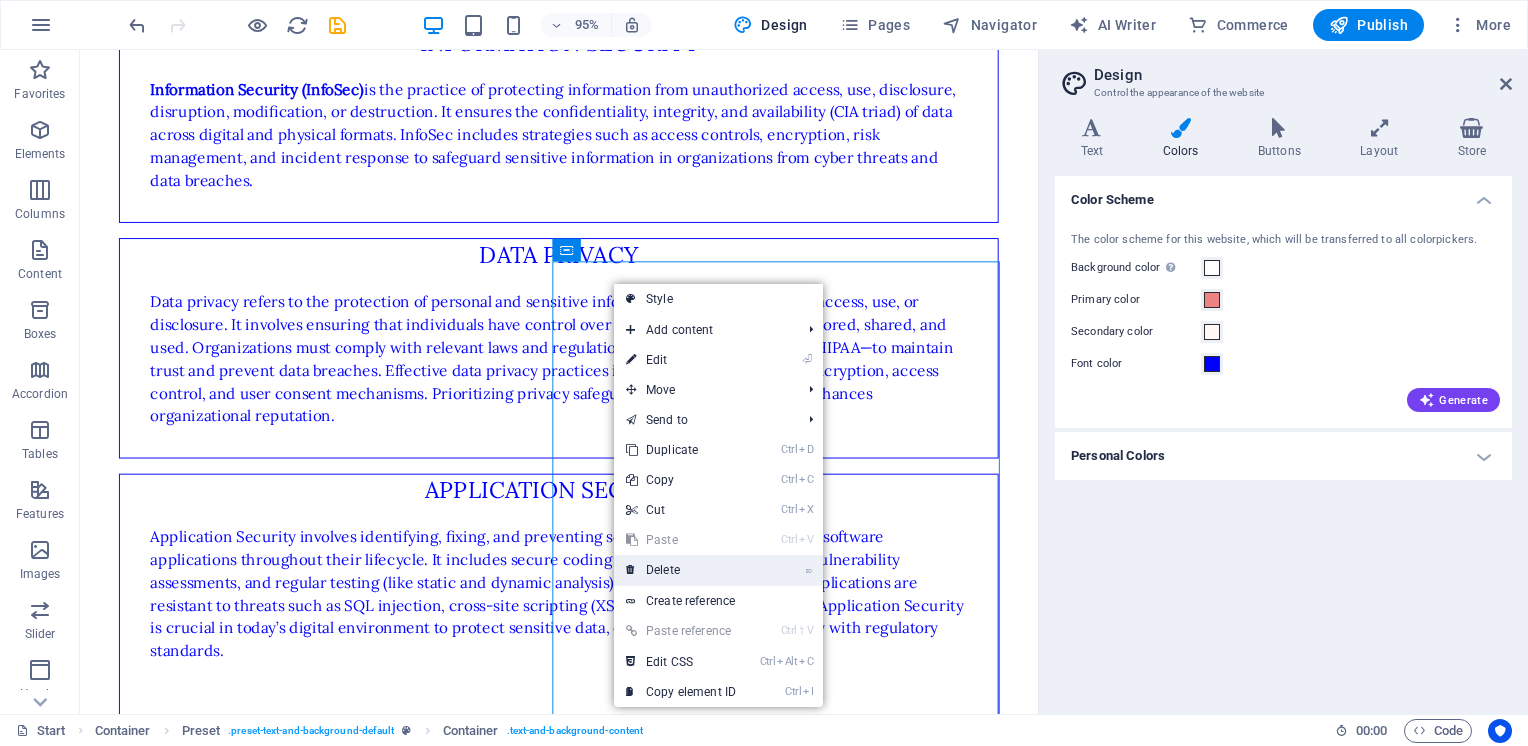 click on "⌦  Delete" at bounding box center [681, 570] 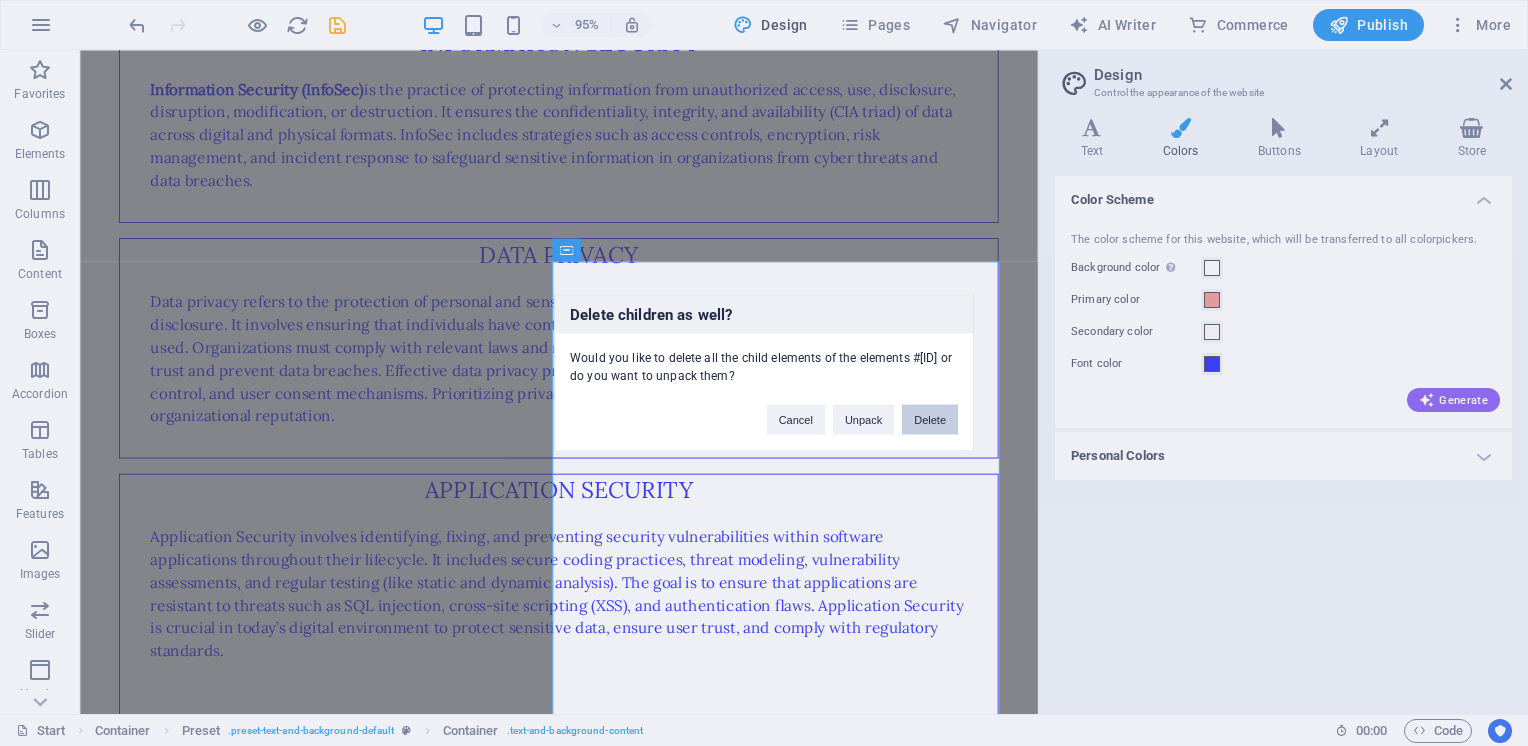 click on "Delete" at bounding box center [930, 420] 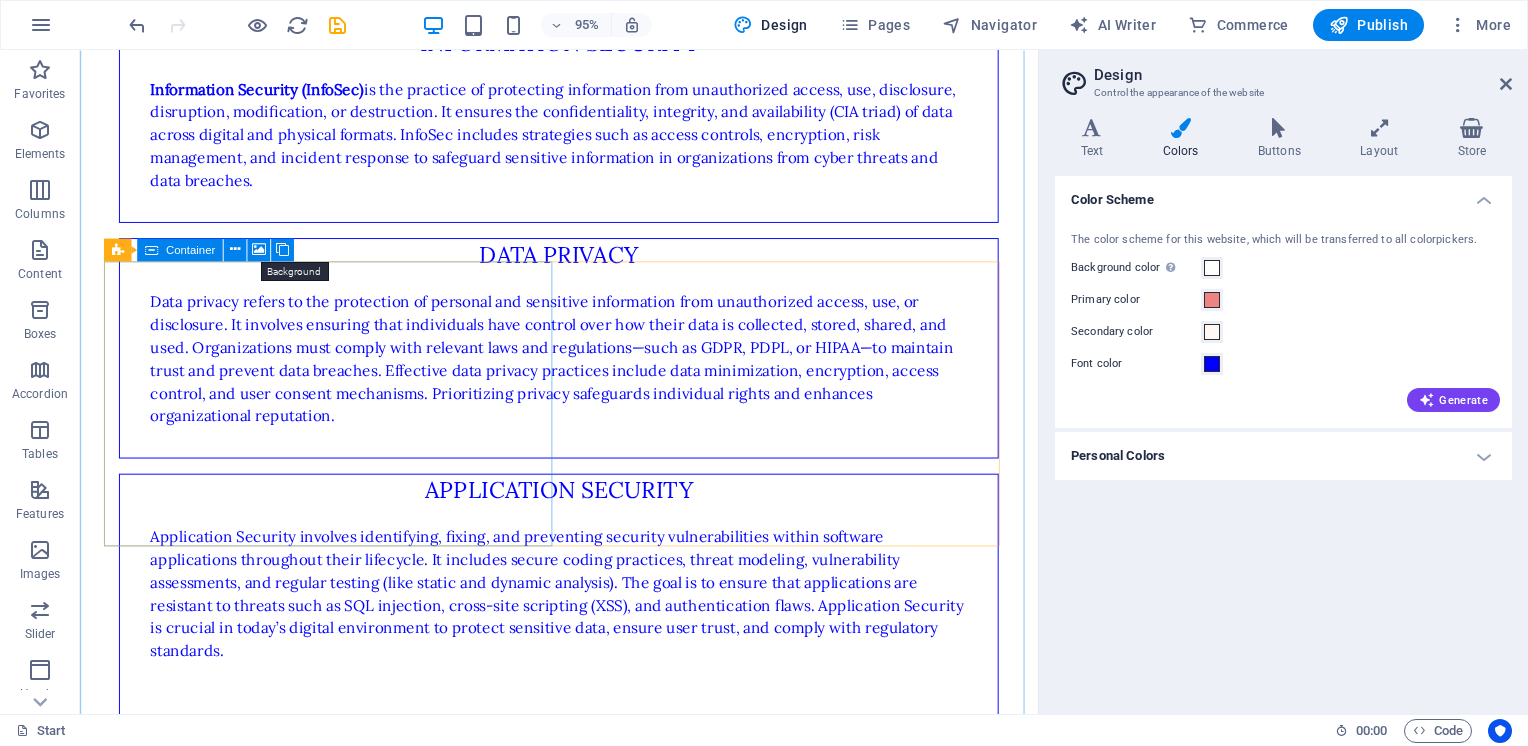 drag, startPoint x: 346, startPoint y: 293, endPoint x: 684, endPoint y: 327, distance: 339.70575 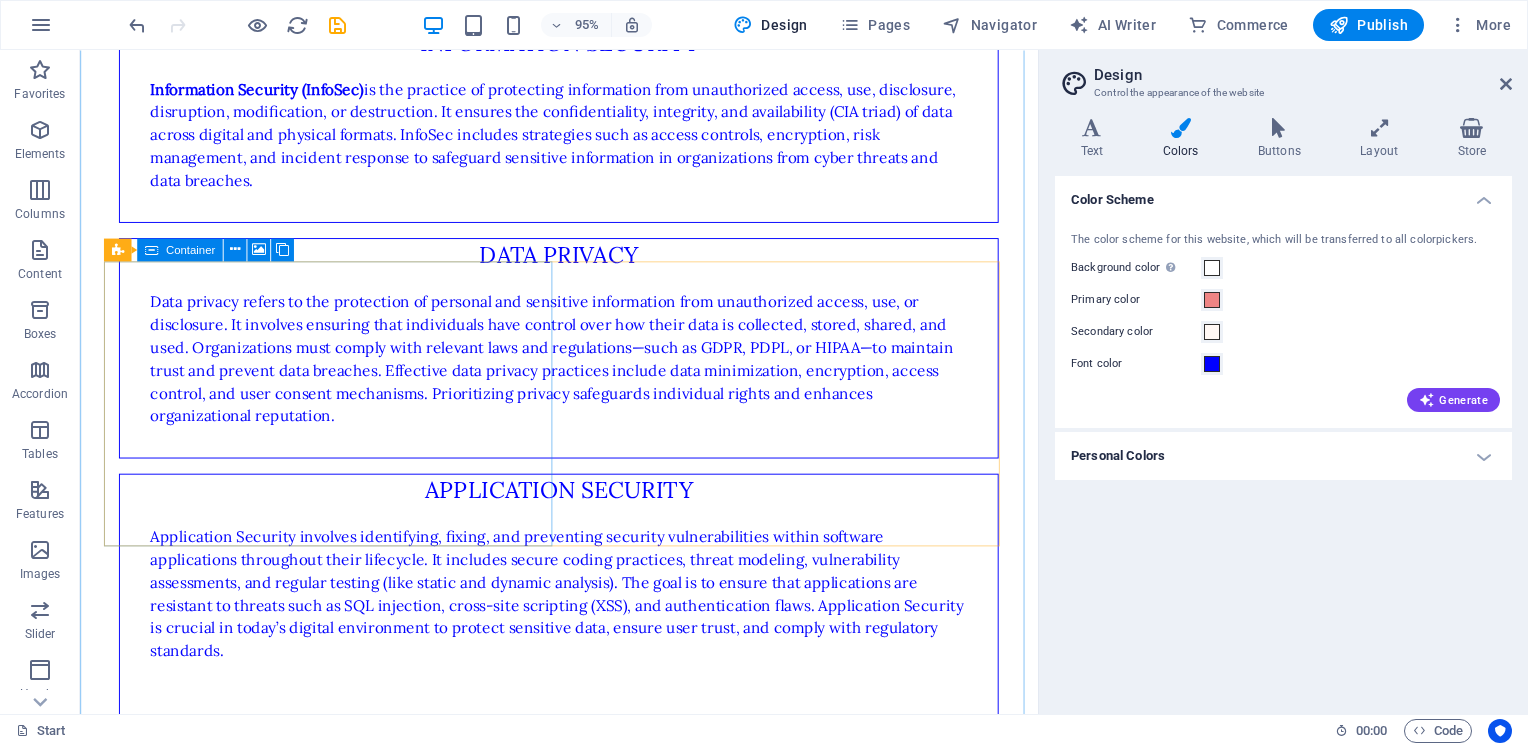 click on "Drop content here or  Add elements  Paste clipboard" at bounding box center (584, 1440) 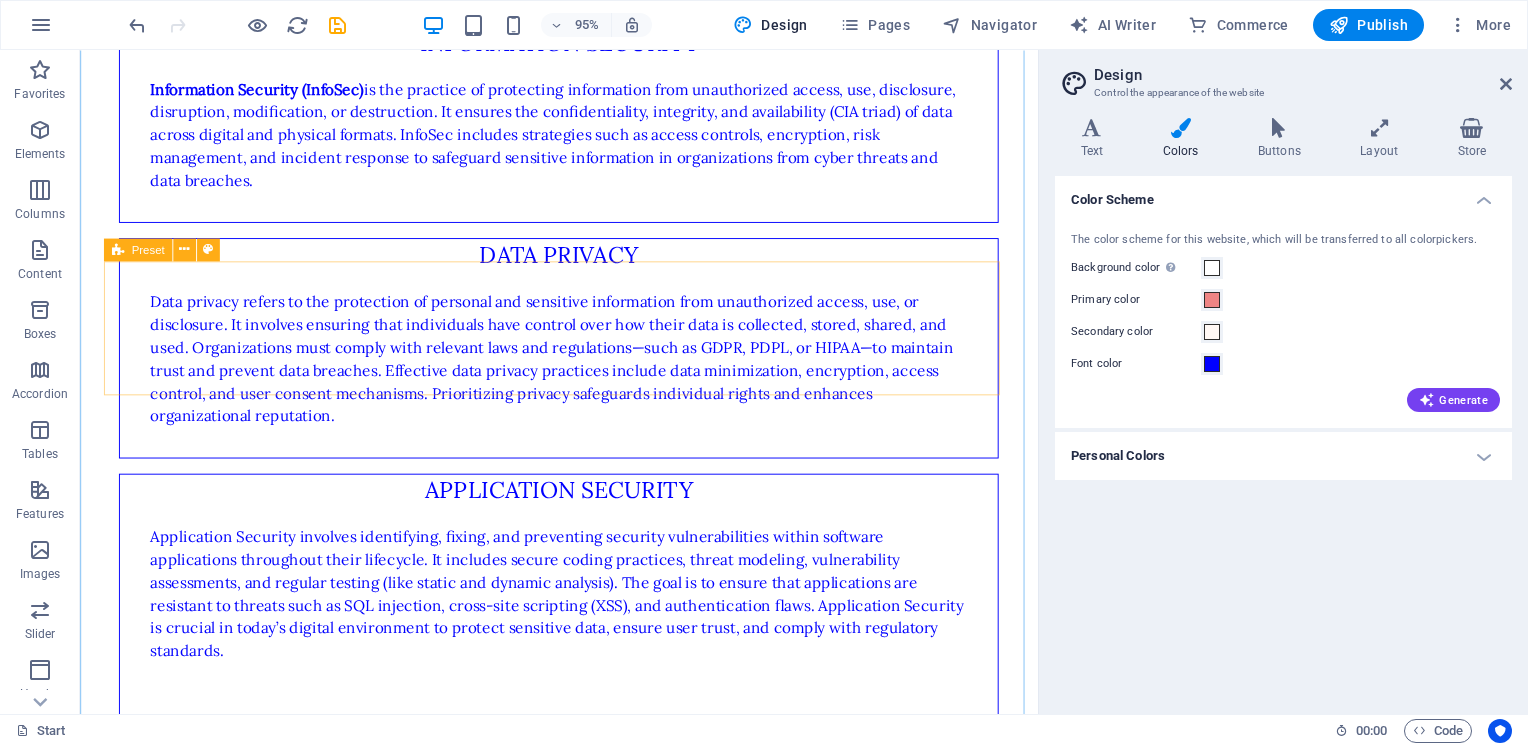 click on "Drop content here or  Add elements  Paste clipboard" at bounding box center (584, 940) 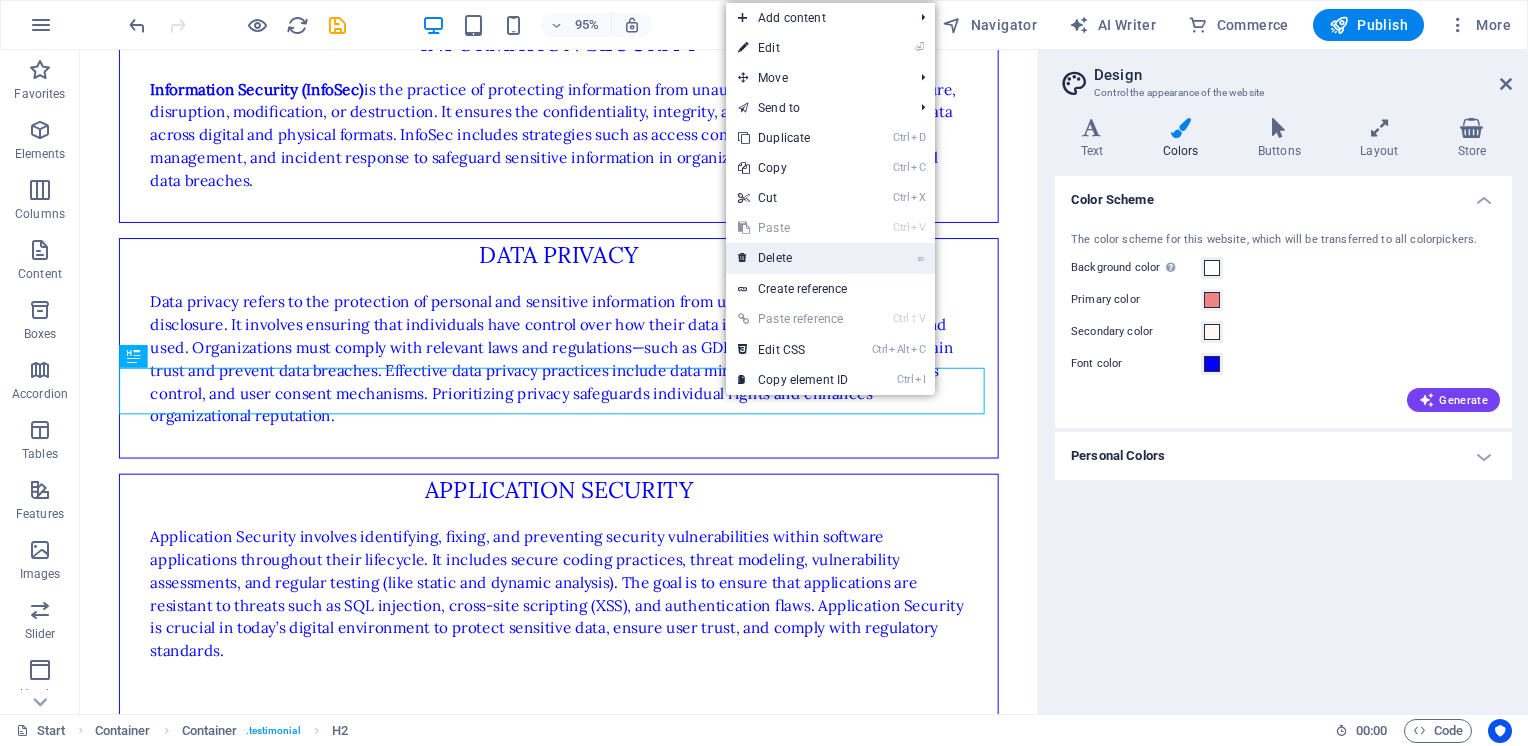 click on "⌦  Delete" at bounding box center (793, 258) 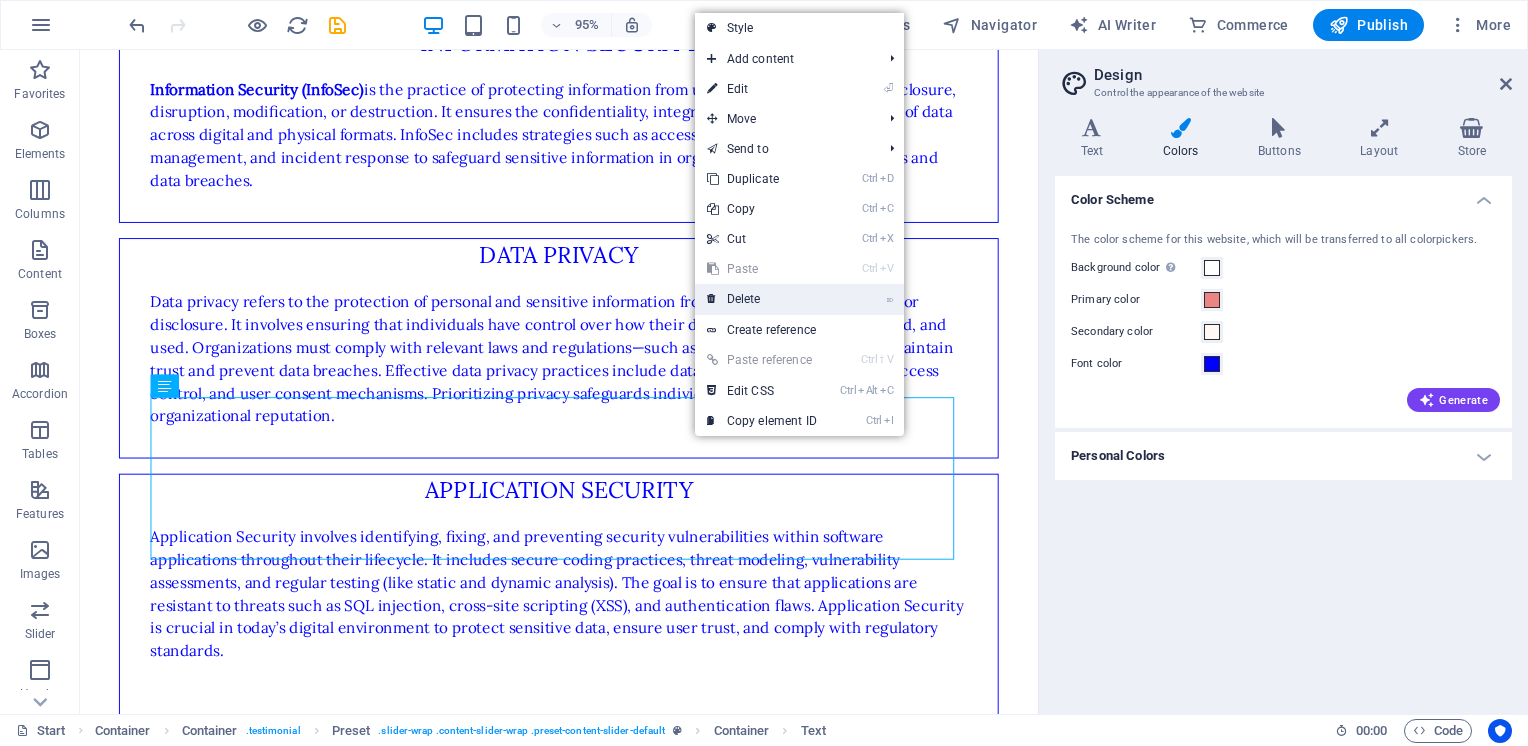 click on "⌦  Delete" at bounding box center (762, 299) 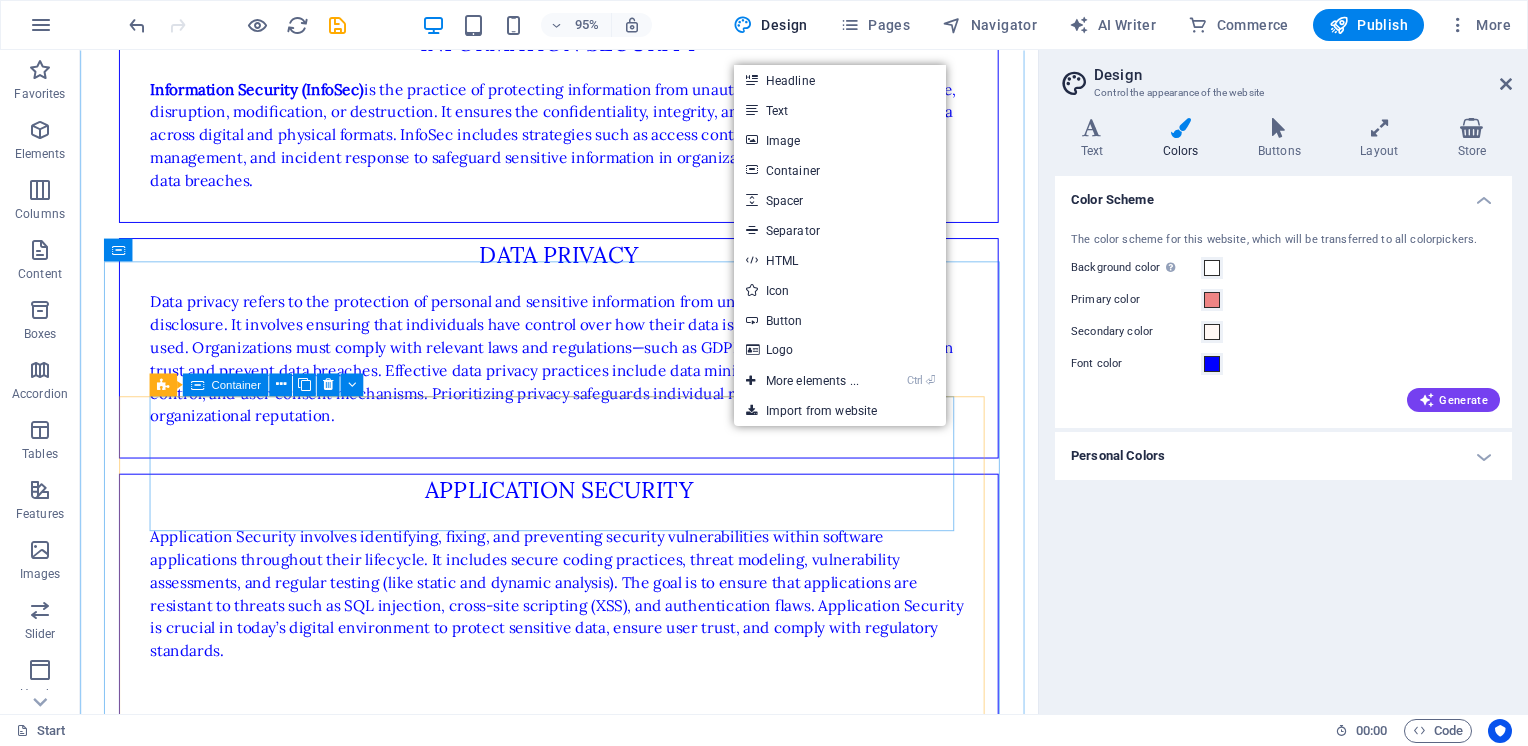drag, startPoint x: 685, startPoint y: 465, endPoint x: 799, endPoint y: 408, distance: 127.45587 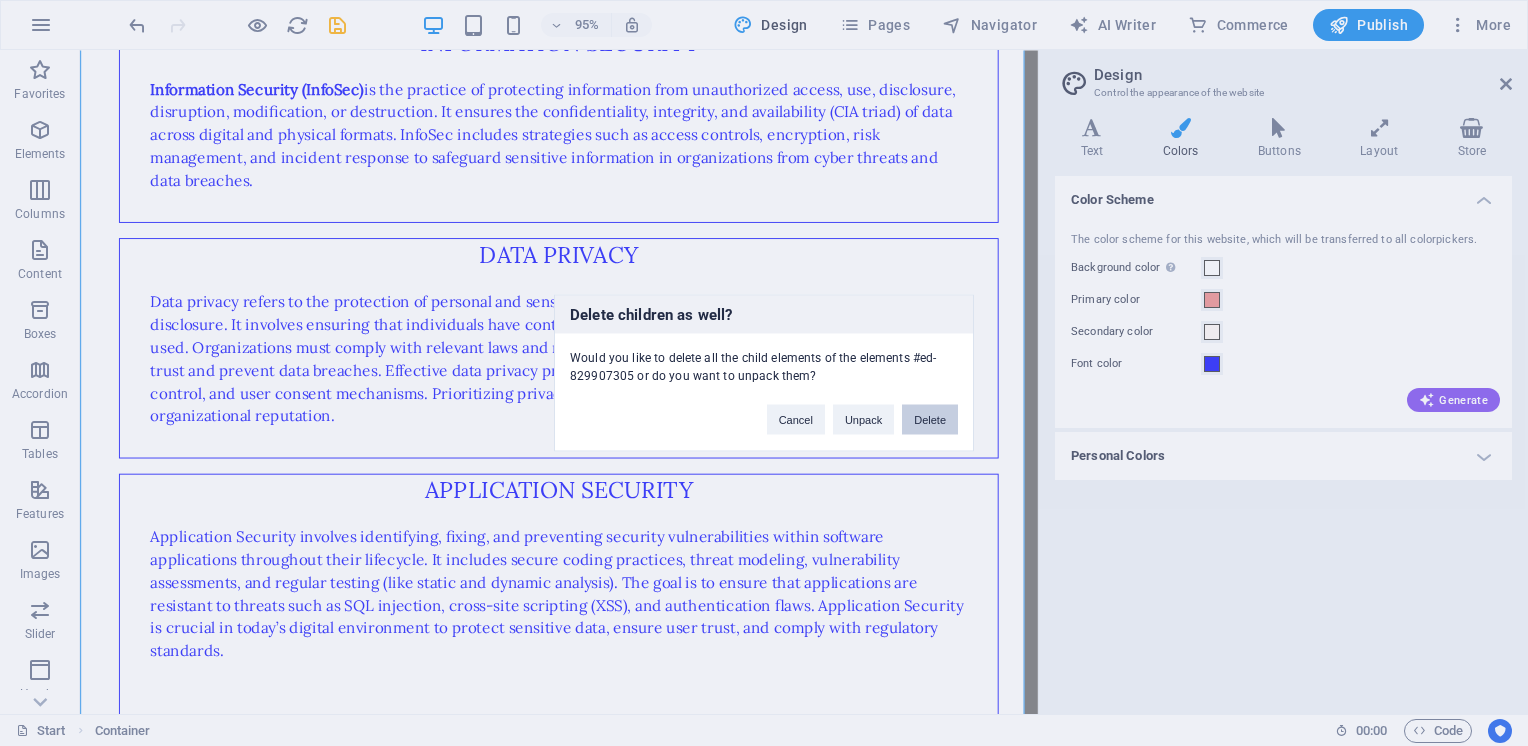 click on "Delete" at bounding box center (930, 420) 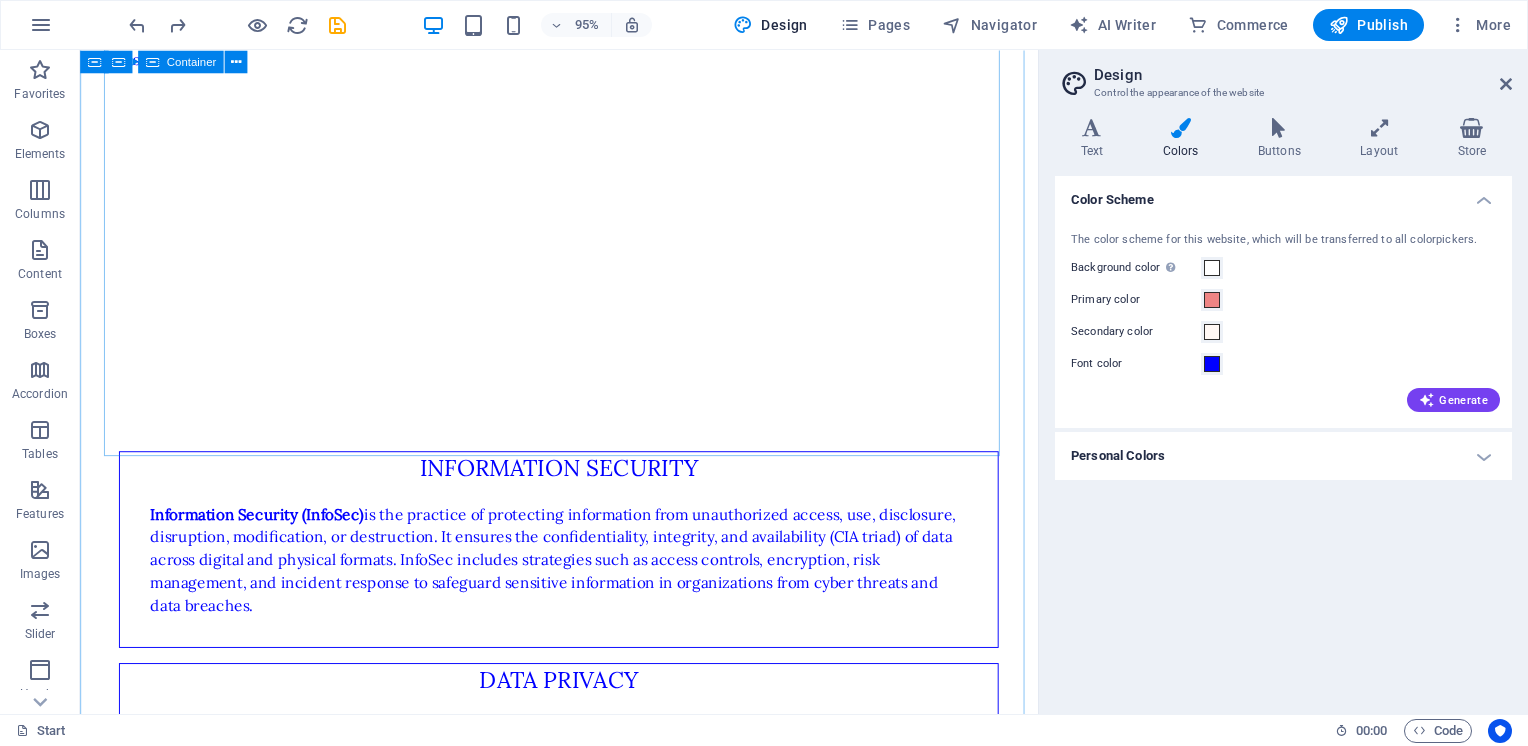 scroll, scrollTop: 2800, scrollLeft: 0, axis: vertical 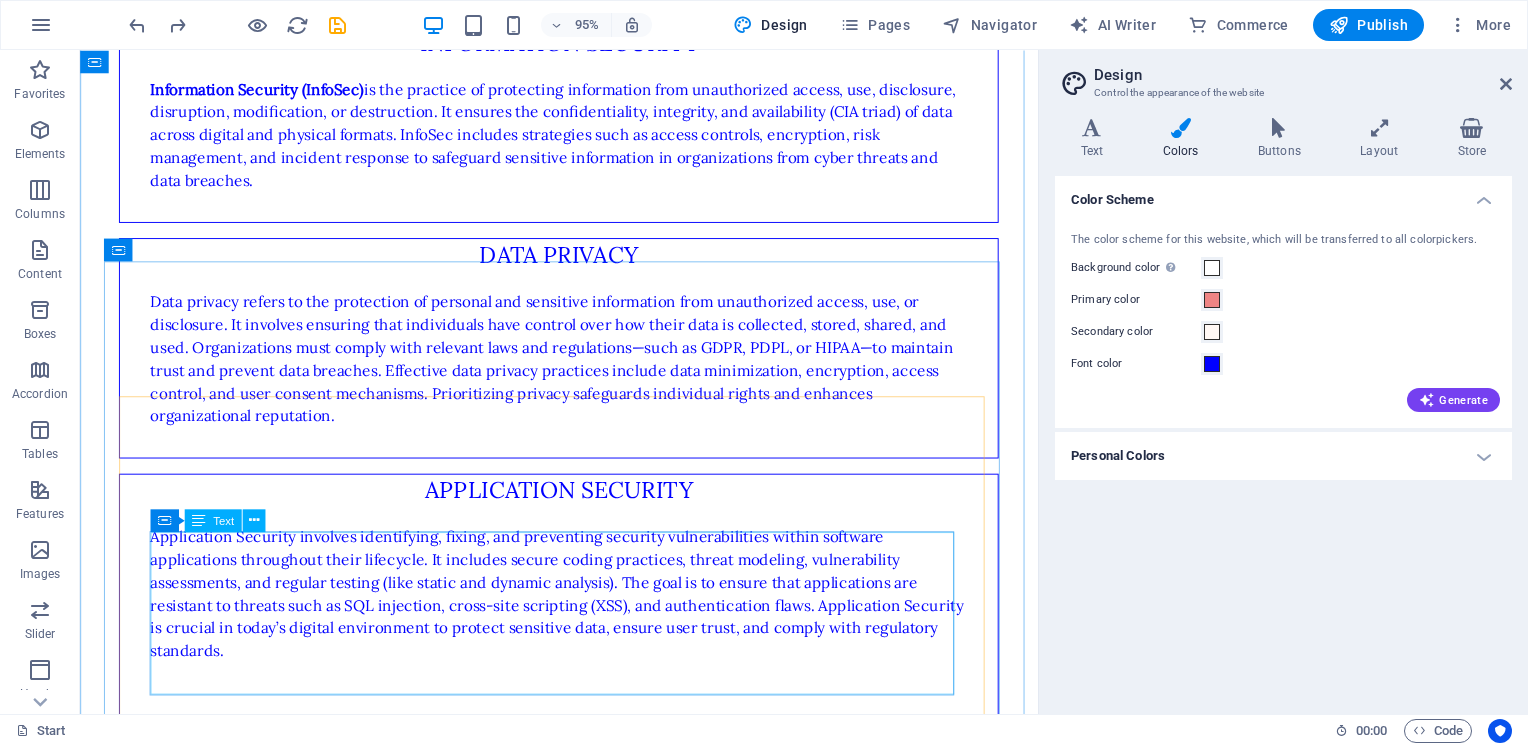 click on "[FIRST] [LAST] is simply dummy text of the printing and typesetting industry. [FIRST] [LAST] has been the industry's standard dummy text ever since the 1500s, when an unknown printer took a galley of type and scrambled it to make a type specimen book. It has survived not only five centuries, but also the leap into electronic typesetting, remaining essentially unchanged. It was popularised in the 1960s with the release of Letraset sheets. [FIRST] [LAST]" at bounding box center [584, 1241] 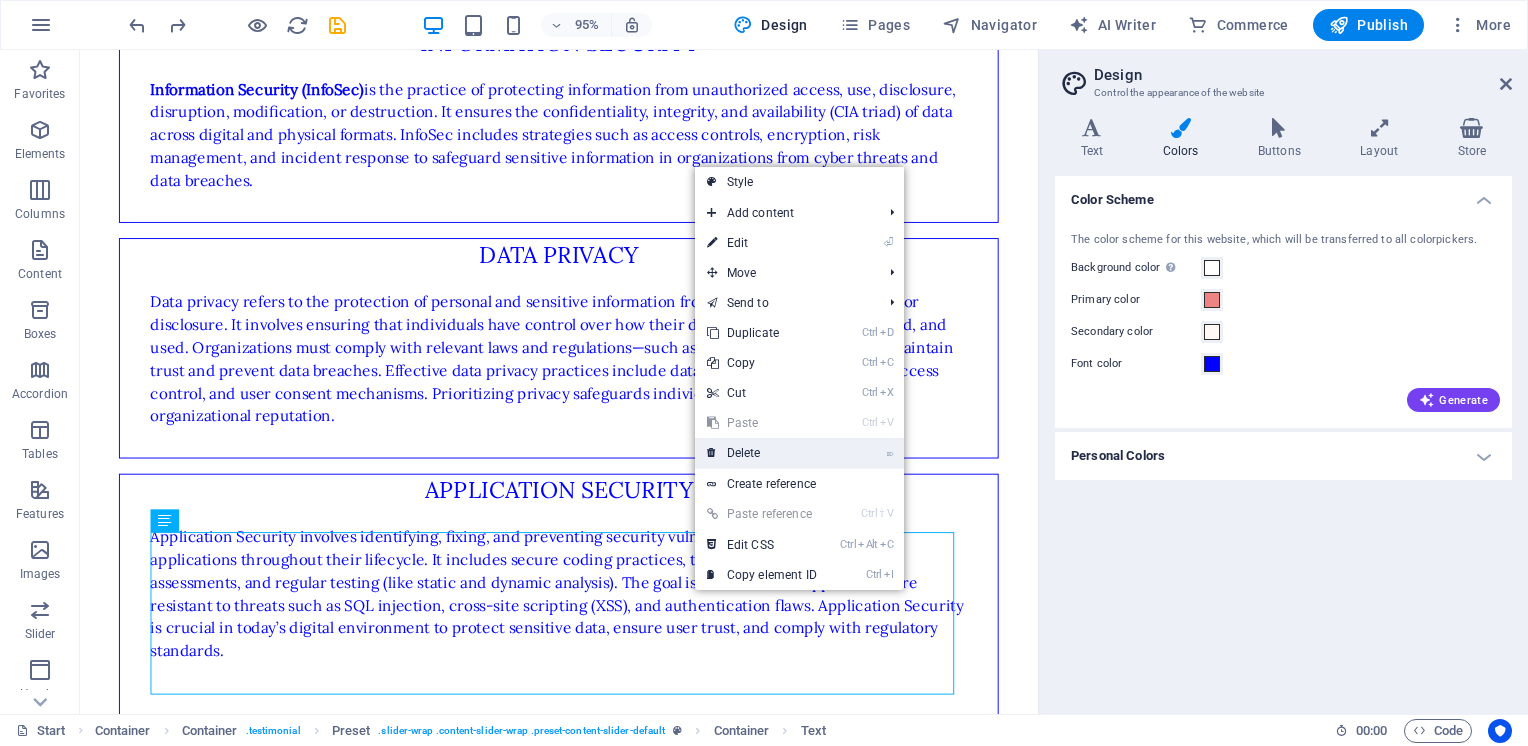 click on "⌦  Delete" at bounding box center (762, 453) 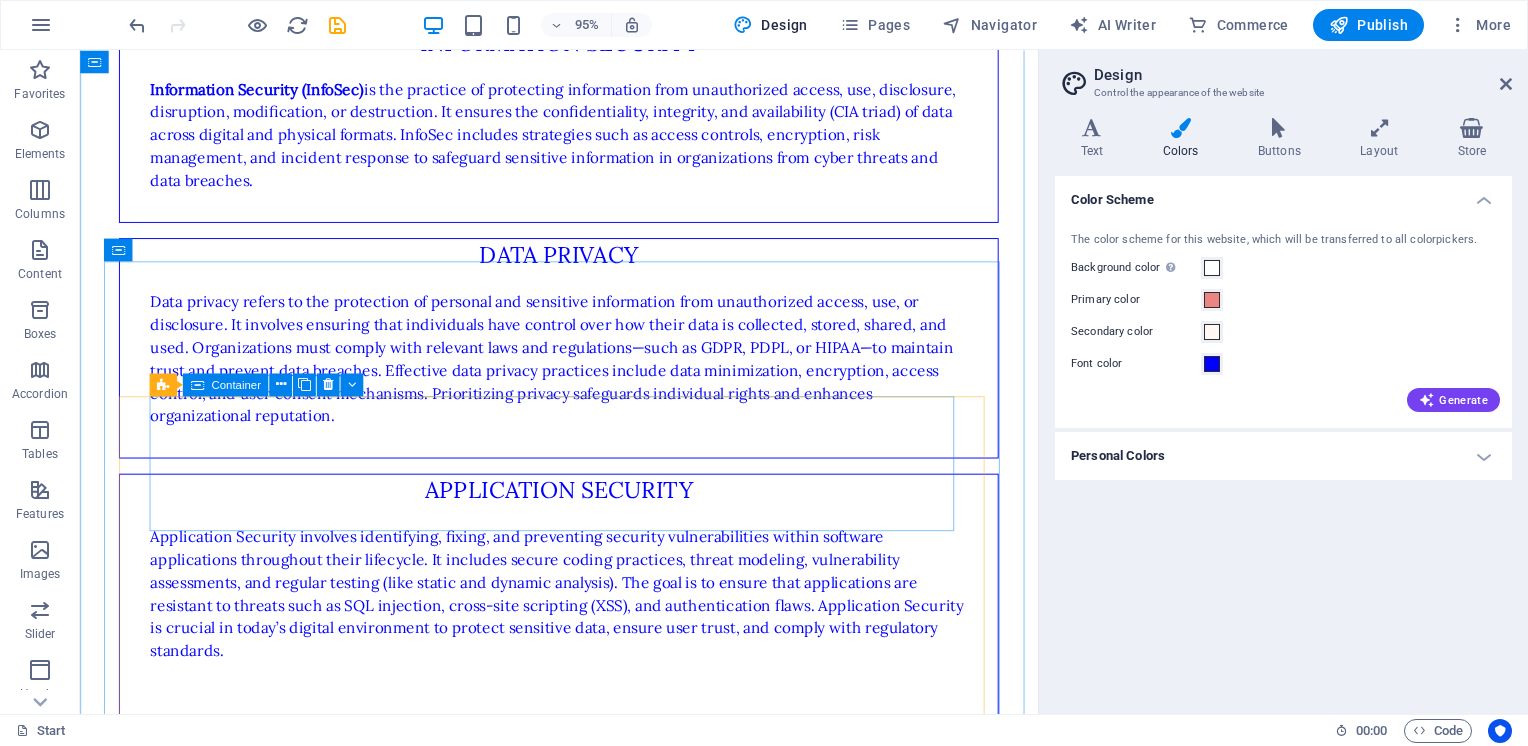 click on "Drop content here or  Add elements  Paste clipboard" at bounding box center [584, 1083] 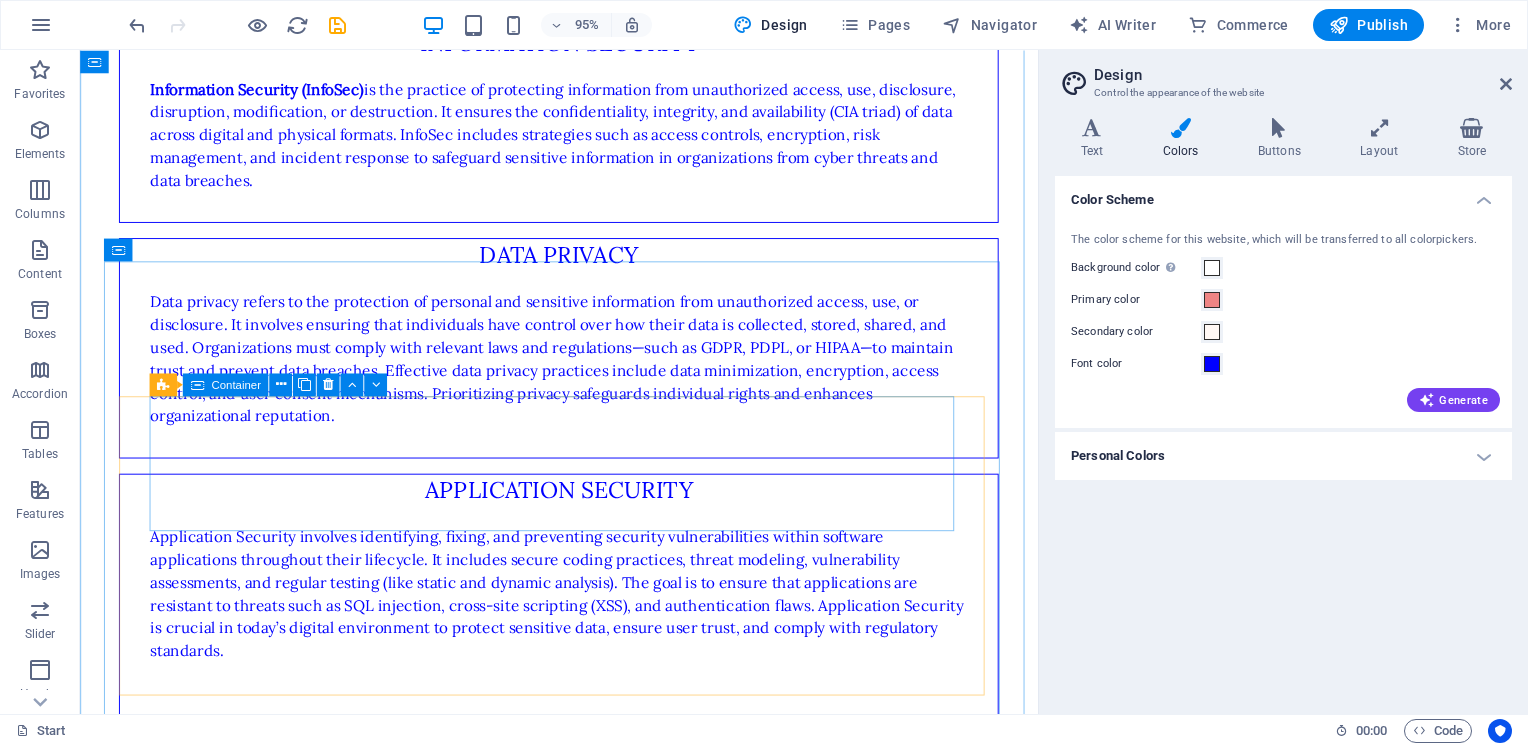click on "Street [AREA] [POSTAL_CODE] Legal Notice <0> Privacy
[NAME]" at bounding box center (584, 1154) 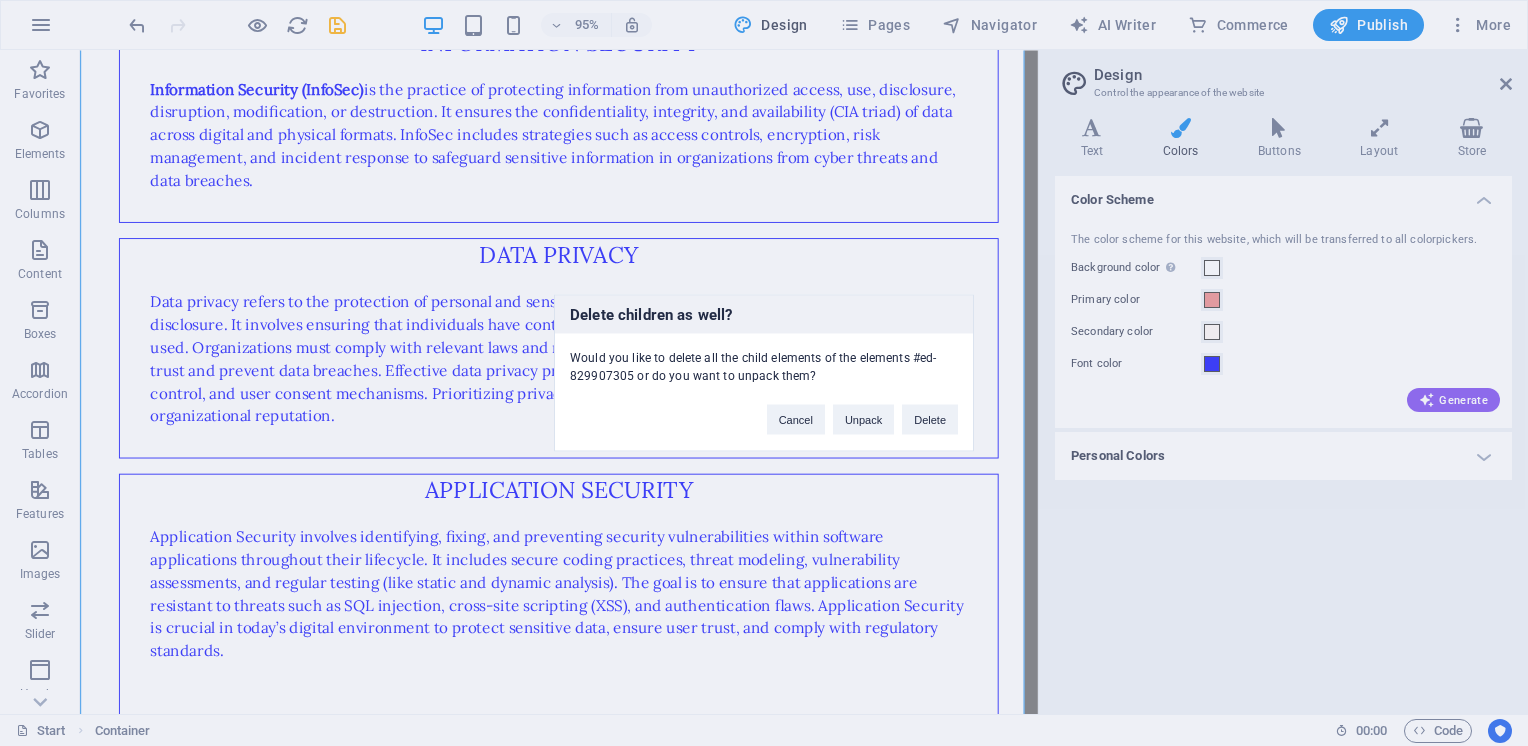 type 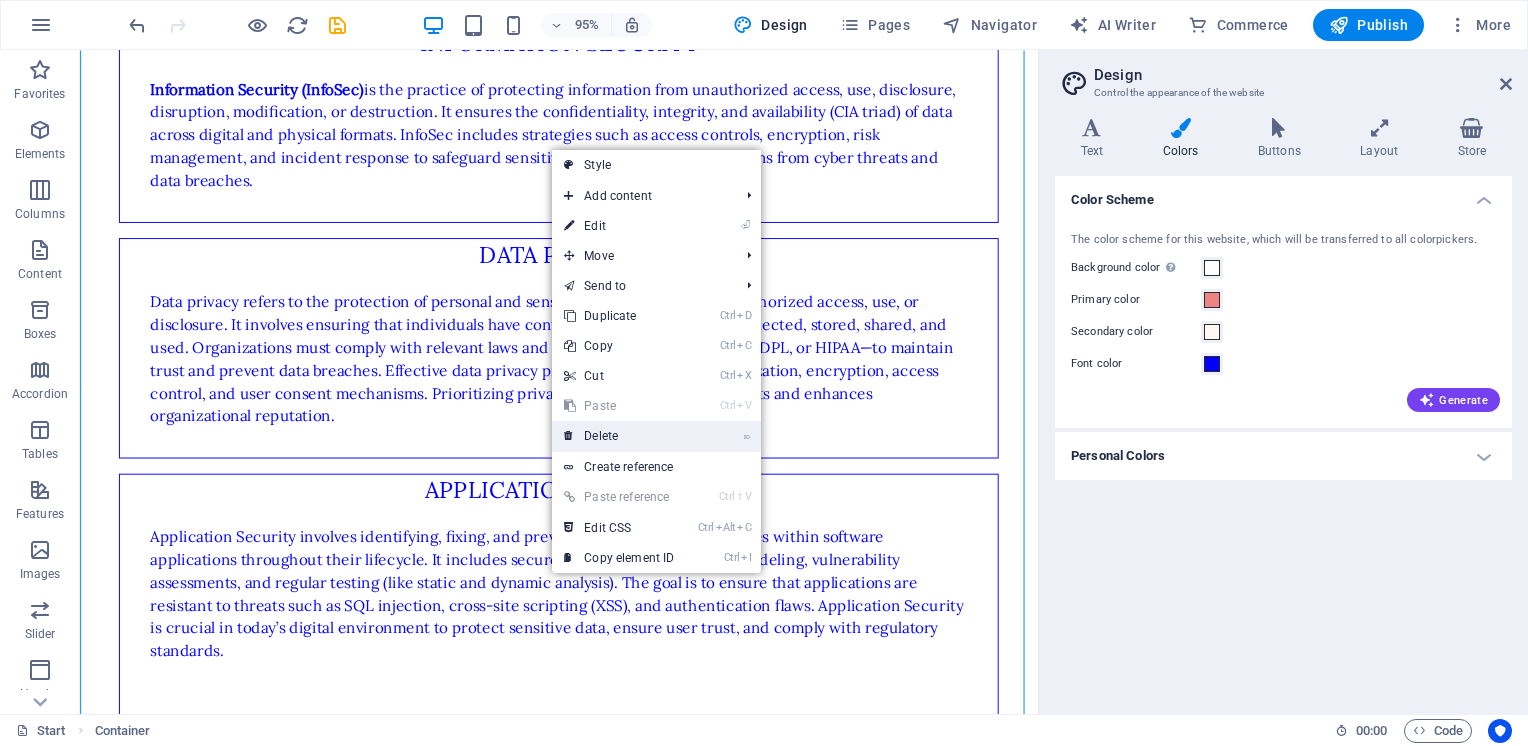 click on "⌦  Delete" at bounding box center (619, 436) 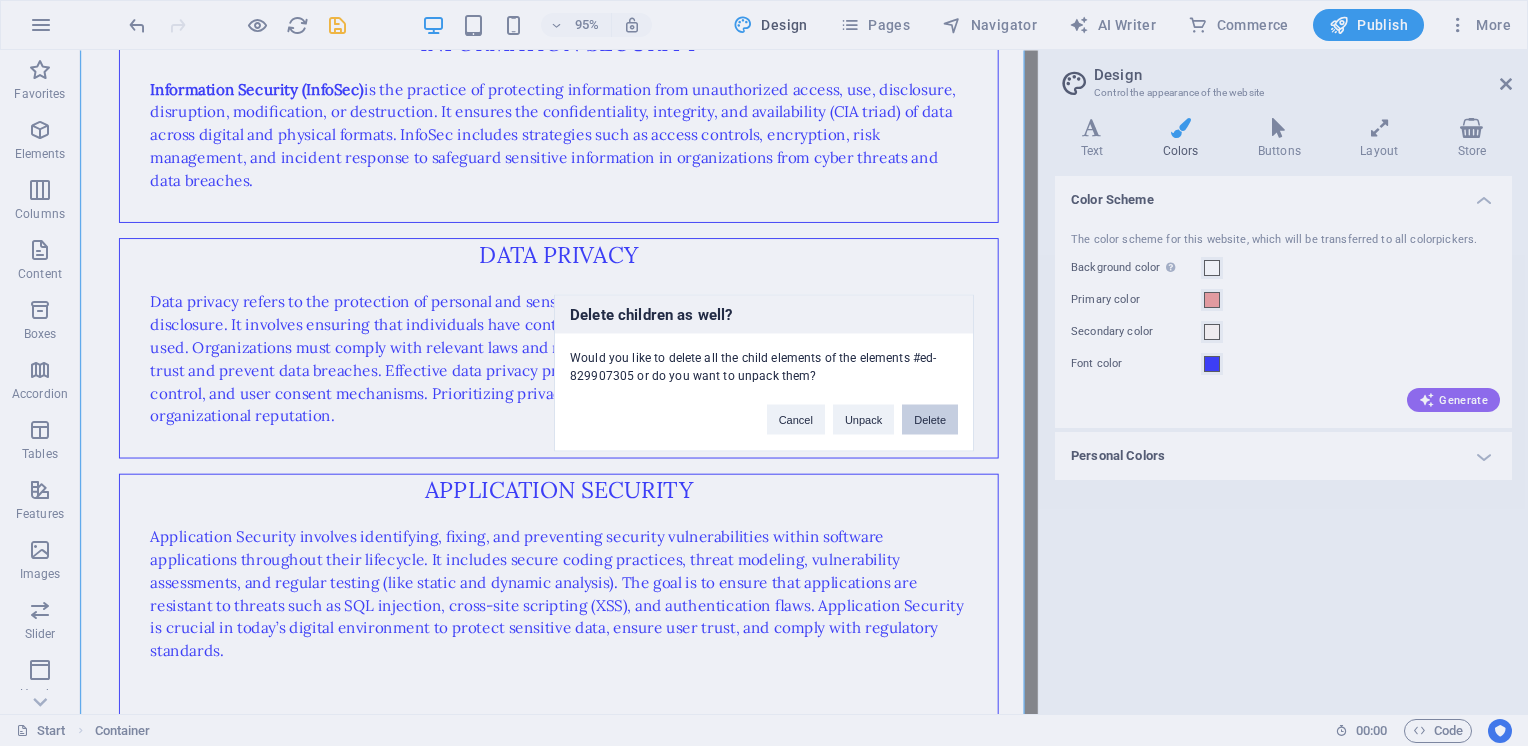 click on "Delete" at bounding box center (930, 420) 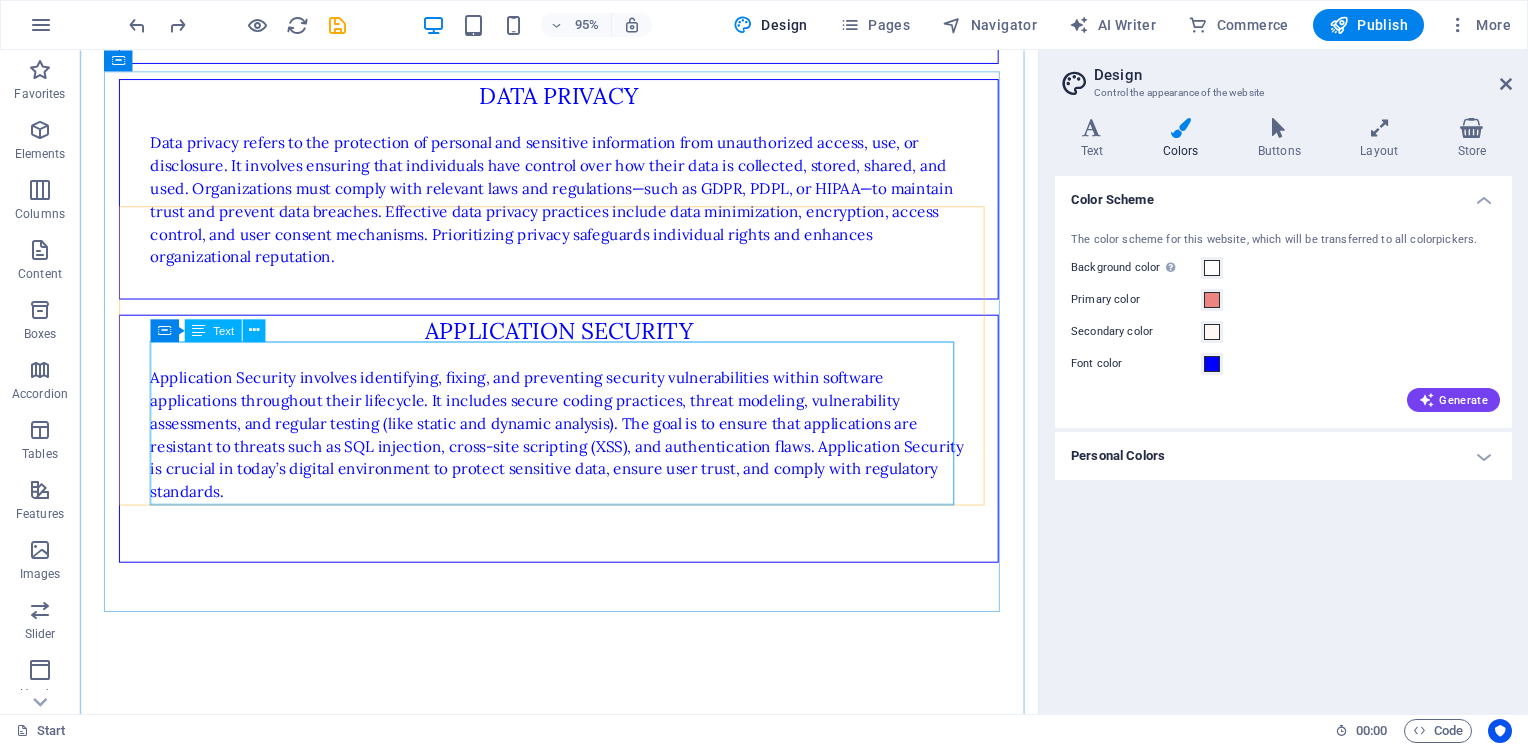 scroll, scrollTop: 3000, scrollLeft: 0, axis: vertical 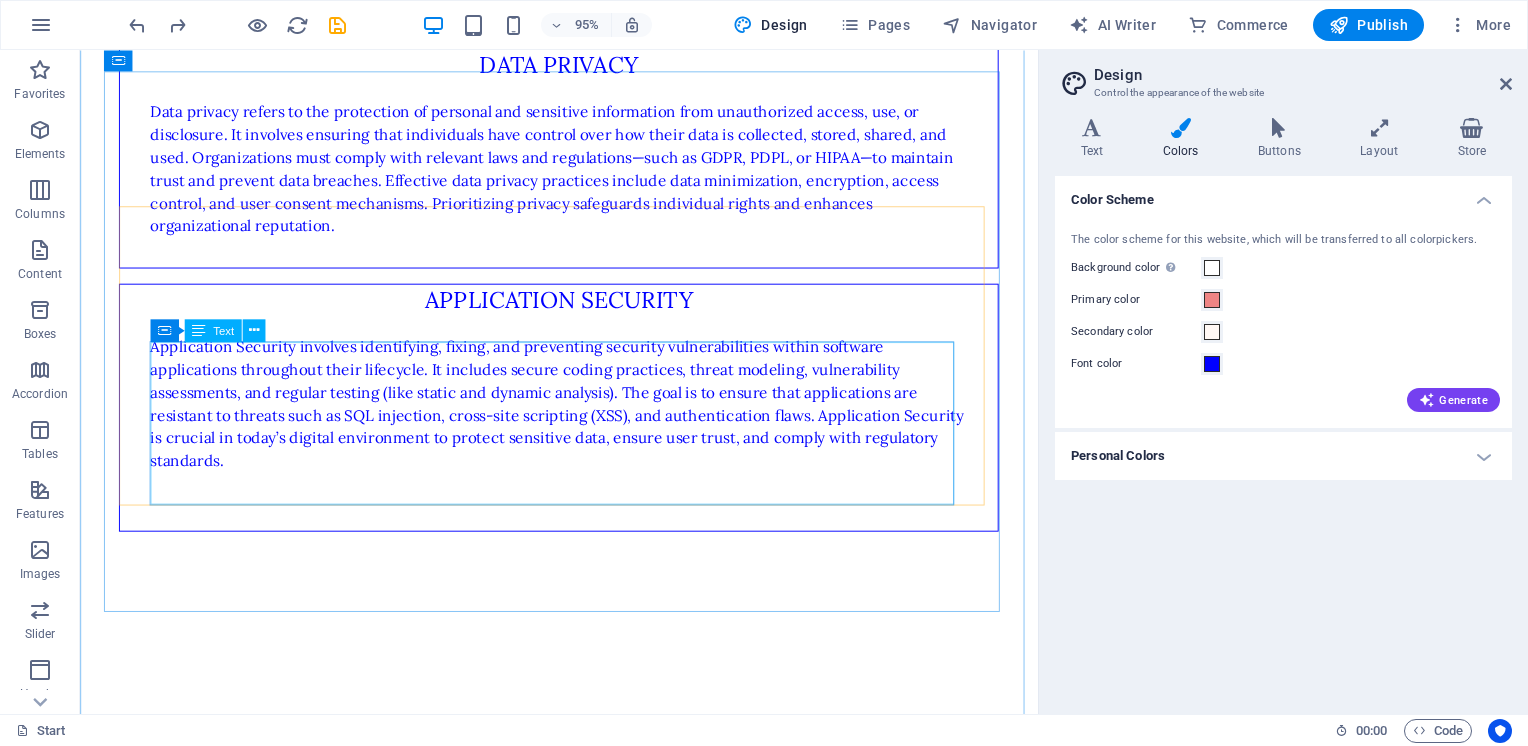 drag, startPoint x: 681, startPoint y: 417, endPoint x: 580, endPoint y: 432, distance: 102.10779 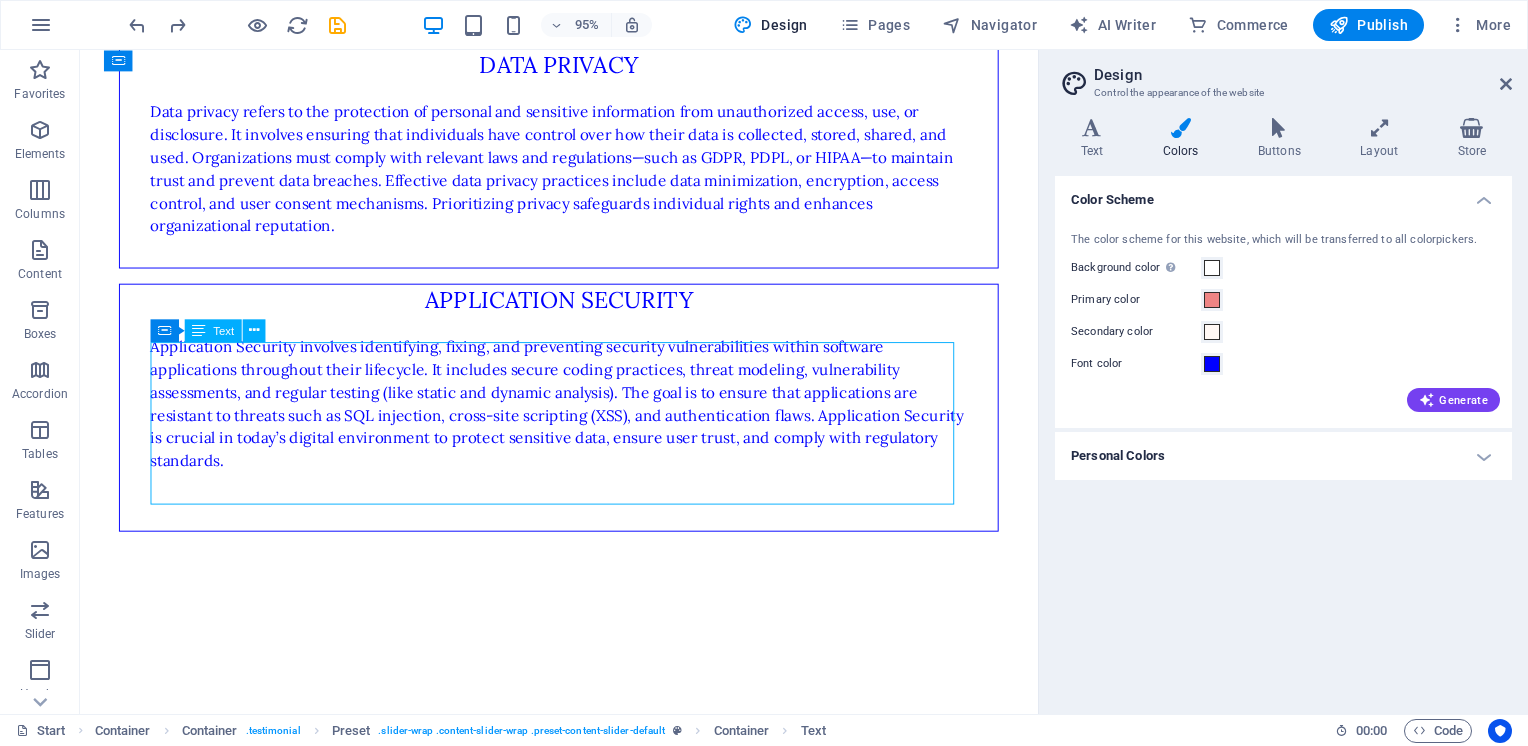 drag, startPoint x: 636, startPoint y: 498, endPoint x: 132, endPoint y: 418, distance: 510.30972 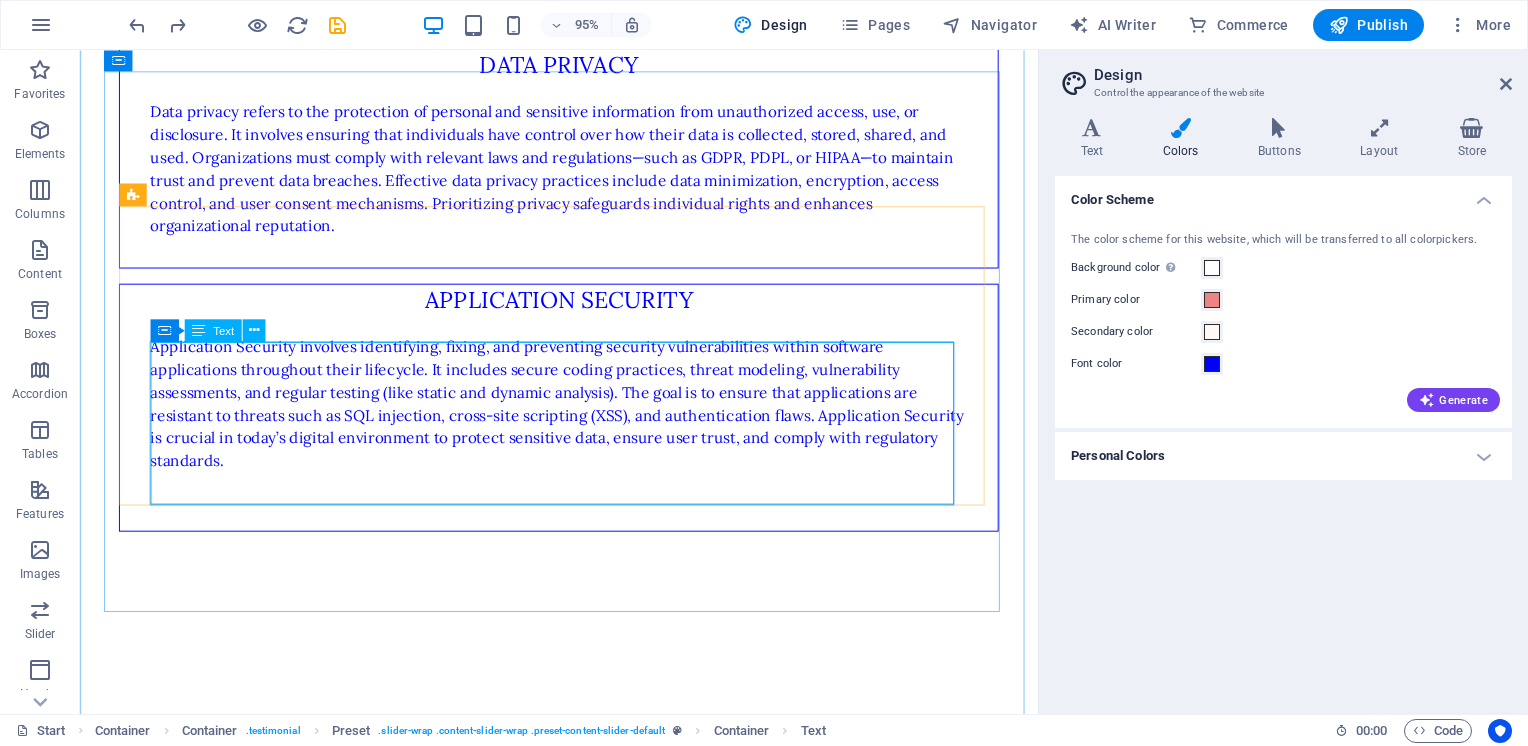 drag, startPoint x: 229, startPoint y: 396, endPoint x: 228, endPoint y: 383, distance: 13.038404 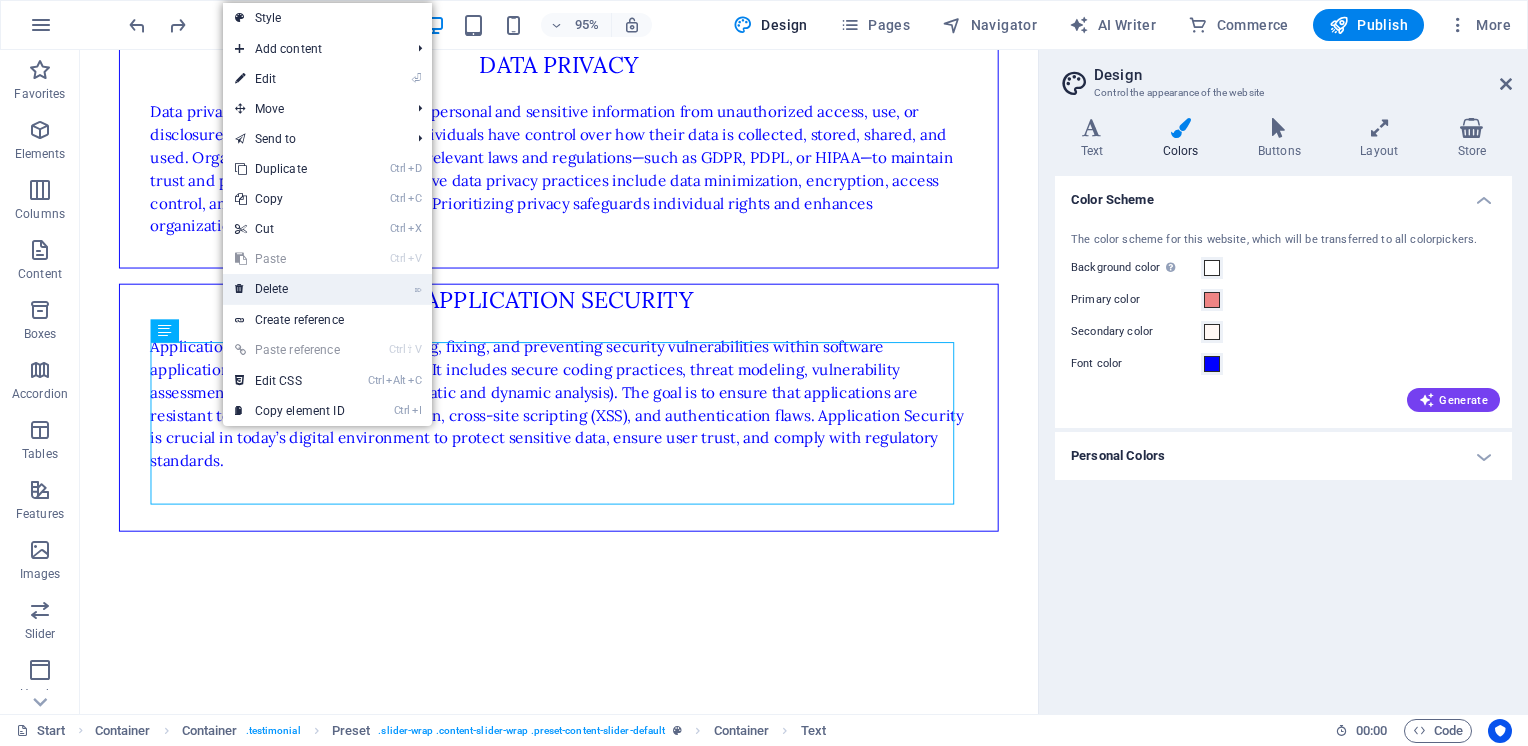 click on "⌦  Delete" at bounding box center [290, 289] 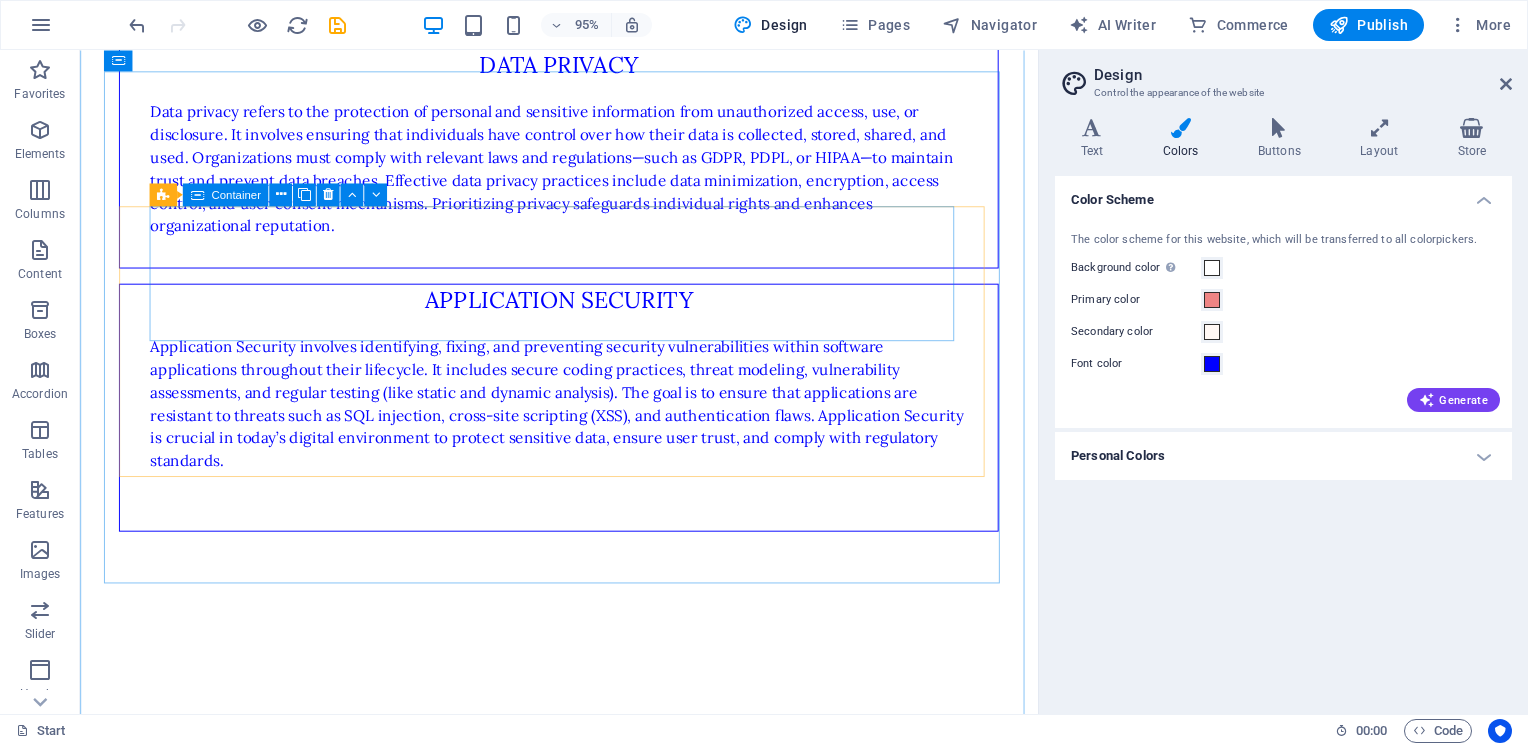 click on "Drop content here or  Add elements  Paste clipboard" at bounding box center (584, 883) 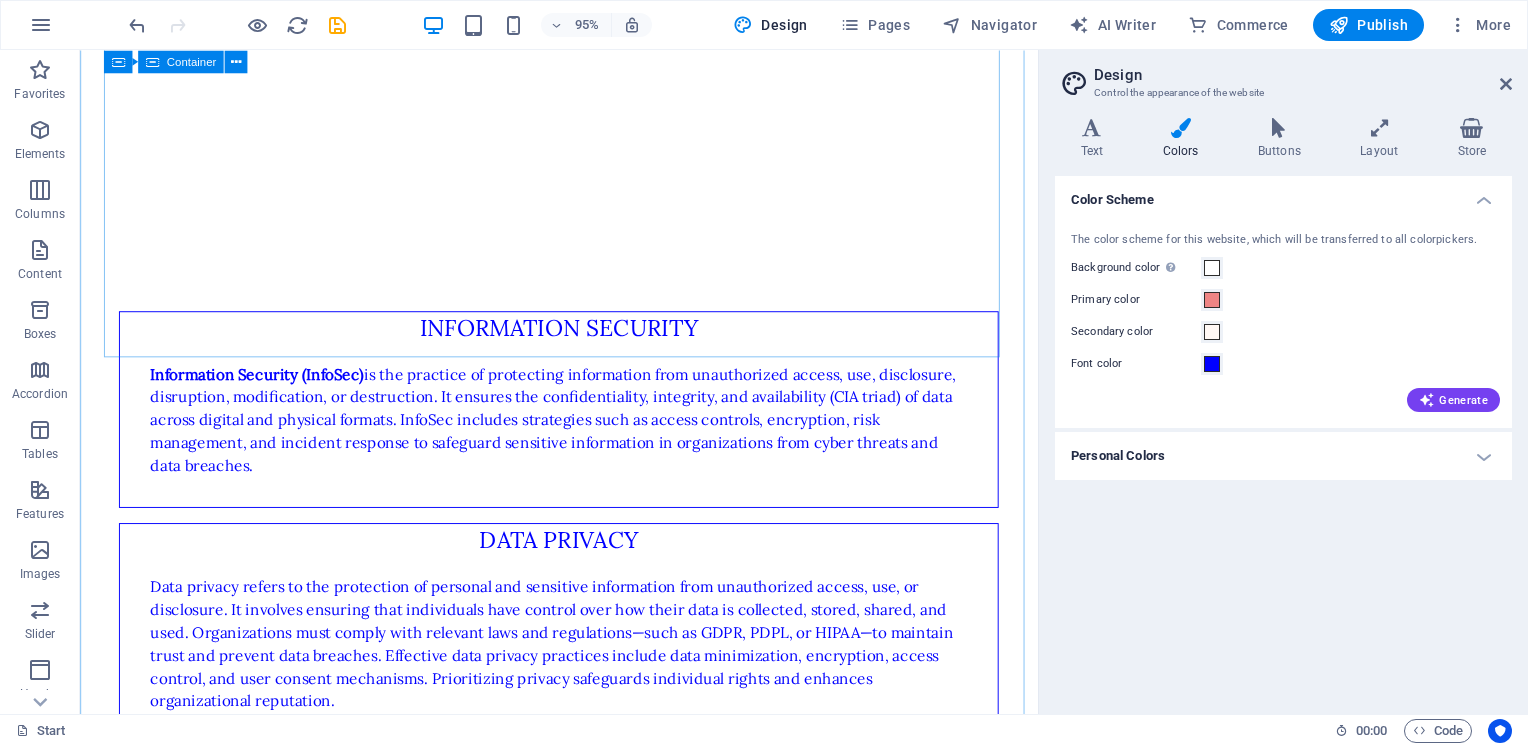 scroll, scrollTop: 2900, scrollLeft: 0, axis: vertical 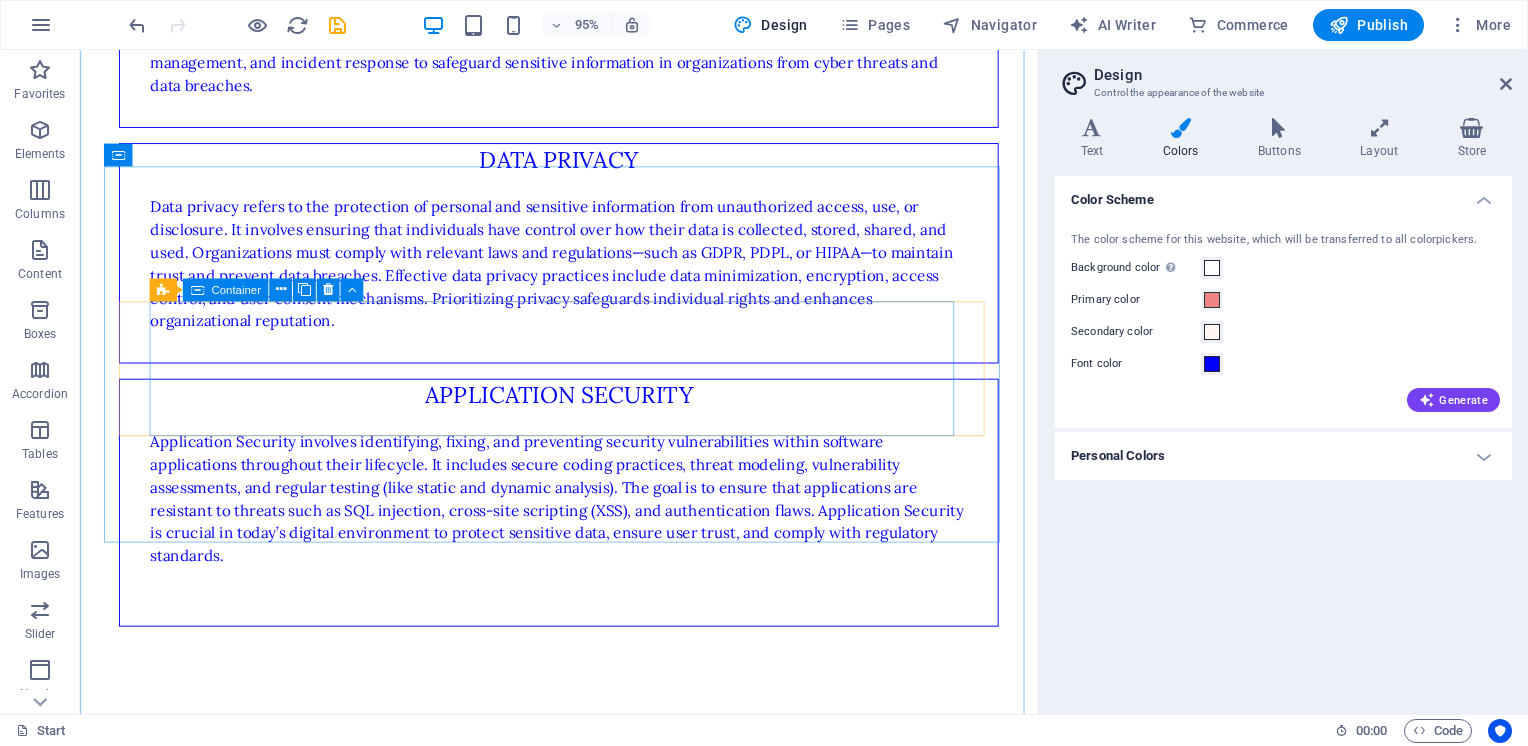 click on "Drop content here or  Add elements  Paste clipboard" at bounding box center [584, 983] 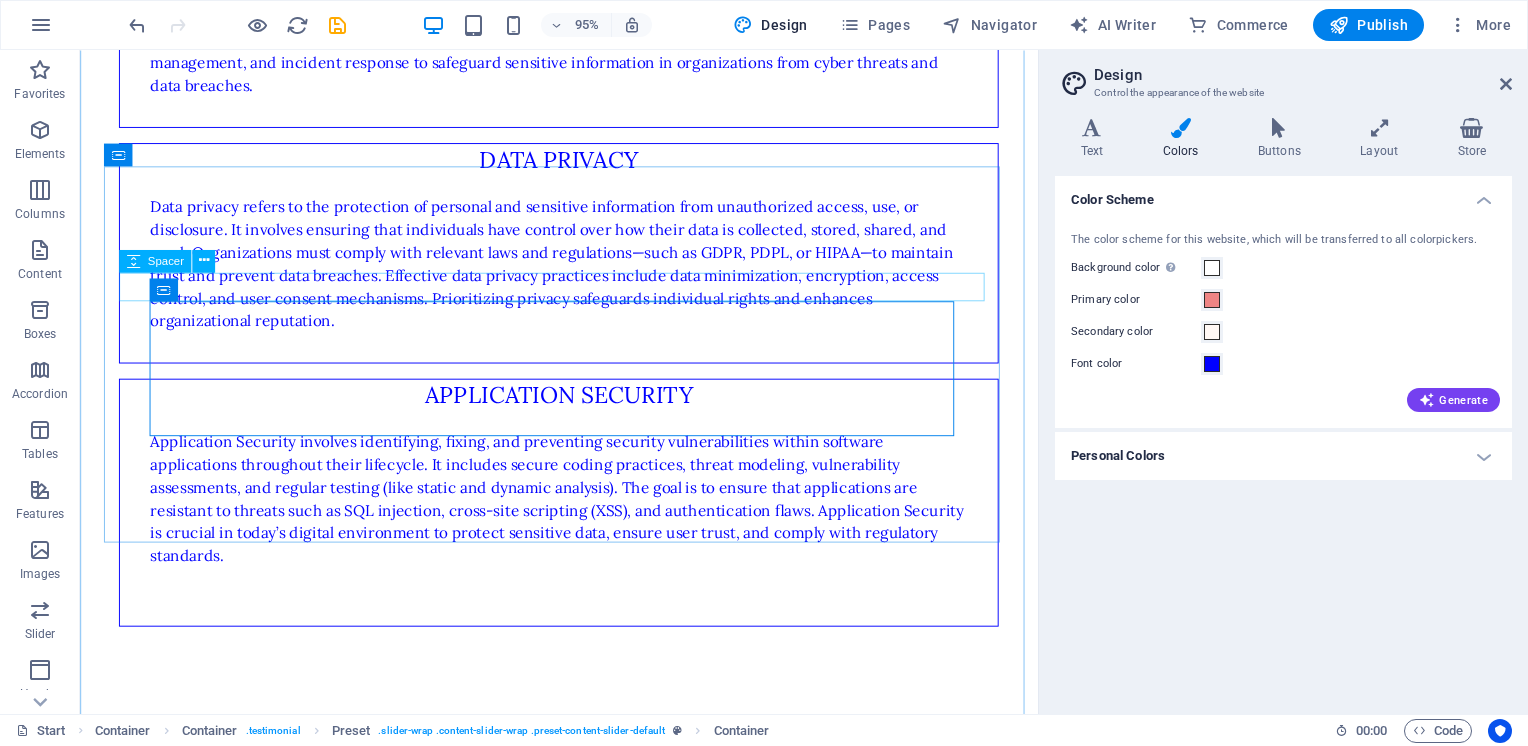 click at bounding box center [584, 896] 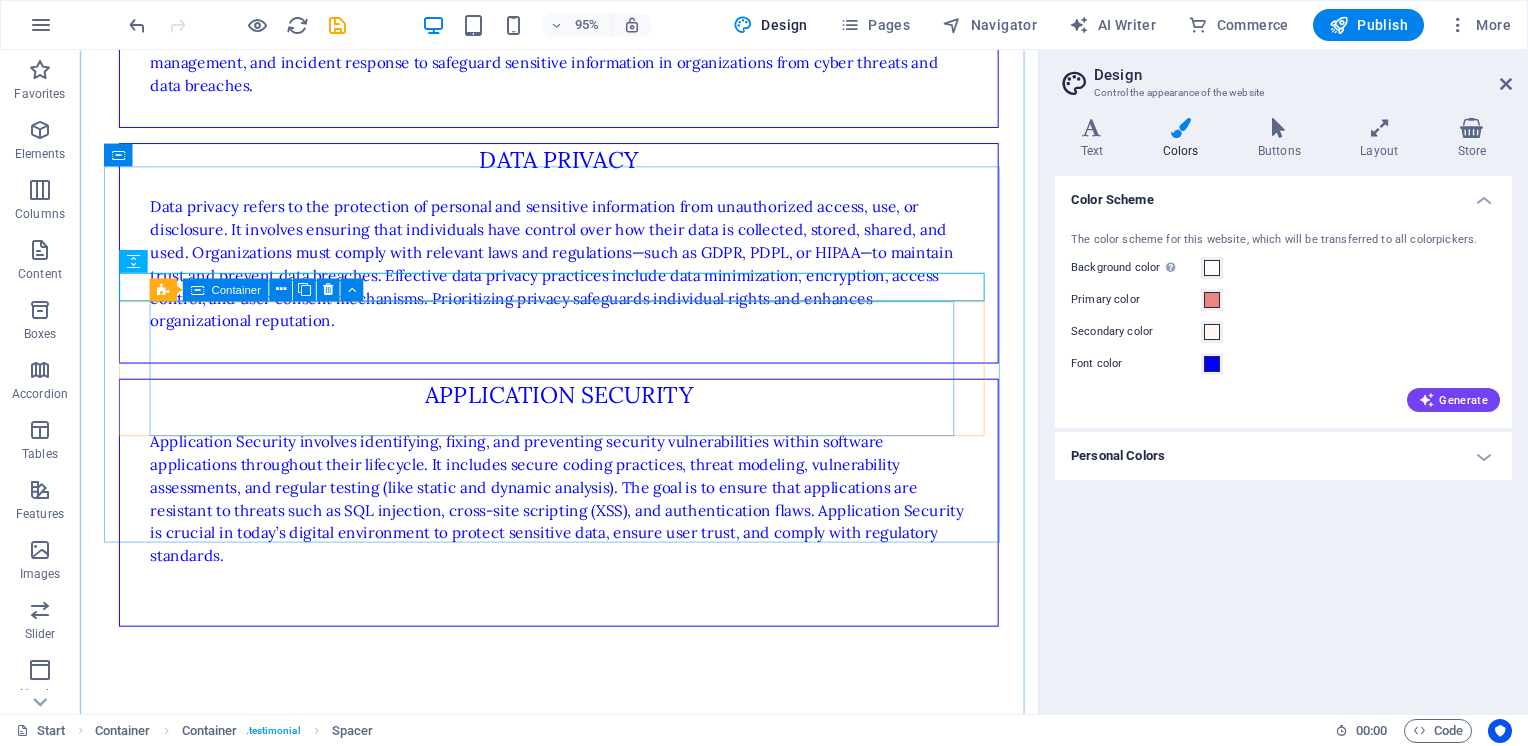 click on "Drop content here or  Add elements  Paste clipboard" at bounding box center [584, 983] 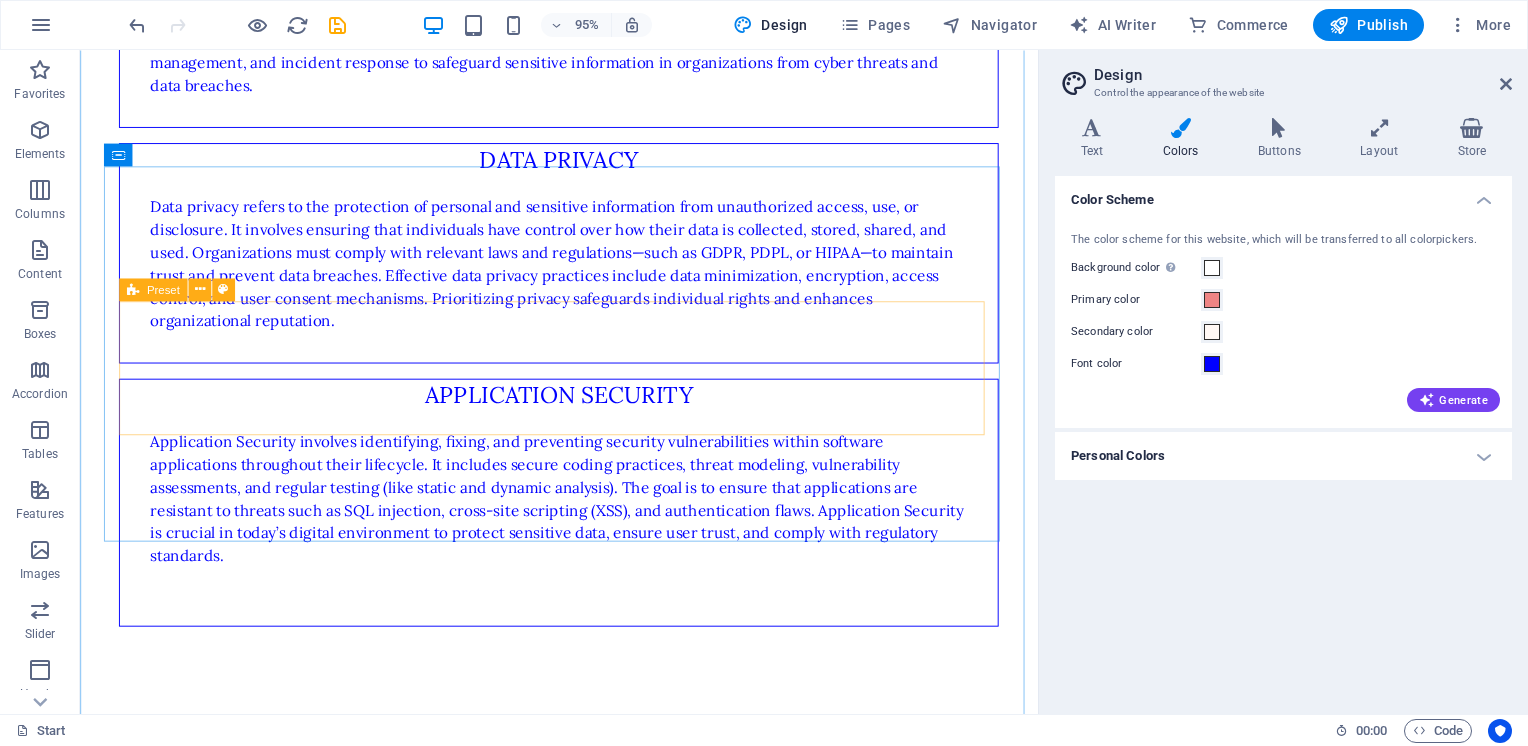 drag, startPoint x: 954, startPoint y: 361, endPoint x: 959, endPoint y: 351, distance: 11.18034 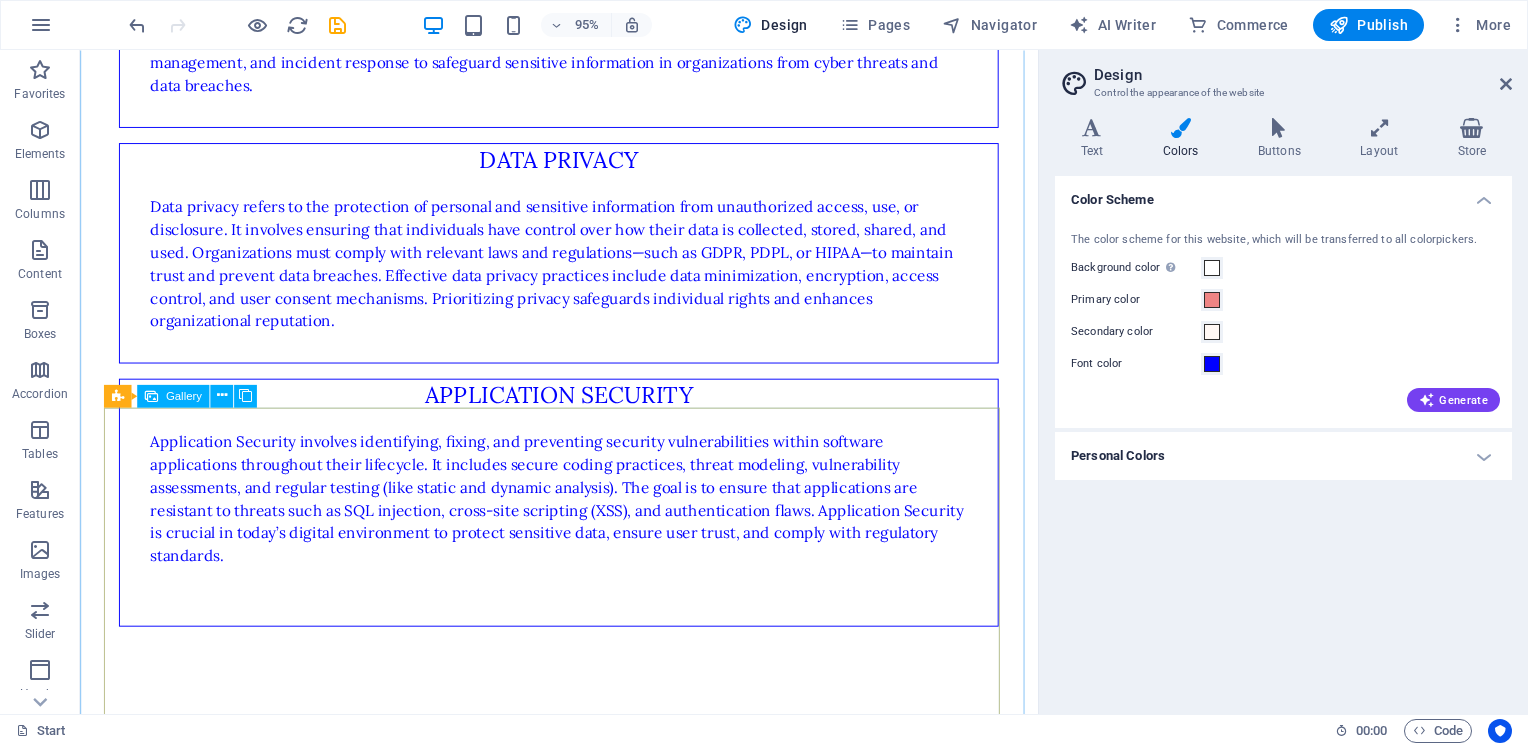 drag, startPoint x: 379, startPoint y: 493, endPoint x: 438, endPoint y: 509, distance: 61.13101 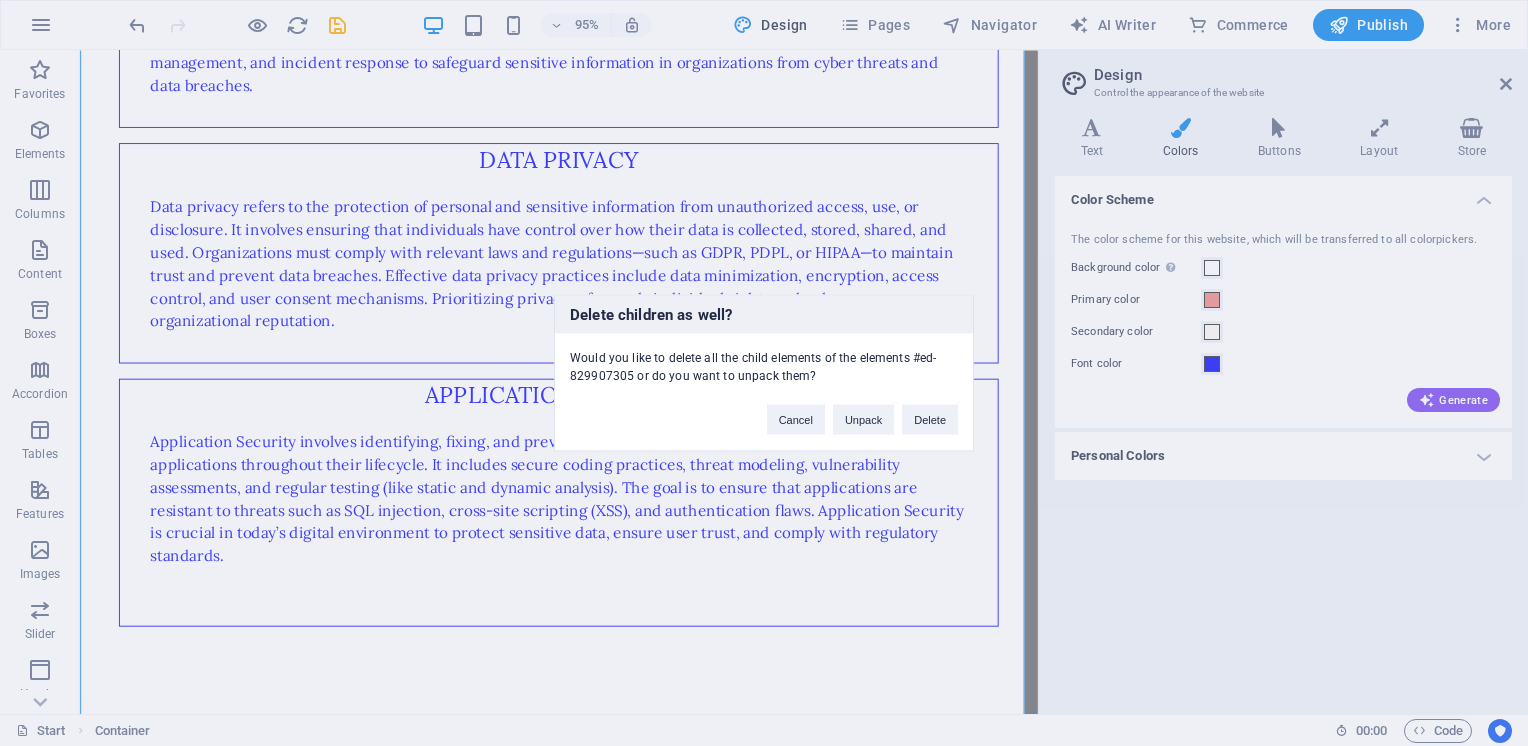 type 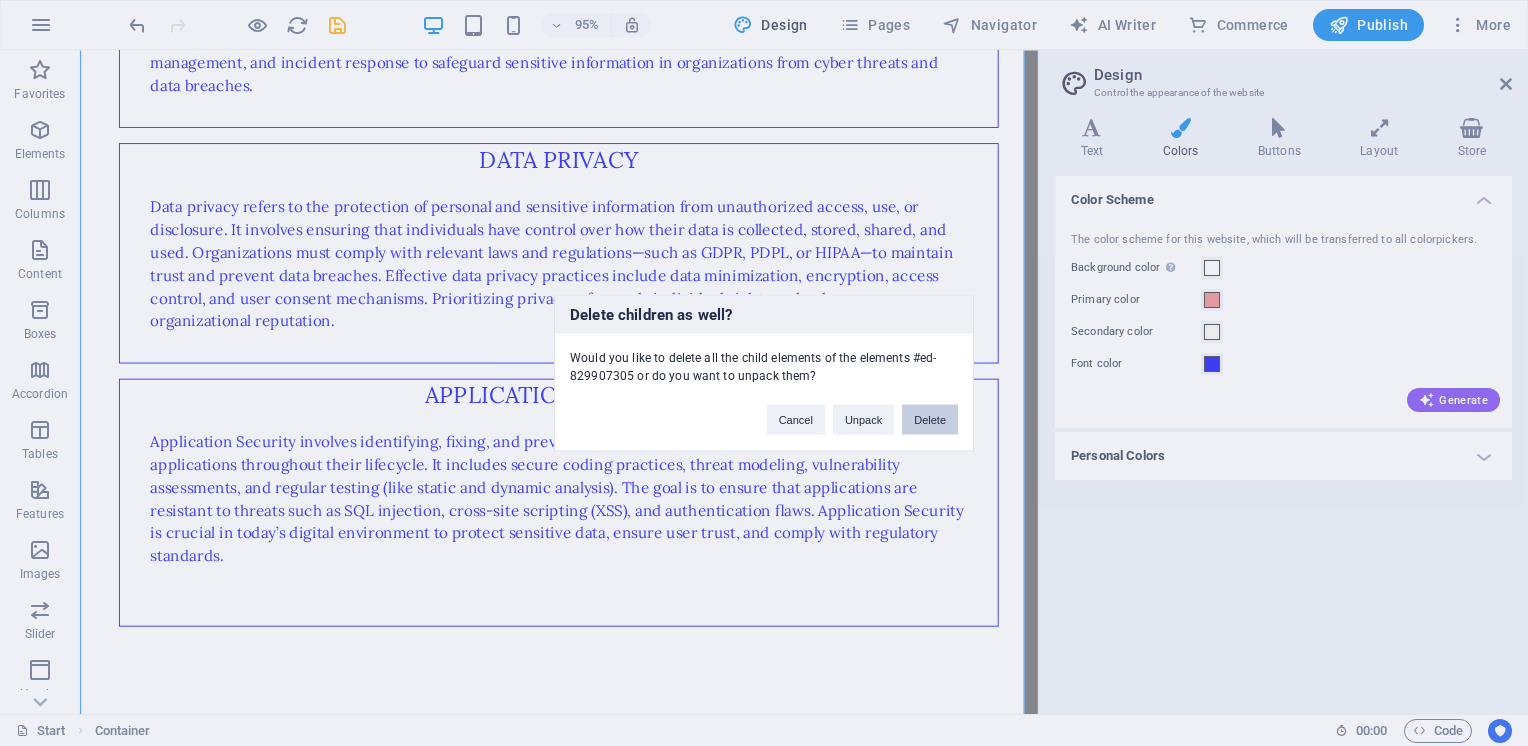 click on "Delete" at bounding box center [930, 420] 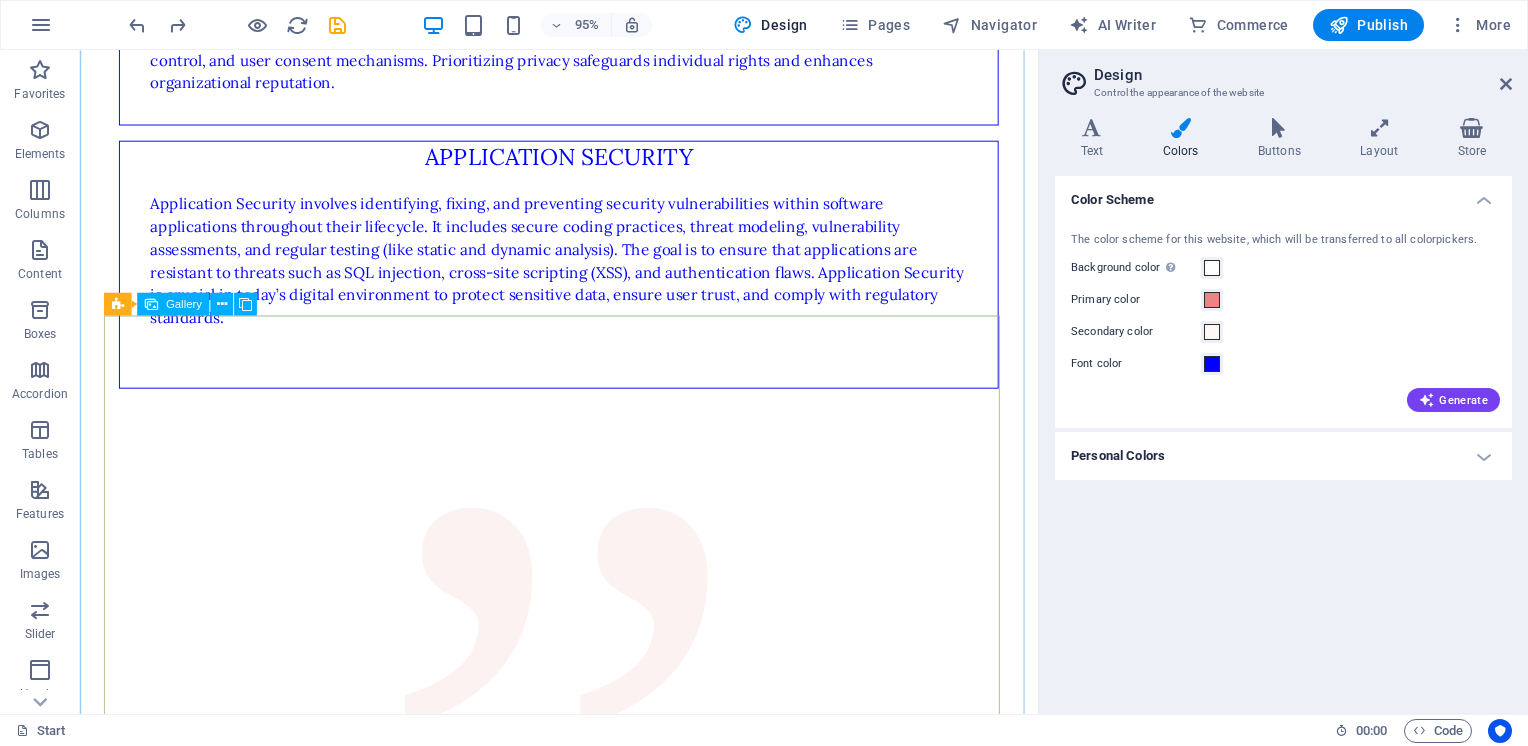 scroll, scrollTop: 3200, scrollLeft: 0, axis: vertical 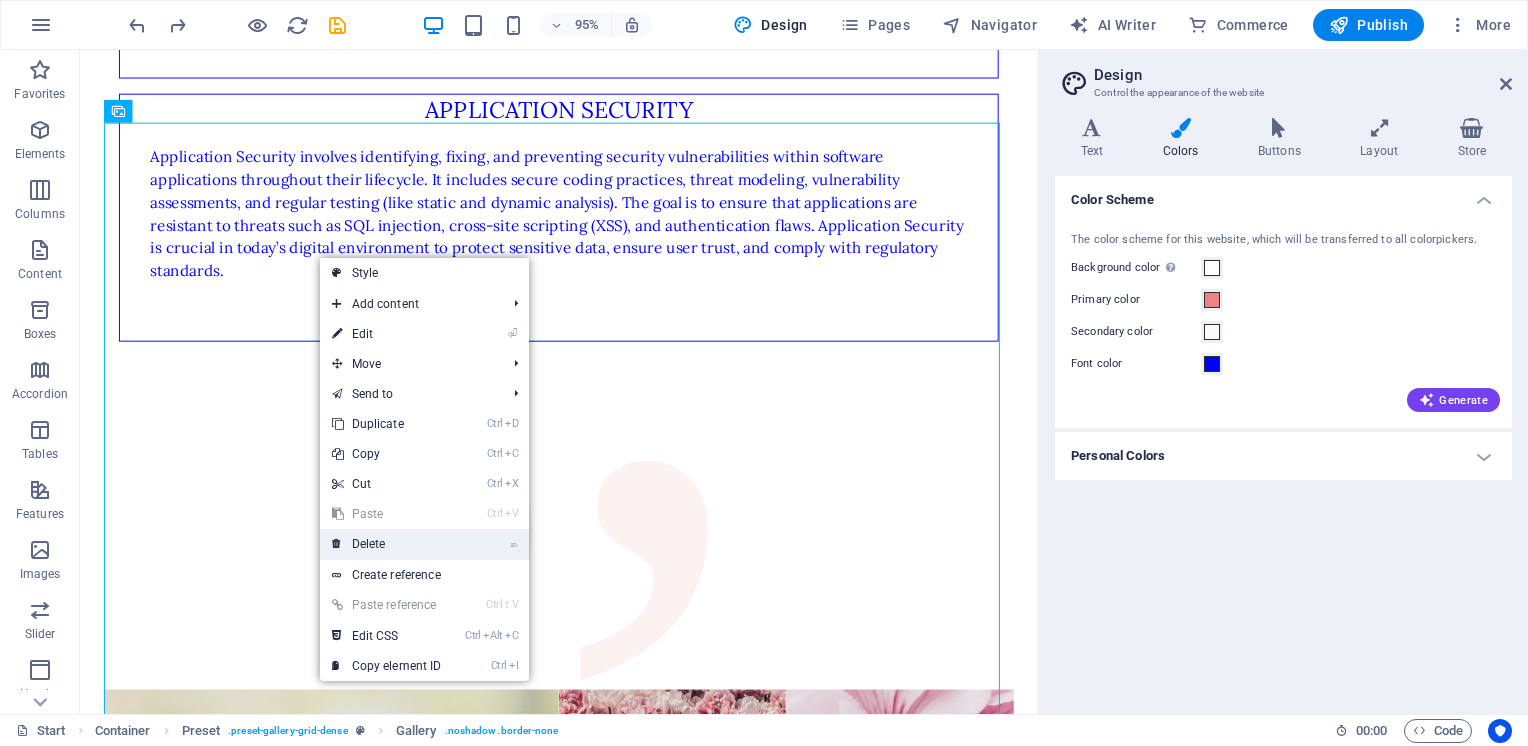 click on "⌦  Delete" at bounding box center [387, 544] 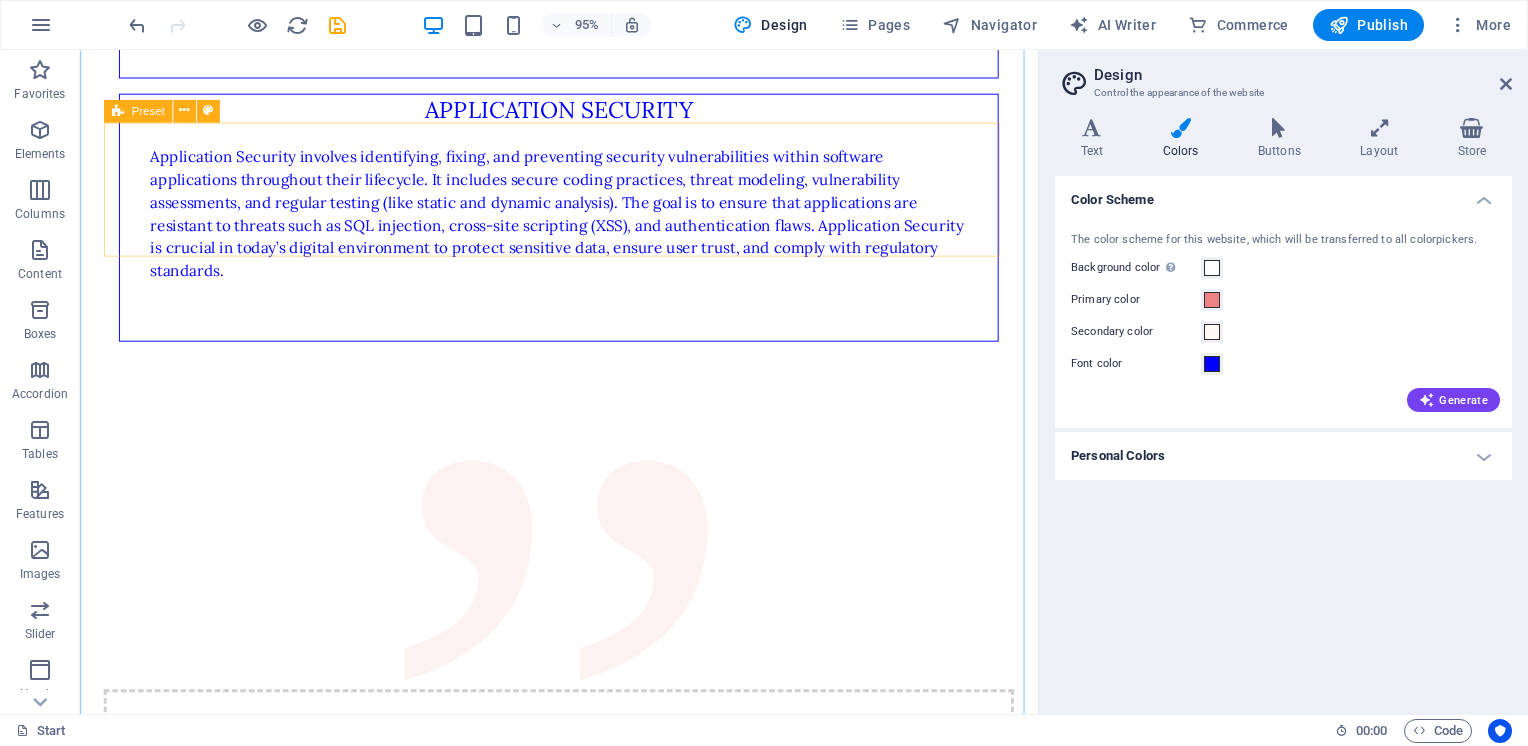 drag, startPoint x: 750, startPoint y: 198, endPoint x: 761, endPoint y: 194, distance: 11.7046995 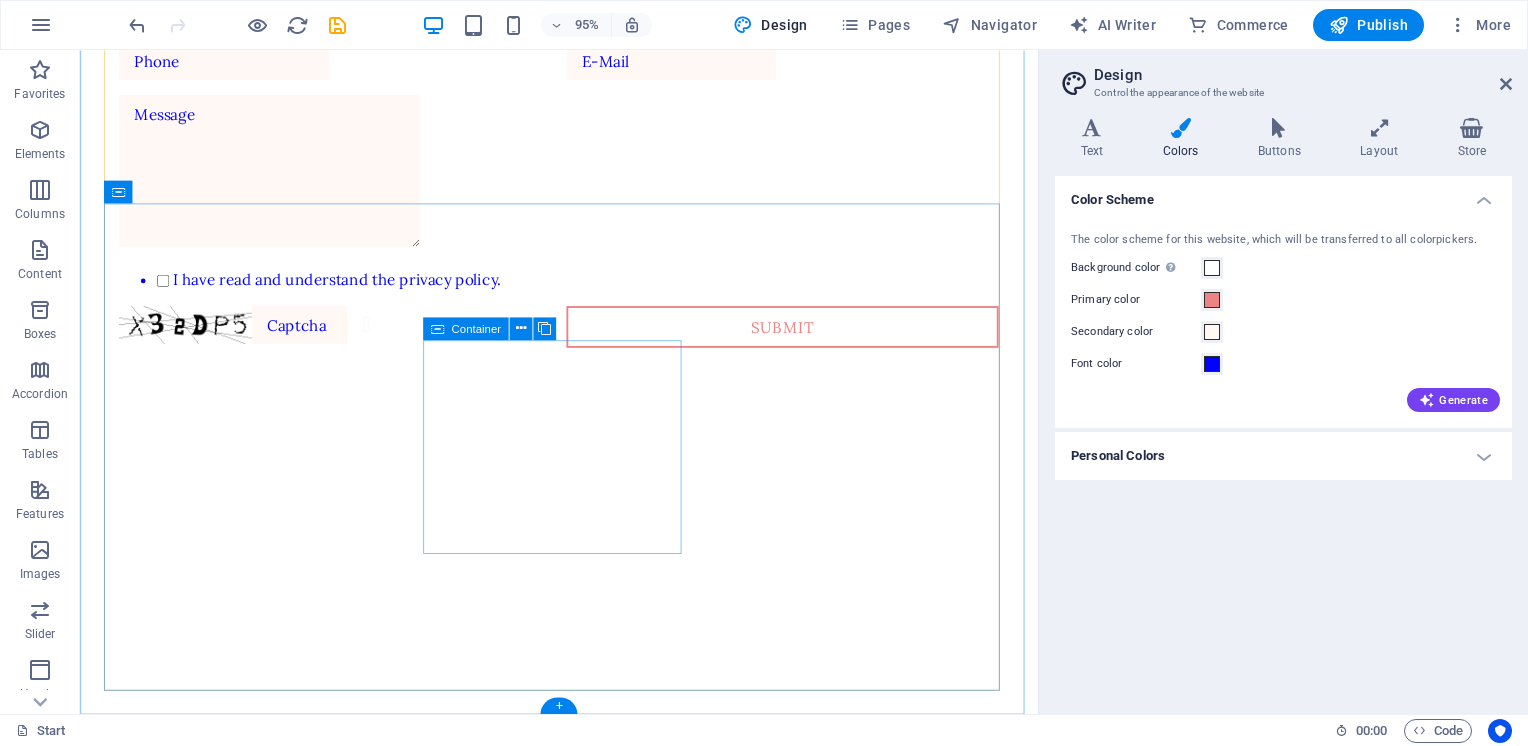 scroll, scrollTop: 4154, scrollLeft: 0, axis: vertical 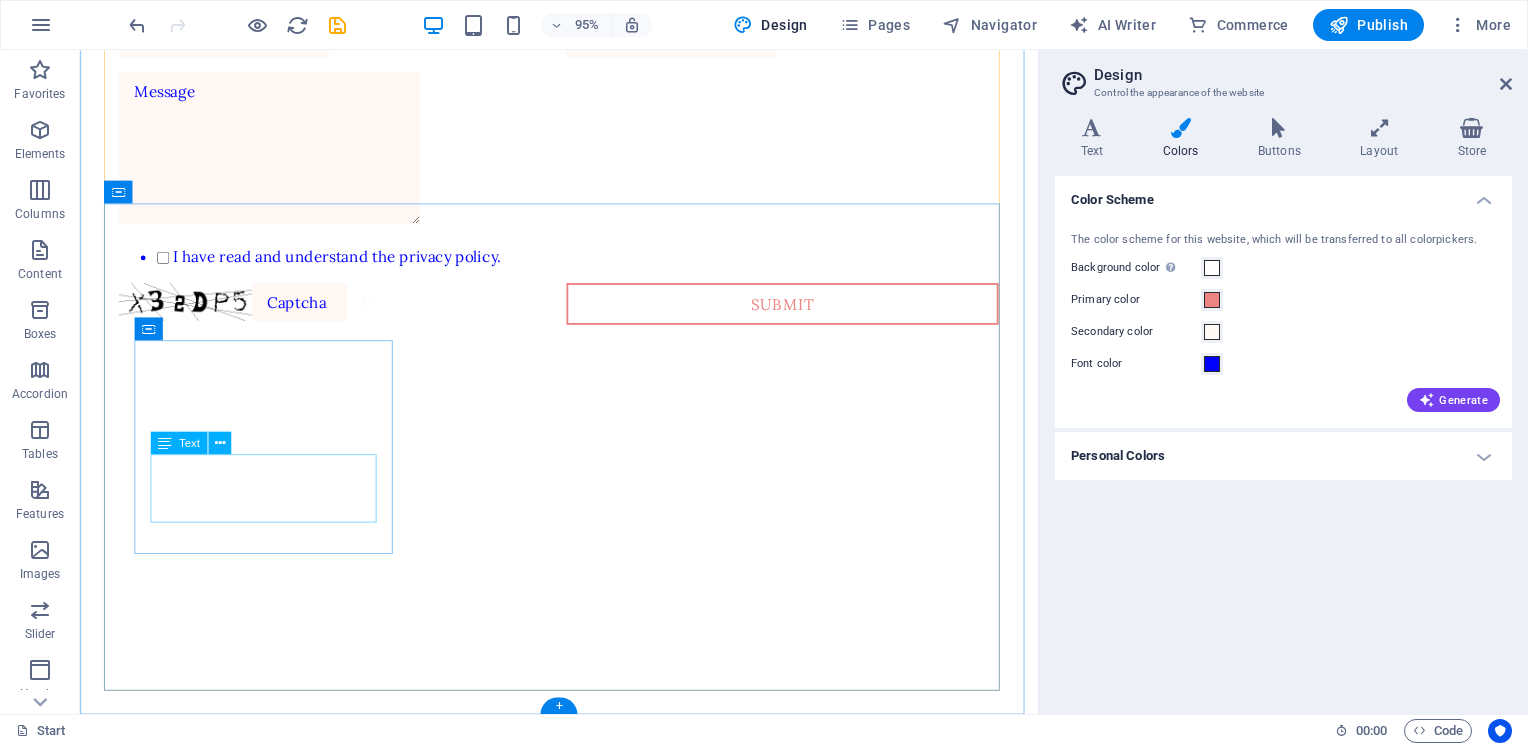 click on "Street [AREA]   [POSTAL_CODE] Legal Notice <0> Privacy" at bounding box center [584, 1115] 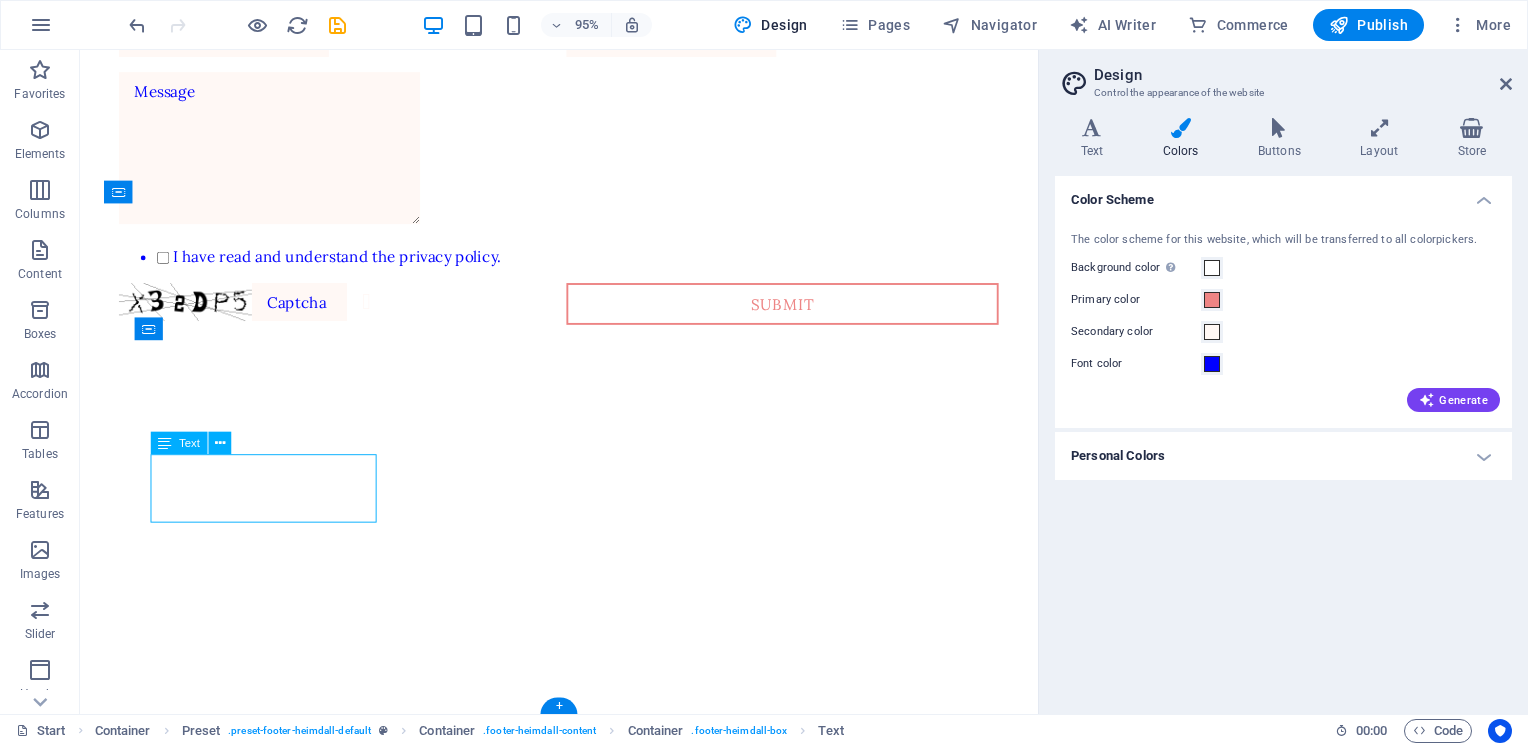 click on "Street [AREA]   [POSTAL_CODE] Legal Notice <0> Privacy" at bounding box center [584, 1115] 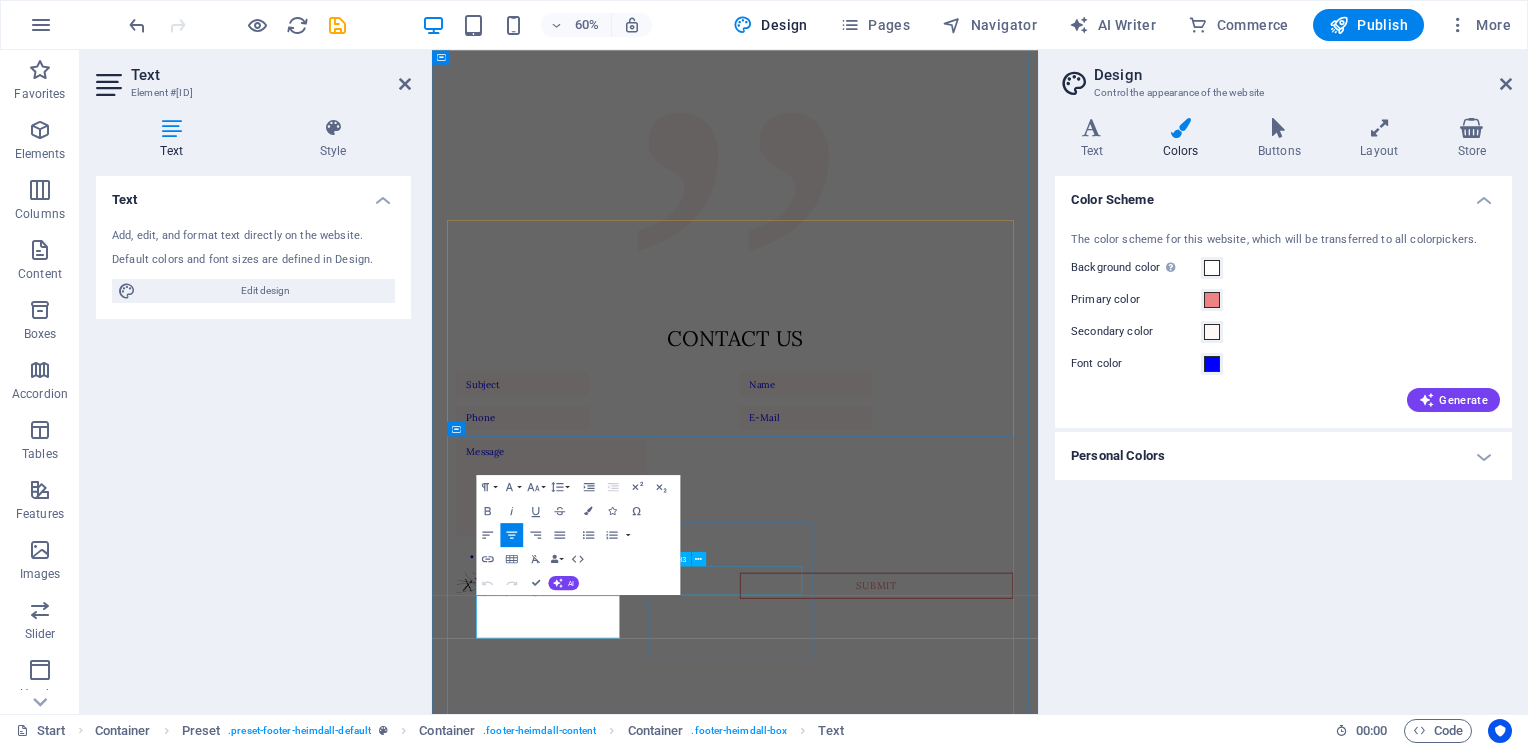 scroll, scrollTop: 4103, scrollLeft: 0, axis: vertical 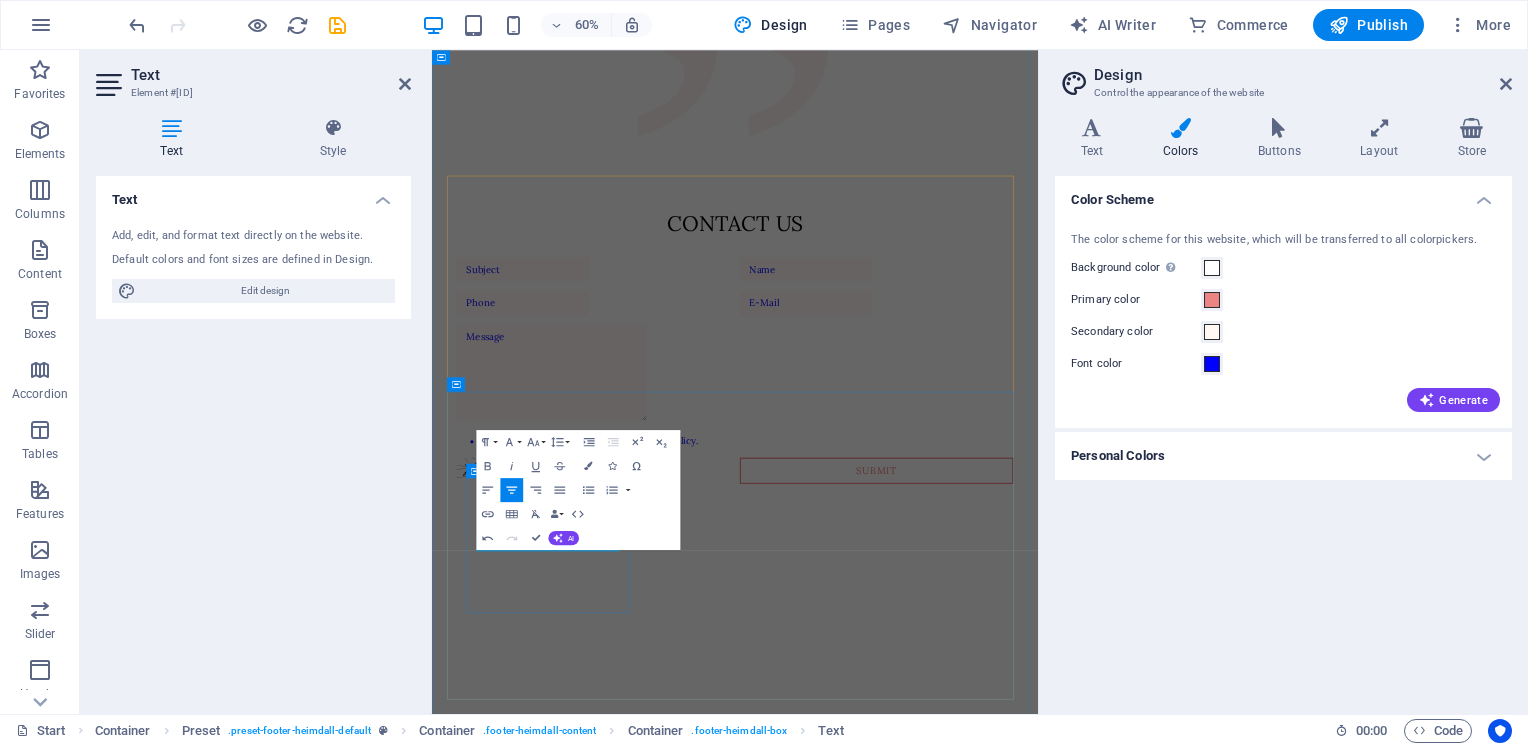 click on "Address" at bounding box center (937, 1469) 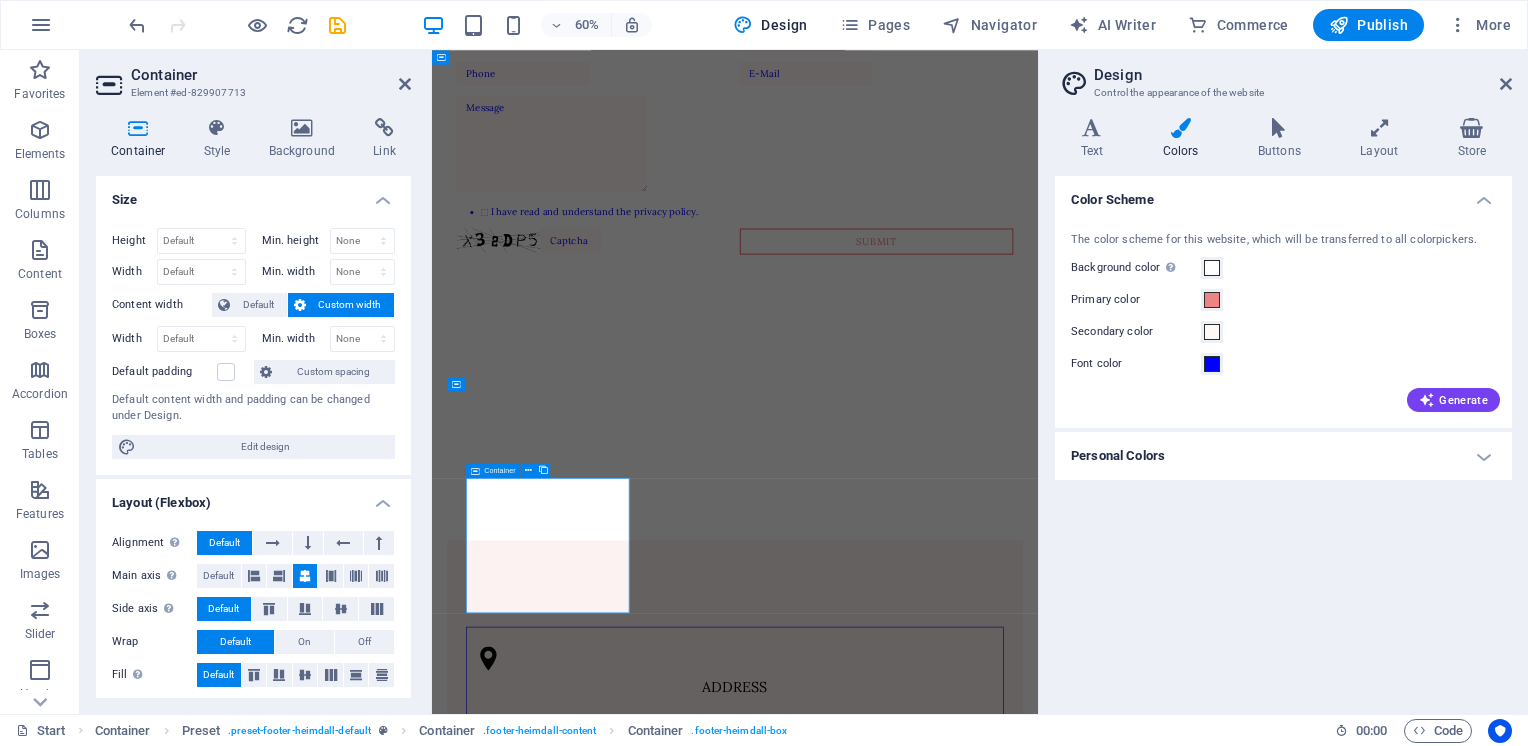 click on "Address" at bounding box center [937, 1087] 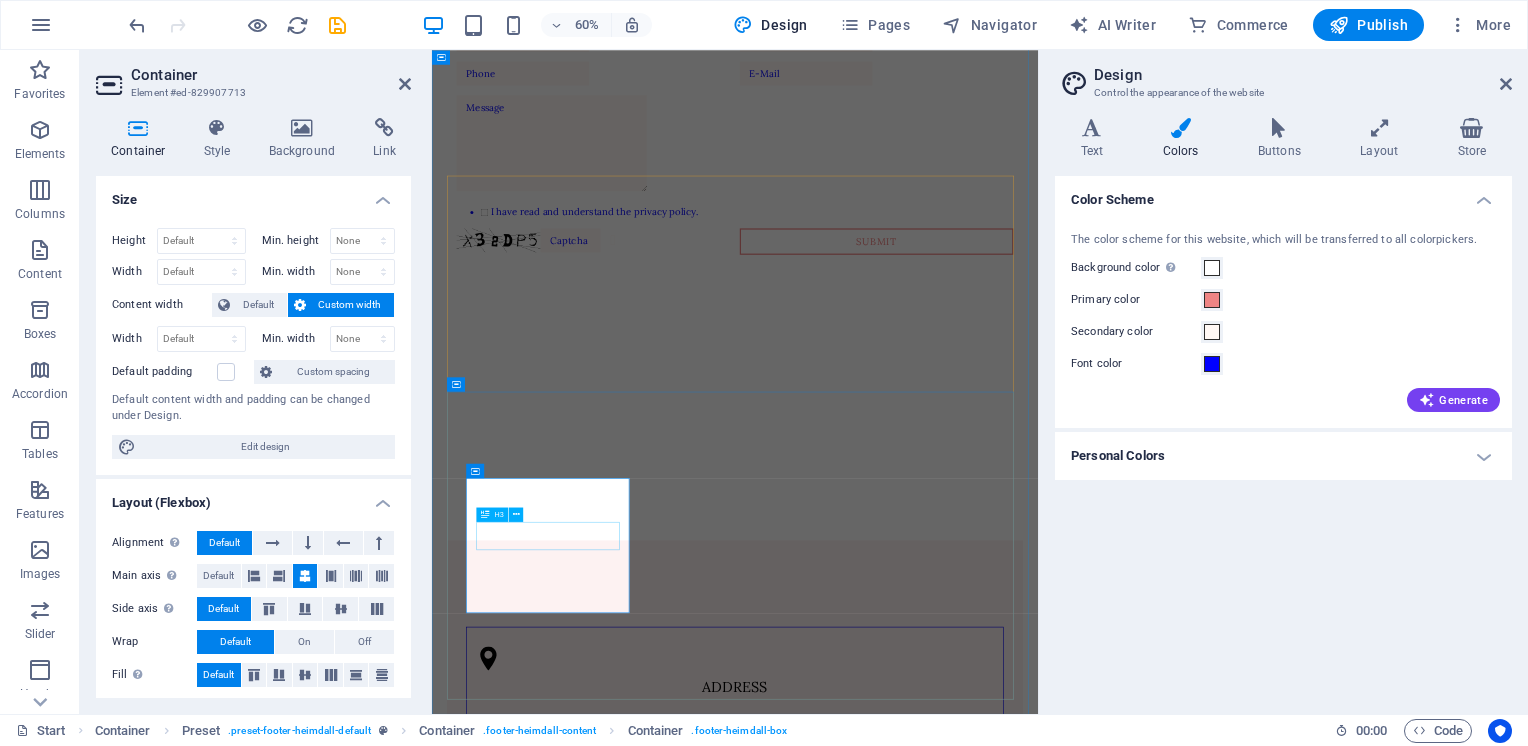 click on "Address" at bounding box center [937, 1107] 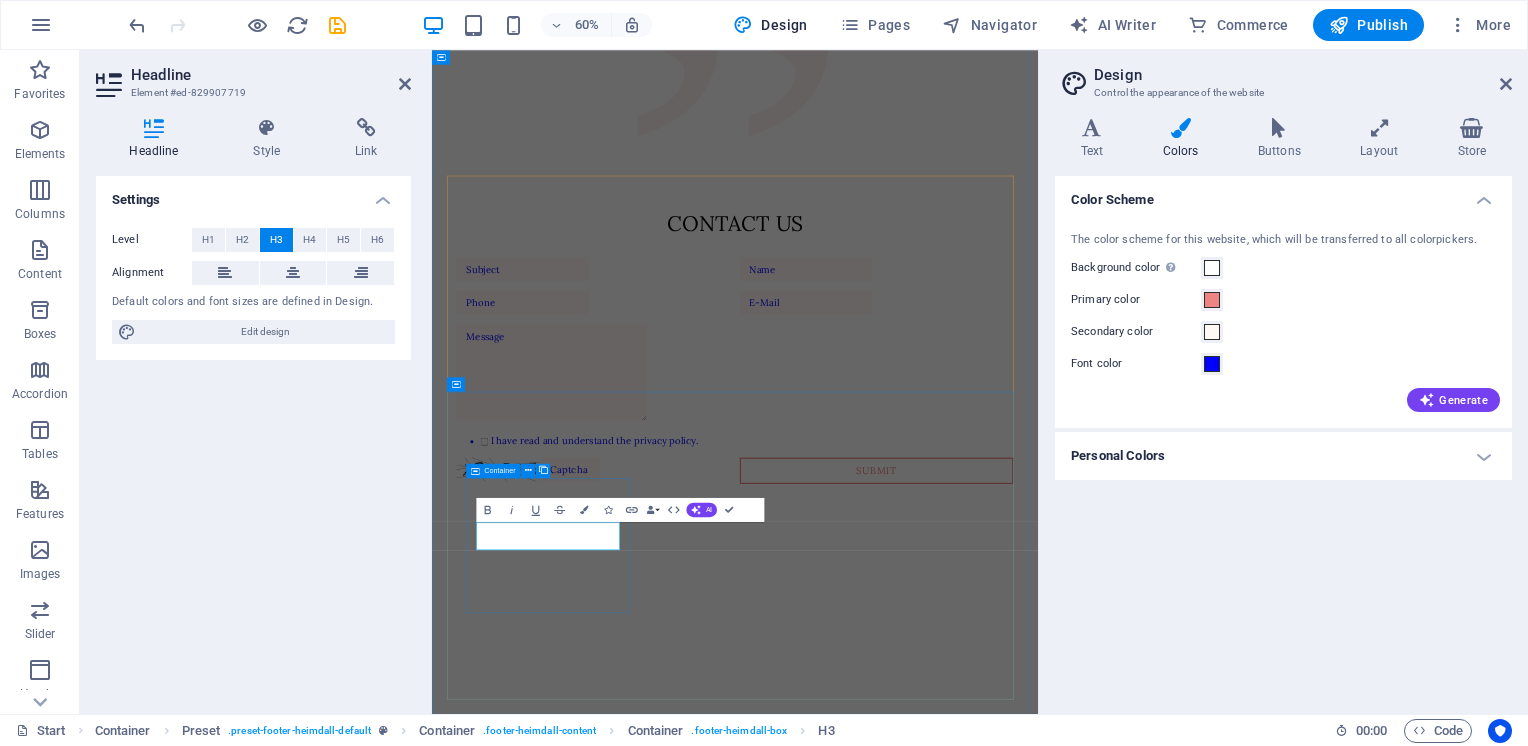 type 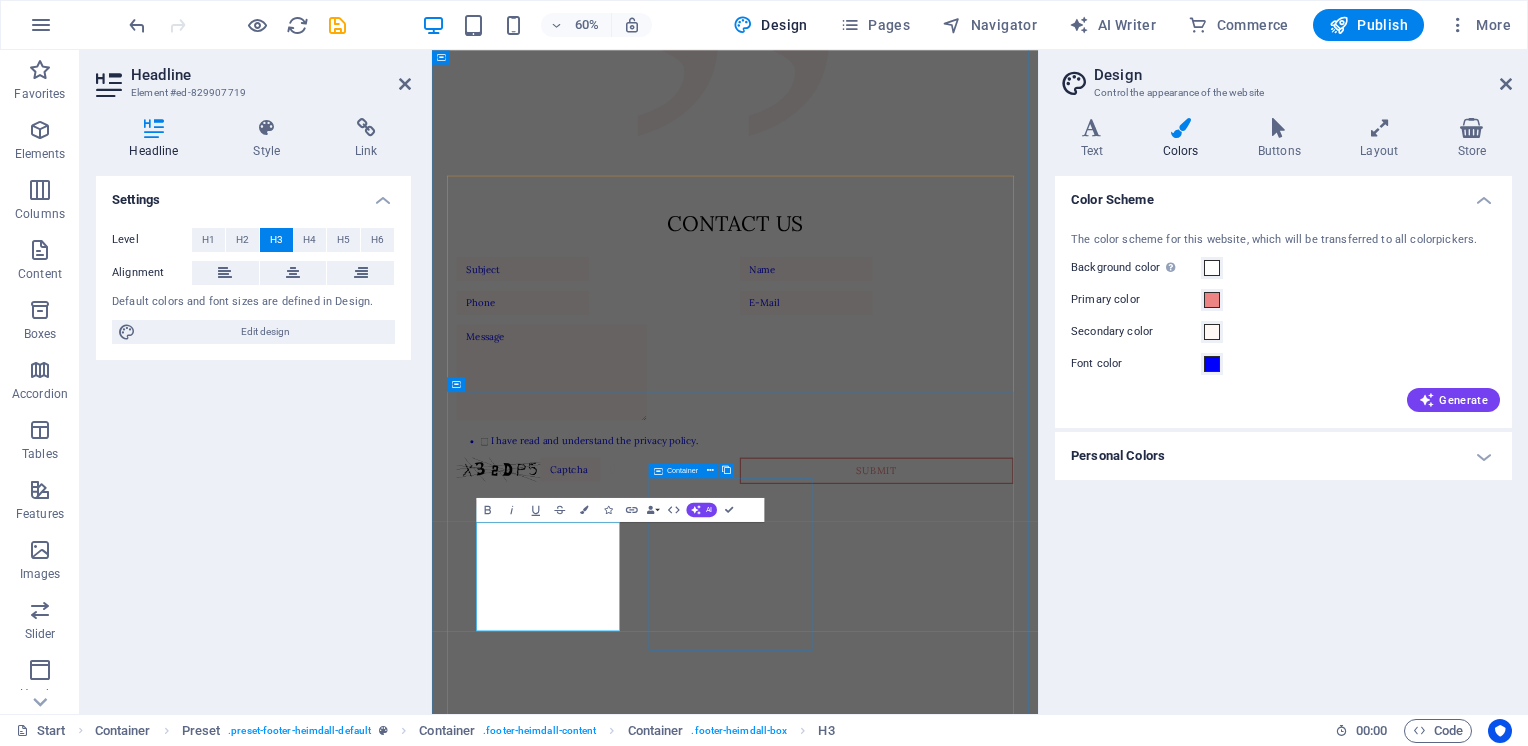 click on "Contact [PHONE] [EMAIL]" at bounding box center (937, 1708) 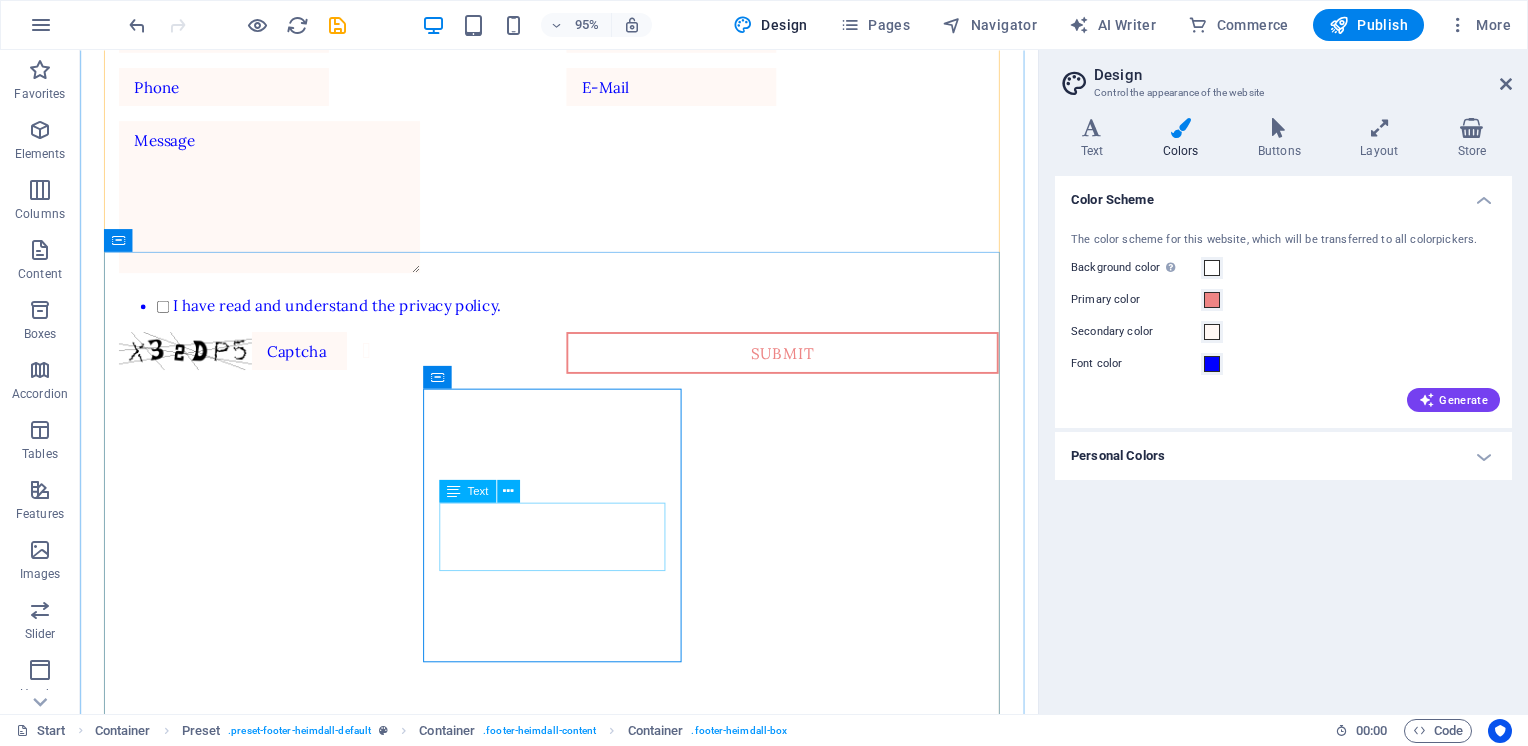 click on "[PHONE] [EMAIL]" at bounding box center [584, 1370] 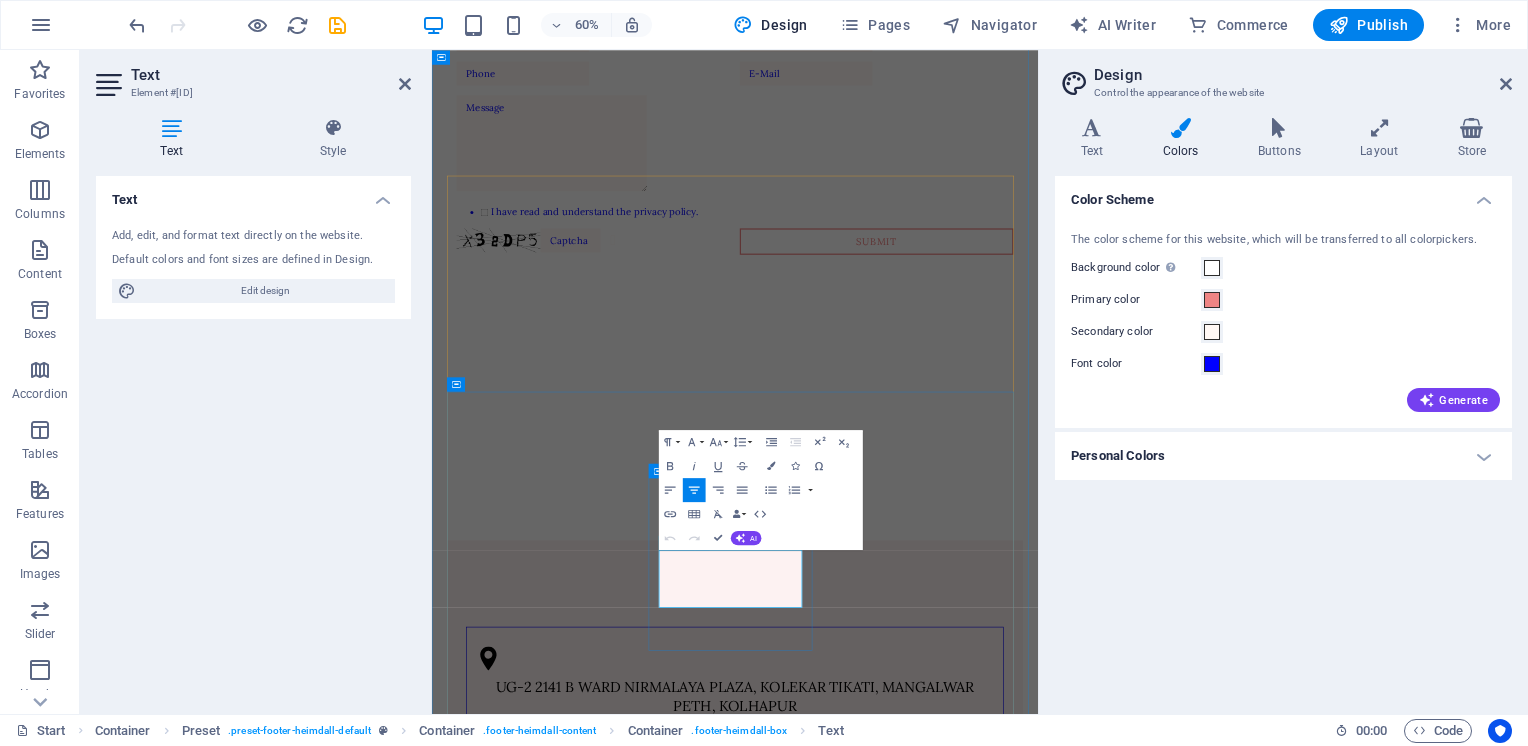click on "0123 - 456789" at bounding box center [937, 1346] 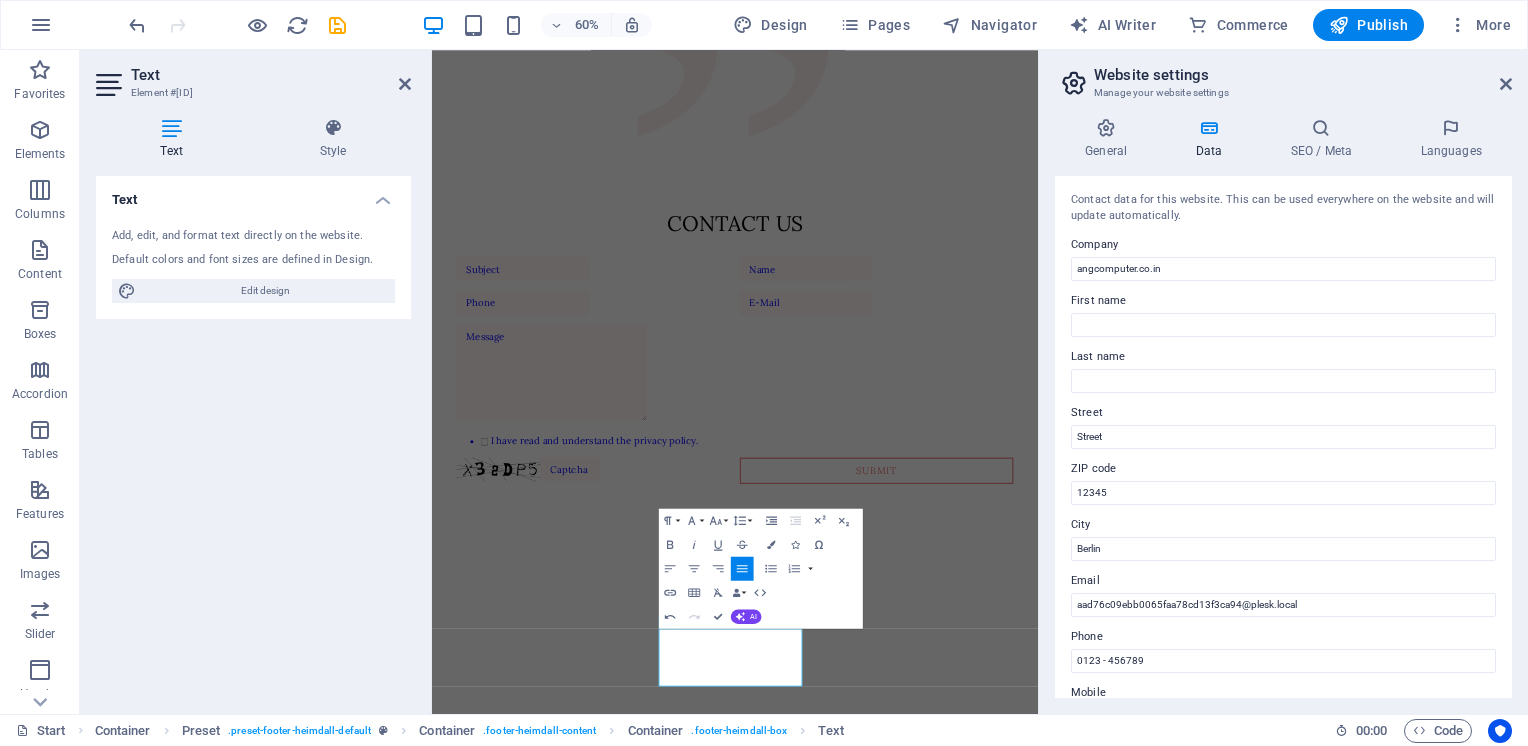 scroll, scrollTop: 3972, scrollLeft: 0, axis: vertical 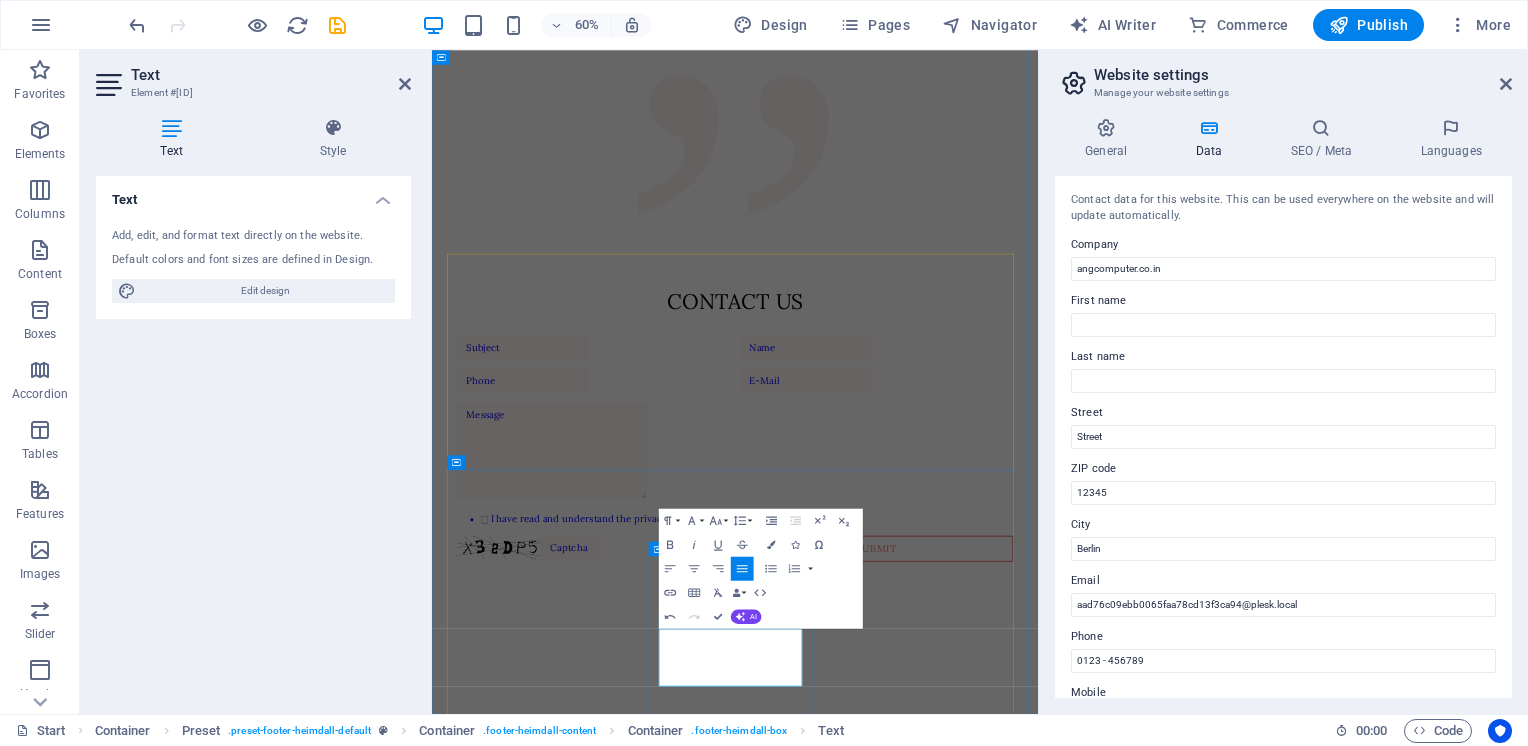 click on "0123 - 456789" at bounding box center [557, 1859] 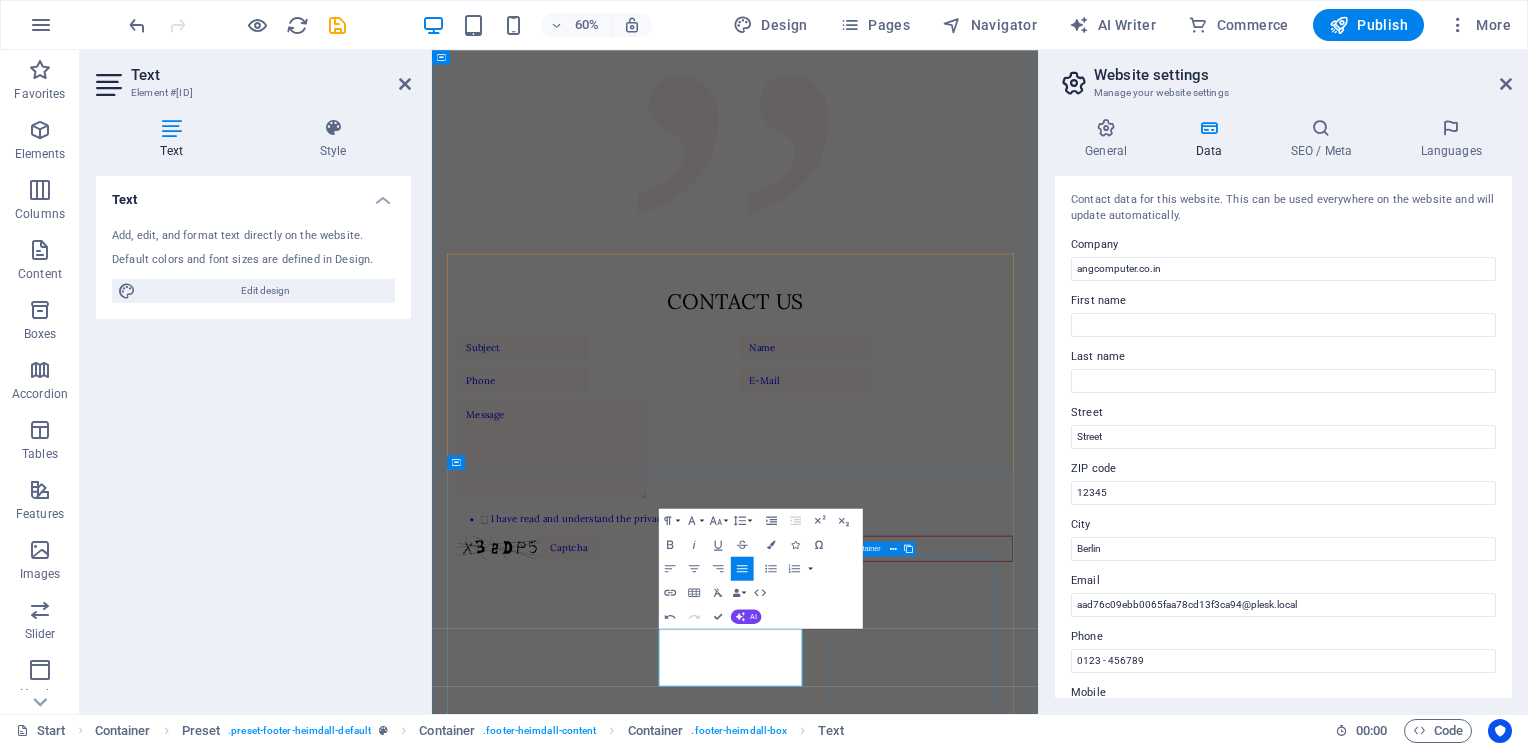type 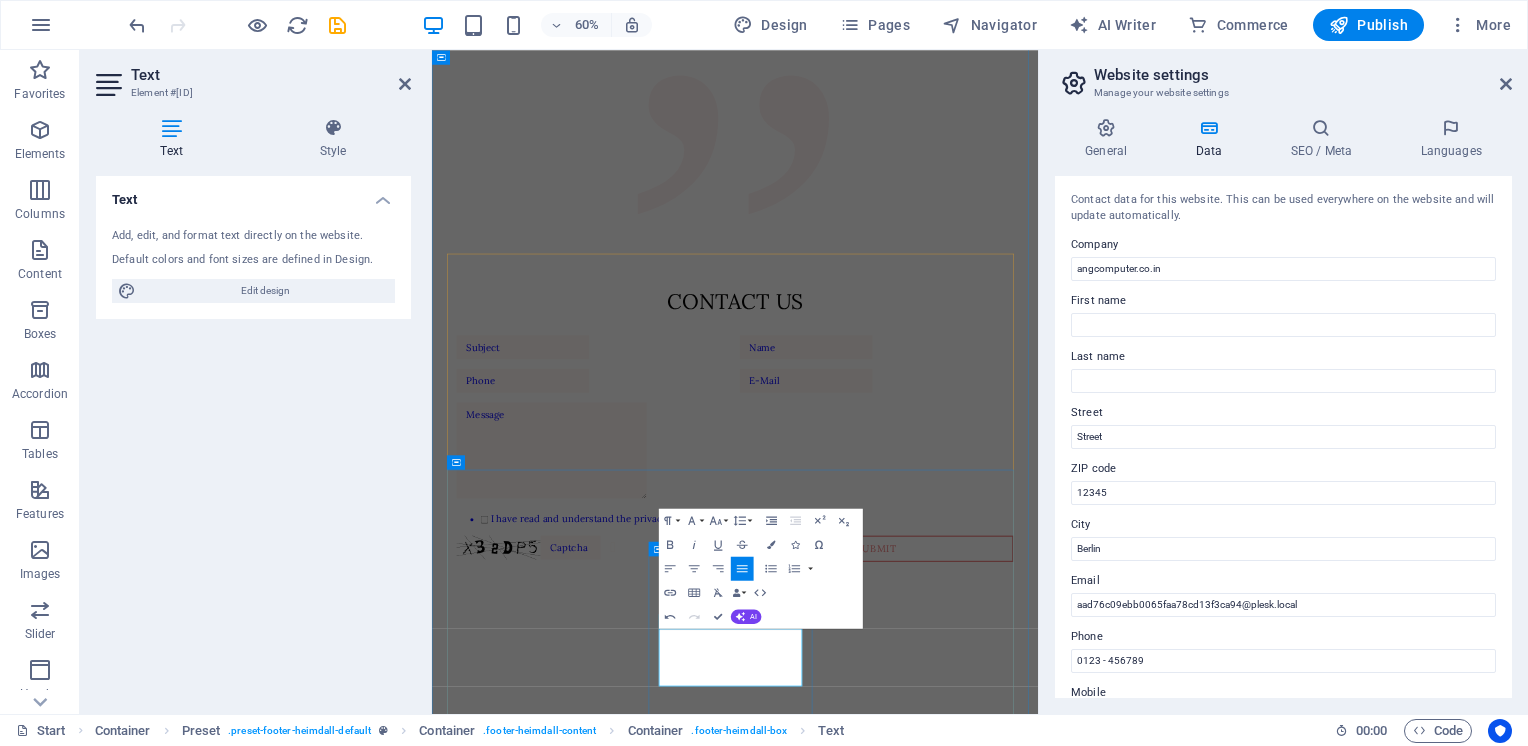 click on "aad76c09ebb0065faa78cd13f3ca94@plesk.local" at bounding box center (937, 1883) 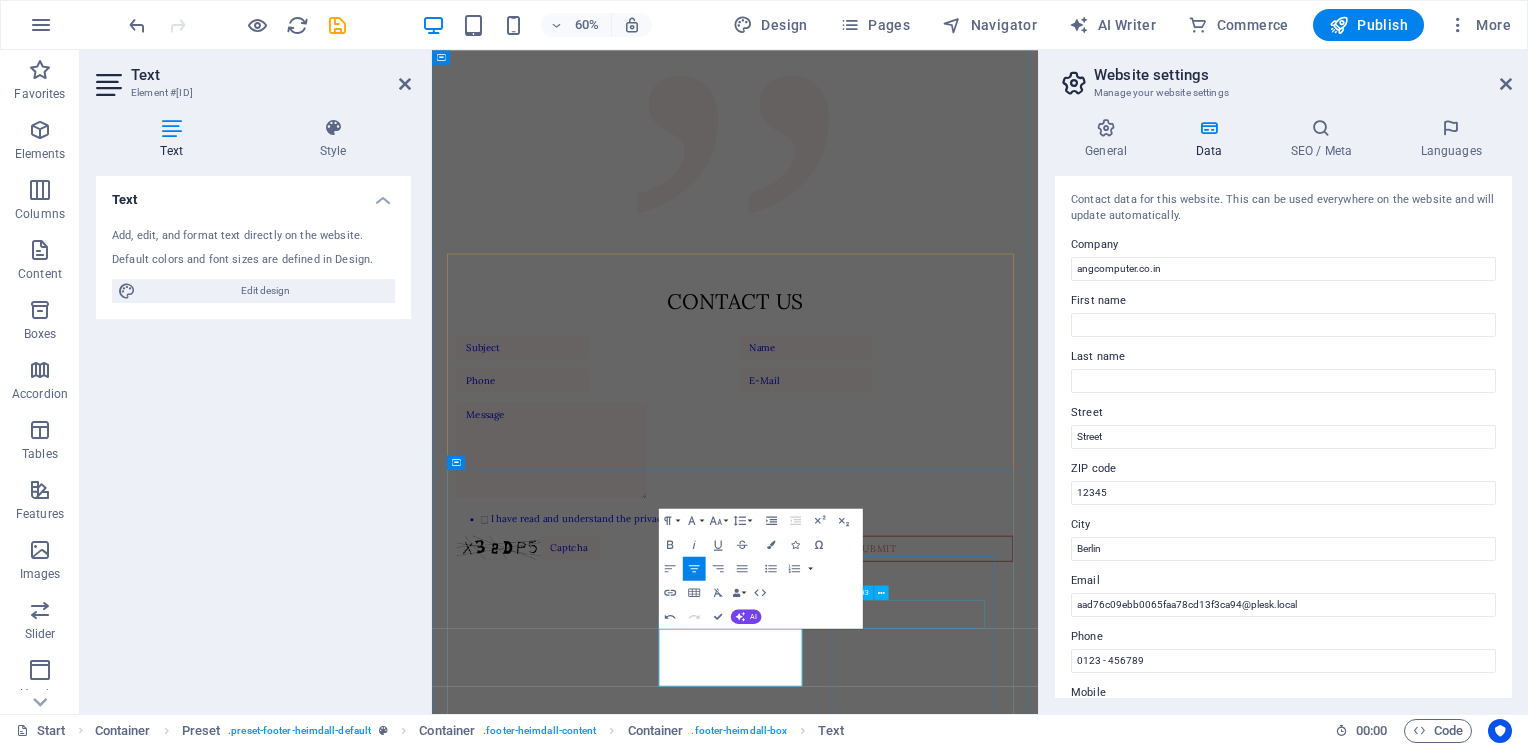 click on "Visit us" at bounding box center [937, 2065] 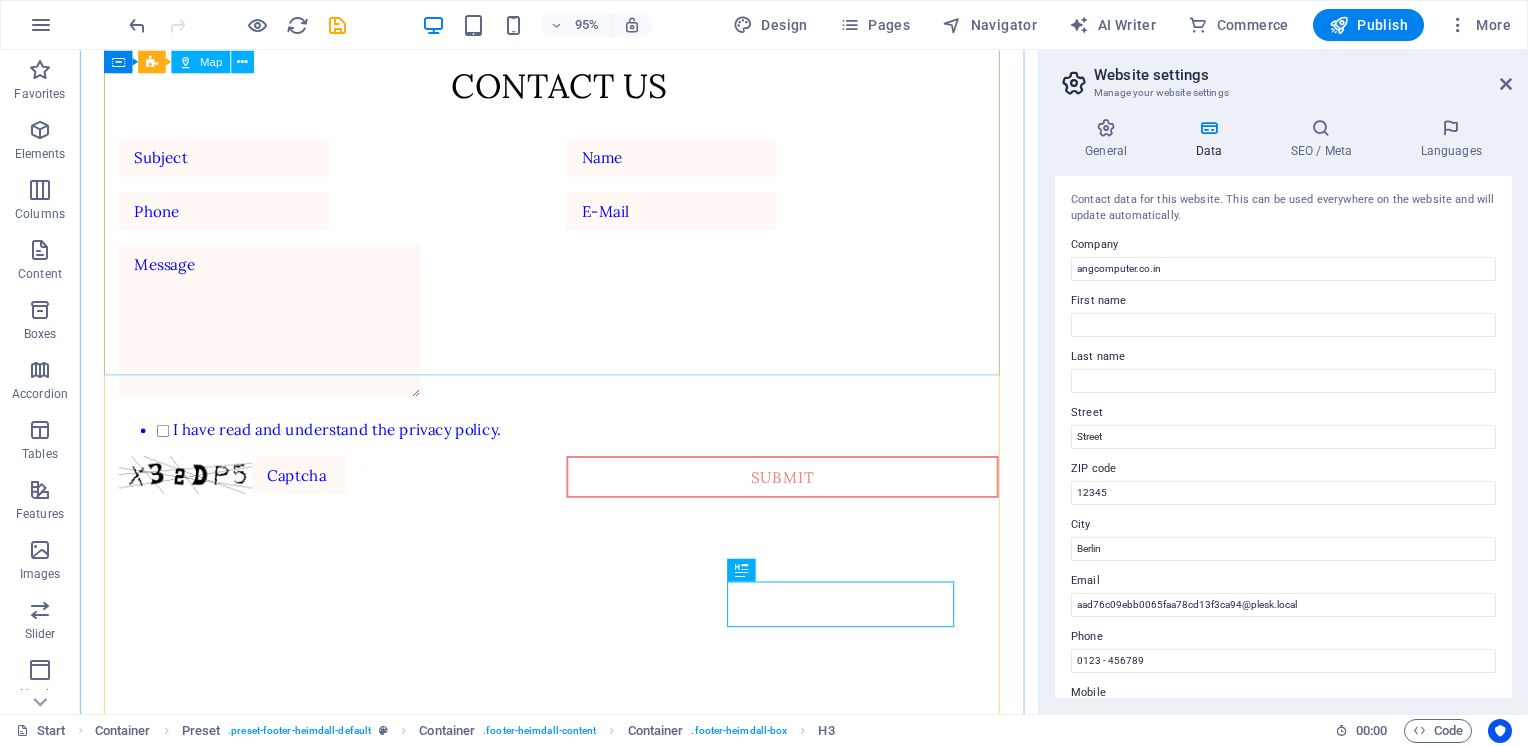 click at bounding box center [584, 817] 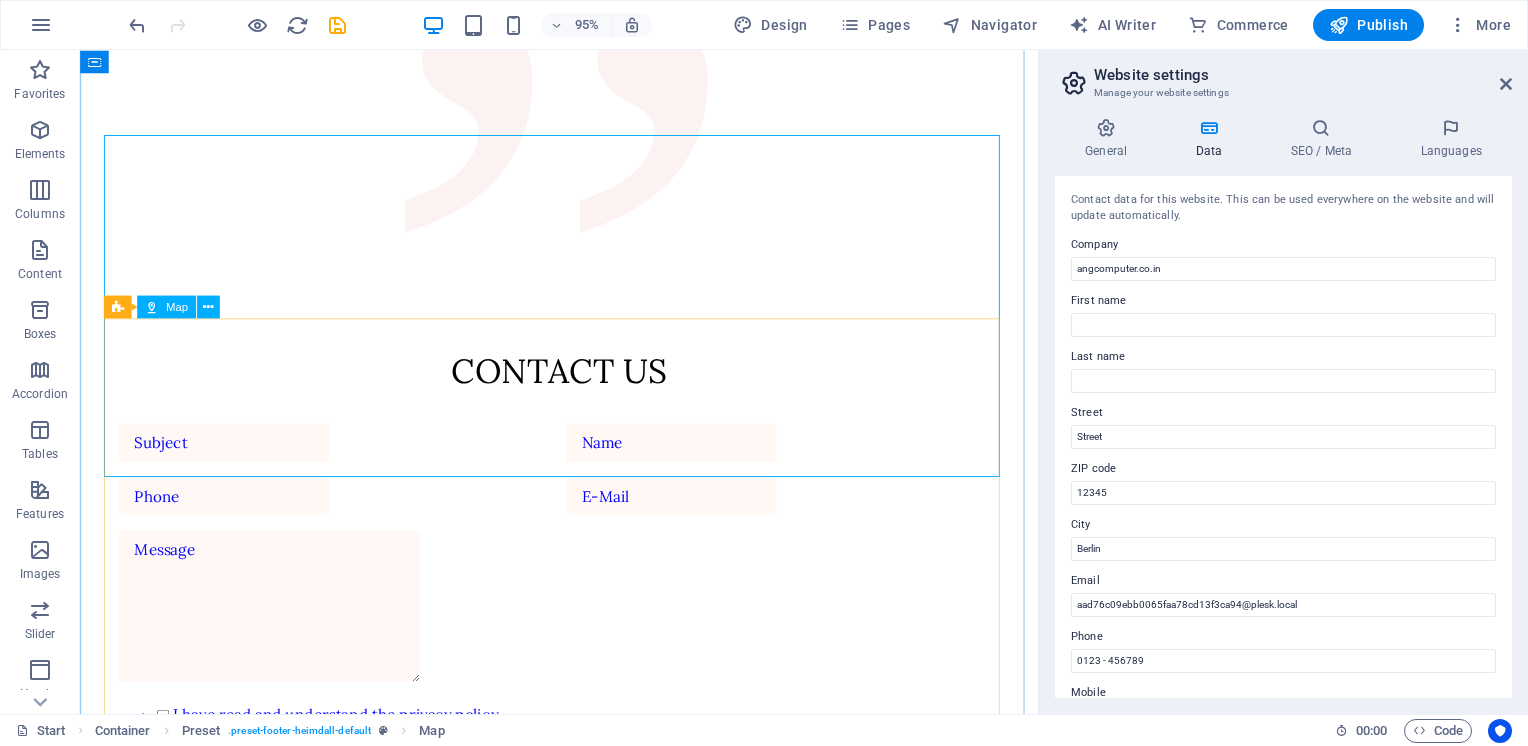 scroll, scrollTop: 3572, scrollLeft: 0, axis: vertical 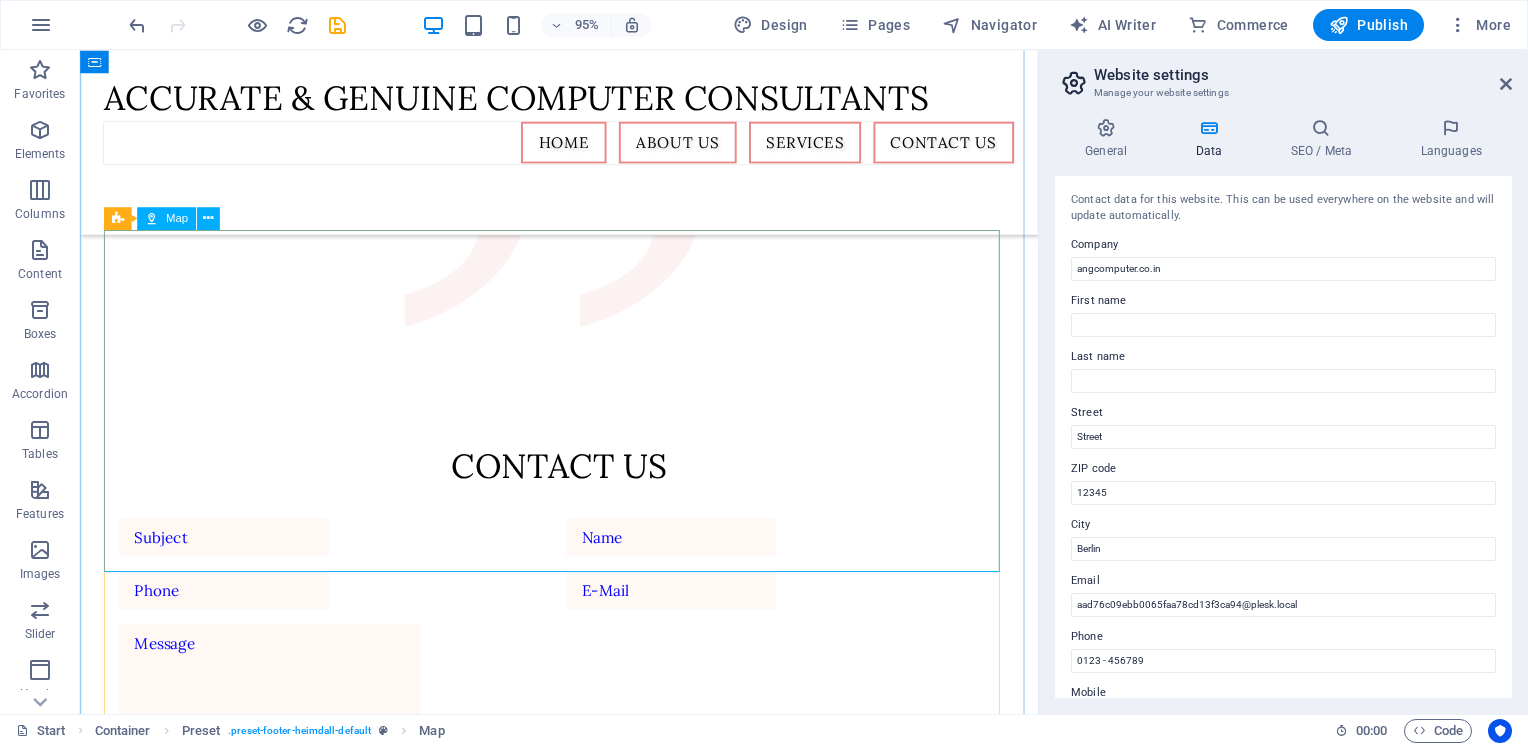 click at bounding box center [584, 1216] 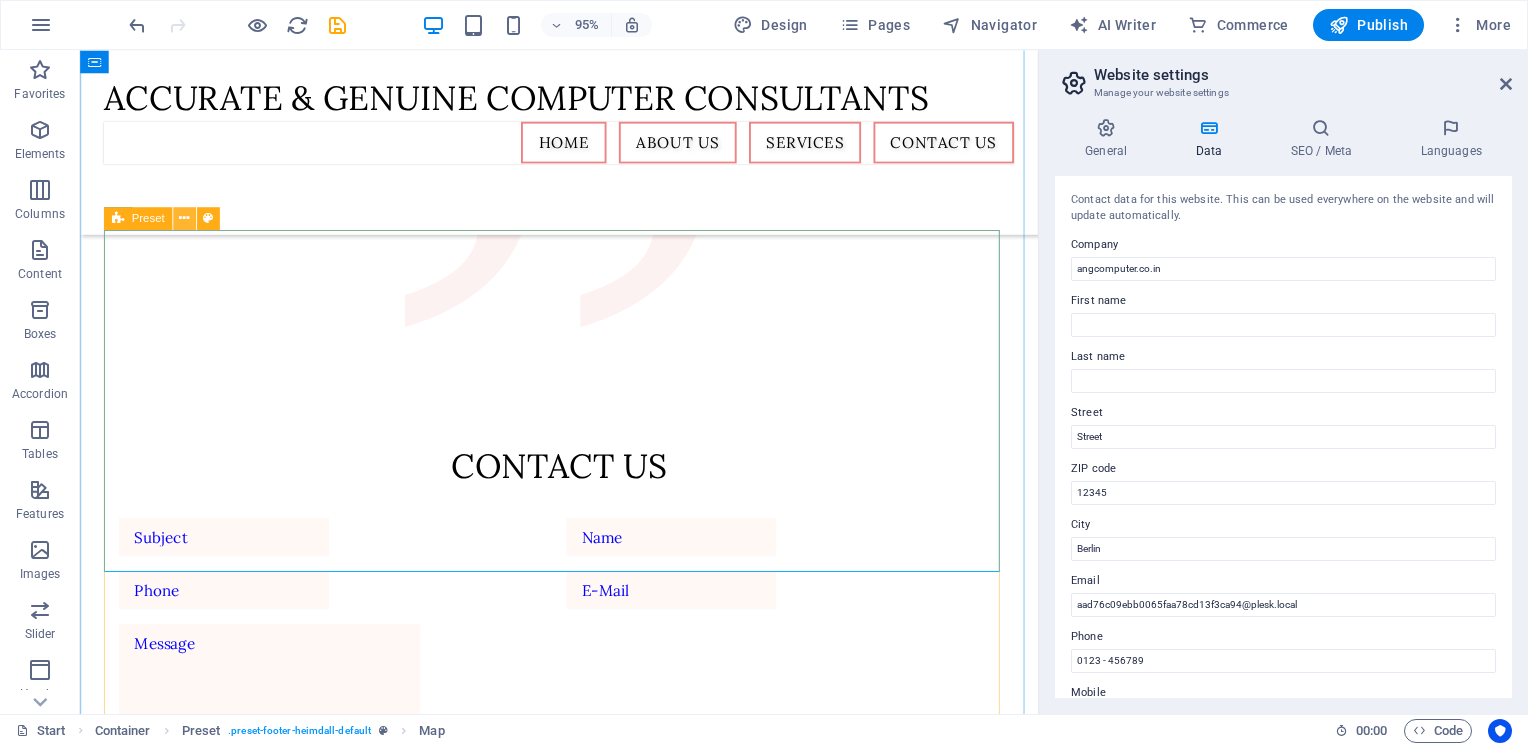 click at bounding box center (184, 219) 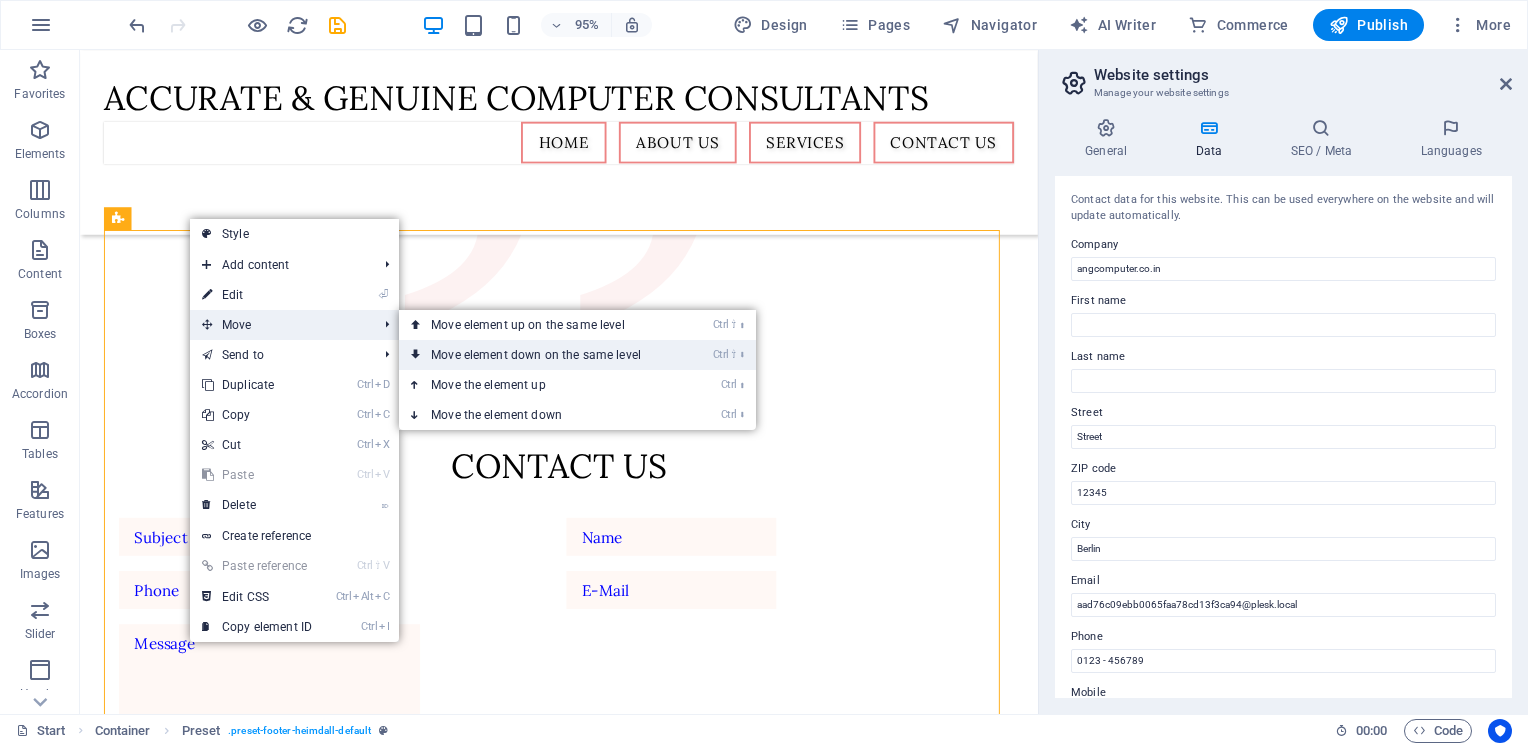 click on "Ctrl ⇧ ⬇  Move element down on the same level" at bounding box center [540, 355] 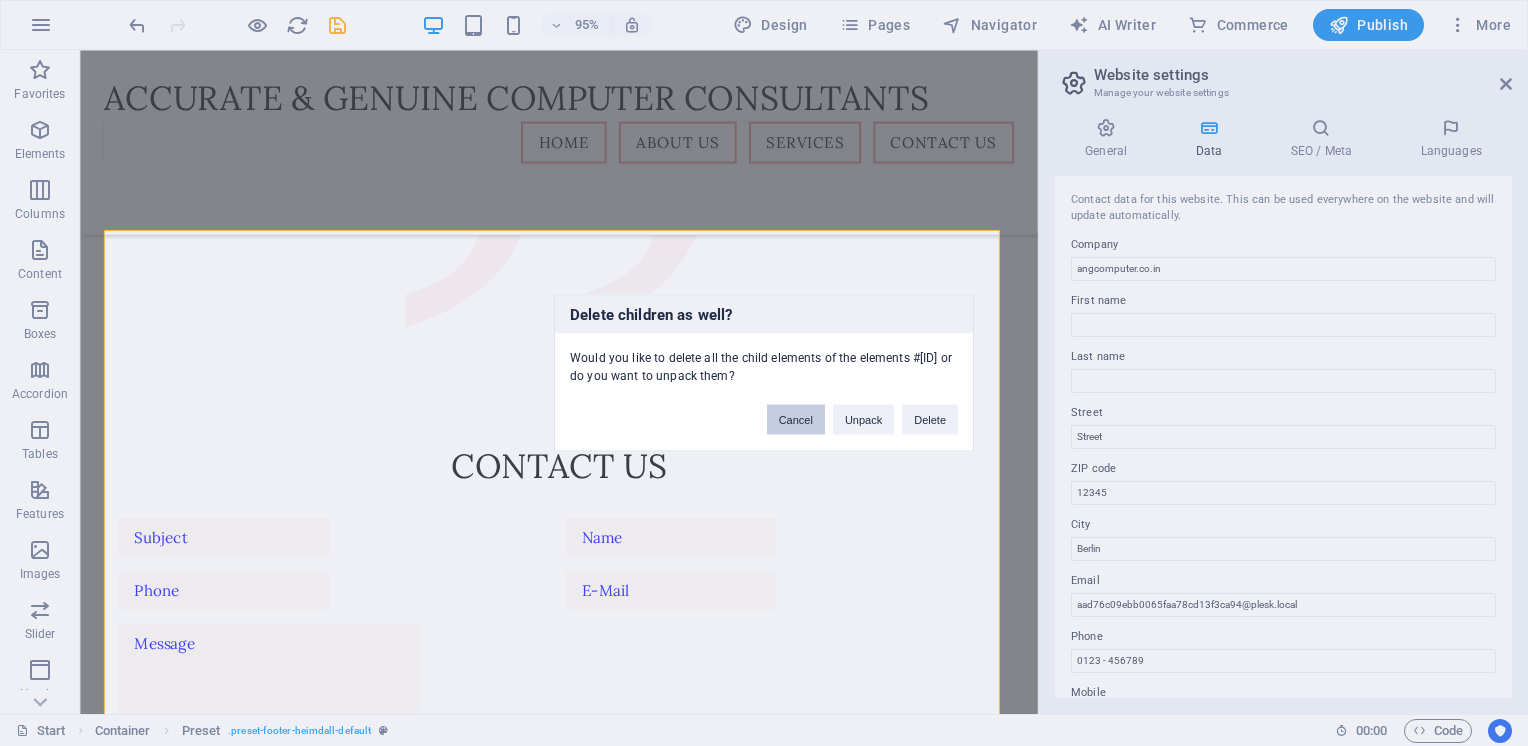 click on "Cancel" at bounding box center [796, 420] 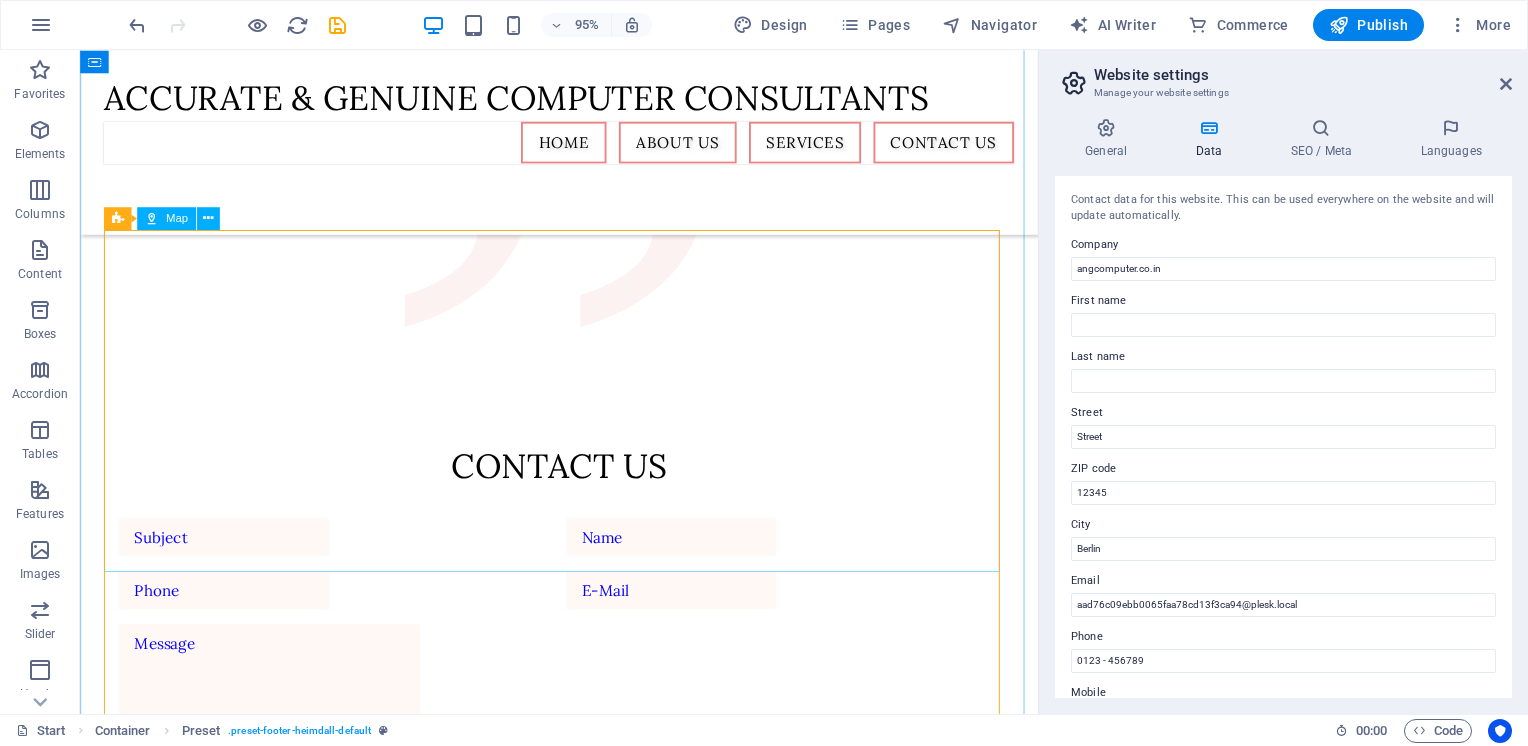 drag, startPoint x: 708, startPoint y: 406, endPoint x: 660, endPoint y: 371, distance: 59.405388 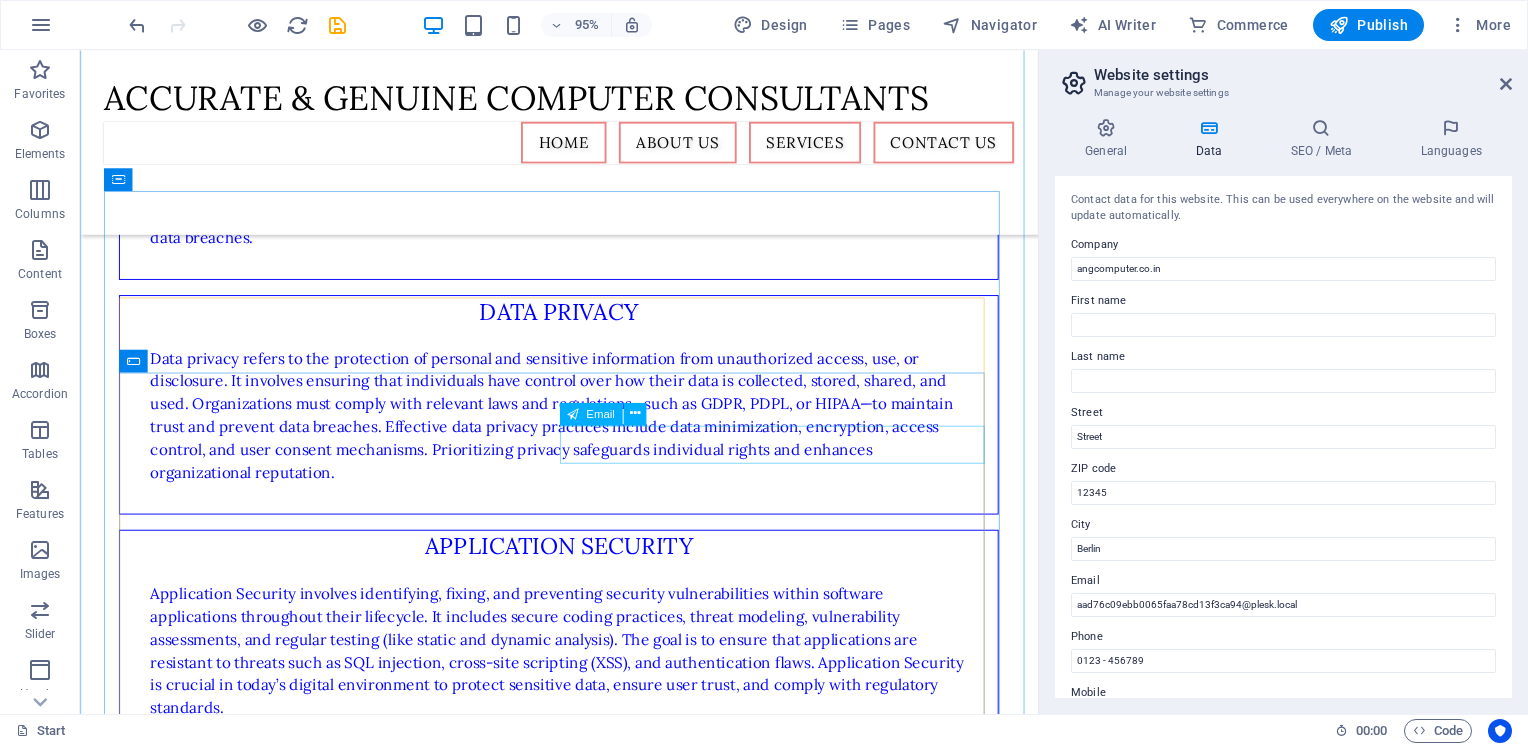 scroll, scrollTop: 2672, scrollLeft: 0, axis: vertical 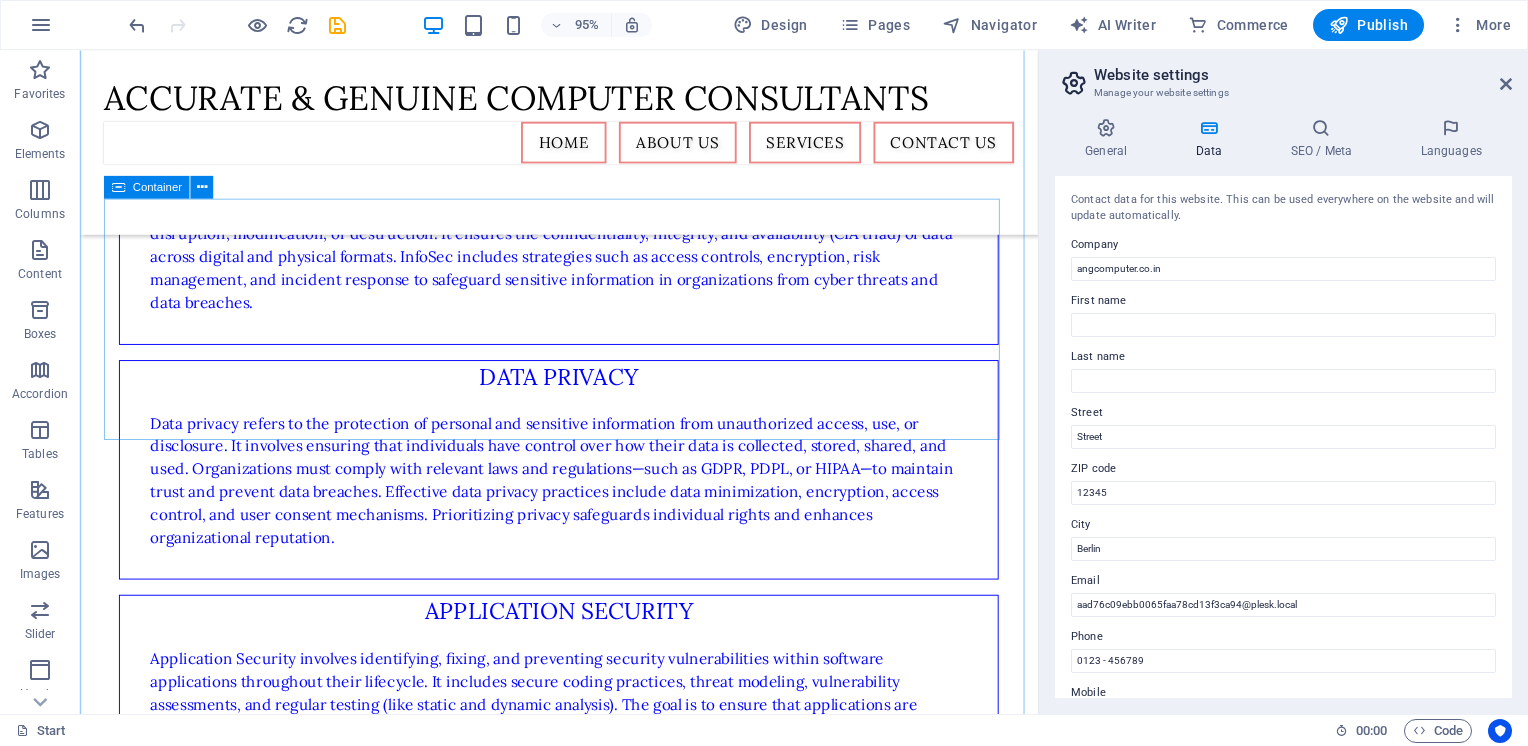 click at bounding box center [584, 1124] 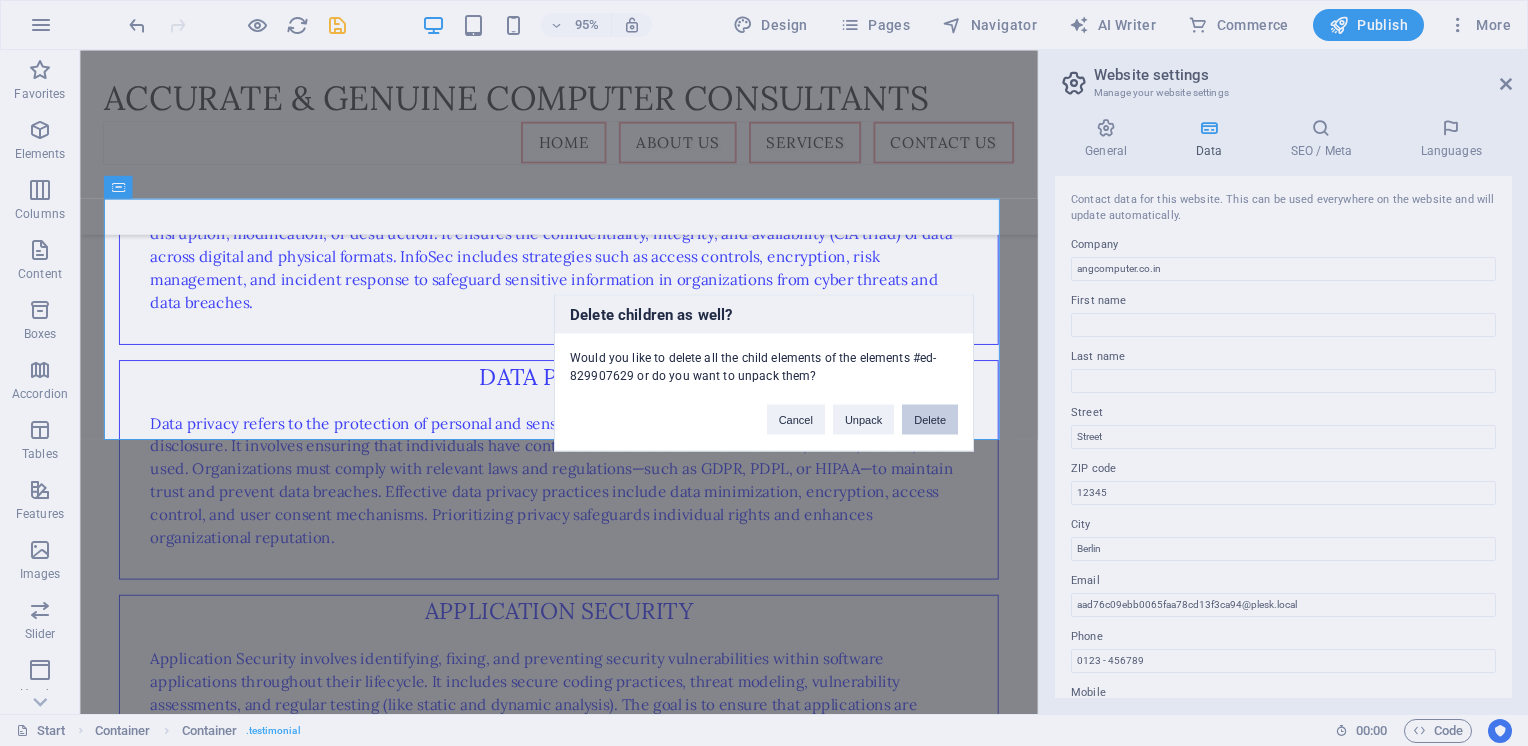drag, startPoint x: 931, startPoint y: 420, endPoint x: 890, endPoint y: 389, distance: 51.40039 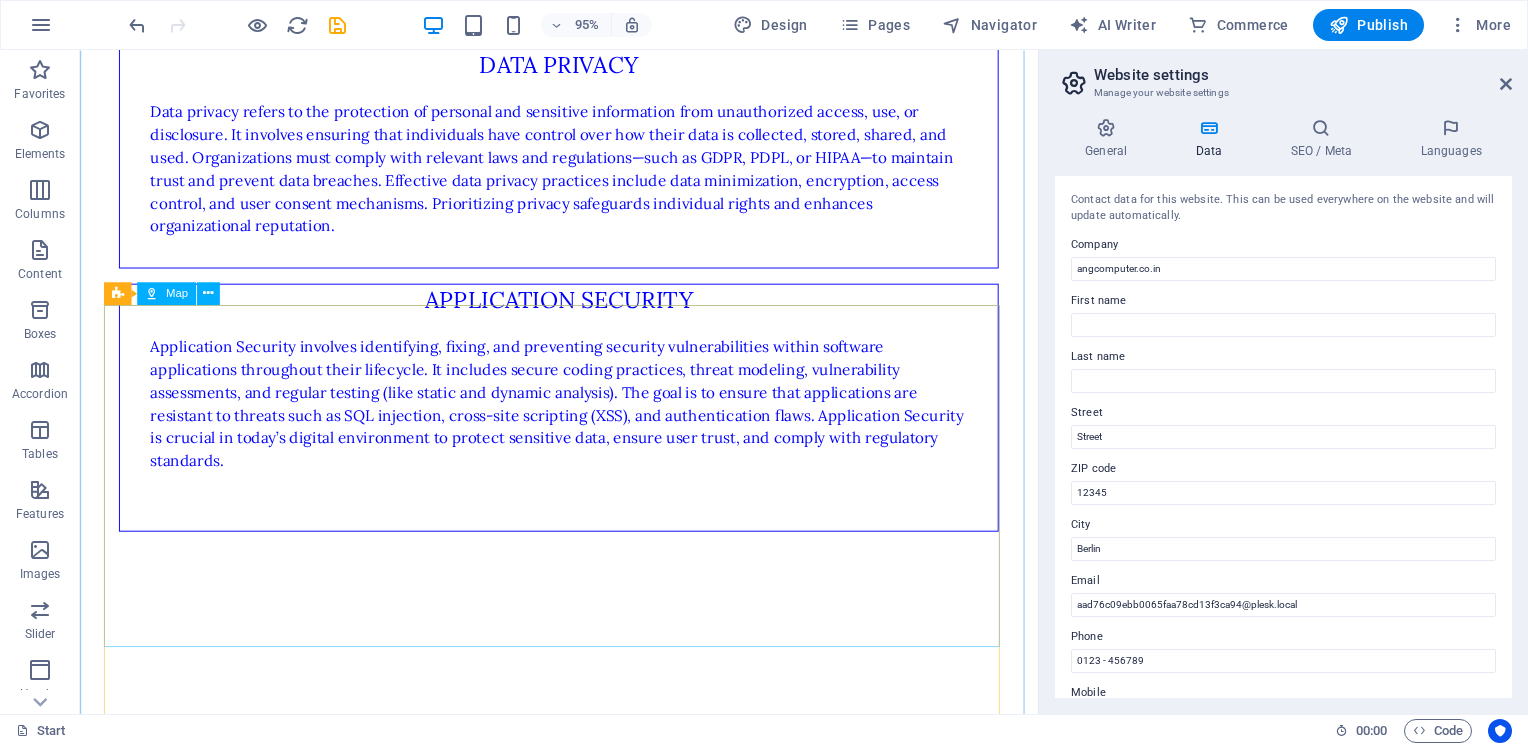 scroll, scrollTop: 3600, scrollLeft: 0, axis: vertical 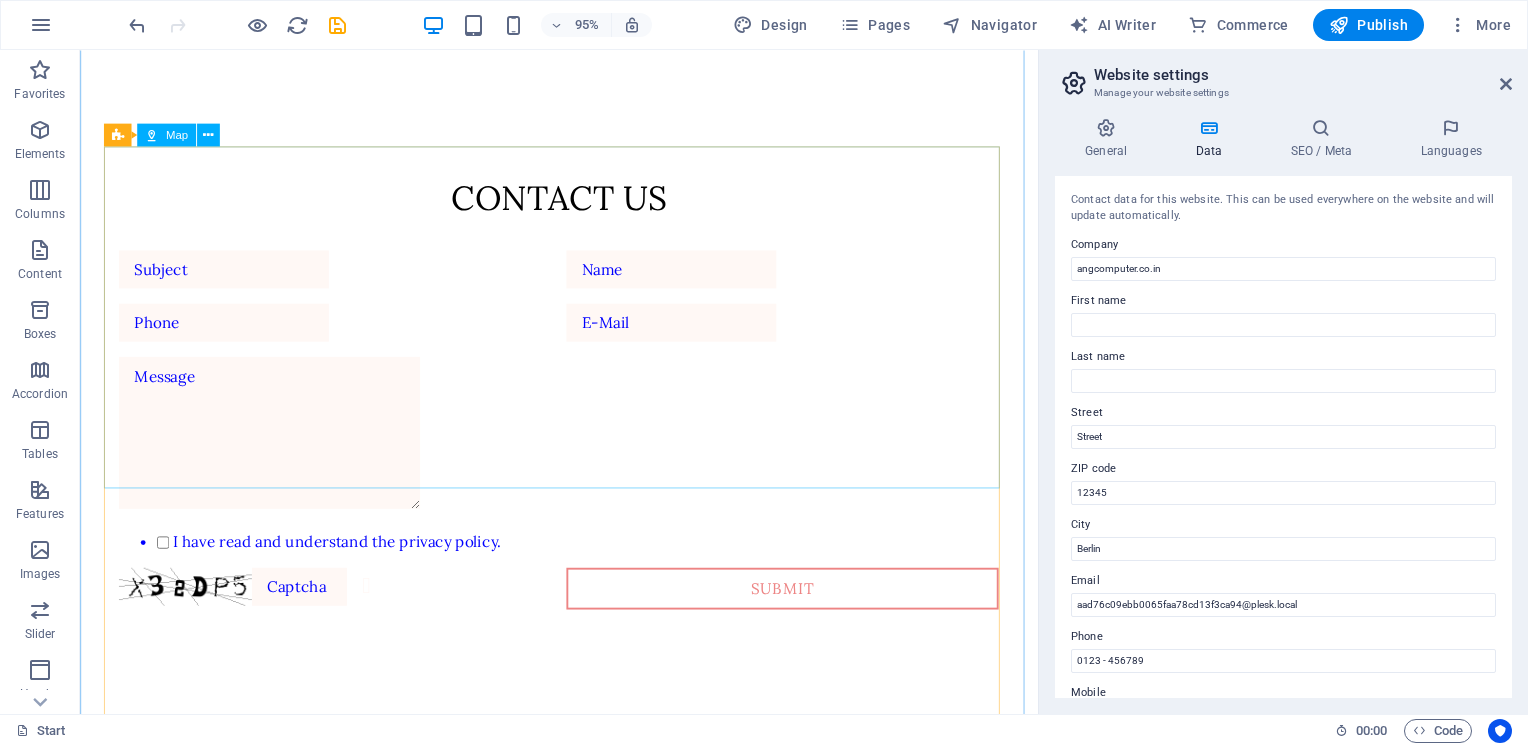 click at bounding box center (584, 935) 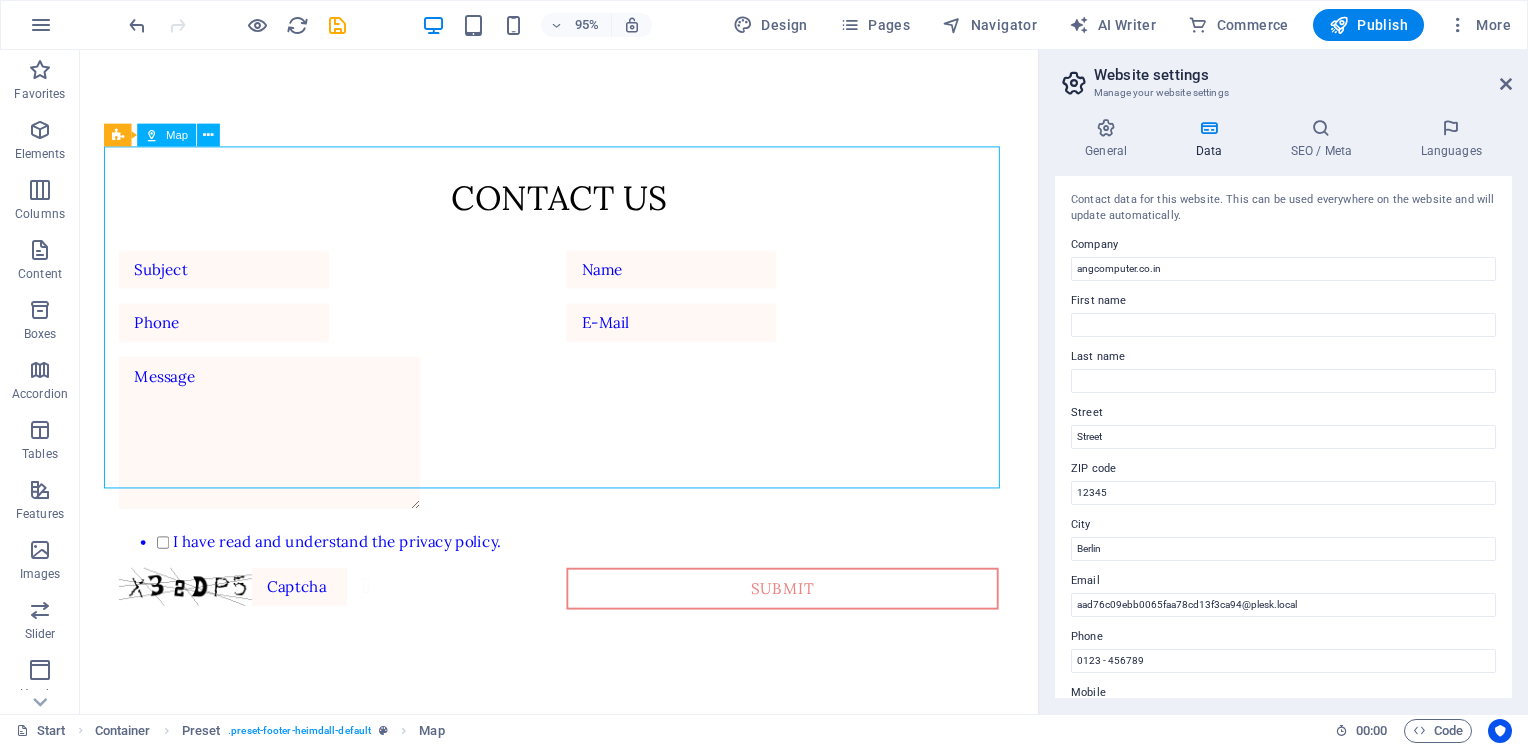 click at bounding box center [584, 935] 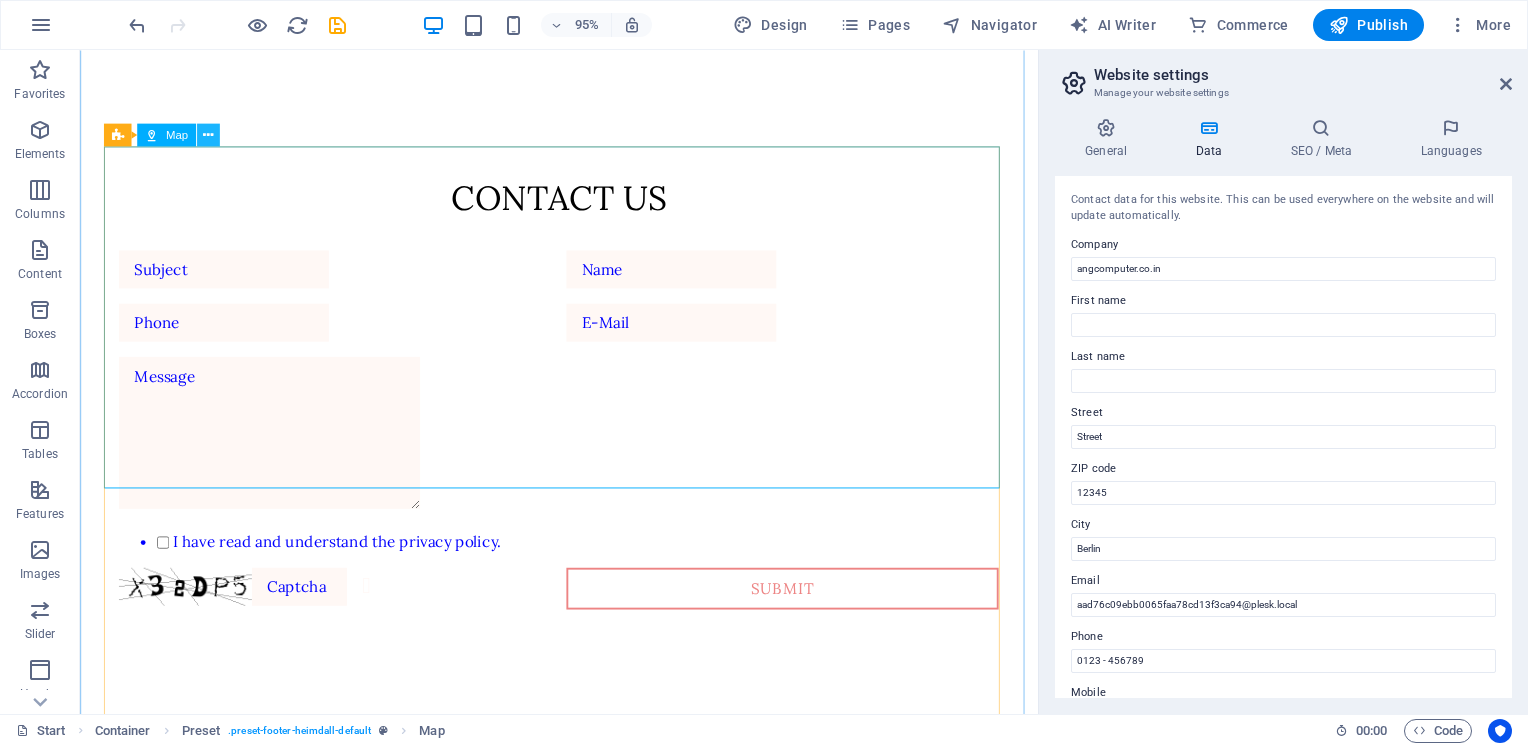 click at bounding box center [207, 134] 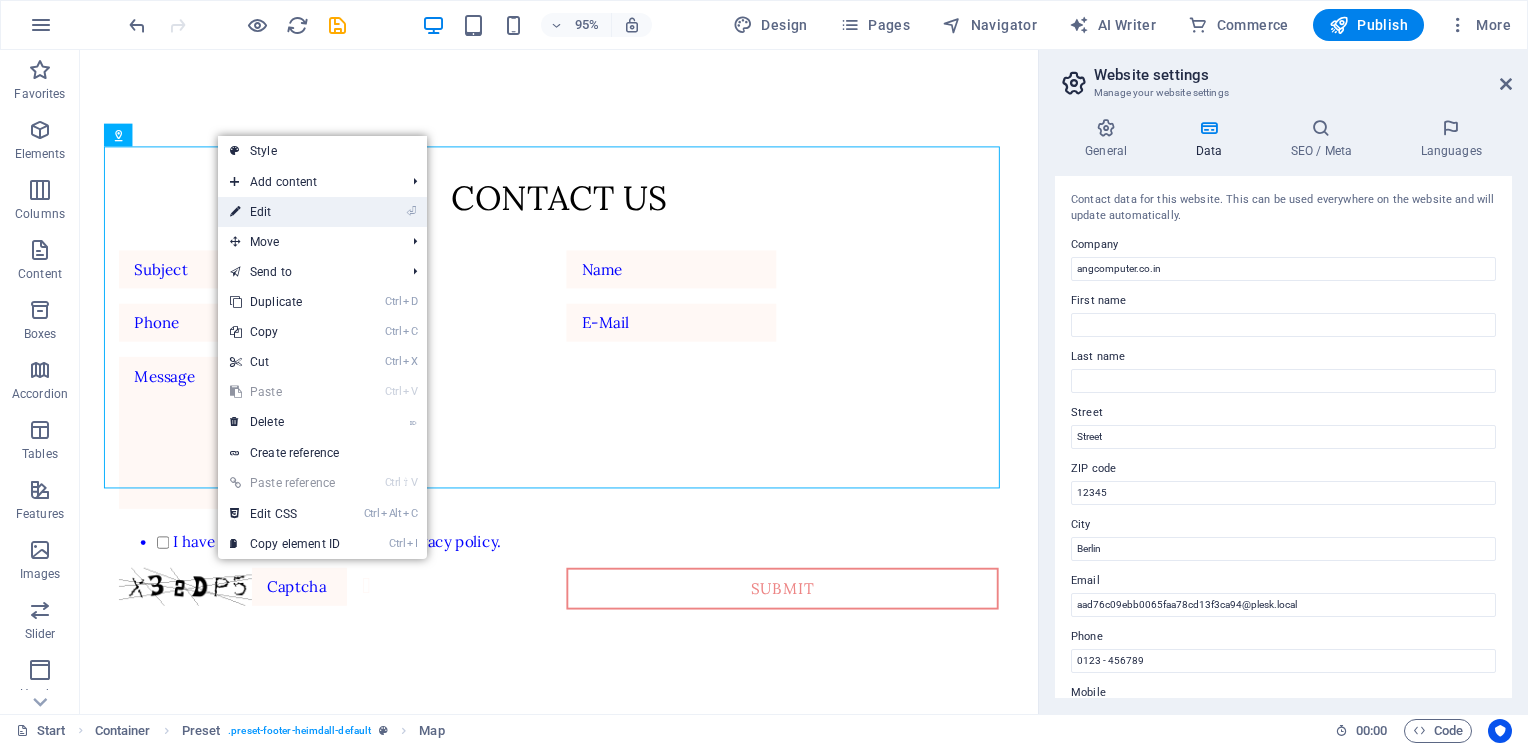 click on "⏎  Edit" at bounding box center [285, 212] 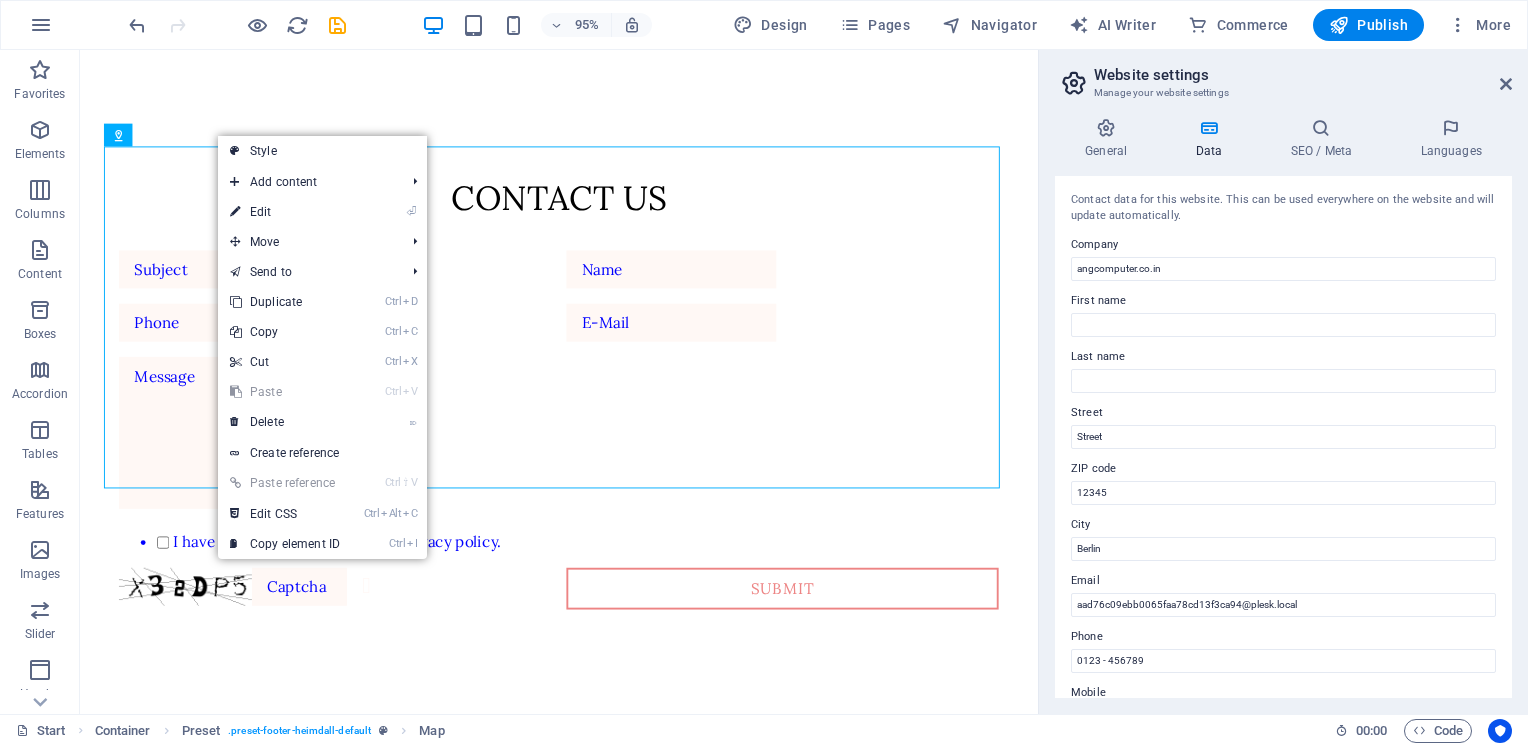 select on "1" 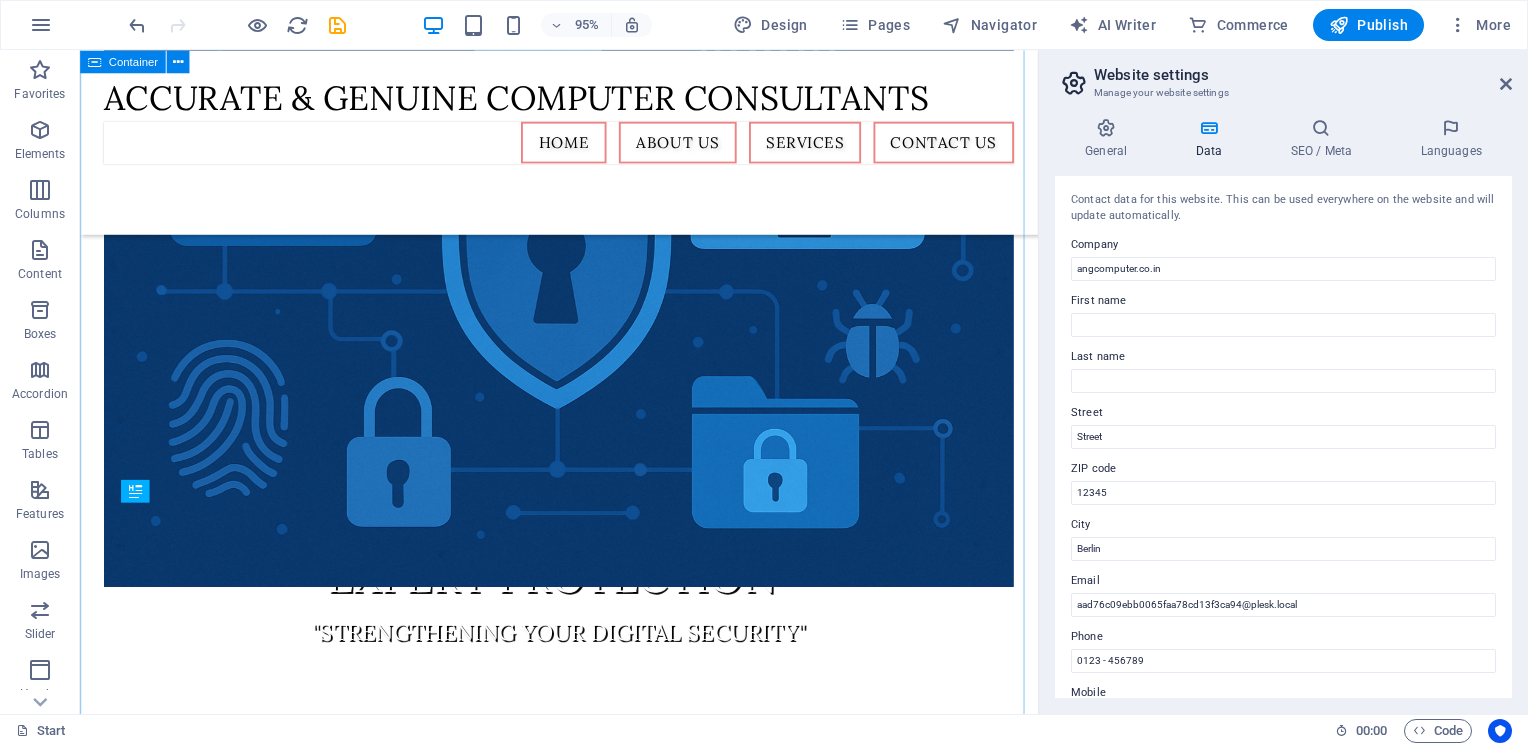 scroll, scrollTop: 411, scrollLeft: 0, axis: vertical 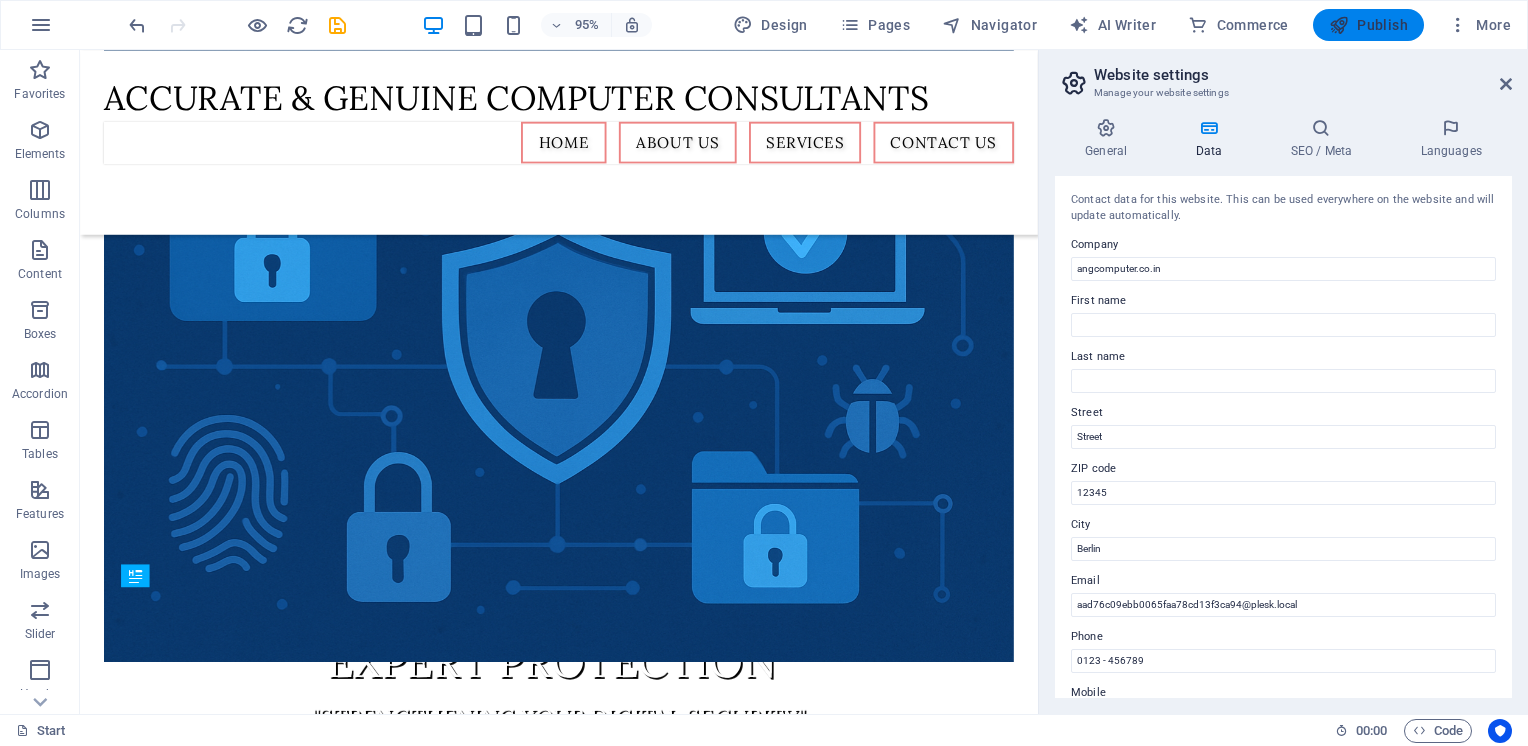 click on "Publish" at bounding box center [1368, 25] 